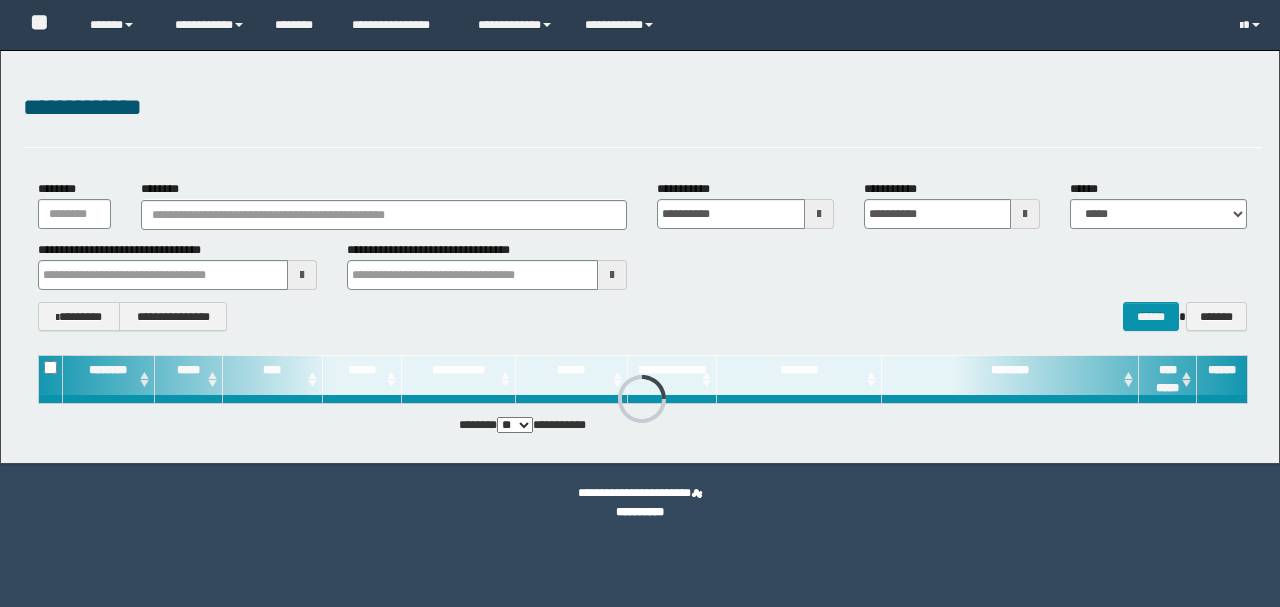 scroll, scrollTop: 0, scrollLeft: 0, axis: both 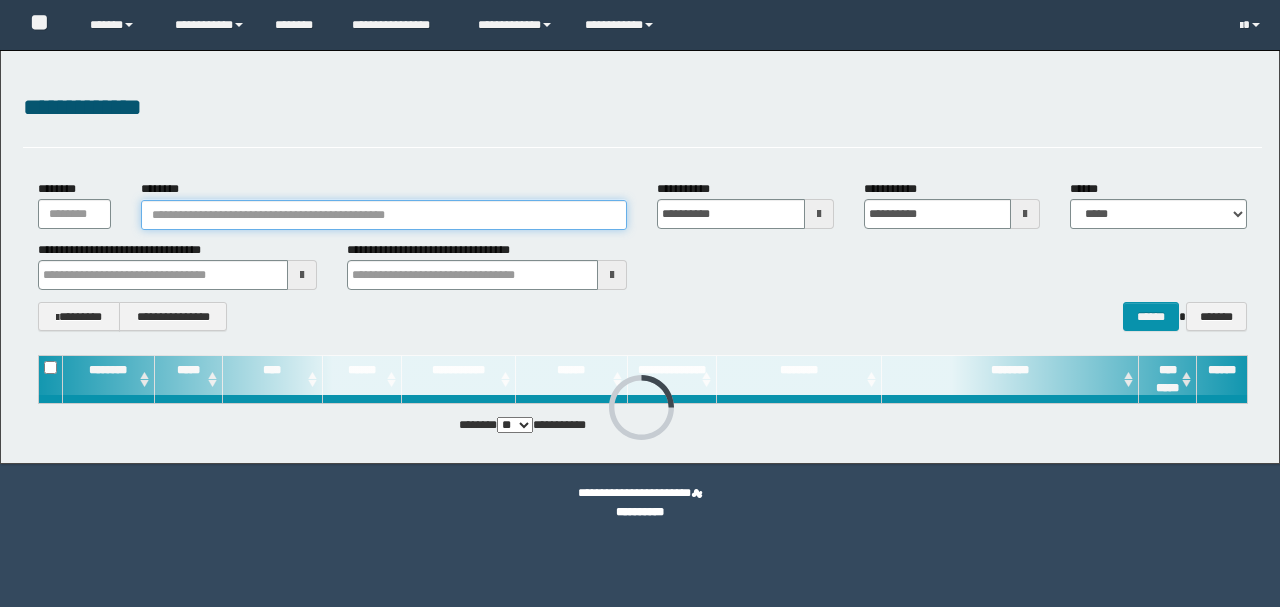 click on "********" at bounding box center (384, 215) 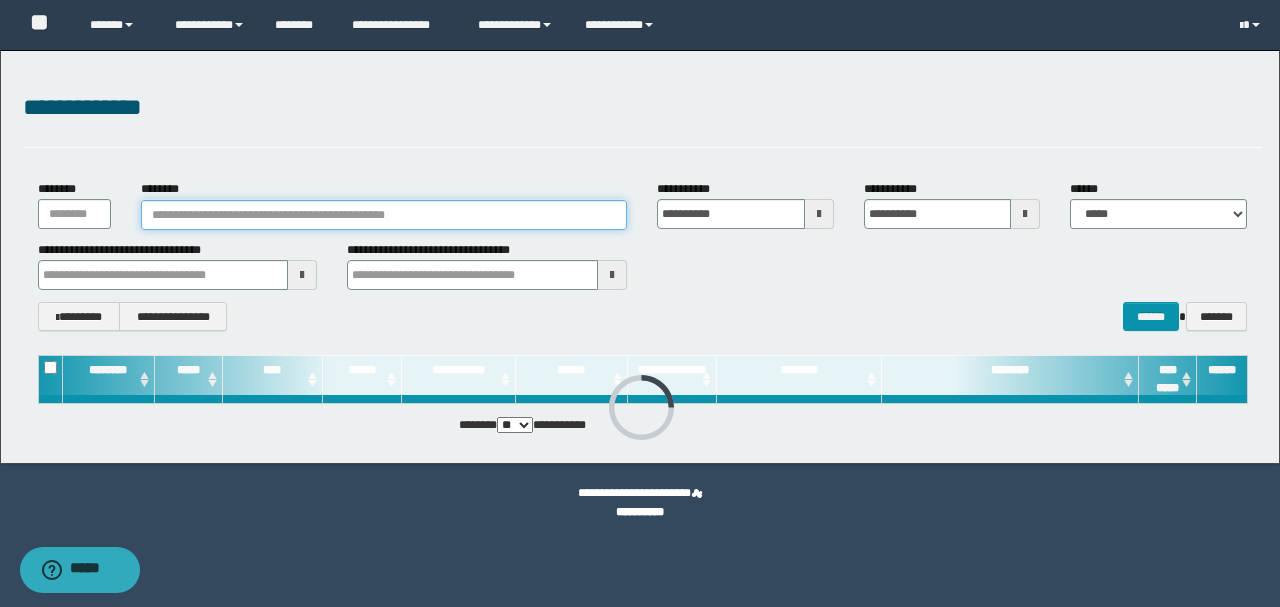 type on "*" 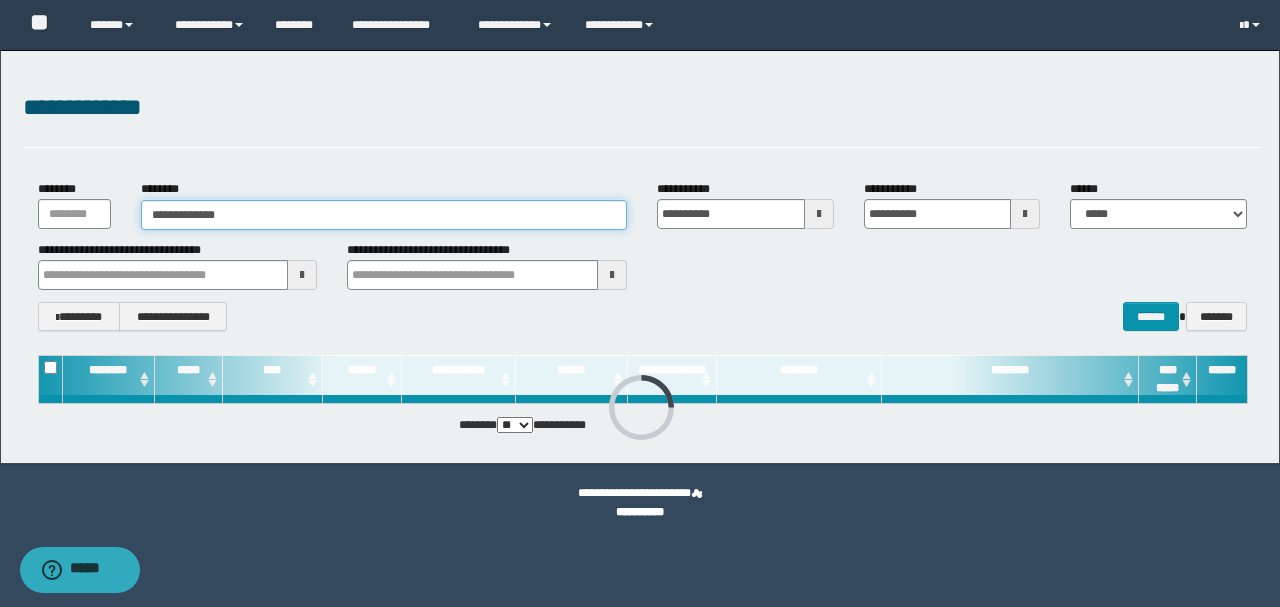 type on "**********" 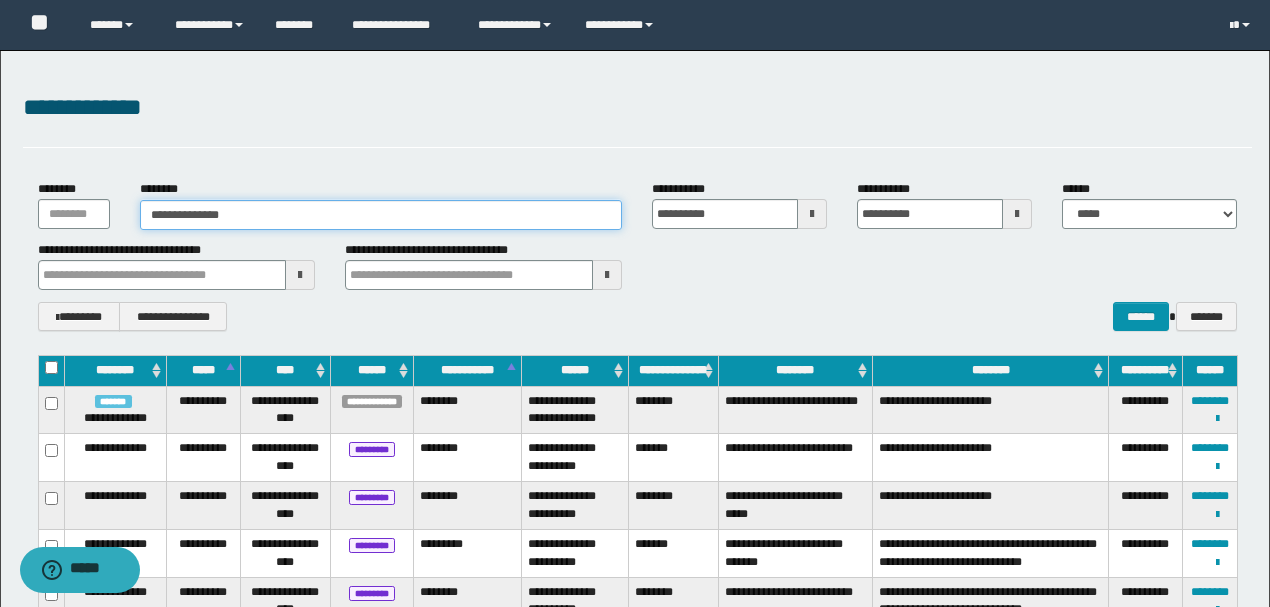 type on "**********" 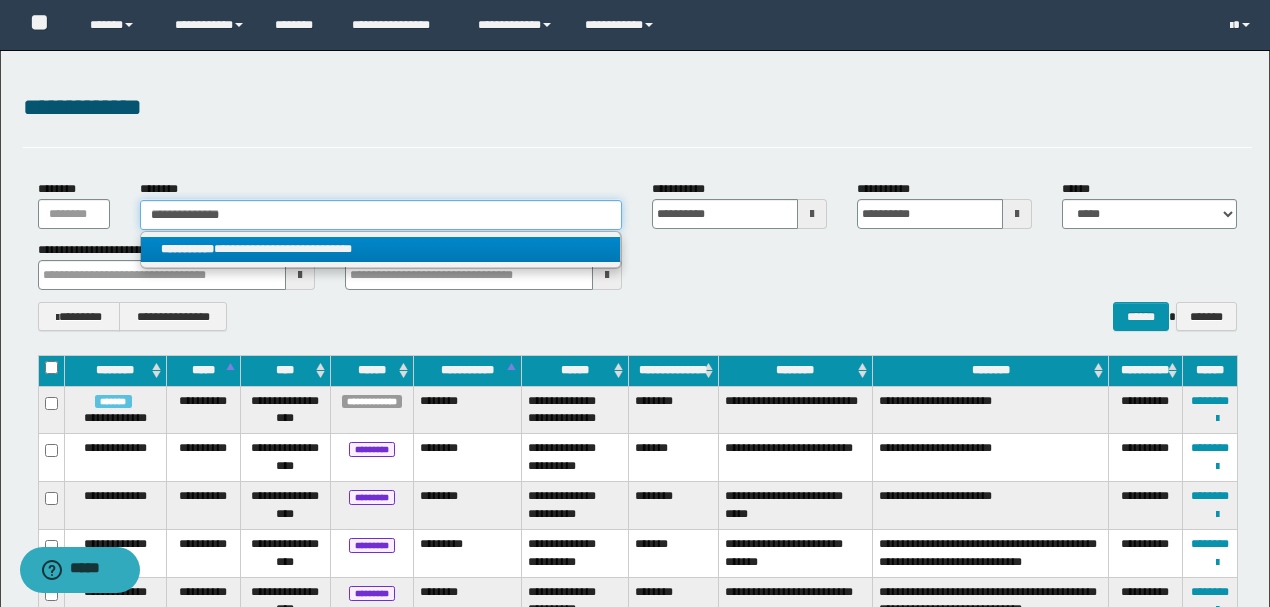 type on "**********" 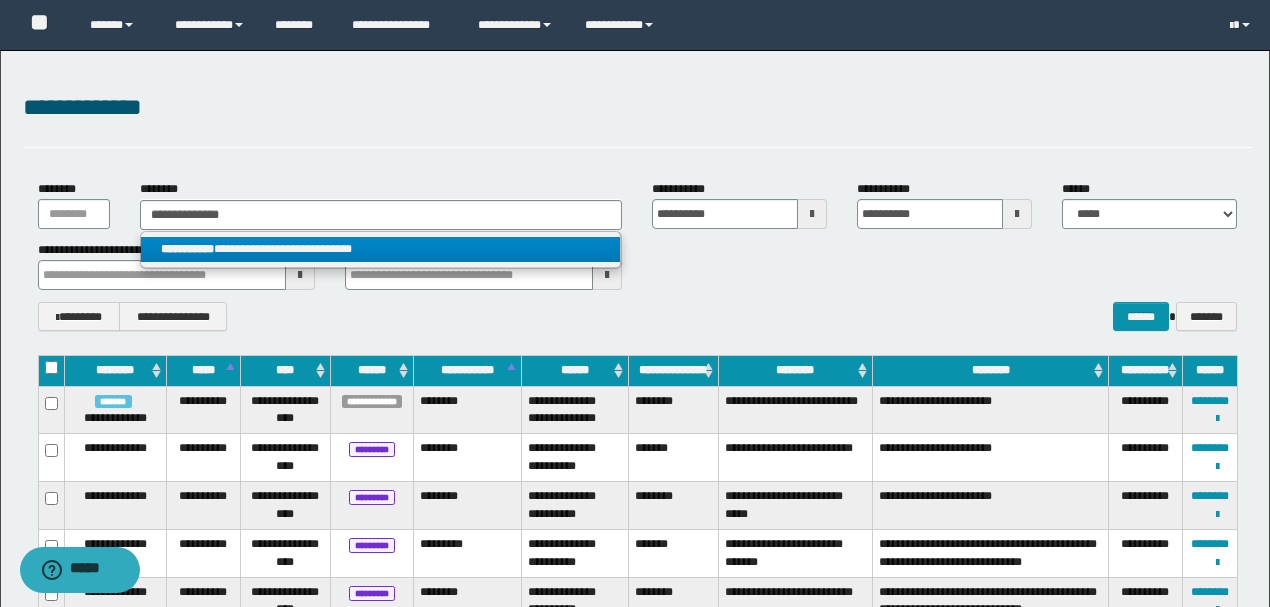 click on "**********" at bounding box center (380, 249) 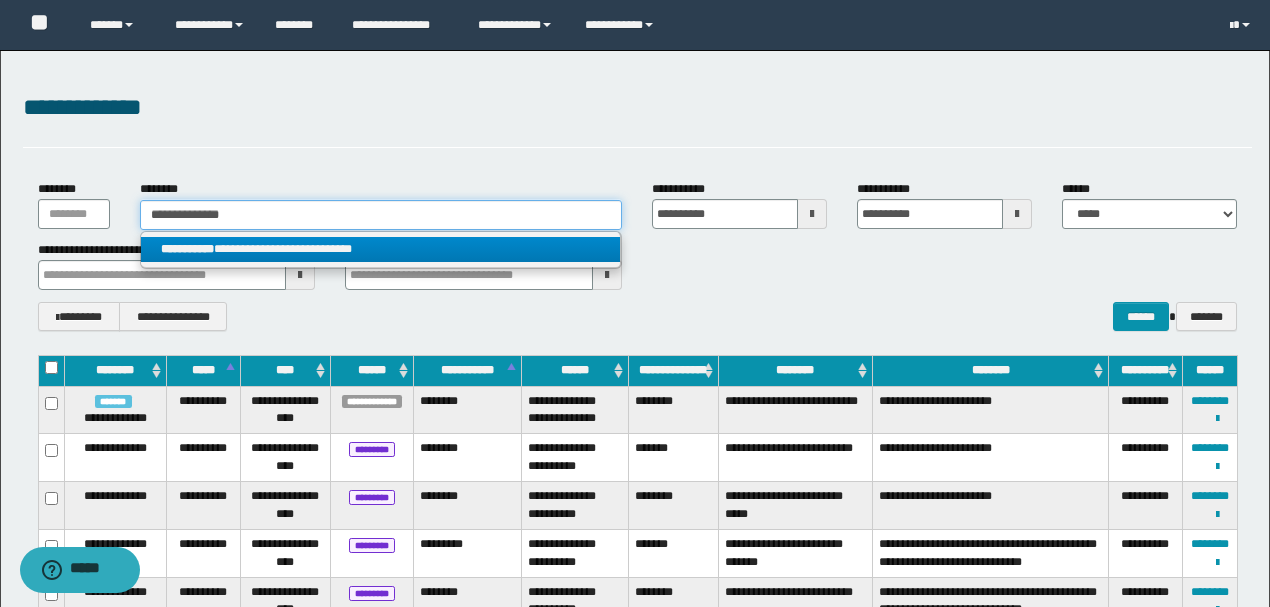 type 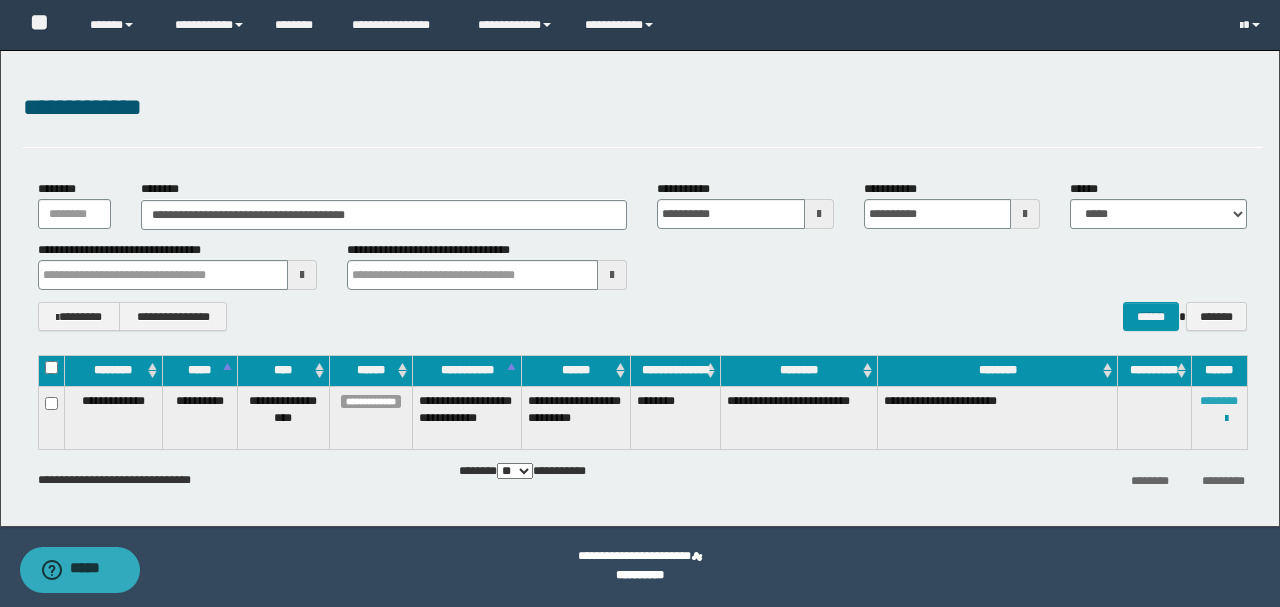 click on "********" at bounding box center (1219, 401) 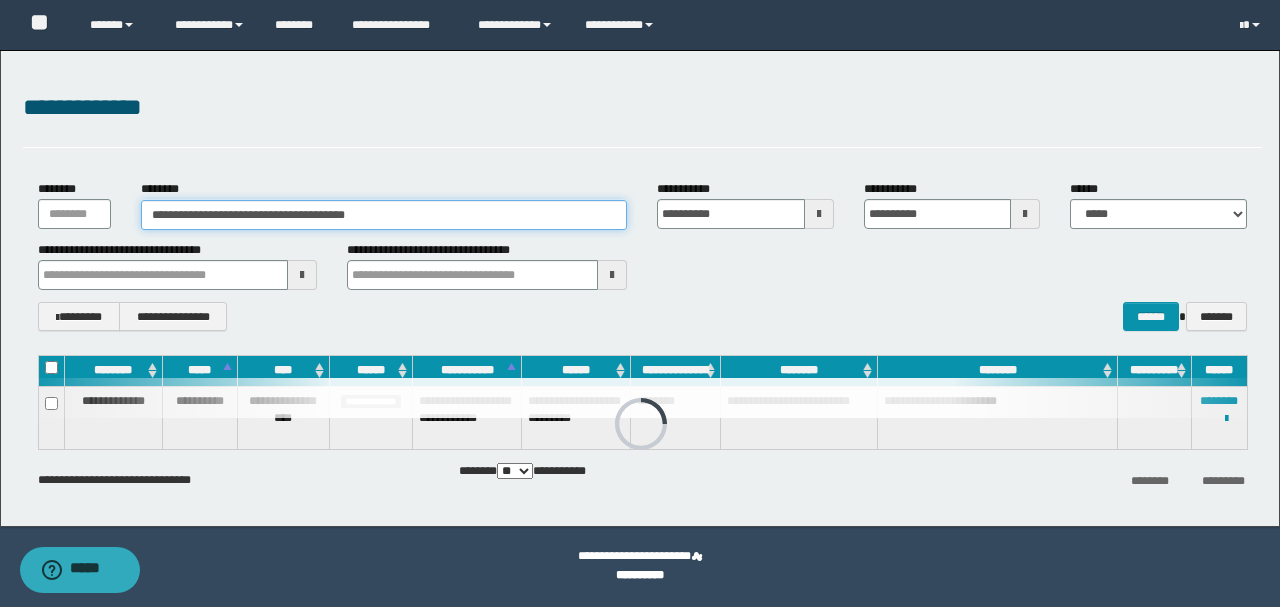 drag, startPoint x: 494, startPoint y: 216, endPoint x: 0, endPoint y: 220, distance: 494.0162 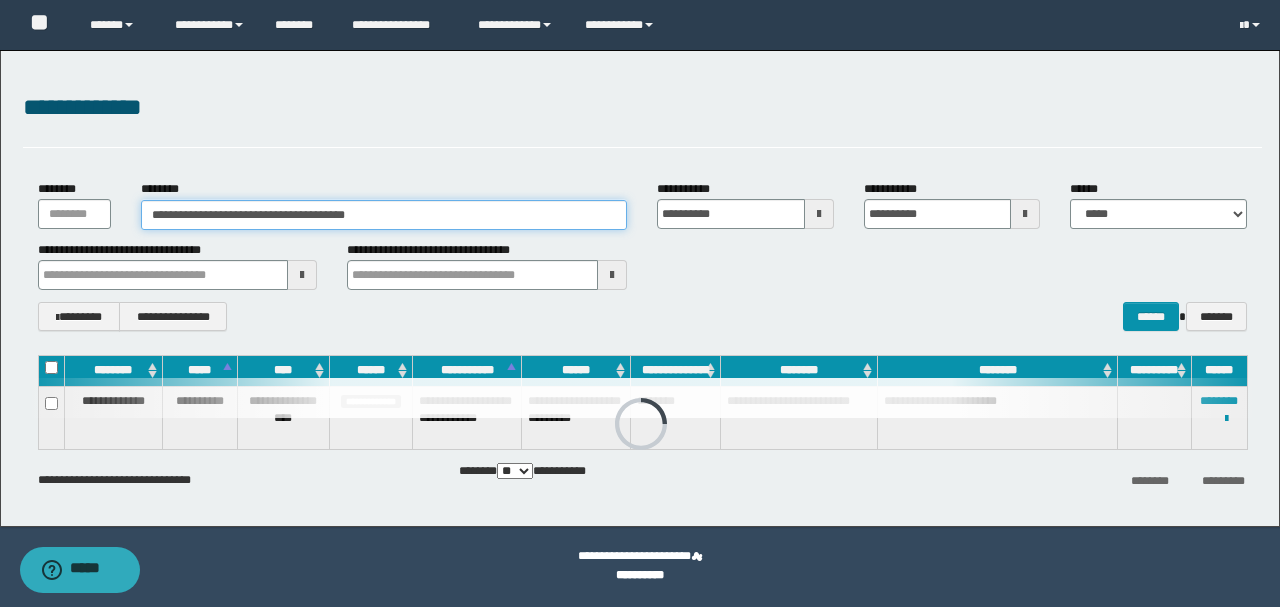 click on "**********" at bounding box center (640, 288) 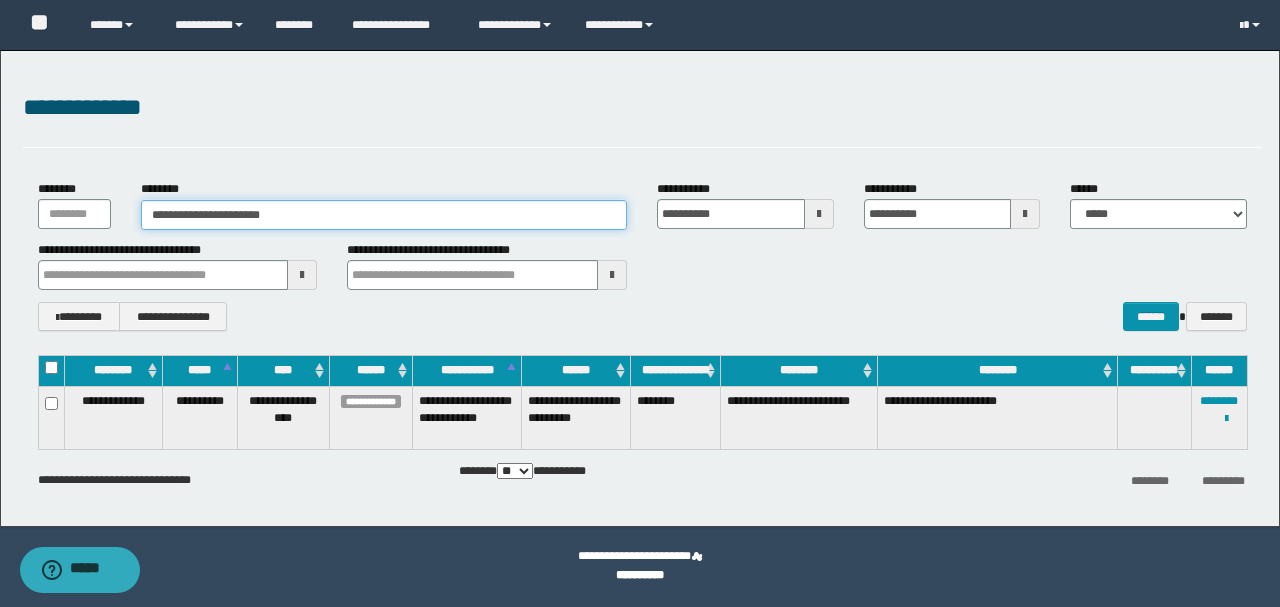type on "**********" 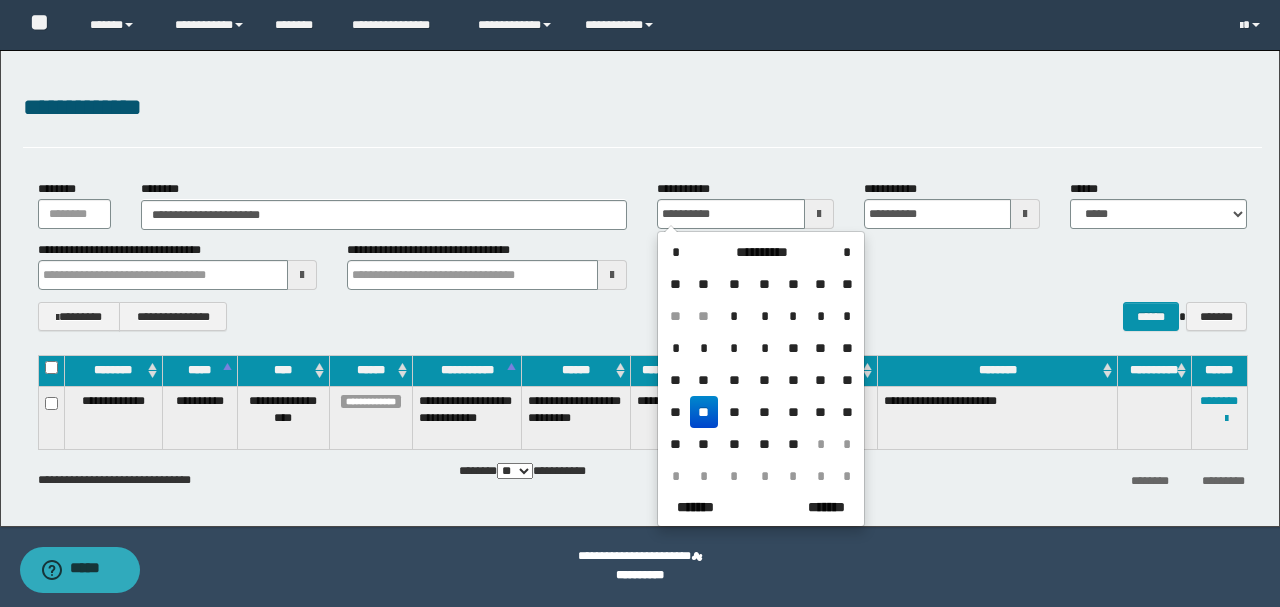 click on "**********" at bounding box center [642, 316] 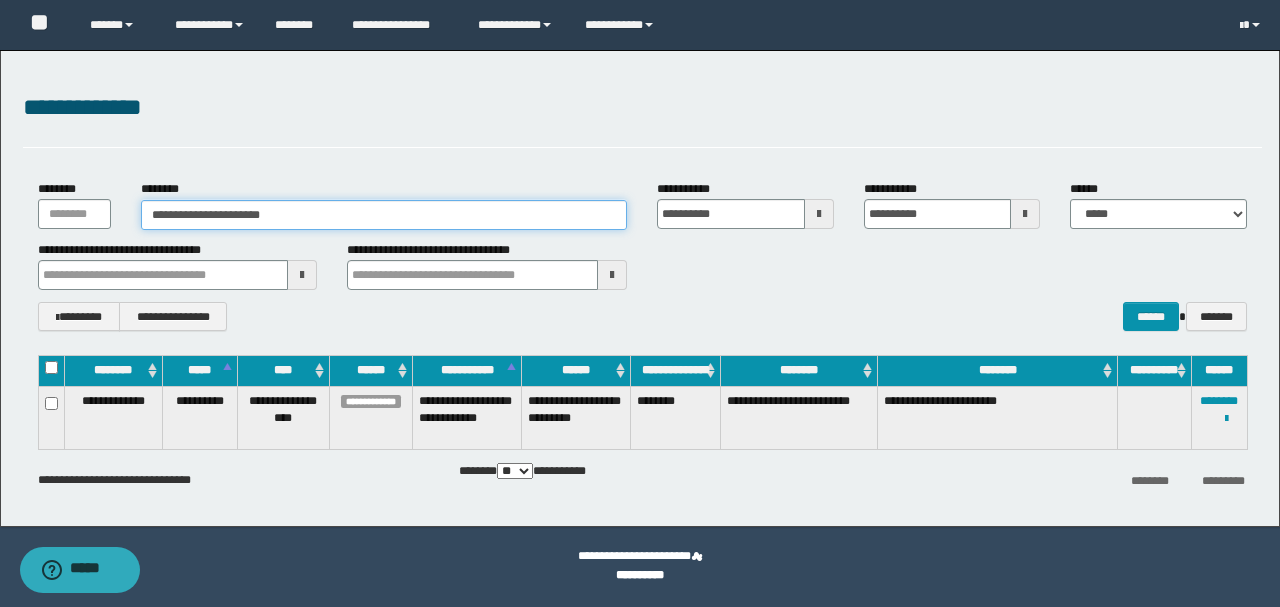 type on "**********" 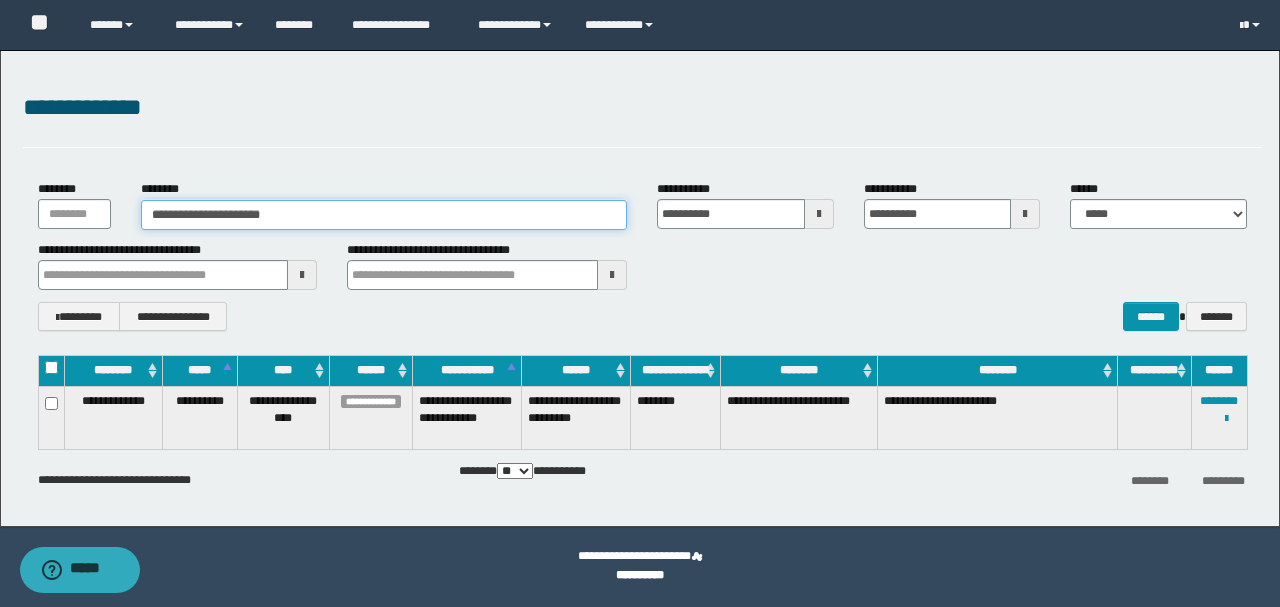 click on "**********" at bounding box center (384, 215) 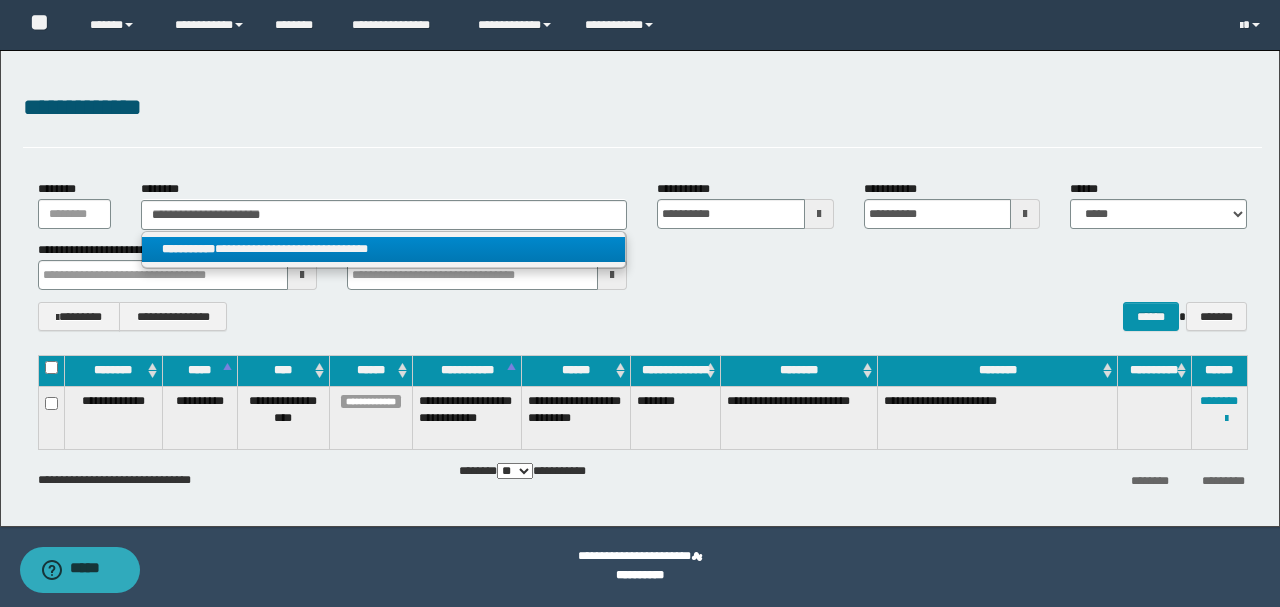 click on "**********" at bounding box center (384, 249) 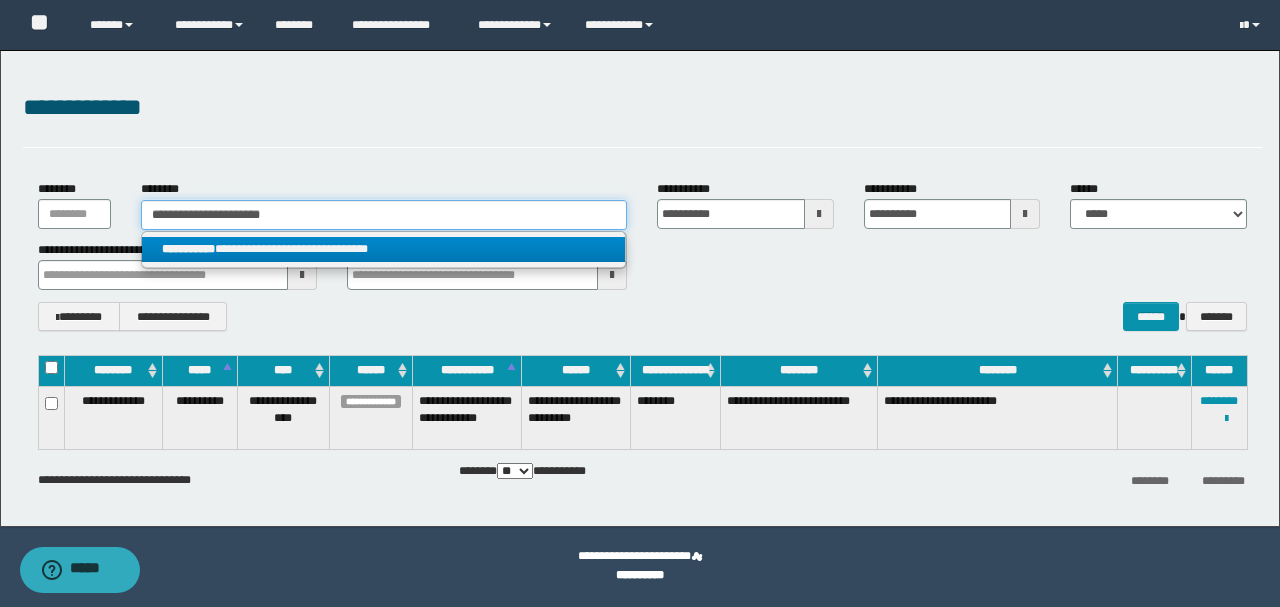 type 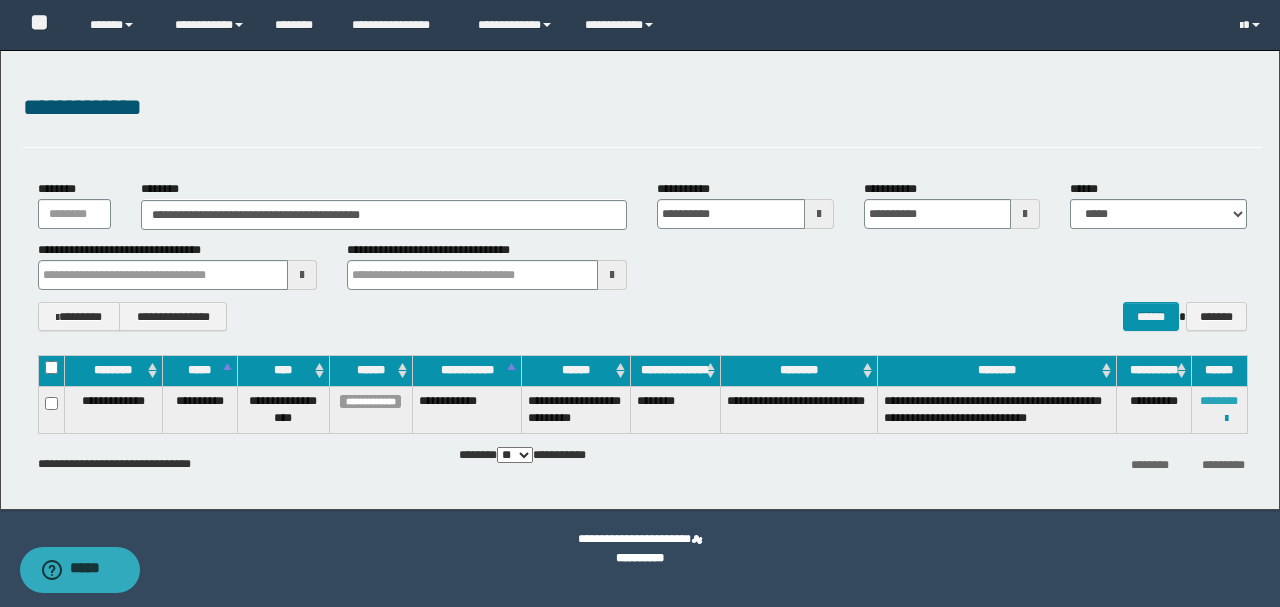 click on "********" at bounding box center [1219, 401] 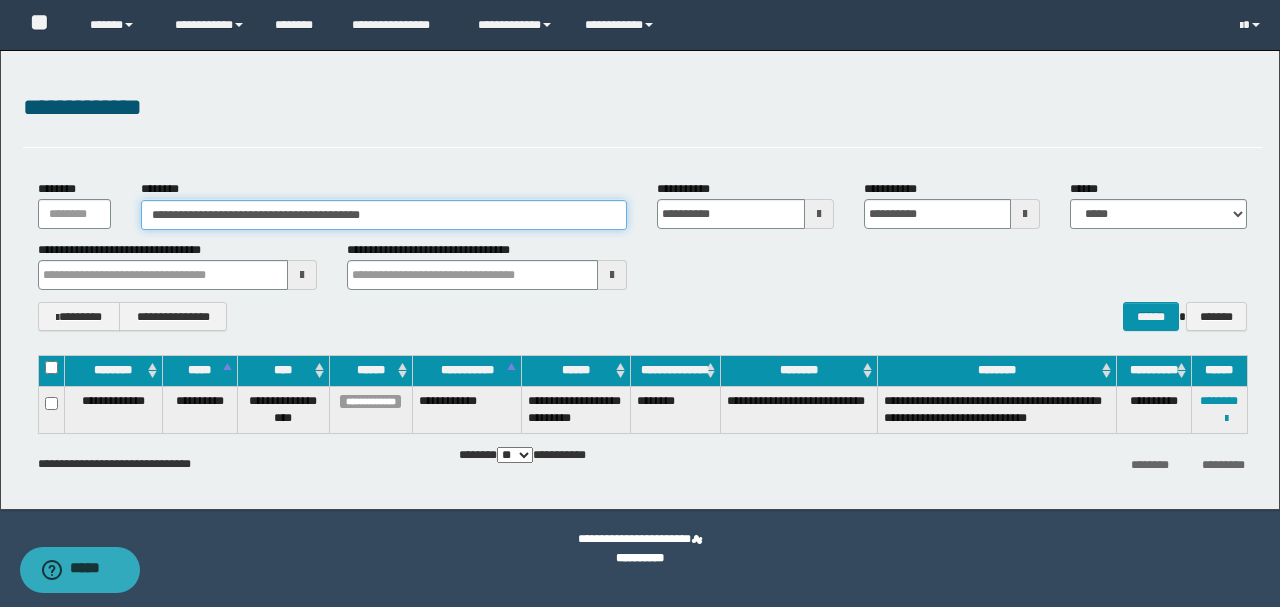 drag, startPoint x: 465, startPoint y: 200, endPoint x: 0, endPoint y: 201, distance: 465.00107 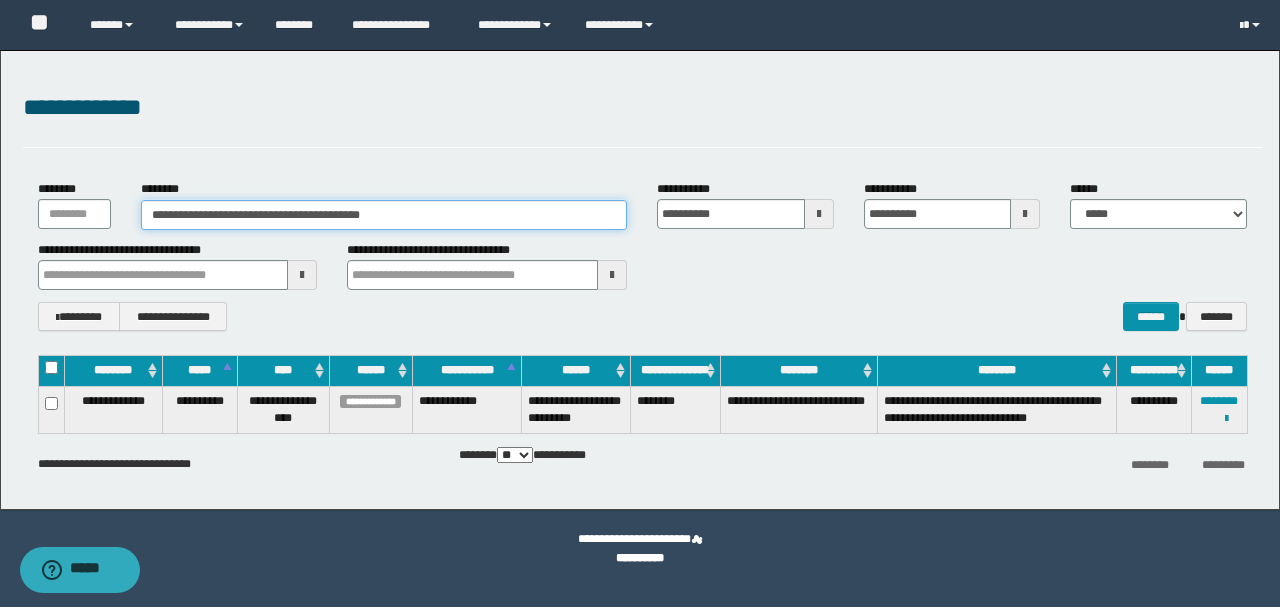 paste 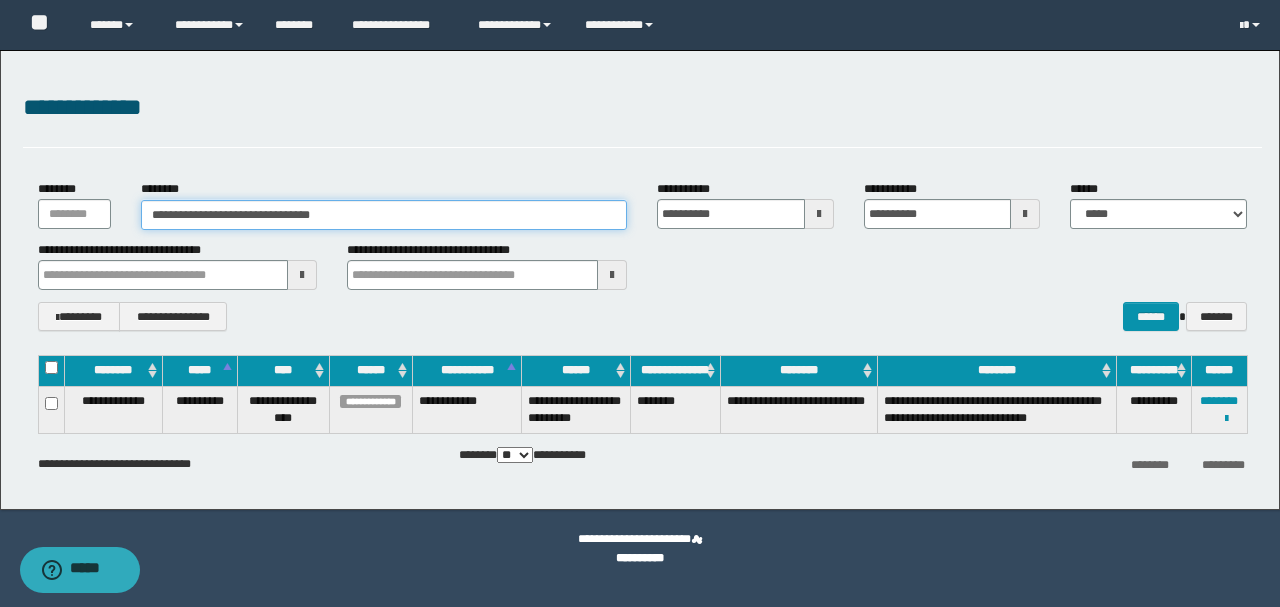 type on "**********" 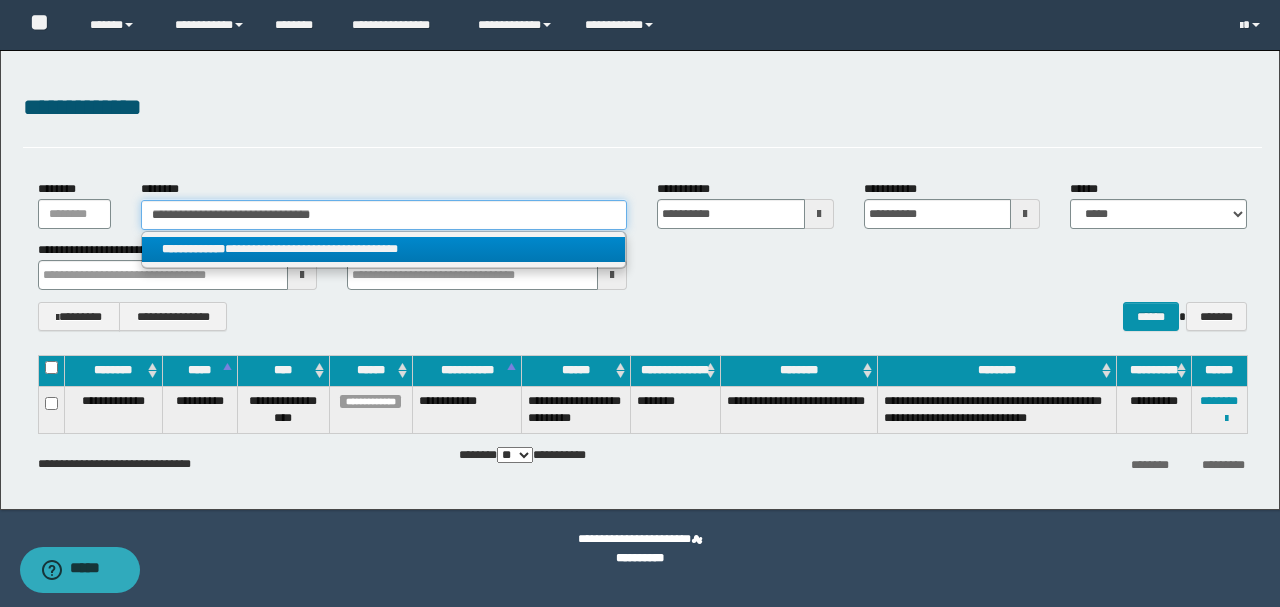 type on "**********" 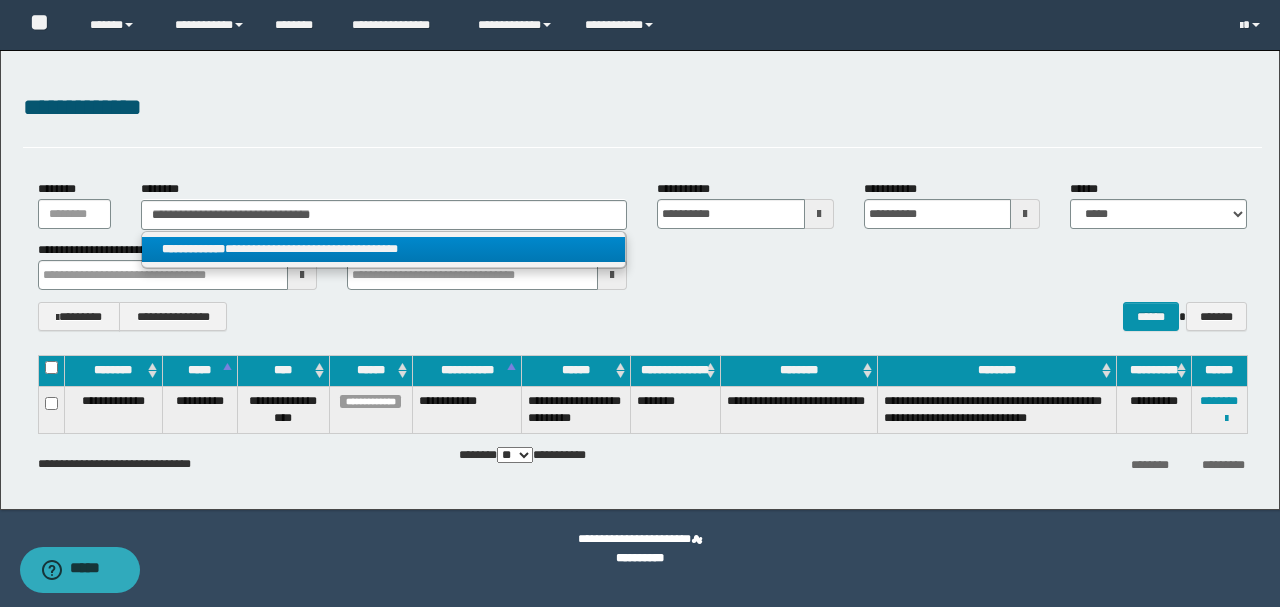 click on "**********" at bounding box center (384, 249) 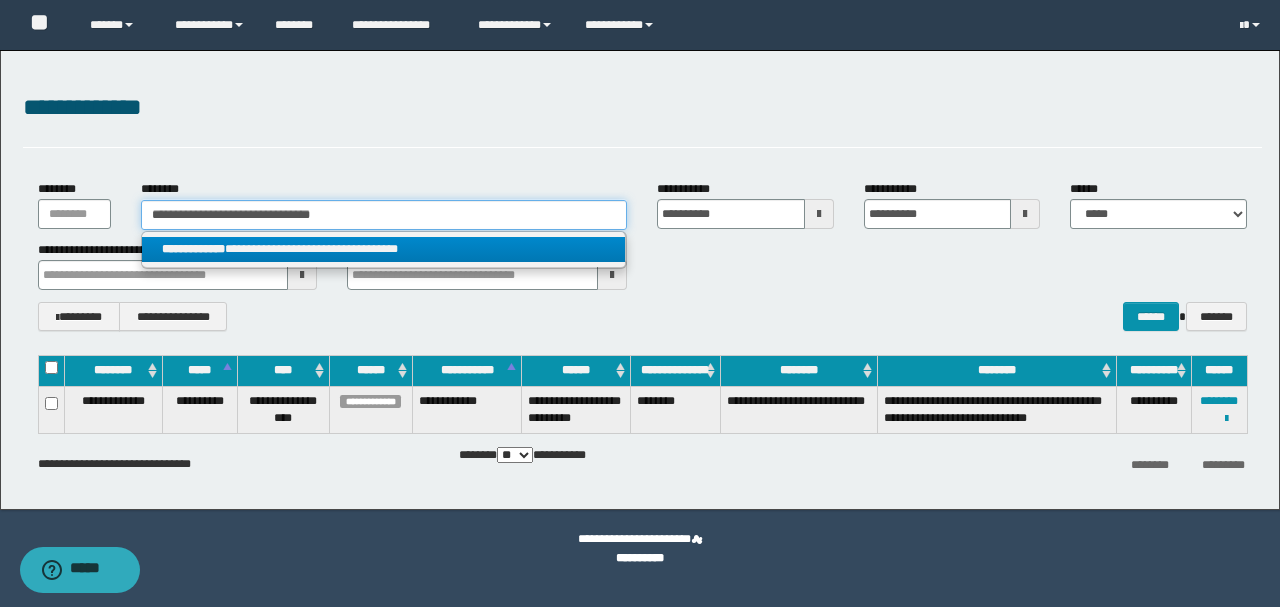 type 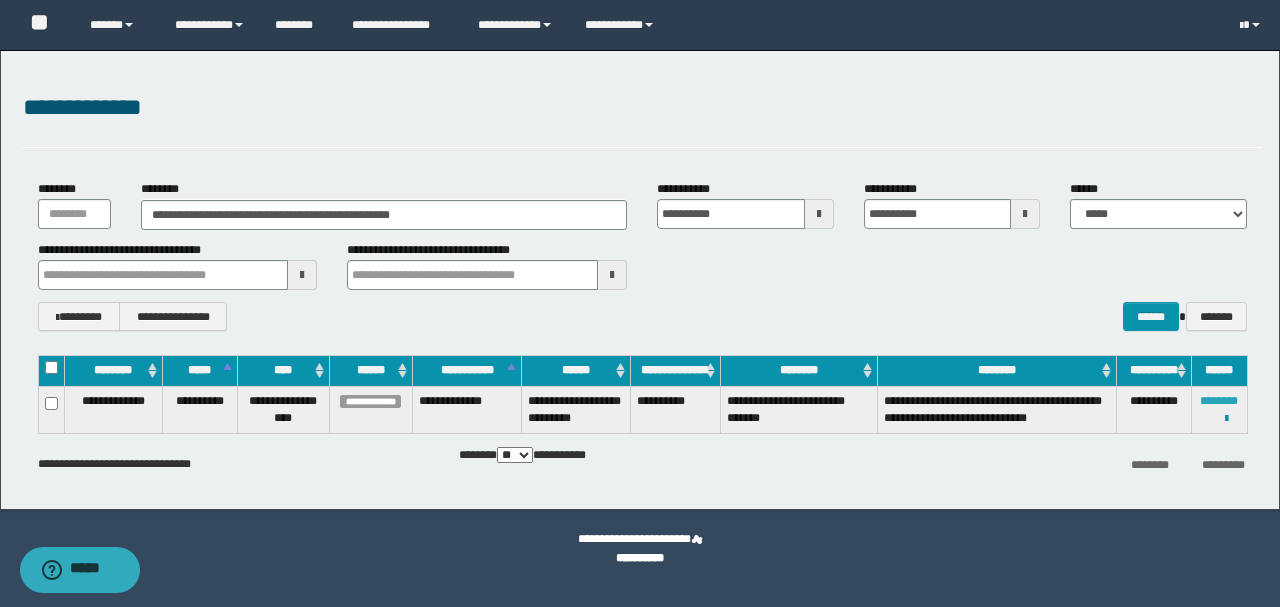 click on "********" at bounding box center (1219, 401) 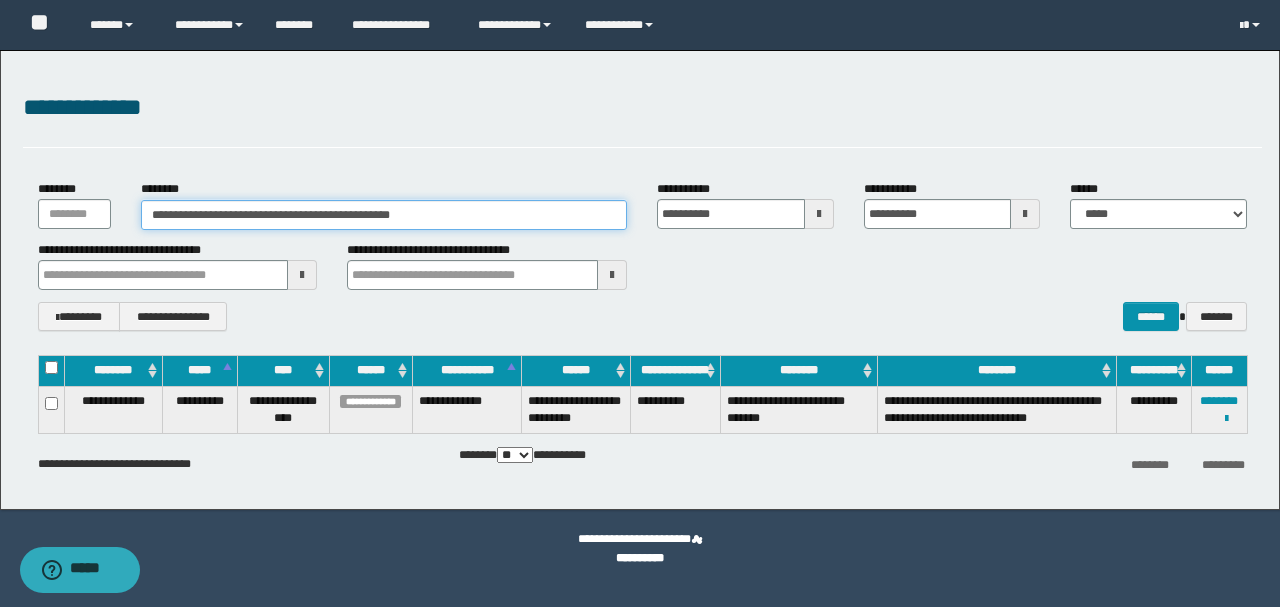 drag, startPoint x: 328, startPoint y: 202, endPoint x: 0, endPoint y: 190, distance: 328.21945 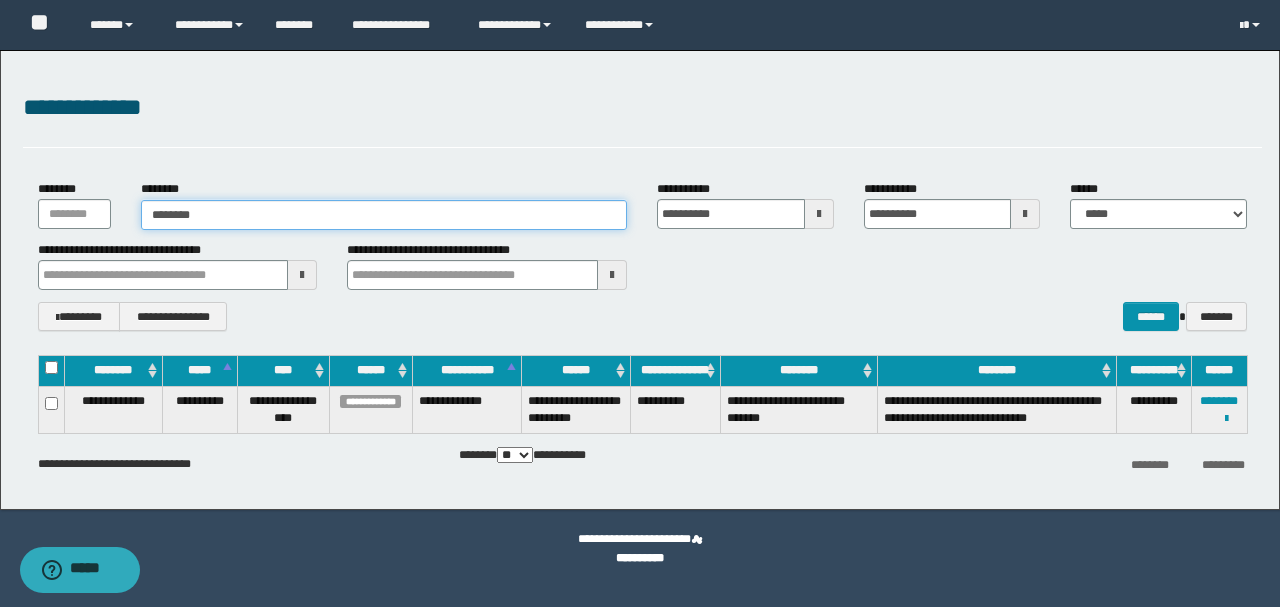 type on "********" 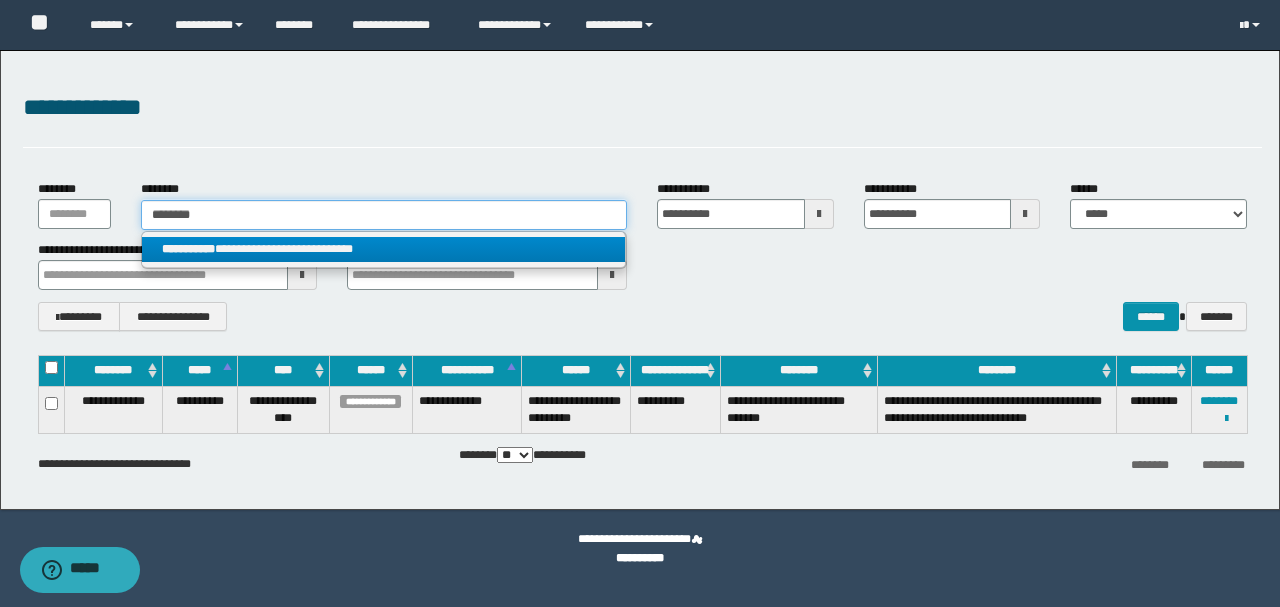 type on "********" 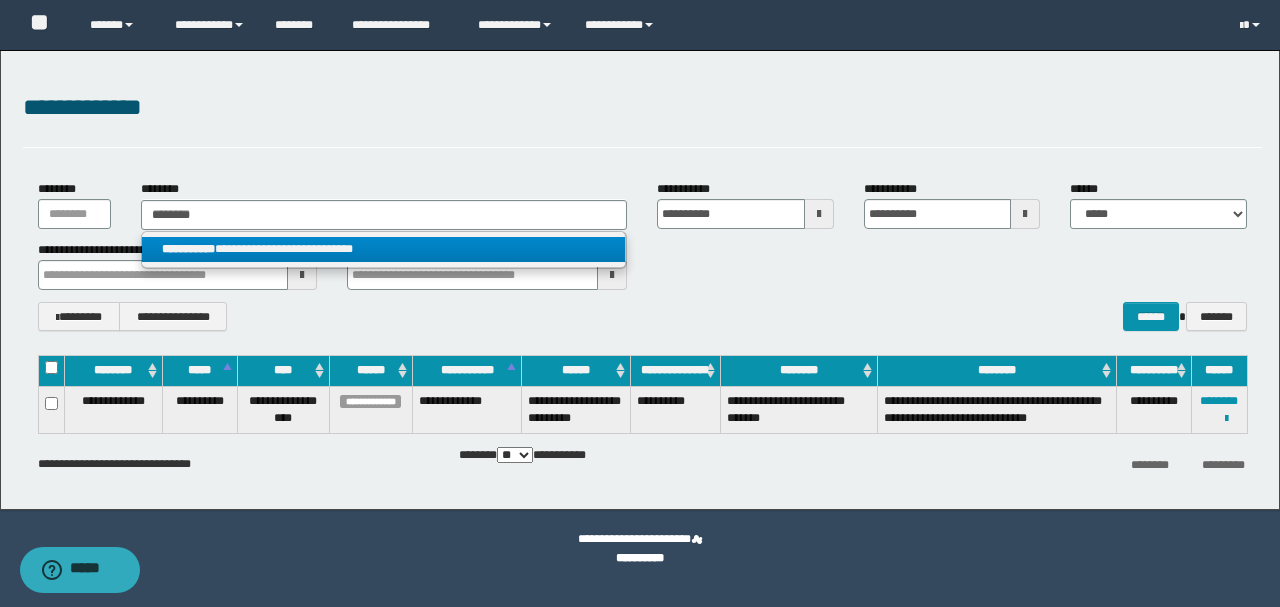 click on "**********" at bounding box center (384, 249) 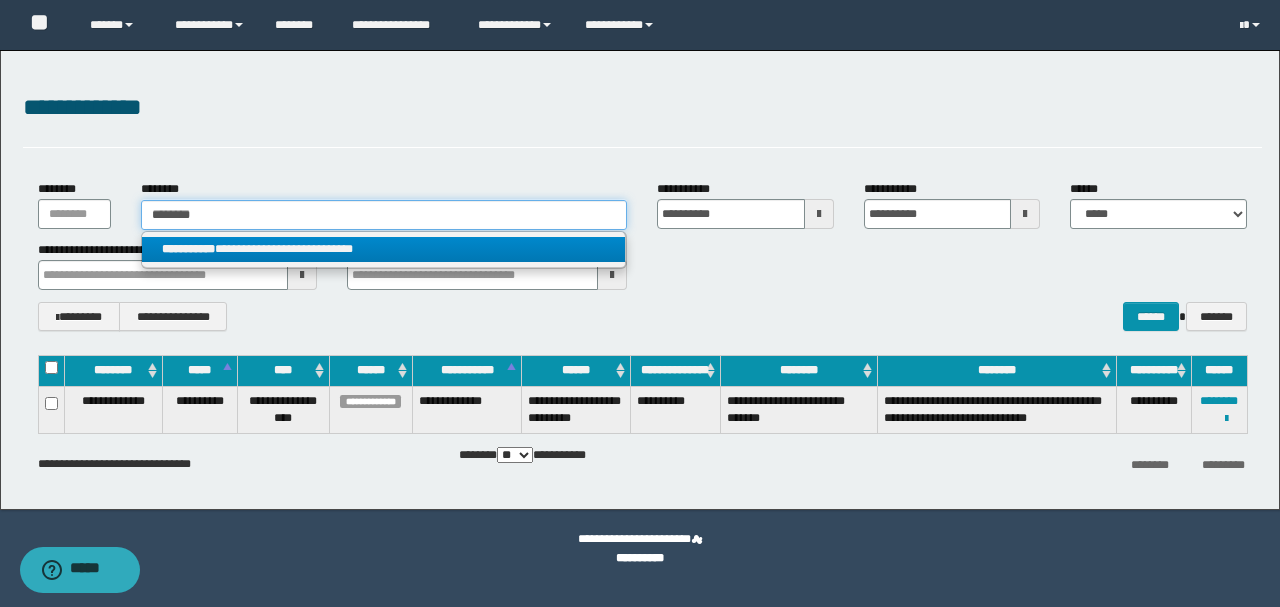 type 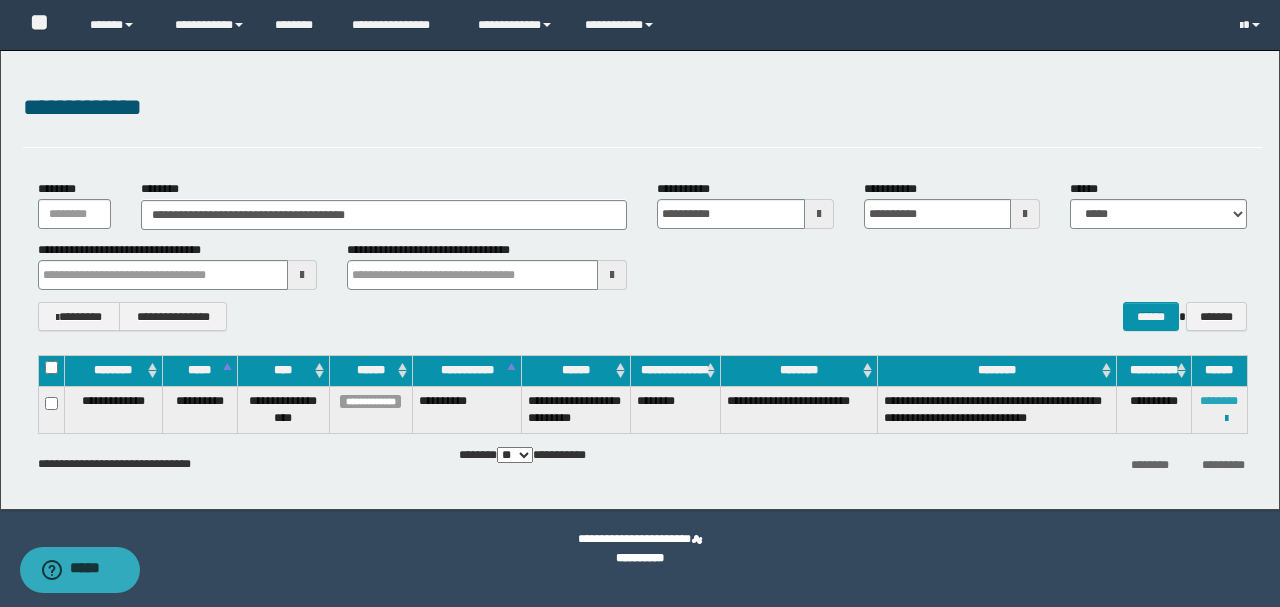 click on "********" at bounding box center (1219, 401) 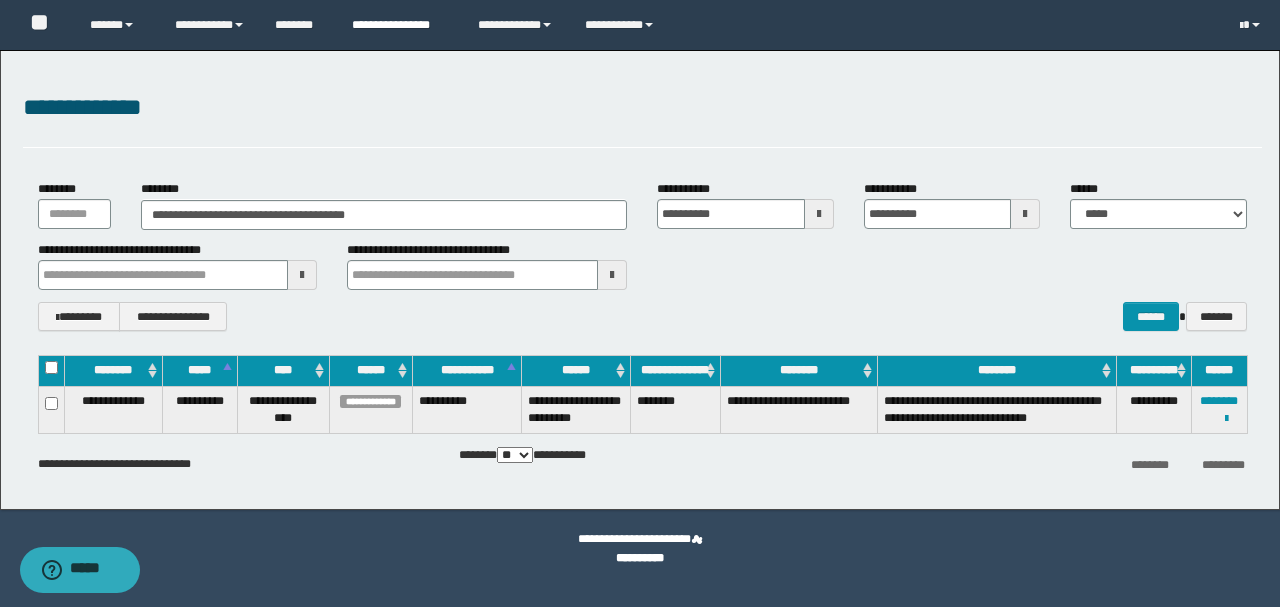 click on "**********" at bounding box center [400, 25] 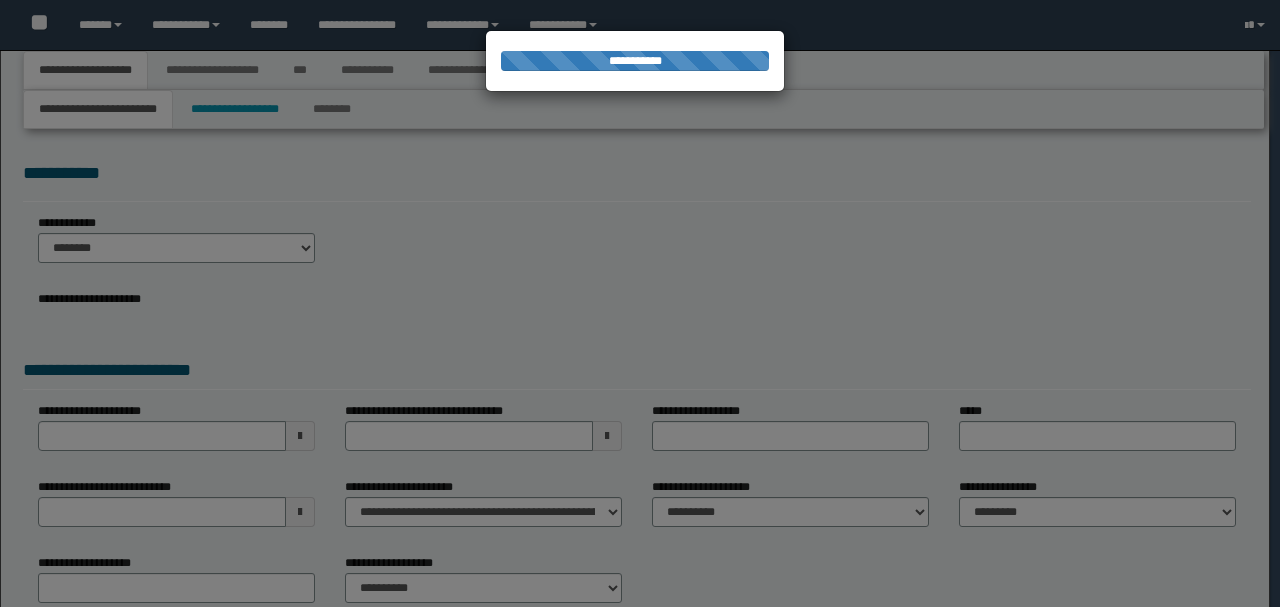 scroll, scrollTop: 0, scrollLeft: 0, axis: both 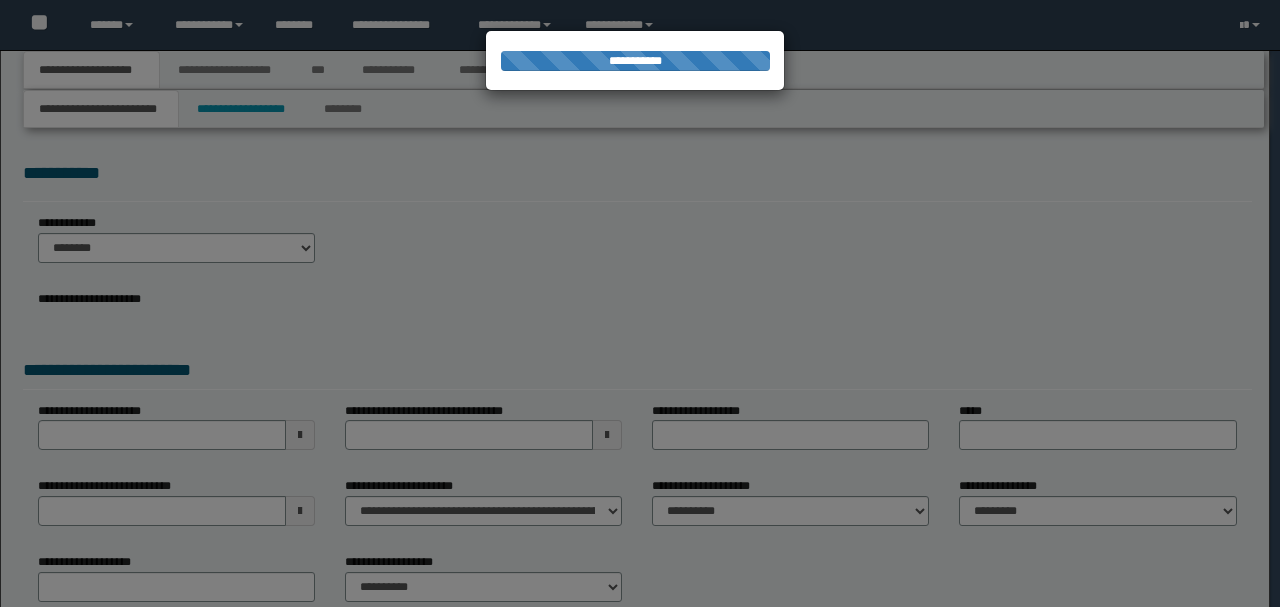 select on "*" 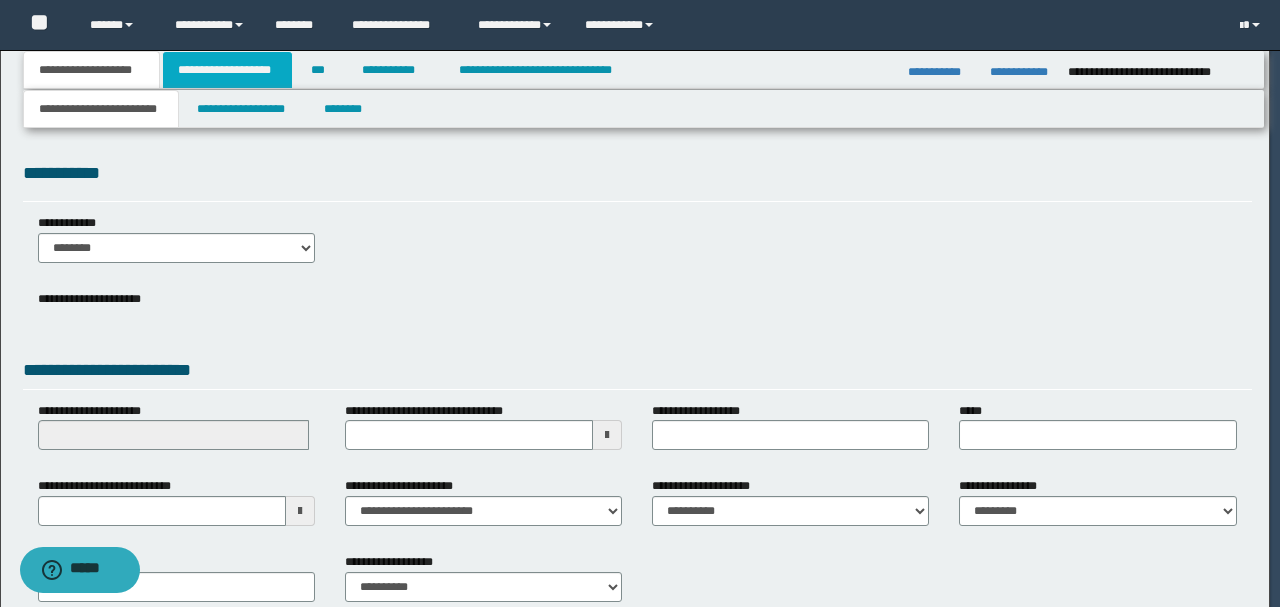 click on "**********" at bounding box center [640, 303] 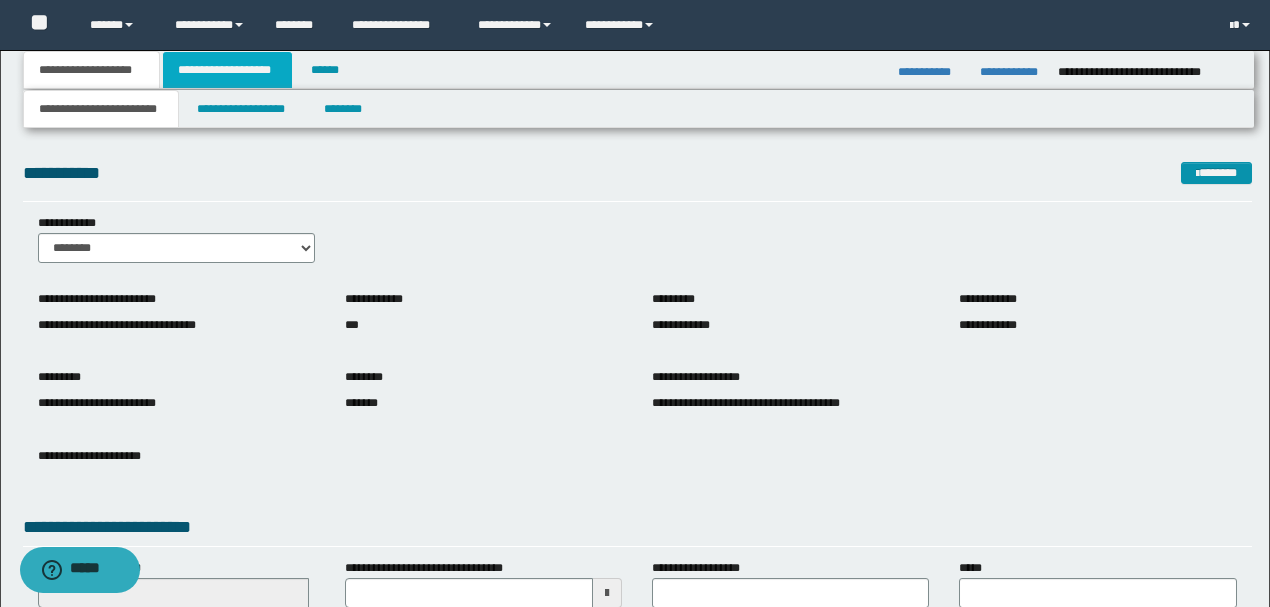 click on "**********" at bounding box center [227, 70] 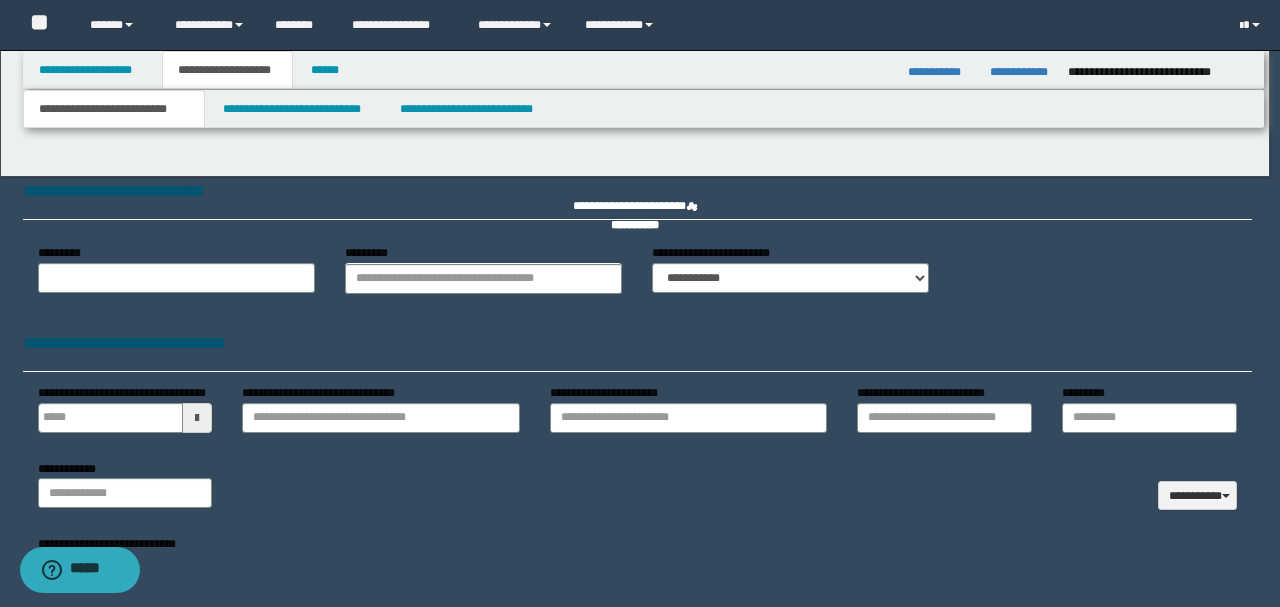 type 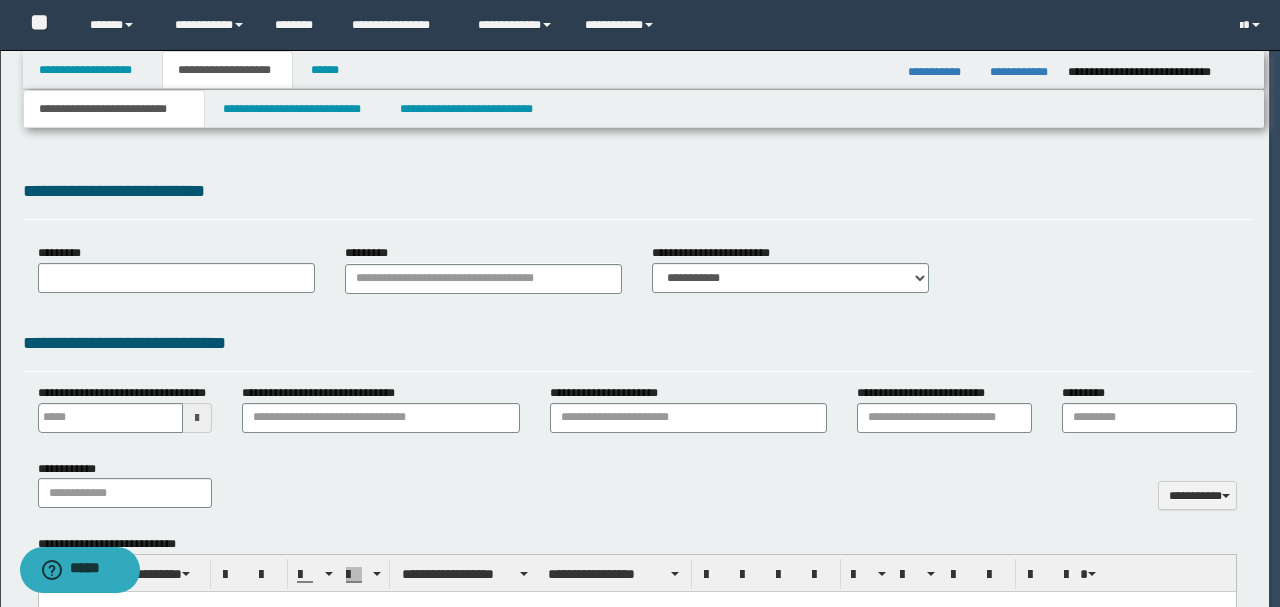 scroll, scrollTop: 0, scrollLeft: 0, axis: both 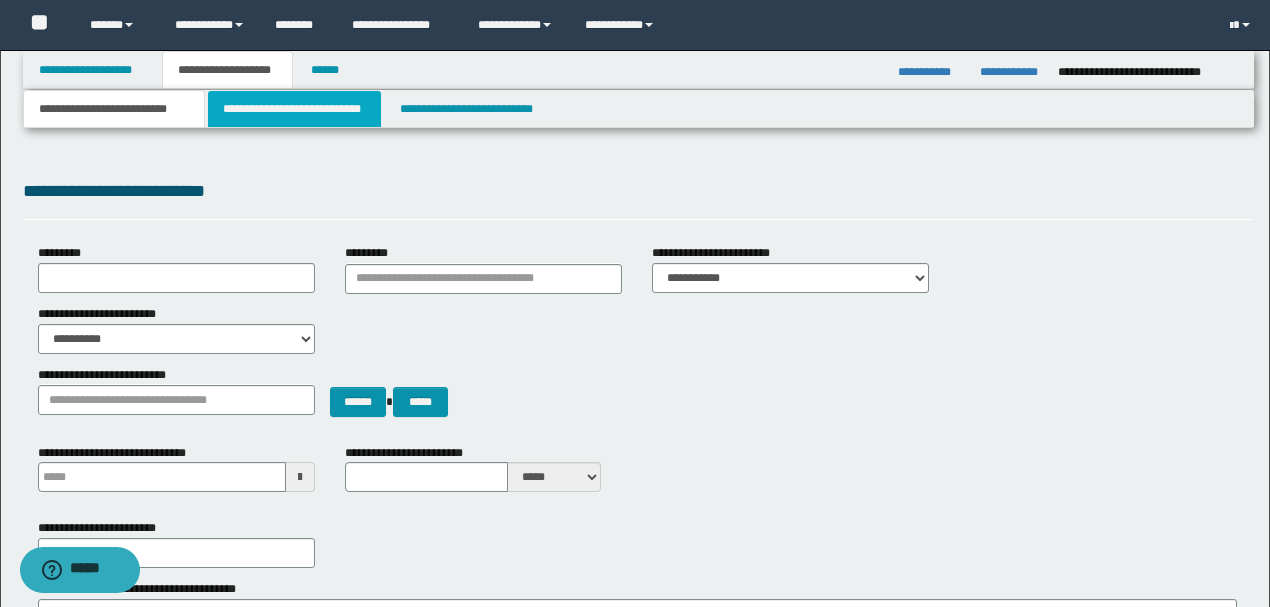 click on "**********" at bounding box center (294, 109) 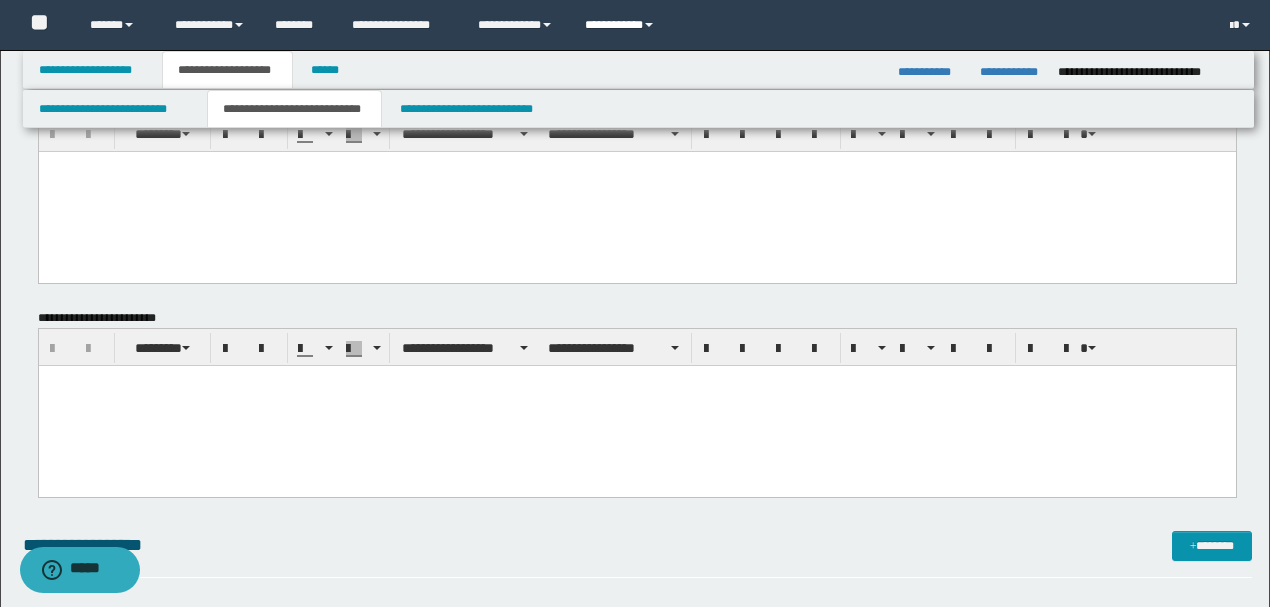 scroll, scrollTop: 0, scrollLeft: 0, axis: both 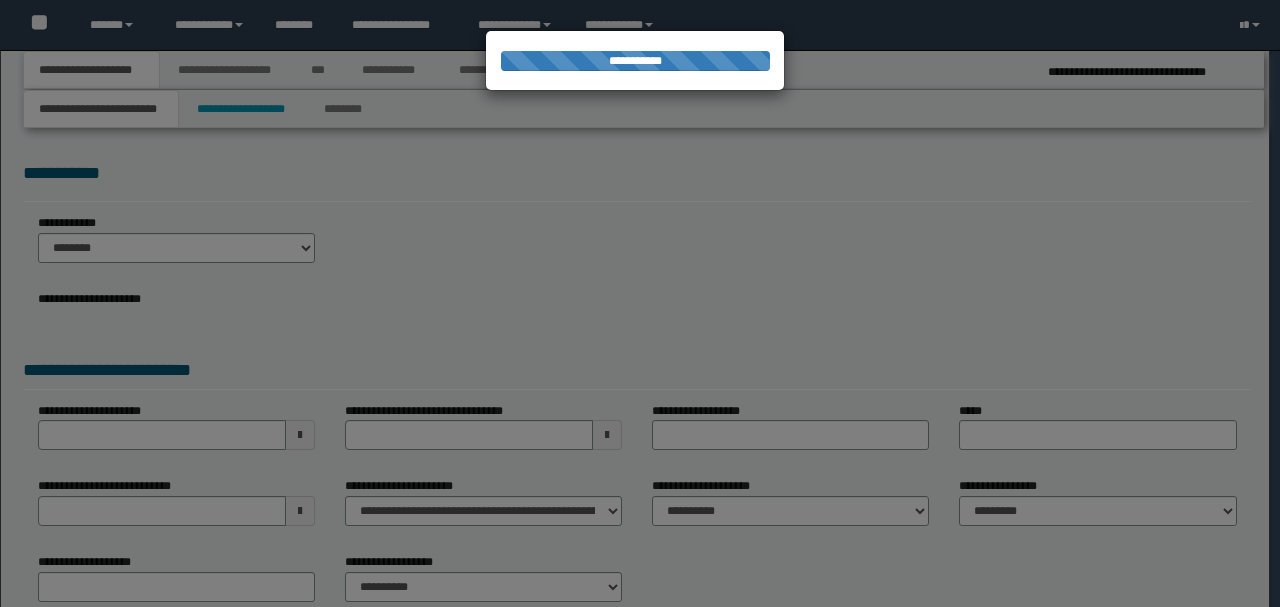 select on "*" 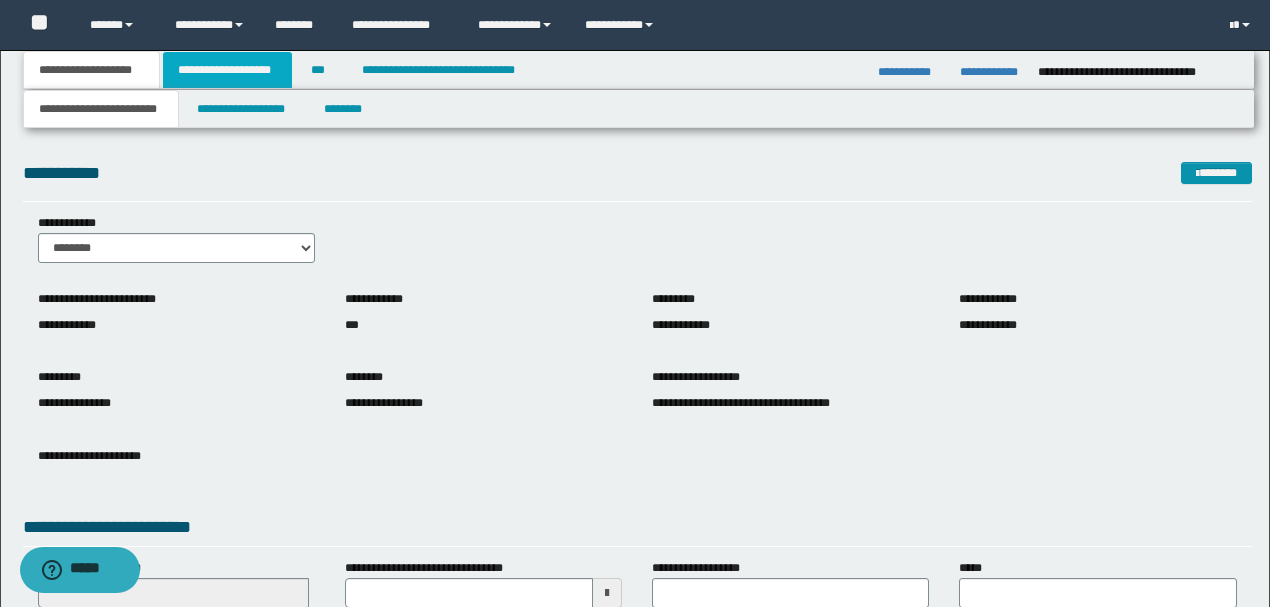 click on "**********" at bounding box center [227, 70] 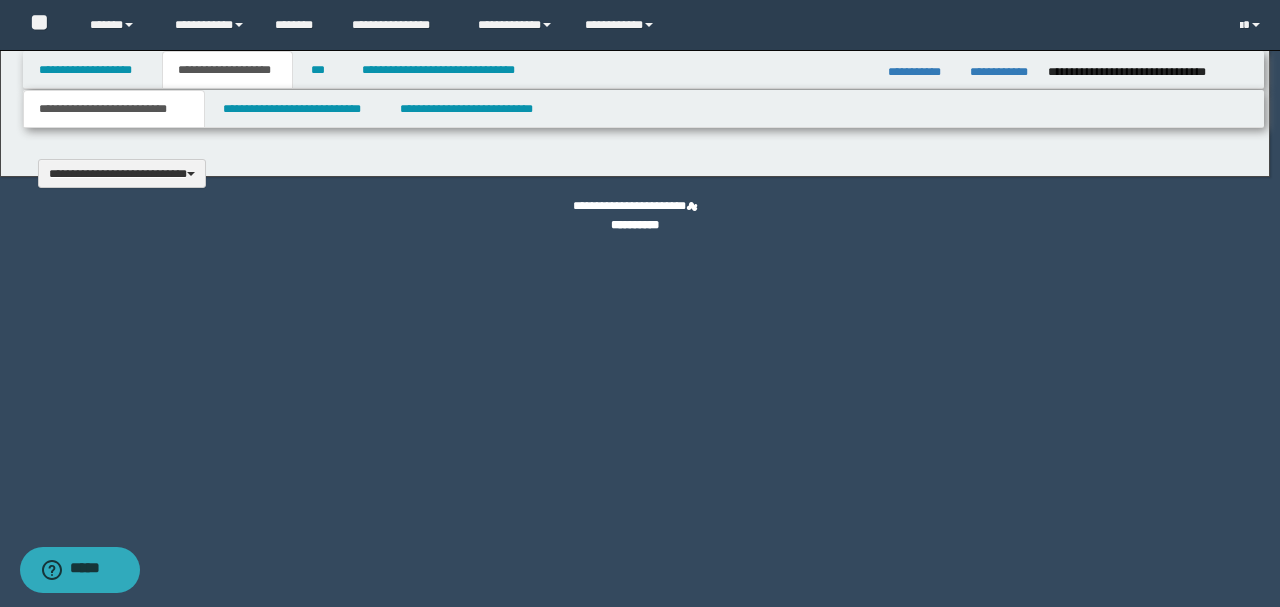type 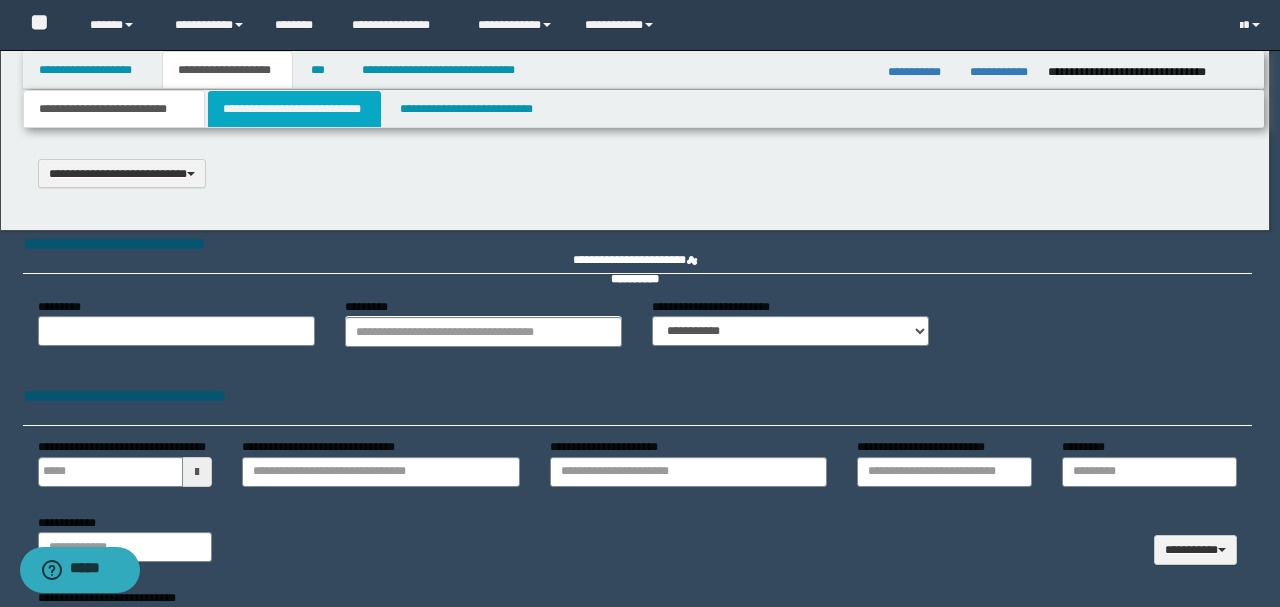 click on "**********" at bounding box center [294, 109] 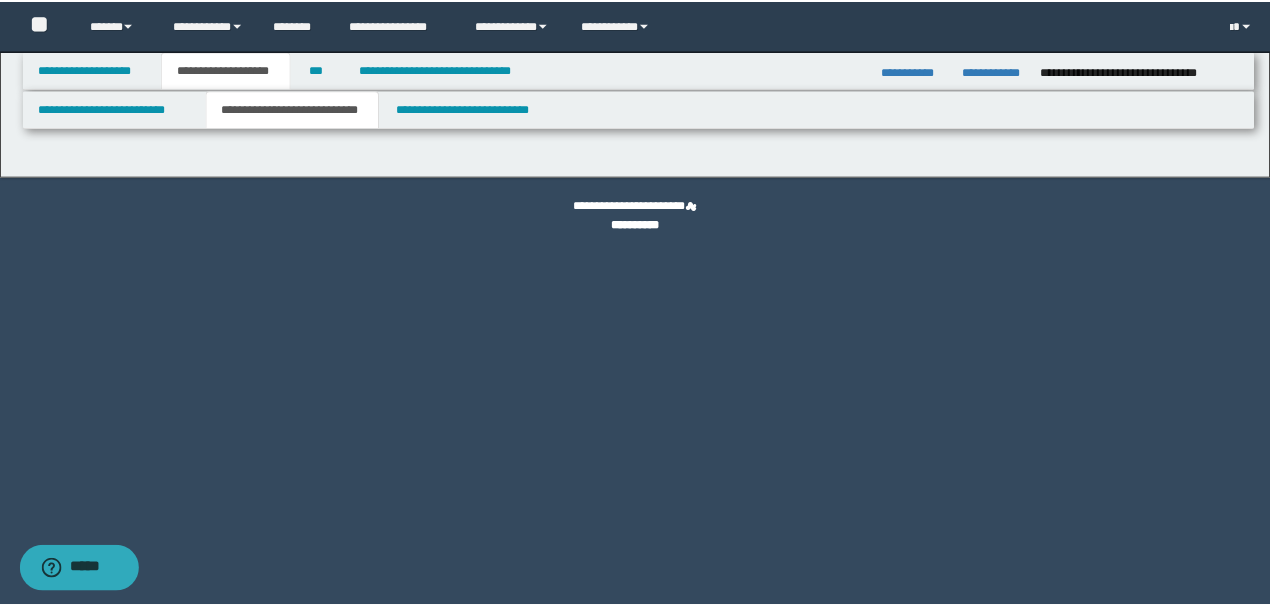 scroll, scrollTop: 0, scrollLeft: 0, axis: both 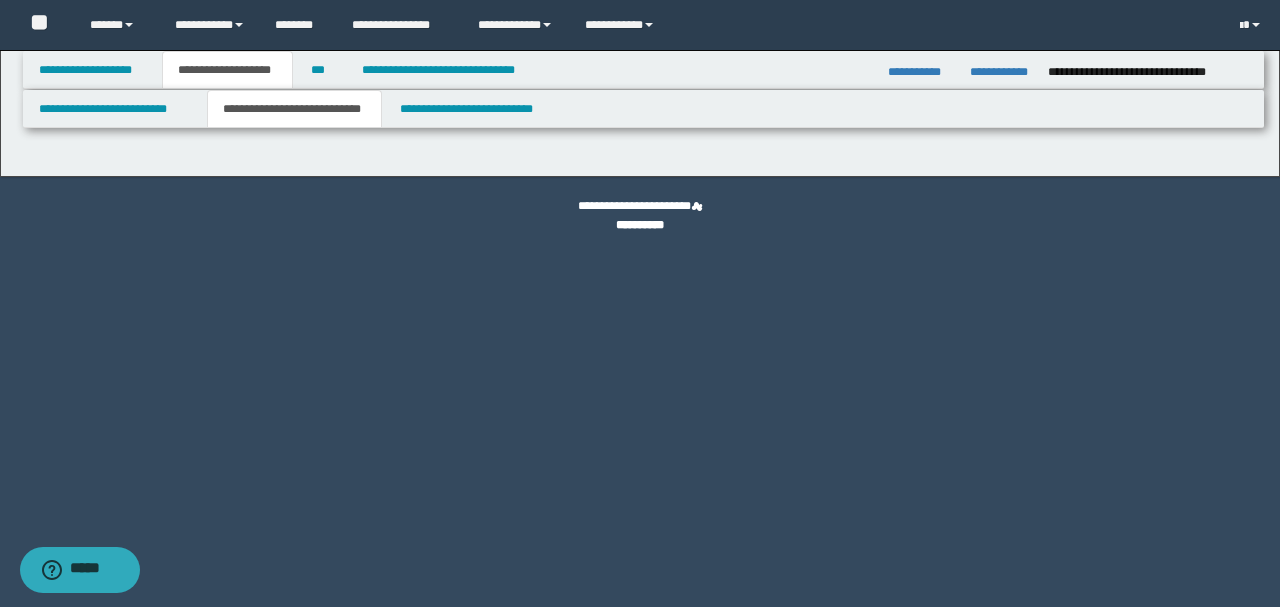 select on "*" 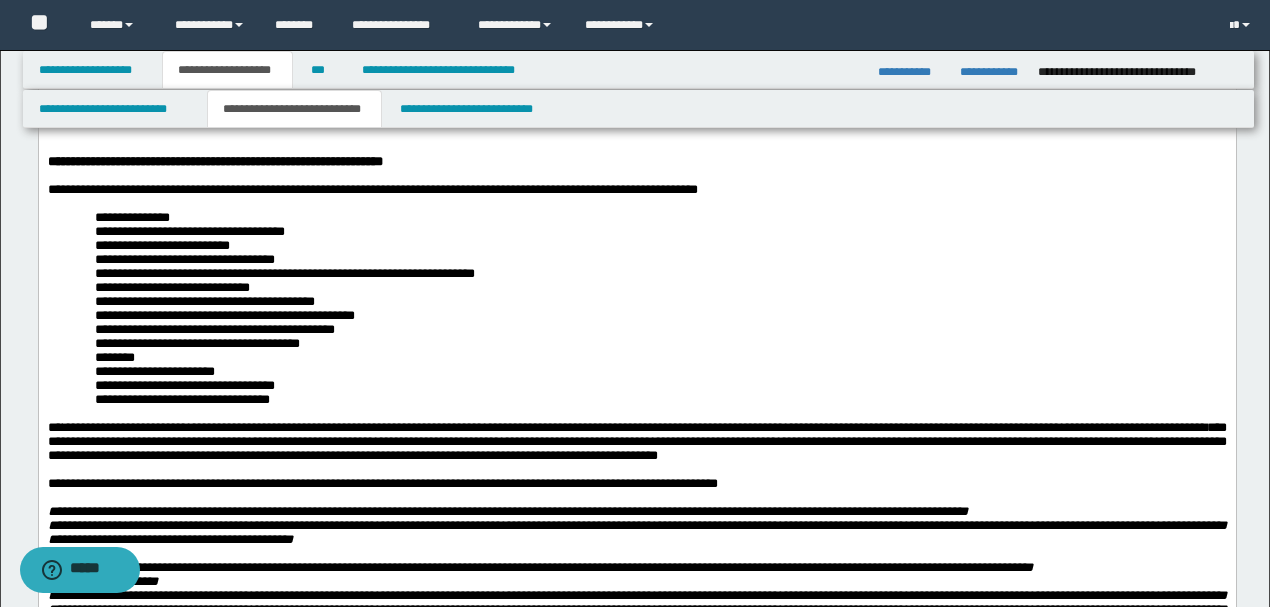 scroll, scrollTop: 466, scrollLeft: 0, axis: vertical 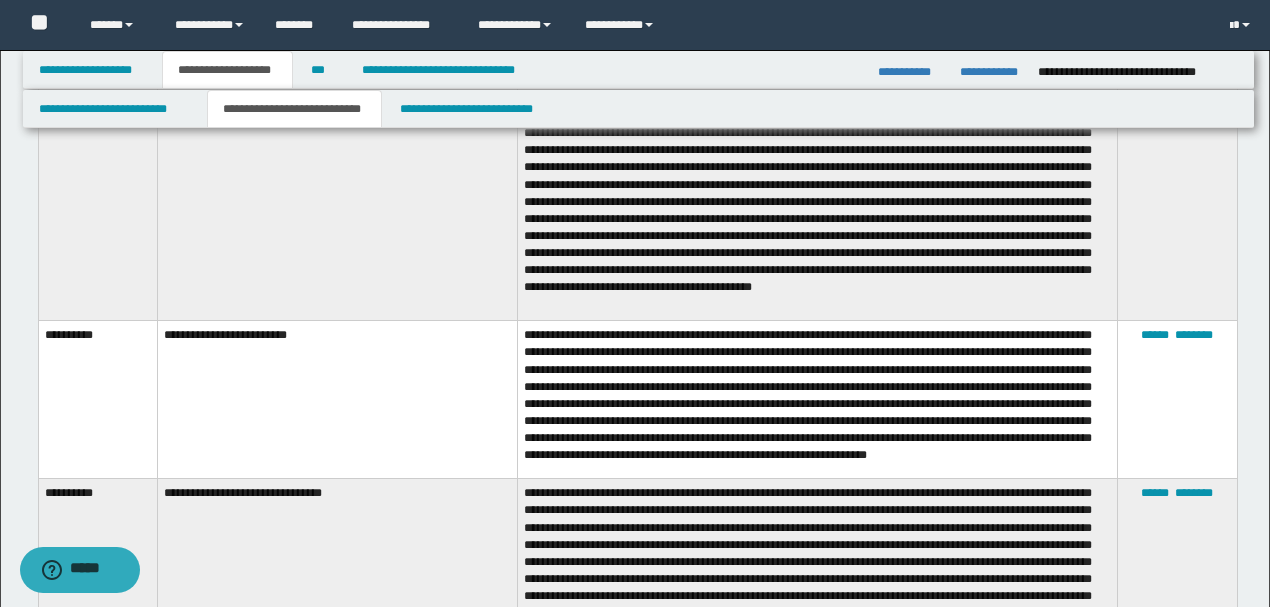 click on "**********" at bounding box center [338, 400] 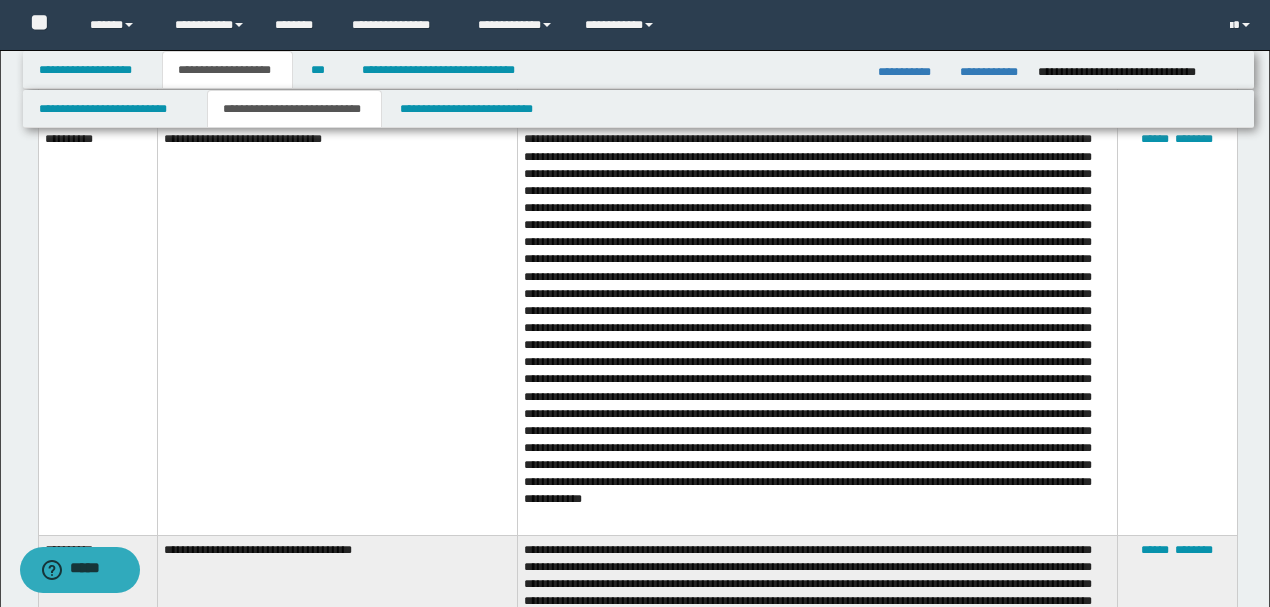 scroll, scrollTop: 10387, scrollLeft: 0, axis: vertical 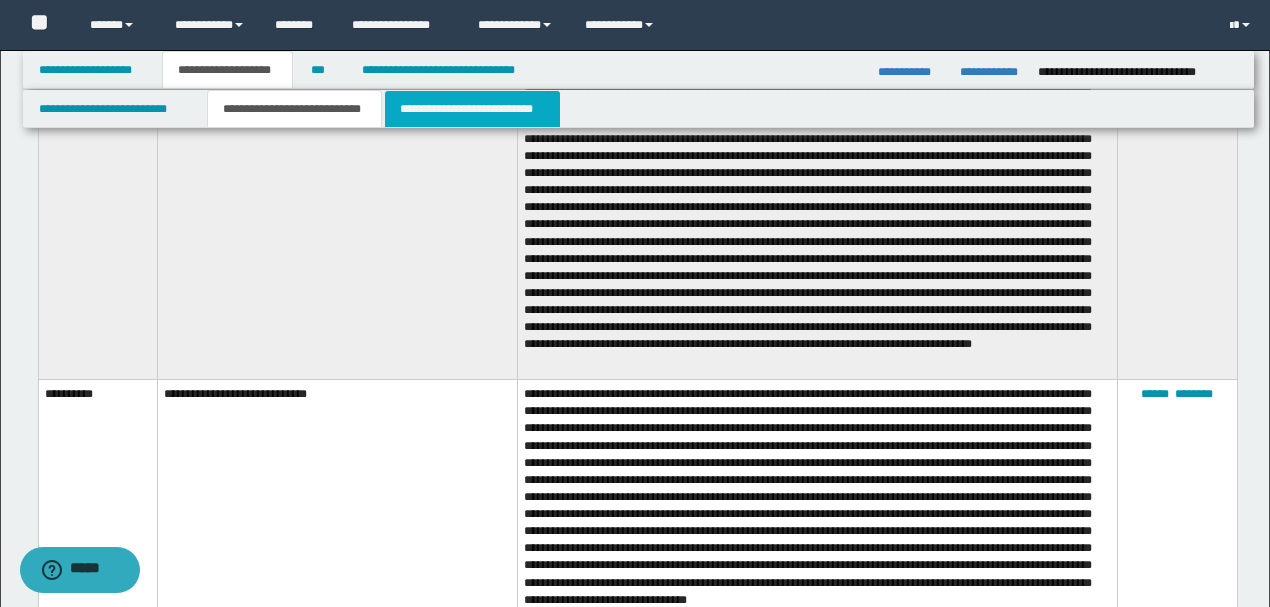 click on "**********" at bounding box center (472, 109) 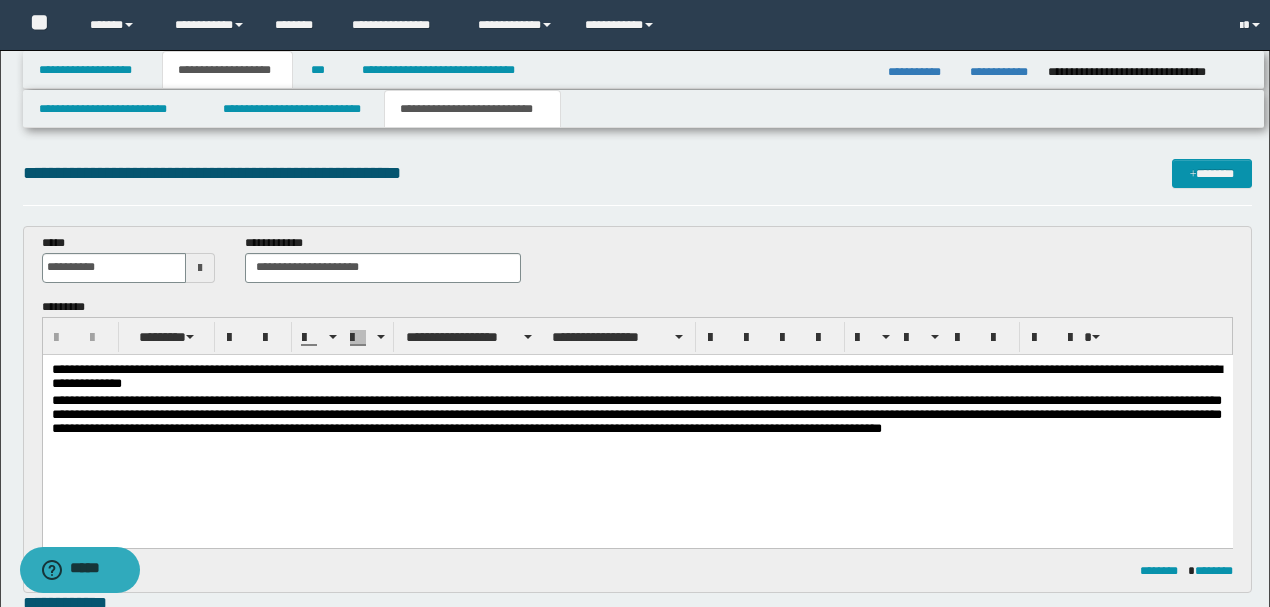 scroll, scrollTop: 0, scrollLeft: 0, axis: both 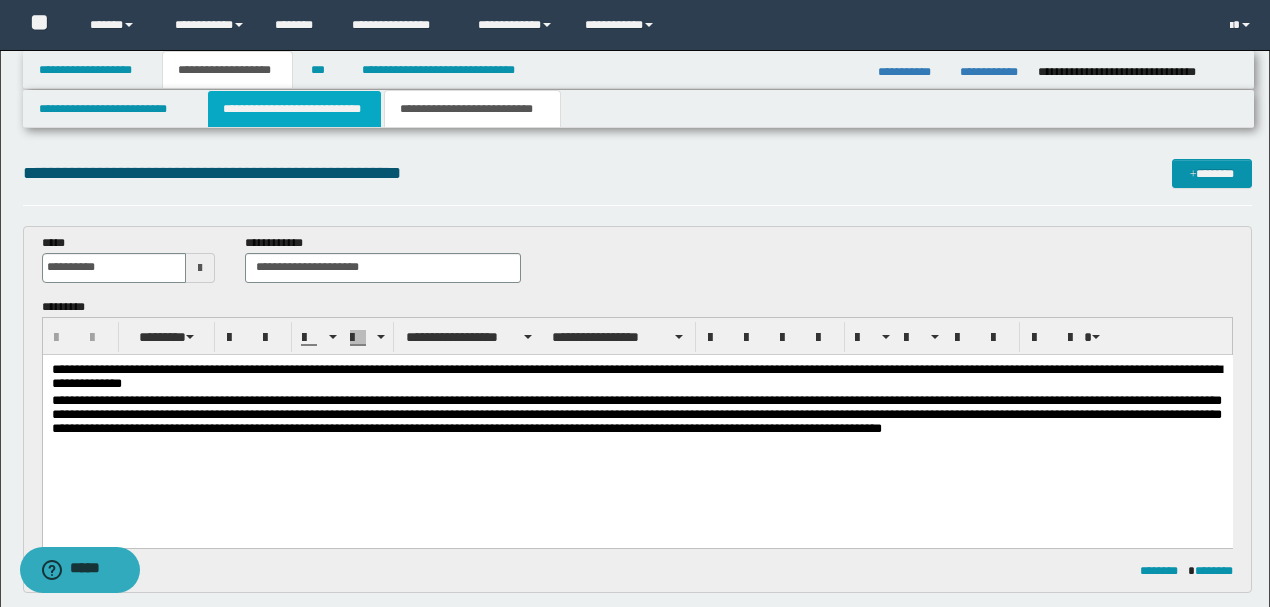 click on "**********" at bounding box center [294, 109] 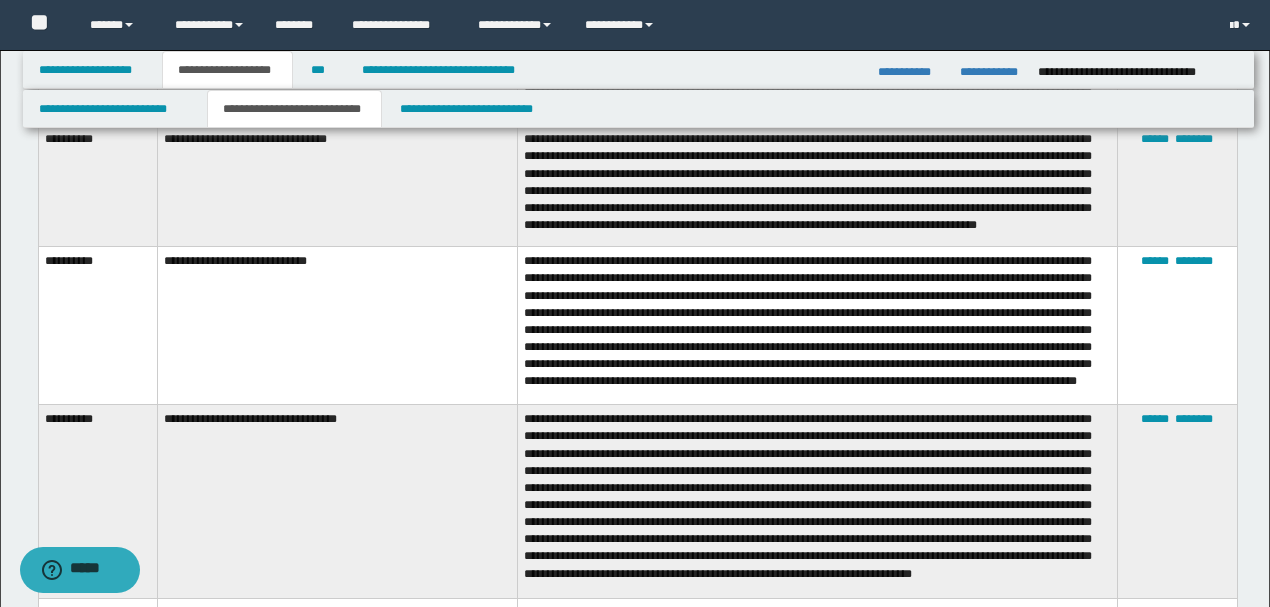 scroll, scrollTop: 5882, scrollLeft: 0, axis: vertical 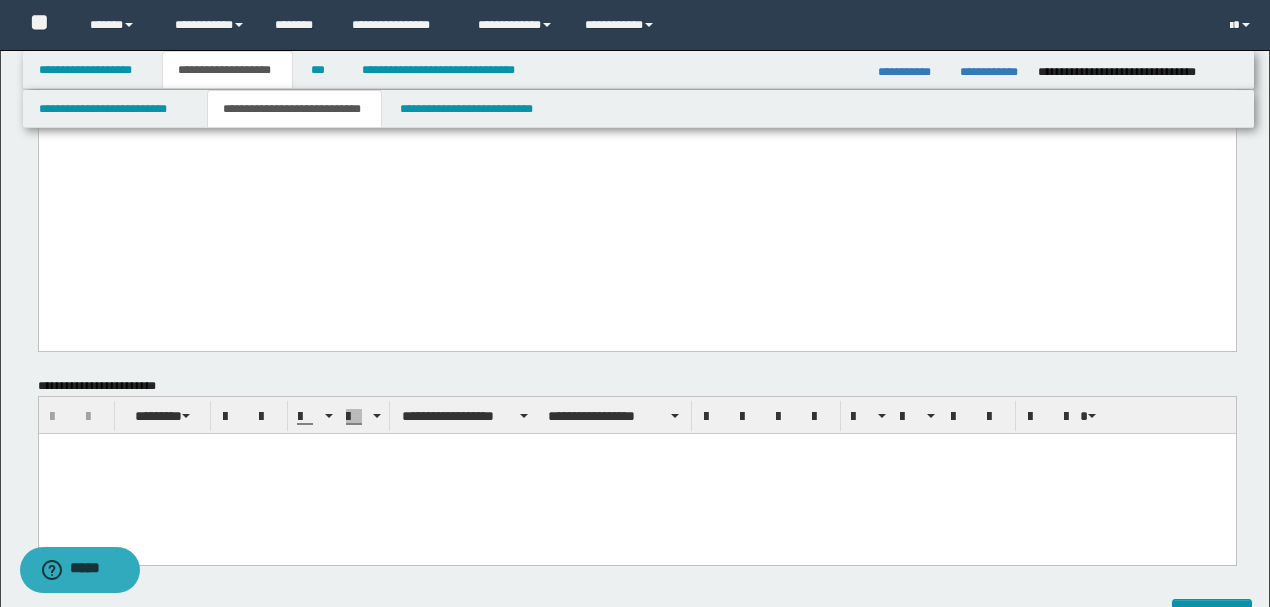 click at bounding box center [636, 474] 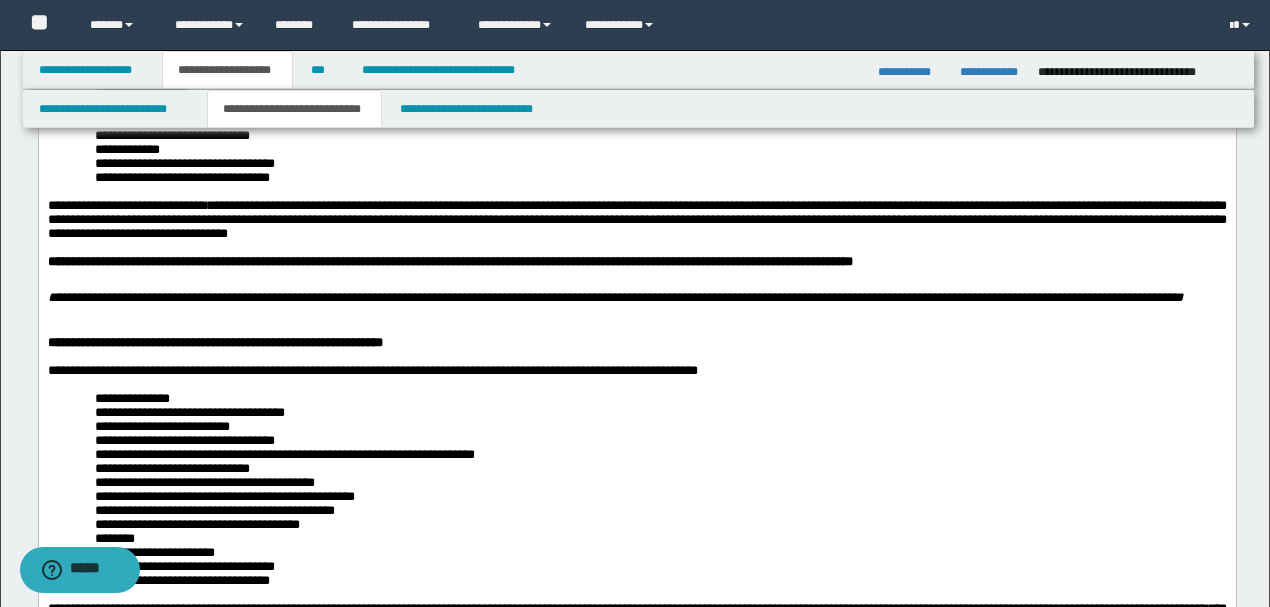 scroll, scrollTop: 441, scrollLeft: 0, axis: vertical 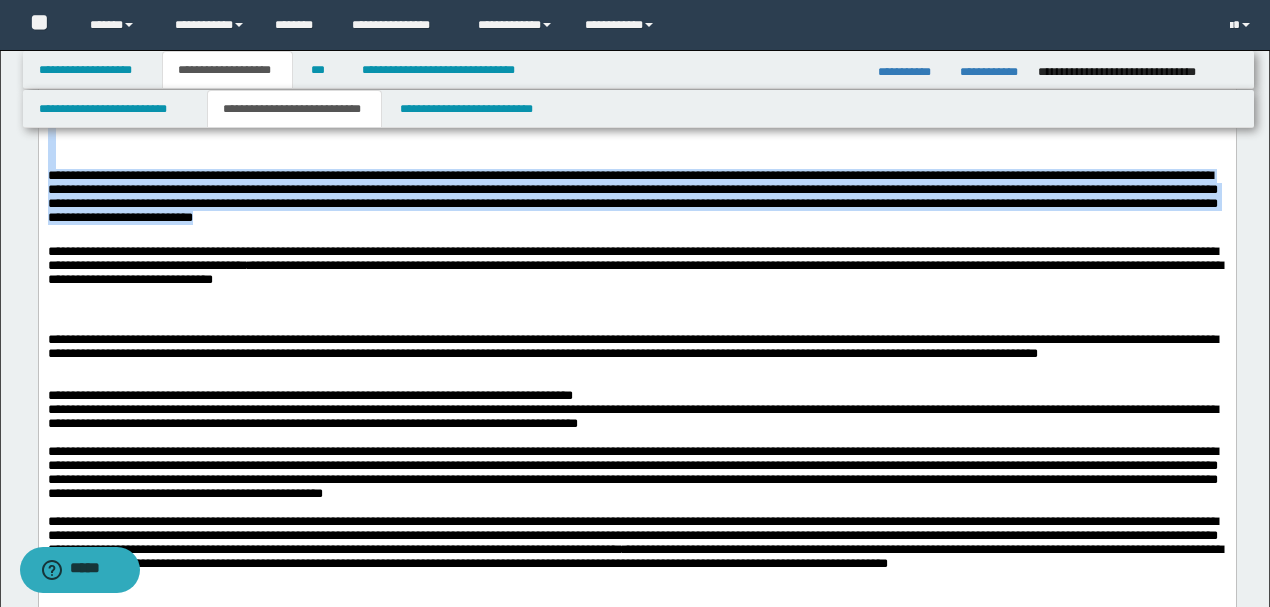 drag, startPoint x: 586, startPoint y: 435, endPoint x: 38, endPoint y: -1101, distance: 1630.828 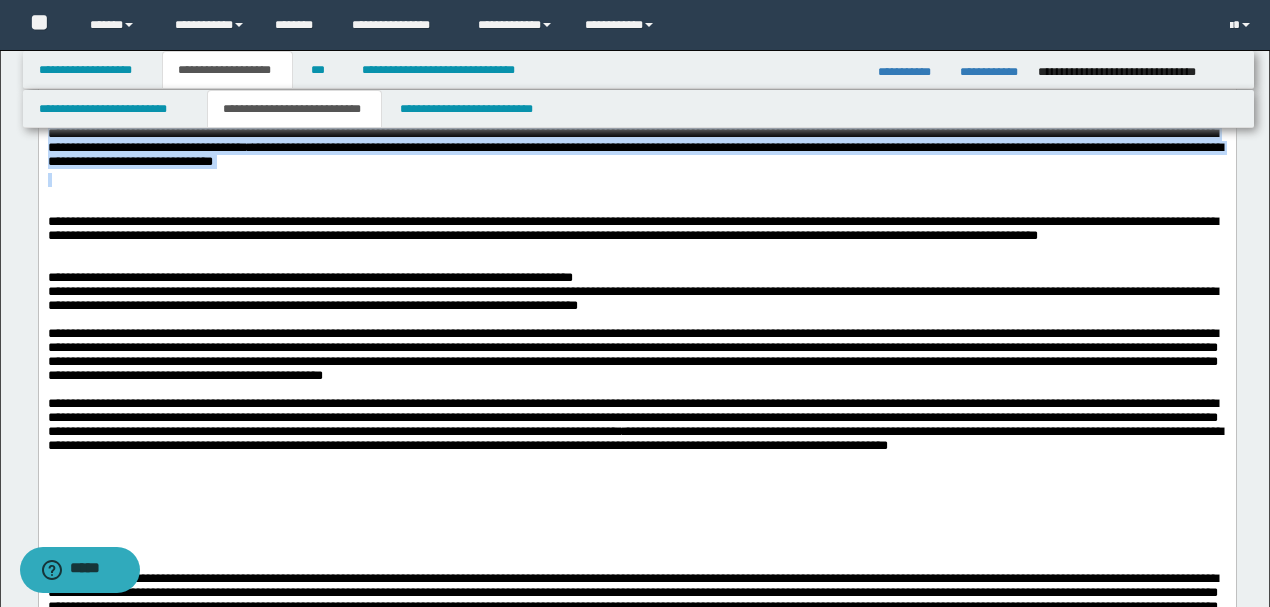 drag, startPoint x: 457, startPoint y: 385, endPoint x: 38, endPoint y: -1085, distance: 1528.5487 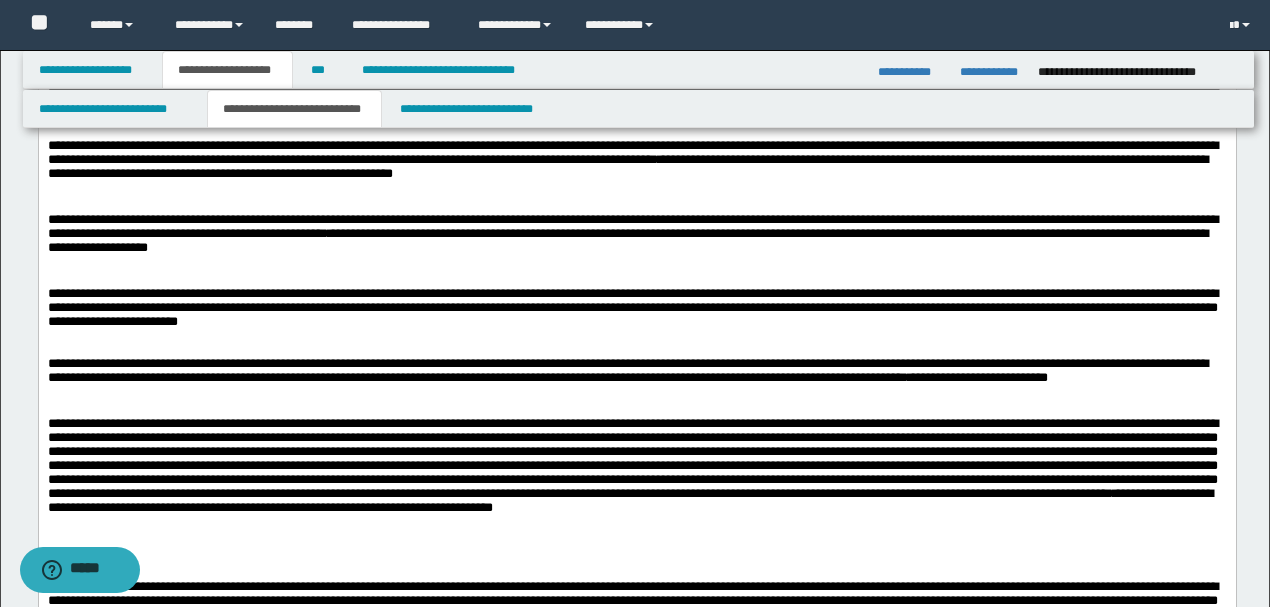scroll, scrollTop: 4308, scrollLeft: 0, axis: vertical 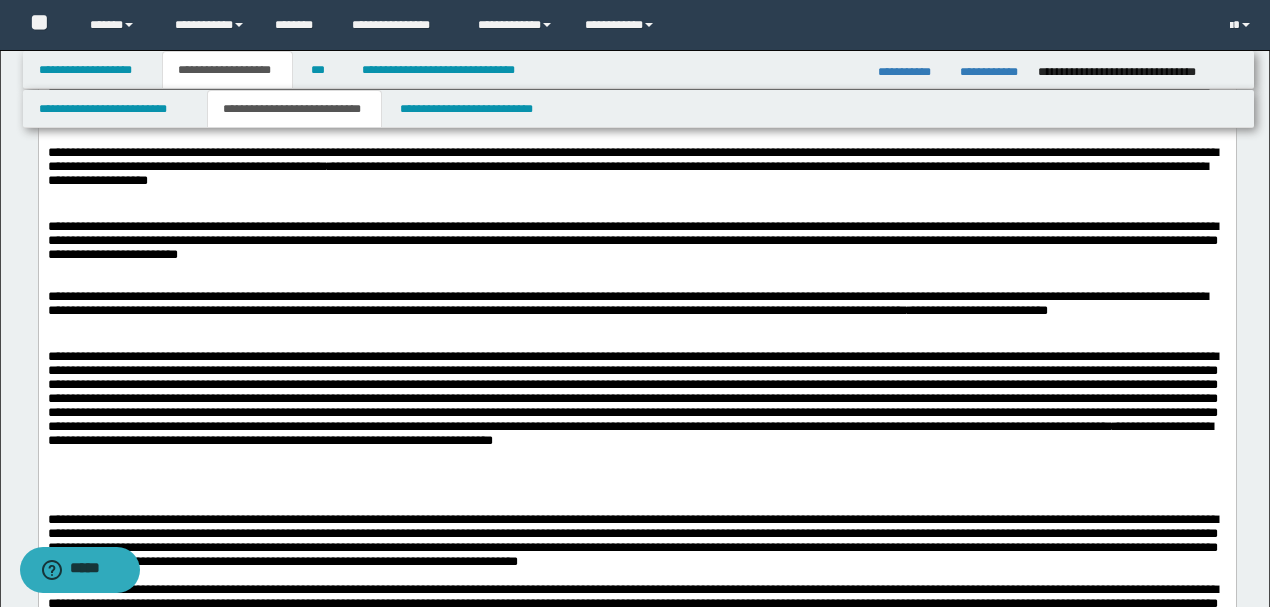 drag, startPoint x: 1042, startPoint y: 346, endPoint x: 47, endPoint y: -1859, distance: 2419.101 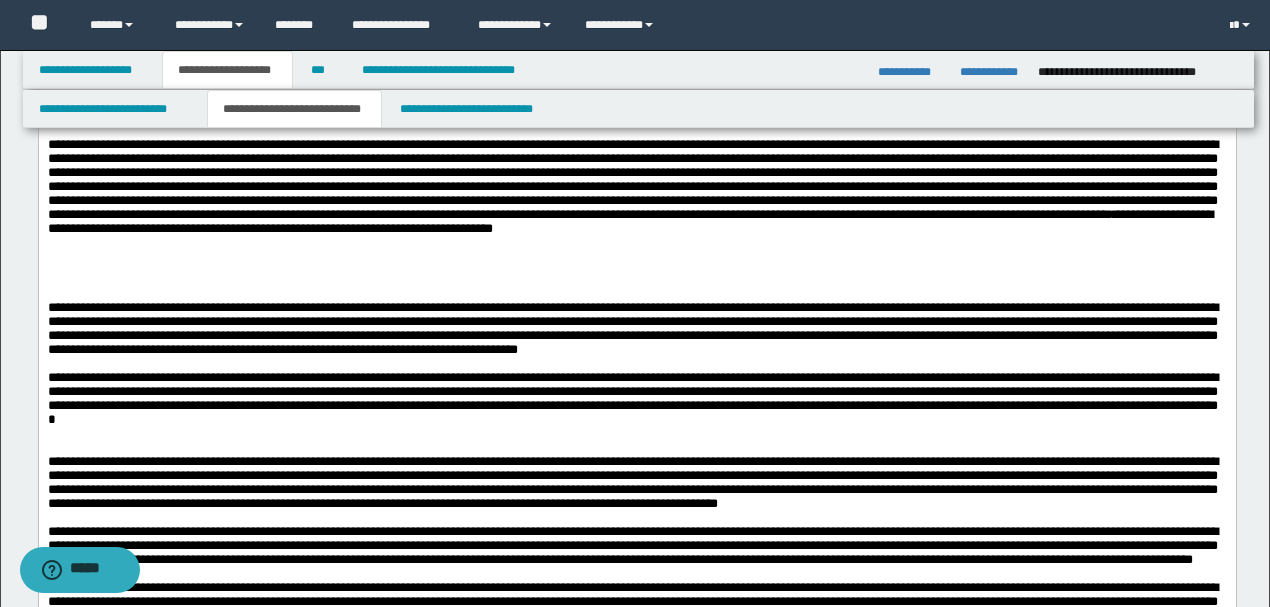 scroll, scrollTop: 4574, scrollLeft: 0, axis: vertical 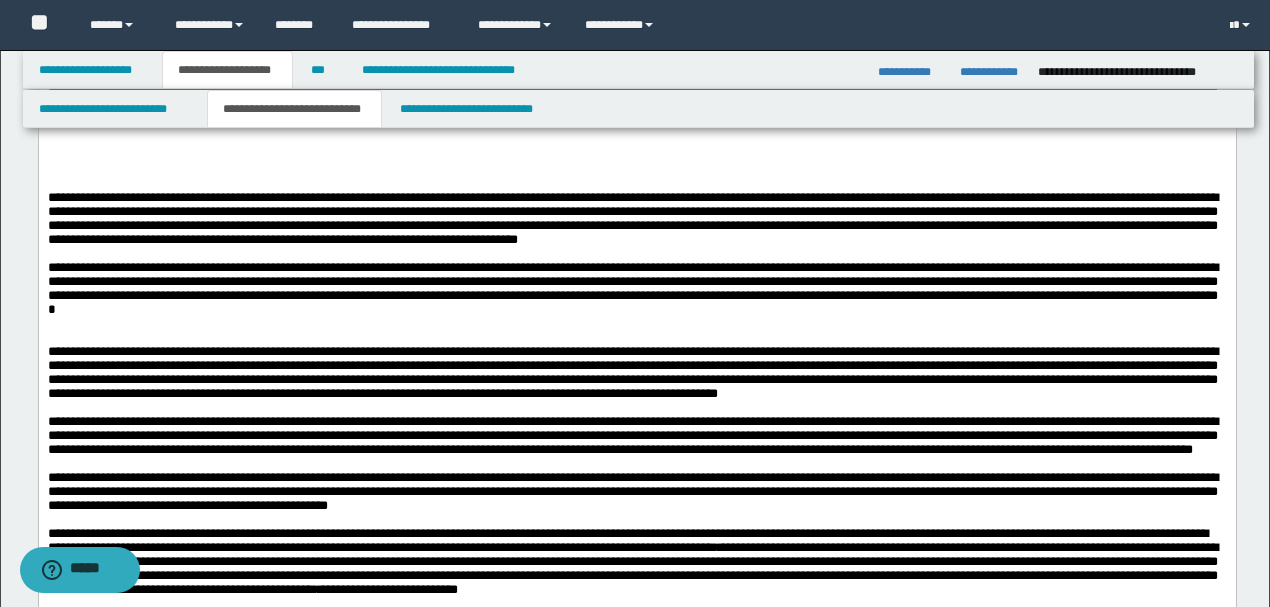 click at bounding box center (632, 70) 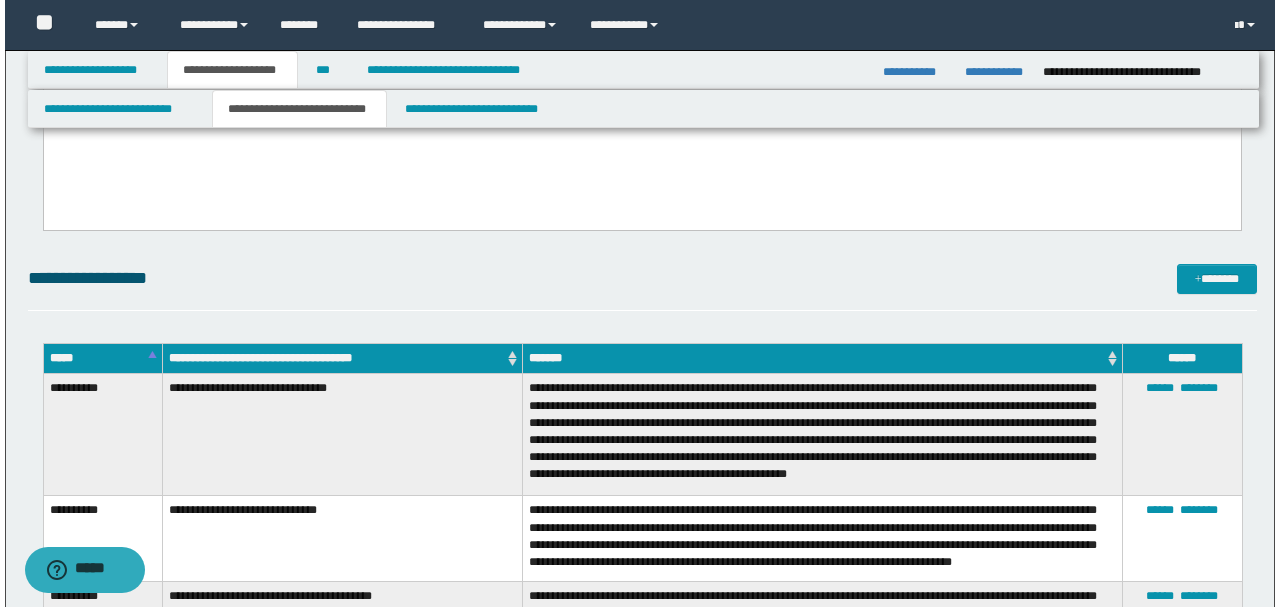 scroll, scrollTop: 6574, scrollLeft: 0, axis: vertical 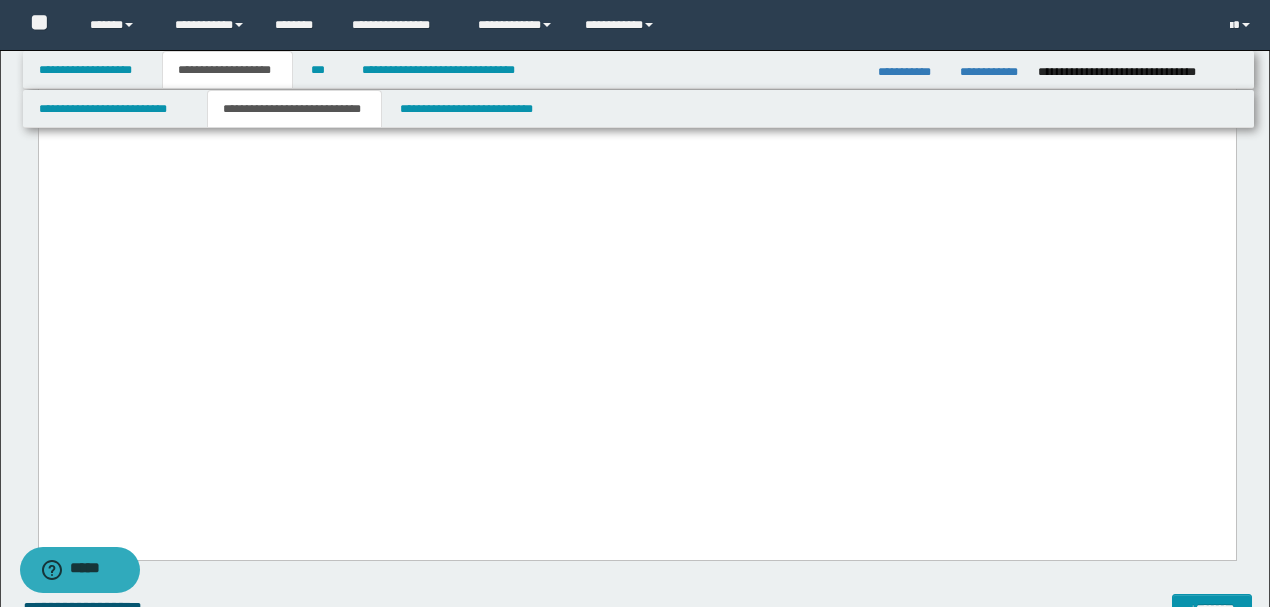 drag, startPoint x: 650, startPoint y: 438, endPoint x: 38, endPoint y: -4106, distance: 4585.028 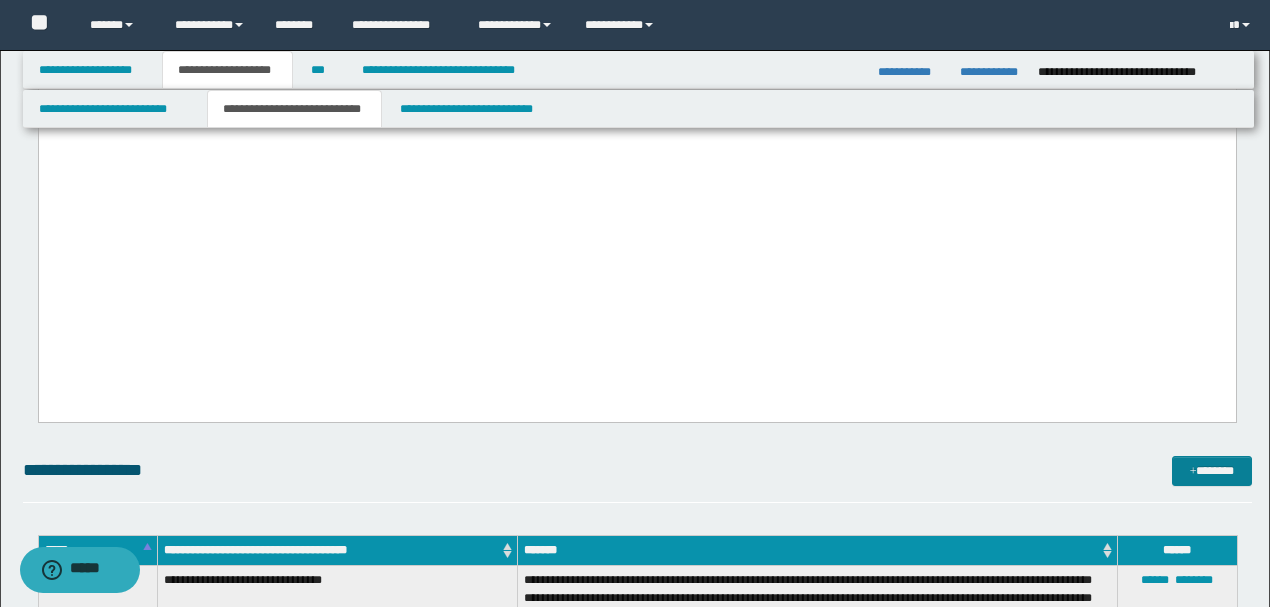 click on "*******" at bounding box center (1211, 470) 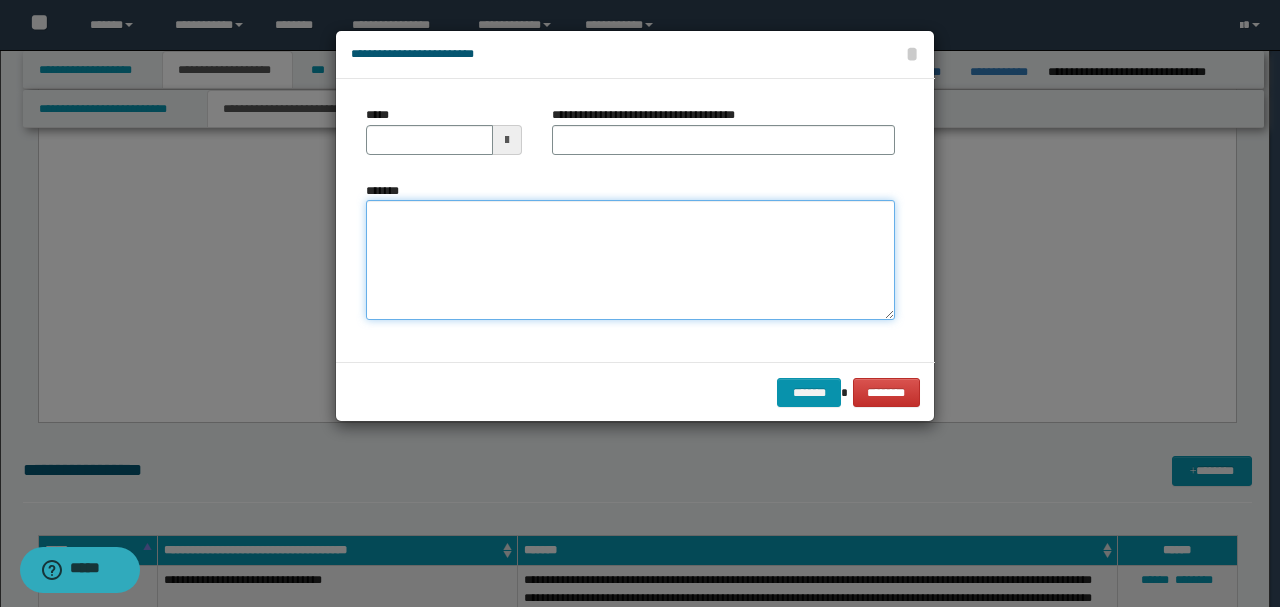 click on "*******" at bounding box center [630, 260] 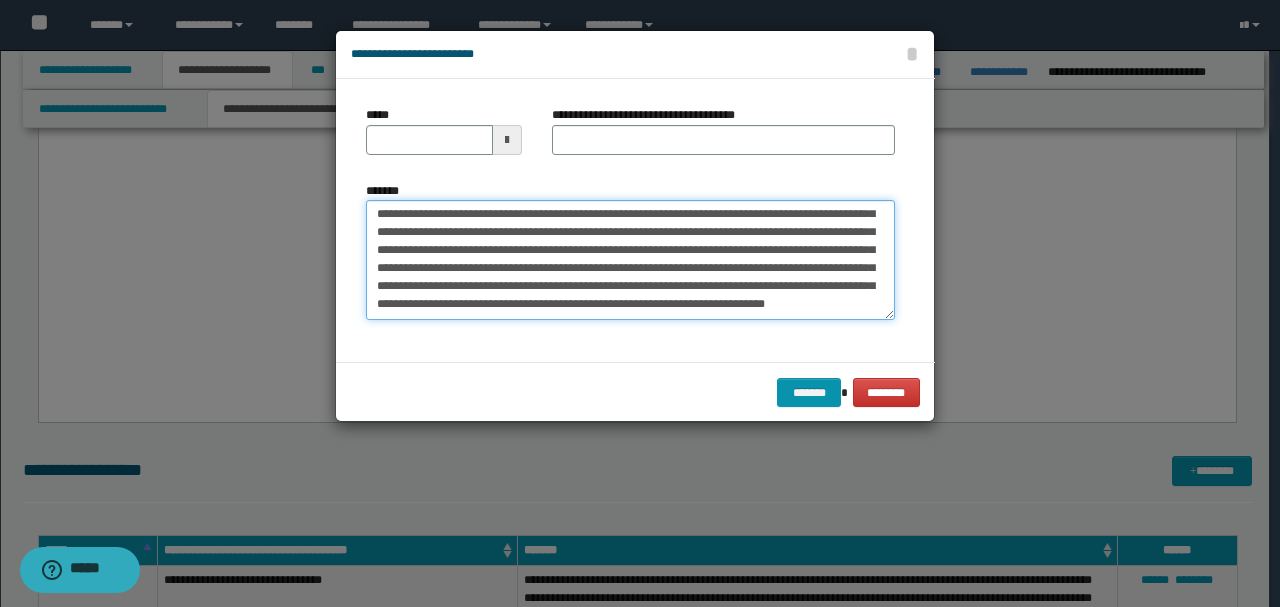 scroll, scrollTop: 0, scrollLeft: 0, axis: both 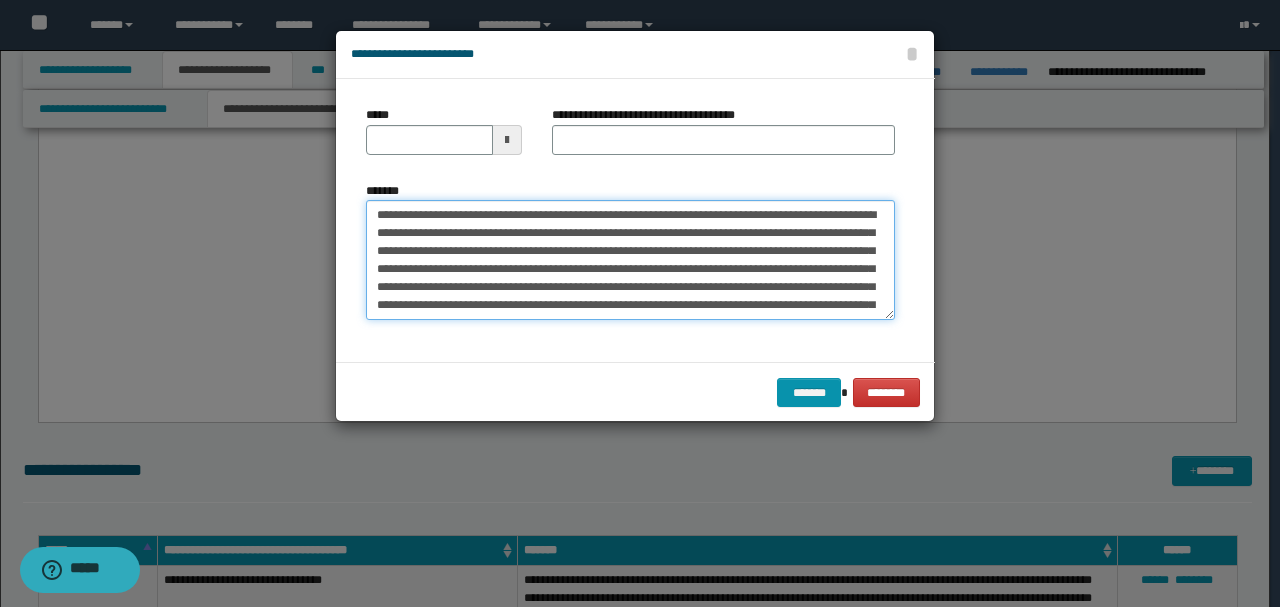 drag, startPoint x: 443, startPoint y: 208, endPoint x: 298, endPoint y: 208, distance: 145 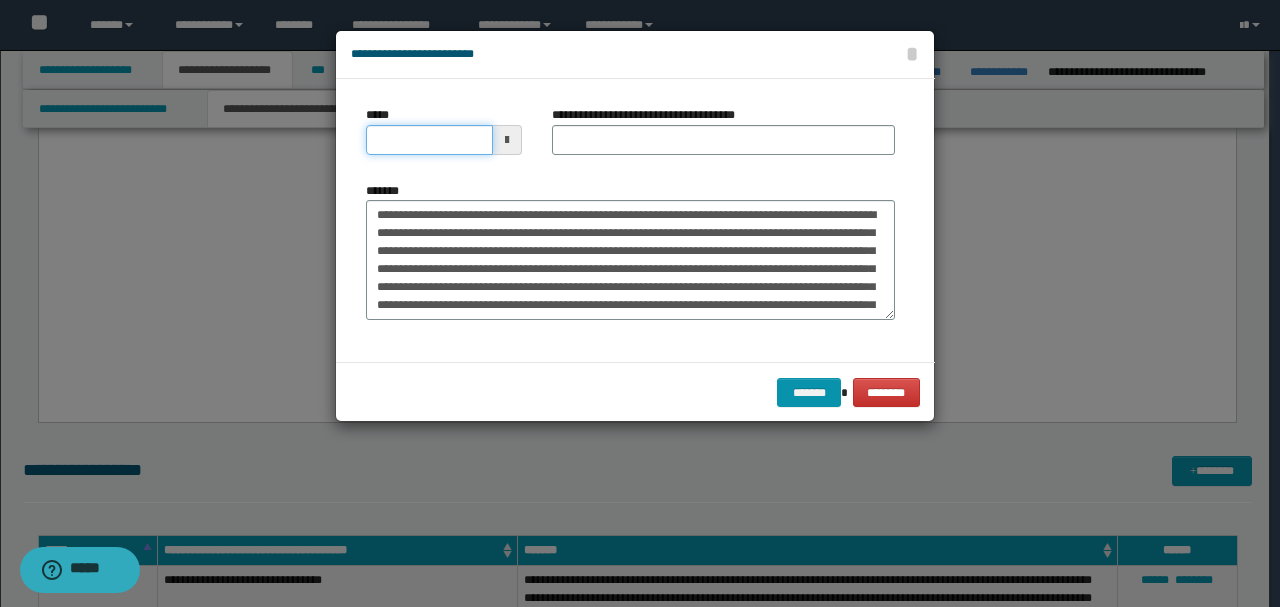 click on "*****" at bounding box center [429, 140] 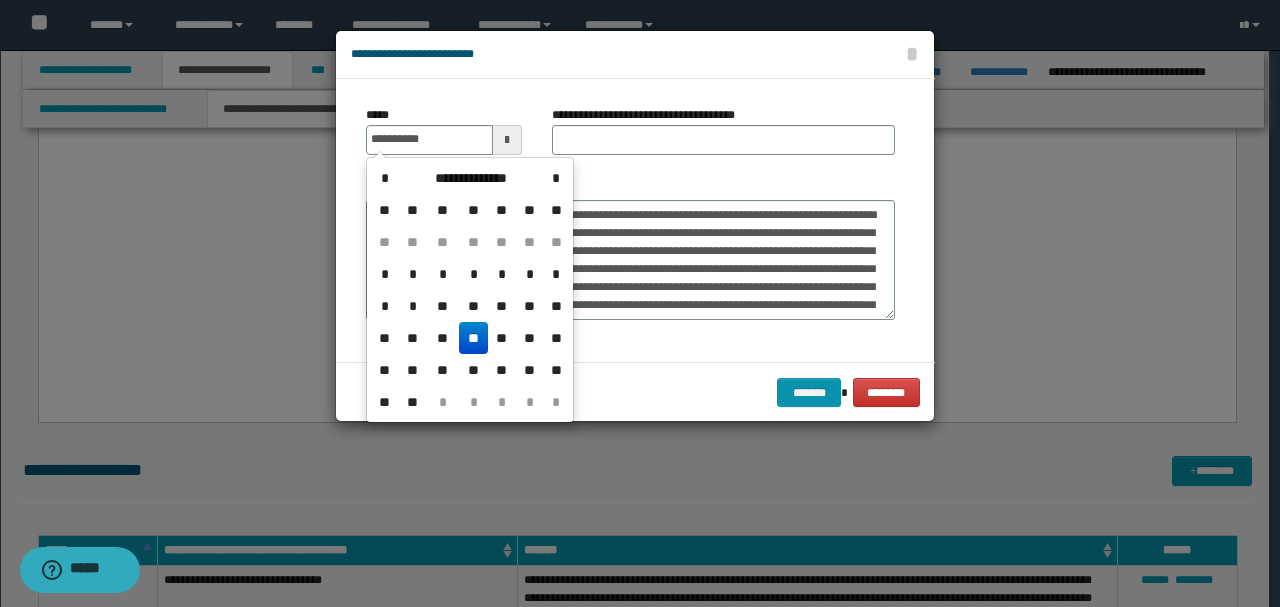 type on "**********" 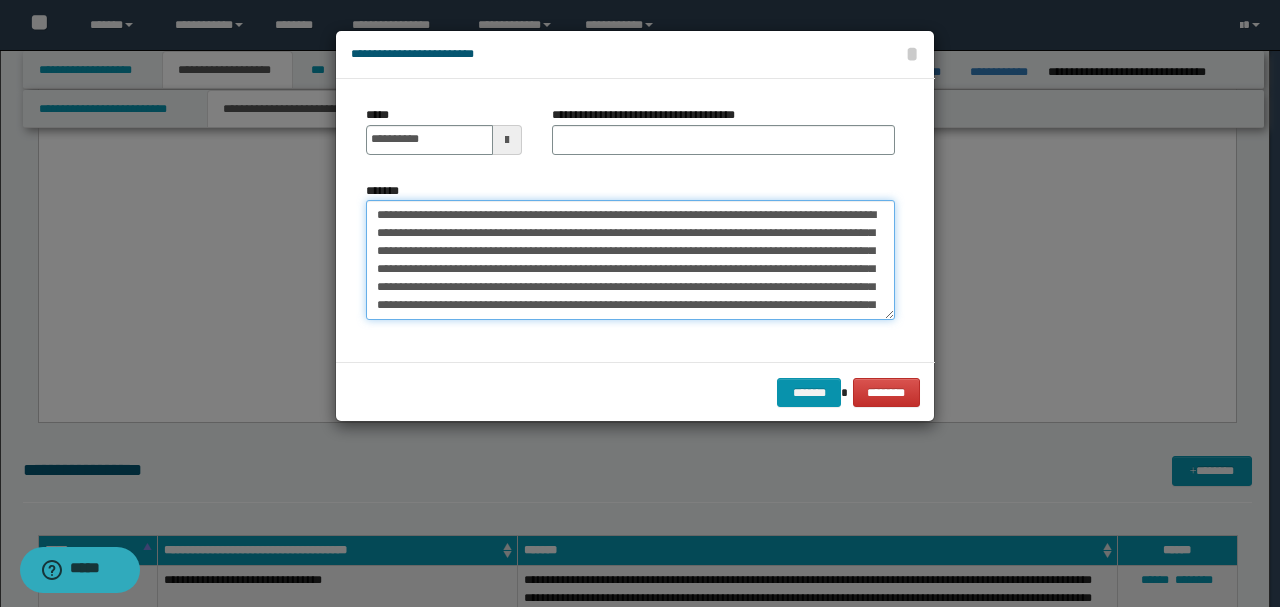 drag, startPoint x: 483, startPoint y: 208, endPoint x: 308, endPoint y: 207, distance: 175.00285 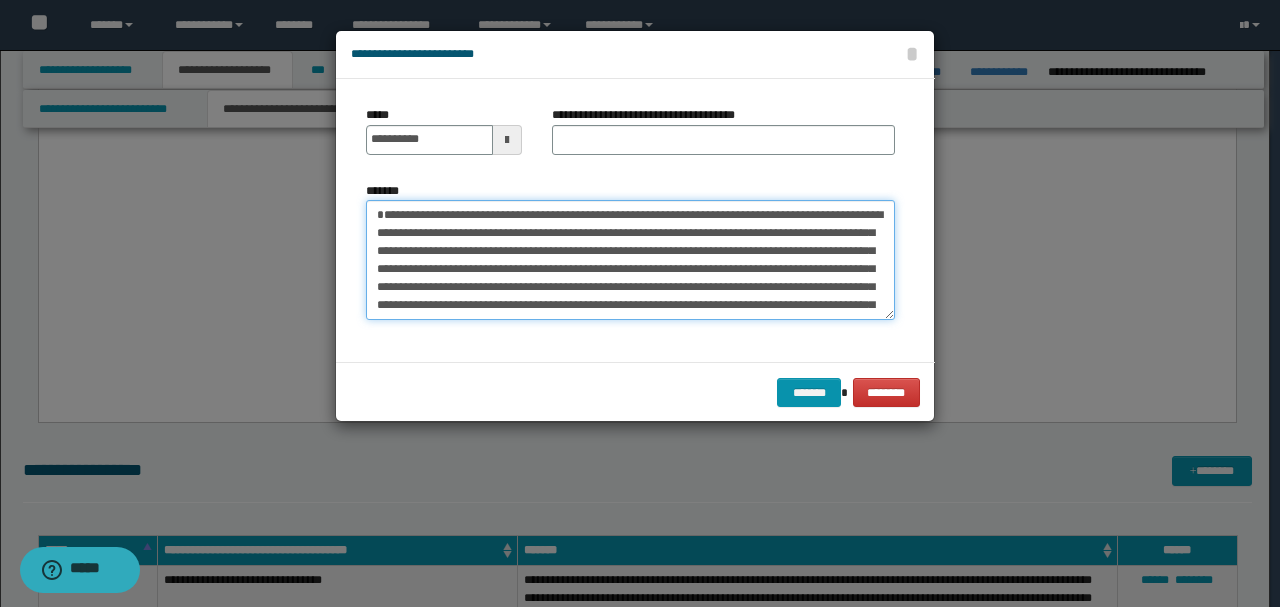 type on "**********" 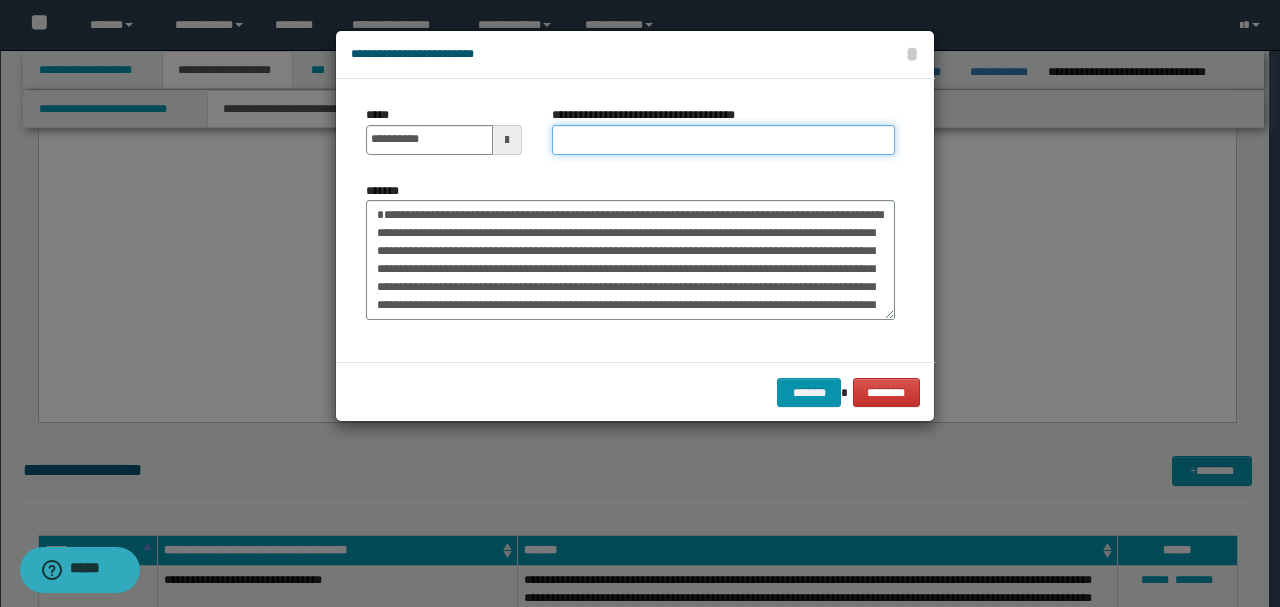 click on "**********" at bounding box center [723, 140] 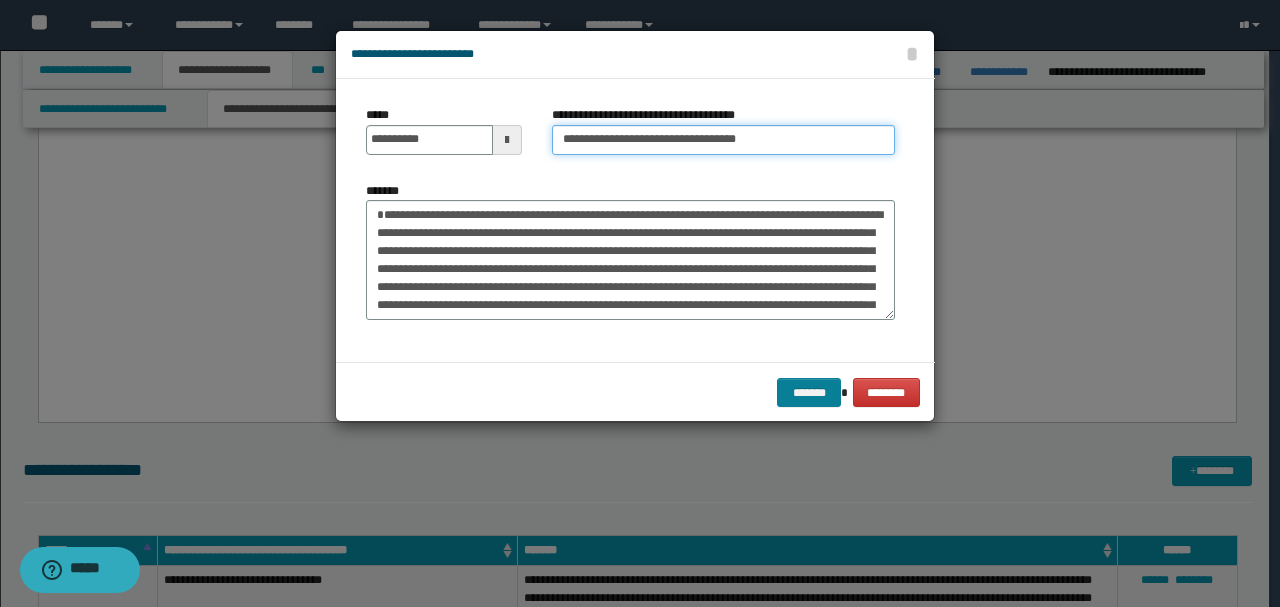 type on "**********" 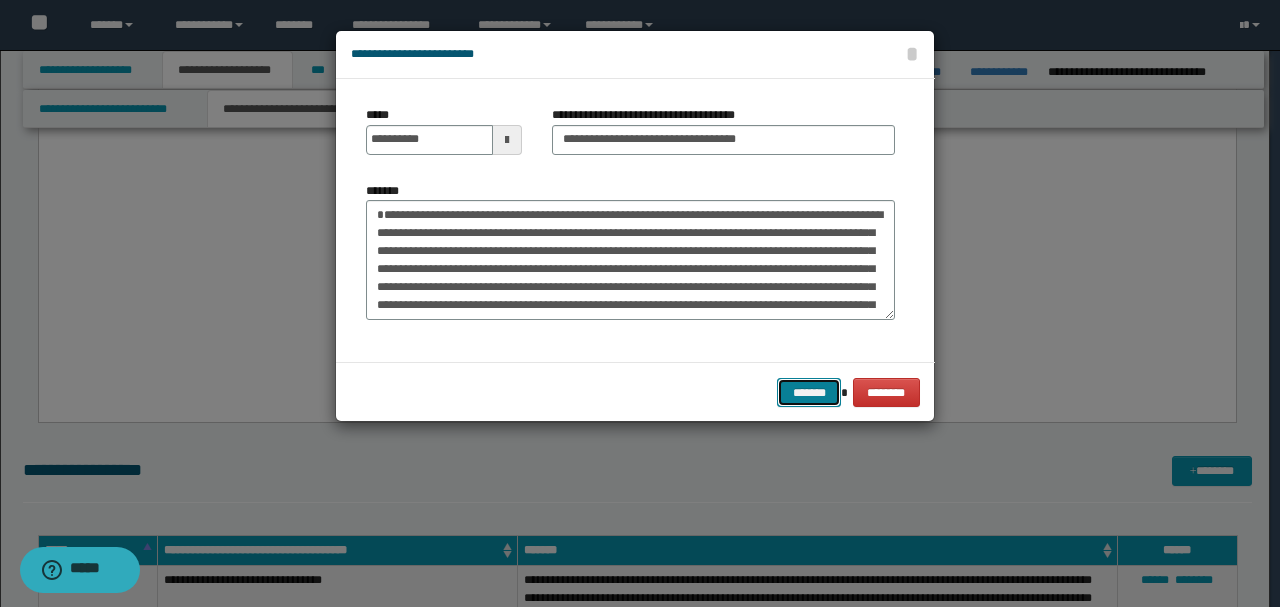 click on "*******" at bounding box center (809, 392) 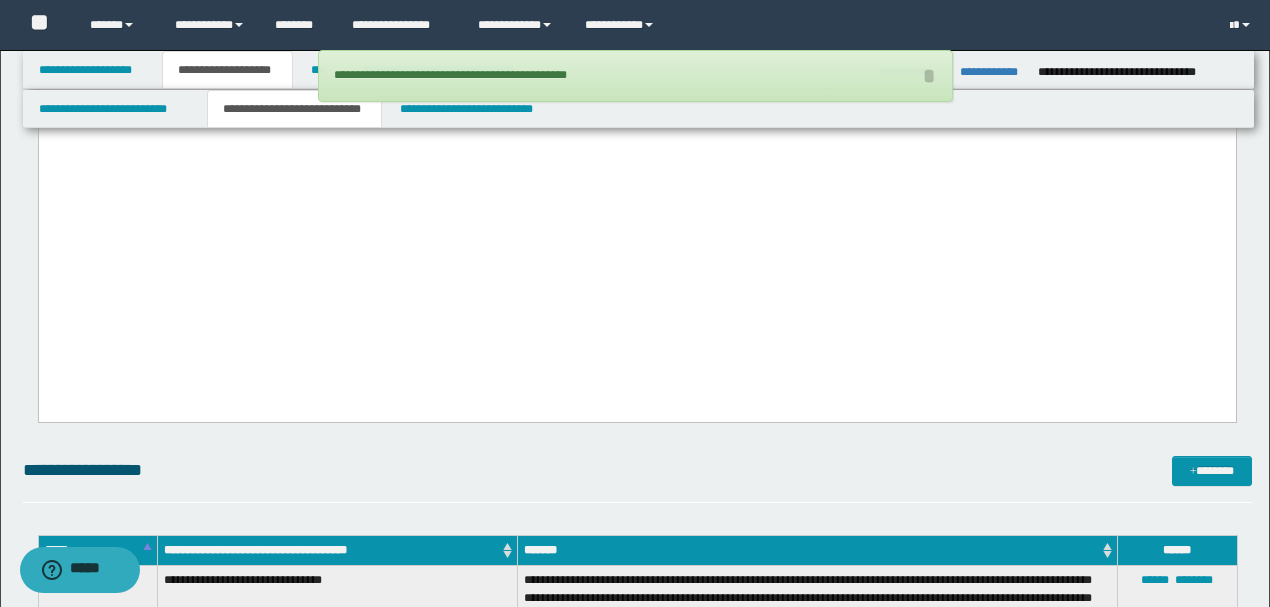 click on "**********" at bounding box center [636, -2255] 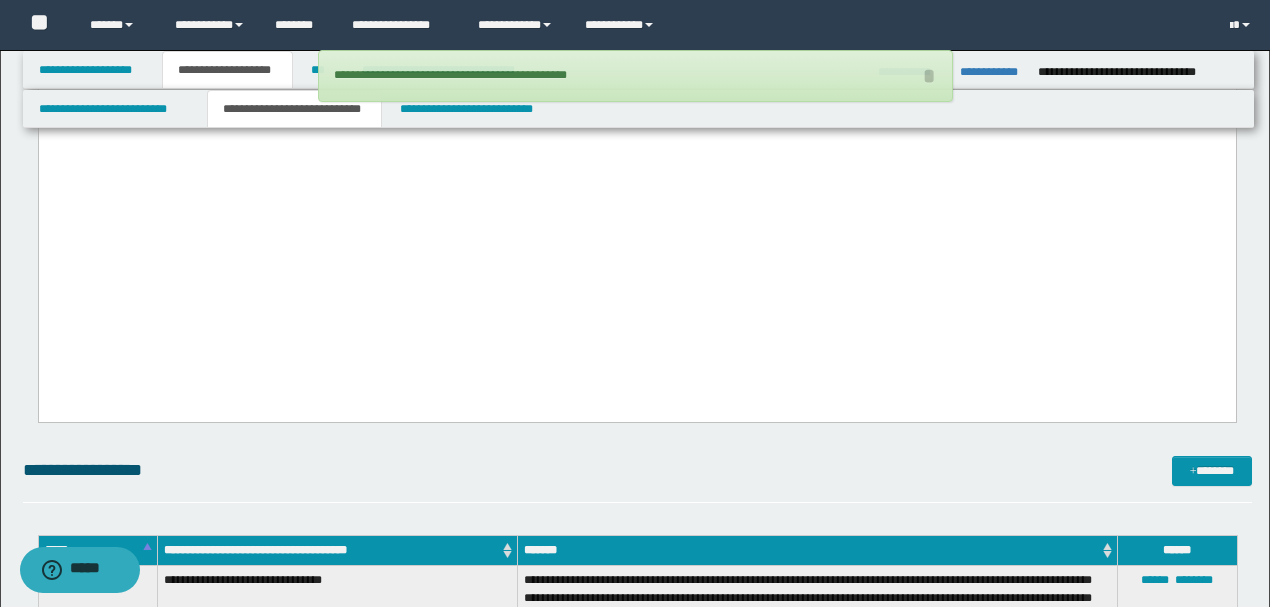 drag, startPoint x: 320, startPoint y: 277, endPoint x: 38, endPoint y: -4257, distance: 4542.761 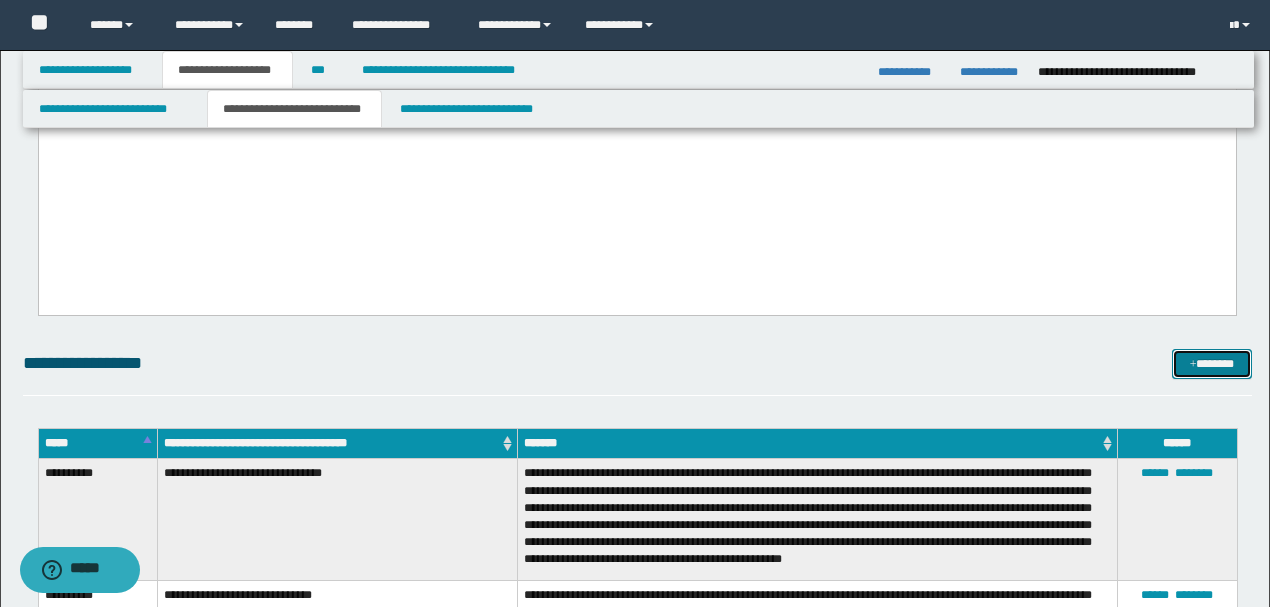 click on "*******" at bounding box center [1211, 363] 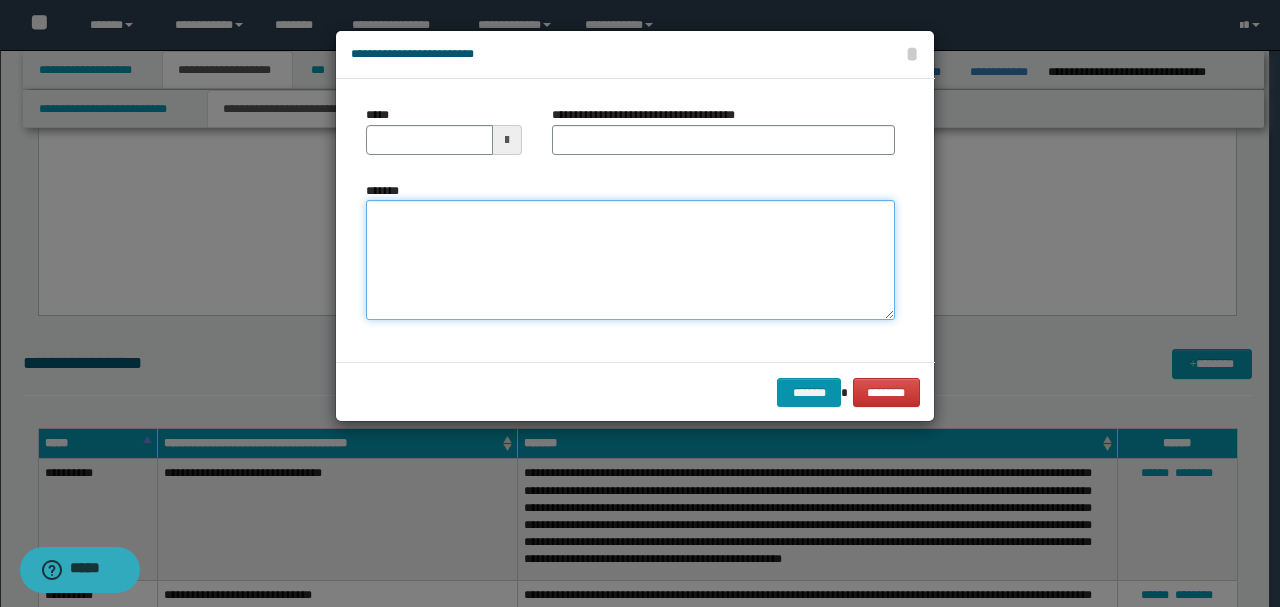click on "*******" at bounding box center [630, 259] 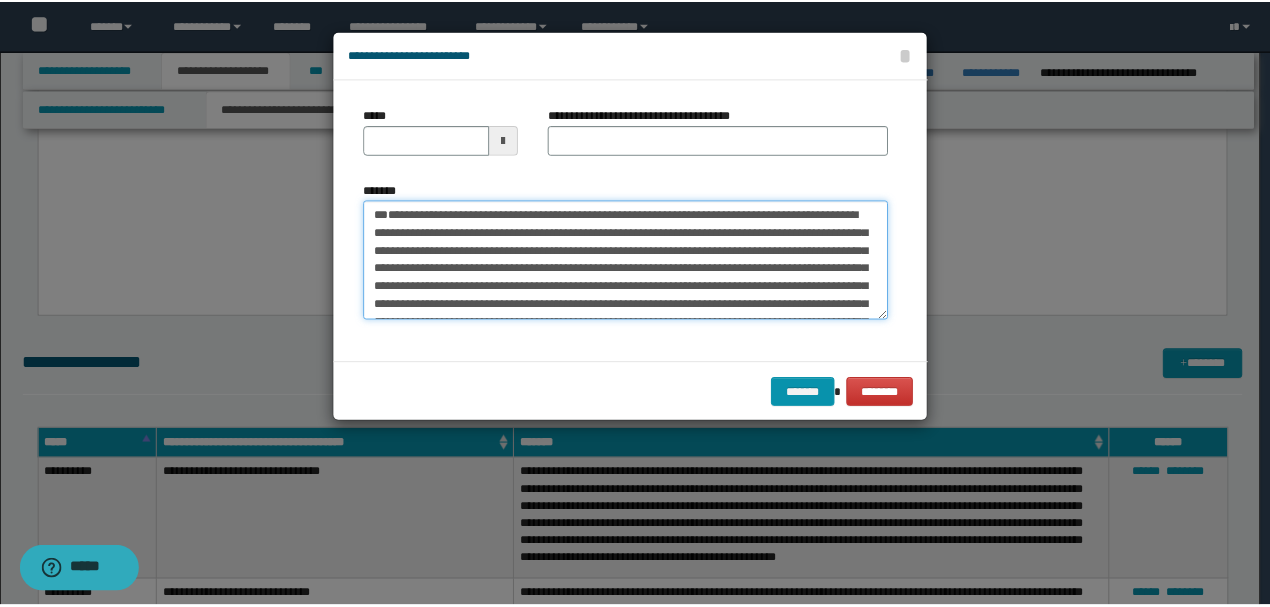 scroll, scrollTop: 0, scrollLeft: 0, axis: both 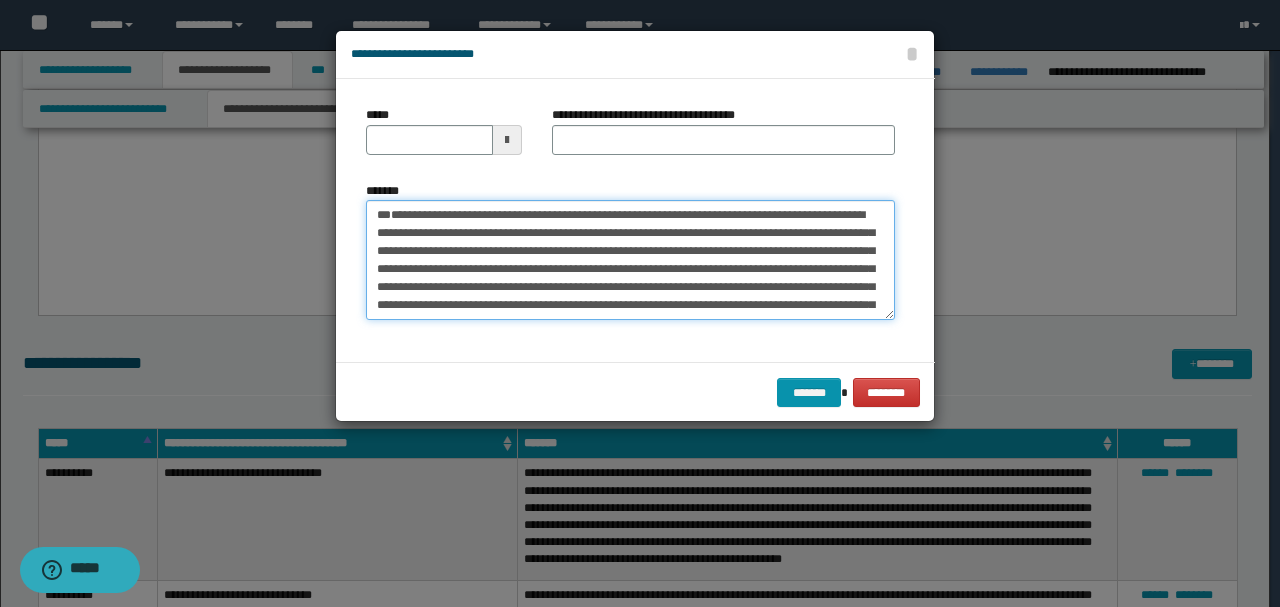 drag, startPoint x: 442, startPoint y: 248, endPoint x: 242, endPoint y: 192, distance: 207.69208 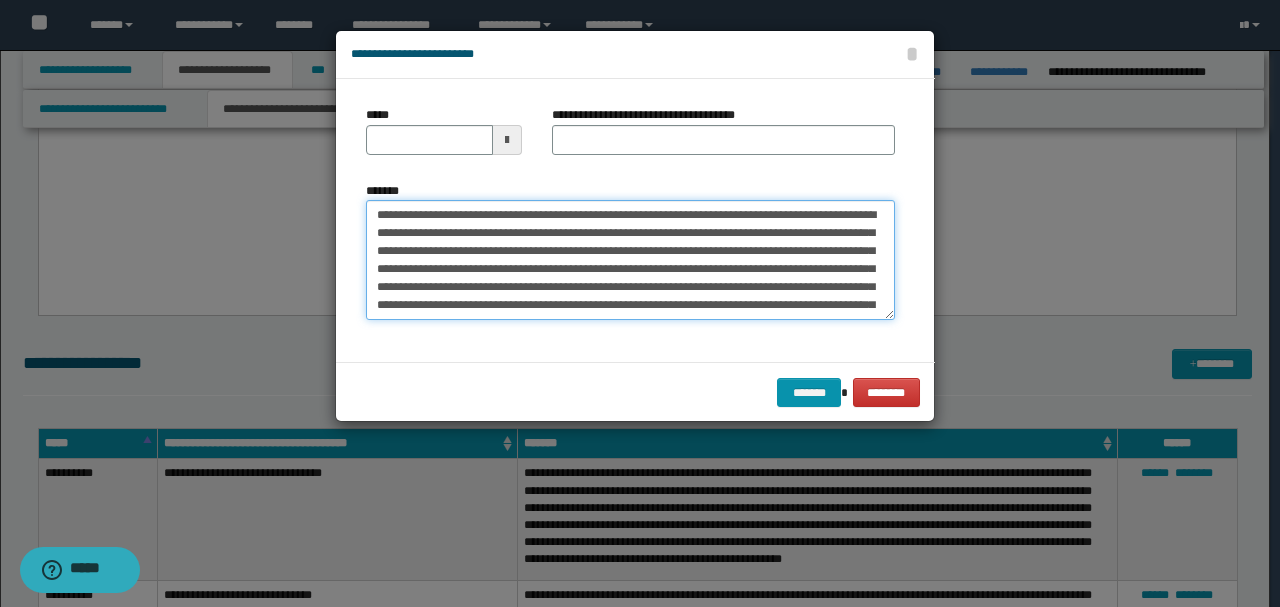 type 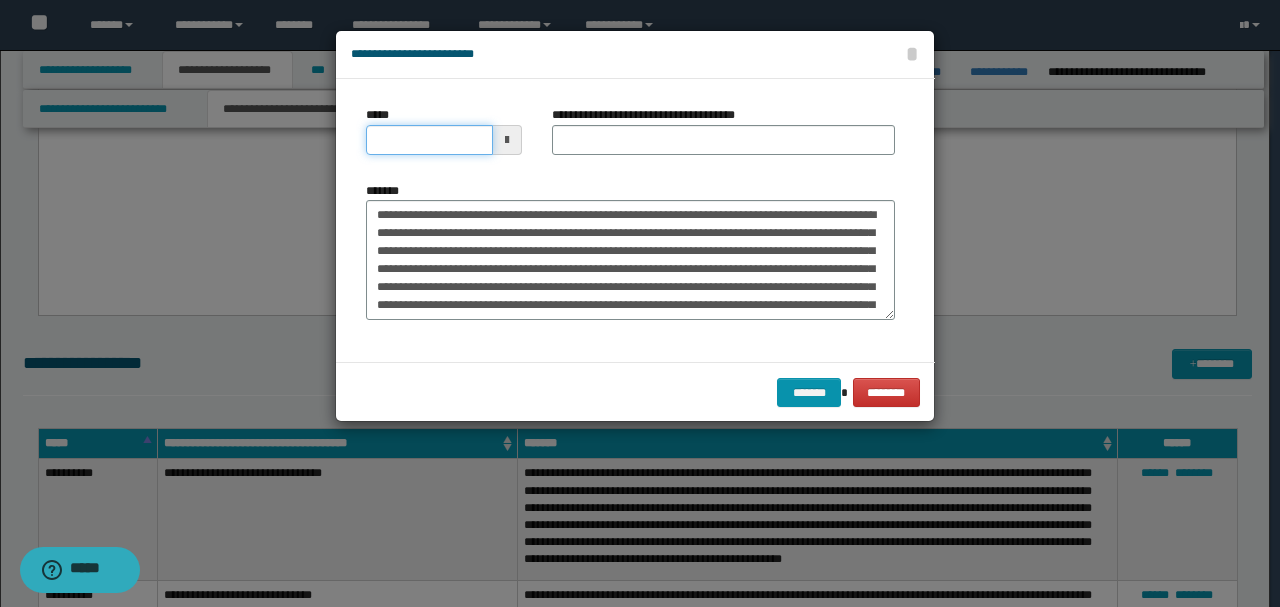 click on "*****" at bounding box center (429, 140) 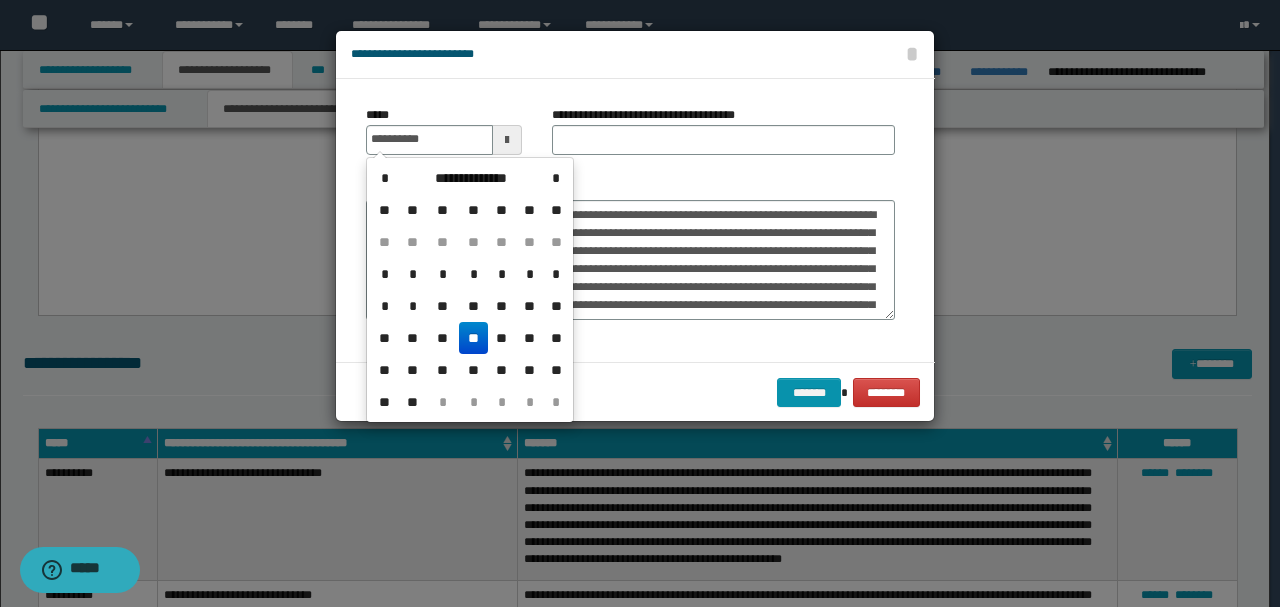 type on "**********" 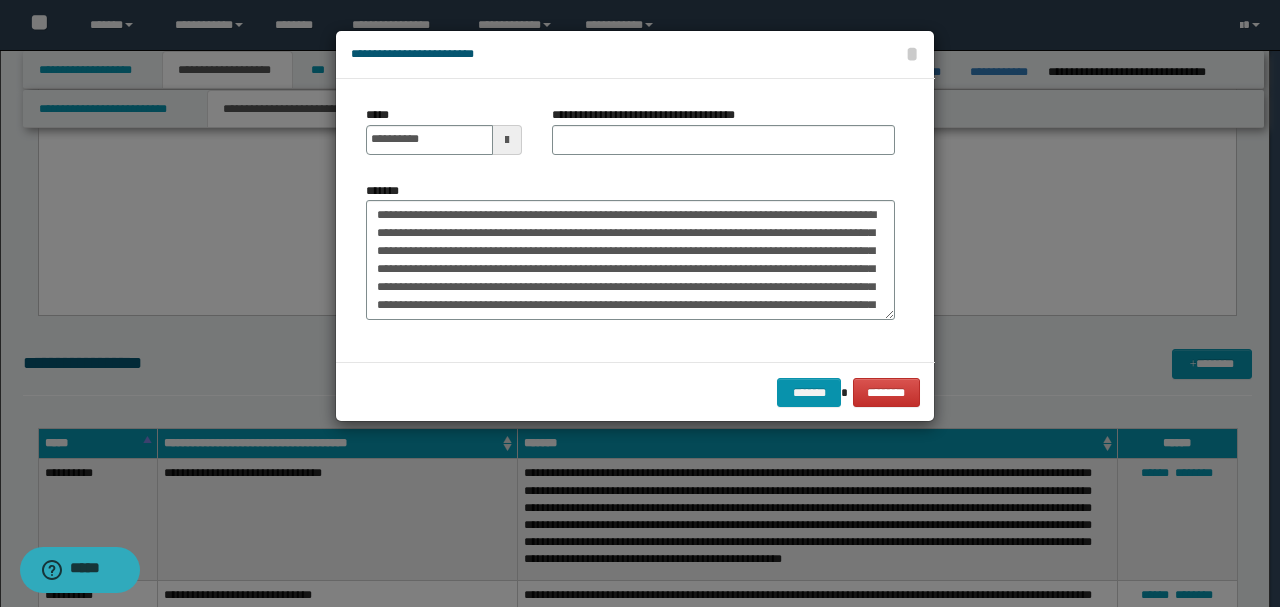 click on "**********" at bounding box center [723, 138] 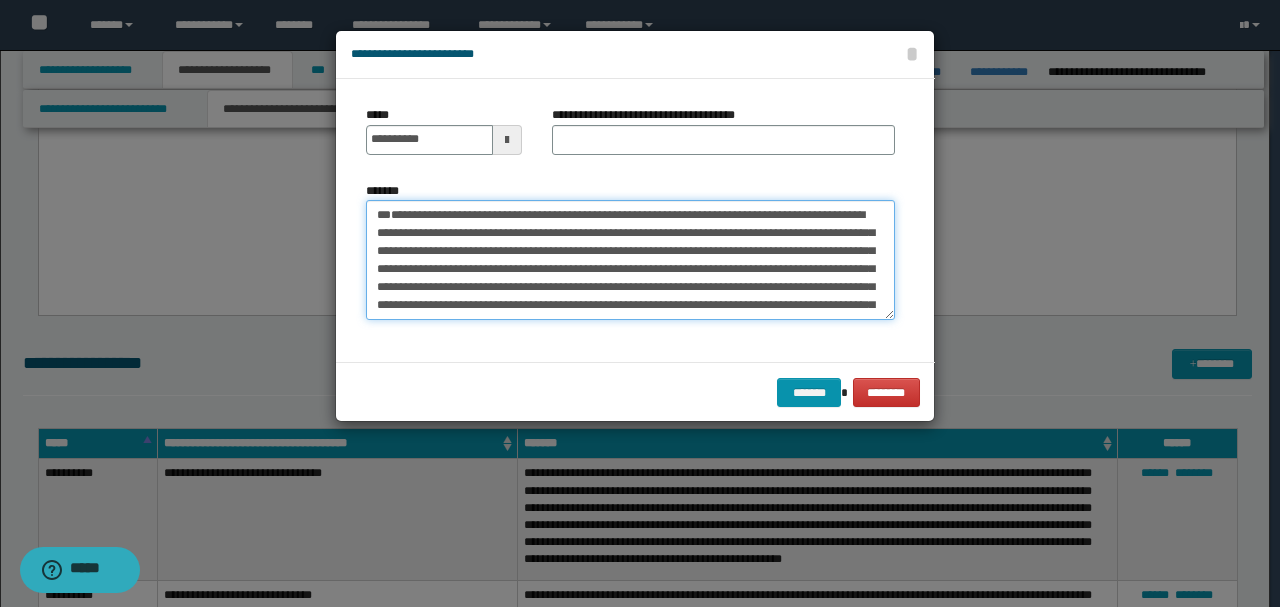 type on "**********" 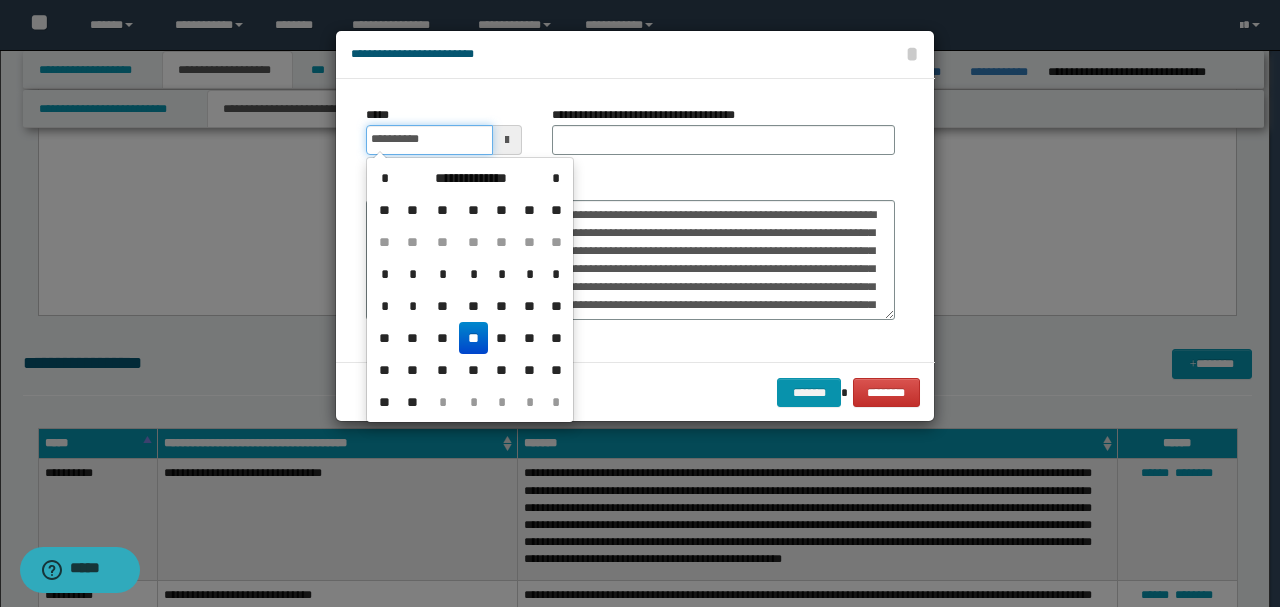 drag, startPoint x: 458, startPoint y: 128, endPoint x: 287, endPoint y: 128, distance: 171 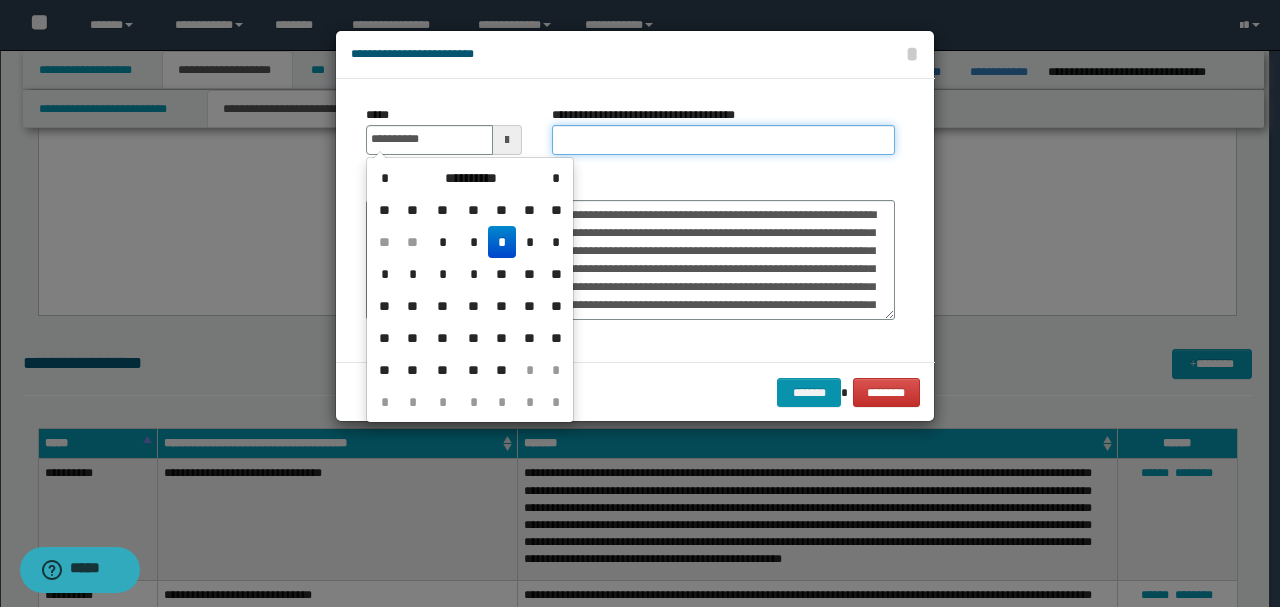 type on "**********" 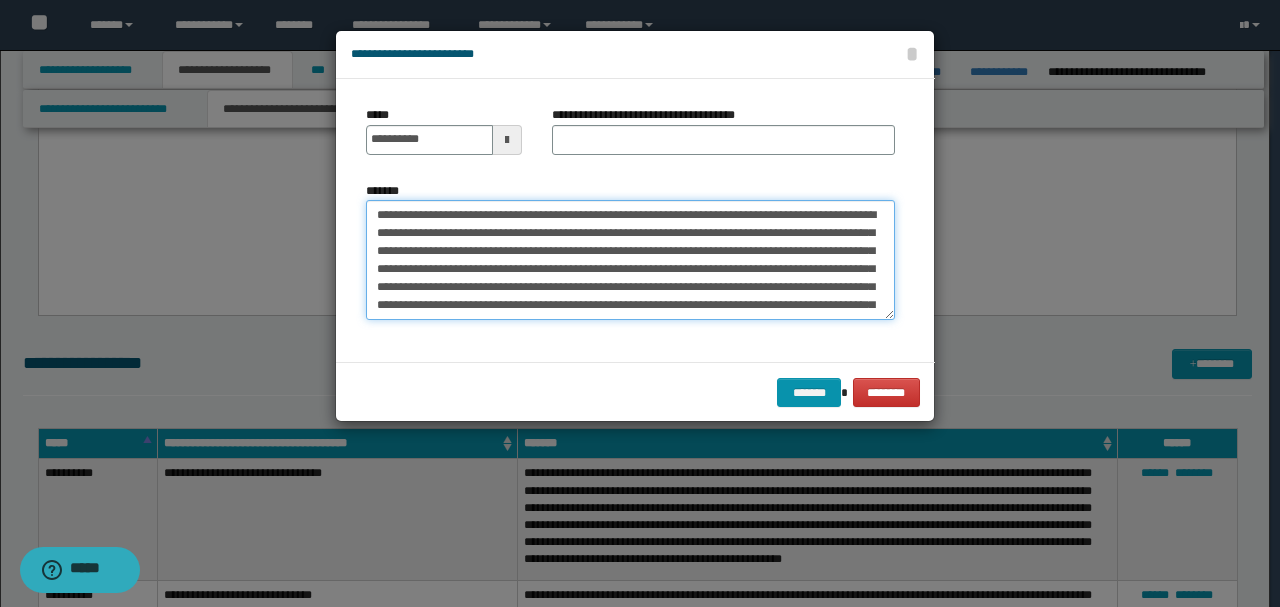 drag, startPoint x: 534, startPoint y: 206, endPoint x: 300, endPoint y: 202, distance: 234.03418 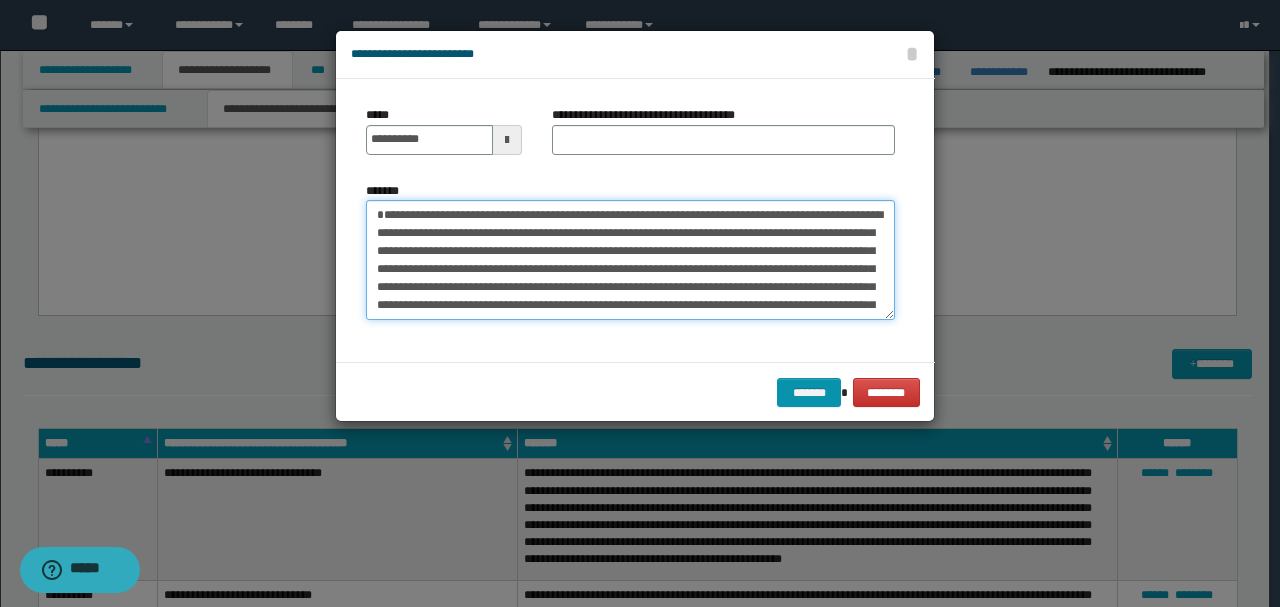 type on "**********" 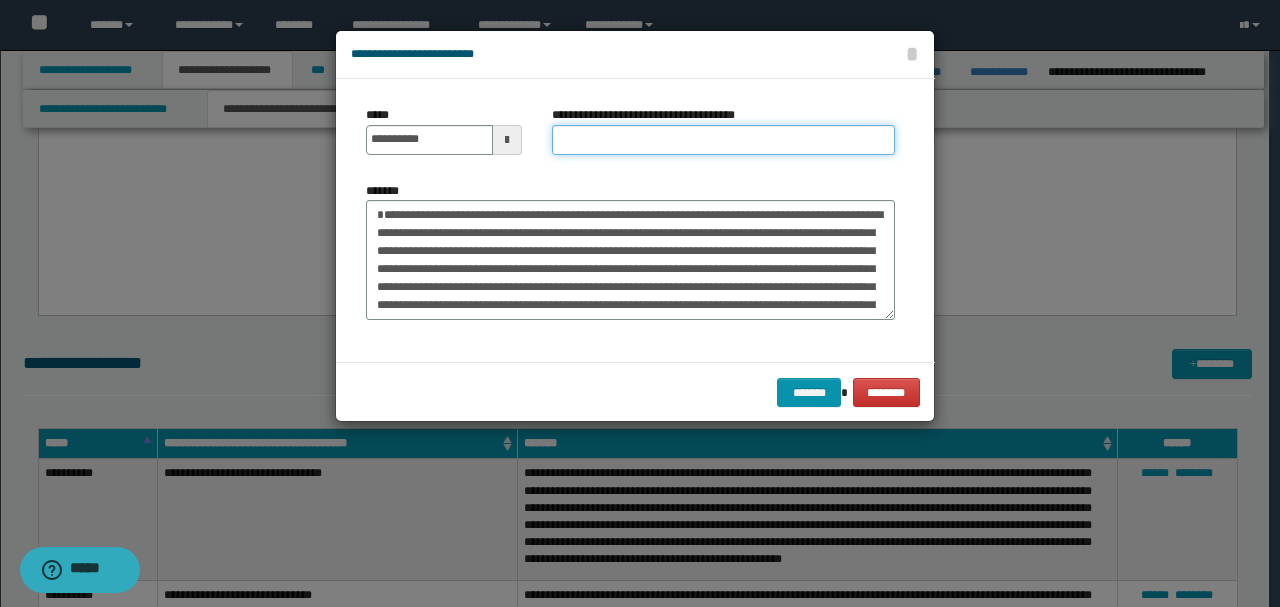 click on "**********" at bounding box center (723, 140) 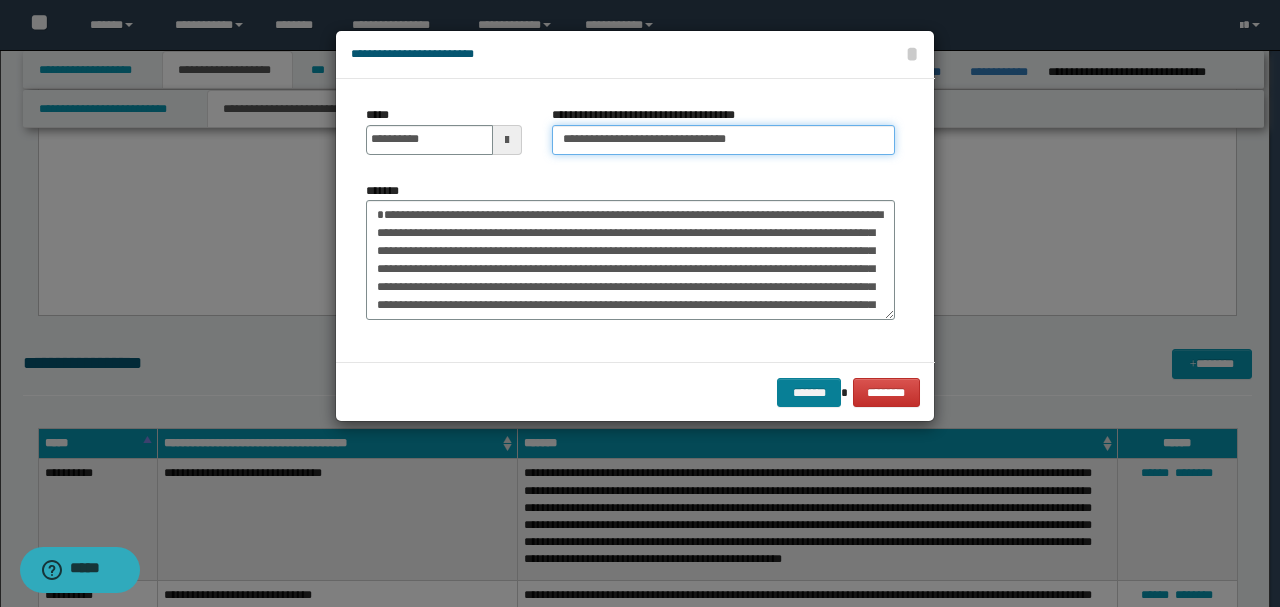 type on "**********" 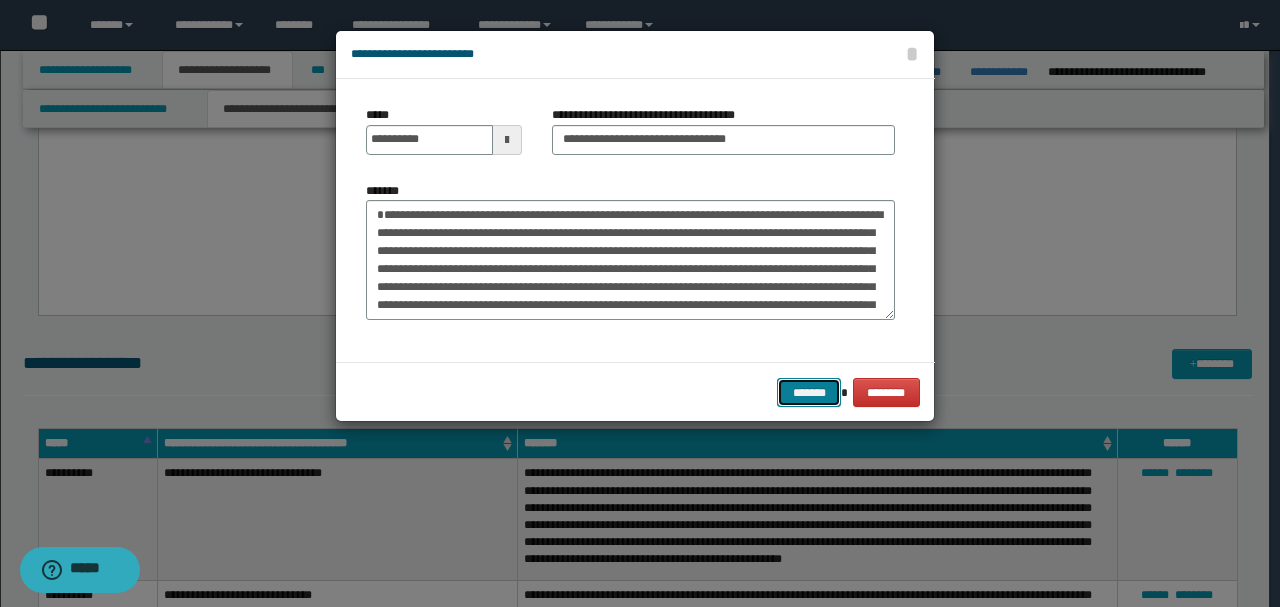 click on "*******" at bounding box center (809, 392) 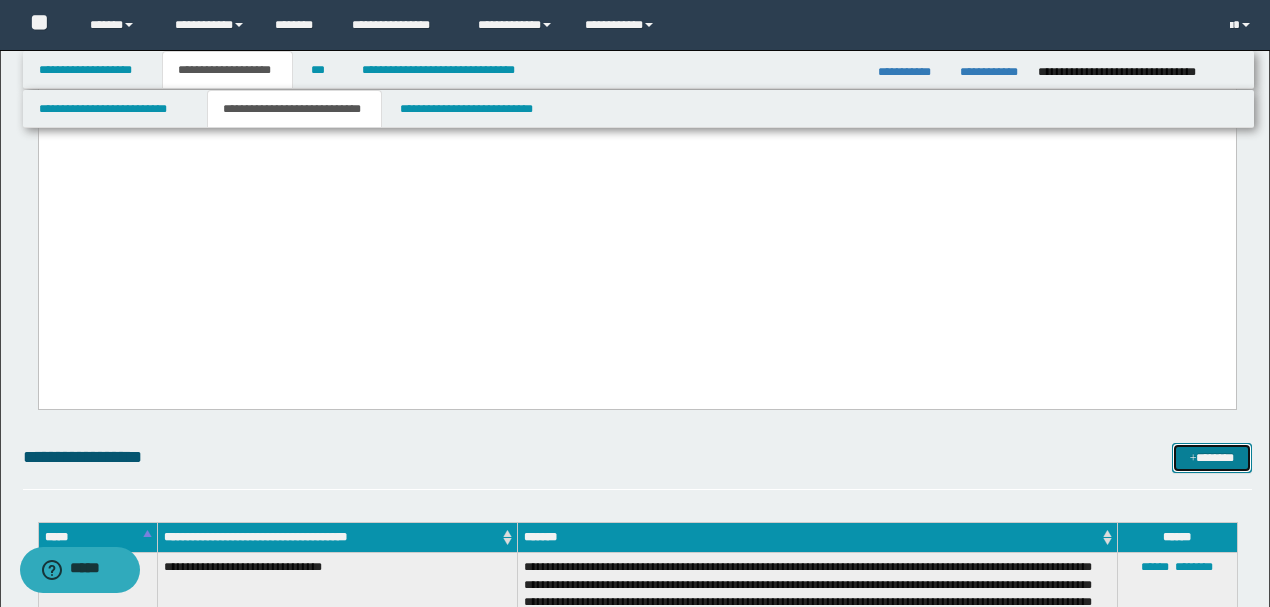 scroll, scrollTop: 6241, scrollLeft: 0, axis: vertical 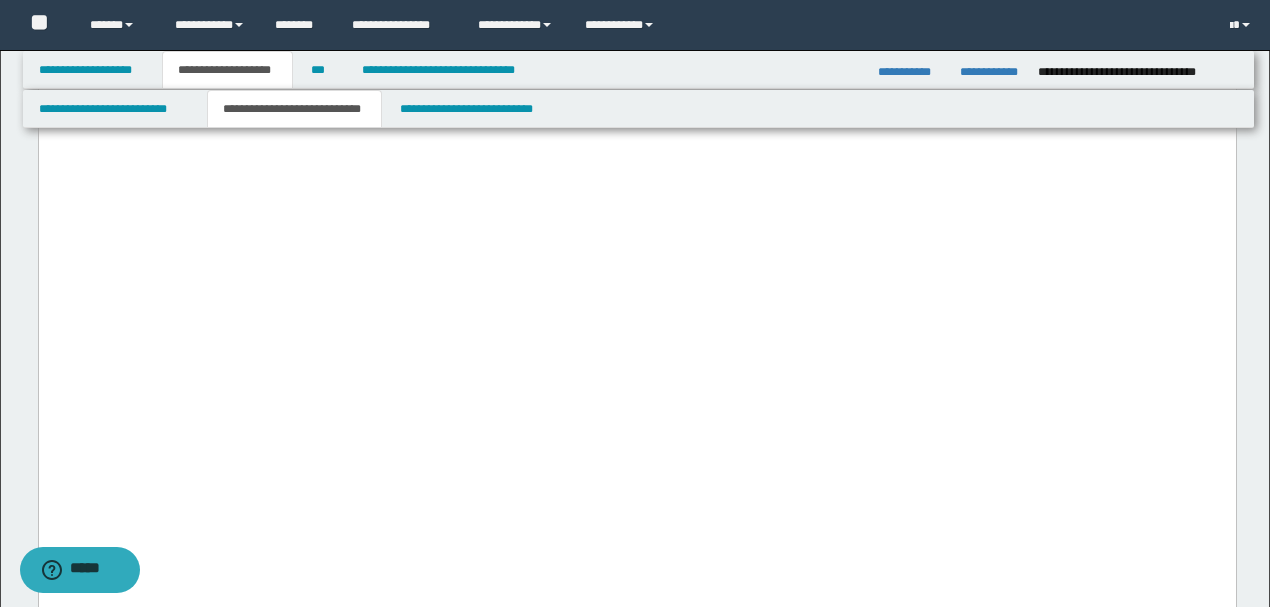 drag, startPoint x: 624, startPoint y: 463, endPoint x: 64, endPoint y: 370, distance: 567.6698 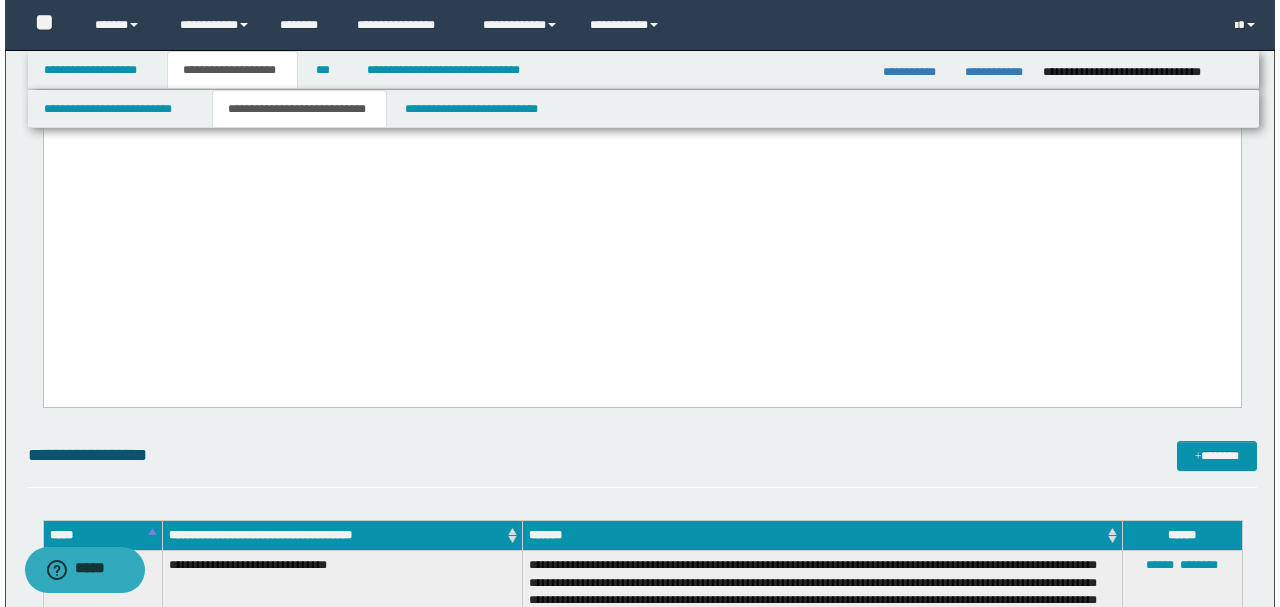 scroll, scrollTop: 6441, scrollLeft: 0, axis: vertical 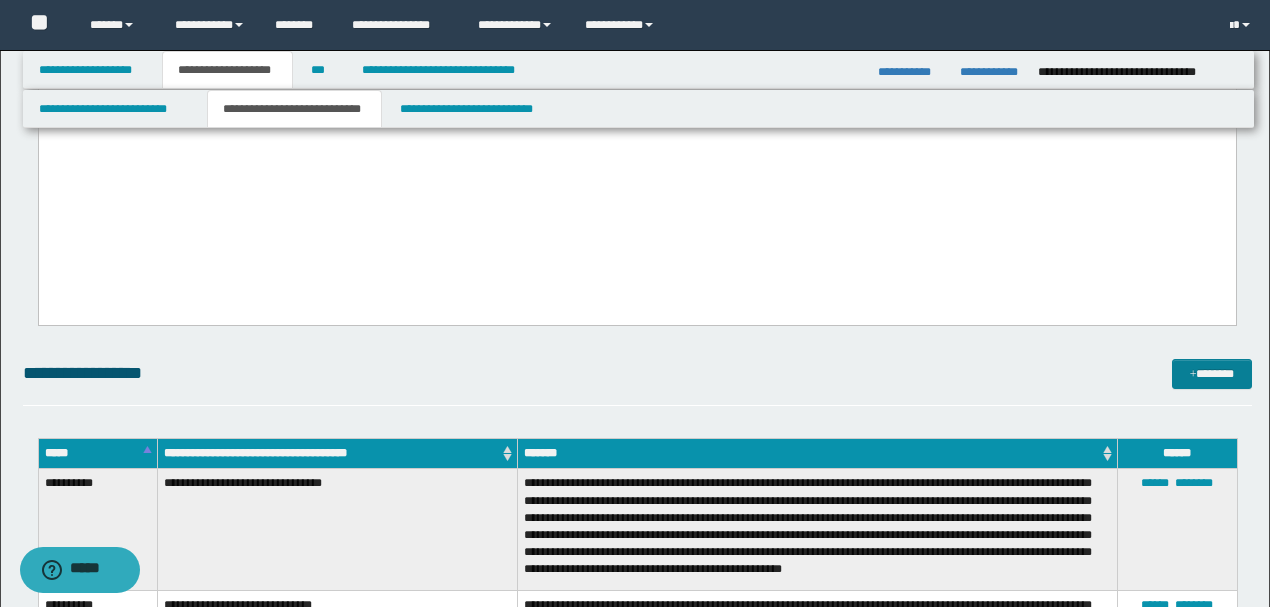 drag, startPoint x: 1211, startPoint y: 362, endPoint x: 1174, endPoint y: 370, distance: 37.85499 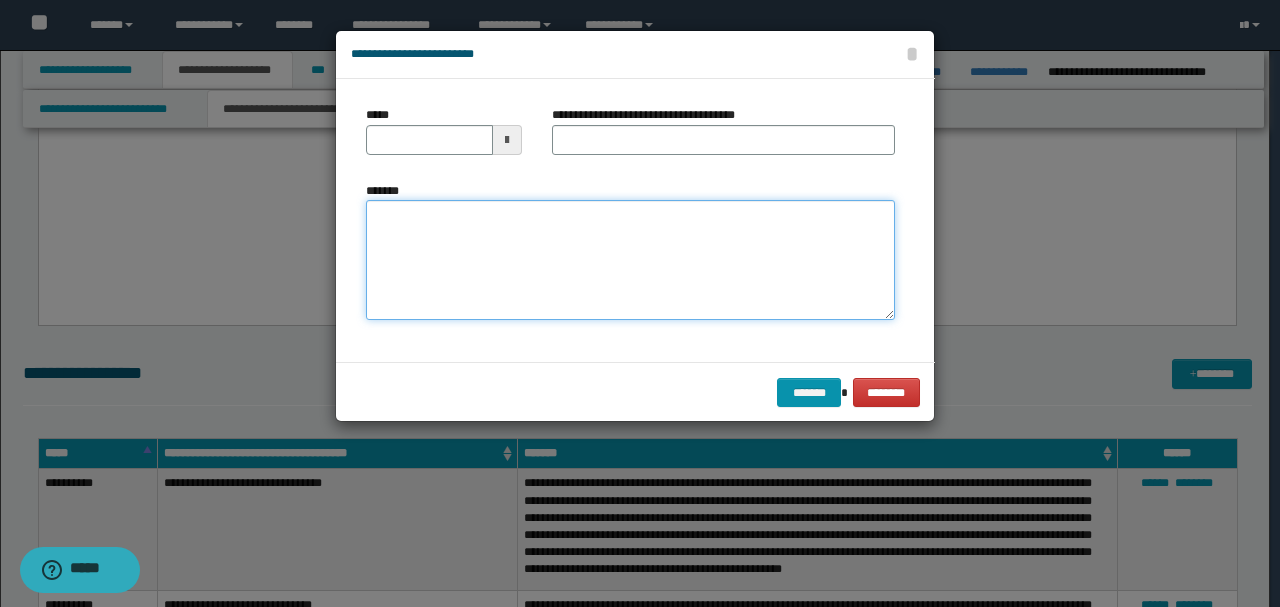 click on "*******" at bounding box center (630, 259) 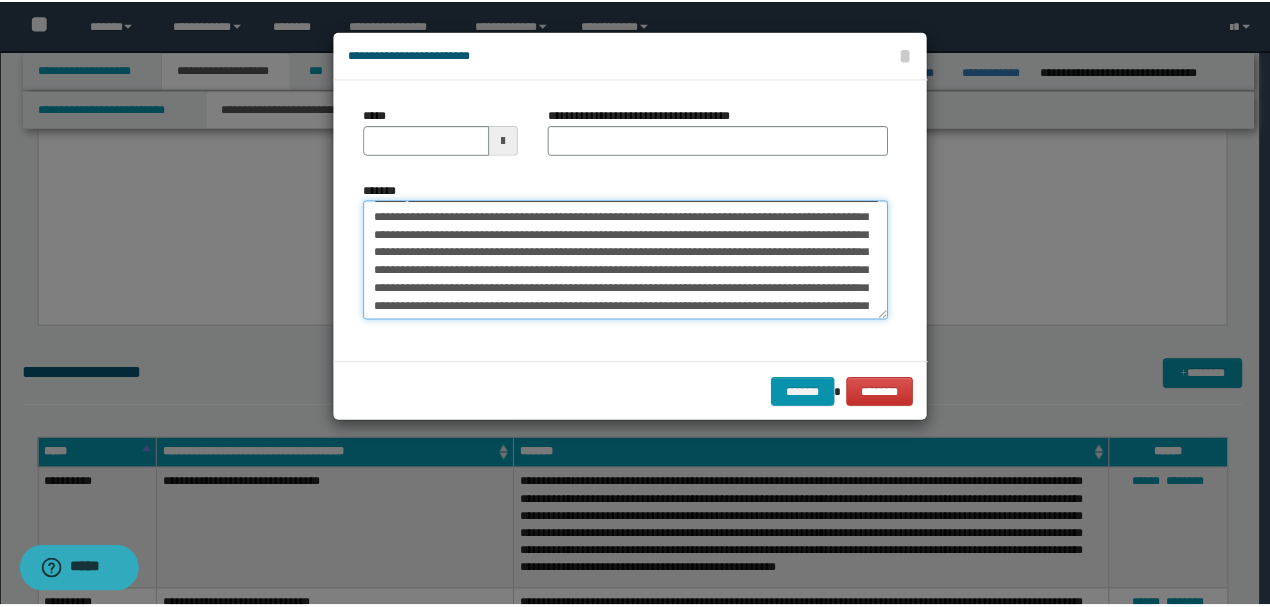 scroll, scrollTop: 0, scrollLeft: 0, axis: both 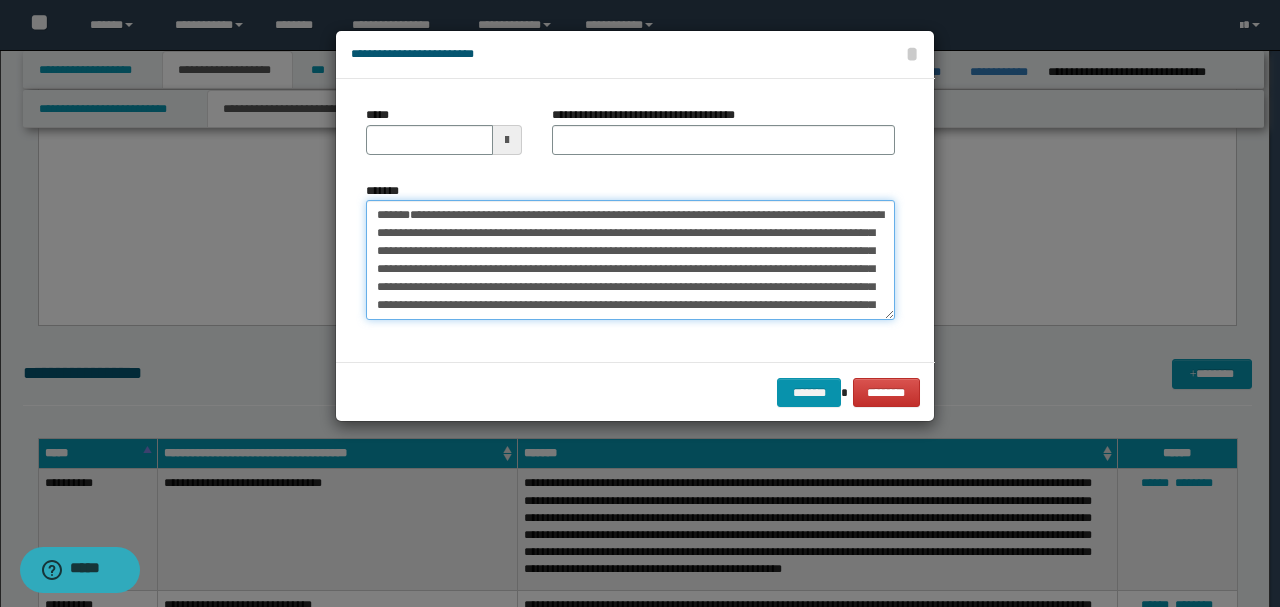 drag, startPoint x: 442, startPoint y: 305, endPoint x: 270, endPoint y: 170, distance: 218.6527 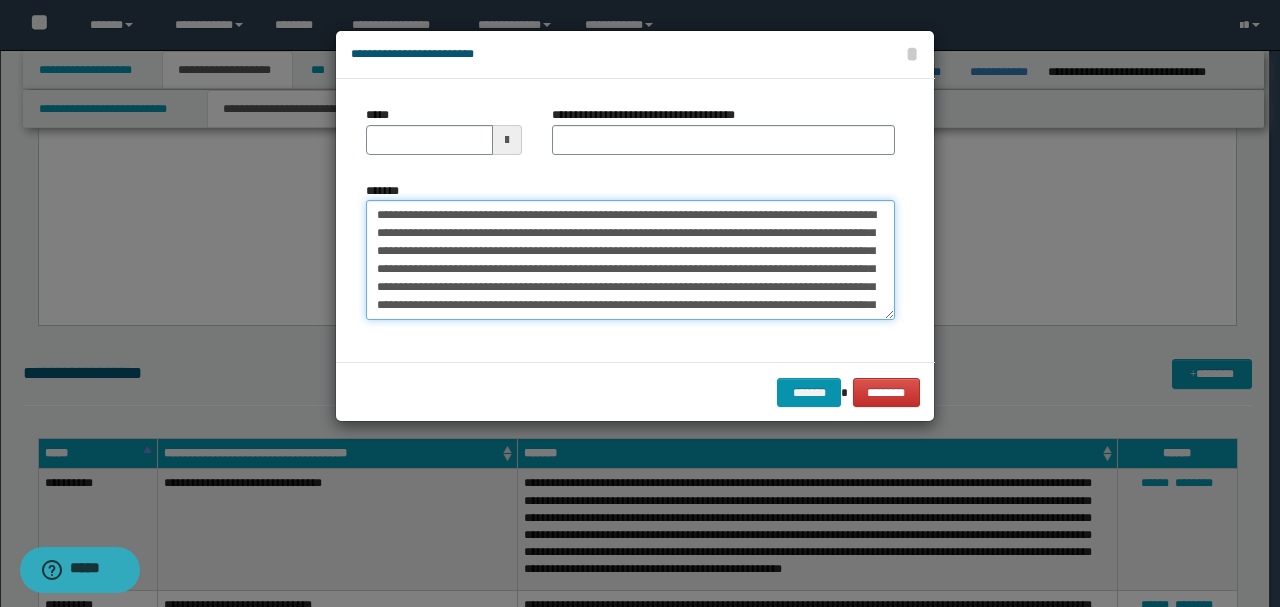 type 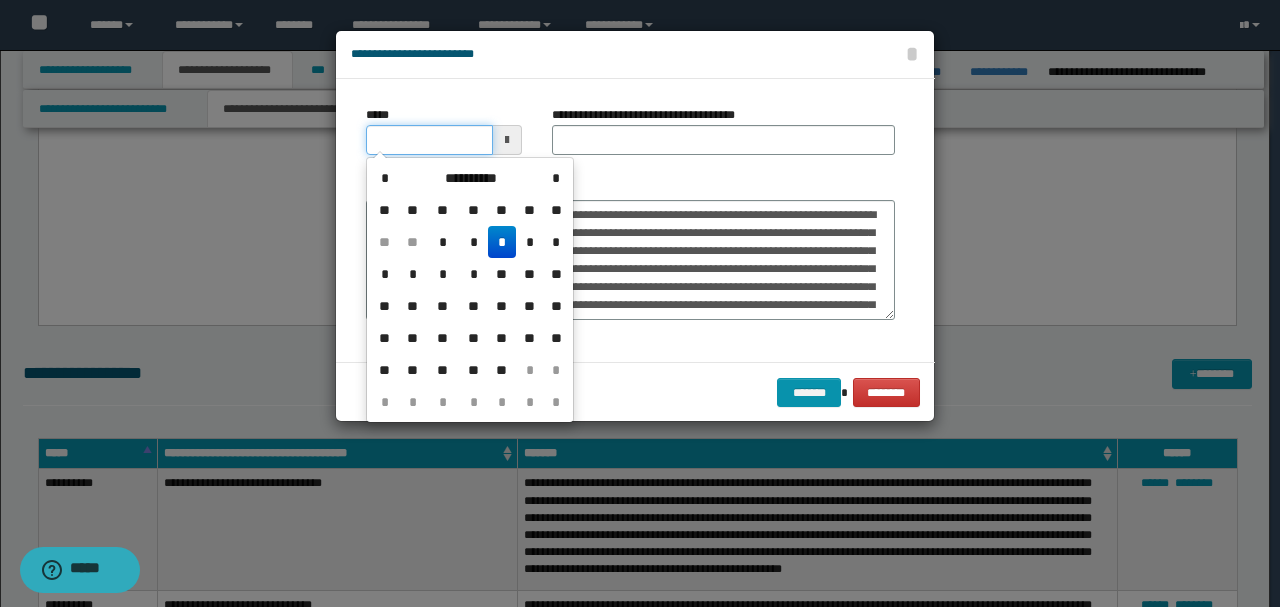 click on "*****" at bounding box center (429, 140) 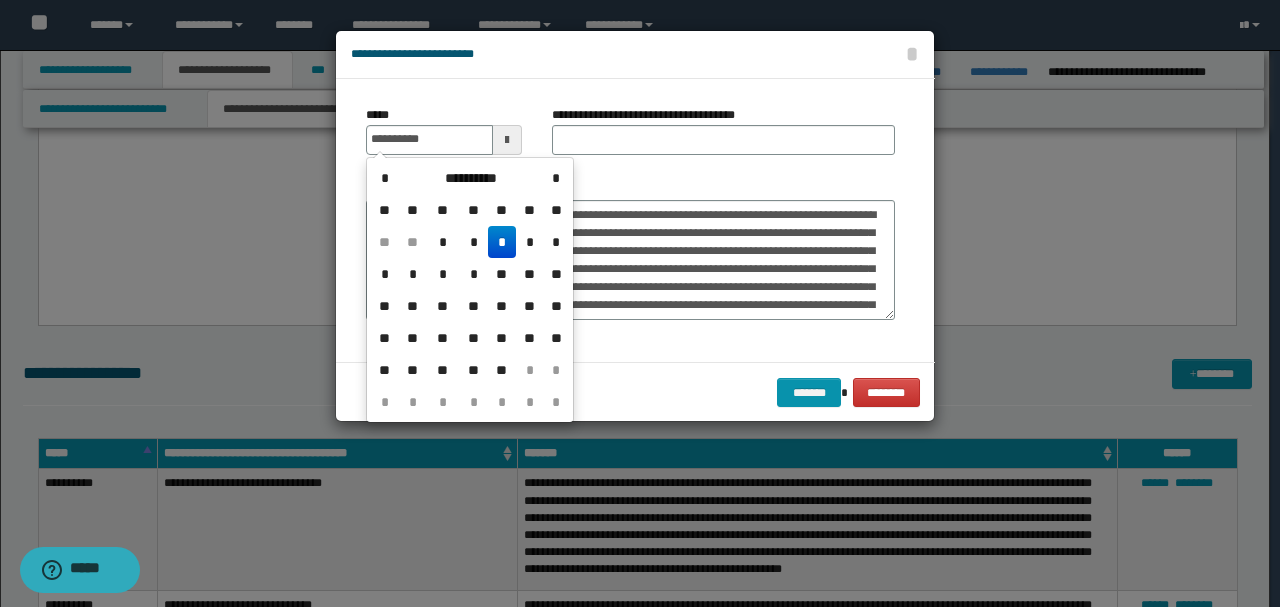 type on "**********" 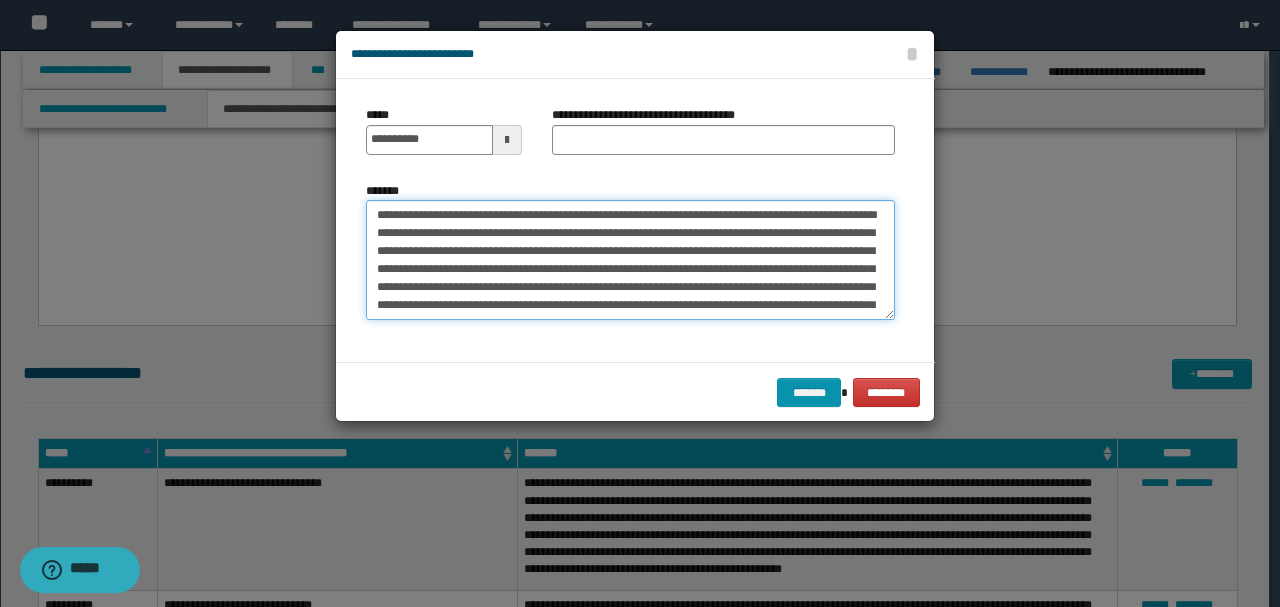 drag, startPoint x: 552, startPoint y: 209, endPoint x: 233, endPoint y: 203, distance: 319.05643 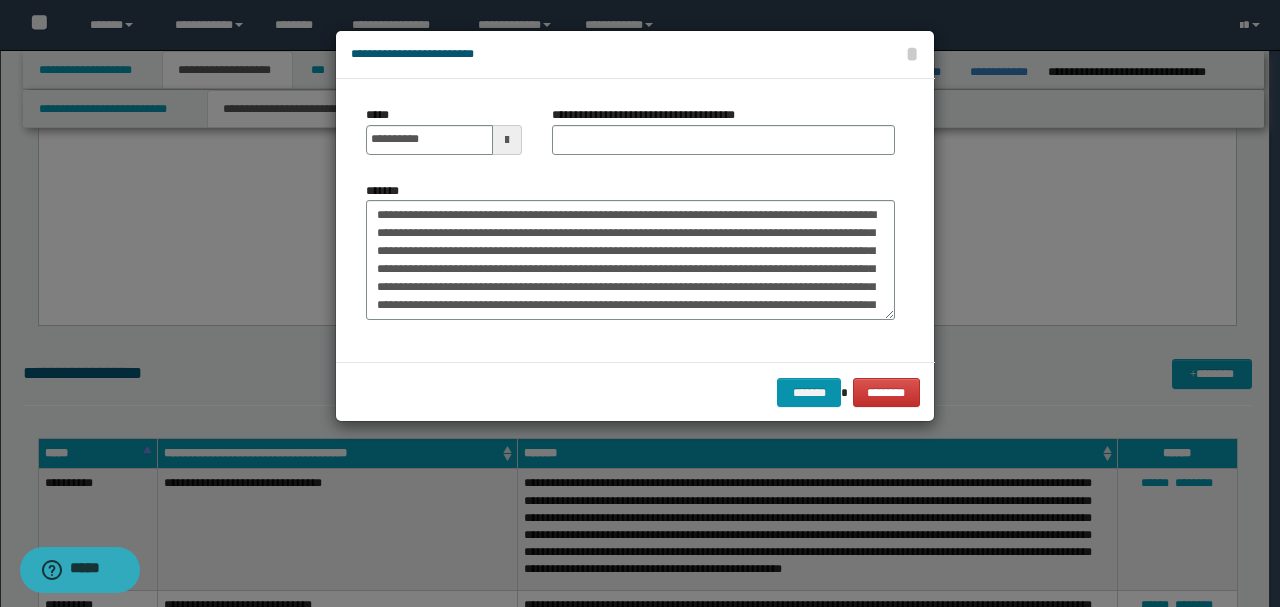 click on "**********" at bounding box center (723, 138) 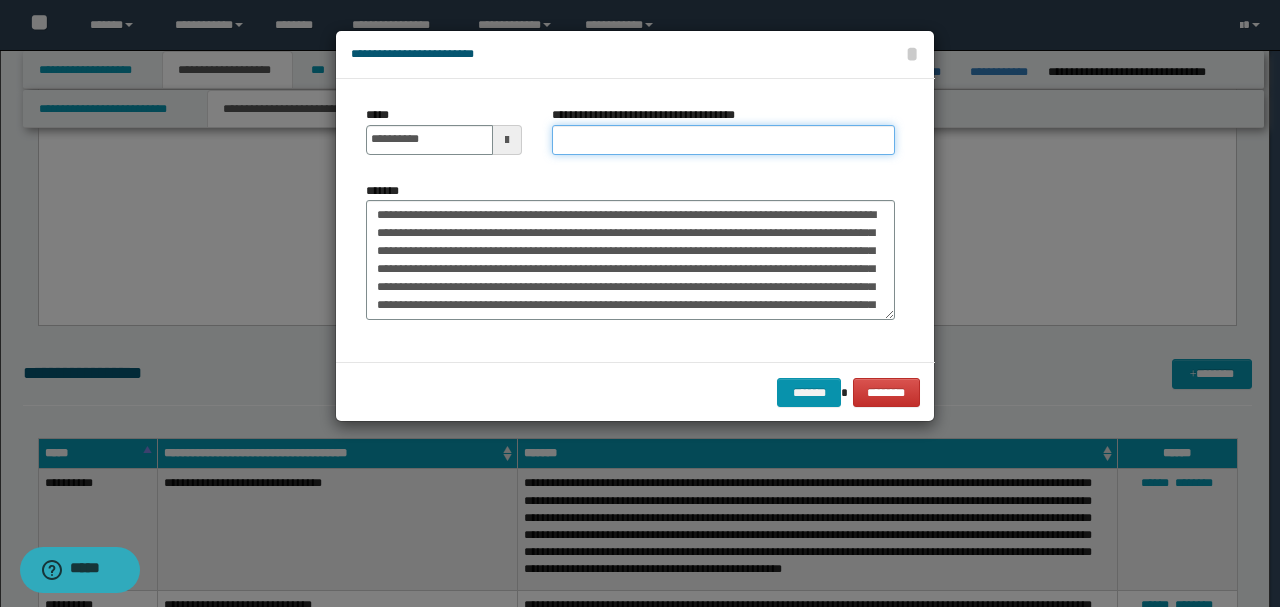 click on "**********" at bounding box center (723, 140) 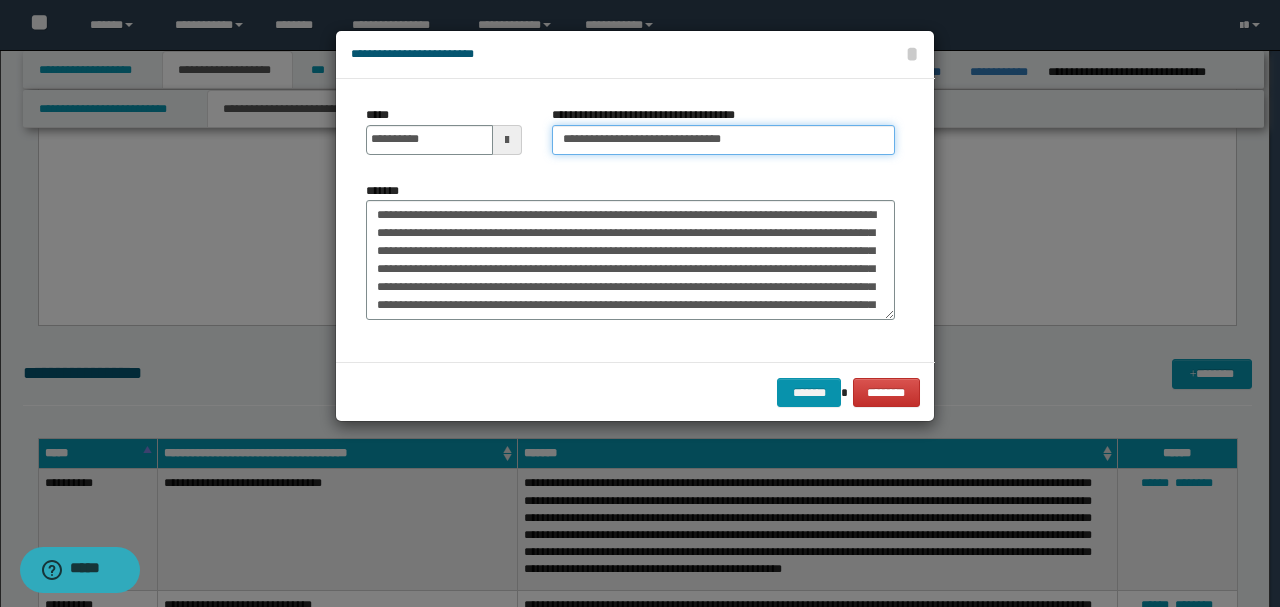 type on "**********" 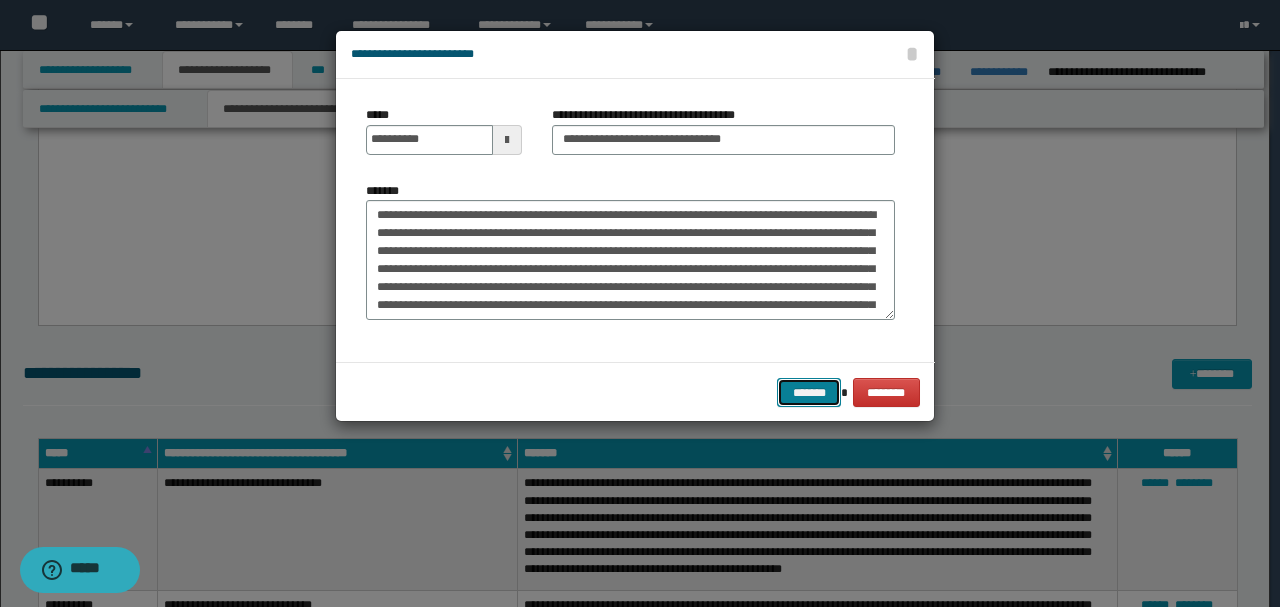 click on "*******" at bounding box center (809, 392) 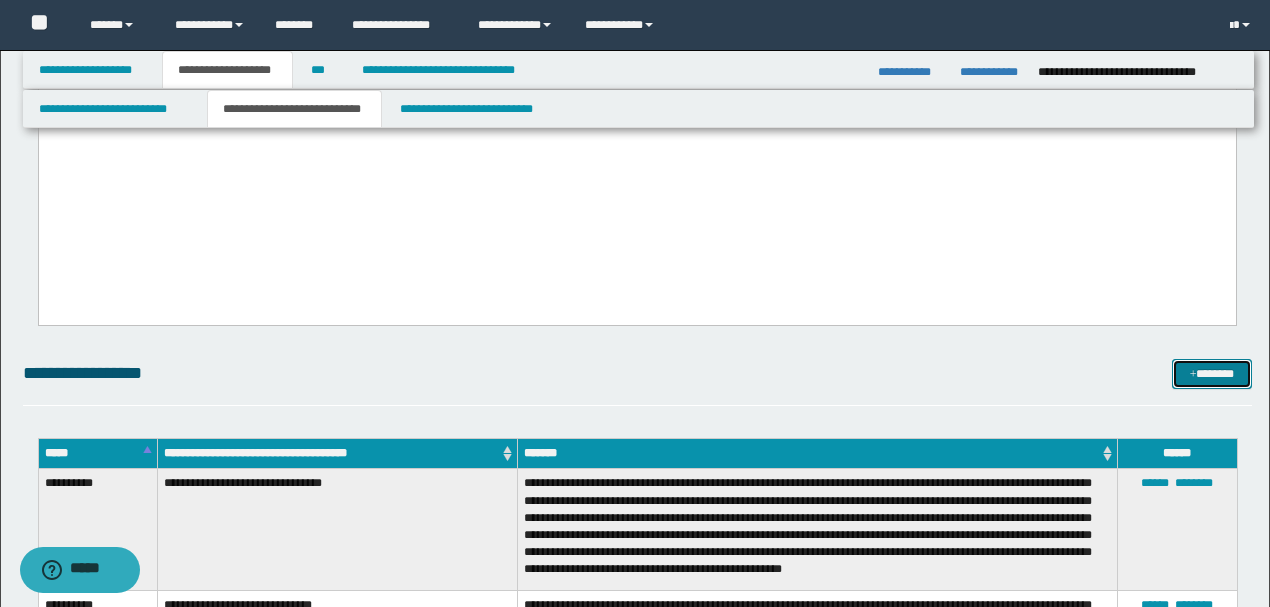 scroll, scrollTop: 6241, scrollLeft: 0, axis: vertical 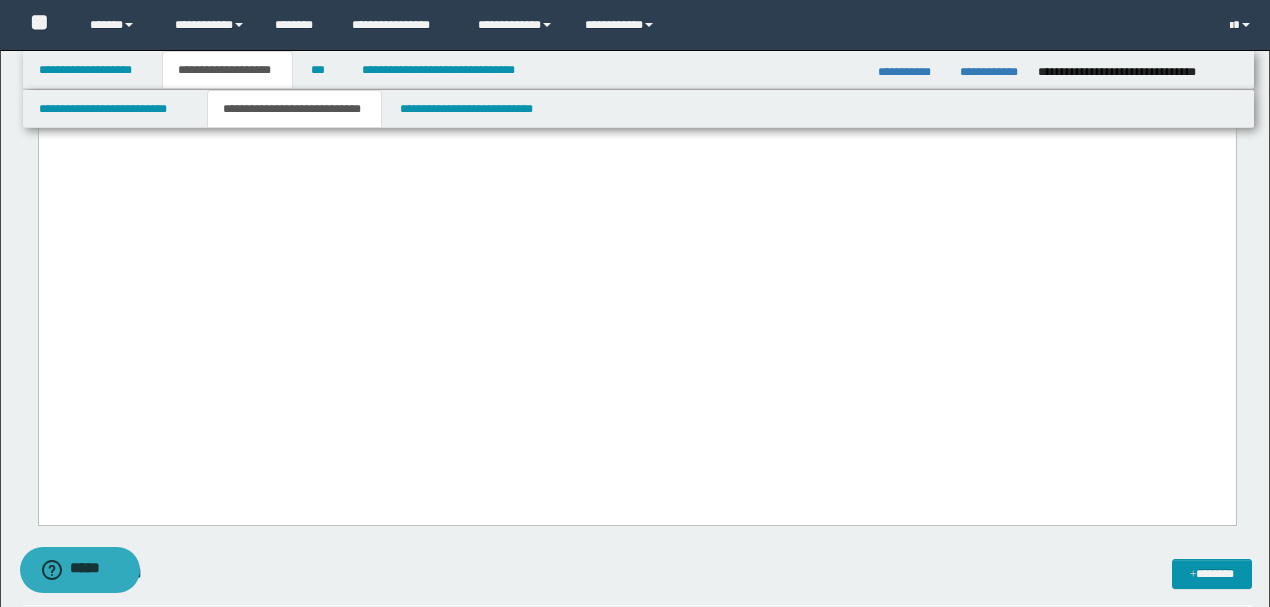 click on "**********" at bounding box center (637, -208) 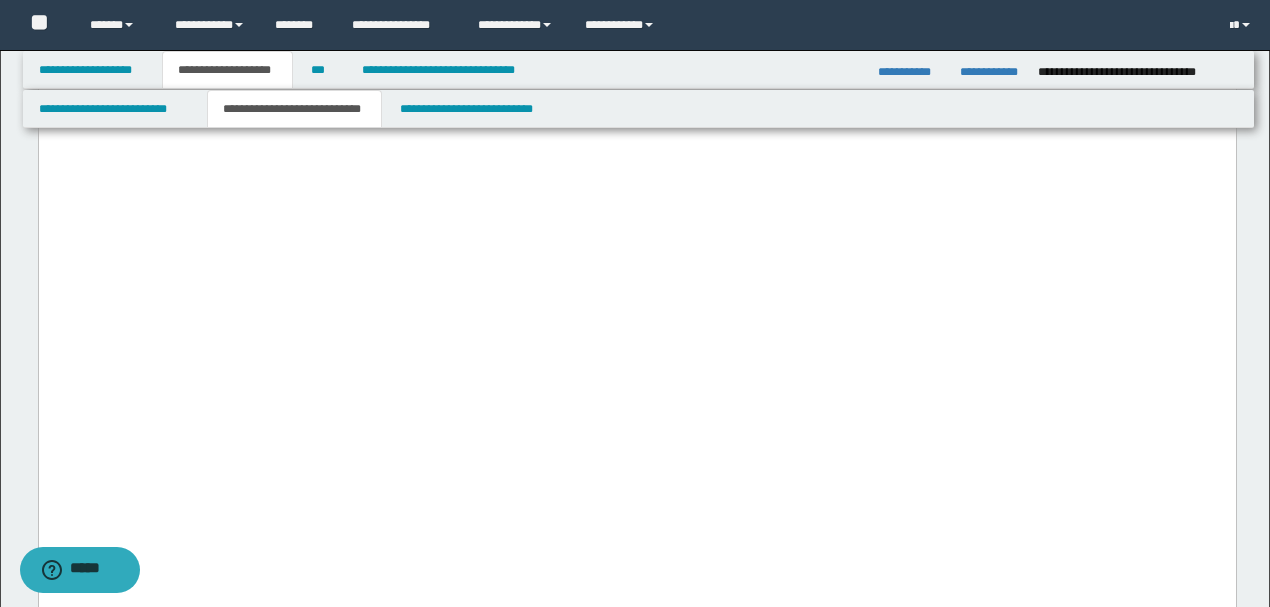 scroll, scrollTop: 6041, scrollLeft: 0, axis: vertical 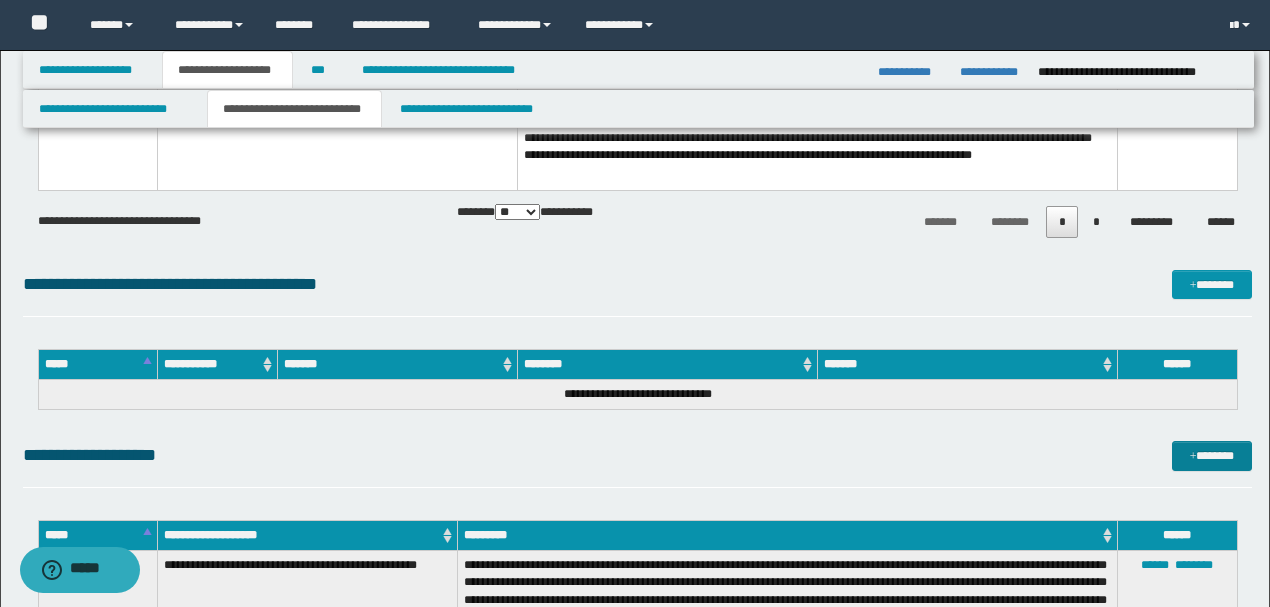 click on "*******" at bounding box center [1211, 455] 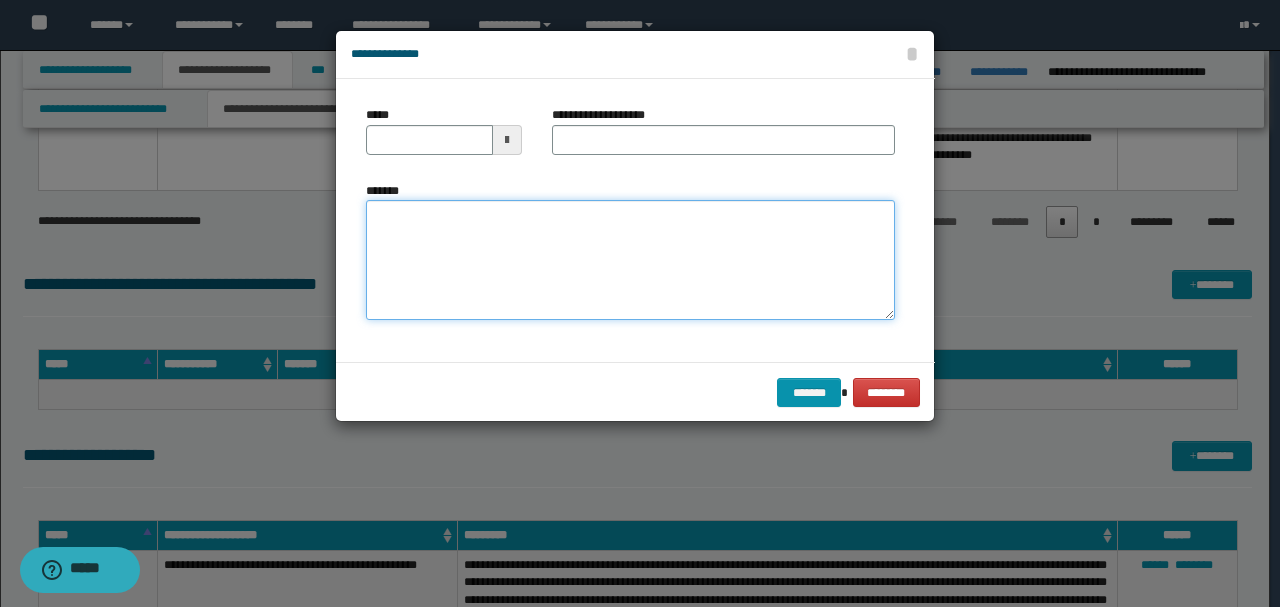 click on "*******" at bounding box center [630, 260] 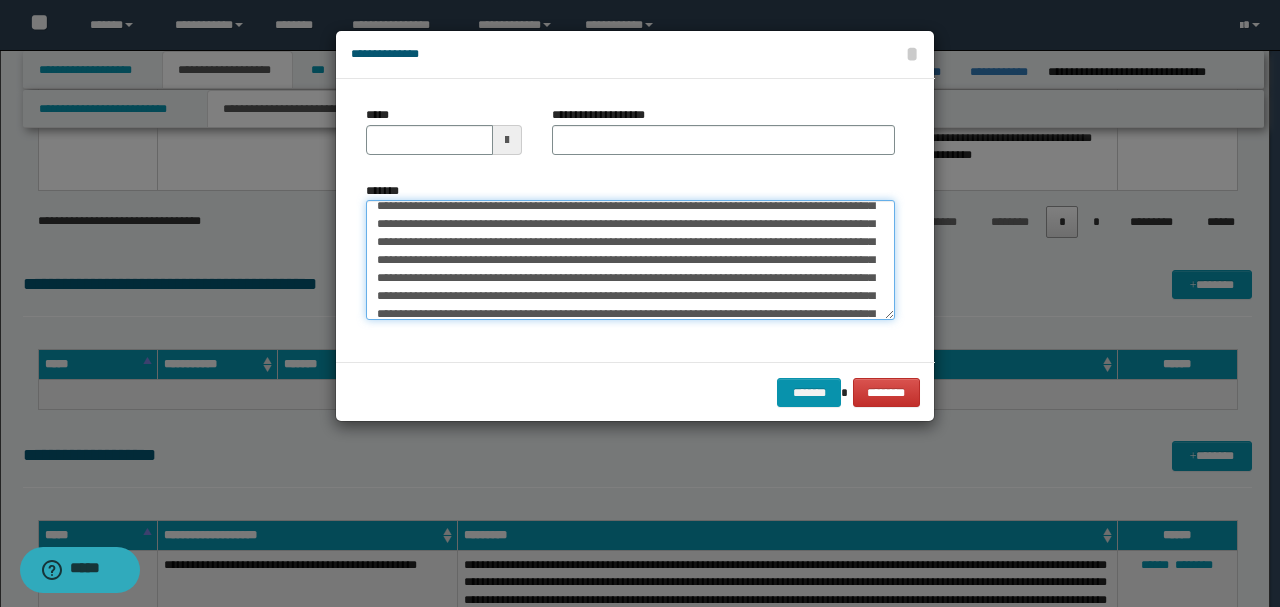 scroll, scrollTop: 0, scrollLeft: 0, axis: both 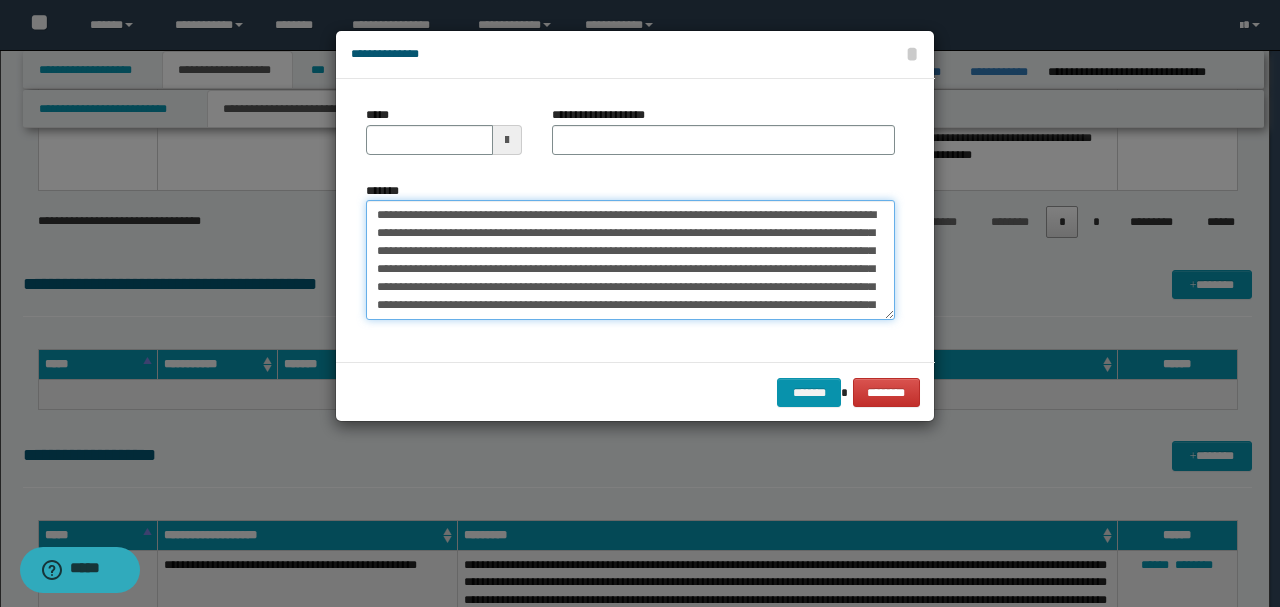 drag, startPoint x: 444, startPoint y: 214, endPoint x: 224, endPoint y: 186, distance: 221.77466 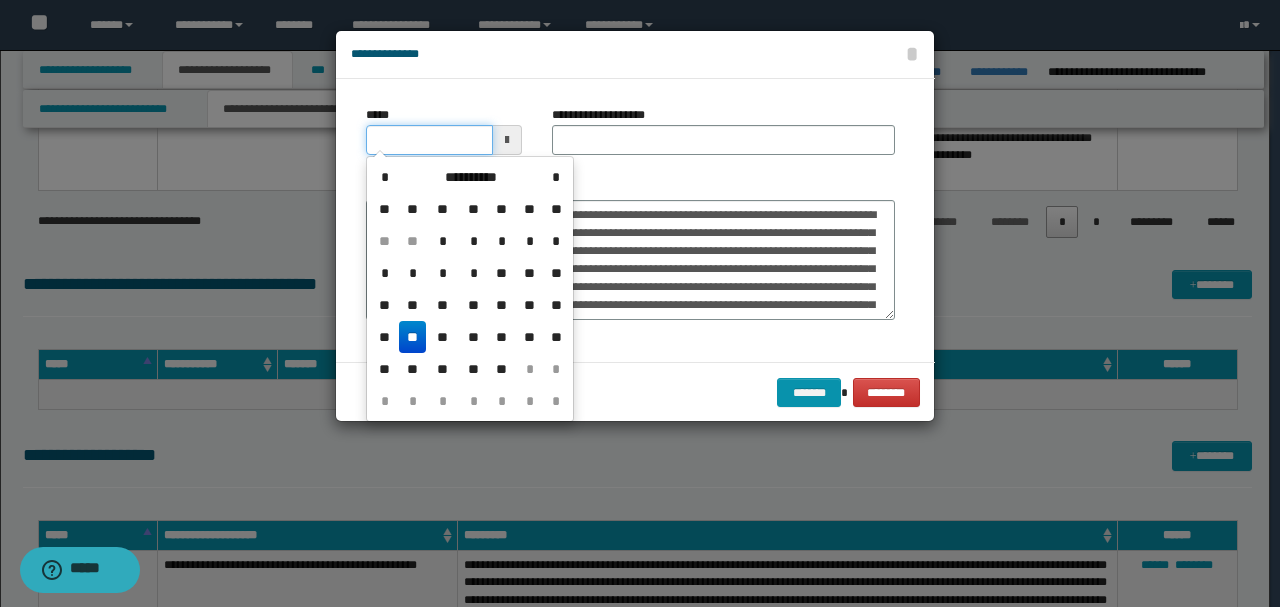 click on "*****" at bounding box center (429, 140) 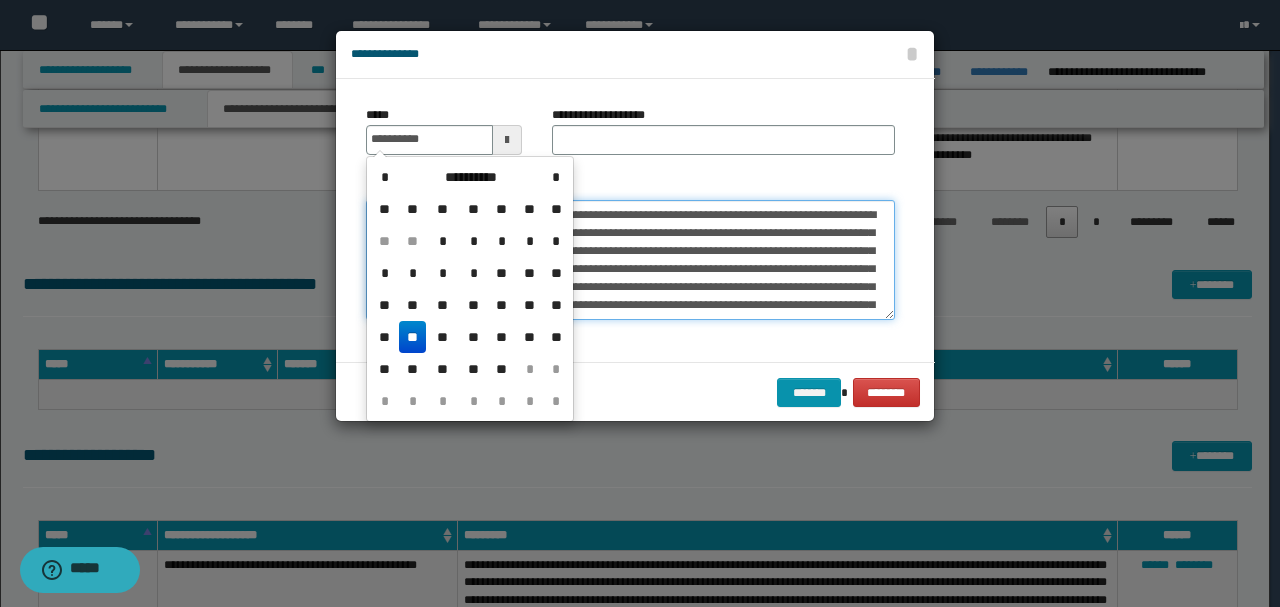 type on "**********" 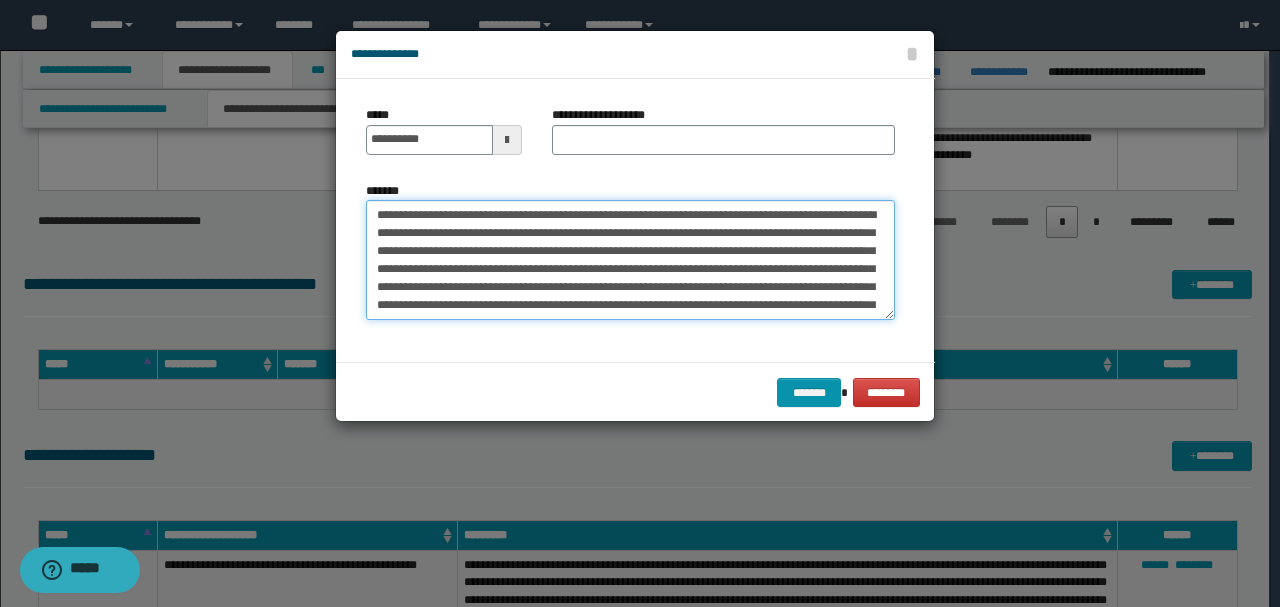 click on "*******" at bounding box center [630, 259] 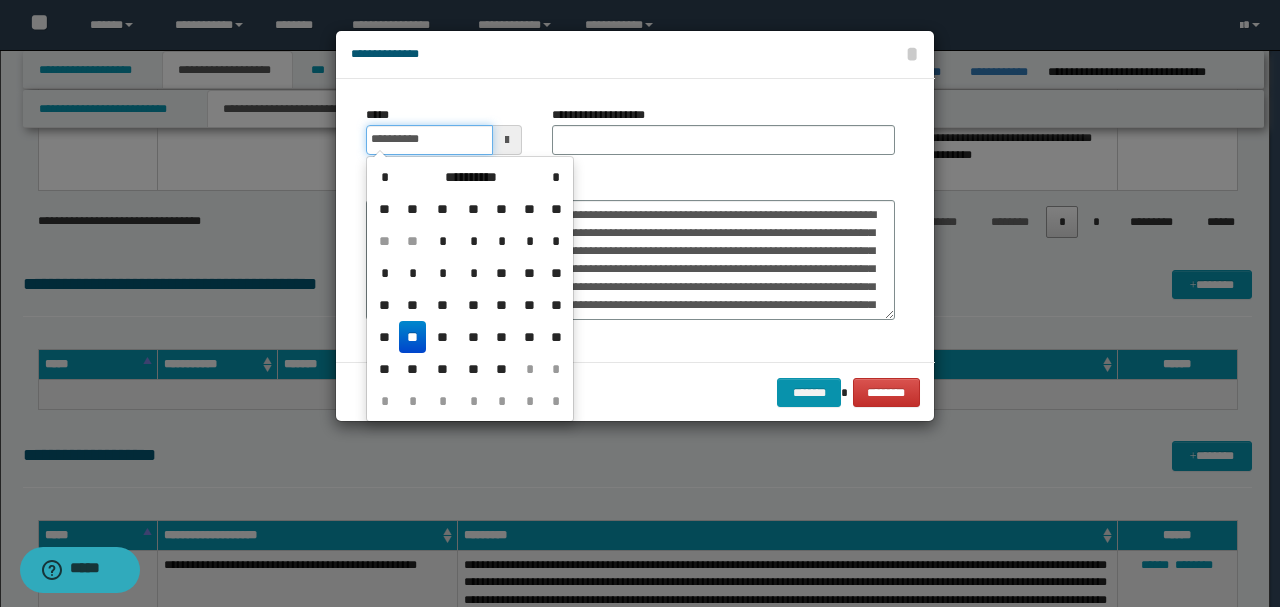 click on "**********" at bounding box center [429, 140] 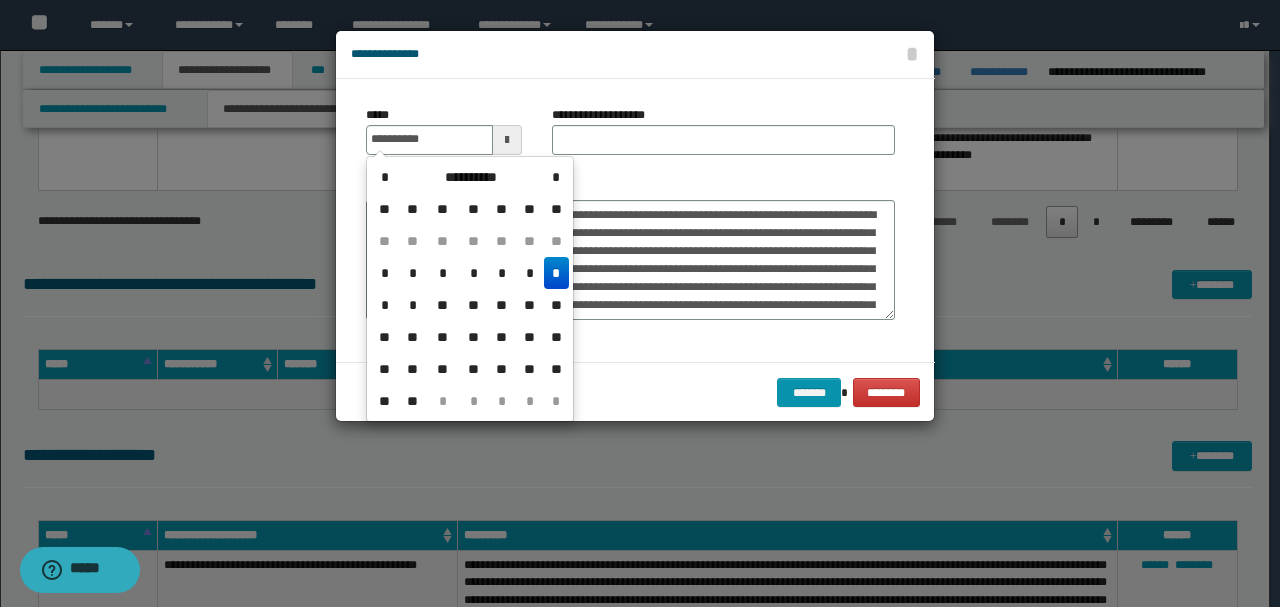 type on "**********" 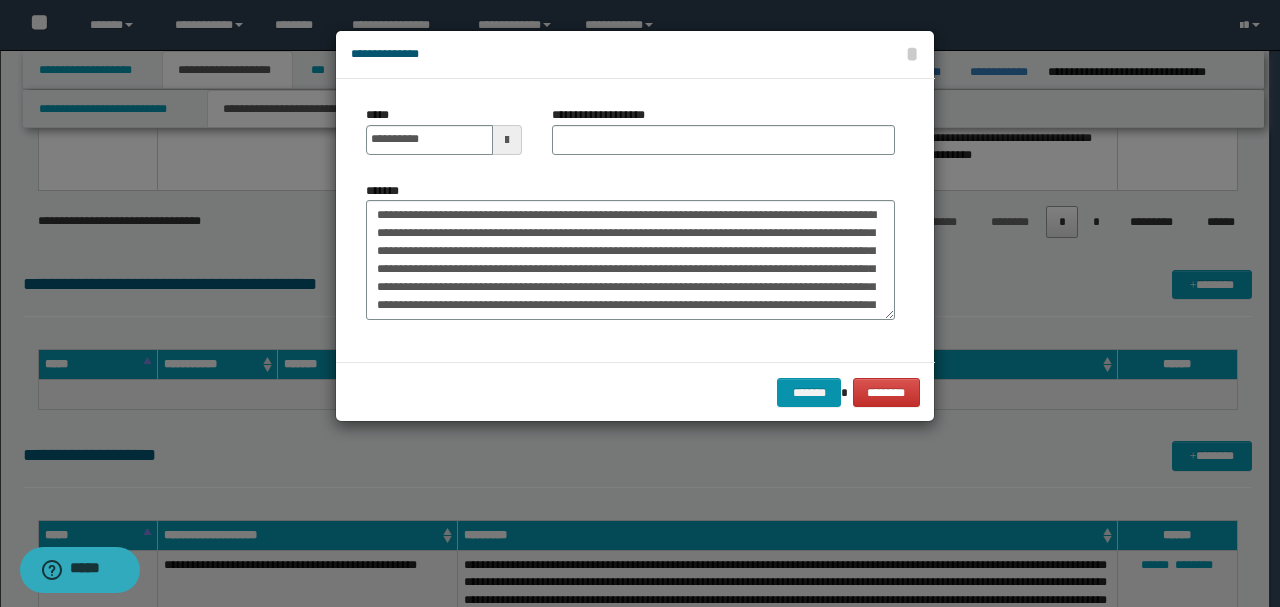 click on "*******" at bounding box center [630, 251] 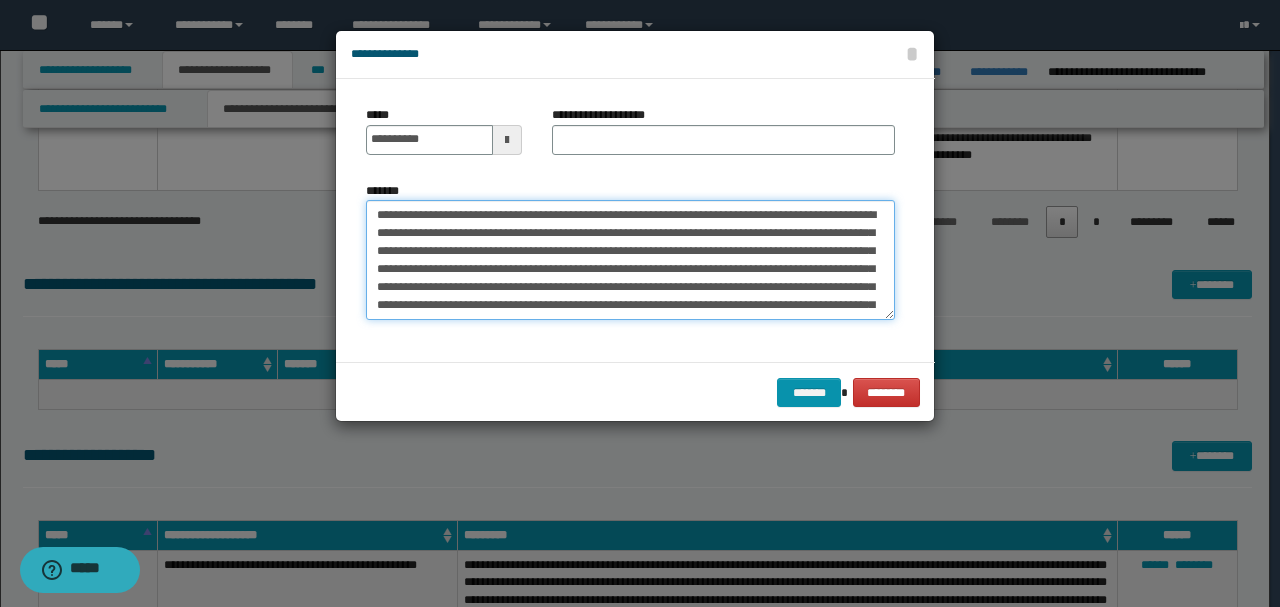 drag, startPoint x: 560, startPoint y: 213, endPoint x: 91, endPoint y: 188, distance: 469.66583 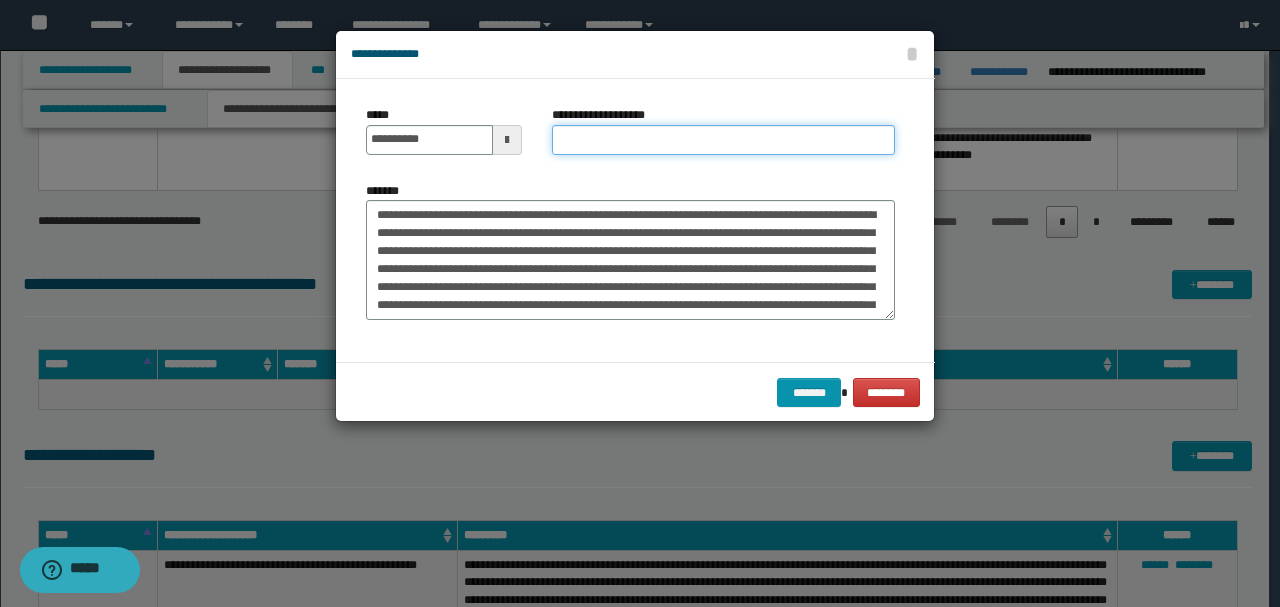 click on "**********" at bounding box center (723, 140) 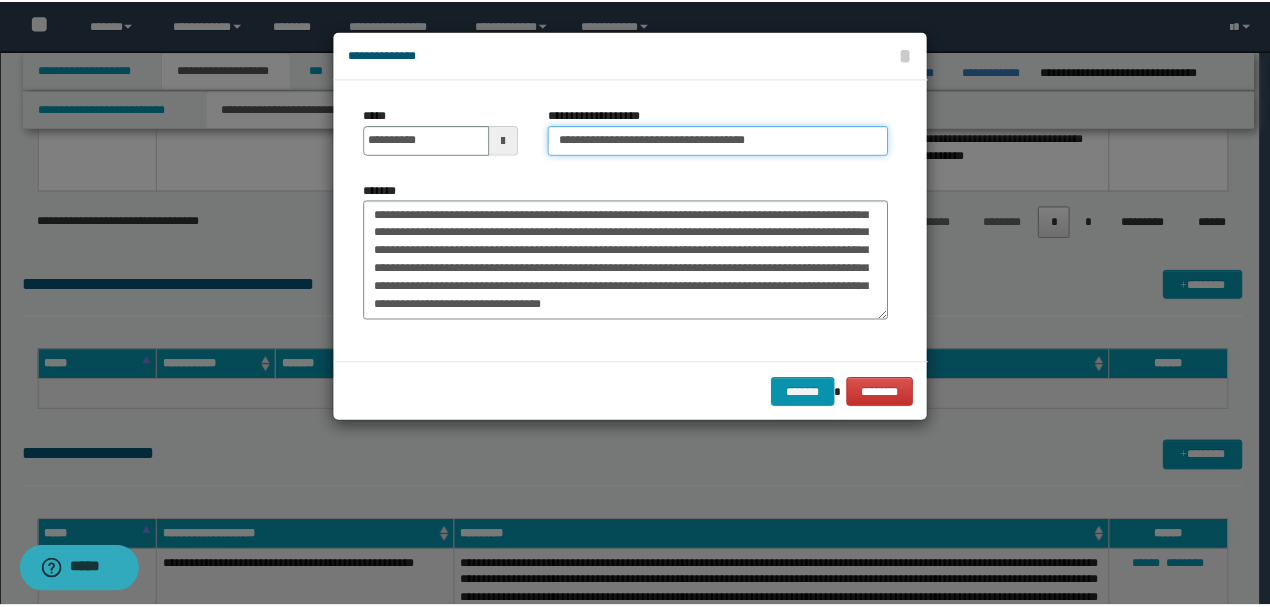 scroll, scrollTop: 234, scrollLeft: 0, axis: vertical 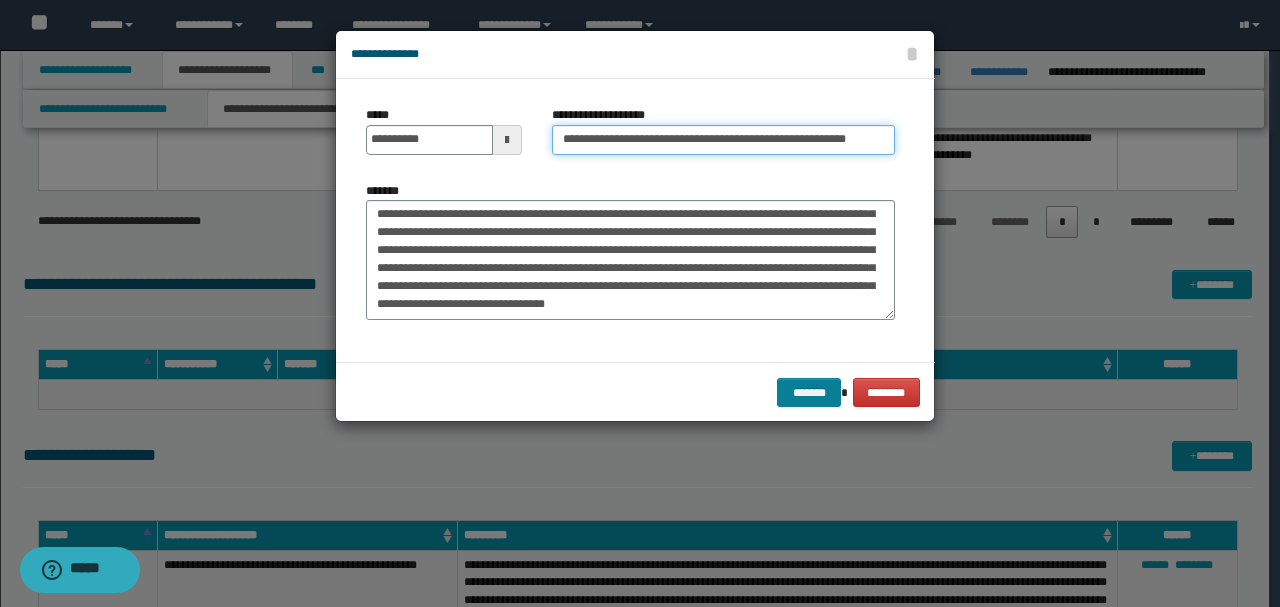 type on "**********" 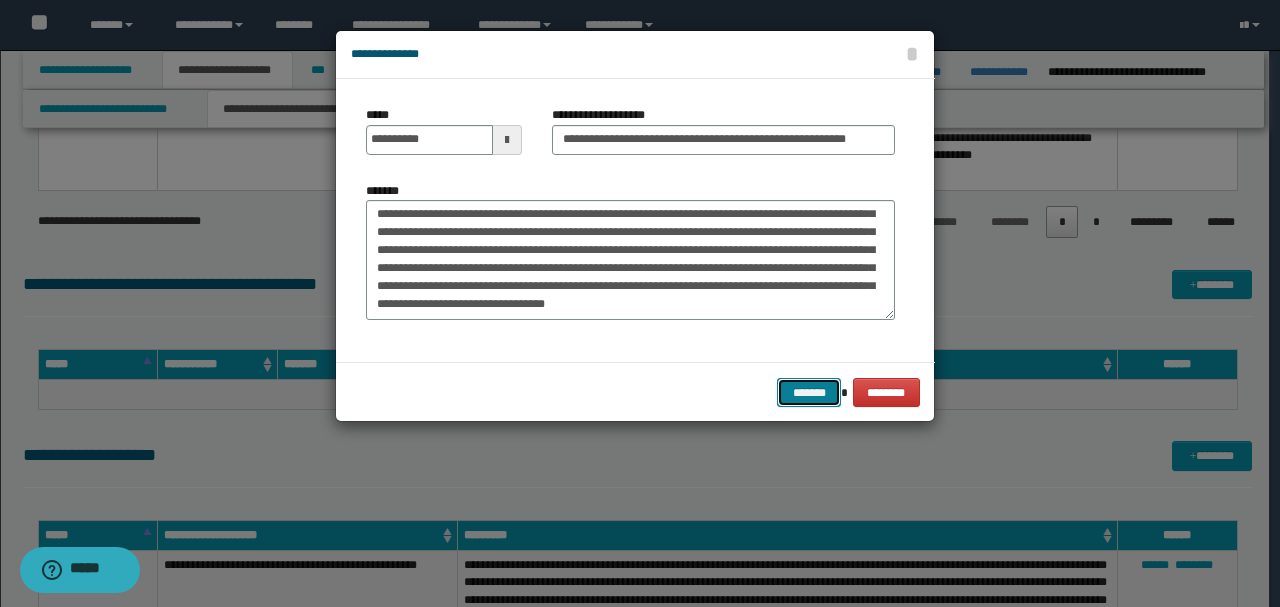click on "*******" at bounding box center [809, 392] 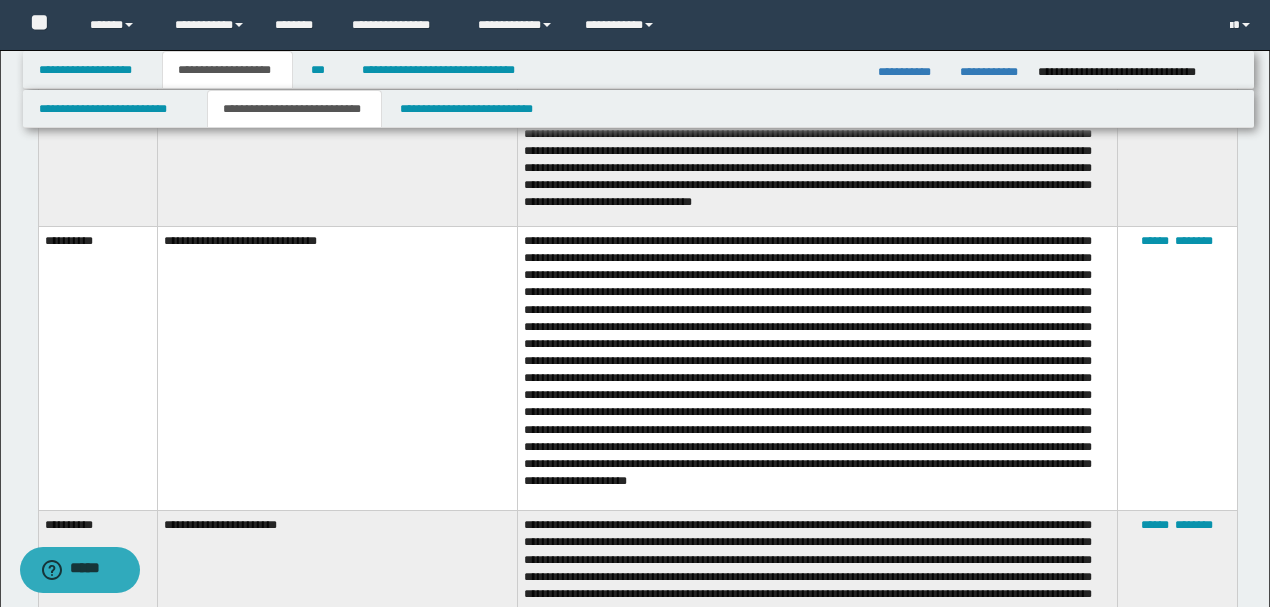 scroll, scrollTop: 9616, scrollLeft: 0, axis: vertical 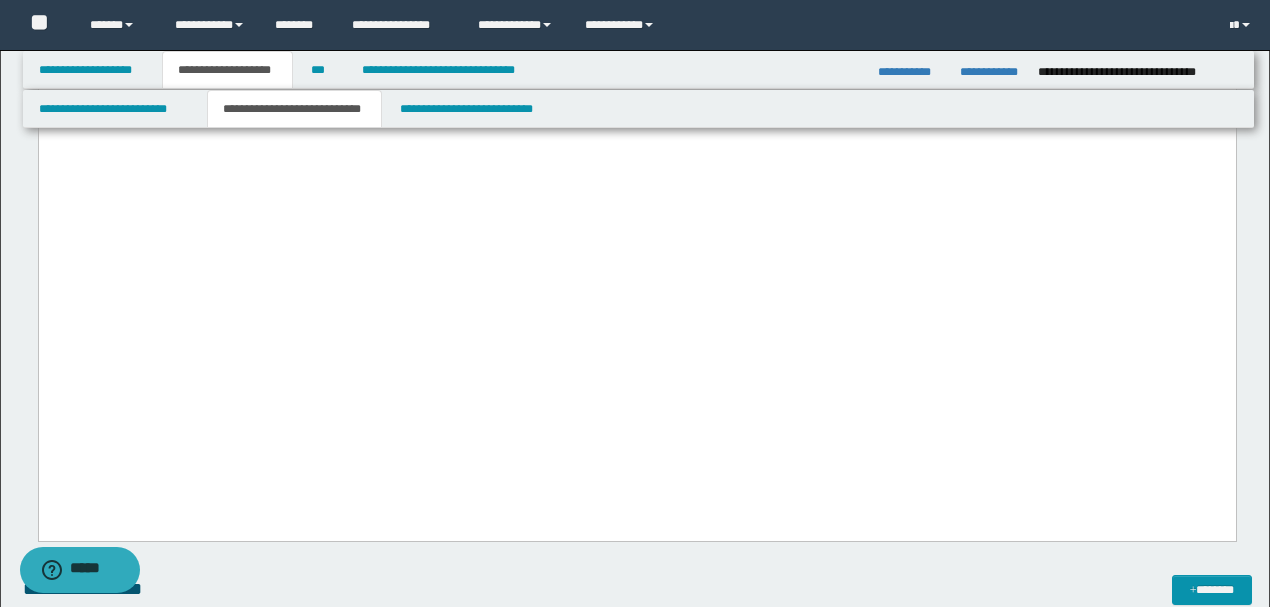 drag, startPoint x: 1112, startPoint y: 327, endPoint x: 74, endPoint y: -3661, distance: 4120.872 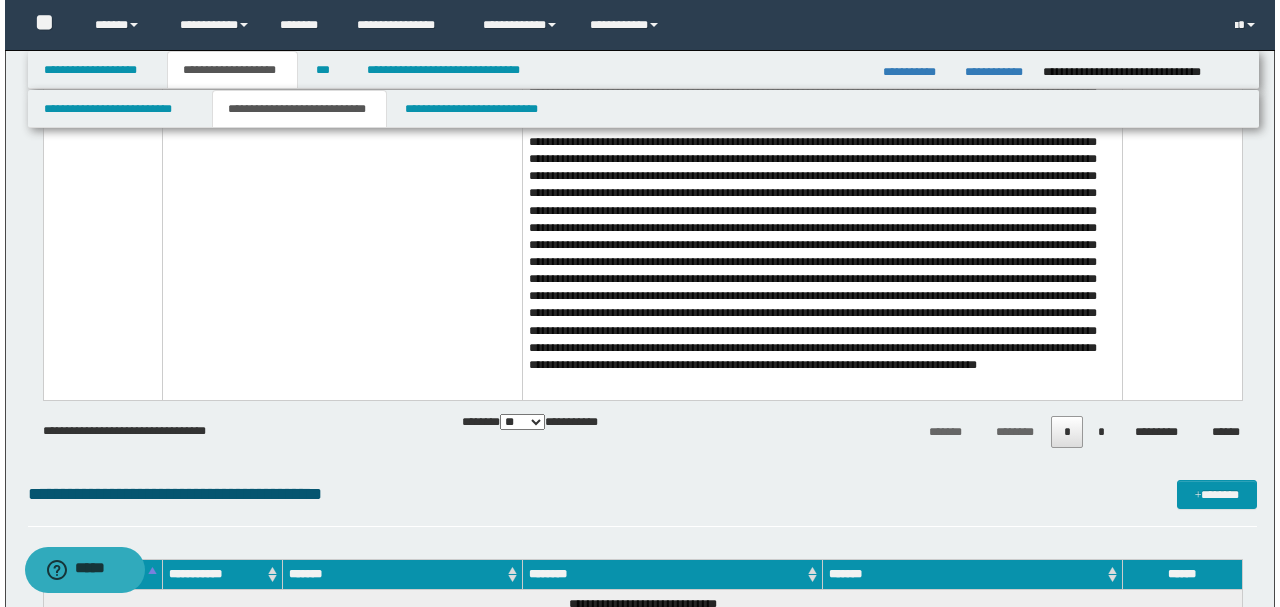 scroll, scrollTop: 16035, scrollLeft: 0, axis: vertical 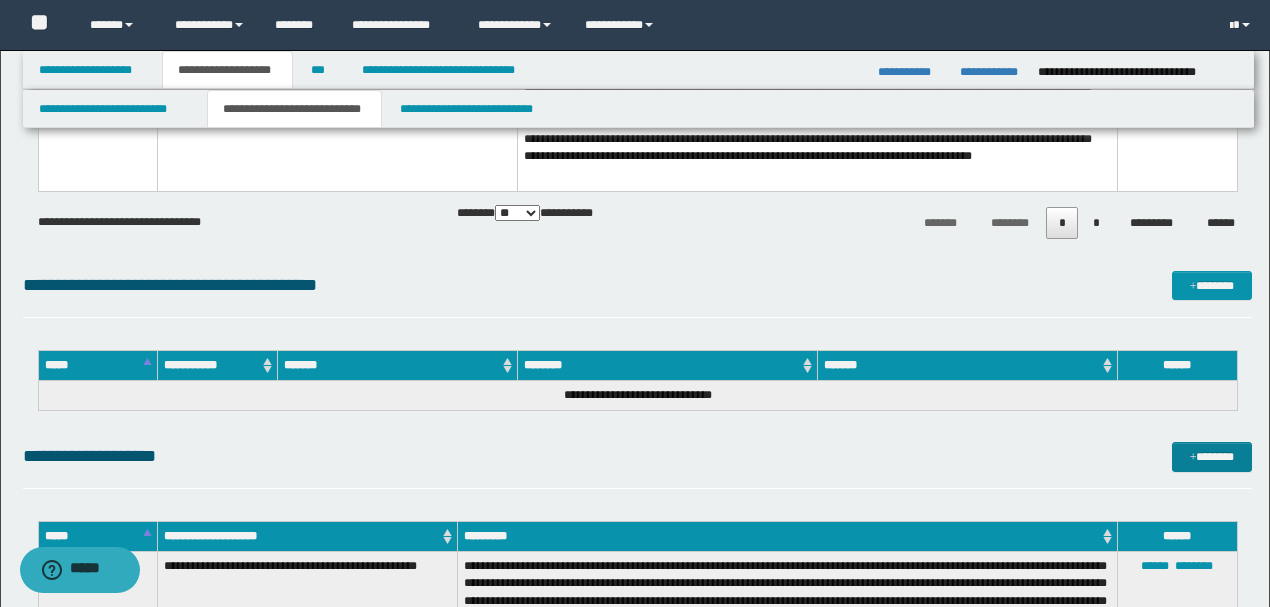 click on "*******" at bounding box center (1211, 456) 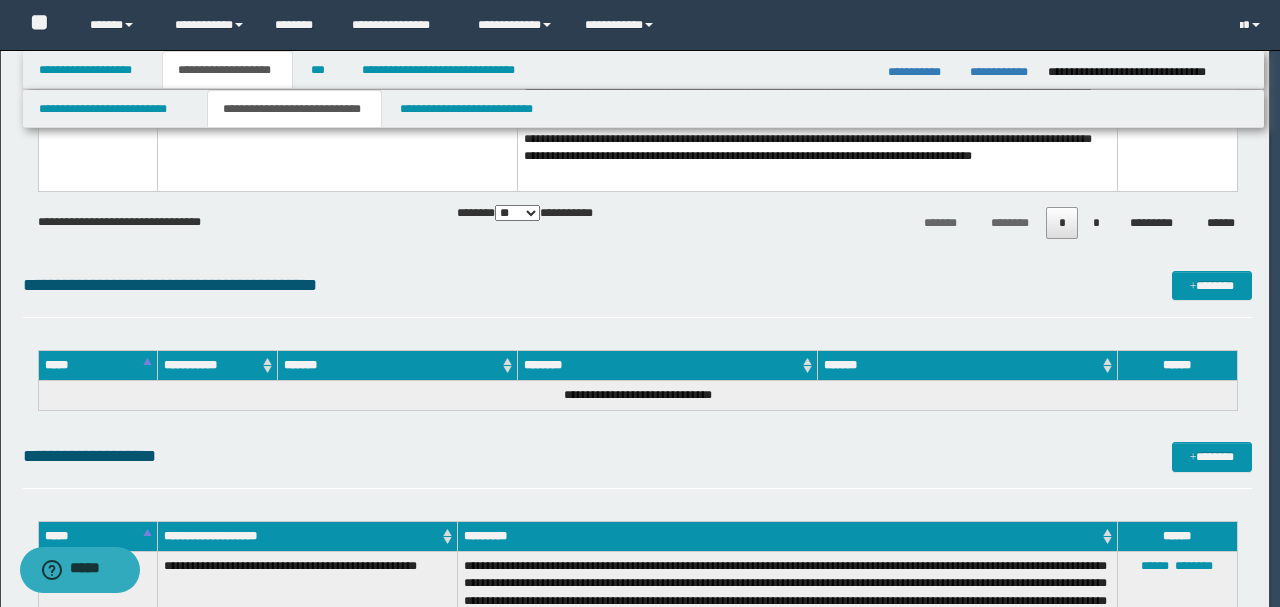 scroll, scrollTop: 0, scrollLeft: 0, axis: both 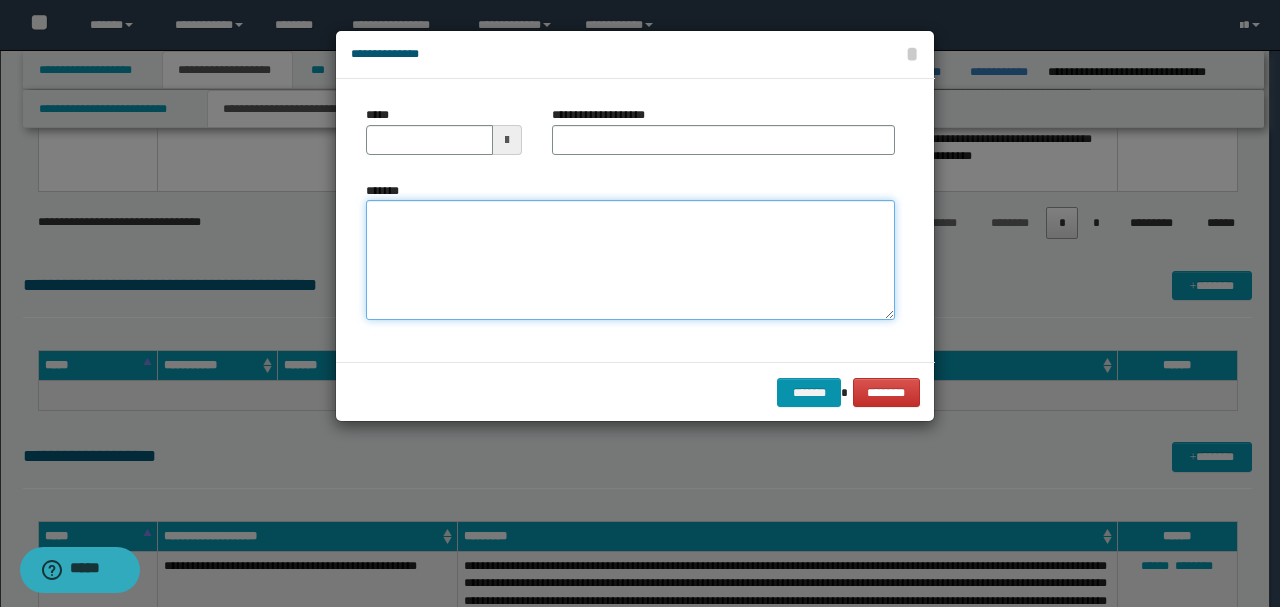 click on "*******" at bounding box center (630, 259) 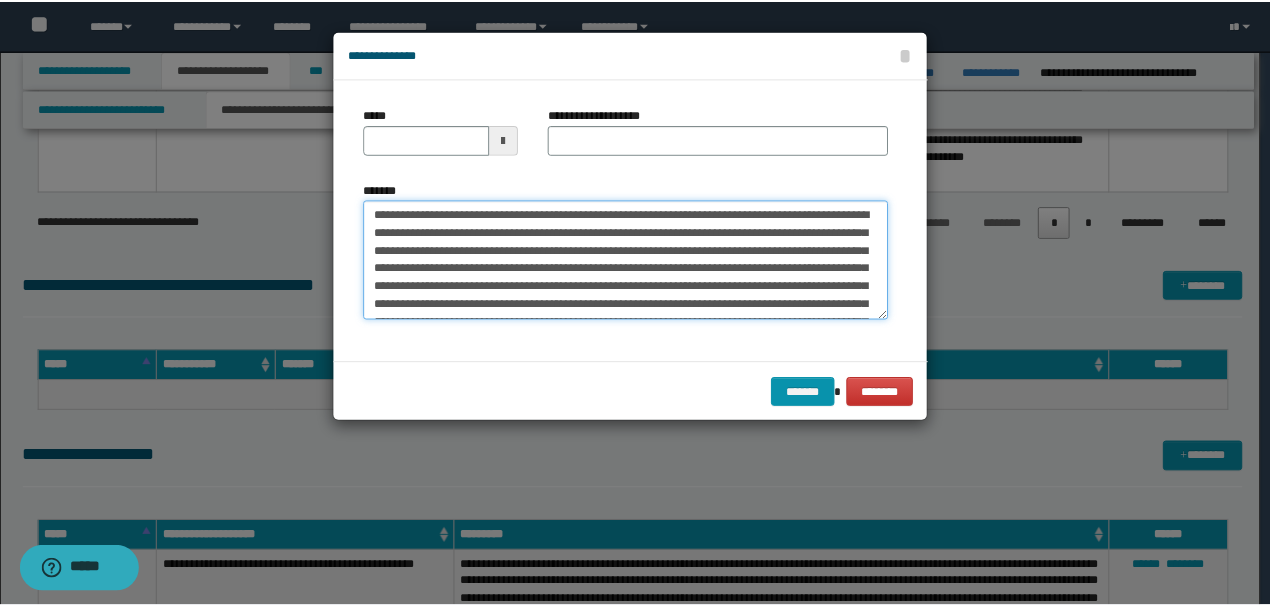 scroll, scrollTop: 0, scrollLeft: 0, axis: both 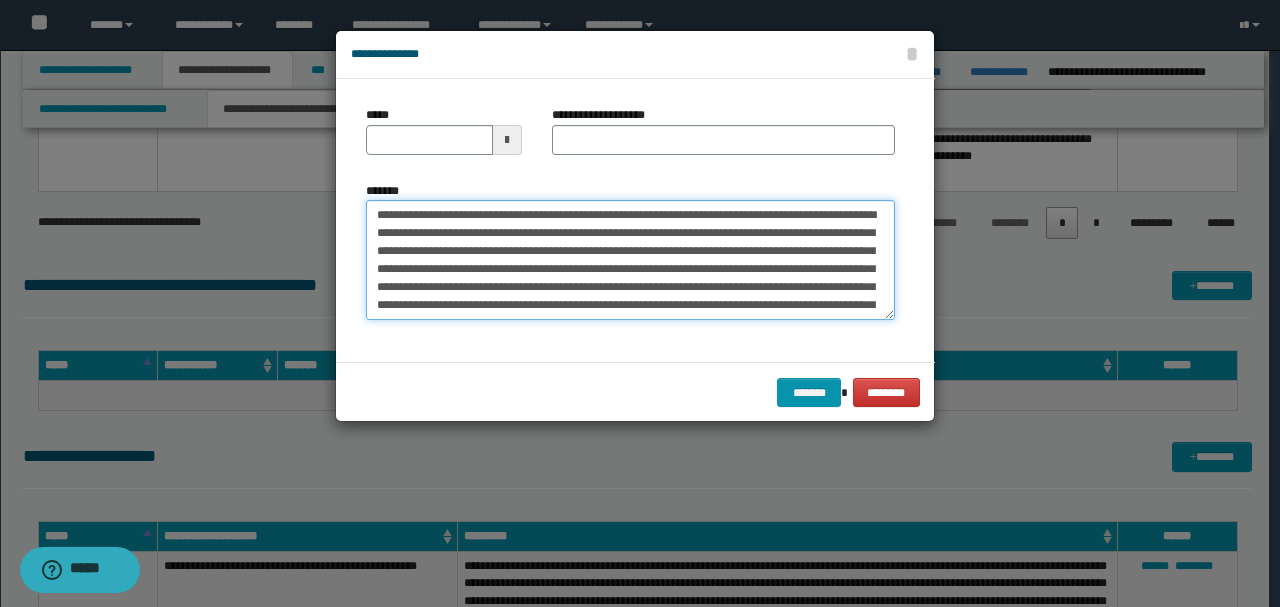 drag, startPoint x: 444, startPoint y: 215, endPoint x: 298, endPoint y: 196, distance: 147.23111 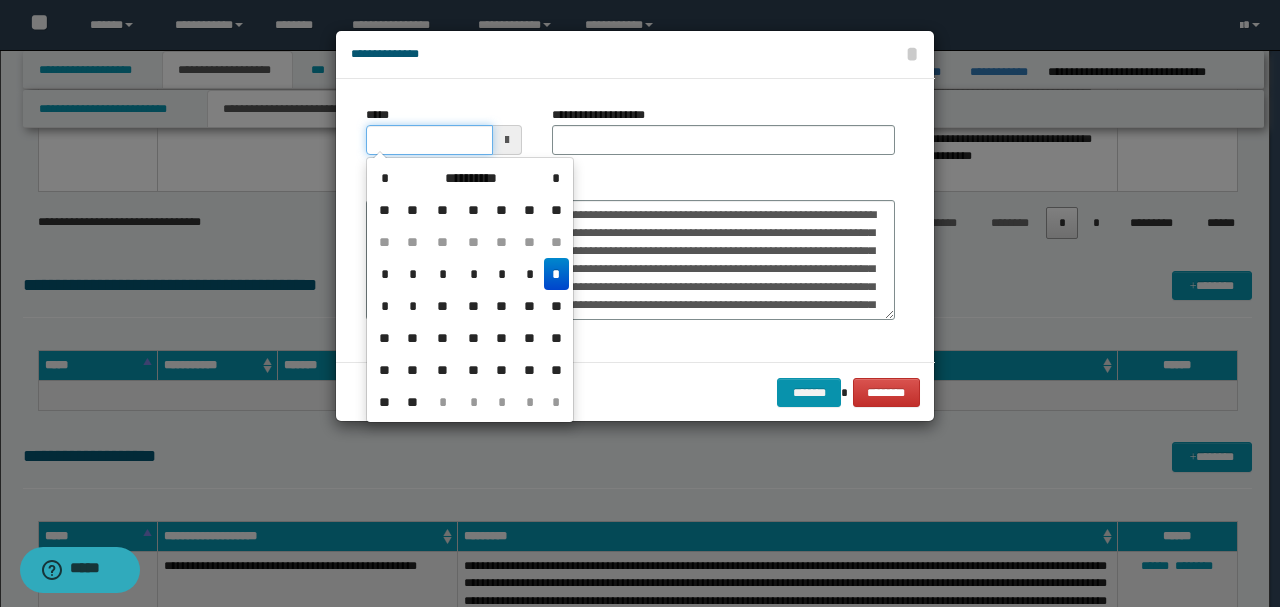 click on "*****" at bounding box center (429, 140) 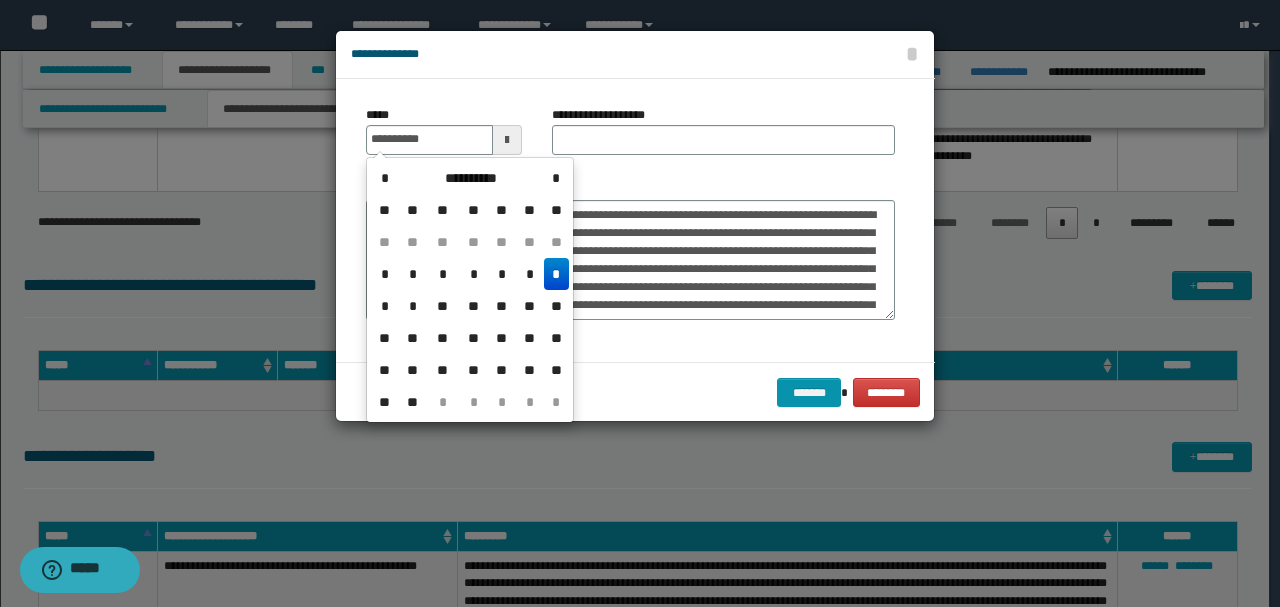 type on "**********" 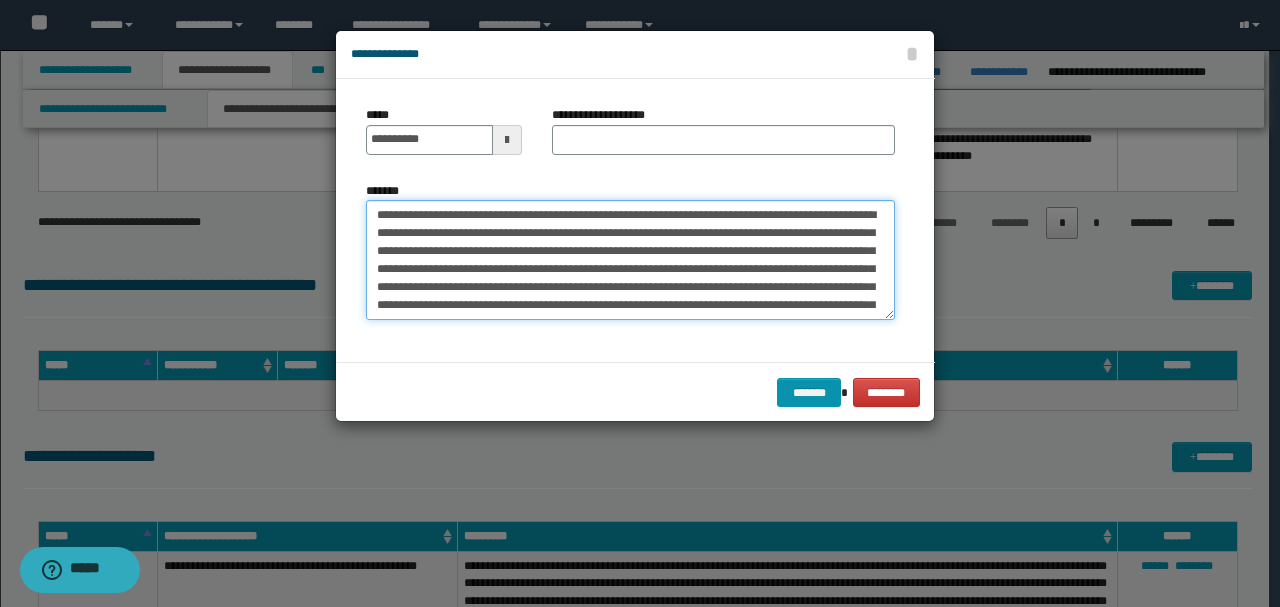 drag, startPoint x: 684, startPoint y: 209, endPoint x: 208, endPoint y: 176, distance: 477.14255 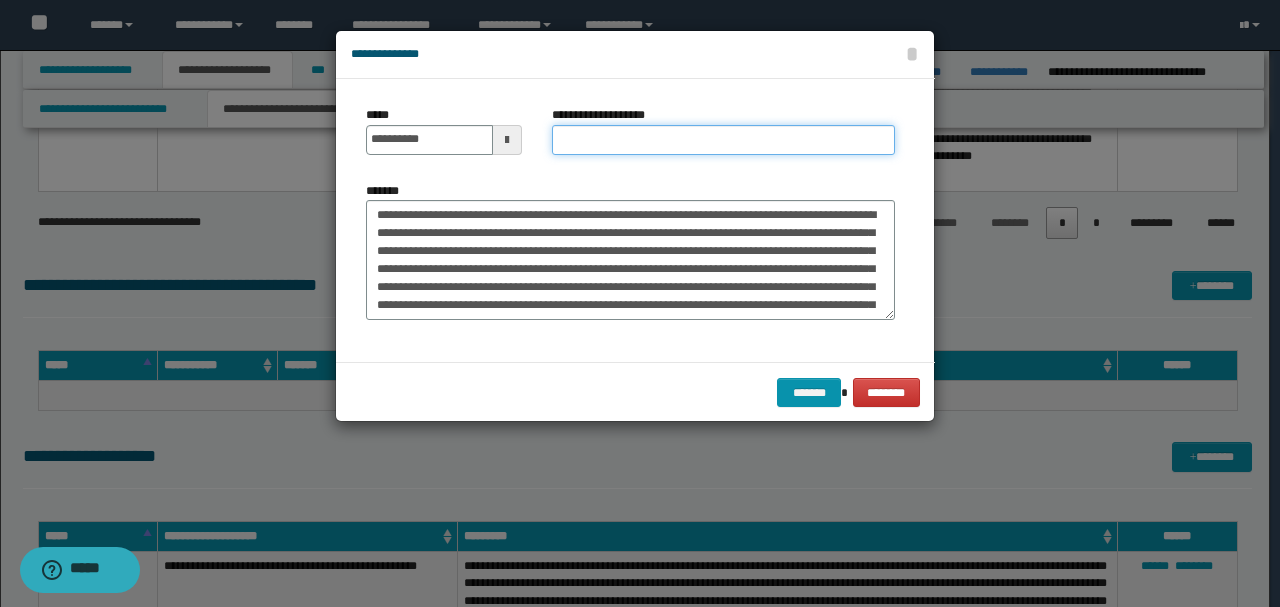 click on "**********" at bounding box center [723, 140] 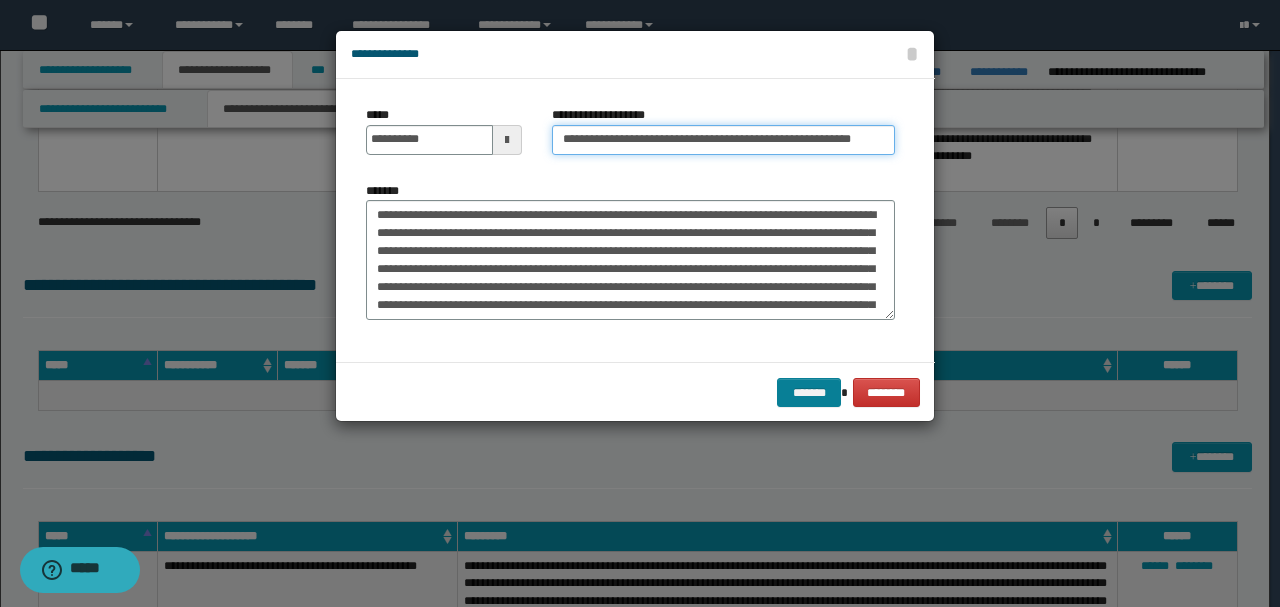 type on "**********" 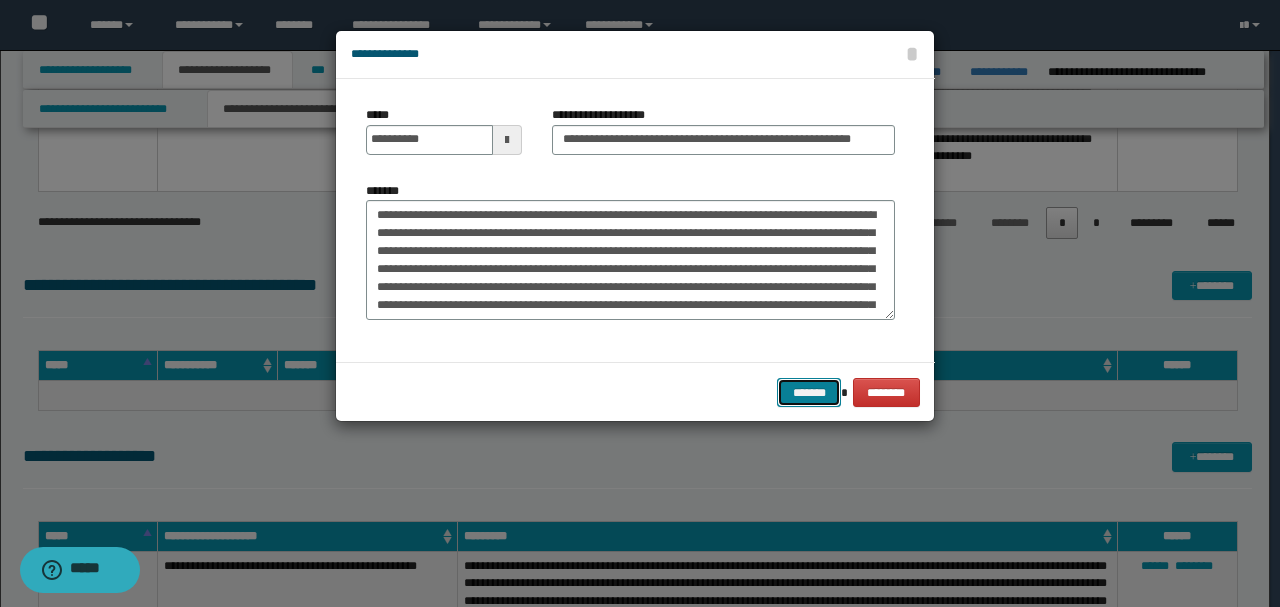 click on "*******" at bounding box center [809, 392] 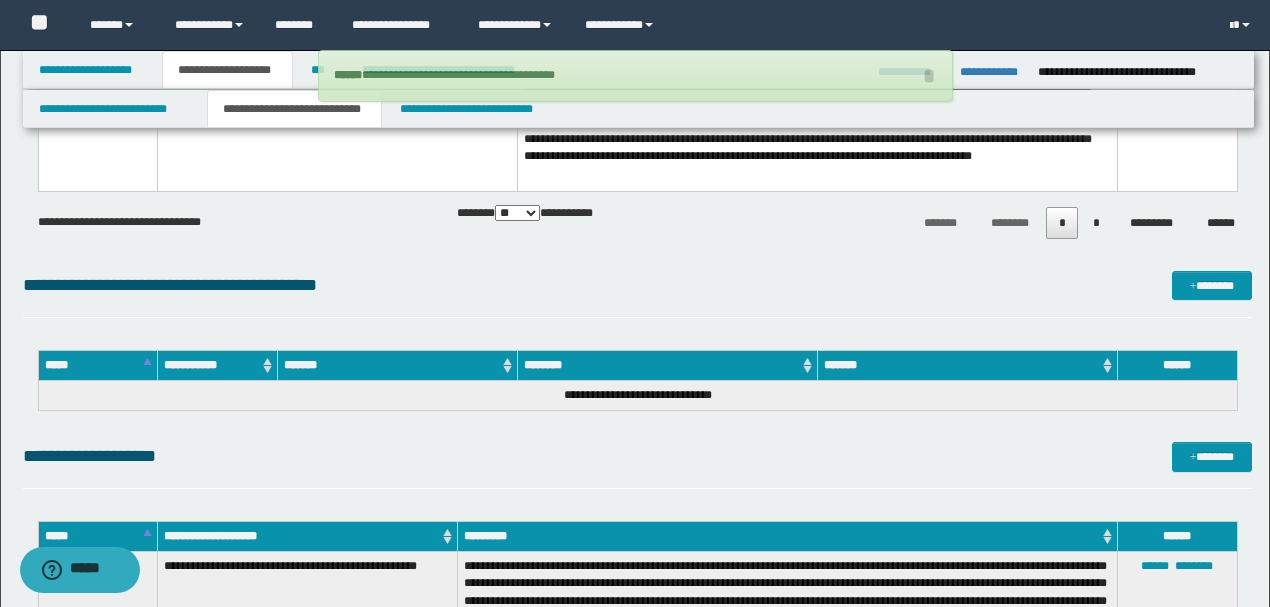 click on "**********" at bounding box center (637, 294) 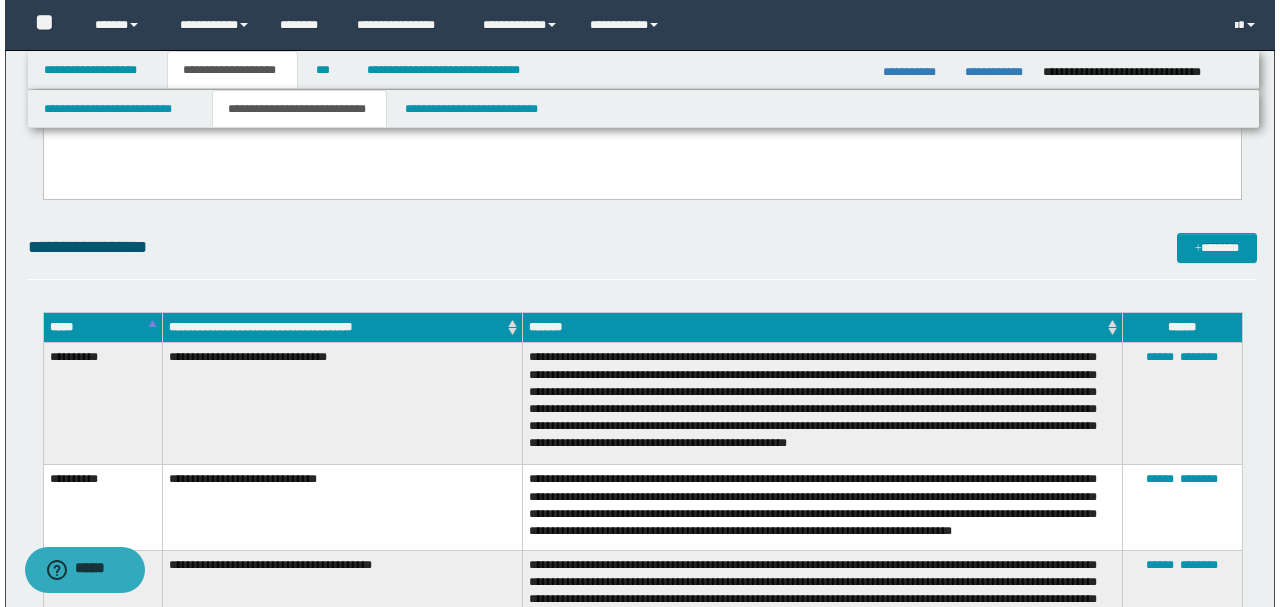 scroll, scrollTop: 5926, scrollLeft: 0, axis: vertical 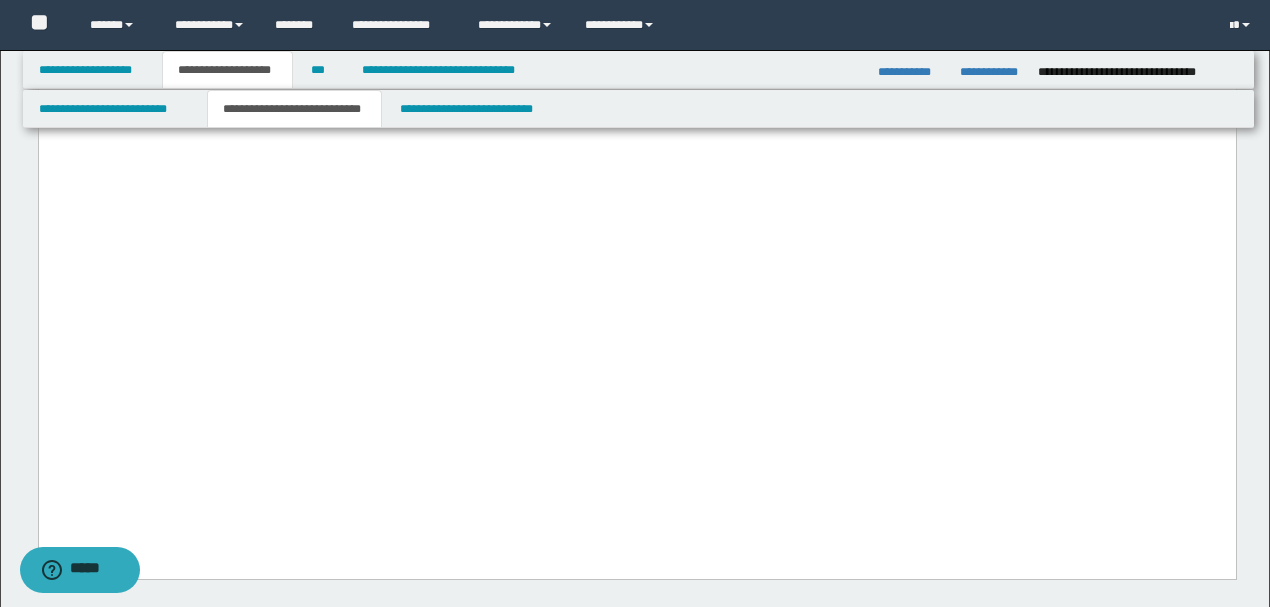 drag, startPoint x: 1098, startPoint y: 369, endPoint x: 41, endPoint y: -3543, distance: 4052.2825 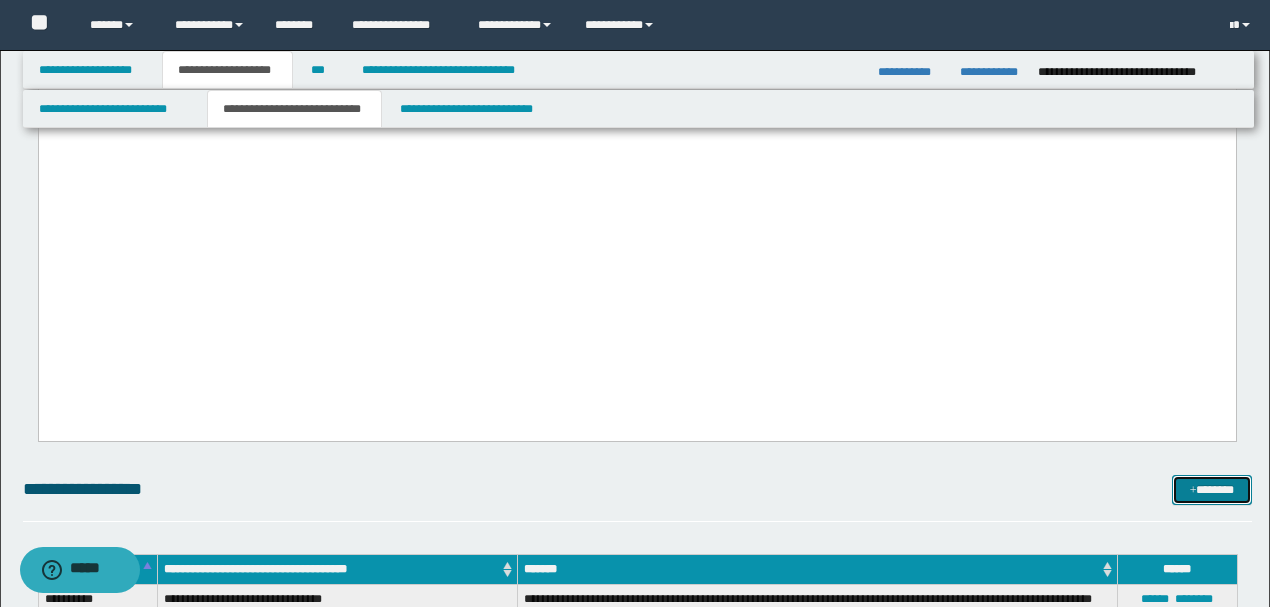 click on "*******" at bounding box center [1211, 489] 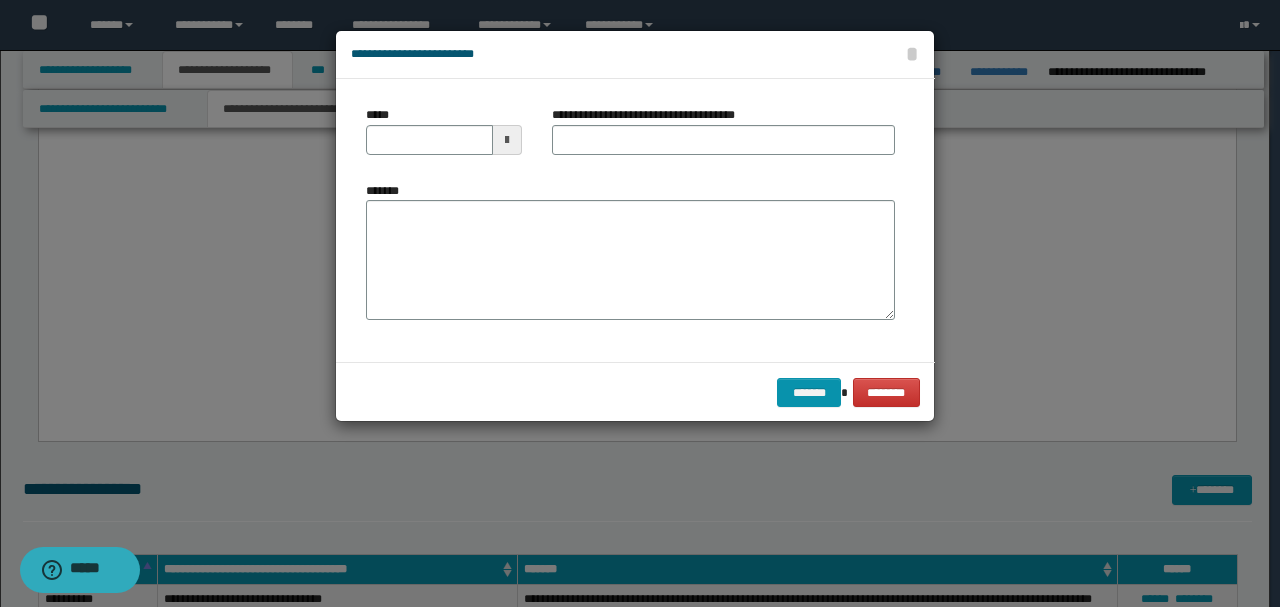 click on "*******" at bounding box center [630, 259] 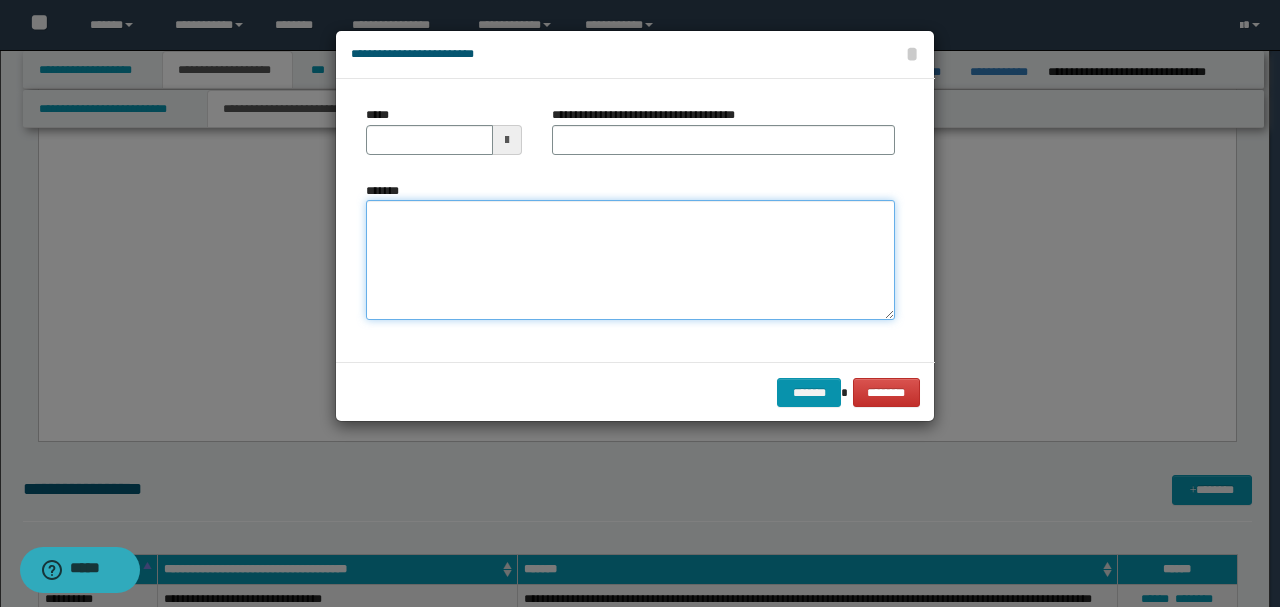 click on "*******" at bounding box center [630, 259] 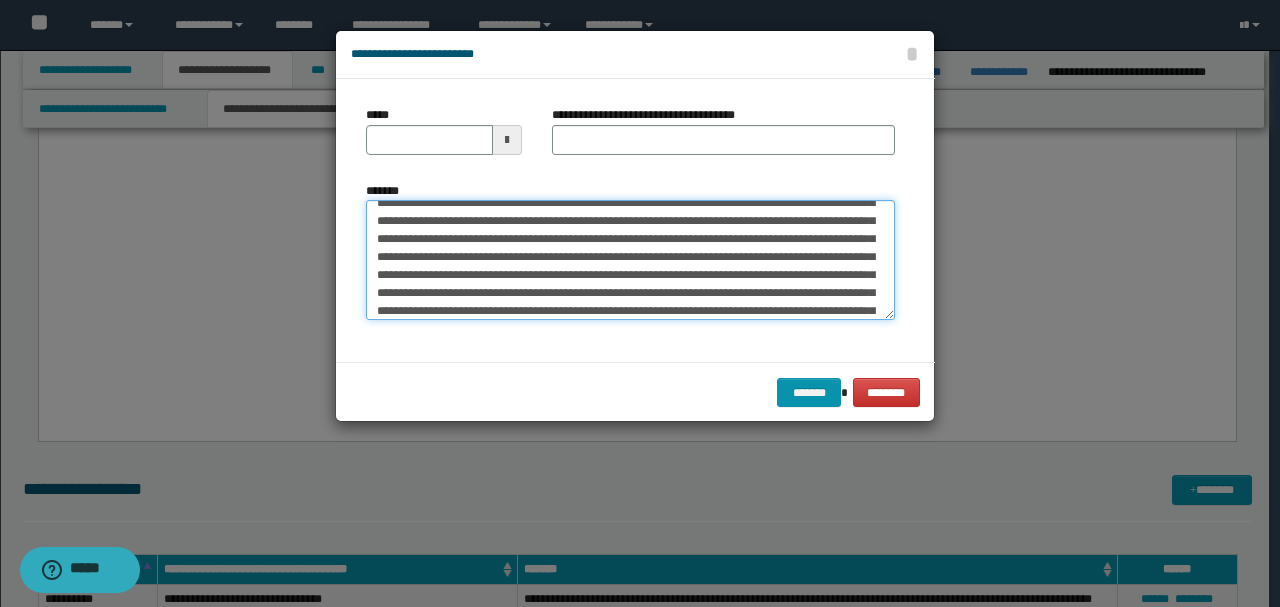 scroll, scrollTop: 0, scrollLeft: 0, axis: both 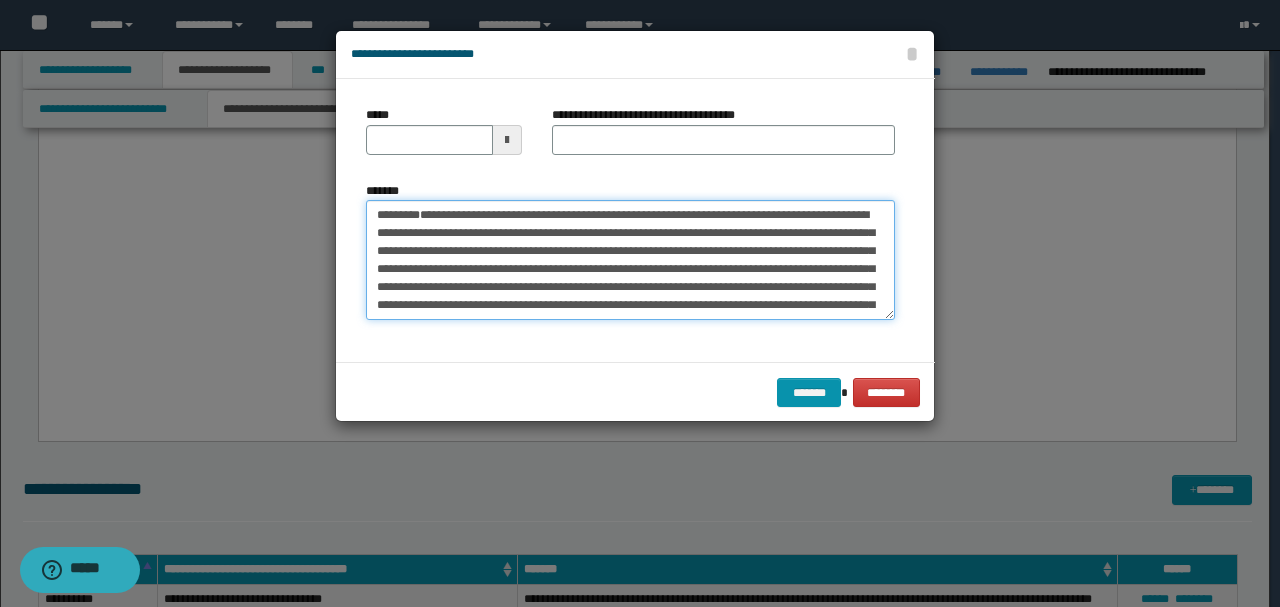 drag, startPoint x: 442, startPoint y: 254, endPoint x: 206, endPoint y: 124, distance: 269.43646 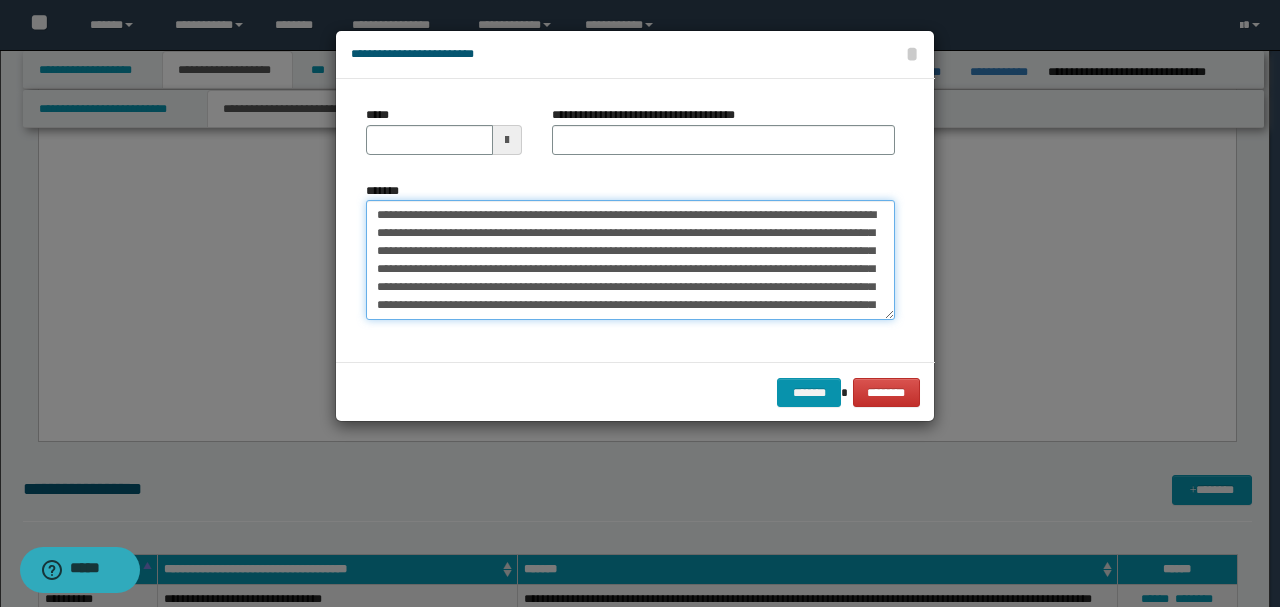 type 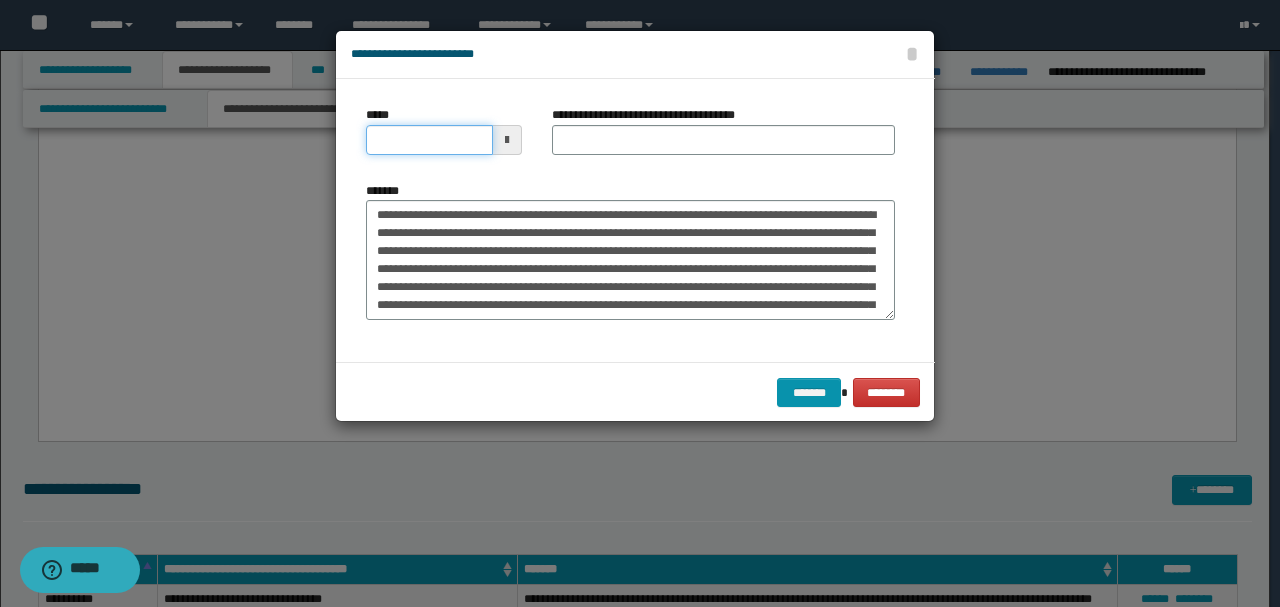 click on "*****" at bounding box center (429, 140) 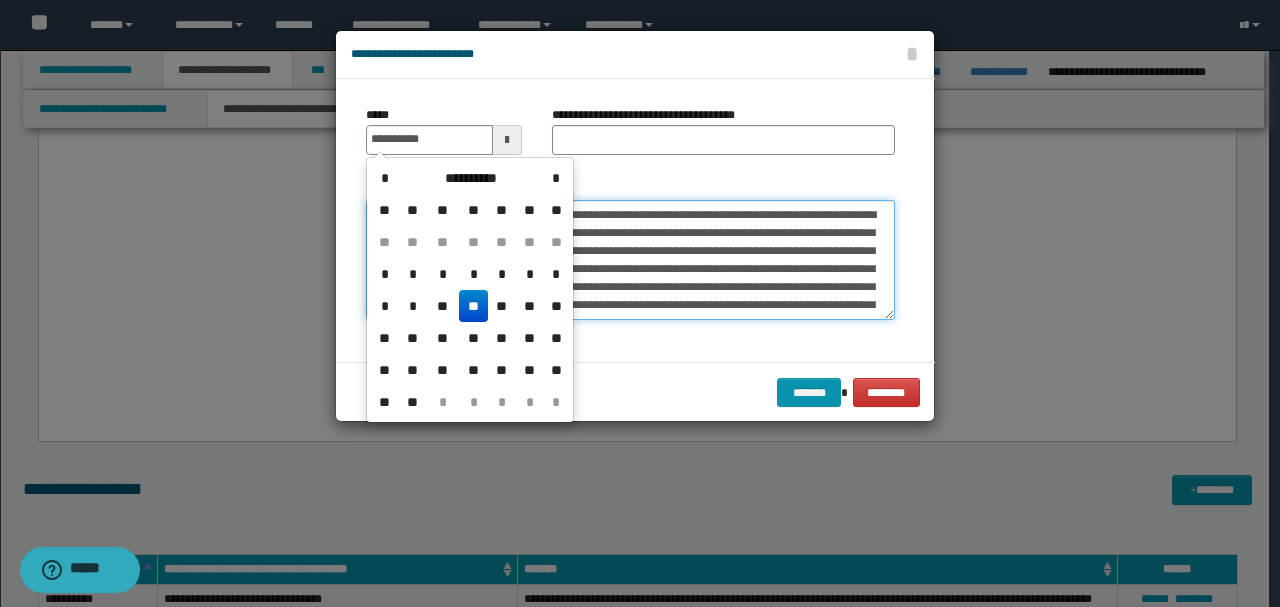 type on "**********" 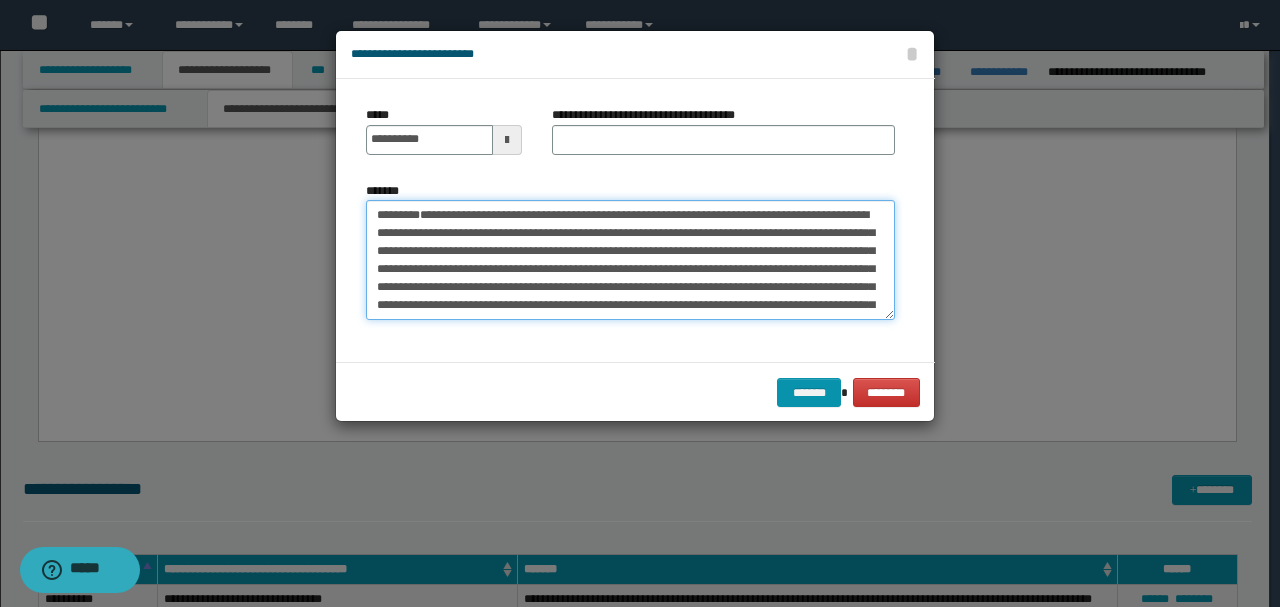 click on "*******" at bounding box center (630, 259) 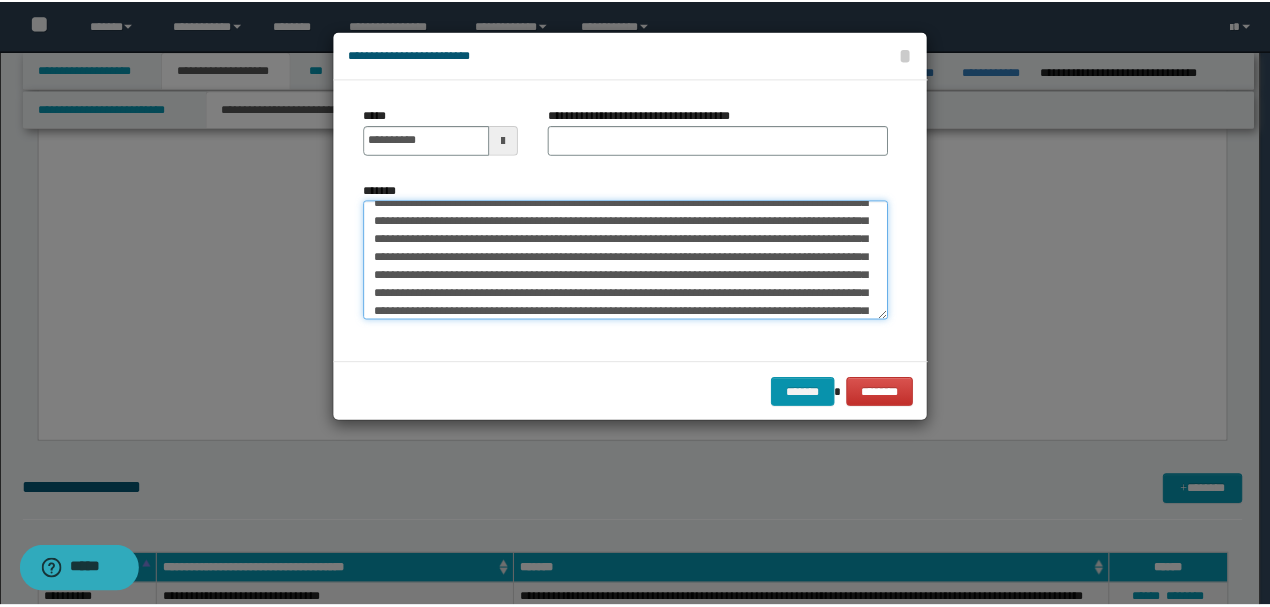scroll, scrollTop: 0, scrollLeft: 0, axis: both 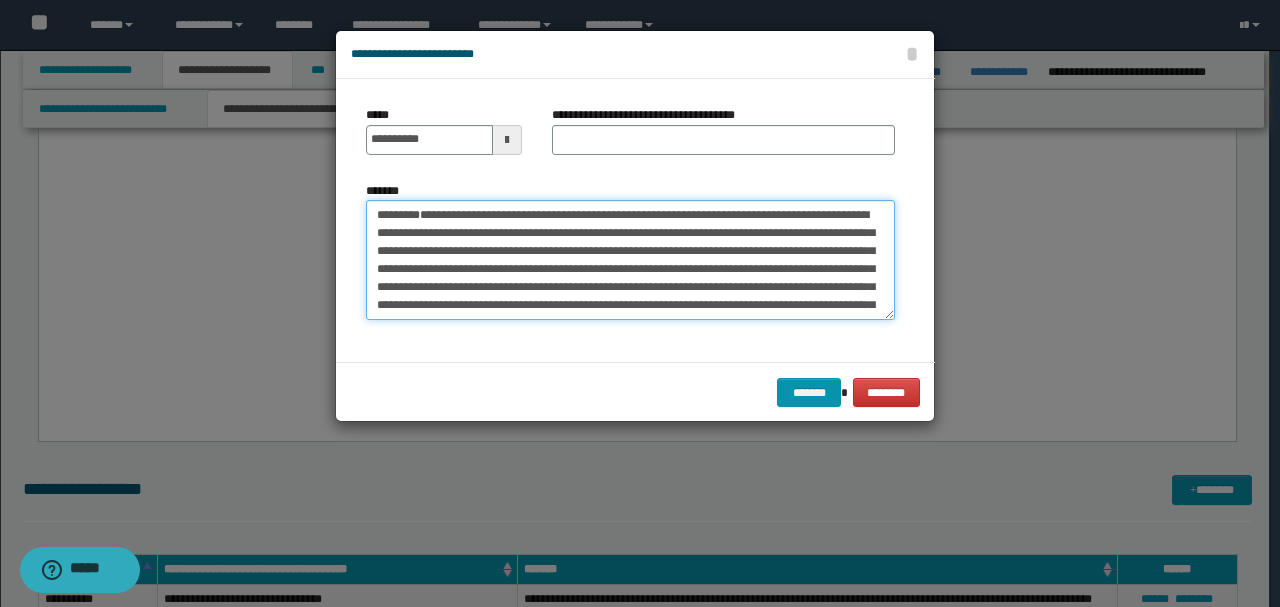 drag, startPoint x: 440, startPoint y: 256, endPoint x: 179, endPoint y: 117, distance: 295.70593 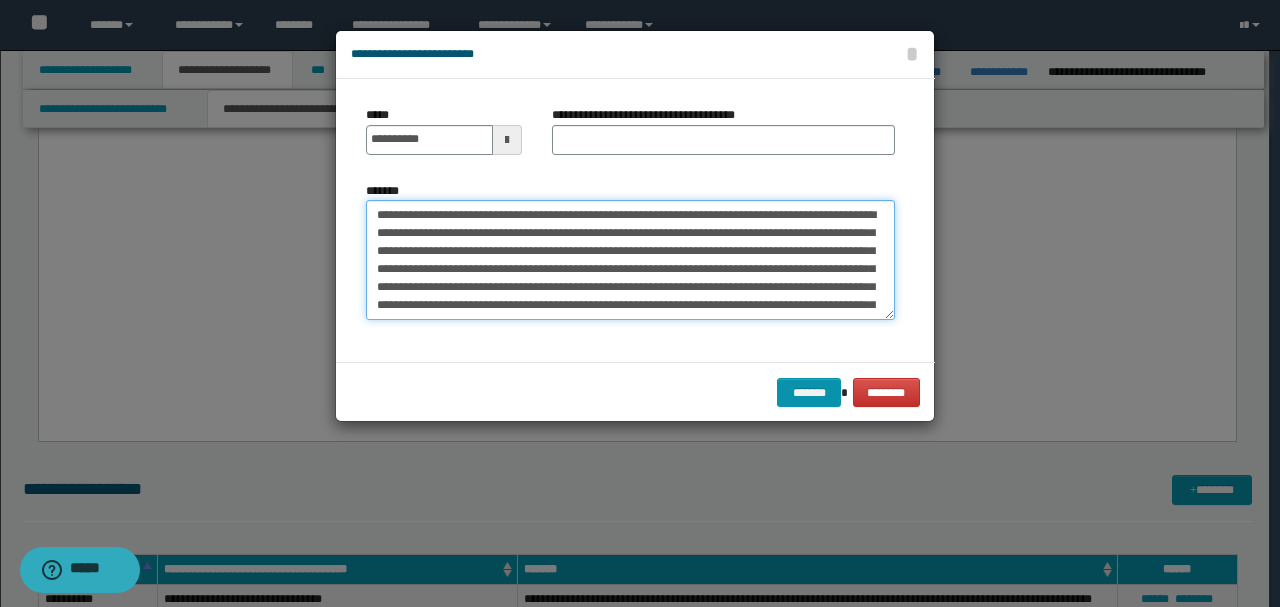 type on "**********" 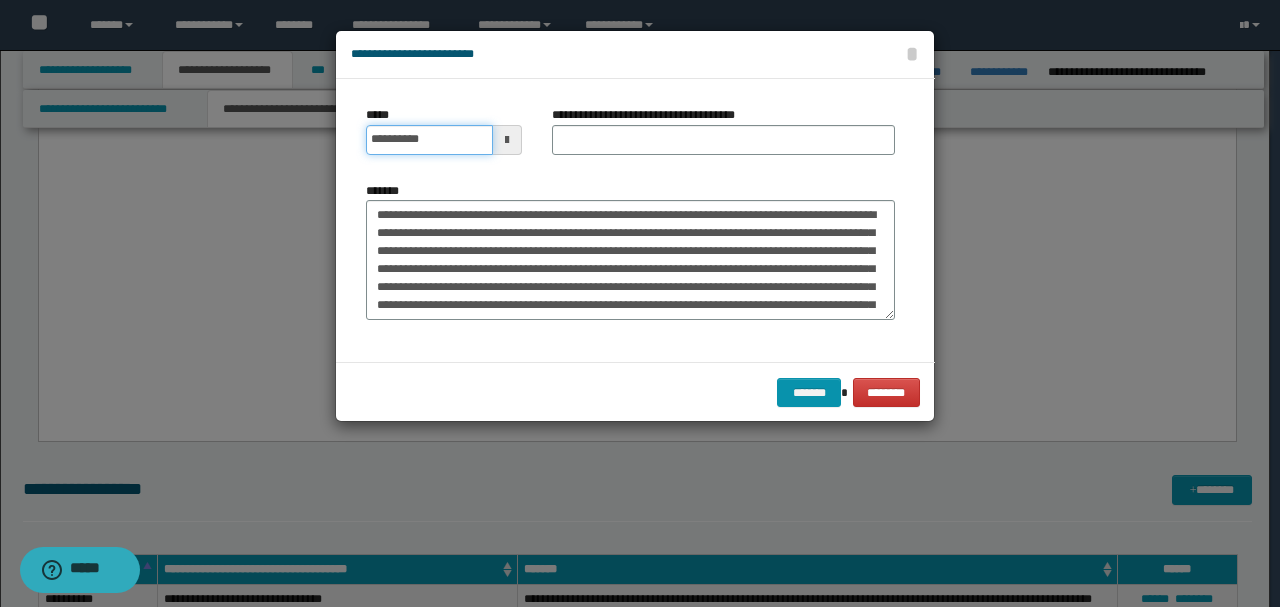 click on "**********" at bounding box center (429, 140) 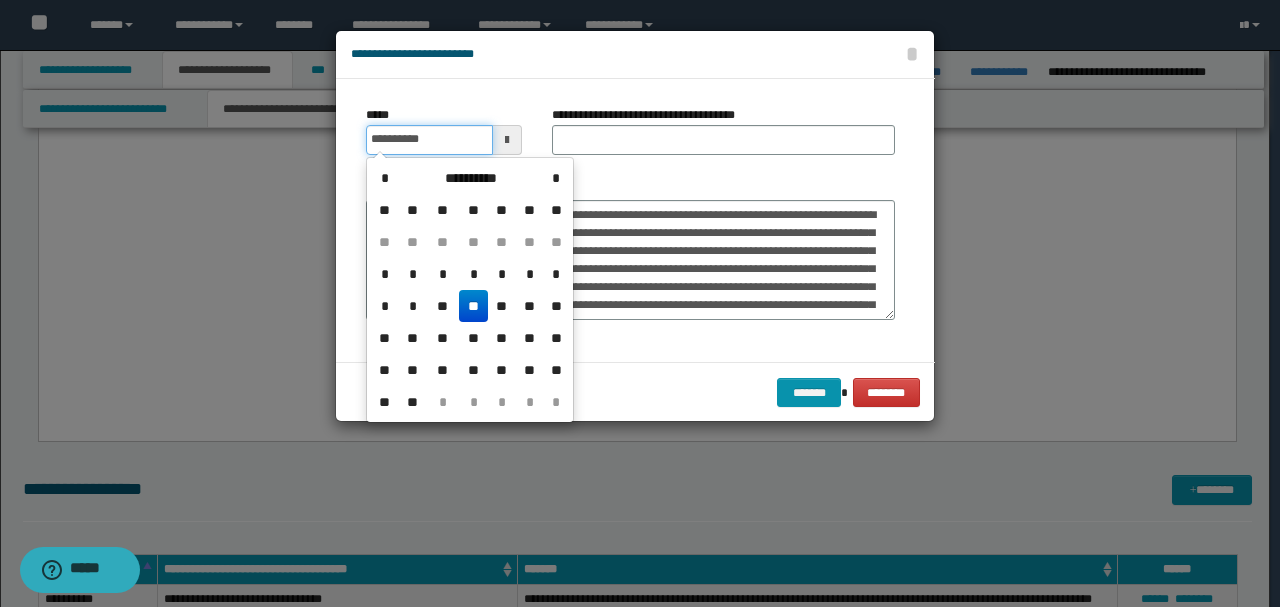 drag, startPoint x: 466, startPoint y: 130, endPoint x: 235, endPoint y: 122, distance: 231.13849 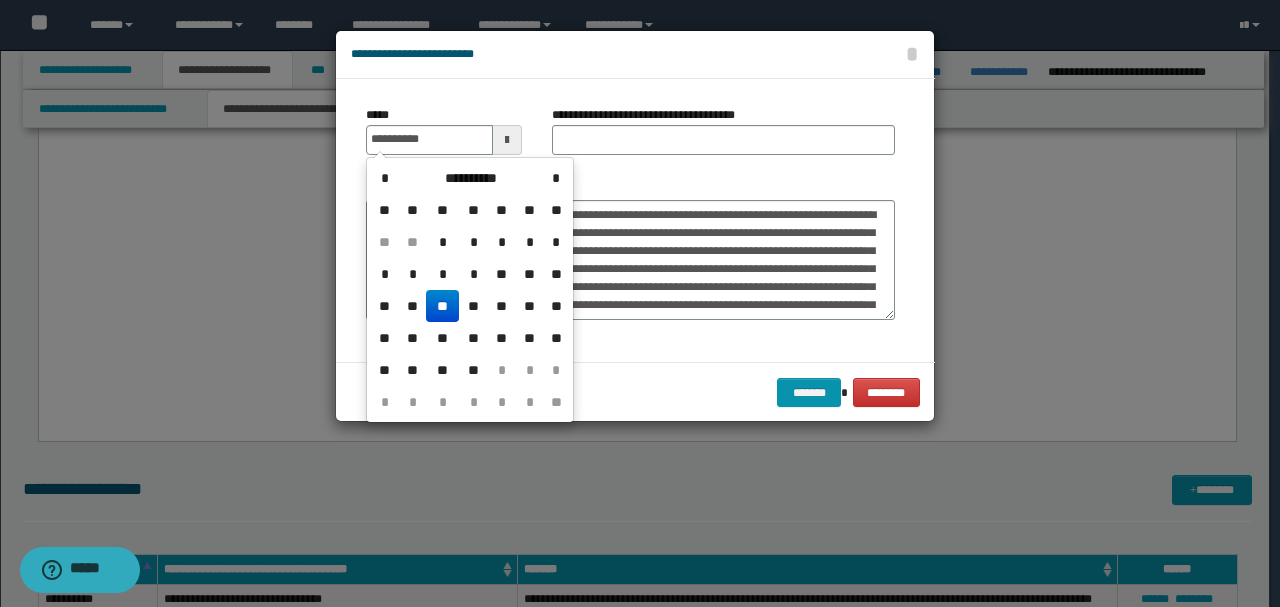 type on "**********" 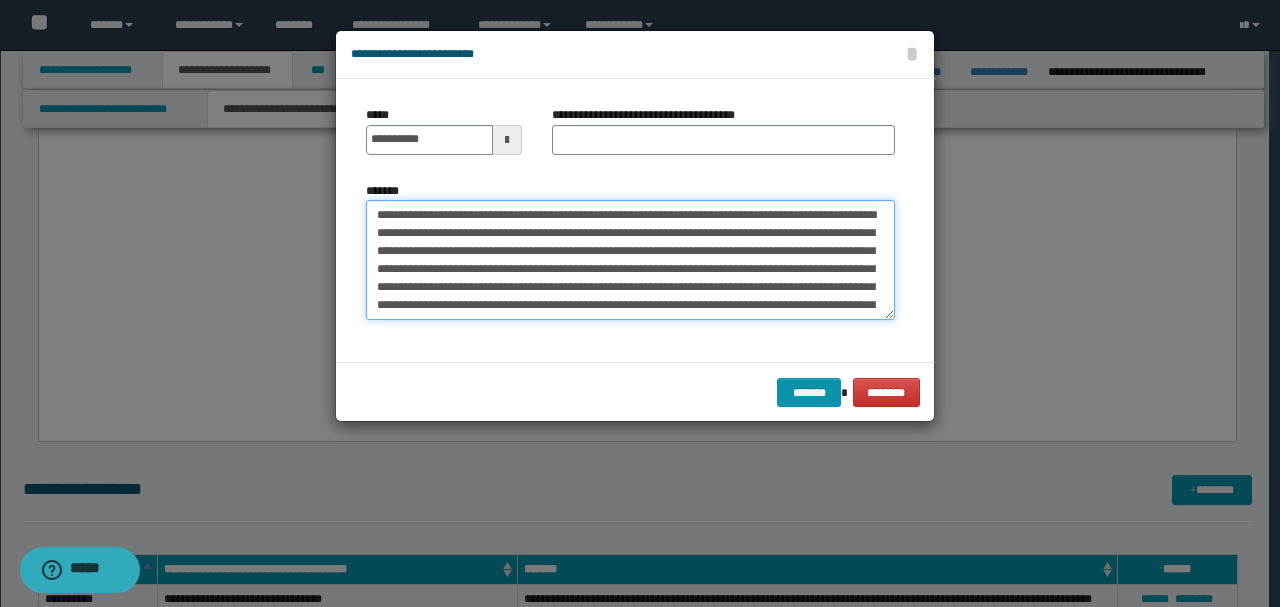 drag, startPoint x: 542, startPoint y: 212, endPoint x: 182, endPoint y: 186, distance: 360.93765 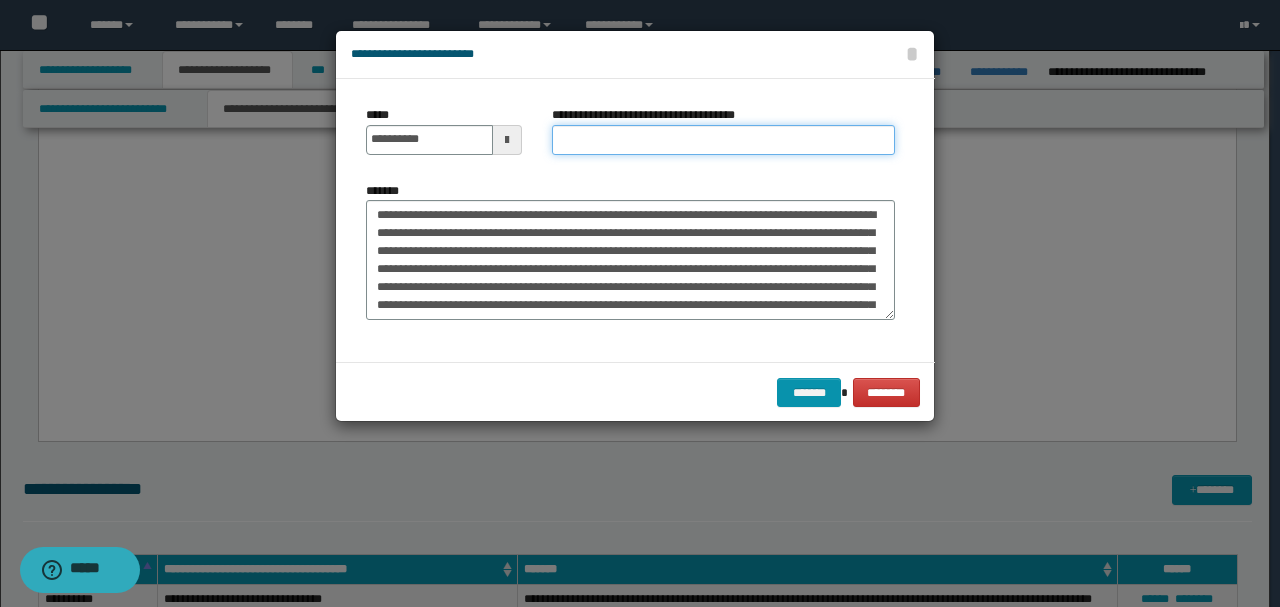 click on "**********" at bounding box center (723, 140) 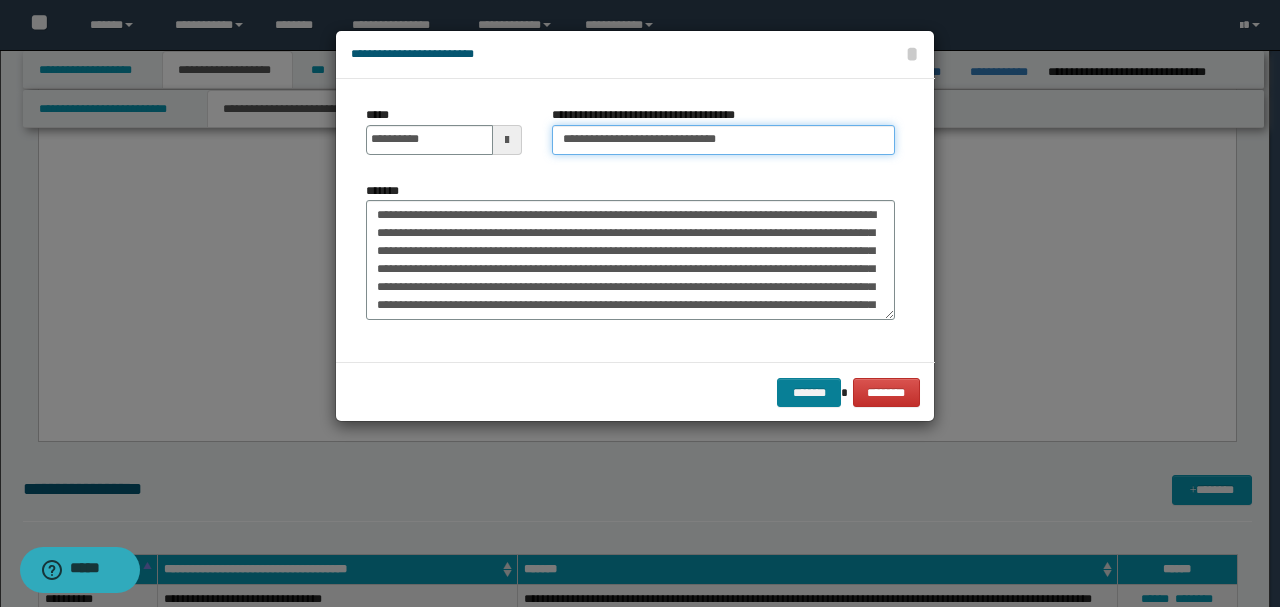 type on "**********" 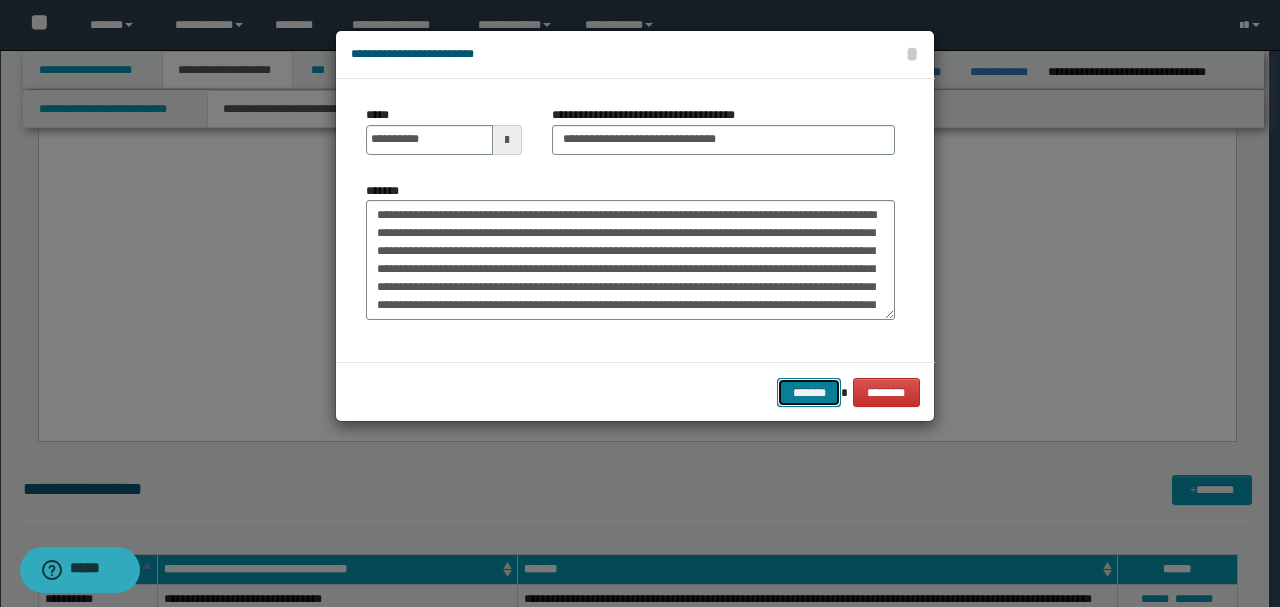 click on "*******" at bounding box center (809, 392) 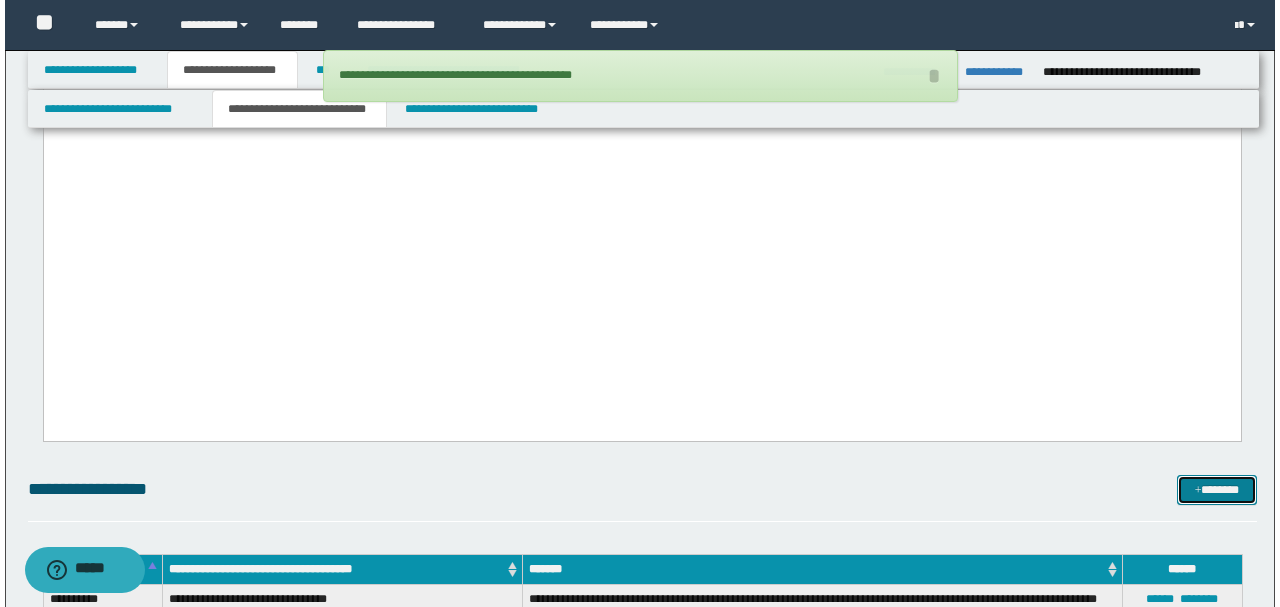 scroll, scrollTop: 5726, scrollLeft: 0, axis: vertical 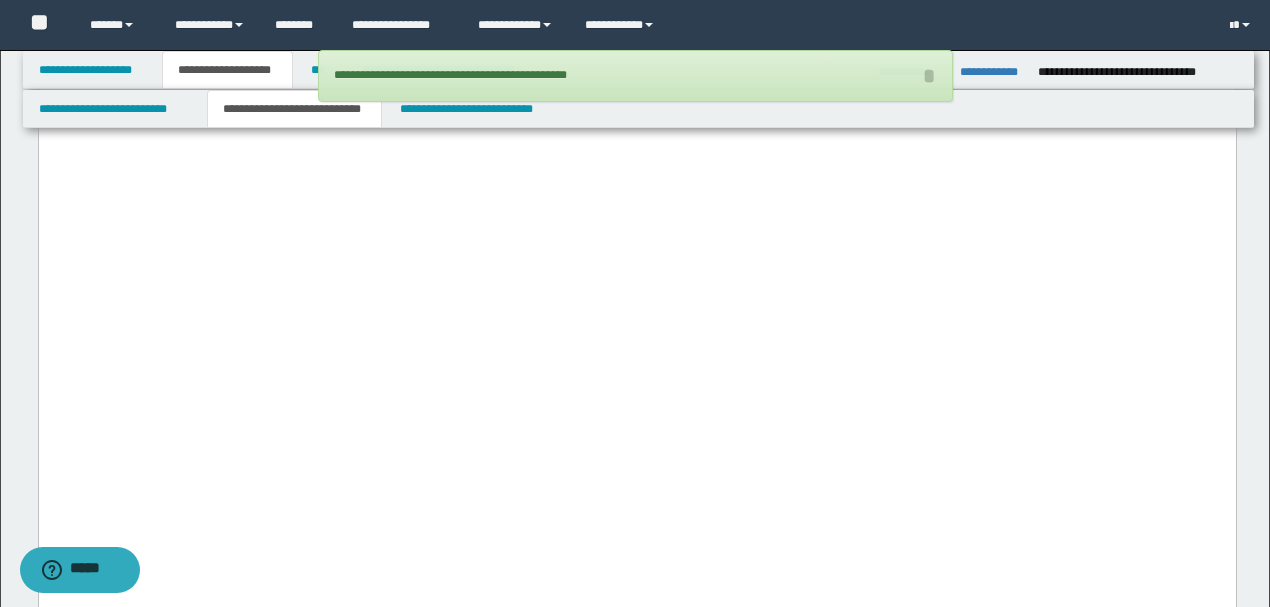 click at bounding box center (636, 16) 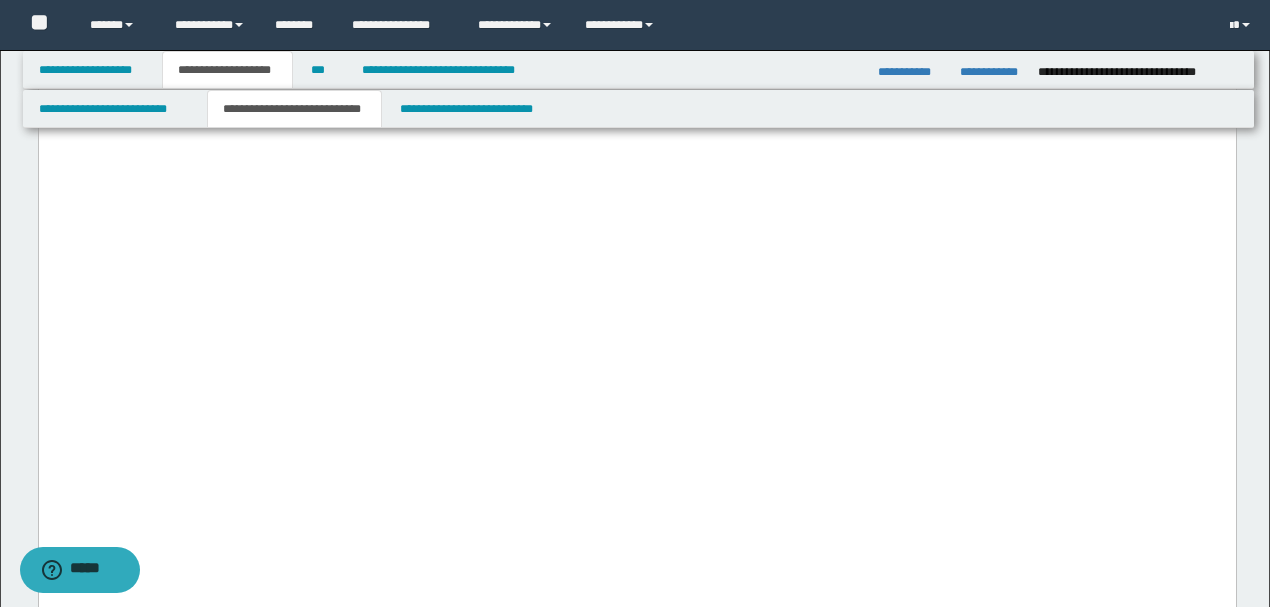 drag, startPoint x: 678, startPoint y: 397, endPoint x: 52, endPoint y: -3263, distance: 3713.1492 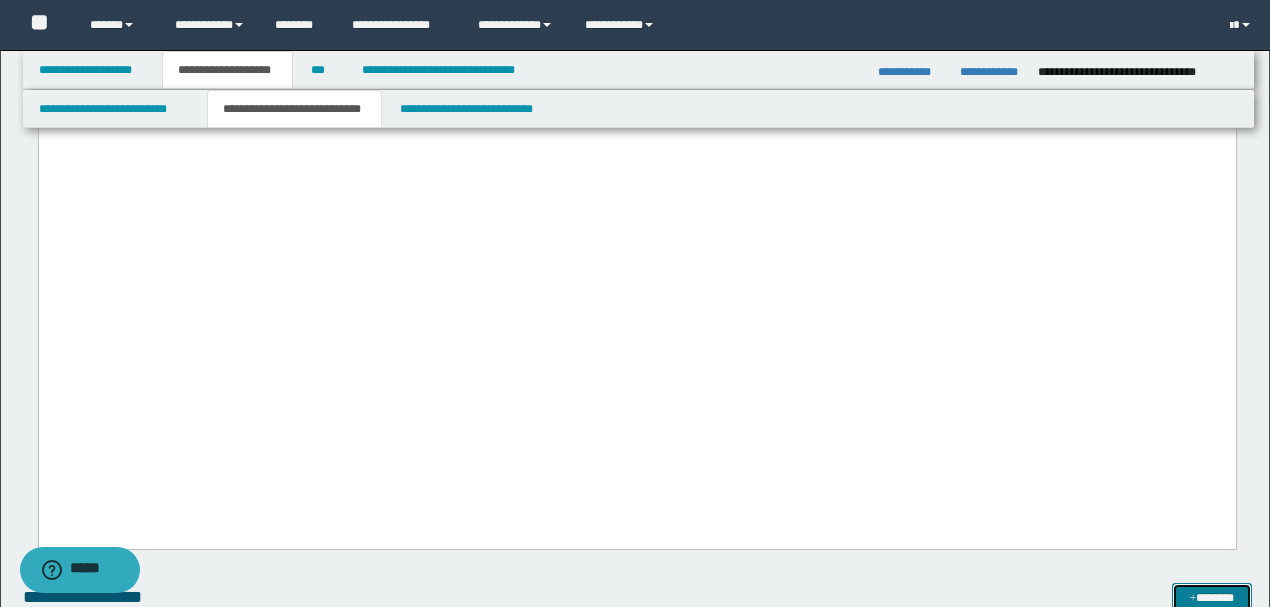 click on "*******" at bounding box center [1211, 597] 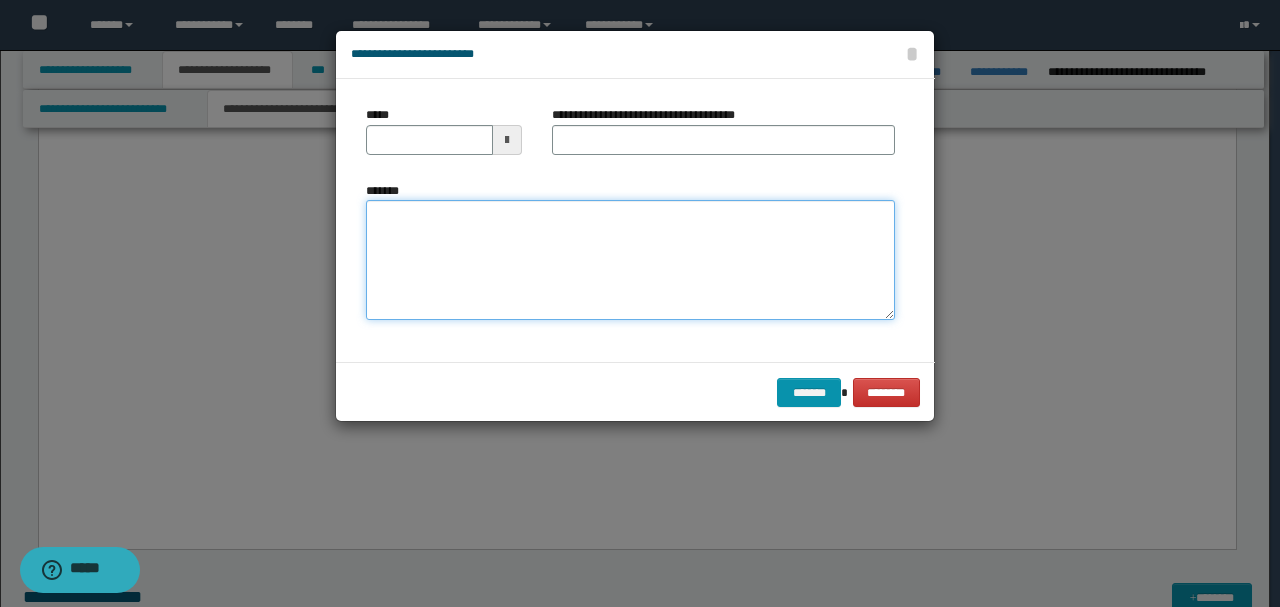 click on "*******" at bounding box center [630, 259] 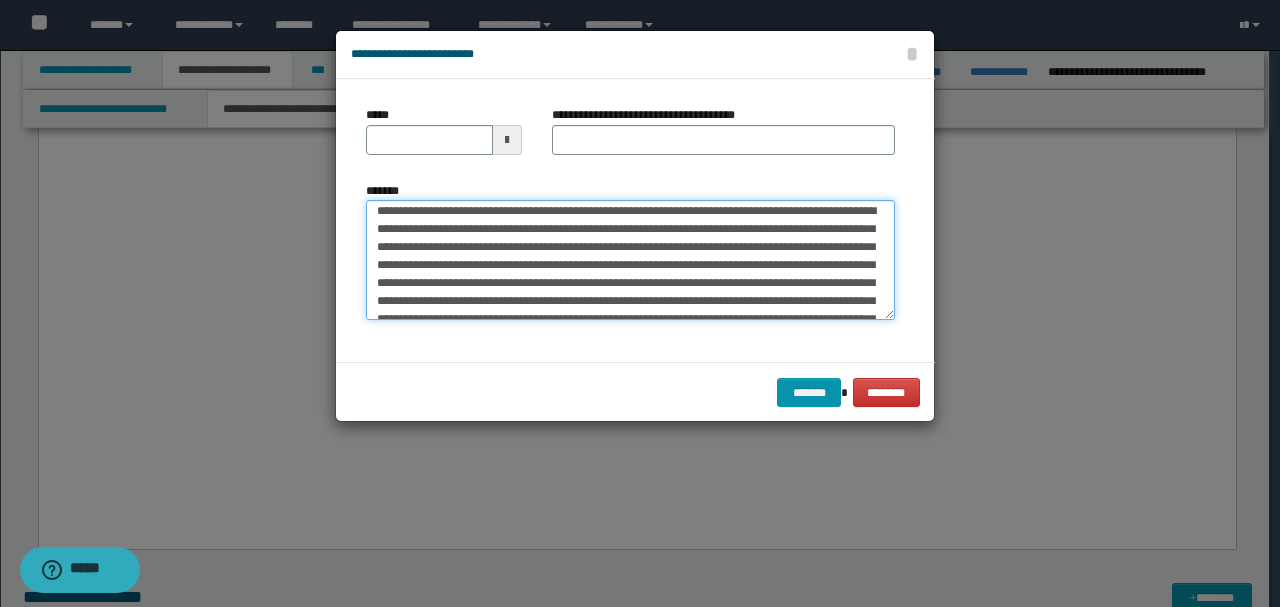 scroll, scrollTop: 0, scrollLeft: 0, axis: both 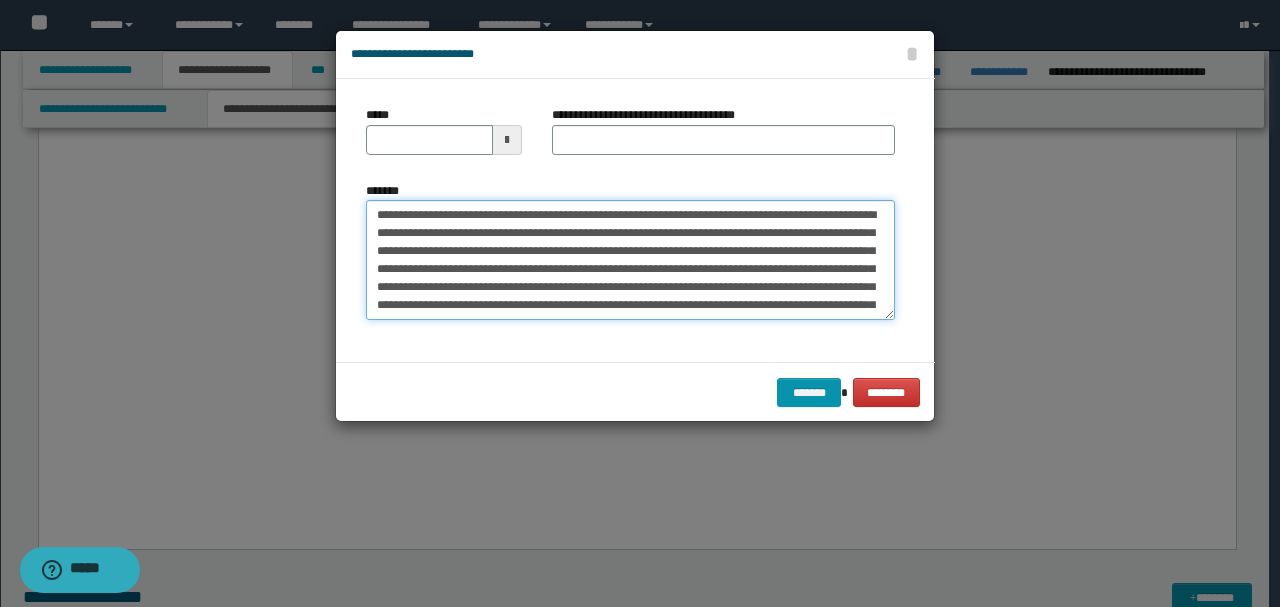drag, startPoint x: 444, startPoint y: 211, endPoint x: 200, endPoint y: 202, distance: 244.16592 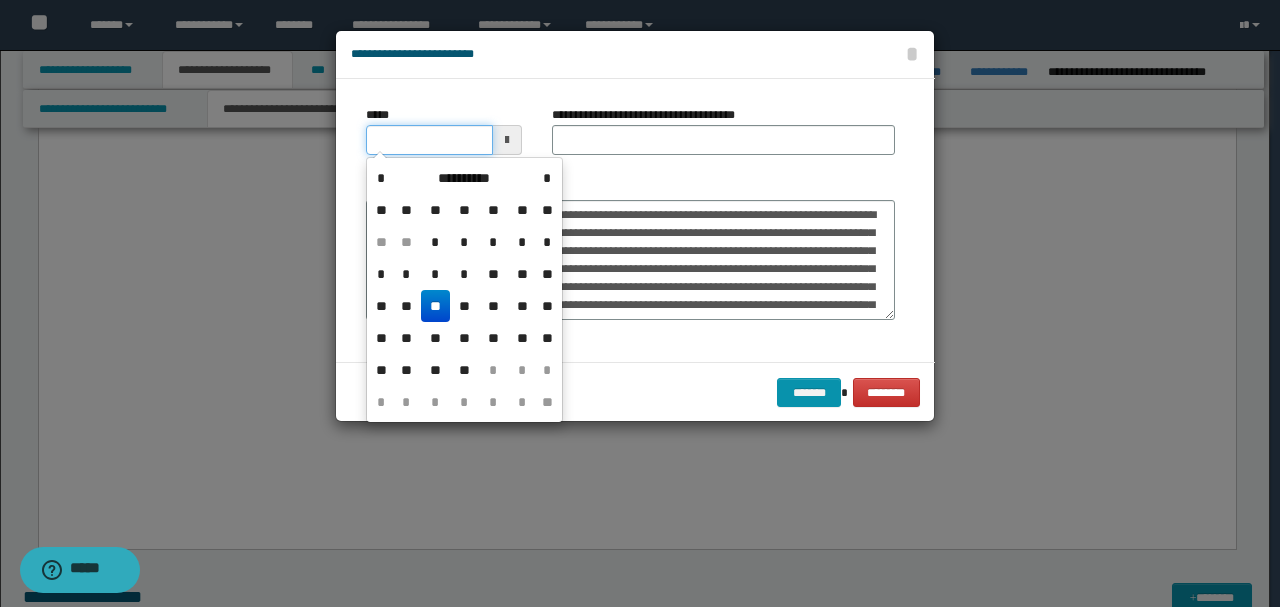 click on "*****" at bounding box center [429, 140] 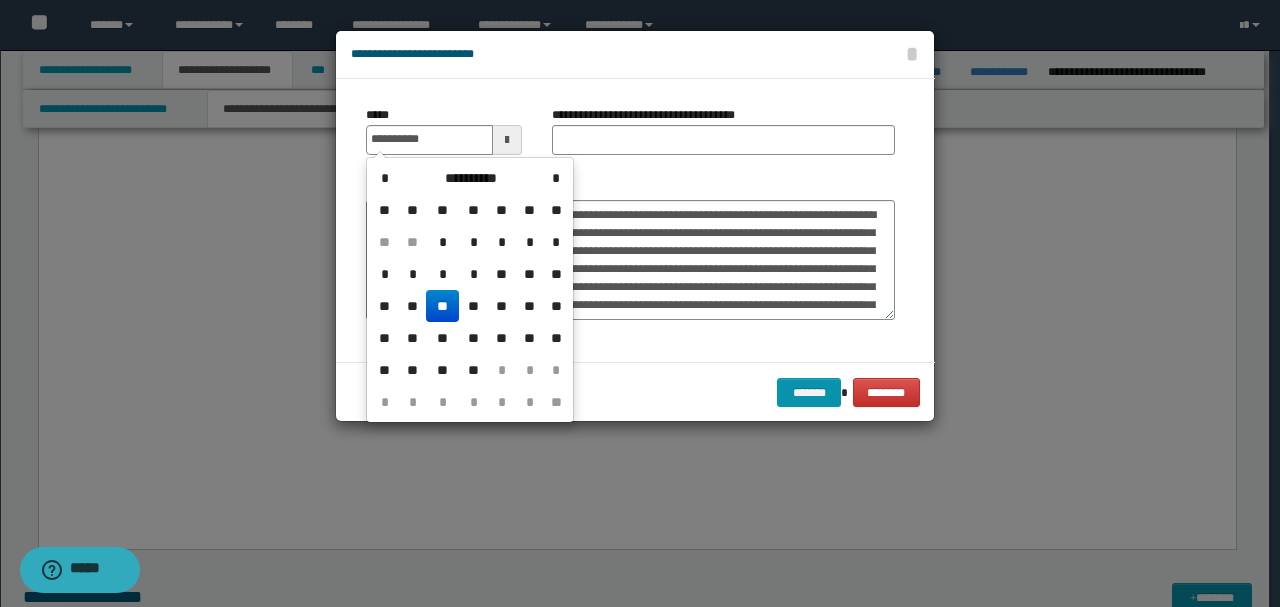 type on "**********" 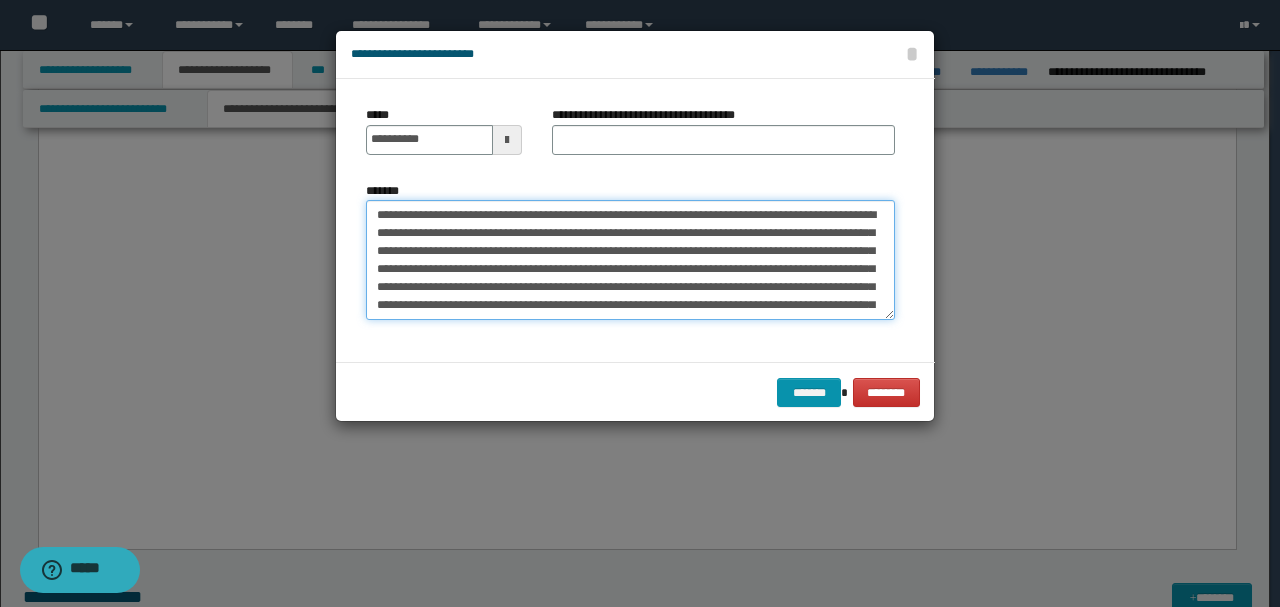 drag, startPoint x: 616, startPoint y: 216, endPoint x: 73, endPoint y: 206, distance: 543.0921 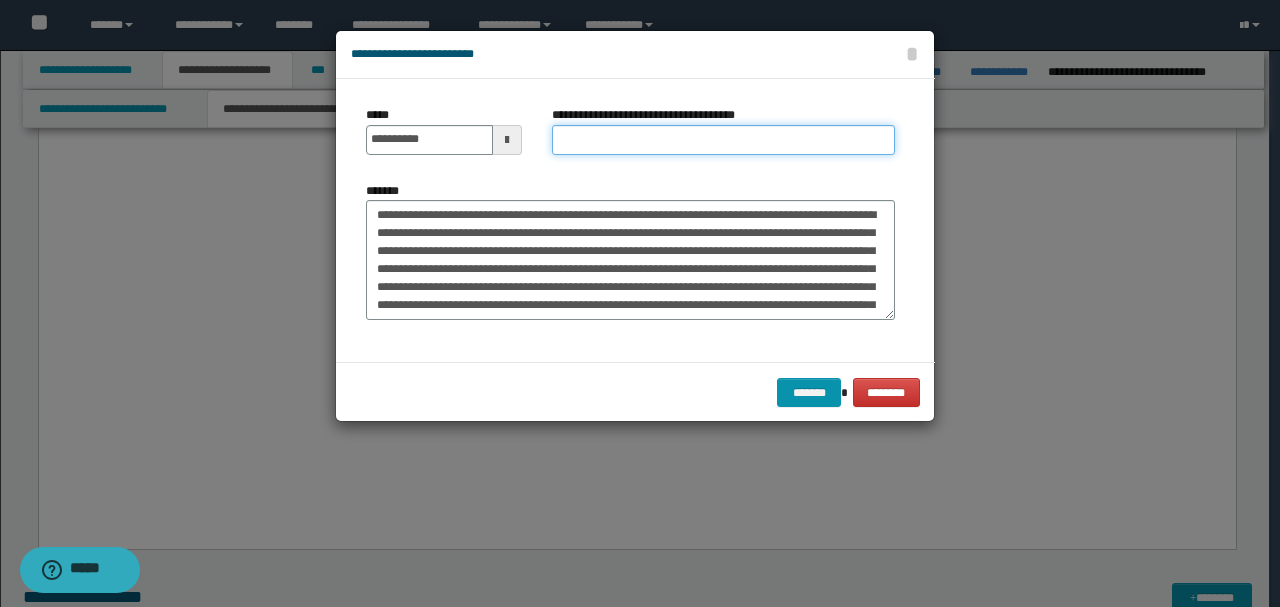 click on "**********" at bounding box center [723, 140] 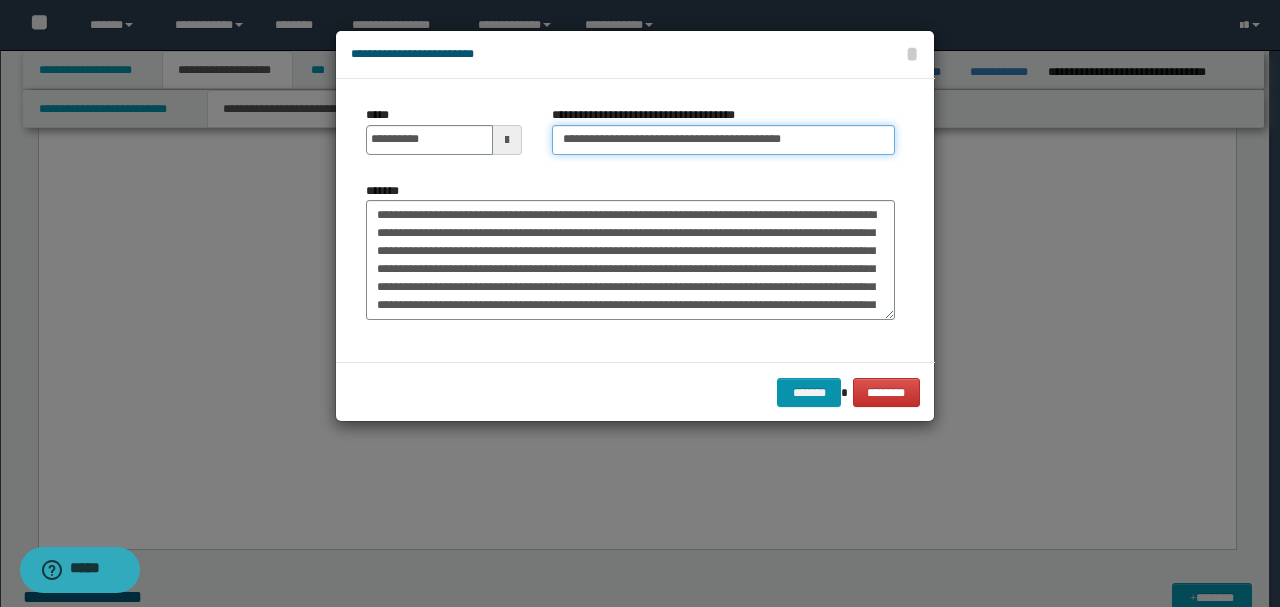 type on "**********" 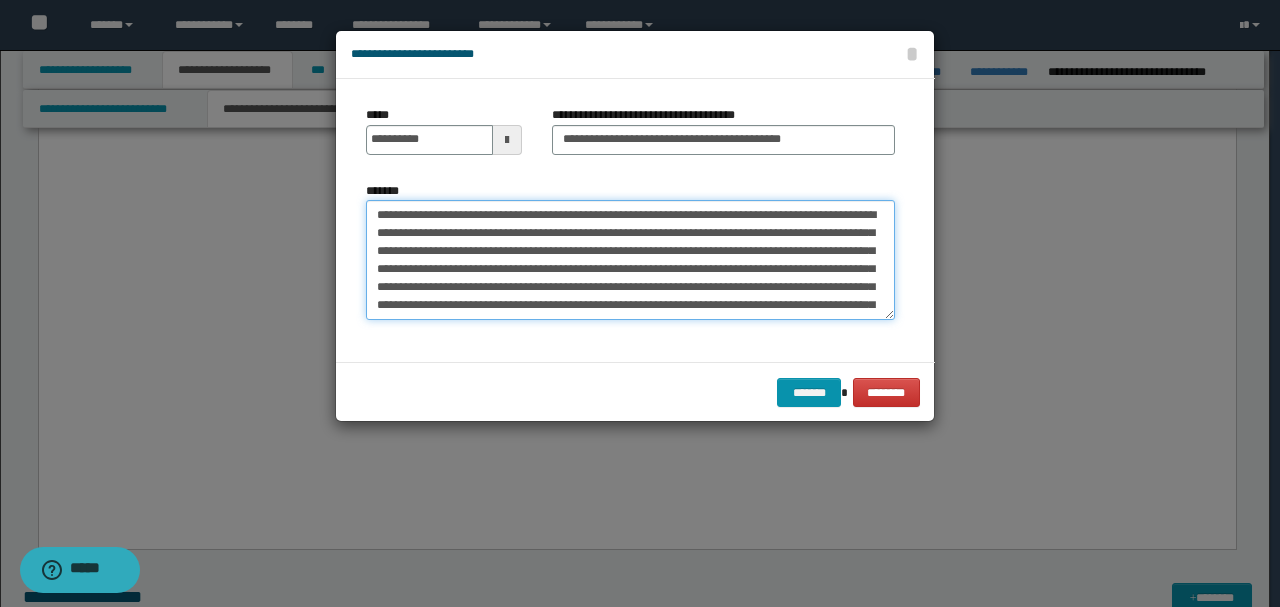 click on "**********" at bounding box center [630, 259] 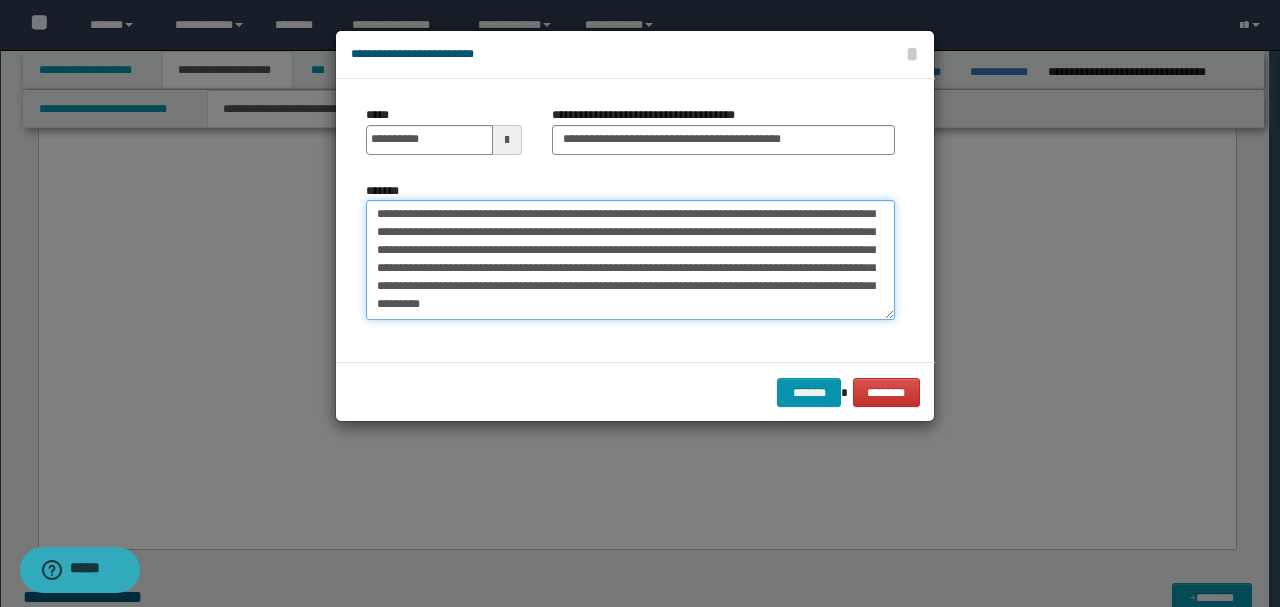 scroll, scrollTop: 126, scrollLeft: 0, axis: vertical 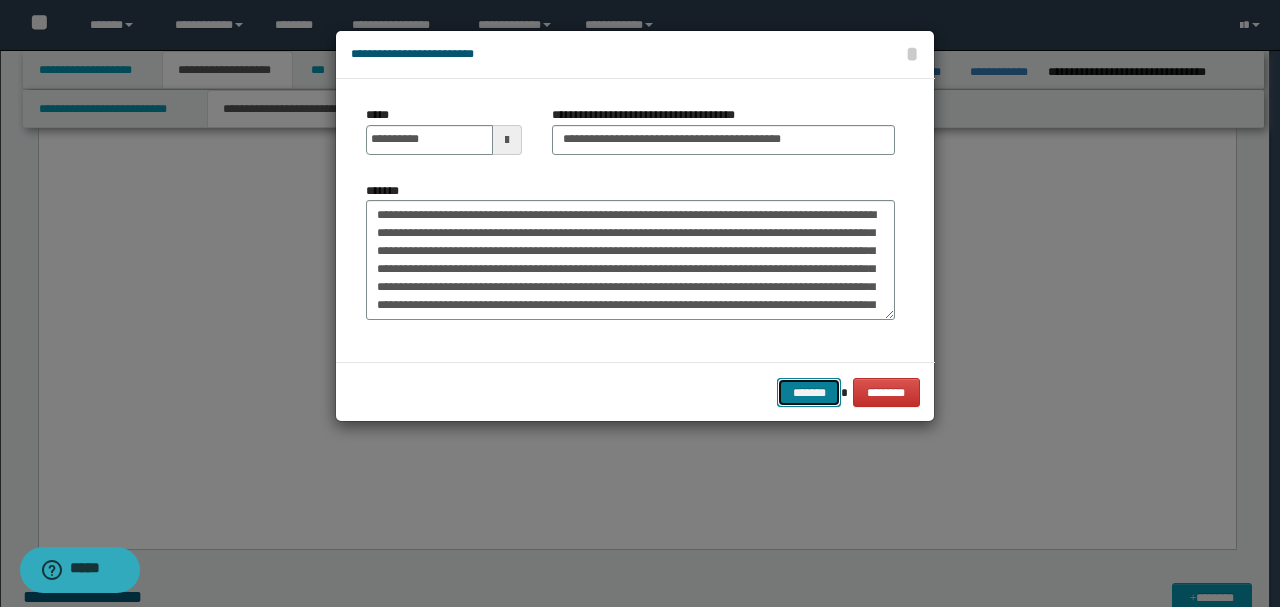 click on "*******" at bounding box center (809, 392) 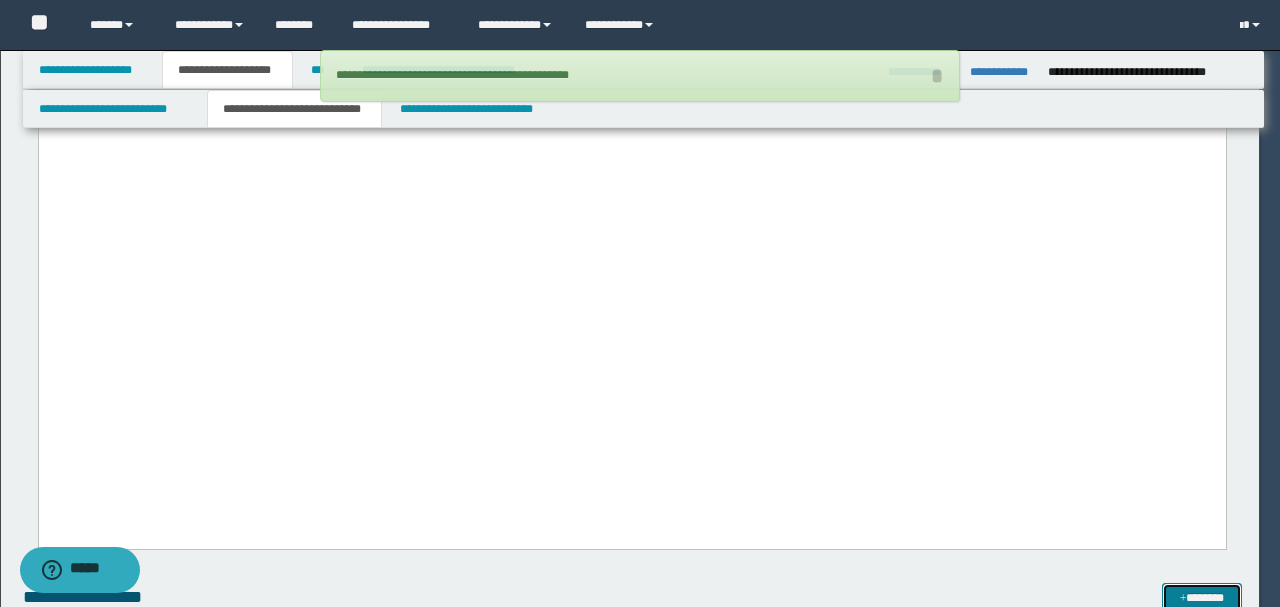 scroll, scrollTop: 5731, scrollLeft: 0, axis: vertical 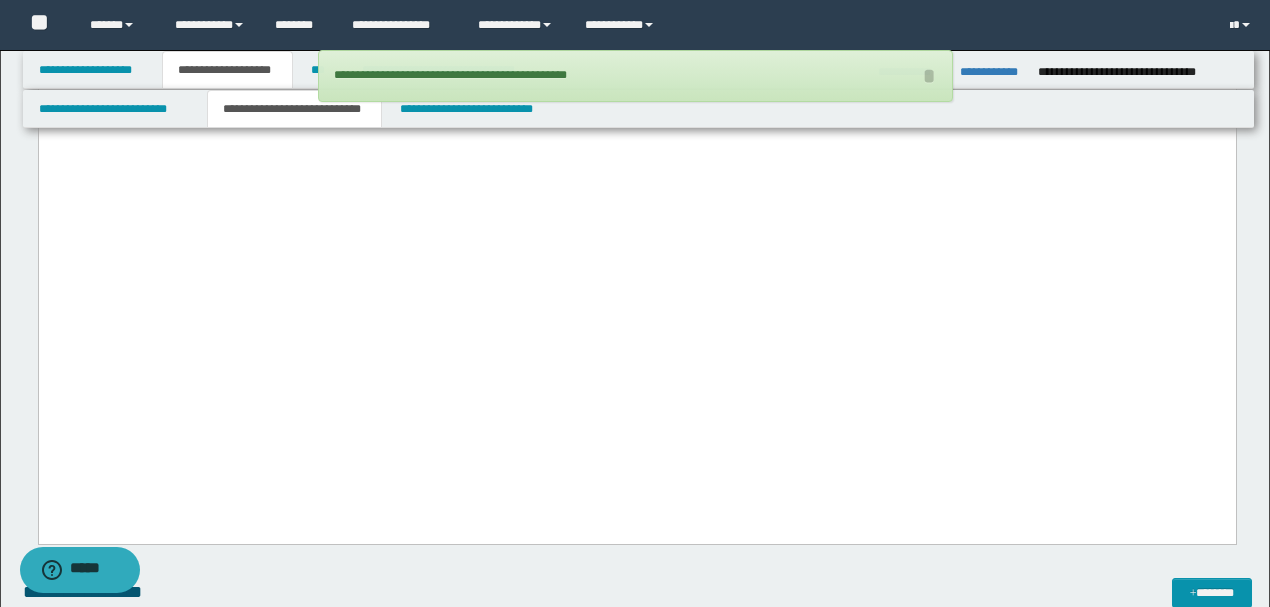 click on "**********" at bounding box center (636, -1746) 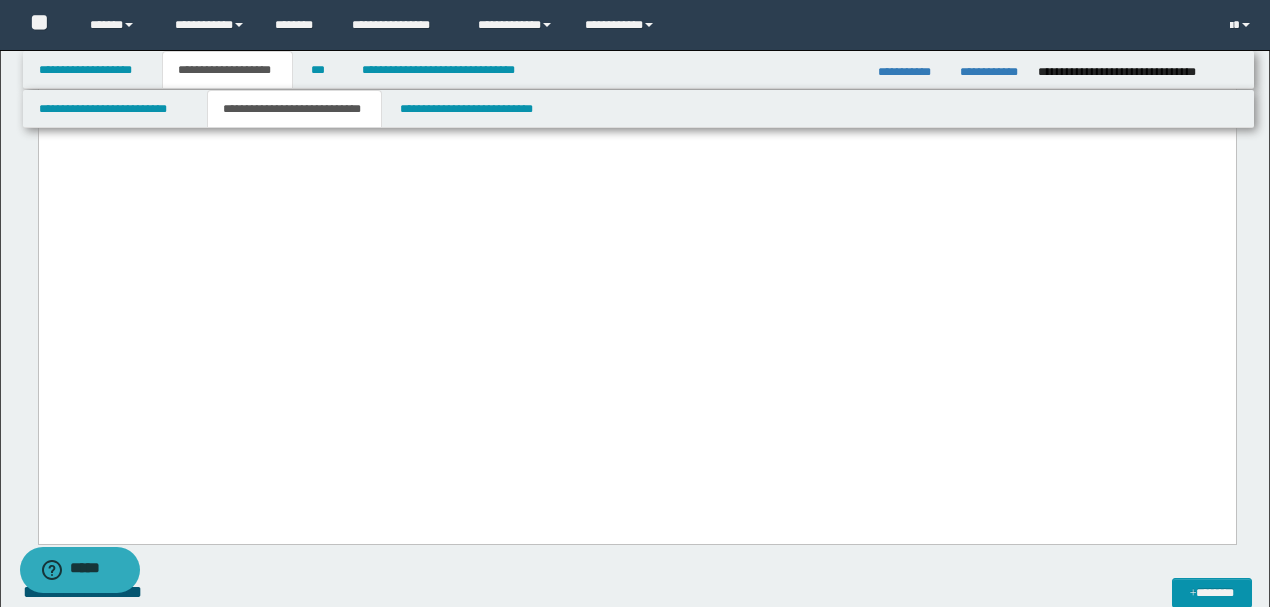 click at bounding box center [636, -66] 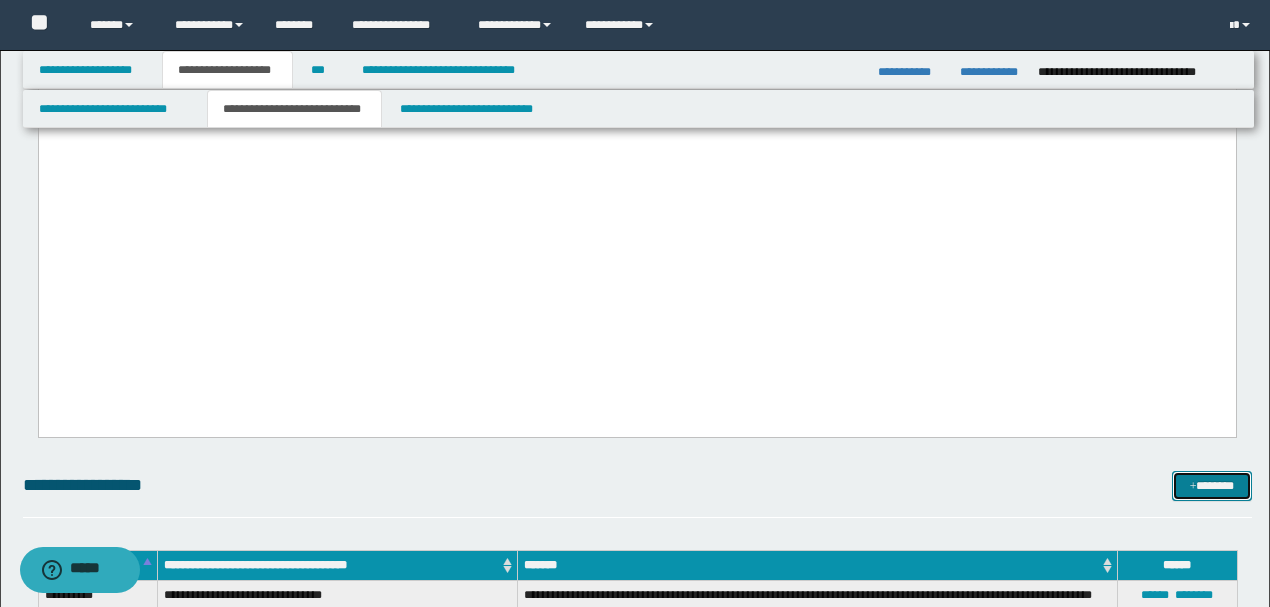 click on "*******" at bounding box center (1211, 485) 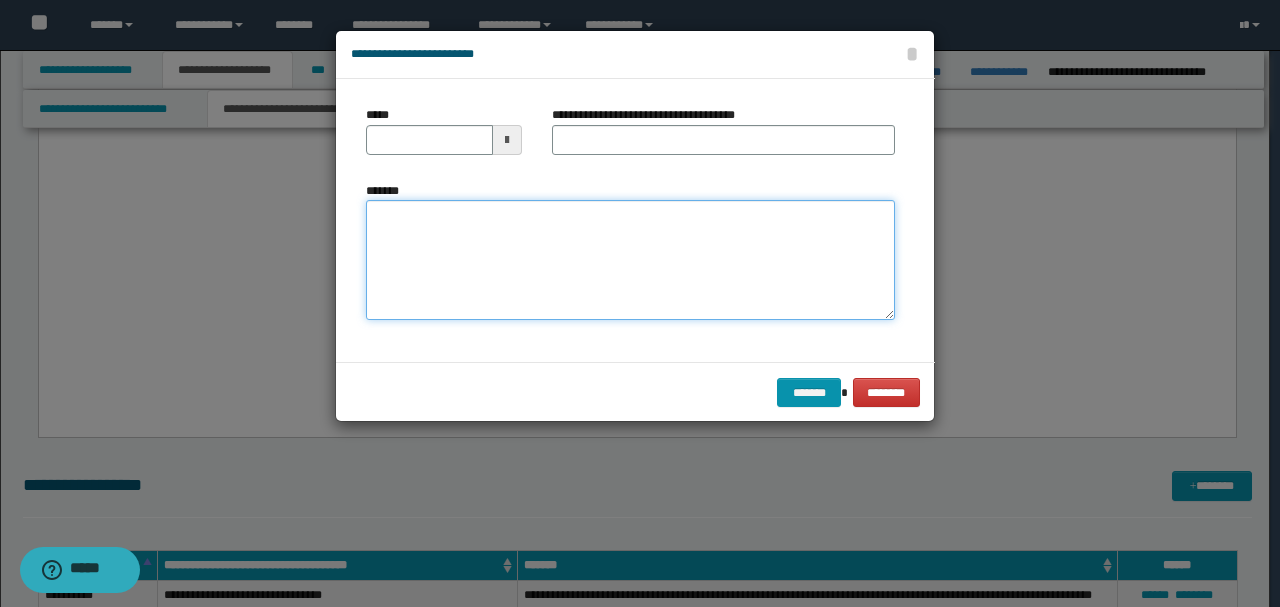 click on "*******" at bounding box center [630, 259] 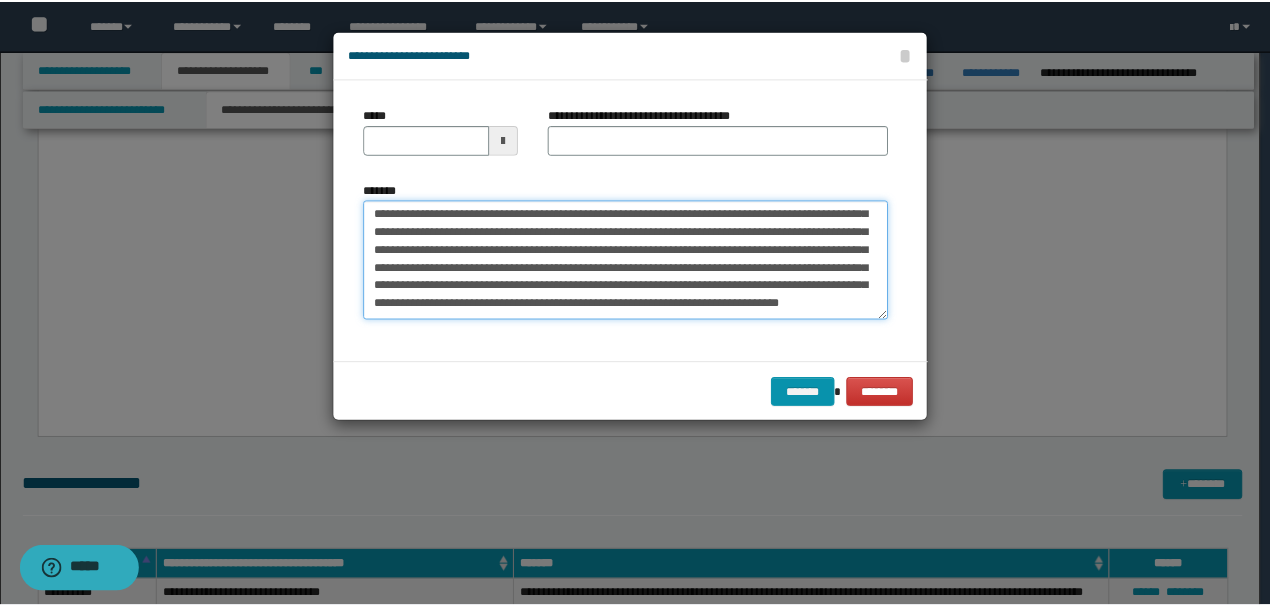scroll, scrollTop: 0, scrollLeft: 0, axis: both 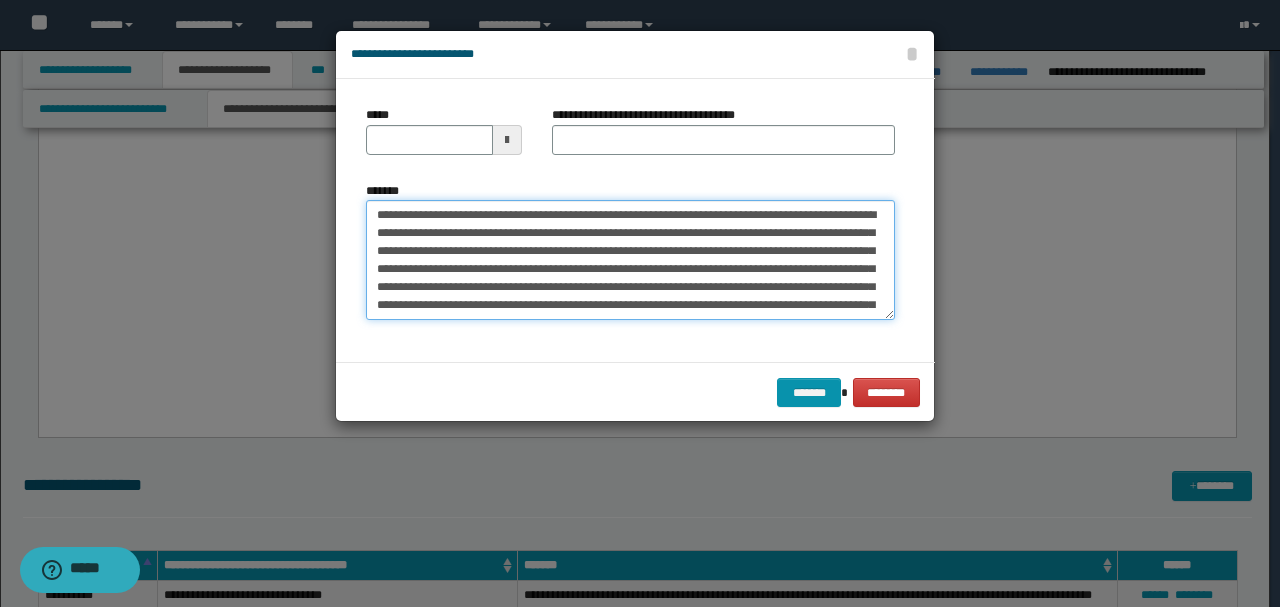 drag, startPoint x: 440, startPoint y: 214, endPoint x: 196, endPoint y: 179, distance: 246.49747 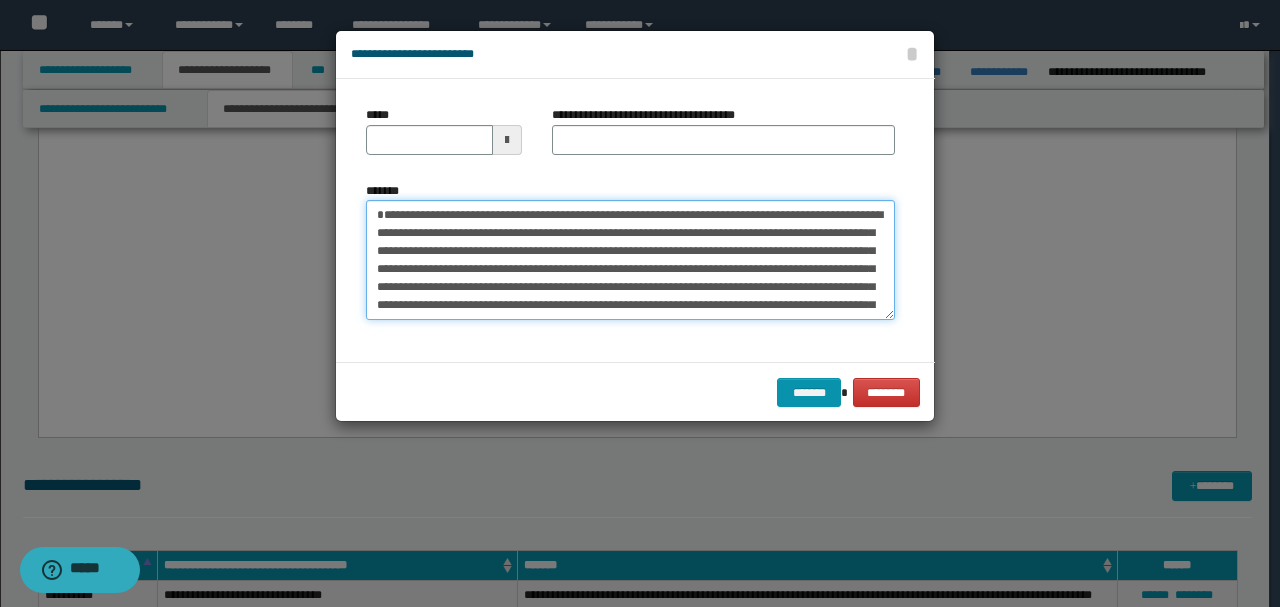 type 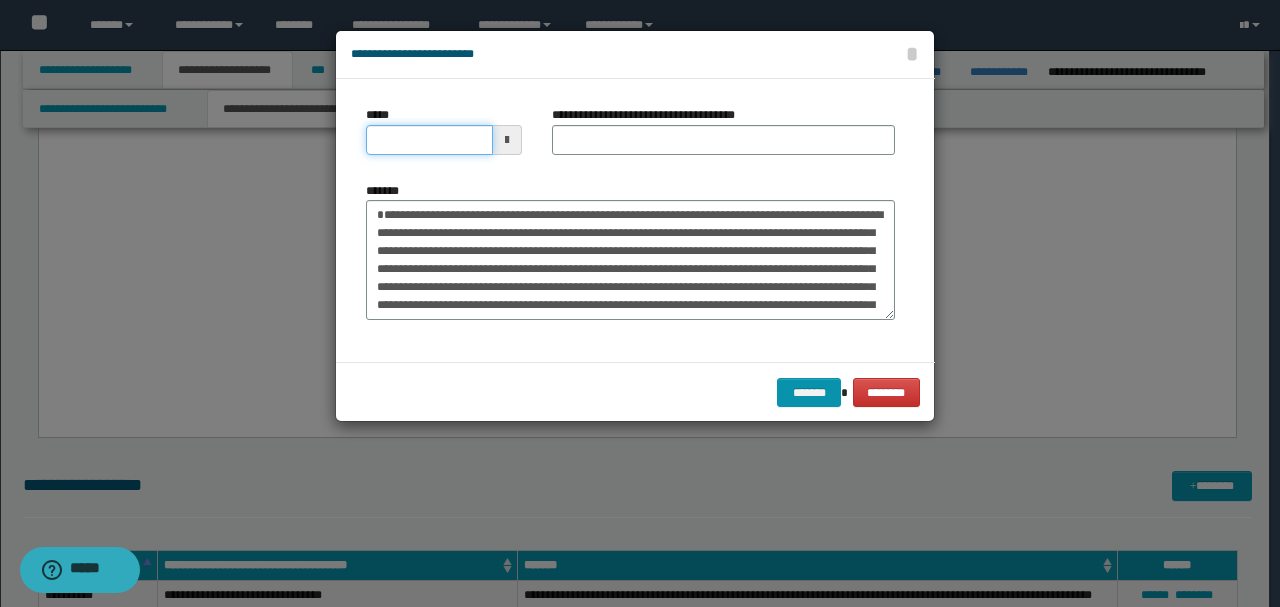 click on "*****" at bounding box center [429, 140] 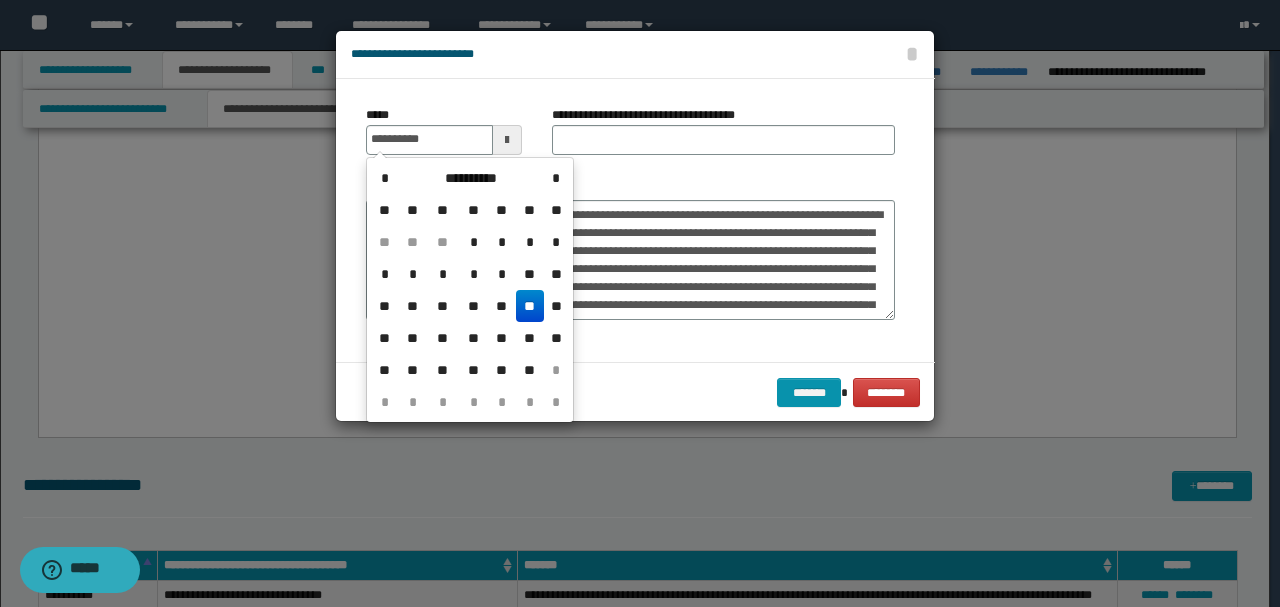 type on "**********" 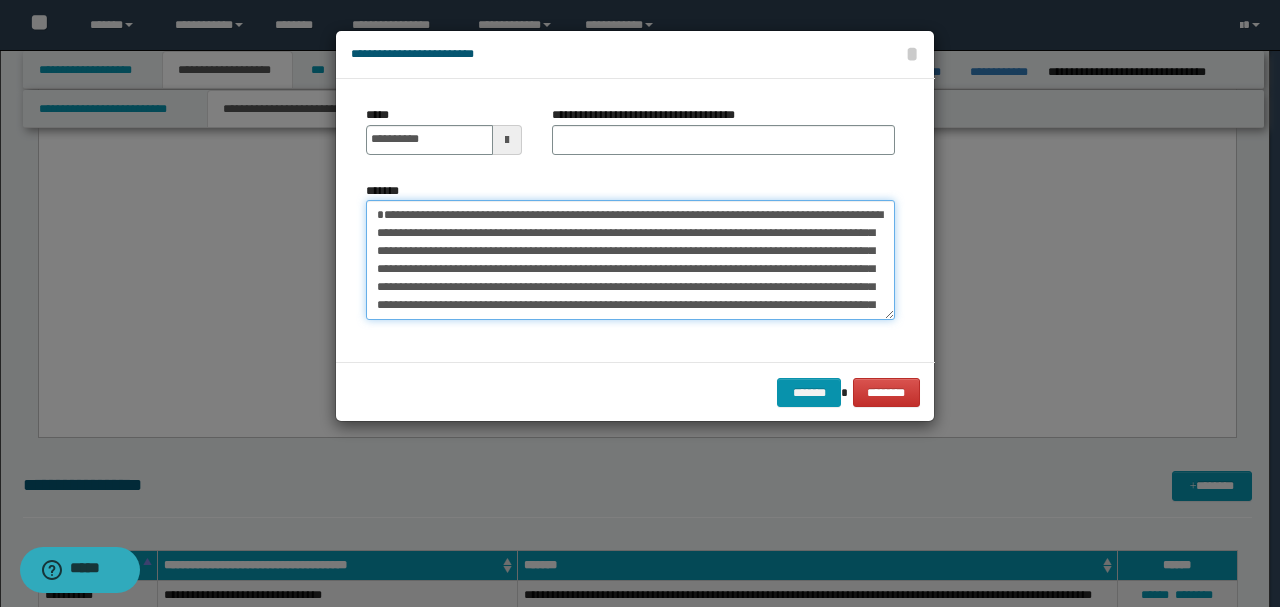 drag, startPoint x: 542, startPoint y: 210, endPoint x: 66, endPoint y: 206, distance: 476.0168 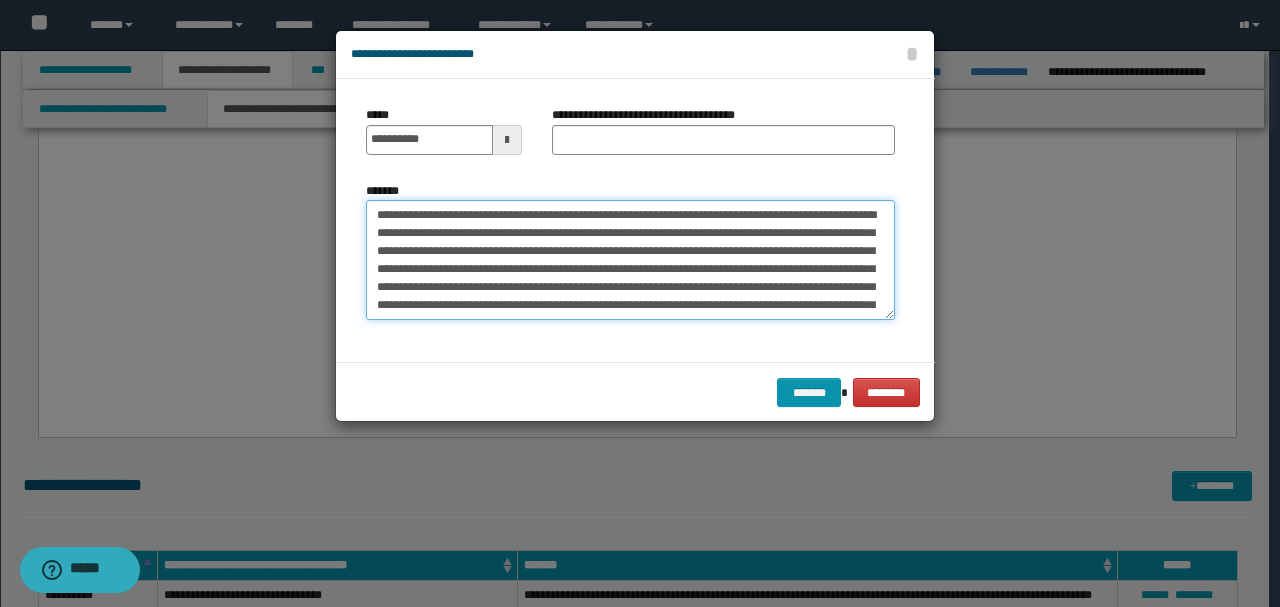 type on "**********" 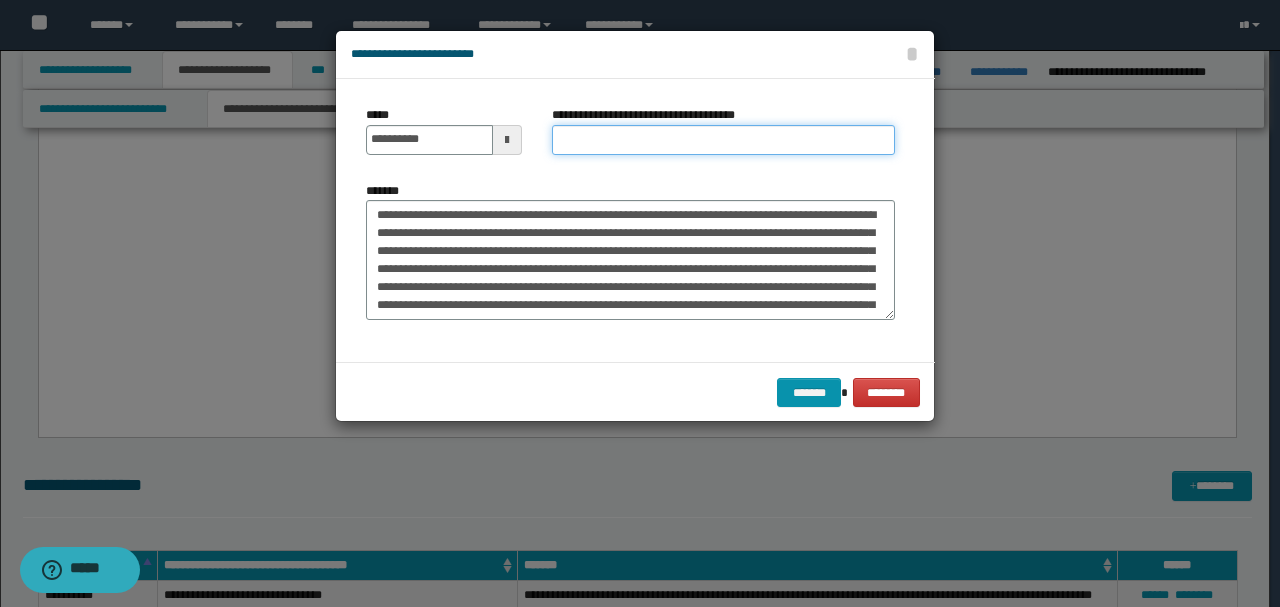 click on "**********" at bounding box center [723, 140] 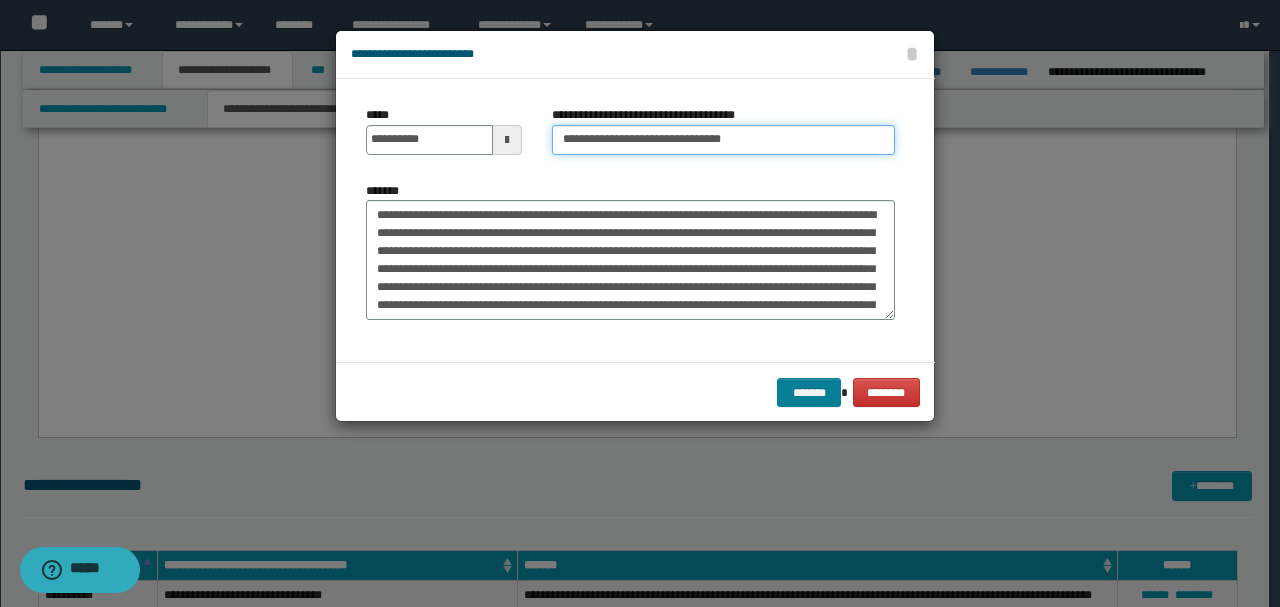 type on "**********" 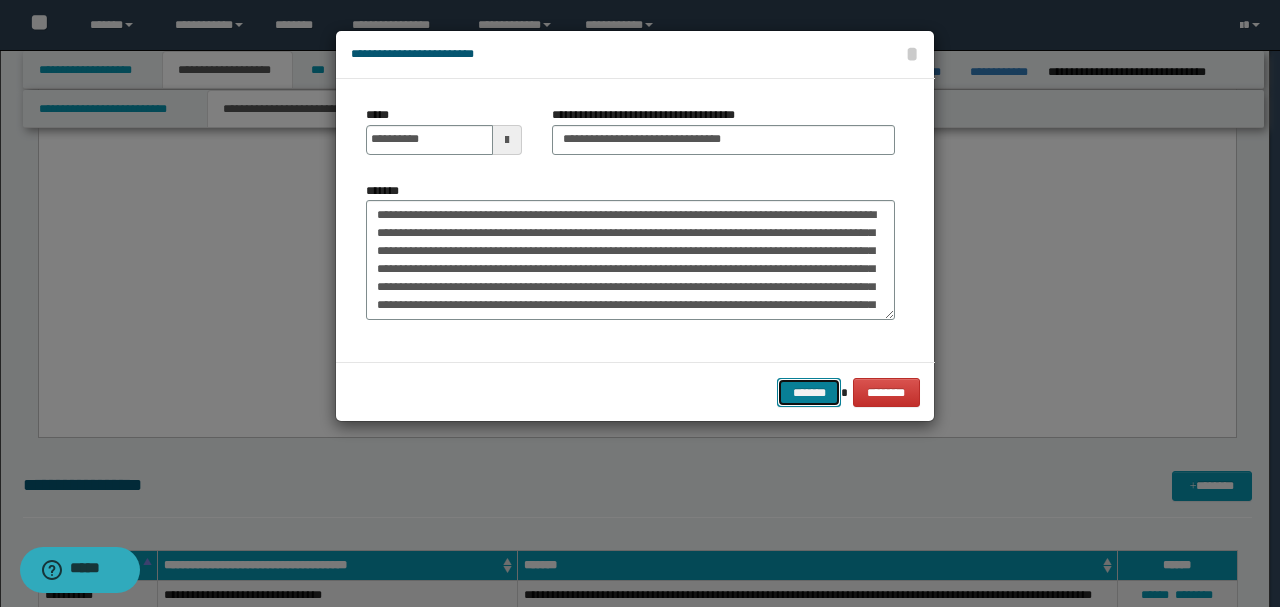 click on "*******" at bounding box center (809, 392) 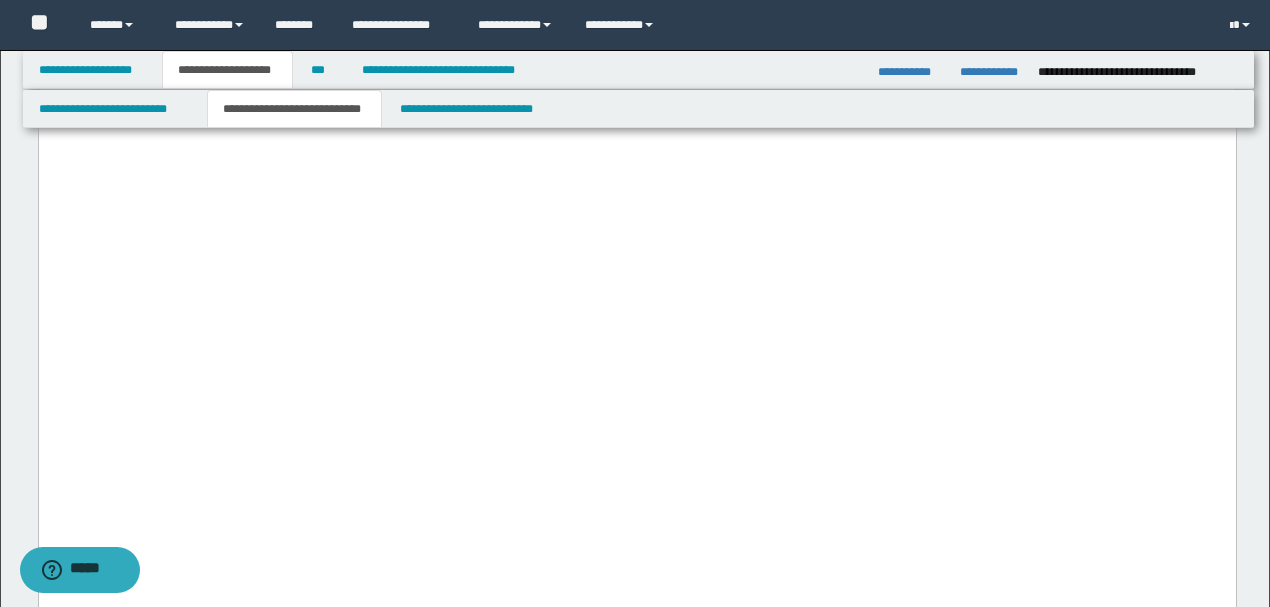 scroll, scrollTop: 5464, scrollLeft: 0, axis: vertical 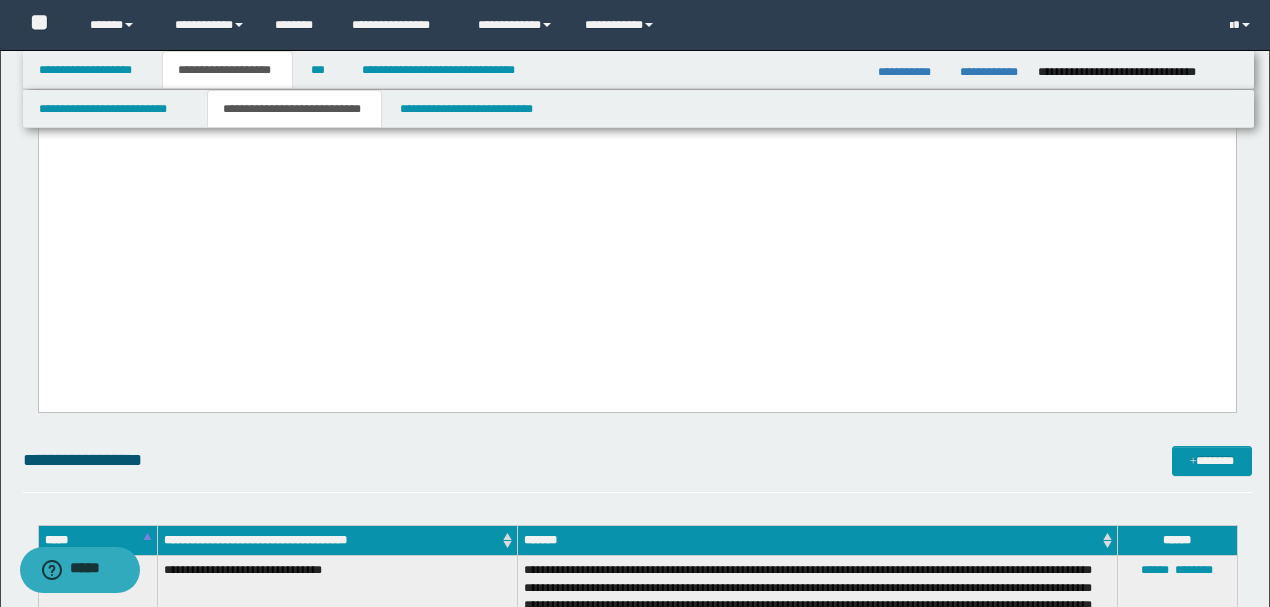 click on "**********" at bounding box center (637, 4523) 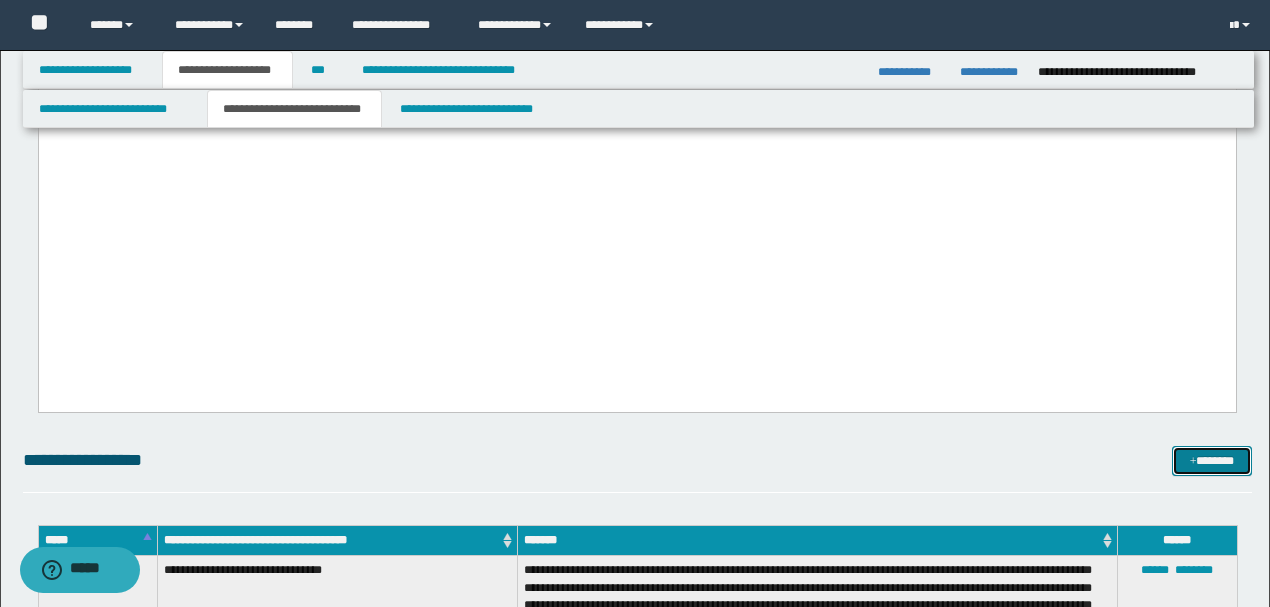 click on "*******" at bounding box center (1211, 460) 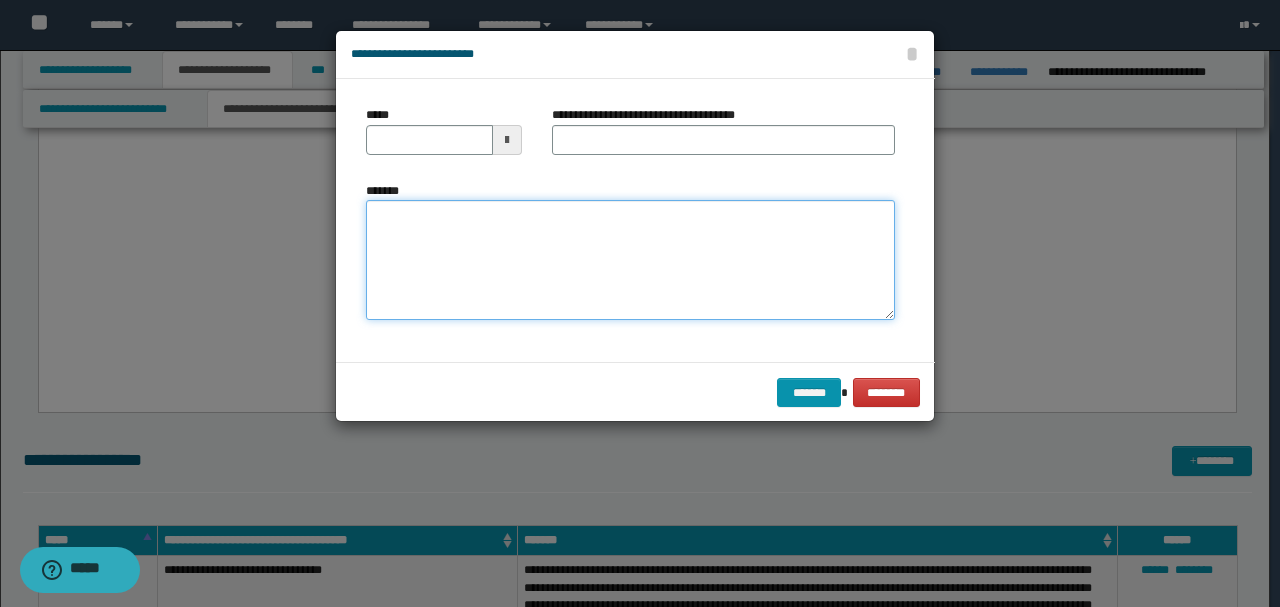 click on "*******" at bounding box center [630, 259] 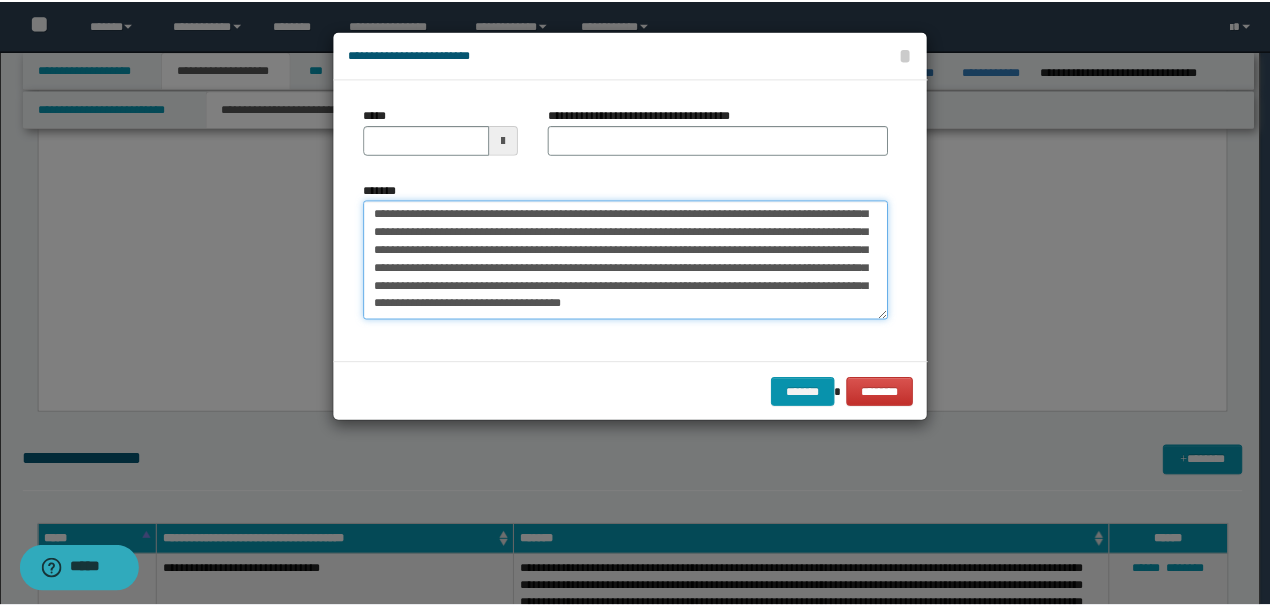 scroll, scrollTop: 0, scrollLeft: 0, axis: both 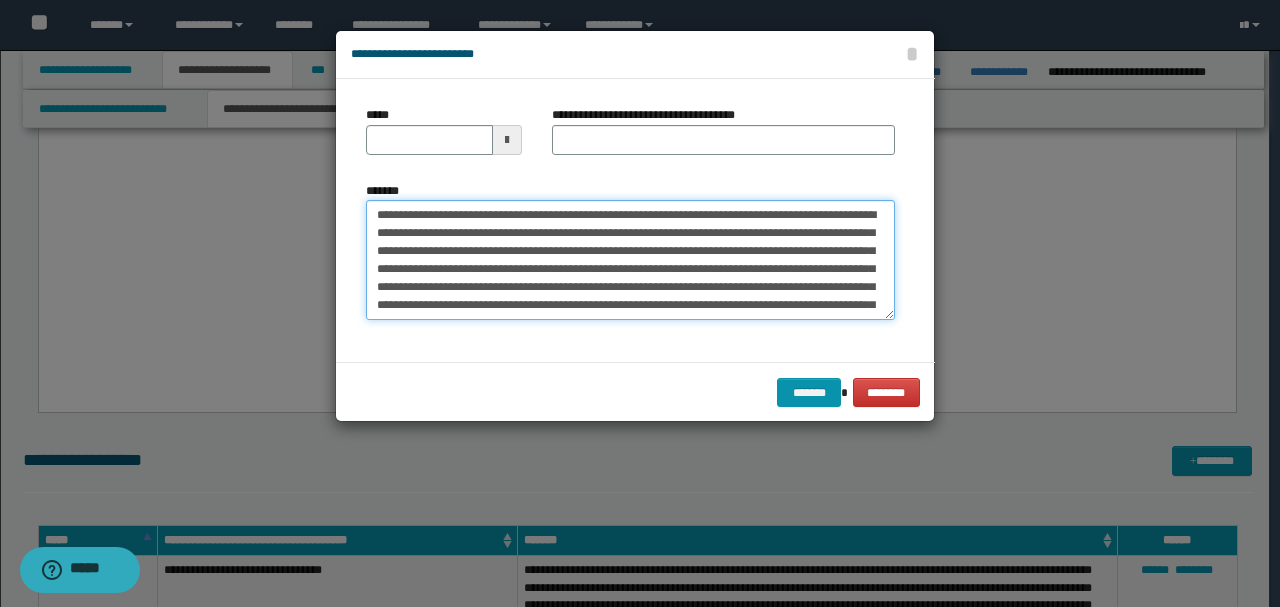 drag, startPoint x: 446, startPoint y: 210, endPoint x: 278, endPoint y: 202, distance: 168.19037 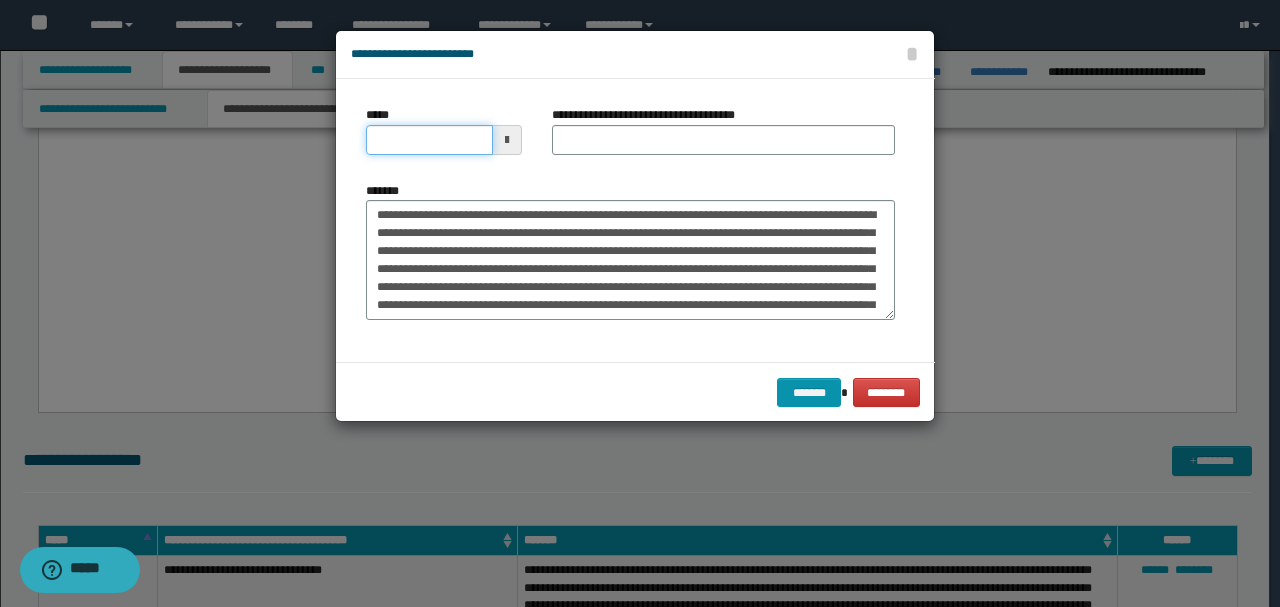 click on "*****" at bounding box center [429, 140] 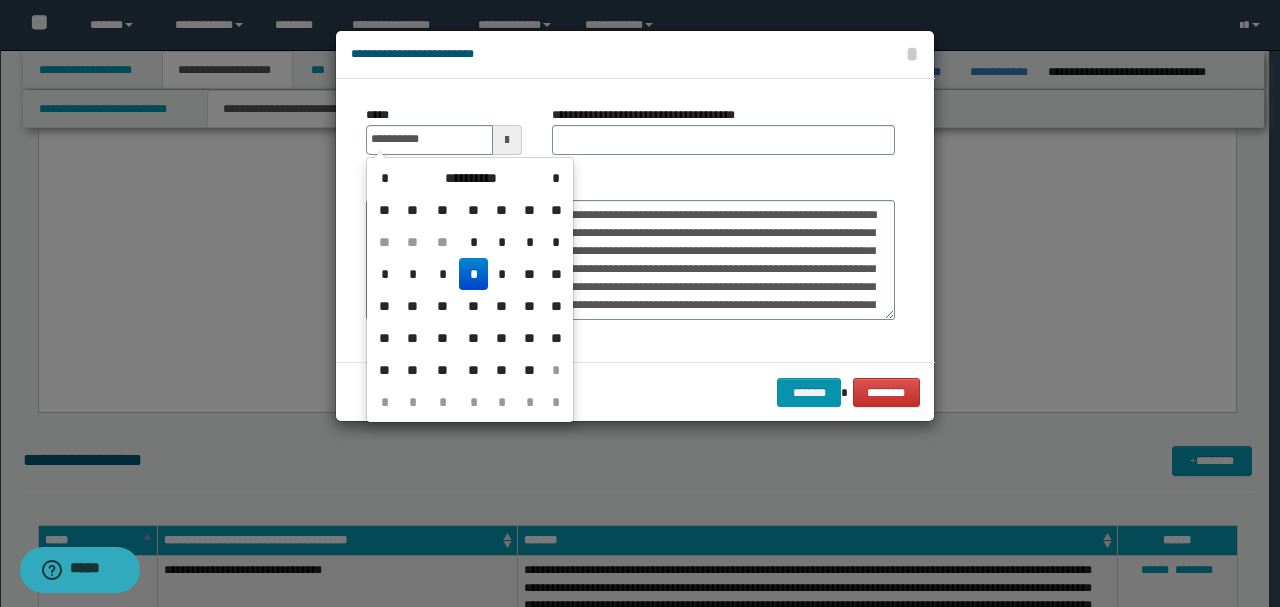 type on "**********" 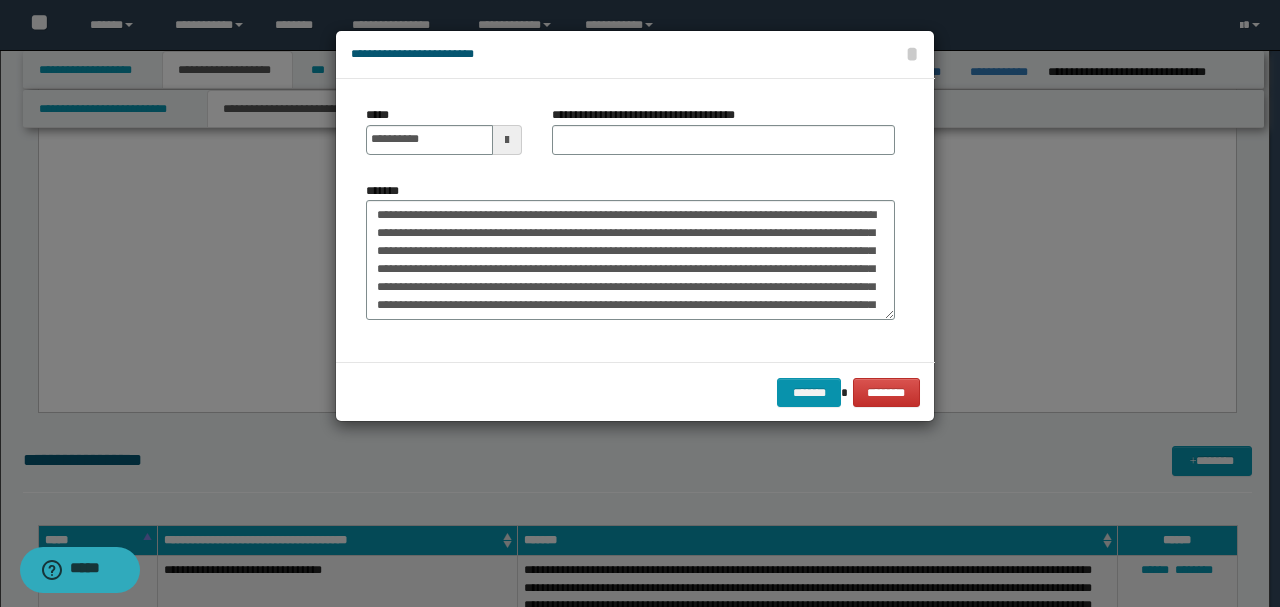 click on "**********" at bounding box center [630, 220] 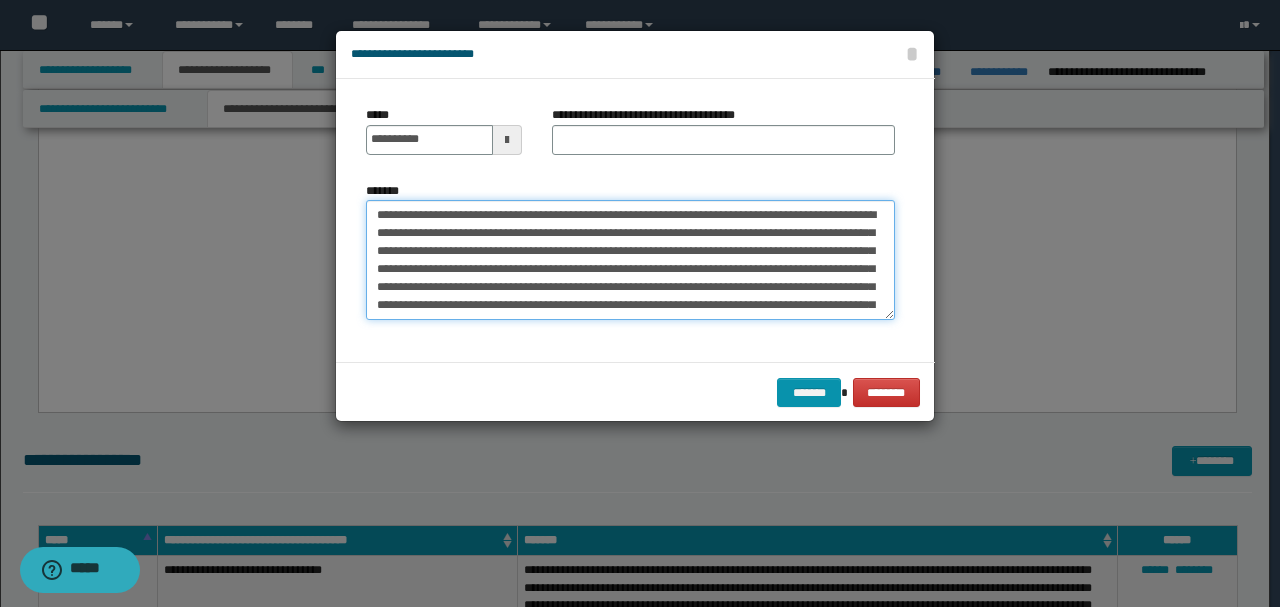 drag, startPoint x: 536, startPoint y: 206, endPoint x: 180, endPoint y: 204, distance: 356.0056 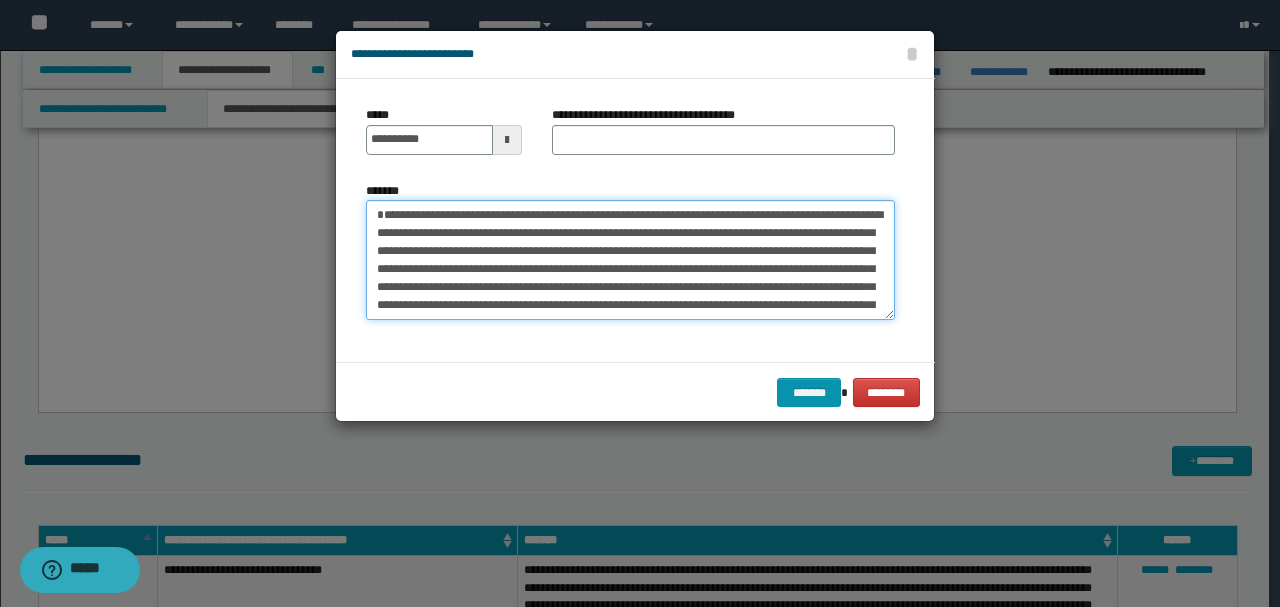 type on "**********" 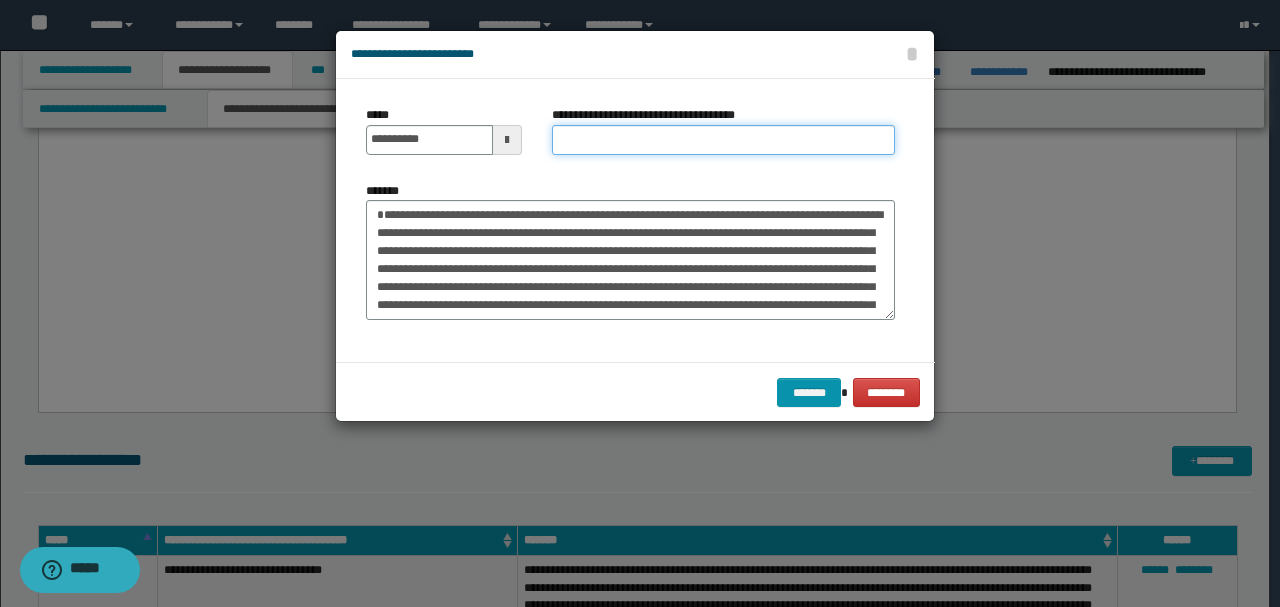 click on "**********" at bounding box center [723, 140] 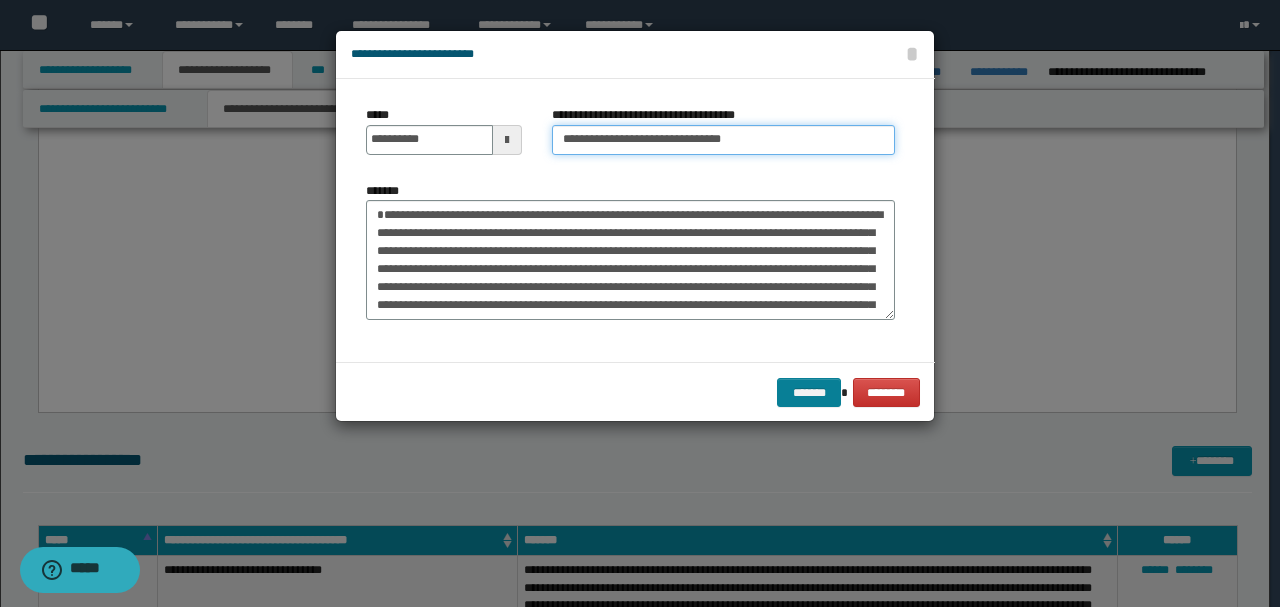 type on "**********" 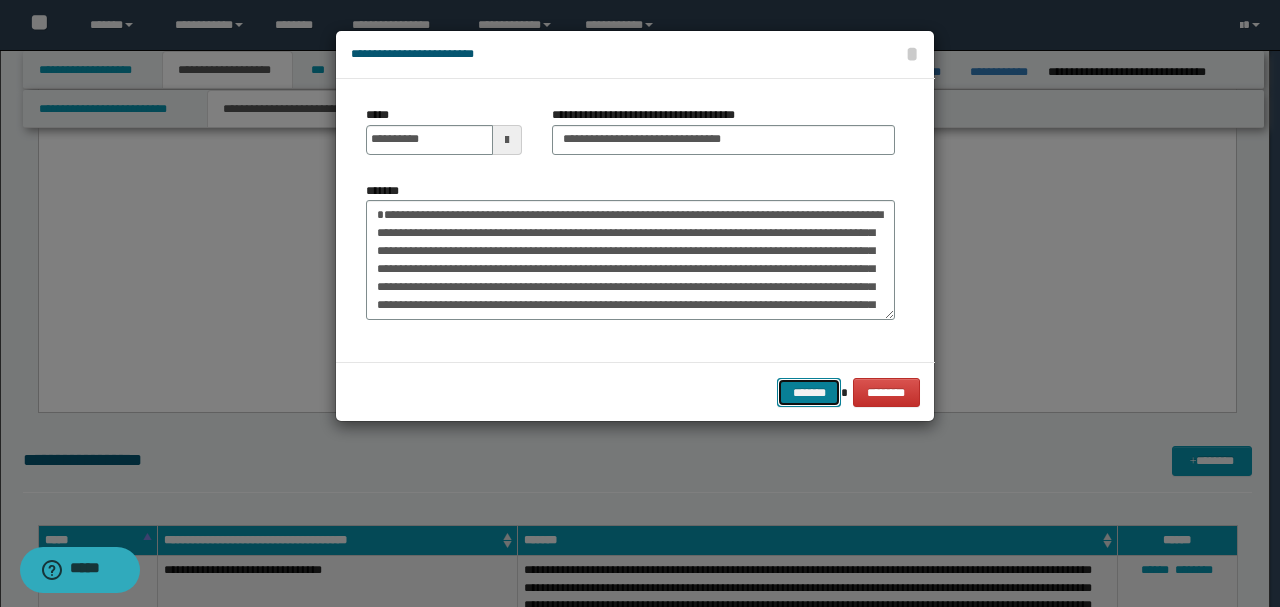 click on "*******" at bounding box center [809, 392] 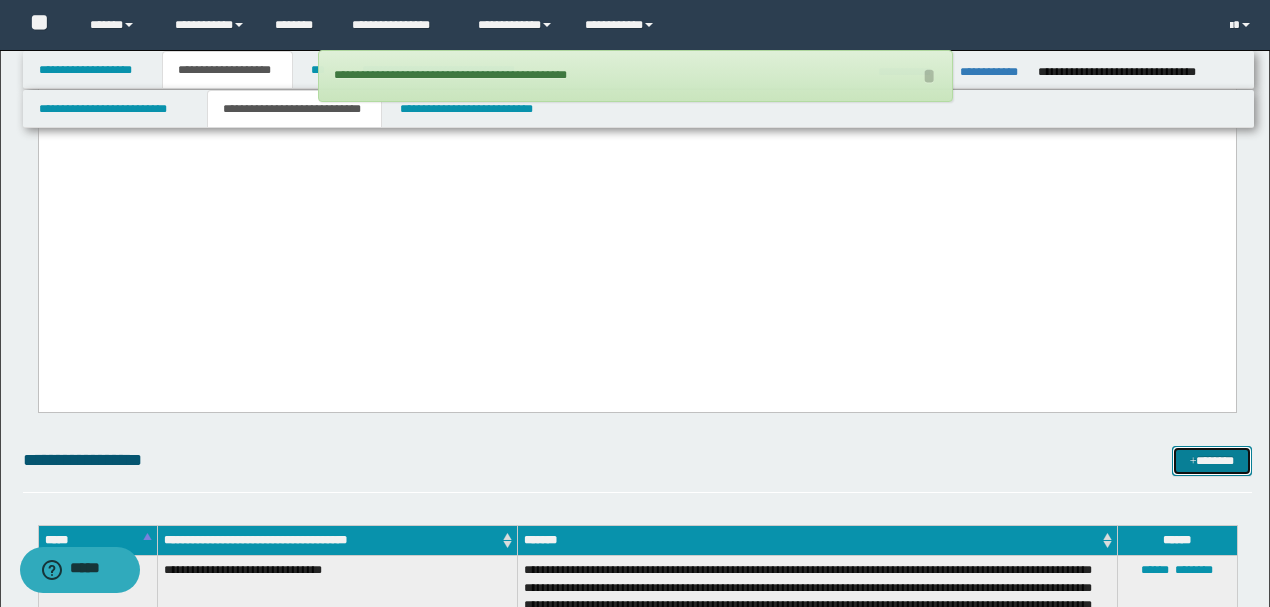 scroll, scrollTop: 5398, scrollLeft: 0, axis: vertical 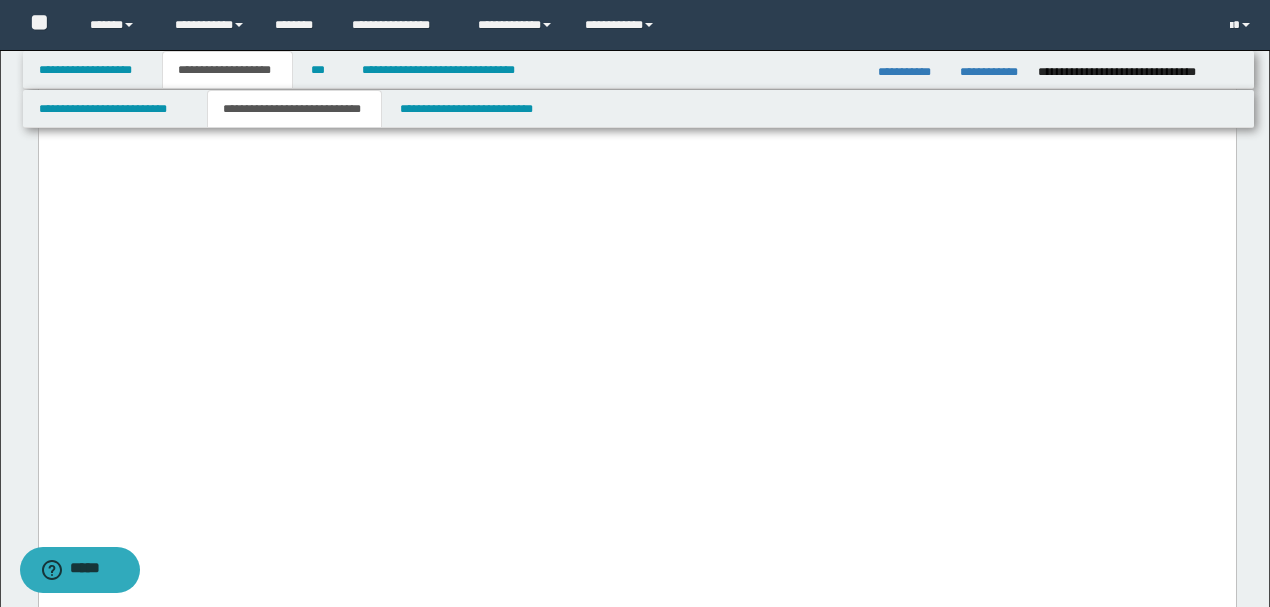 drag, startPoint x: 658, startPoint y: 372, endPoint x: 452, endPoint y: 548, distance: 270.9465 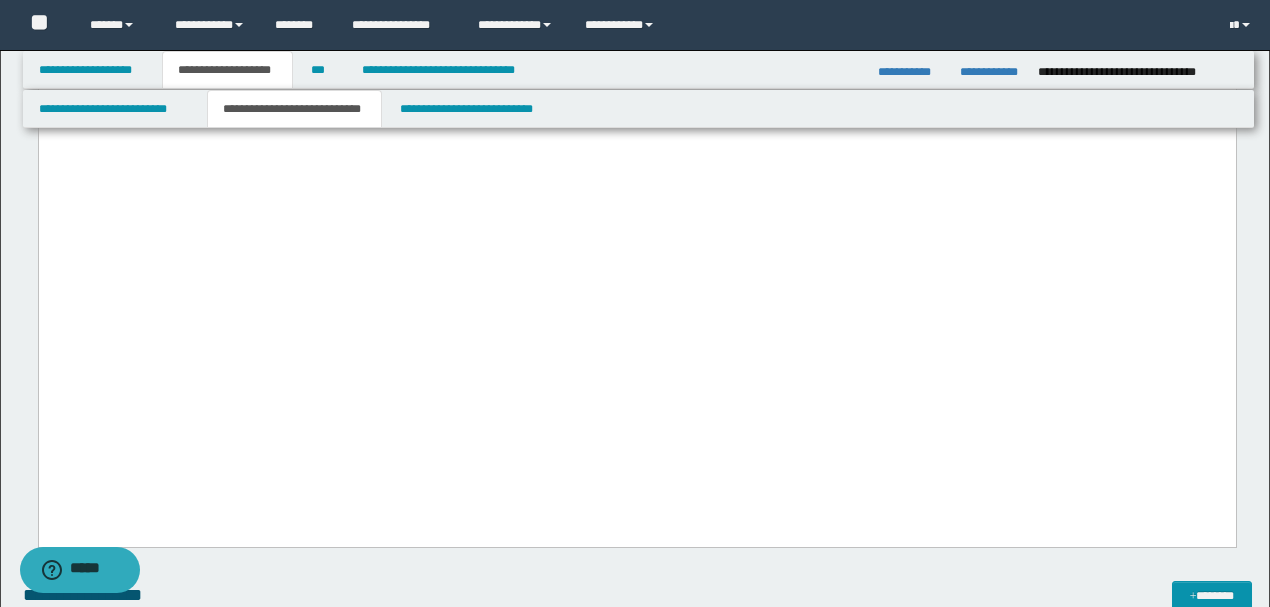 scroll, scrollTop: 5598, scrollLeft: 0, axis: vertical 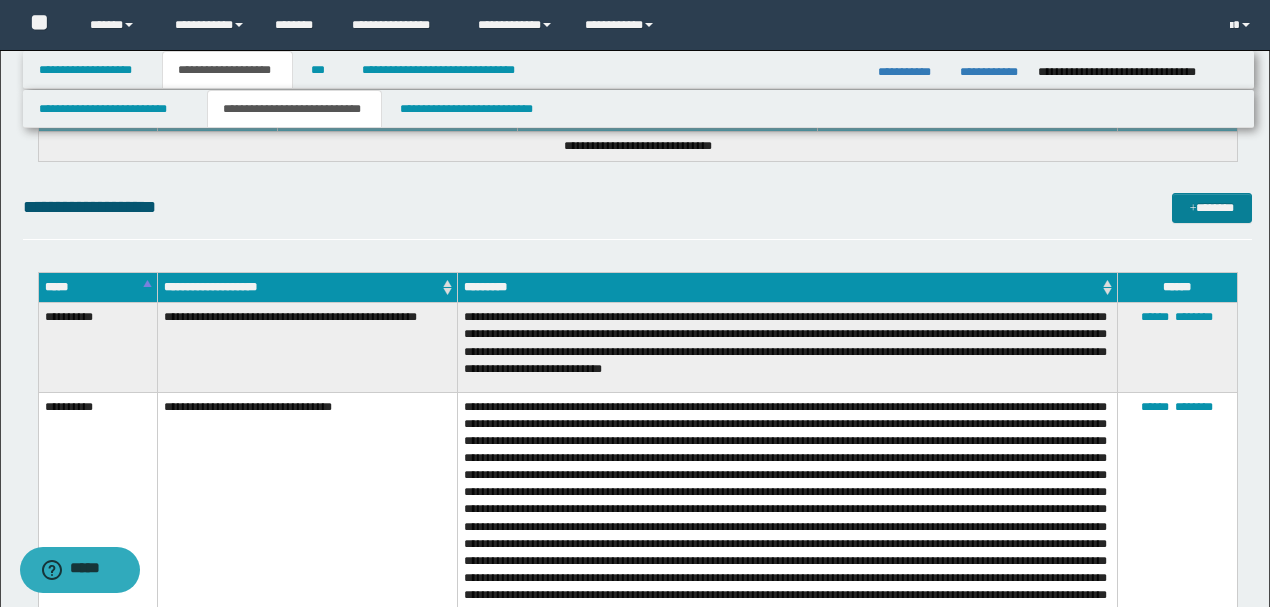 click on "*******" at bounding box center [1211, 207] 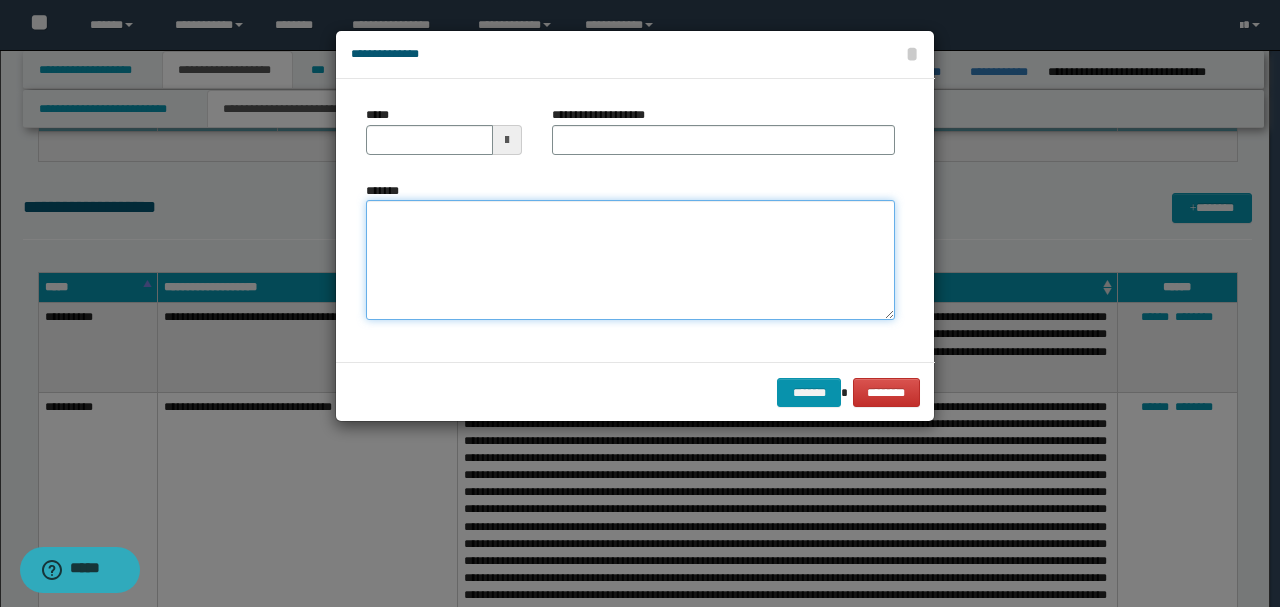 click on "*******" at bounding box center (630, 259) 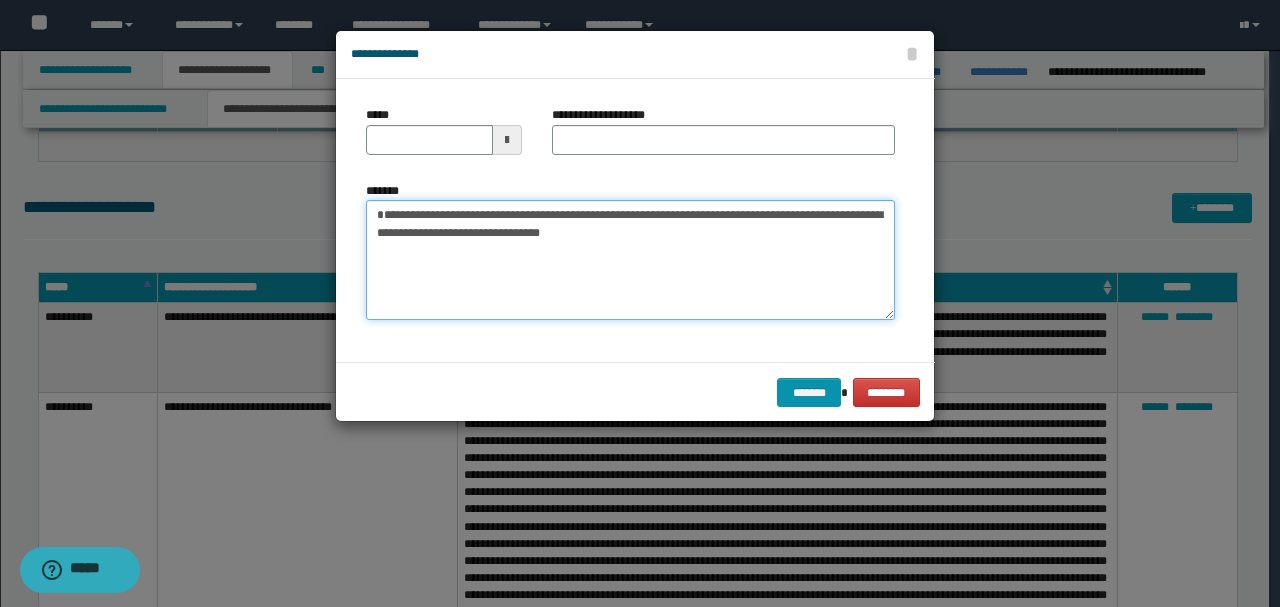 drag, startPoint x: 440, startPoint y: 237, endPoint x: 346, endPoint y: 168, distance: 116.60618 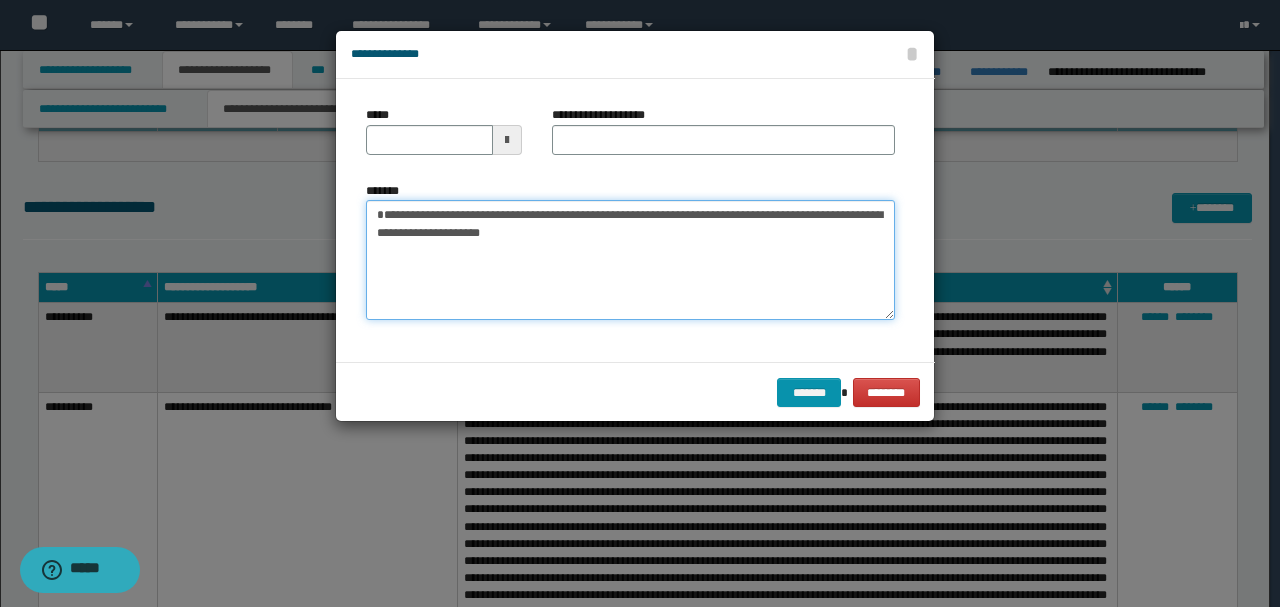 type 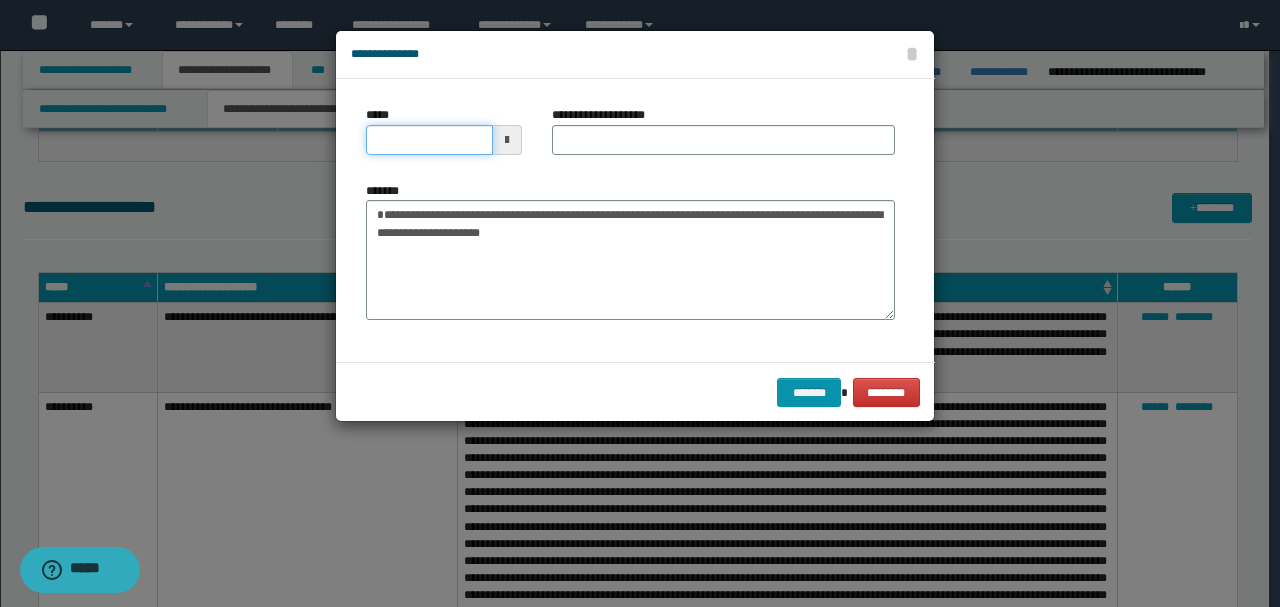 click on "*****" at bounding box center [429, 140] 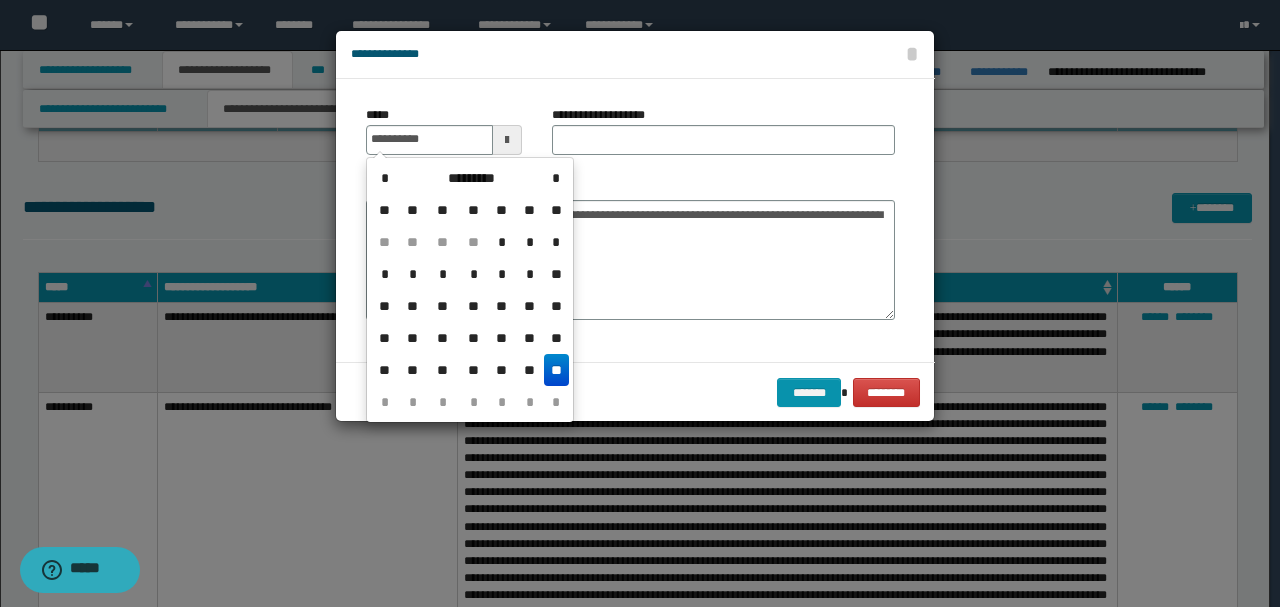 type on "**********" 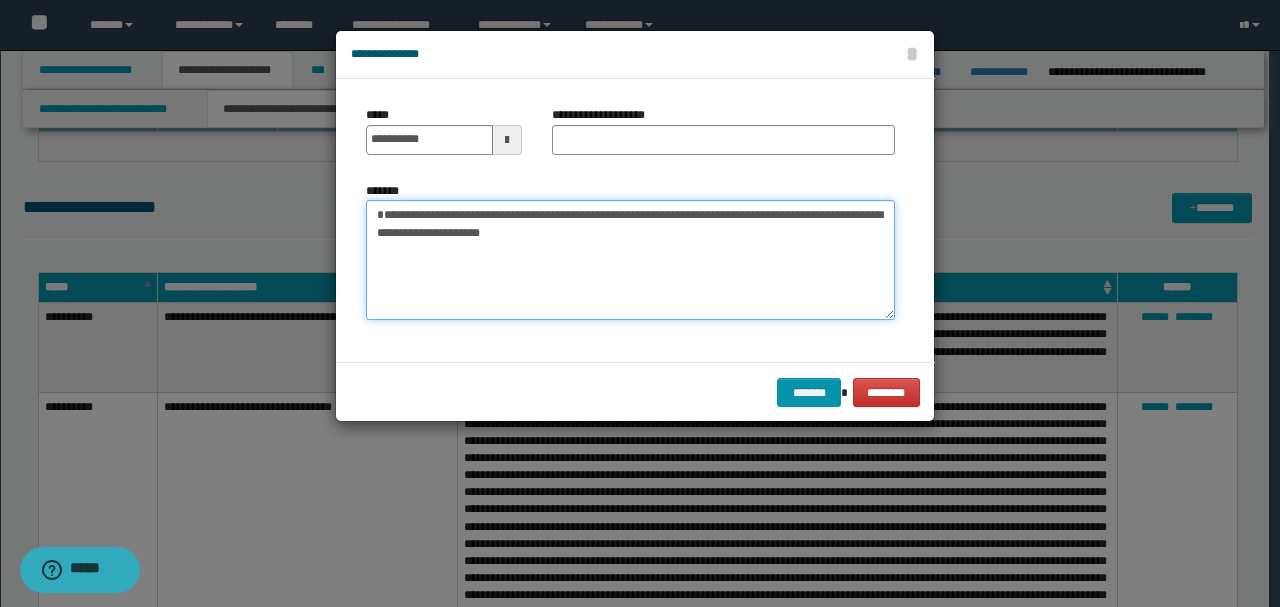 drag, startPoint x: 537, startPoint y: 219, endPoint x: 195, endPoint y: 196, distance: 342.77252 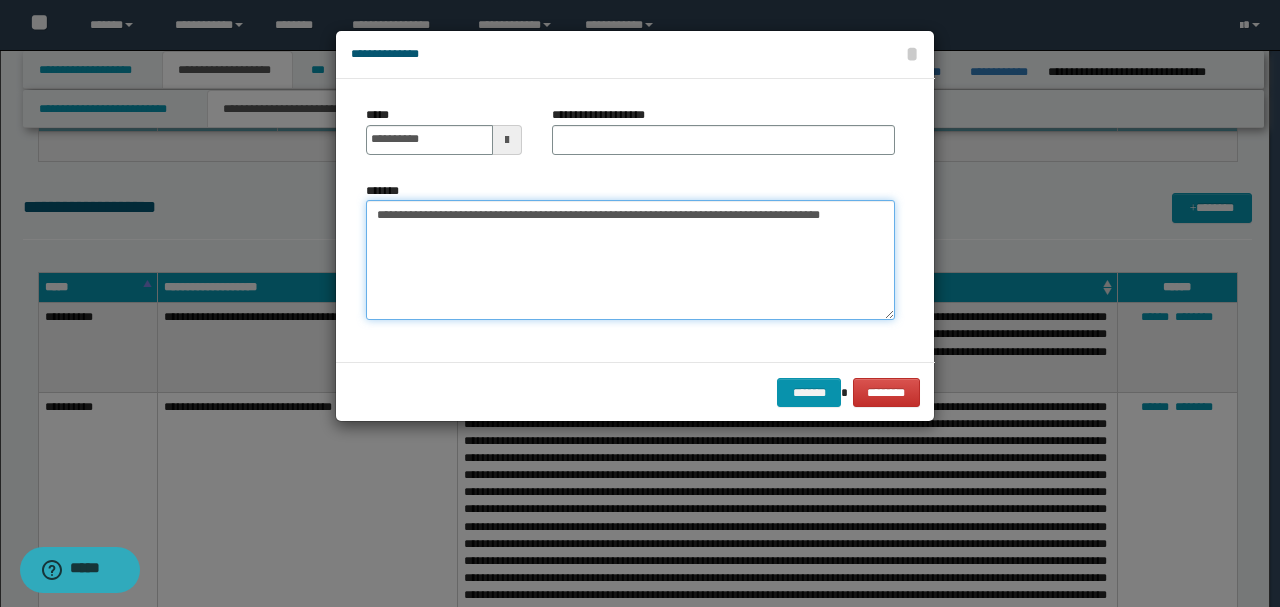type on "**********" 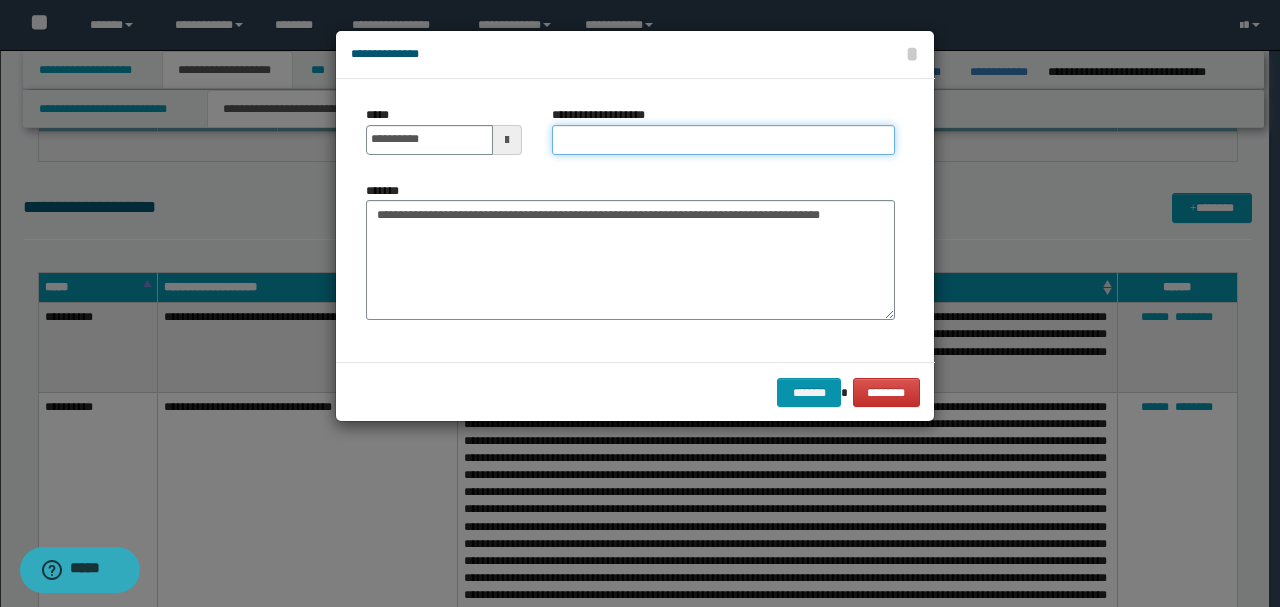 click on "**********" at bounding box center [723, 140] 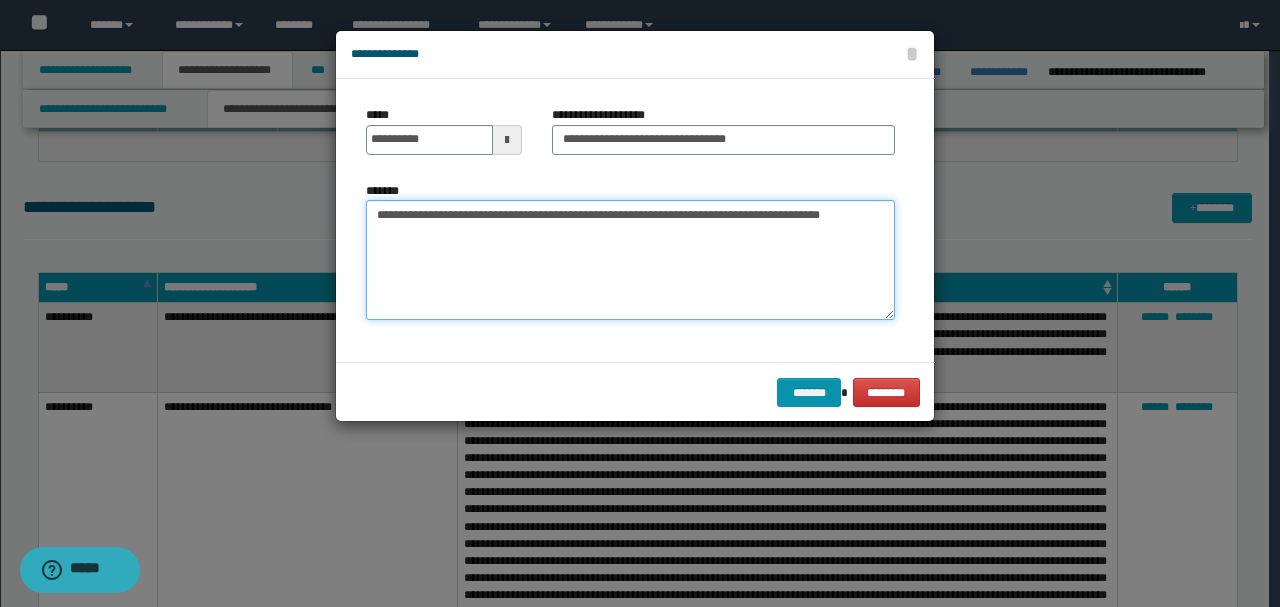 click on "**********" at bounding box center [630, 259] 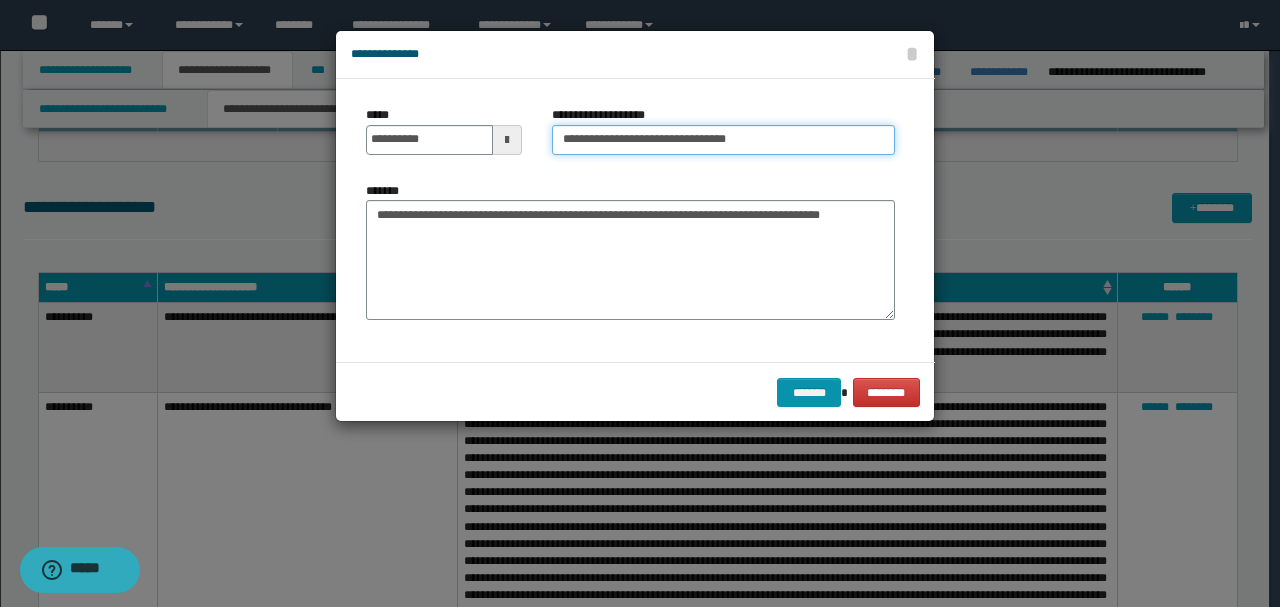 click on "**********" at bounding box center [723, 140] 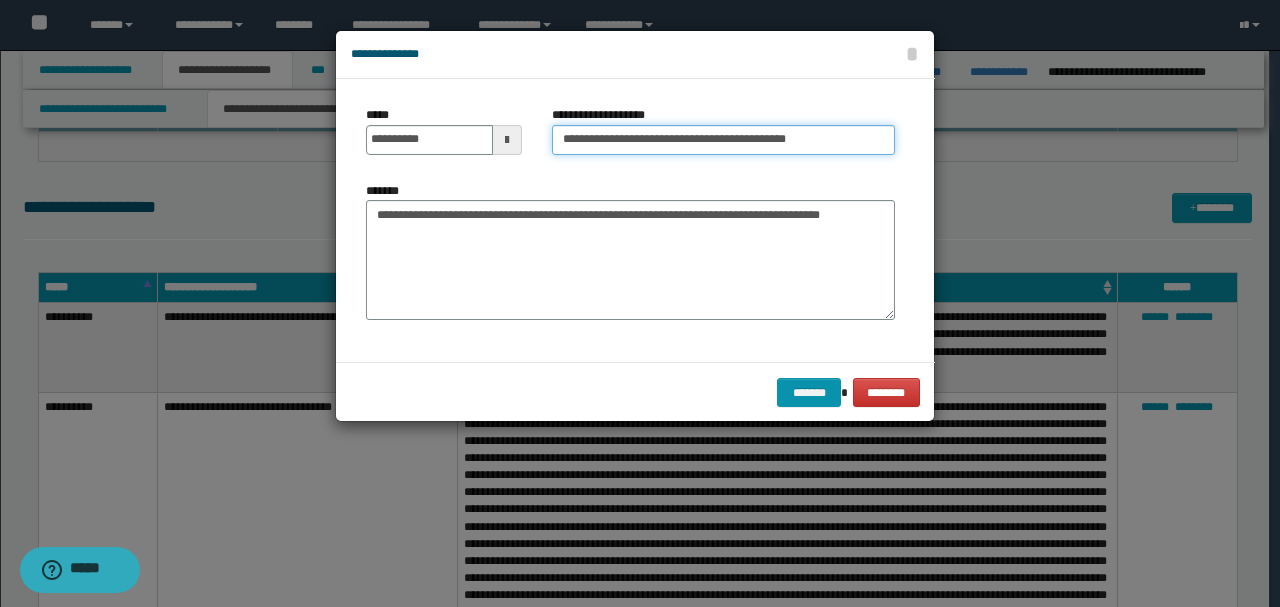 drag, startPoint x: 805, startPoint y: 139, endPoint x: 732, endPoint y: 136, distance: 73.061615 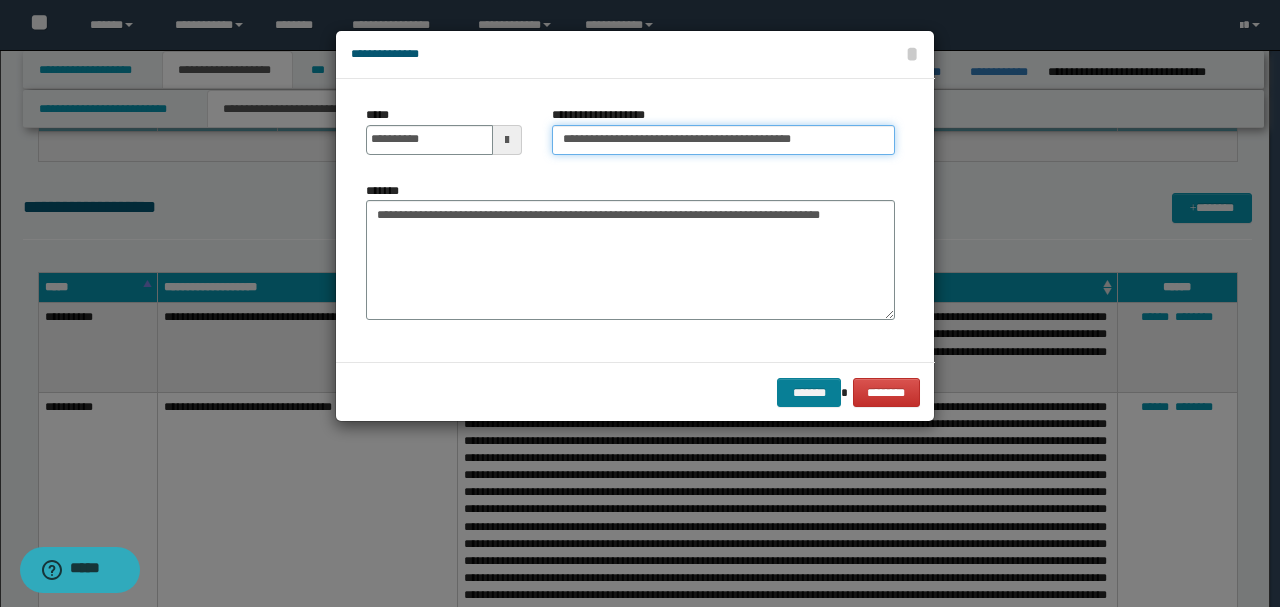 type on "**********" 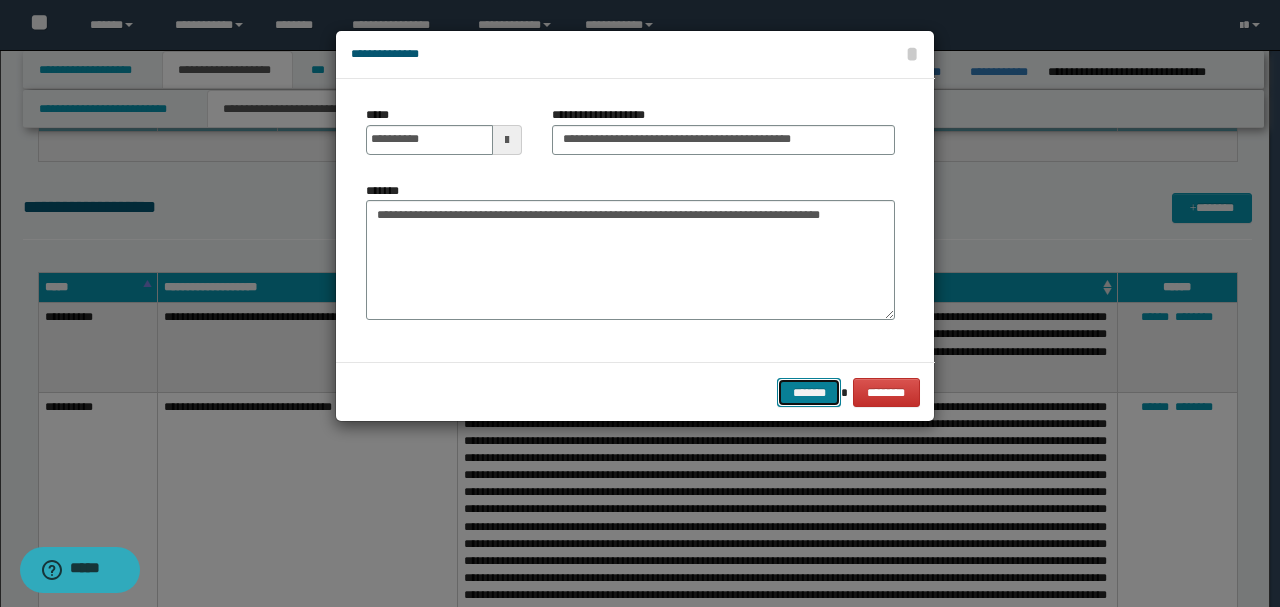 click on "*******" at bounding box center (809, 392) 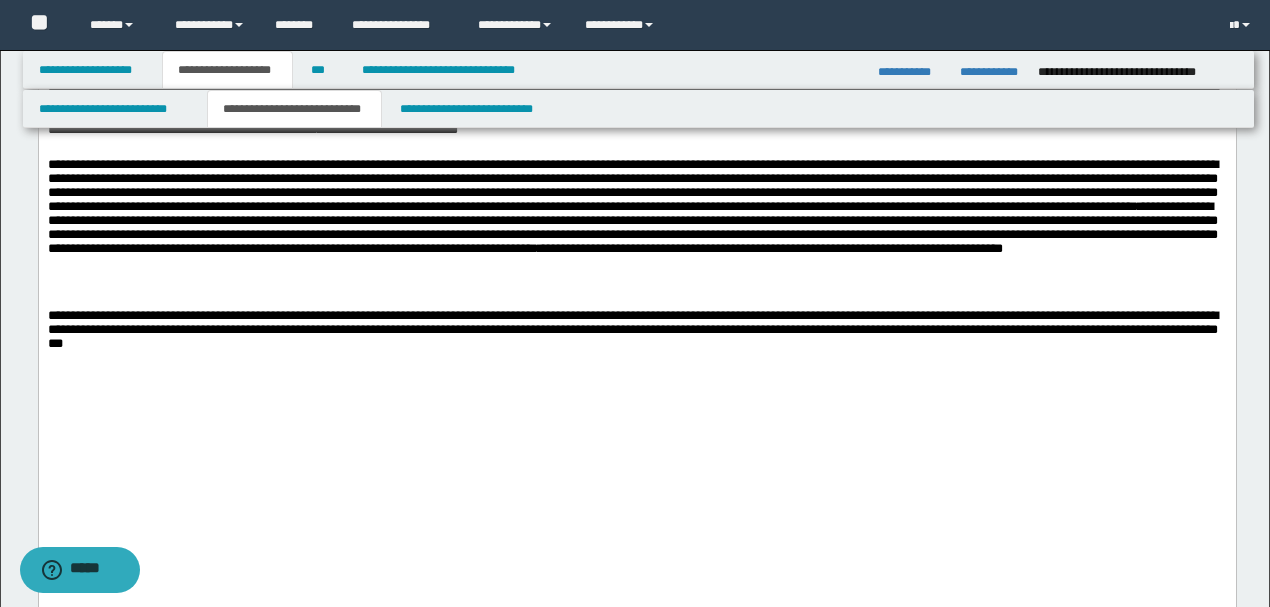 scroll, scrollTop: 5289, scrollLeft: 0, axis: vertical 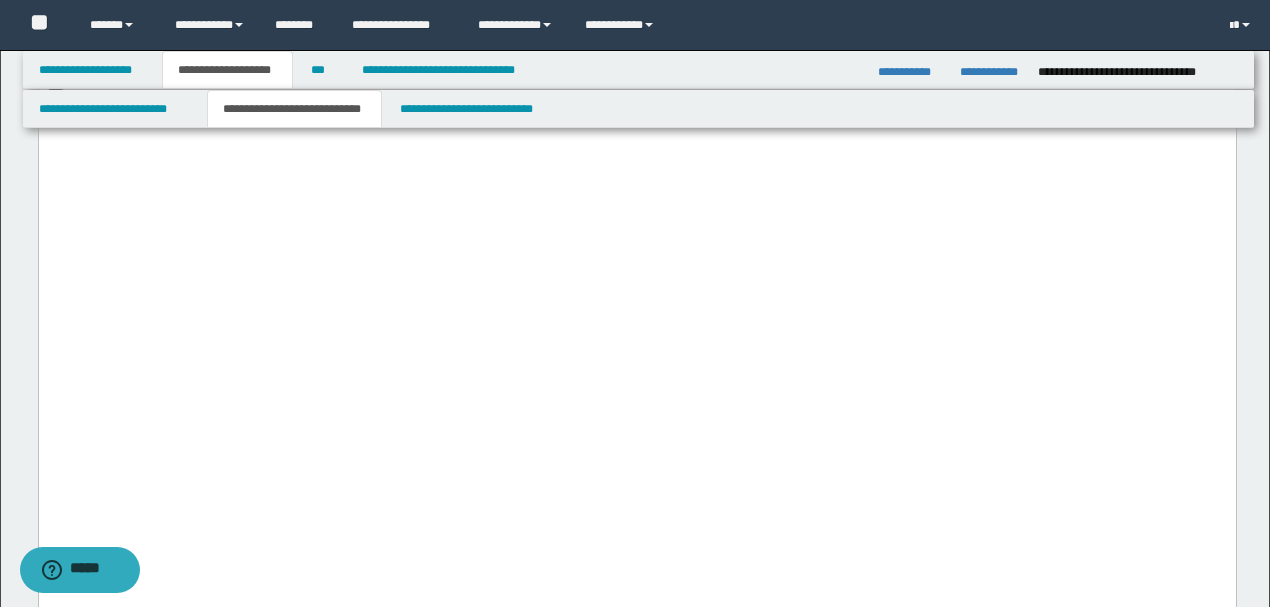 drag, startPoint x: 364, startPoint y: 463, endPoint x: 48, endPoint y: -2730, distance: 3208.5986 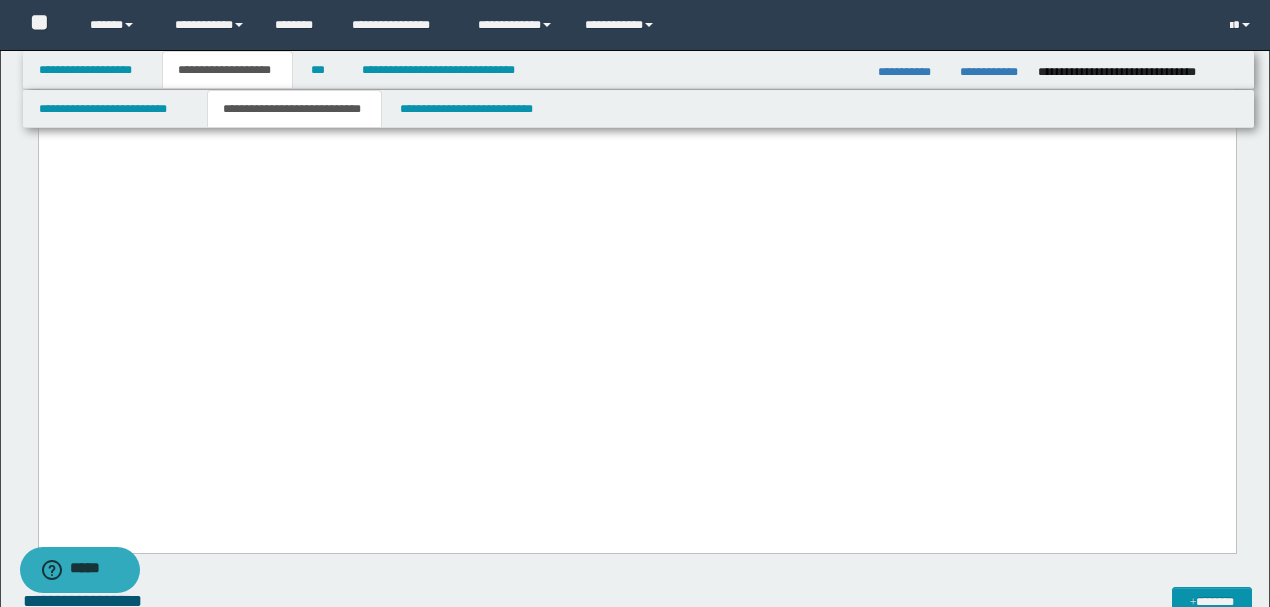 scroll, scrollTop: 5489, scrollLeft: 0, axis: vertical 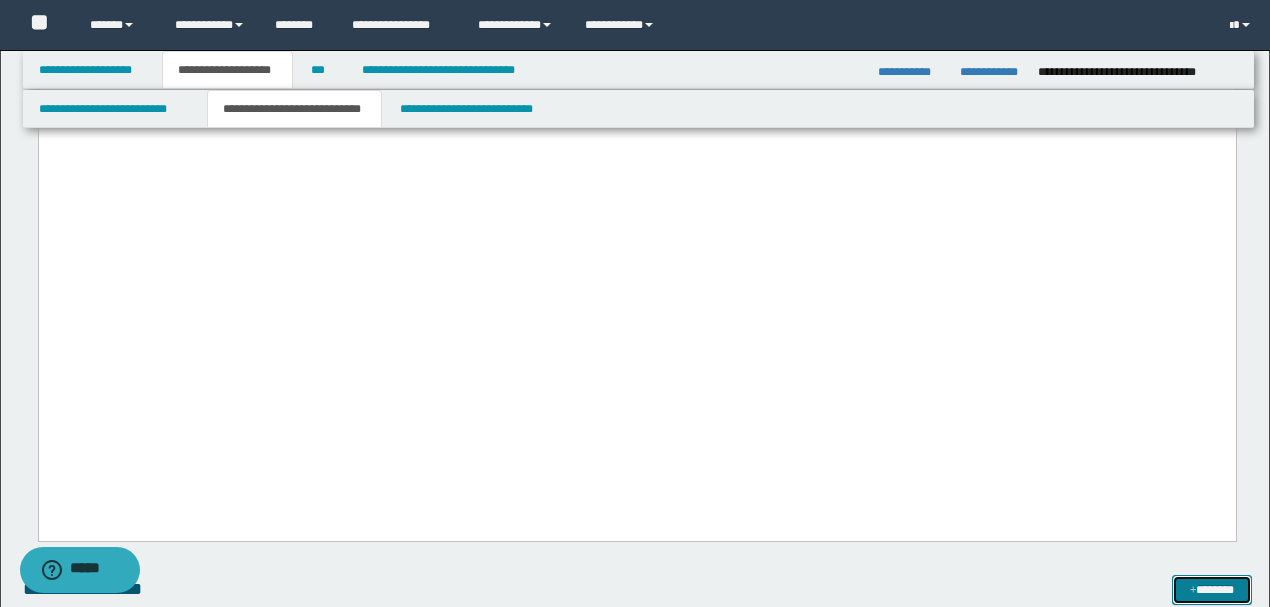 click on "*******" at bounding box center [1211, 589] 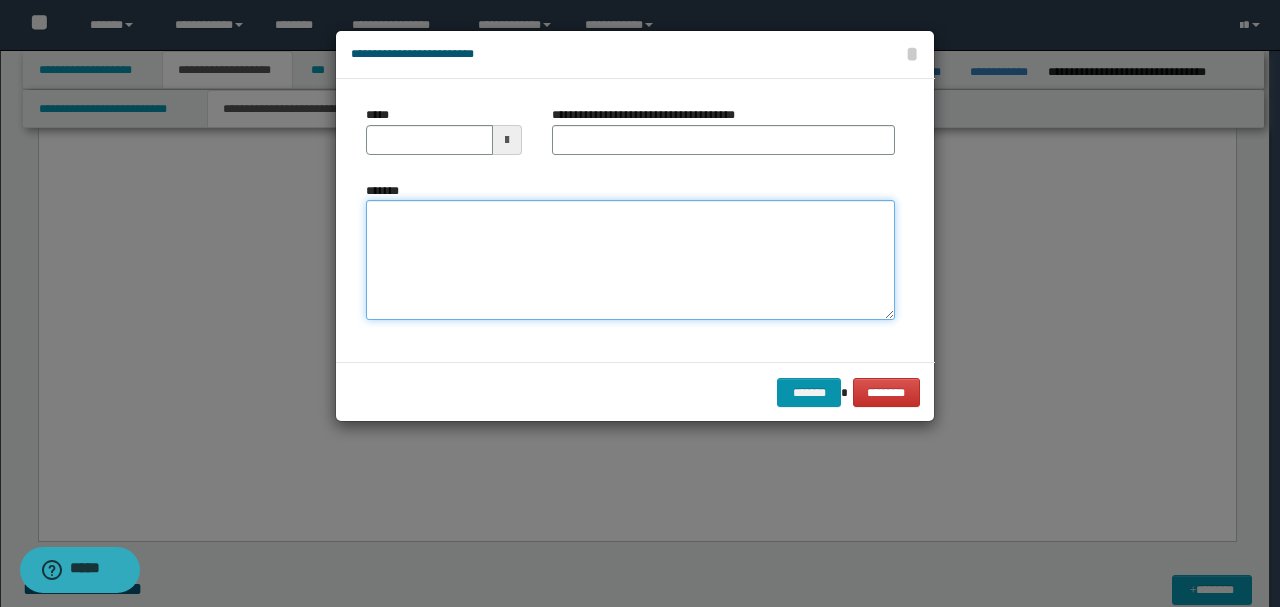drag, startPoint x: 567, startPoint y: 275, endPoint x: 562, endPoint y: 266, distance: 10.29563 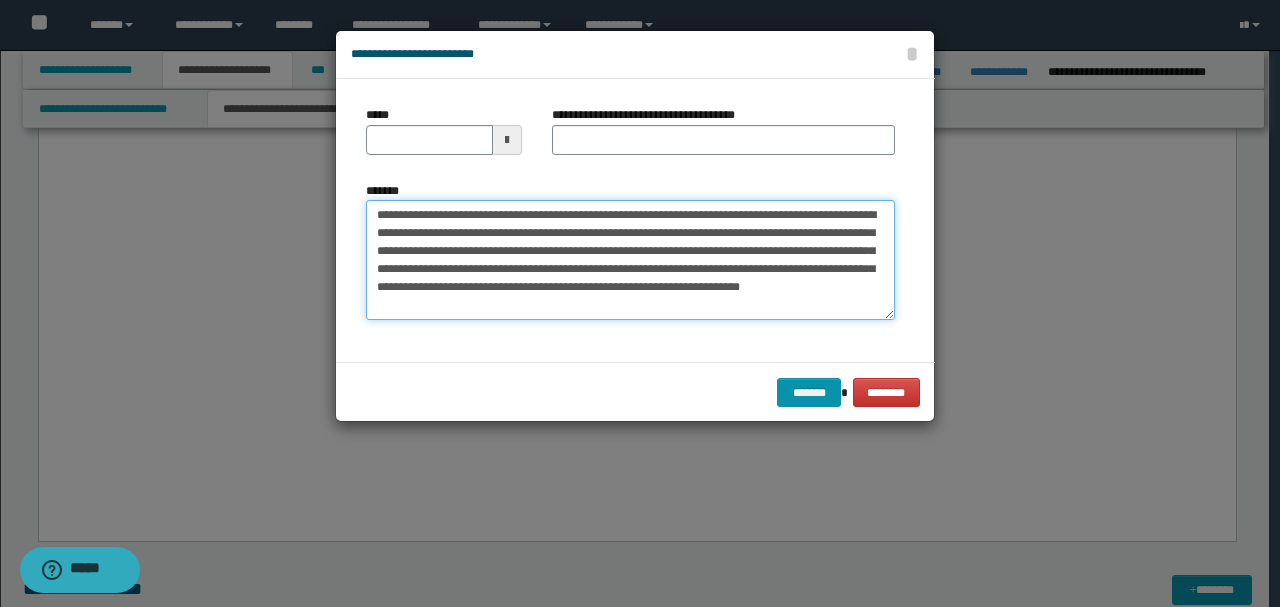 type 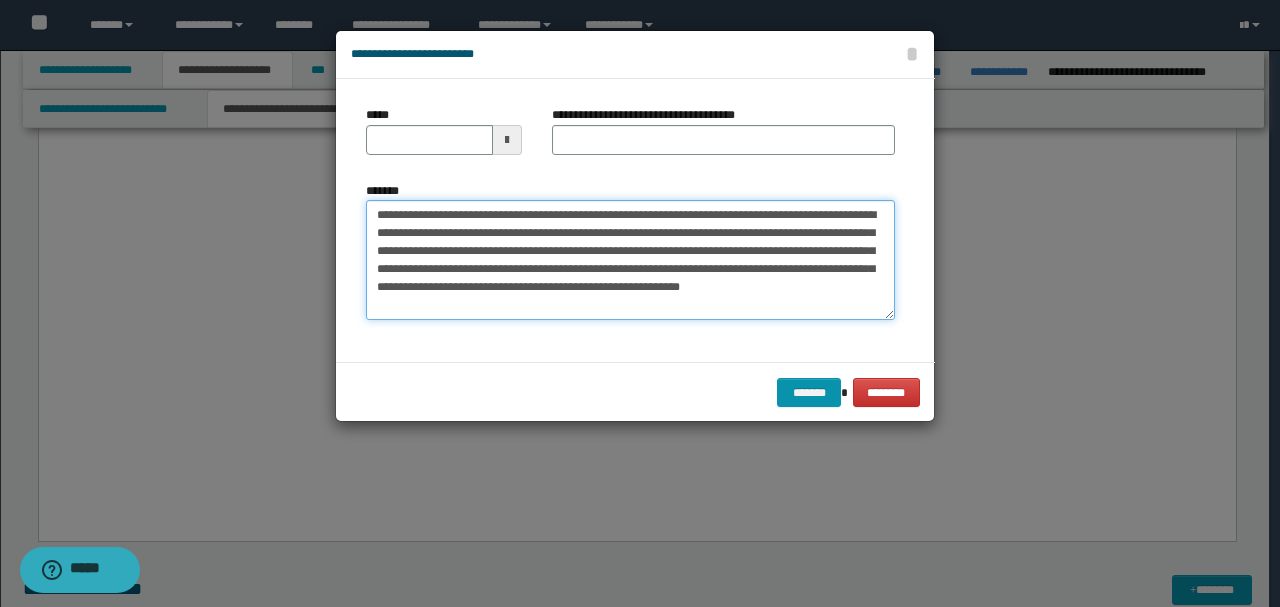 type 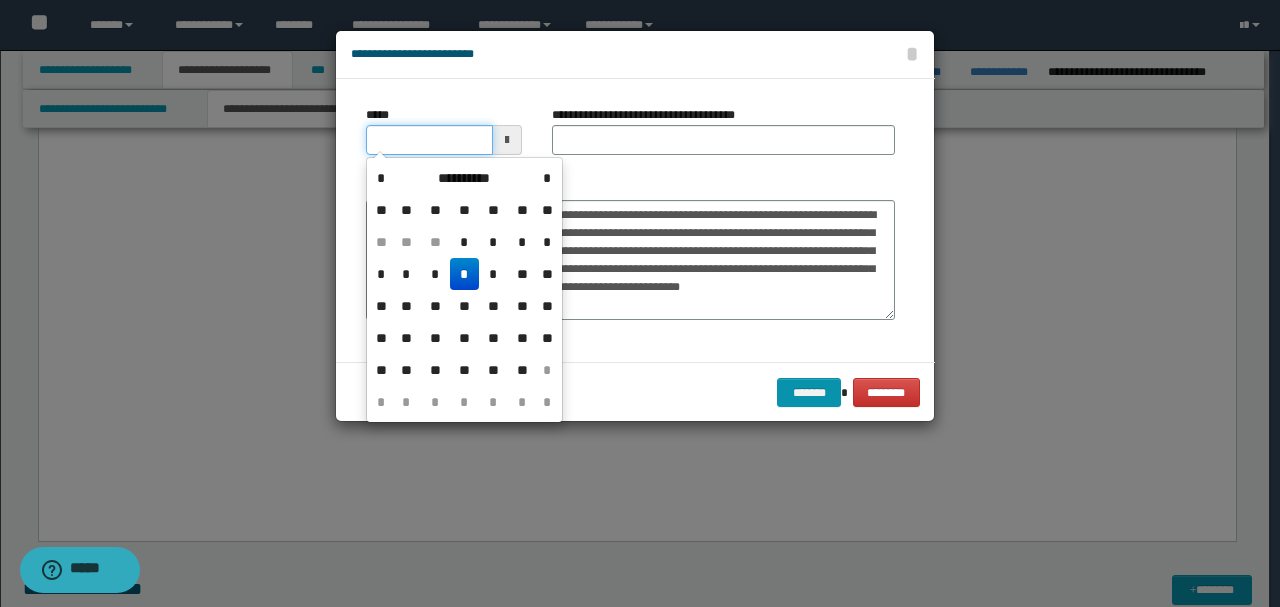 click on "*****" at bounding box center (429, 140) 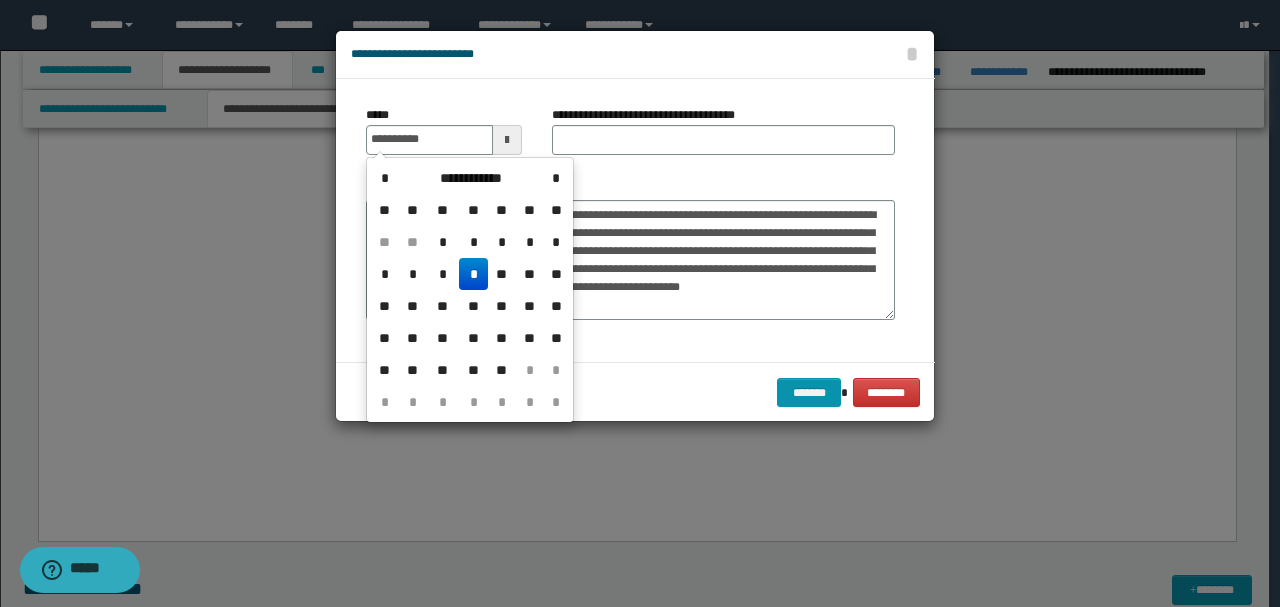 type on "**********" 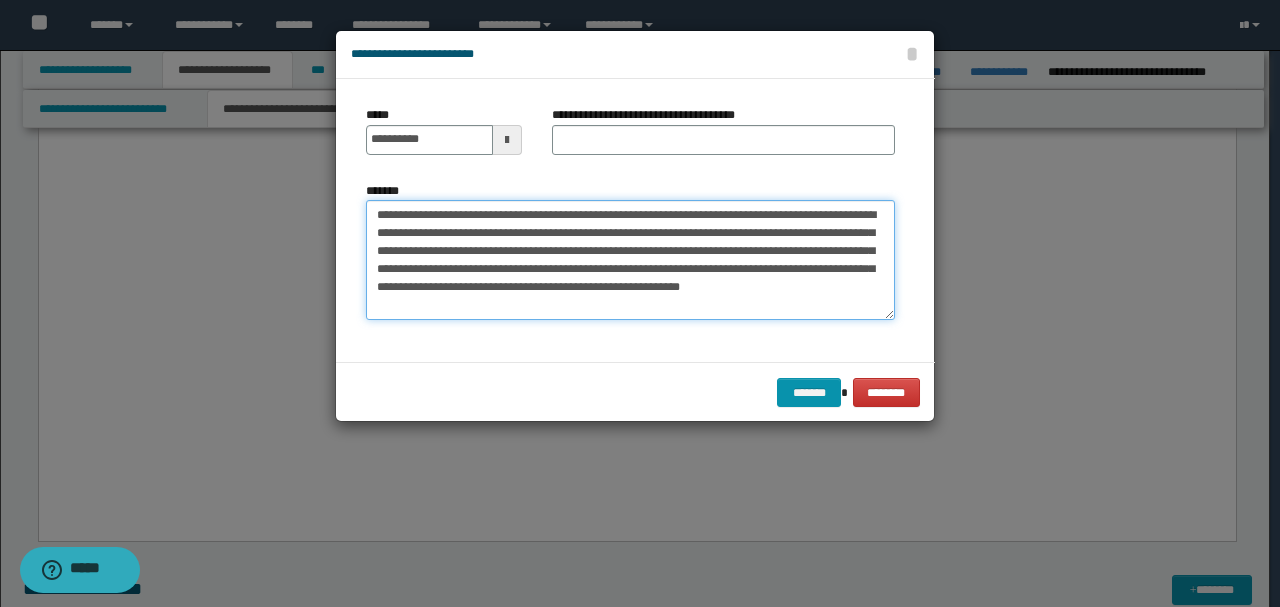 drag, startPoint x: 536, startPoint y: 212, endPoint x: 208, endPoint y: 188, distance: 328.87686 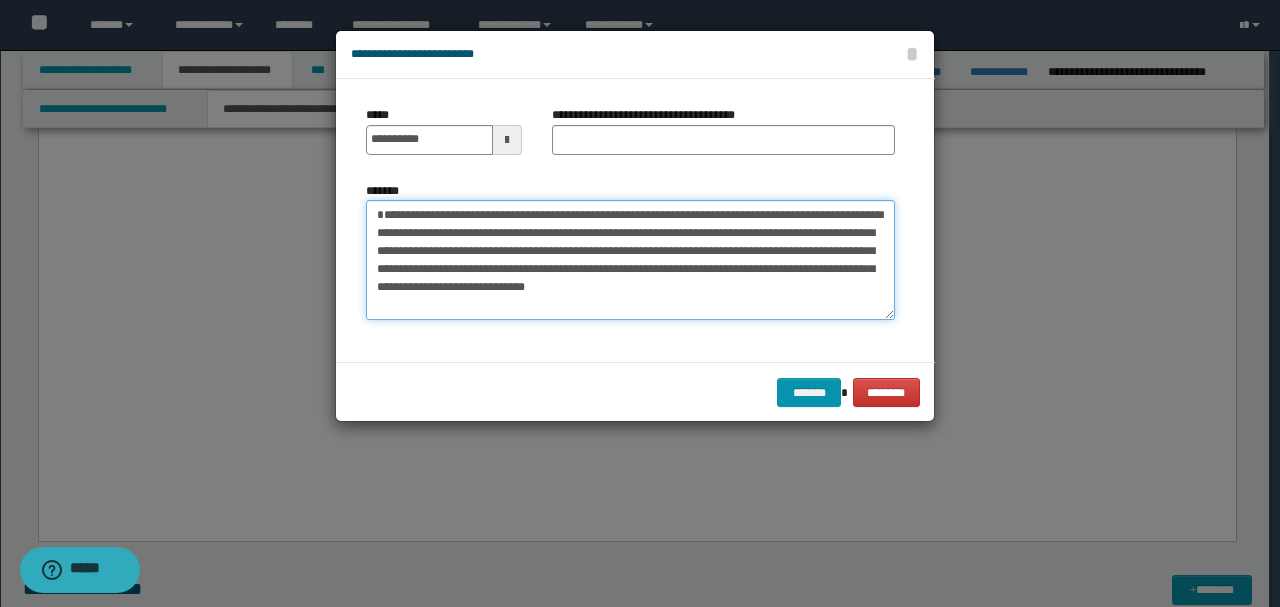 type on "**********" 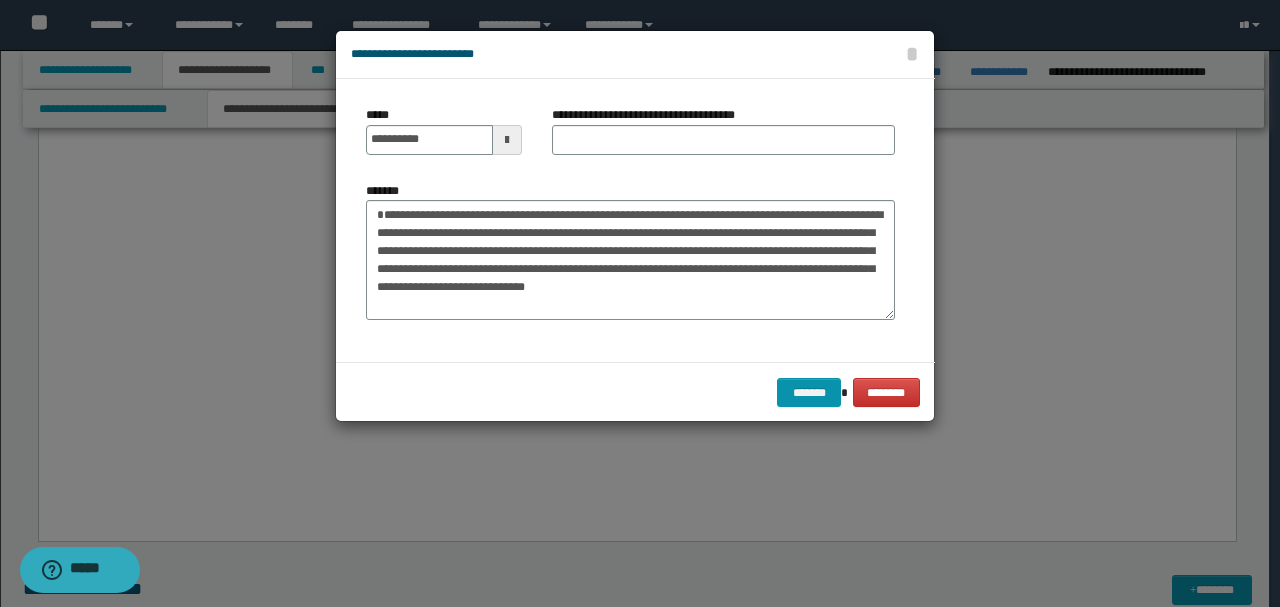click on "**********" at bounding box center [723, 130] 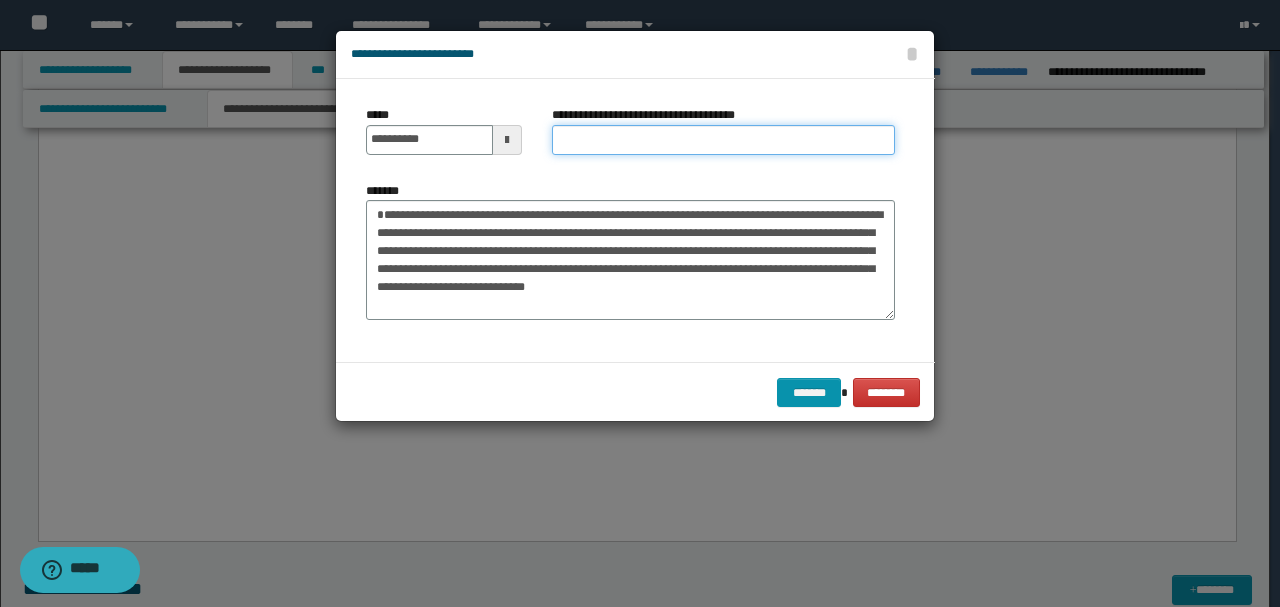 click on "**********" at bounding box center (723, 140) 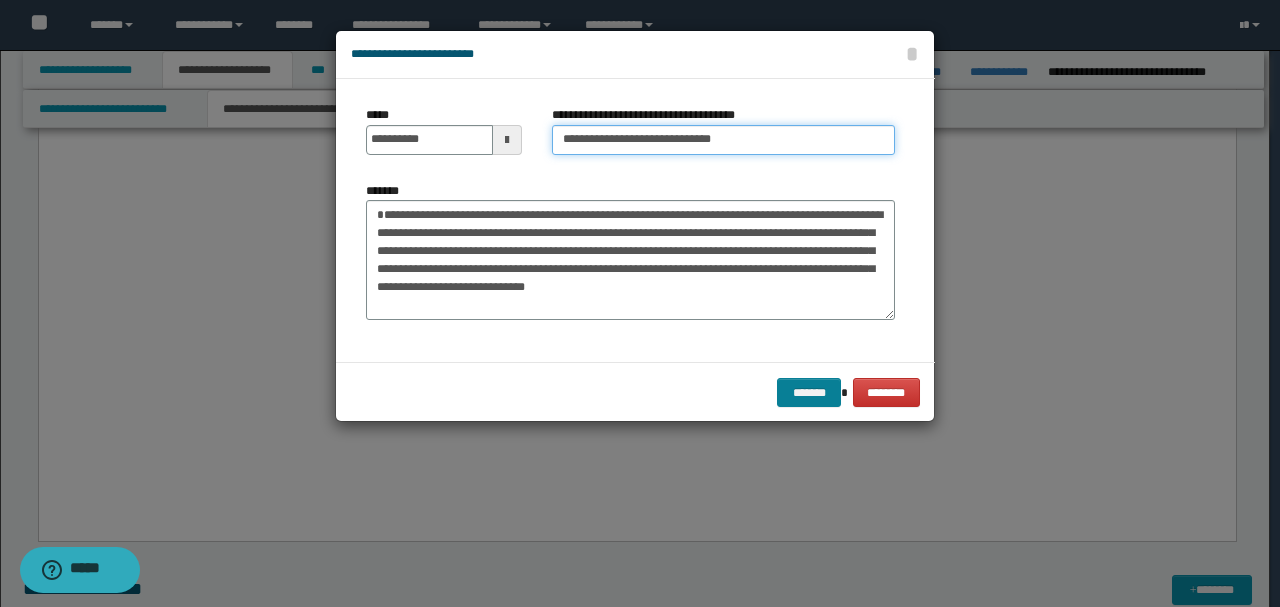 type on "**********" 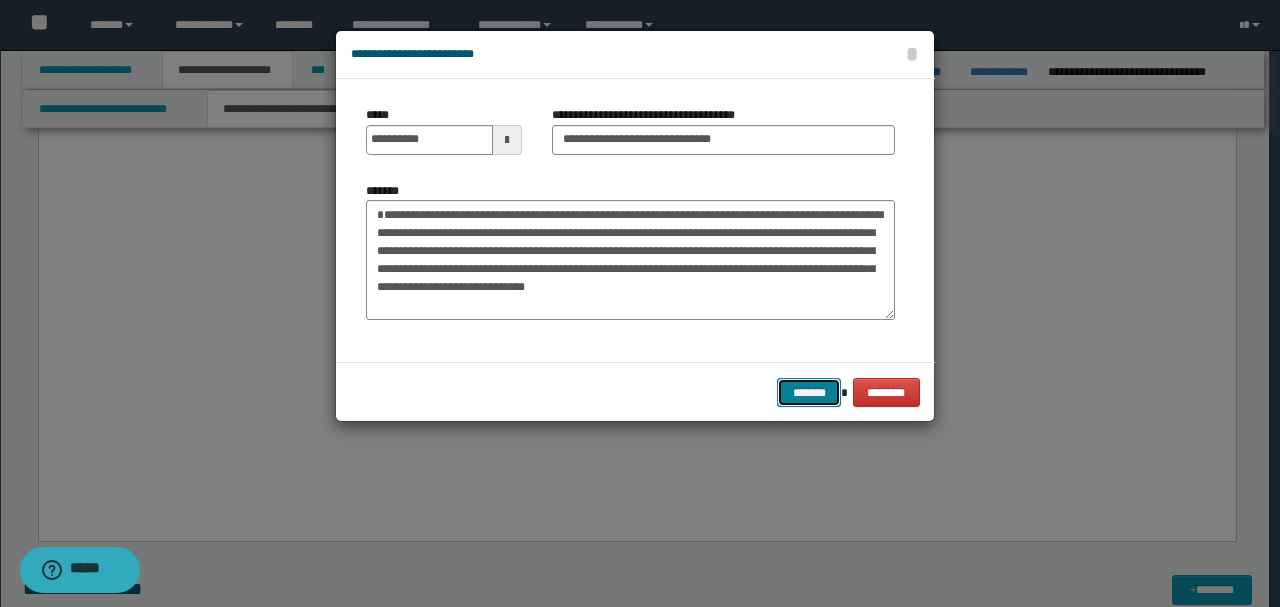 click on "*******" at bounding box center (809, 392) 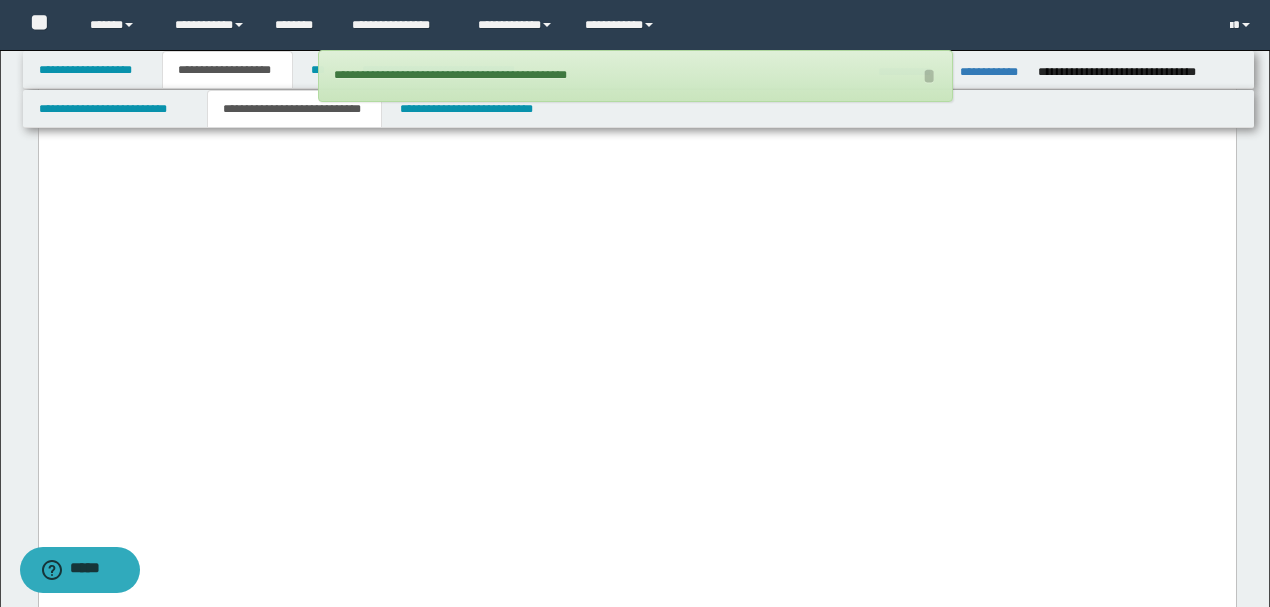 scroll, scrollTop: 5289, scrollLeft: 0, axis: vertical 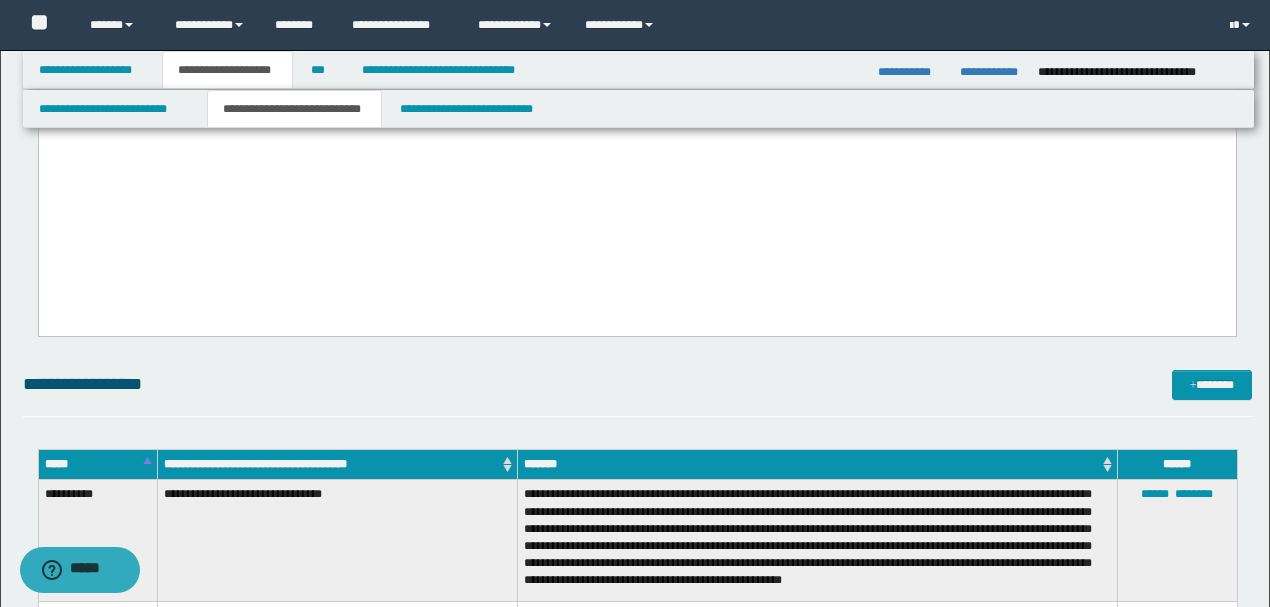 click on "**********" at bounding box center [637, 393] 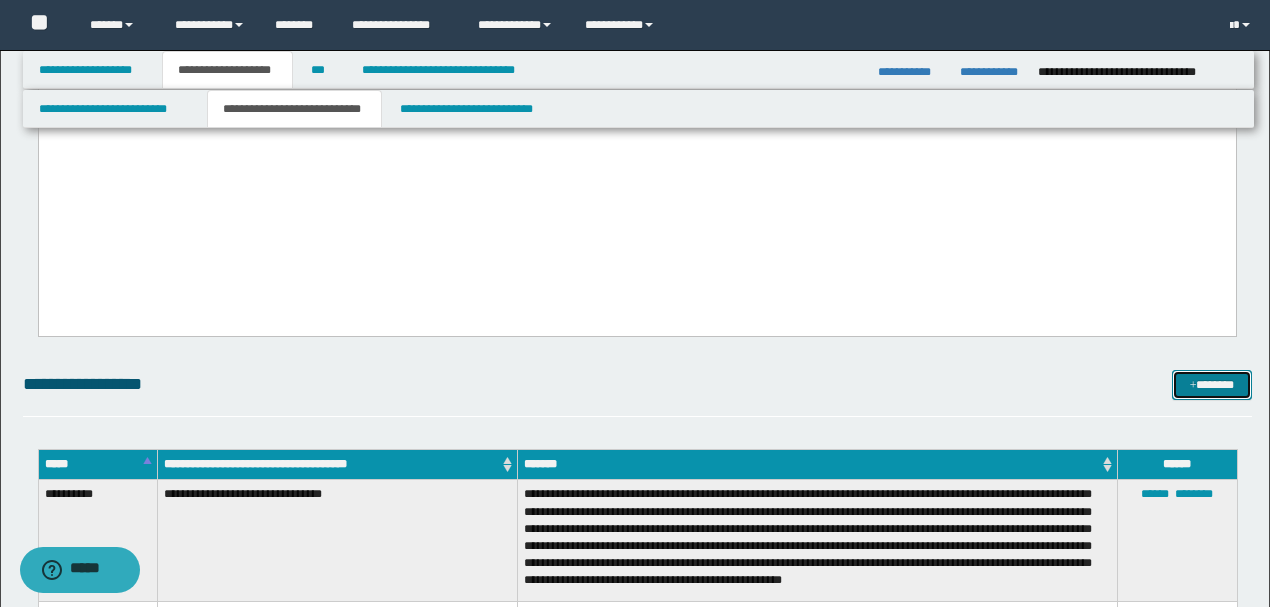 click on "*******" at bounding box center (1211, 384) 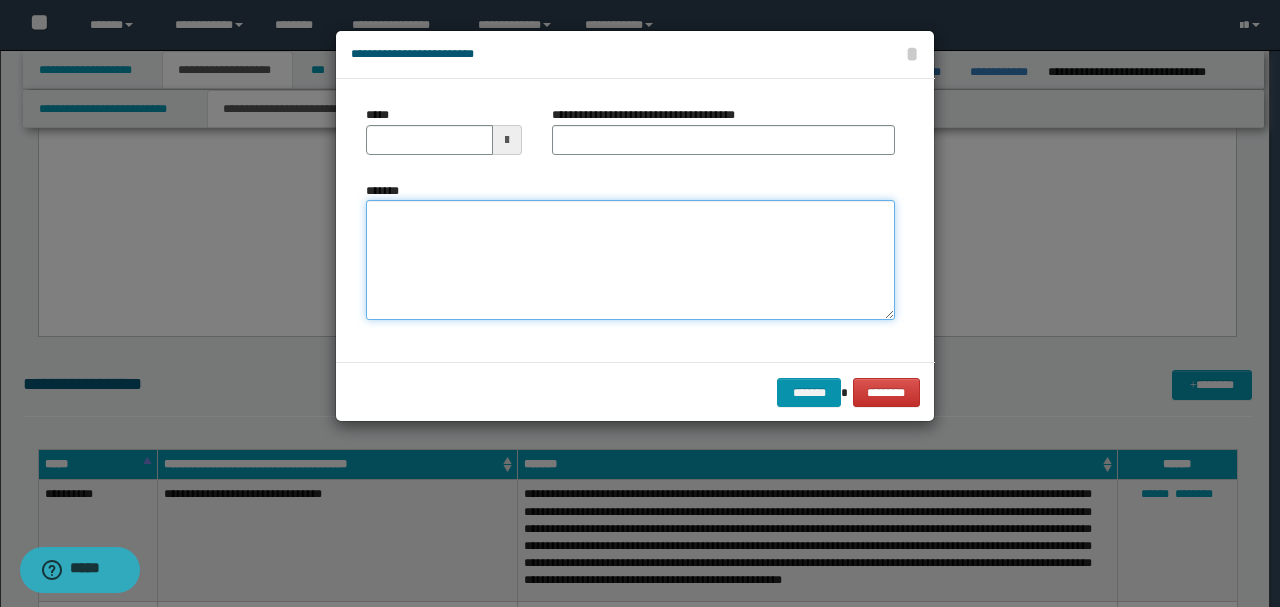 click on "*******" at bounding box center (630, 259) 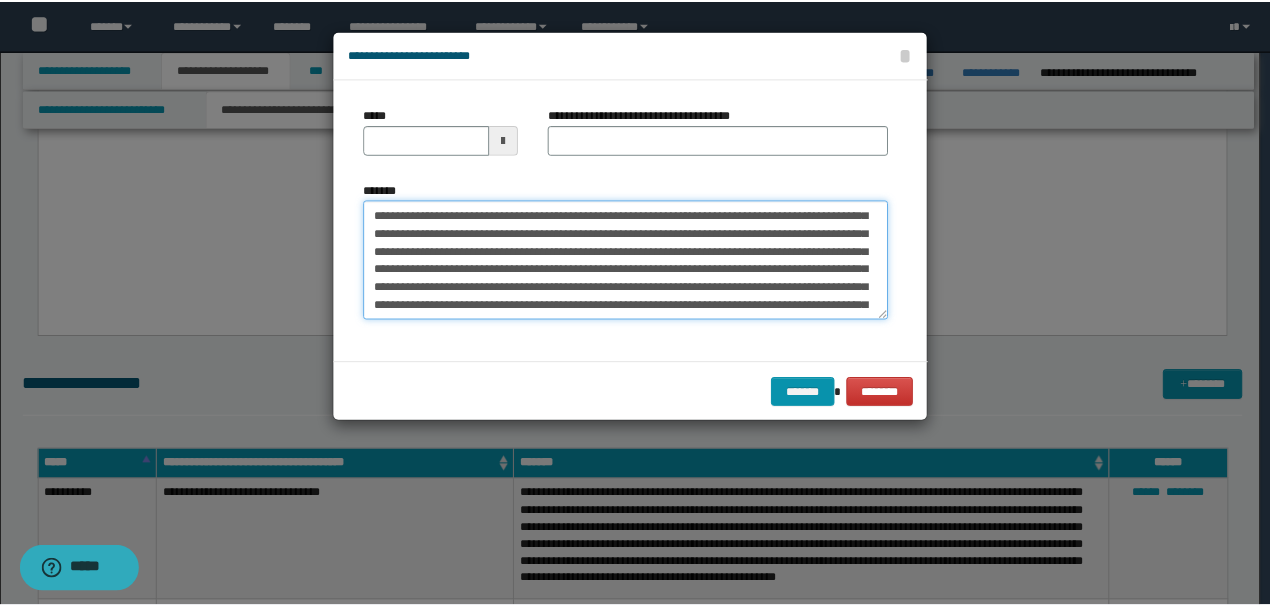 scroll, scrollTop: 0, scrollLeft: 0, axis: both 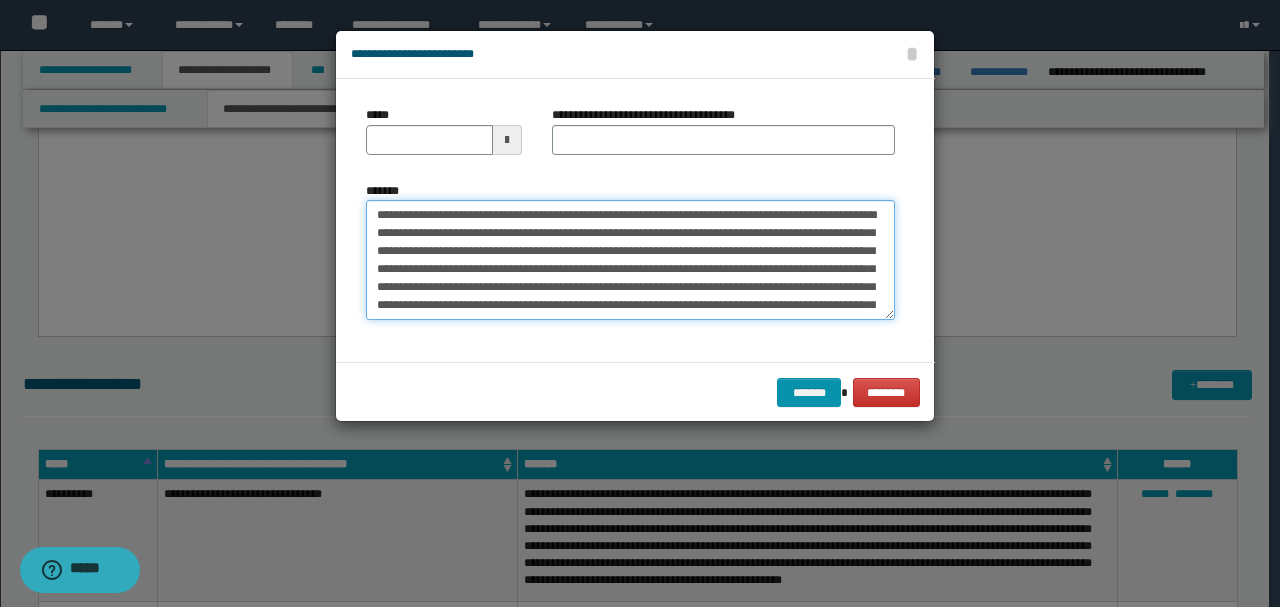 drag, startPoint x: 444, startPoint y: 210, endPoint x: 270, endPoint y: 193, distance: 174.82849 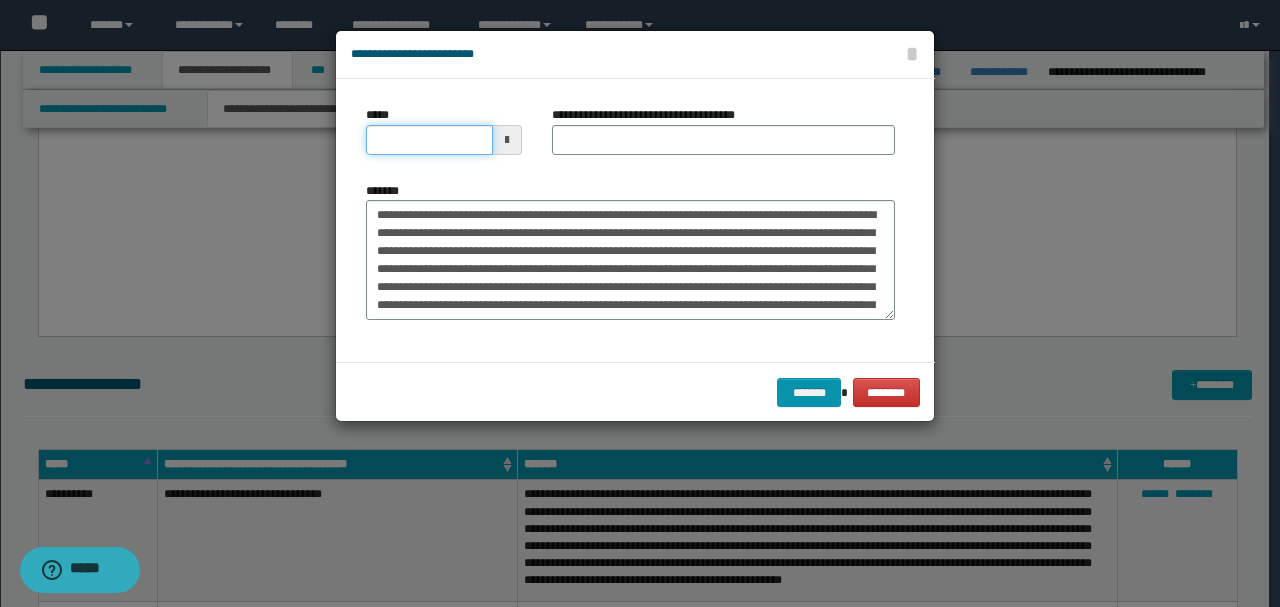 click on "*****" at bounding box center [429, 140] 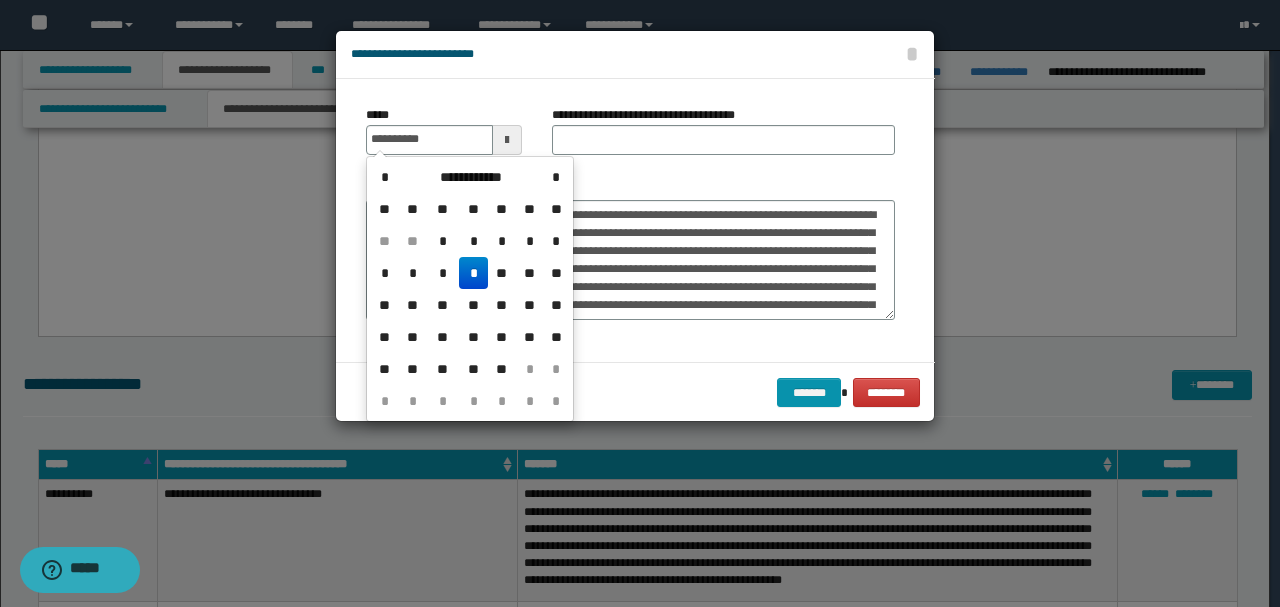 type on "**********" 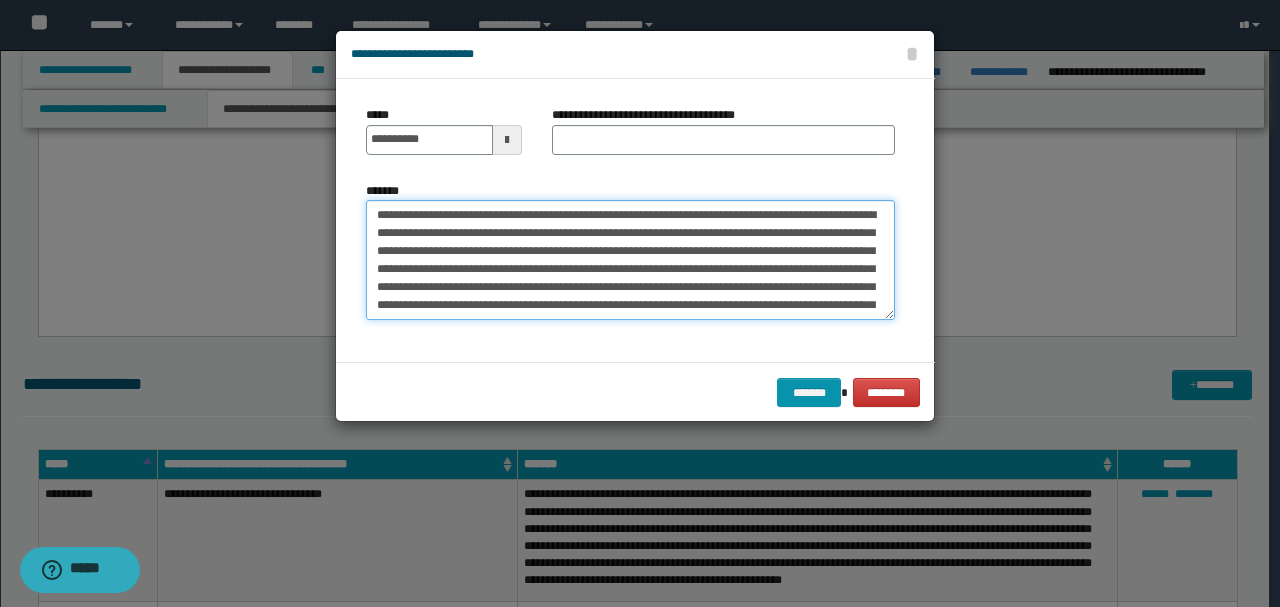 drag, startPoint x: 528, startPoint y: 210, endPoint x: 174, endPoint y: 195, distance: 354.31766 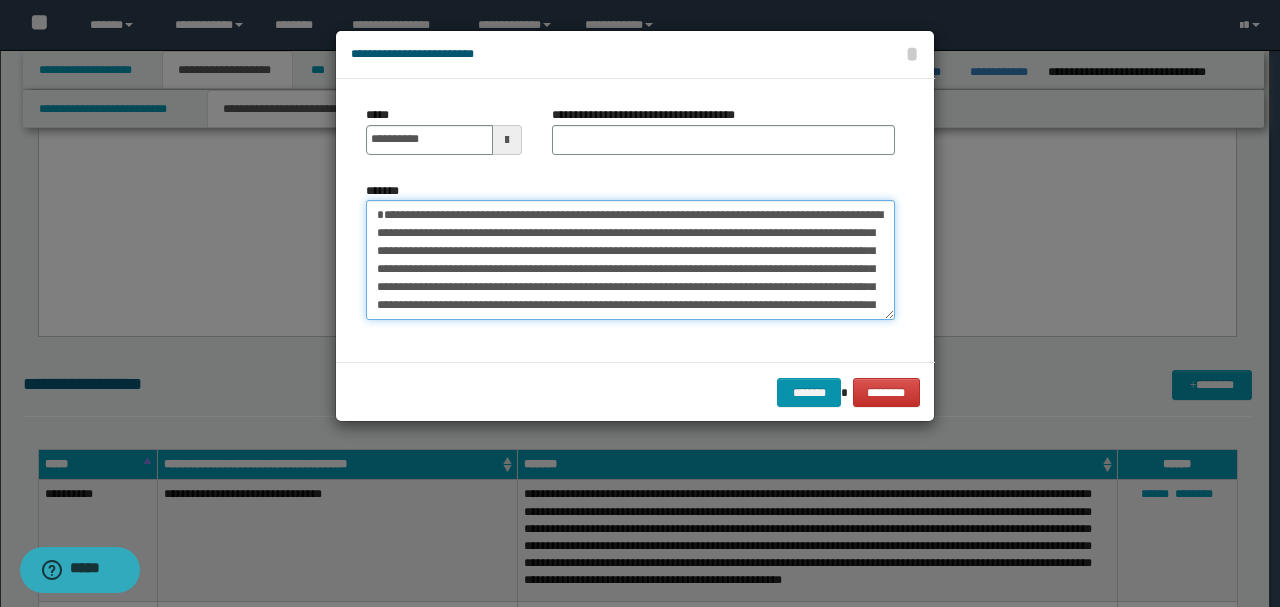 type on "**********" 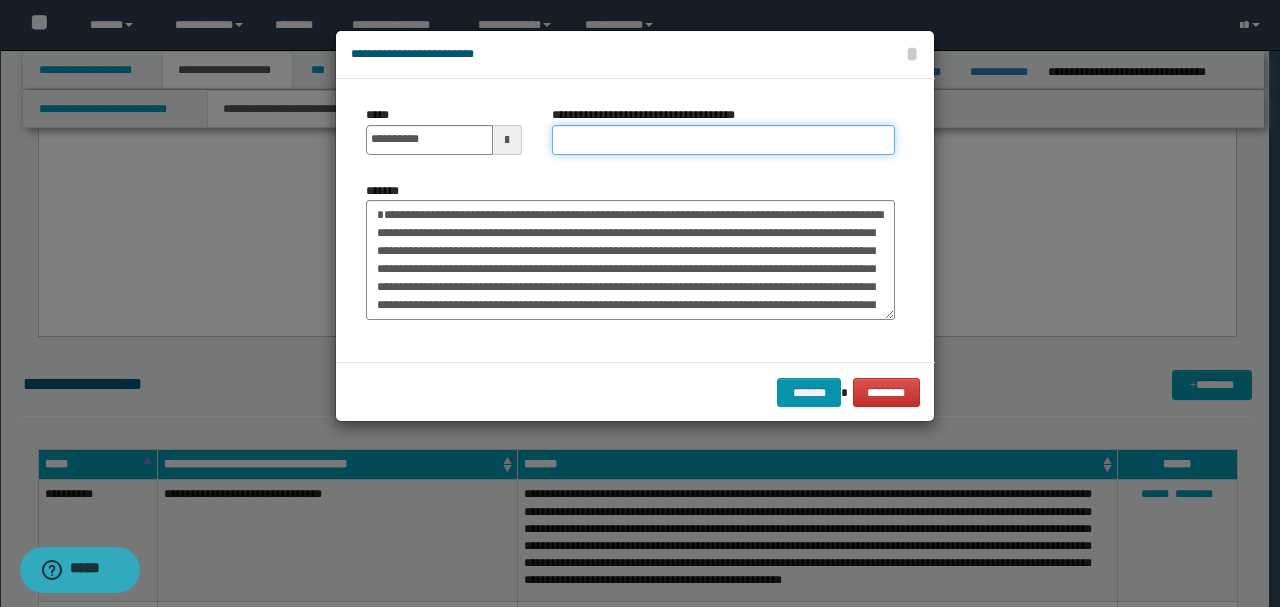 click on "**********" at bounding box center [723, 140] 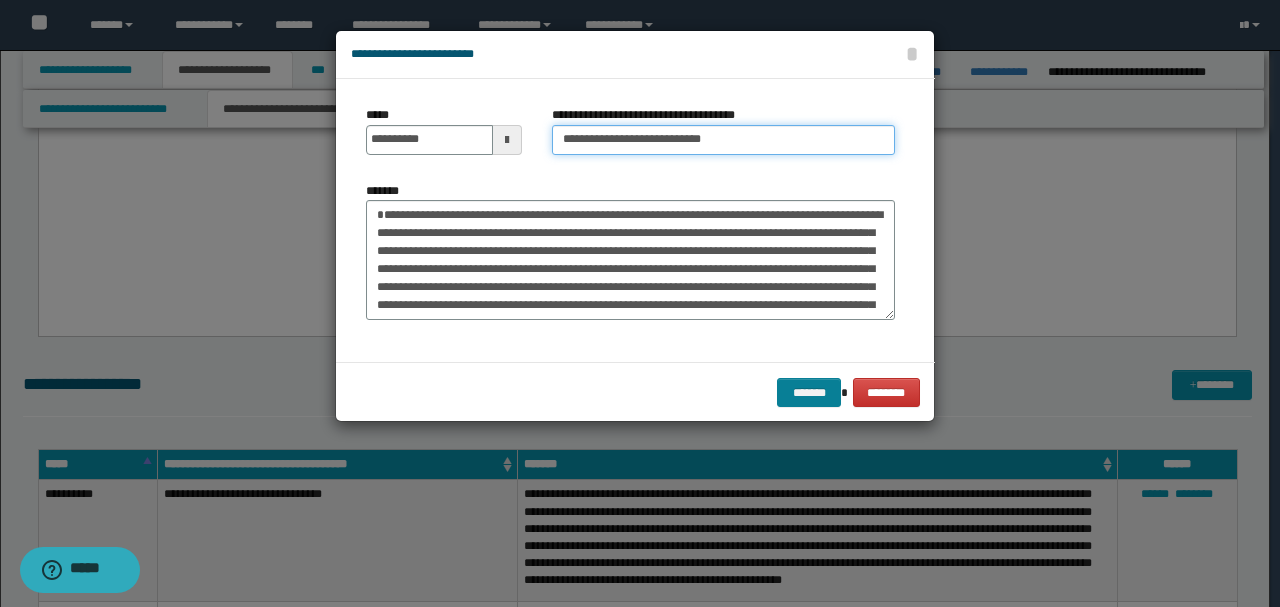 type on "**********" 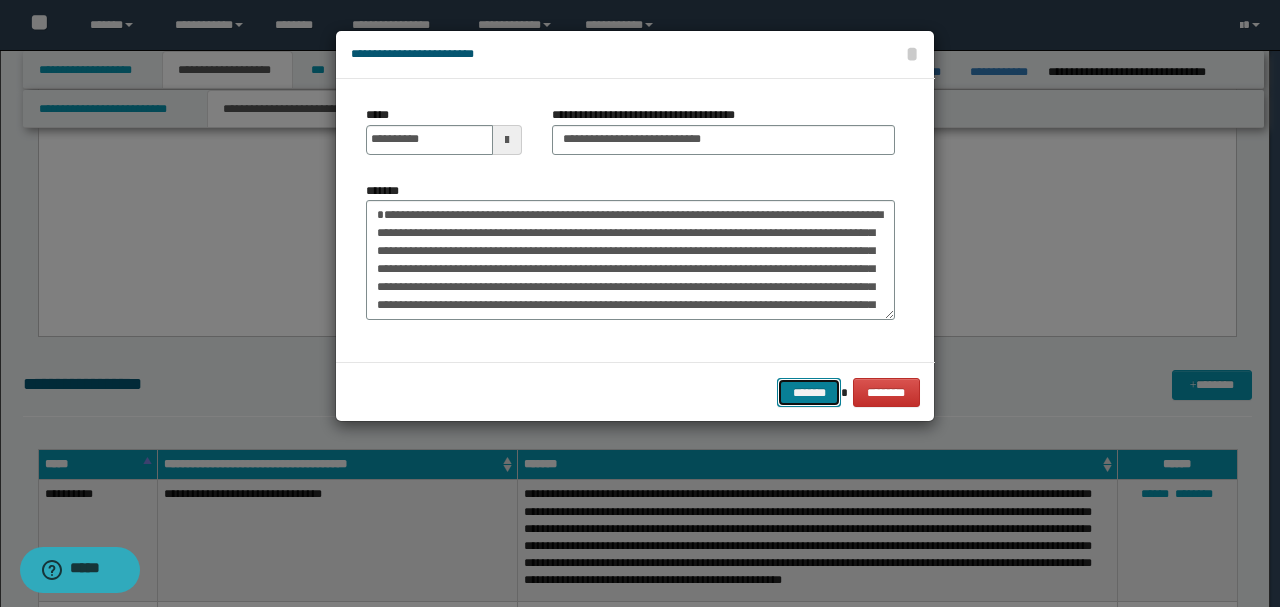 click on "*******" at bounding box center (809, 392) 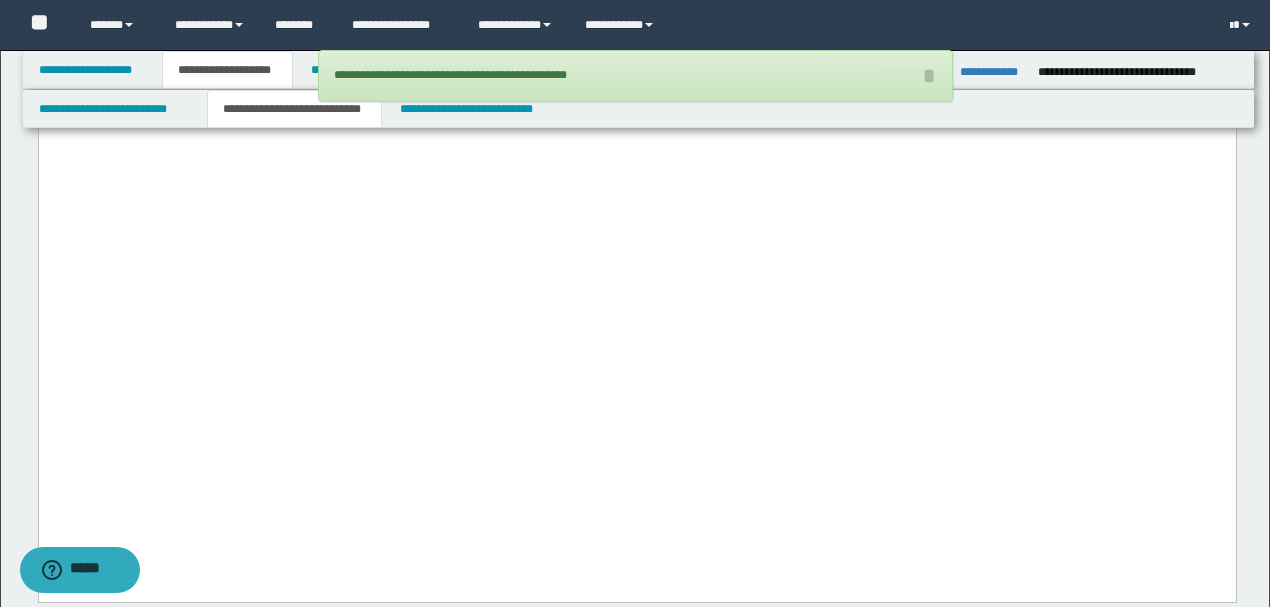 scroll, scrollTop: 5289, scrollLeft: 0, axis: vertical 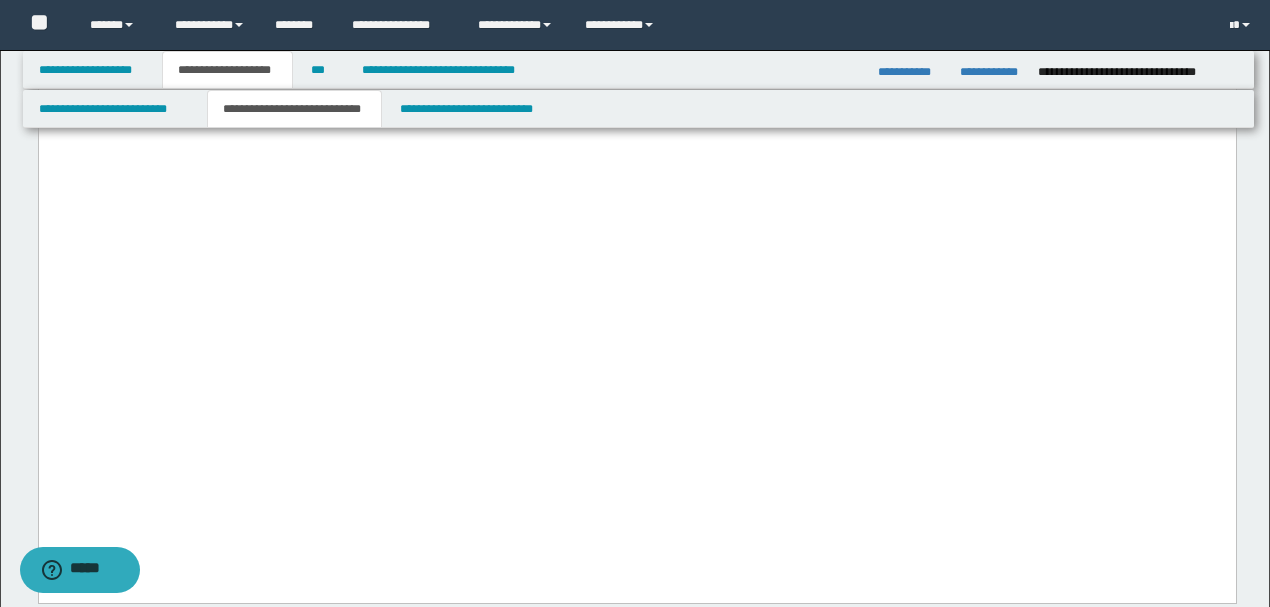 drag, startPoint x: 1046, startPoint y: 257, endPoint x: 38, endPoint y: -2980, distance: 3390.3147 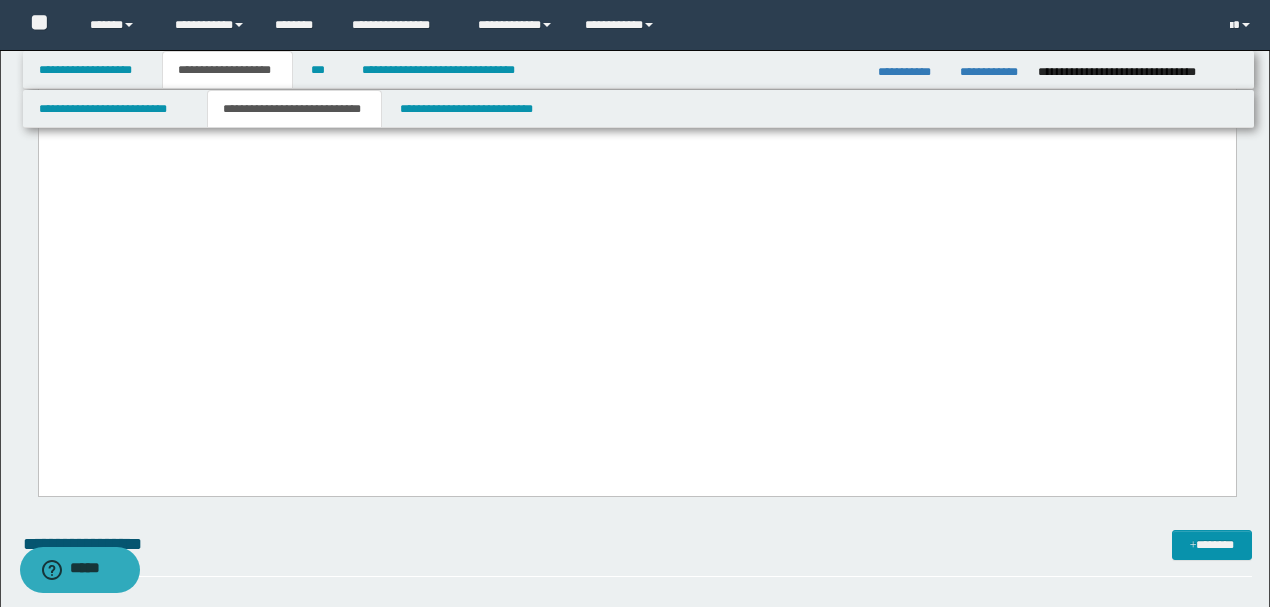 click on "**********" at bounding box center (636, -1540) 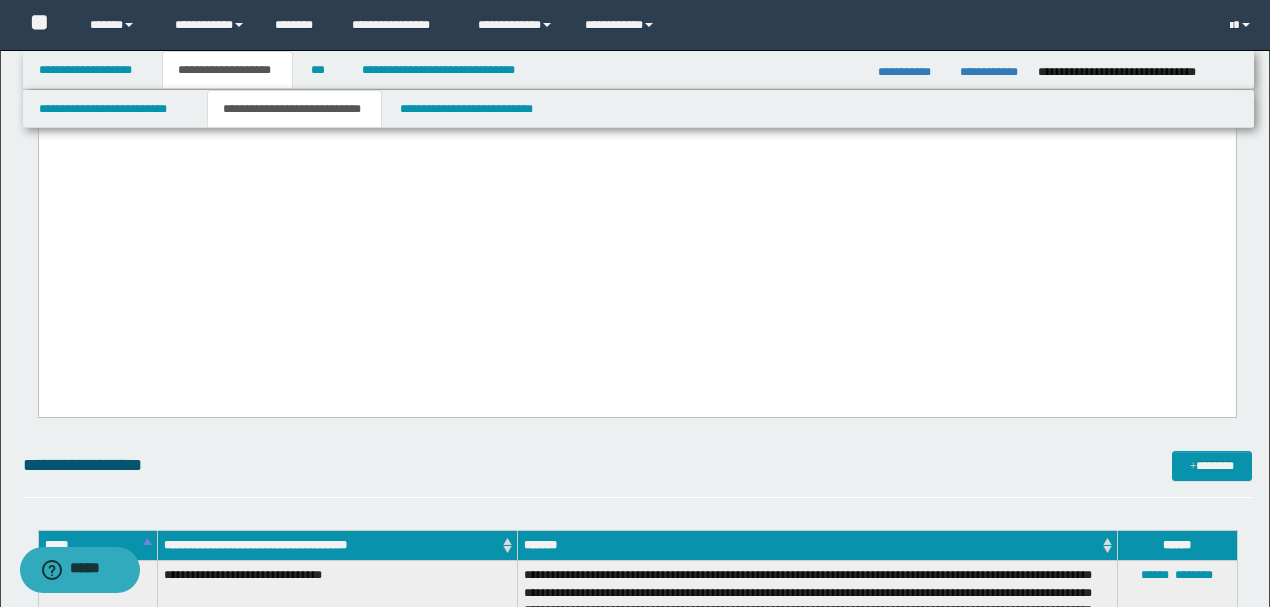 scroll, scrollTop: 5266, scrollLeft: 0, axis: vertical 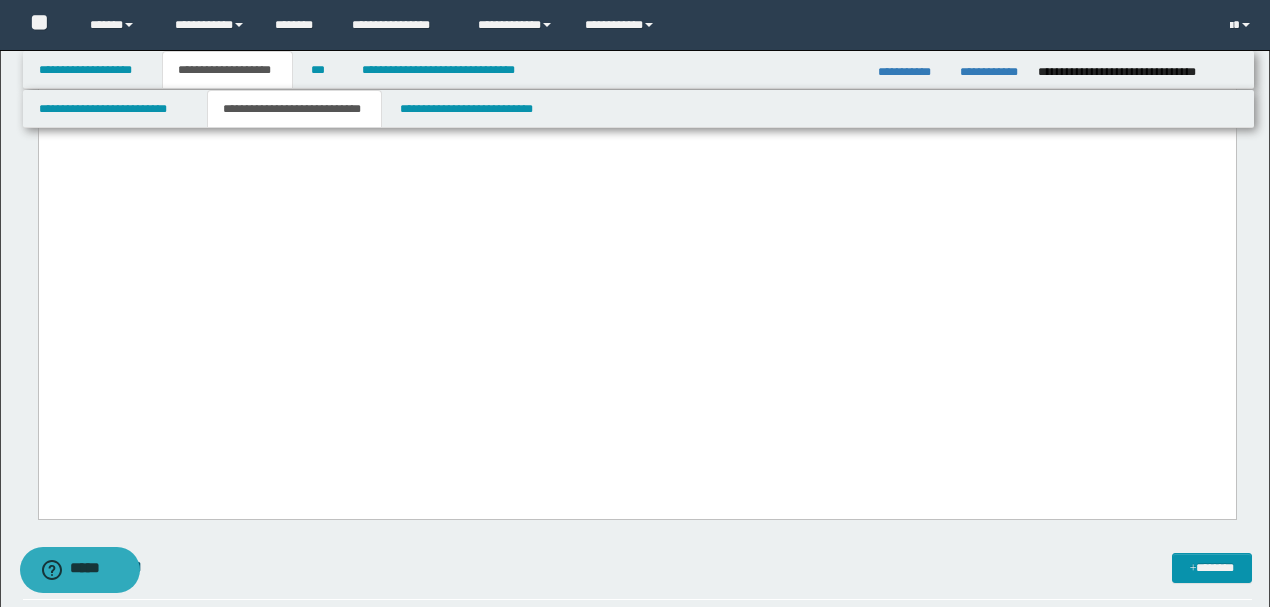 click at bounding box center (636, -115) 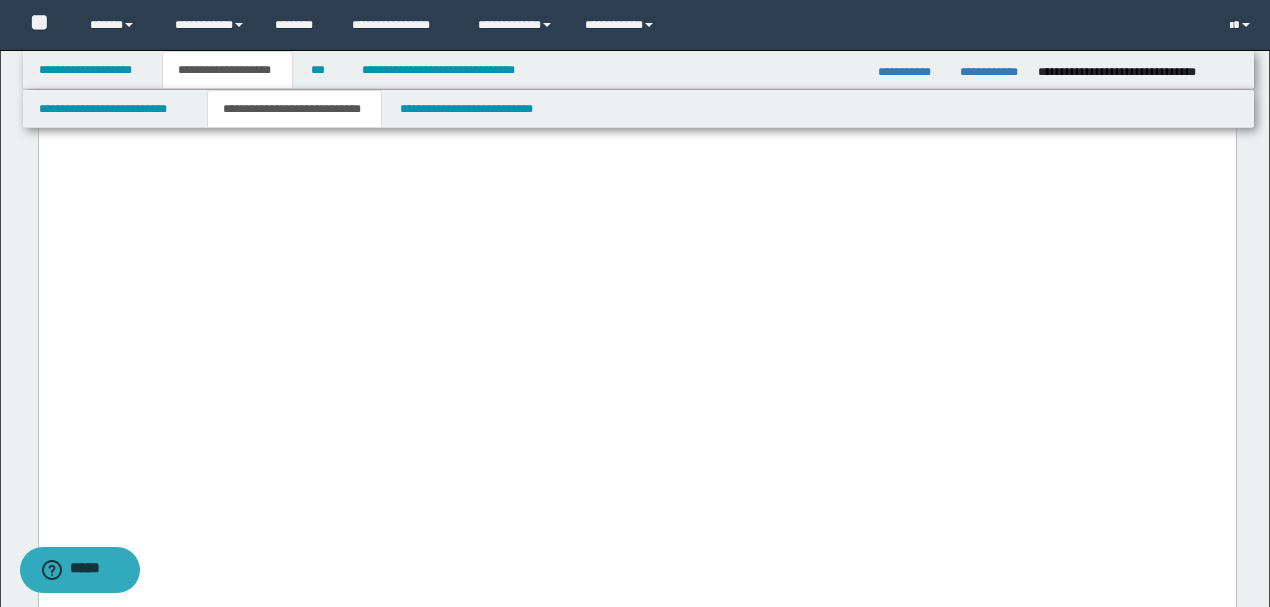 drag, startPoint x: 0, startPoint y: 241, endPoint x: 39, endPoint y: -2921, distance: 3162.2405 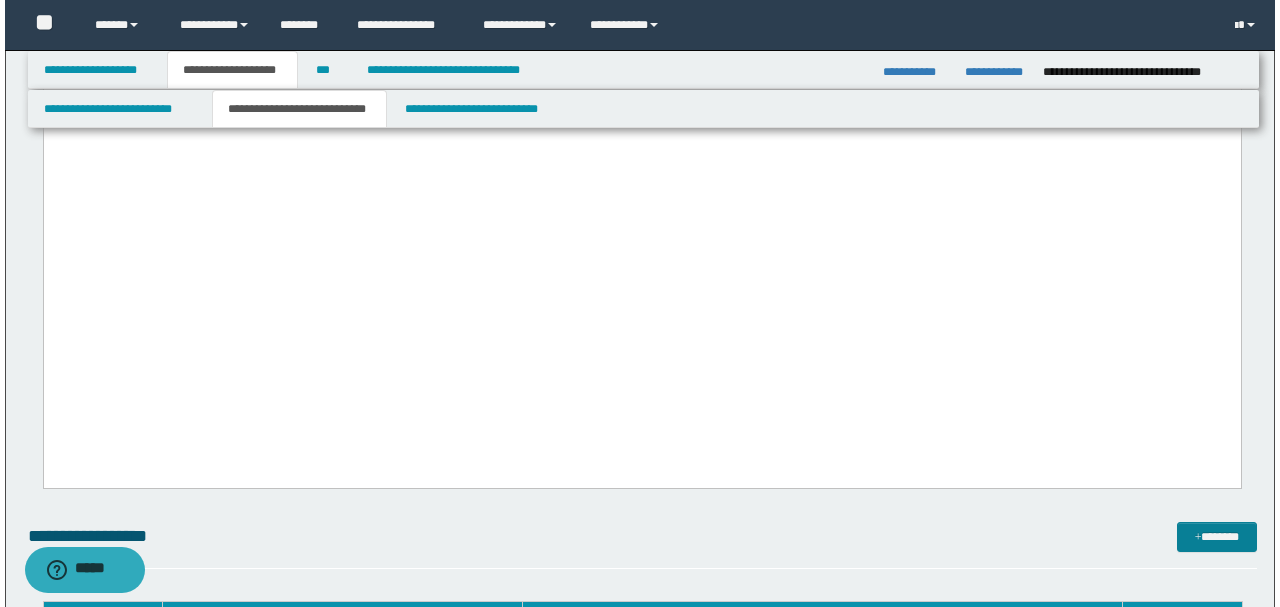 scroll, scrollTop: 5332, scrollLeft: 0, axis: vertical 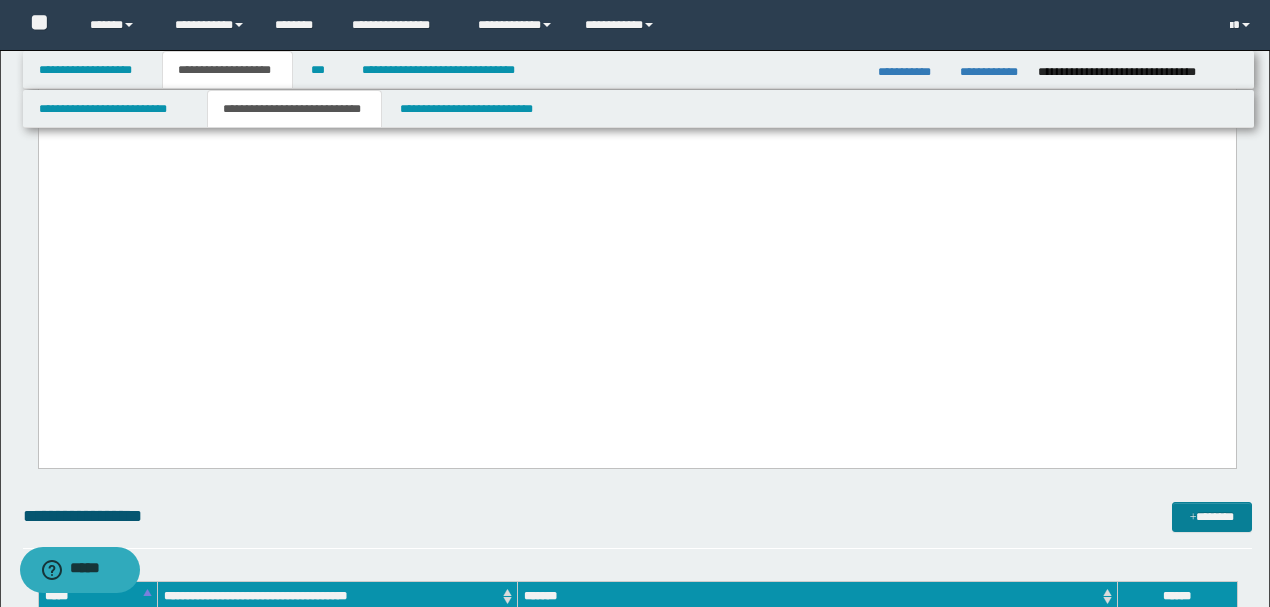 click on "*******" at bounding box center [1211, 516] 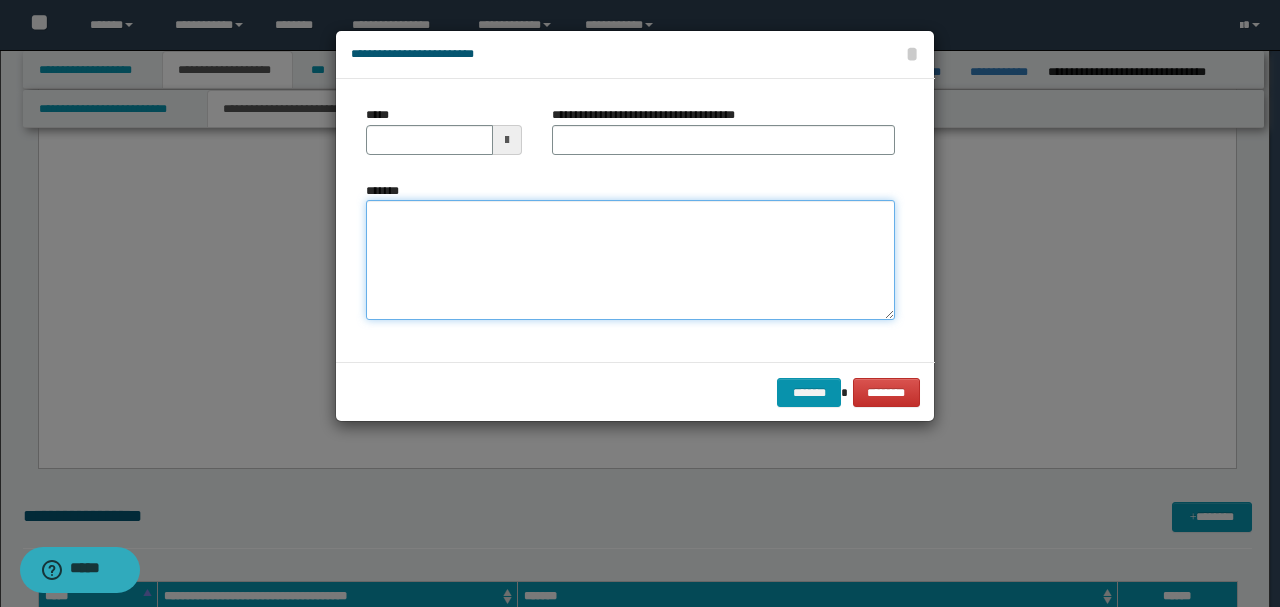 click on "*******" at bounding box center [630, 259] 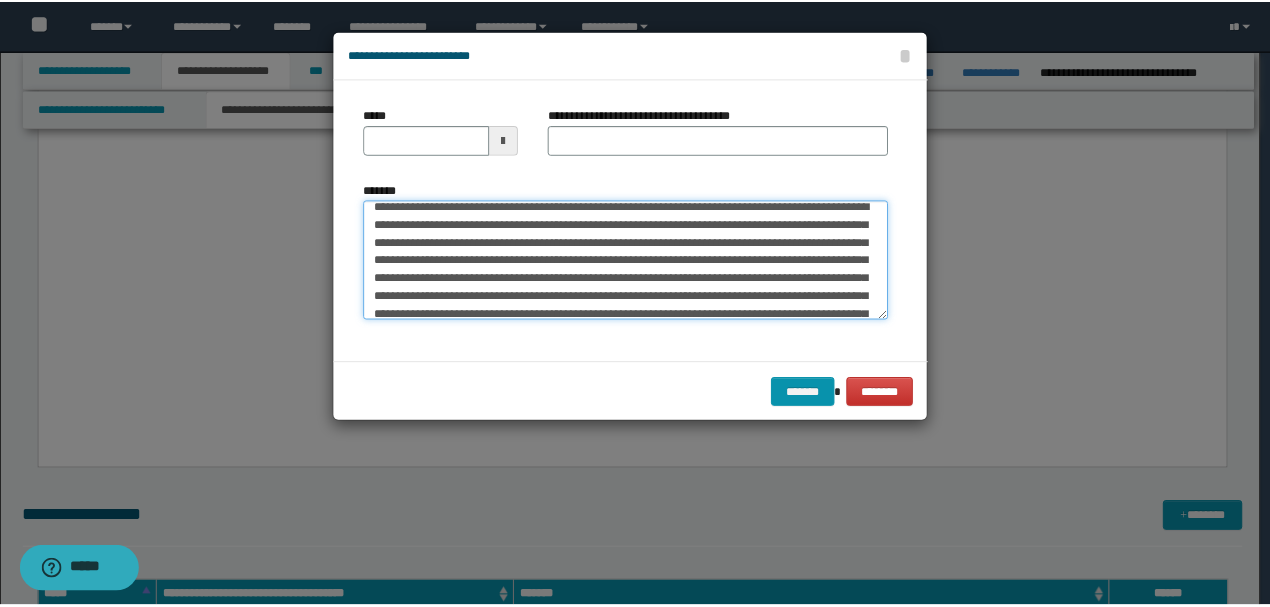 scroll, scrollTop: 0, scrollLeft: 0, axis: both 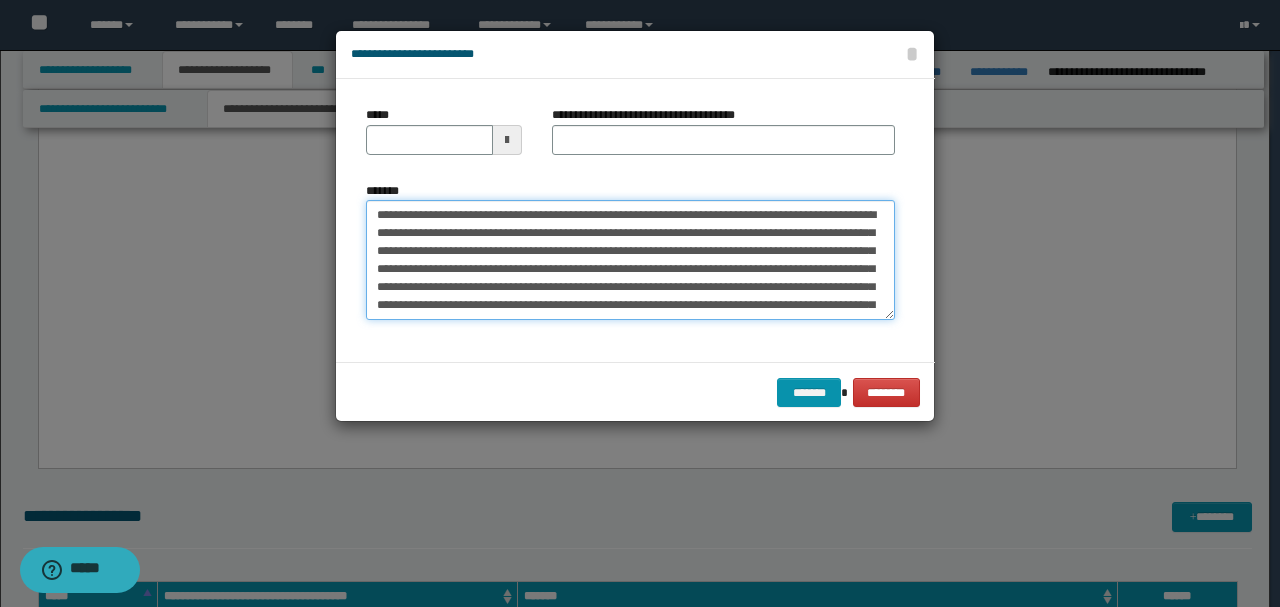 drag, startPoint x: 442, startPoint y: 219, endPoint x: 274, endPoint y: 202, distance: 168.85793 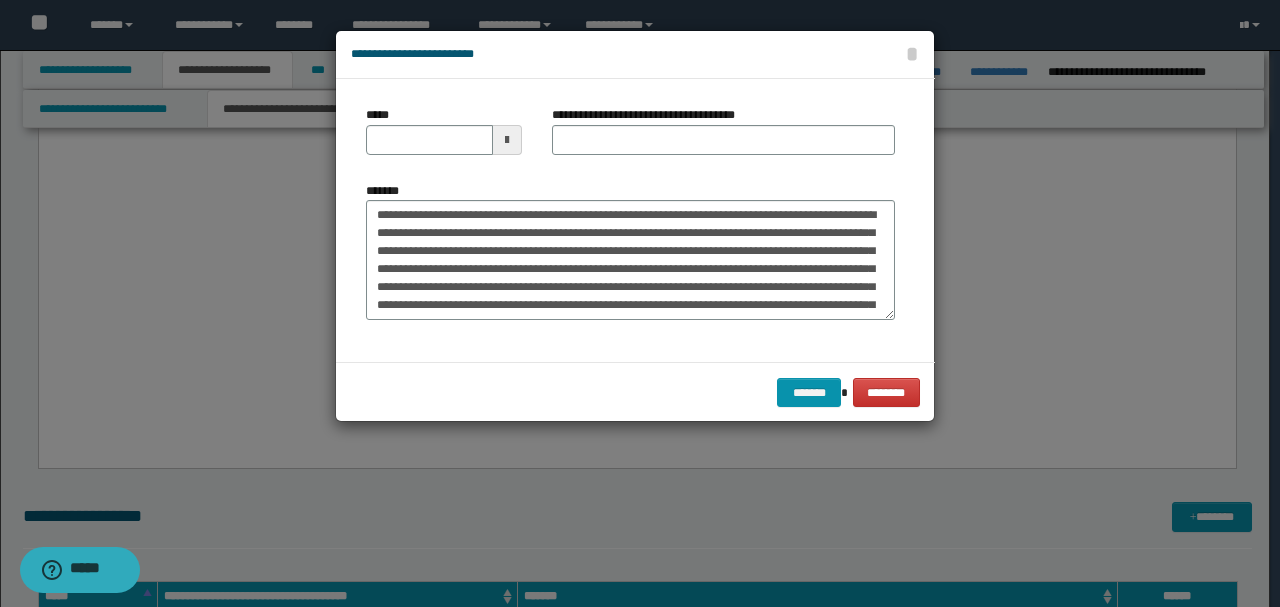 click at bounding box center (507, 140) 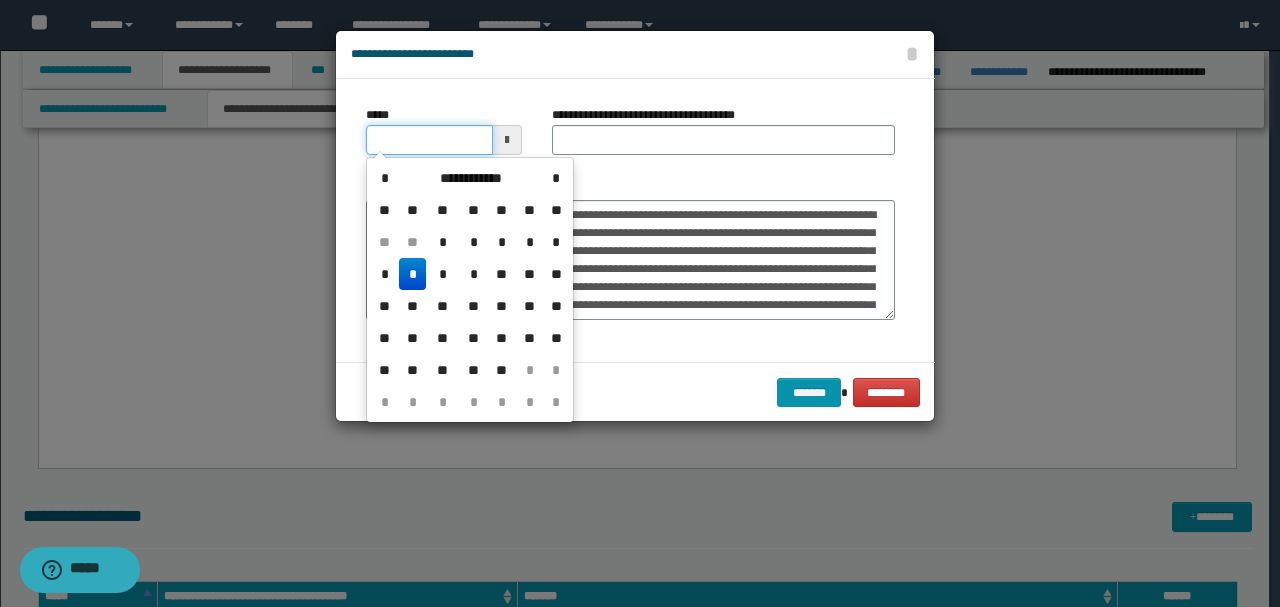 click on "*****" at bounding box center (429, 140) 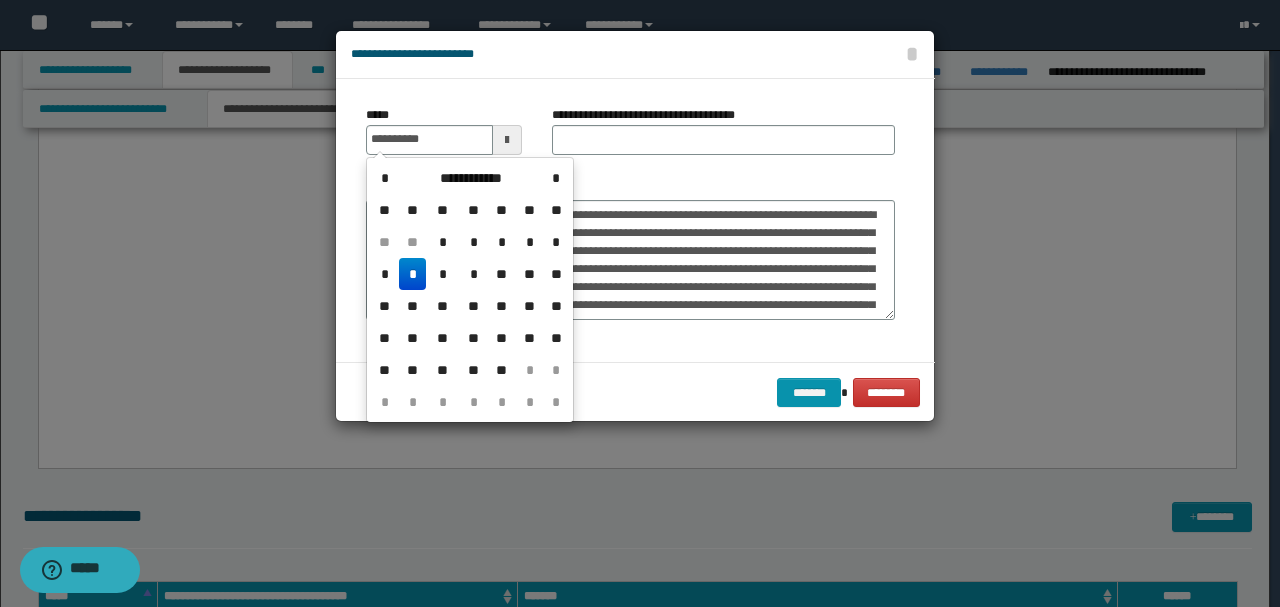 type on "**********" 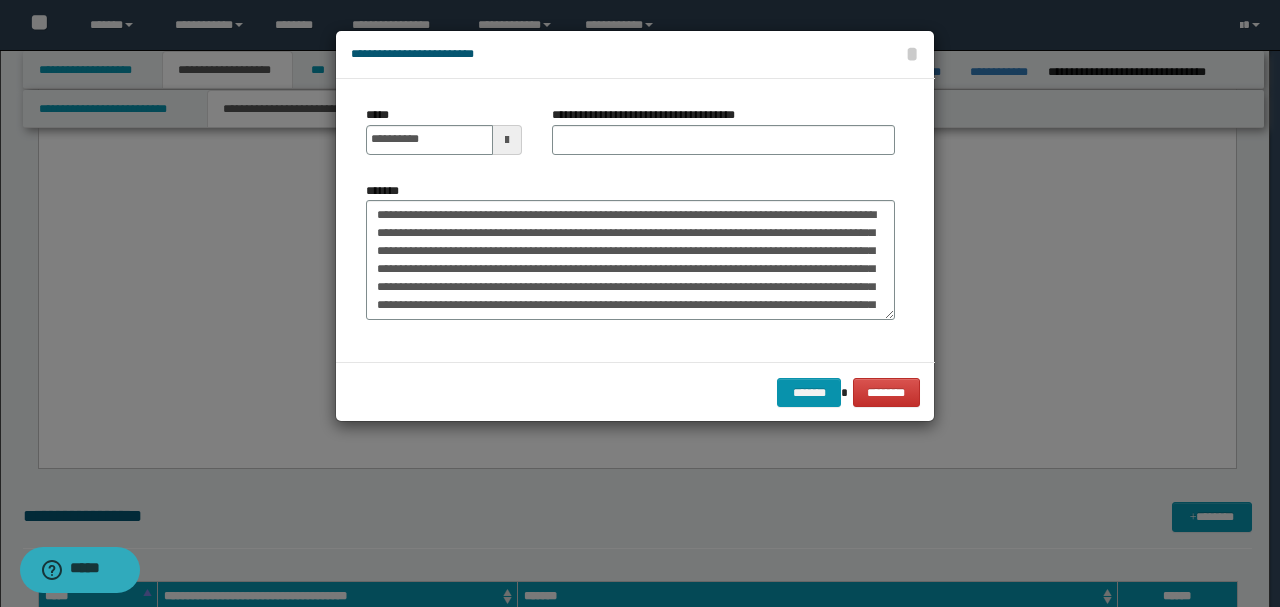 click on "*******" at bounding box center [630, 251] 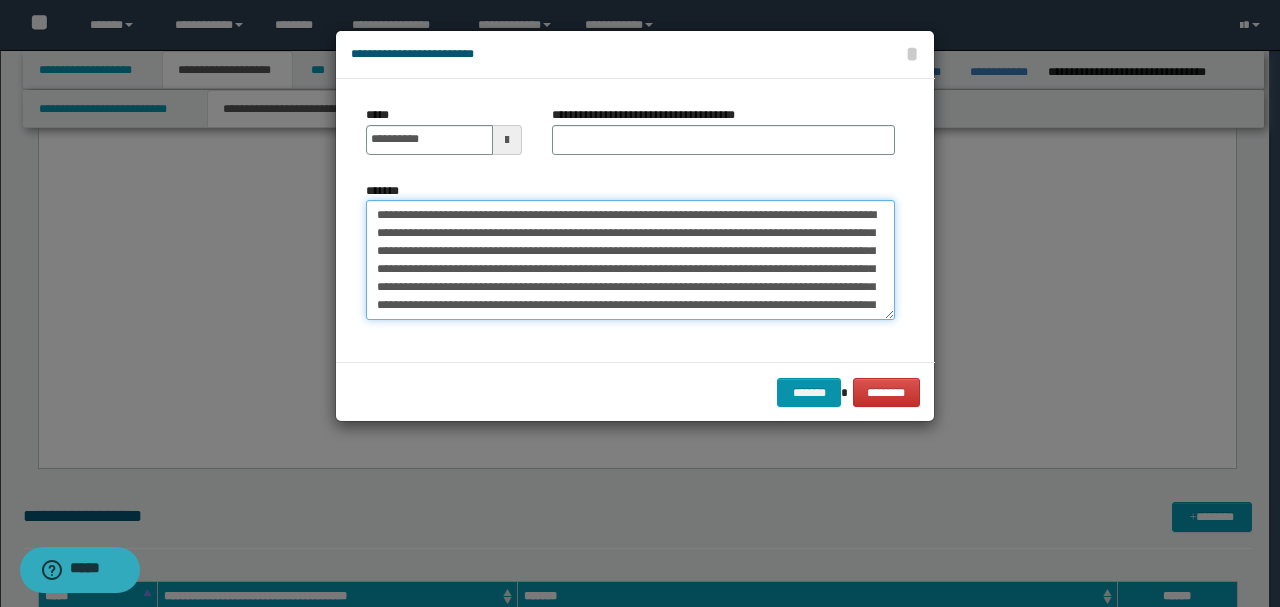 drag, startPoint x: 538, startPoint y: 212, endPoint x: 1279, endPoint y: 520, distance: 802.46185 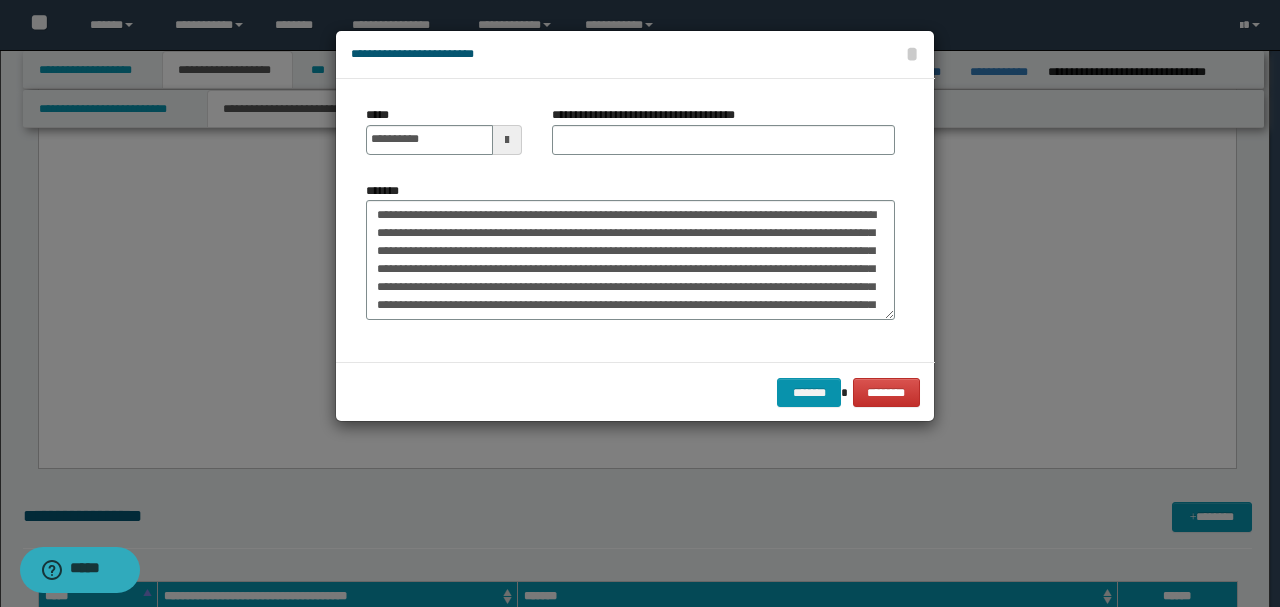 click on "**********" at bounding box center [723, 138] 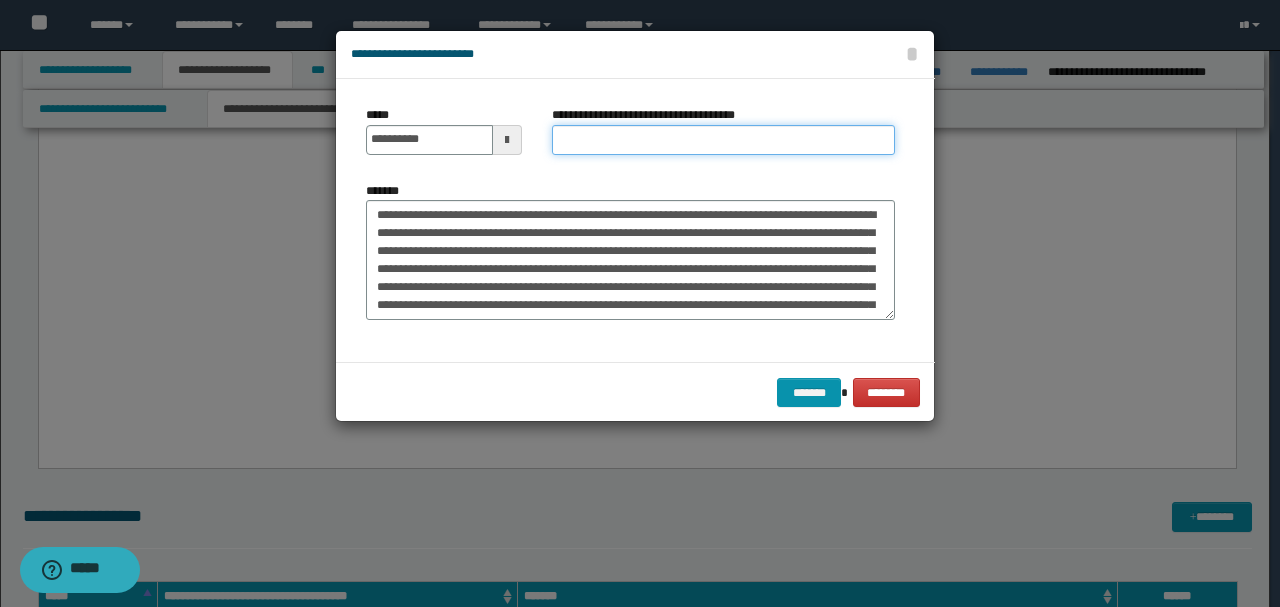 click on "**********" at bounding box center (723, 140) 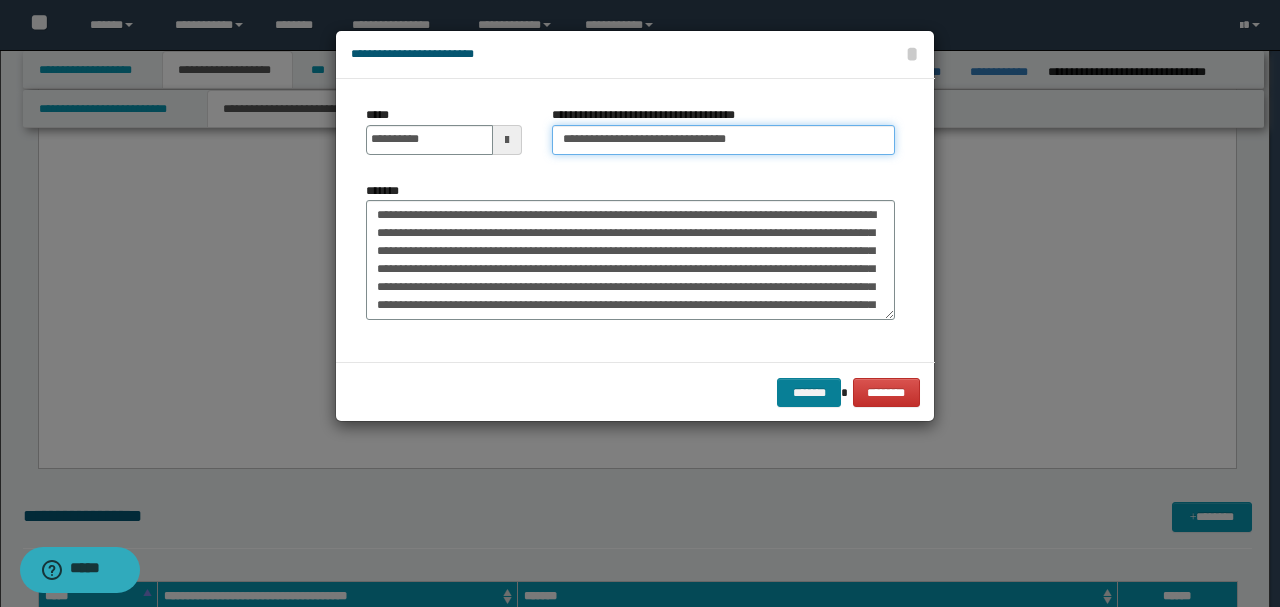 type on "**********" 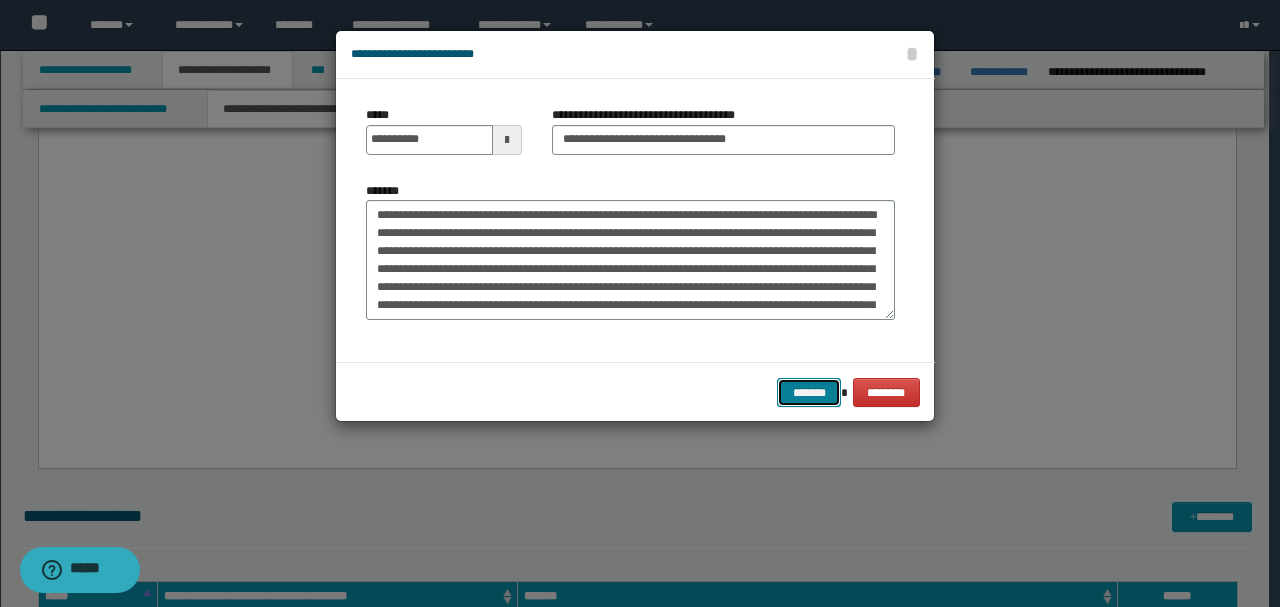 click on "*******" at bounding box center [809, 392] 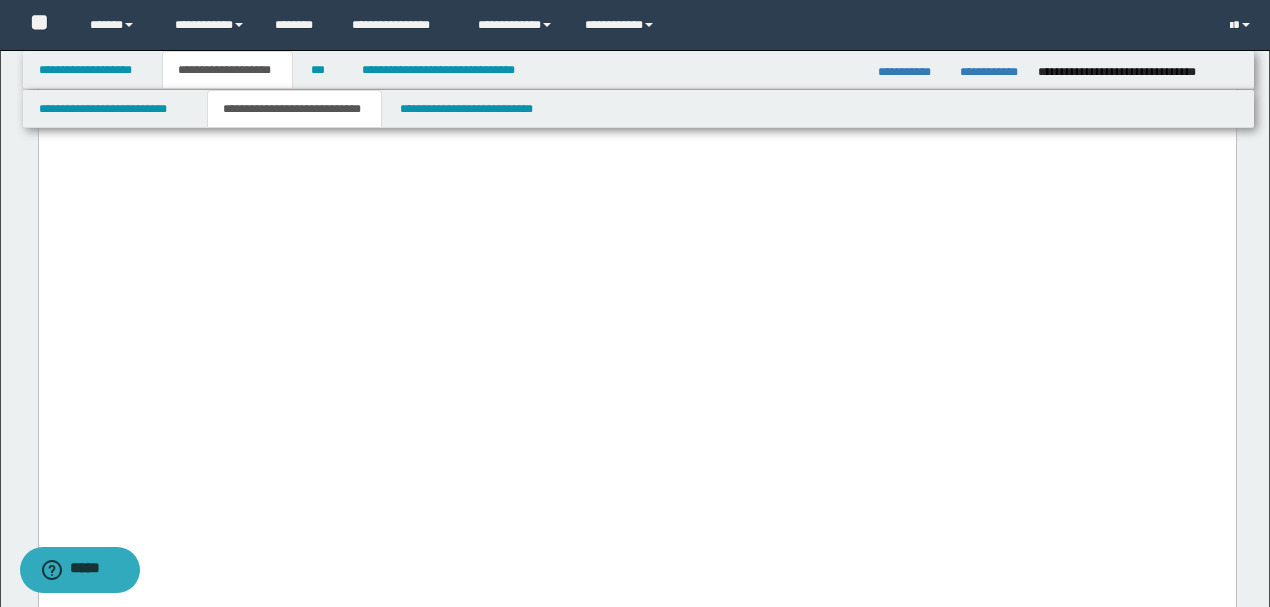 scroll, scrollTop: 5132, scrollLeft: 0, axis: vertical 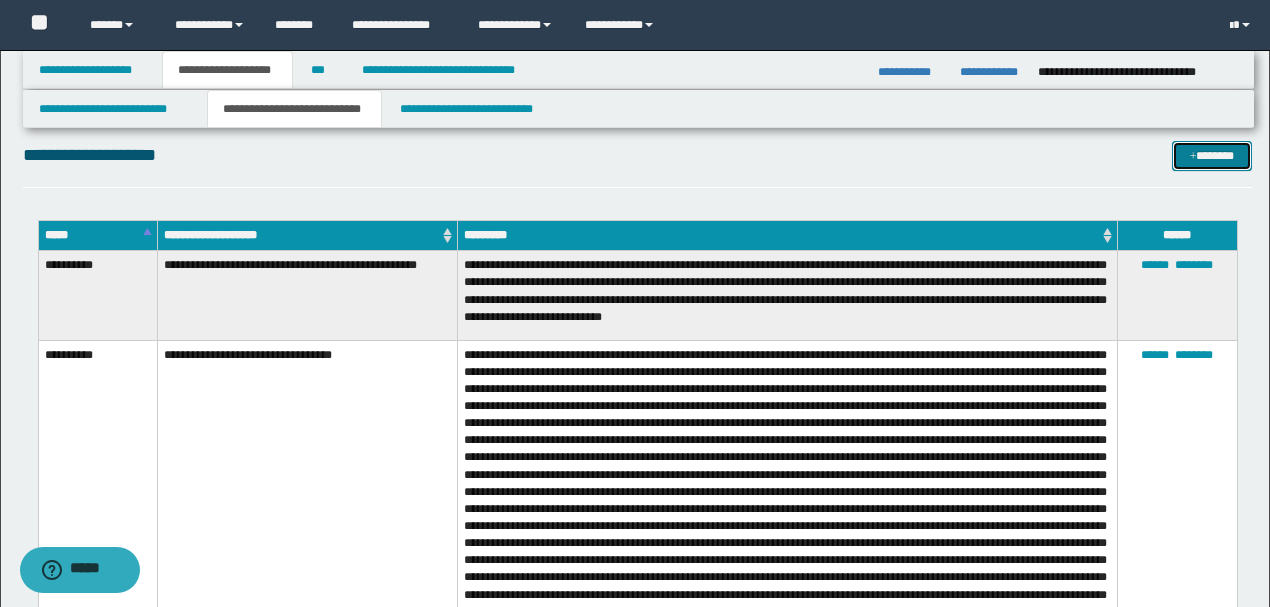 click on "*******" at bounding box center (1211, 155) 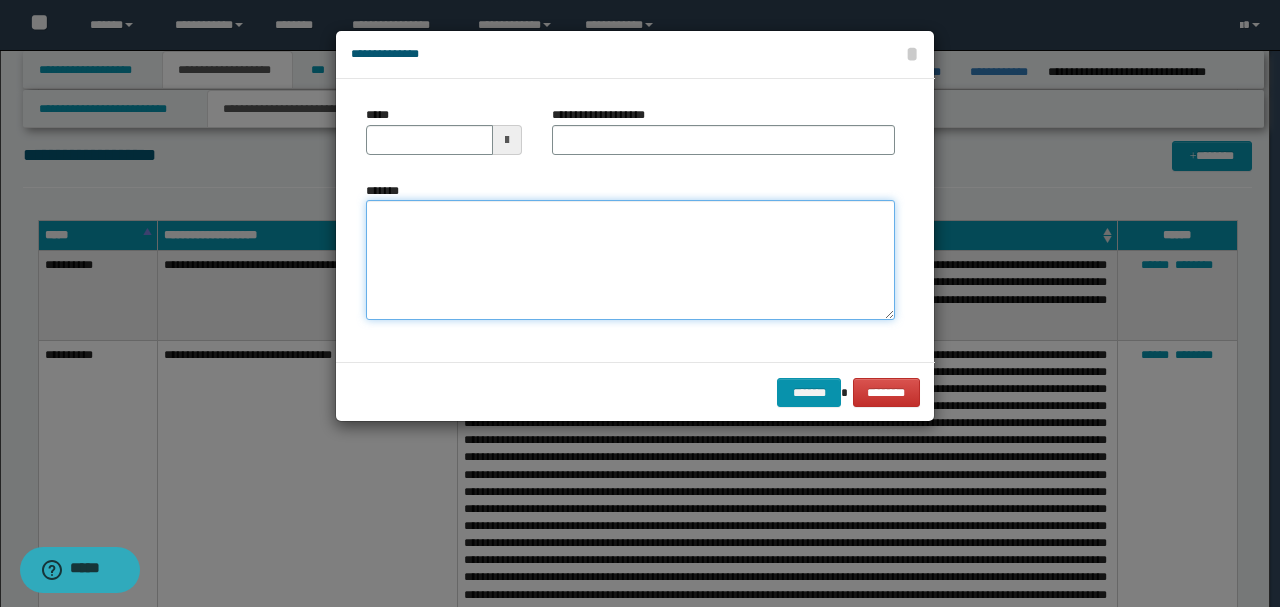 click on "*******" at bounding box center [630, 259] 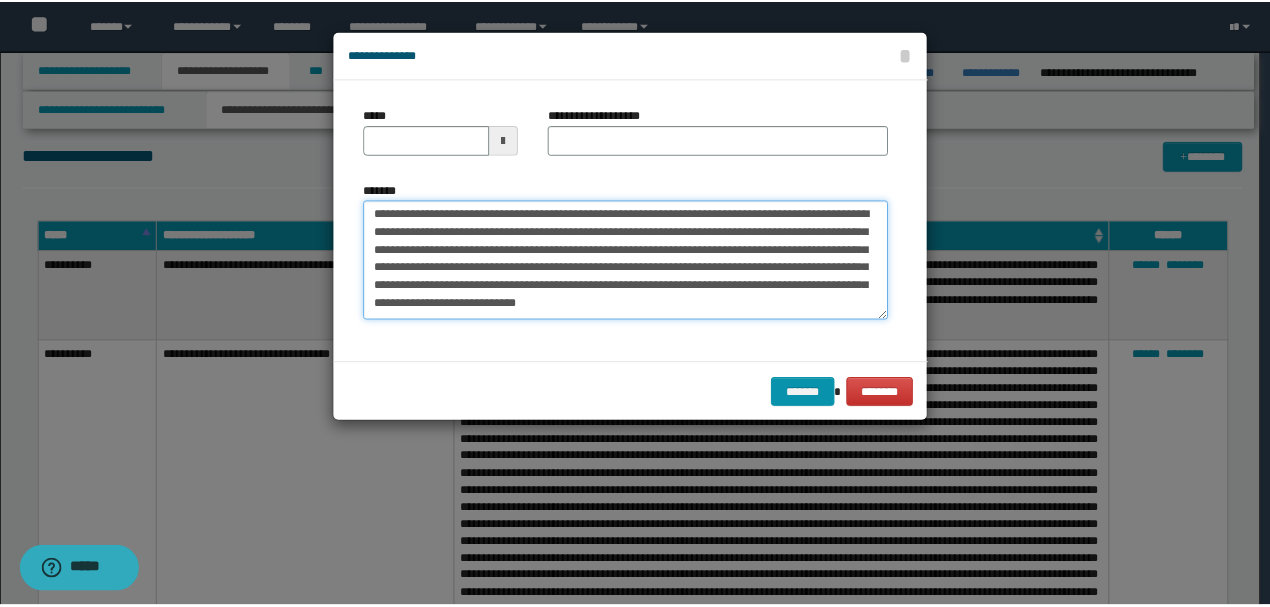 scroll, scrollTop: 0, scrollLeft: 0, axis: both 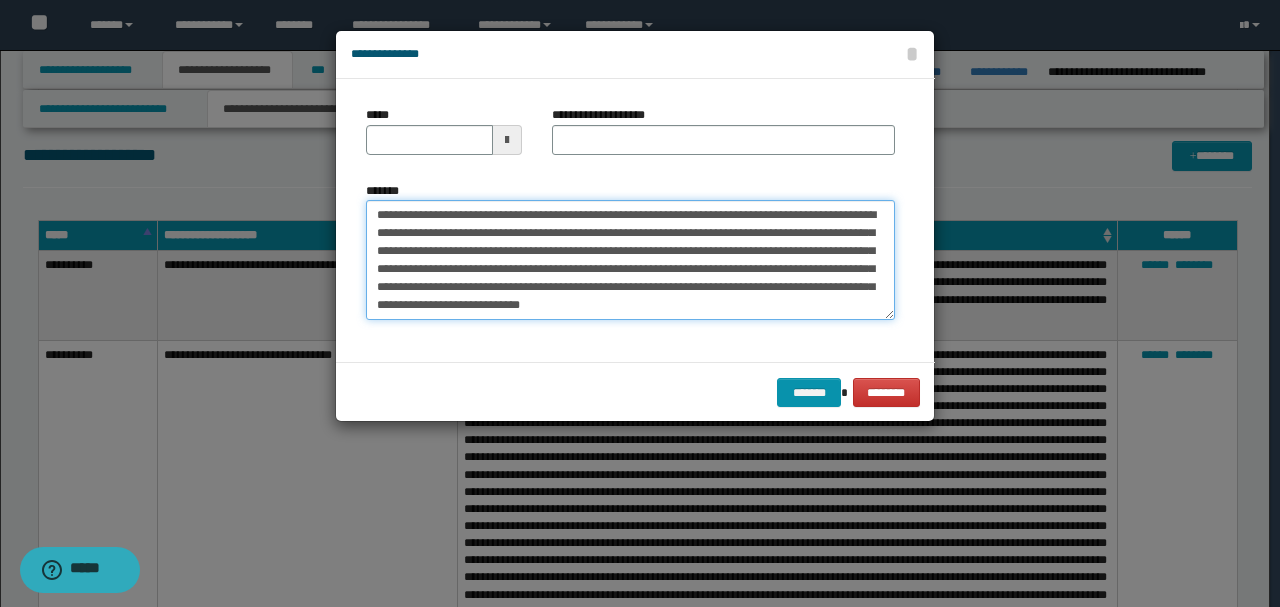 type 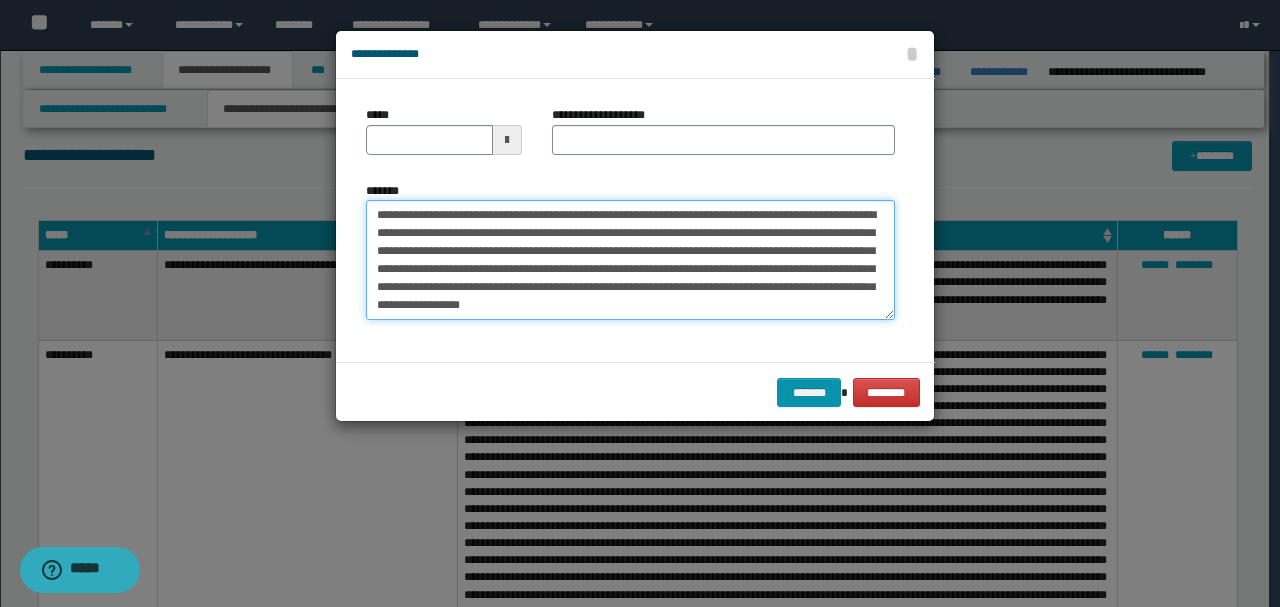 type 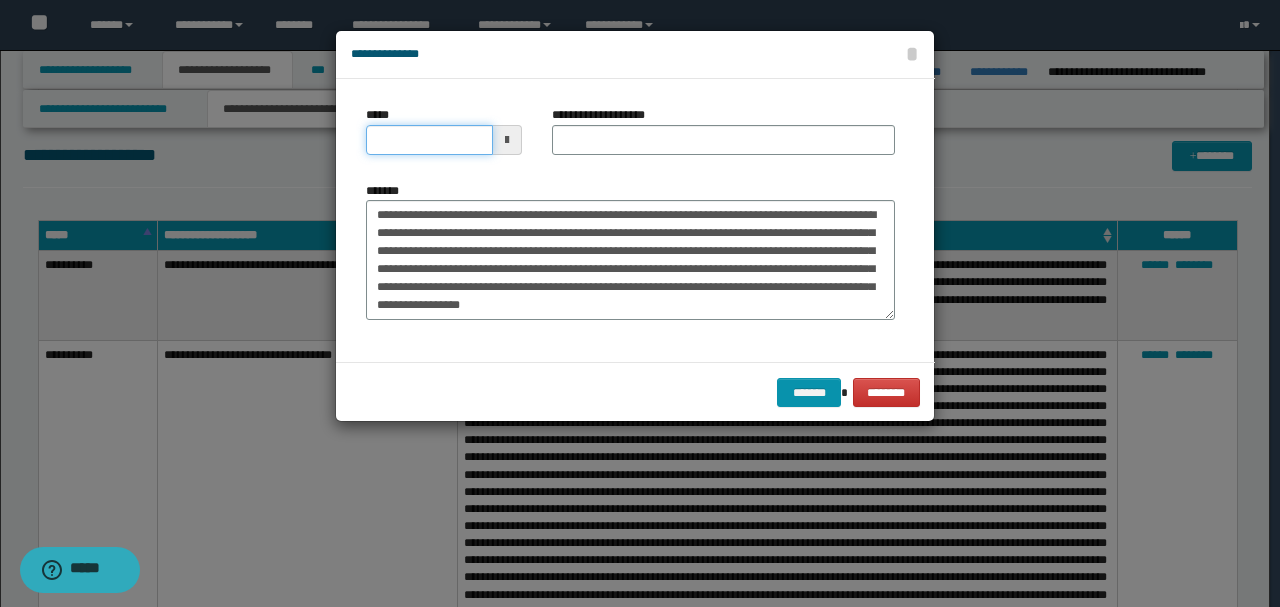 click on "*****" at bounding box center (429, 140) 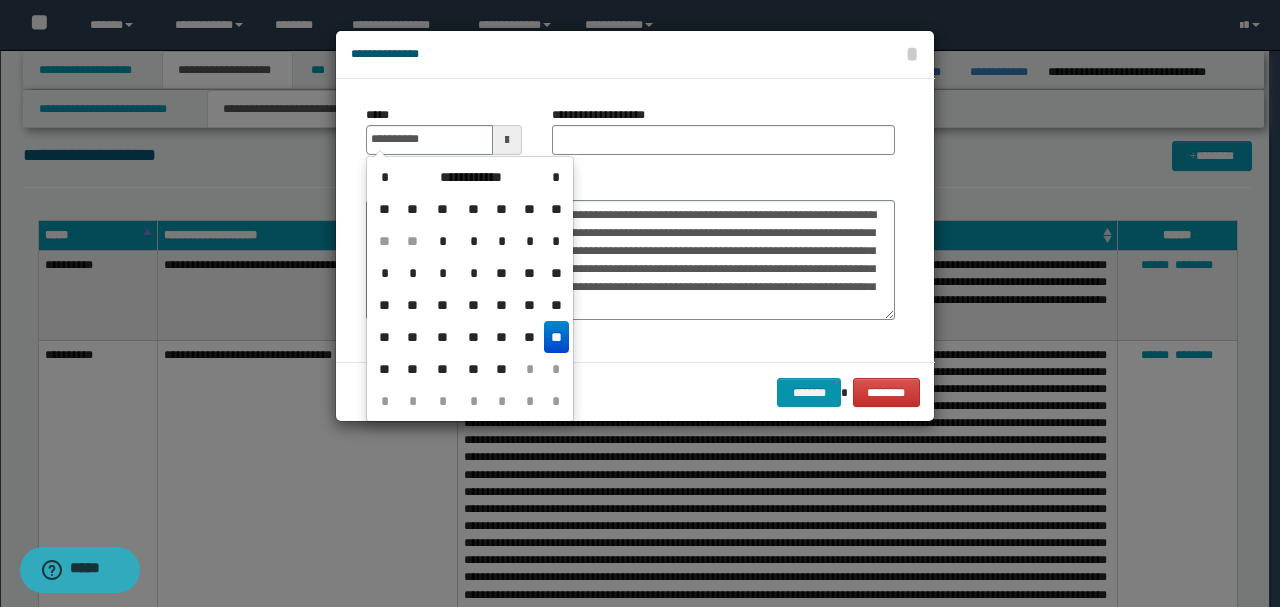 type on "**********" 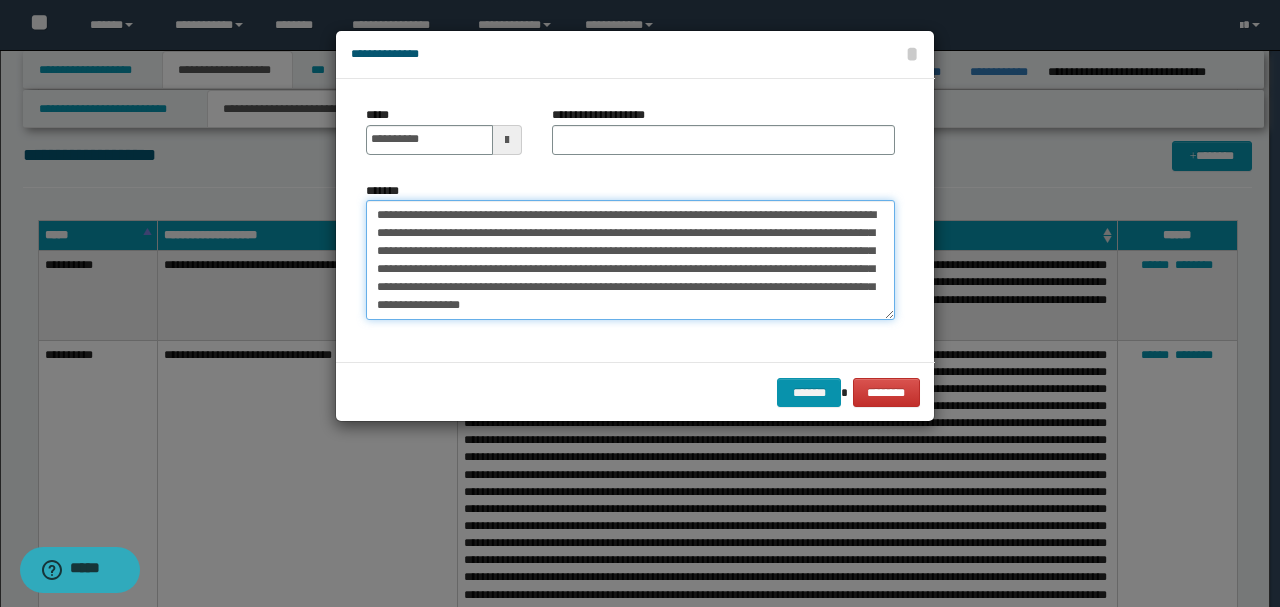 drag, startPoint x: 609, startPoint y: 212, endPoint x: 294, endPoint y: 201, distance: 315.19202 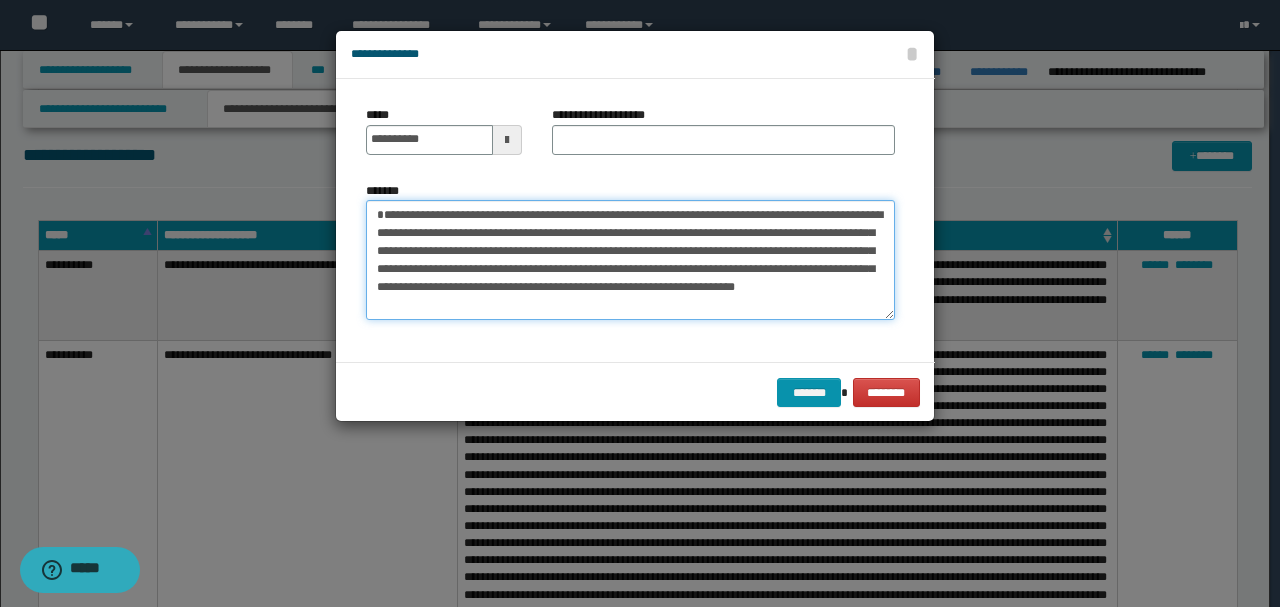 type on "**********" 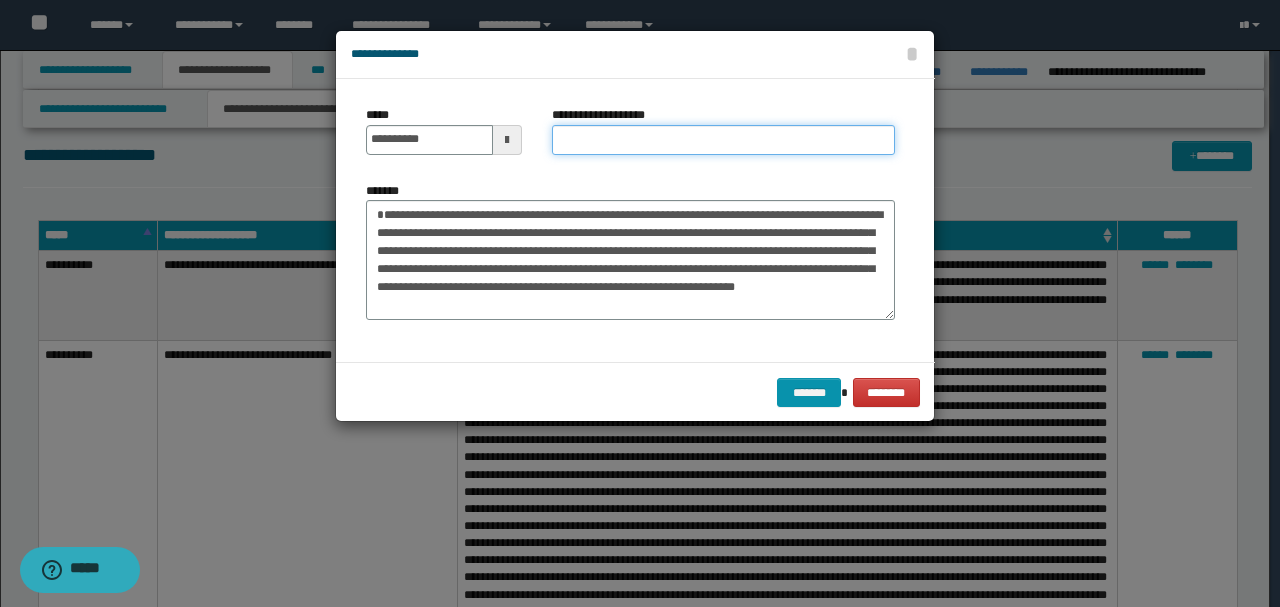 click on "**********" at bounding box center (723, 140) 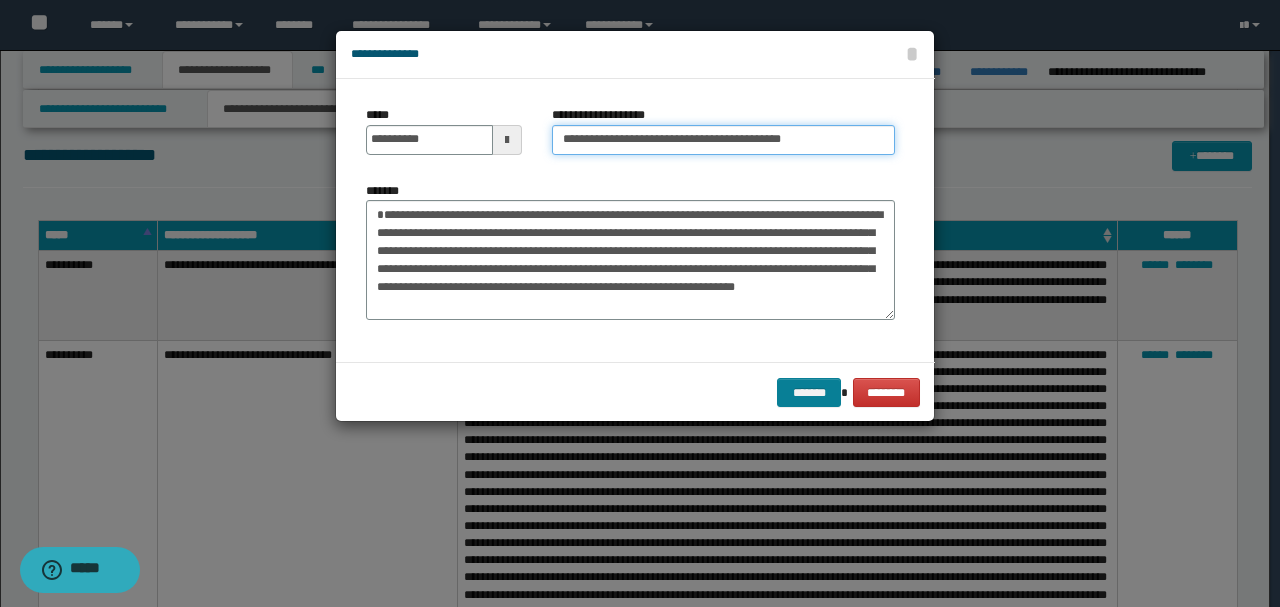 type on "**********" 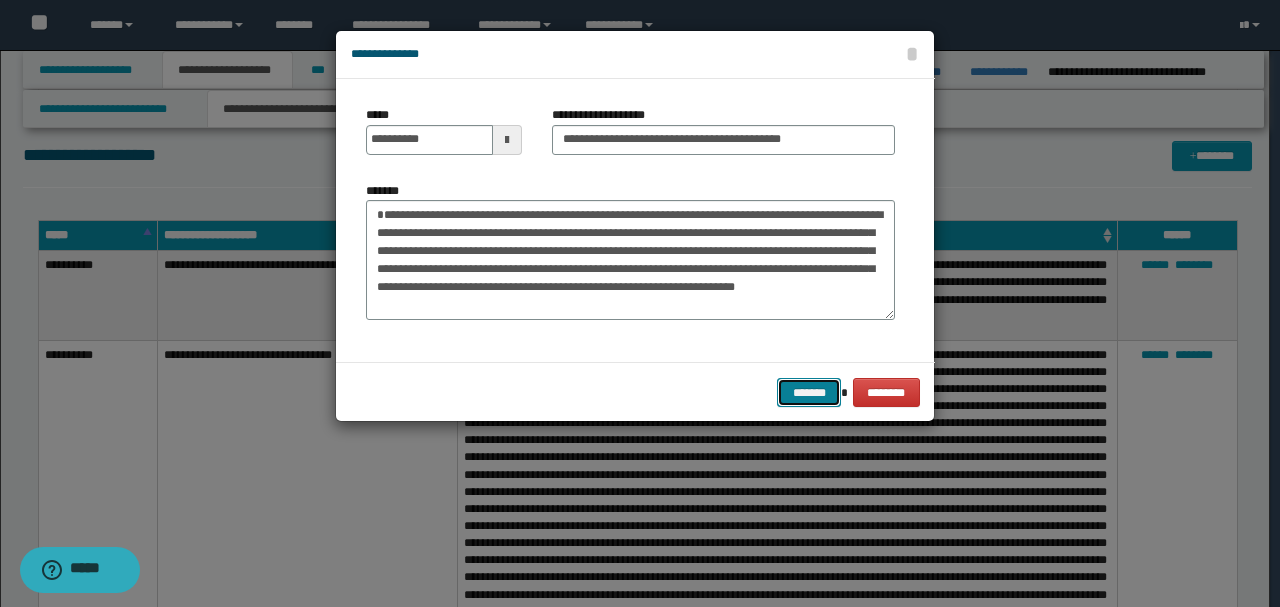 click on "*******" at bounding box center (809, 392) 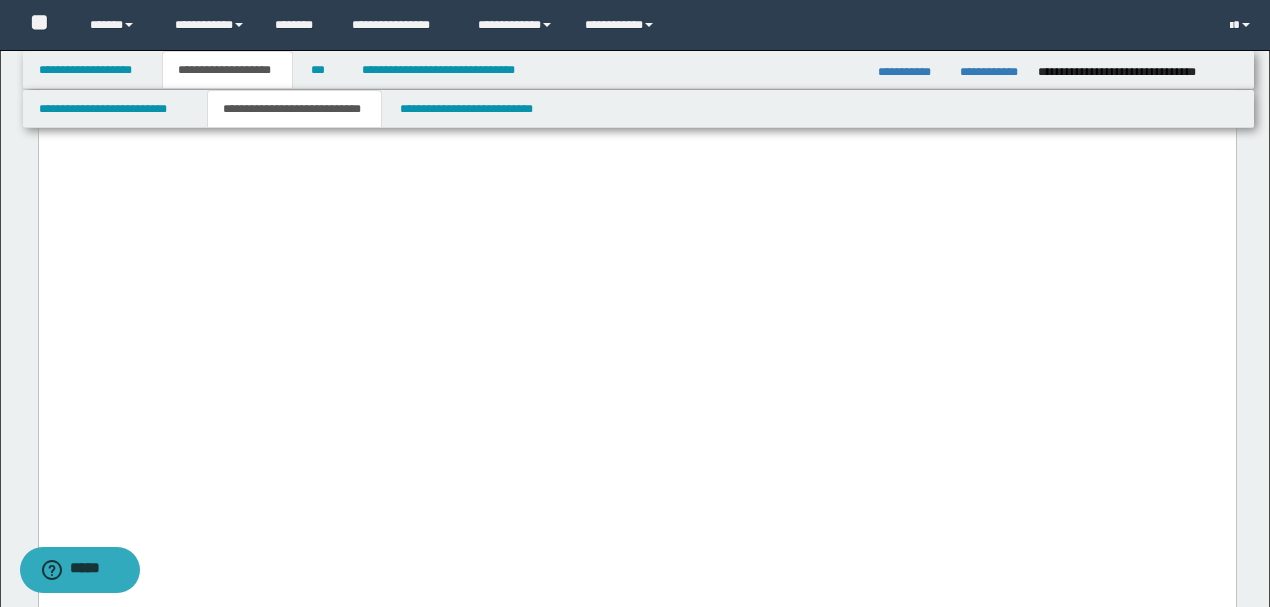 scroll, scrollTop: 5030, scrollLeft: 0, axis: vertical 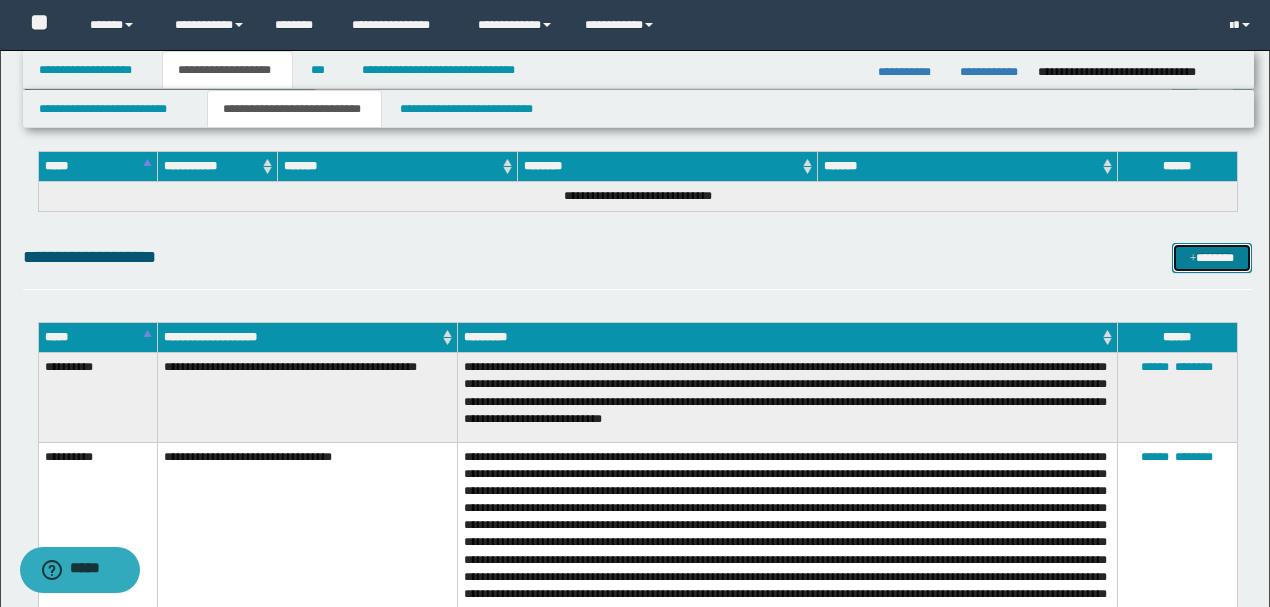 click on "*******" at bounding box center [1211, 257] 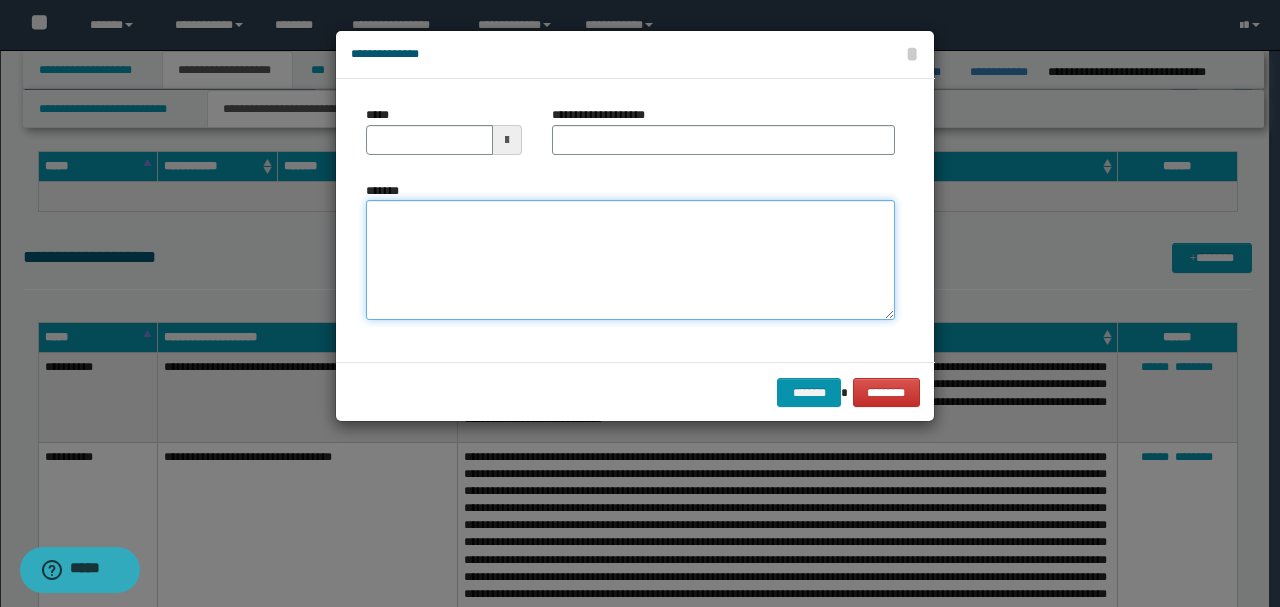 click on "*******" at bounding box center [630, 259] 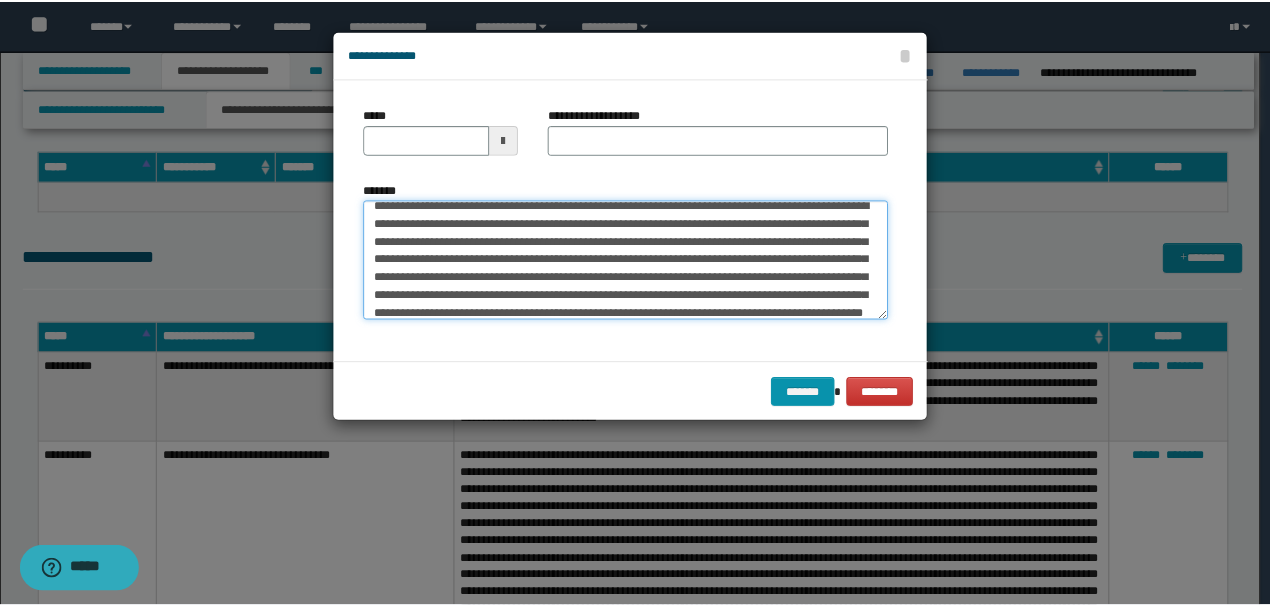 scroll, scrollTop: 0, scrollLeft: 0, axis: both 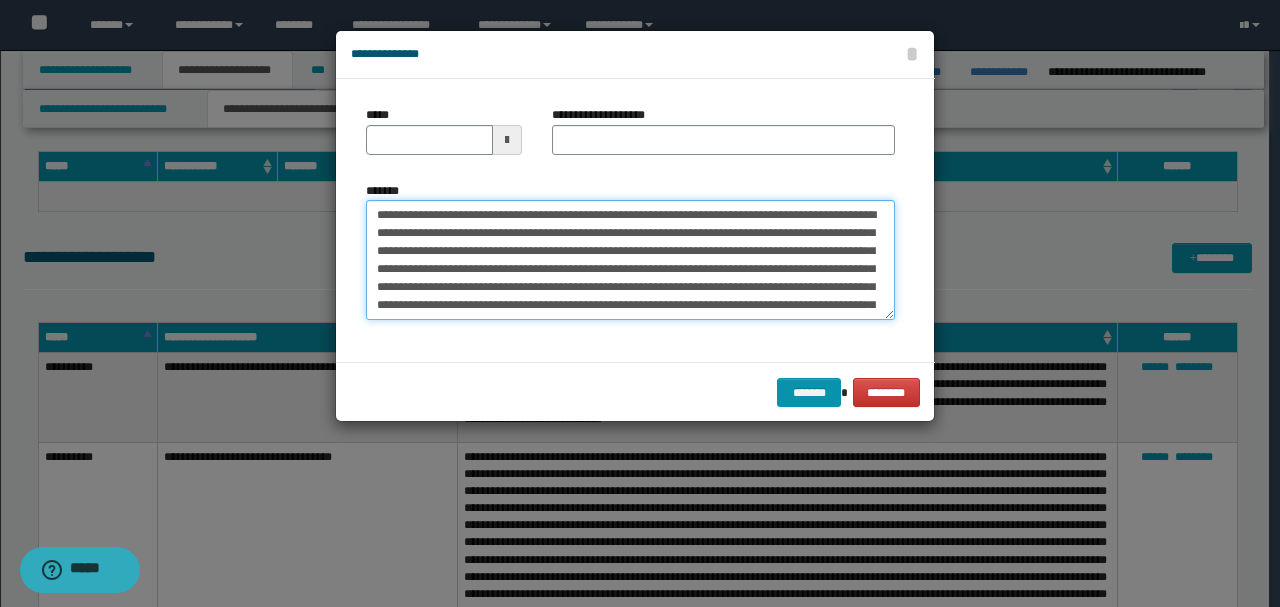 drag, startPoint x: 450, startPoint y: 209, endPoint x: 240, endPoint y: 187, distance: 211.14923 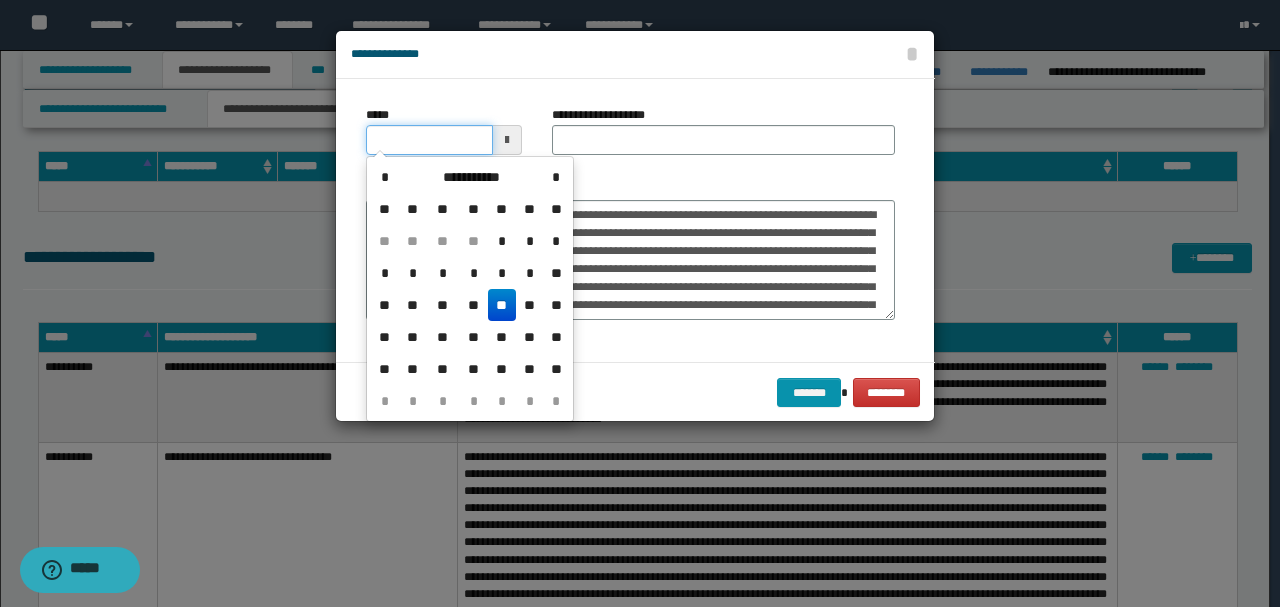 click on "*****" at bounding box center [429, 140] 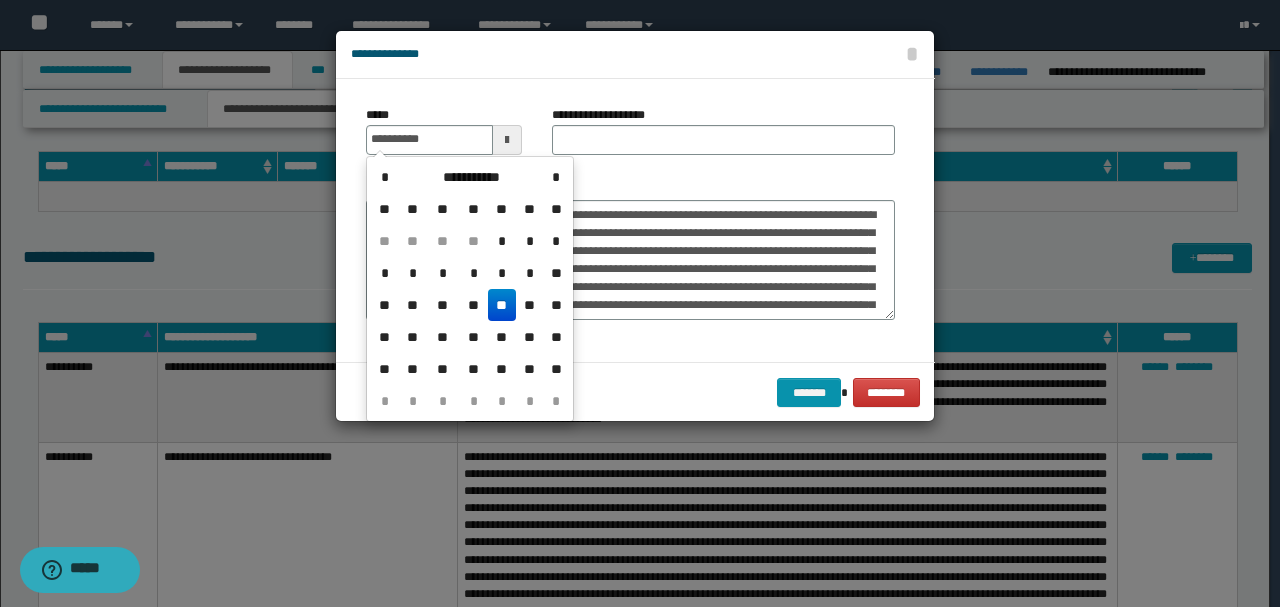 type on "**********" 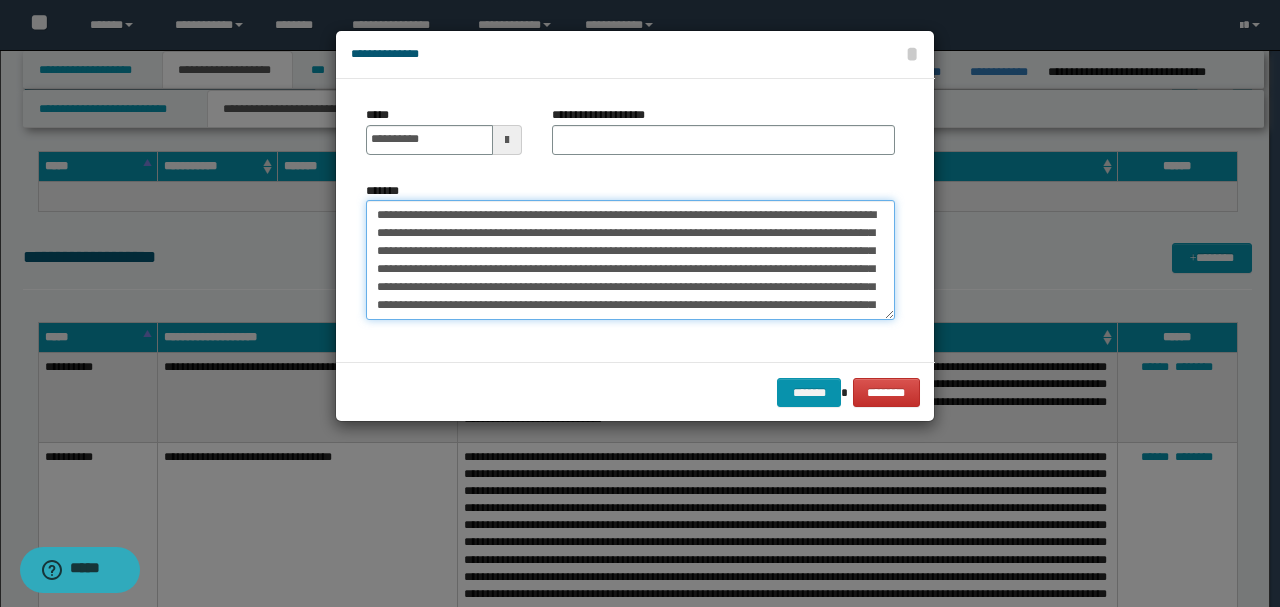 drag, startPoint x: 689, startPoint y: 209, endPoint x: 95, endPoint y: 193, distance: 594.21545 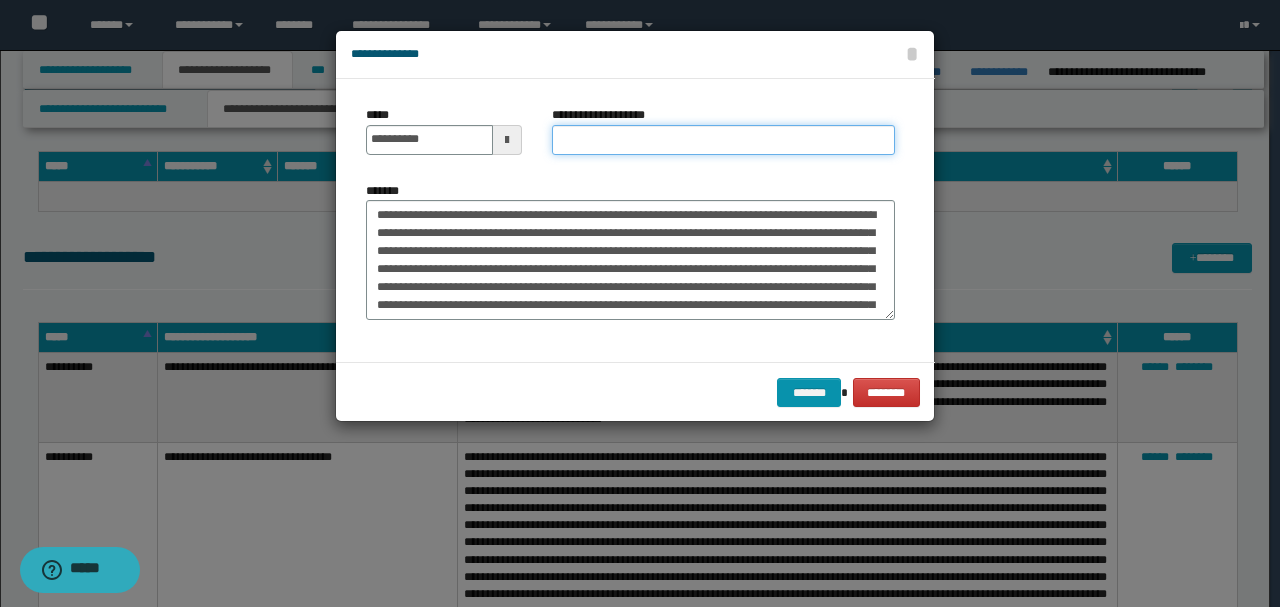 click on "**********" at bounding box center (723, 140) 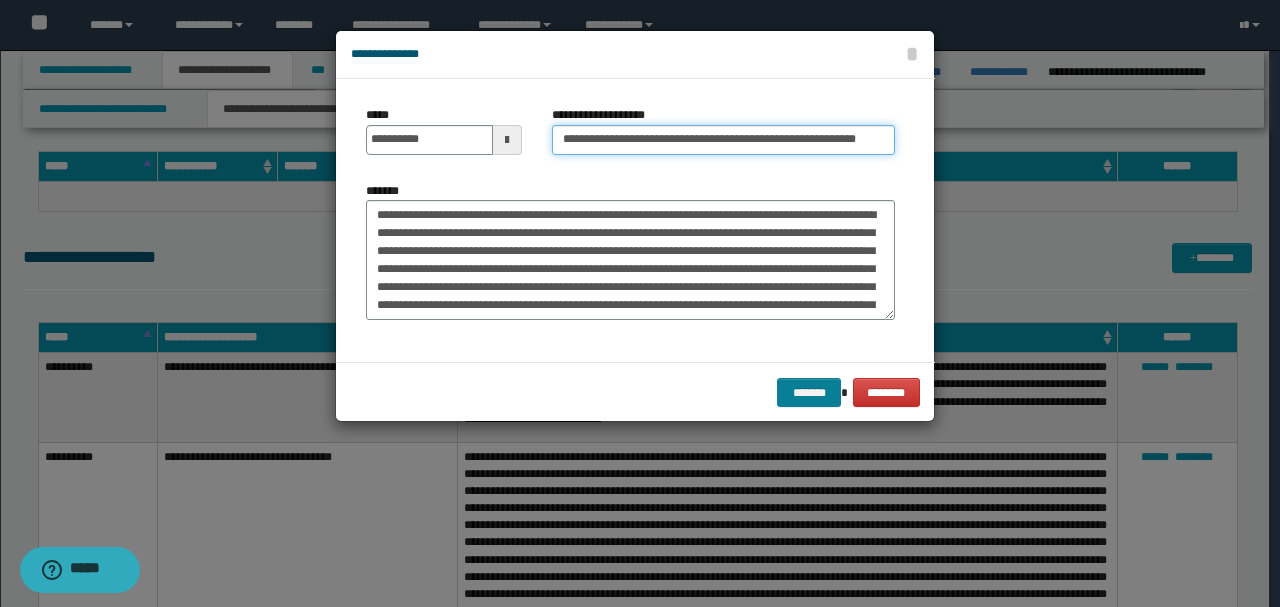 type on "**********" 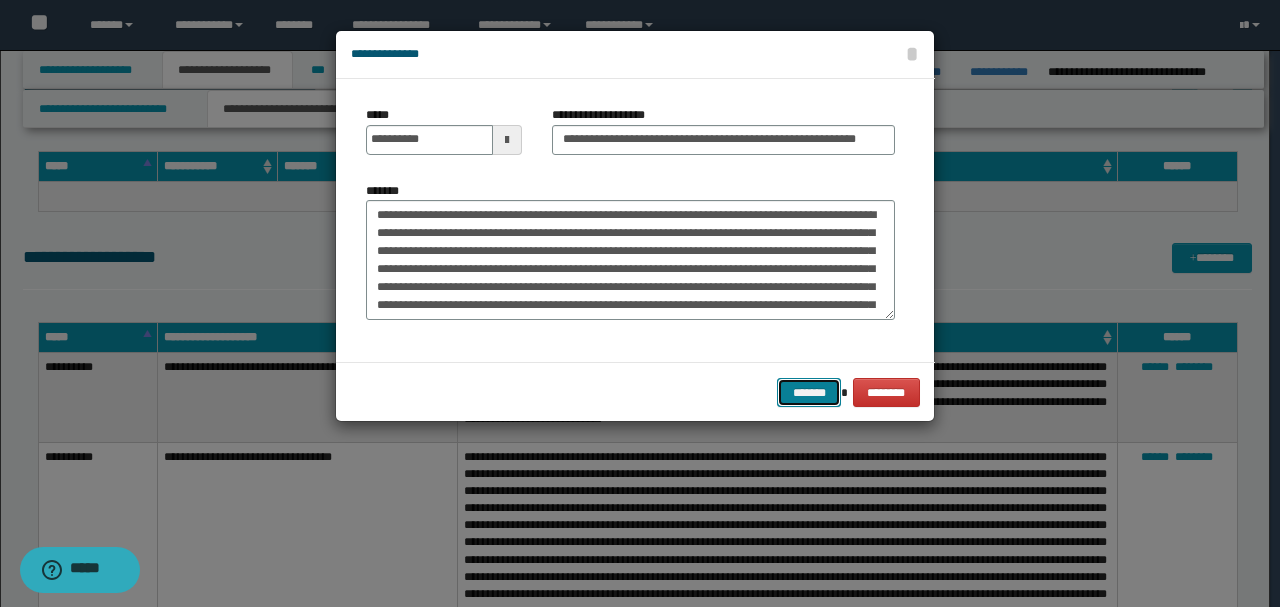 click on "*******" at bounding box center (809, 392) 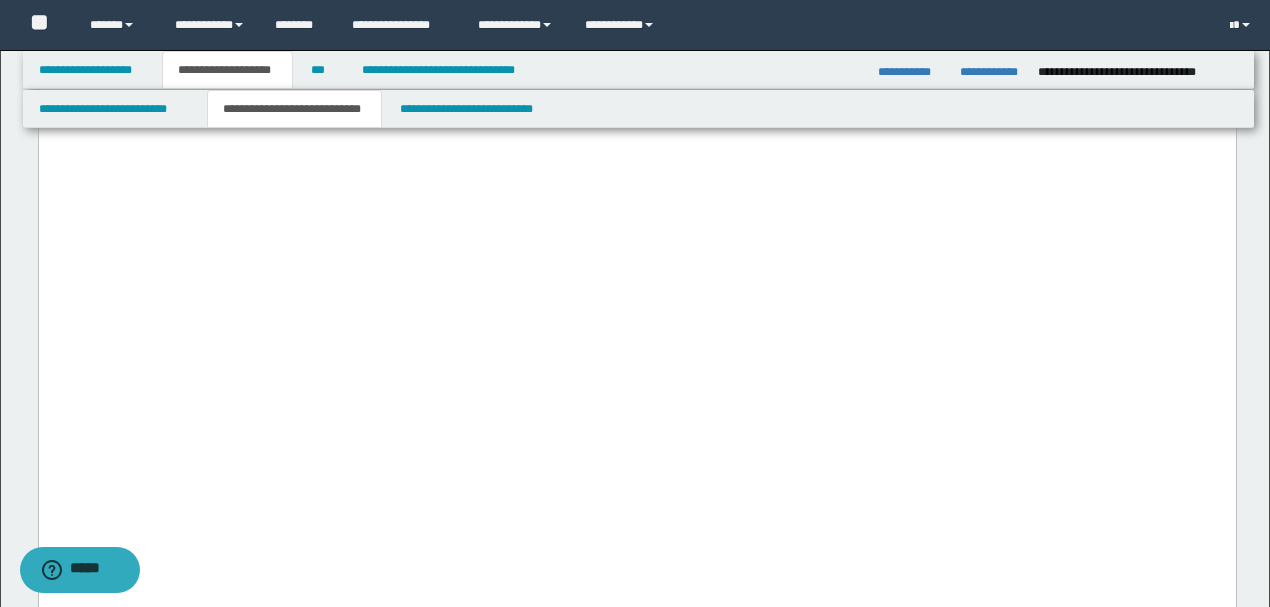 scroll, scrollTop: 4858, scrollLeft: 0, axis: vertical 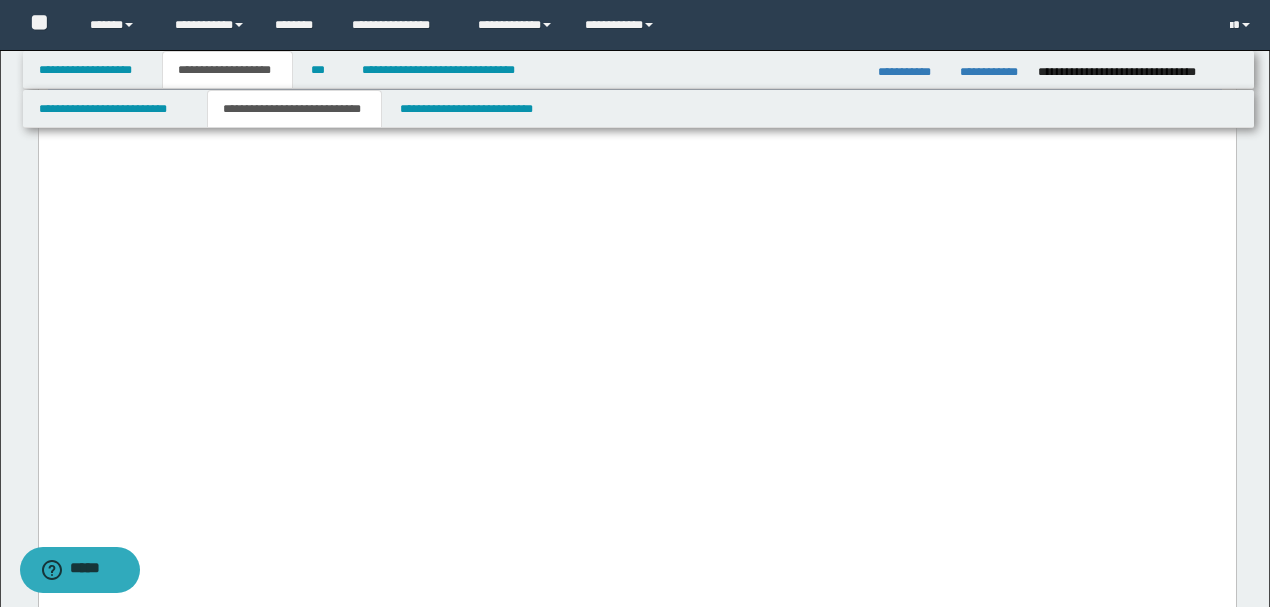 drag, startPoint x: 1158, startPoint y: 450, endPoint x: 0, endPoint y: 384, distance: 1159.8793 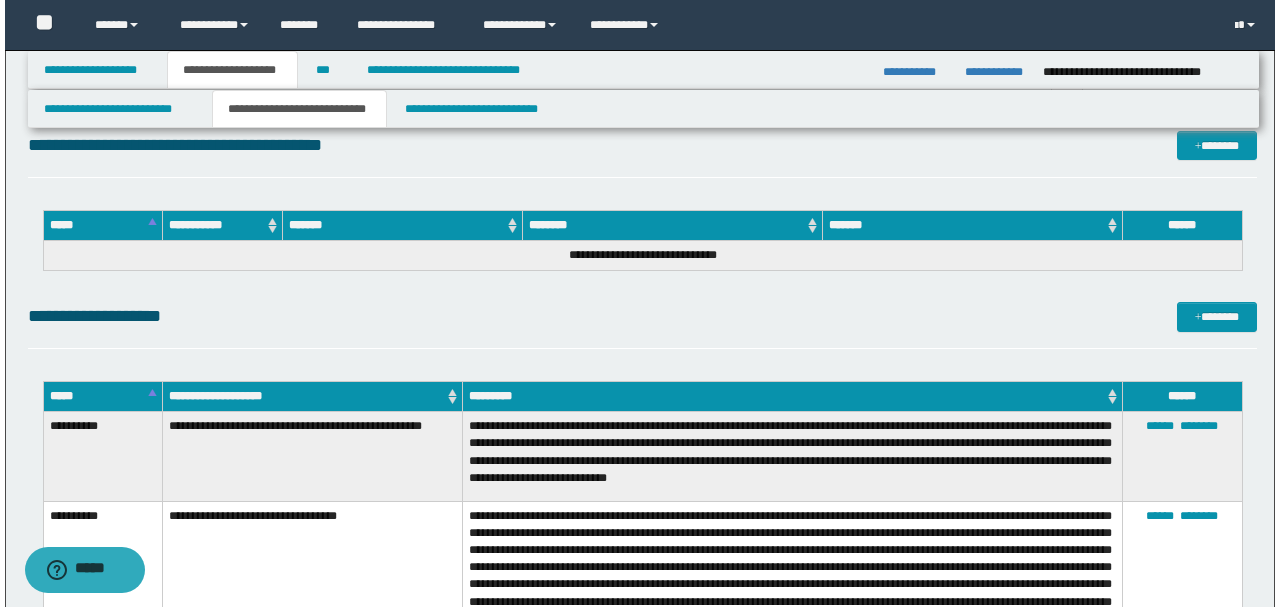 scroll, scrollTop: 15309, scrollLeft: 0, axis: vertical 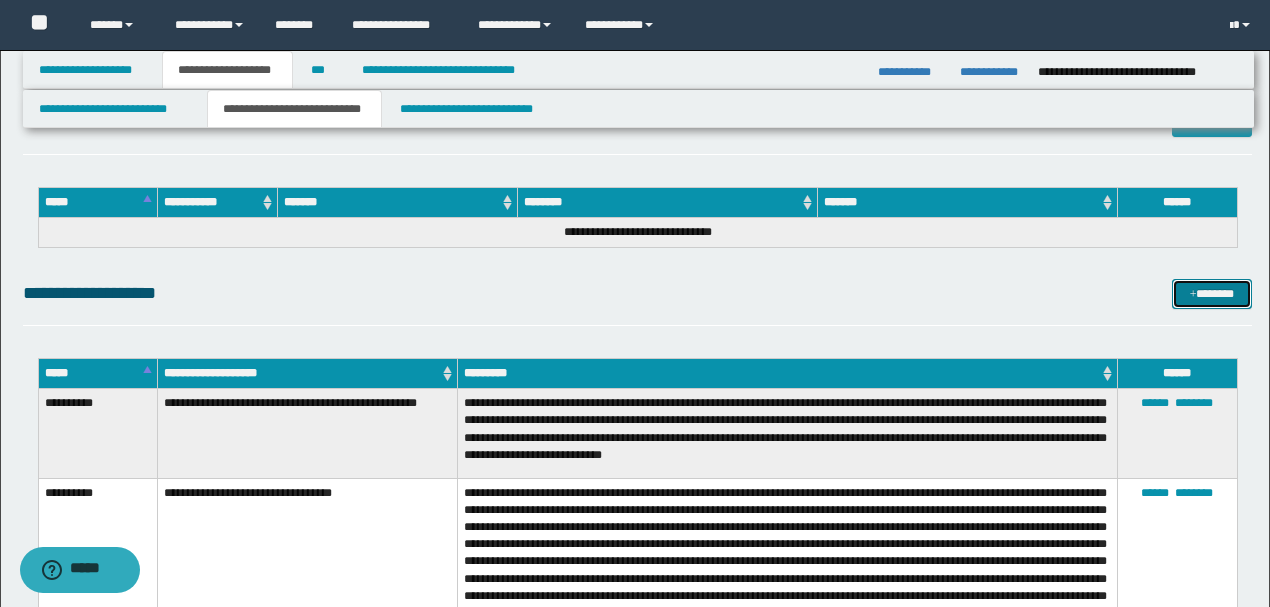 click on "*******" at bounding box center (1211, 293) 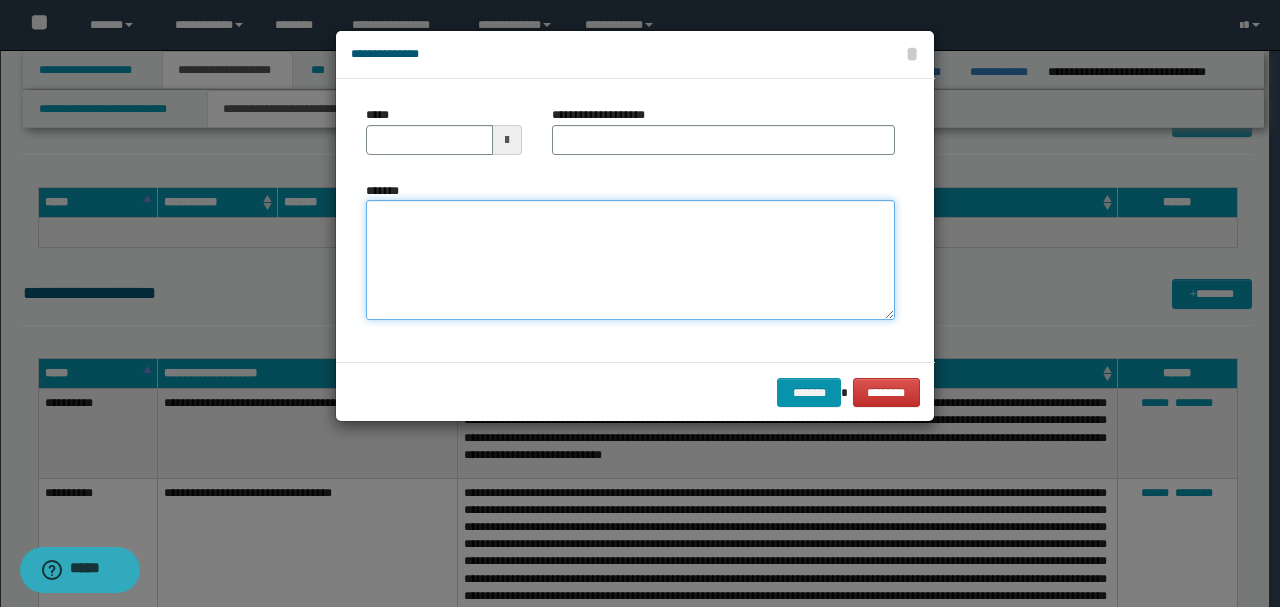 click on "*******" at bounding box center (630, 259) 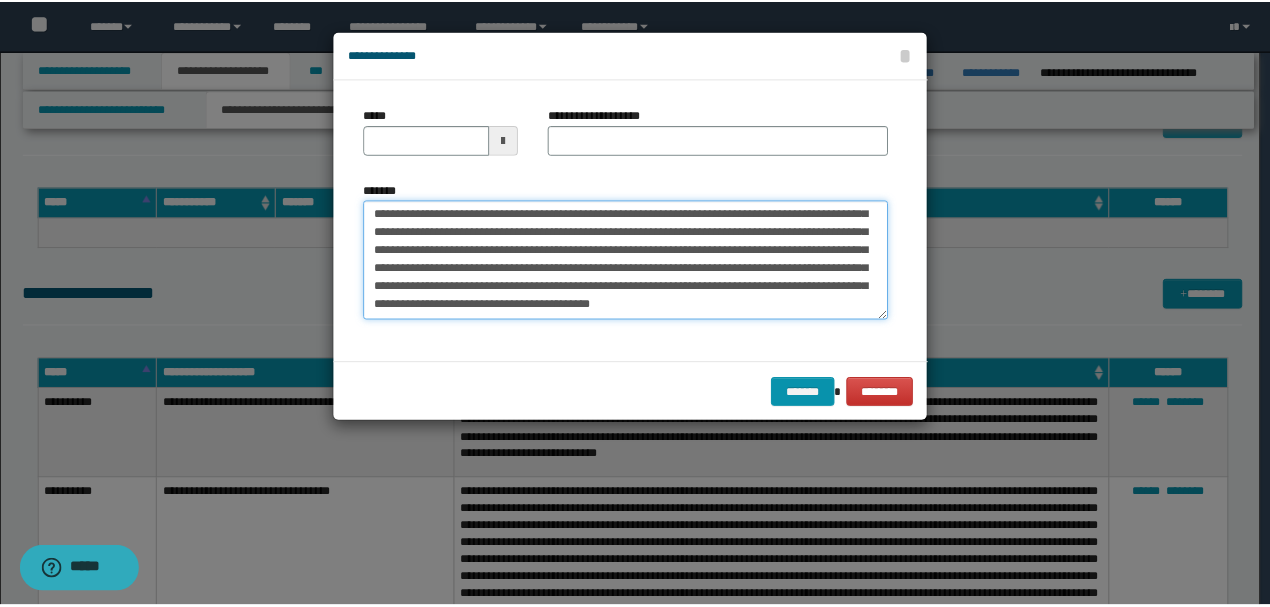 scroll, scrollTop: 0, scrollLeft: 0, axis: both 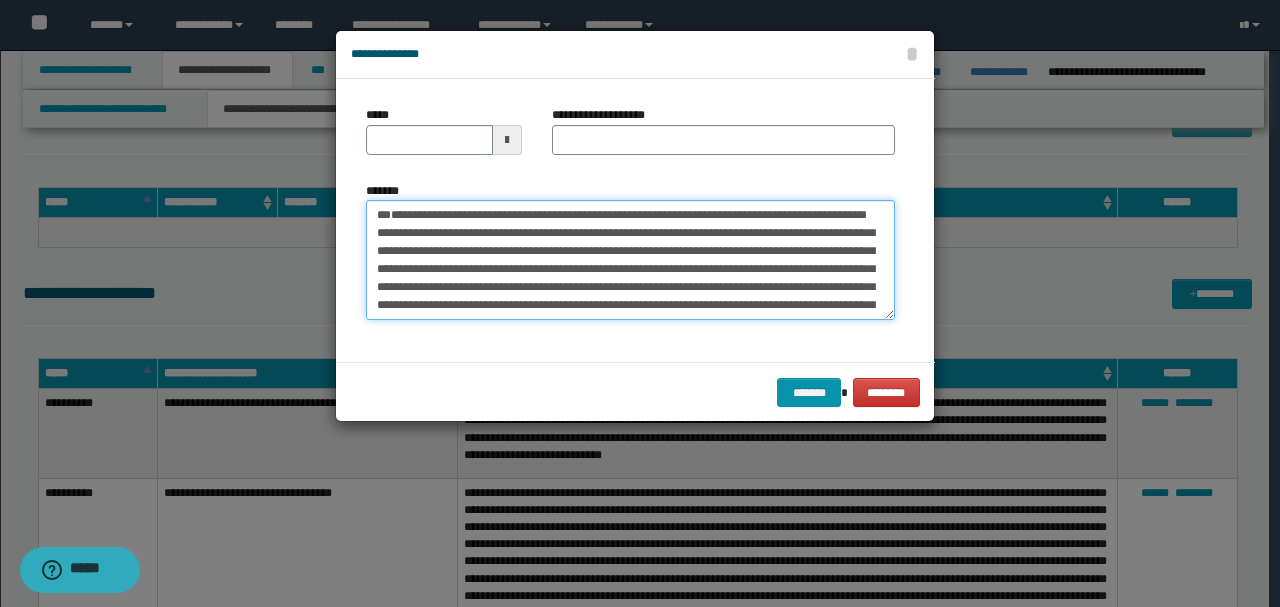 drag, startPoint x: 444, startPoint y: 254, endPoint x: 276, endPoint y: 174, distance: 186.07526 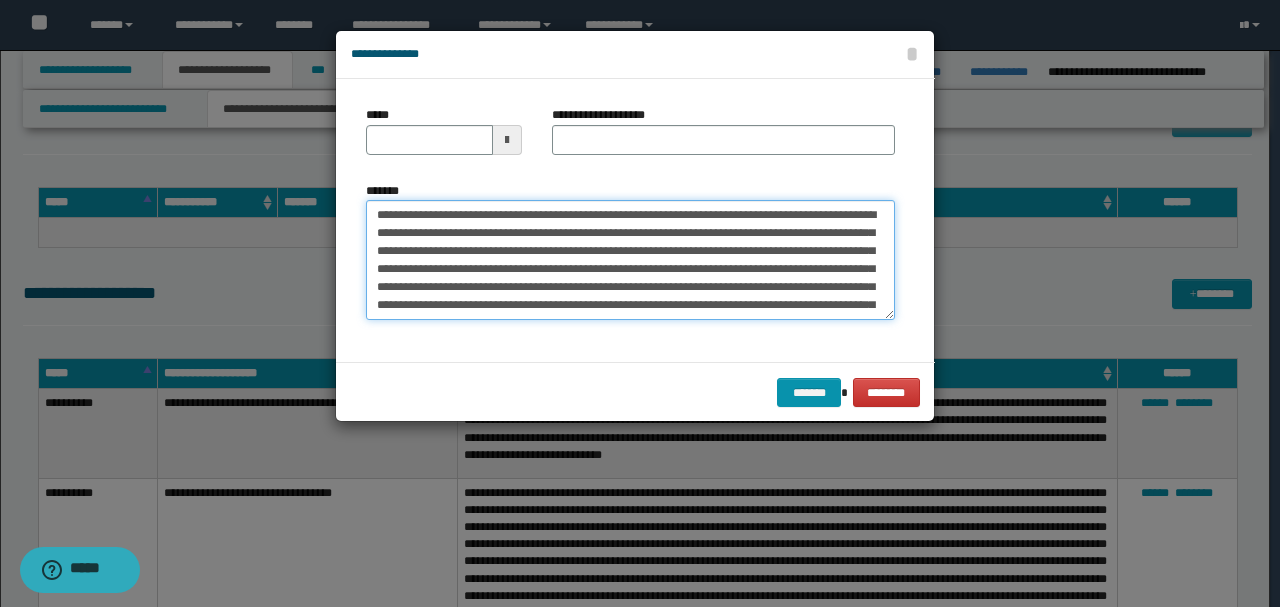 type on "**********" 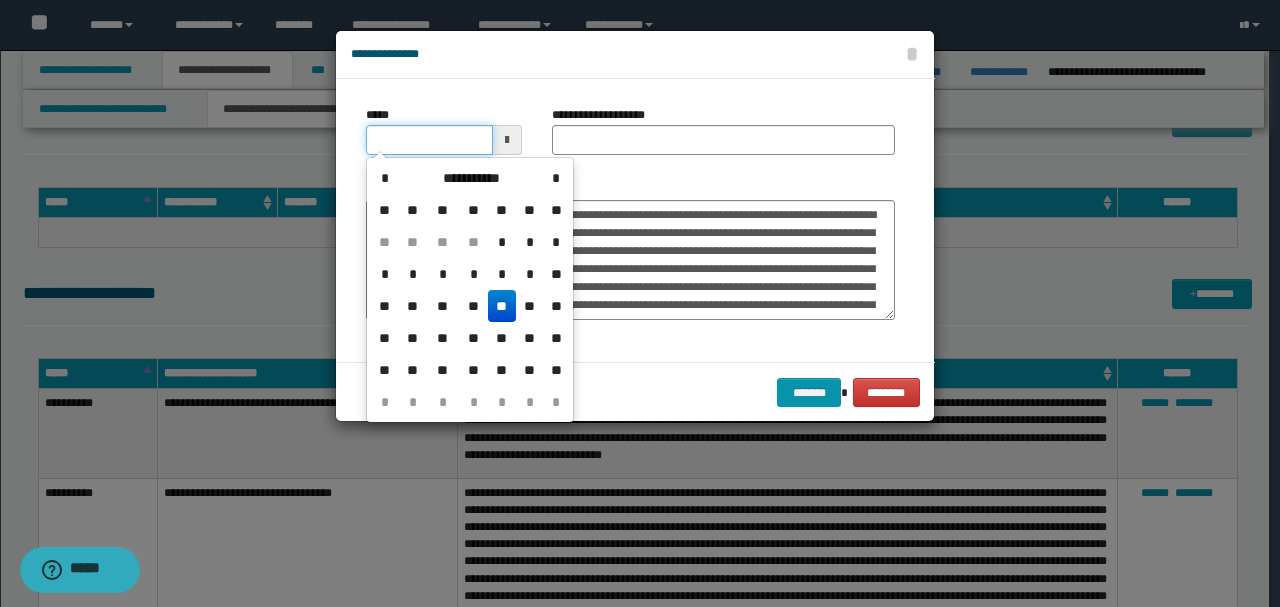 click on "*****" at bounding box center (429, 140) 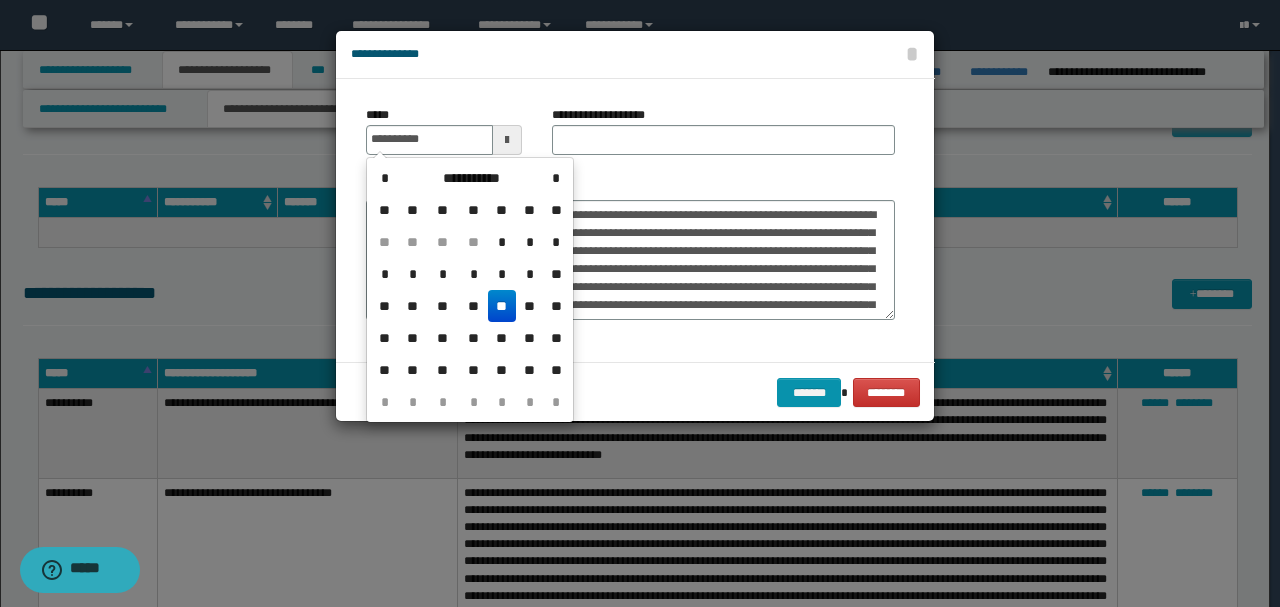type on "**********" 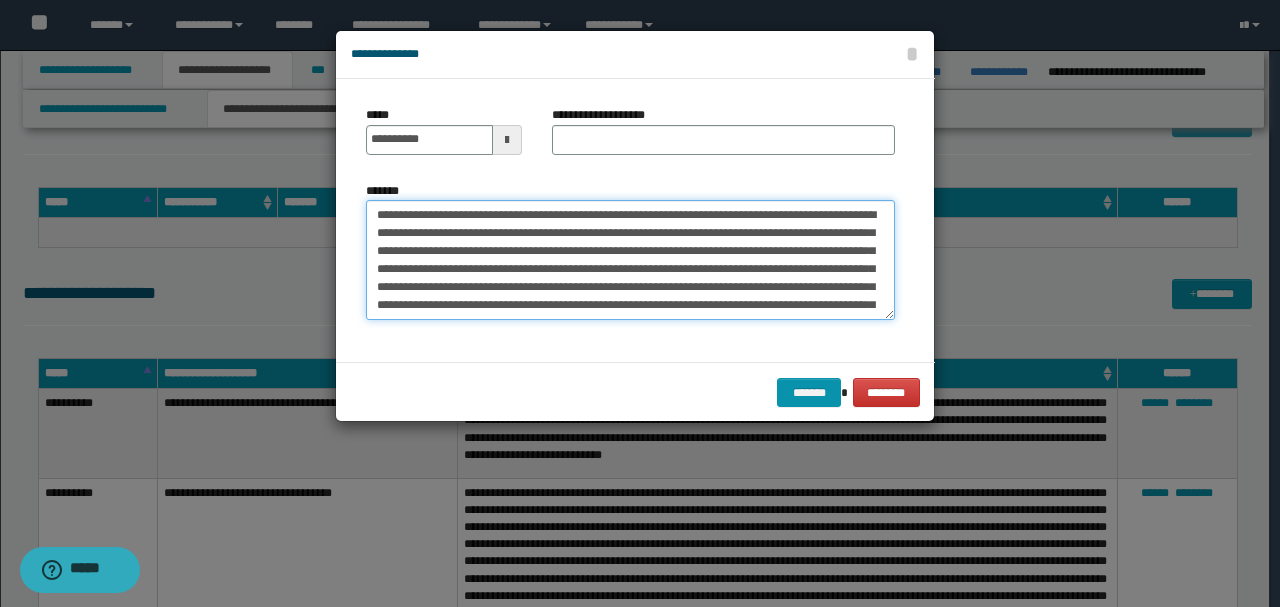drag, startPoint x: 654, startPoint y: 212, endPoint x: 148, endPoint y: 171, distance: 507.65836 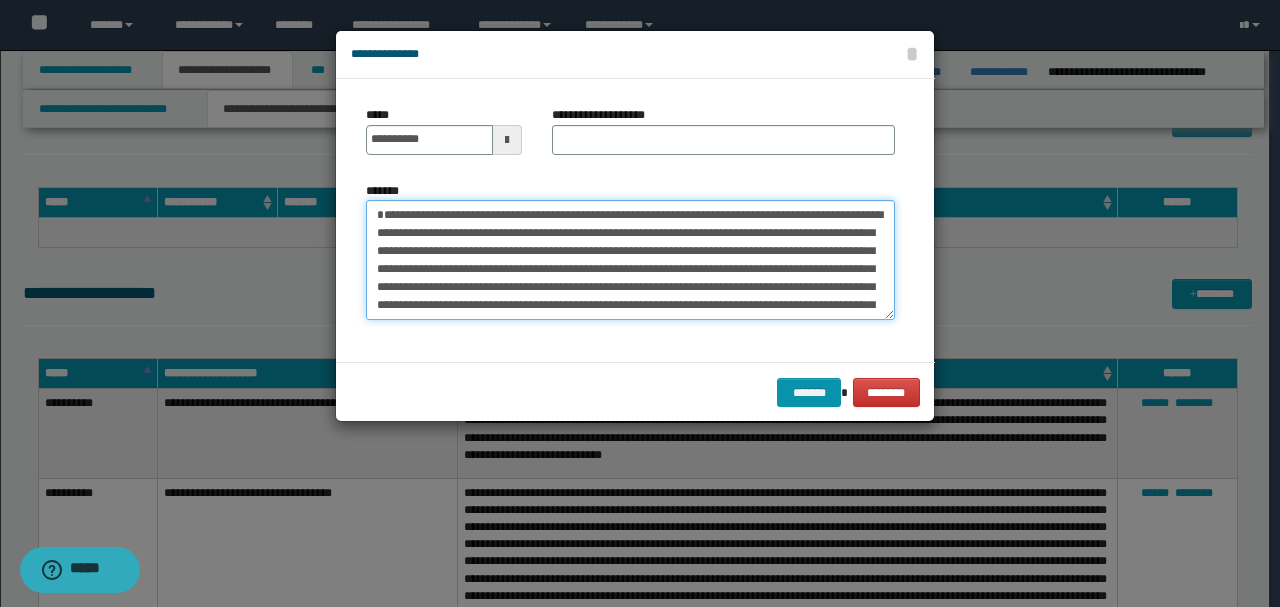 type on "**********" 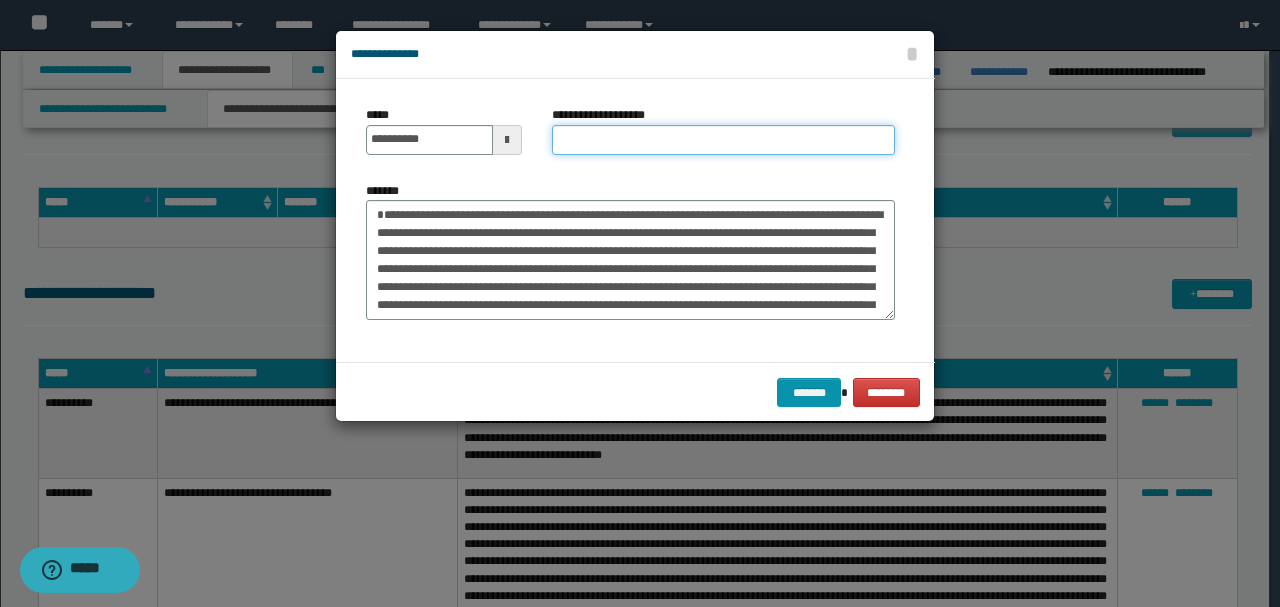 click on "**********" at bounding box center (723, 140) 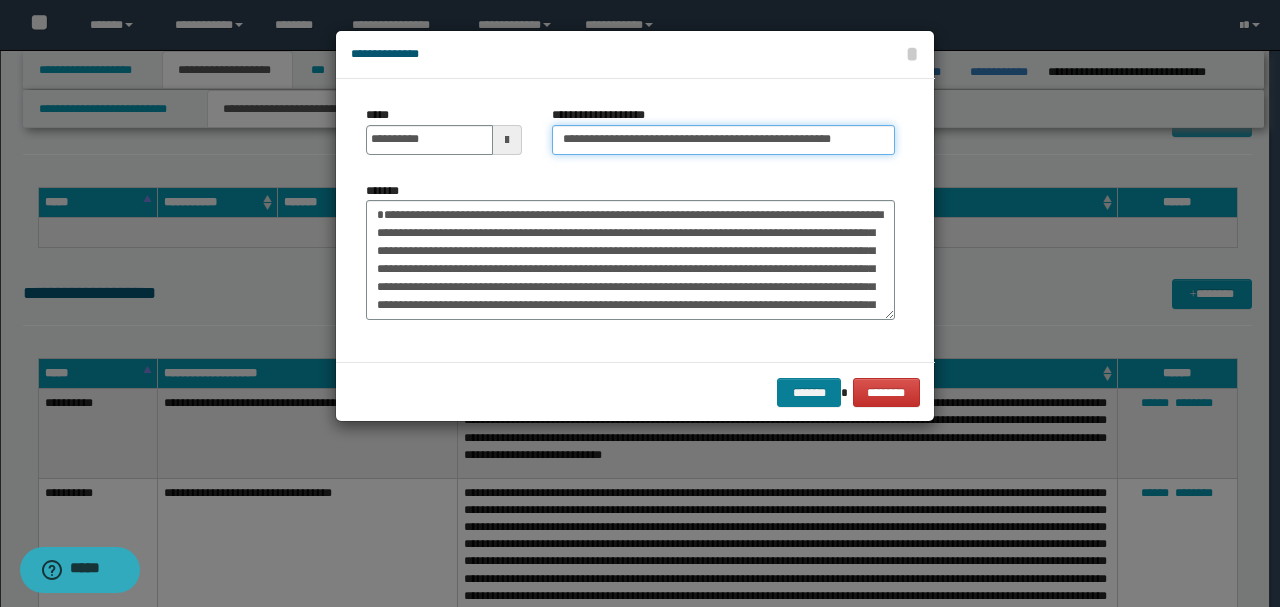type on "**********" 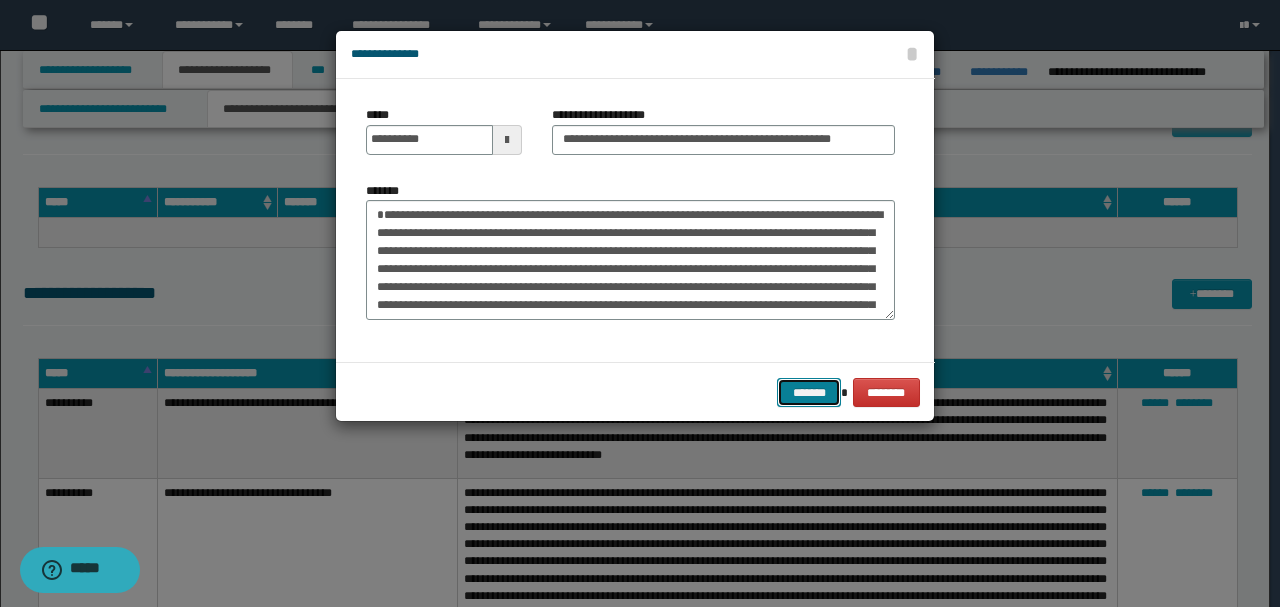 click on "*******" at bounding box center (809, 392) 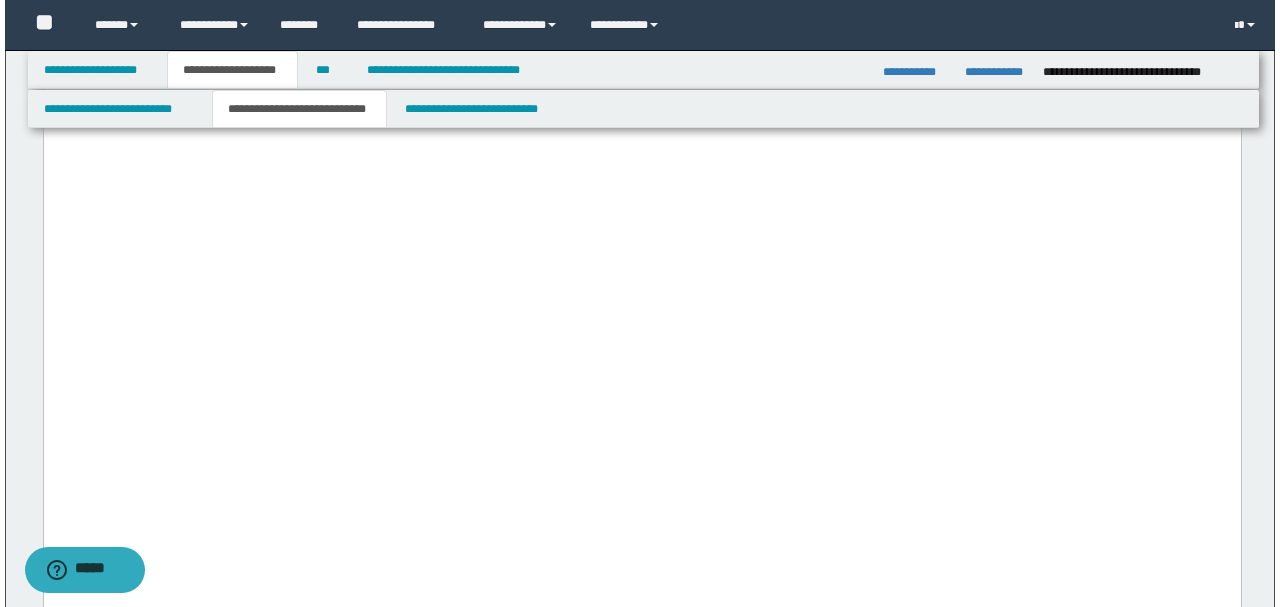 scroll, scrollTop: 4916, scrollLeft: 0, axis: vertical 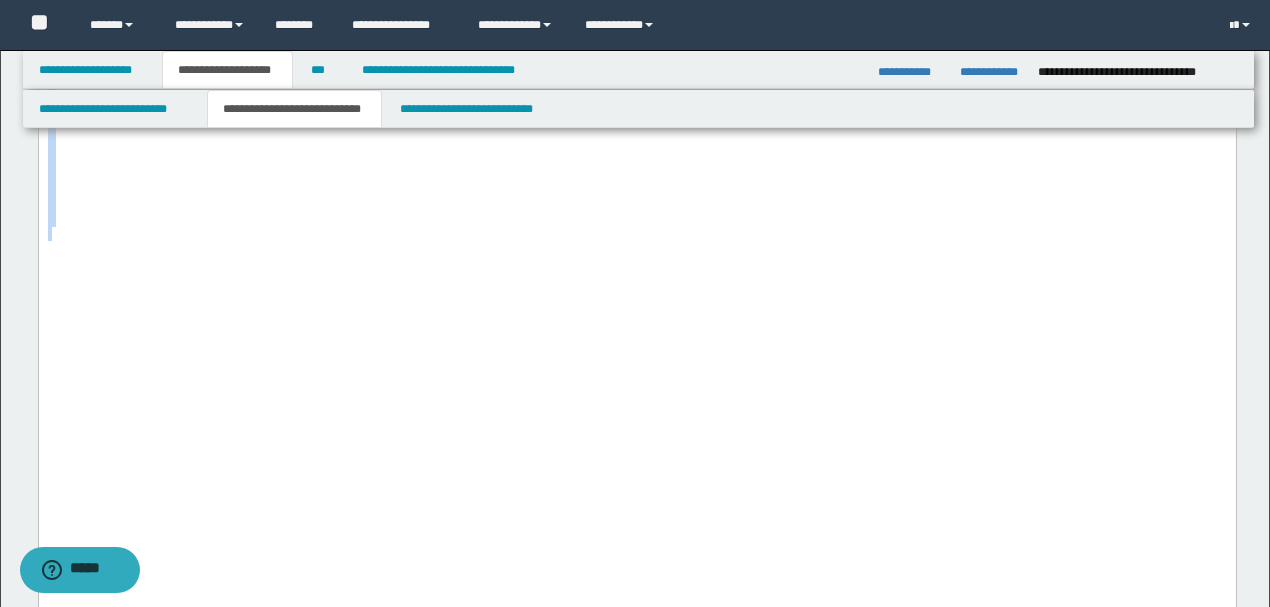 drag, startPoint x: 525, startPoint y: 318, endPoint x: 660, endPoint y: 594, distance: 307.24747 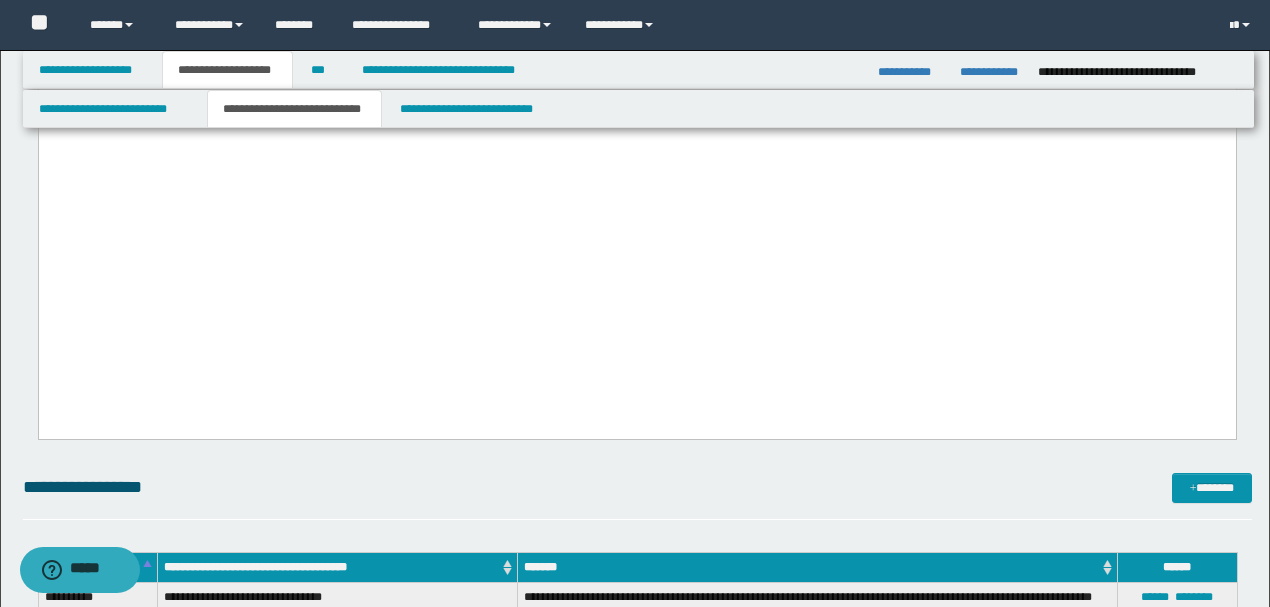 drag, startPoint x: 560, startPoint y: 305, endPoint x: 38, endPoint y: -2525, distance: 2877.7395 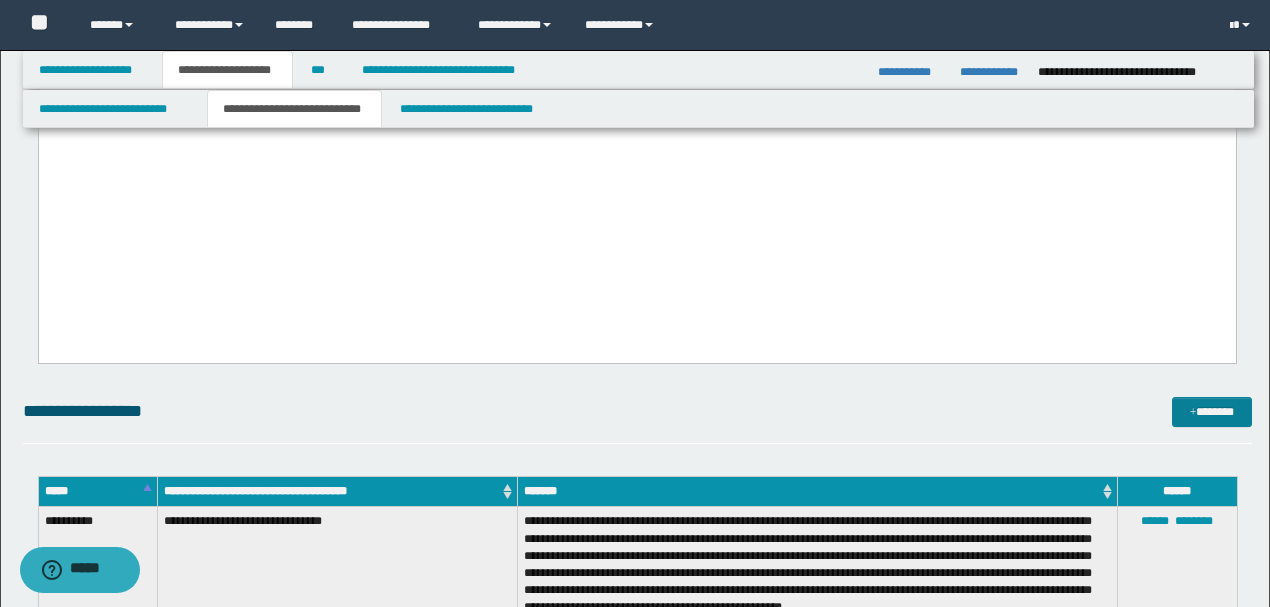 click on "*******" at bounding box center [1211, 411] 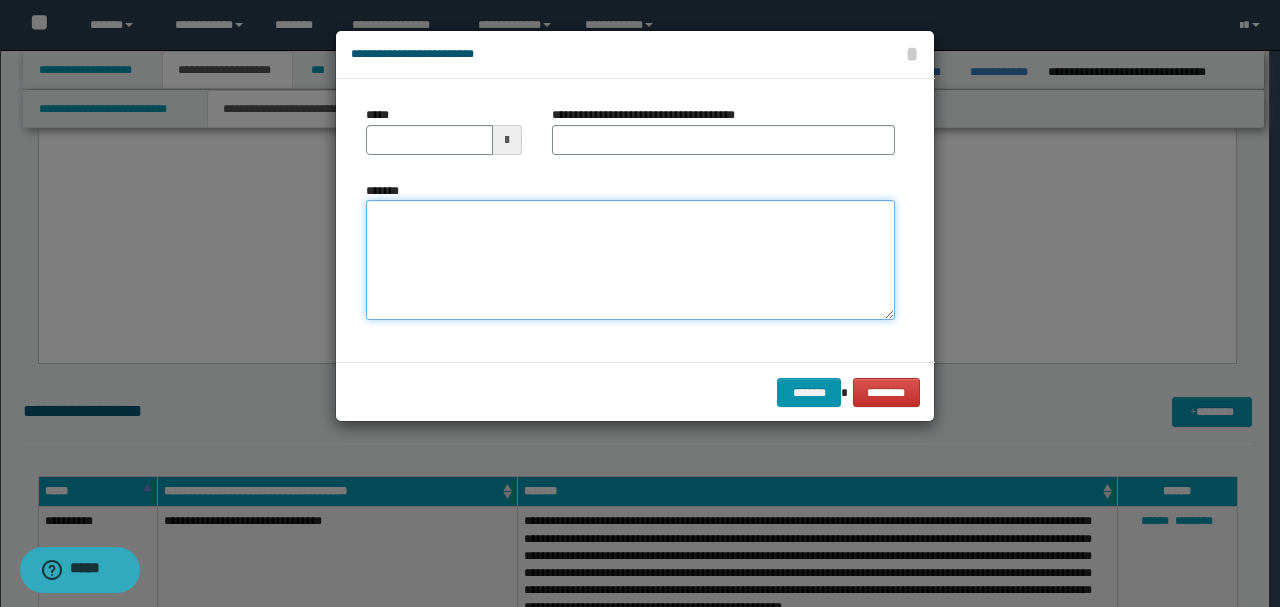 click on "*******" at bounding box center (630, 259) 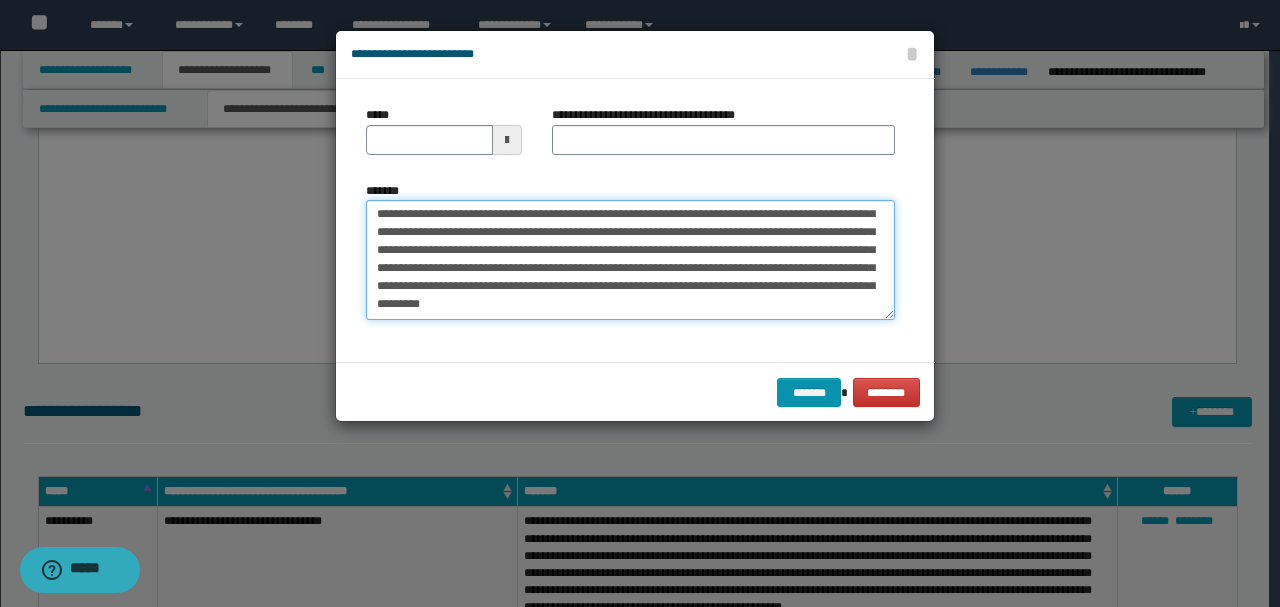 scroll, scrollTop: 0, scrollLeft: 0, axis: both 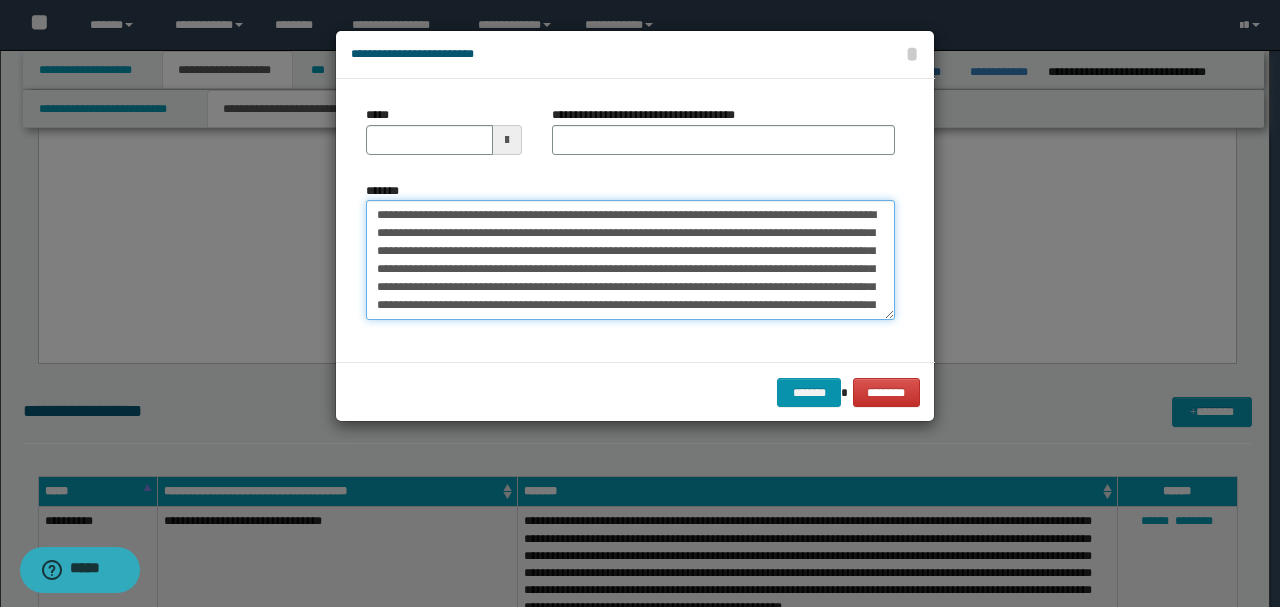 drag, startPoint x: 444, startPoint y: 208, endPoint x: 304, endPoint y: 205, distance: 140.03214 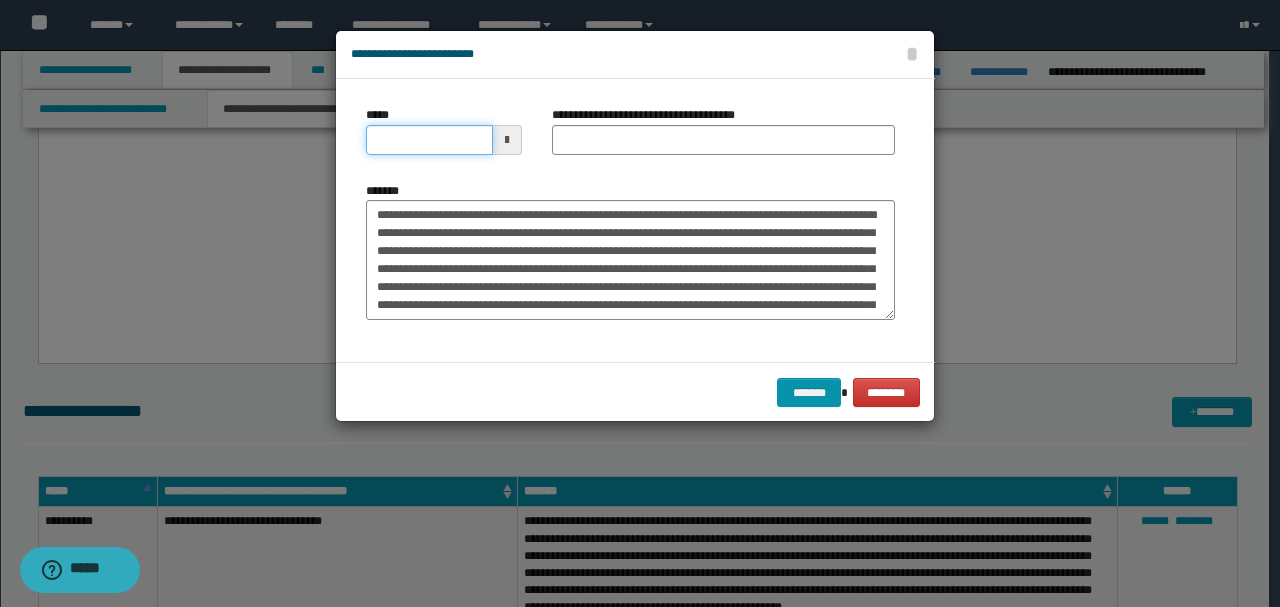click on "*****" at bounding box center [429, 140] 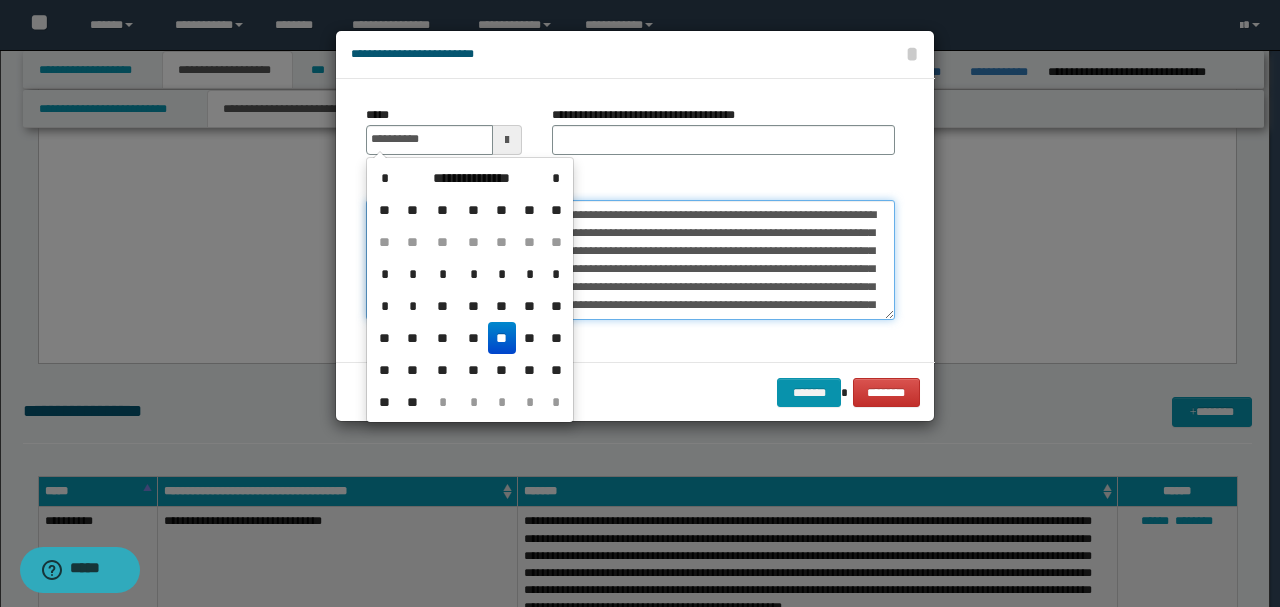 type on "**********" 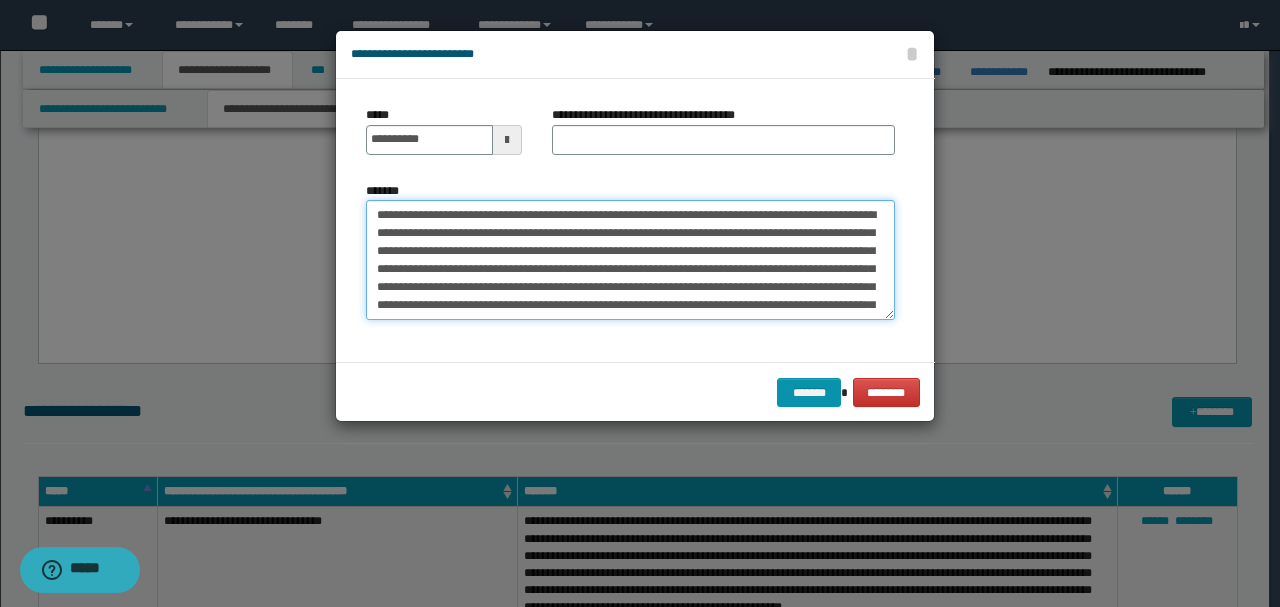 type on "**********" 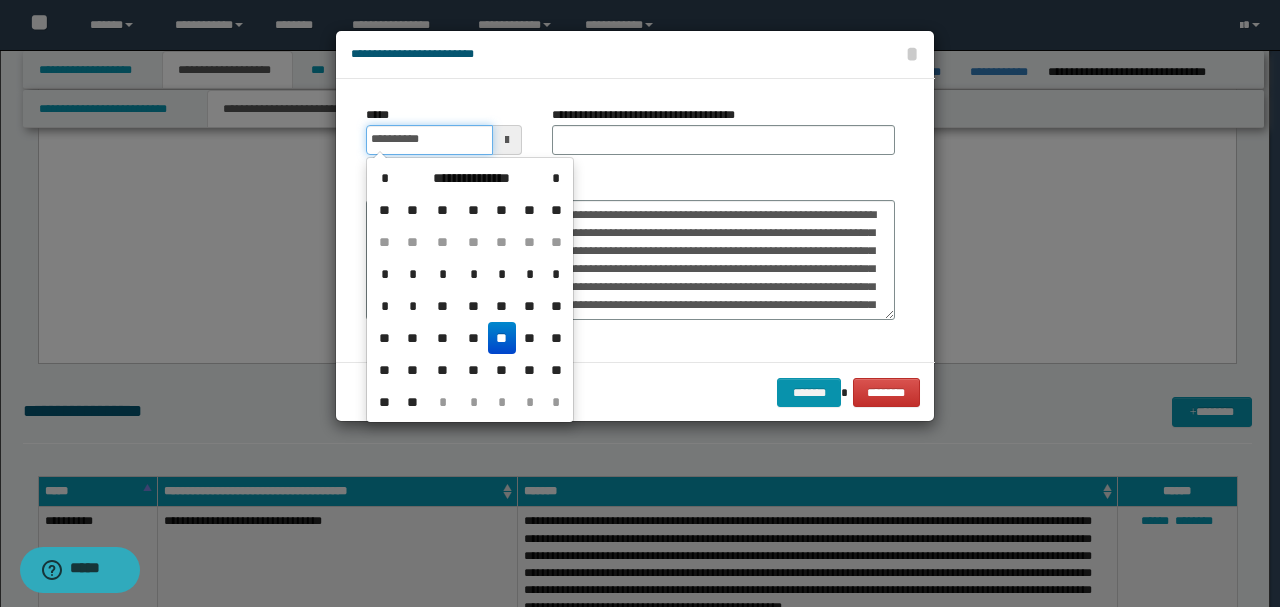drag, startPoint x: 446, startPoint y: 143, endPoint x: 293, endPoint y: 136, distance: 153.16005 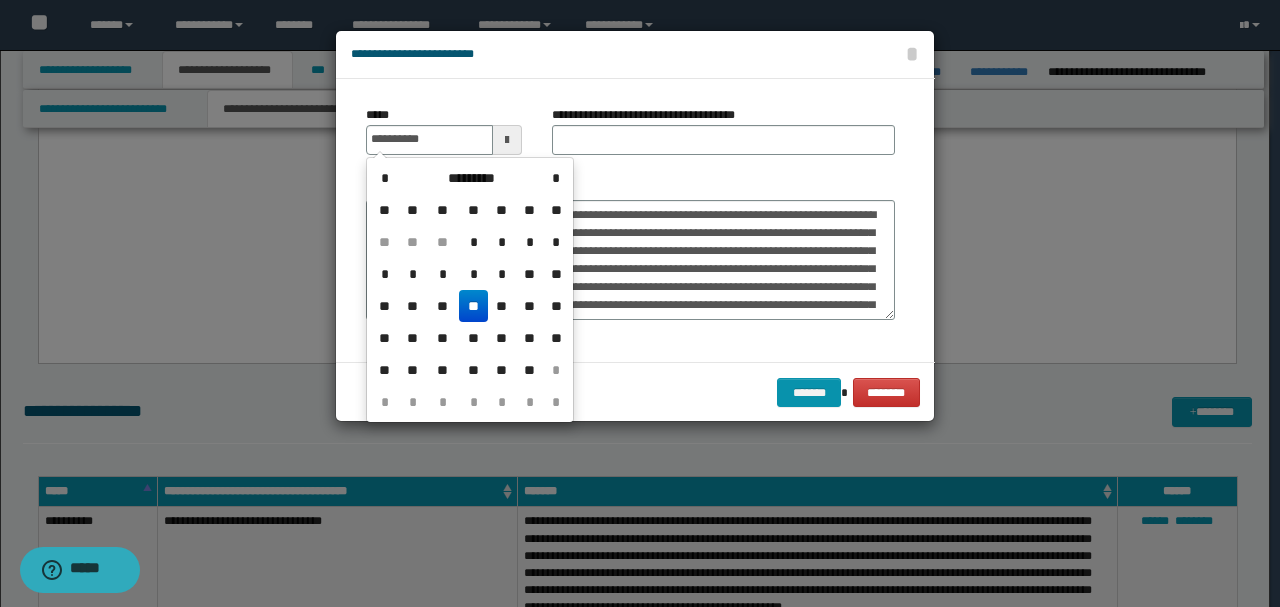 type on "**********" 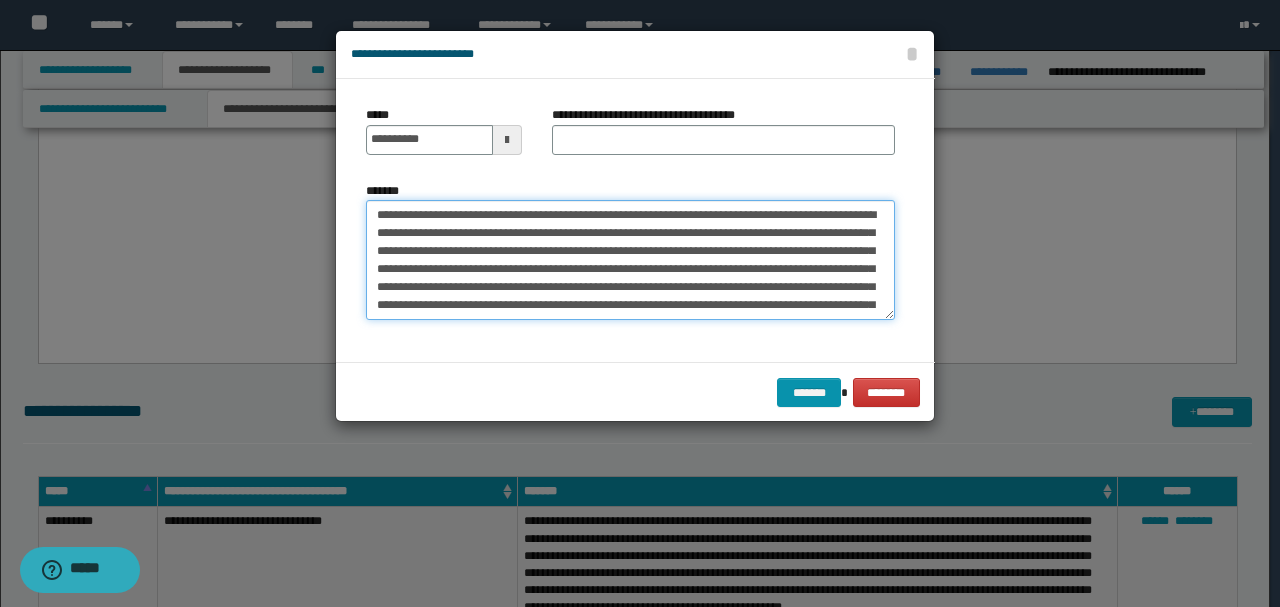 drag, startPoint x: 539, startPoint y: 214, endPoint x: 209, endPoint y: 198, distance: 330.38766 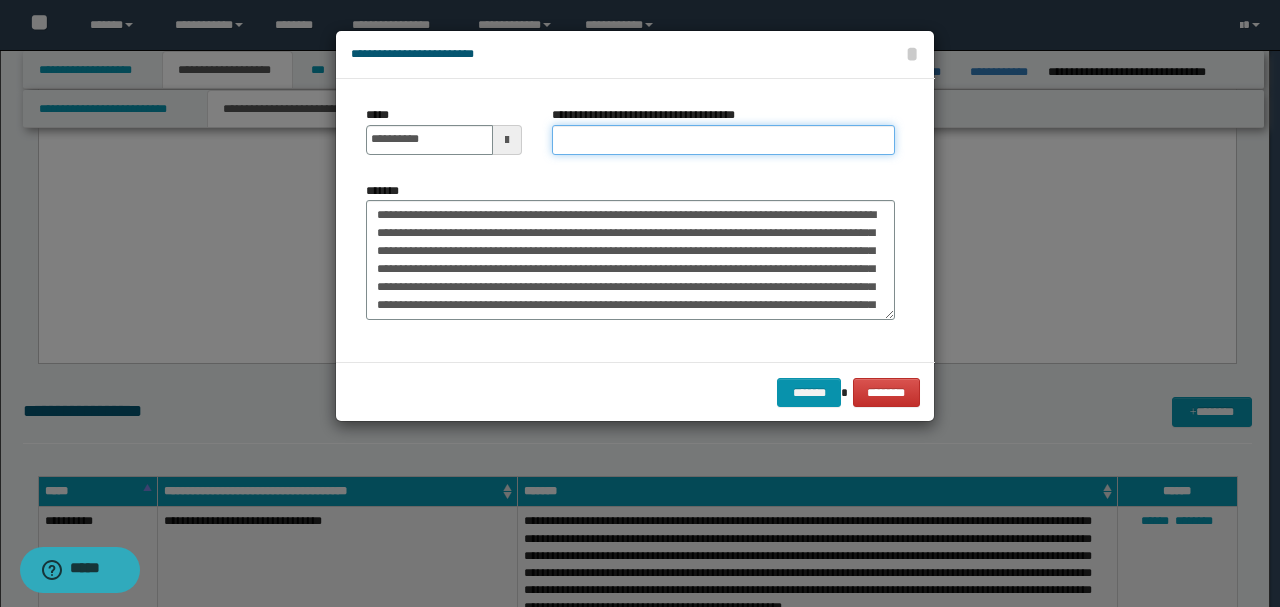 click on "**********" at bounding box center (723, 140) 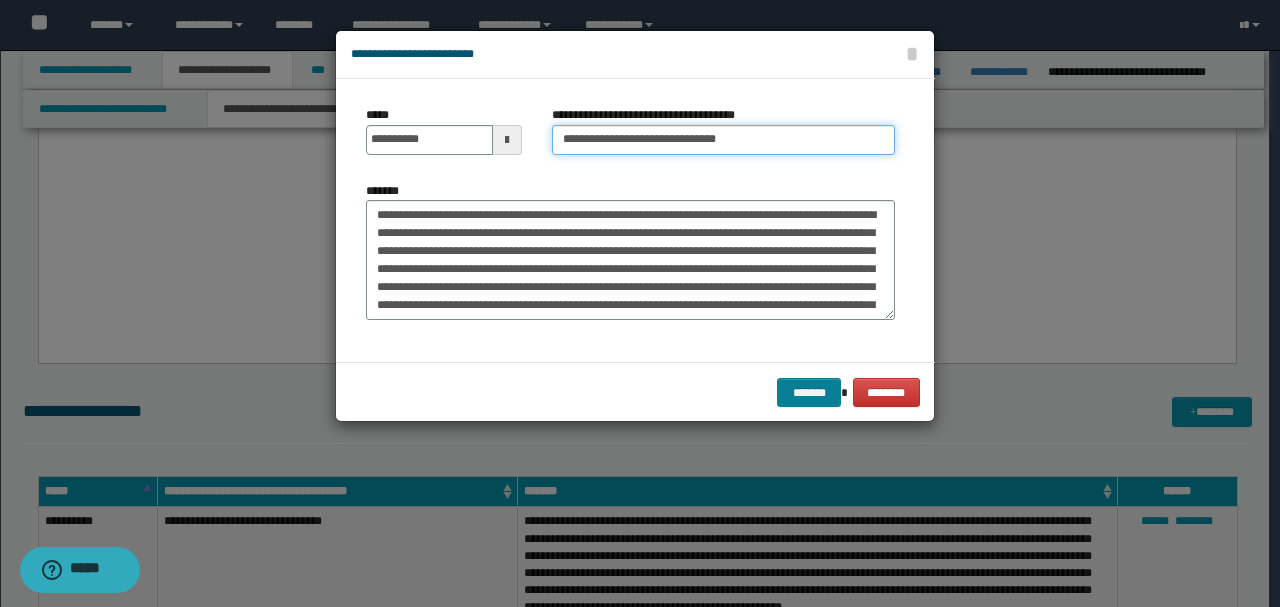 type on "**********" 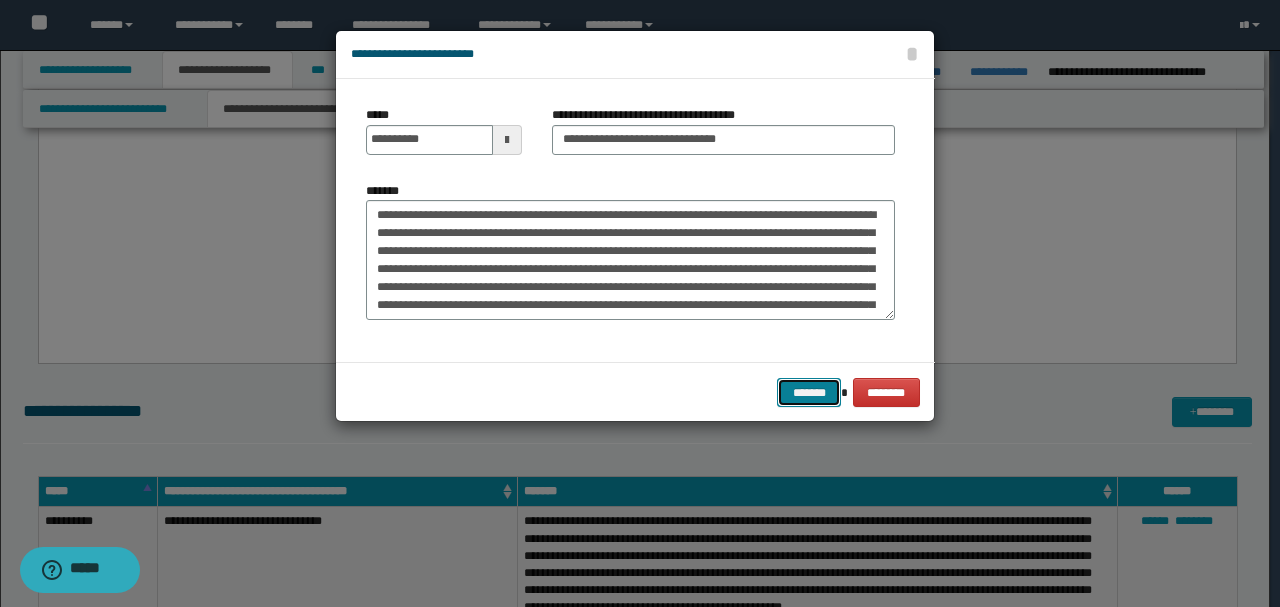 click on "*******" at bounding box center [809, 392] 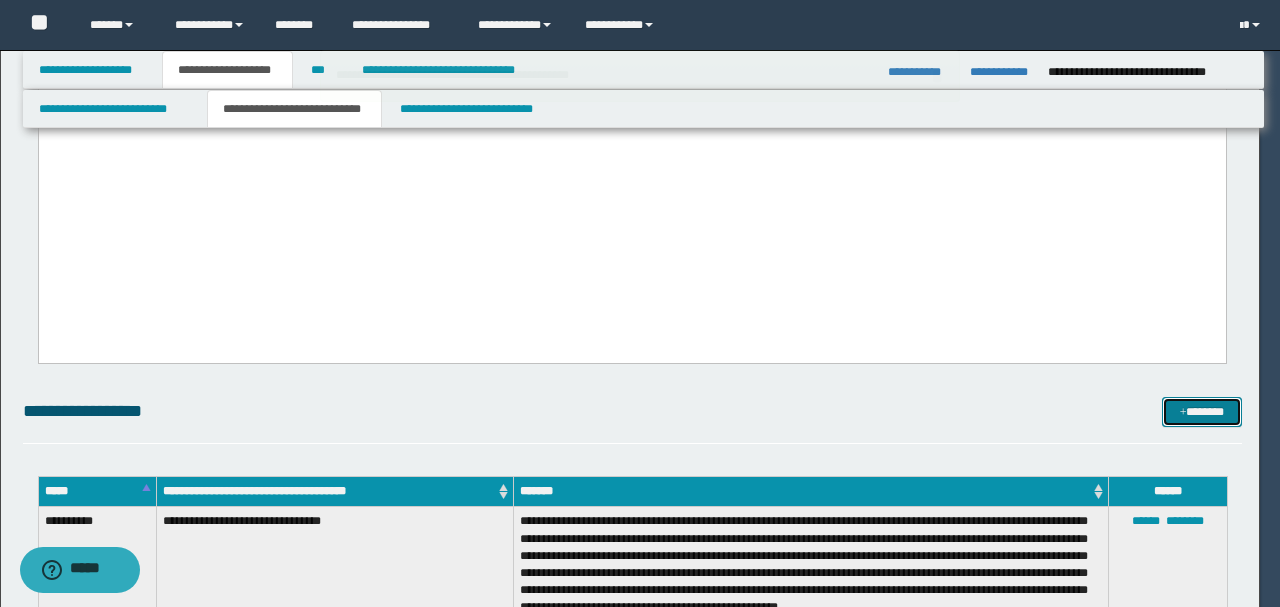 type 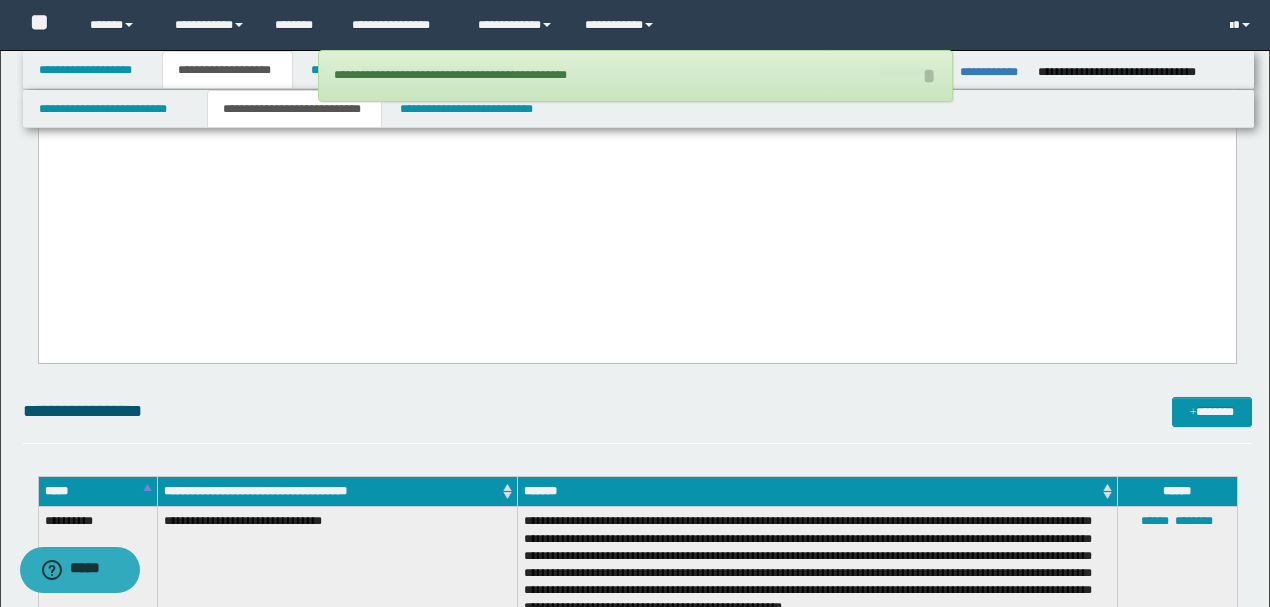 drag, startPoint x: 0, startPoint y: 171, endPoint x: 38, endPoint y: -2606, distance: 2777.26 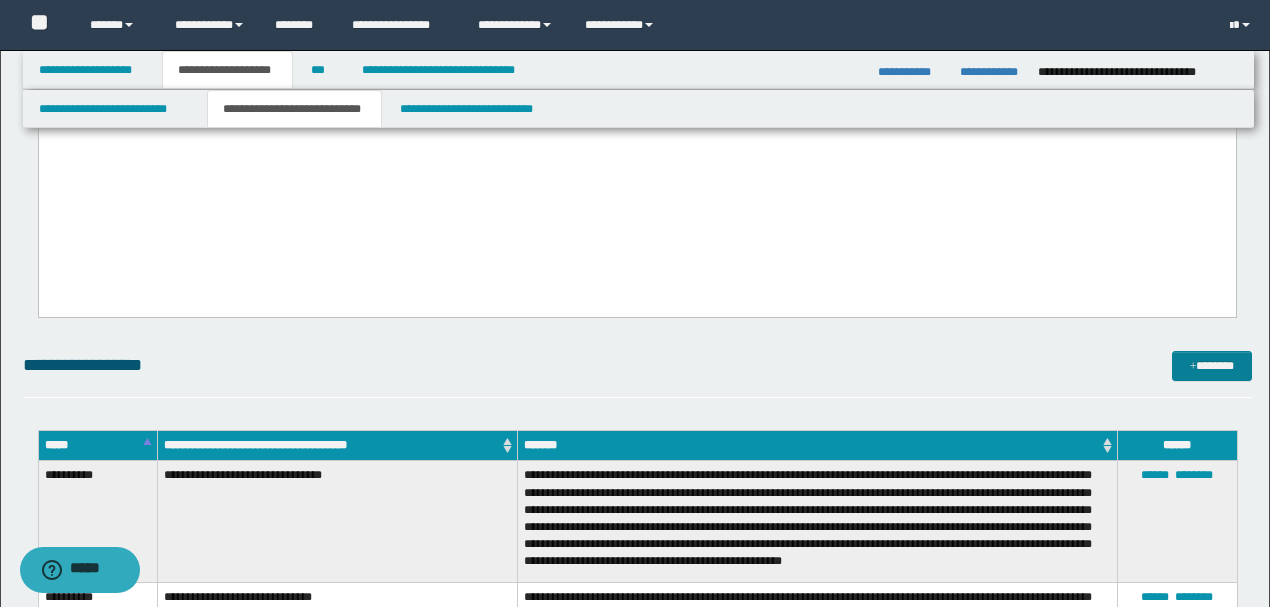 drag, startPoint x: 1210, startPoint y: 366, endPoint x: 536, endPoint y: 3026, distance: 2744.062 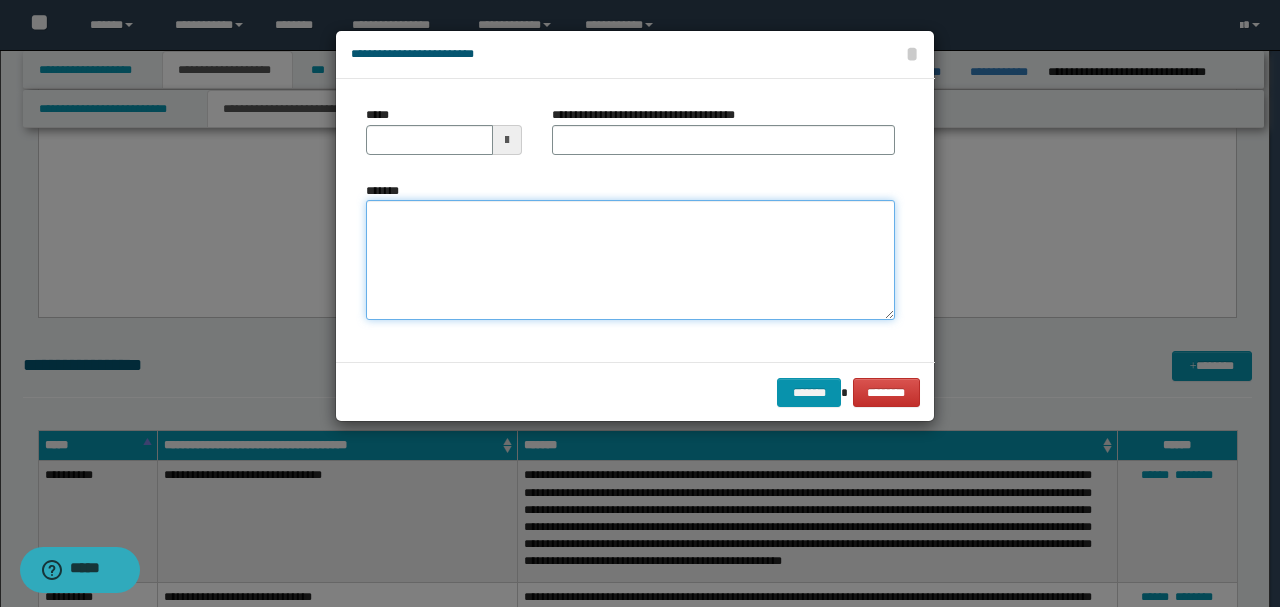 click on "*******" at bounding box center (630, 259) 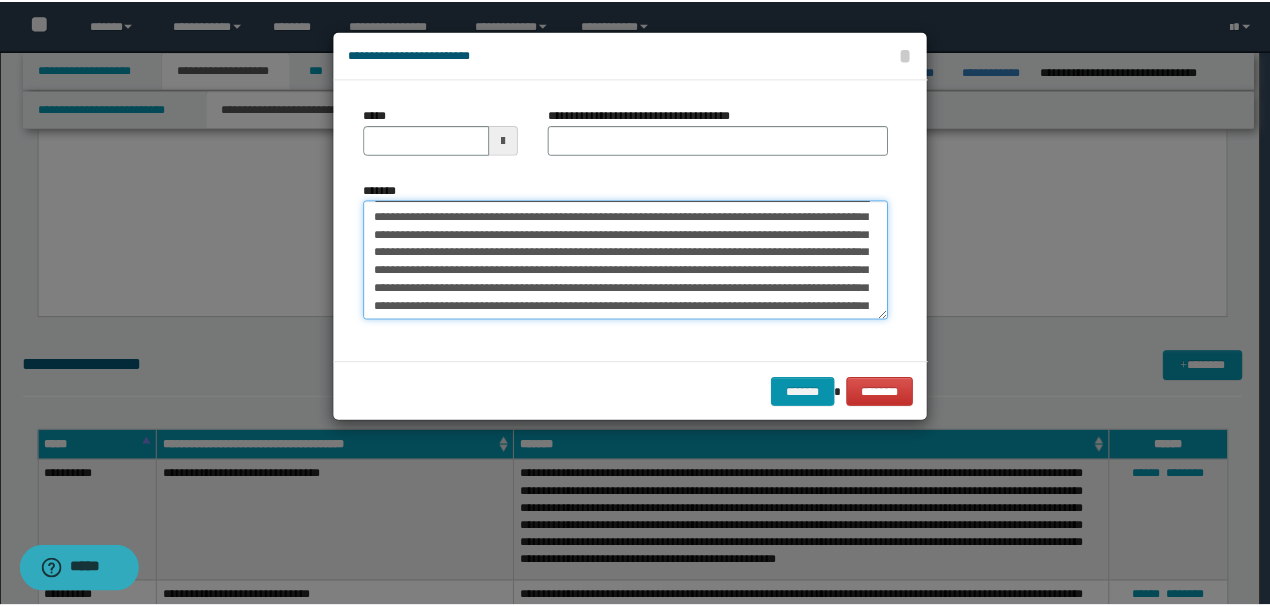 scroll, scrollTop: 0, scrollLeft: 0, axis: both 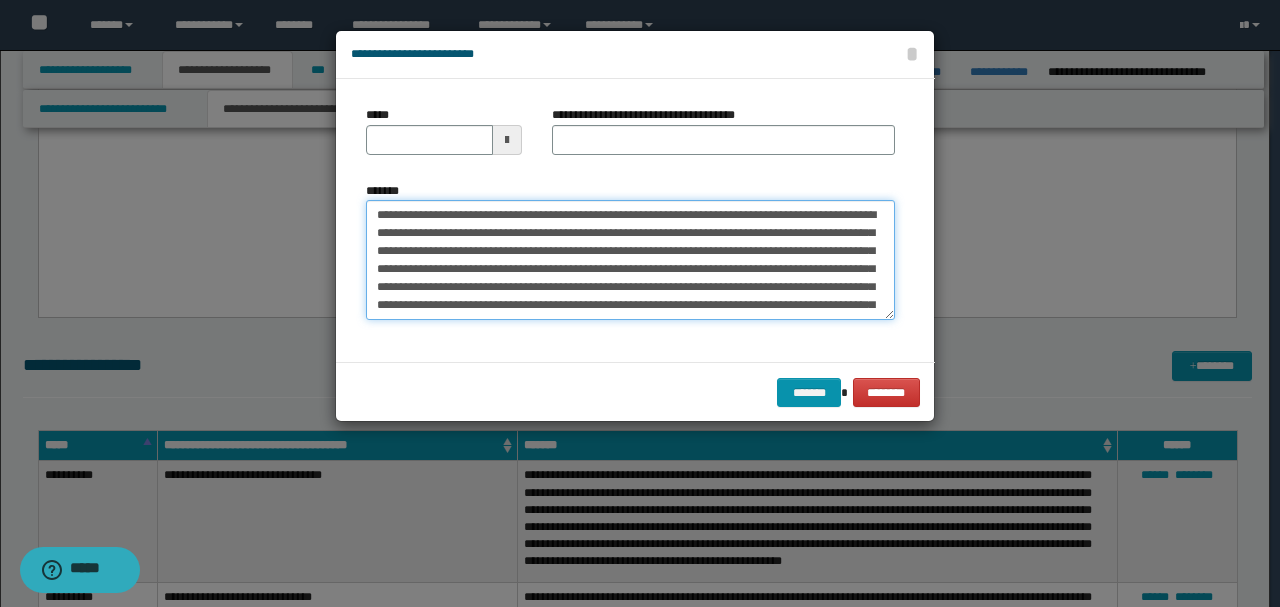 drag, startPoint x: 442, startPoint y: 207, endPoint x: 203, endPoint y: 186, distance: 239.92082 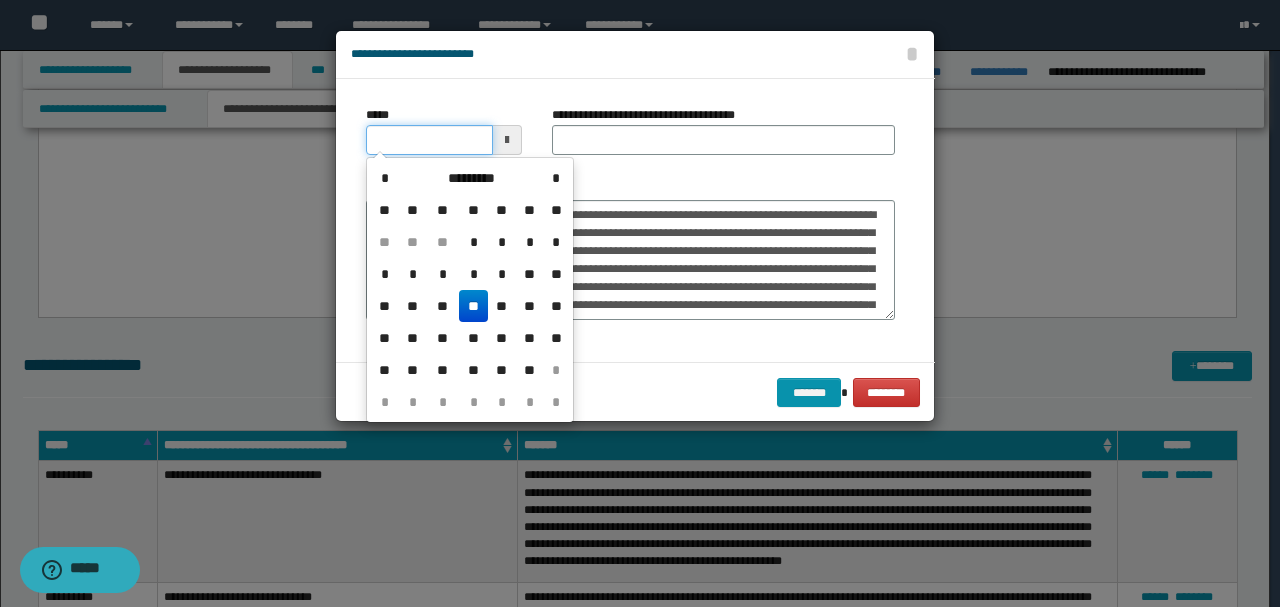 click on "*****" at bounding box center [429, 140] 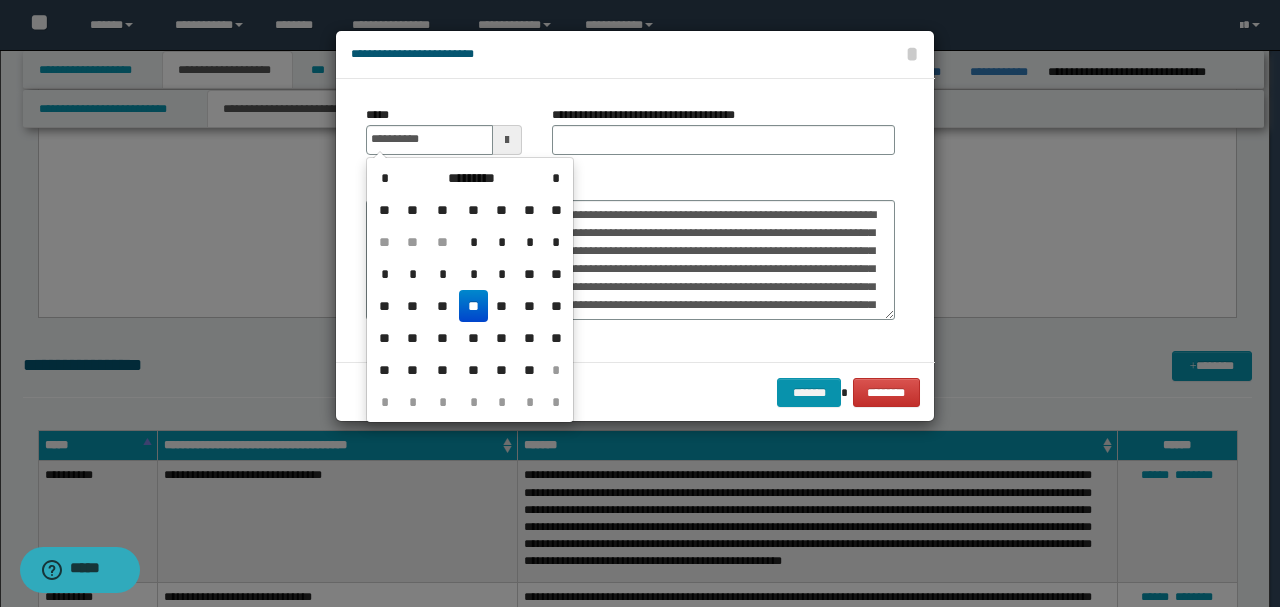 type on "**********" 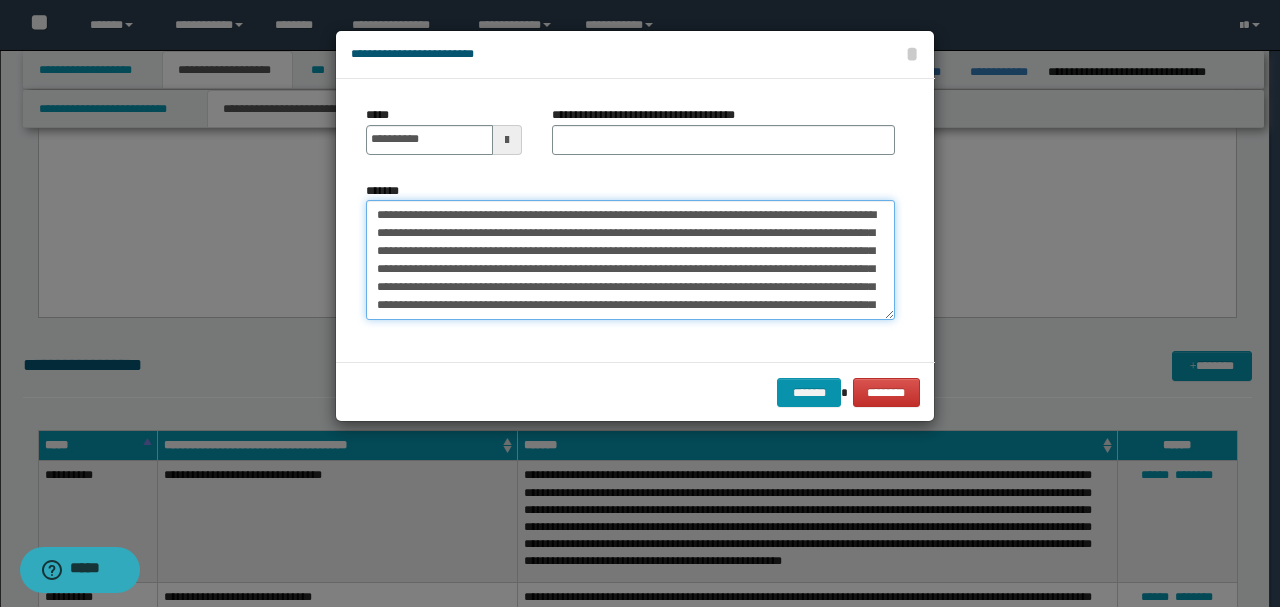 drag, startPoint x: 583, startPoint y: 210, endPoint x: 124, endPoint y: 189, distance: 459.48013 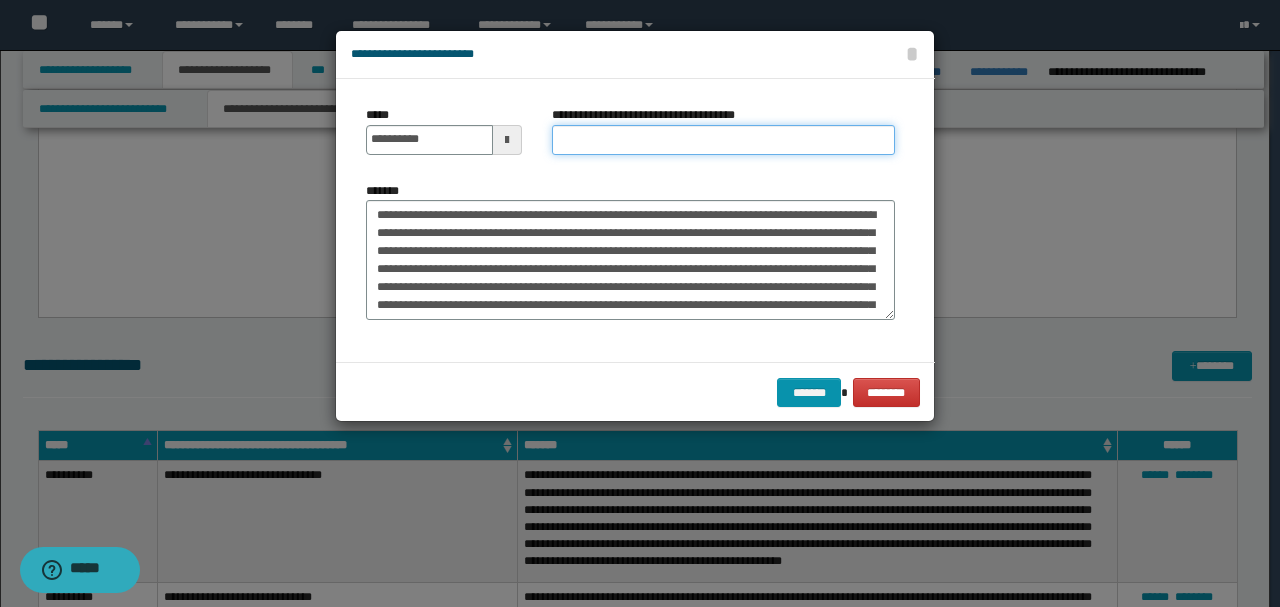 click on "**********" at bounding box center (723, 140) 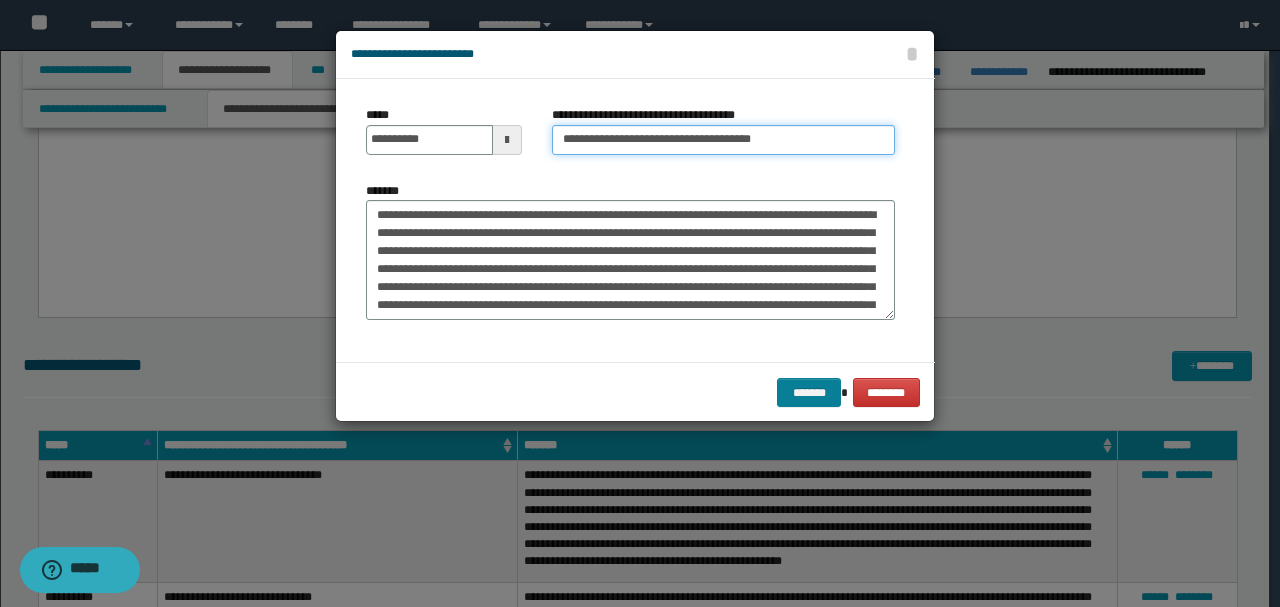 type on "**********" 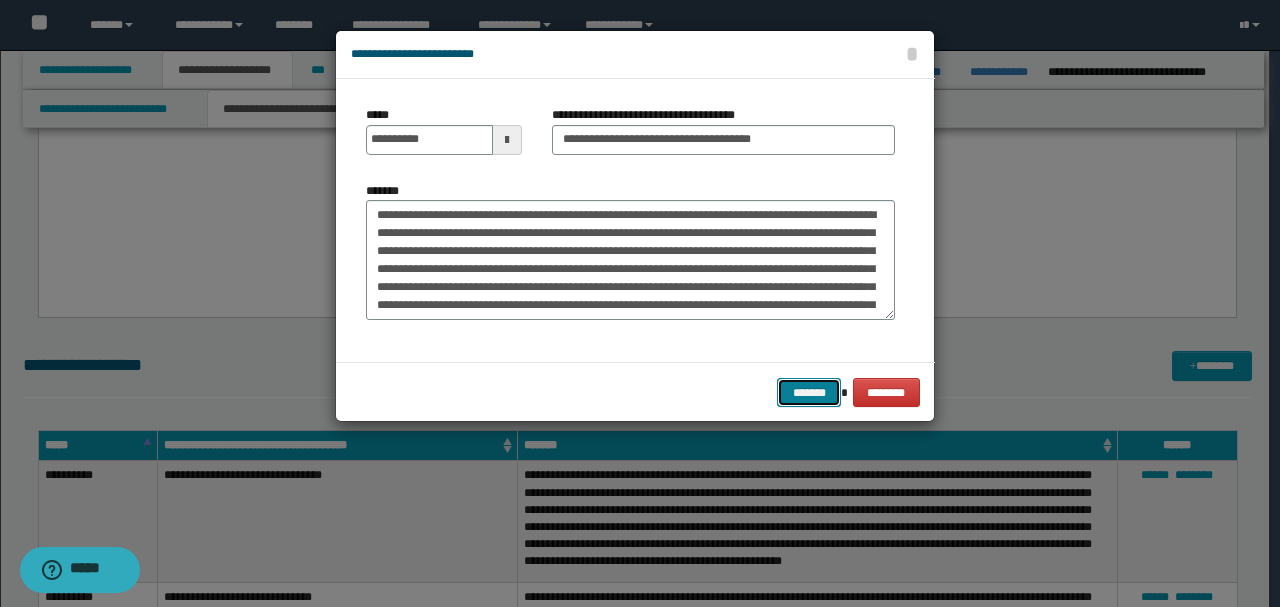 click on "*******" at bounding box center [809, 392] 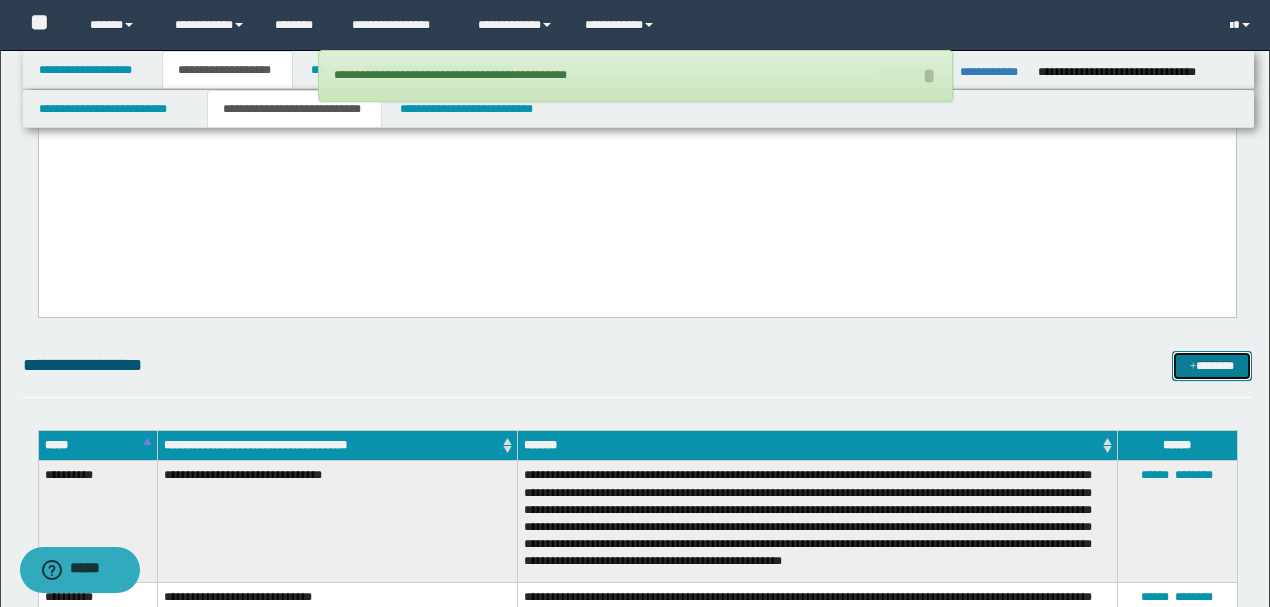scroll, scrollTop: 4516, scrollLeft: 0, axis: vertical 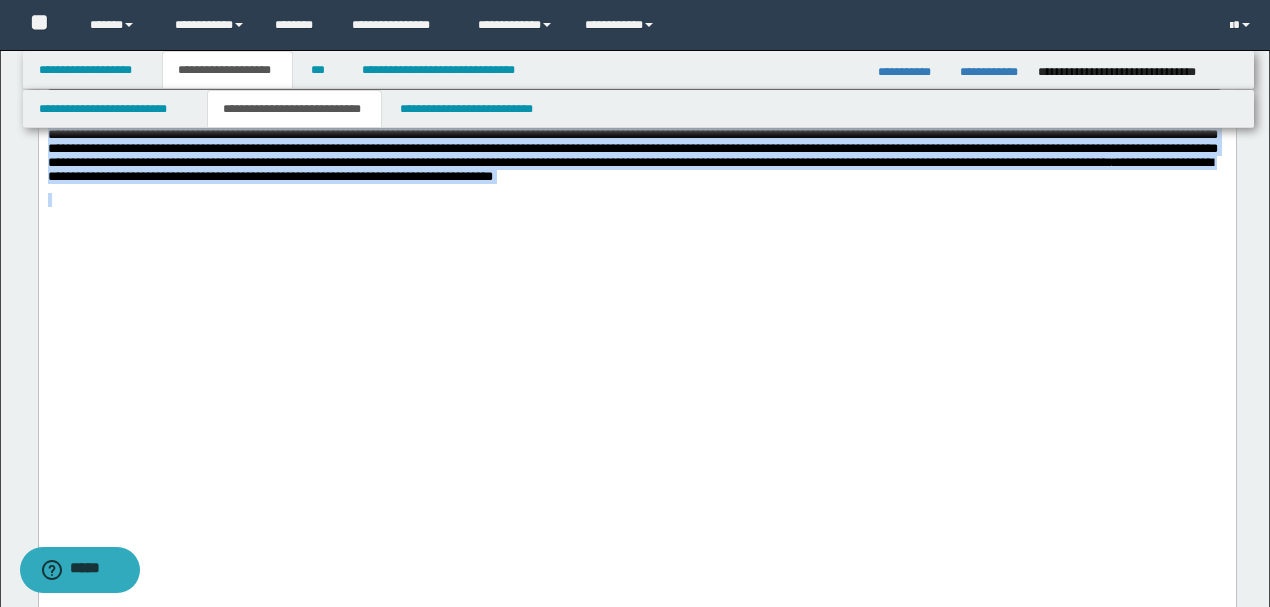 drag, startPoint x: 479, startPoint y: 471, endPoint x: 38, endPoint y: -1982, distance: 2492.3262 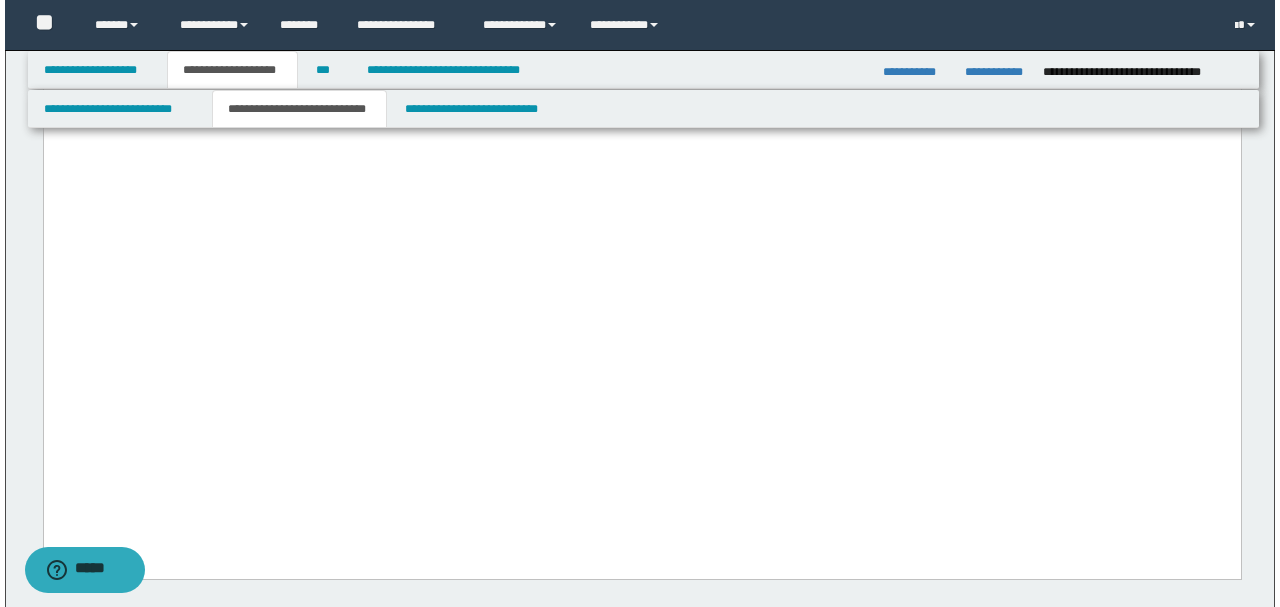 scroll, scrollTop: 4650, scrollLeft: 0, axis: vertical 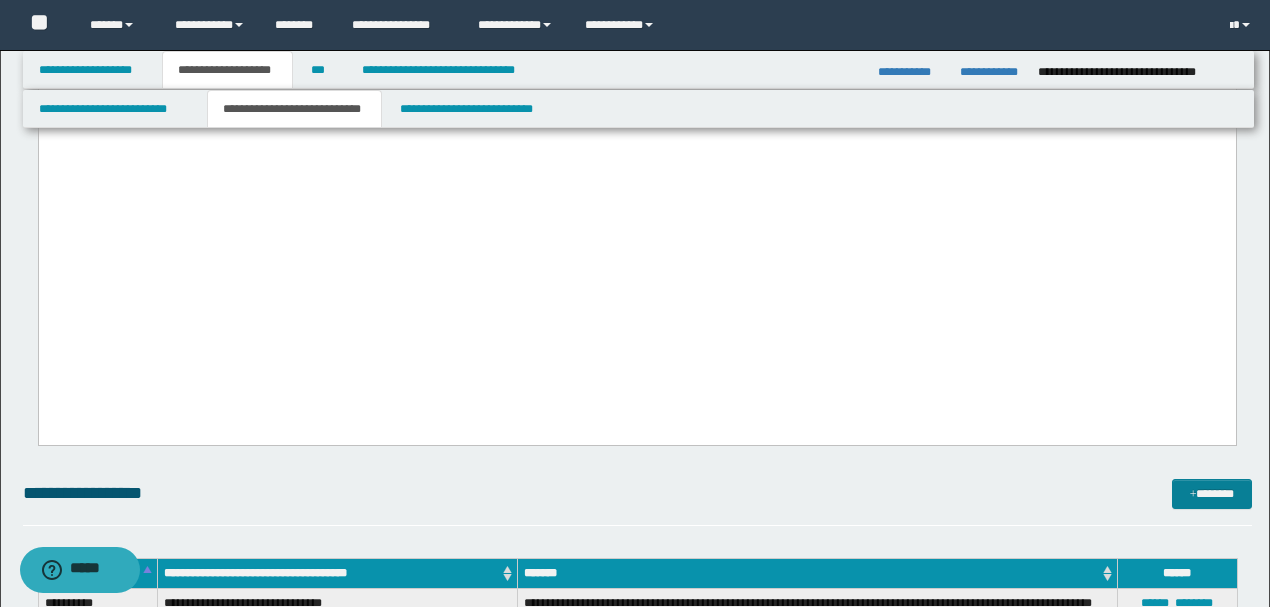 click on "*******" at bounding box center (1211, 493) 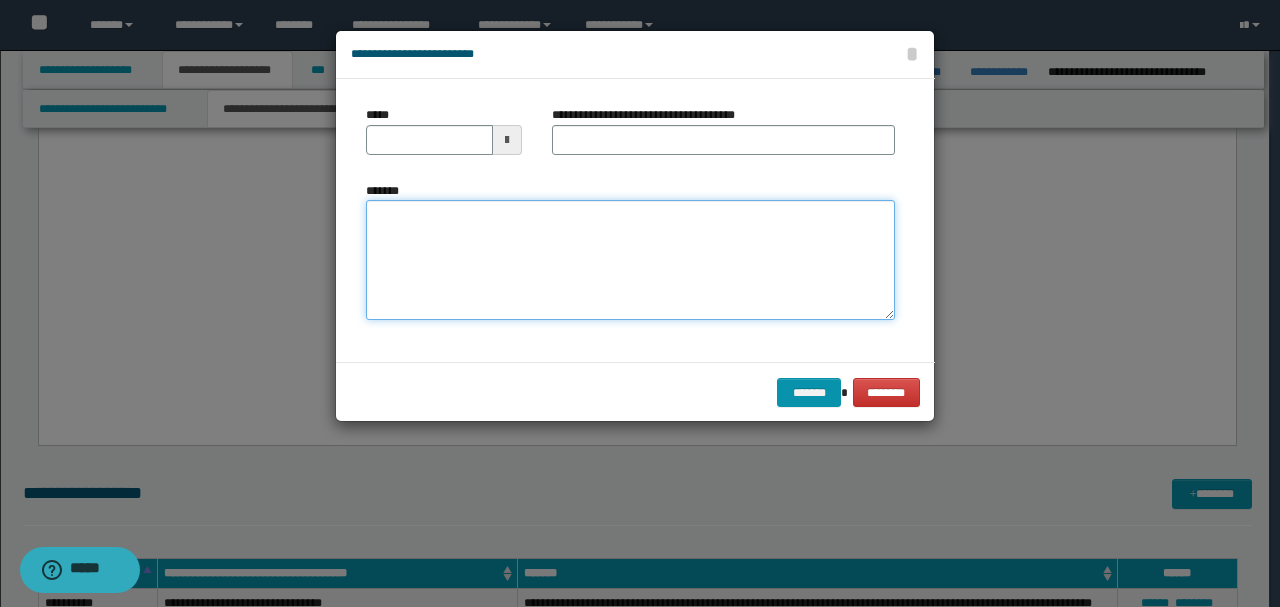 click on "*******" at bounding box center [630, 259] 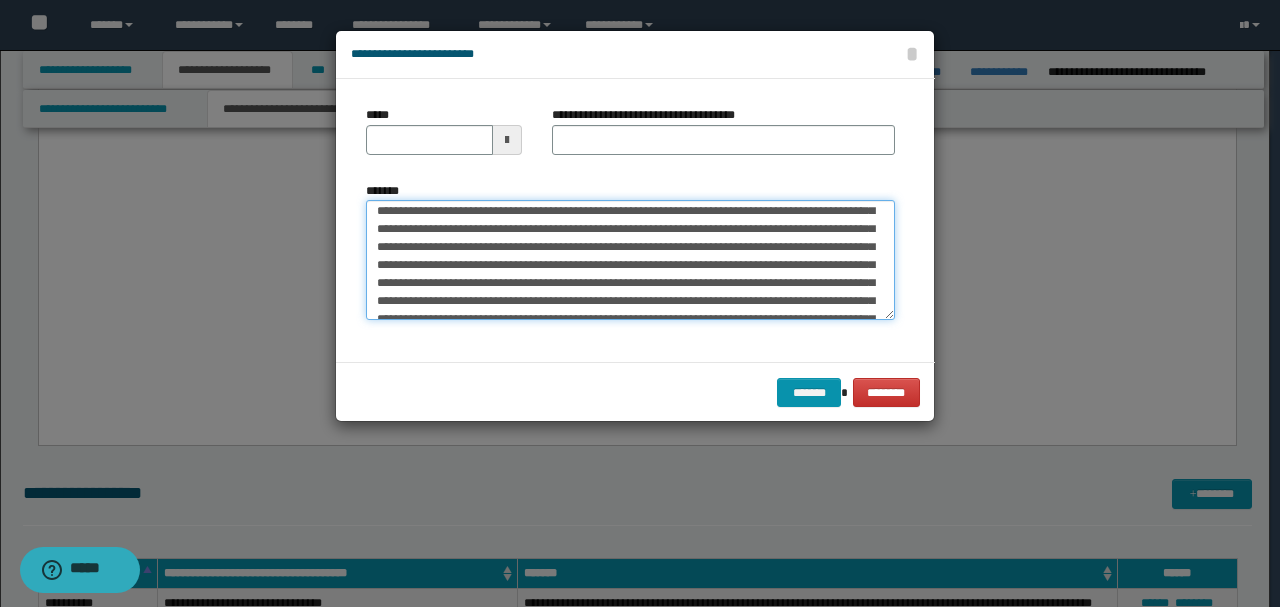 scroll, scrollTop: 0, scrollLeft: 0, axis: both 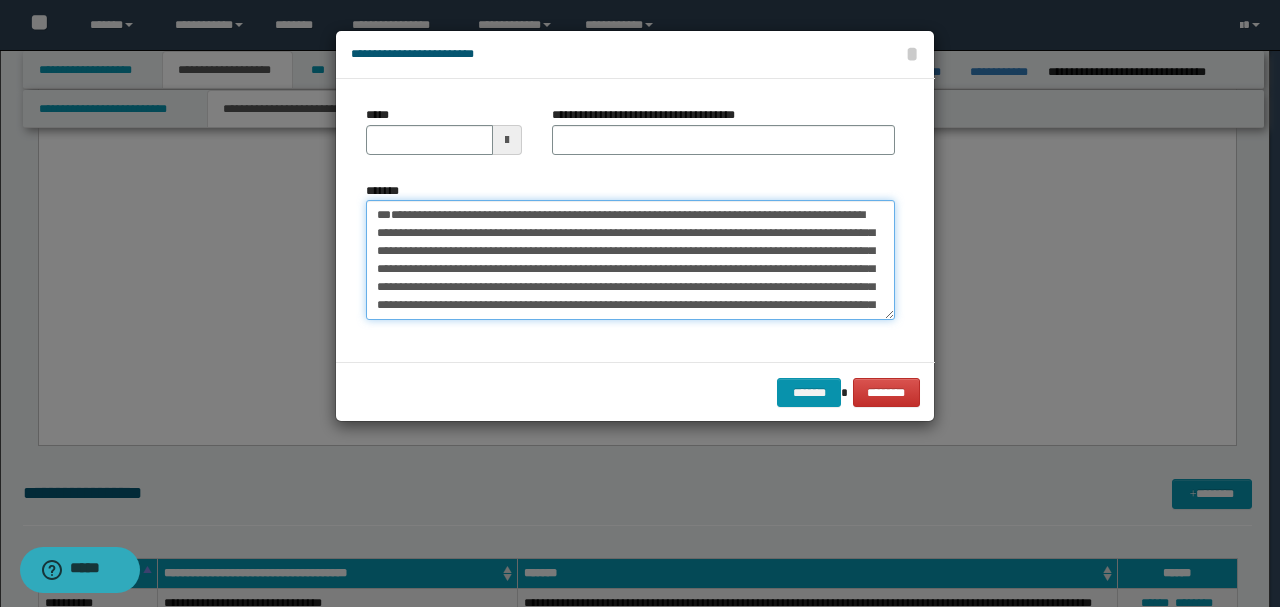 drag, startPoint x: 447, startPoint y: 250, endPoint x: 304, endPoint y: 196, distance: 152.85614 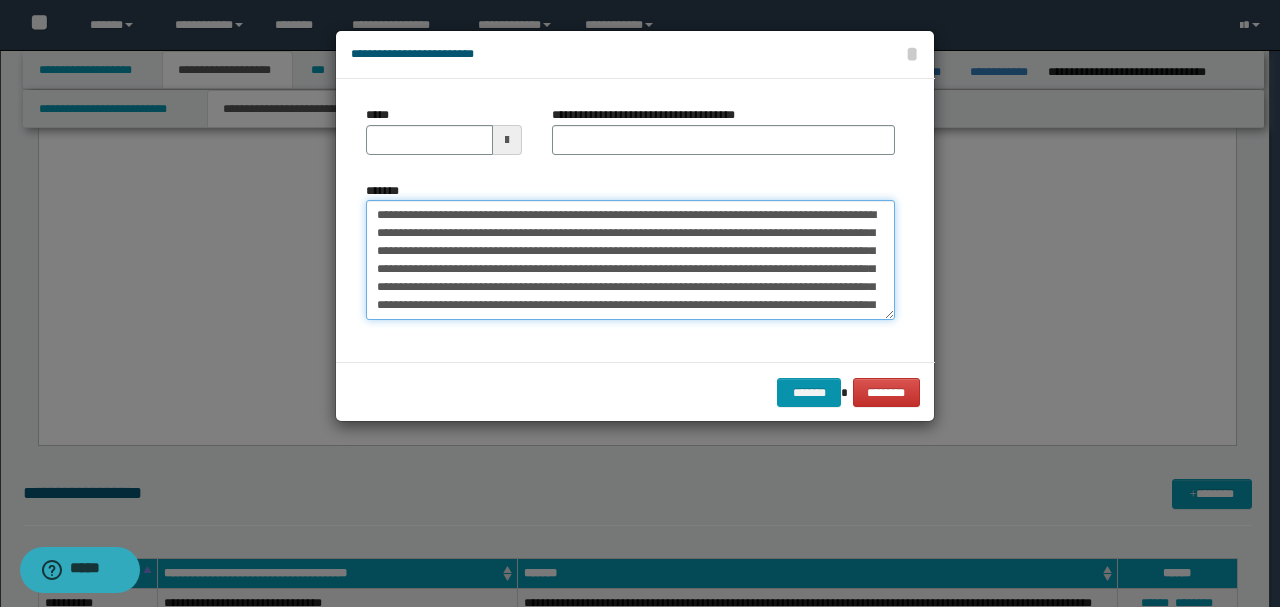 type on "**********" 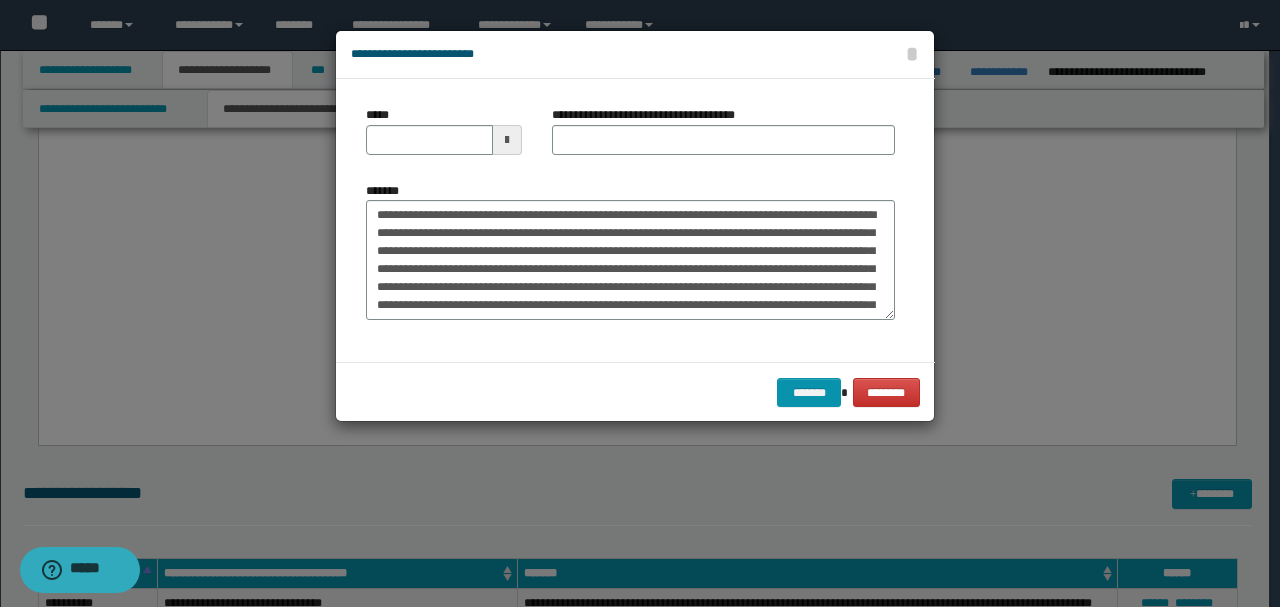 click on "*****" at bounding box center [444, 138] 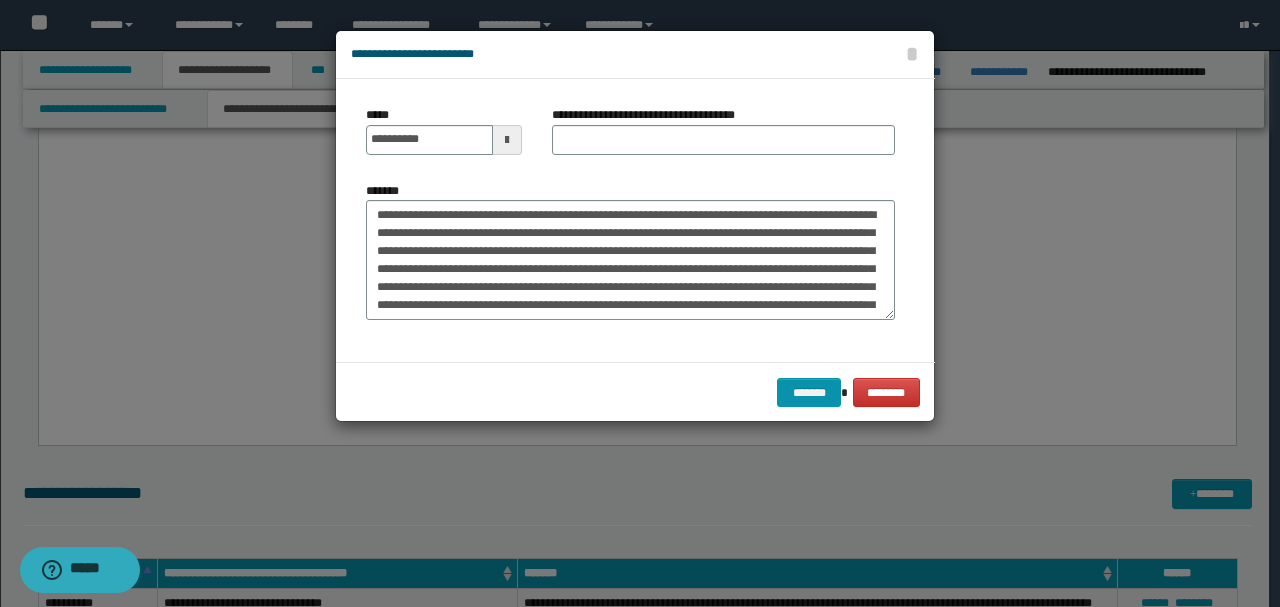 click on "*******" at bounding box center [630, 251] 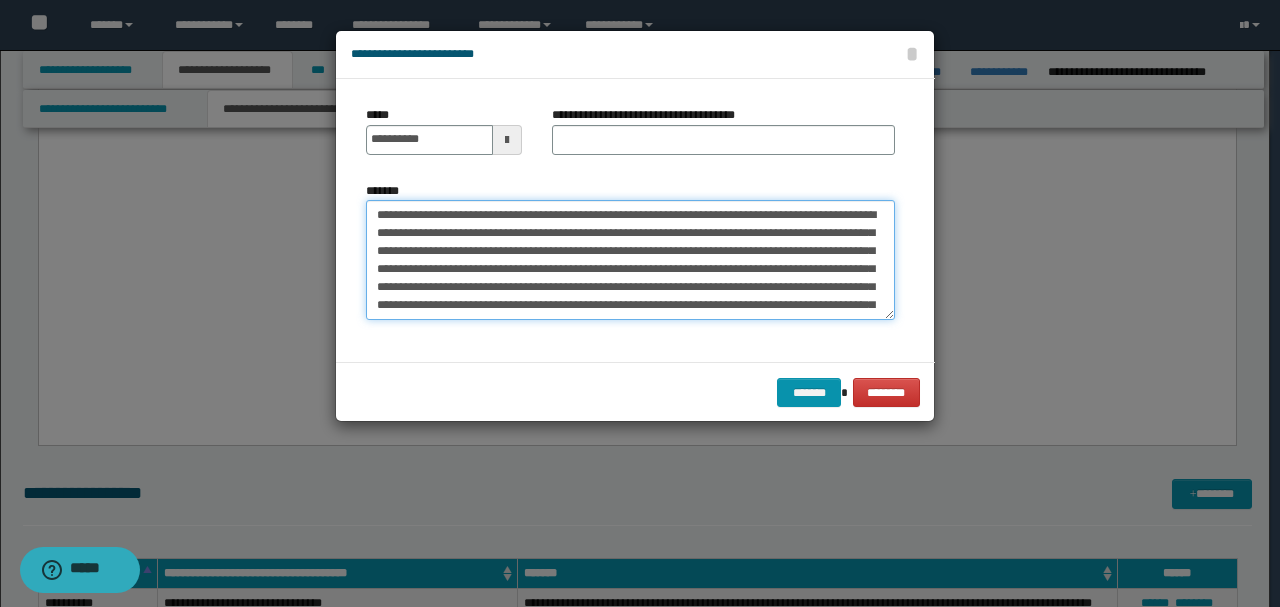 drag, startPoint x: 531, startPoint y: 213, endPoint x: 162, endPoint y: 178, distance: 370.6562 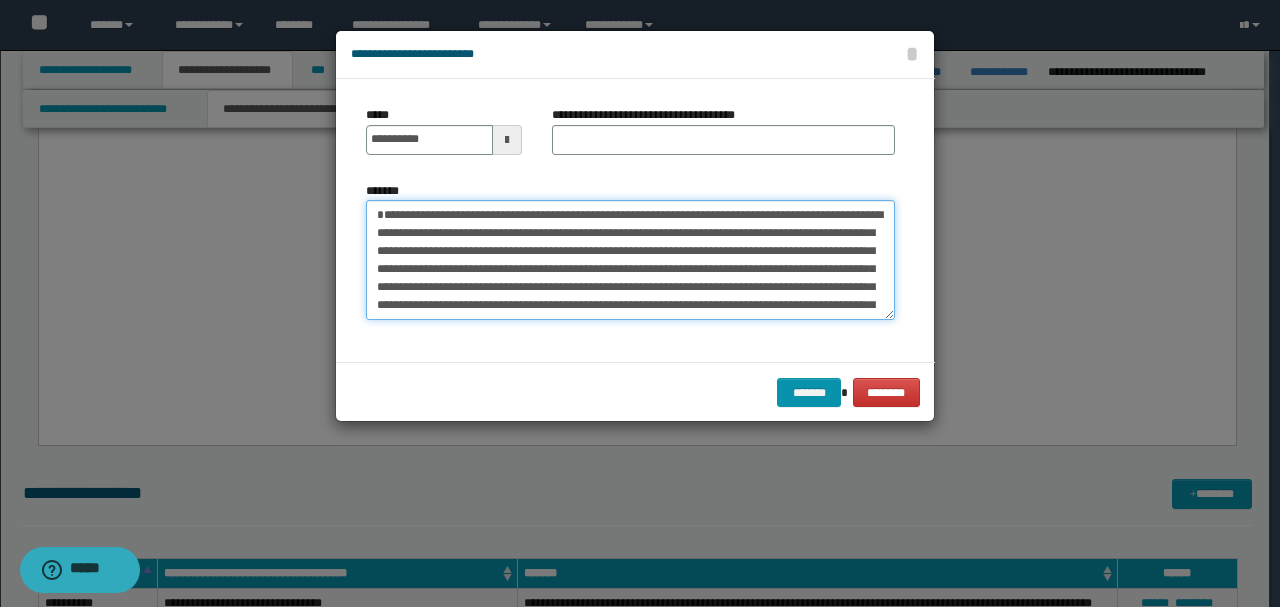 type on "**********" 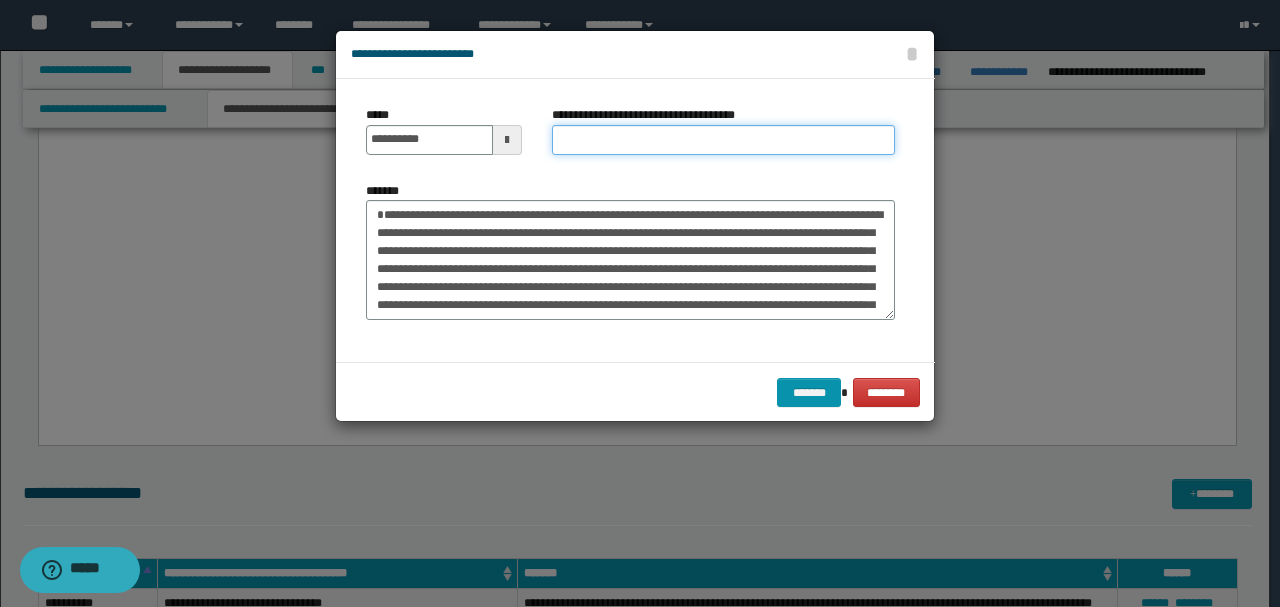 click on "**********" at bounding box center [723, 140] 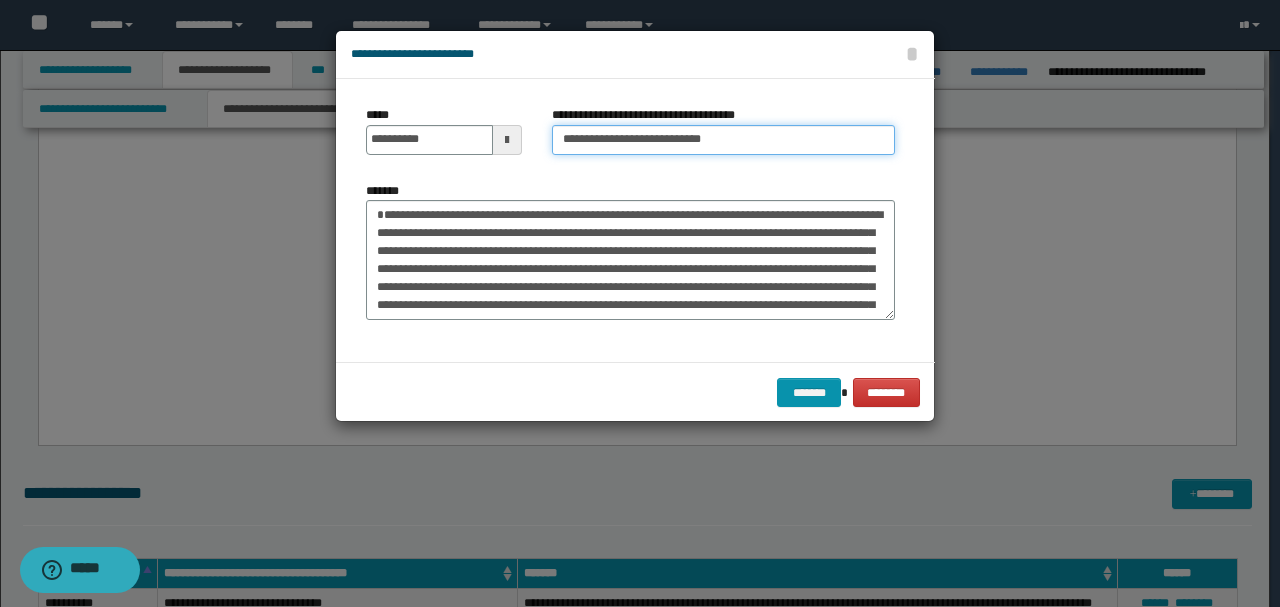 type on "**********" 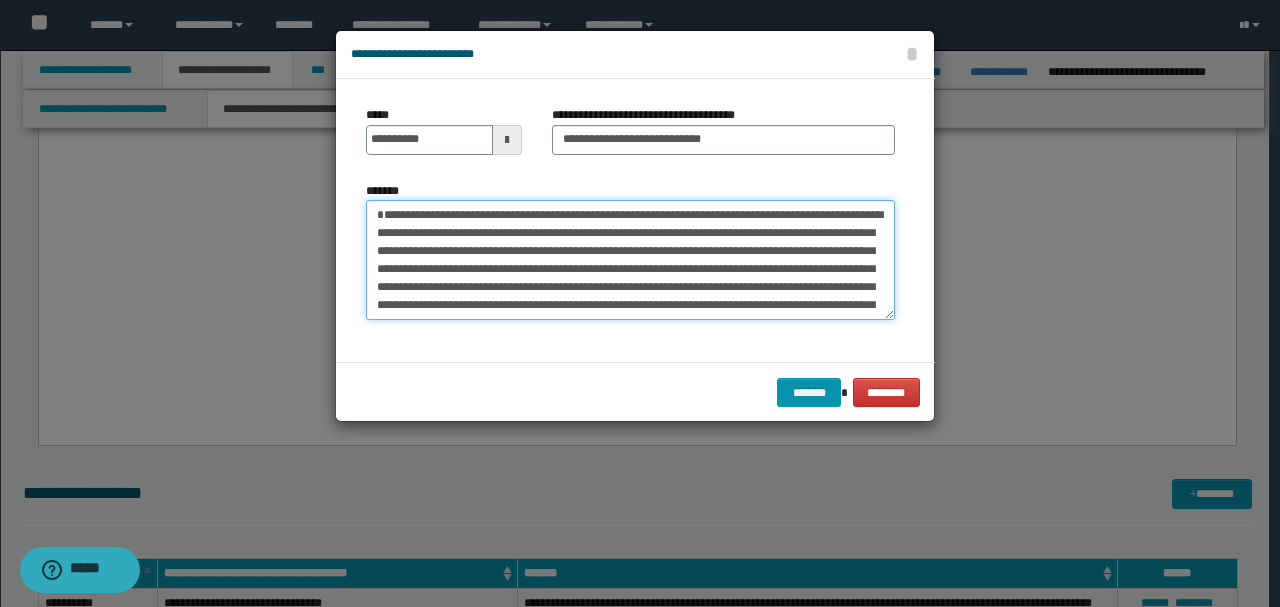 click on "*******" at bounding box center [630, 259] 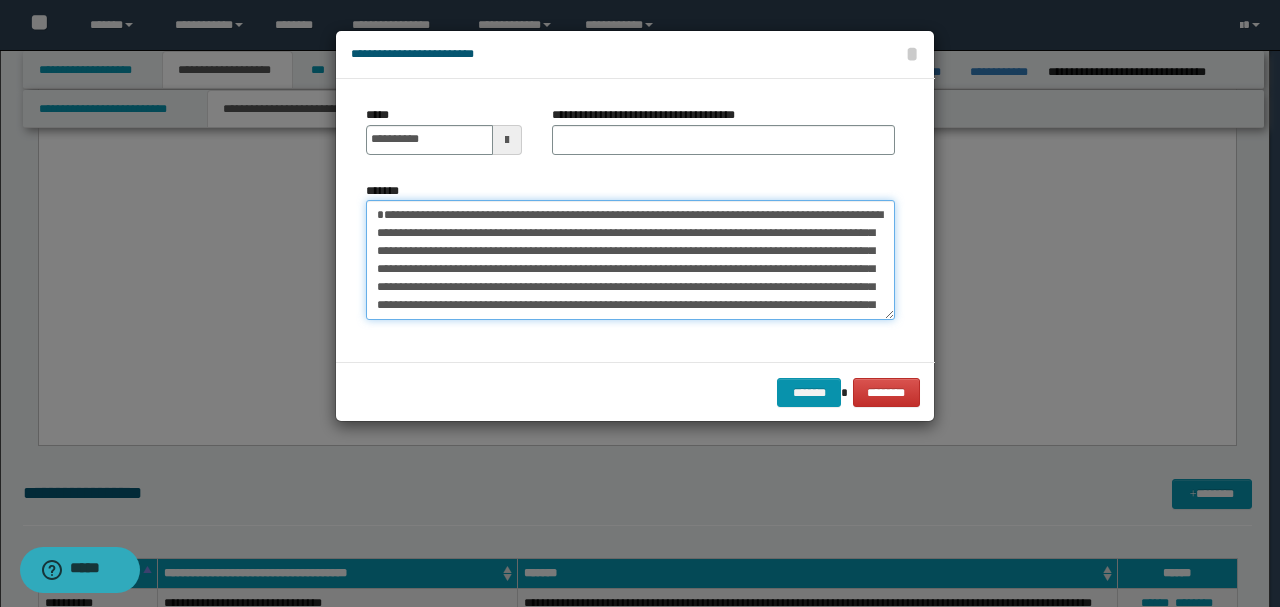 type 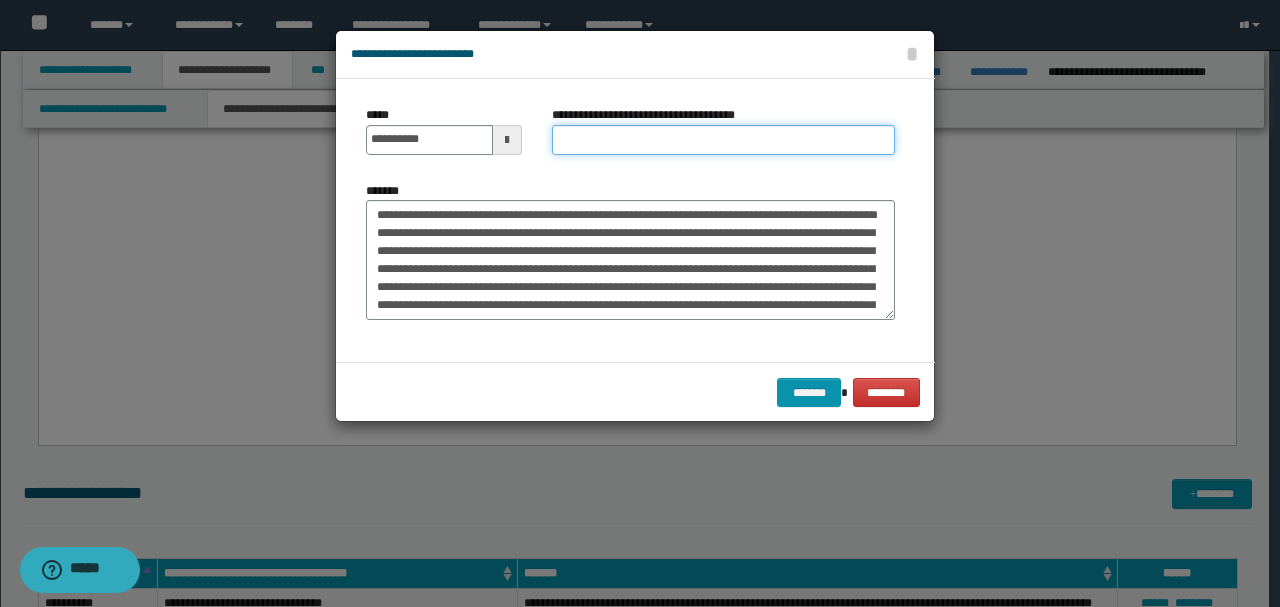 drag, startPoint x: 661, startPoint y: 133, endPoint x: 636, endPoint y: 149, distance: 29.681644 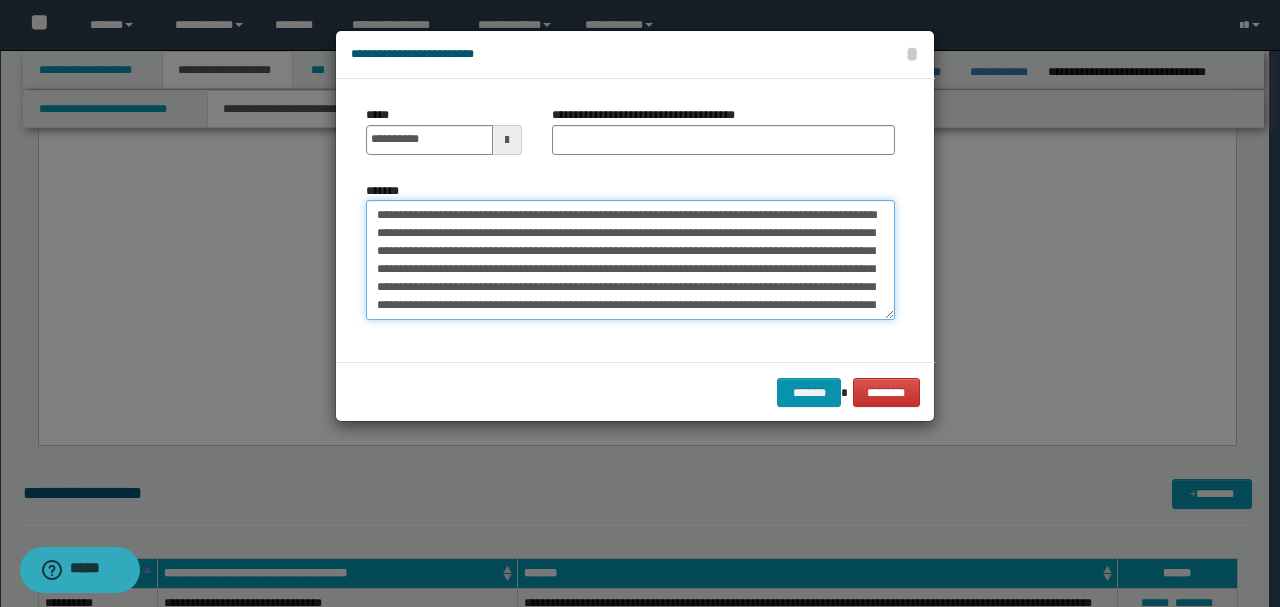 drag, startPoint x: 531, startPoint y: 209, endPoint x: 308, endPoint y: 204, distance: 223.05605 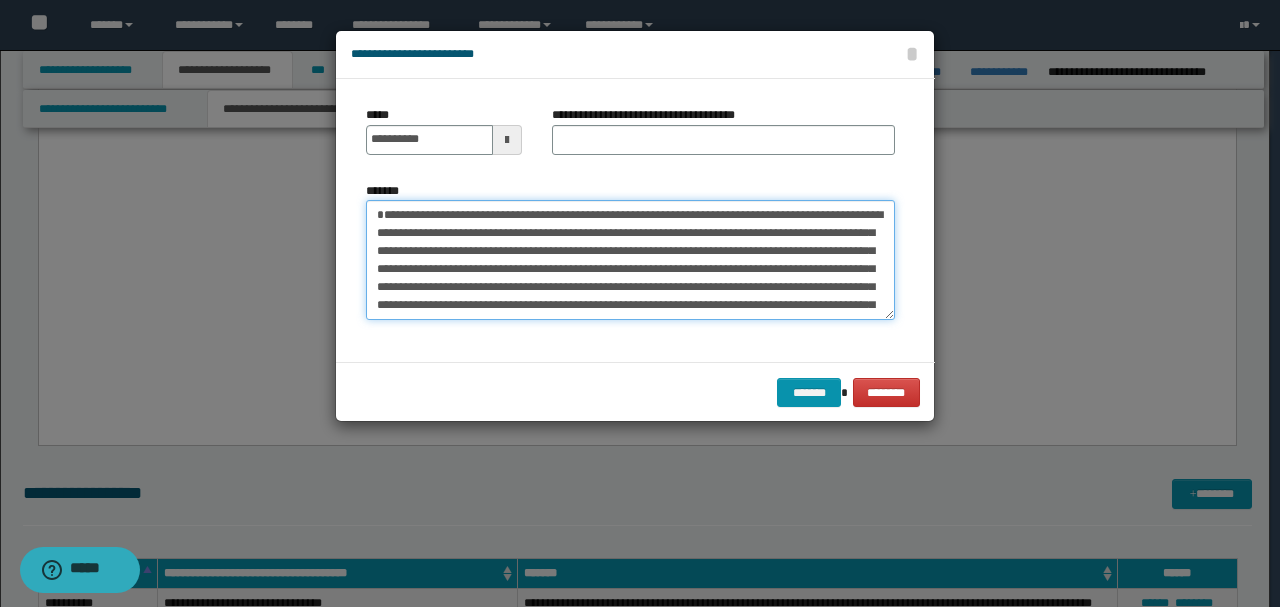 type on "**********" 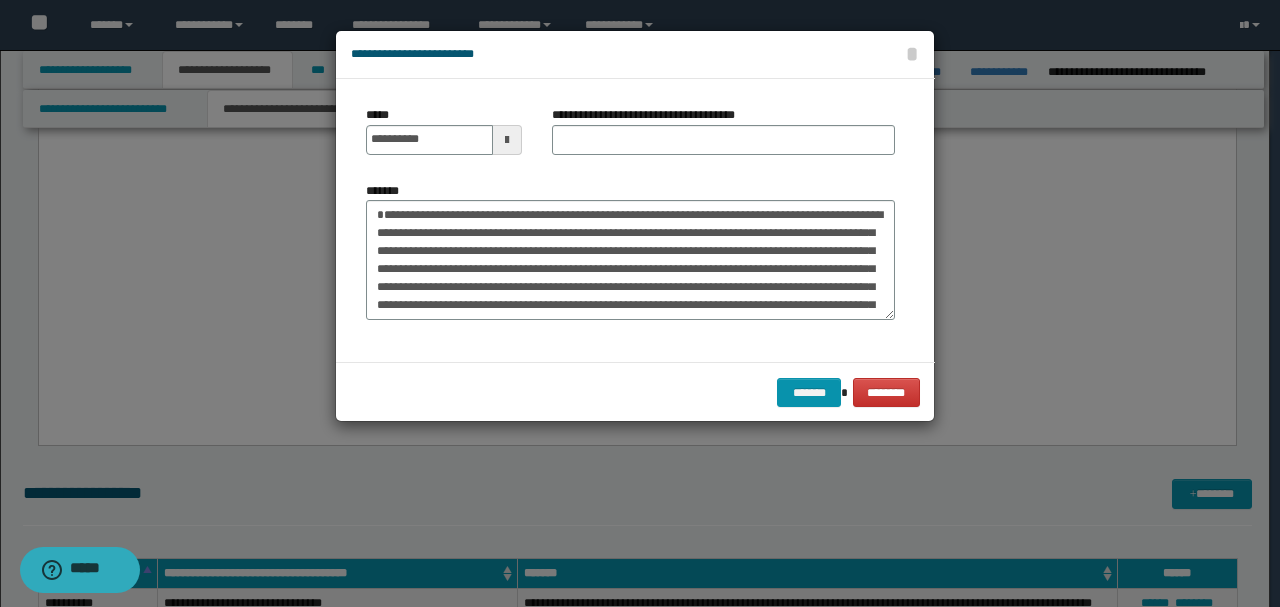 click on "**********" at bounding box center [723, 138] 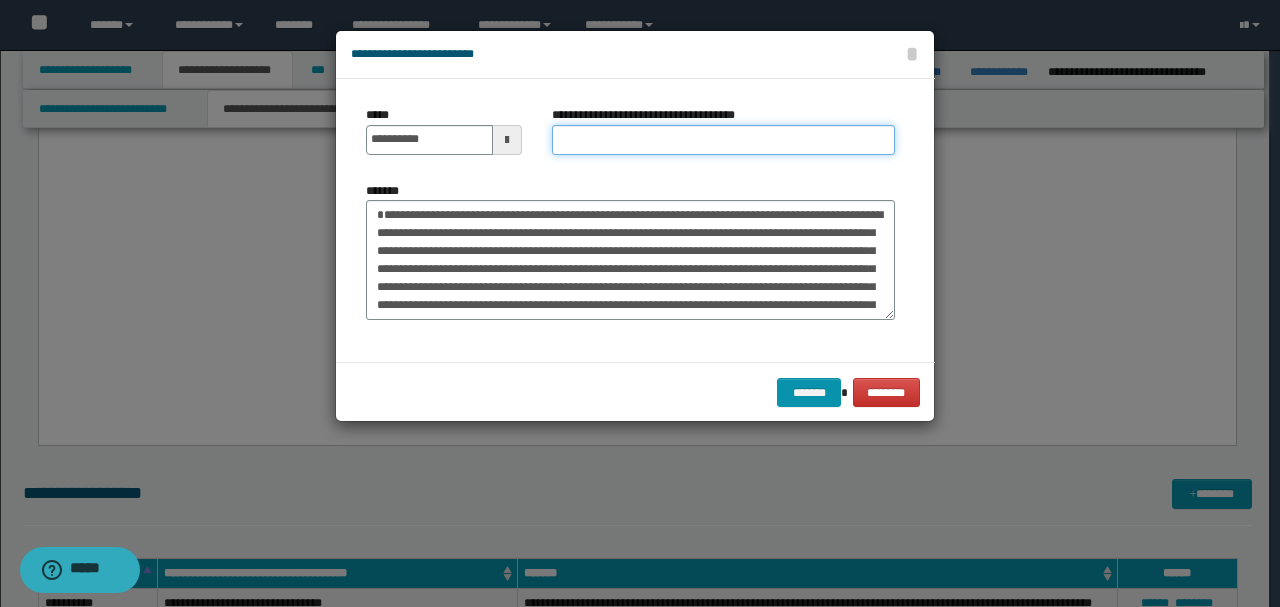 click on "**********" at bounding box center [723, 140] 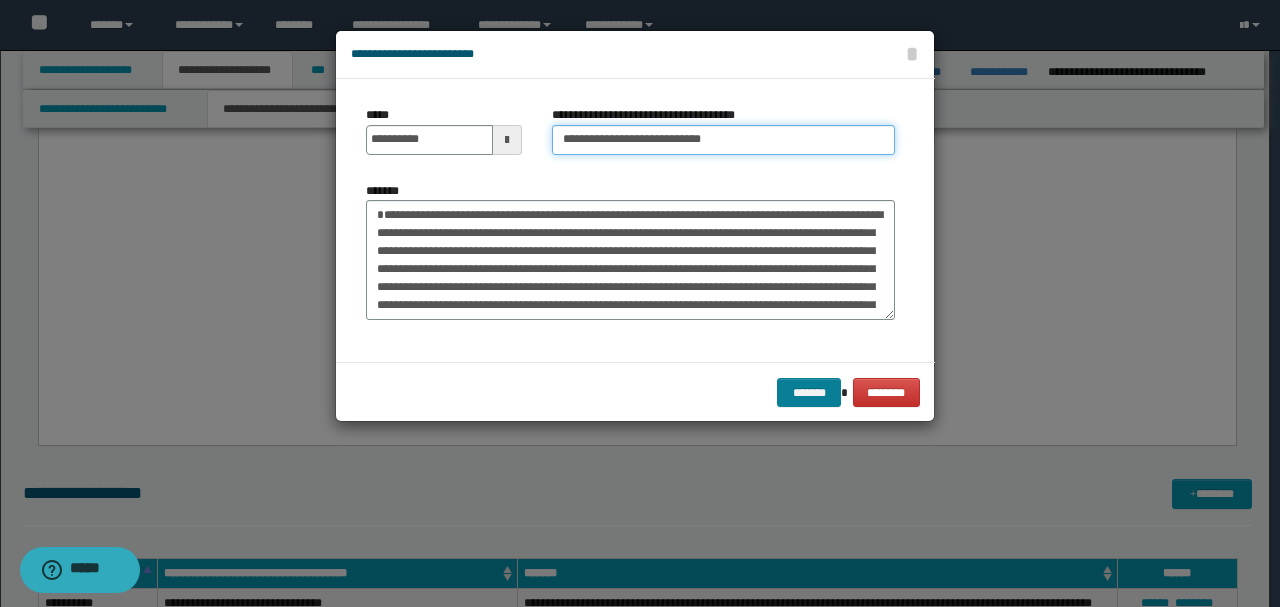 type on "**********" 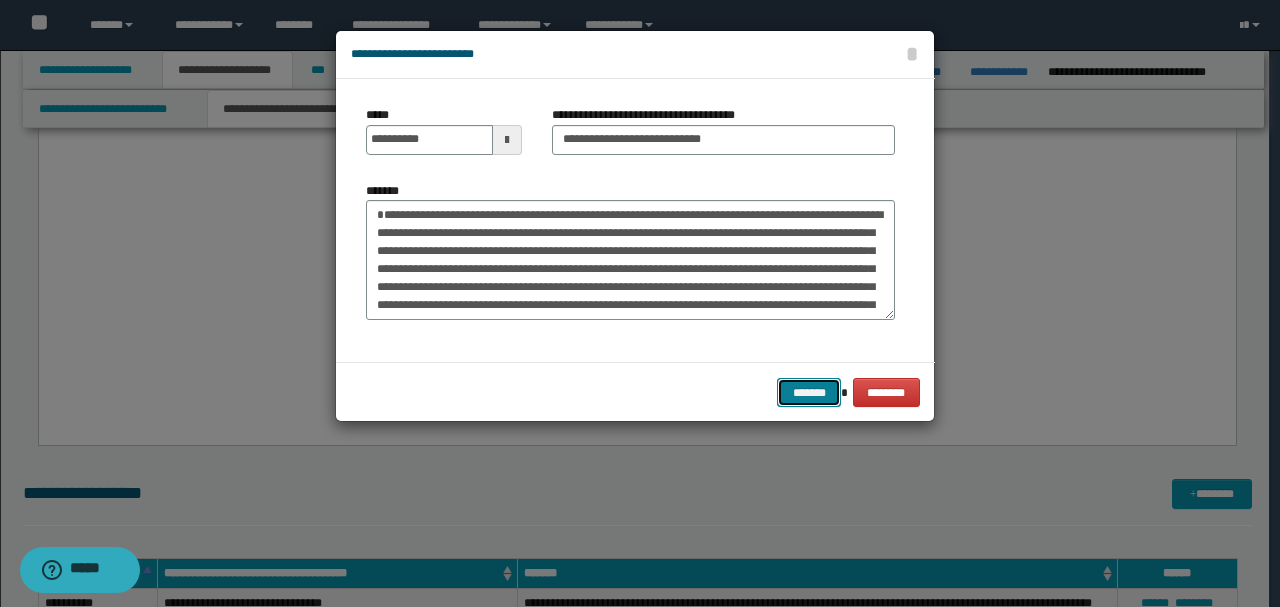click on "*******" at bounding box center [809, 392] 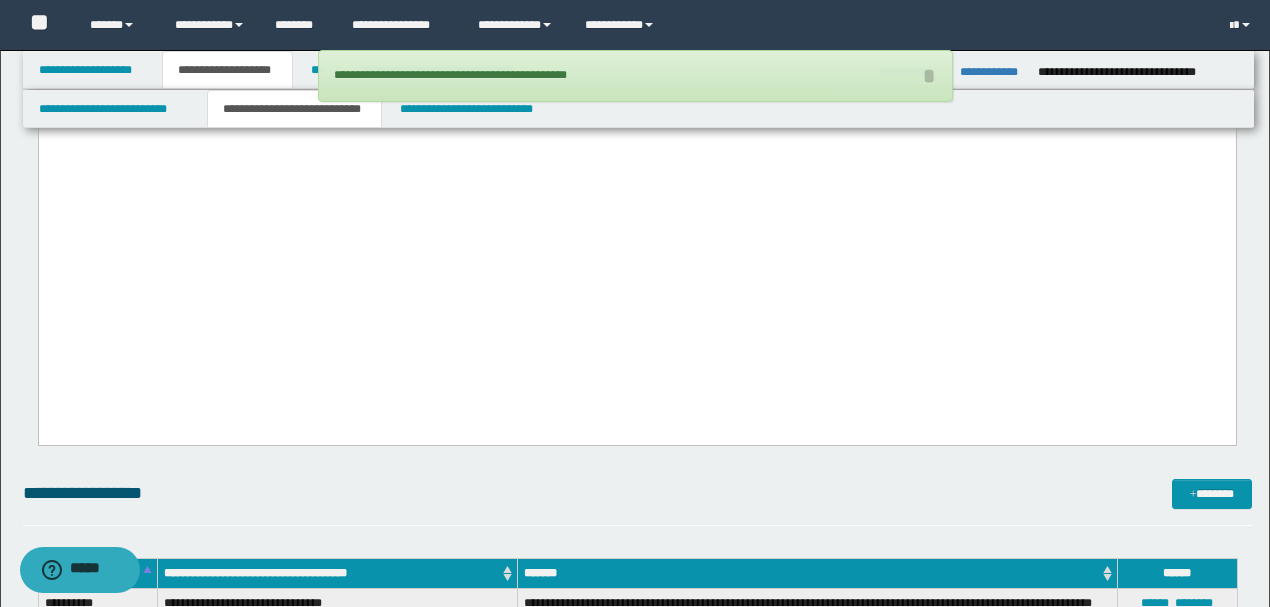 click on "**********" at bounding box center (636, -1213) 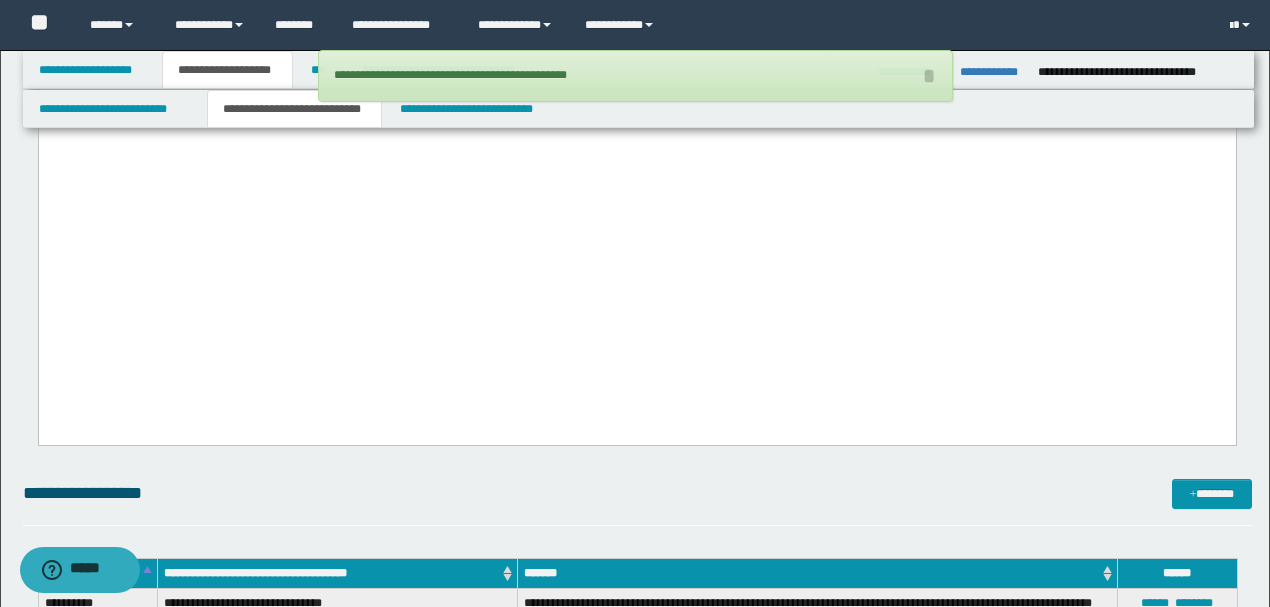 drag, startPoint x: 158, startPoint y: 239, endPoint x: 38, endPoint y: -2313, distance: 2554.8198 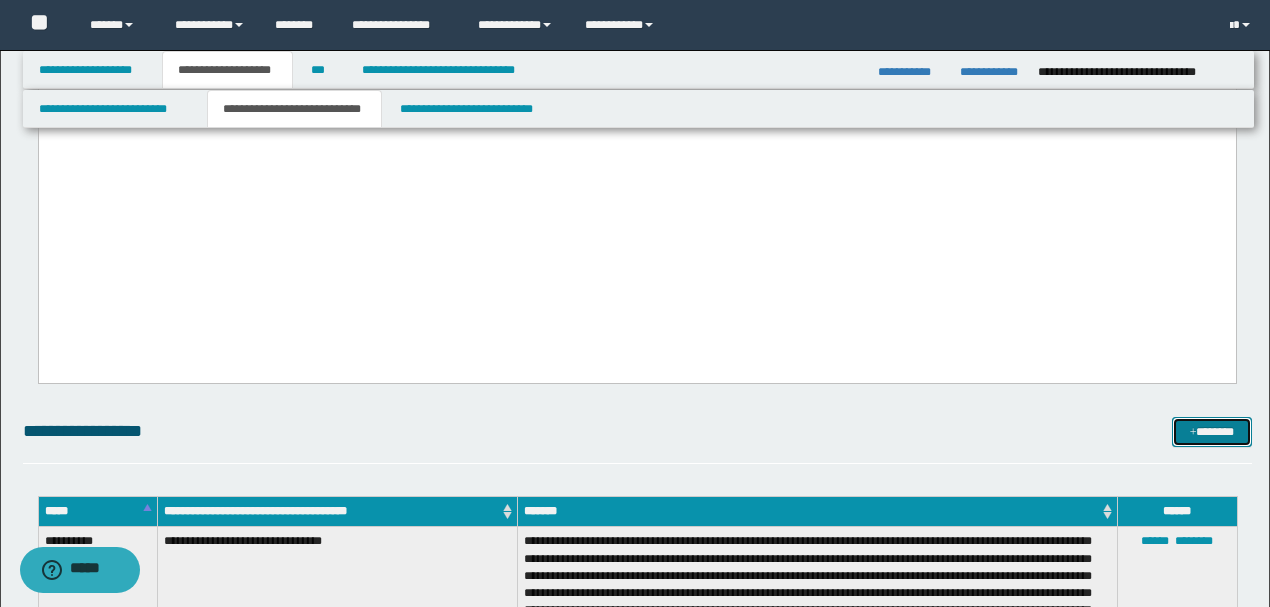 click on "*******" at bounding box center (1211, 431) 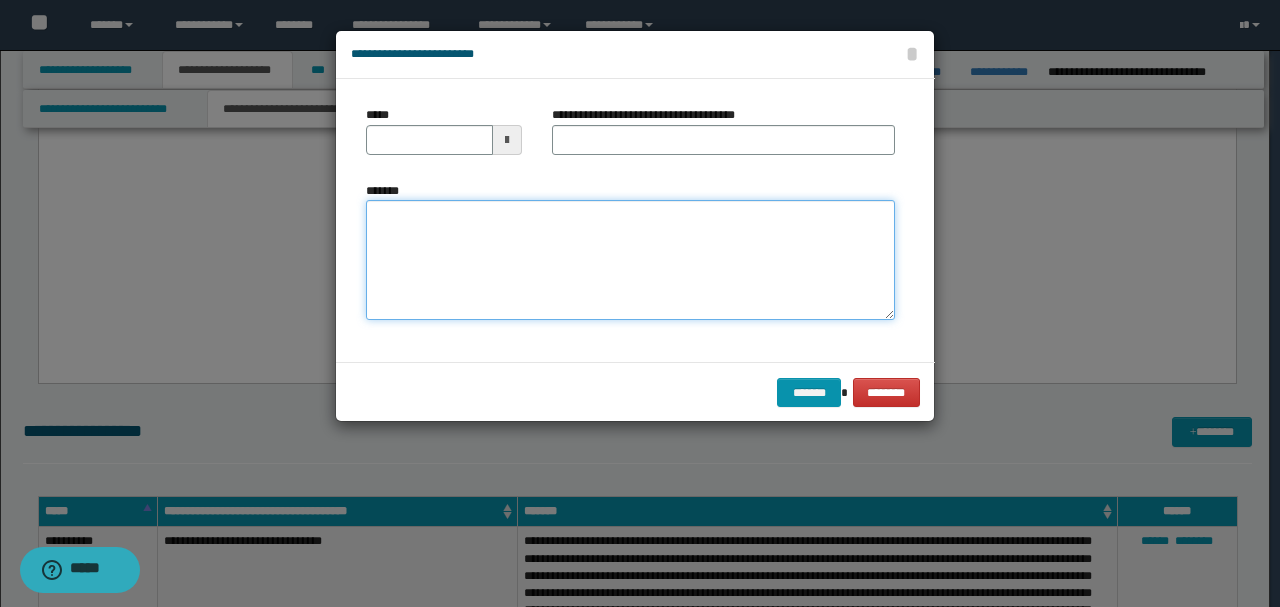 drag, startPoint x: 631, startPoint y: 246, endPoint x: 576, endPoint y: 227, distance: 58.189346 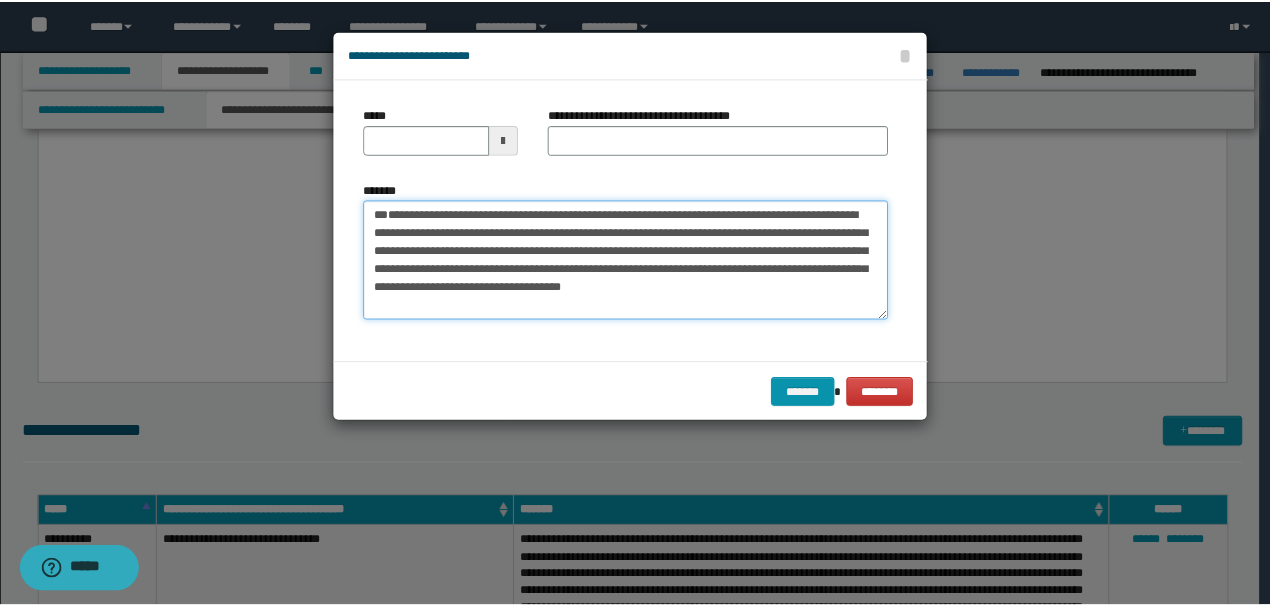 scroll, scrollTop: 0, scrollLeft: 0, axis: both 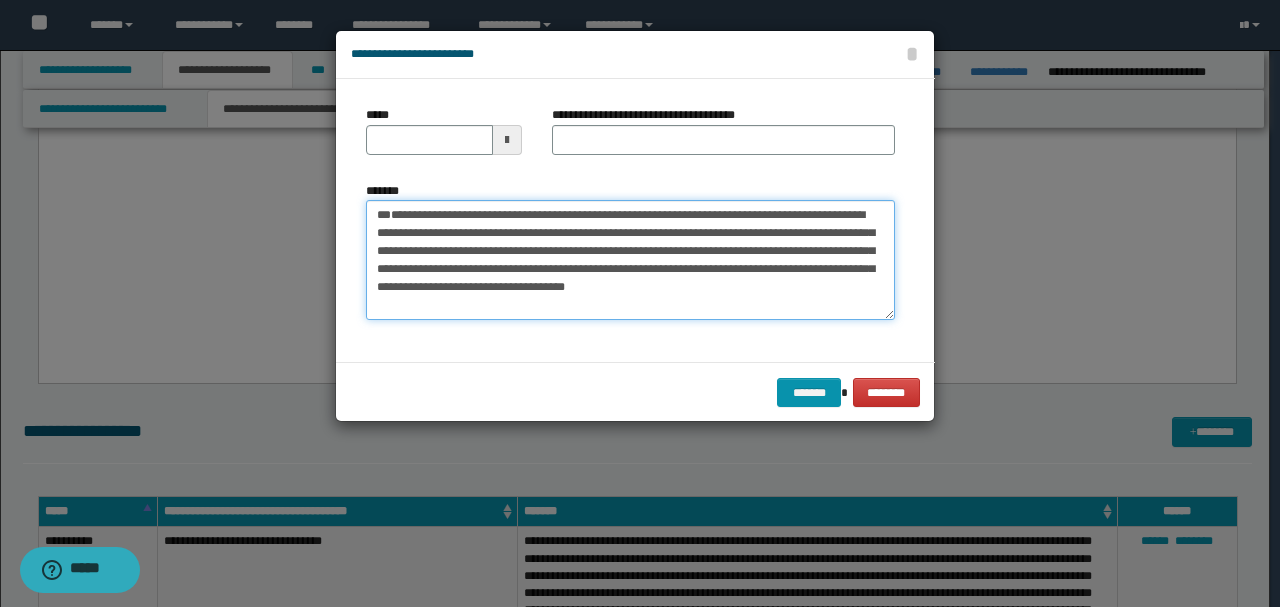 drag, startPoint x: 441, startPoint y: 248, endPoint x: 838, endPoint y: 599, distance: 529.9151 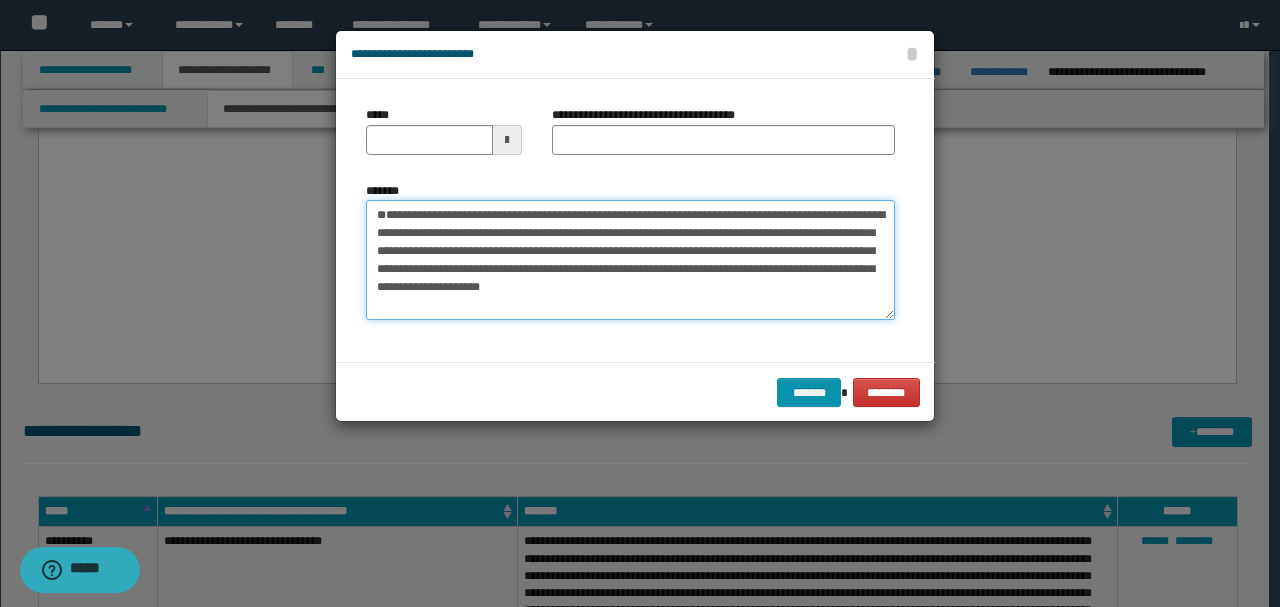 type 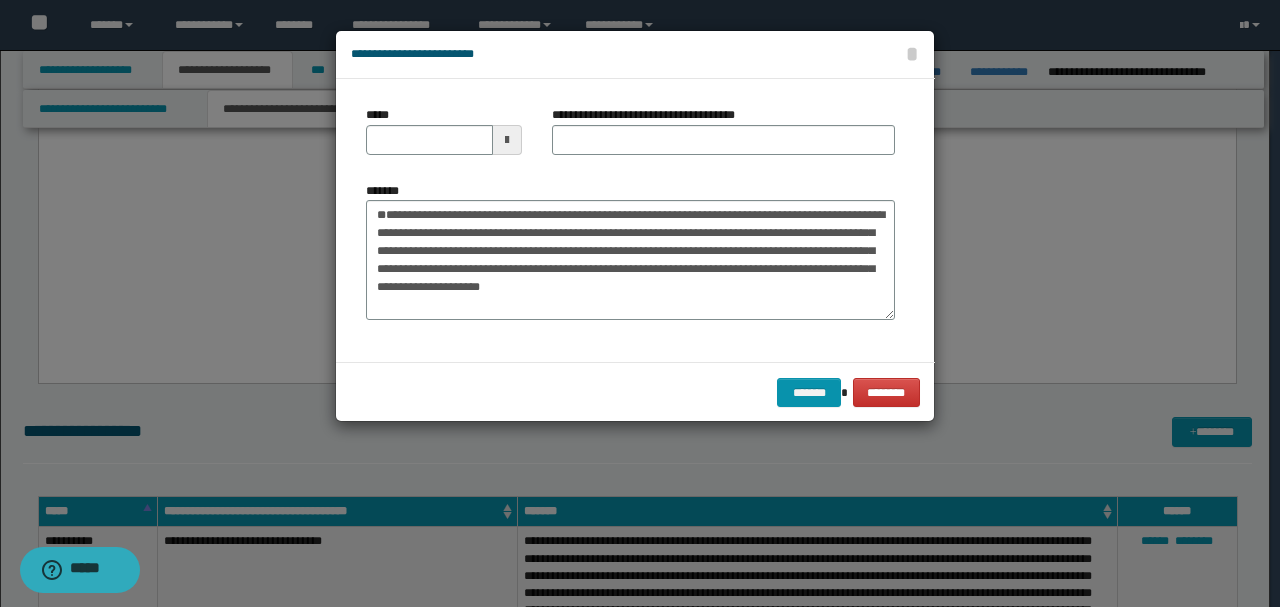 click on "*****" at bounding box center [444, 130] 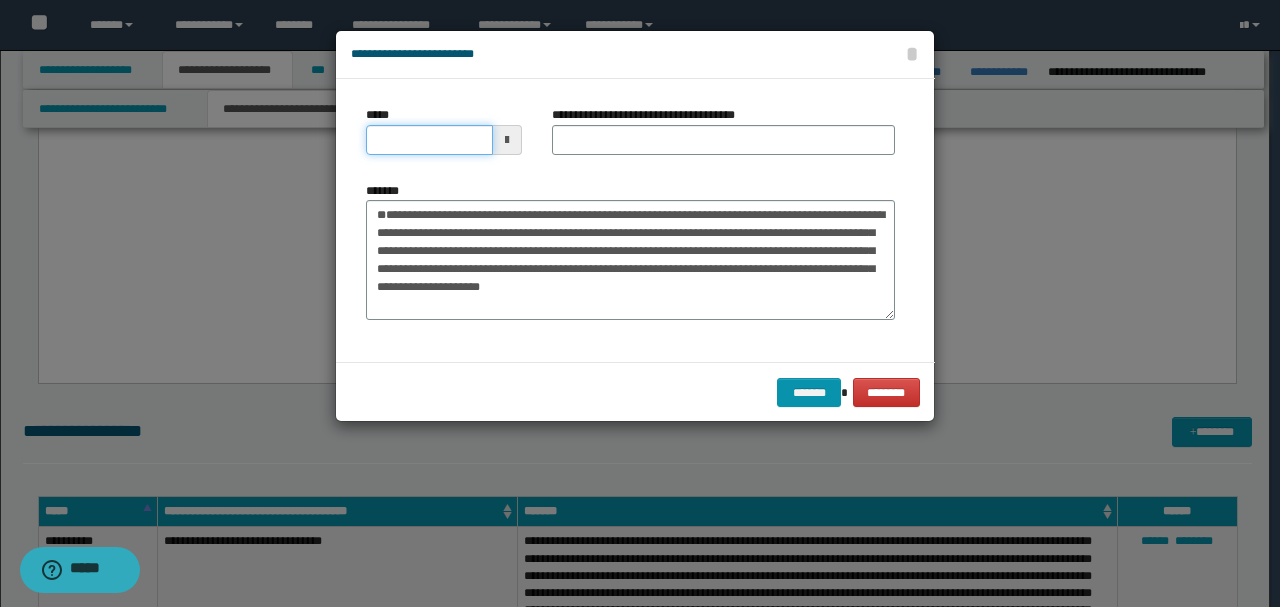 click on "*****" at bounding box center [429, 140] 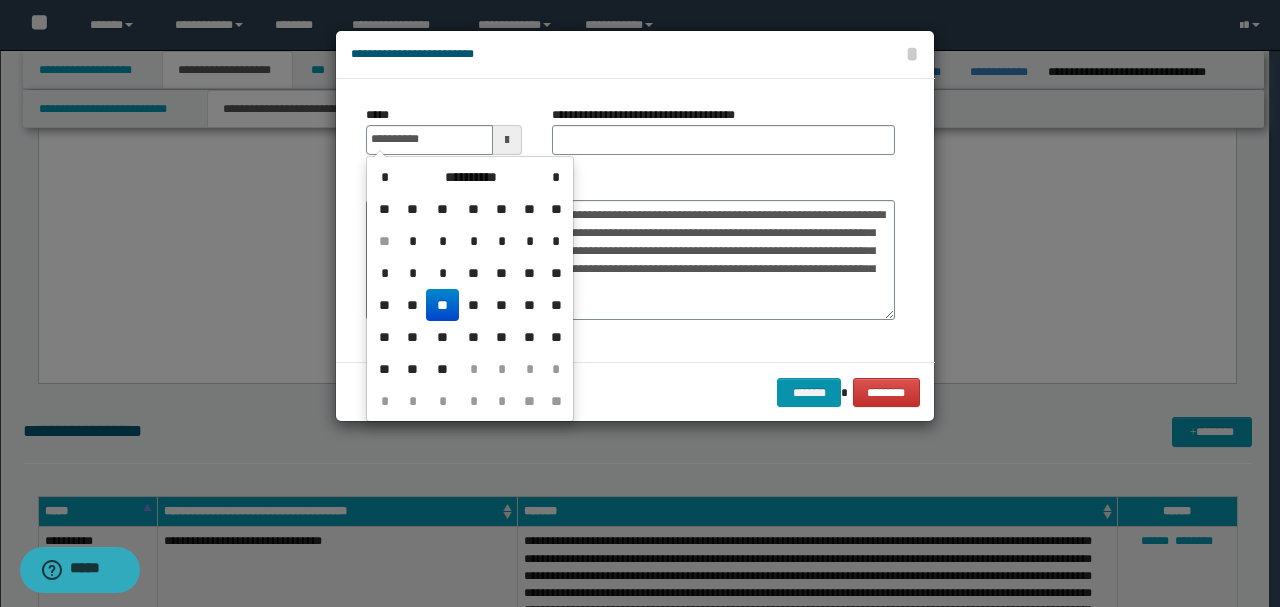 type on "**********" 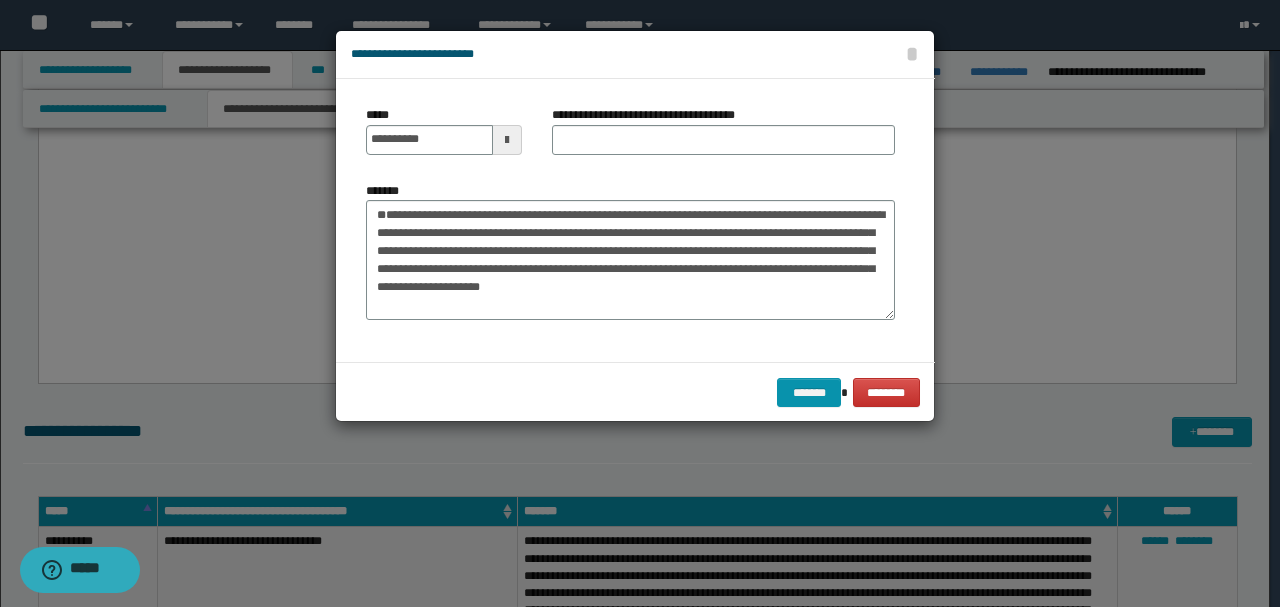 click on "**********" at bounding box center [630, 220] 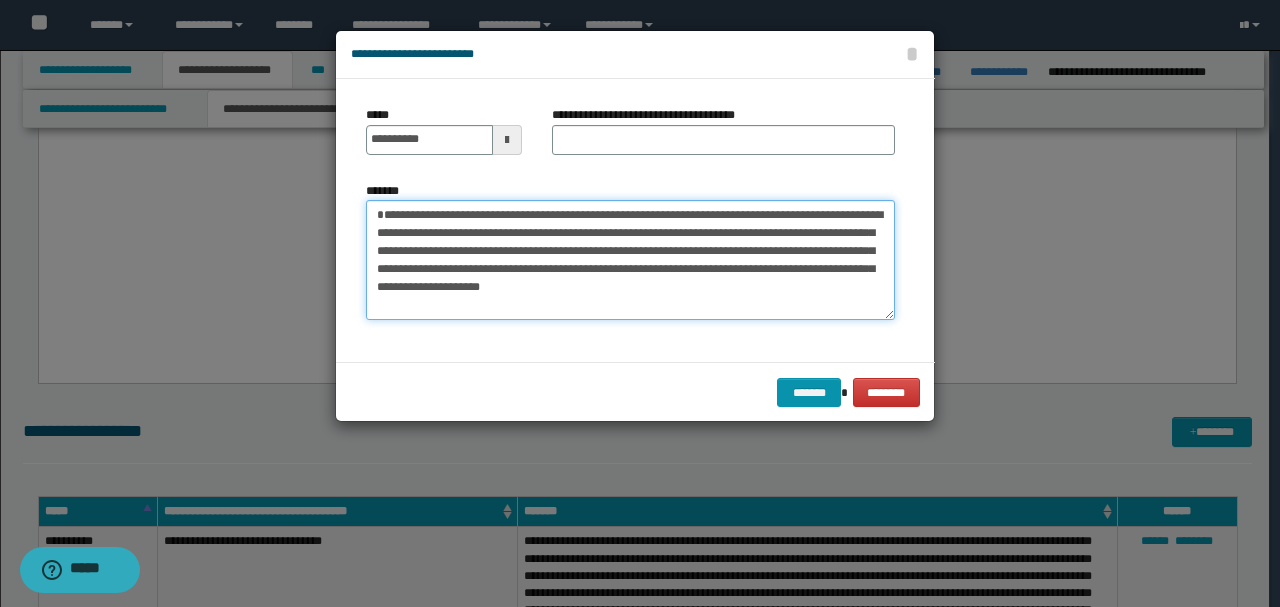 drag, startPoint x: 538, startPoint y: 215, endPoint x: 273, endPoint y: 201, distance: 265.36957 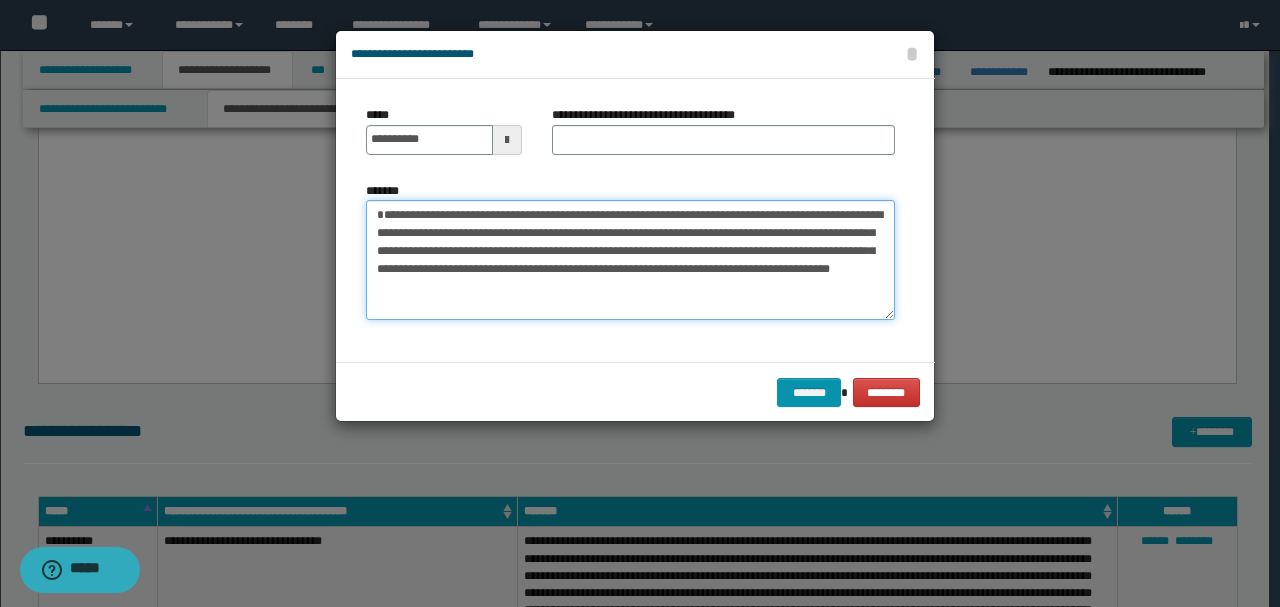 type on "**********" 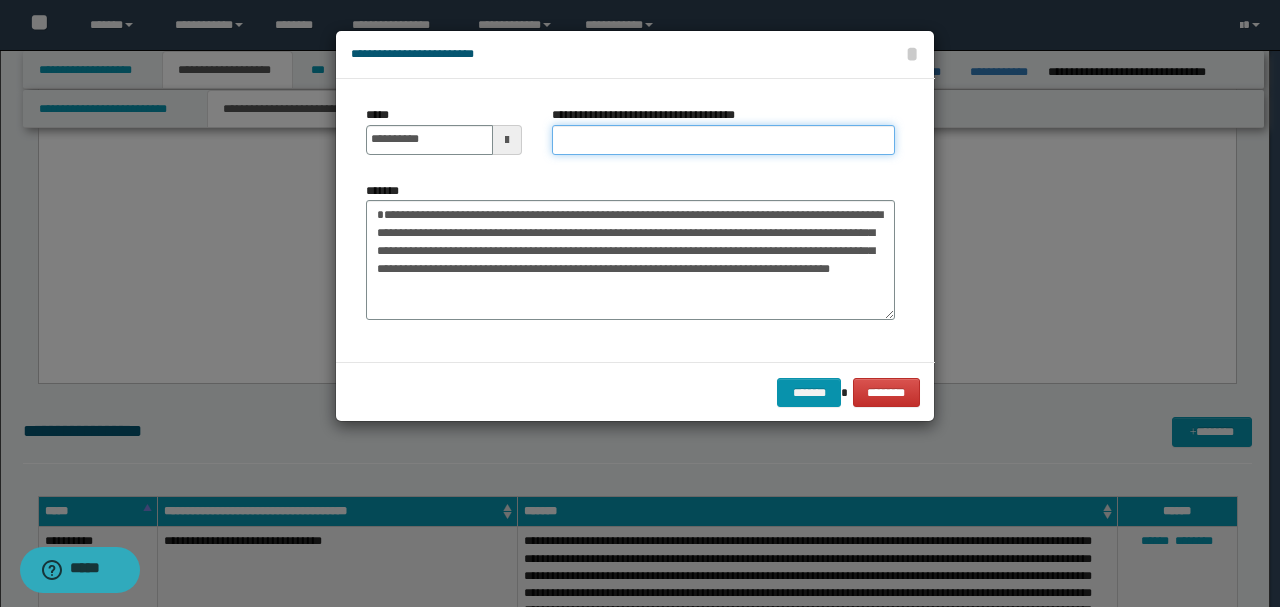 click on "**********" at bounding box center (723, 140) 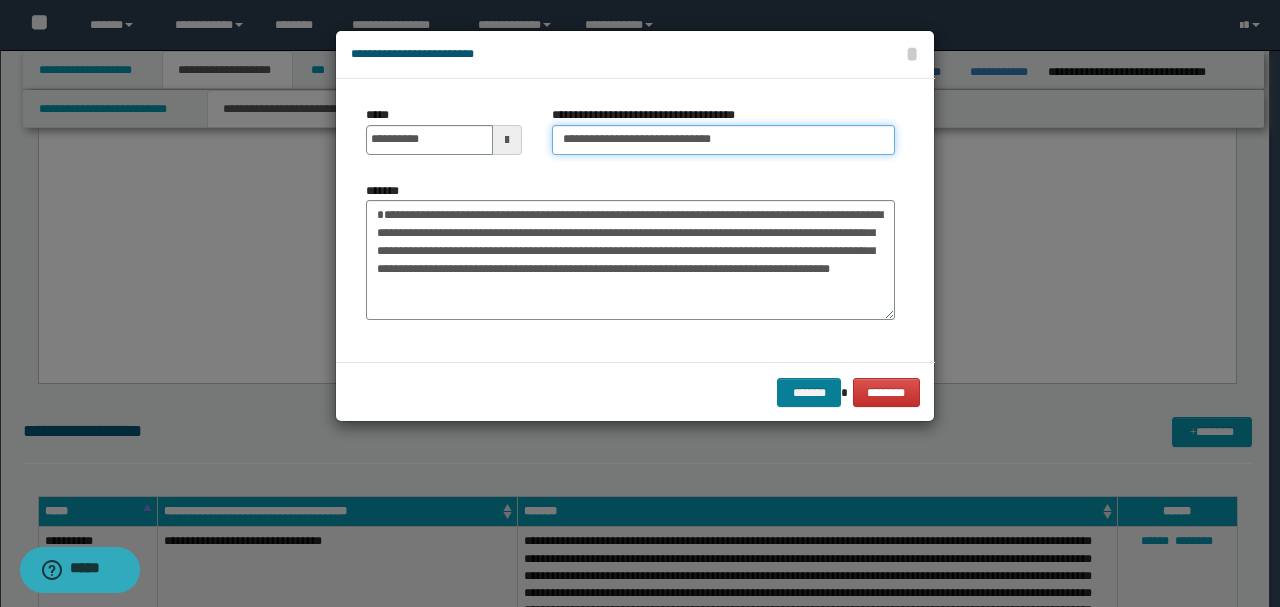 type on "**********" 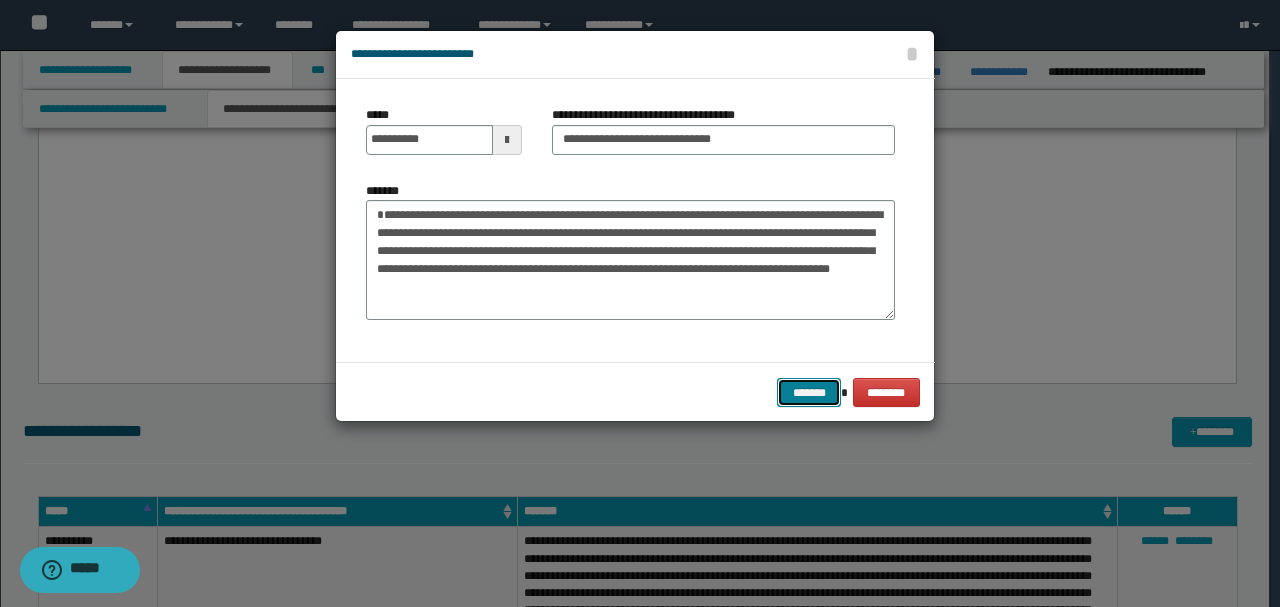 click on "*******" at bounding box center (809, 392) 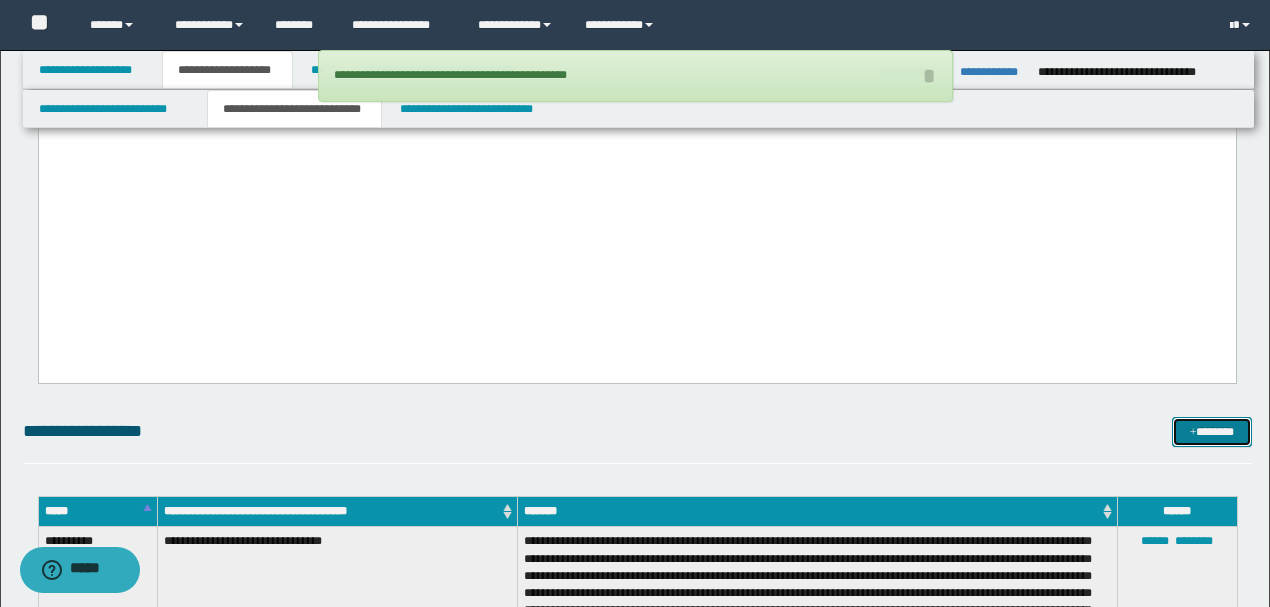 scroll, scrollTop: 4316, scrollLeft: 0, axis: vertical 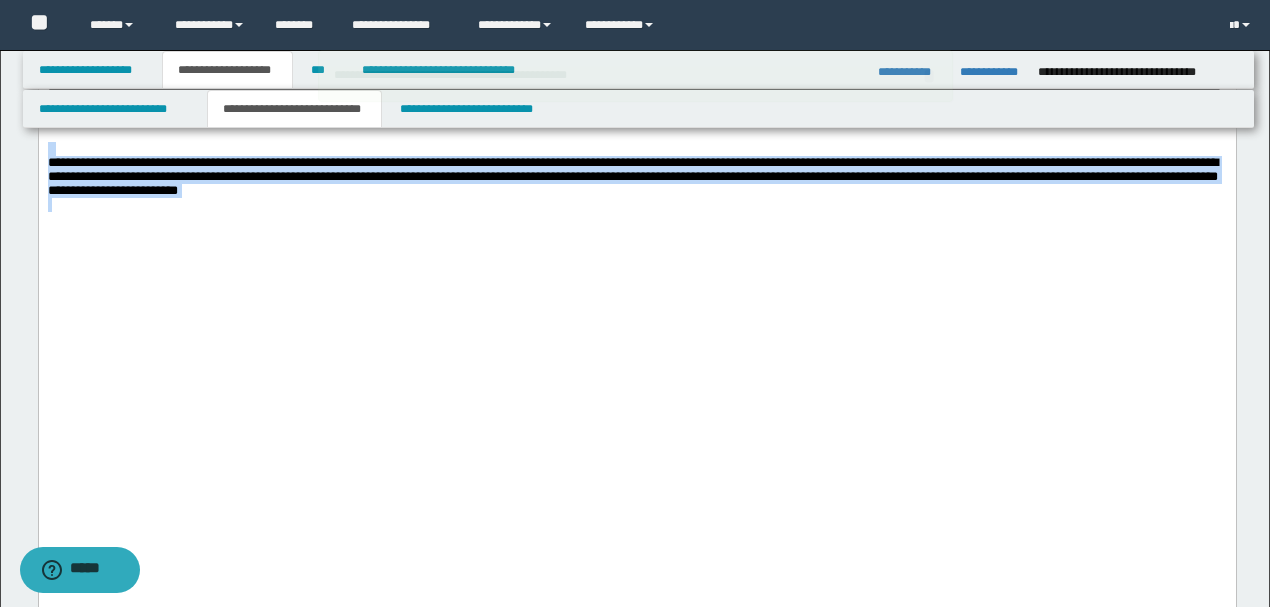 drag, startPoint x: 524, startPoint y: 507, endPoint x: 38, endPoint y: -1733, distance: 2292.116 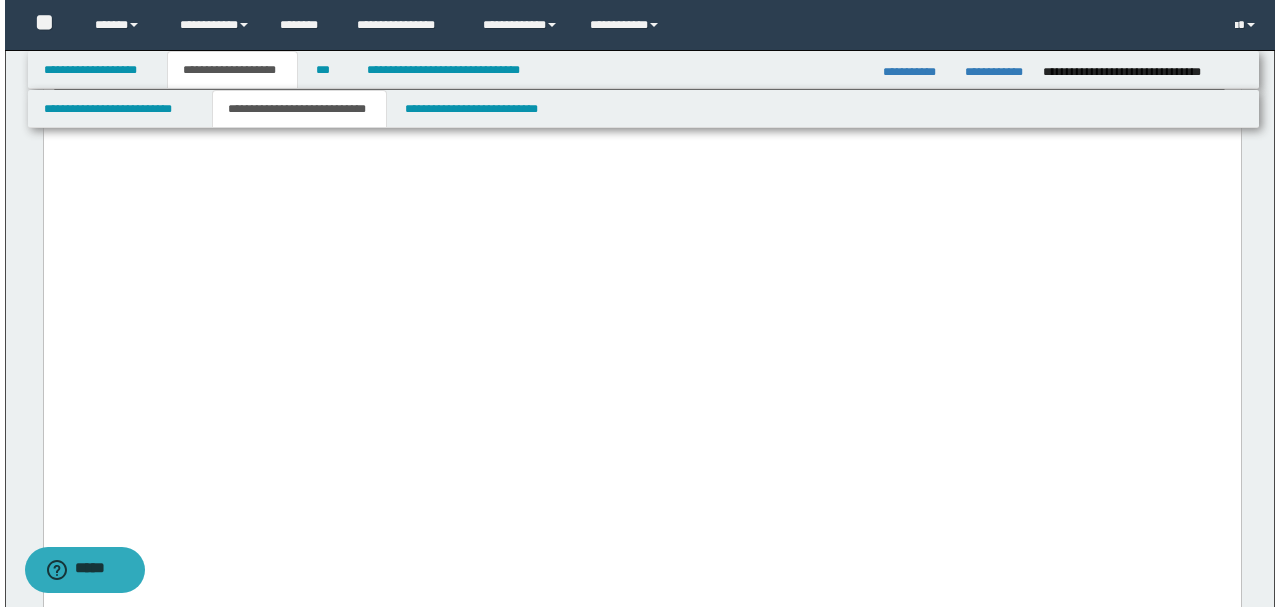 scroll, scrollTop: 4650, scrollLeft: 0, axis: vertical 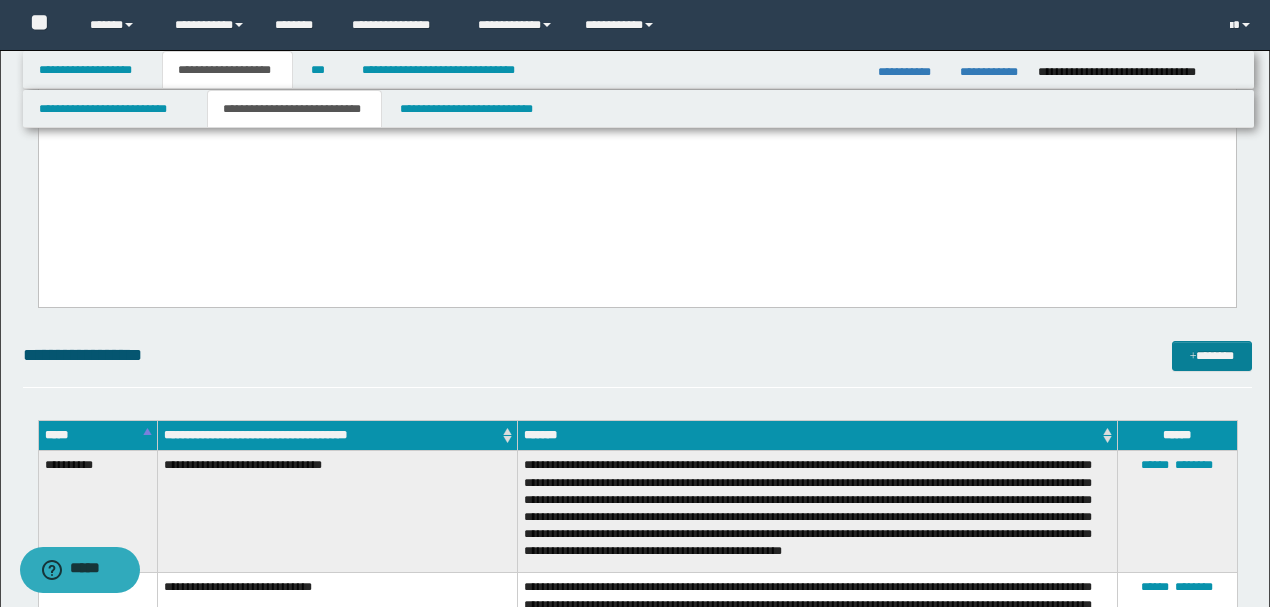 click on "*******" at bounding box center (1211, 355) 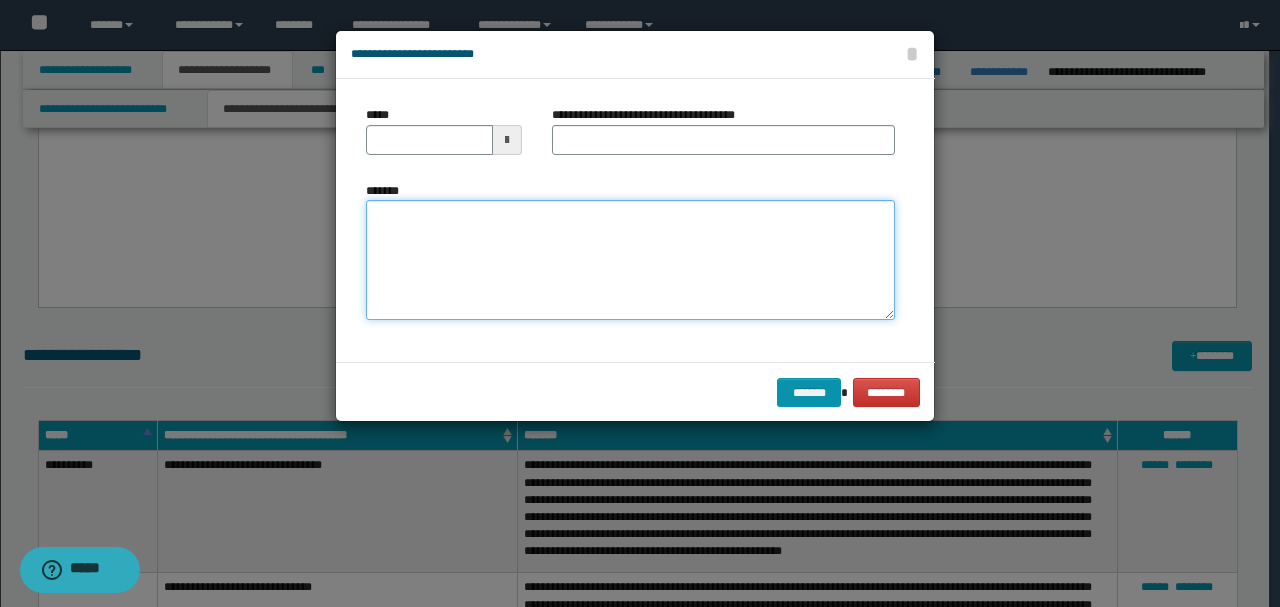 click on "*******" at bounding box center (630, 259) 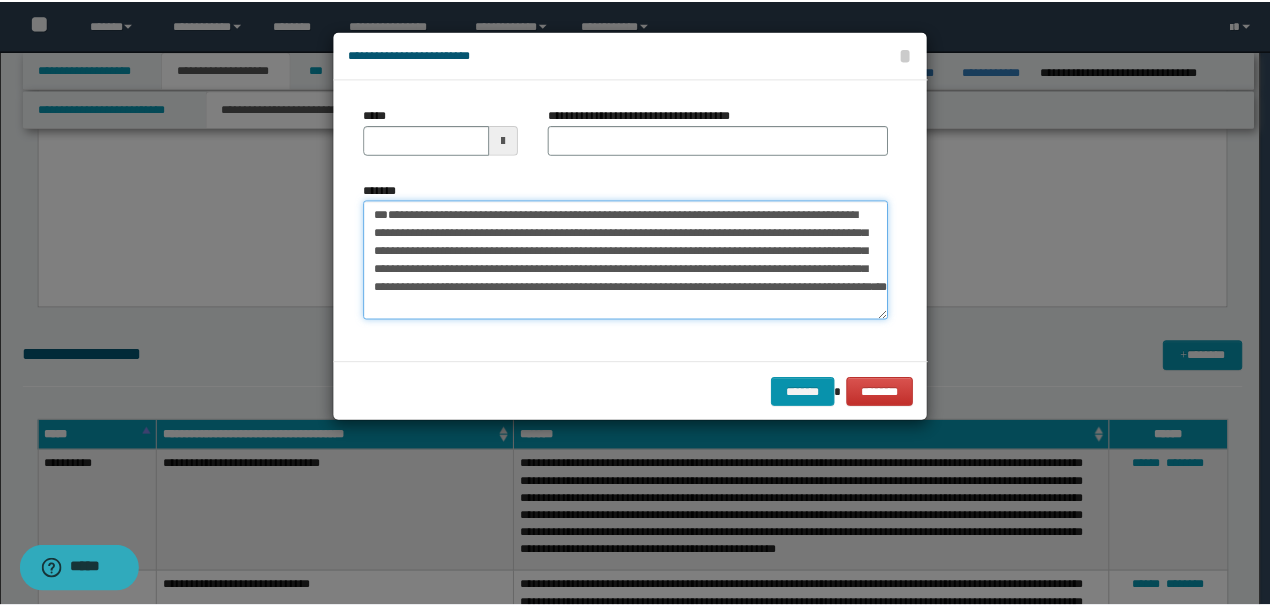 scroll, scrollTop: 0, scrollLeft: 0, axis: both 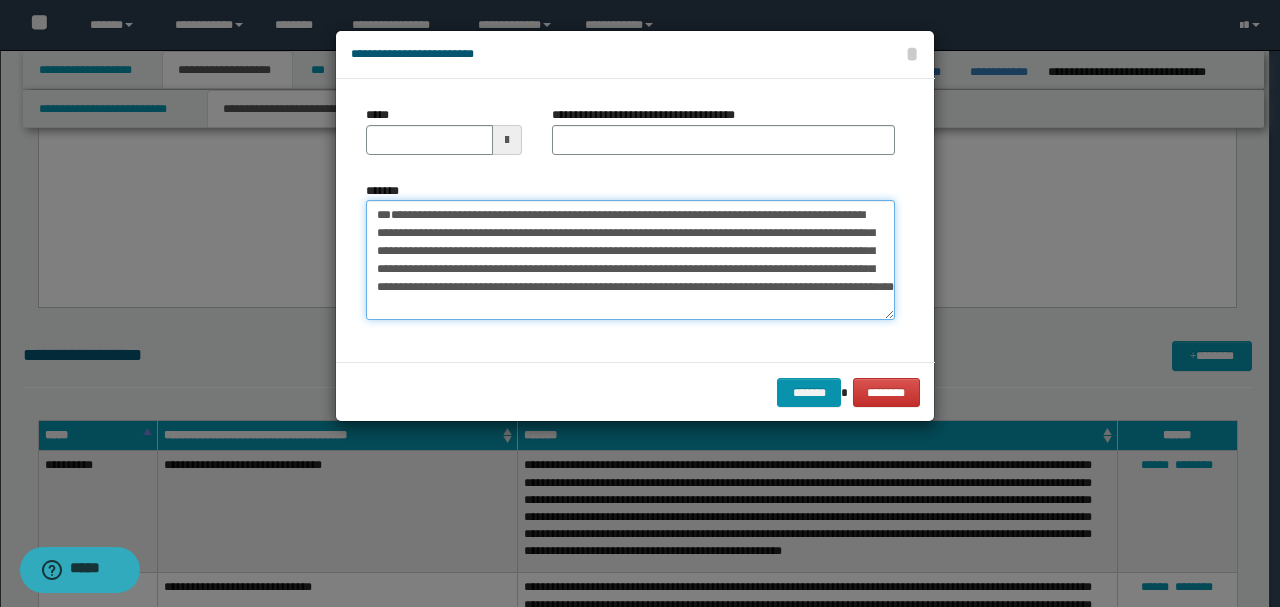 drag, startPoint x: 442, startPoint y: 254, endPoint x: 190, endPoint y: 128, distance: 281.74457 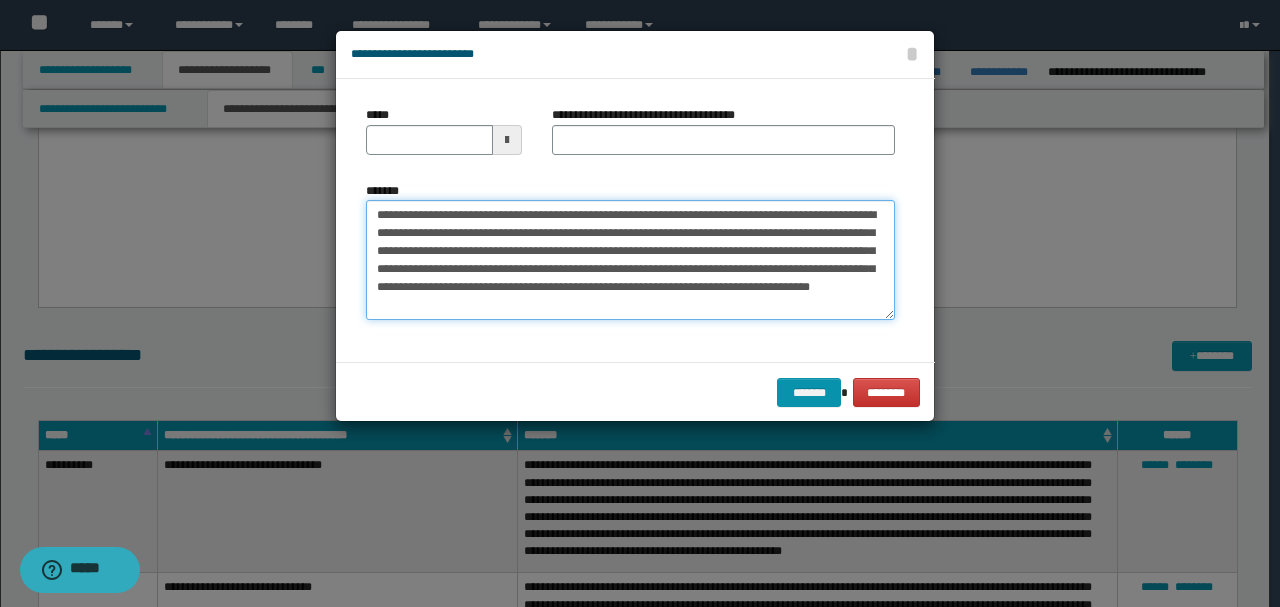type 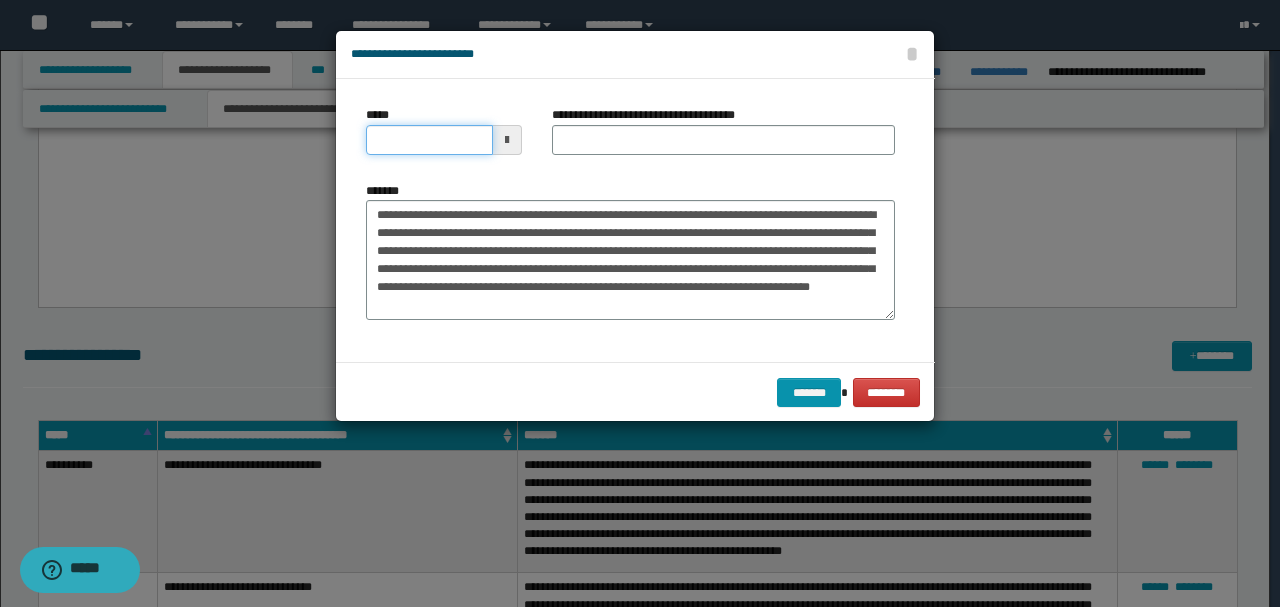 click on "*****" at bounding box center (429, 140) 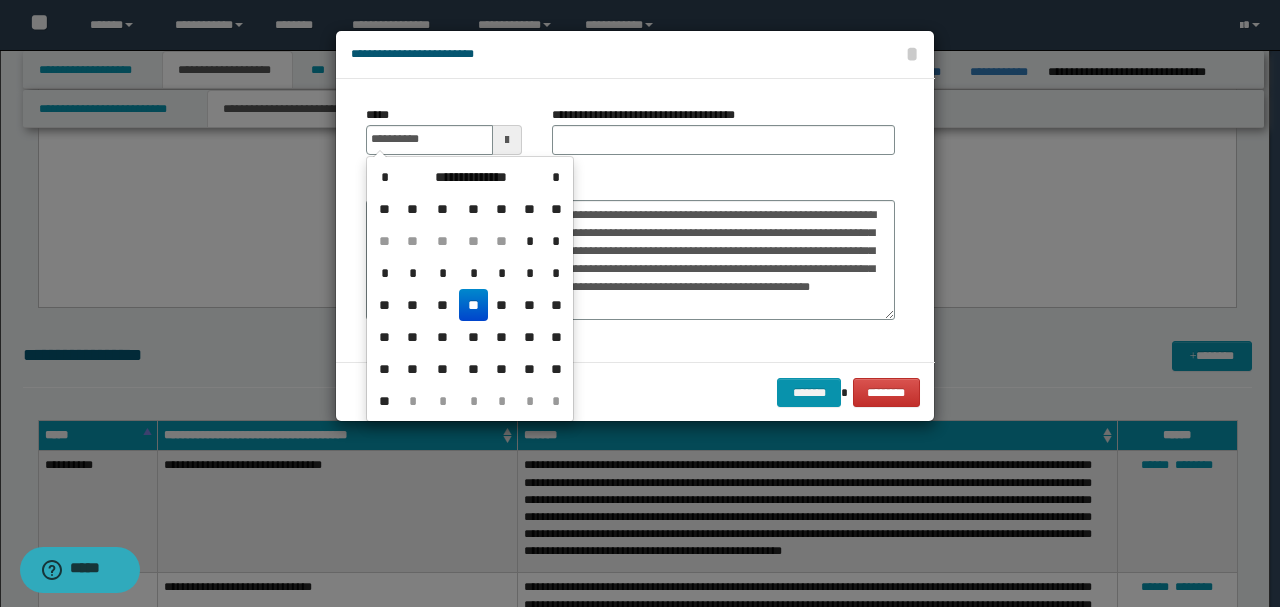 type on "**********" 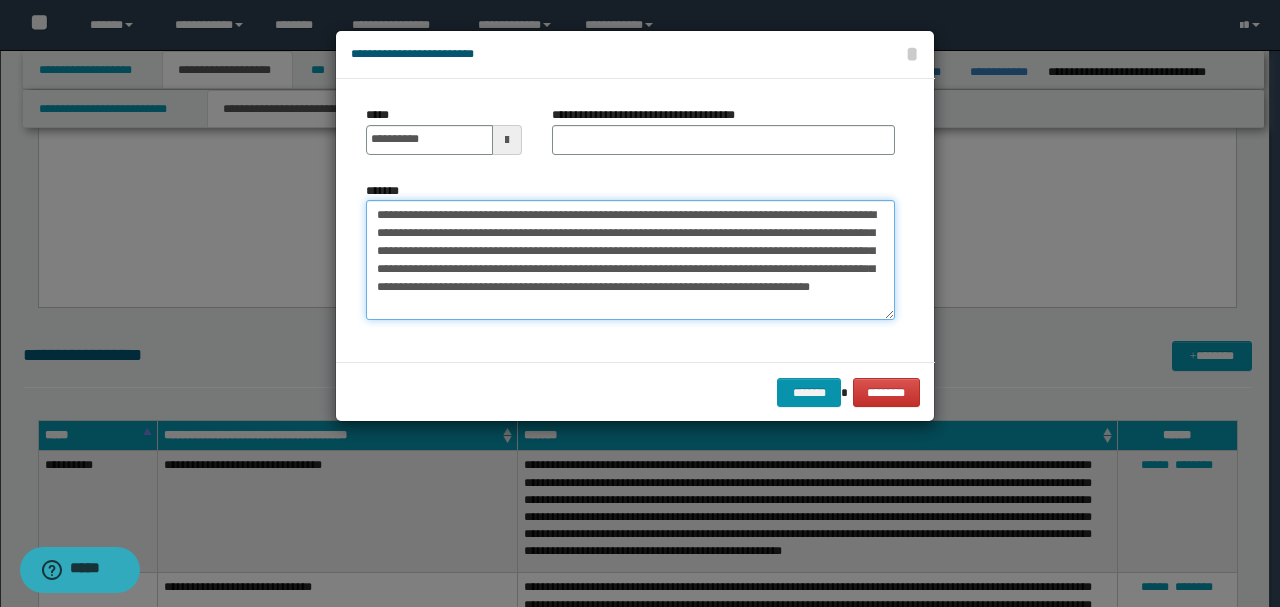 drag, startPoint x: 532, startPoint y: 215, endPoint x: 186, endPoint y: 200, distance: 346.32498 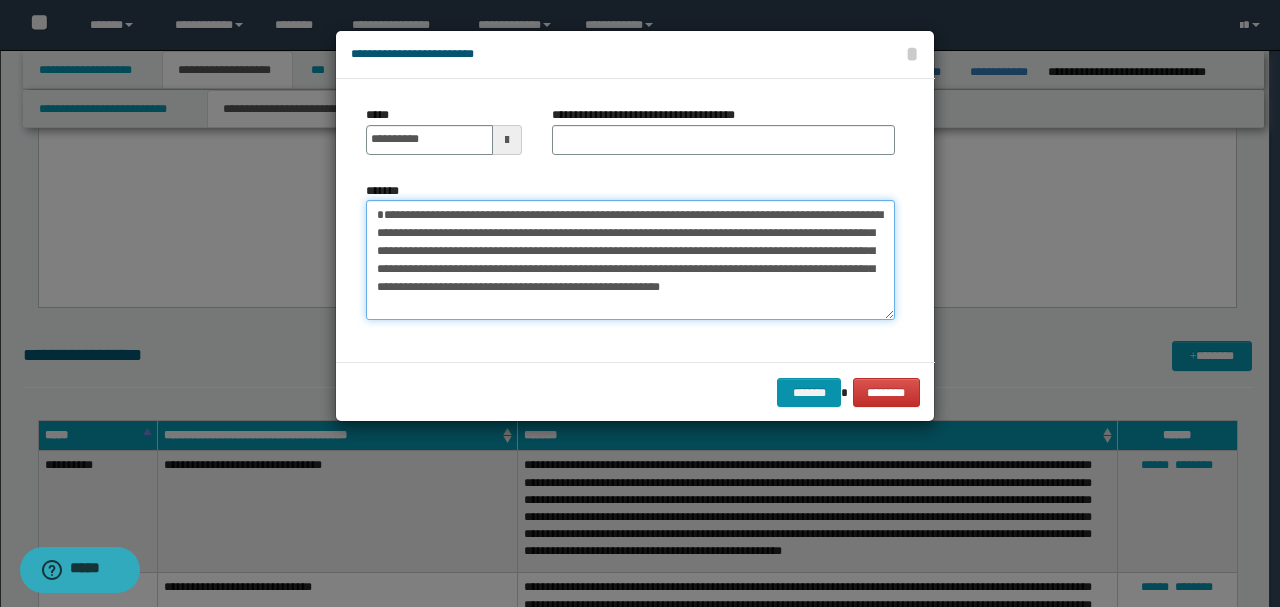 type on "**********" 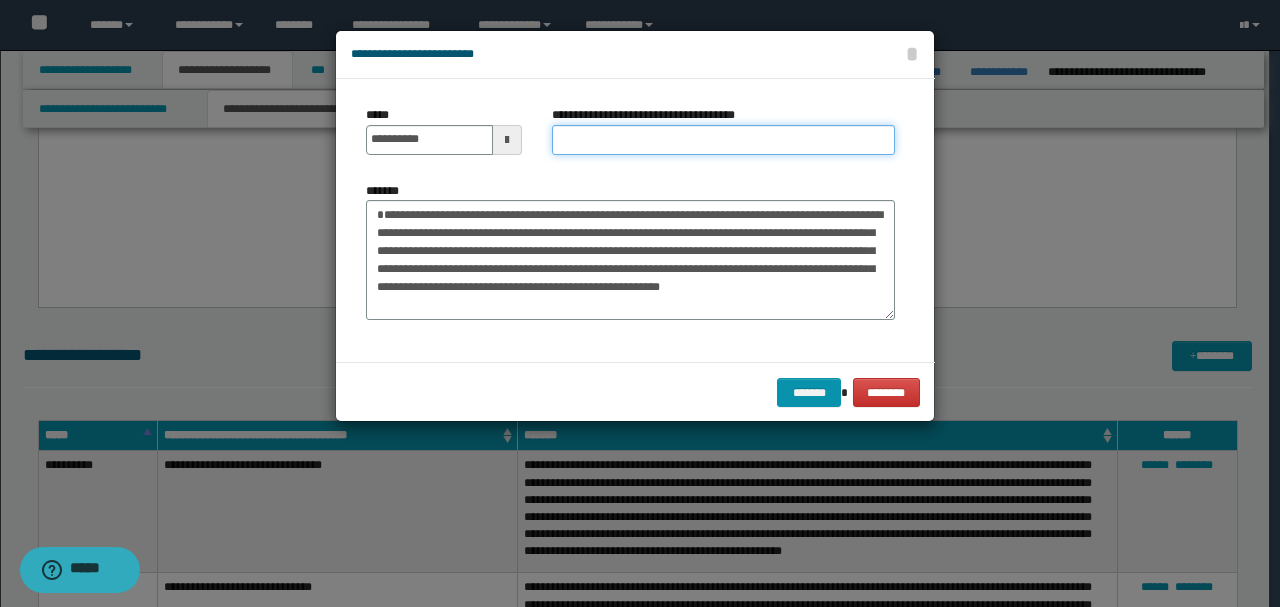 click on "**********" at bounding box center [723, 140] 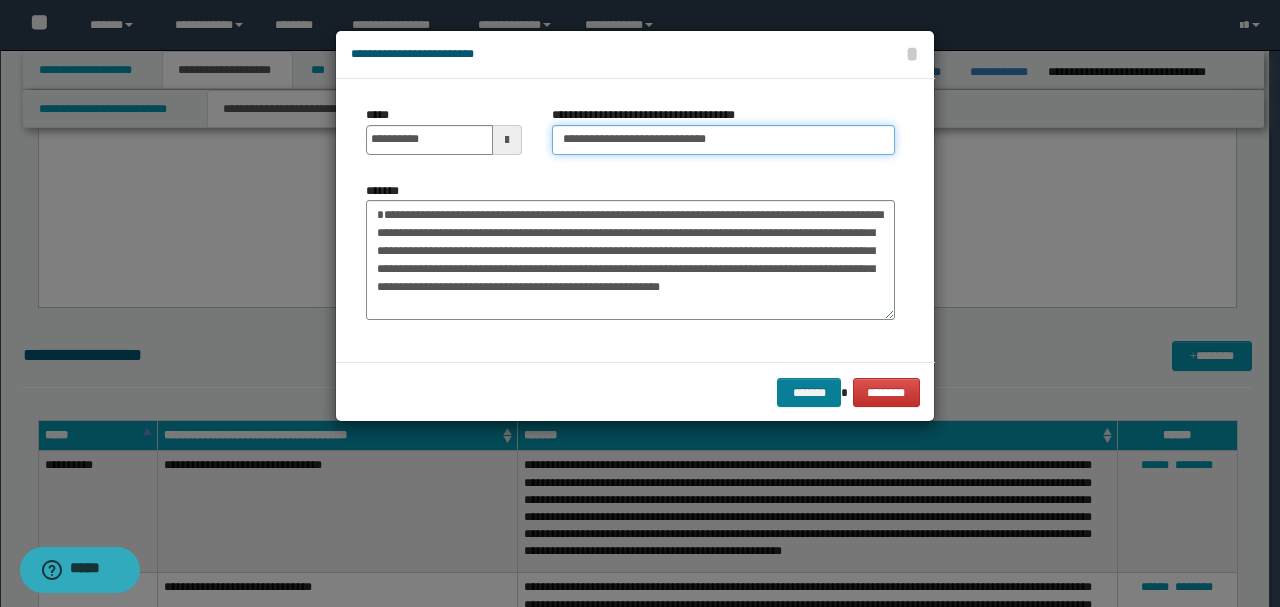 type on "**********" 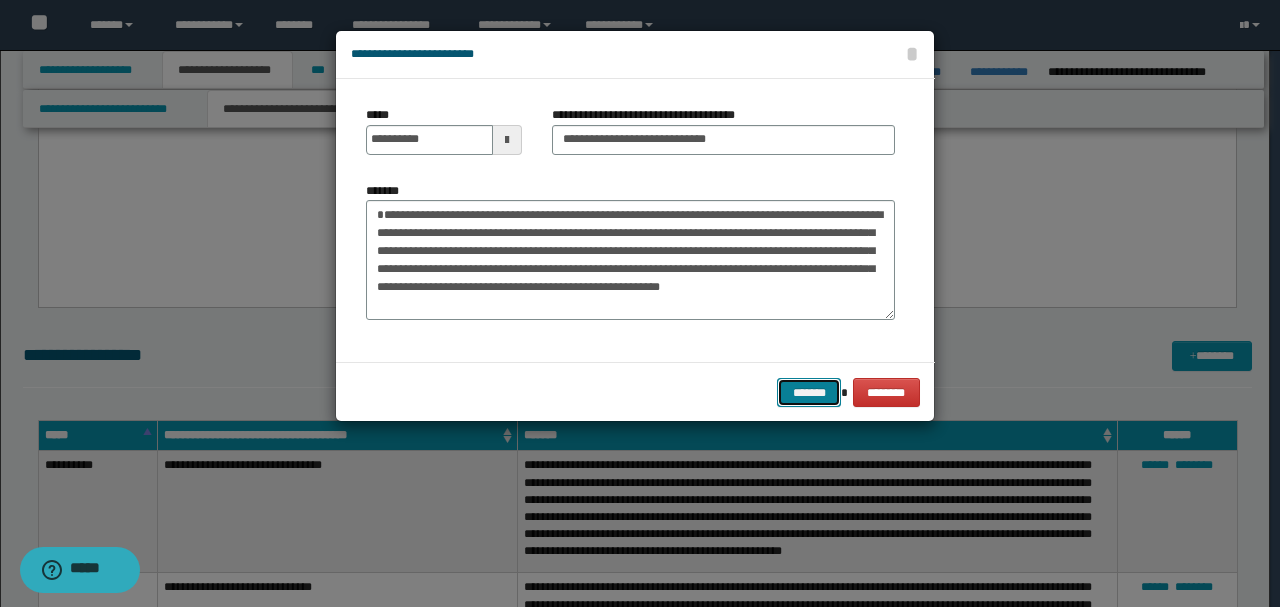 click on "*******" at bounding box center (809, 392) 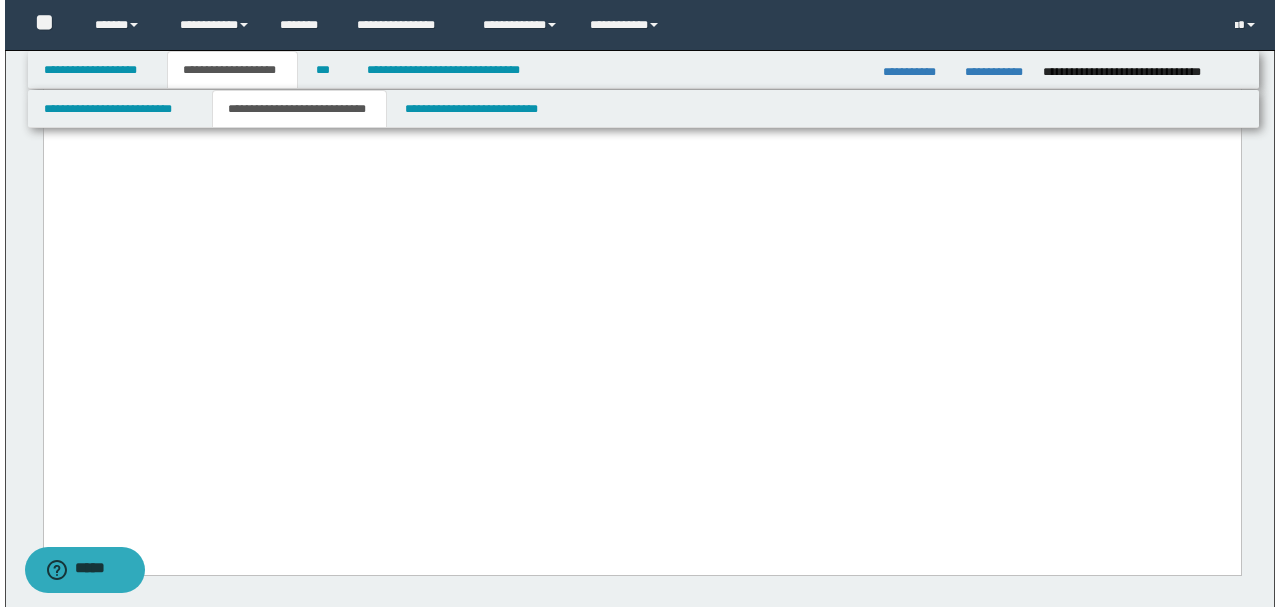 scroll, scrollTop: 4383, scrollLeft: 0, axis: vertical 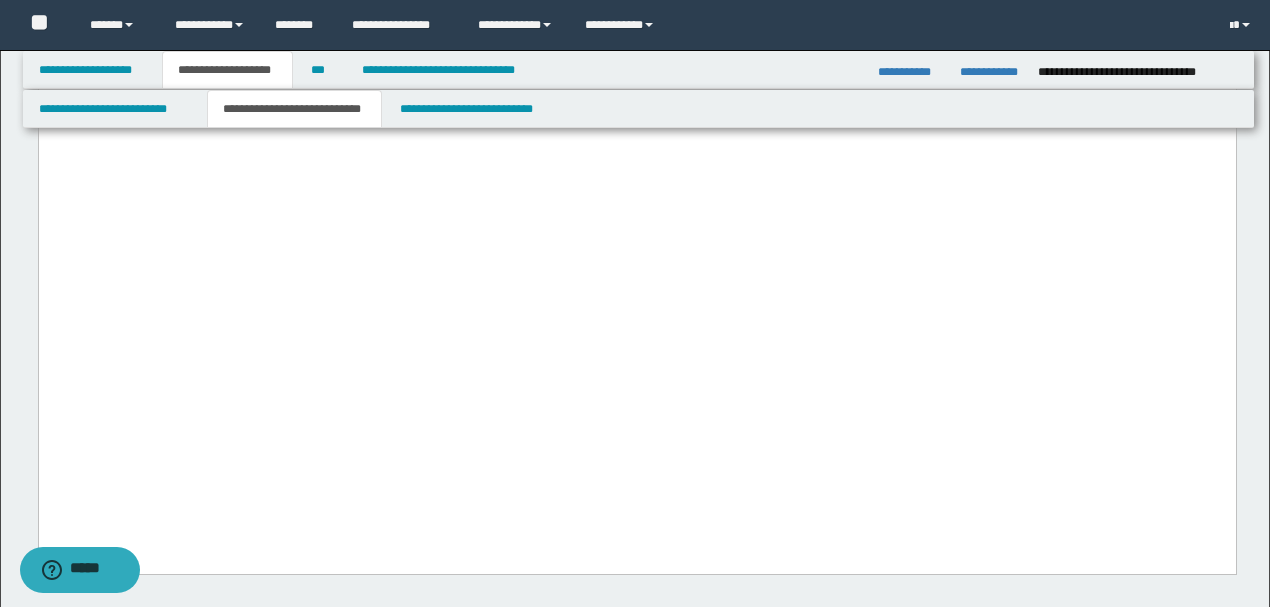 drag, startPoint x: 596, startPoint y: 274, endPoint x: 393, endPoint y: 270, distance: 203.0394 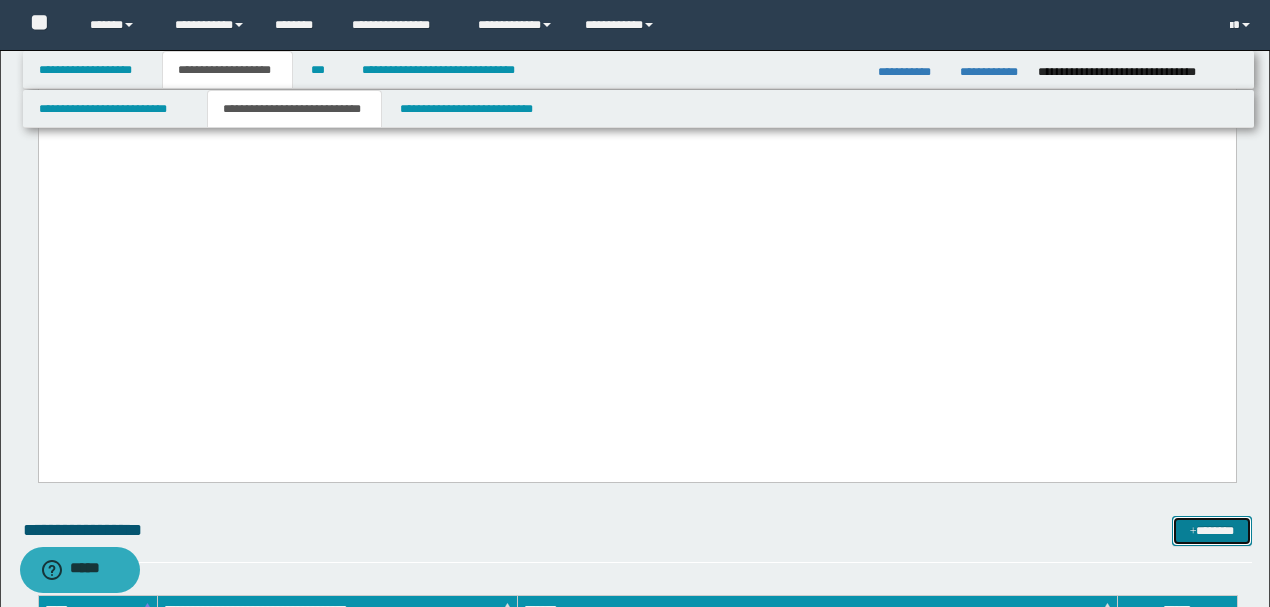 click on "*******" at bounding box center [1211, 530] 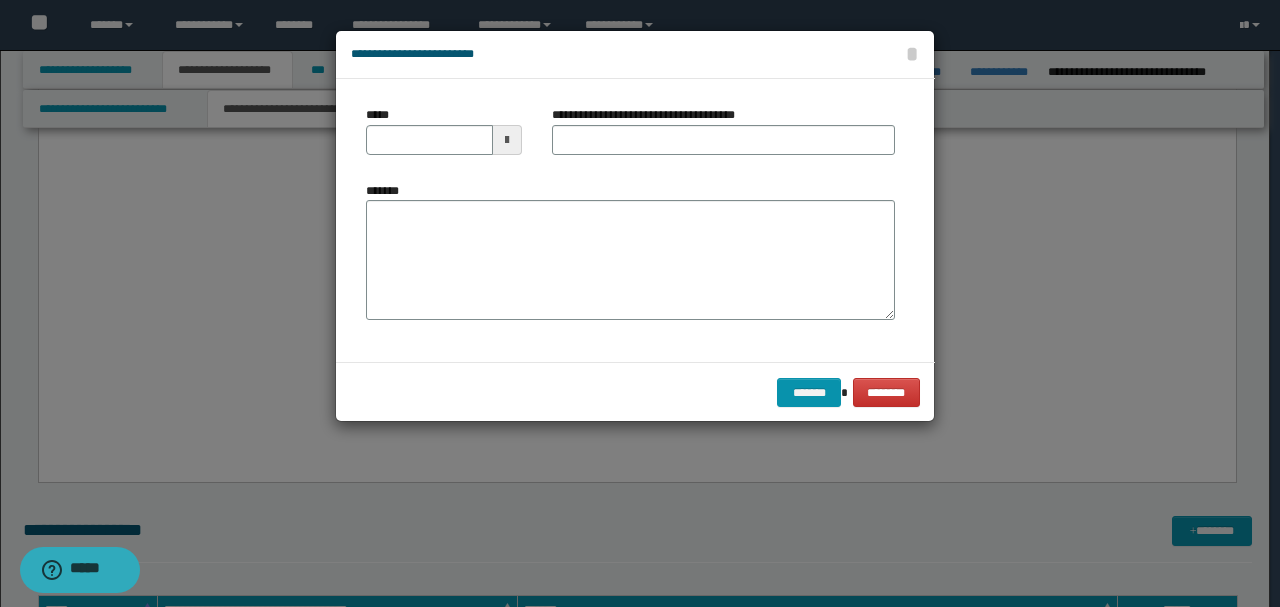 click on "*******" at bounding box center (630, 251) 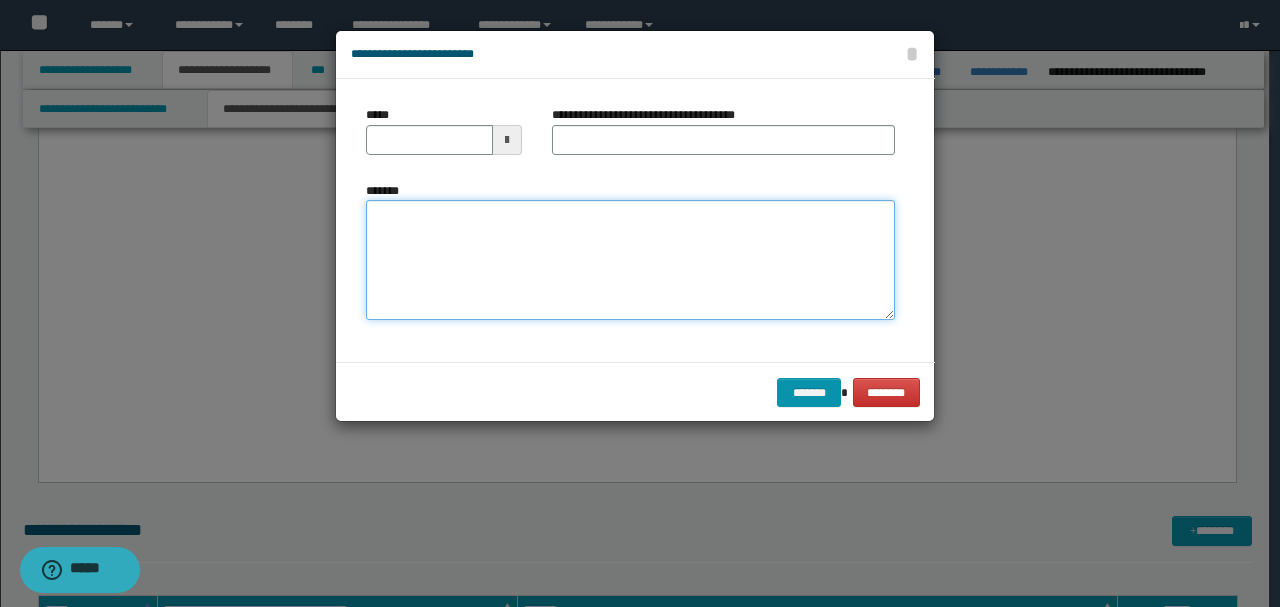click on "*******" at bounding box center [630, 259] 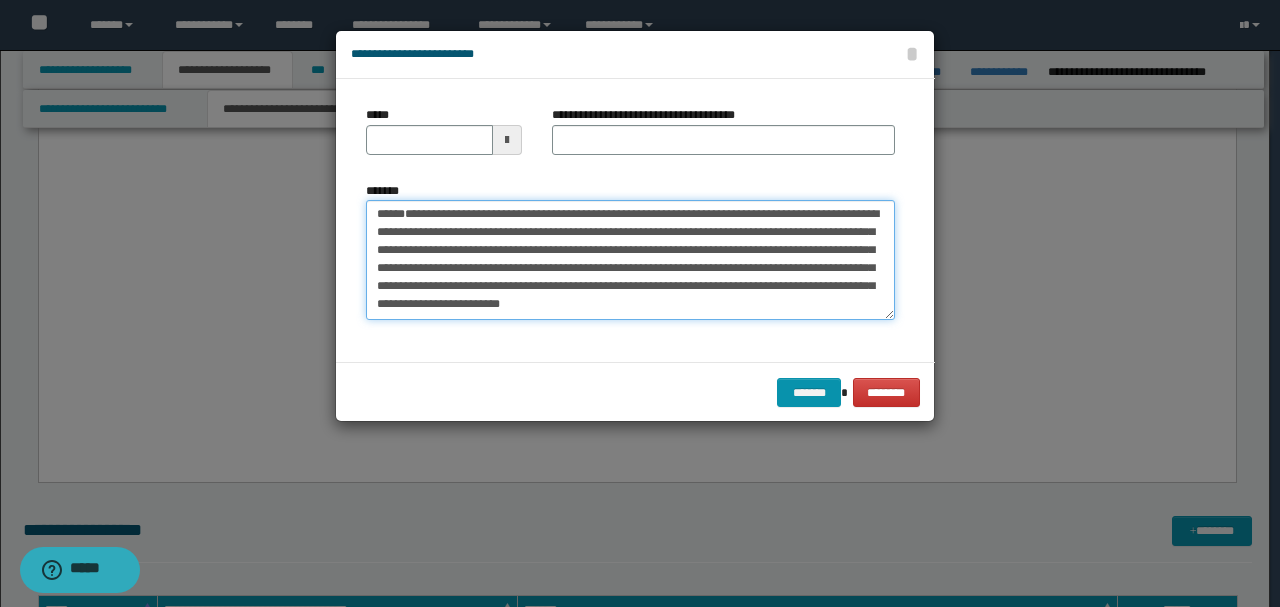 scroll, scrollTop: 0, scrollLeft: 0, axis: both 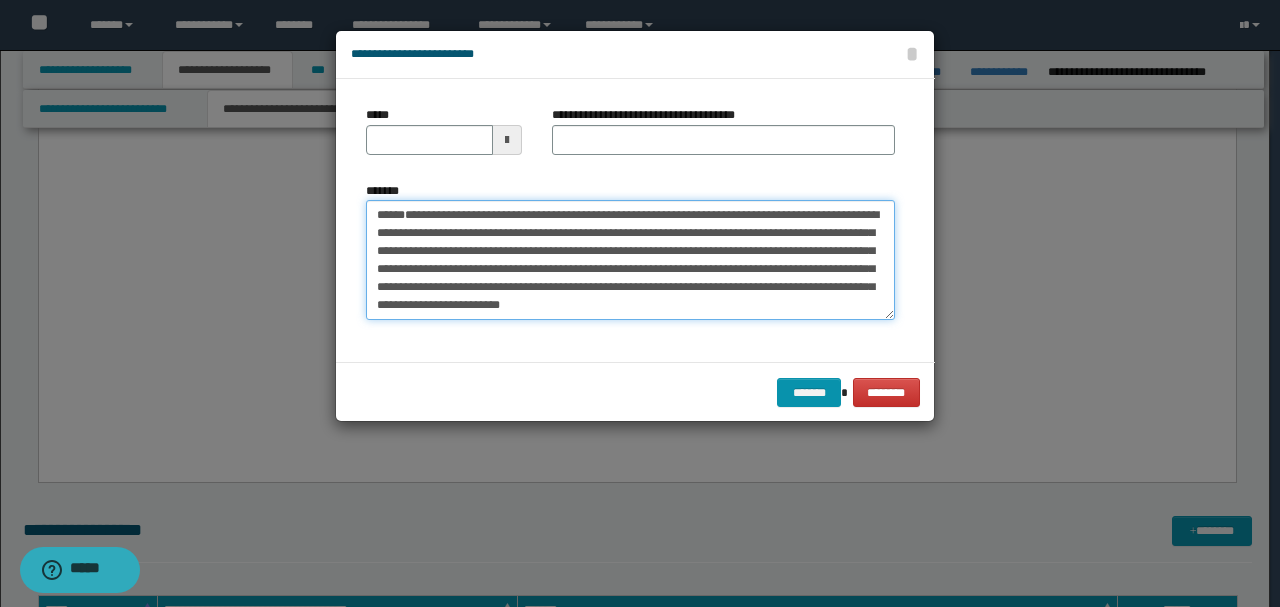 drag, startPoint x: 412, startPoint y: 264, endPoint x: 271, endPoint y: 128, distance: 195.90048 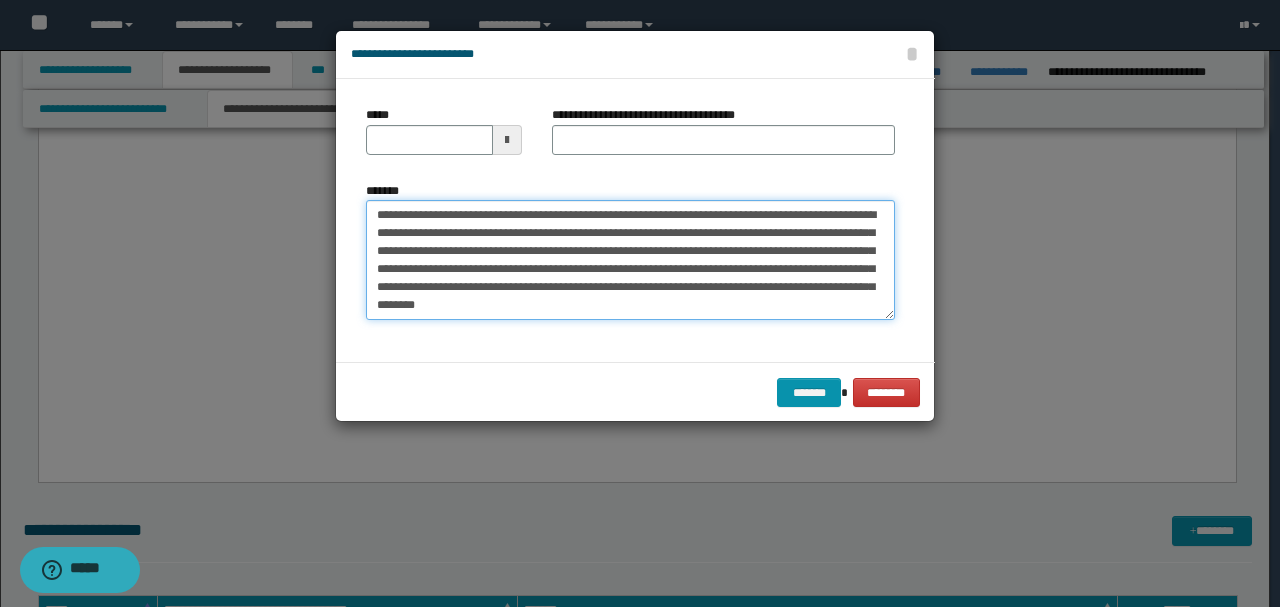 type on "**********" 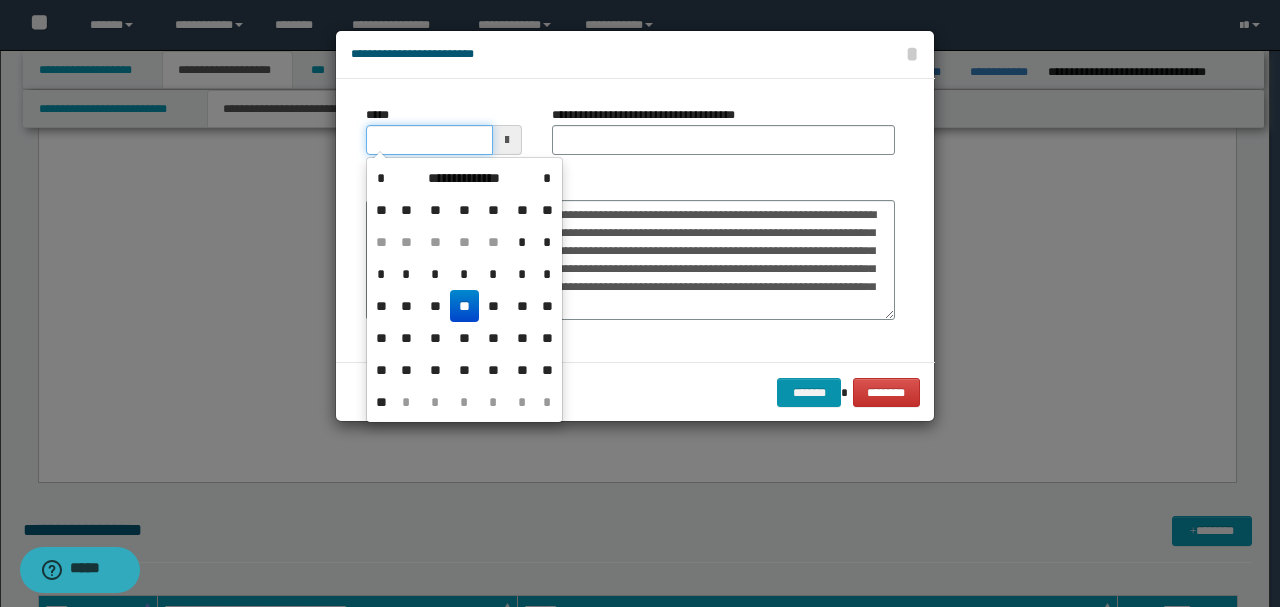 click on "*****" at bounding box center (429, 140) 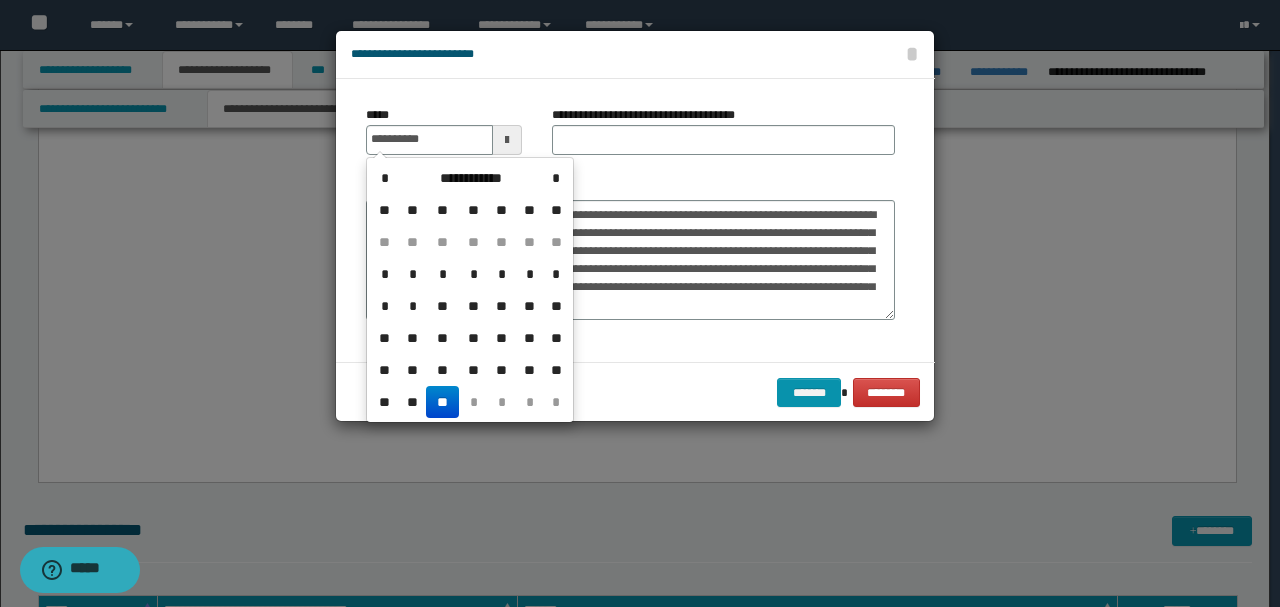 type on "**********" 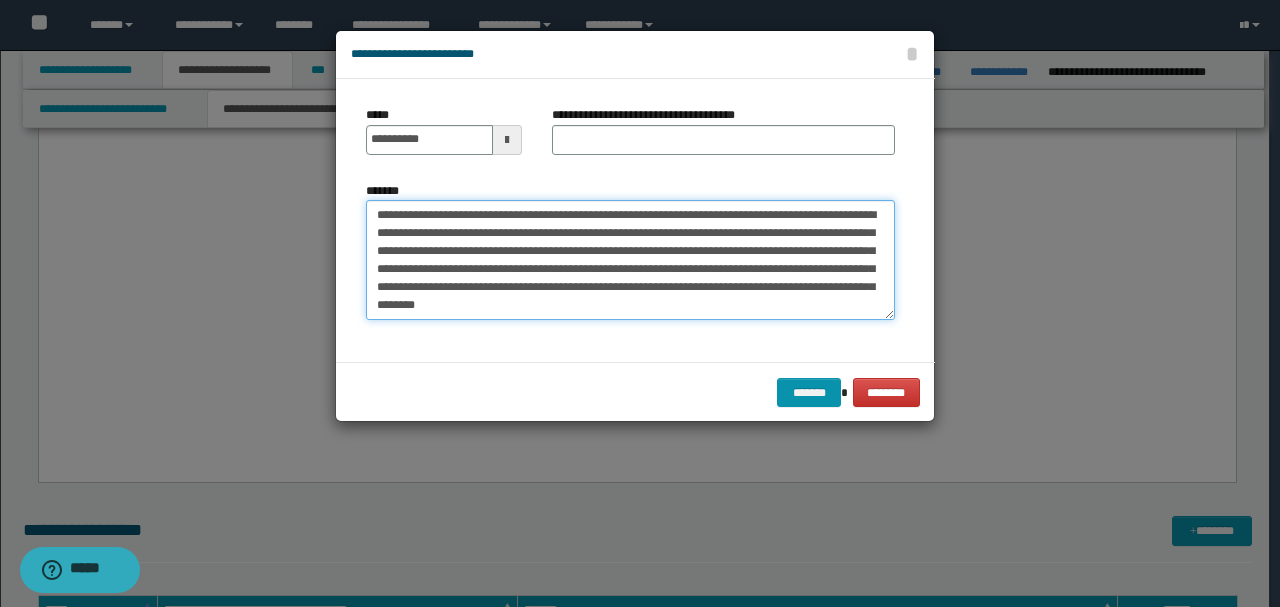 drag, startPoint x: 522, startPoint y: 209, endPoint x: 154, endPoint y: 190, distance: 368.49017 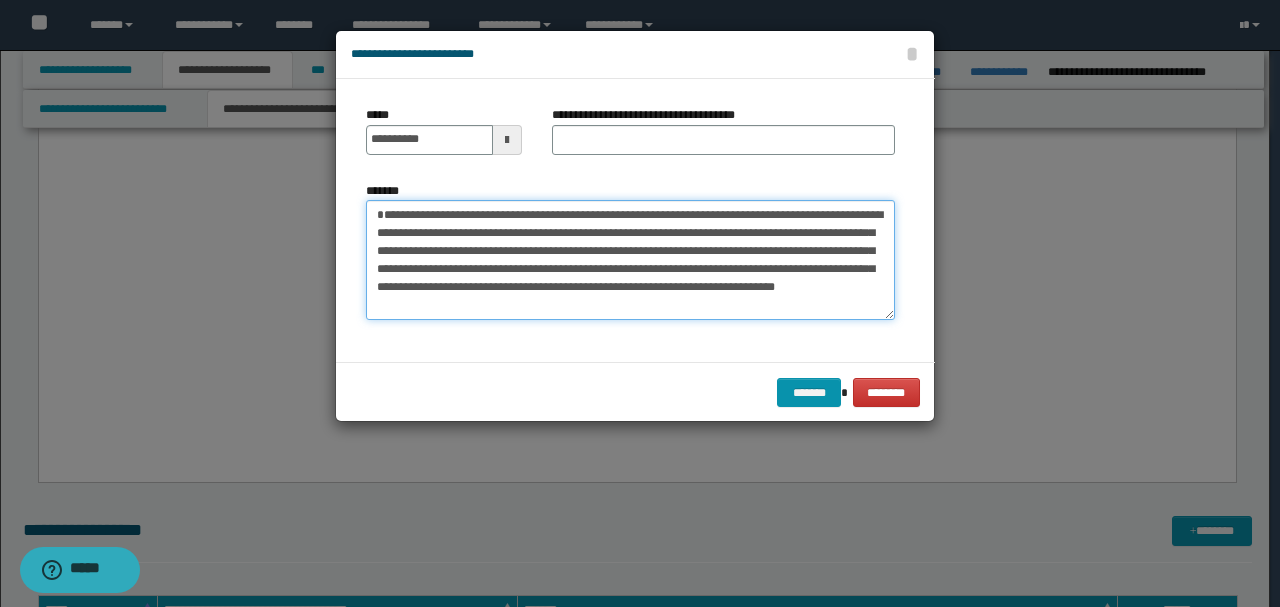 type on "**********" 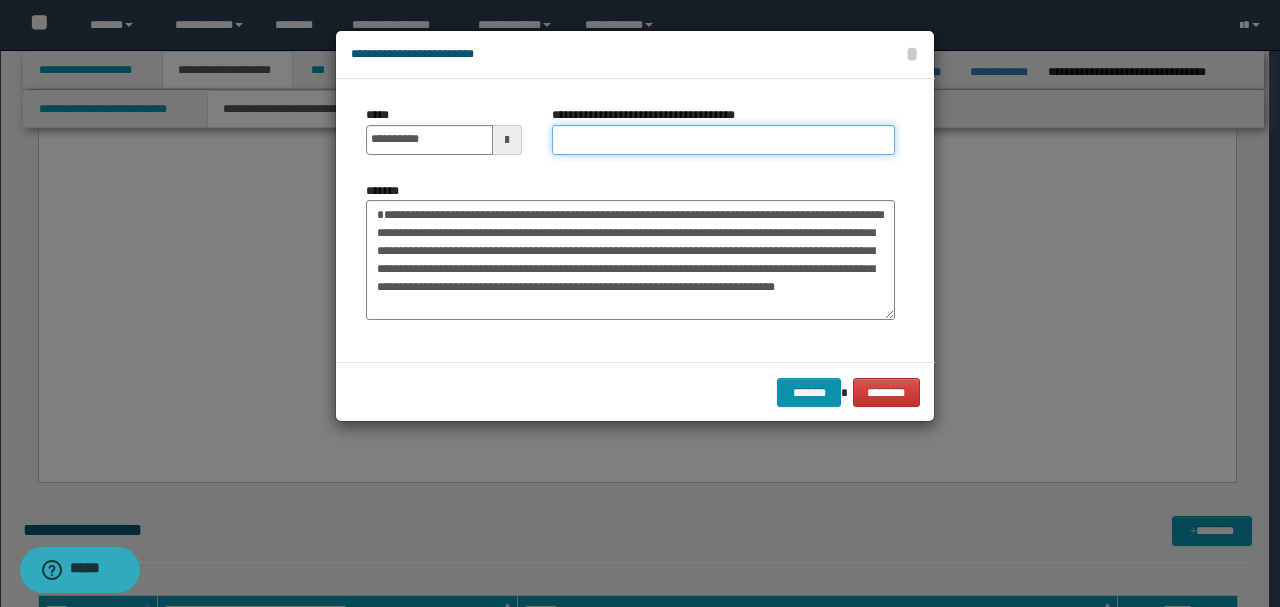 drag, startPoint x: 602, startPoint y: 138, endPoint x: 613, endPoint y: 141, distance: 11.401754 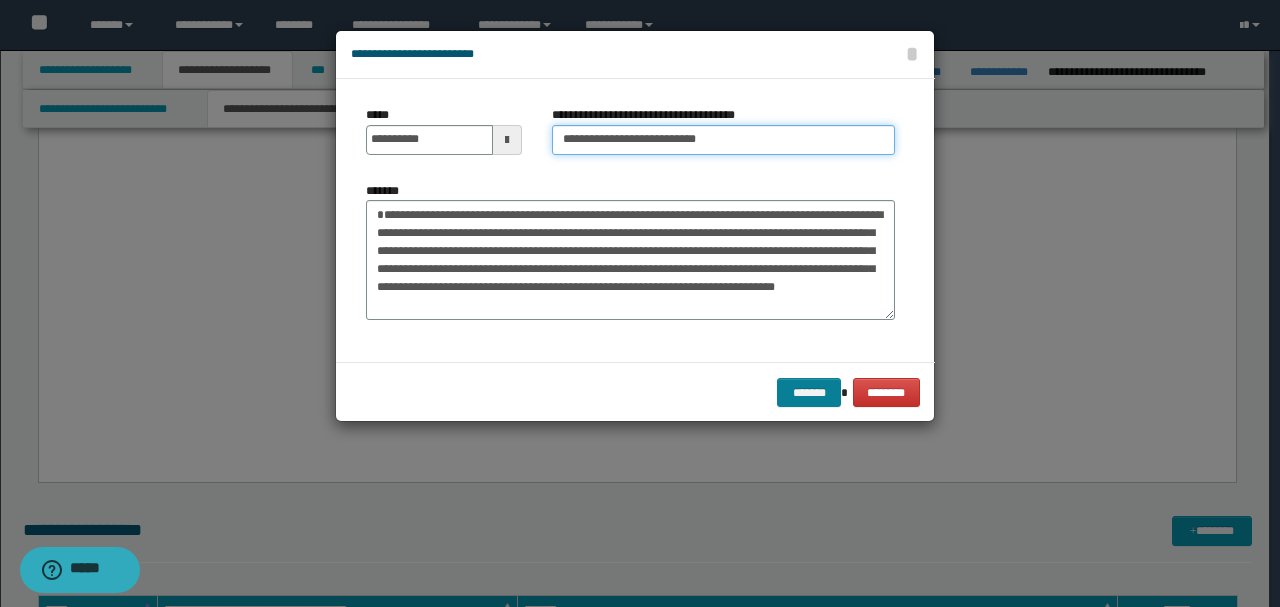 type on "**********" 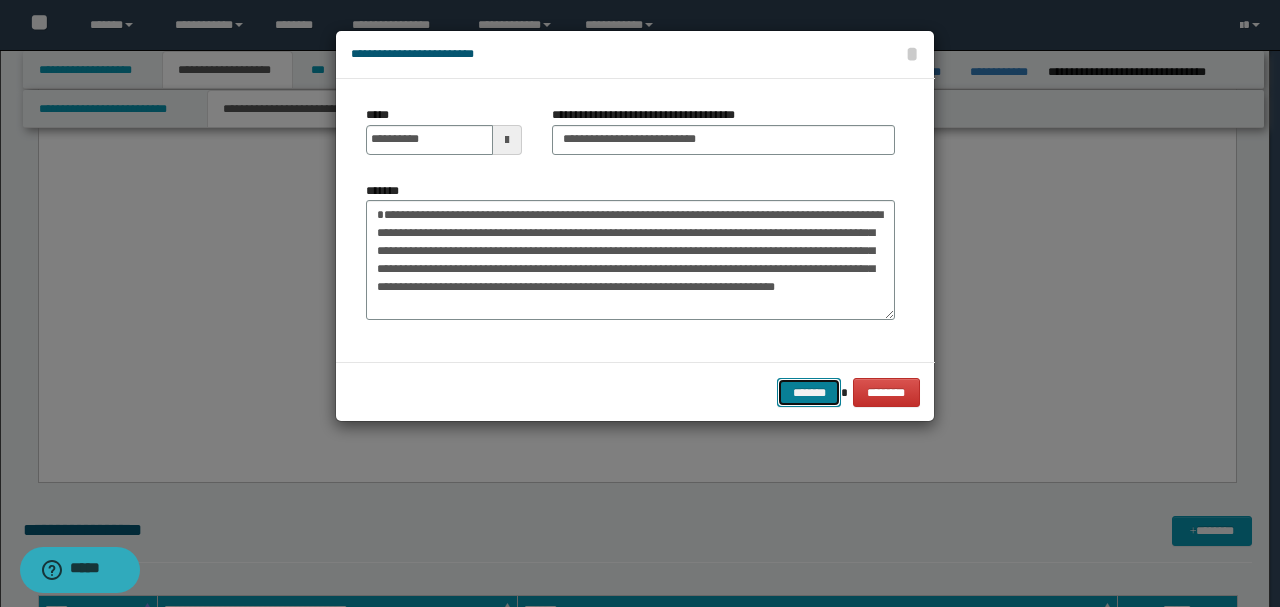 click on "*******" at bounding box center [809, 392] 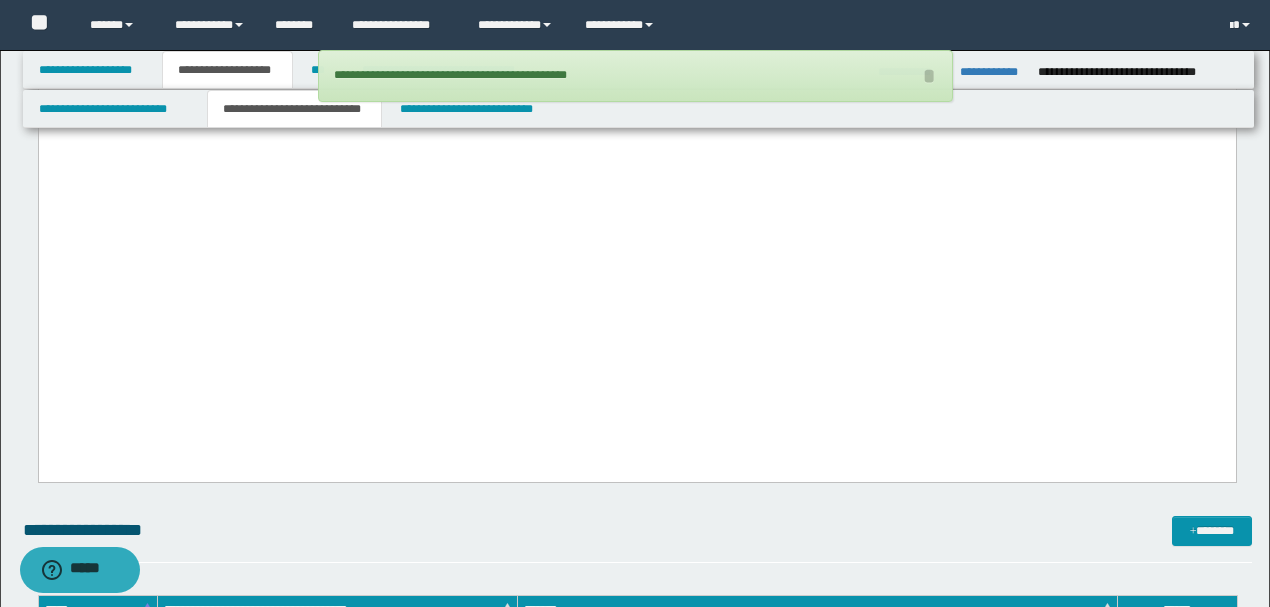 drag, startPoint x: 10, startPoint y: 231, endPoint x: 65, endPoint y: -2012, distance: 2243.6743 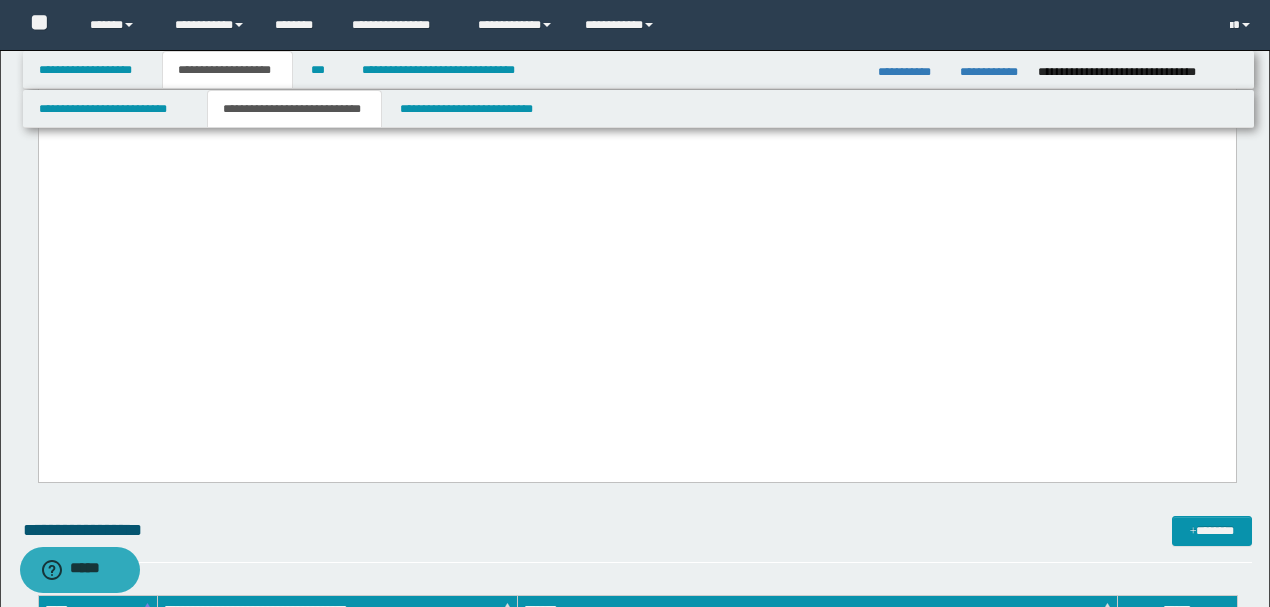 click on "**********" at bounding box center [632, -45] 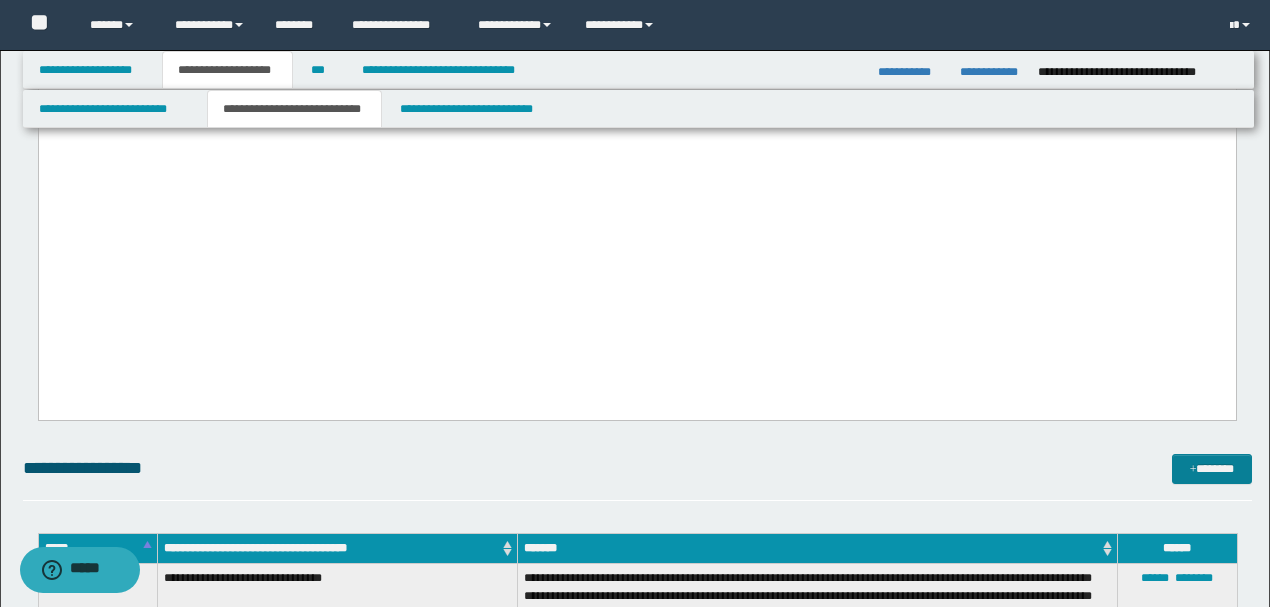 click on "*******" at bounding box center (1211, 468) 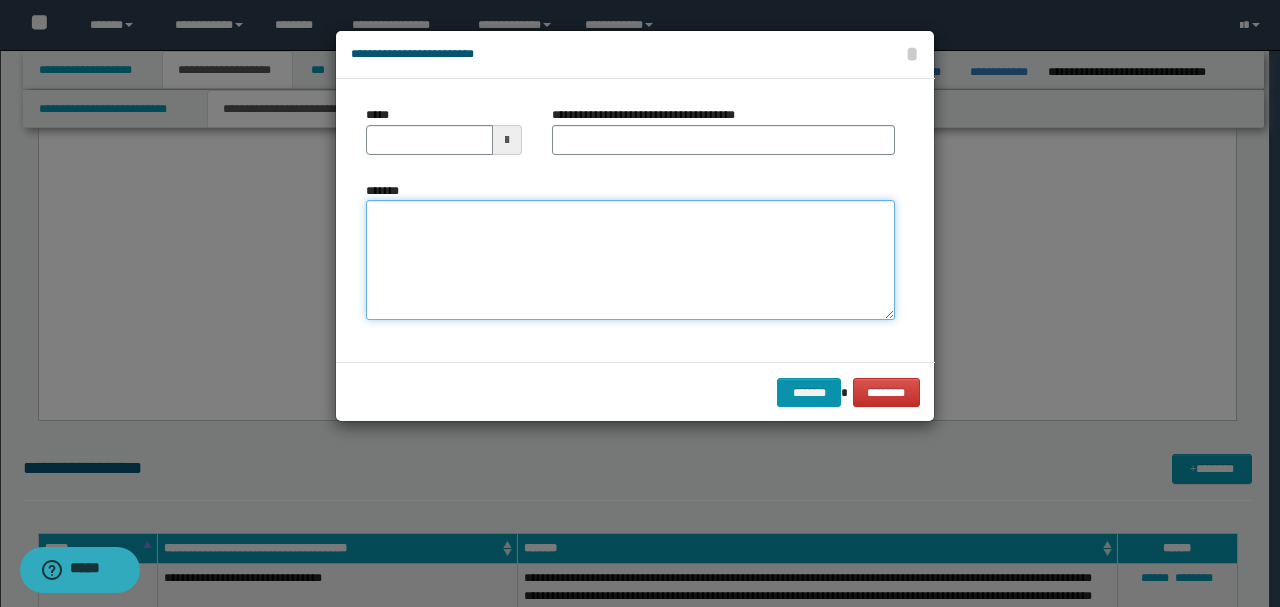 click on "*******" at bounding box center [630, 259] 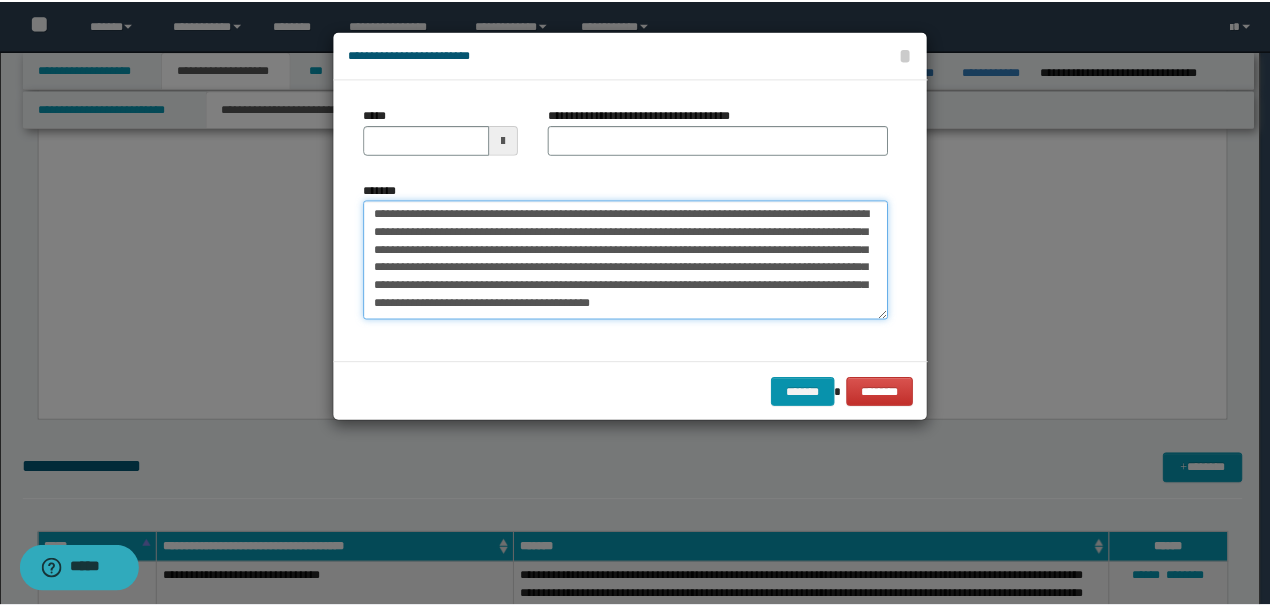 scroll, scrollTop: 0, scrollLeft: 0, axis: both 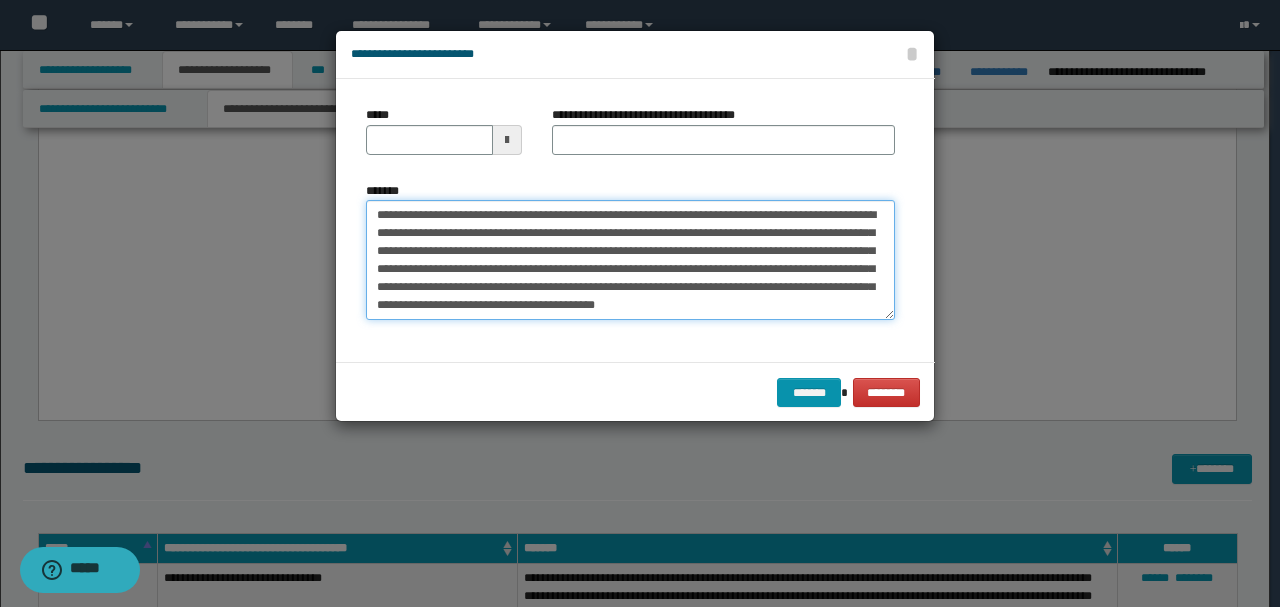 drag, startPoint x: 438, startPoint y: 208, endPoint x: 206, endPoint y: 179, distance: 233.80548 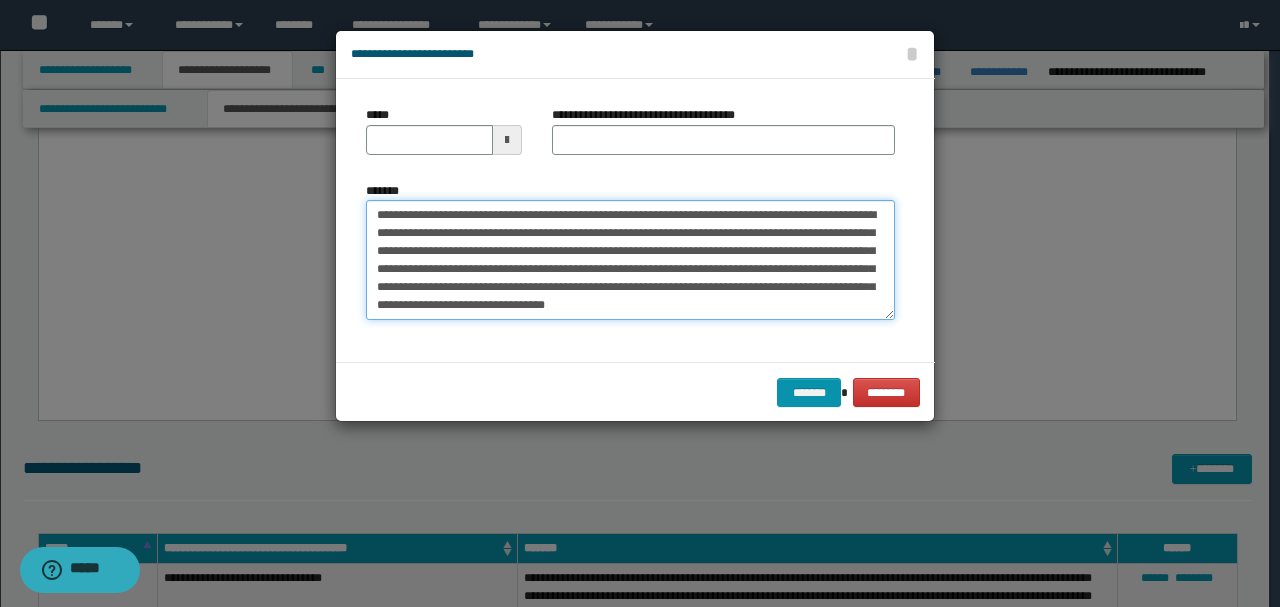 type 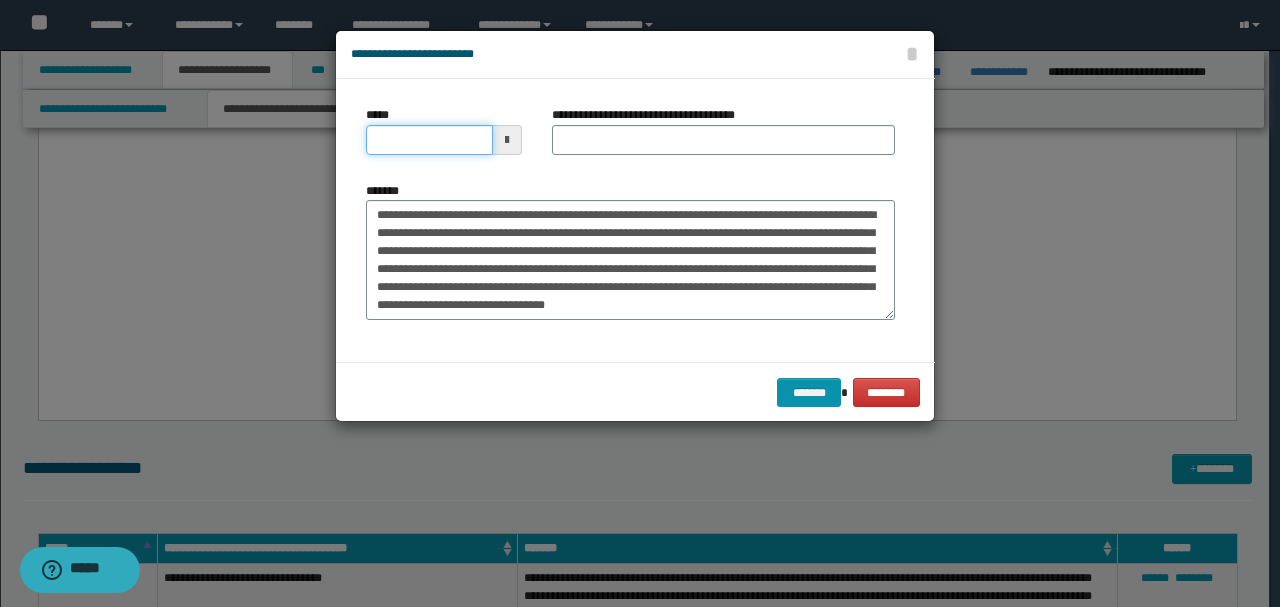 click on "*****" at bounding box center (429, 140) 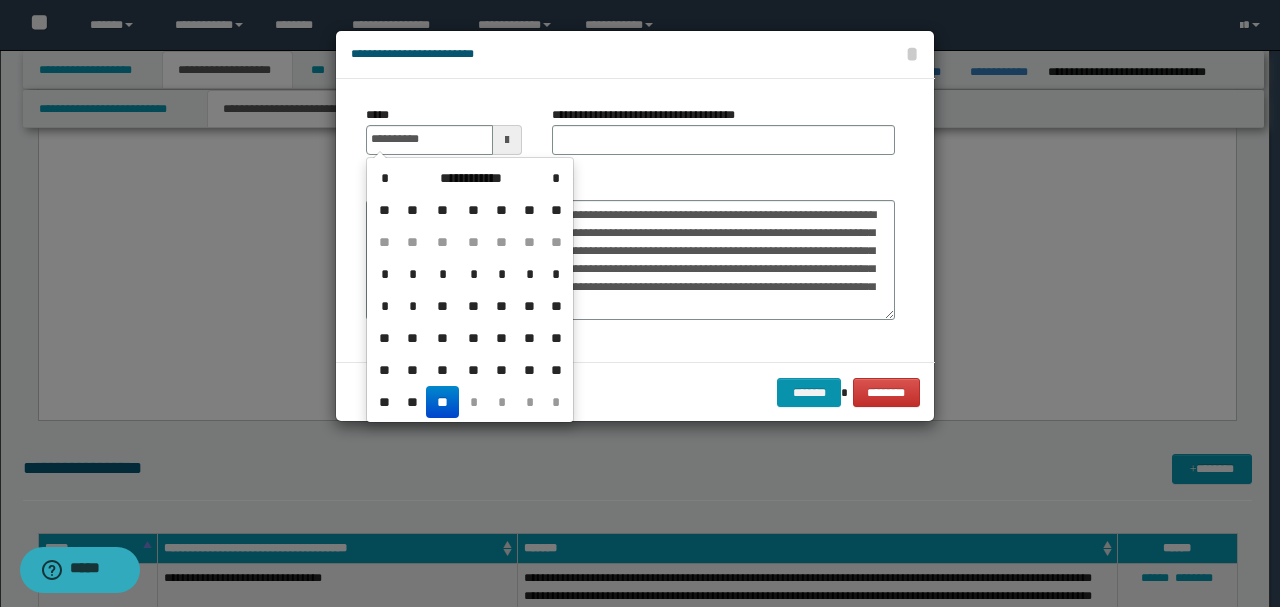 type on "**********" 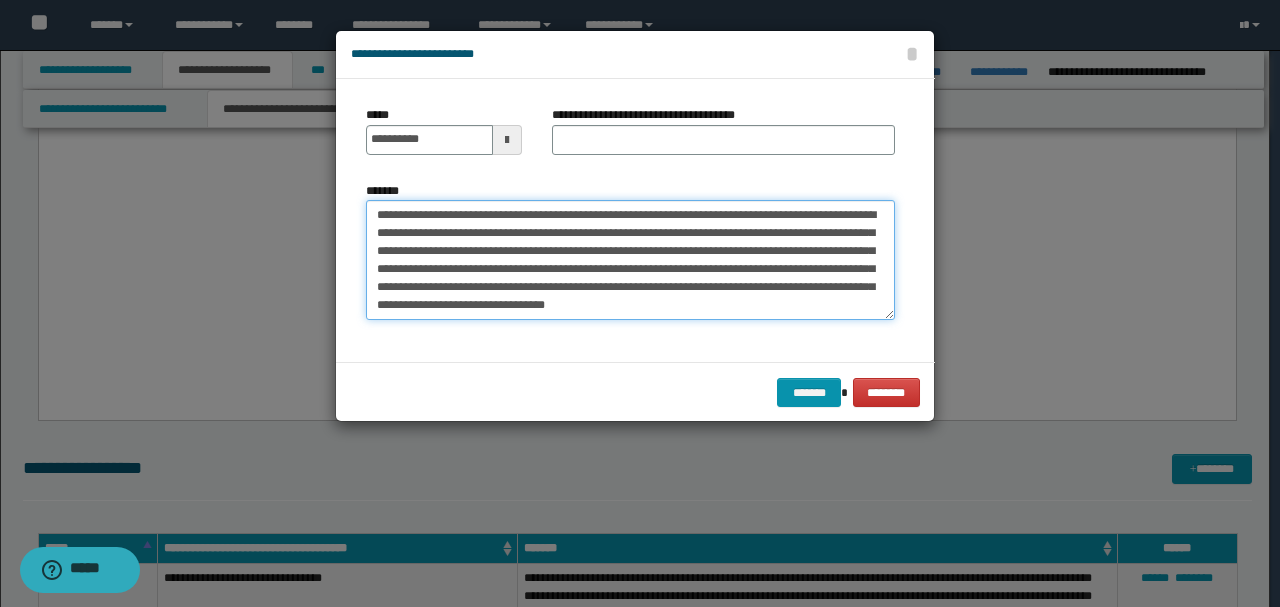 drag, startPoint x: 556, startPoint y: 209, endPoint x: 225, endPoint y: 192, distance: 331.43628 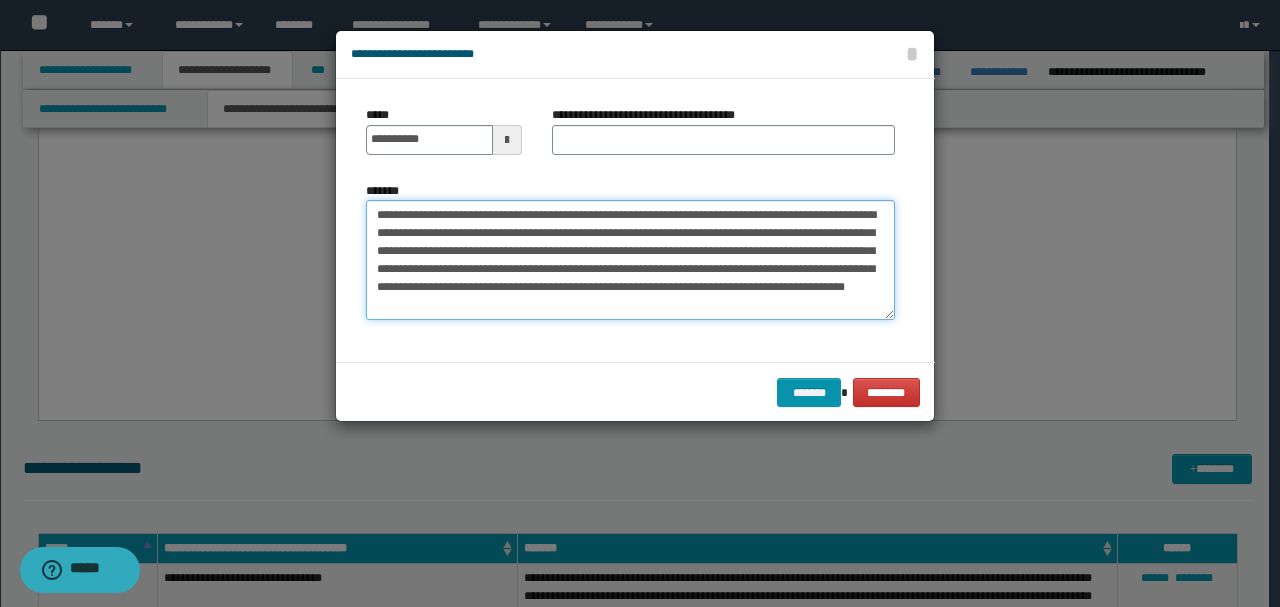 type on "**********" 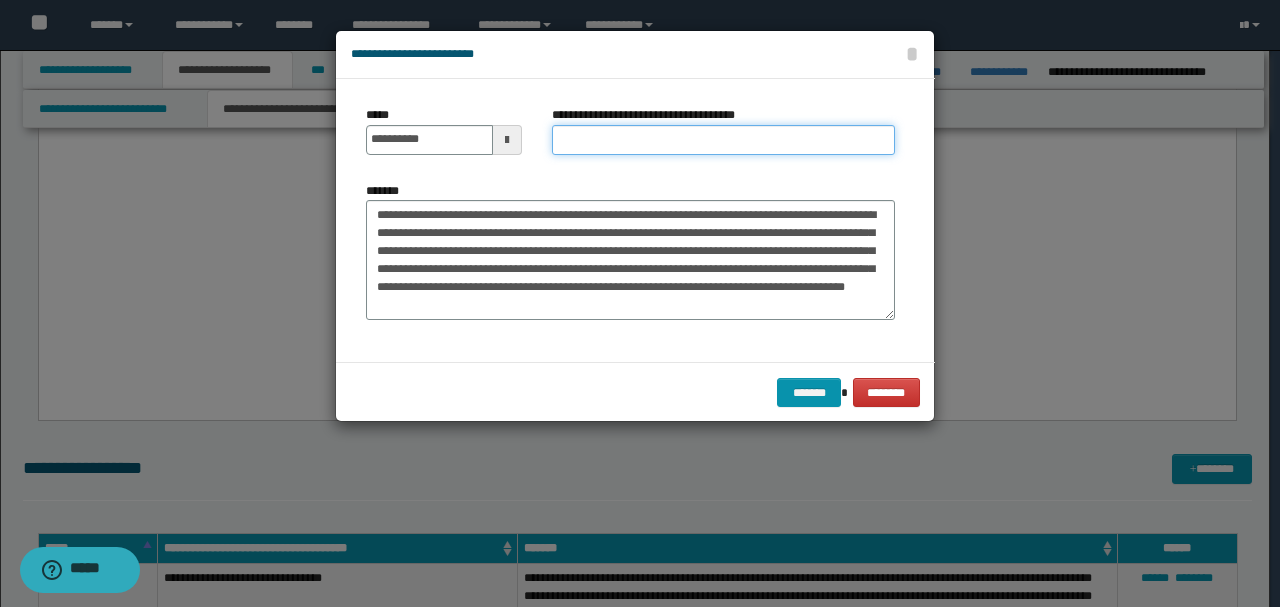 click on "**********" at bounding box center [723, 140] 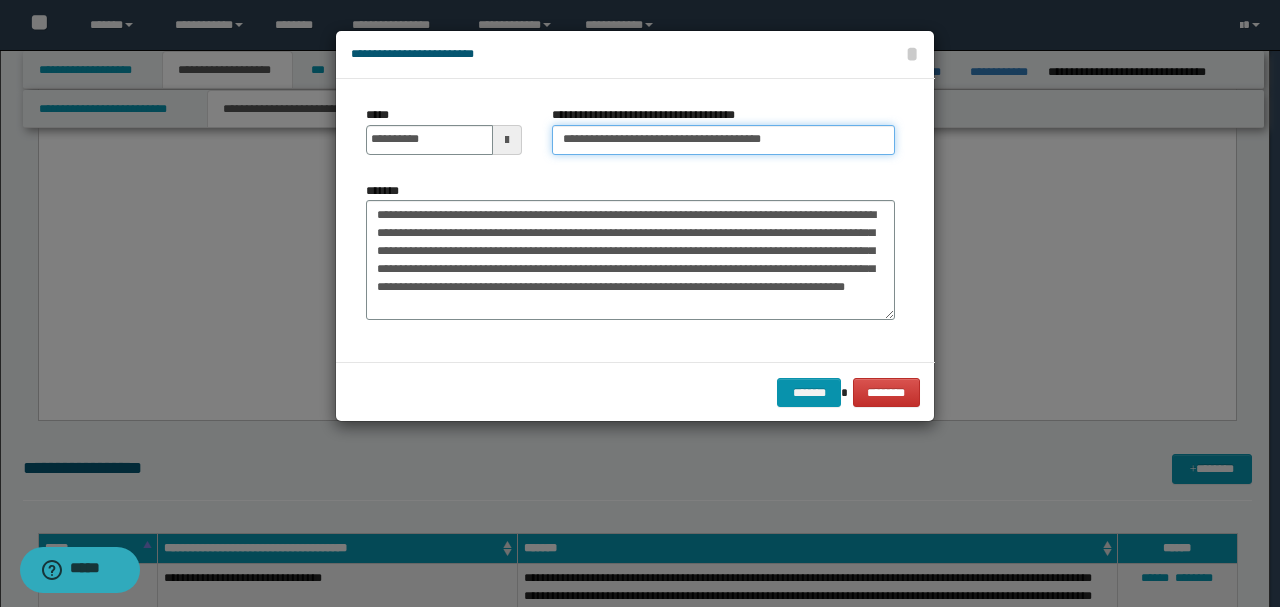 click on "**********" at bounding box center (723, 140) 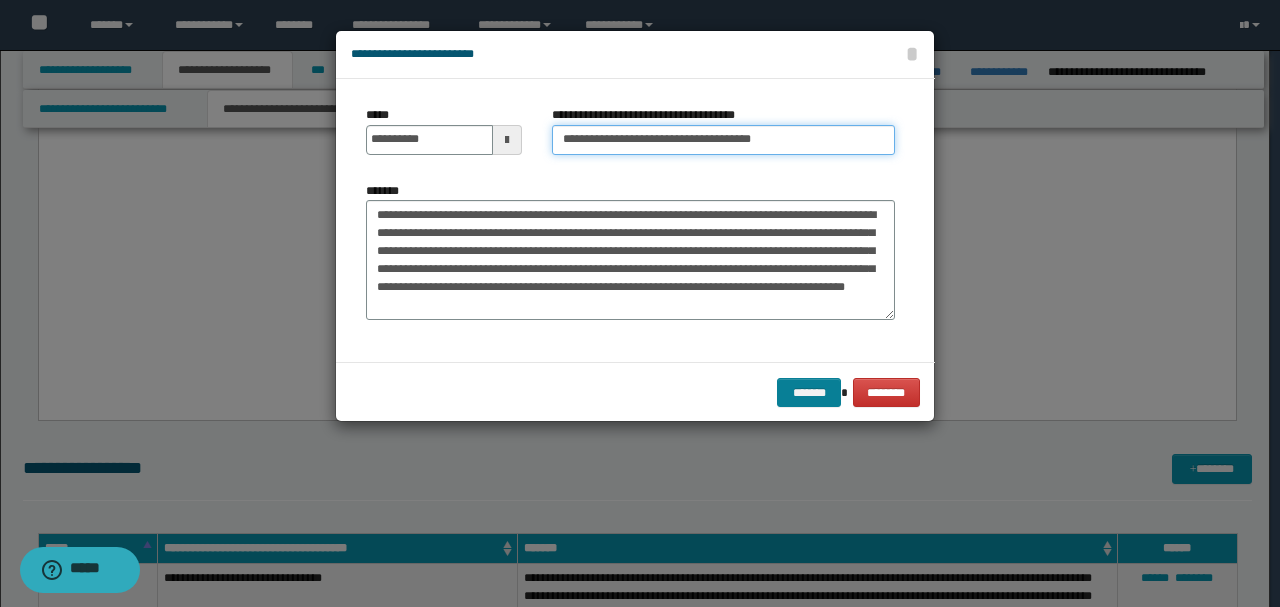 type on "**********" 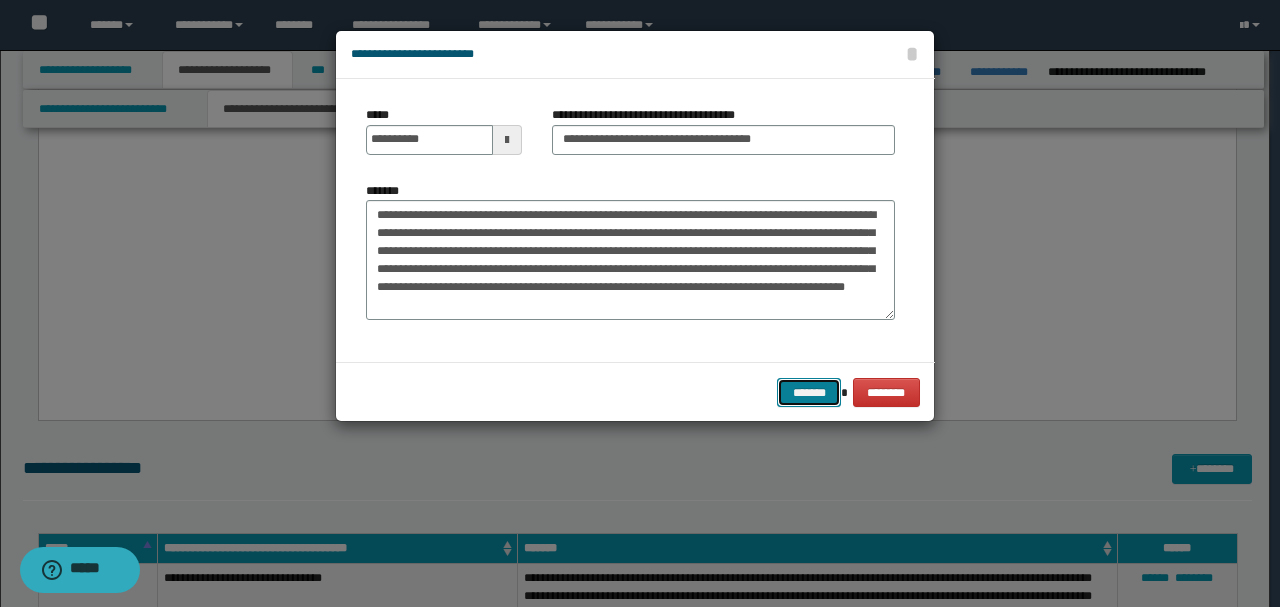 click on "*******" at bounding box center (809, 392) 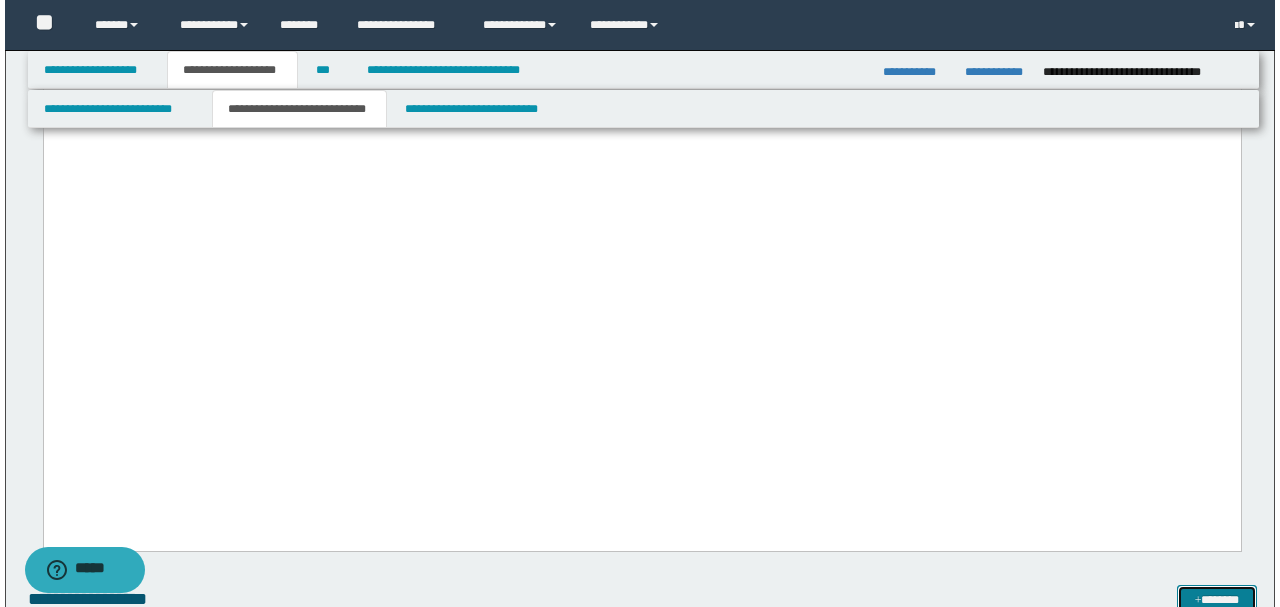 scroll, scrollTop: 4250, scrollLeft: 0, axis: vertical 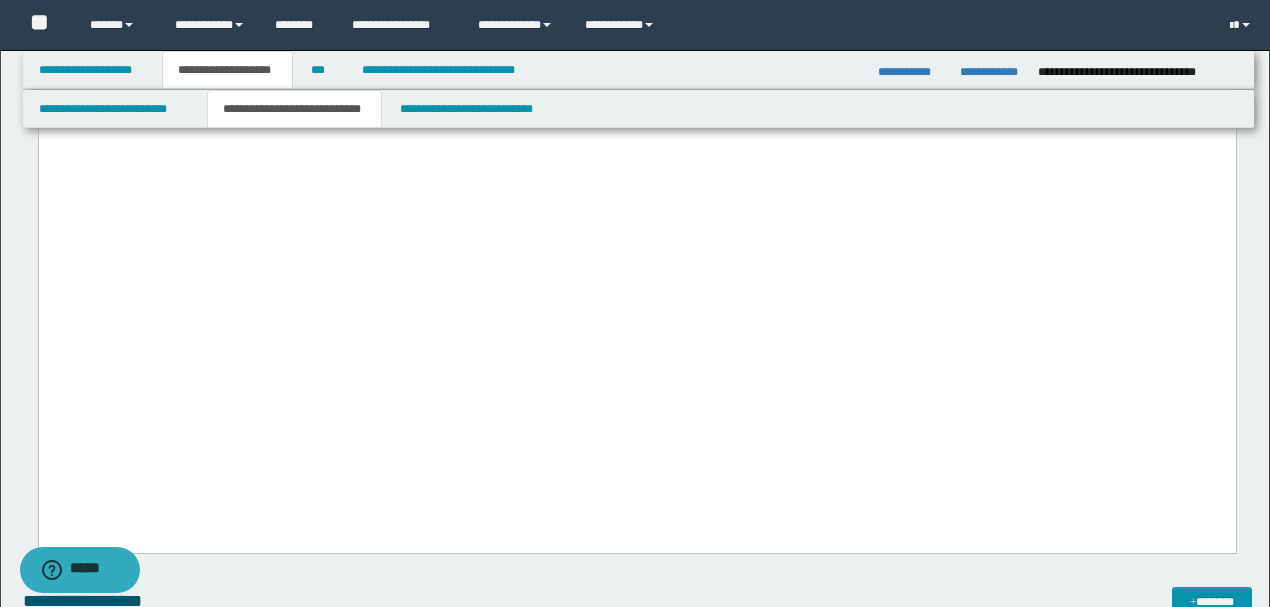 drag, startPoint x: 648, startPoint y: 327, endPoint x: 38, endPoint y: -1873, distance: 2283.0024 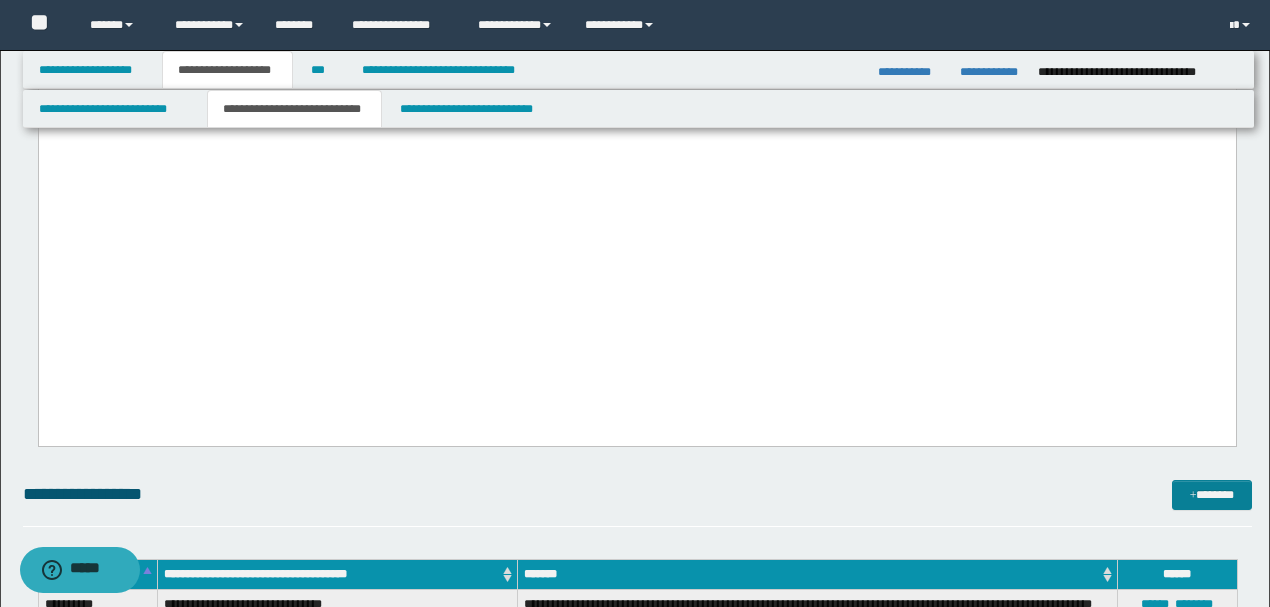 click on "*******" at bounding box center (1211, 494) 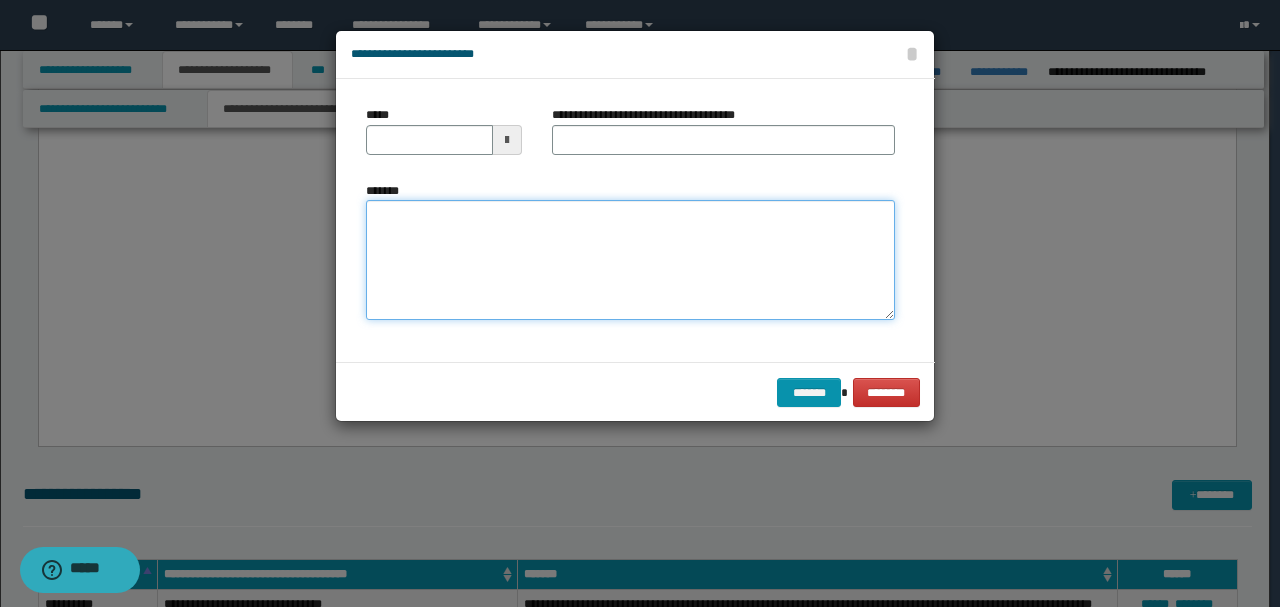 click on "*******" at bounding box center [630, 259] 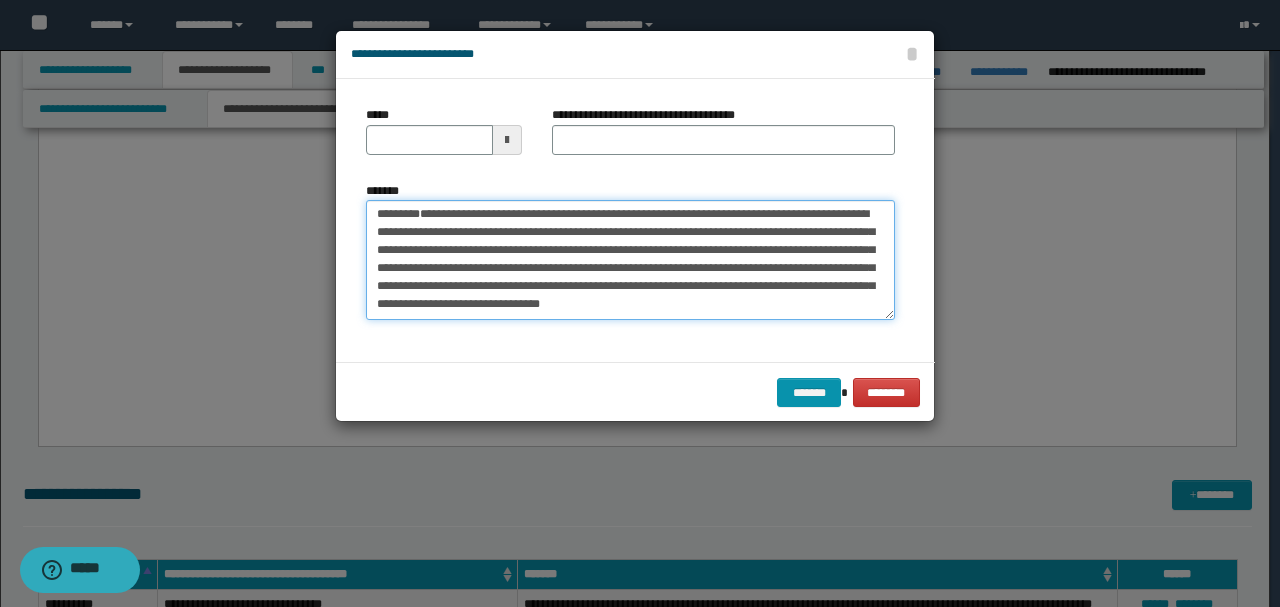 scroll, scrollTop: 0, scrollLeft: 0, axis: both 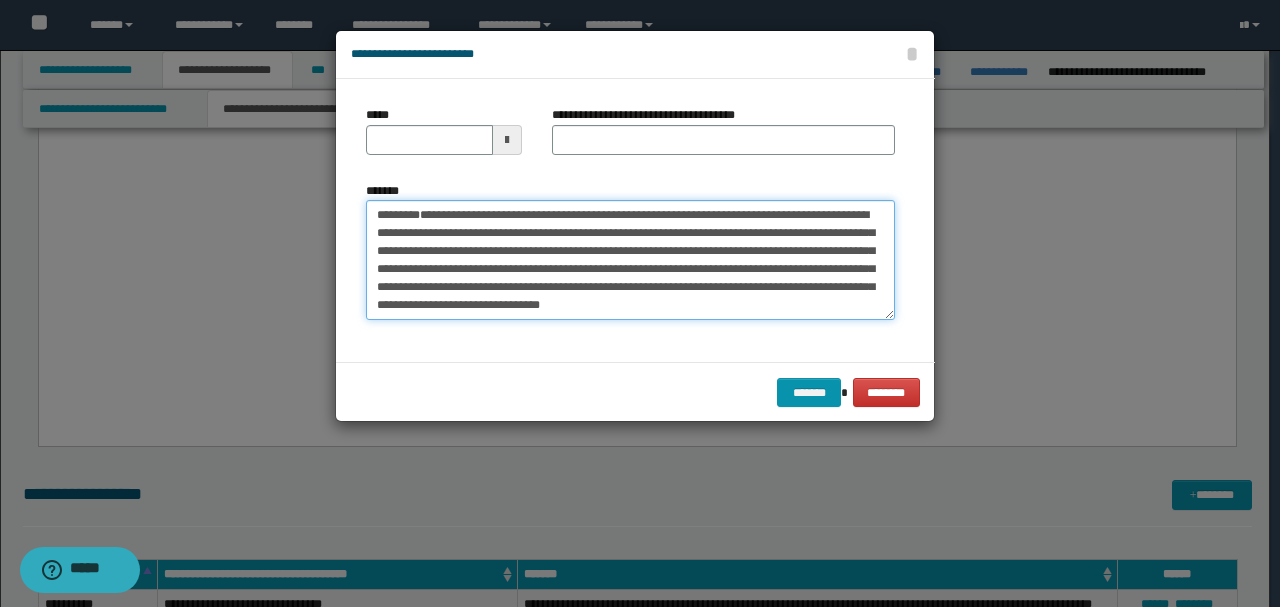click on "**********" at bounding box center (630, 259) 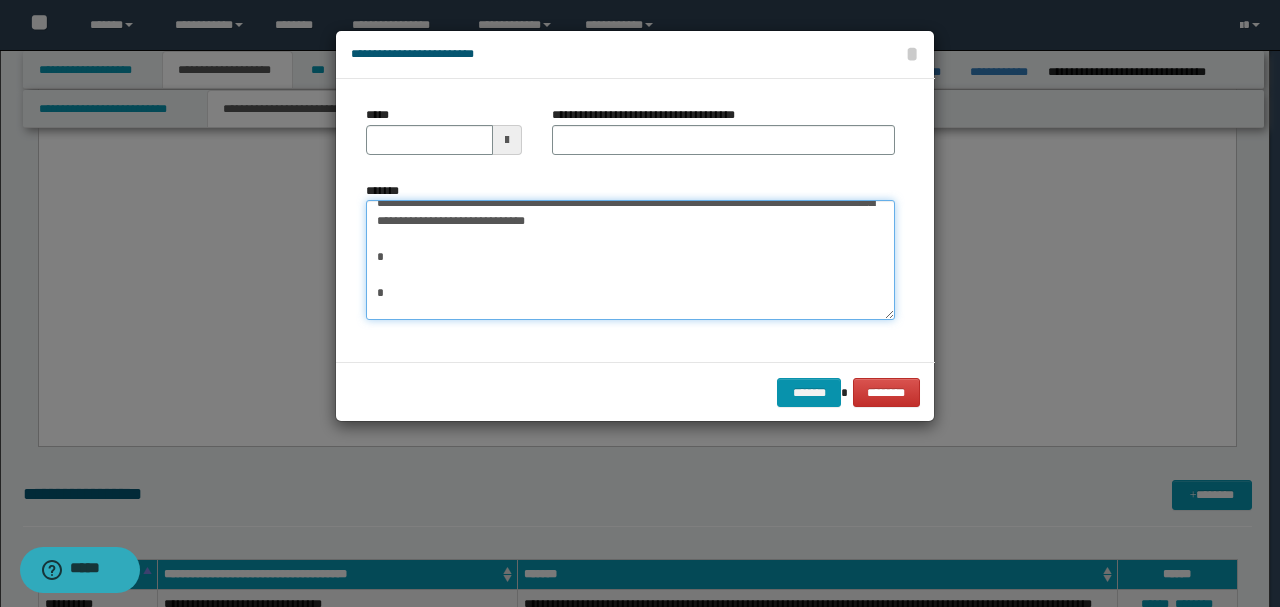 scroll, scrollTop: 0, scrollLeft: 0, axis: both 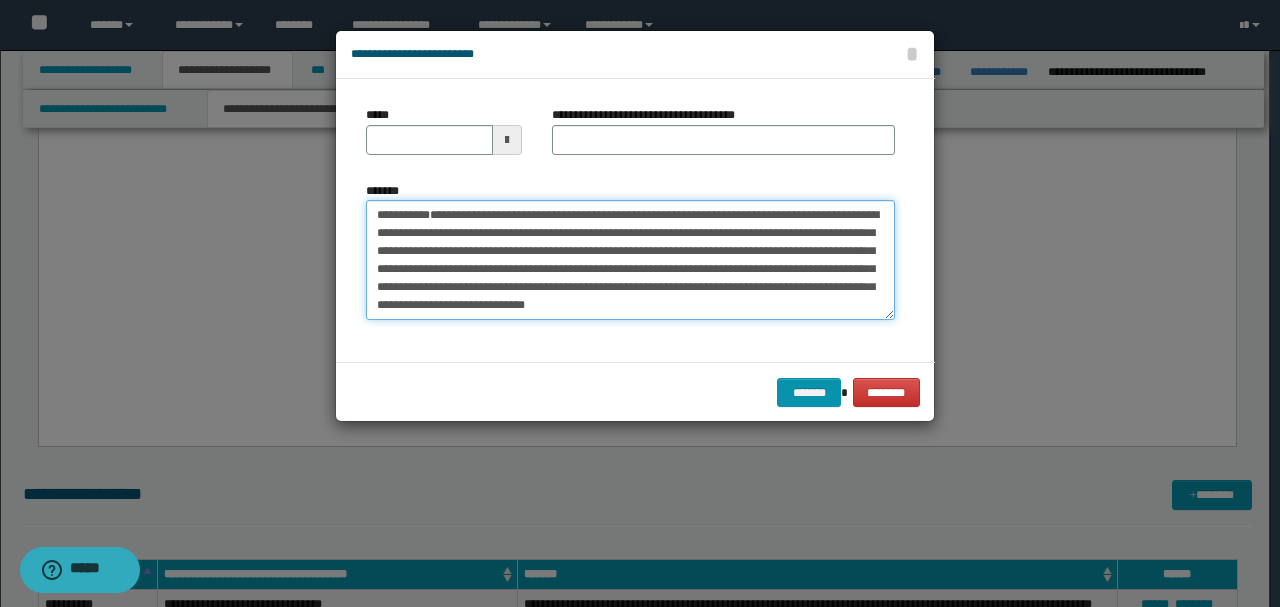 drag, startPoint x: 402, startPoint y: 200, endPoint x: 275, endPoint y: 118, distance: 151.17209 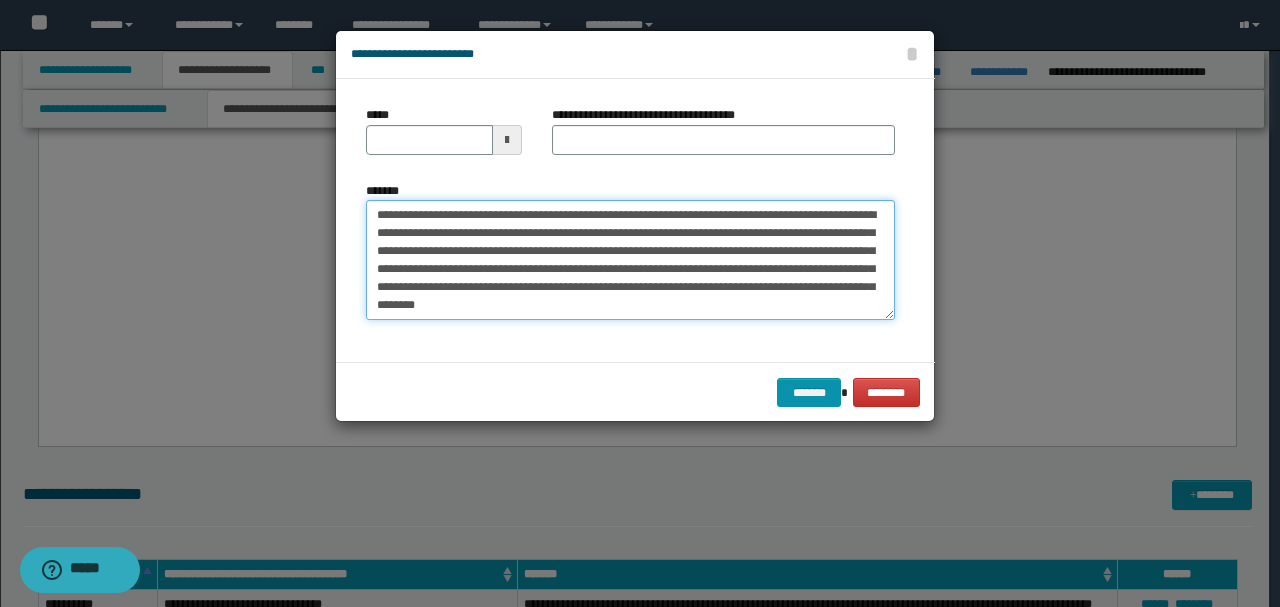 type 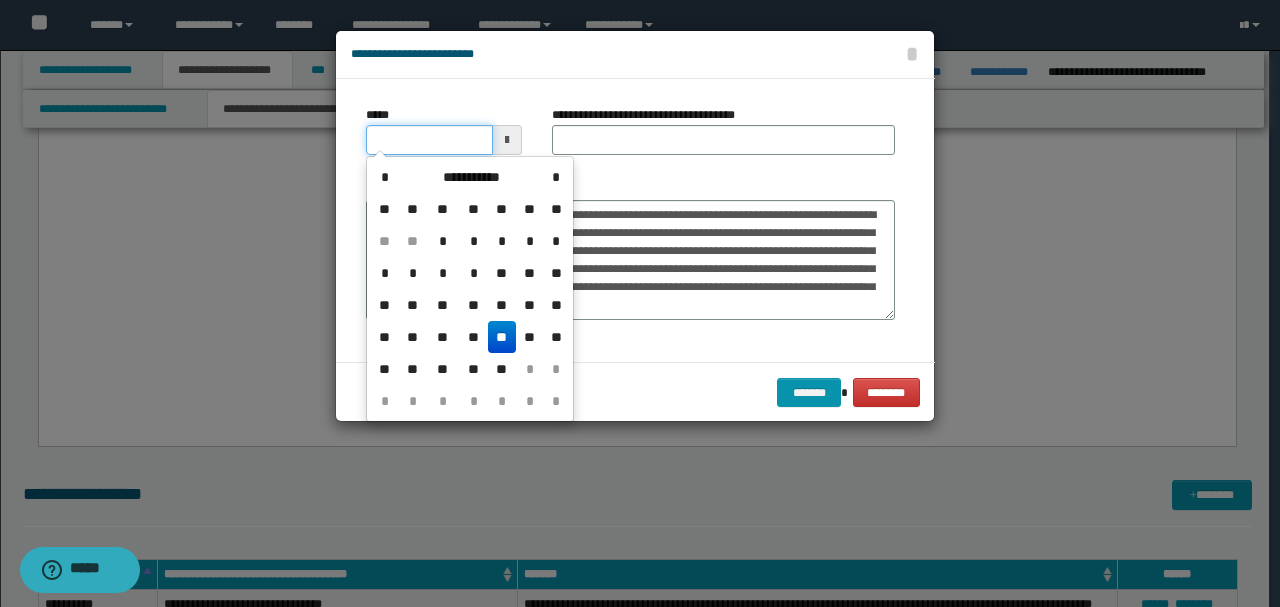 click on "*****" at bounding box center [429, 140] 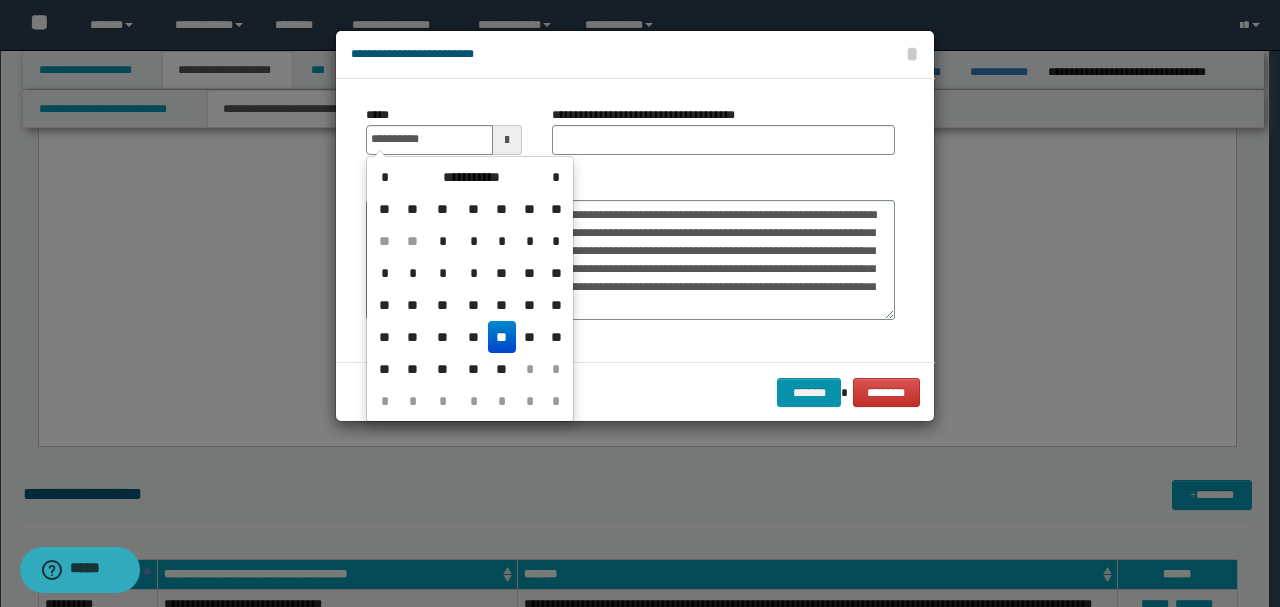type on "**********" 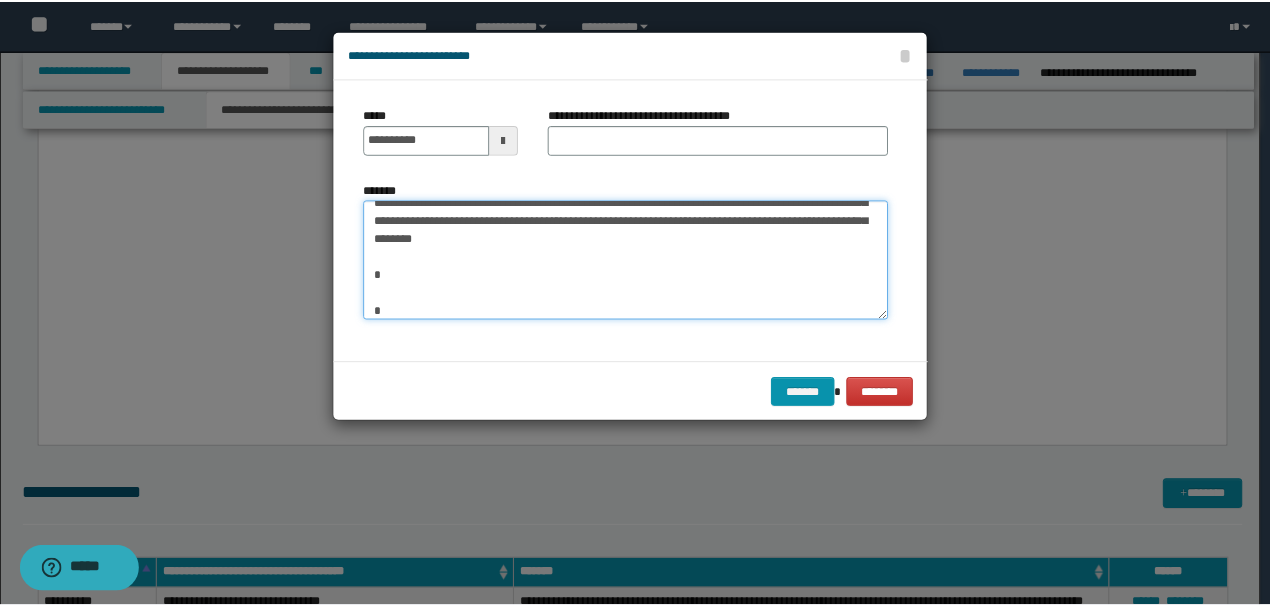 scroll, scrollTop: 0, scrollLeft: 0, axis: both 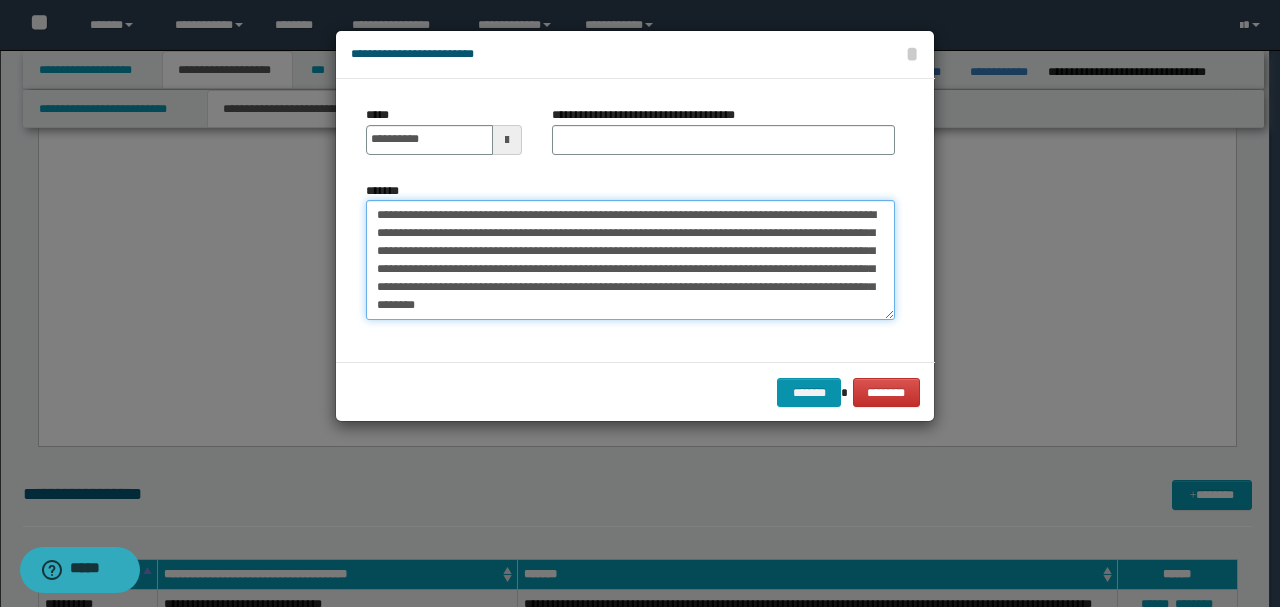 drag, startPoint x: 552, startPoint y: 211, endPoint x: 238, endPoint y: 207, distance: 314.02548 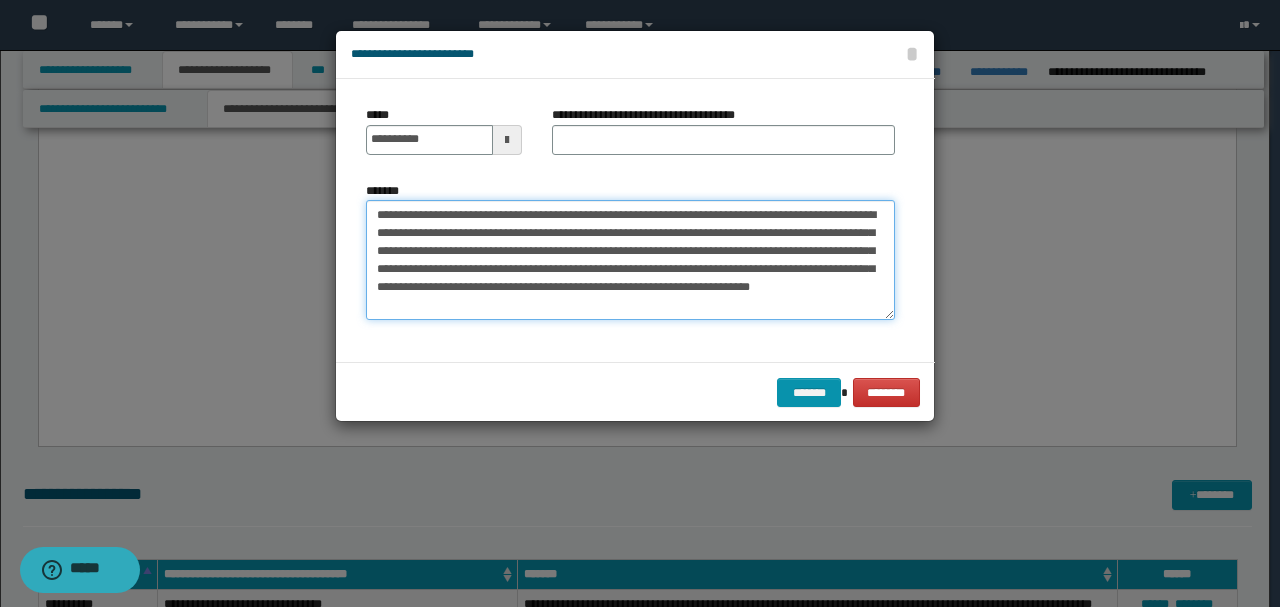 type on "**********" 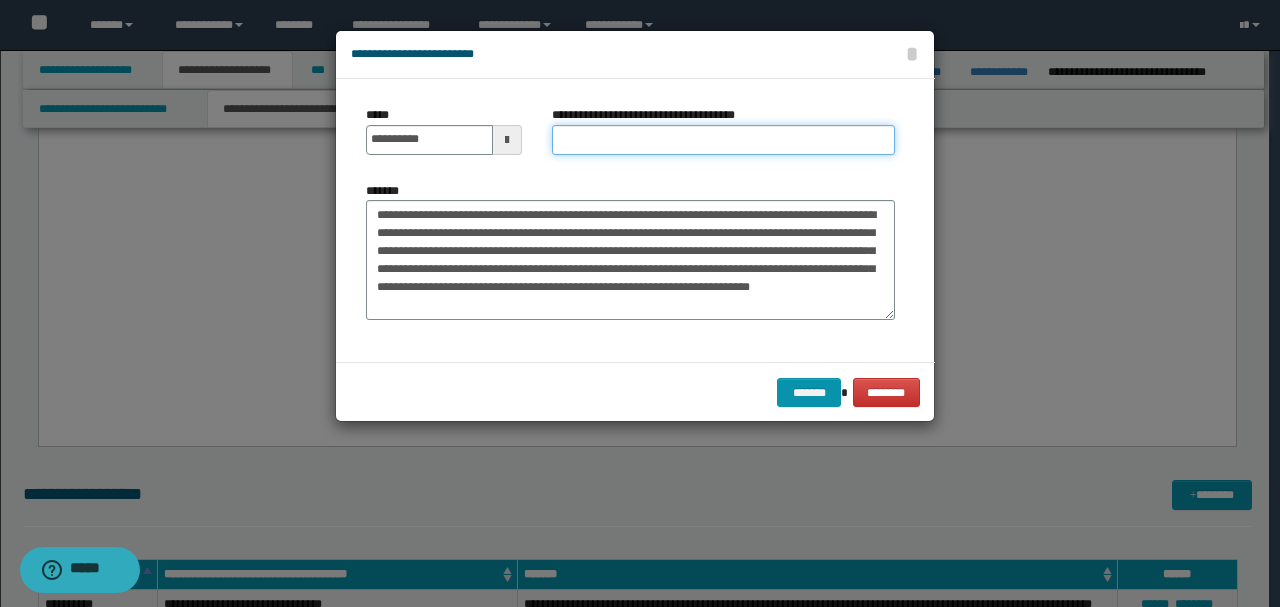 click on "**********" at bounding box center (723, 140) 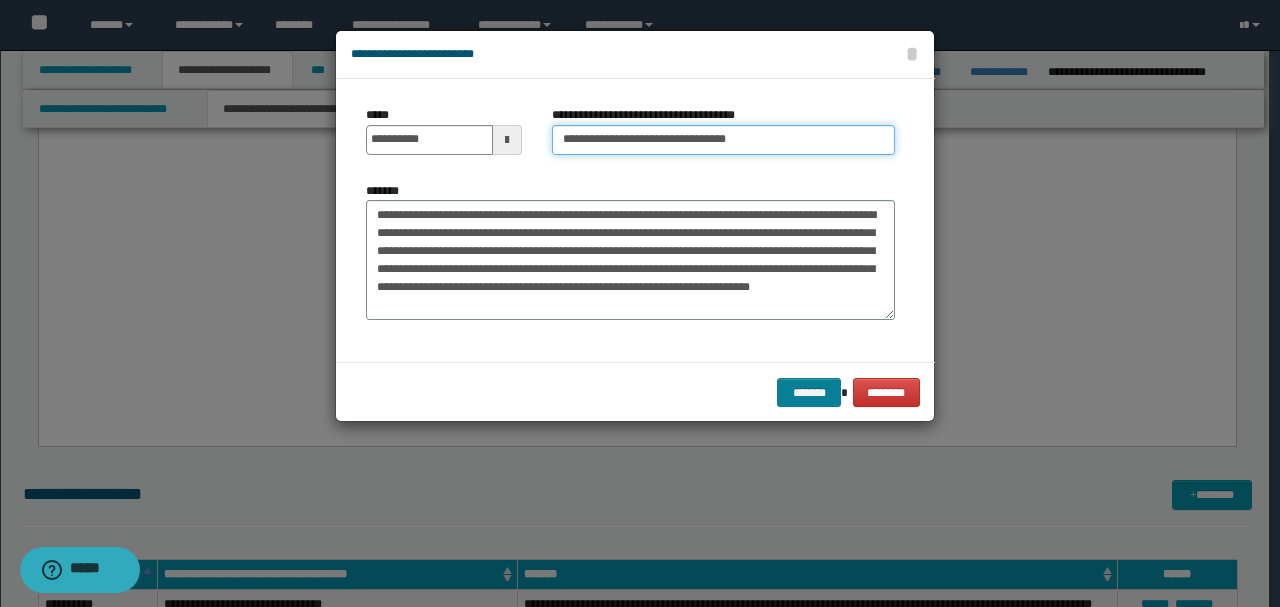 type on "**********" 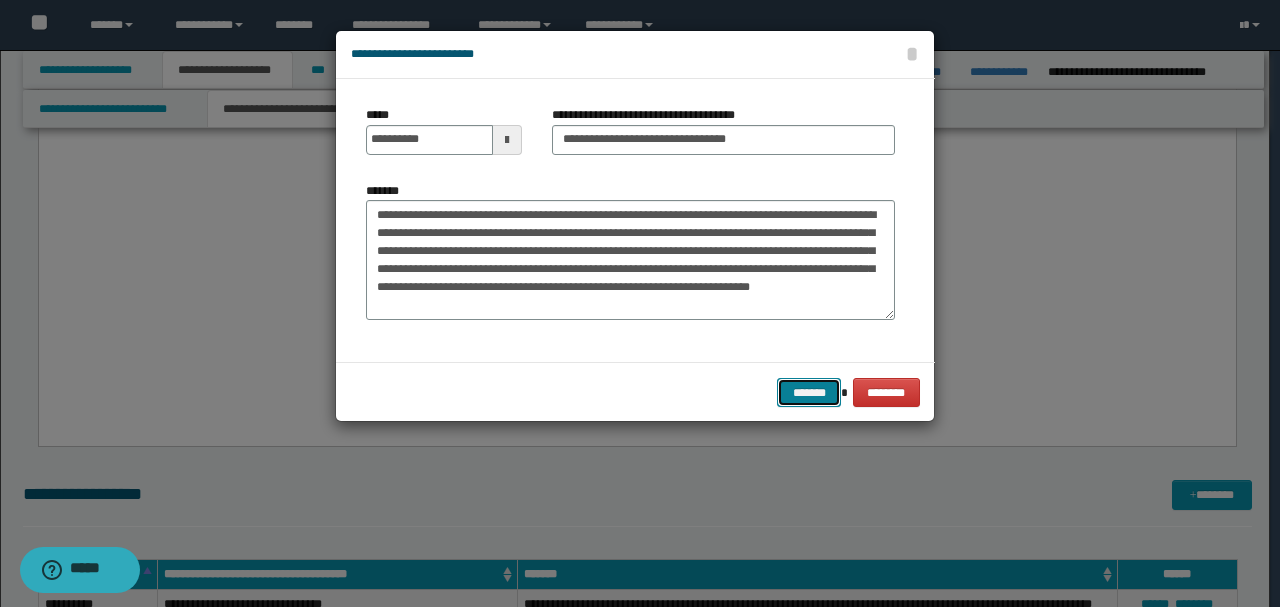 click on "*******" at bounding box center (809, 392) 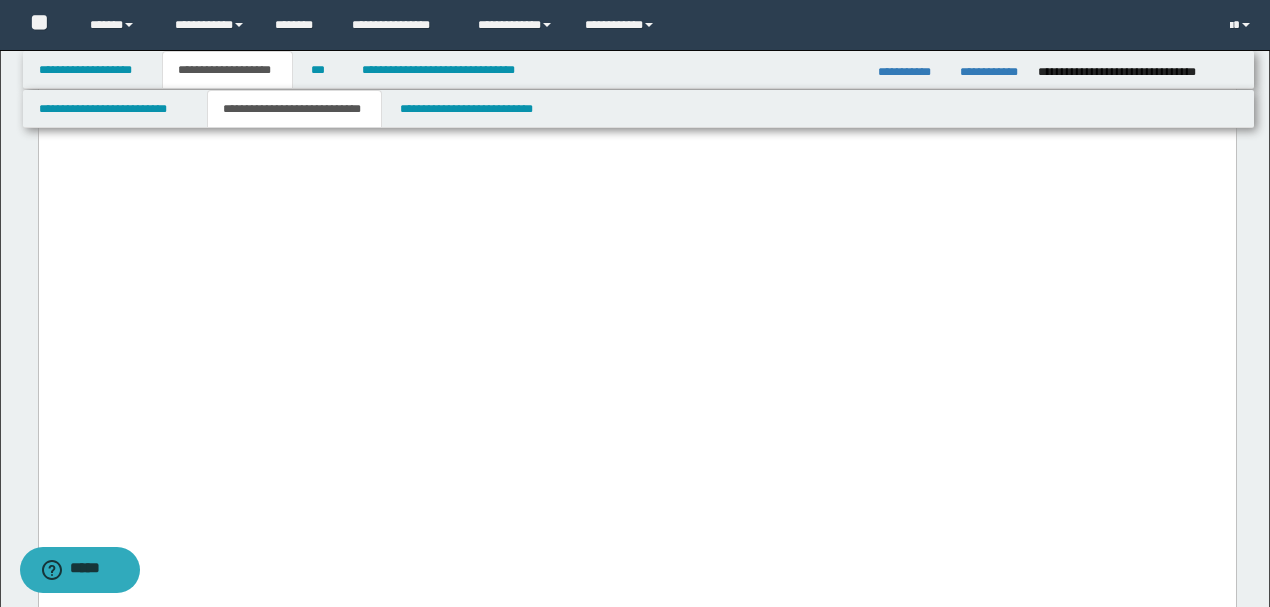 scroll, scrollTop: 4050, scrollLeft: 0, axis: vertical 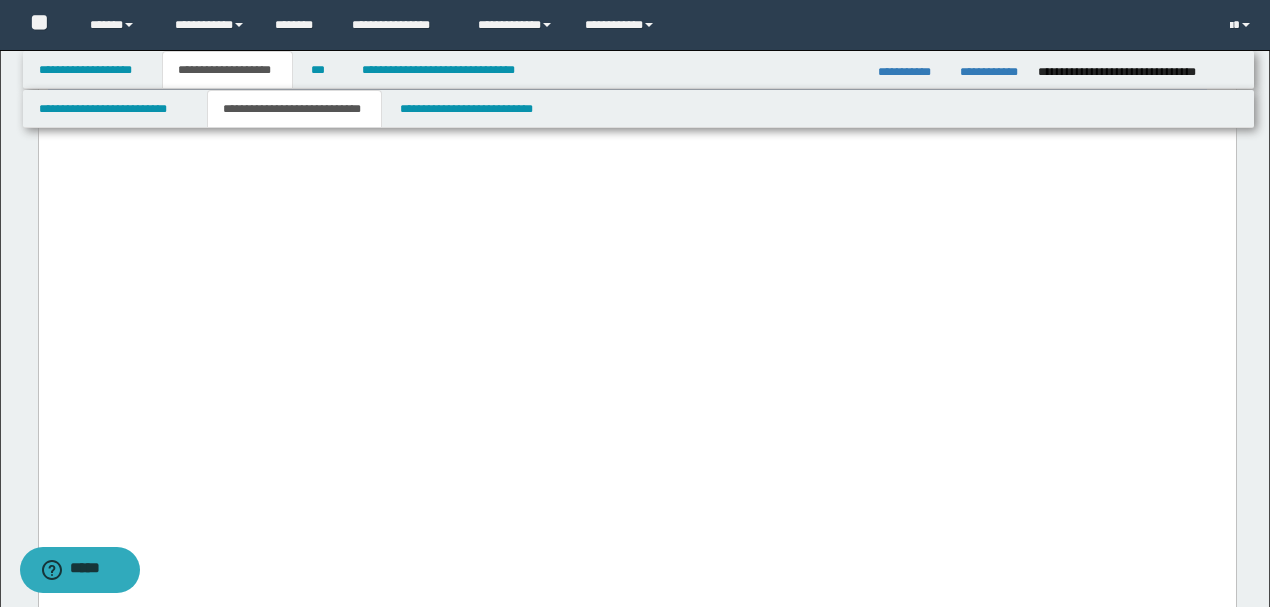 drag, startPoint x: 630, startPoint y: 394, endPoint x: 149, endPoint y: 237, distance: 505.9743 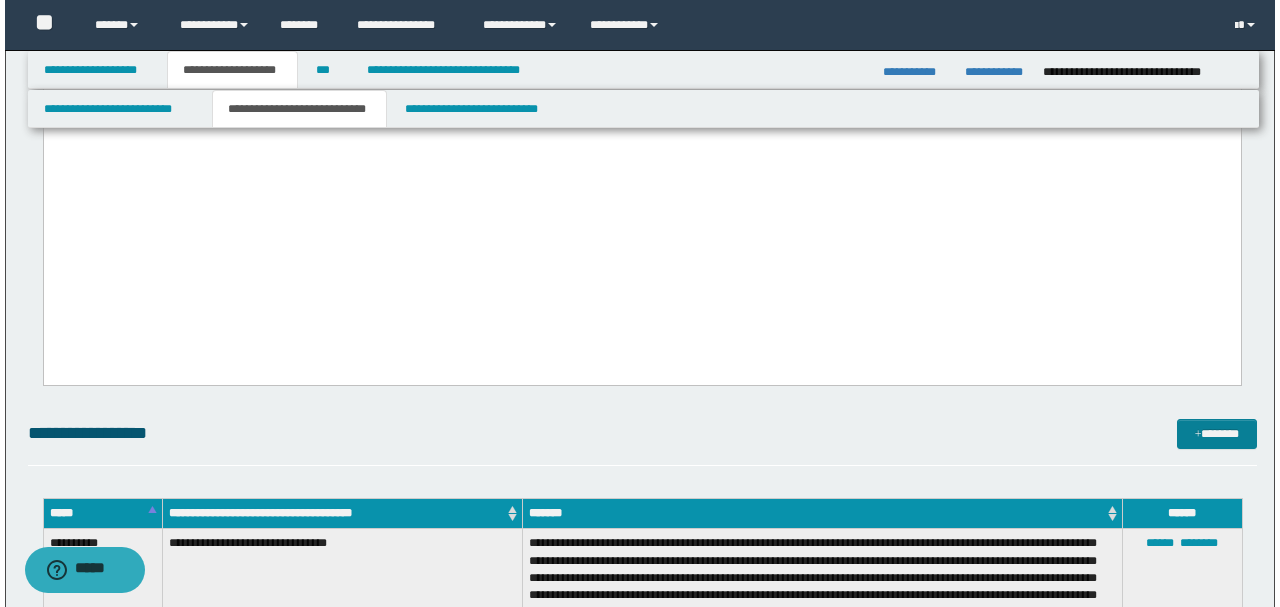 scroll, scrollTop: 4183, scrollLeft: 0, axis: vertical 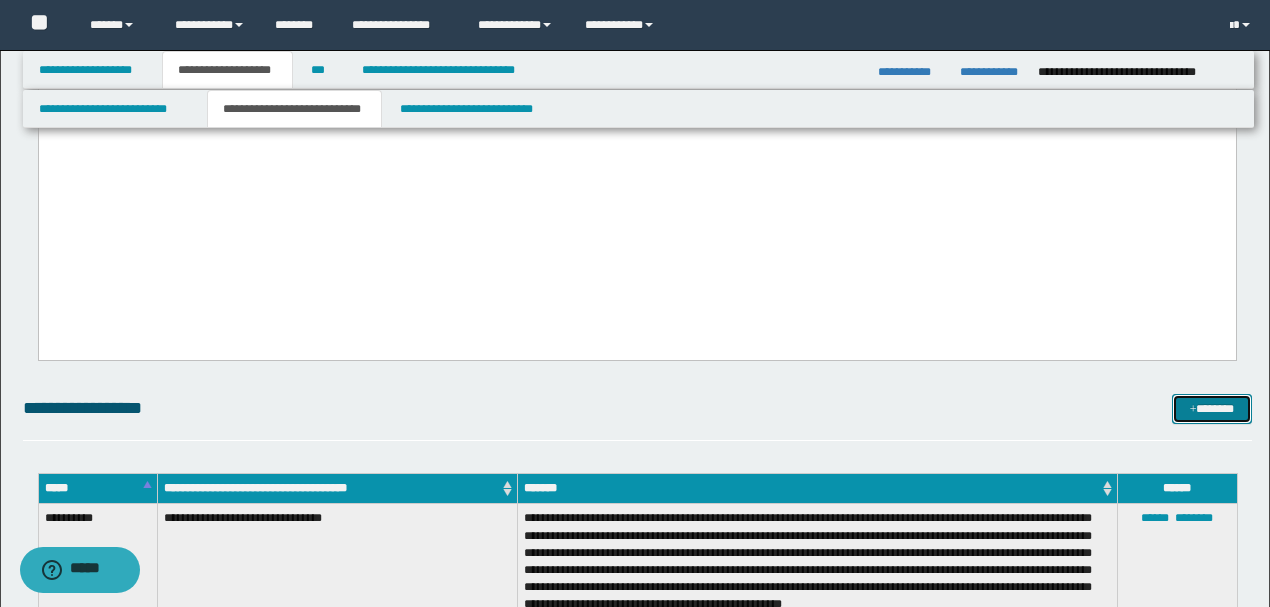 click on "*******" at bounding box center (1211, 408) 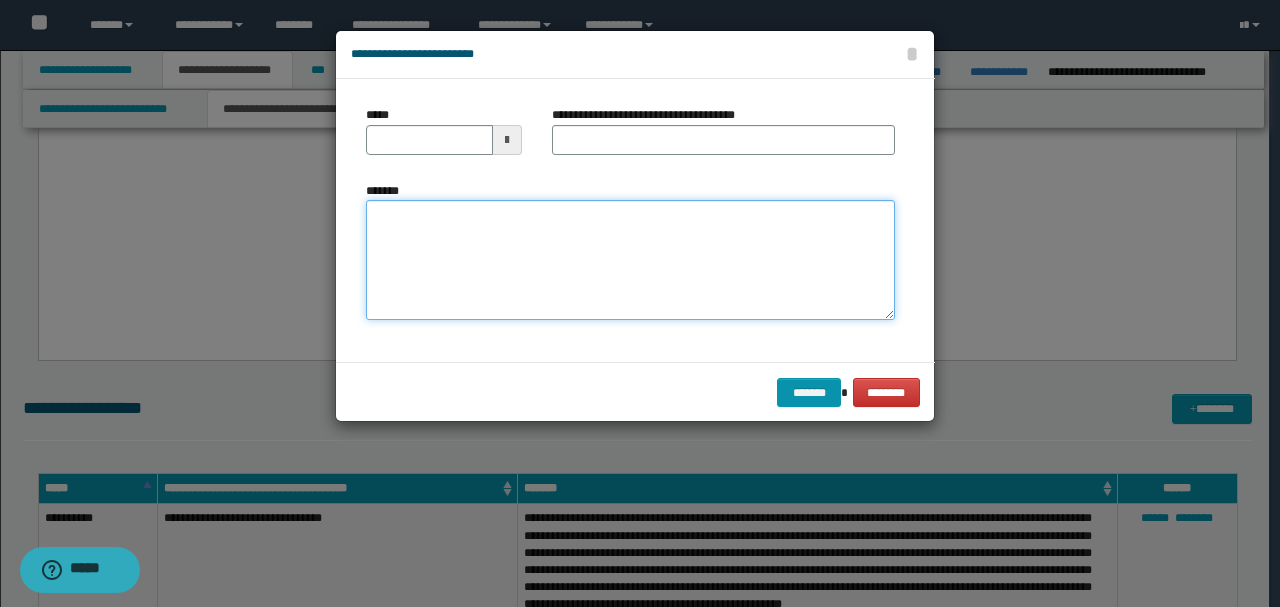 paste on "**********" 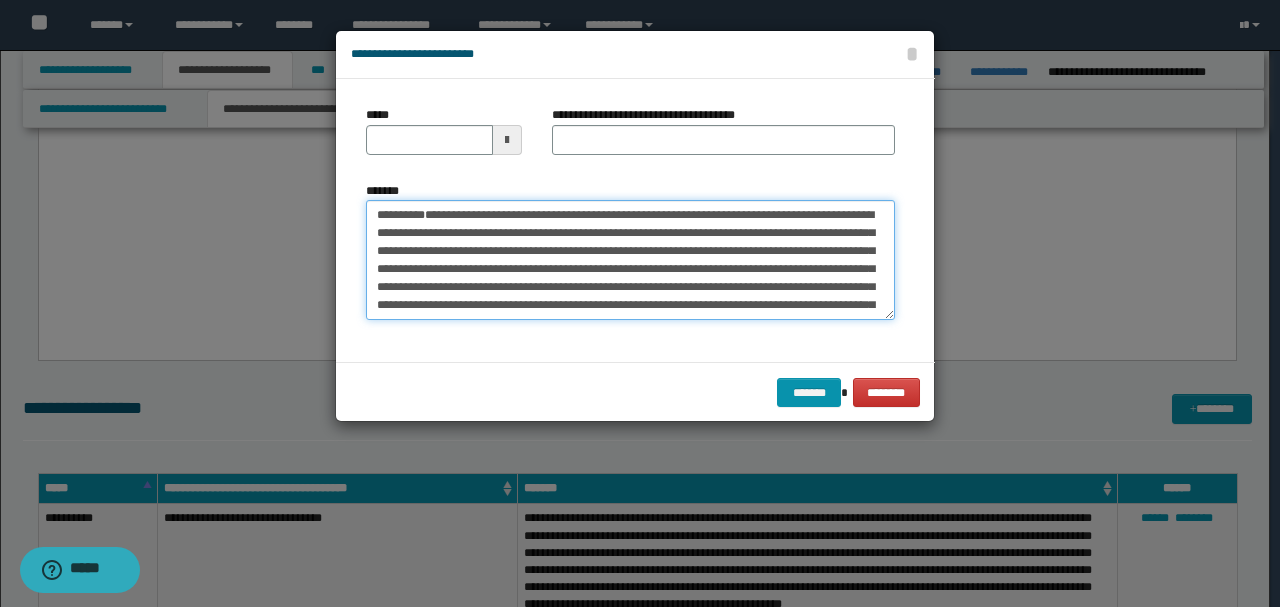 click on "**********" at bounding box center (630, 259) 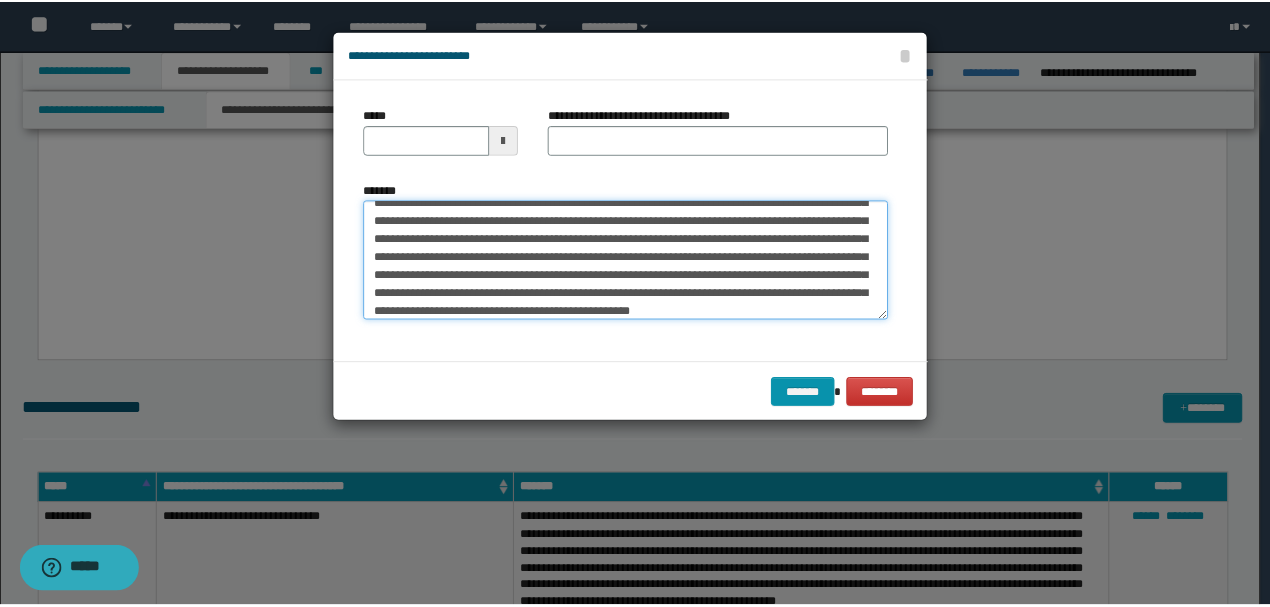 scroll, scrollTop: 0, scrollLeft: 0, axis: both 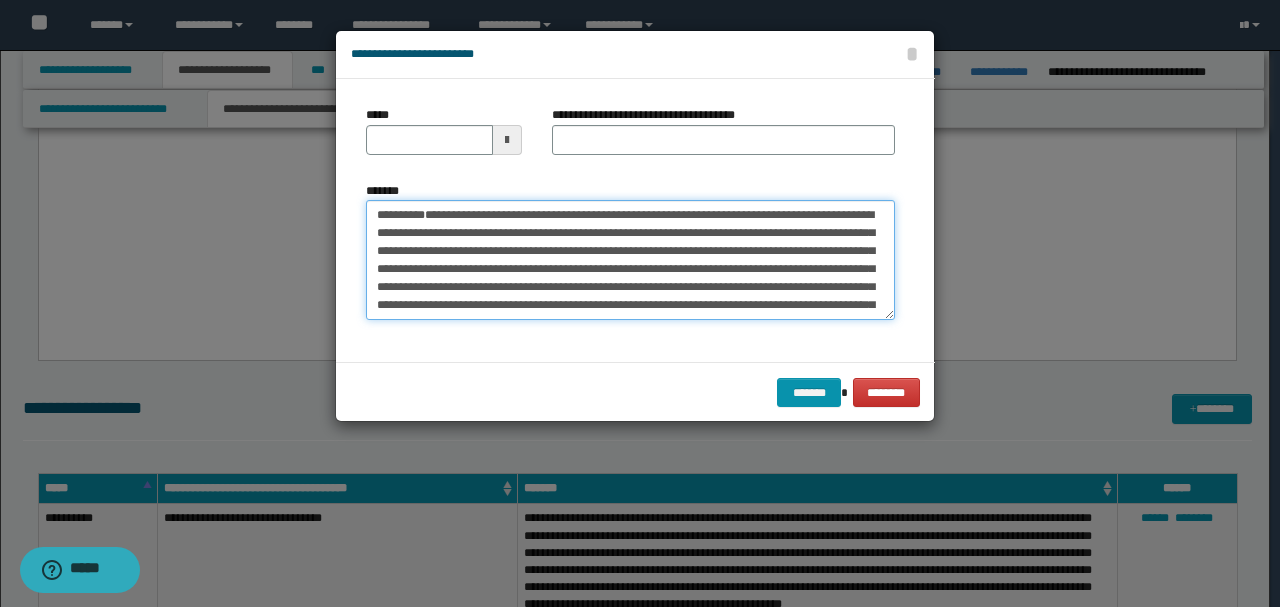 drag, startPoint x: 443, startPoint y: 272, endPoint x: 239, endPoint y: 168, distance: 228.98035 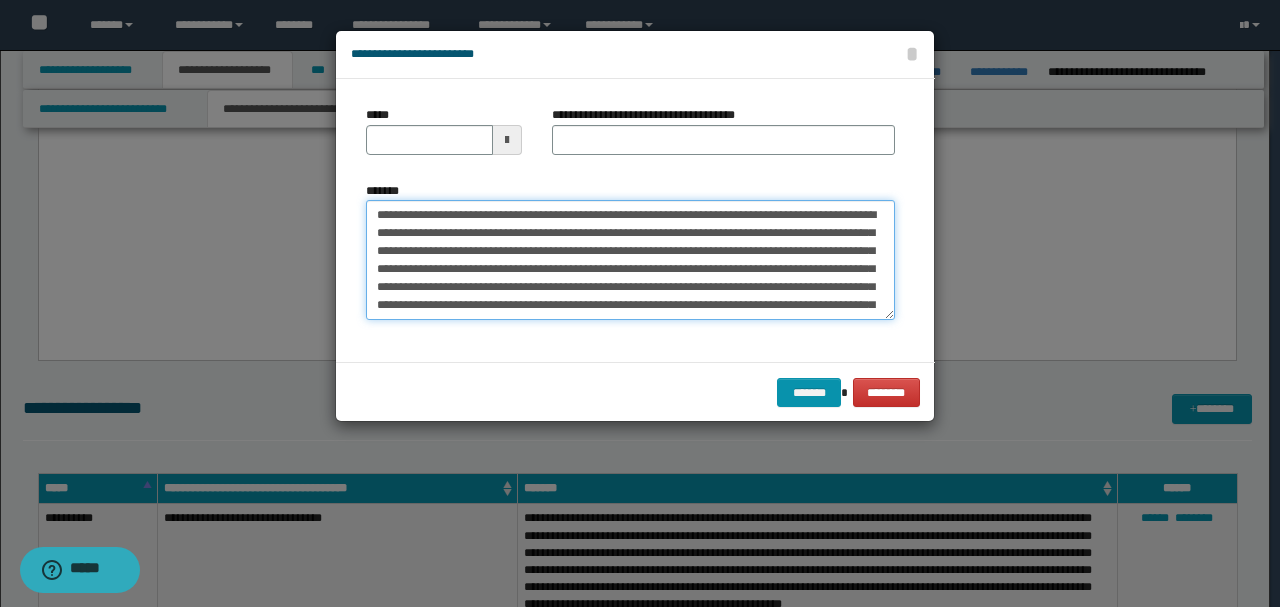 type 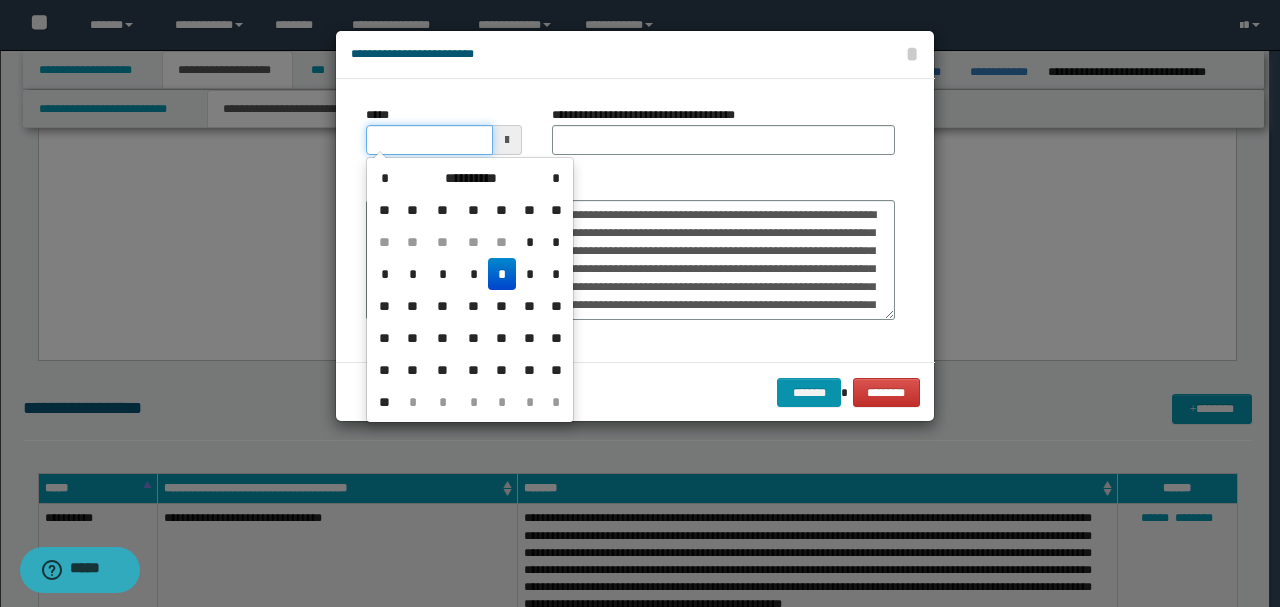 click on "*****" at bounding box center [429, 140] 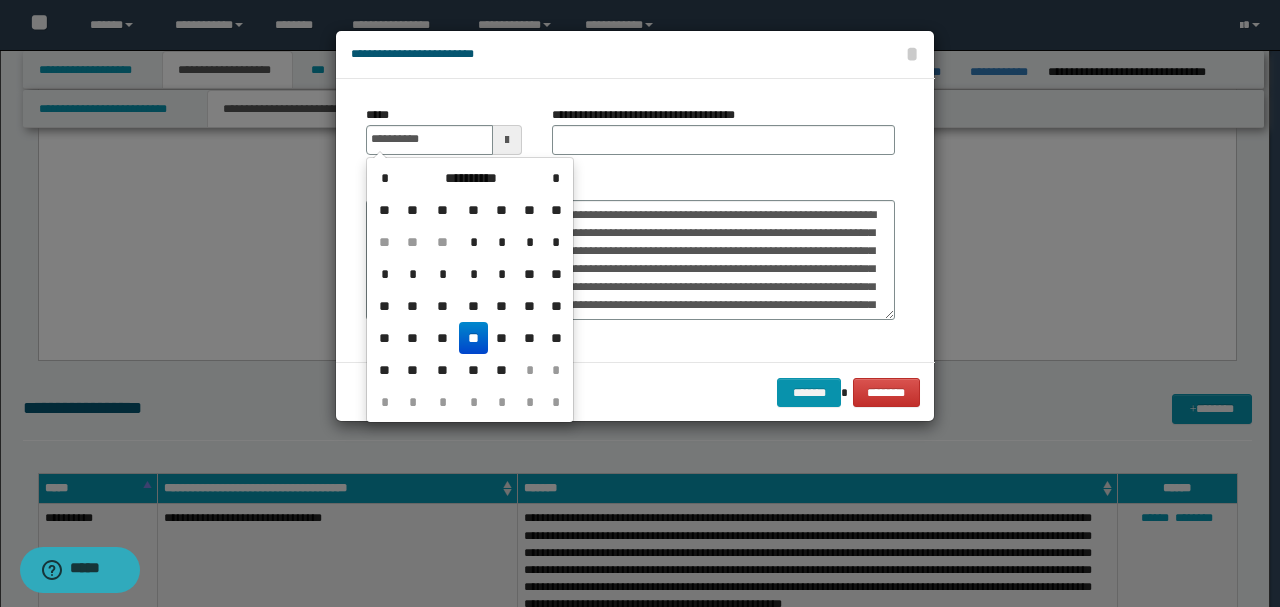 type on "**********" 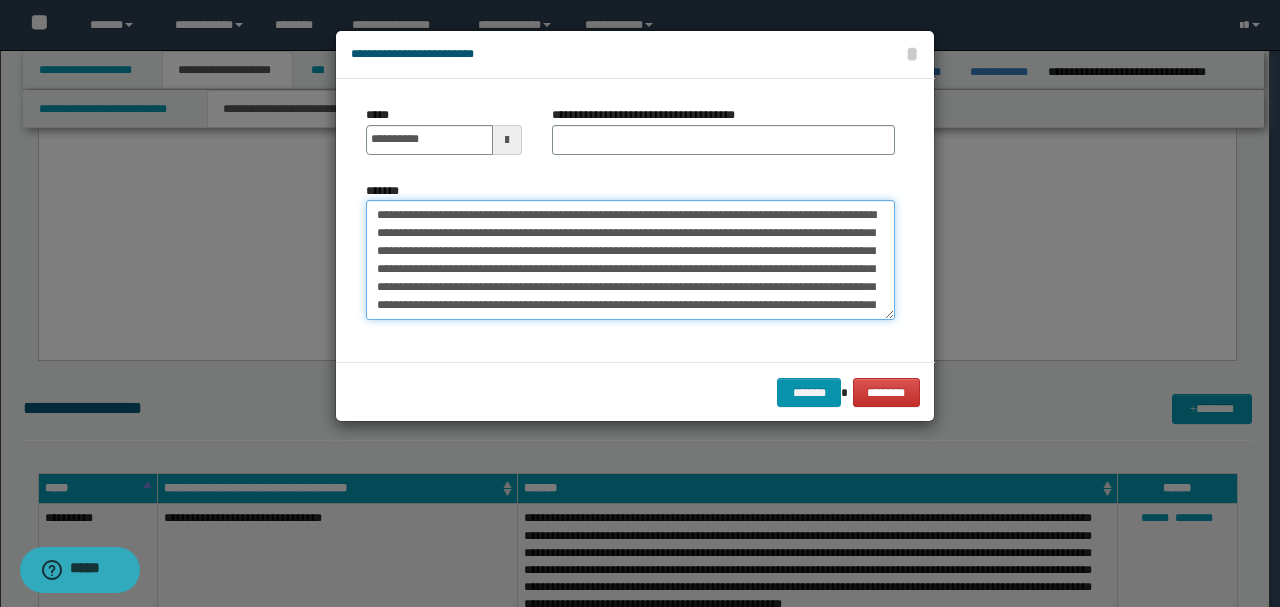drag, startPoint x: 536, startPoint y: 209, endPoint x: 68, endPoint y: 210, distance: 468.00107 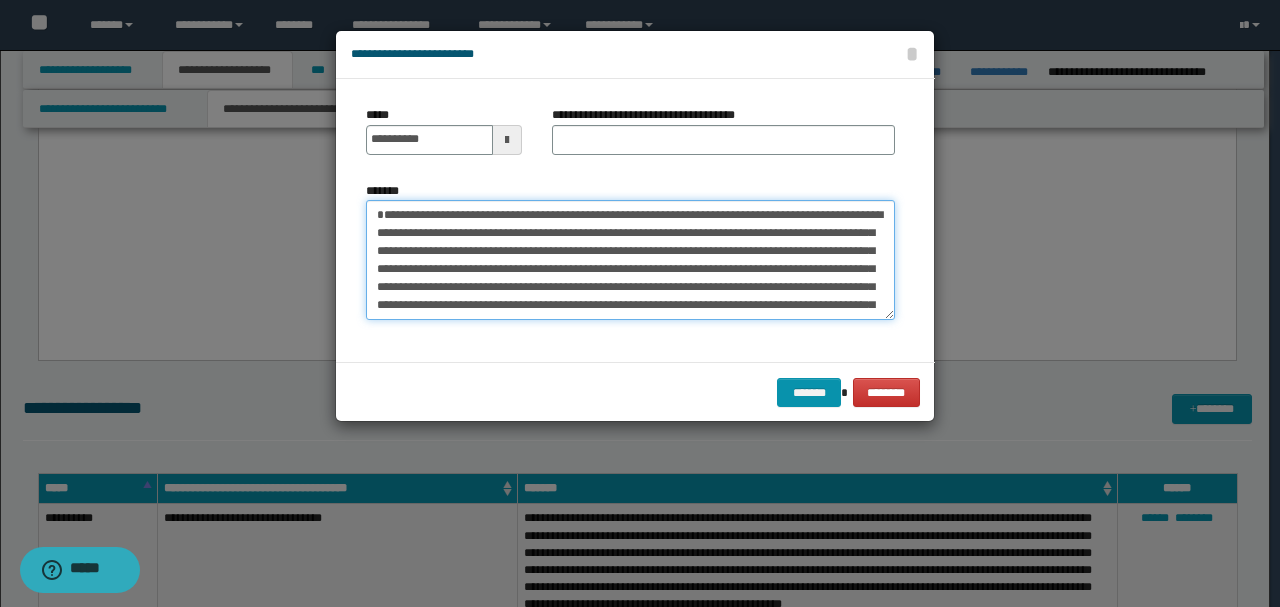 type on "**********" 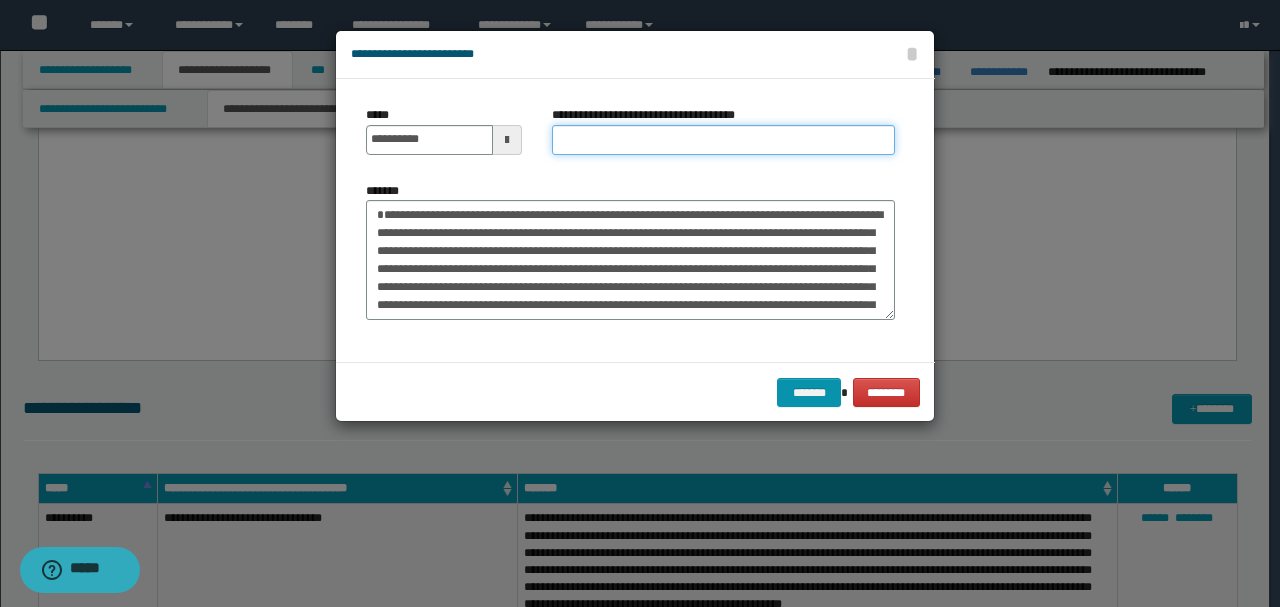 click on "**********" at bounding box center (723, 140) 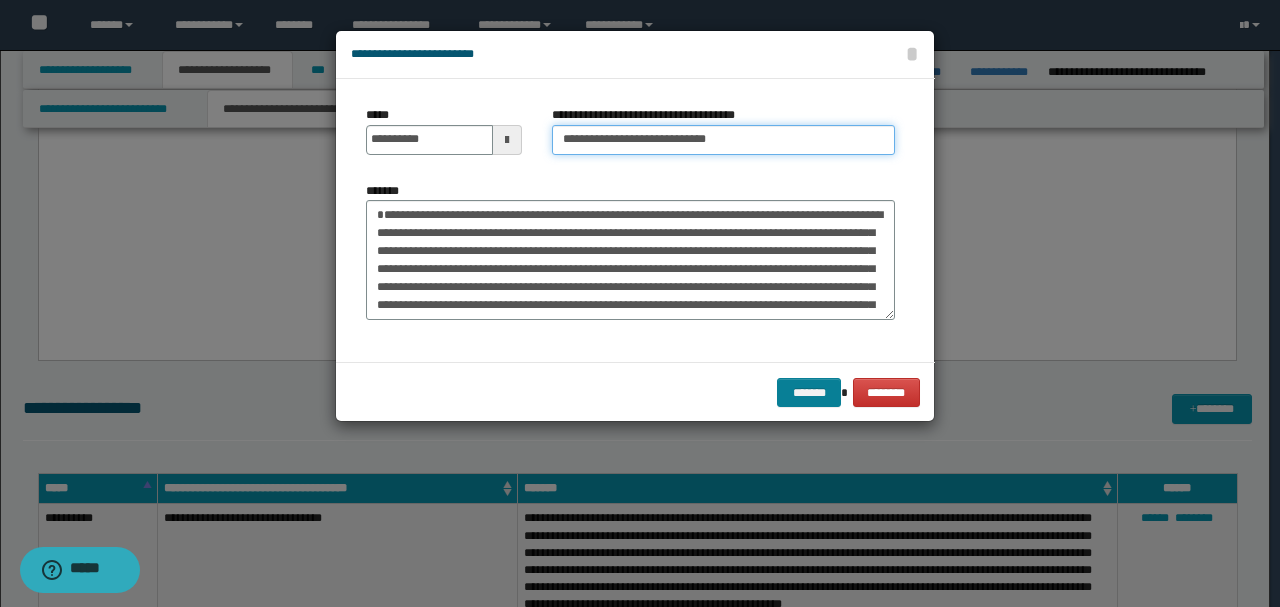 type on "**********" 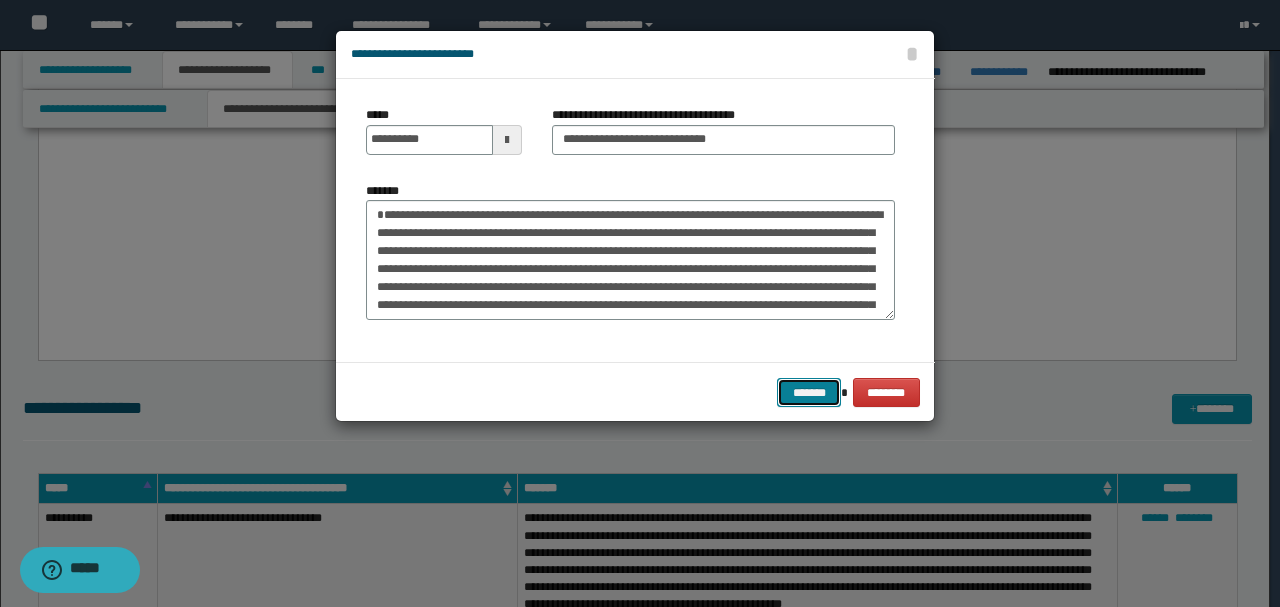 click on "*******" at bounding box center (809, 392) 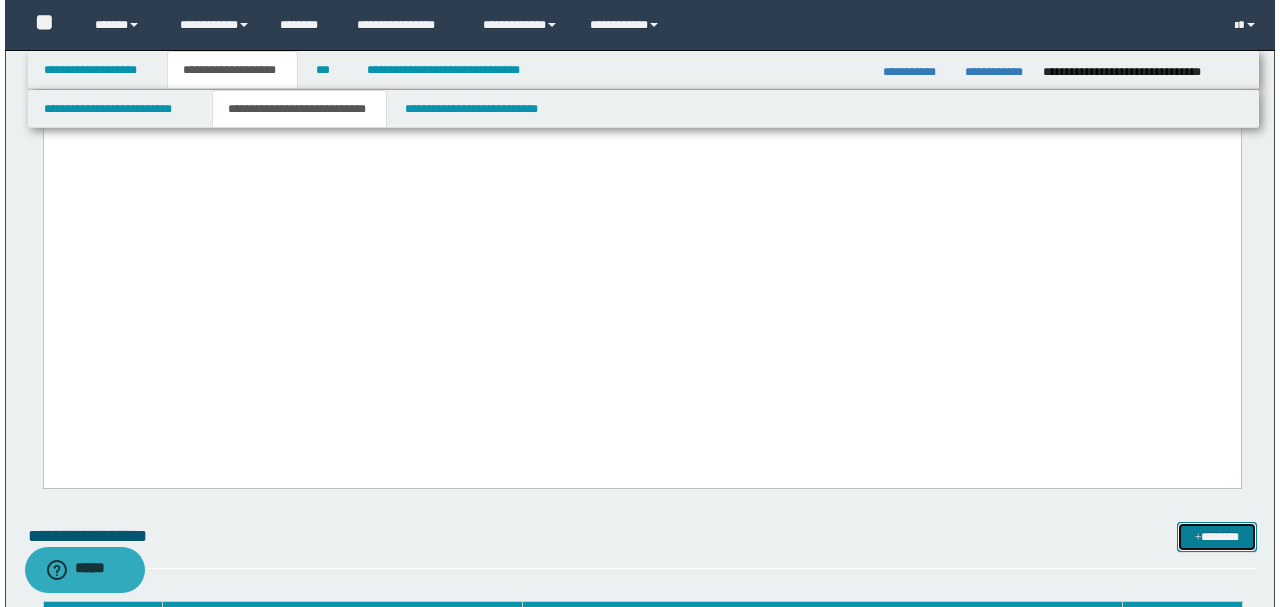 scroll, scrollTop: 3983, scrollLeft: 0, axis: vertical 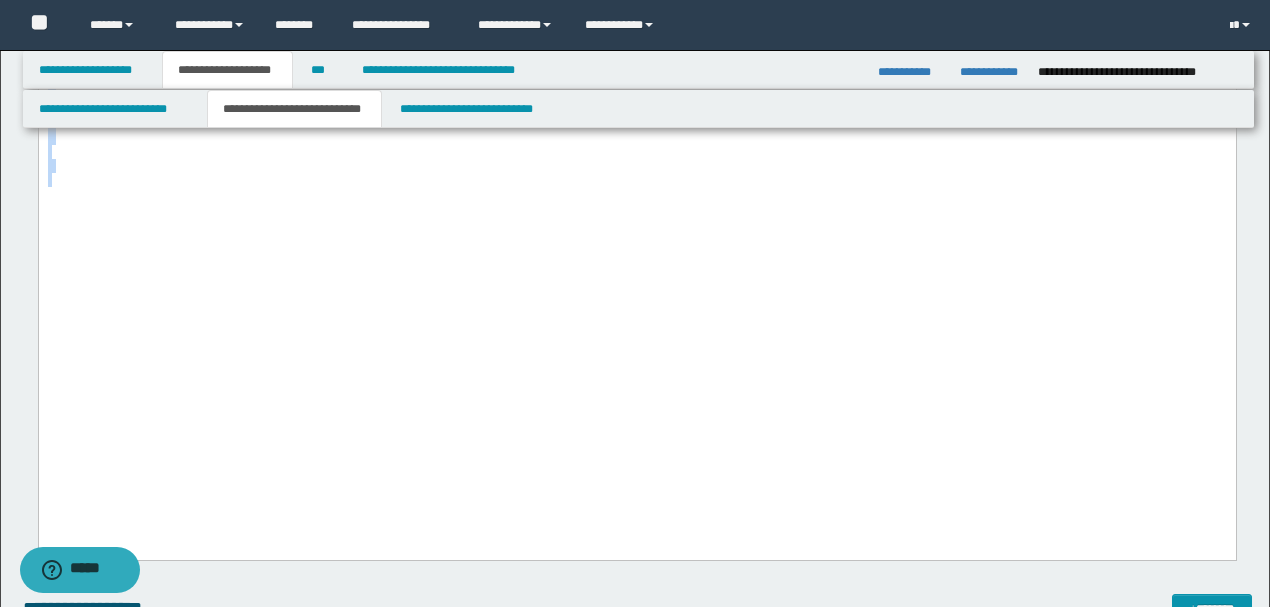 drag, startPoint x: 471, startPoint y: 262, endPoint x: 570, endPoint y: 535, distance: 290.39627 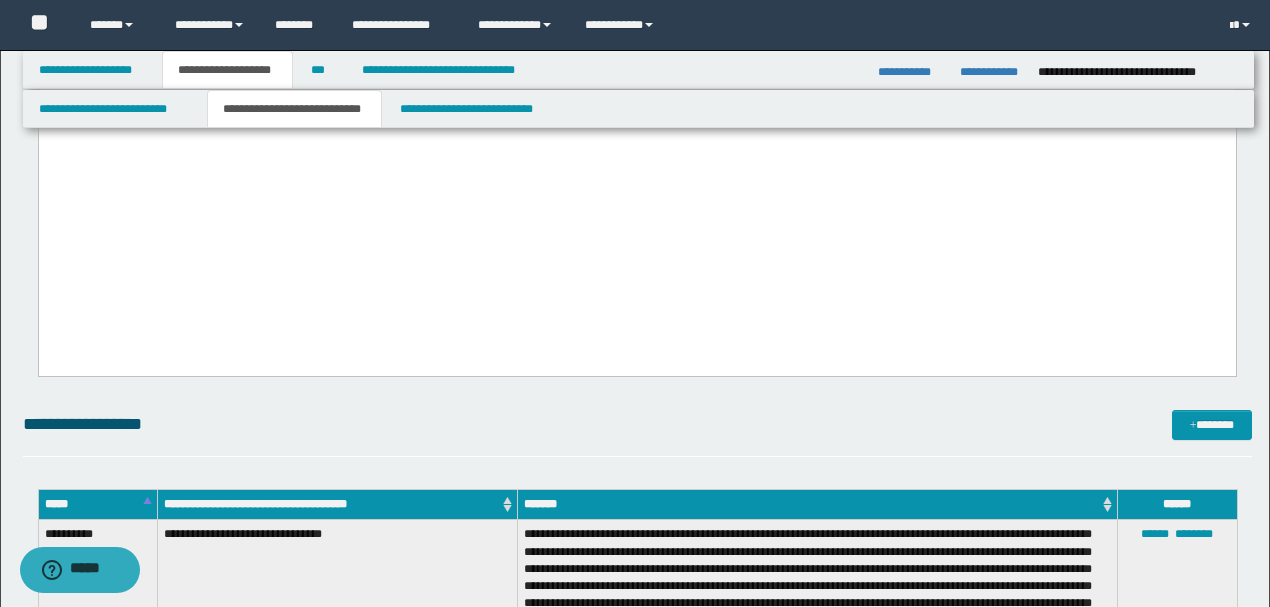 drag, startPoint x: 132, startPoint y: 246, endPoint x: 38, endPoint y: -1656, distance: 1904.3214 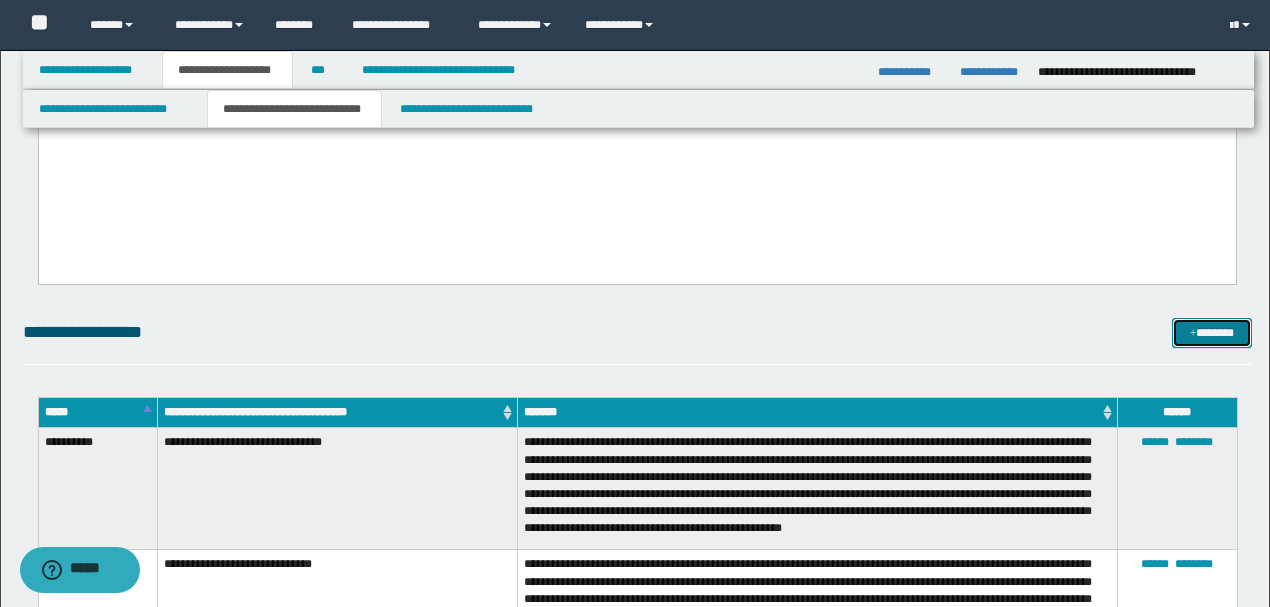 click on "*******" at bounding box center [1211, 332] 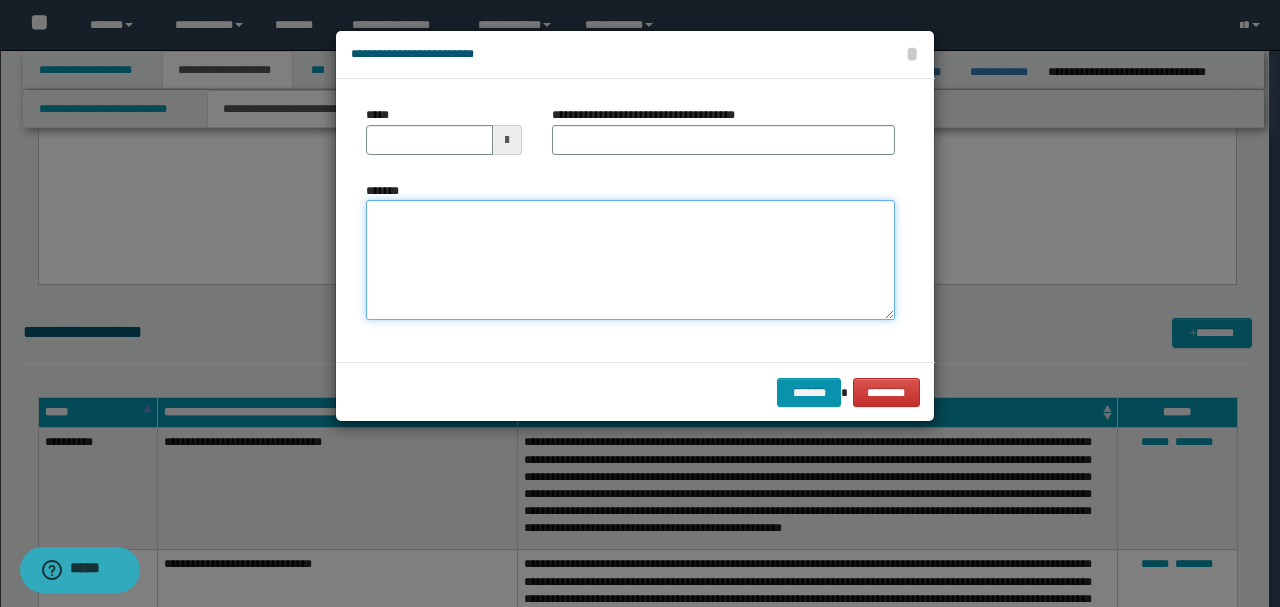 click on "*******" at bounding box center [630, 259] 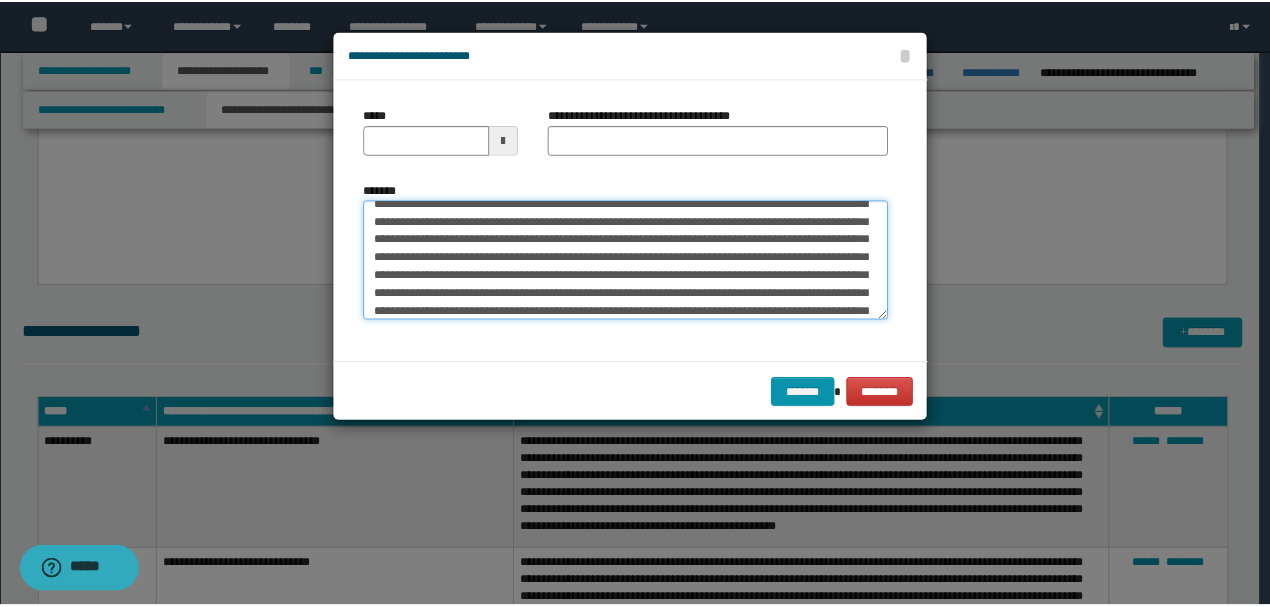 scroll, scrollTop: 0, scrollLeft: 0, axis: both 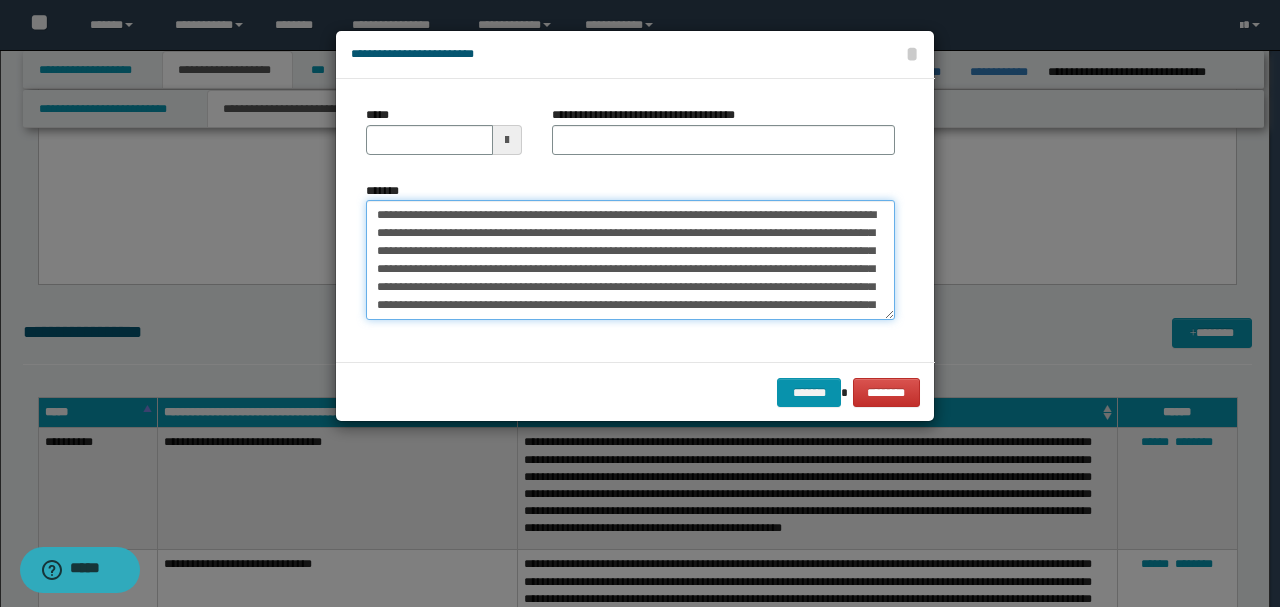 drag, startPoint x: 443, startPoint y: 214, endPoint x: 248, endPoint y: 198, distance: 195.6553 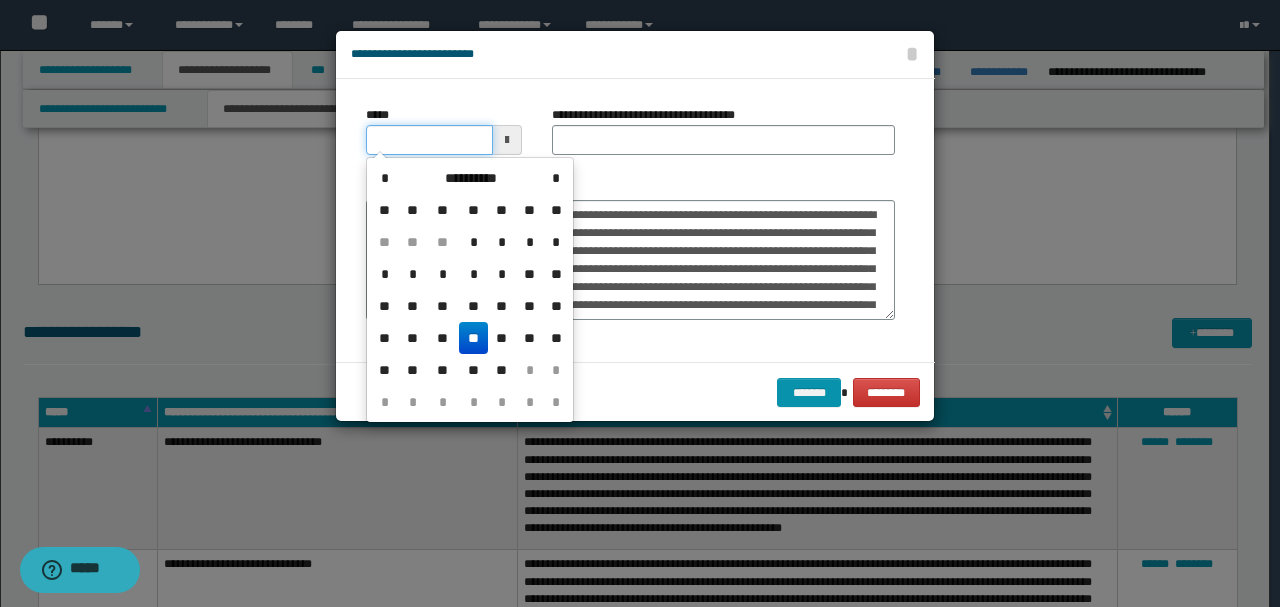 click on "*****" at bounding box center [429, 140] 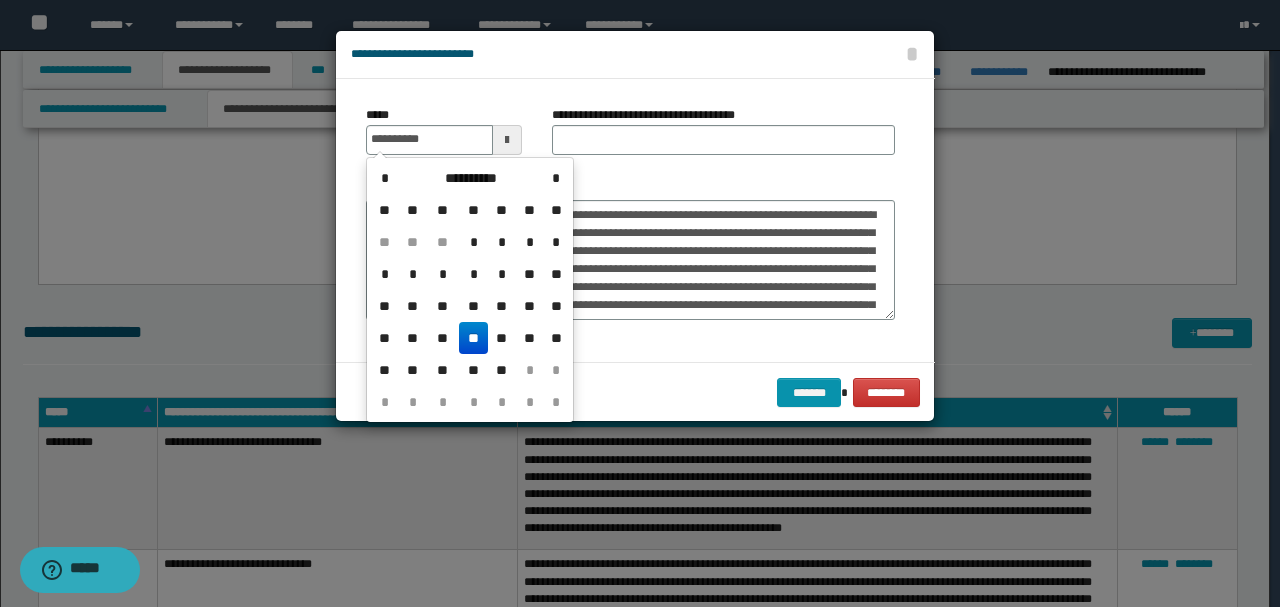 type on "**********" 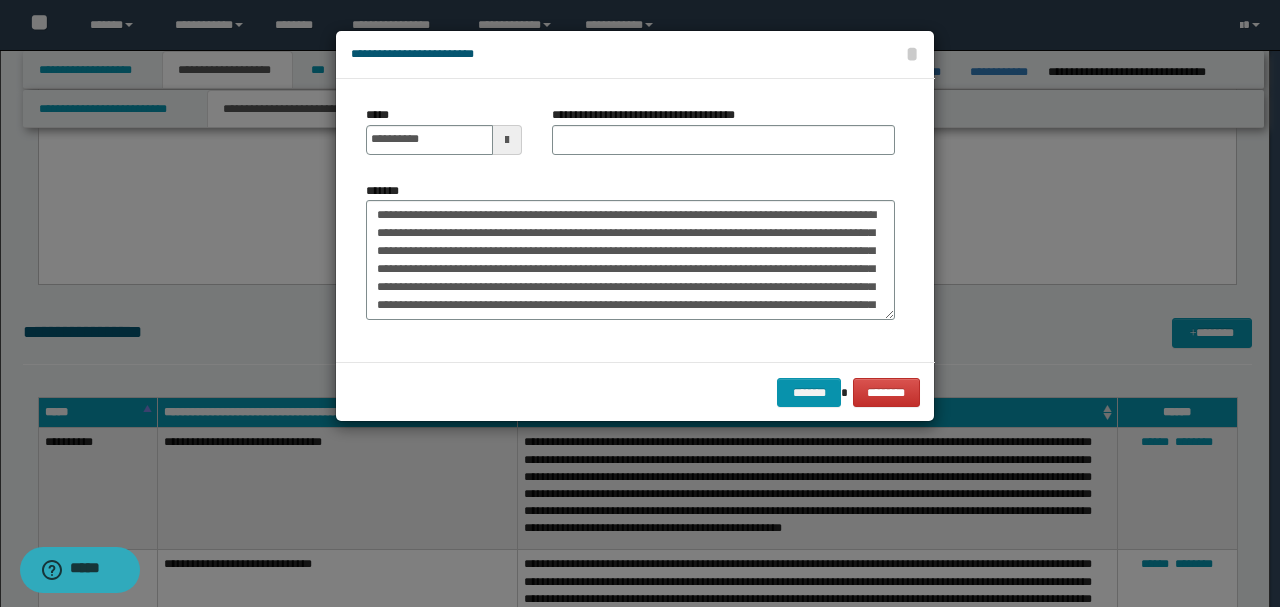 click on "**********" at bounding box center (630, 220) 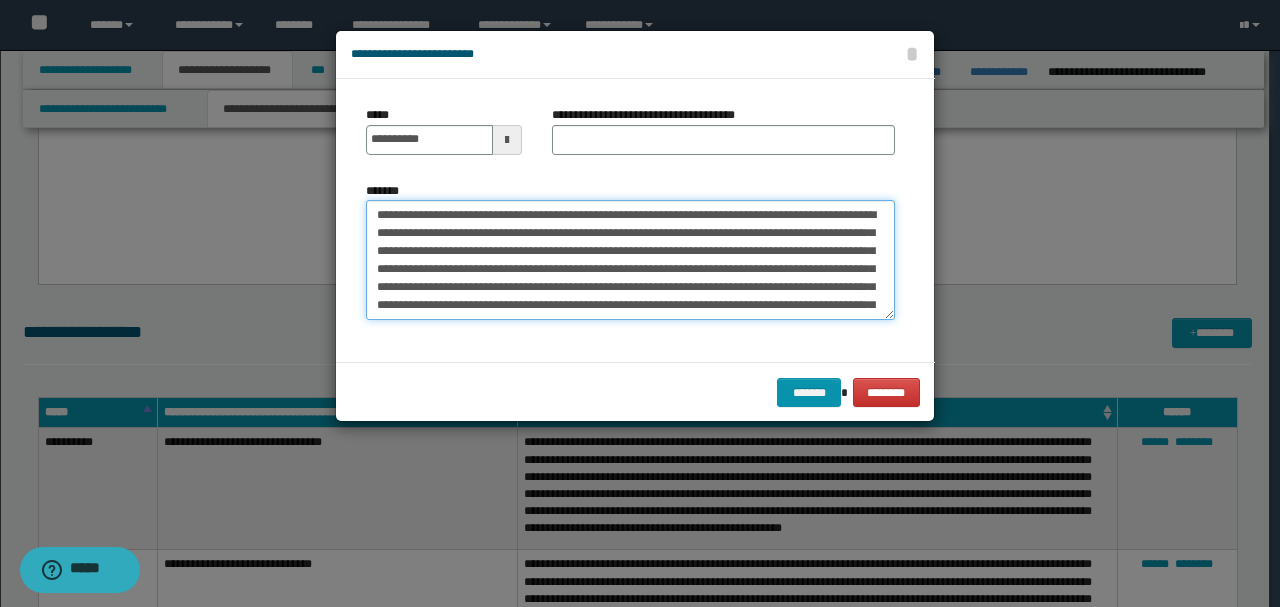 type on "**********" 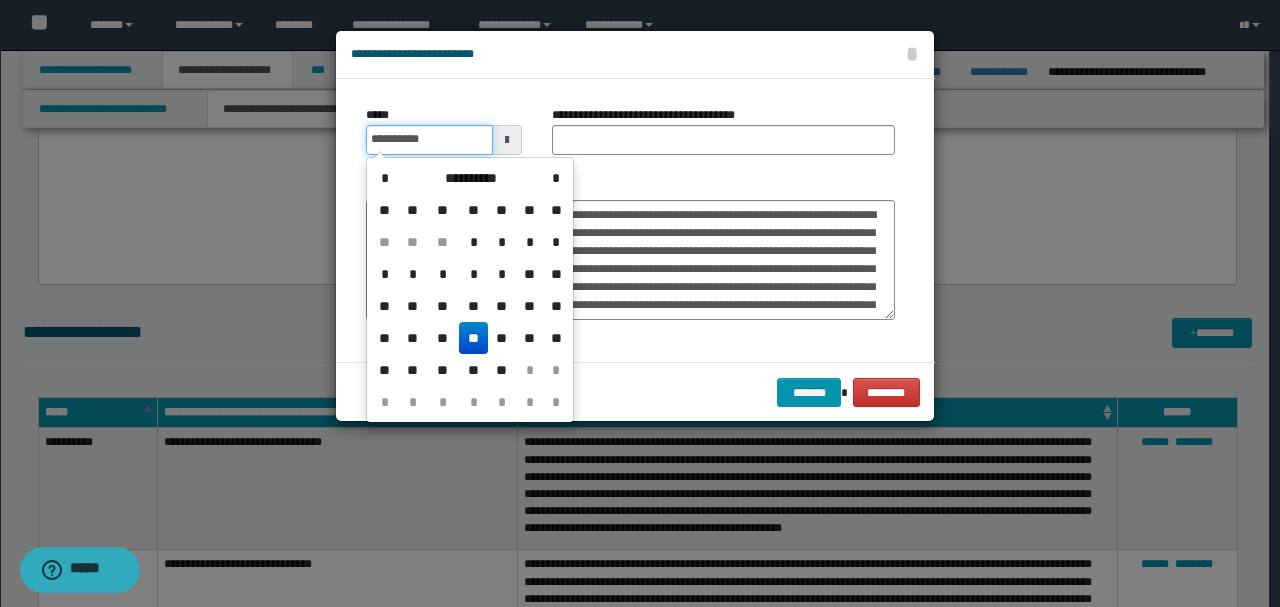 drag, startPoint x: 468, startPoint y: 139, endPoint x: 238, endPoint y: 138, distance: 230.00217 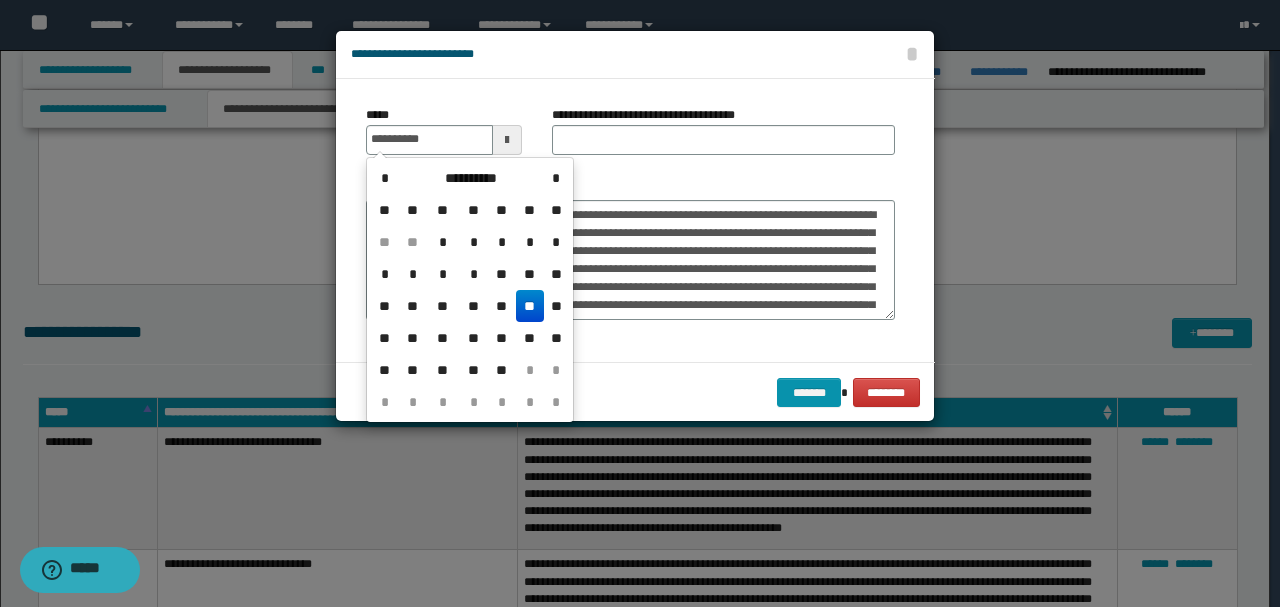 type on "**********" 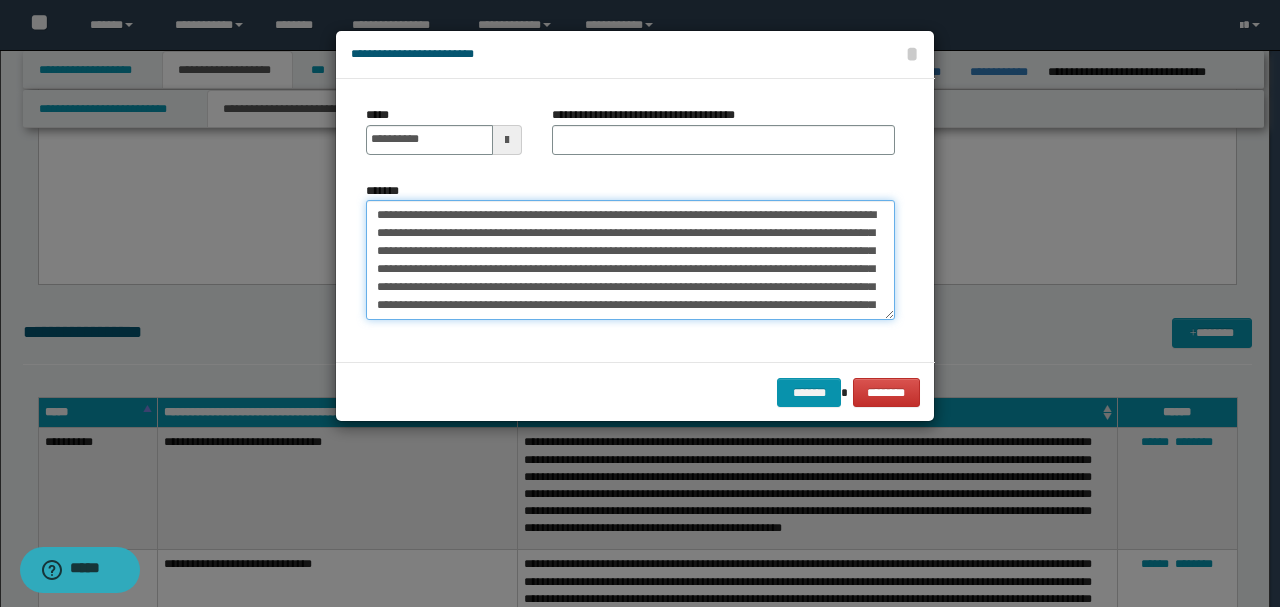 drag, startPoint x: 598, startPoint y: 212, endPoint x: 156, endPoint y: 196, distance: 442.2895 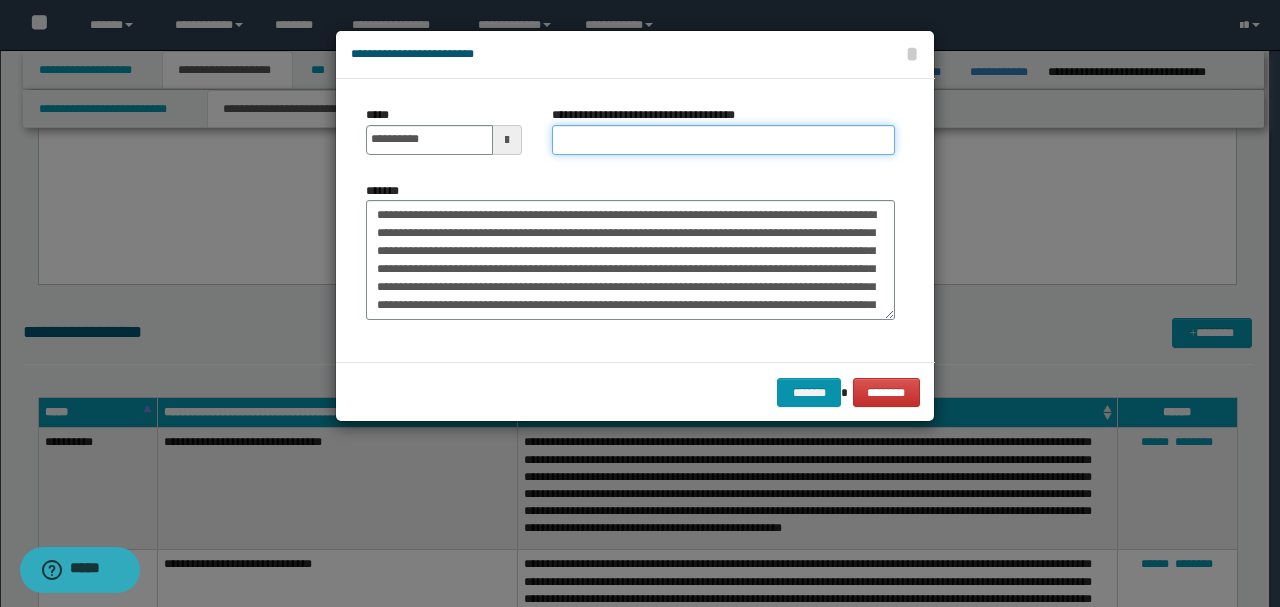 click on "**********" at bounding box center [723, 140] 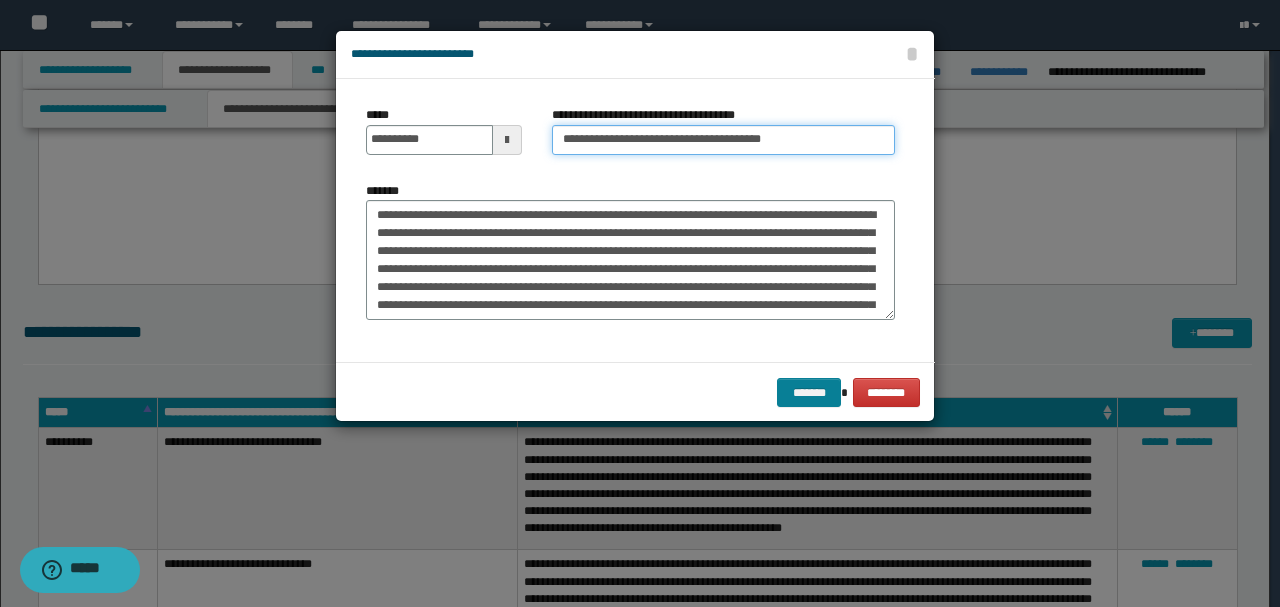 type on "**********" 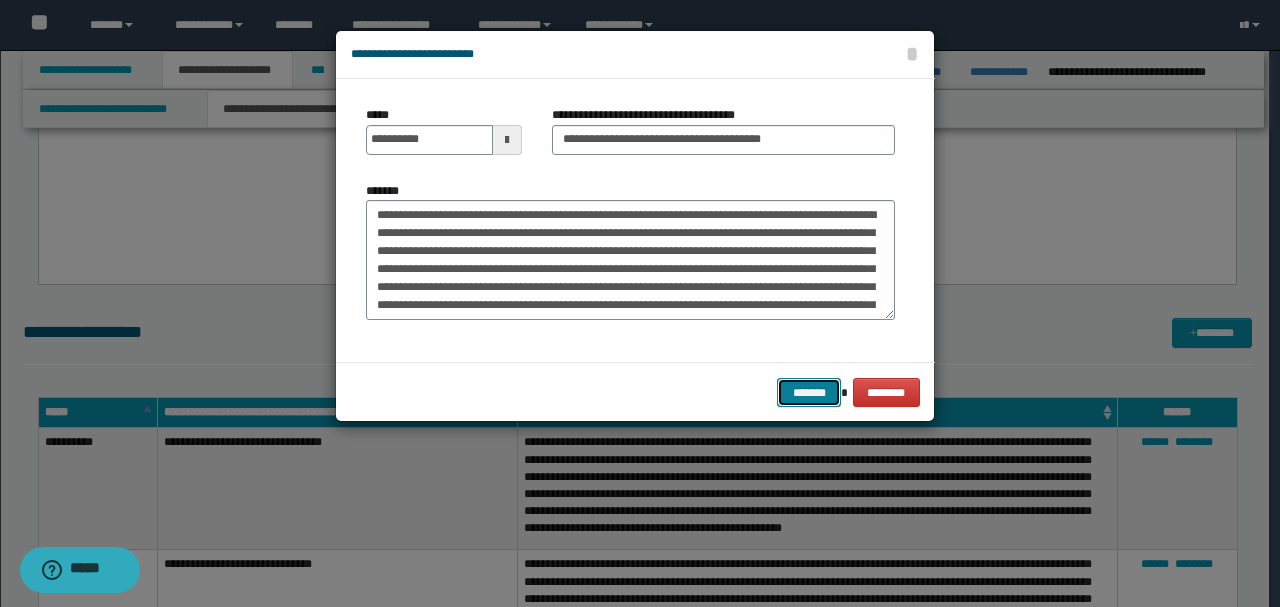 click on "*******" at bounding box center [809, 392] 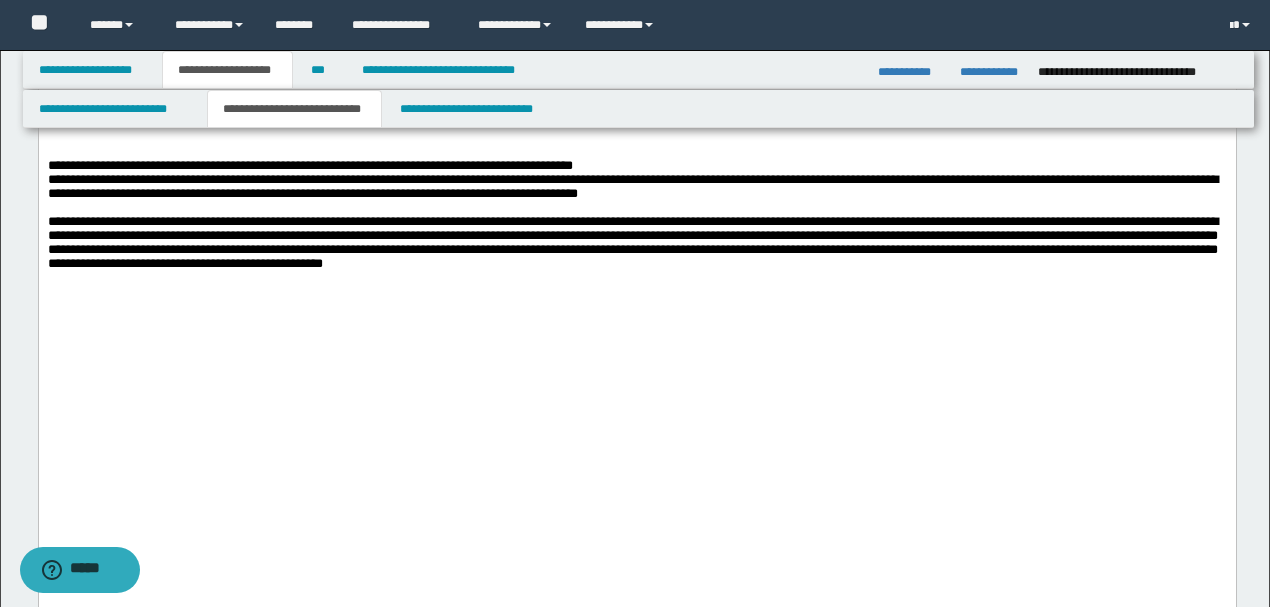 scroll, scrollTop: 3650, scrollLeft: 0, axis: vertical 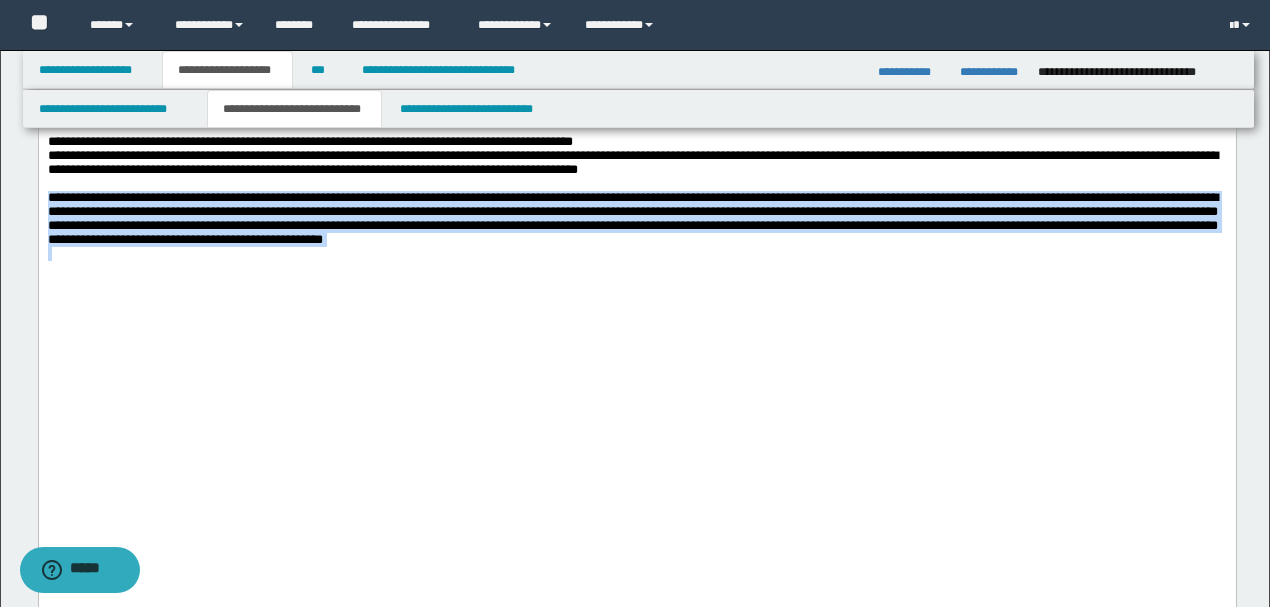 drag, startPoint x: 794, startPoint y: 495, endPoint x: 38, endPoint y: -1074, distance: 1741.6364 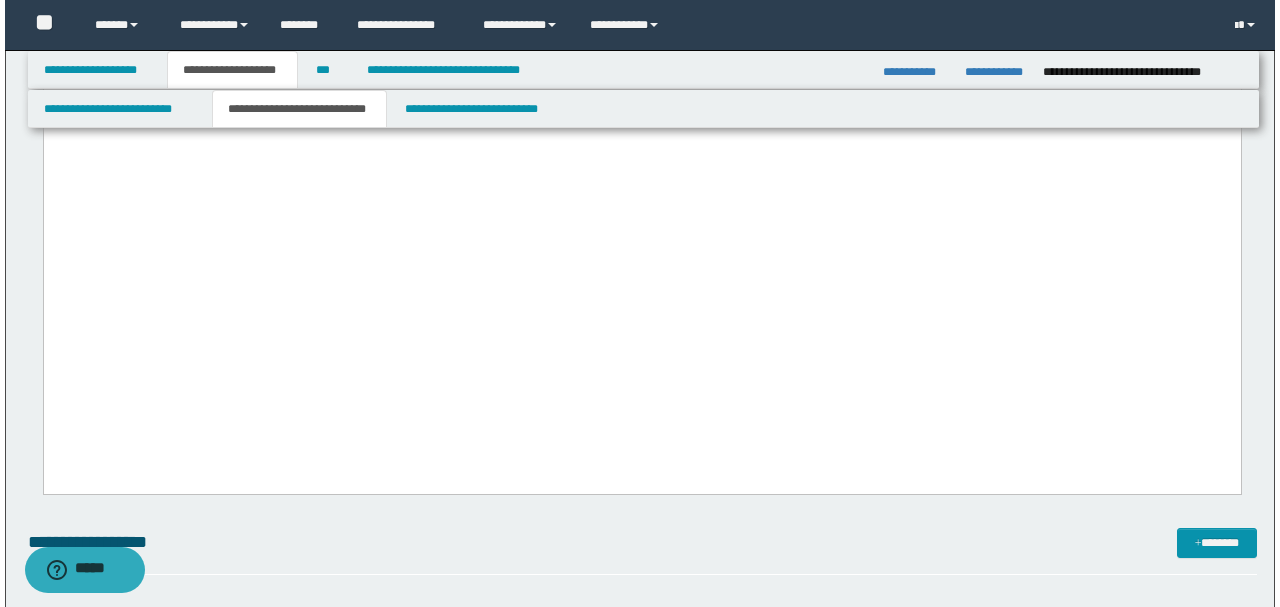 scroll, scrollTop: 3716, scrollLeft: 0, axis: vertical 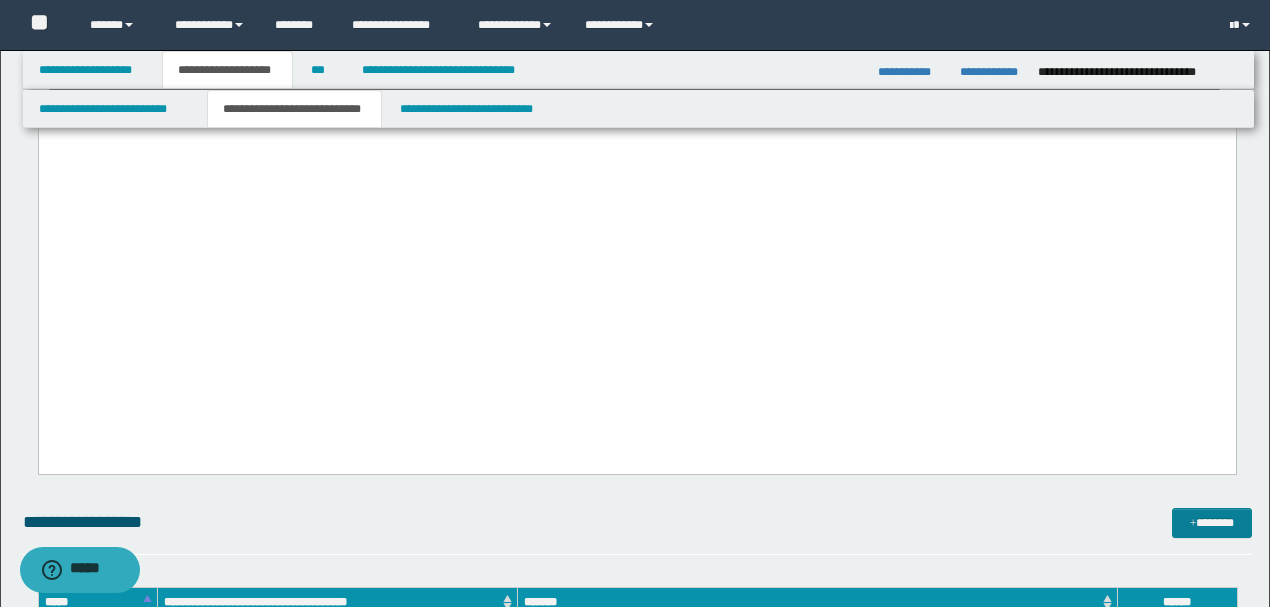 click on "*******" at bounding box center (1211, 522) 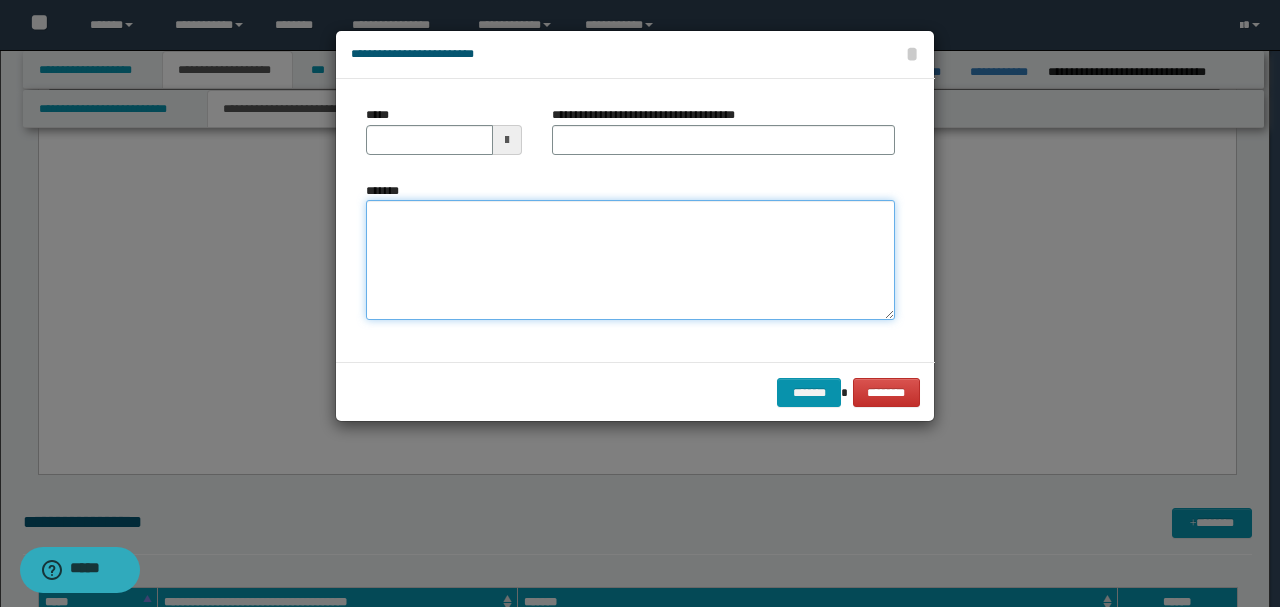 click on "*******" at bounding box center [630, 259] 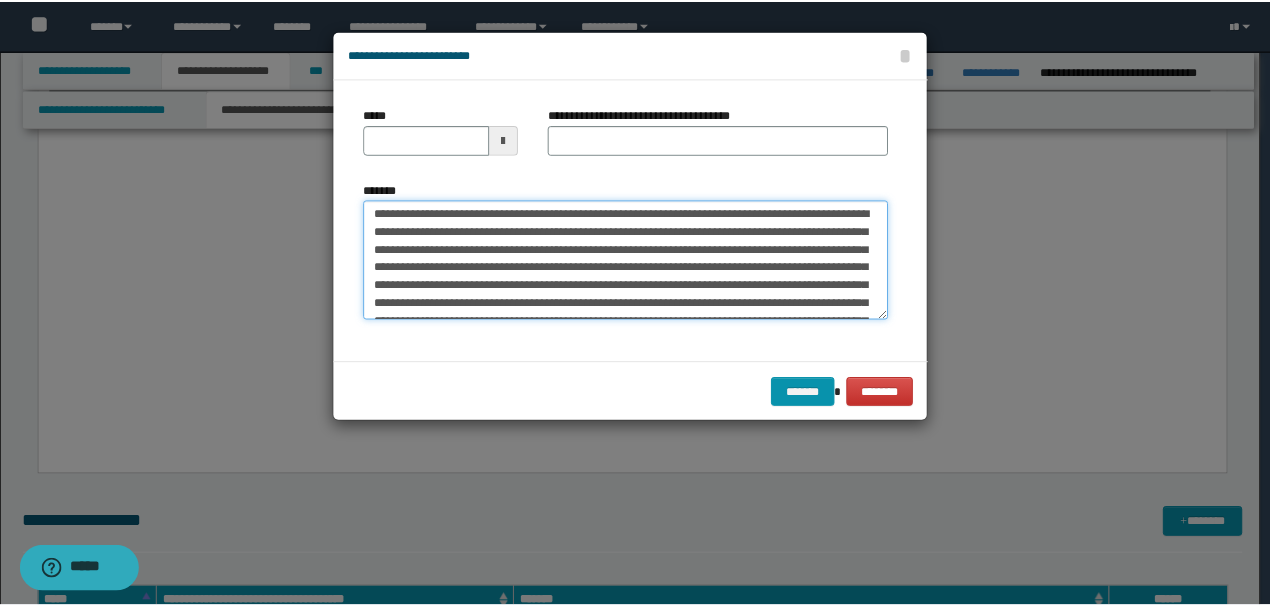 scroll, scrollTop: 0, scrollLeft: 0, axis: both 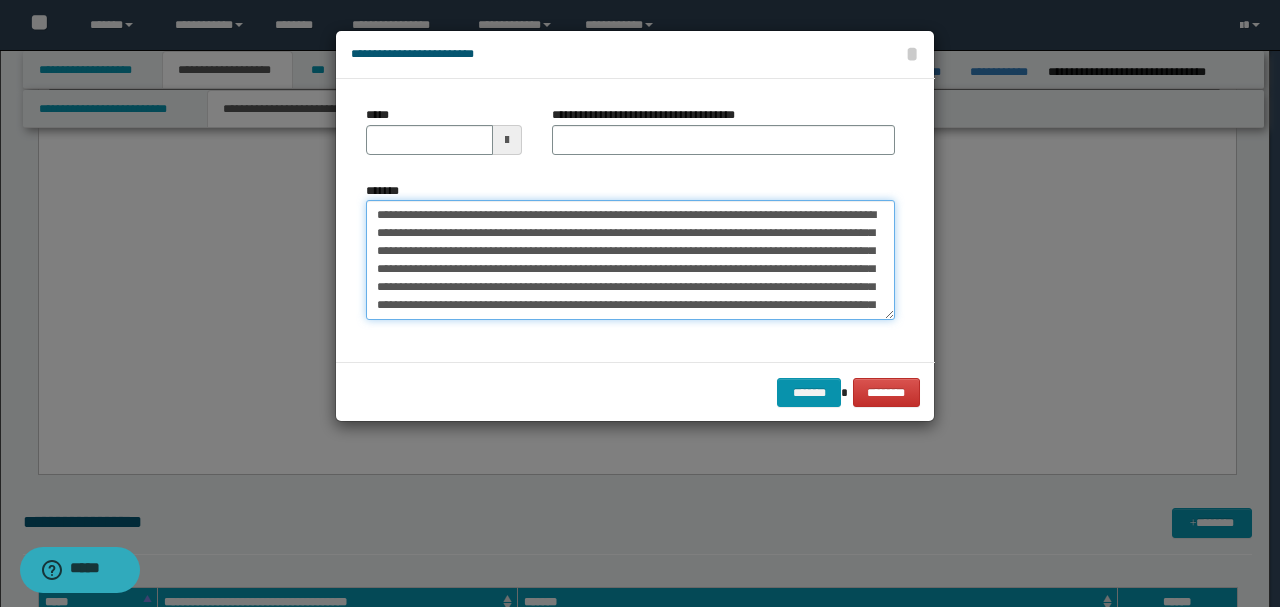drag, startPoint x: 442, startPoint y: 213, endPoint x: 226, endPoint y: 173, distance: 219.67249 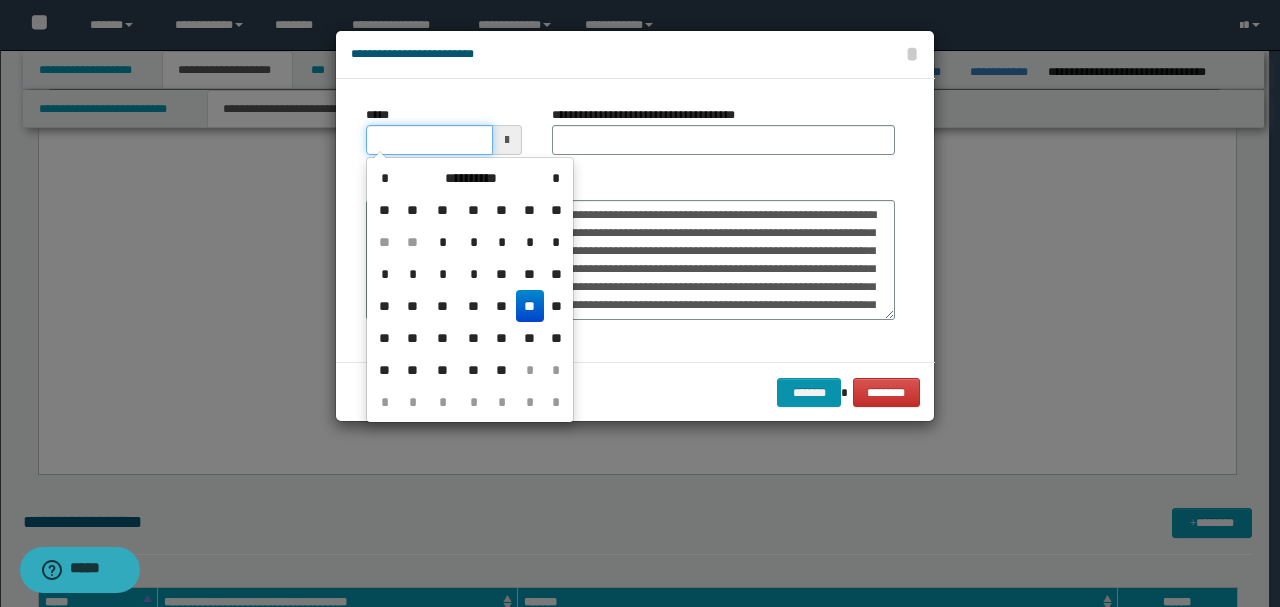 click on "*****" at bounding box center (429, 140) 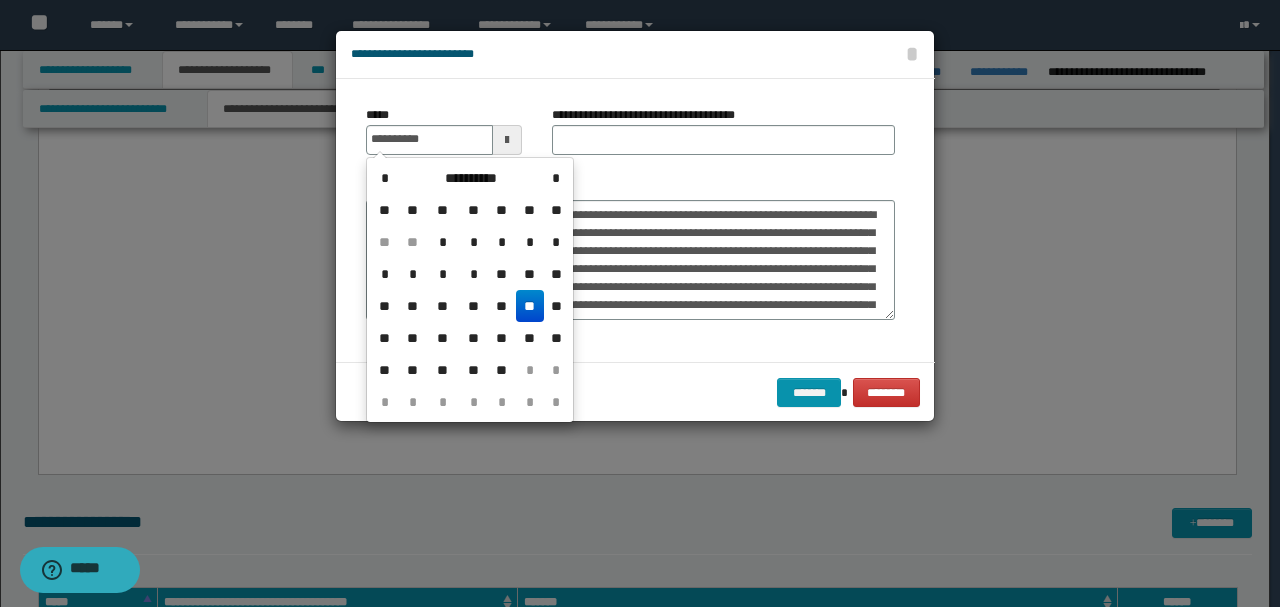type on "**********" 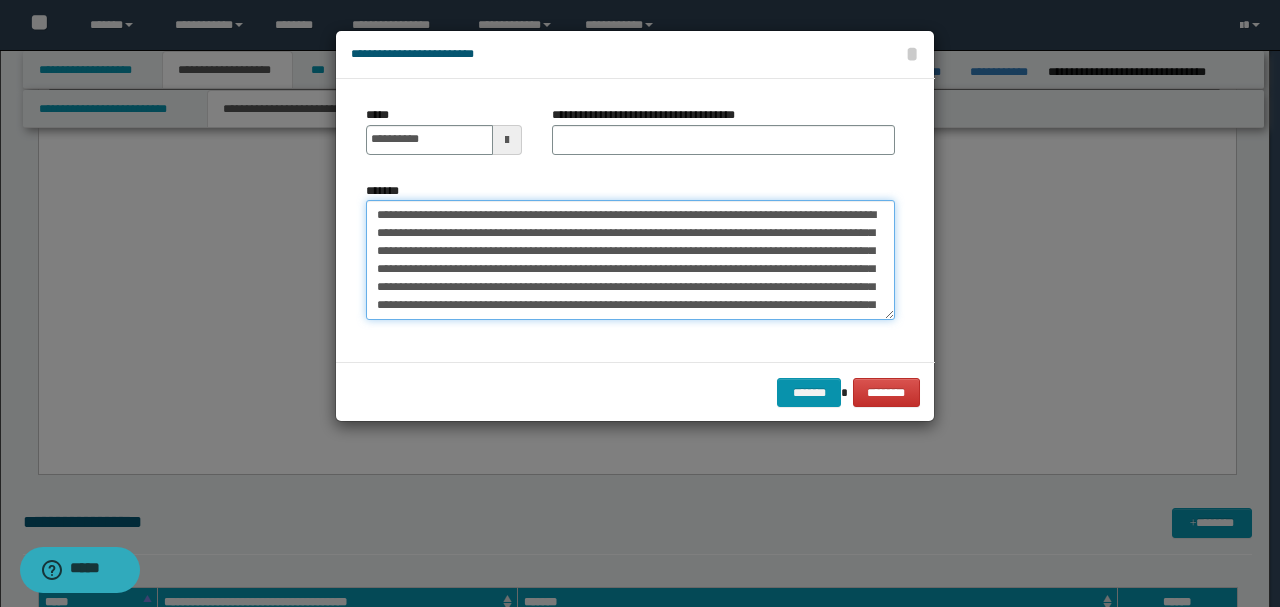 drag, startPoint x: 533, startPoint y: 210, endPoint x: 176, endPoint y: 205, distance: 357.035 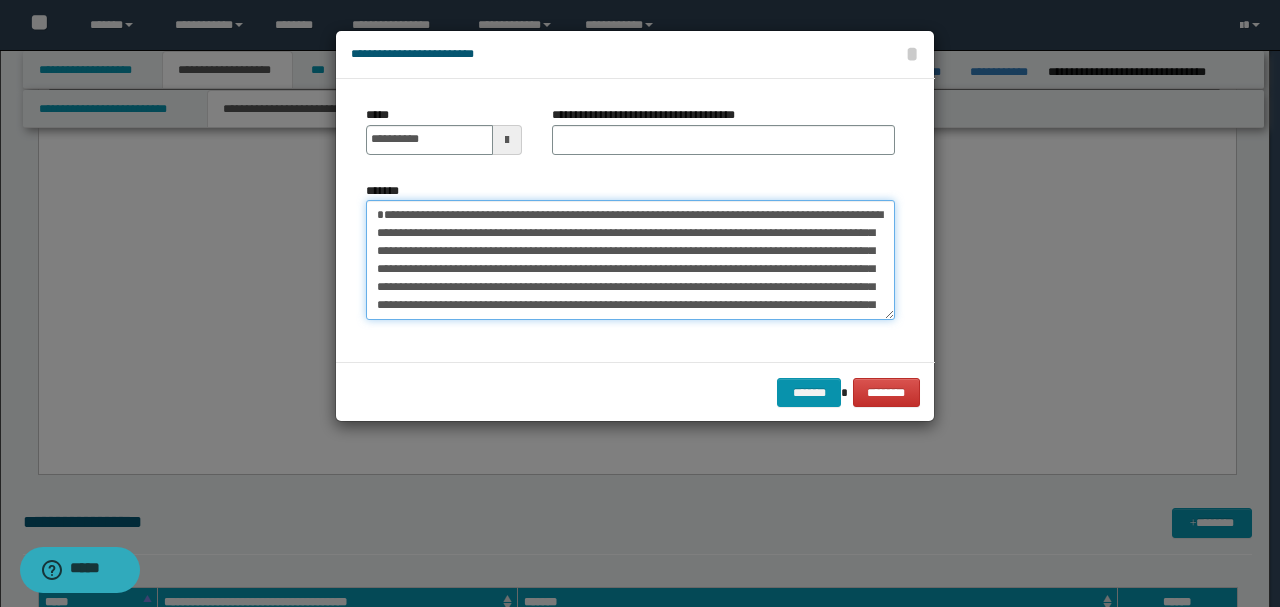 type on "**********" 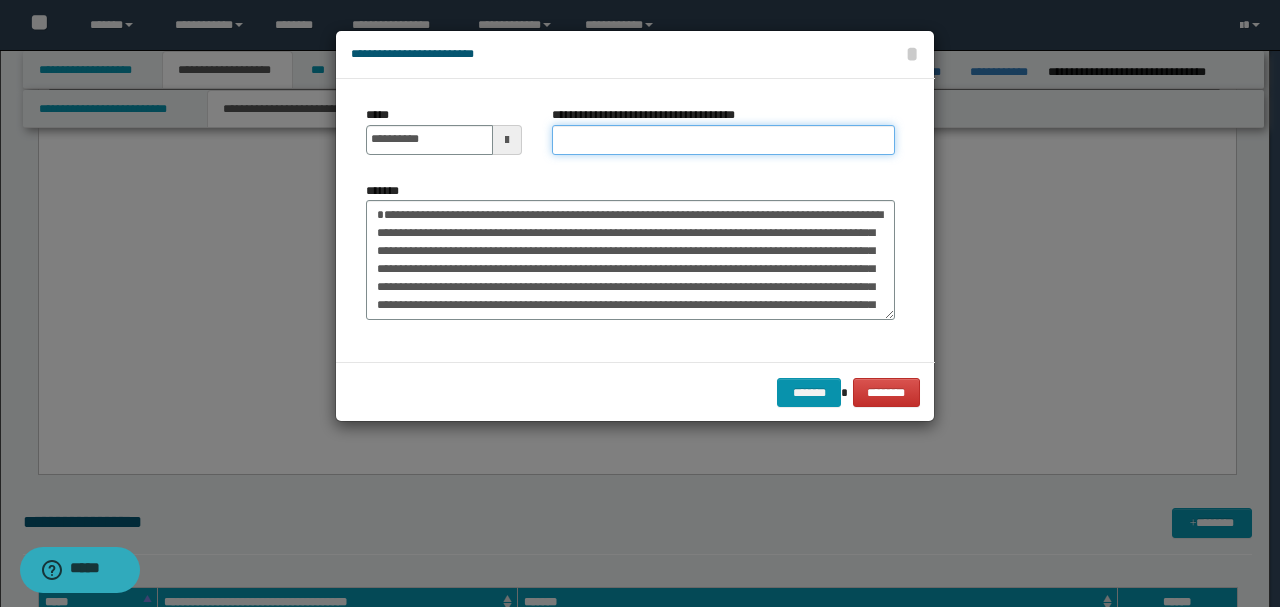 click on "**********" at bounding box center (723, 140) 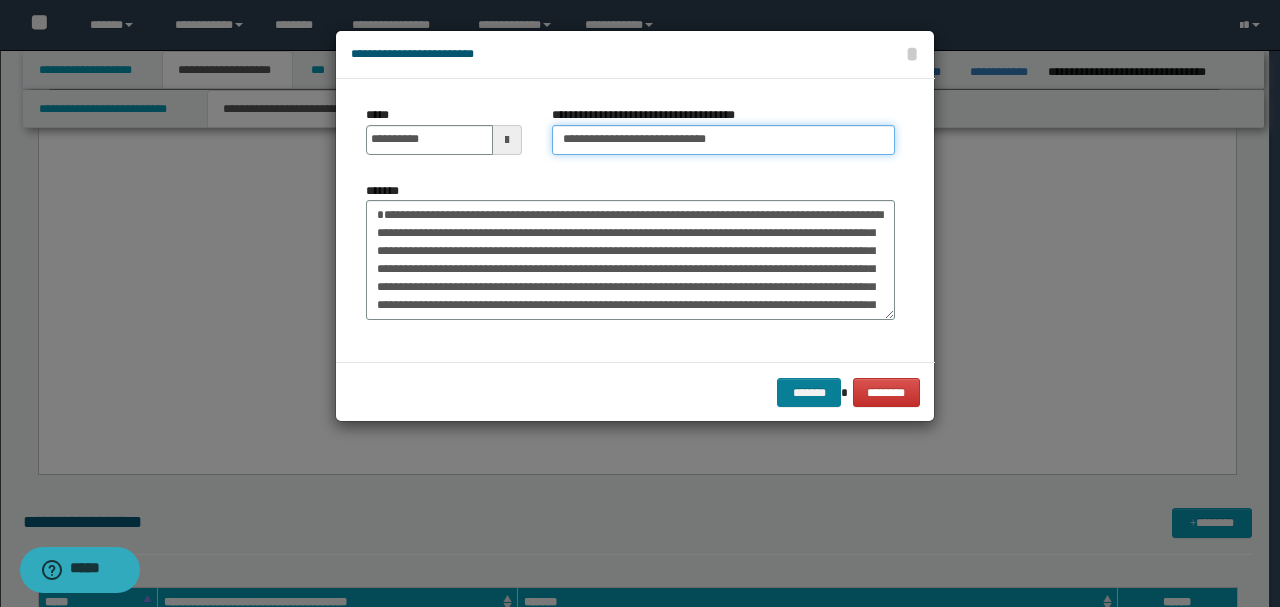 type on "**********" 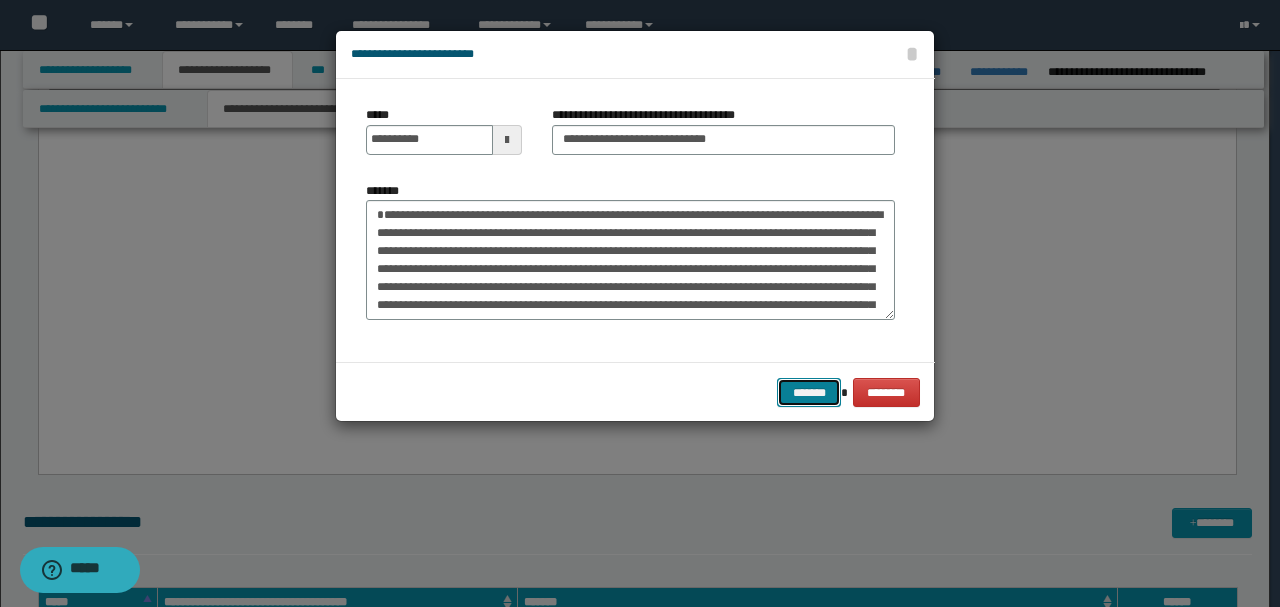 click on "*******" at bounding box center [809, 392] 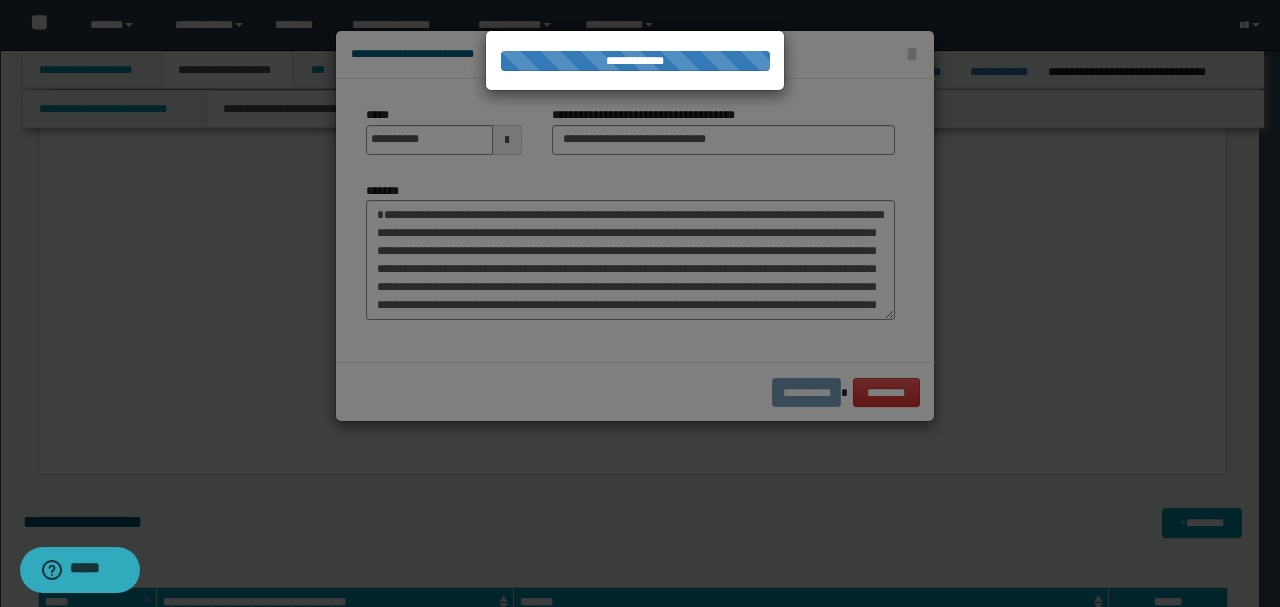 click at bounding box center [640, 303] 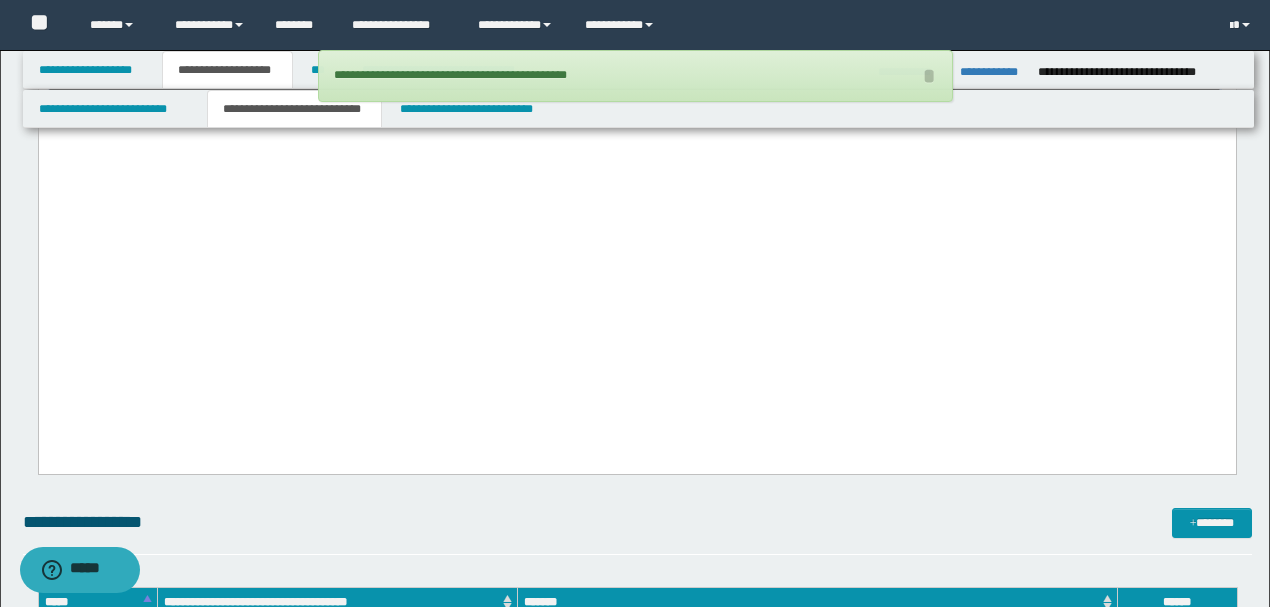 drag, startPoint x: 2, startPoint y: 315, endPoint x: 54, endPoint y: -1280, distance: 1595.8474 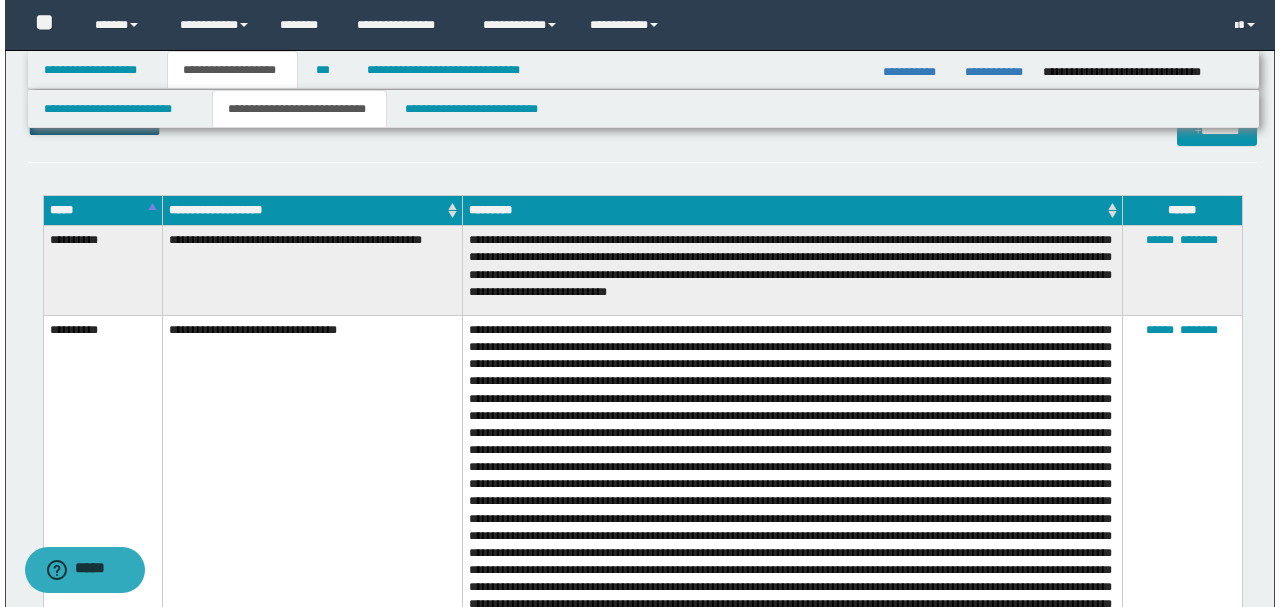 scroll, scrollTop: 13840, scrollLeft: 0, axis: vertical 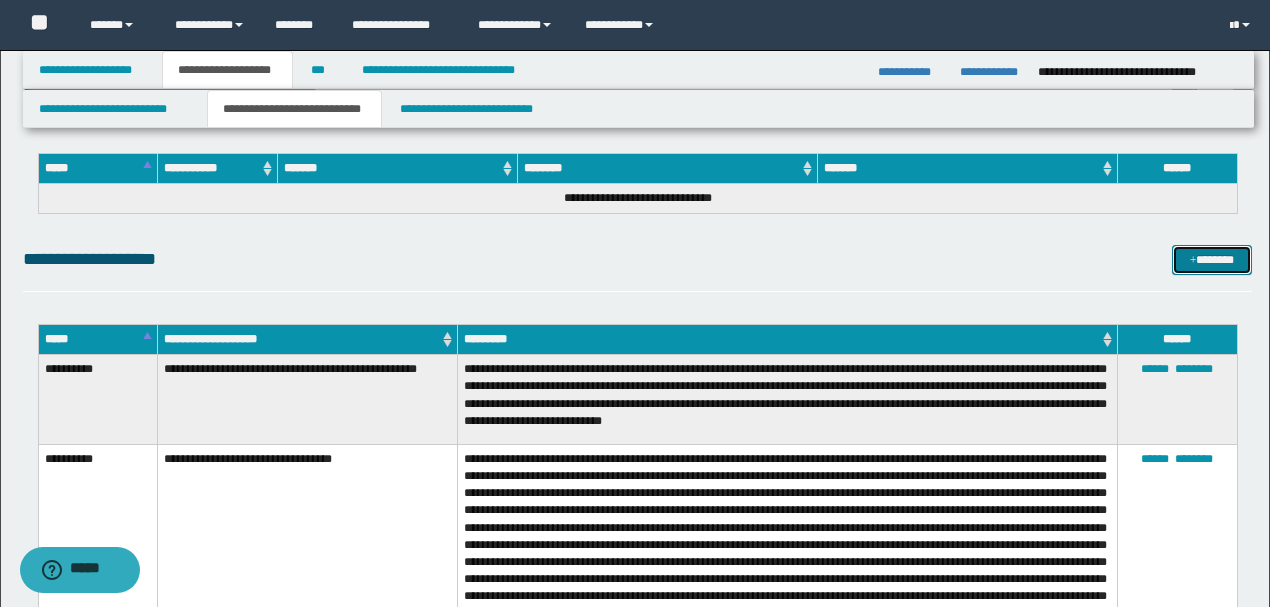 click on "*******" at bounding box center [1211, 259] 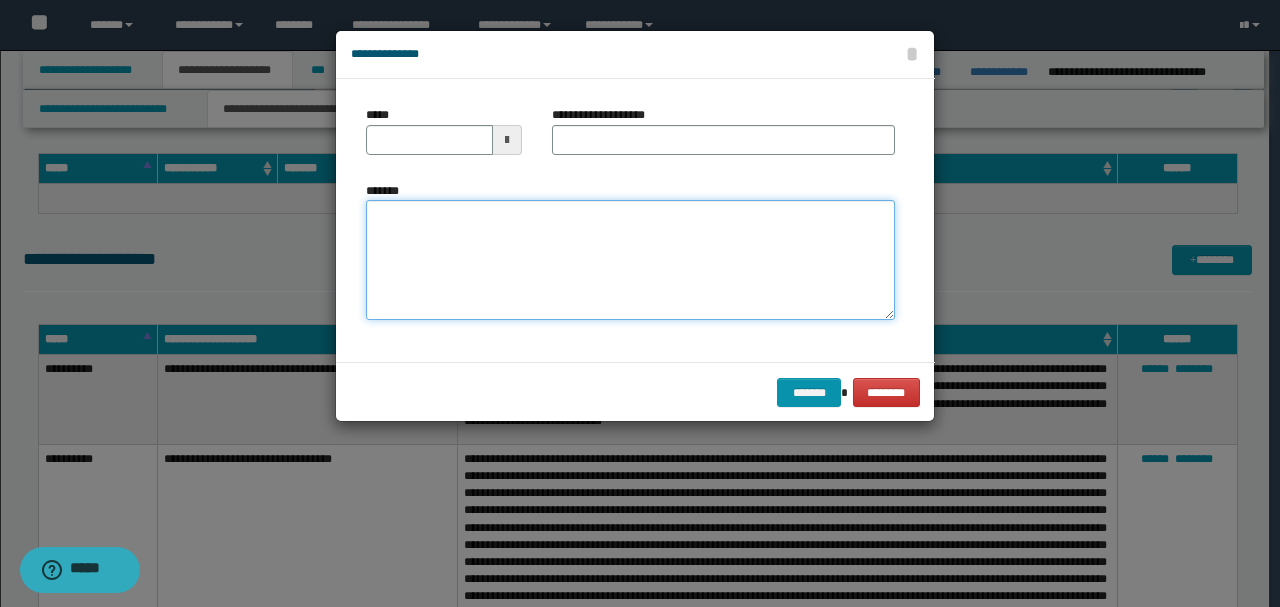 drag, startPoint x: 477, startPoint y: 272, endPoint x: 492, endPoint y: 252, distance: 25 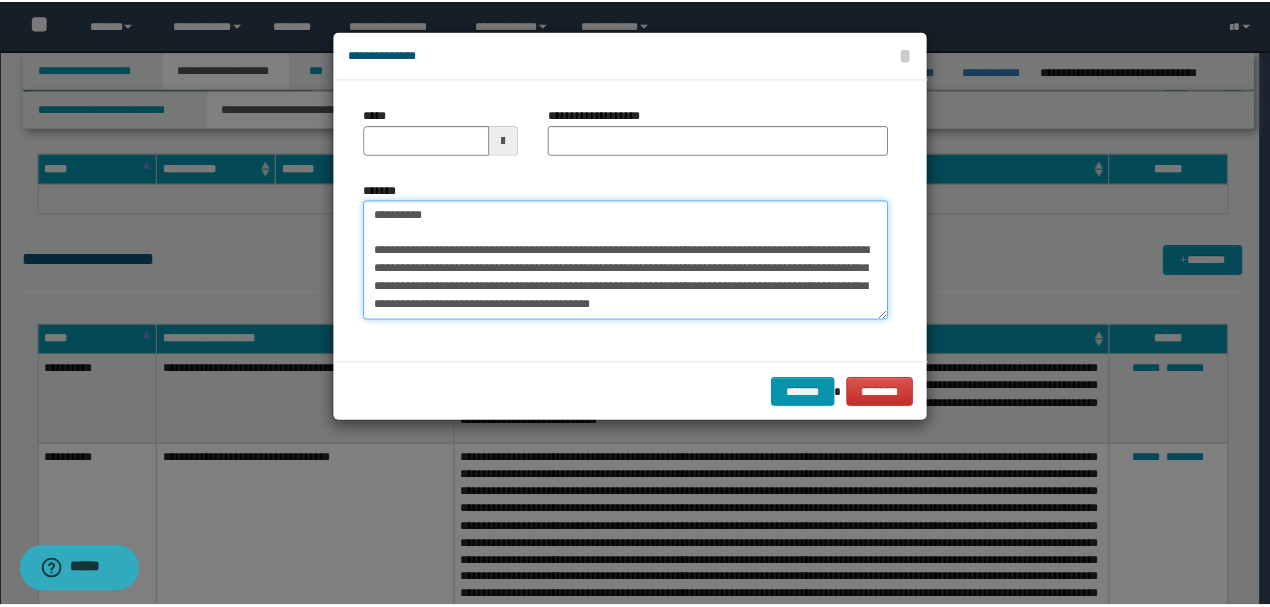 scroll, scrollTop: 0, scrollLeft: 0, axis: both 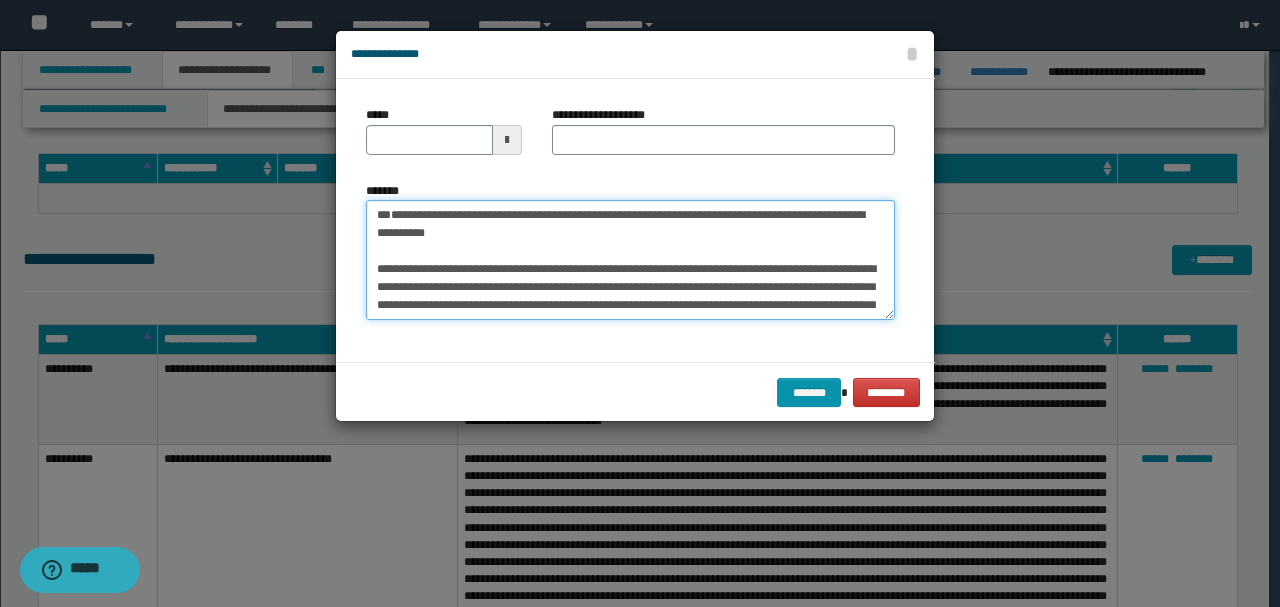 drag, startPoint x: 440, startPoint y: 255, endPoint x: 188, endPoint y: 127, distance: 282.64465 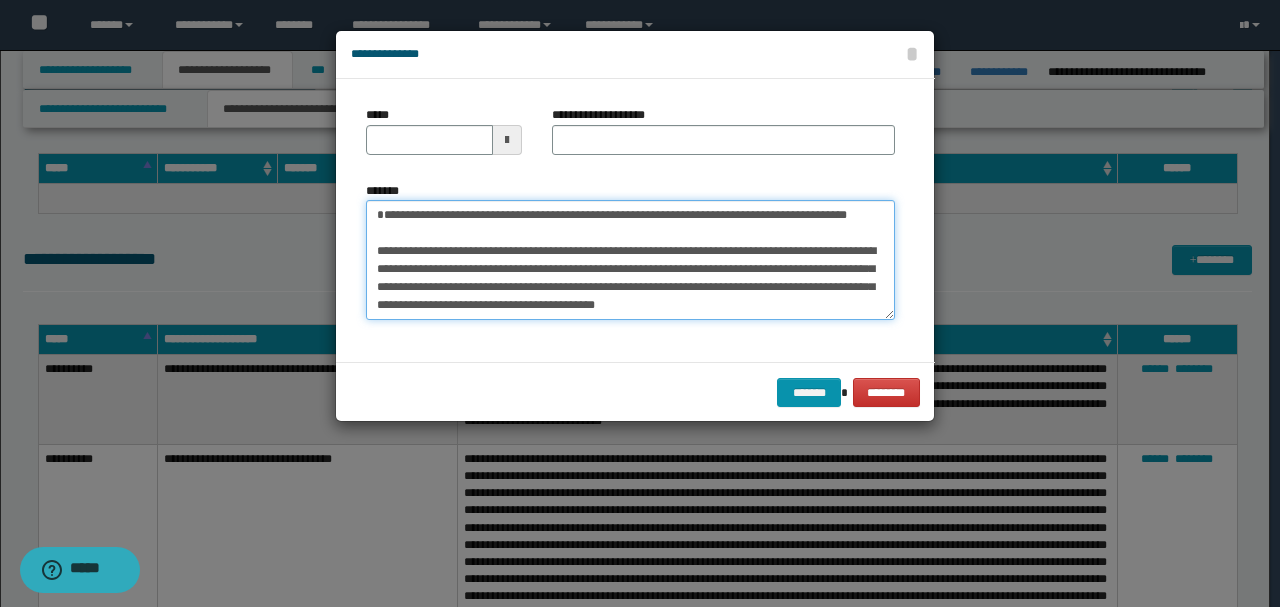 type on "**********" 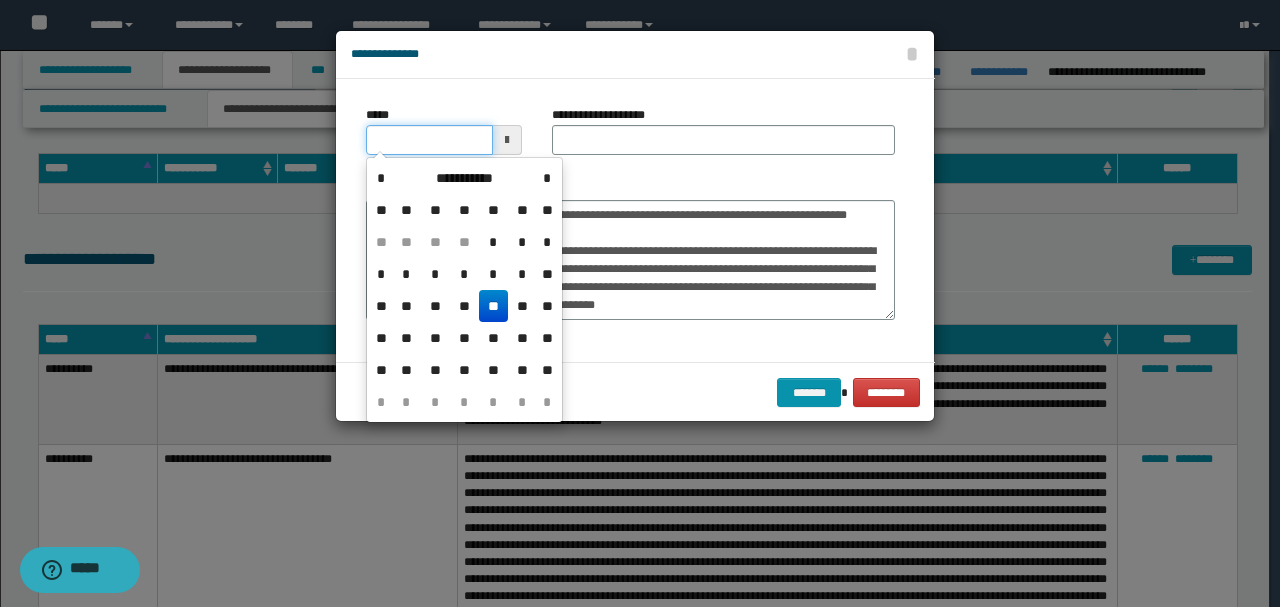click on "*****" at bounding box center [429, 140] 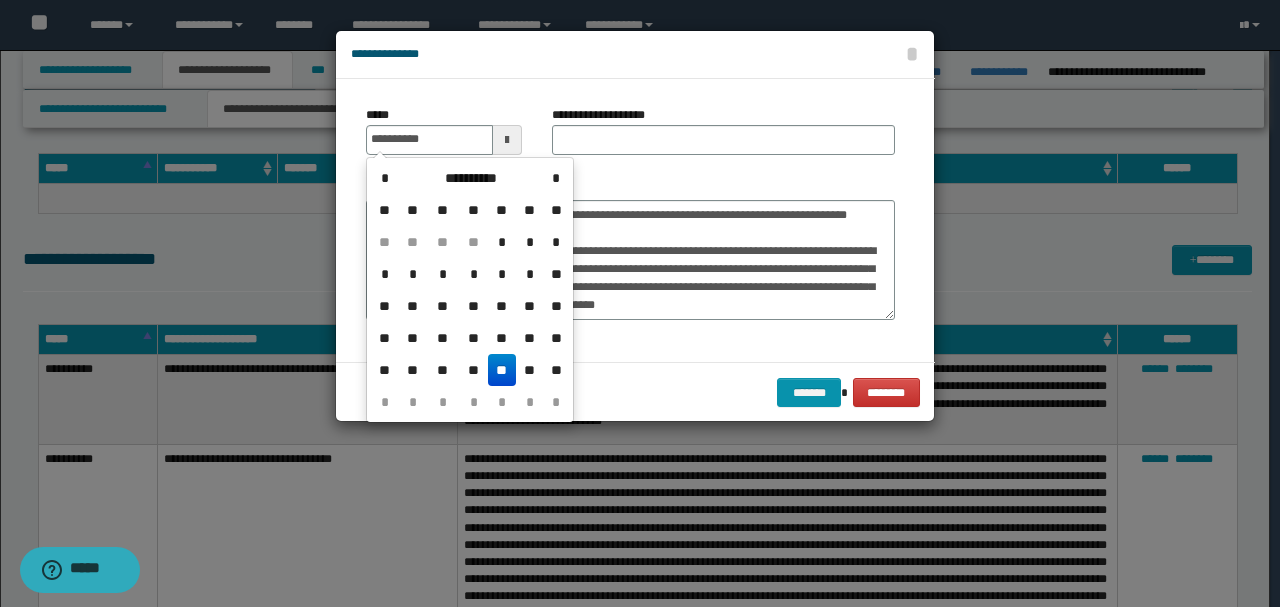 type on "**********" 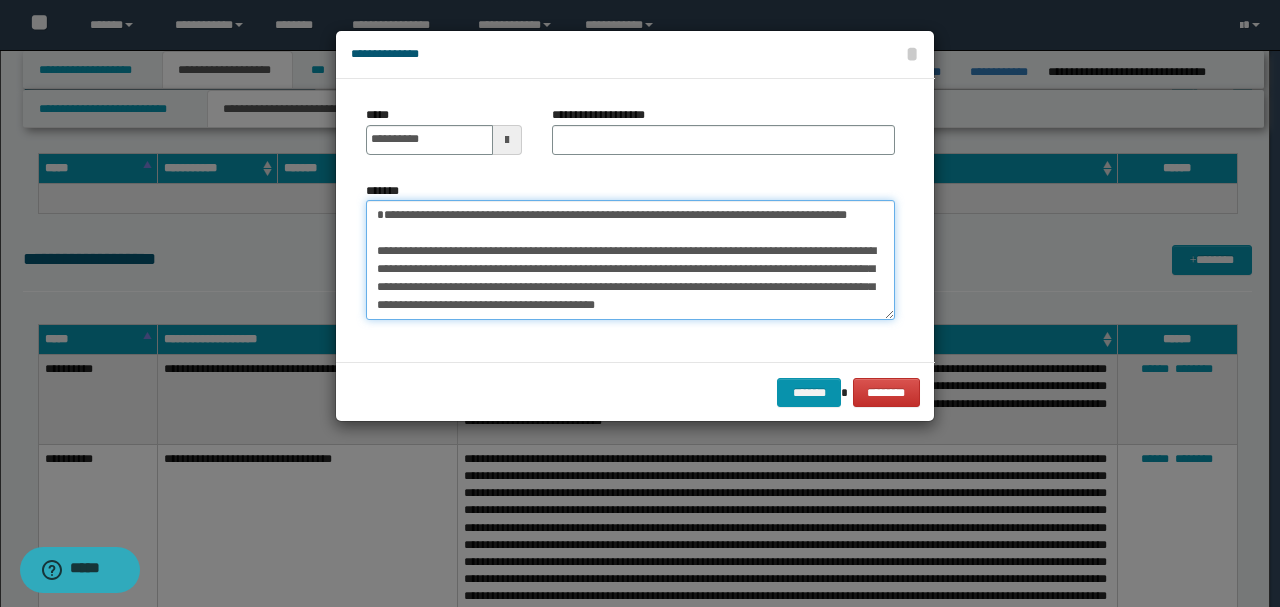 drag, startPoint x: 594, startPoint y: 214, endPoint x: 163, endPoint y: 189, distance: 431.72446 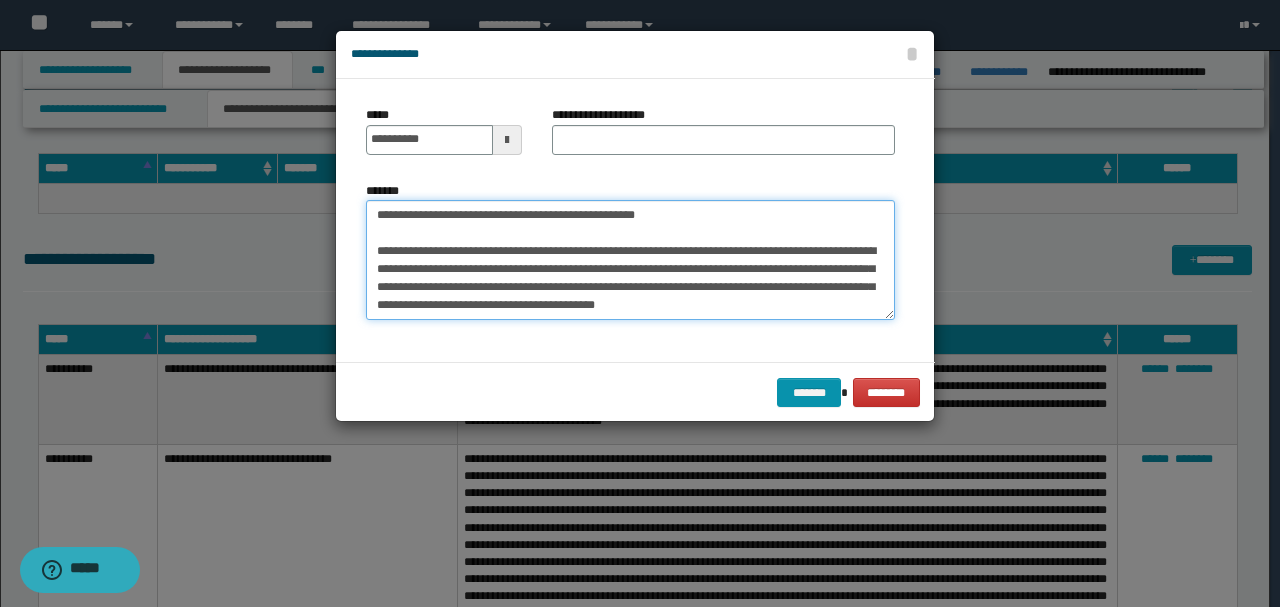 type 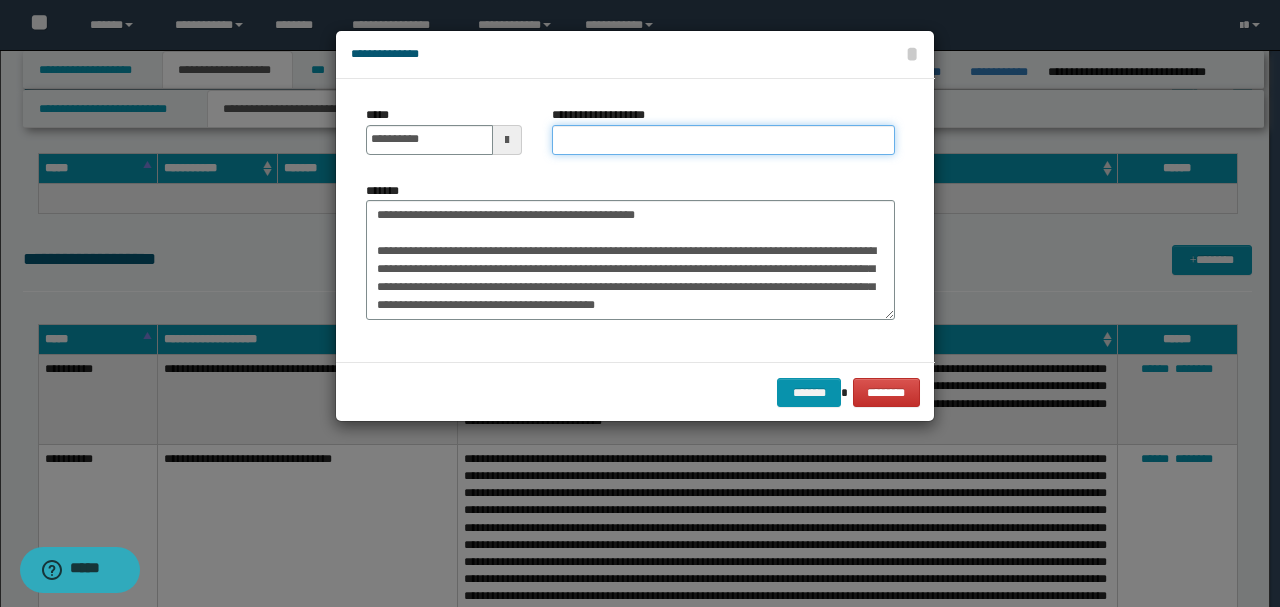 click on "**********" at bounding box center (723, 140) 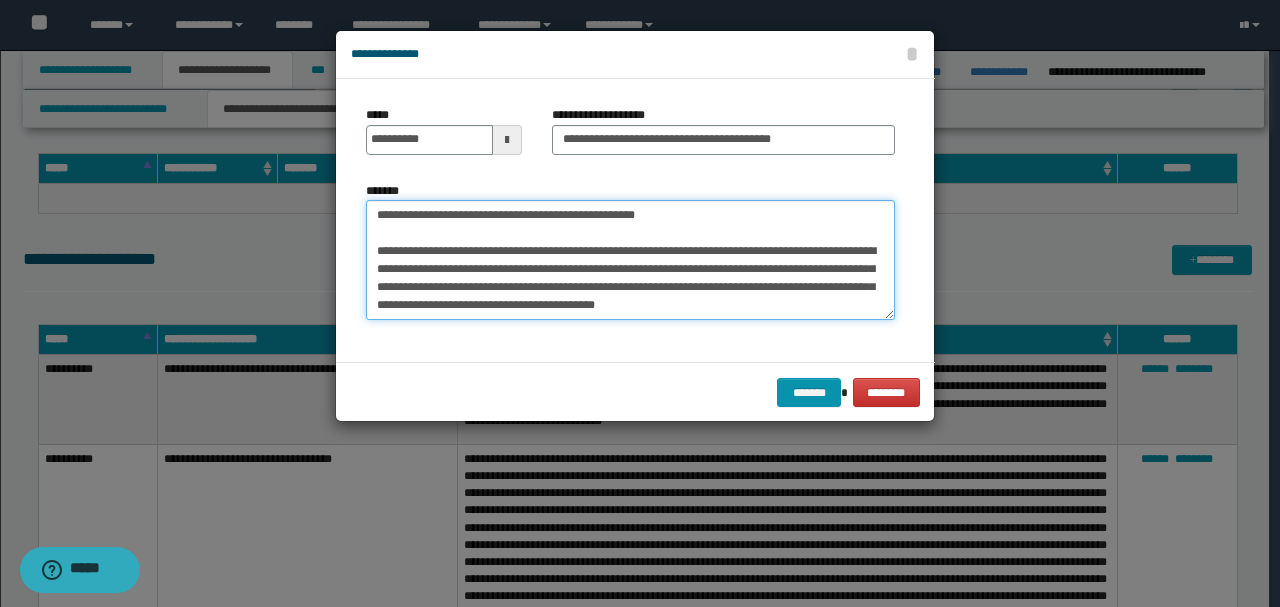 click on "**********" at bounding box center (630, 259) 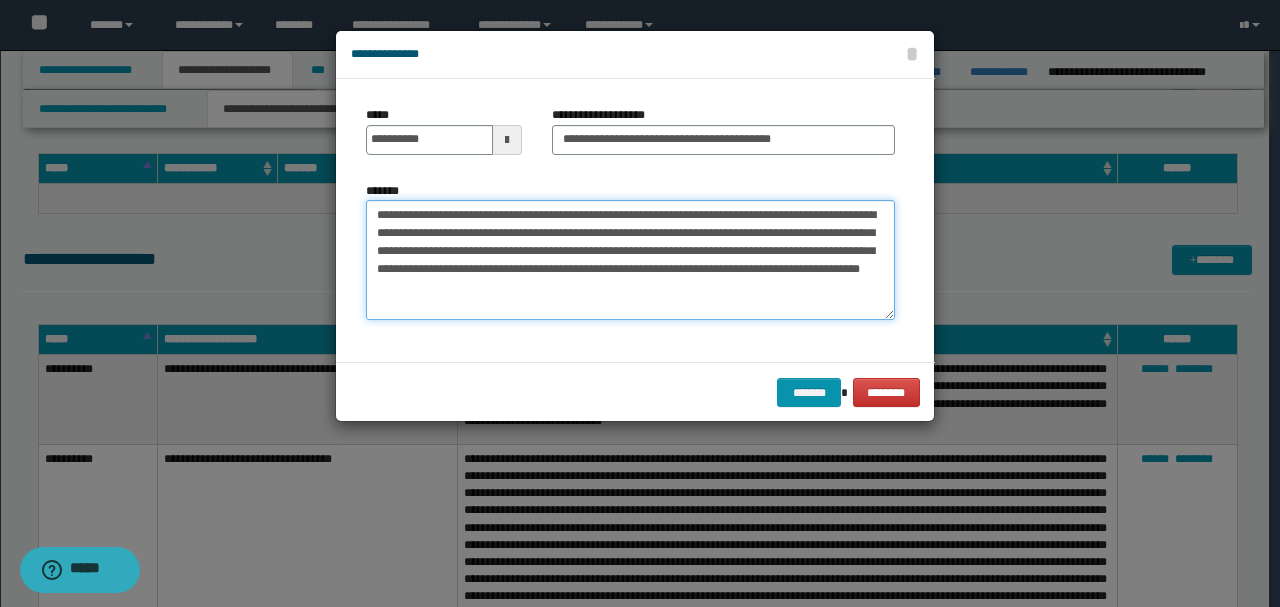 click on "**********" at bounding box center [630, 259] 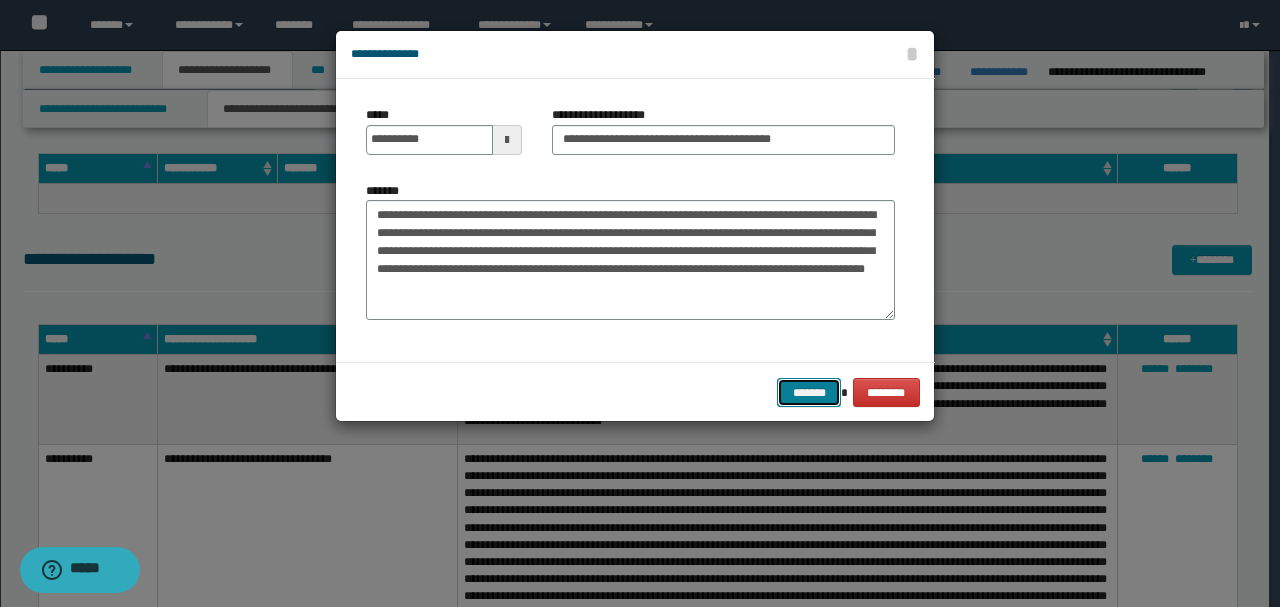 click on "*******" at bounding box center (809, 392) 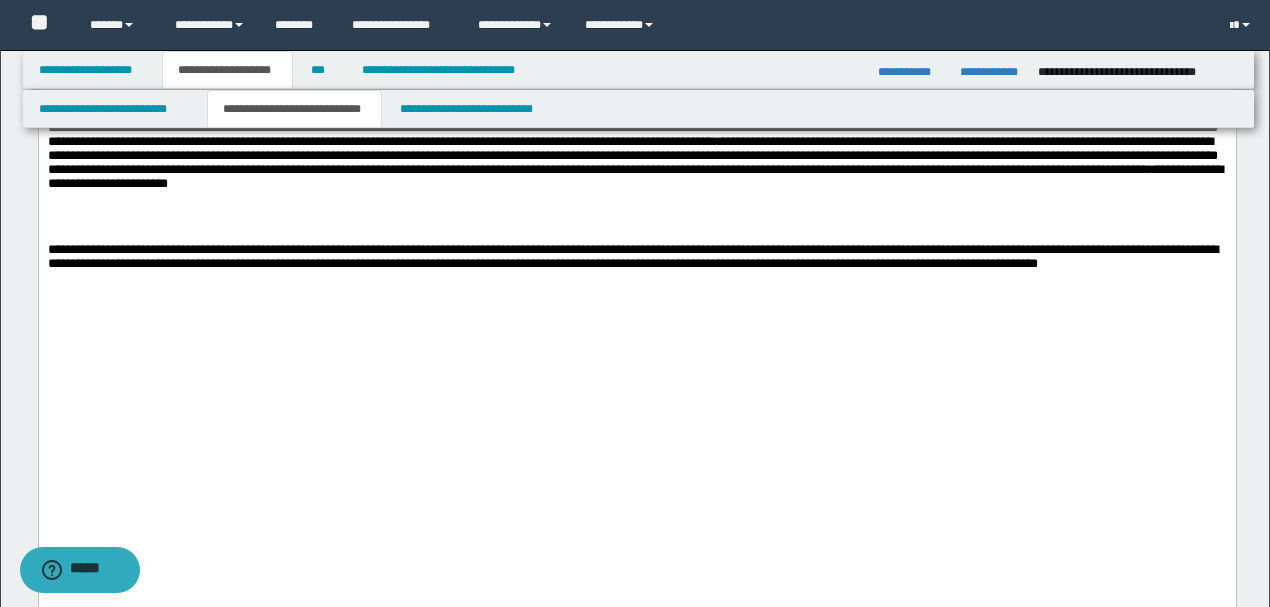 scroll, scrollTop: 3548, scrollLeft: 0, axis: vertical 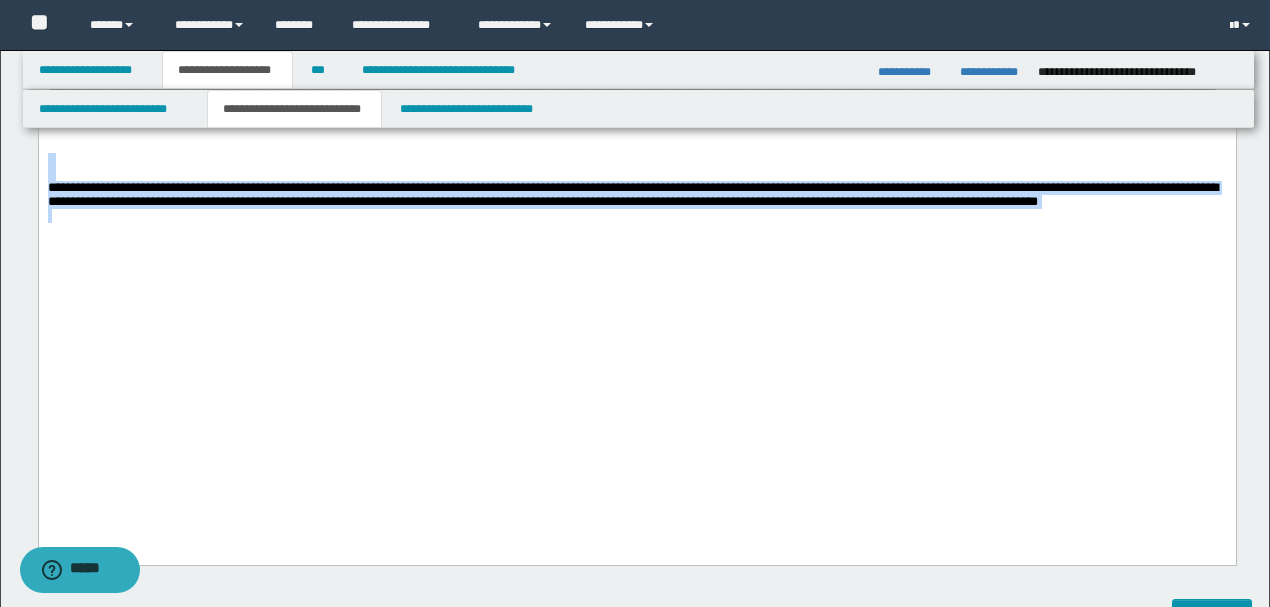 drag, startPoint x: 830, startPoint y: 458, endPoint x: 61, endPoint y: -1028, distance: 1673.1876 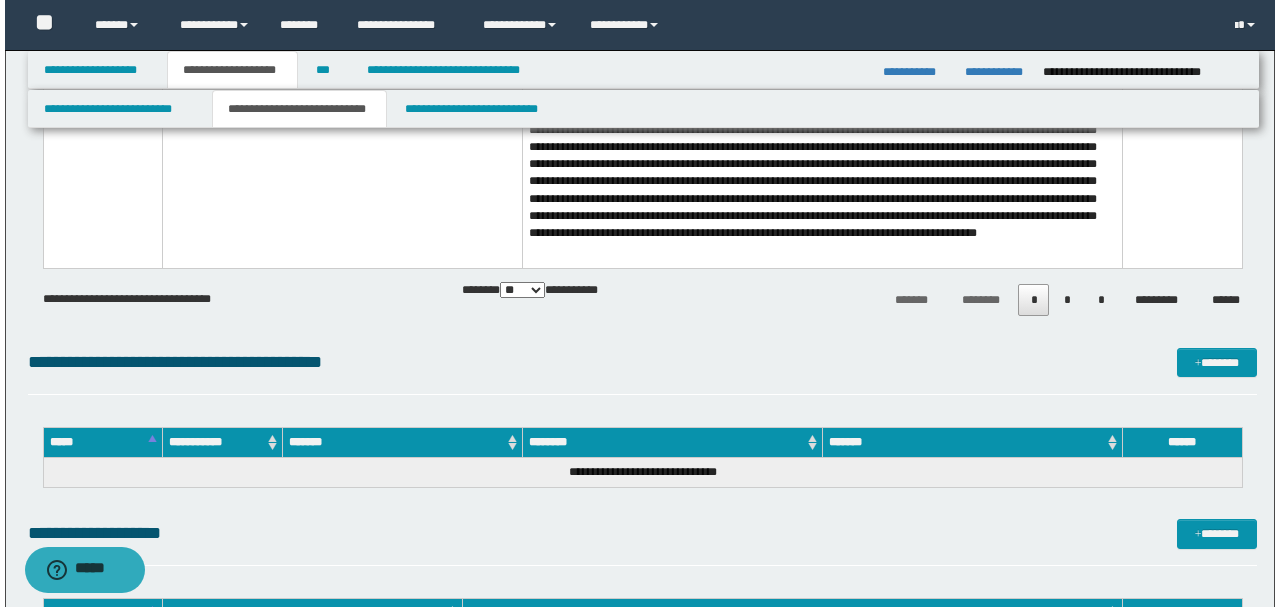 scroll, scrollTop: 13410, scrollLeft: 0, axis: vertical 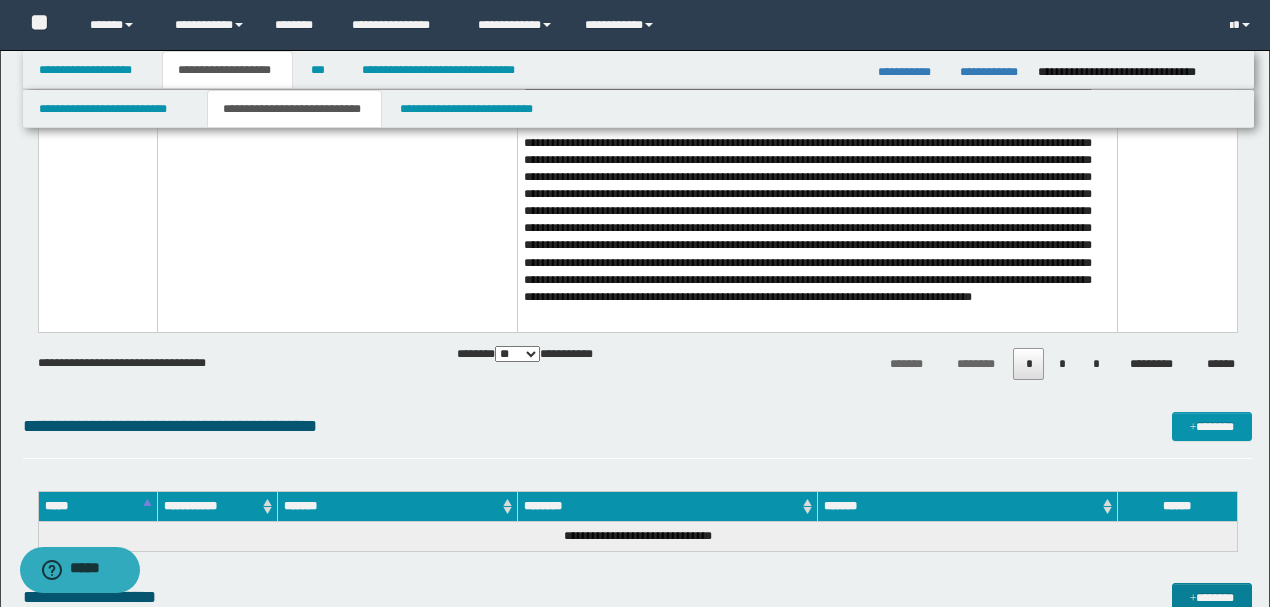 click on "*******" at bounding box center (1211, 597) 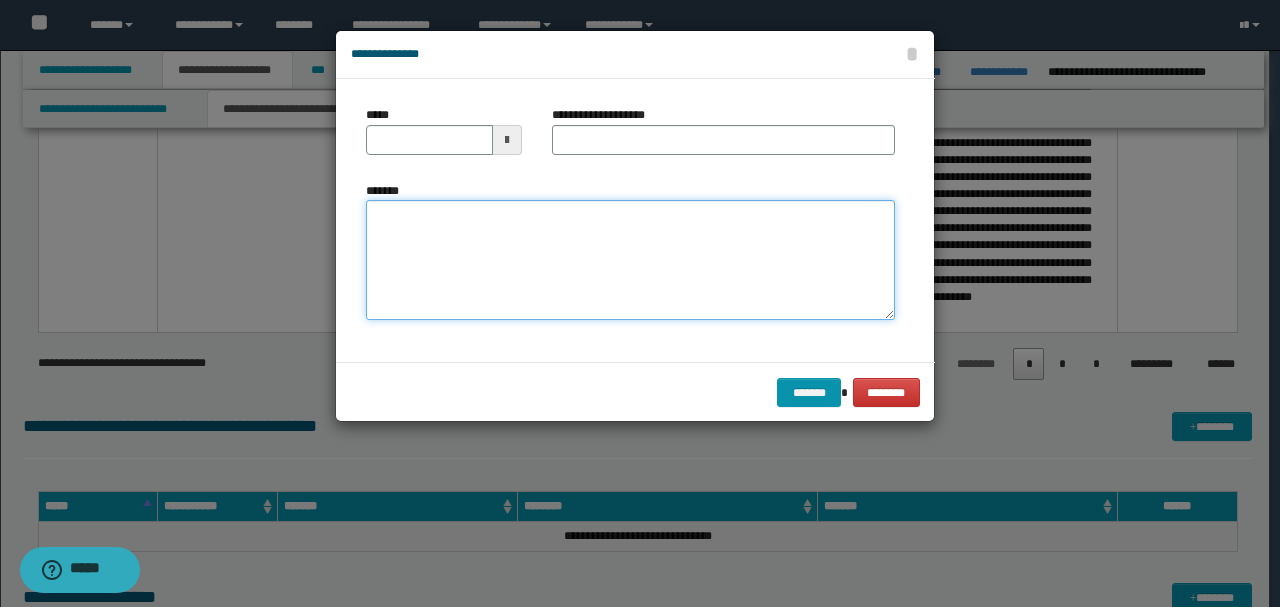 drag, startPoint x: 494, startPoint y: 257, endPoint x: 472, endPoint y: 235, distance: 31.112698 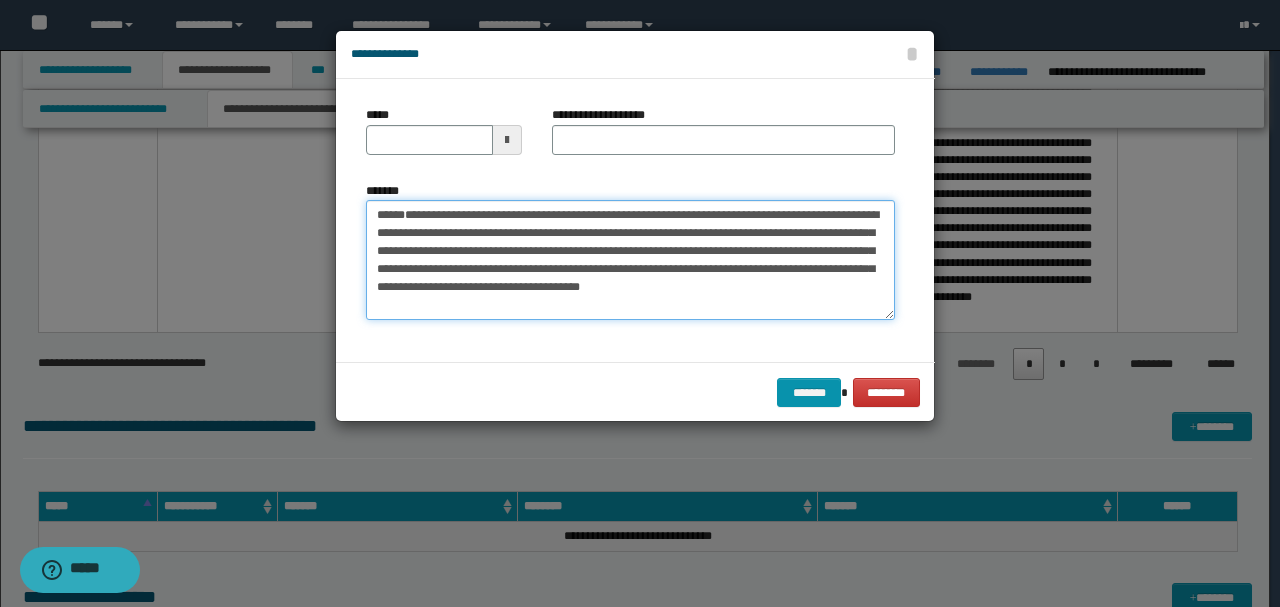 scroll, scrollTop: 0, scrollLeft: 0, axis: both 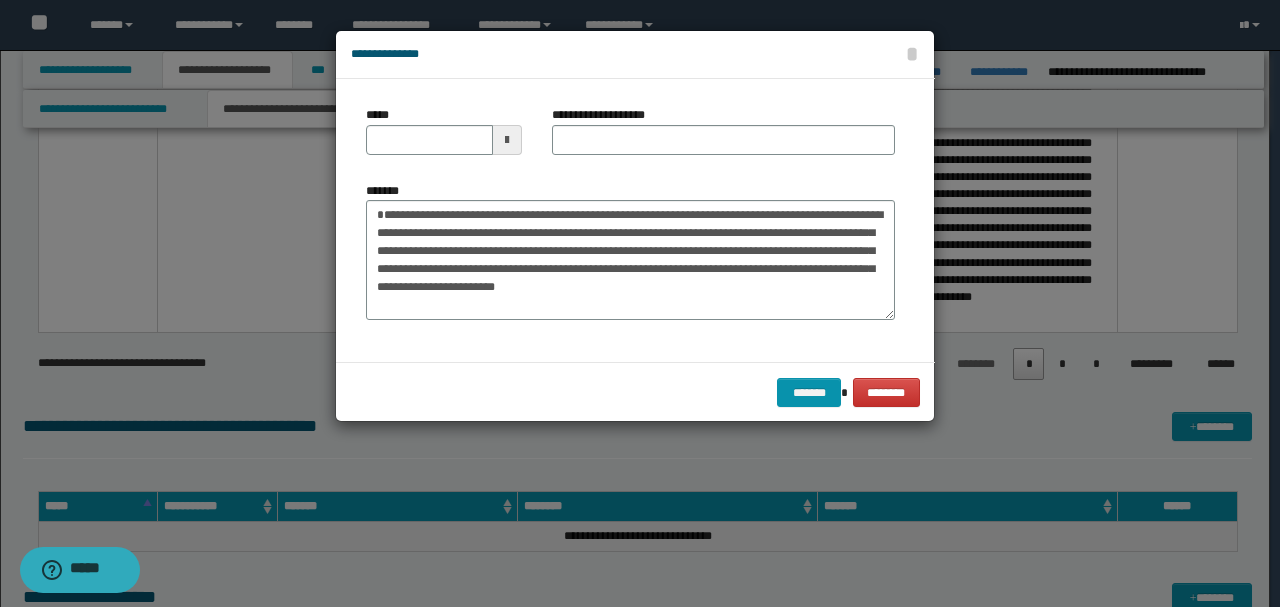 click on "*****" at bounding box center [444, 130] 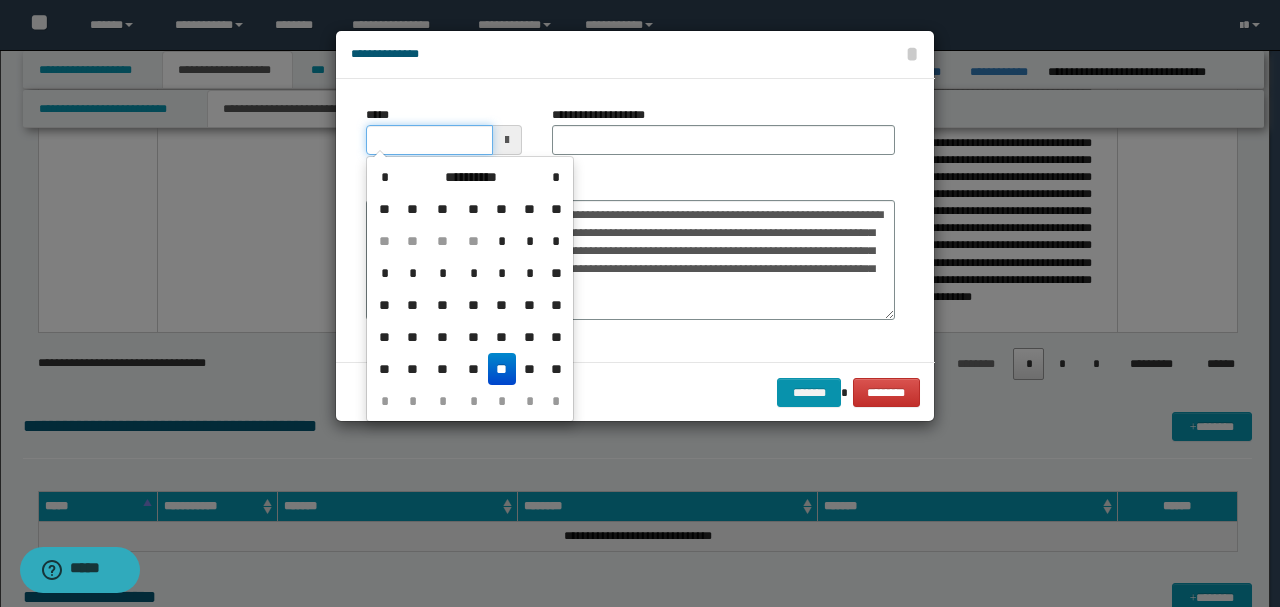 click on "*****" at bounding box center [429, 140] 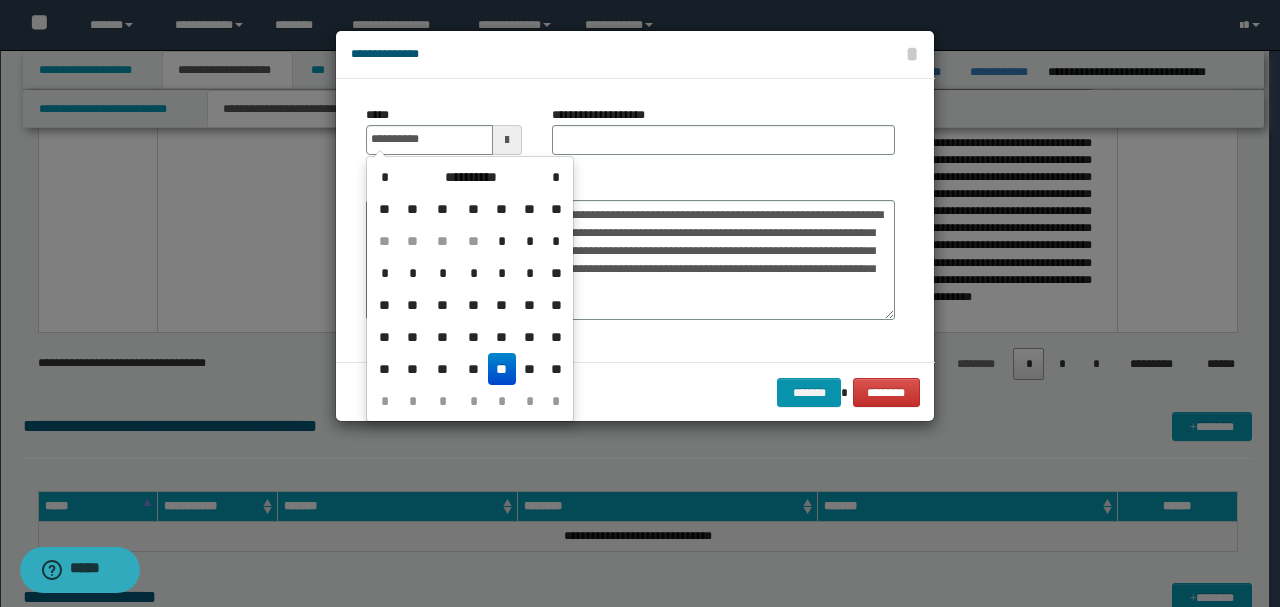 click on "**********" at bounding box center [630, 251] 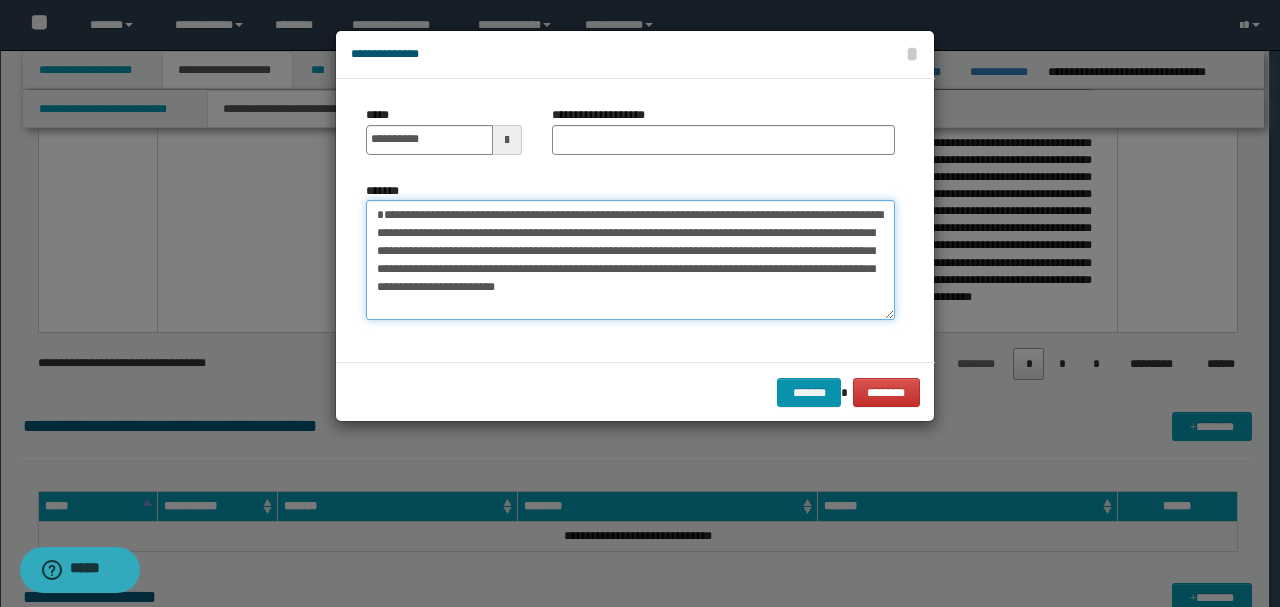 drag, startPoint x: 603, startPoint y: 214, endPoint x: 212, endPoint y: 202, distance: 391.1841 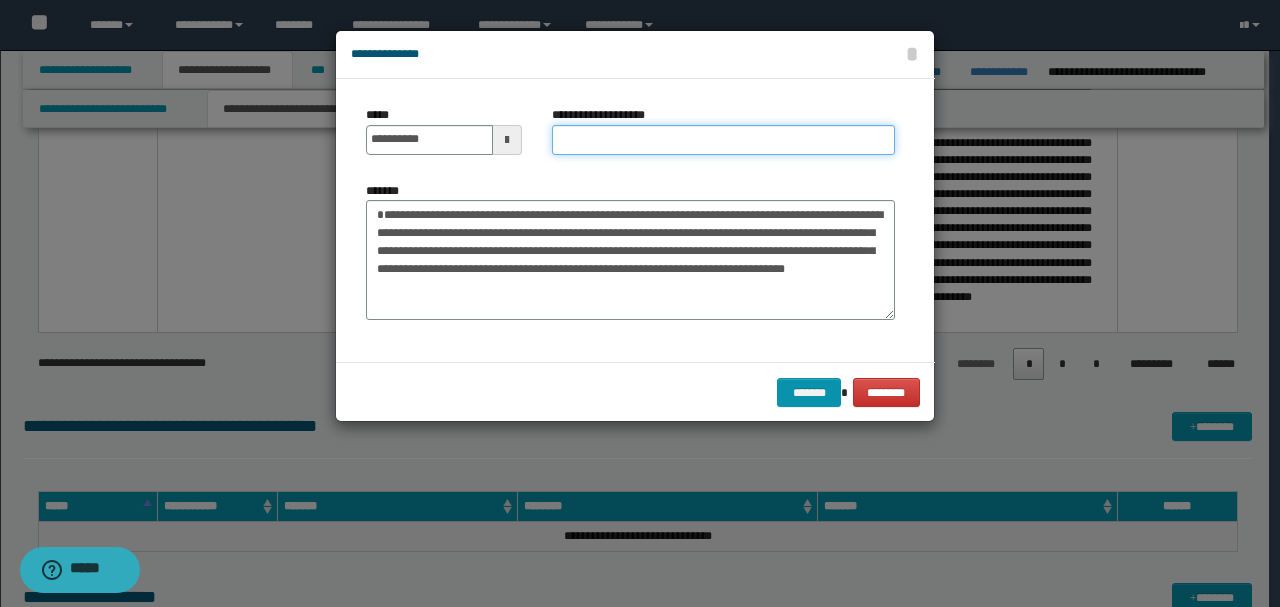 click on "**********" at bounding box center [723, 140] 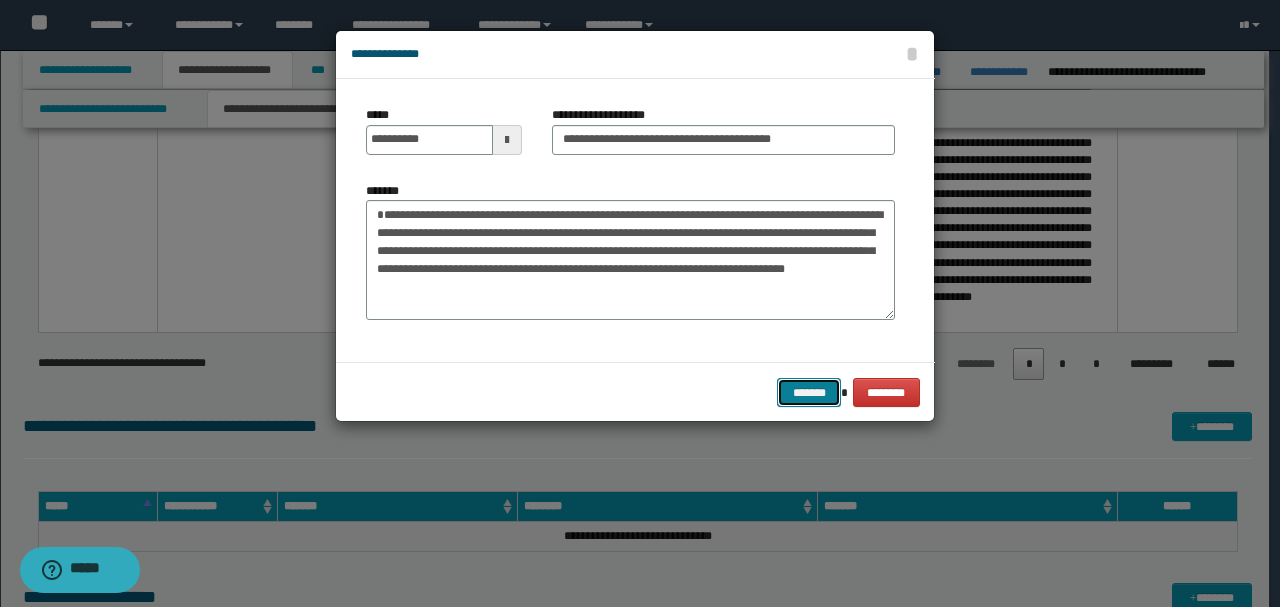 click on "*******" at bounding box center (809, 392) 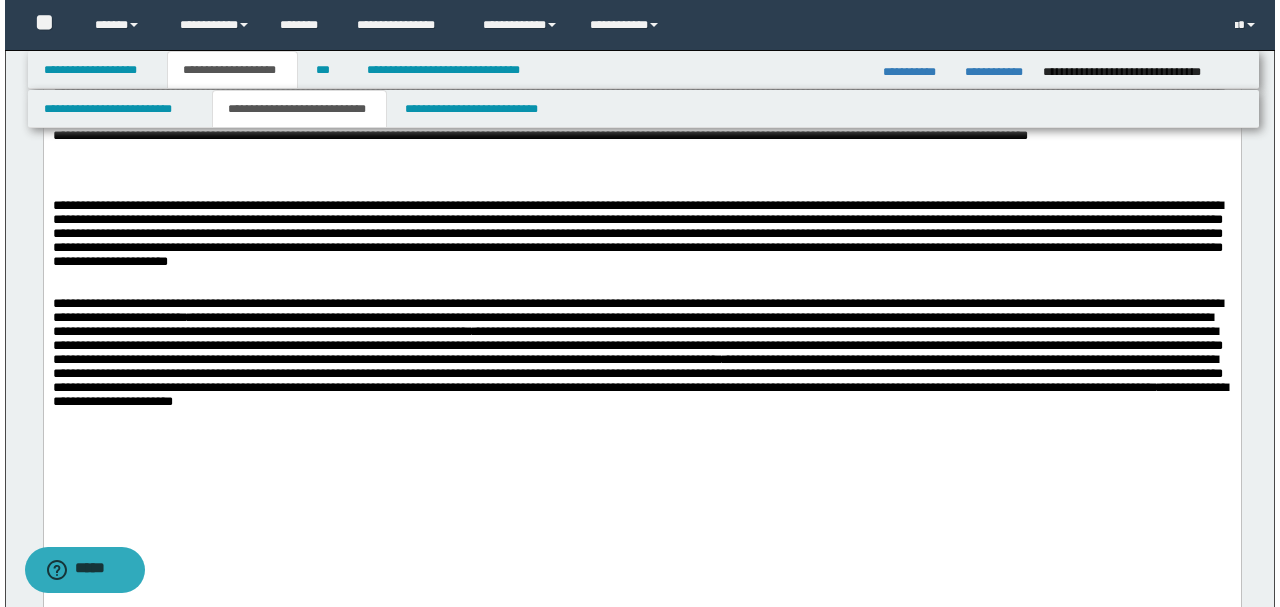 scroll, scrollTop: 3464, scrollLeft: 0, axis: vertical 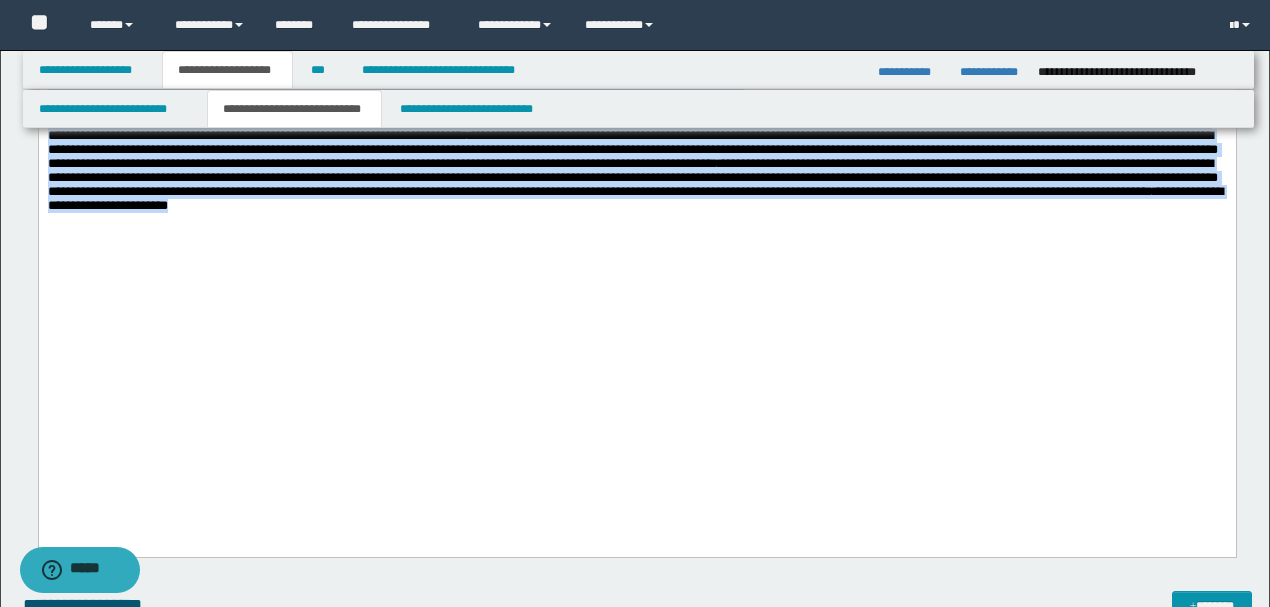 drag, startPoint x: 790, startPoint y: 432, endPoint x: 38, endPoint y: -1016, distance: 1631.6274 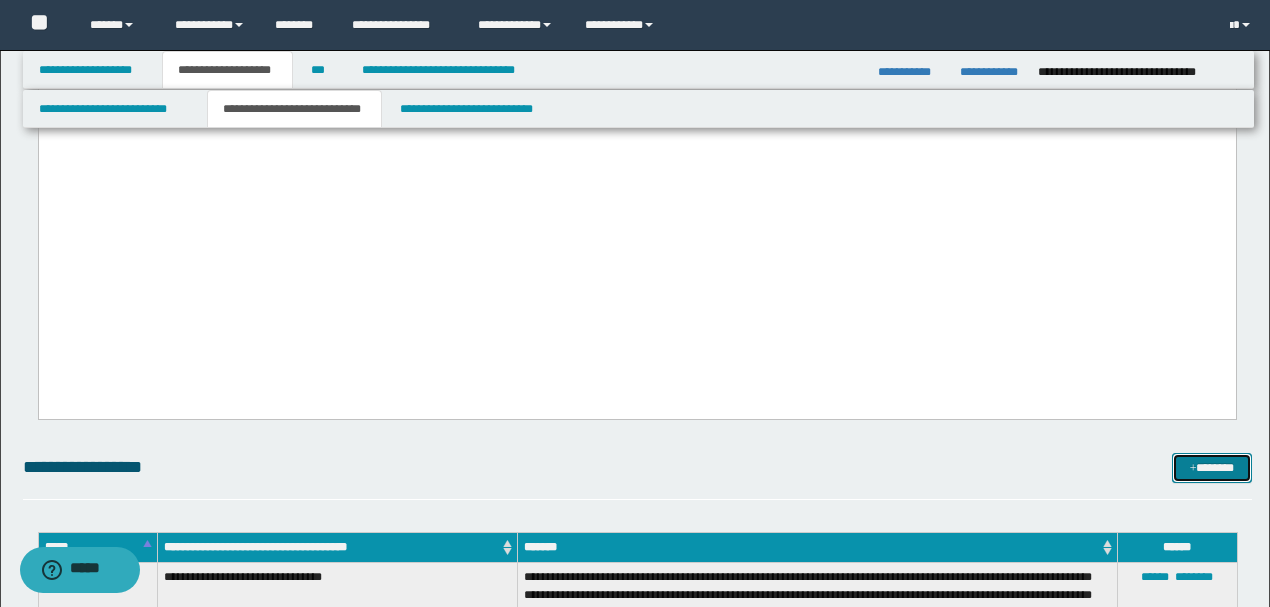 click on "*******" at bounding box center [1211, 467] 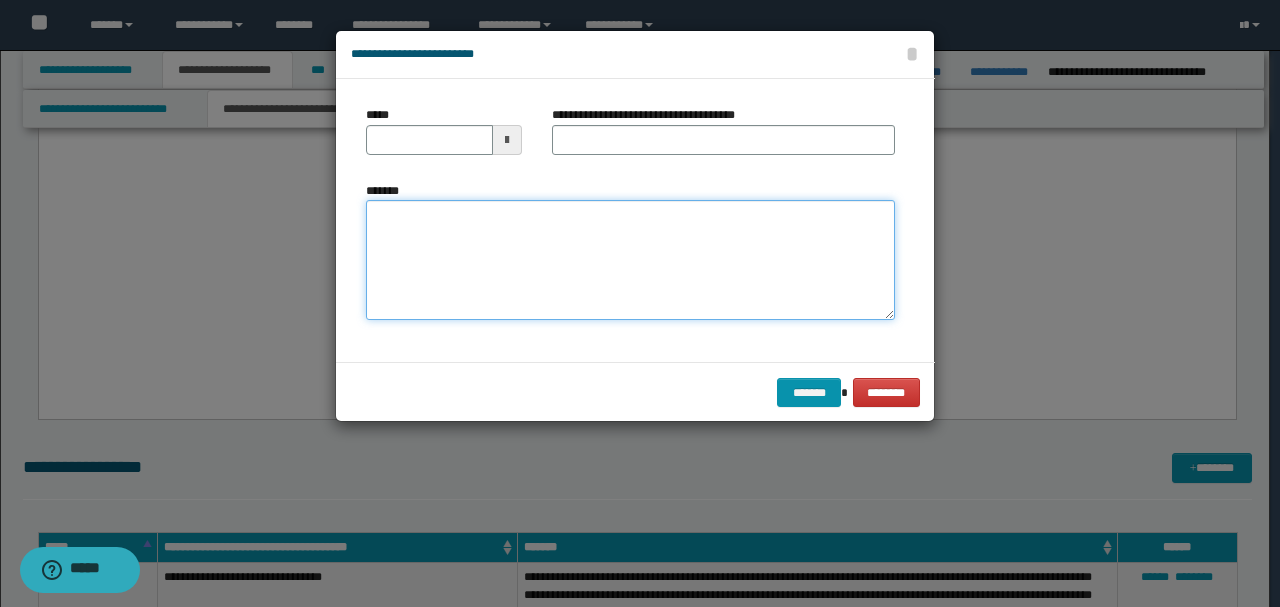 click on "*******" at bounding box center (630, 259) 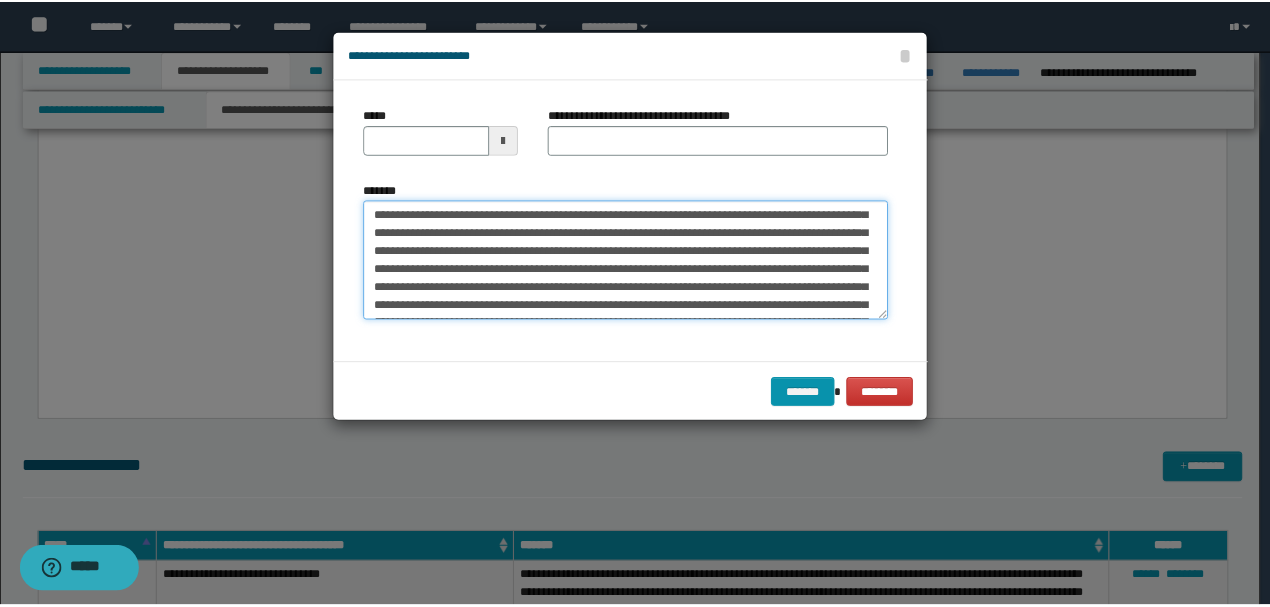 scroll, scrollTop: 0, scrollLeft: 0, axis: both 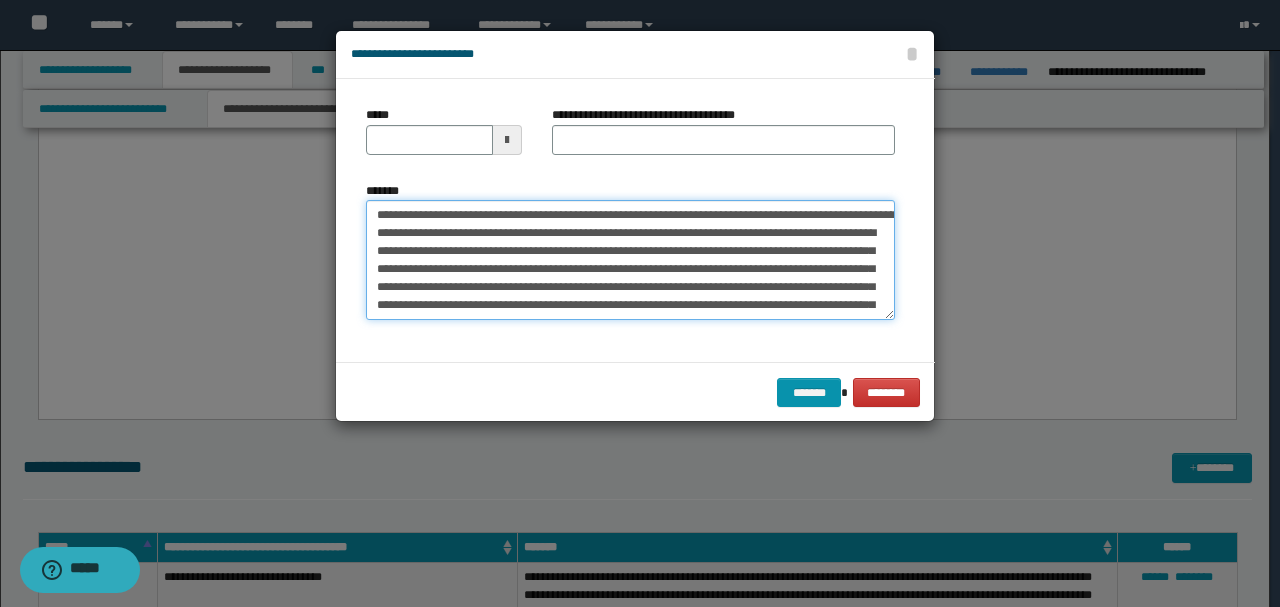 drag, startPoint x: 443, startPoint y: 270, endPoint x: 250, endPoint y: 160, distance: 222.14635 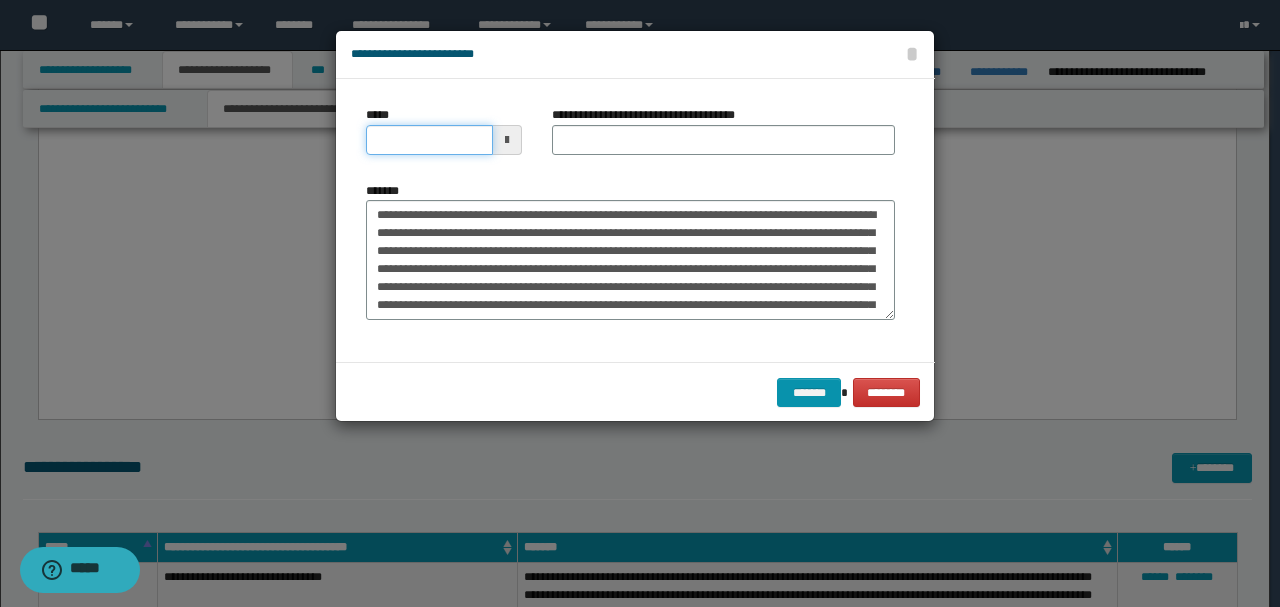 click on "*****" at bounding box center [429, 140] 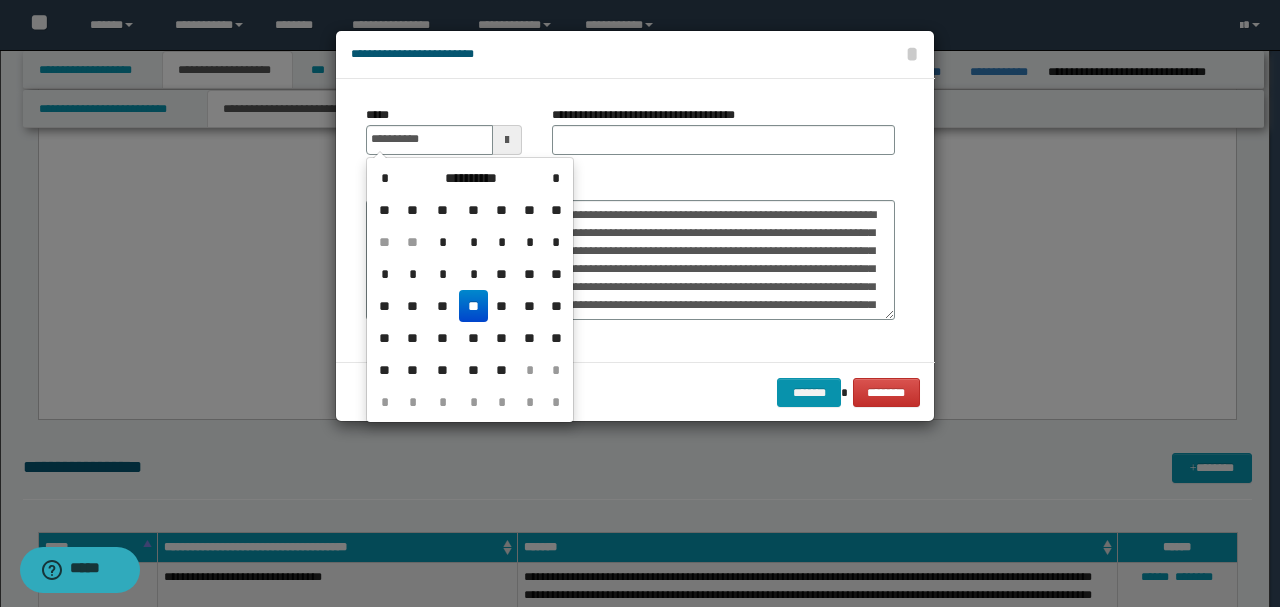 click on "**********" at bounding box center [630, 220] 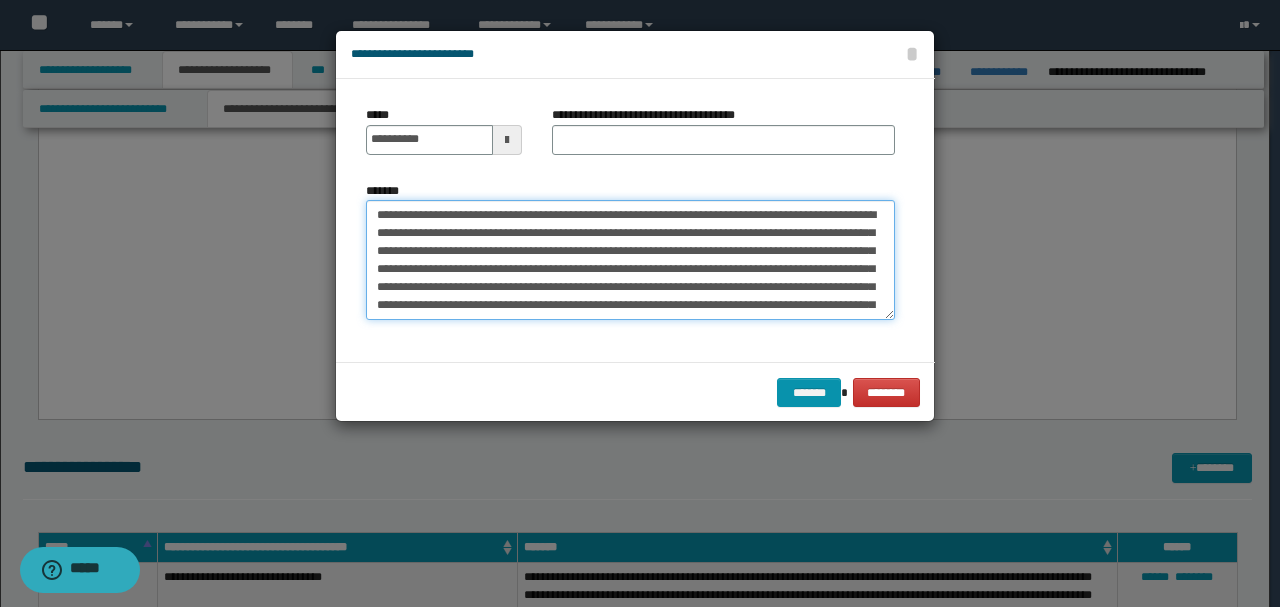 drag, startPoint x: 536, startPoint y: 212, endPoint x: 170, endPoint y: 199, distance: 366.2308 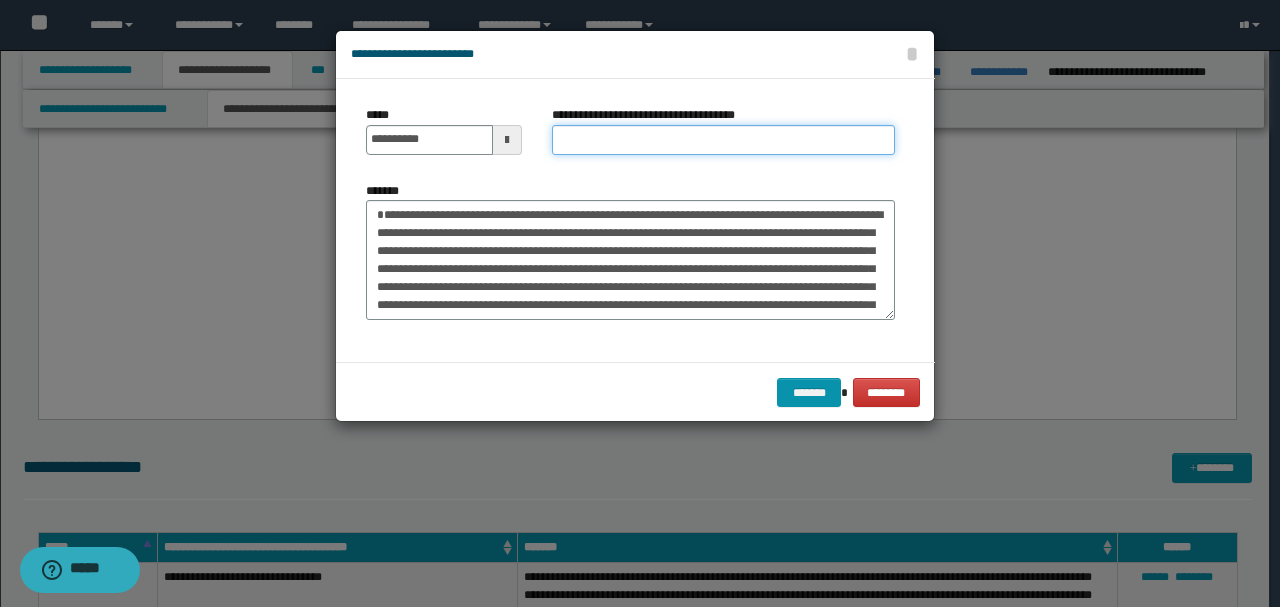 click on "**********" at bounding box center (723, 140) 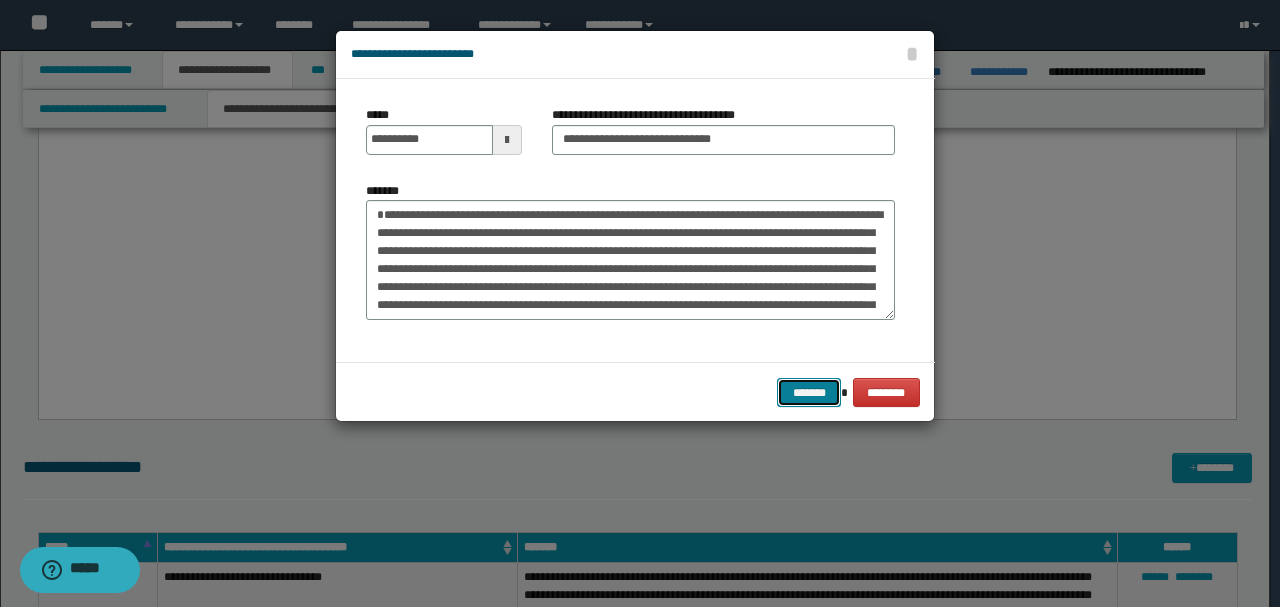 click on "*******" at bounding box center [809, 392] 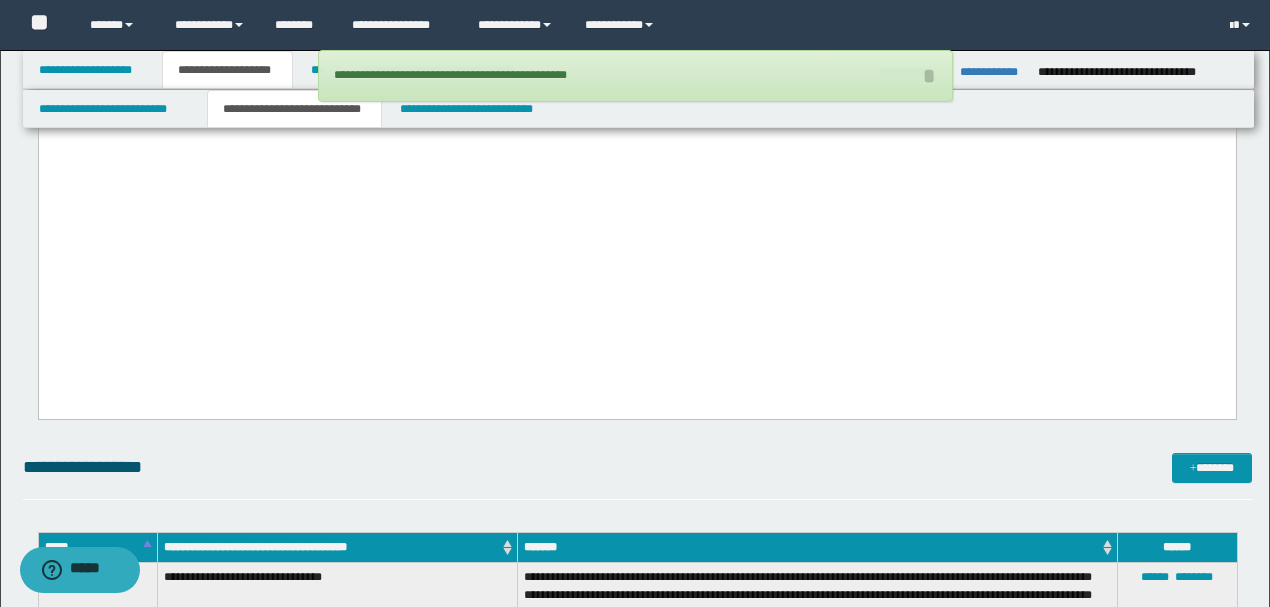 click at bounding box center [636, 95] 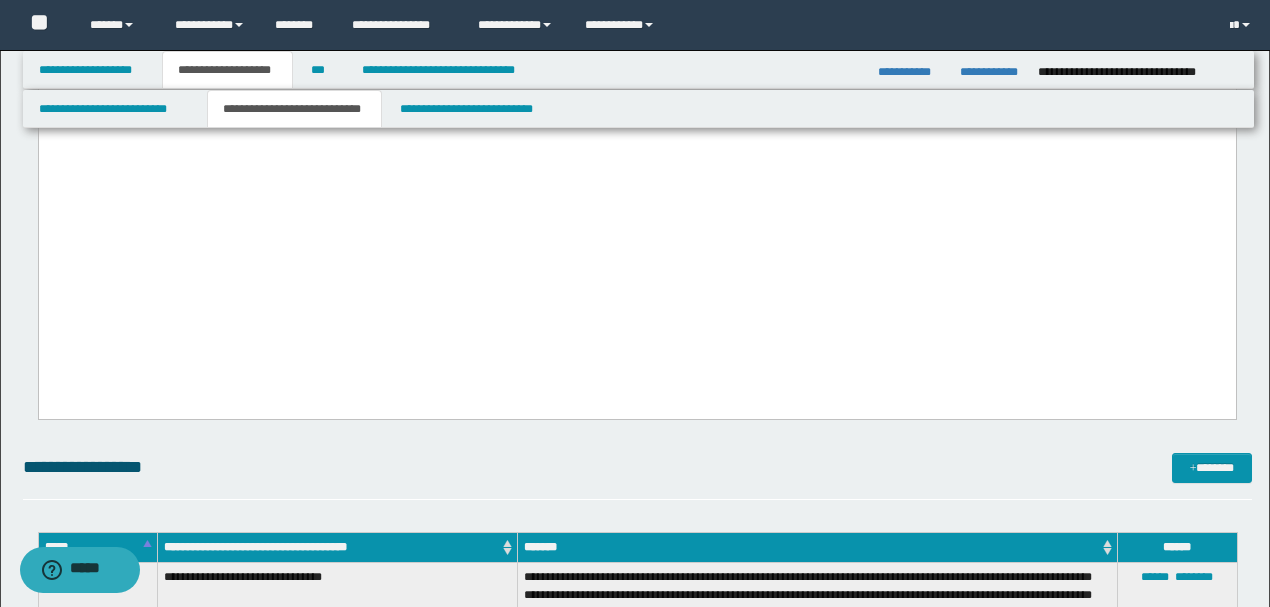 drag, startPoint x: 360, startPoint y: 243, endPoint x: 54, endPoint y: 186, distance: 311.26355 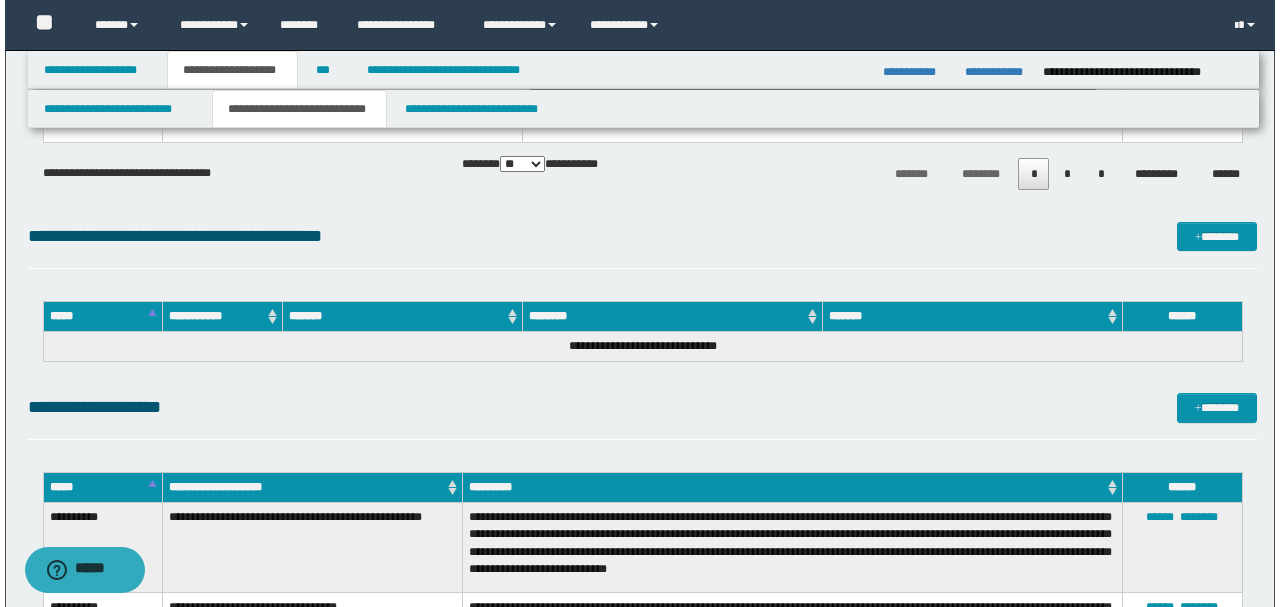 scroll, scrollTop: 13371, scrollLeft: 0, axis: vertical 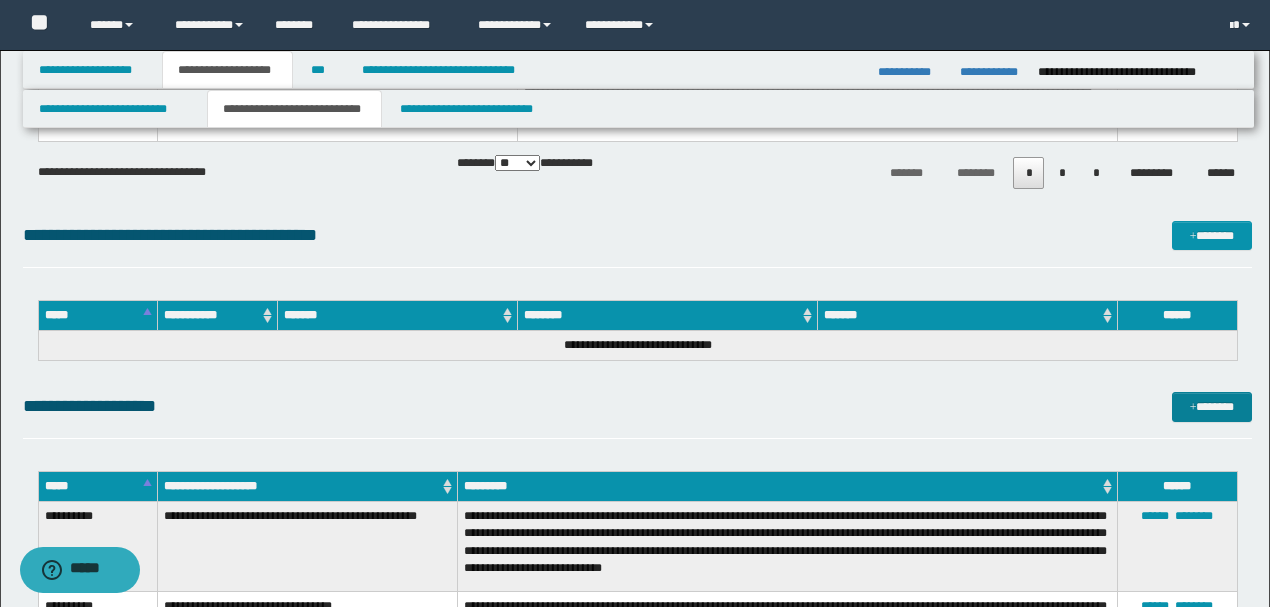 click on "*******" at bounding box center [1211, 406] 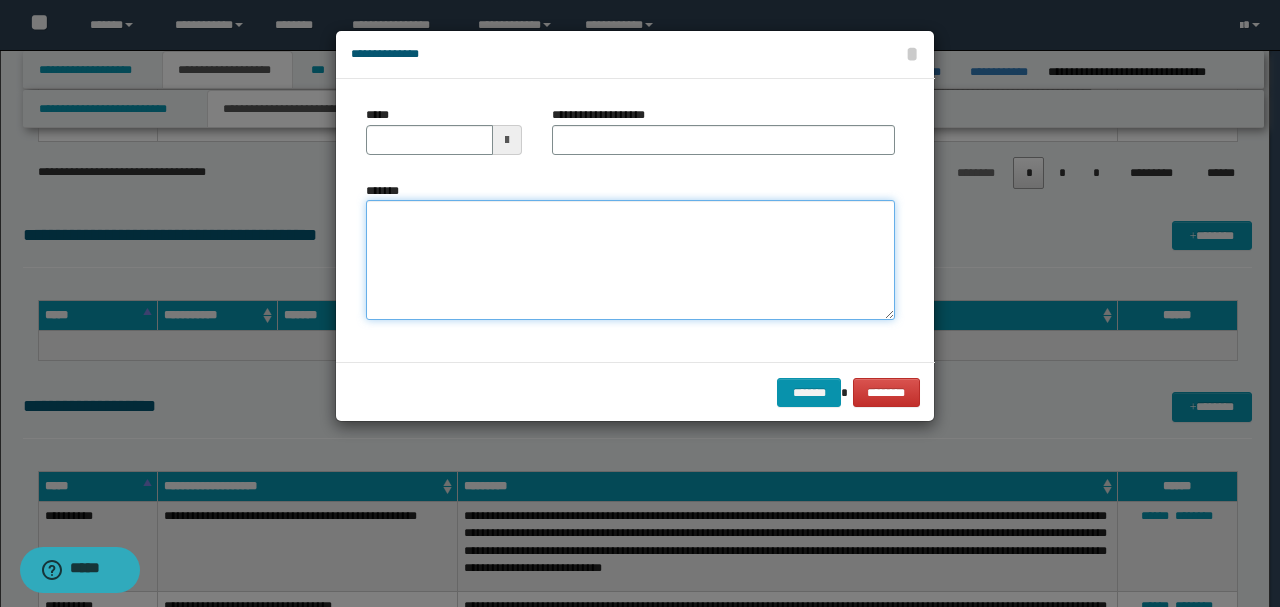 click on "*******" at bounding box center [630, 259] 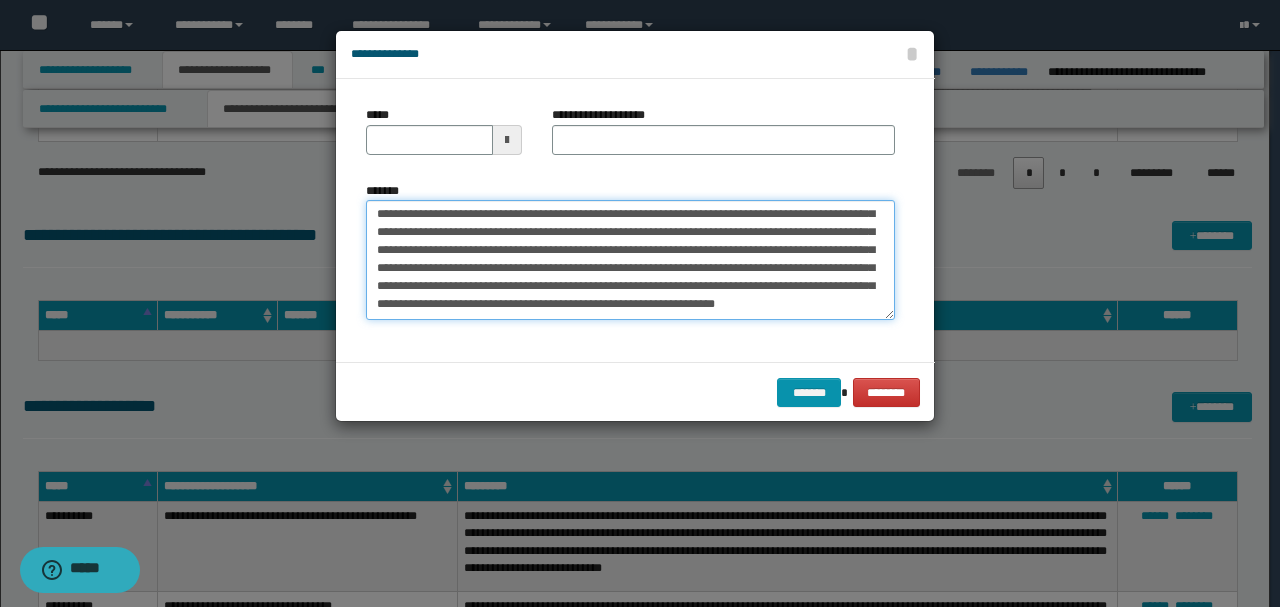 scroll, scrollTop: 0, scrollLeft: 0, axis: both 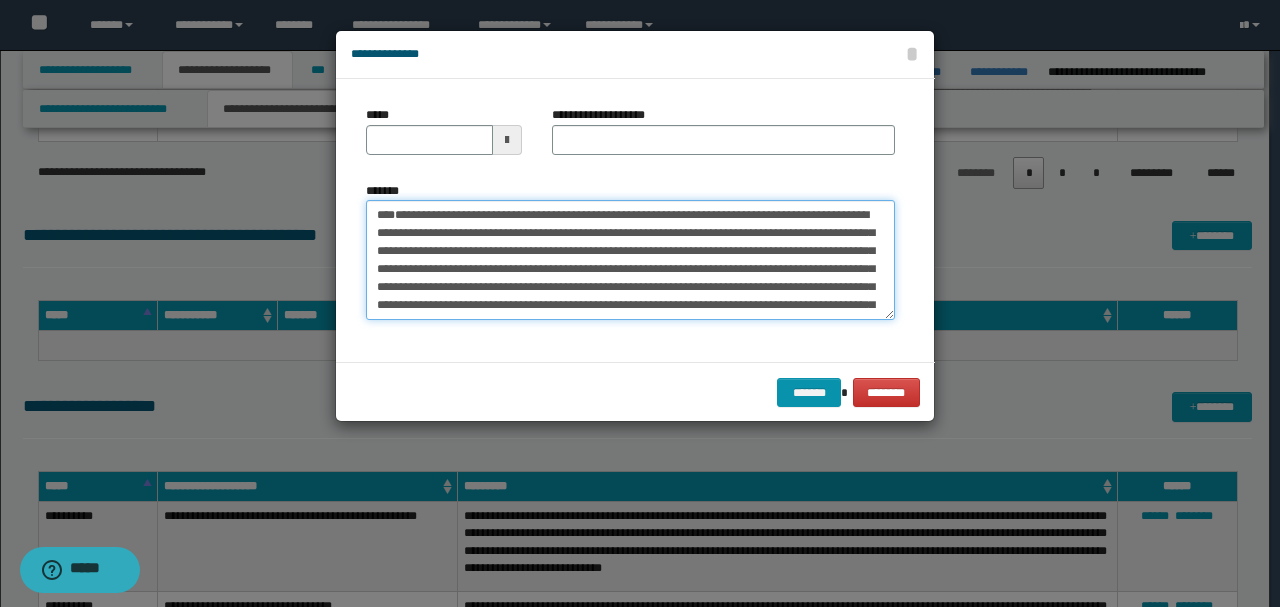 drag, startPoint x: 440, startPoint y: 264, endPoint x: 252, endPoint y: 133, distance: 229.1397 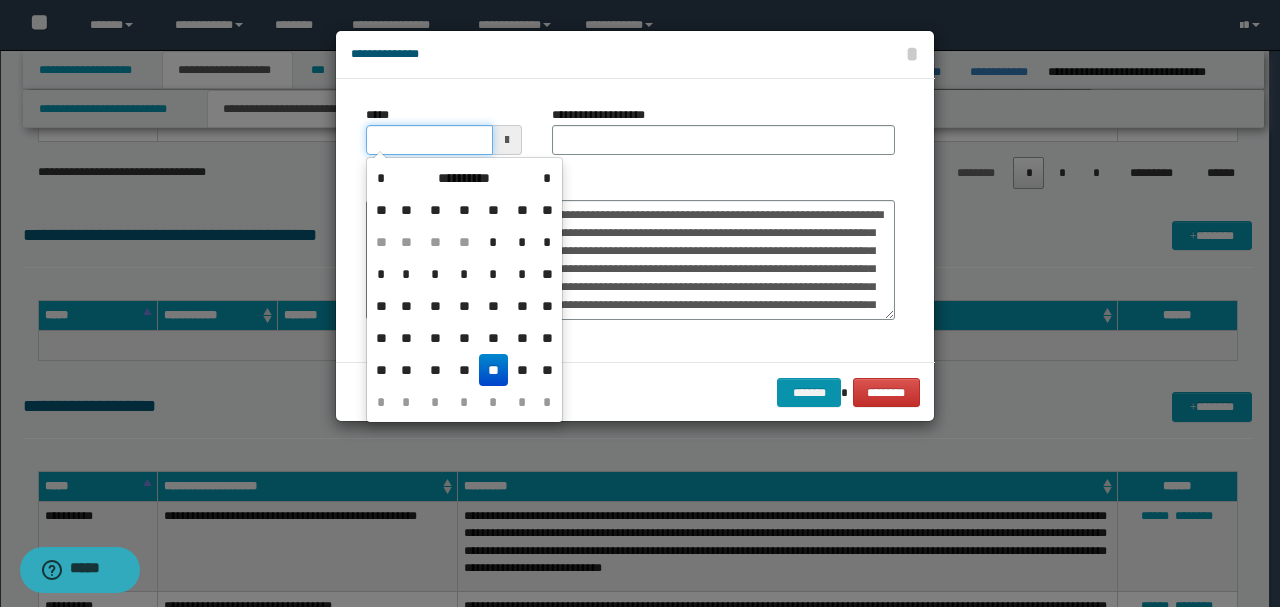 click on "*****" at bounding box center (429, 140) 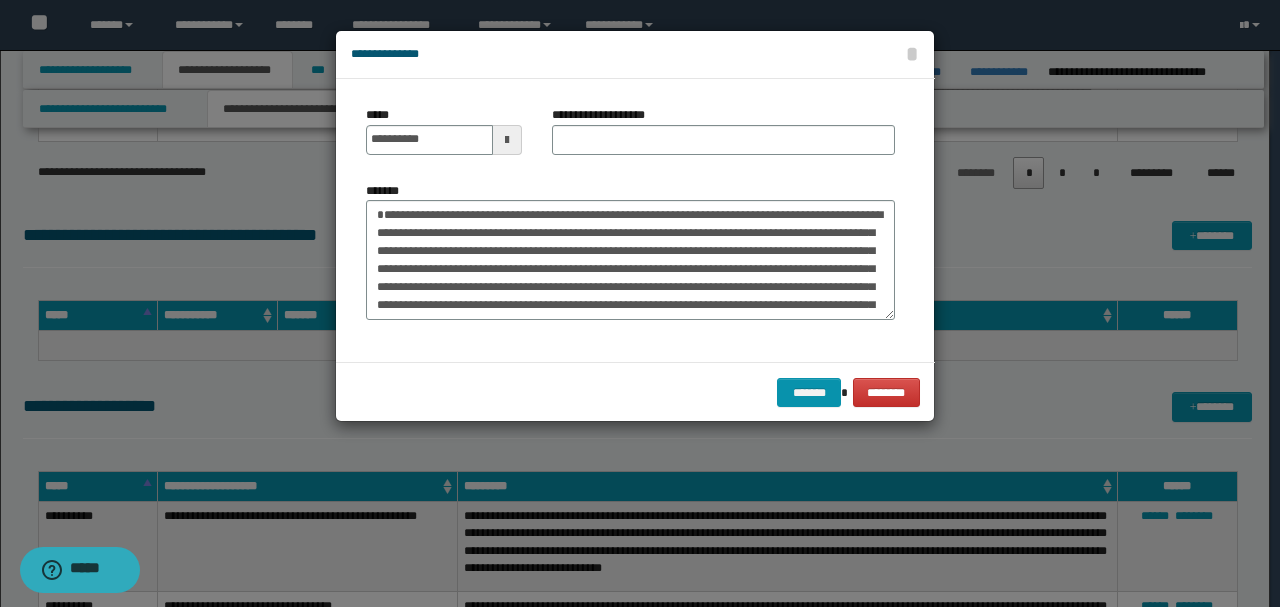 click on "*******" at bounding box center [630, 251] 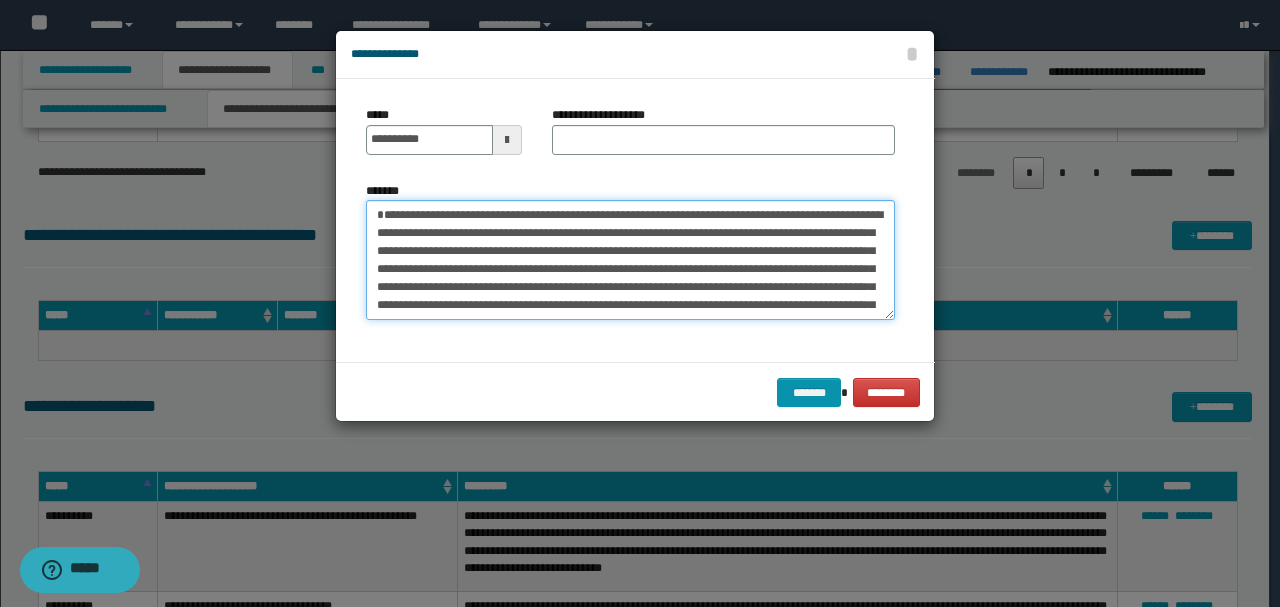 drag, startPoint x: 705, startPoint y: 214, endPoint x: 183, endPoint y: 204, distance: 522.09576 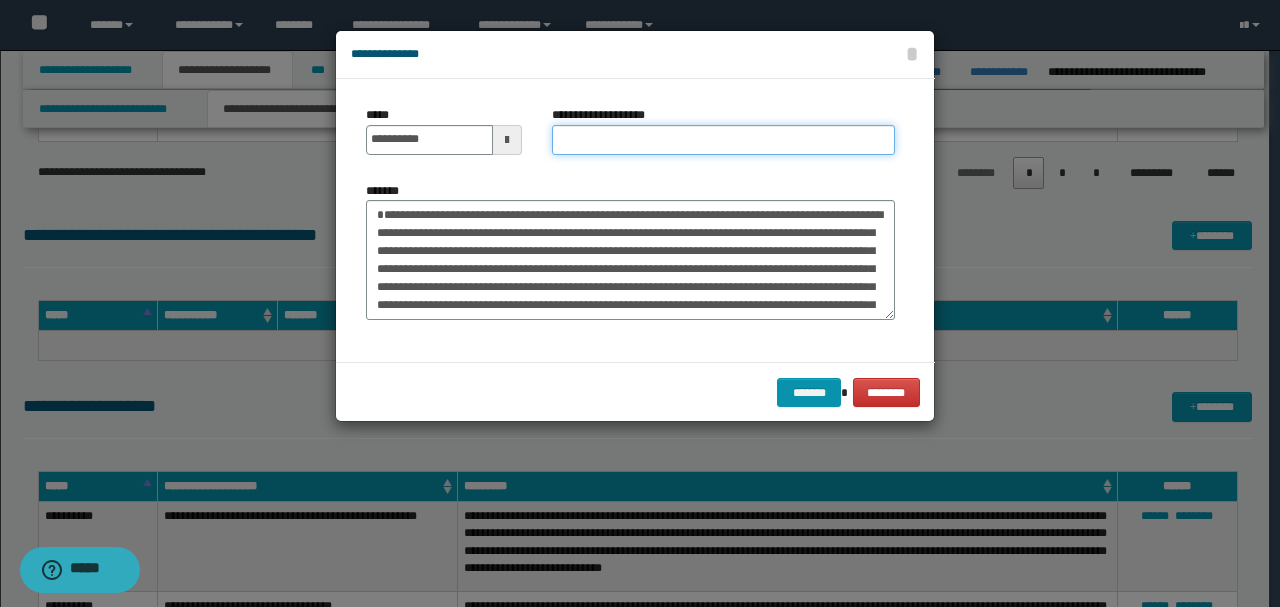 click on "**********" at bounding box center (723, 140) 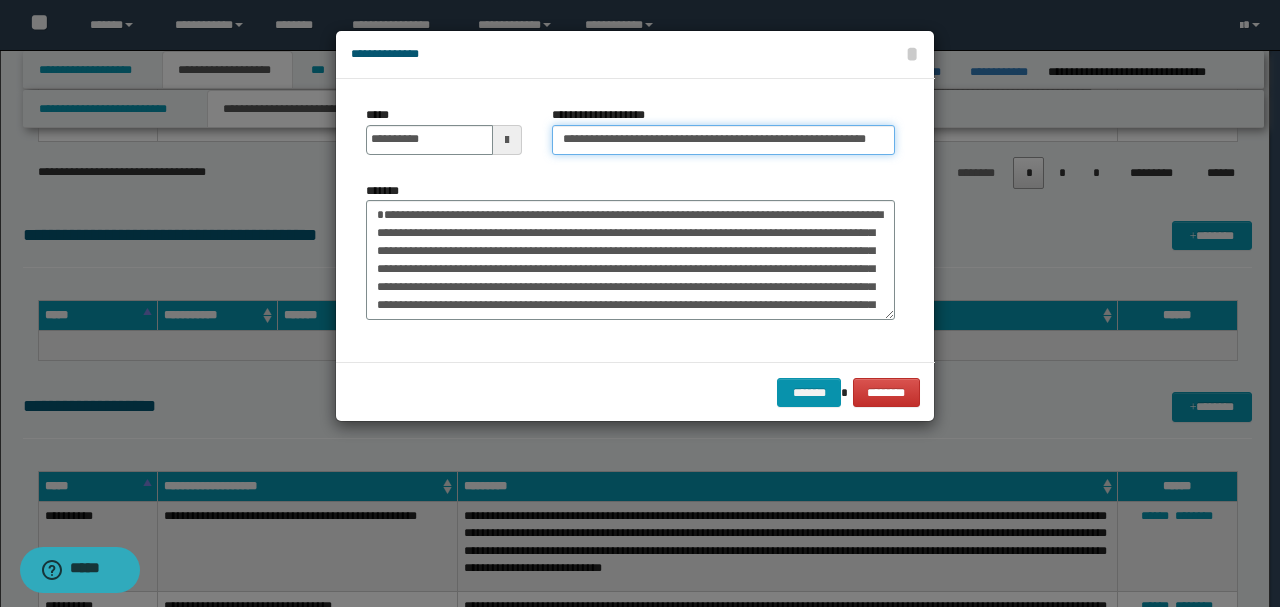 scroll, scrollTop: 0, scrollLeft: 9, axis: horizontal 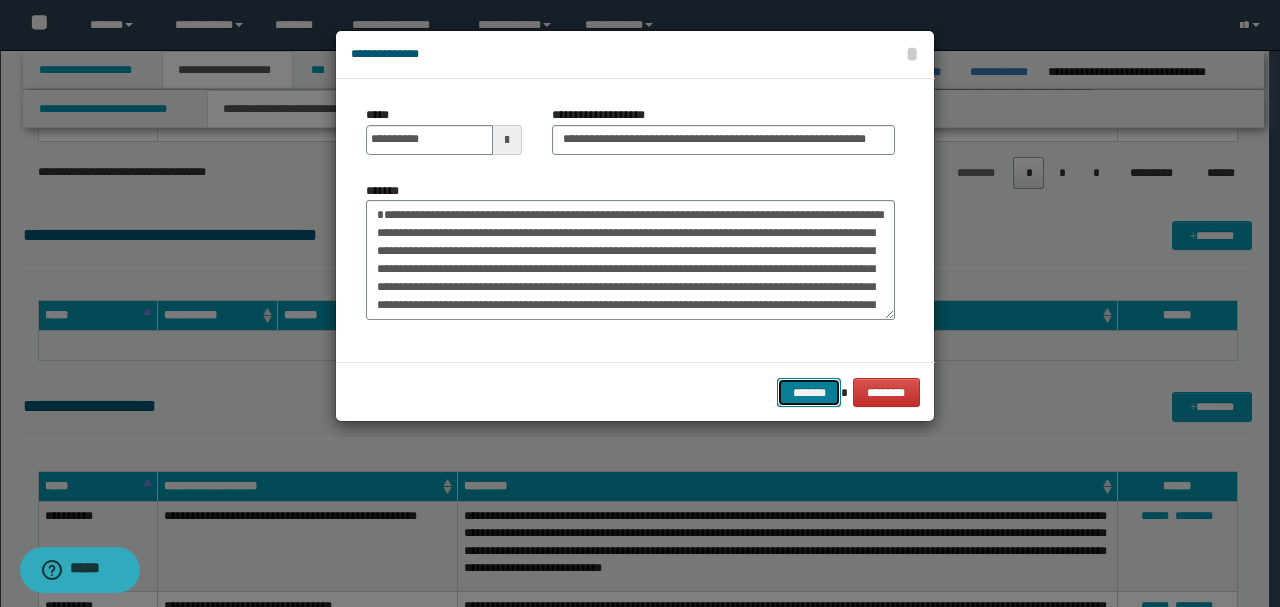 click on "*******" at bounding box center (809, 392) 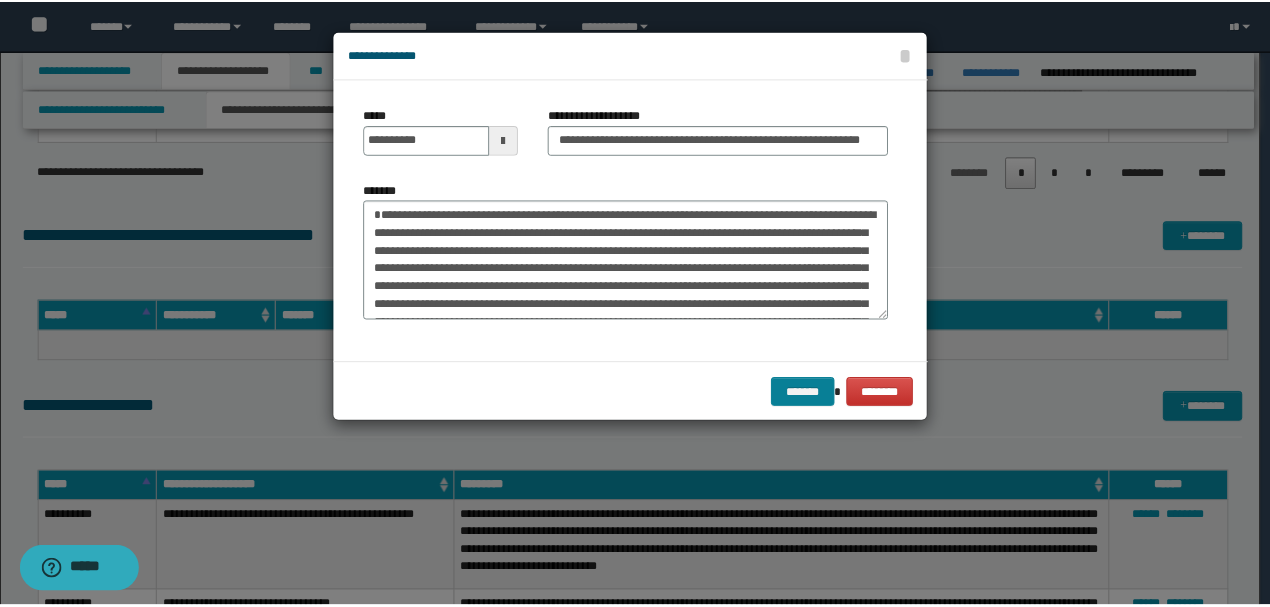 scroll, scrollTop: 0, scrollLeft: 0, axis: both 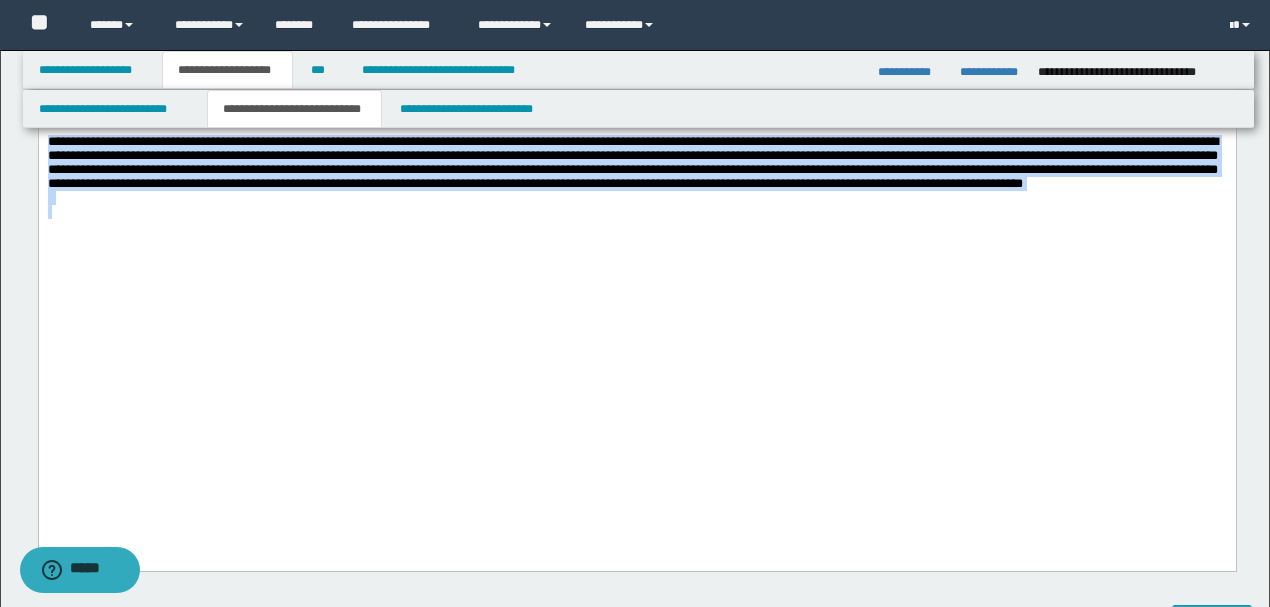 drag, startPoint x: 704, startPoint y: 409, endPoint x: 38, endPoint y: -760, distance: 1345.4059 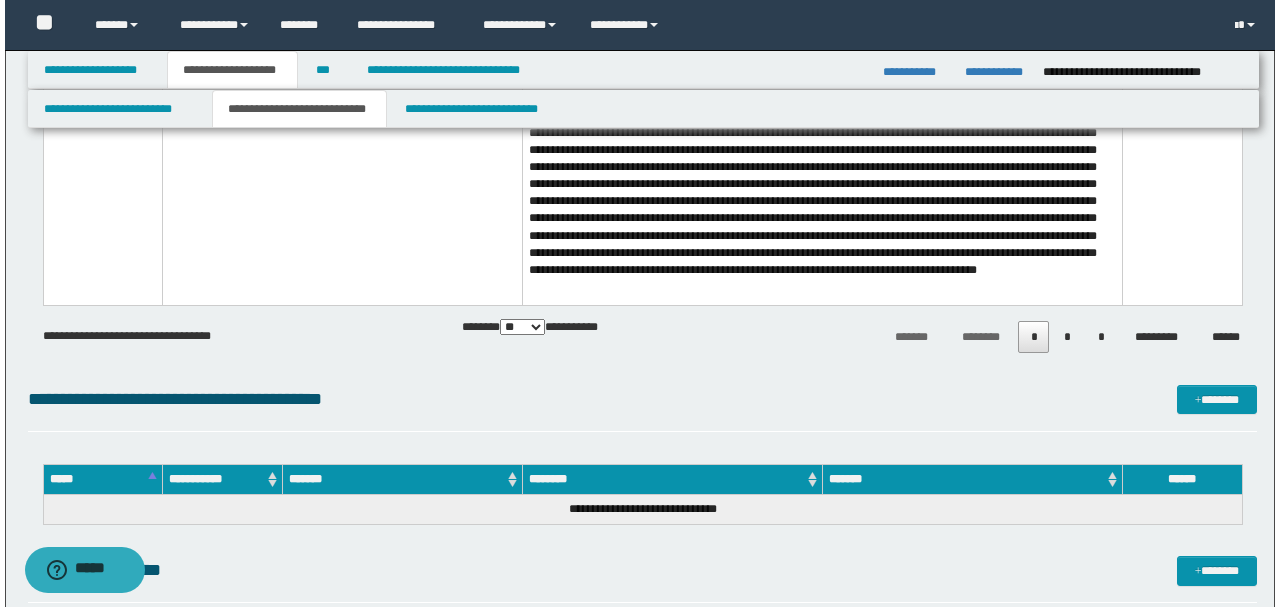 scroll, scrollTop: 13206, scrollLeft: 0, axis: vertical 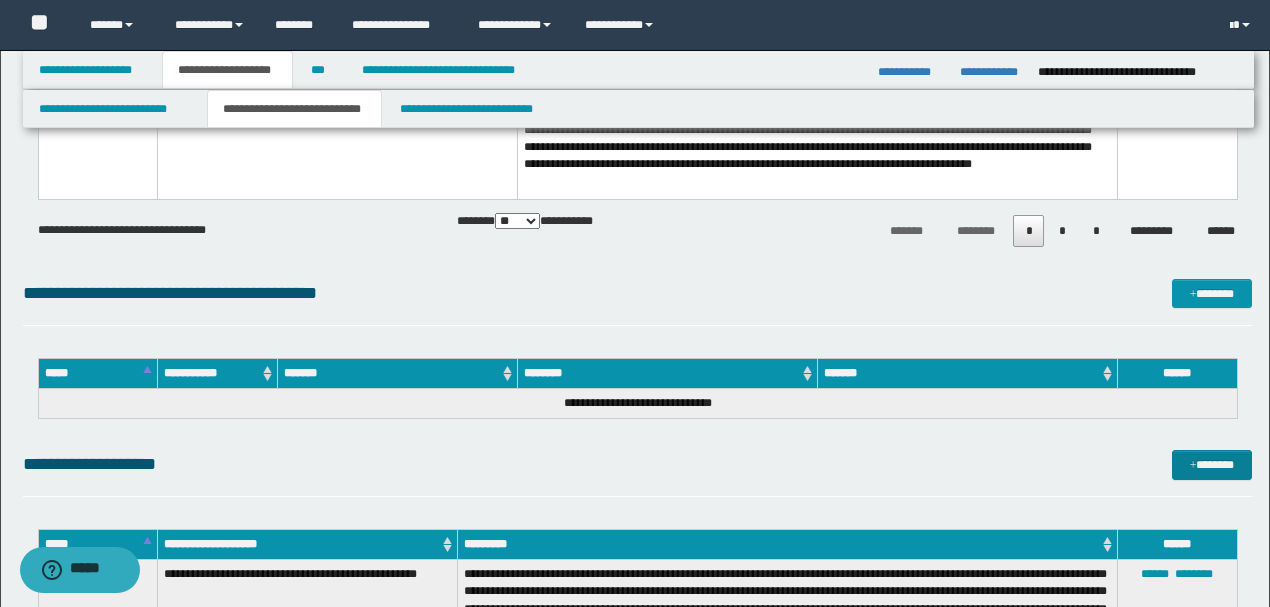 click on "*******" at bounding box center (1211, 464) 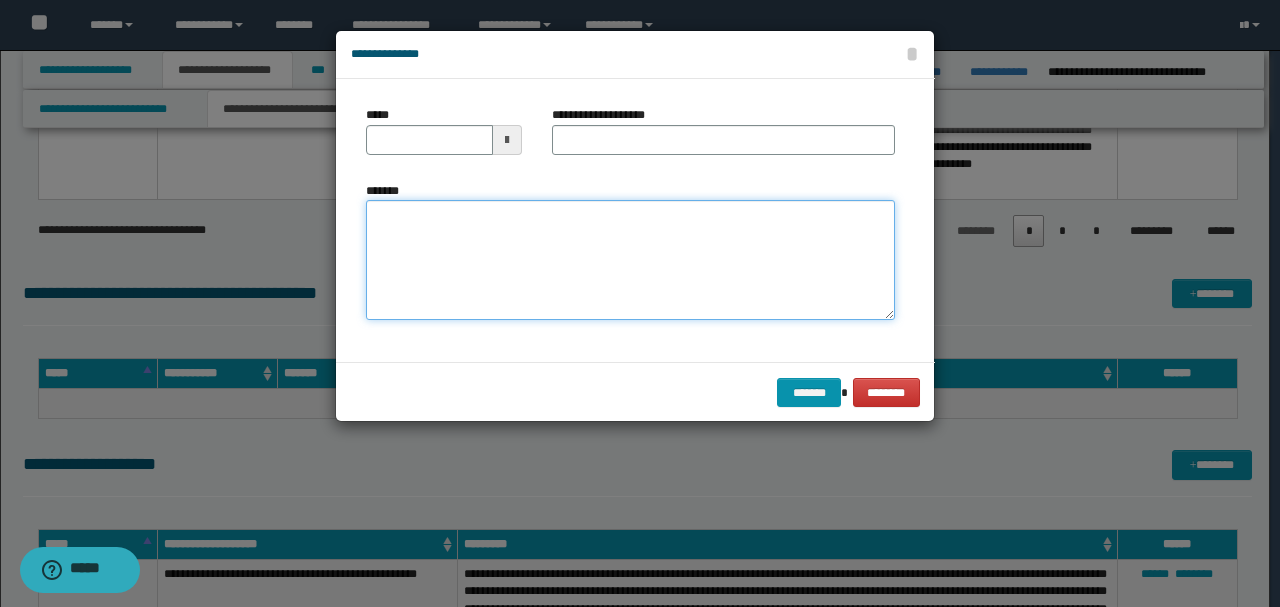 drag, startPoint x: 581, startPoint y: 212, endPoint x: 554, endPoint y: 214, distance: 27.073973 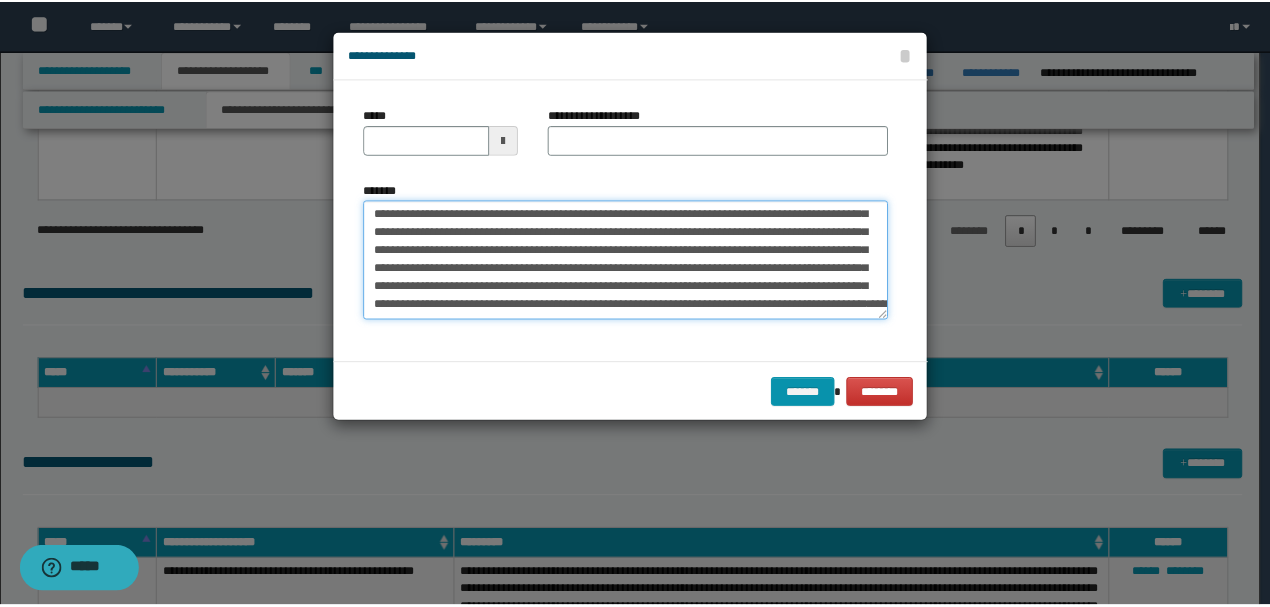 scroll, scrollTop: 0, scrollLeft: 0, axis: both 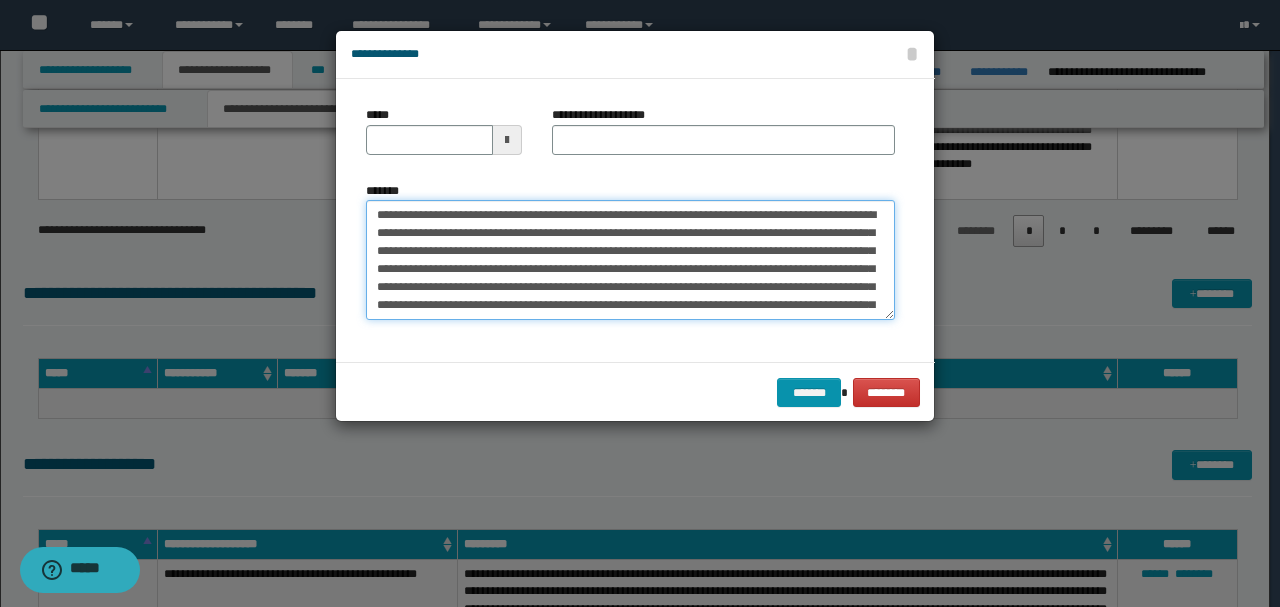 drag, startPoint x: 444, startPoint y: 215, endPoint x: 168, endPoint y: 179, distance: 278.33792 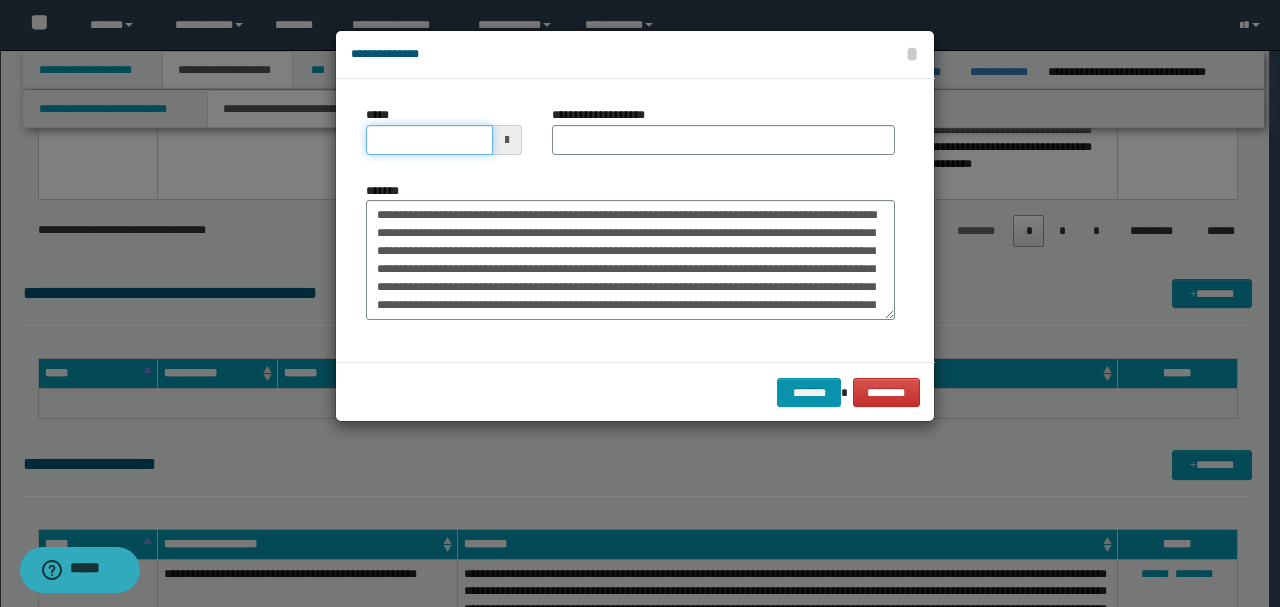 click on "*****" at bounding box center (429, 140) 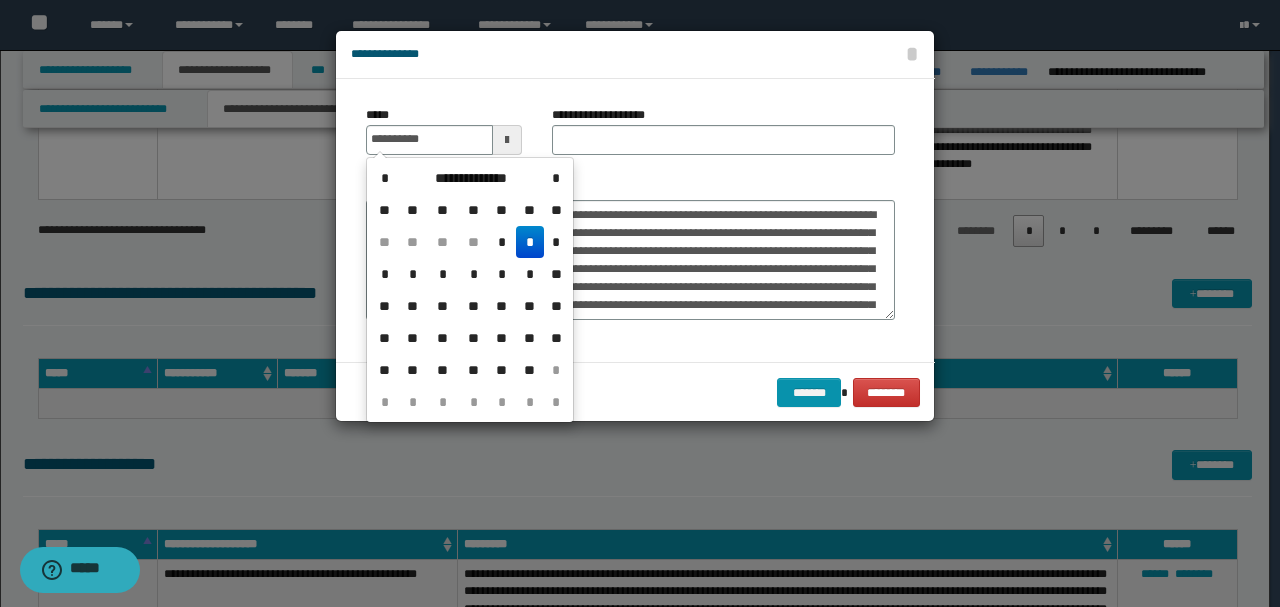click on "**********" at bounding box center [630, 251] 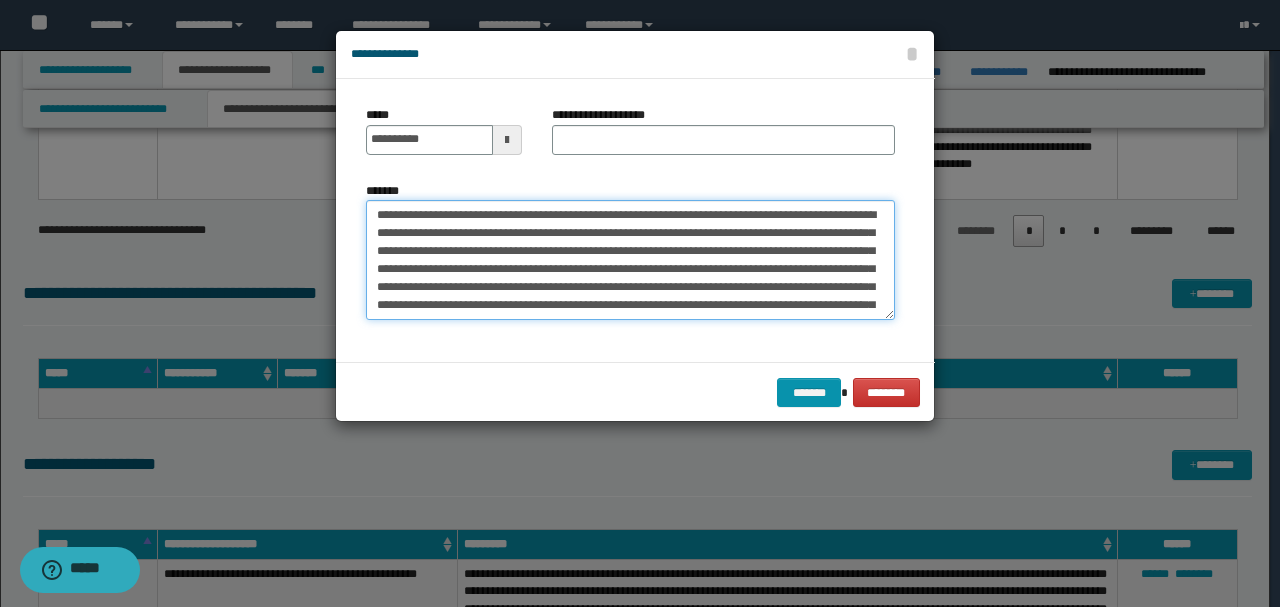 drag, startPoint x: 628, startPoint y: 216, endPoint x: 222, endPoint y: 188, distance: 406.9644 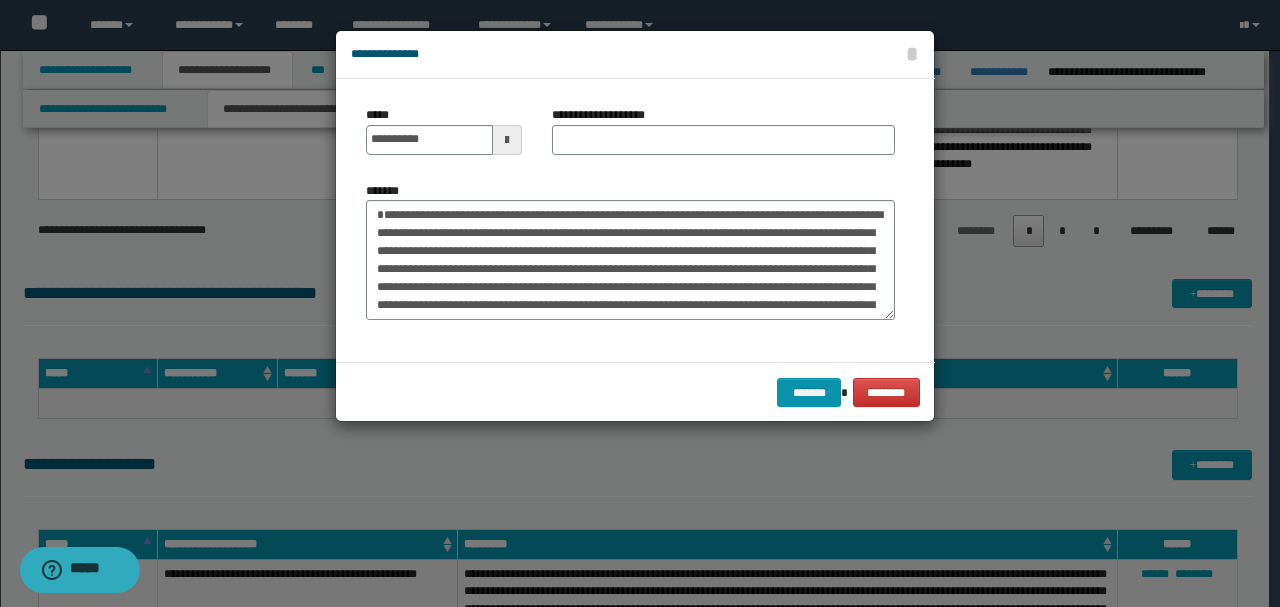 click on "**********" at bounding box center (723, 138) 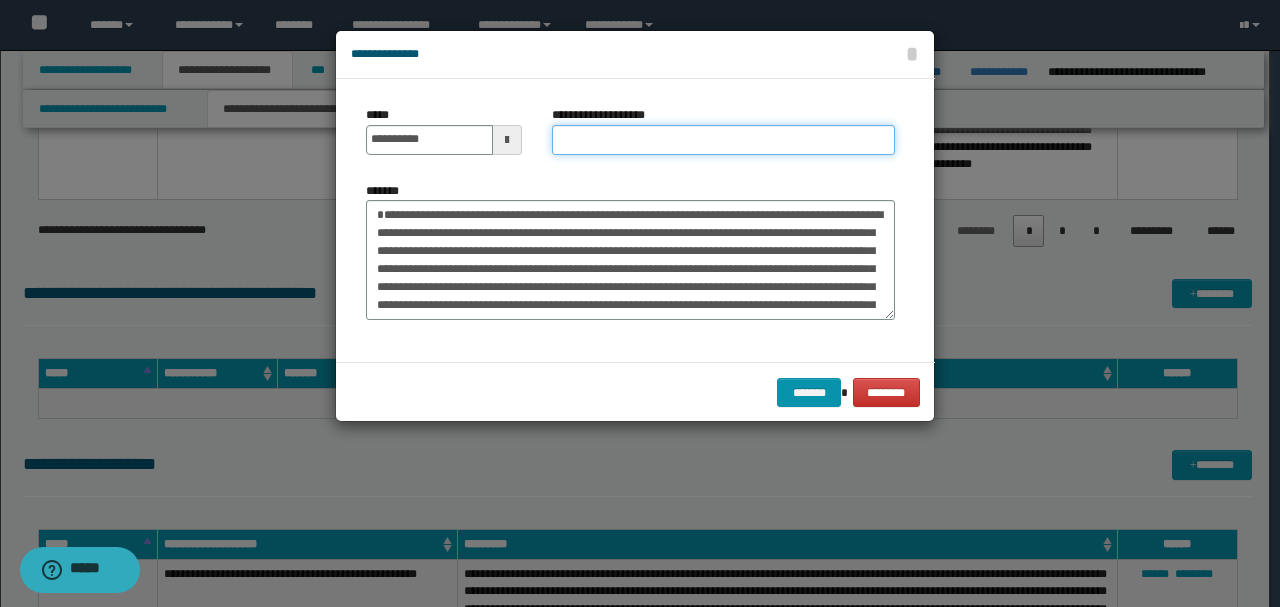 click on "**********" at bounding box center [723, 140] 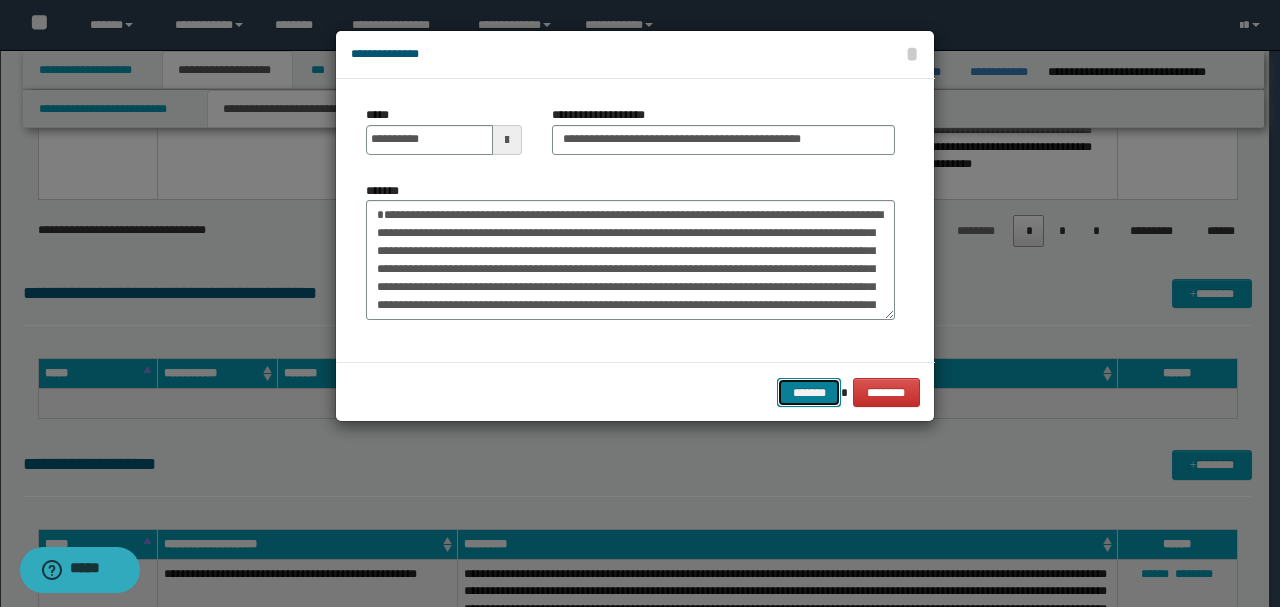 click on "*******" at bounding box center (809, 392) 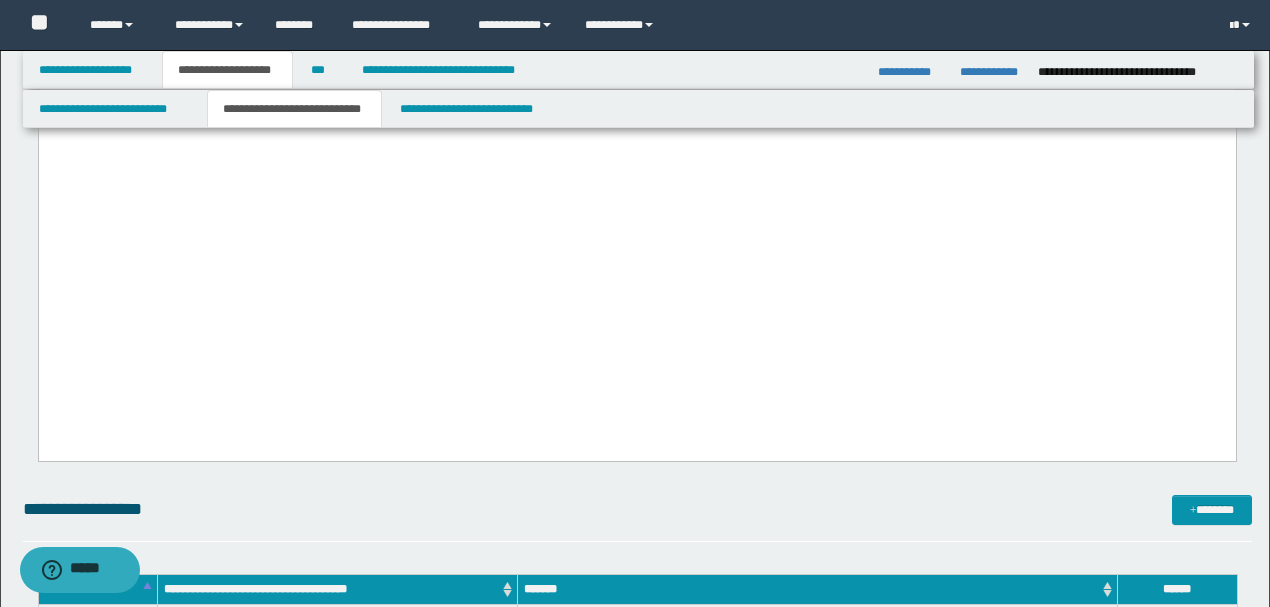 scroll, scrollTop: 3180, scrollLeft: 0, axis: vertical 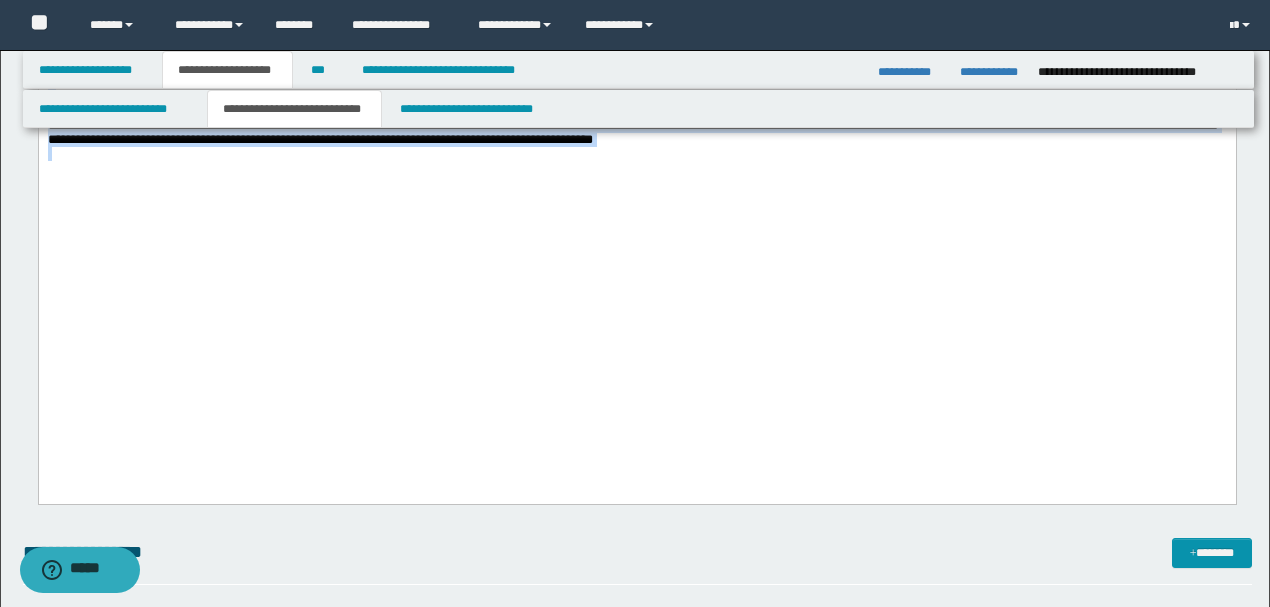 drag, startPoint x: 949, startPoint y: 321, endPoint x: 38, endPoint y: -813, distance: 1454.6055 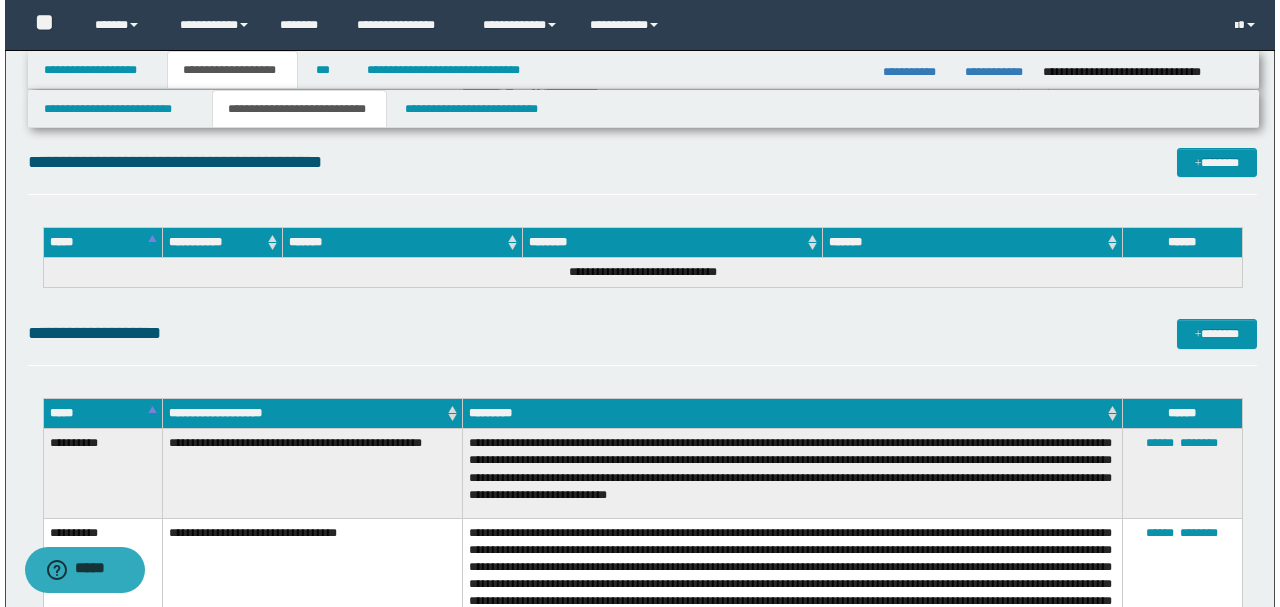 scroll, scrollTop: 13064, scrollLeft: 0, axis: vertical 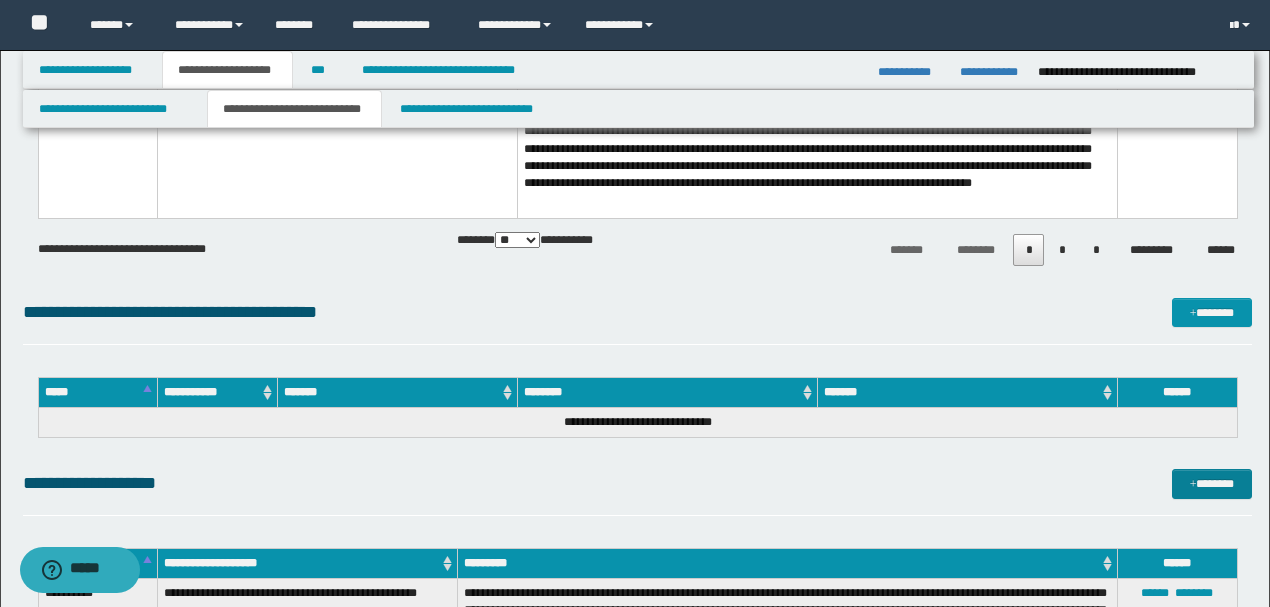 click on "*******" at bounding box center (1211, 483) 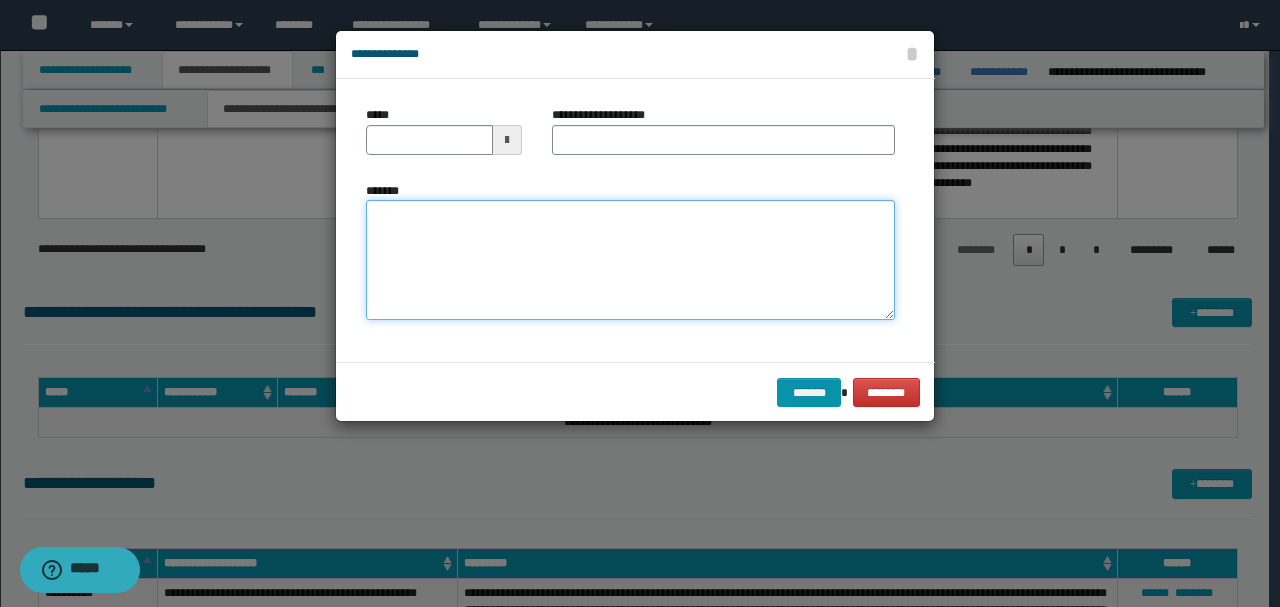 click on "*******" at bounding box center (630, 259) 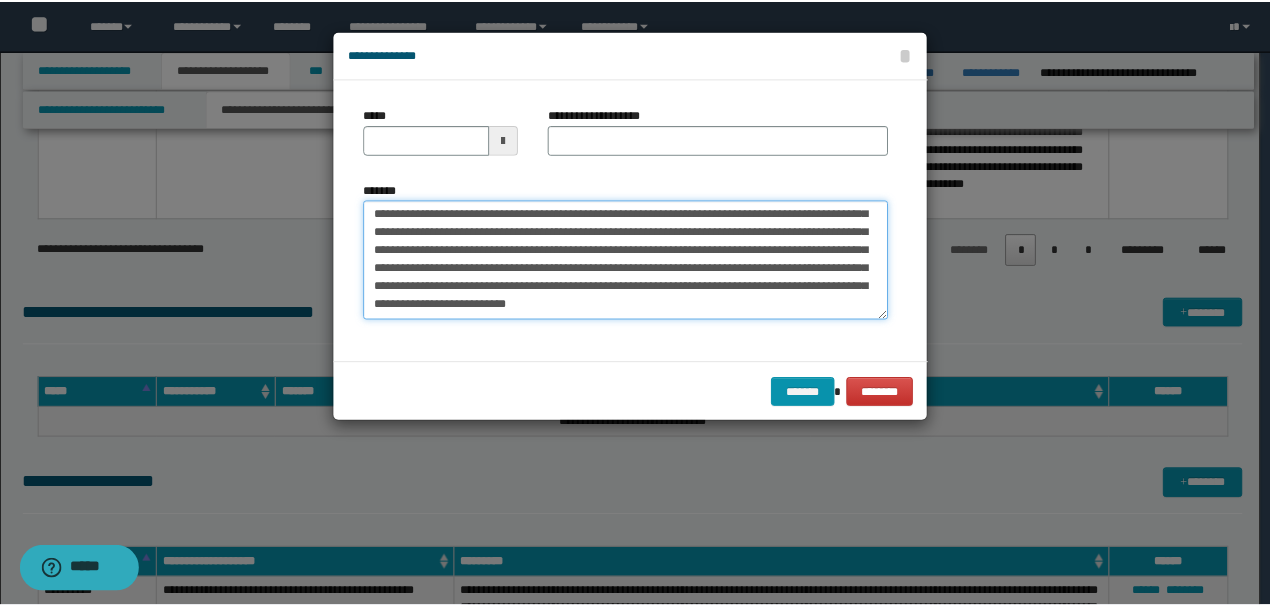 scroll, scrollTop: 0, scrollLeft: 0, axis: both 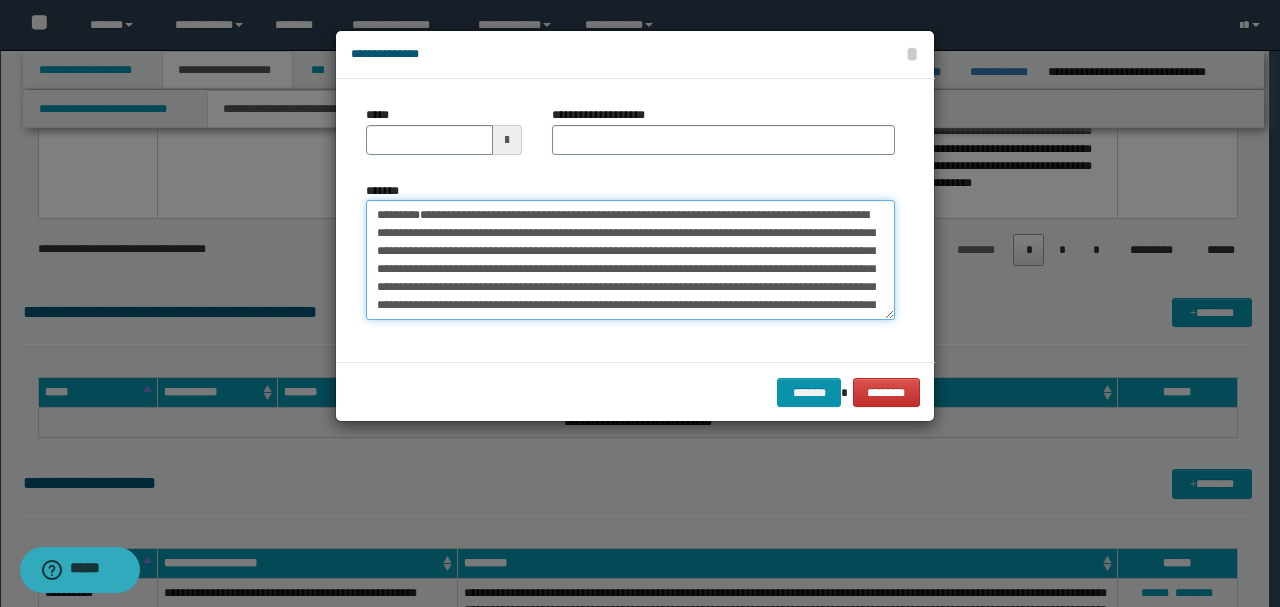 drag, startPoint x: 440, startPoint y: 257, endPoint x: 184, endPoint y: 111, distance: 294.70663 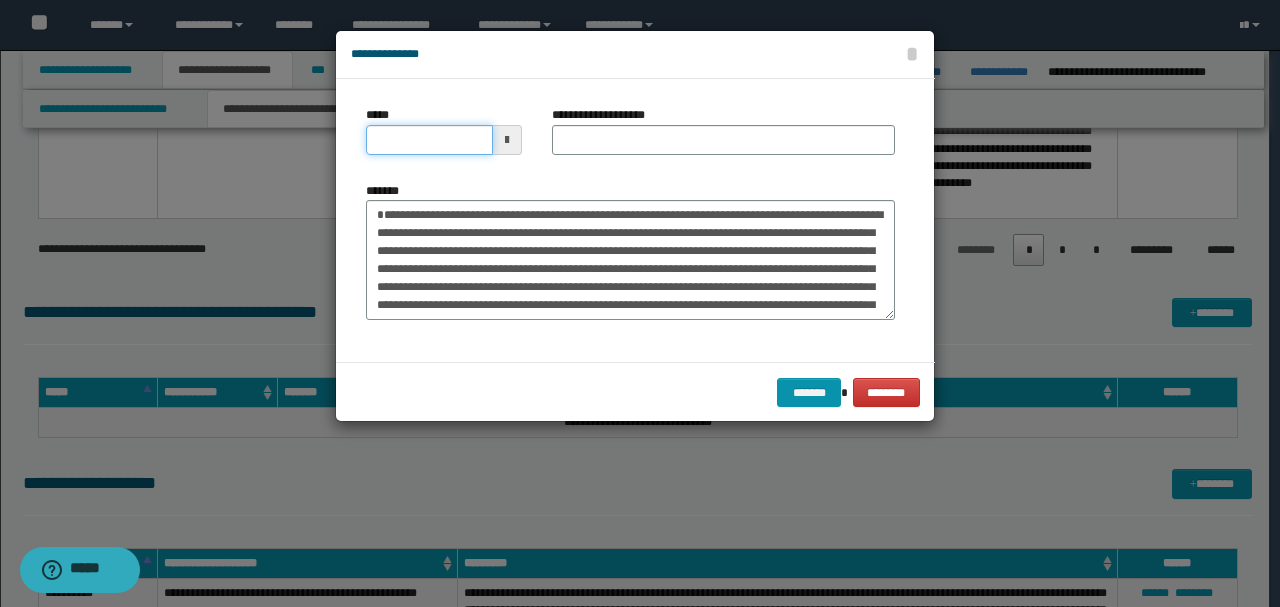 click on "*****" at bounding box center [429, 140] 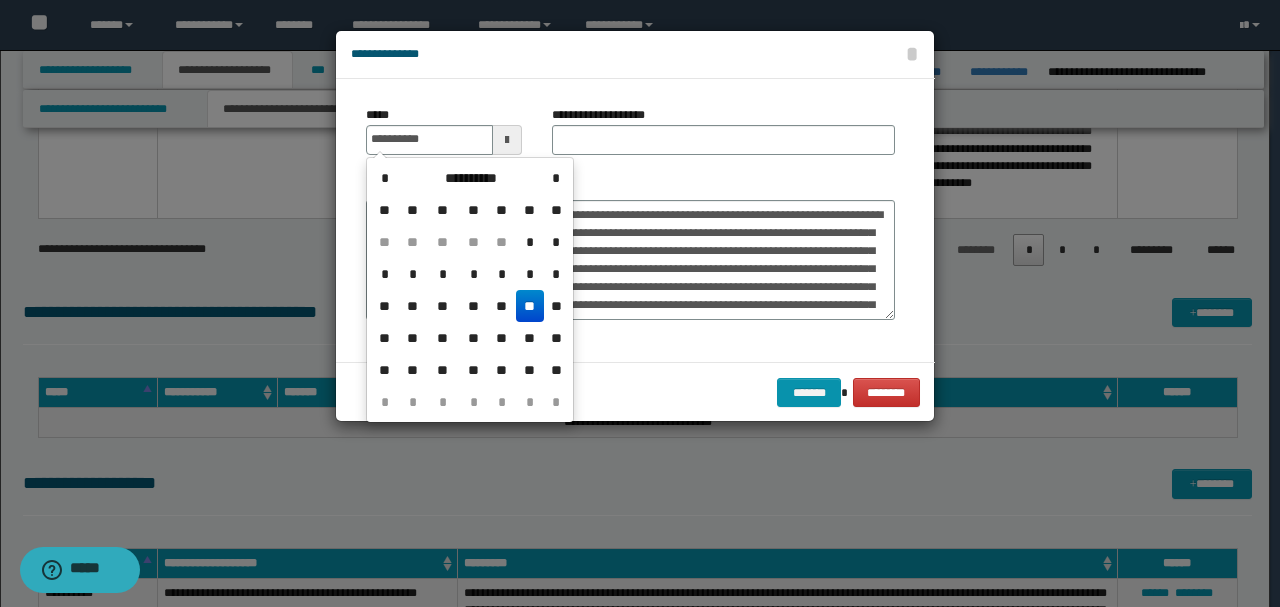 click on "**********" at bounding box center (630, 220) 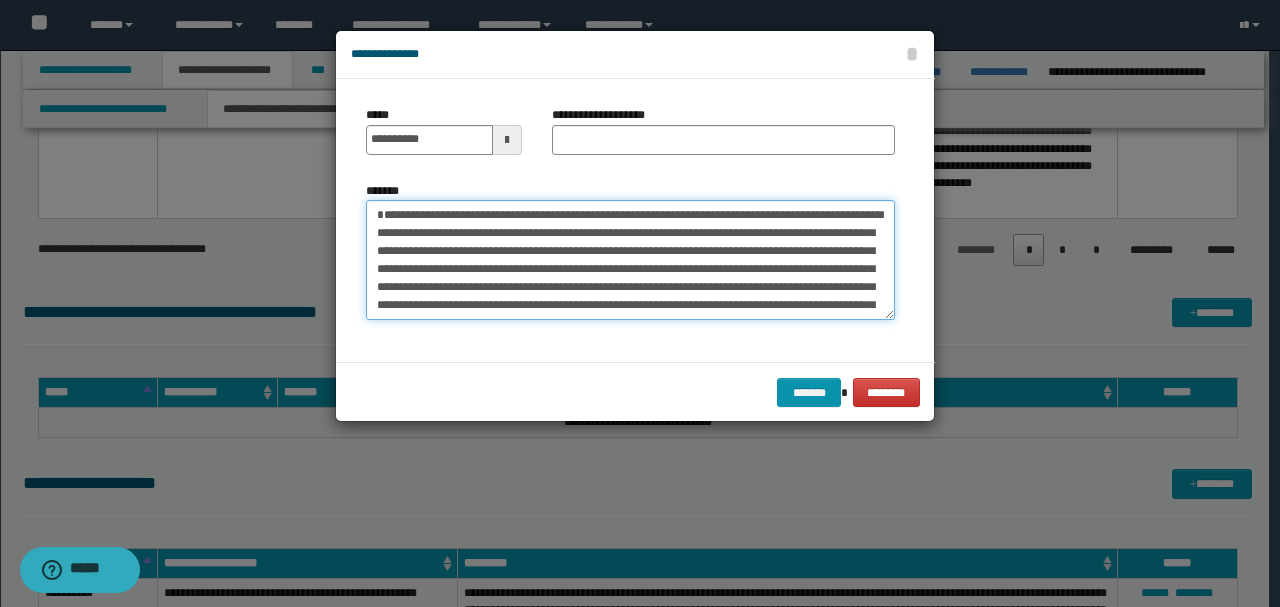 drag, startPoint x: 688, startPoint y: 212, endPoint x: 154, endPoint y: 192, distance: 534.3744 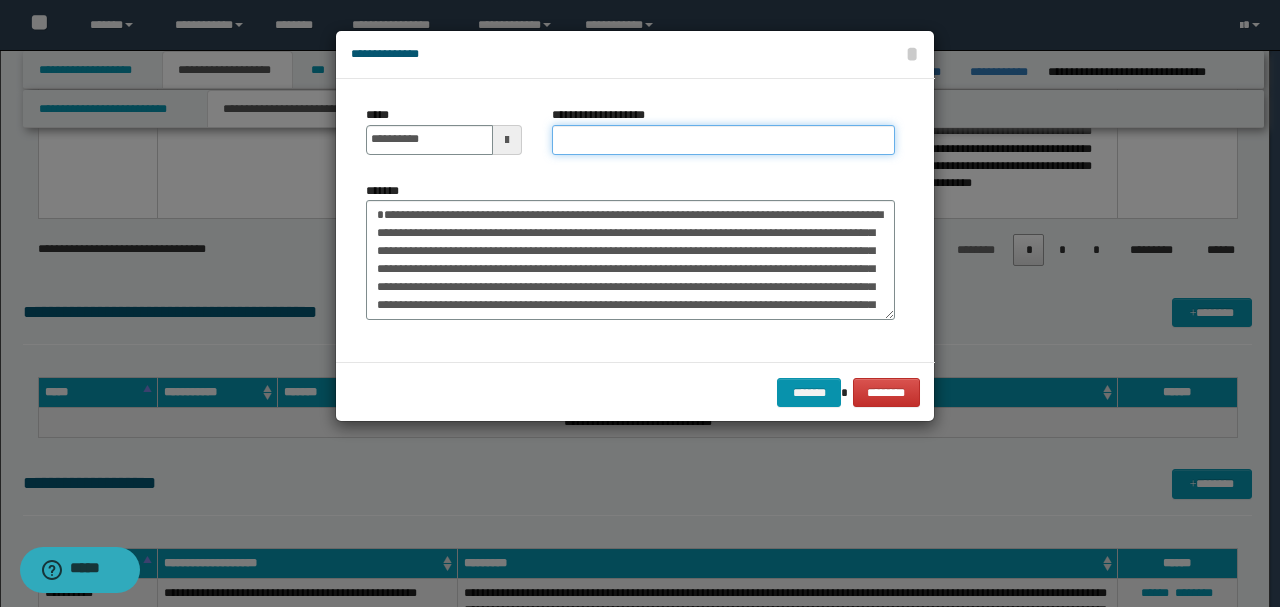 click on "**********" at bounding box center (723, 140) 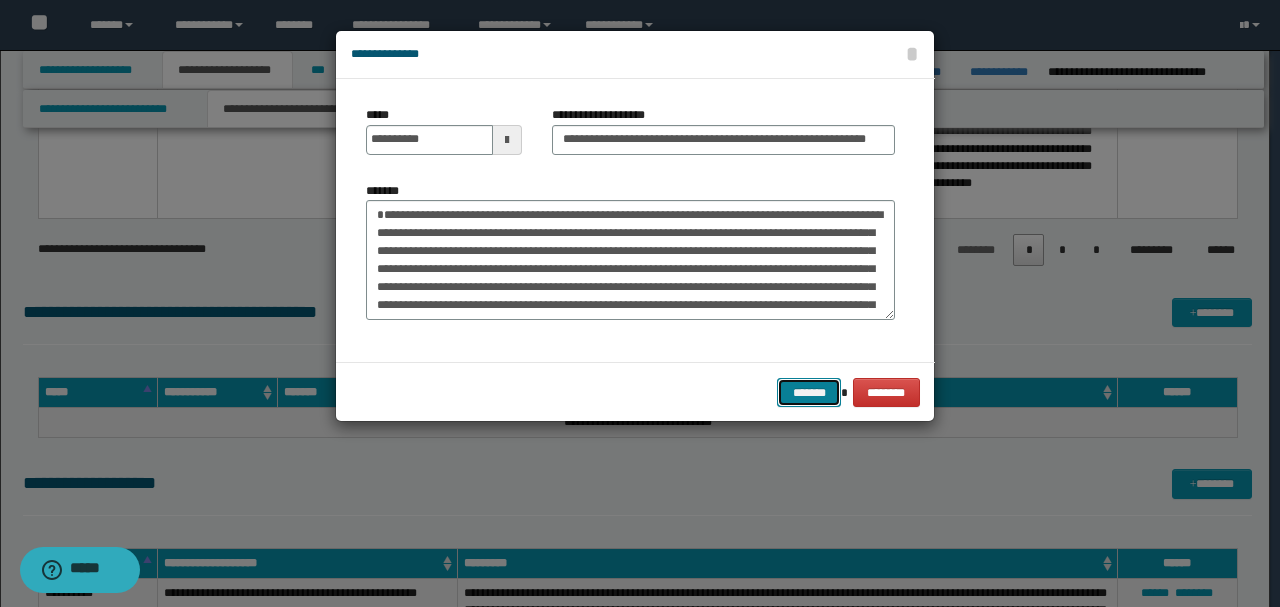 click on "*******" at bounding box center [809, 392] 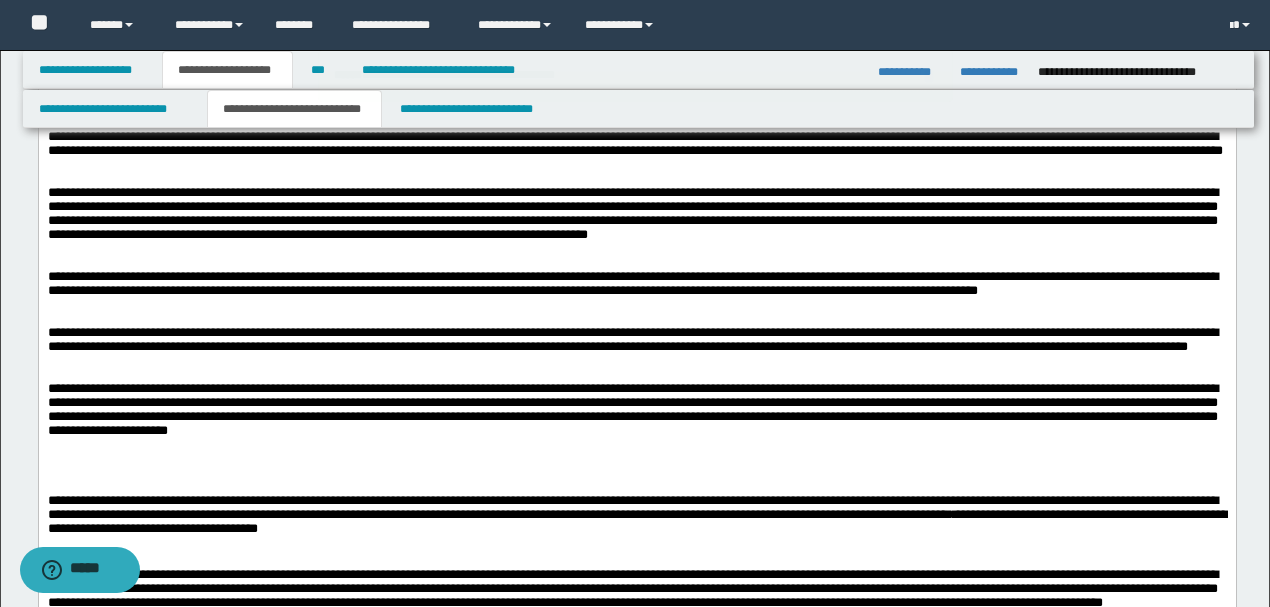 scroll, scrollTop: 3140, scrollLeft: 0, axis: vertical 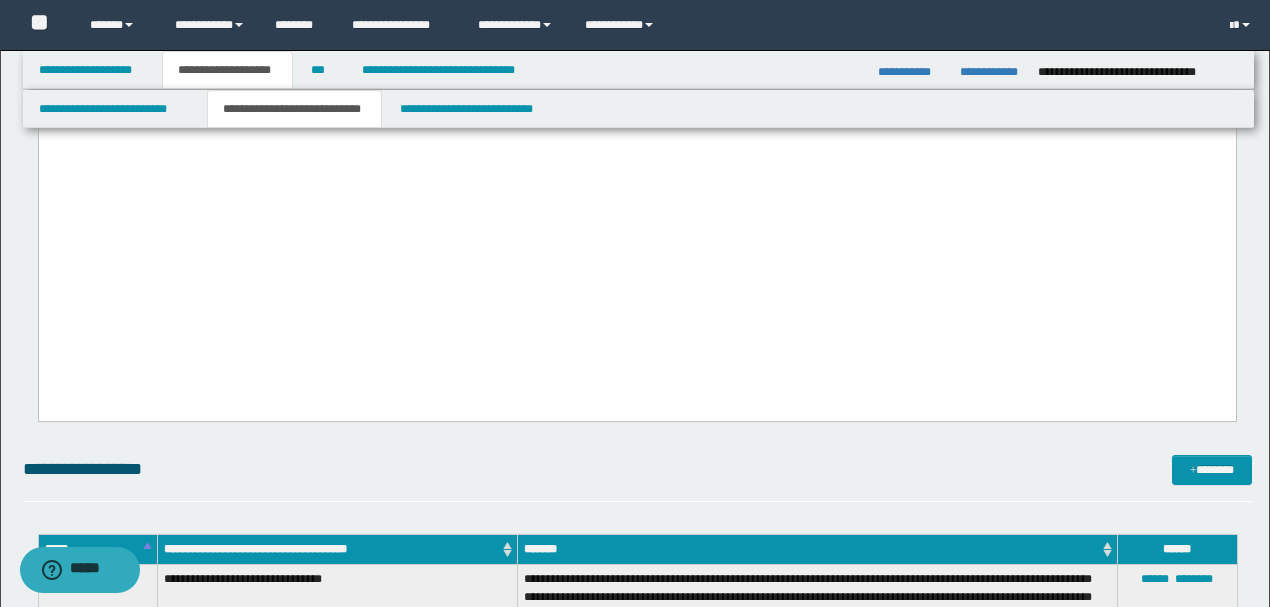 drag, startPoint x: 595, startPoint y: 243, endPoint x: 43, endPoint y: -817, distance: 1195.1167 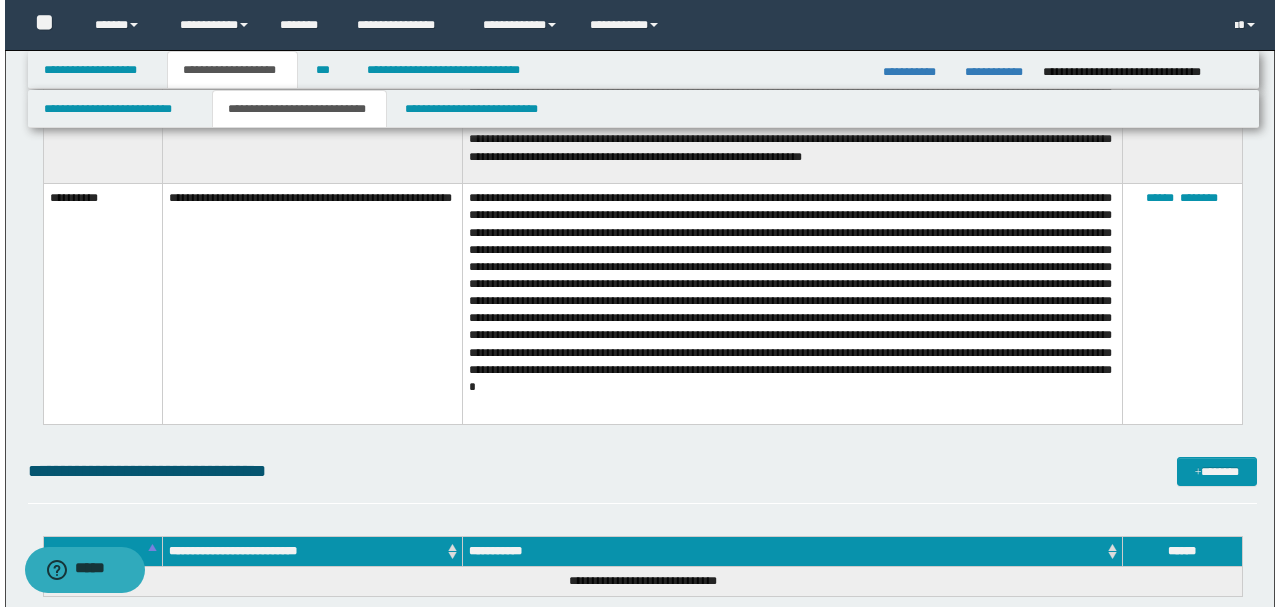 scroll, scrollTop: 17804, scrollLeft: 0, axis: vertical 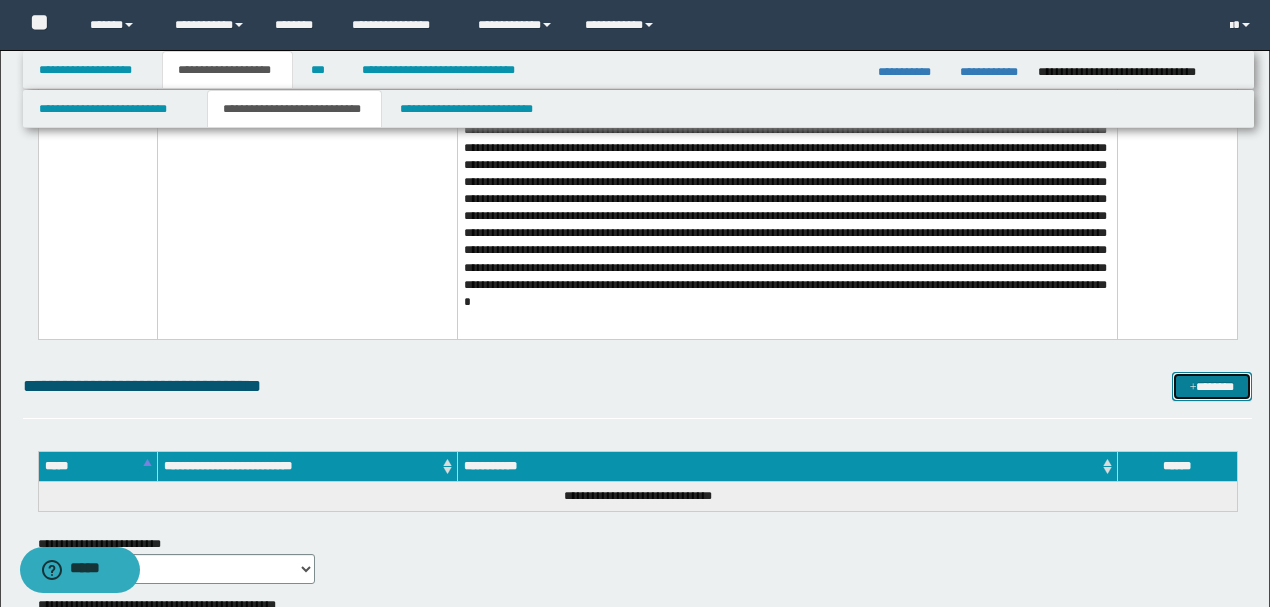 click on "*******" at bounding box center (1211, 386) 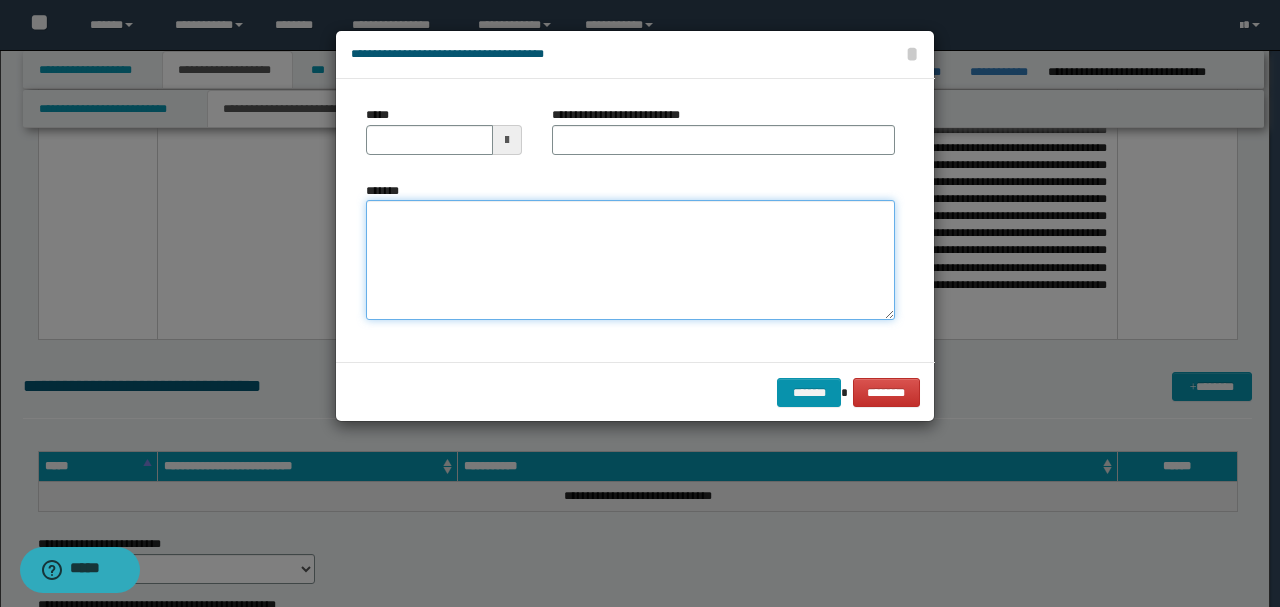 drag, startPoint x: 581, startPoint y: 279, endPoint x: 562, endPoint y: 264, distance: 24.207438 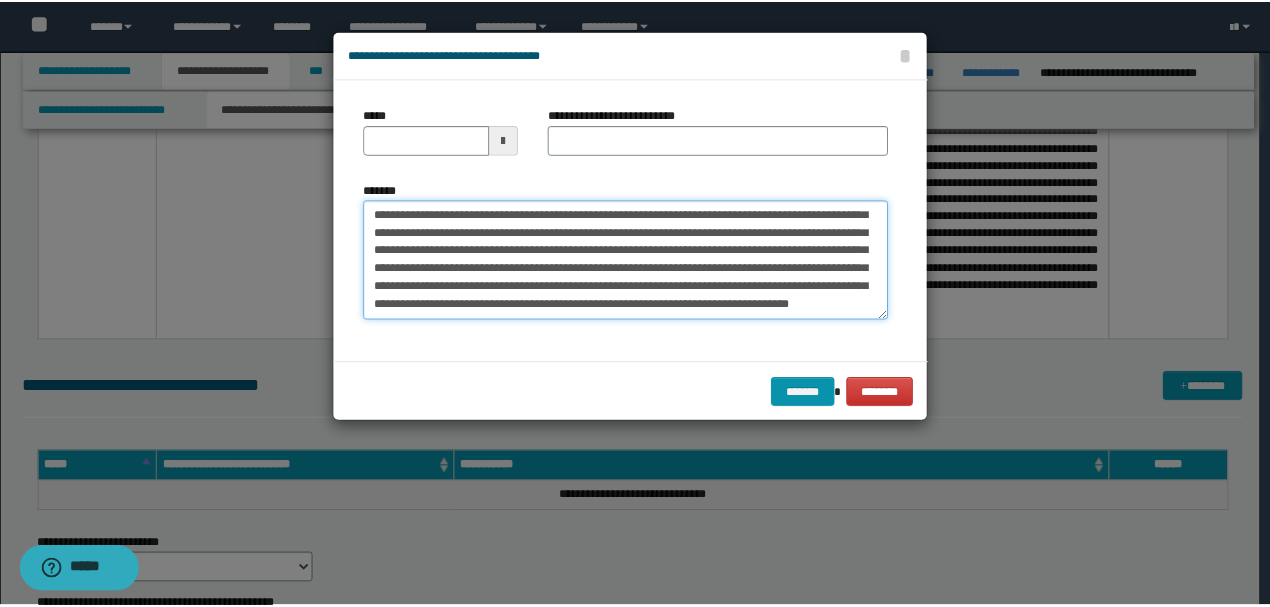 scroll, scrollTop: 0, scrollLeft: 0, axis: both 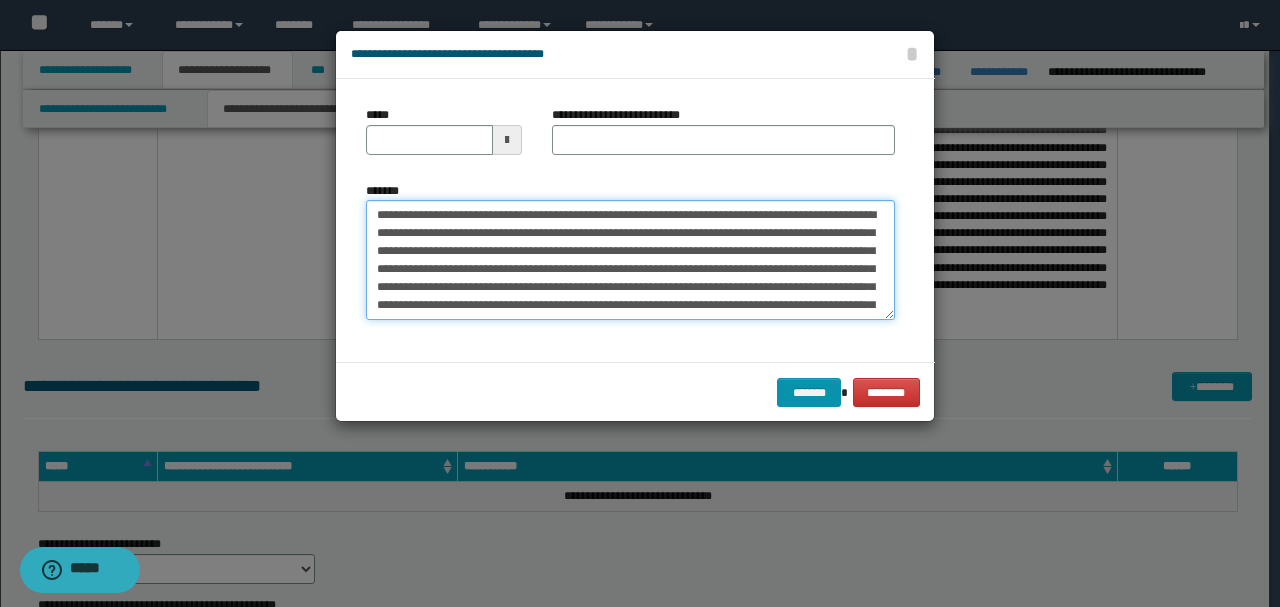 drag, startPoint x: 445, startPoint y: 211, endPoint x: 266, endPoint y: 182, distance: 181.33394 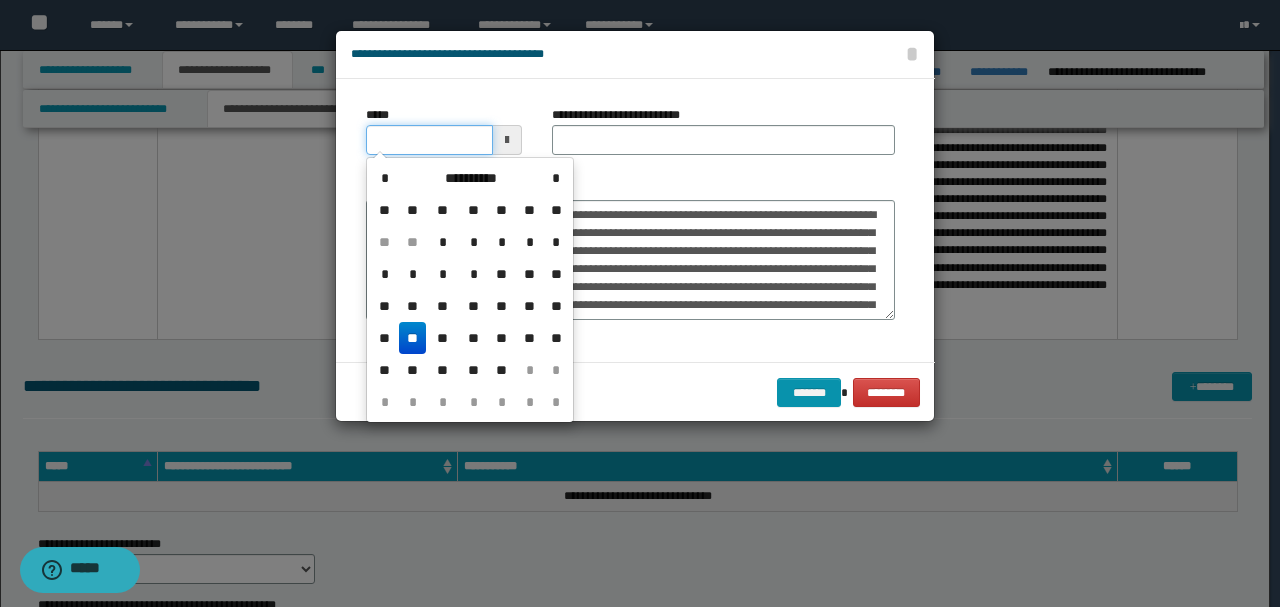 click on "*****" at bounding box center (429, 140) 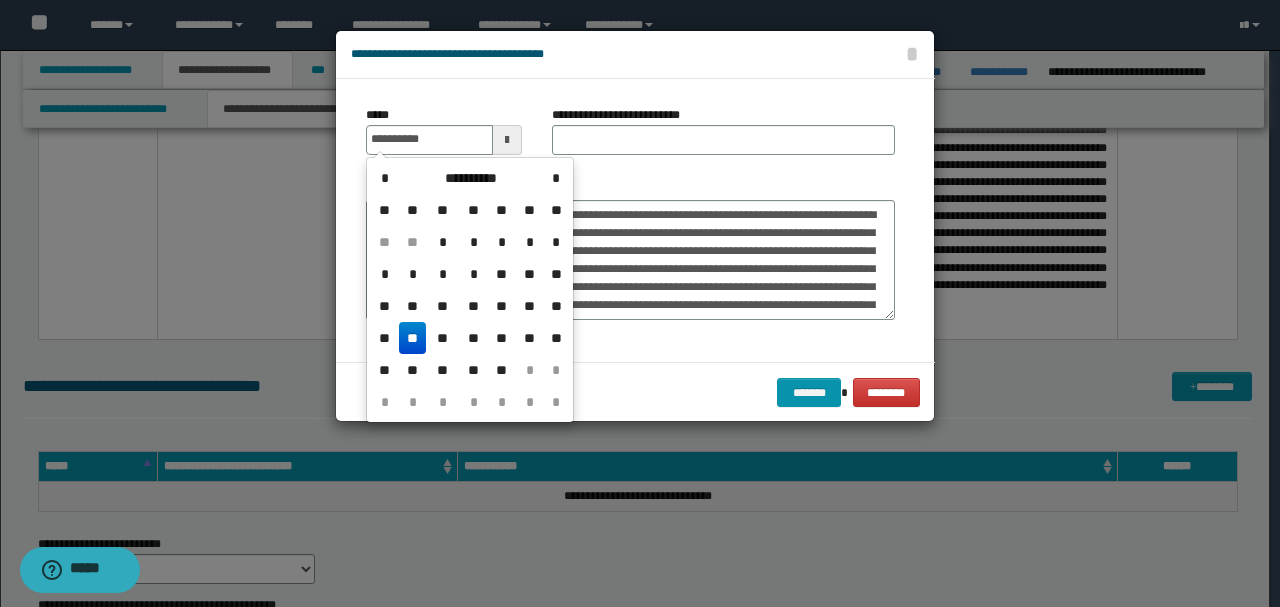 click on "**********" at bounding box center (630, 251) 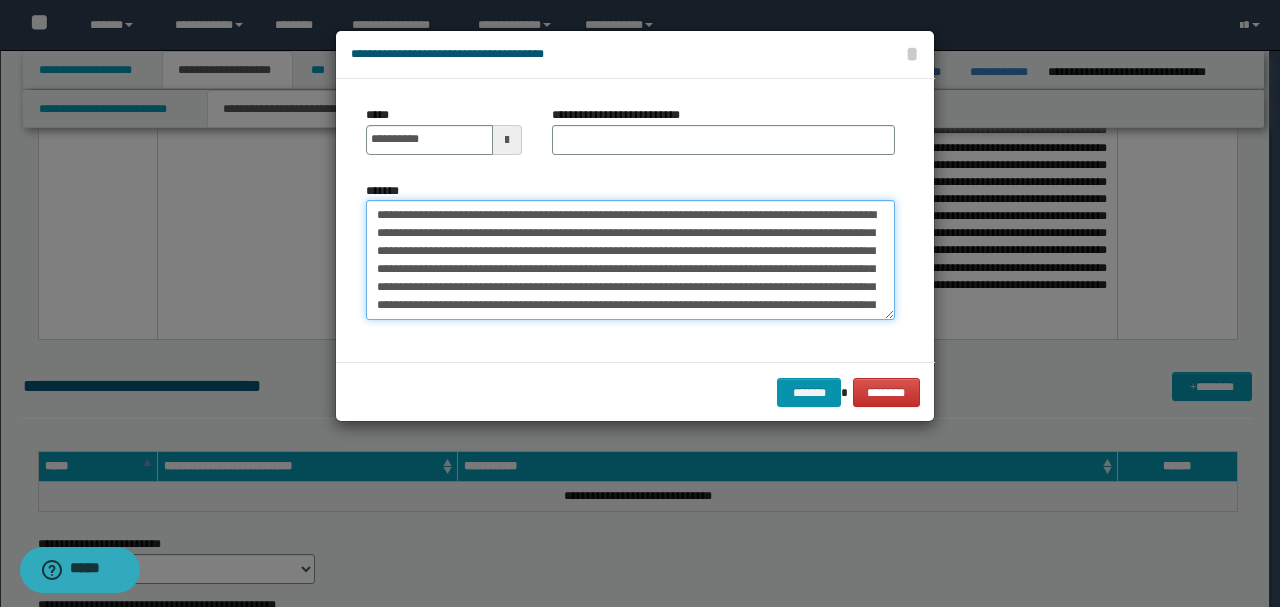 drag, startPoint x: 642, startPoint y: 209, endPoint x: 188, endPoint y: 185, distance: 454.6339 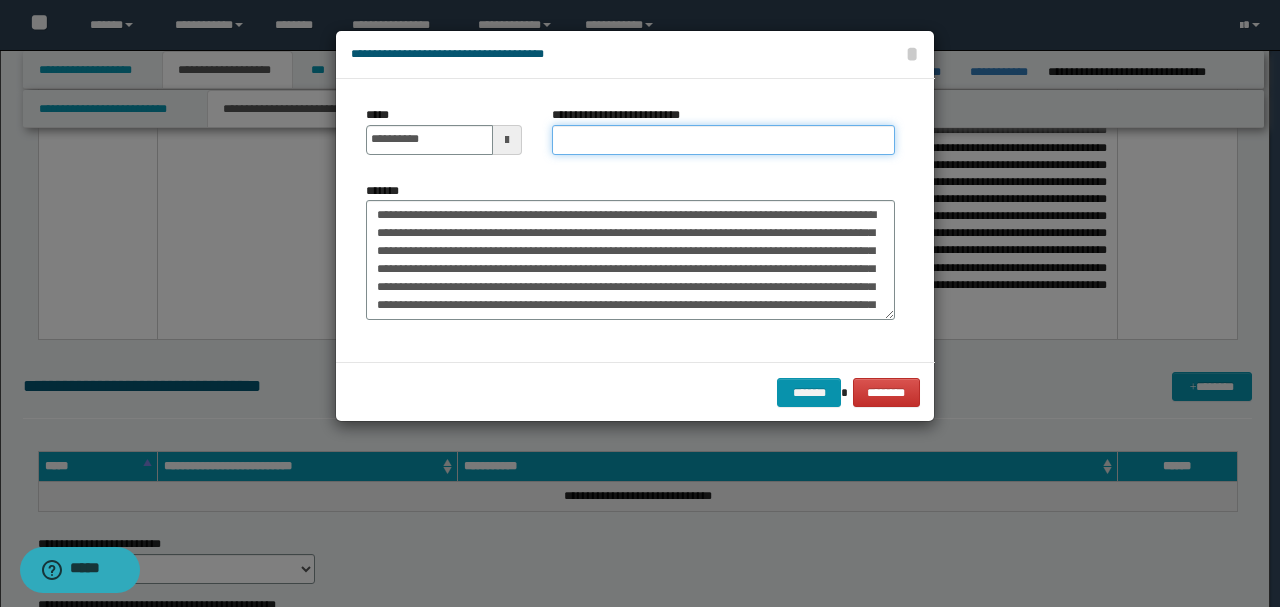 click on "**********" at bounding box center [723, 140] 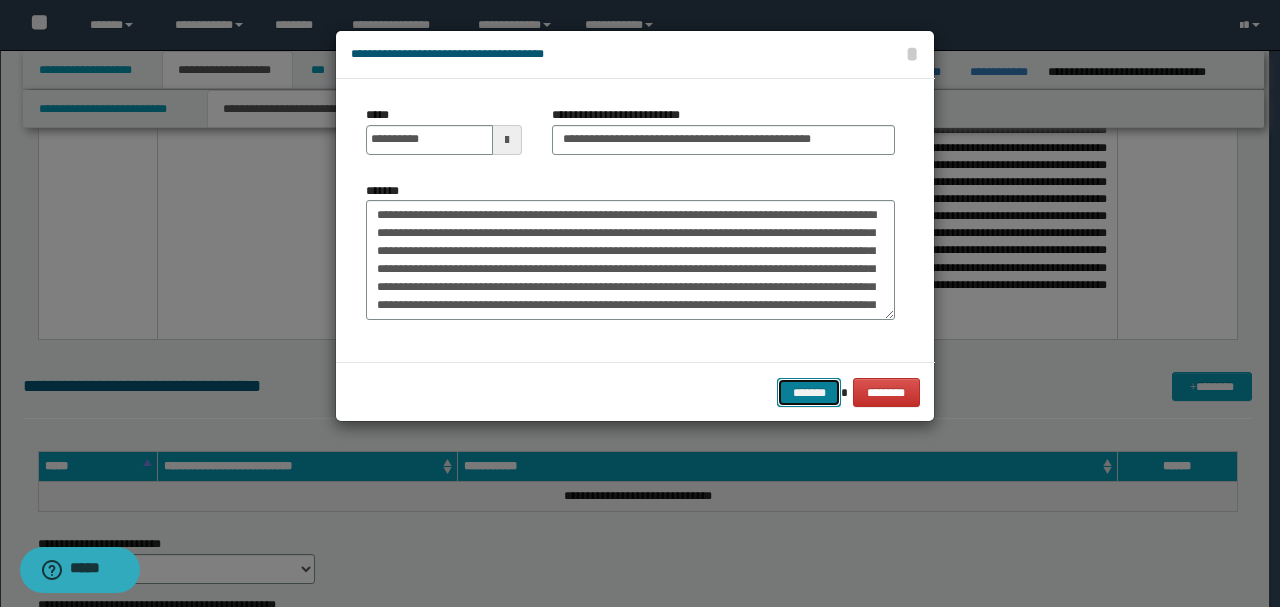 click on "*******" at bounding box center [809, 392] 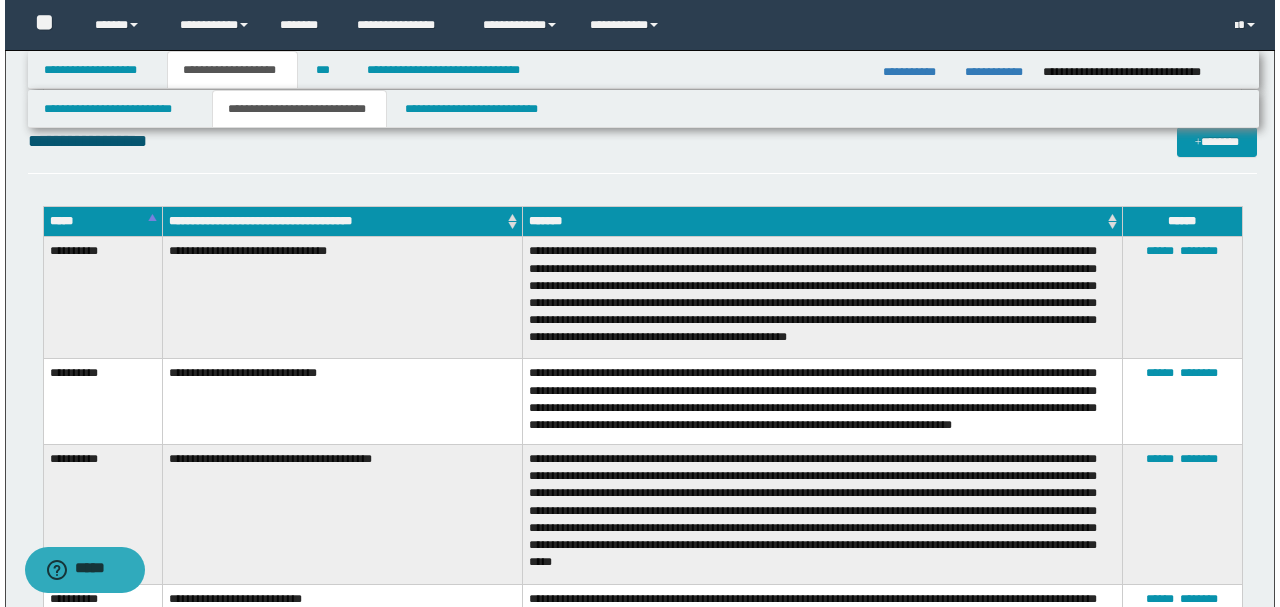 scroll, scrollTop: 2878, scrollLeft: 0, axis: vertical 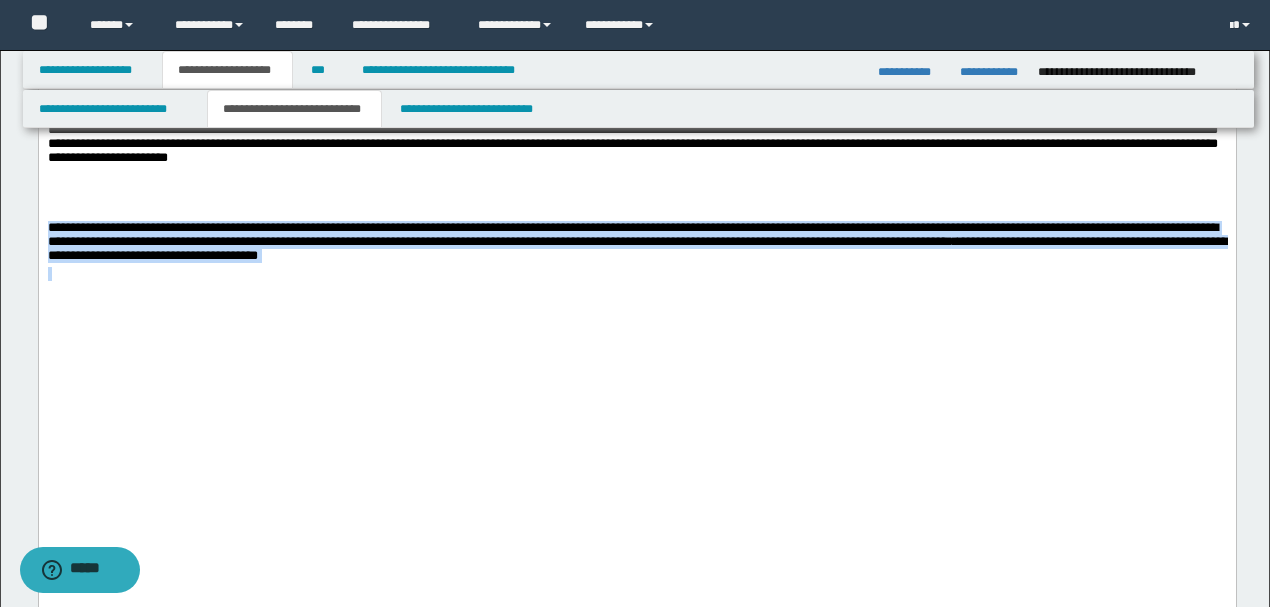 drag, startPoint x: 279, startPoint y: 388, endPoint x: 70, endPoint y: -376, distance: 792.07135 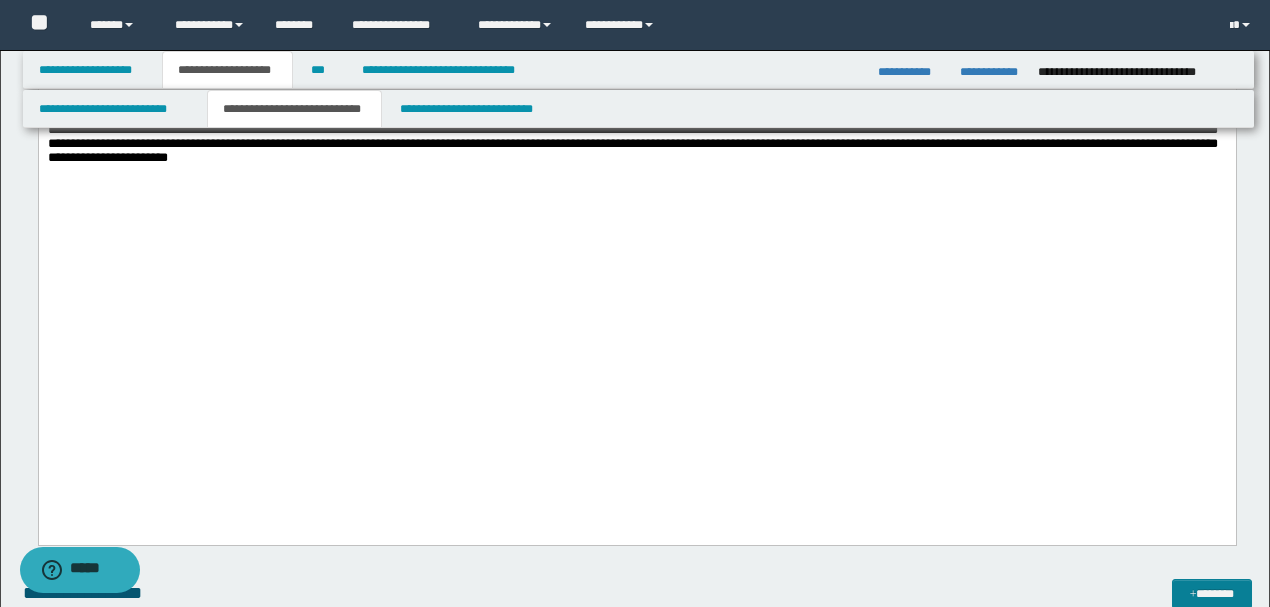 drag, startPoint x: 504, startPoint y: 1168, endPoint x: 1208, endPoint y: 598, distance: 905.82336 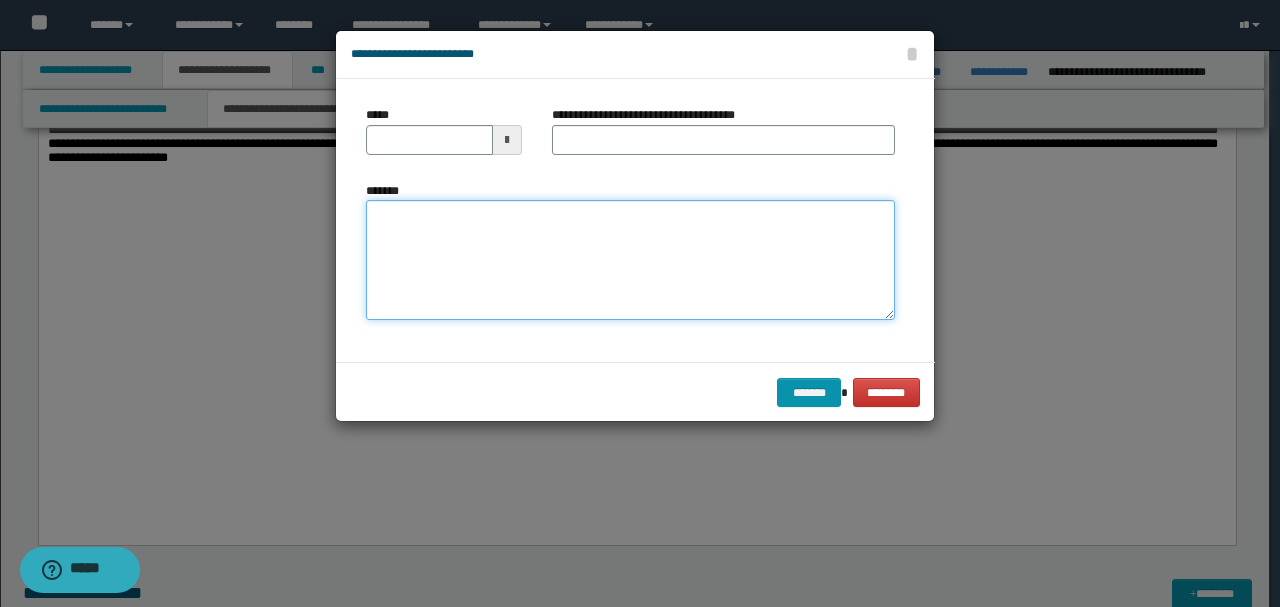 click on "*******" at bounding box center (630, 259) 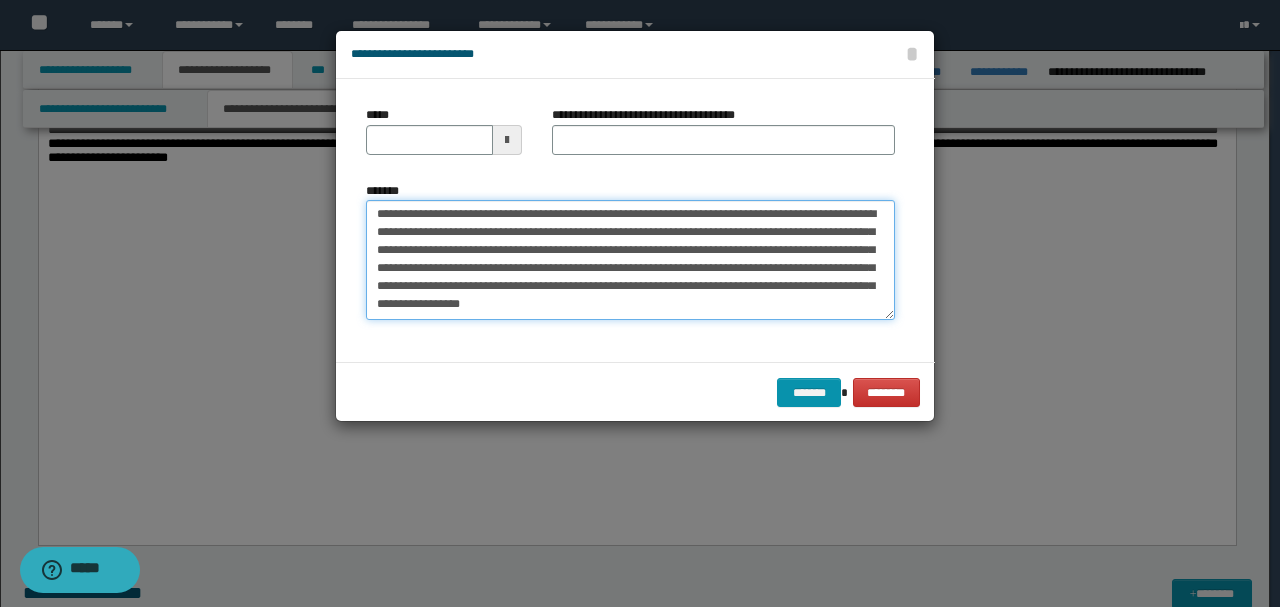 scroll, scrollTop: 0, scrollLeft: 0, axis: both 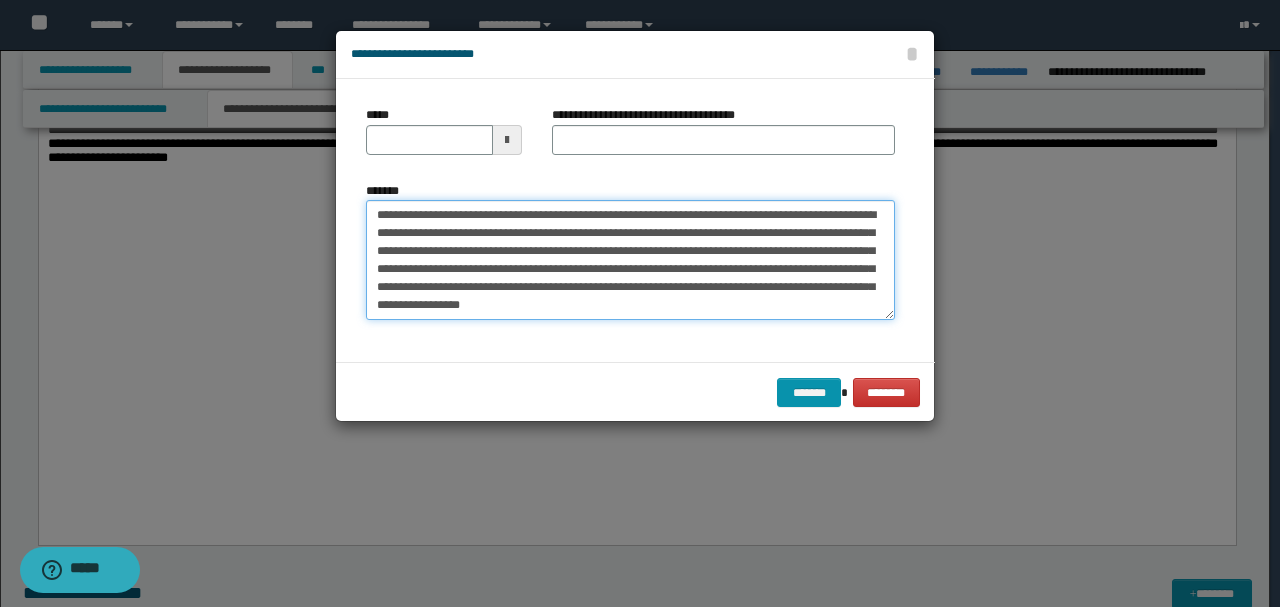 drag, startPoint x: 446, startPoint y: 214, endPoint x: 216, endPoint y: 167, distance: 234.75307 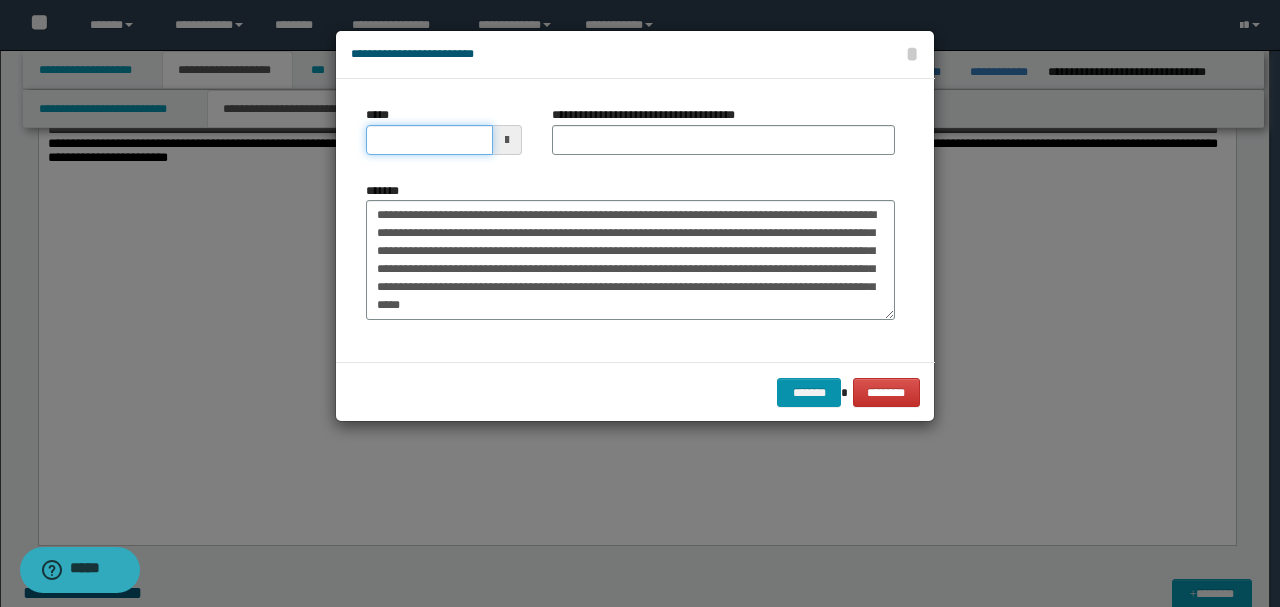 click on "*****" at bounding box center (429, 140) 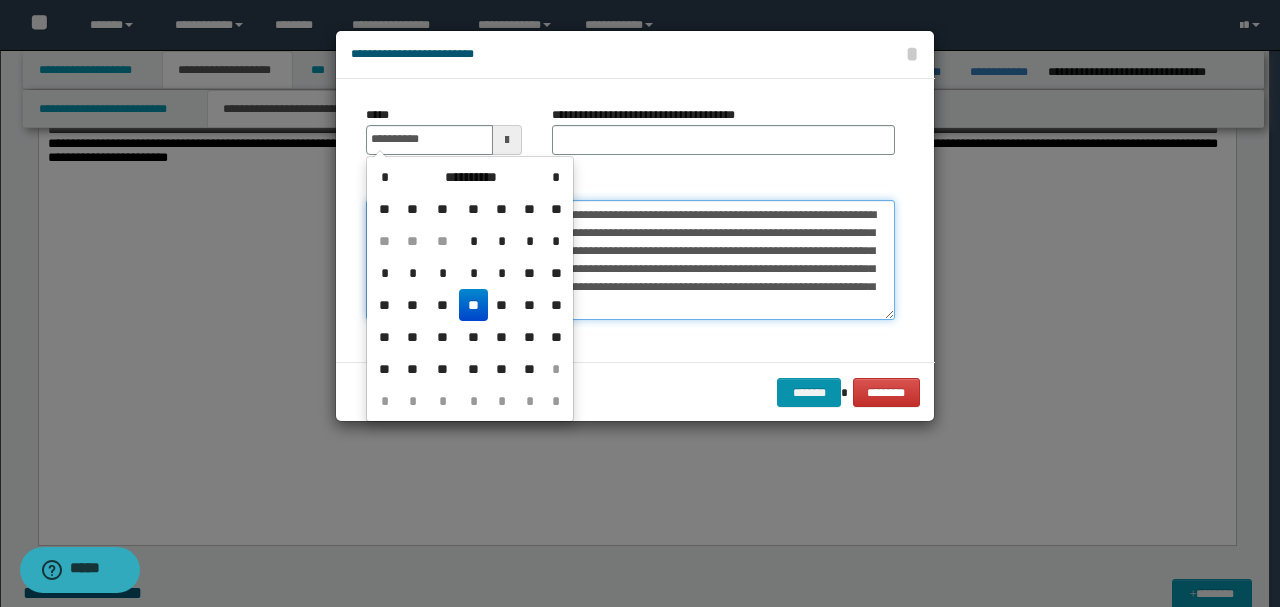 click on "**********" at bounding box center [630, 259] 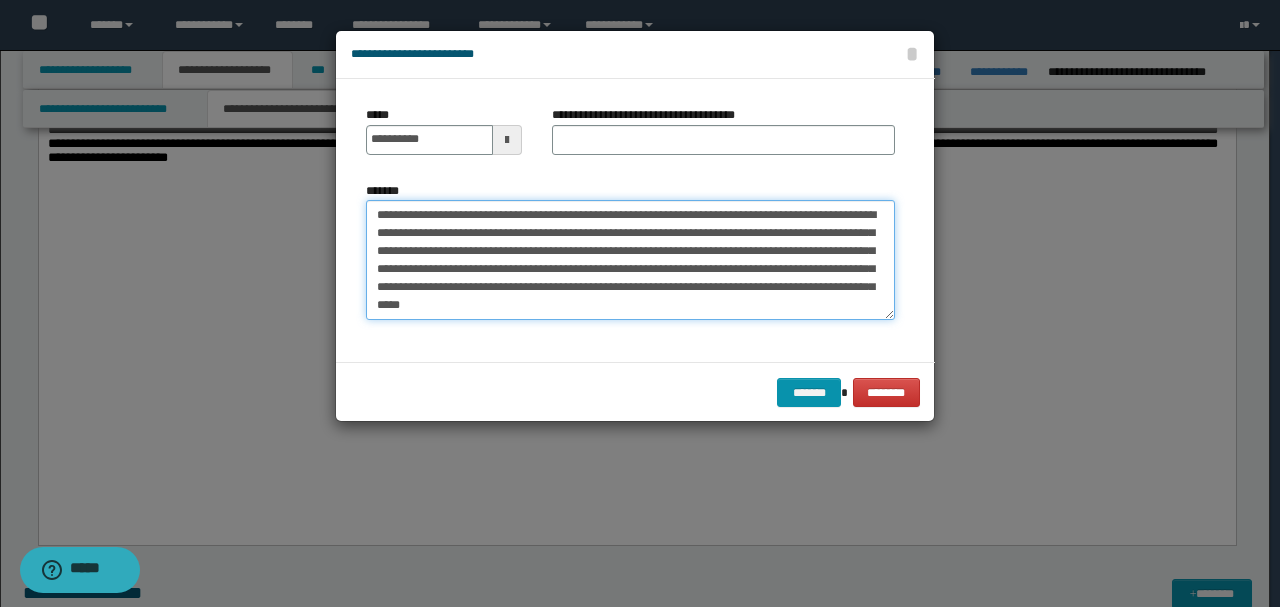 drag, startPoint x: 536, startPoint y: 210, endPoint x: 158, endPoint y: 172, distance: 379.90524 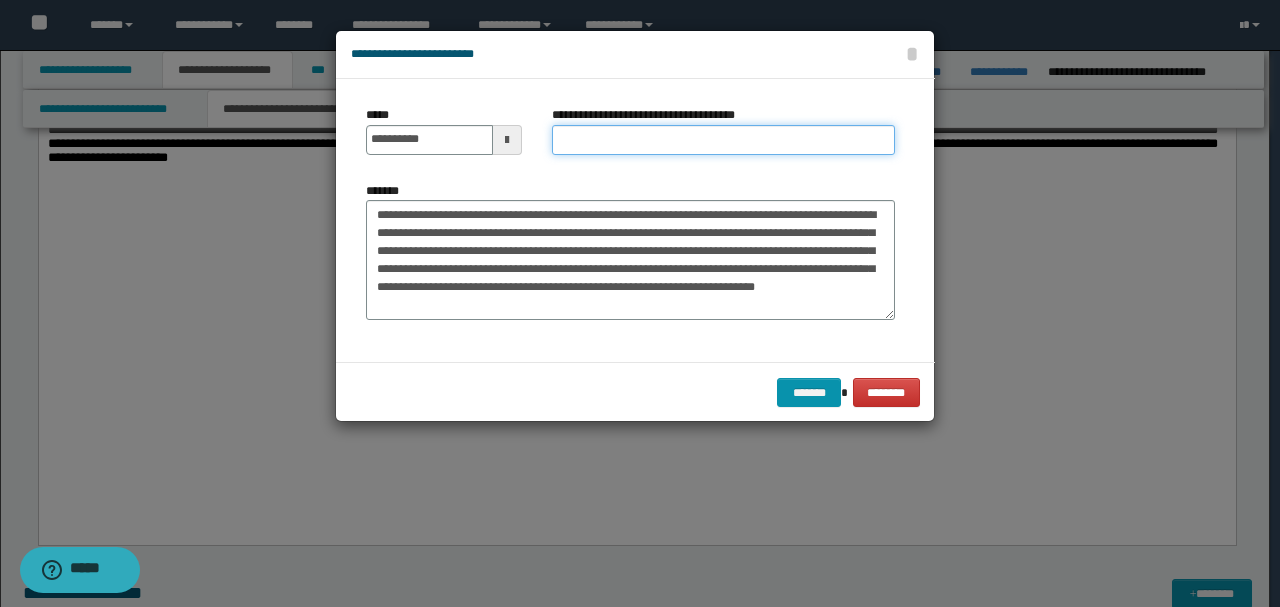 click on "**********" at bounding box center (723, 140) 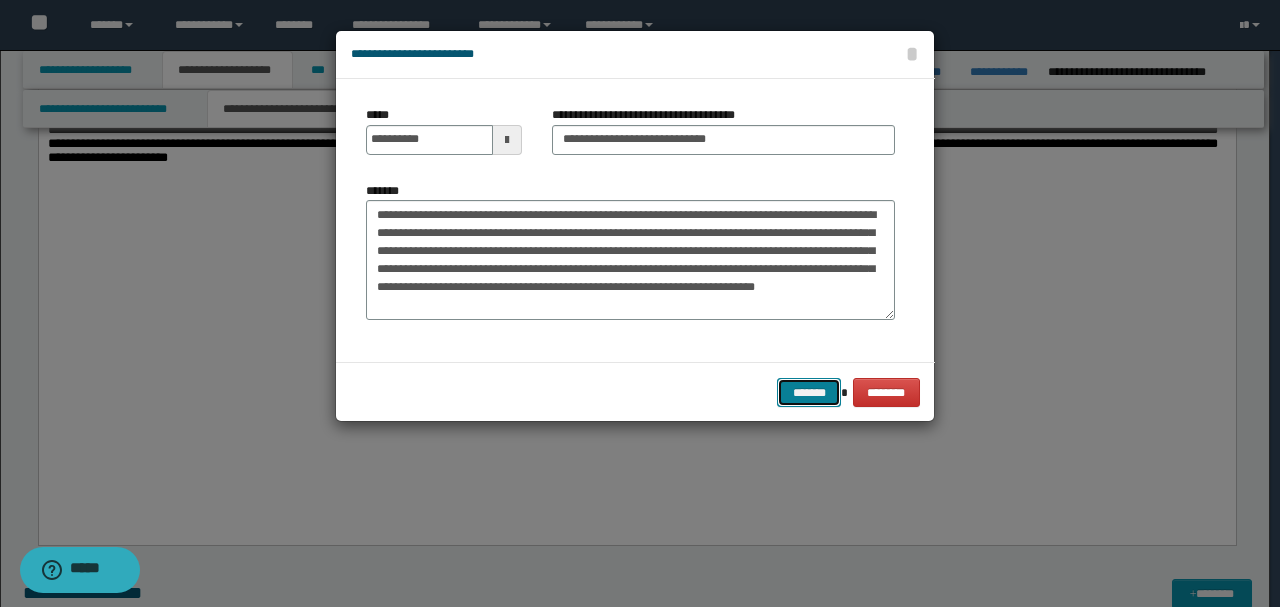 click on "*******" at bounding box center [809, 392] 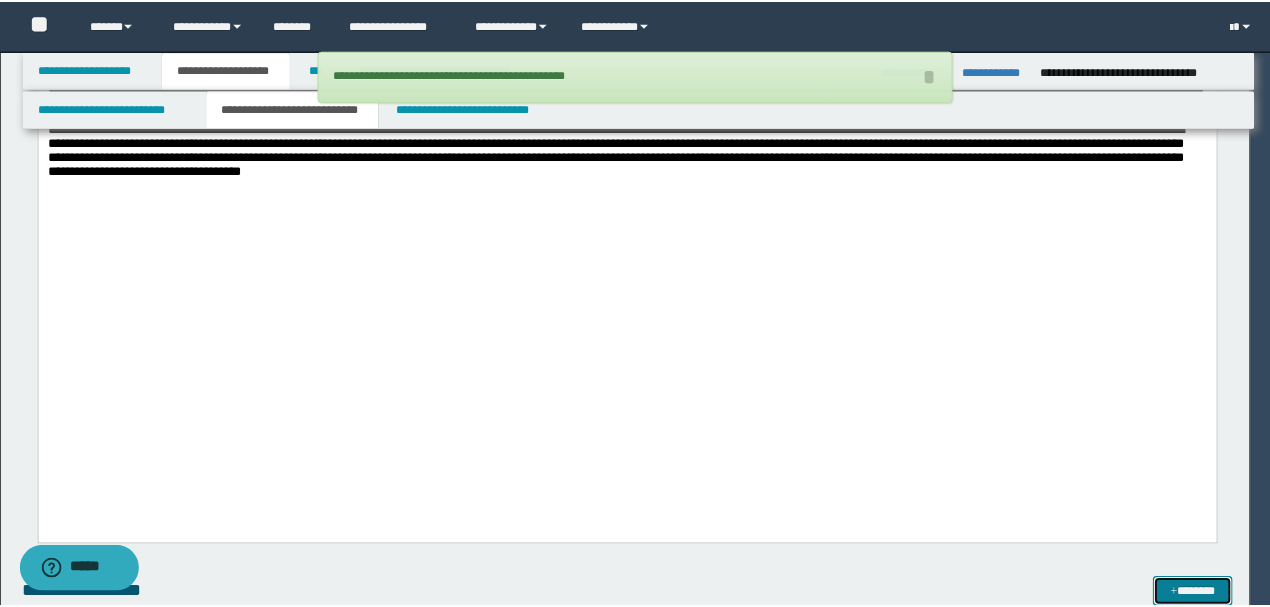 scroll, scrollTop: 2879, scrollLeft: 0, axis: vertical 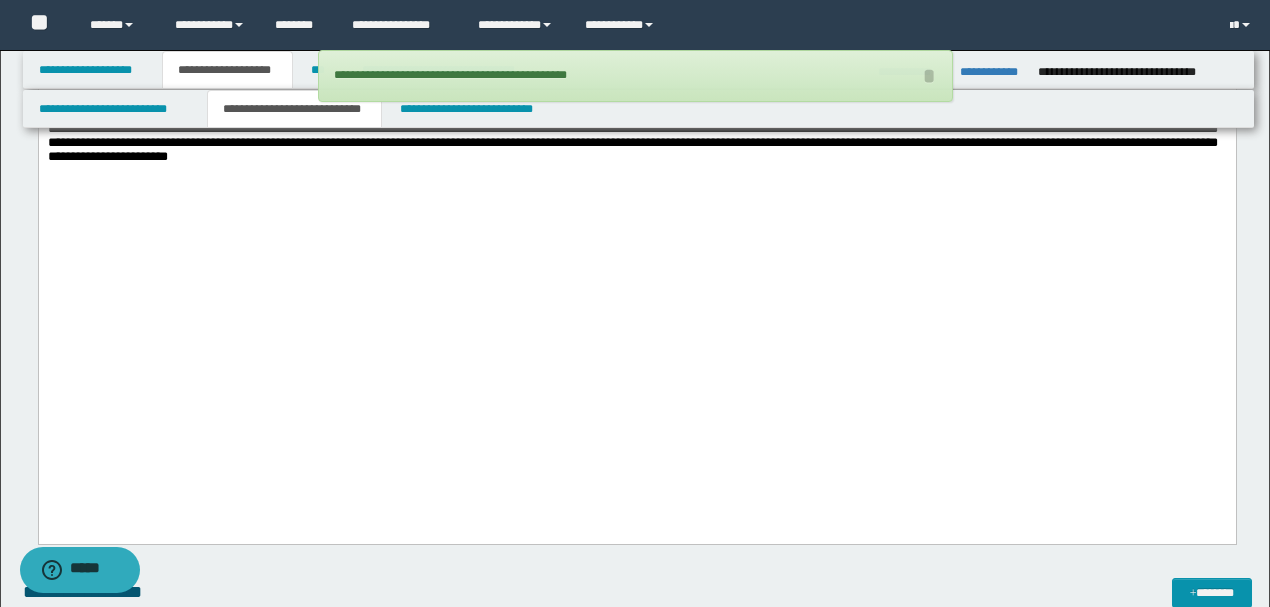 click on "**********" at bounding box center [636, -194] 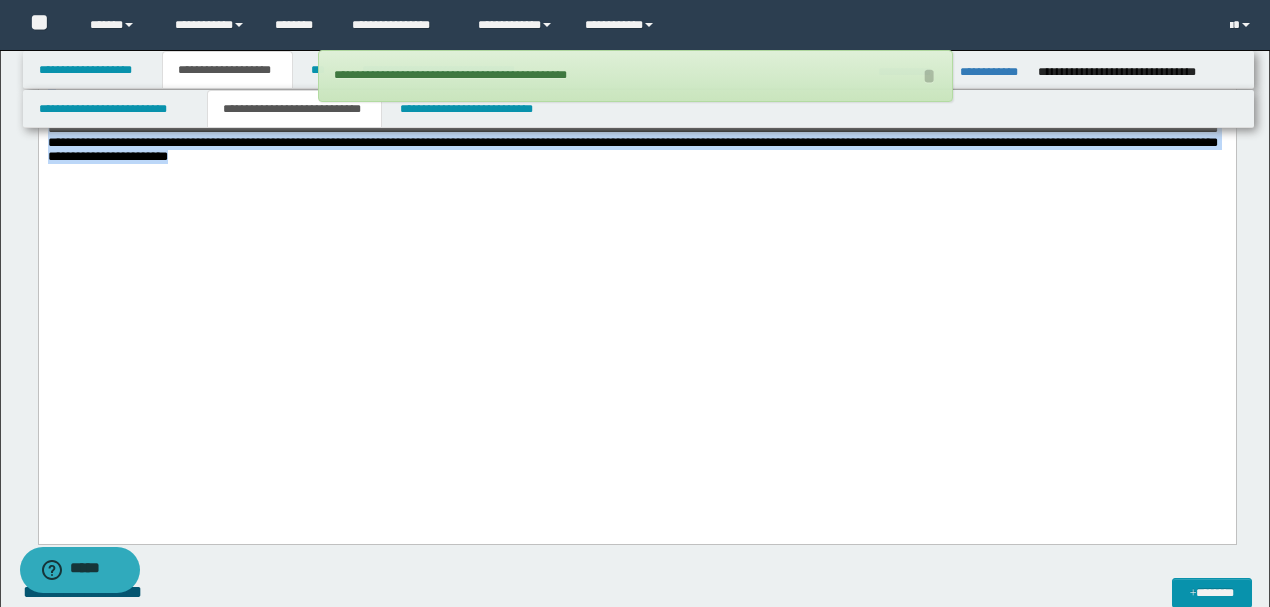 click on "**********" at bounding box center [632, 136] 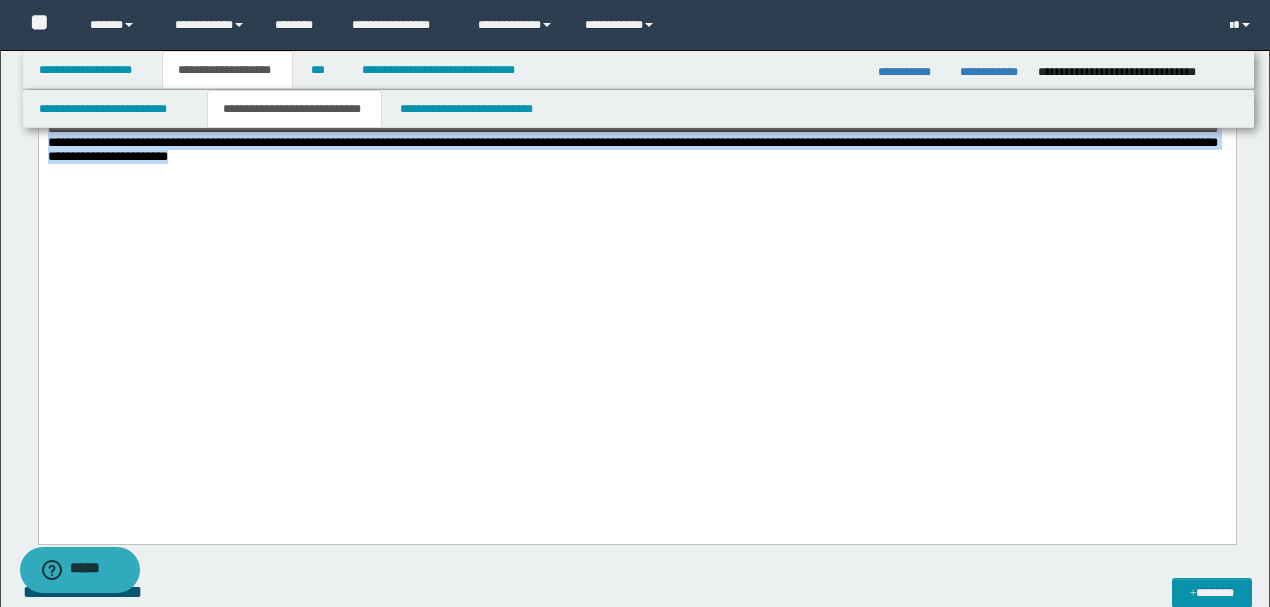 drag, startPoint x: 538, startPoint y: 294, endPoint x: 38, endPoint y: -514, distance: 950.1916 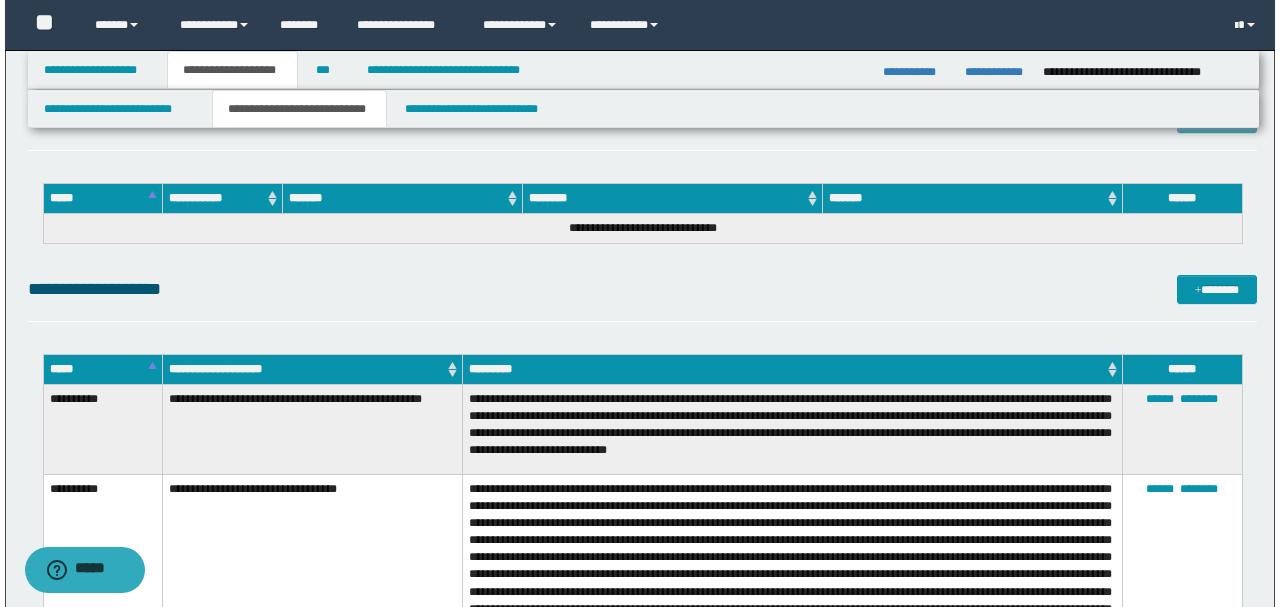 scroll, scrollTop: 12690, scrollLeft: 0, axis: vertical 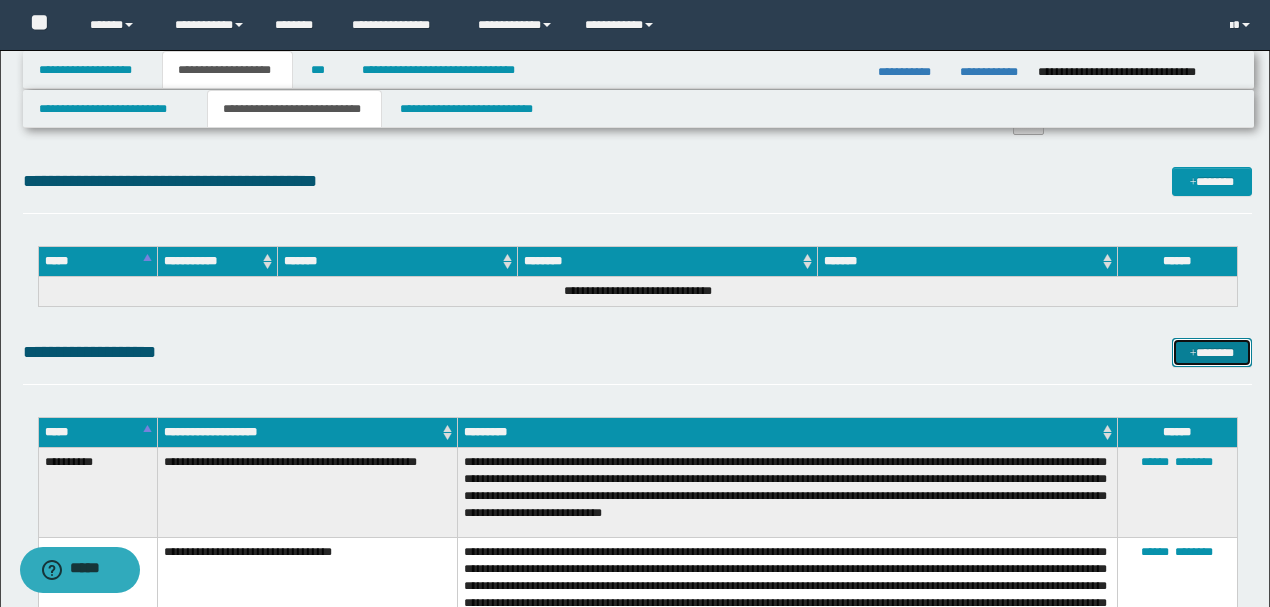 click on "*******" at bounding box center (1211, 352) 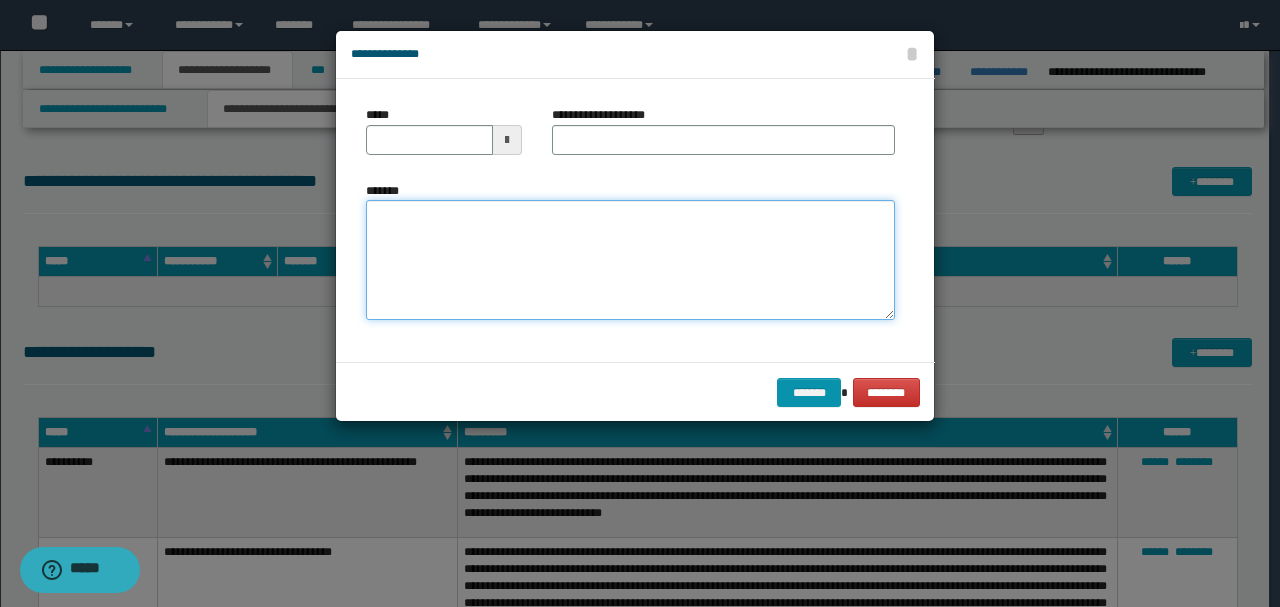 click on "*******" at bounding box center (630, 259) 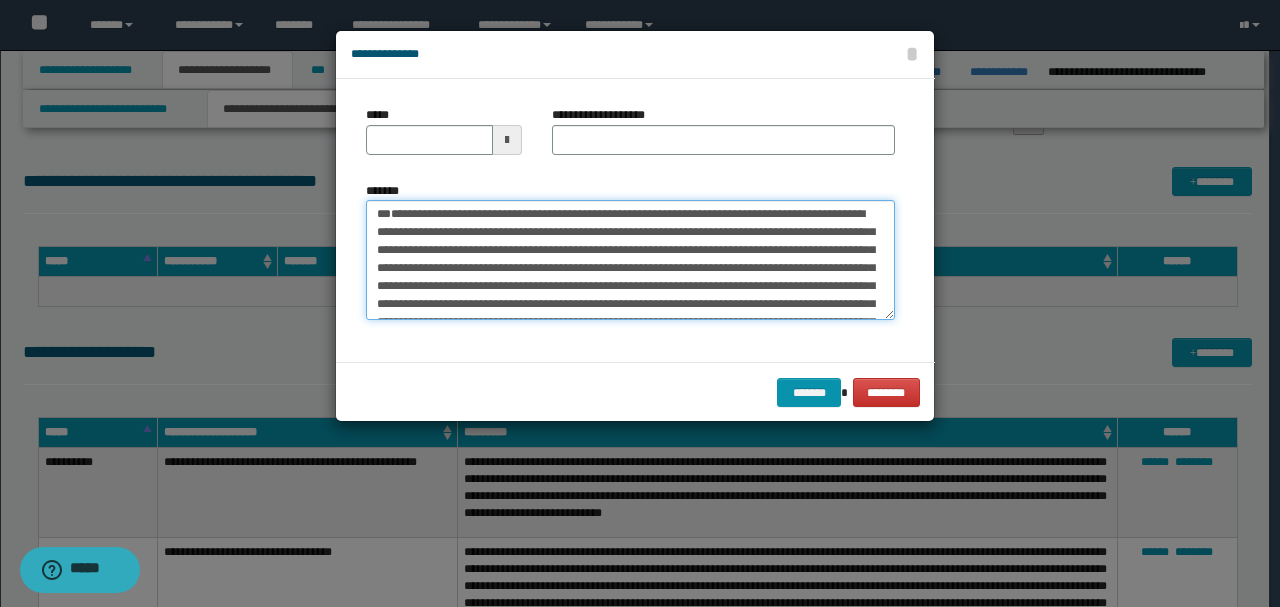 scroll, scrollTop: 0, scrollLeft: 0, axis: both 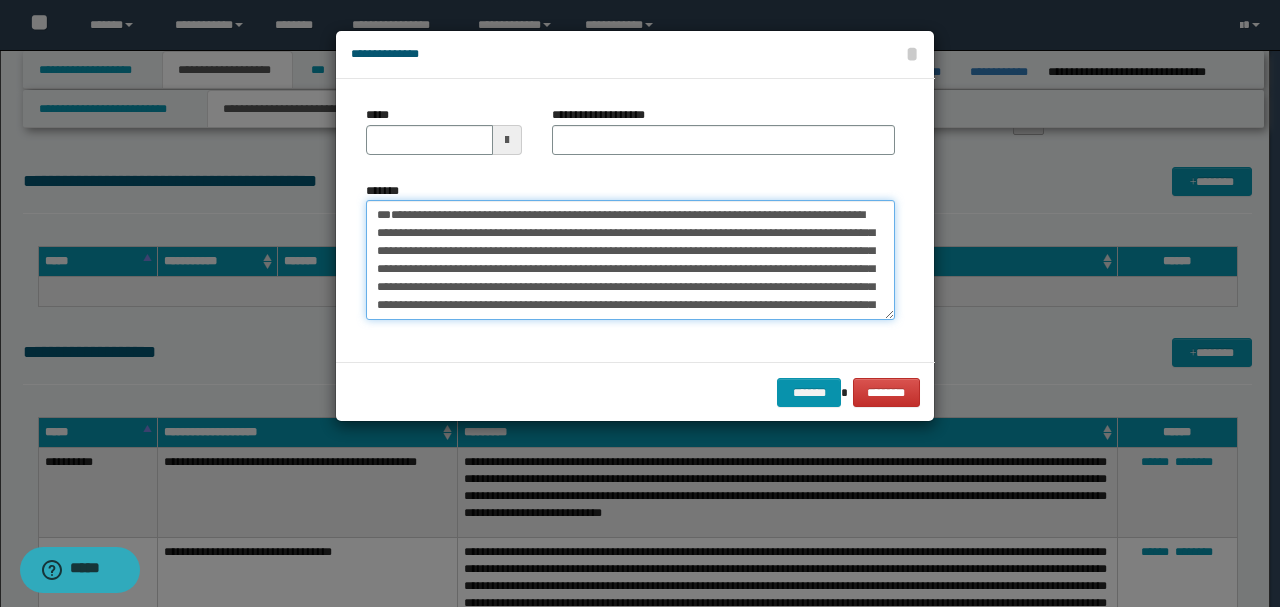 drag, startPoint x: 444, startPoint y: 251, endPoint x: 306, endPoint y: 164, distance: 163.13492 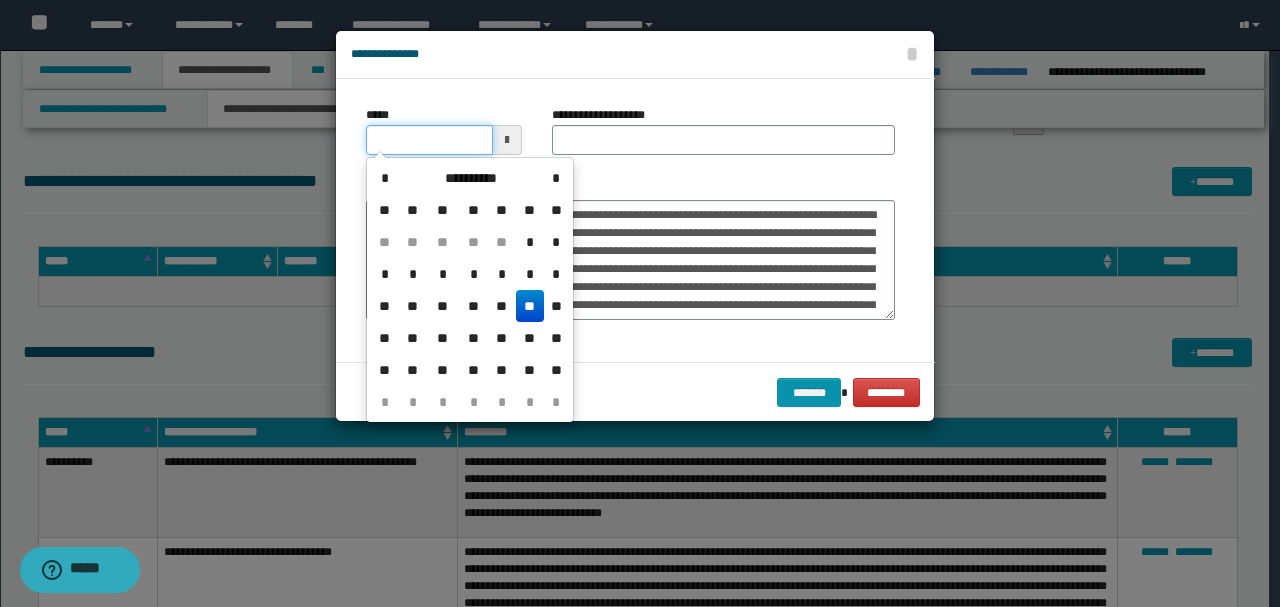 click on "*****" at bounding box center [429, 140] 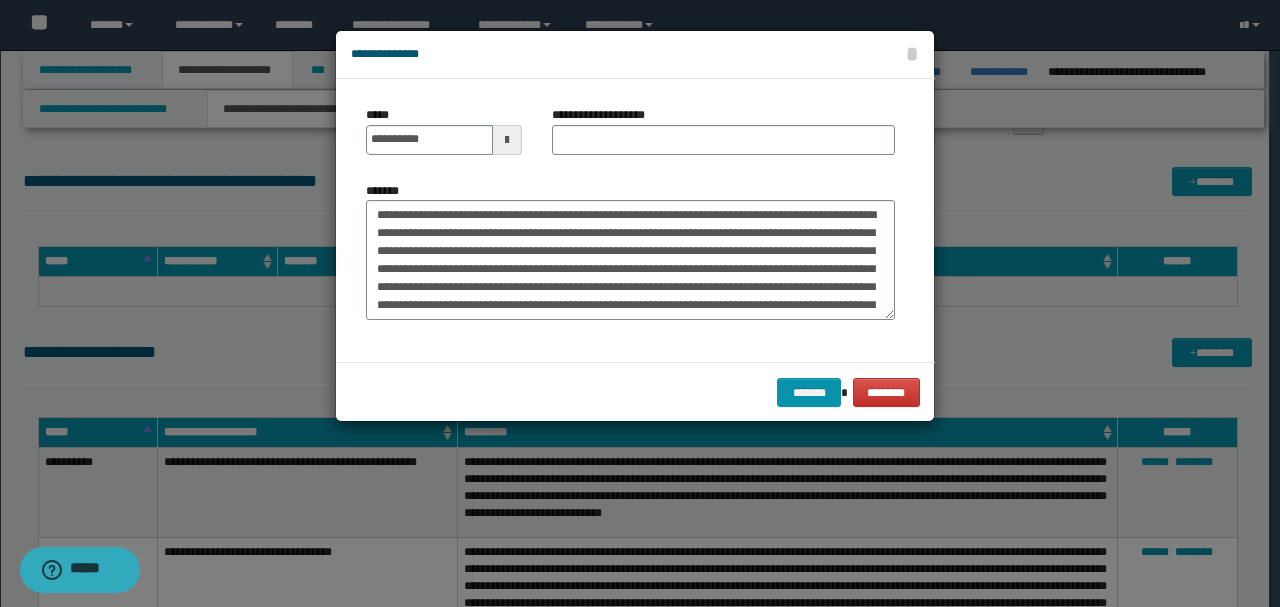 click on "**********" at bounding box center [630, 251] 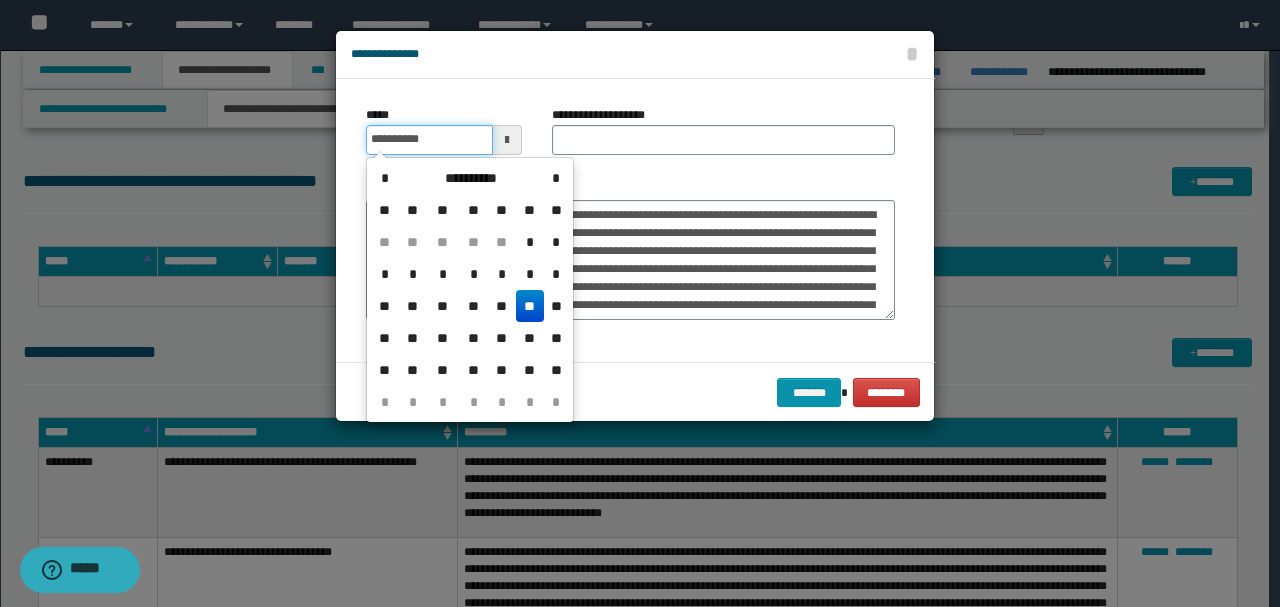 drag, startPoint x: 443, startPoint y: 136, endPoint x: 238, endPoint y: 132, distance: 205.03902 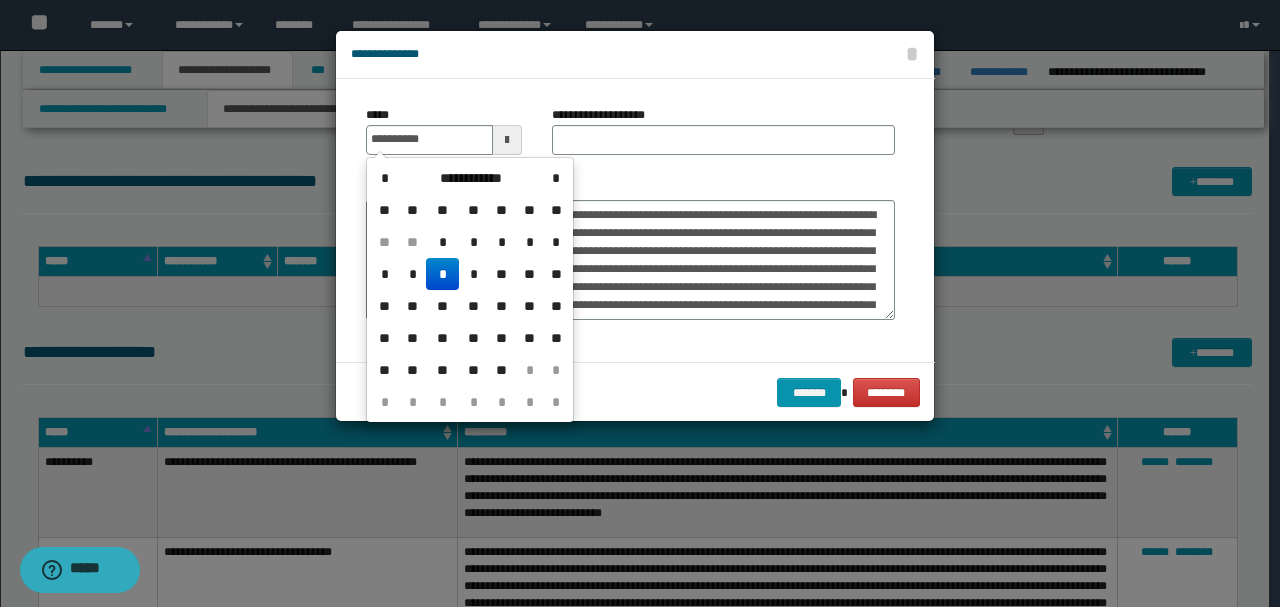 click on "**********" at bounding box center (630, 251) 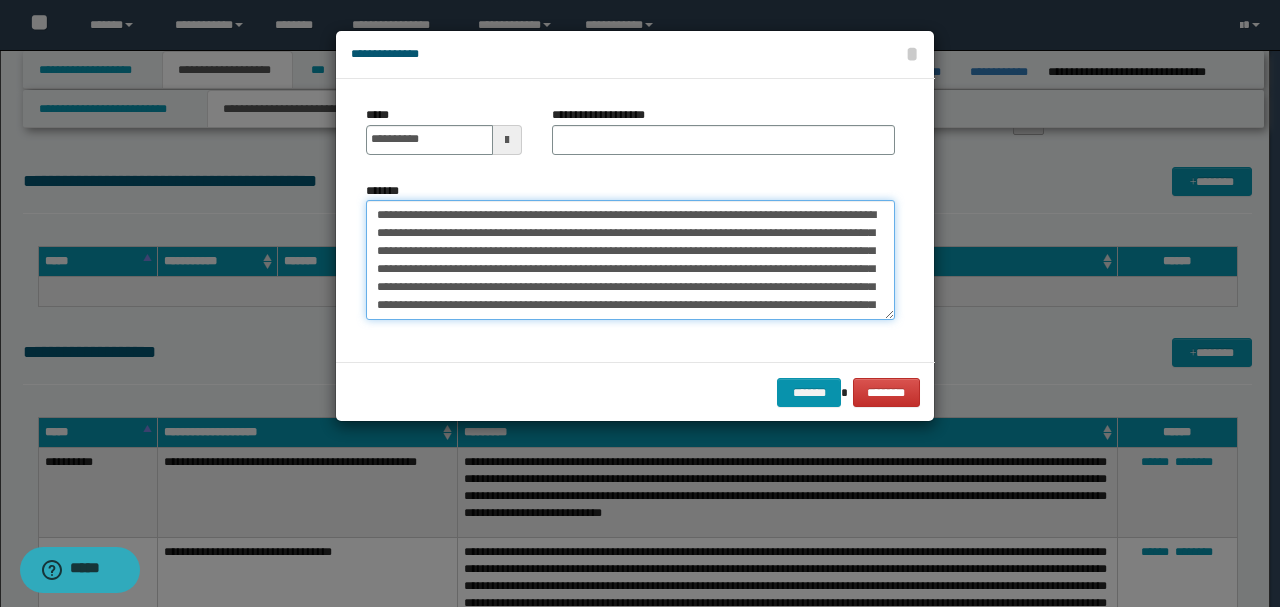 drag, startPoint x: 653, startPoint y: 202, endPoint x: 201, endPoint y: 189, distance: 452.18692 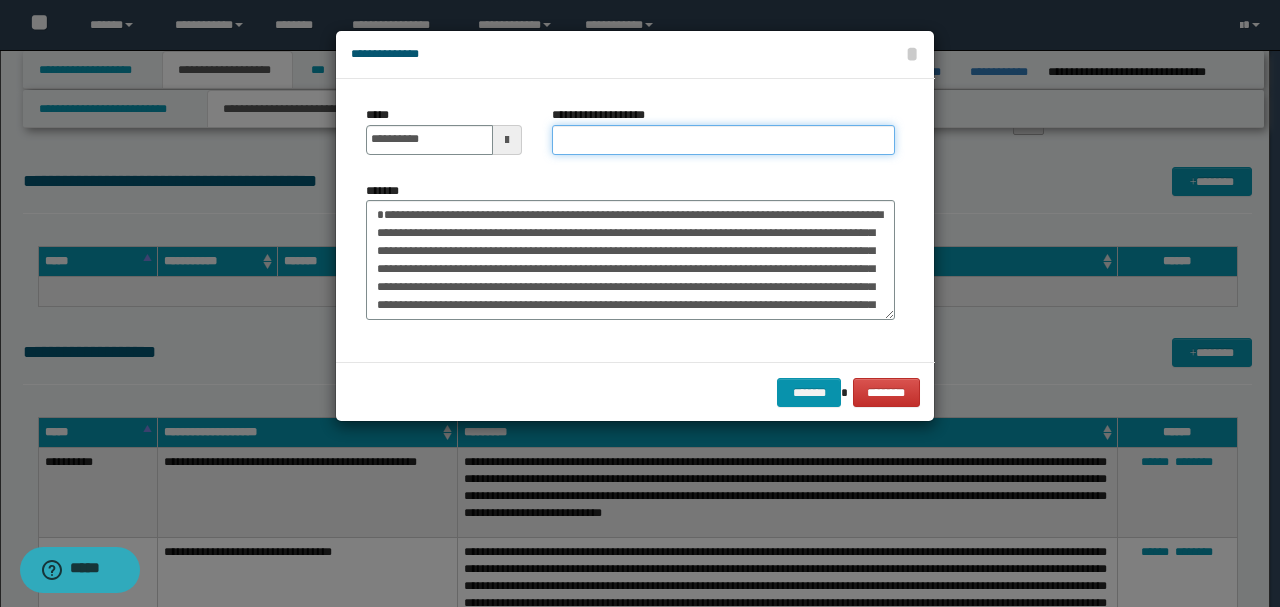 click on "**********" at bounding box center (723, 140) 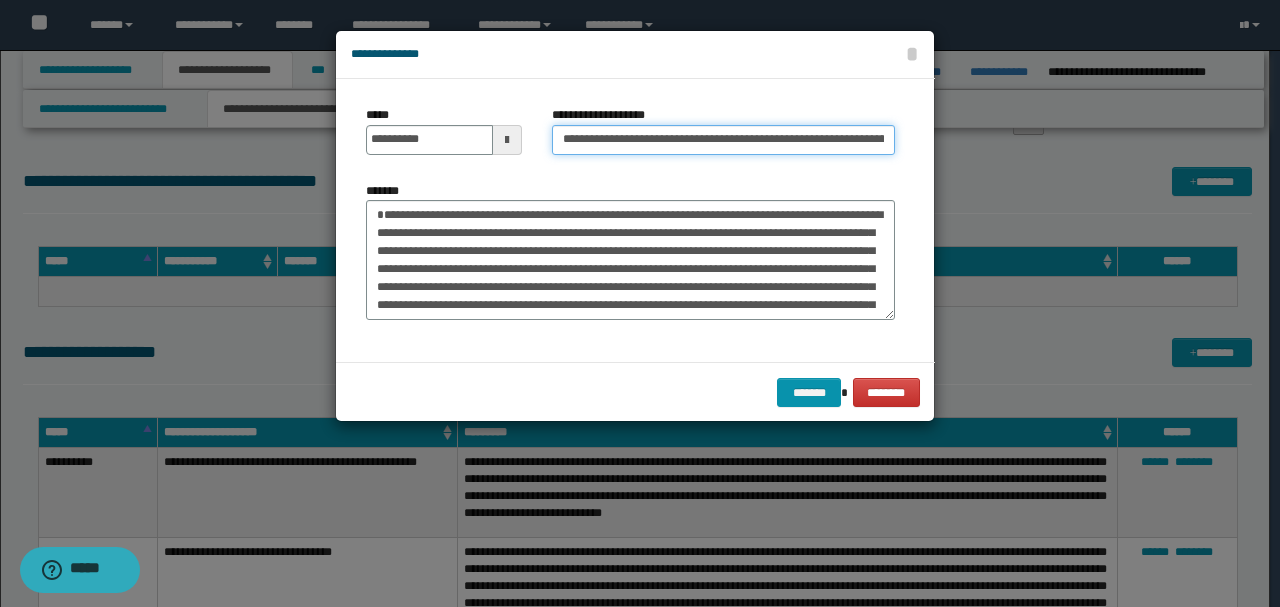 scroll, scrollTop: 0, scrollLeft: 120, axis: horizontal 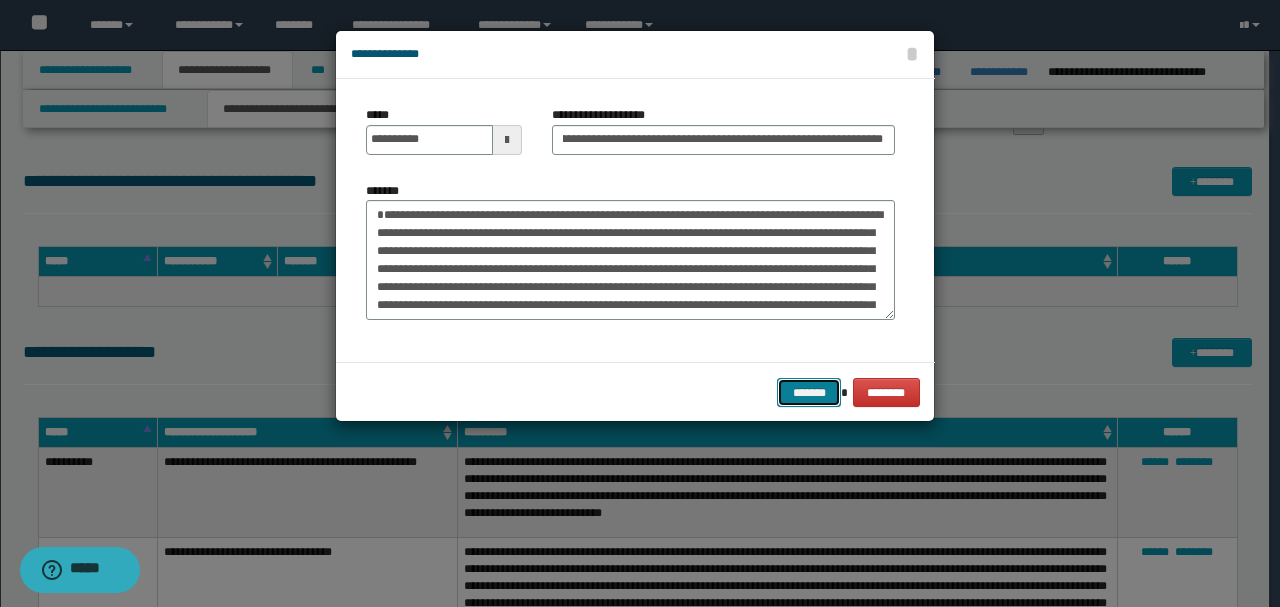 click on "*******" at bounding box center [809, 392] 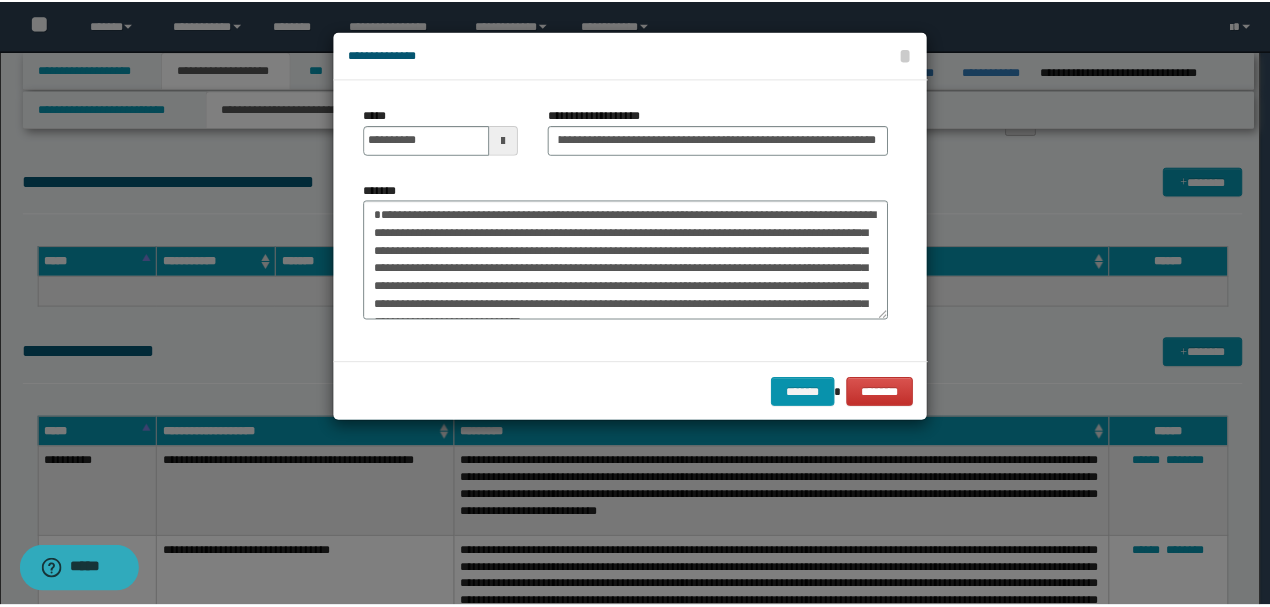 scroll, scrollTop: 0, scrollLeft: 0, axis: both 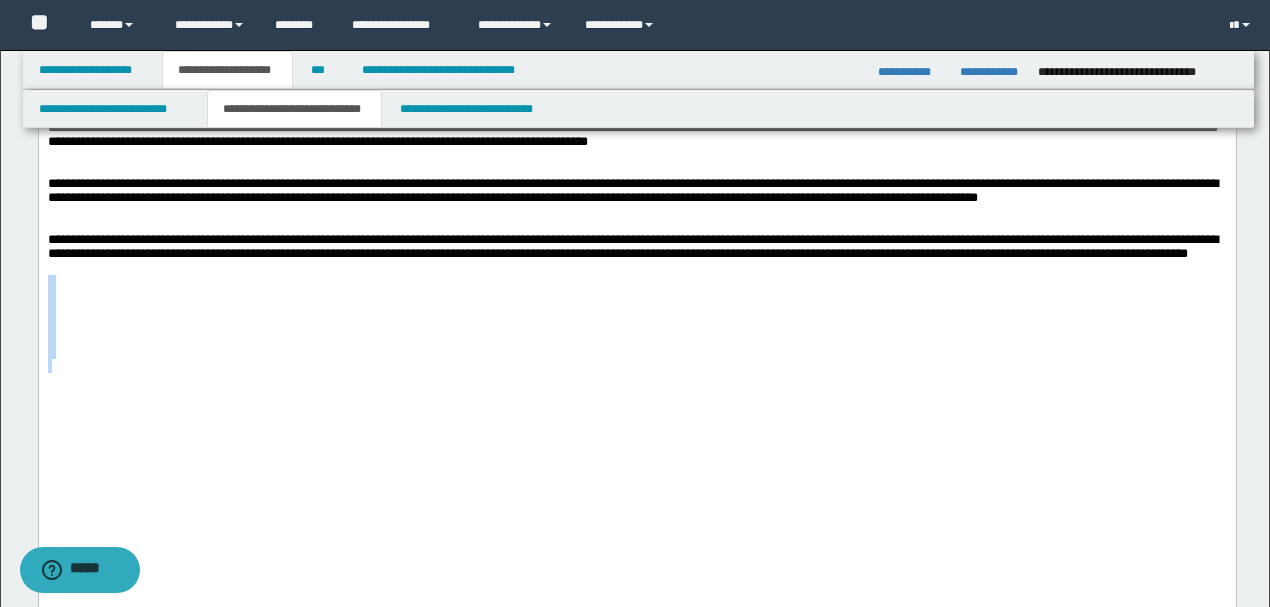 drag, startPoint x: 440, startPoint y: 389, endPoint x: 528, endPoint y: 503, distance: 144.01389 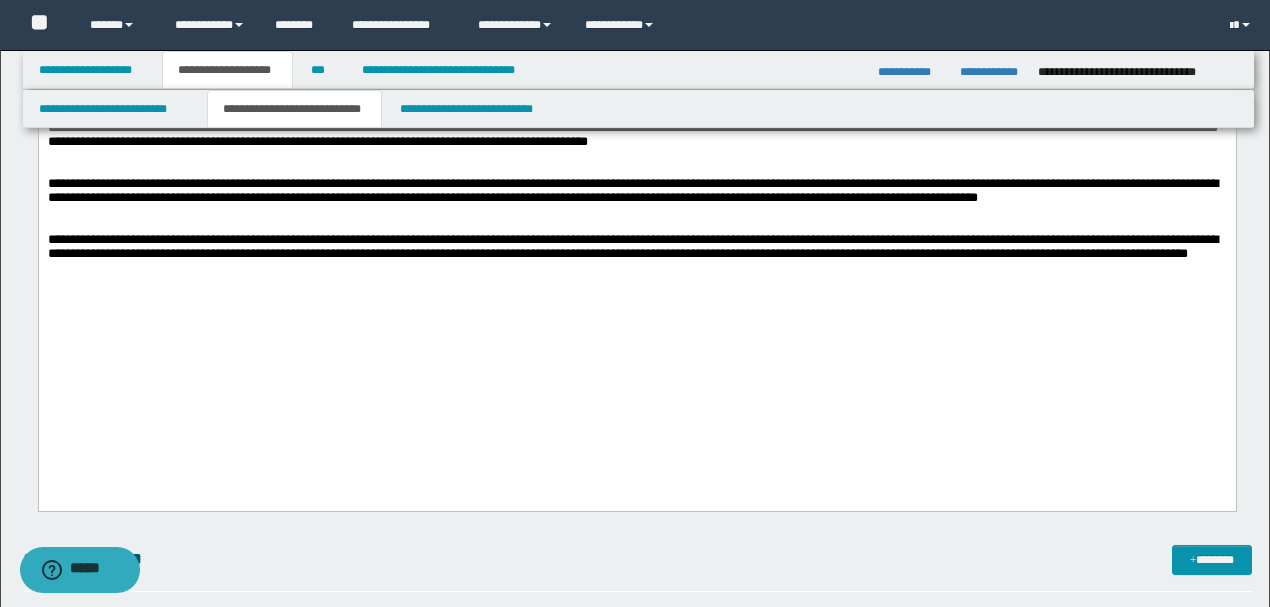 click on "**********" at bounding box center (636, -111) 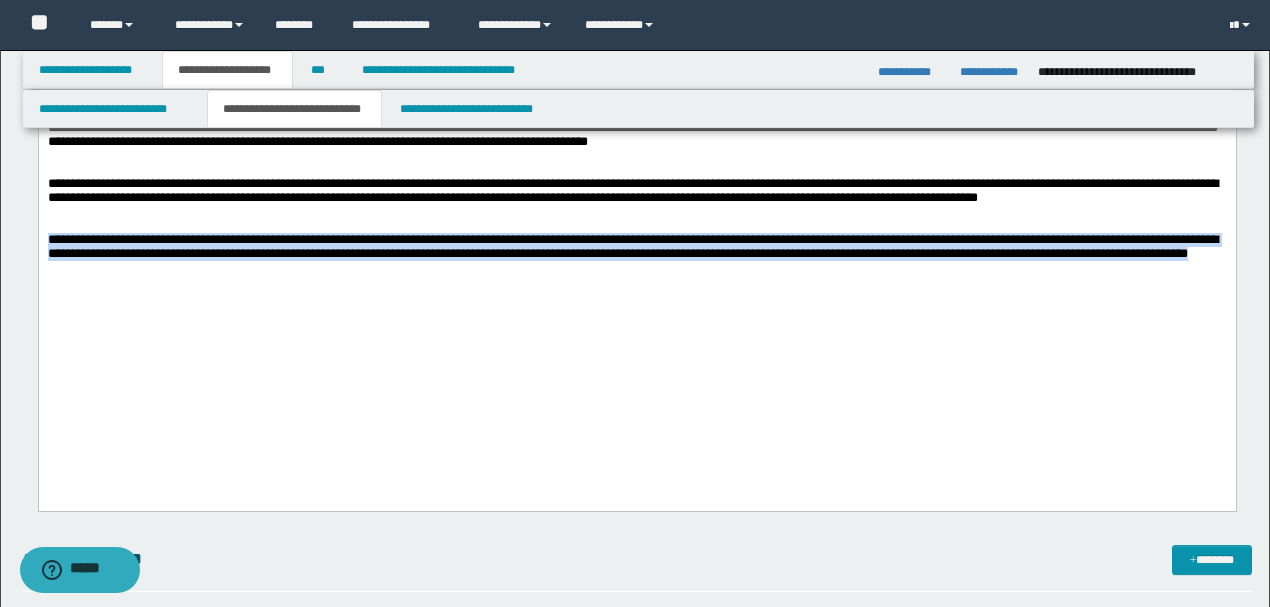 drag, startPoint x: 328, startPoint y: 383, endPoint x: 38, endPoint y: -210, distance: 660.11285 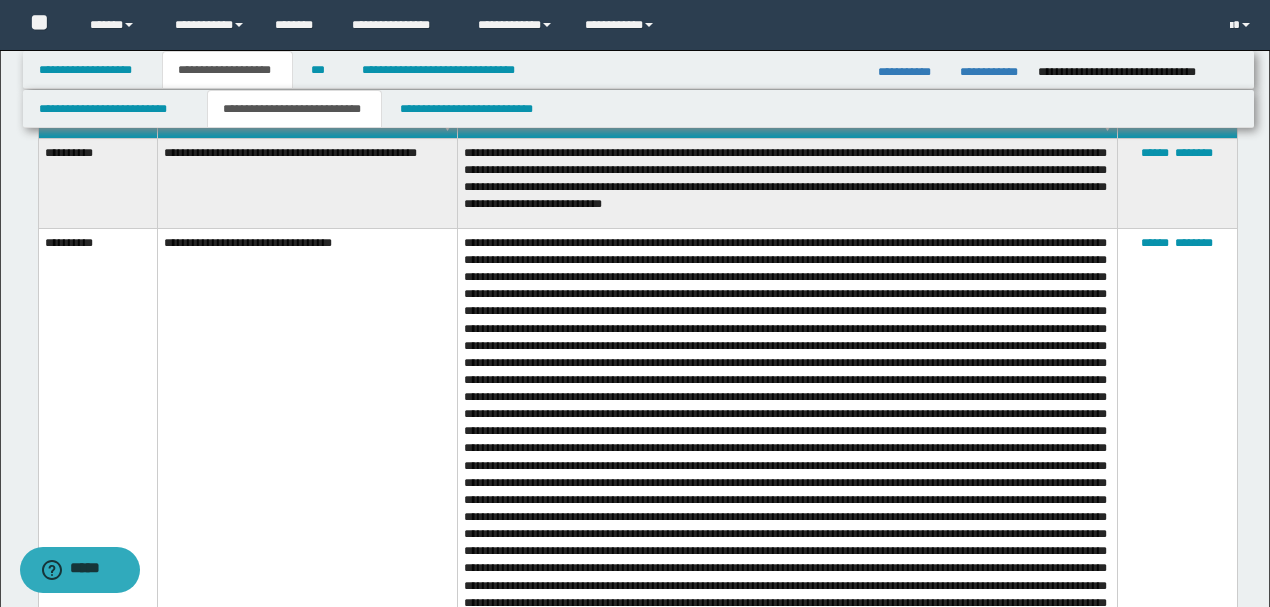 scroll, scrollTop: 12634, scrollLeft: 0, axis: vertical 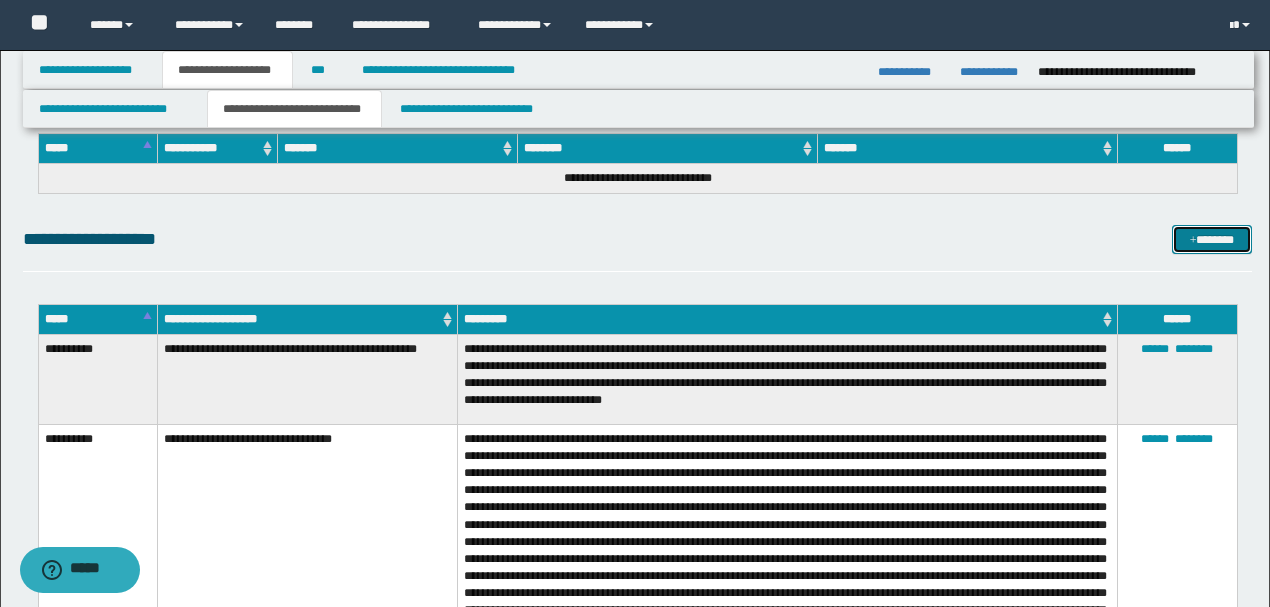 click on "*******" at bounding box center (1211, 239) 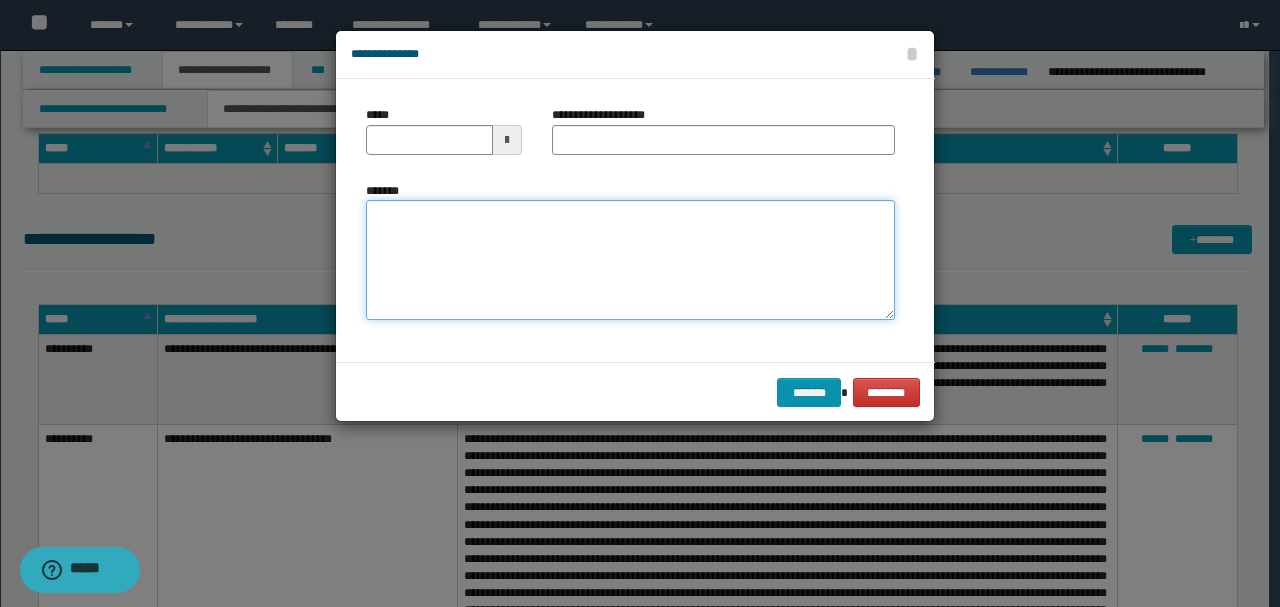 click on "*******" at bounding box center [630, 259] 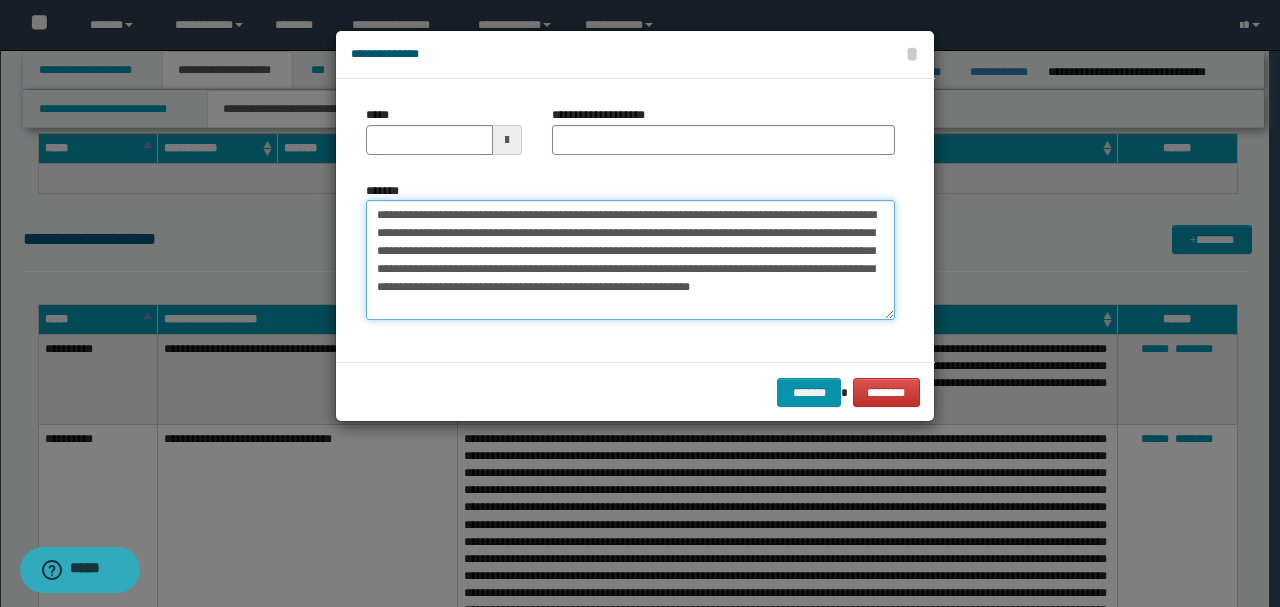 drag, startPoint x: 446, startPoint y: 222, endPoint x: 318, endPoint y: 200, distance: 129.87686 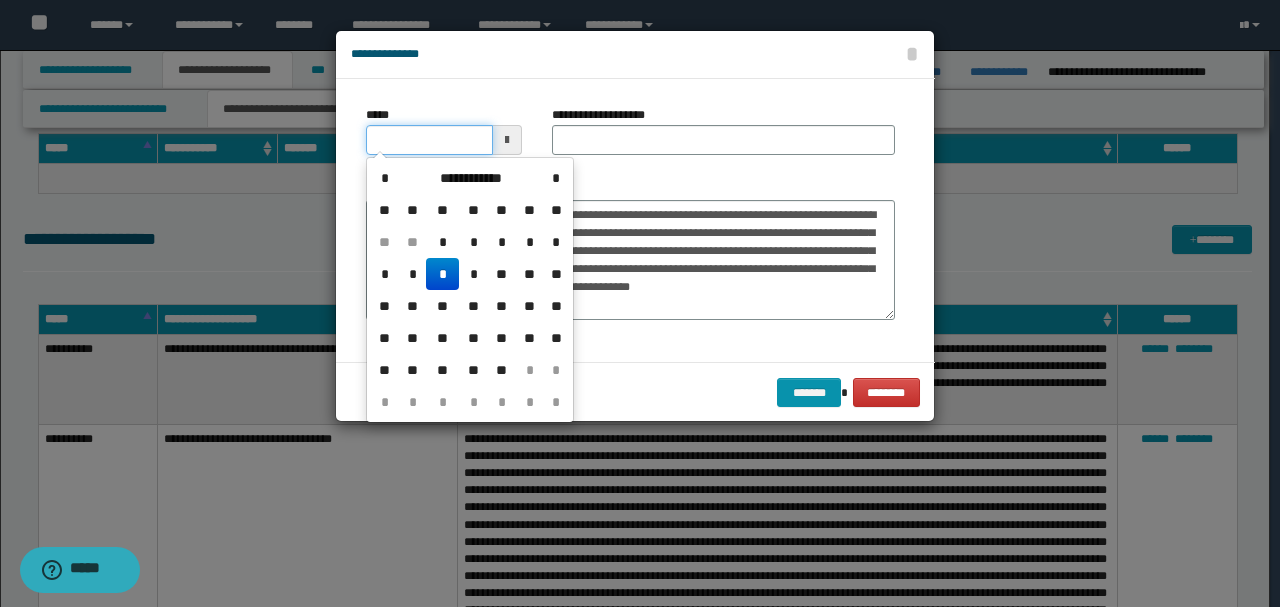 click on "*****" at bounding box center (429, 140) 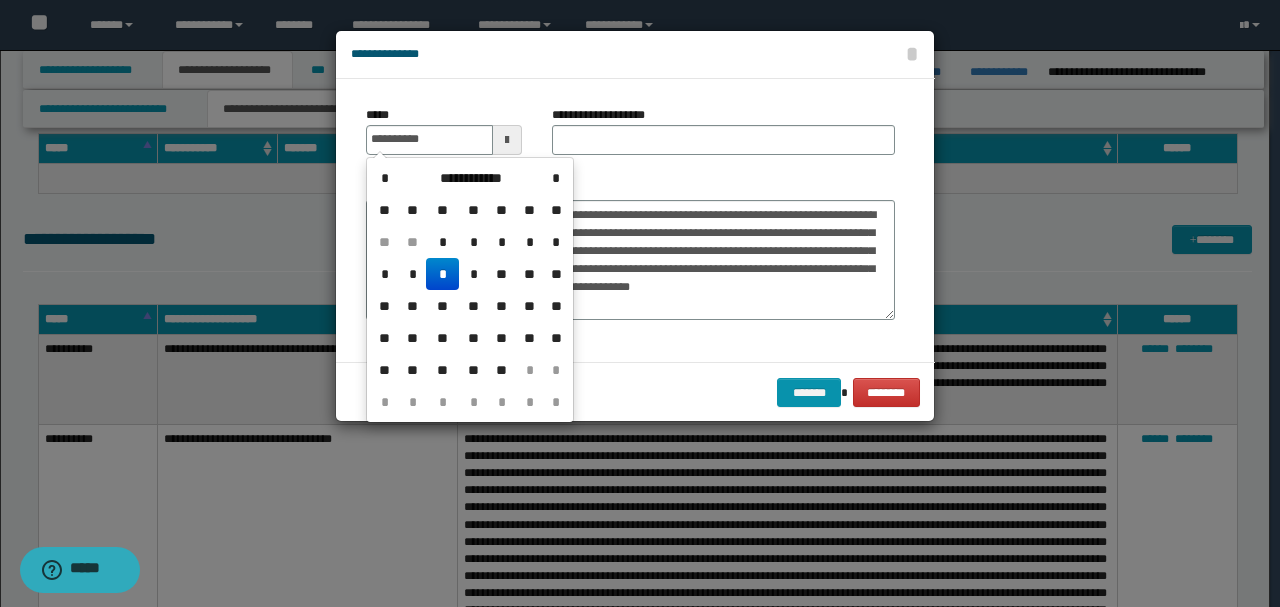 click on "**********" at bounding box center (630, 251) 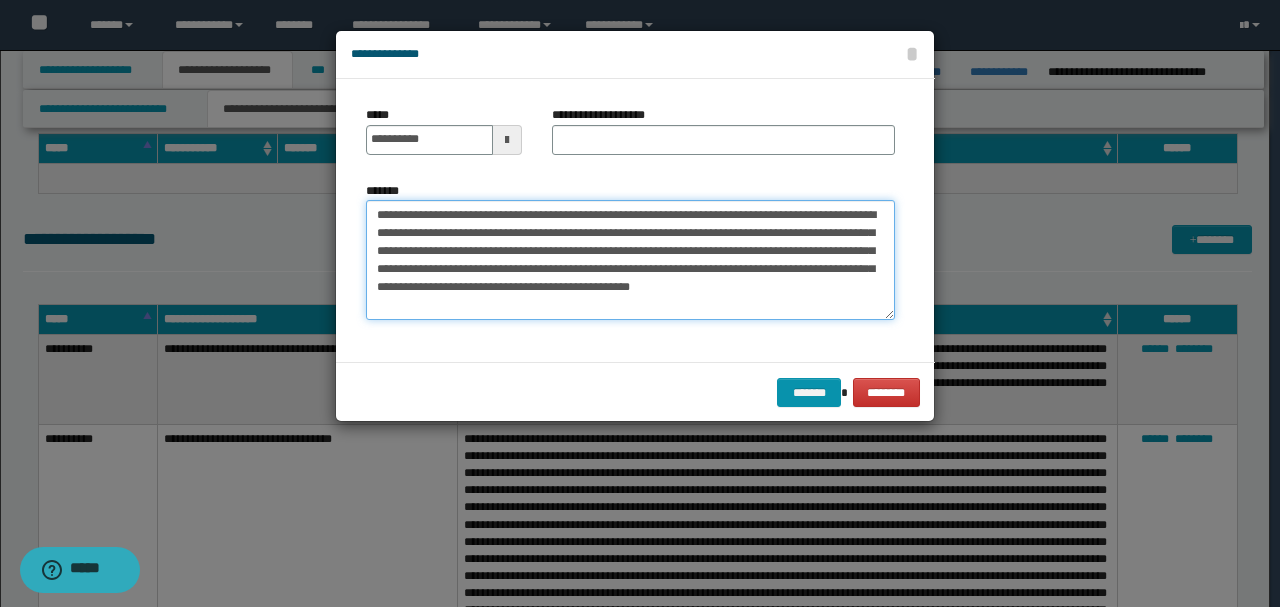 drag, startPoint x: 632, startPoint y: 212, endPoint x: 54, endPoint y: 198, distance: 578.16956 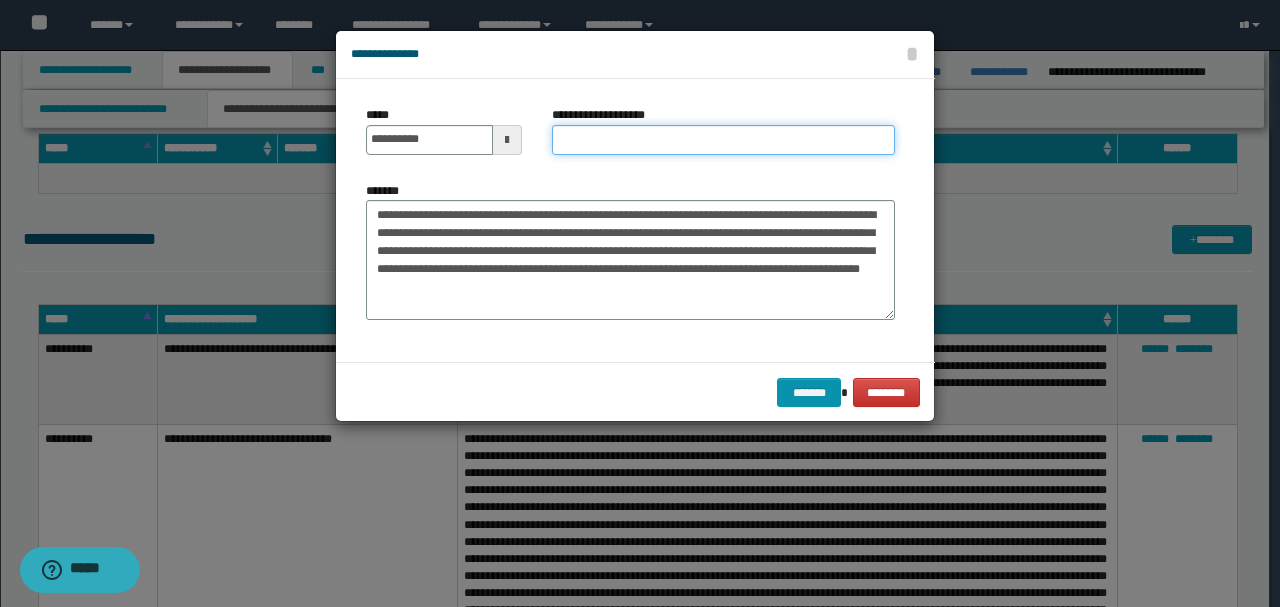 click on "**********" at bounding box center [723, 140] 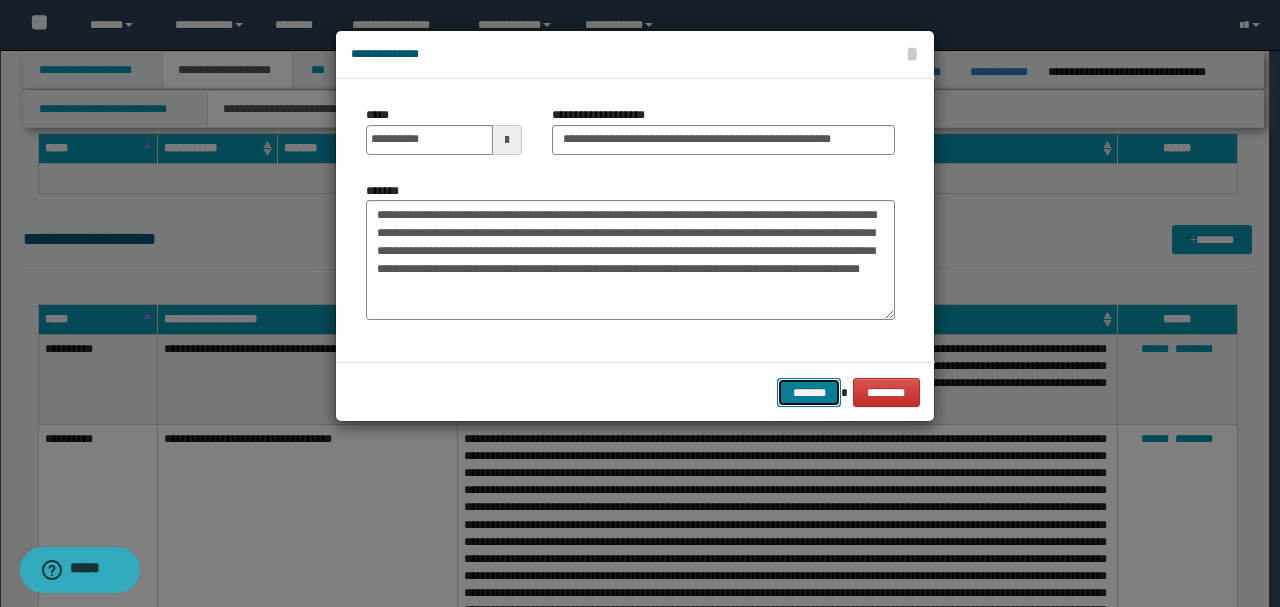 click on "*******" at bounding box center (809, 392) 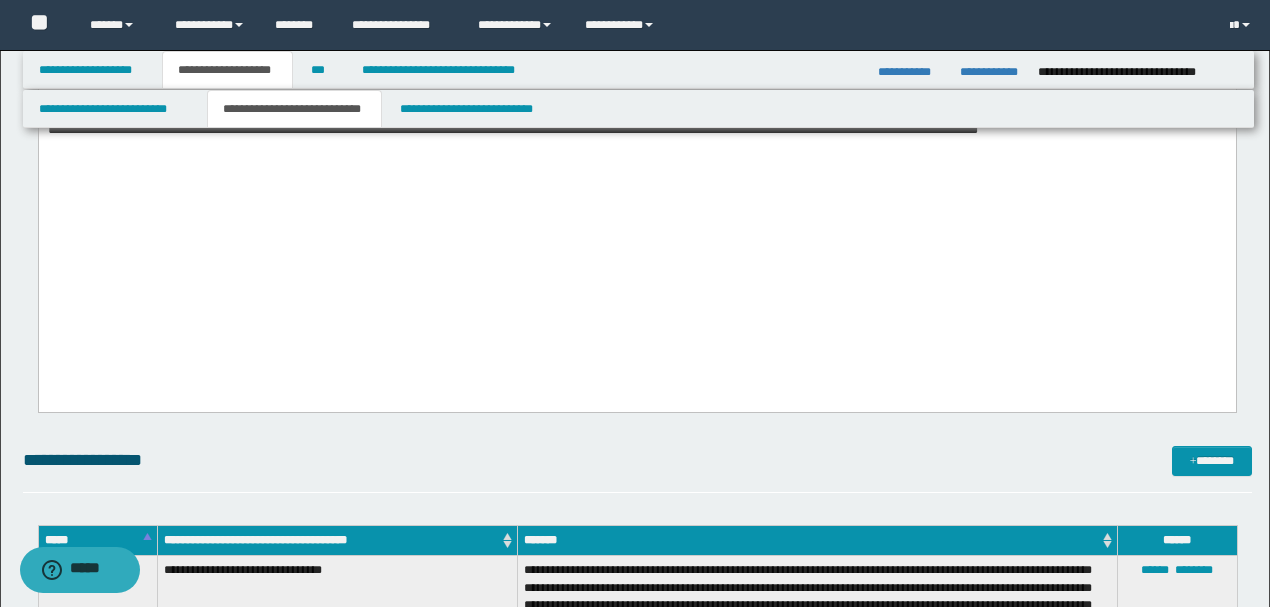 scroll, scrollTop: 2703, scrollLeft: 0, axis: vertical 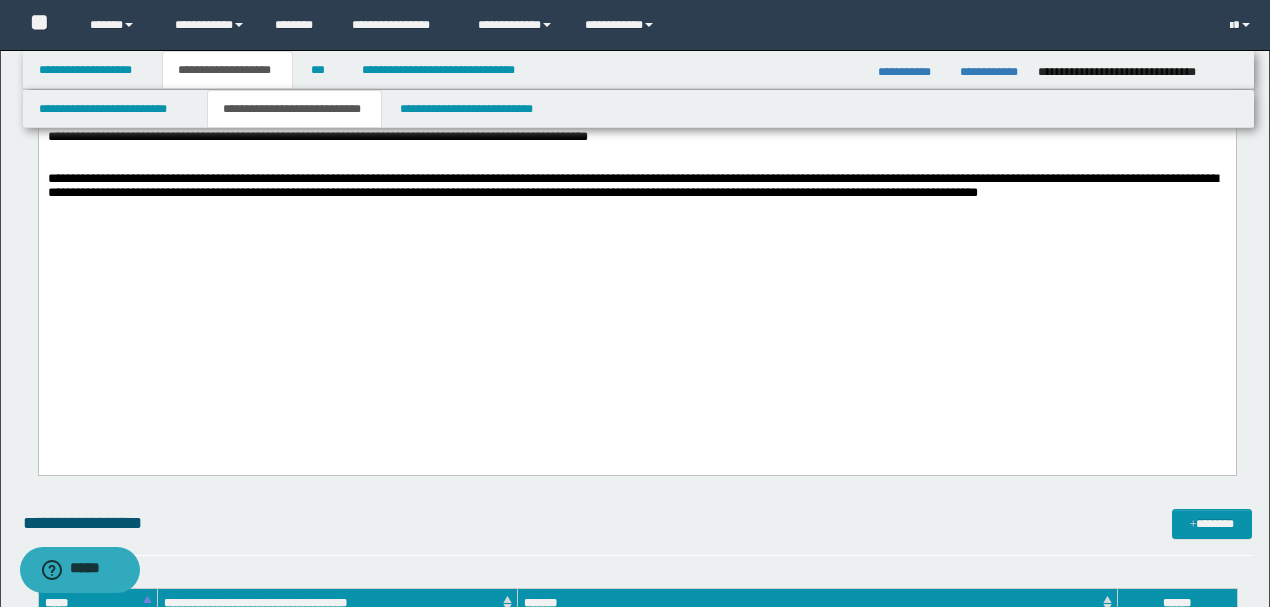 drag, startPoint x: 1178, startPoint y: 306, endPoint x: 48, endPoint y: -302, distance: 1283.185 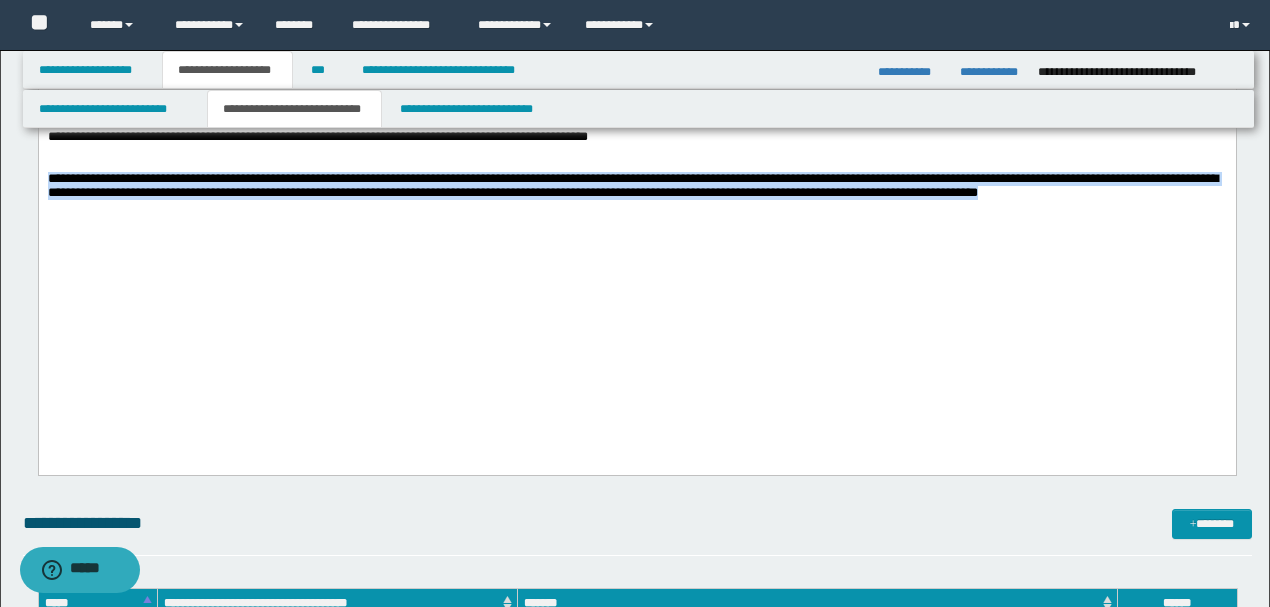 drag, startPoint x: 1159, startPoint y: 302, endPoint x: 38, endPoint y: -277, distance: 1261.6981 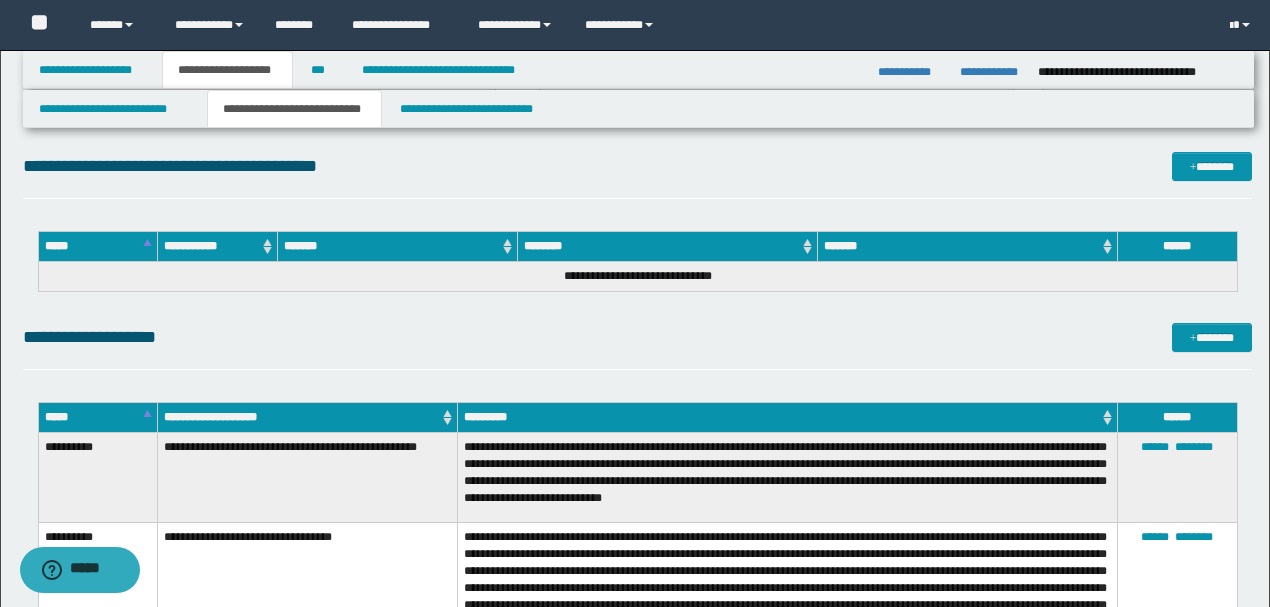 scroll, scrollTop: 12500, scrollLeft: 0, axis: vertical 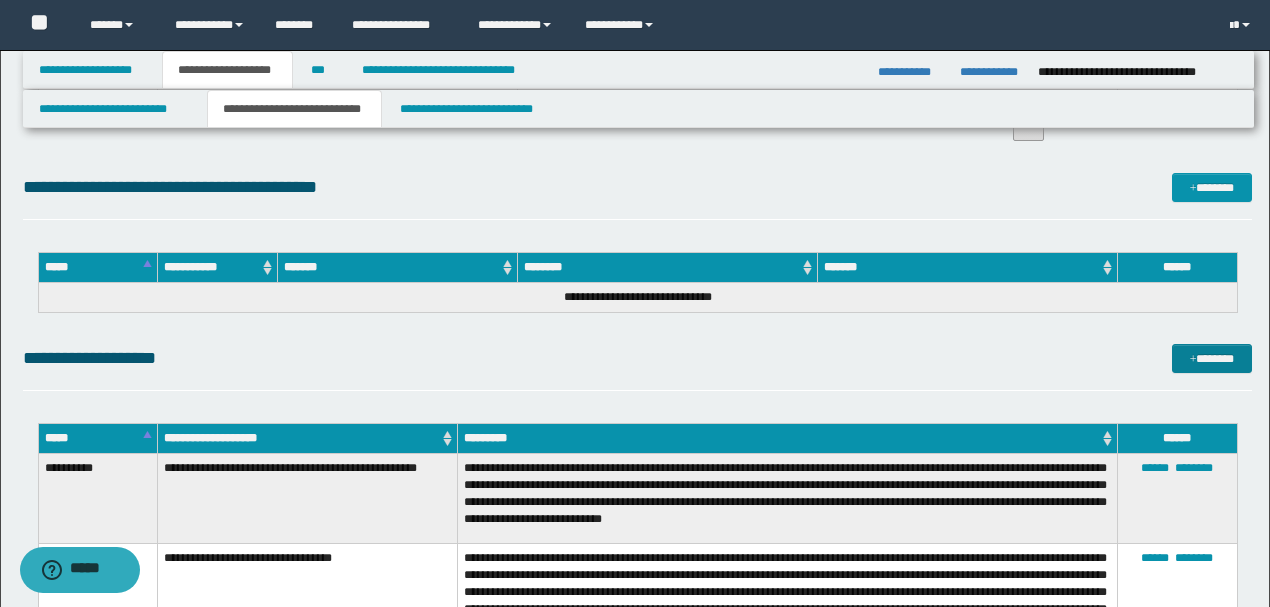 click on "*******" at bounding box center [1211, 358] 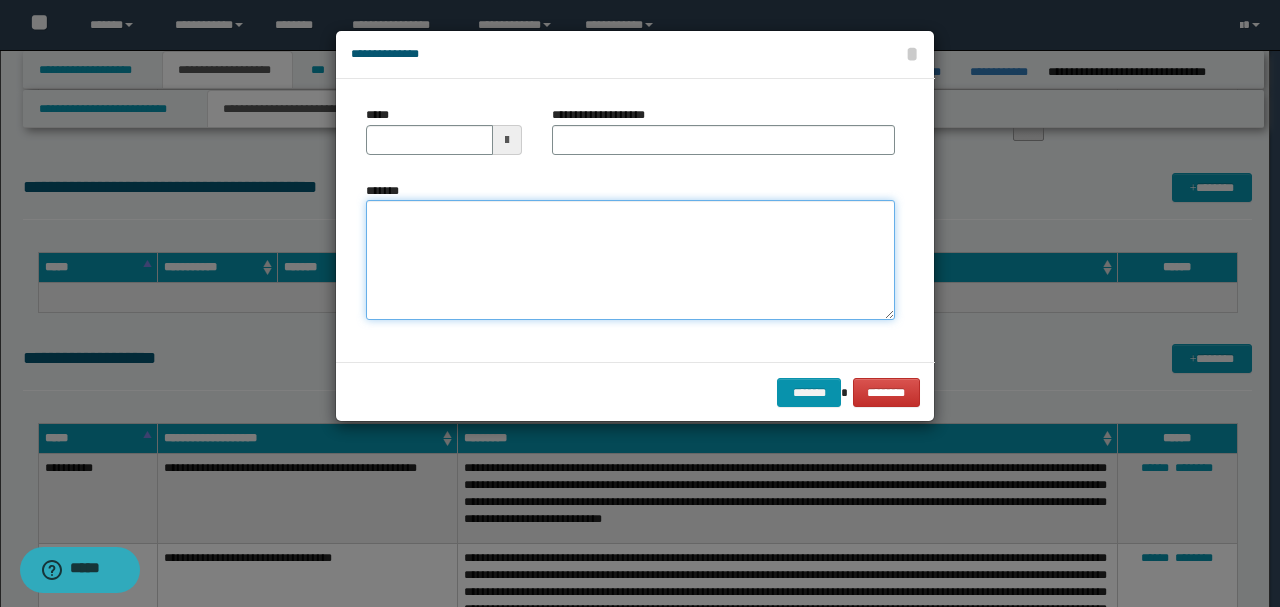 click on "*******" at bounding box center [630, 259] 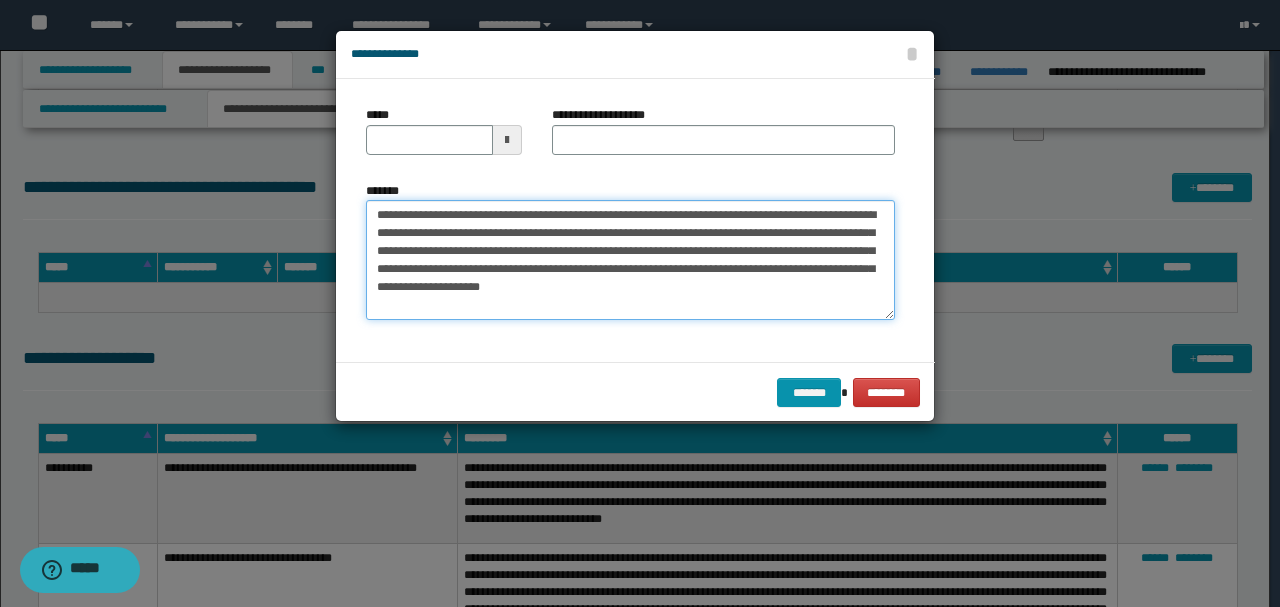 drag, startPoint x: 445, startPoint y: 211, endPoint x: 182, endPoint y: 195, distance: 263.48624 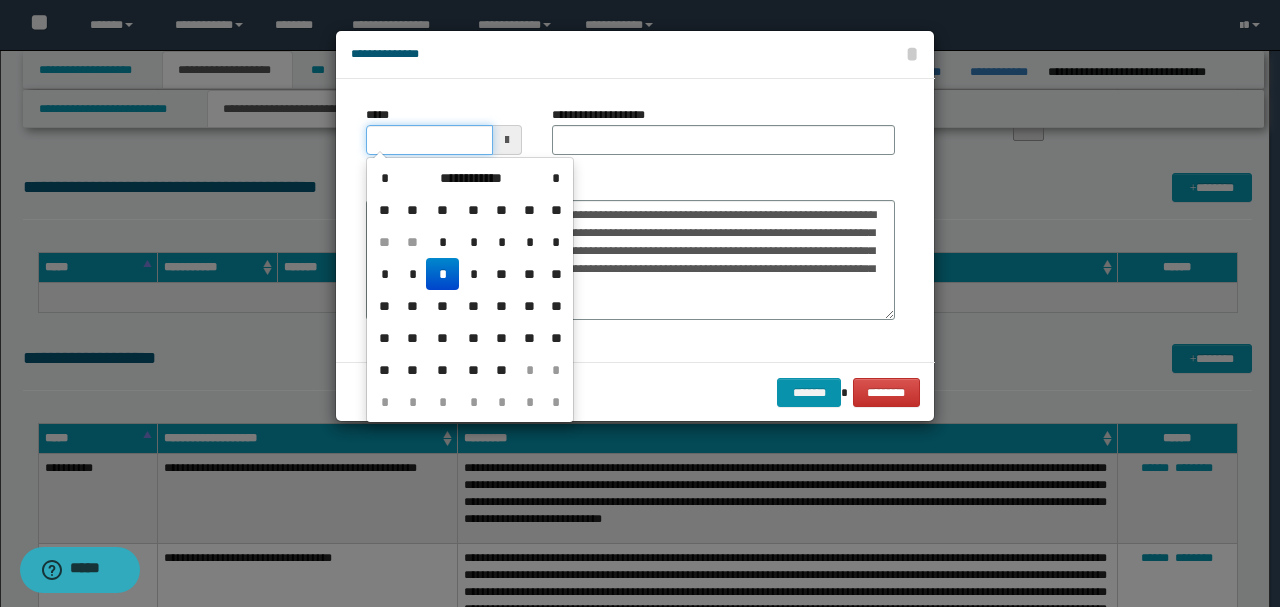 click on "*****" at bounding box center (429, 140) 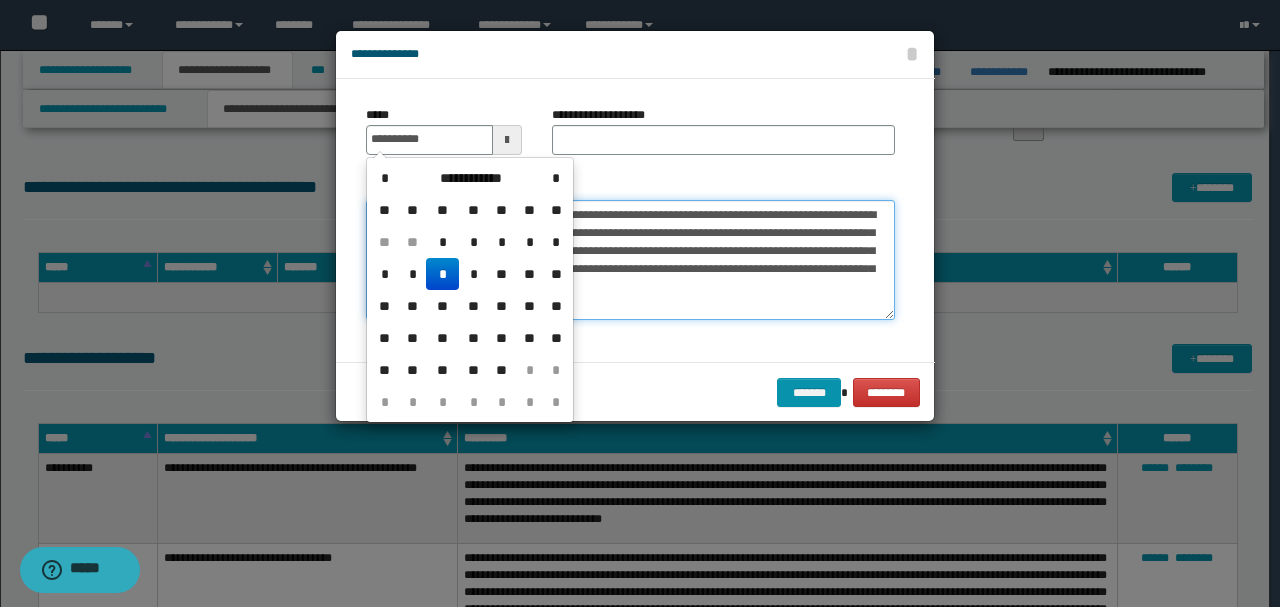 click on "**********" at bounding box center (630, 259) 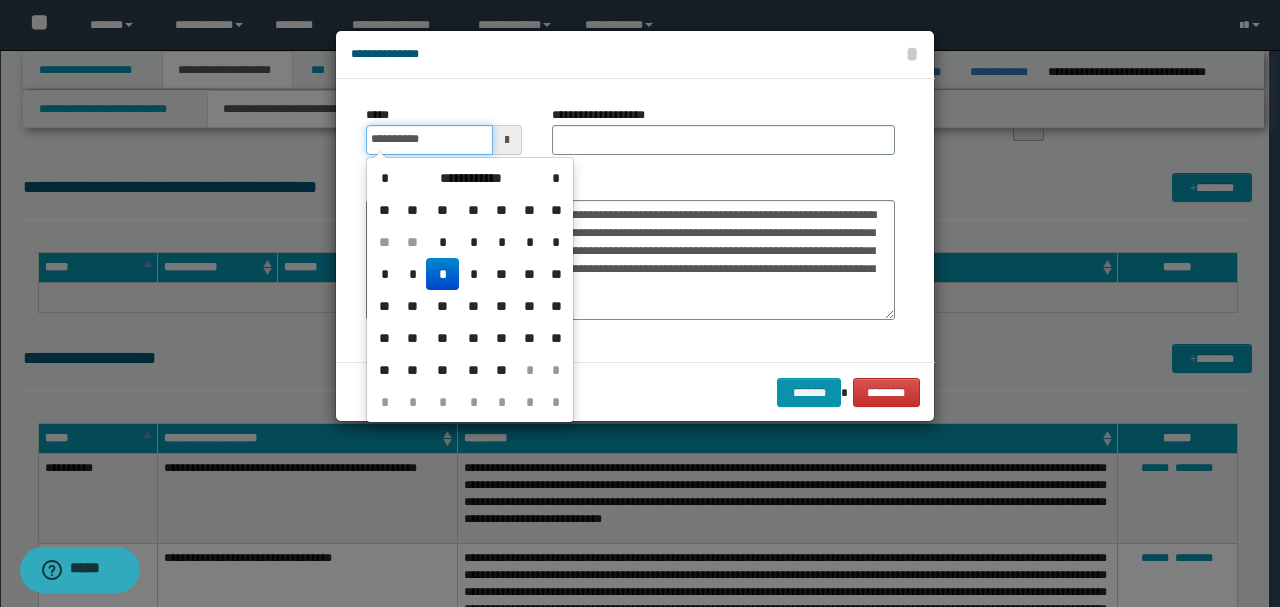 drag, startPoint x: 468, startPoint y: 128, endPoint x: 218, endPoint y: 130, distance: 250.008 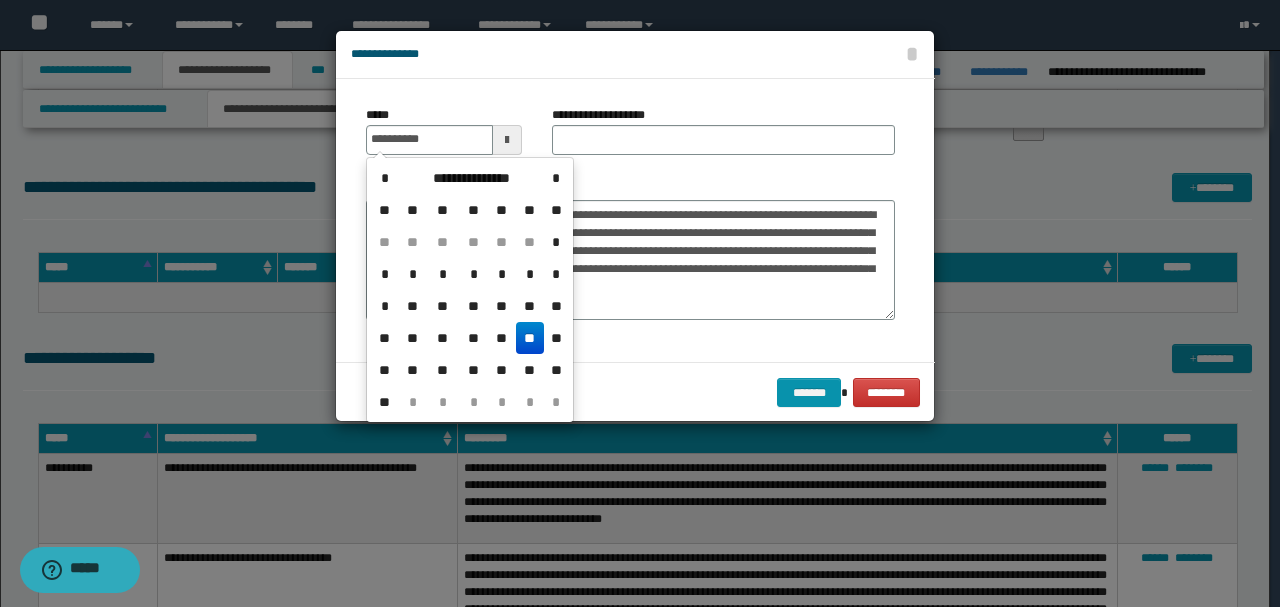 click on "**********" at bounding box center [630, 220] 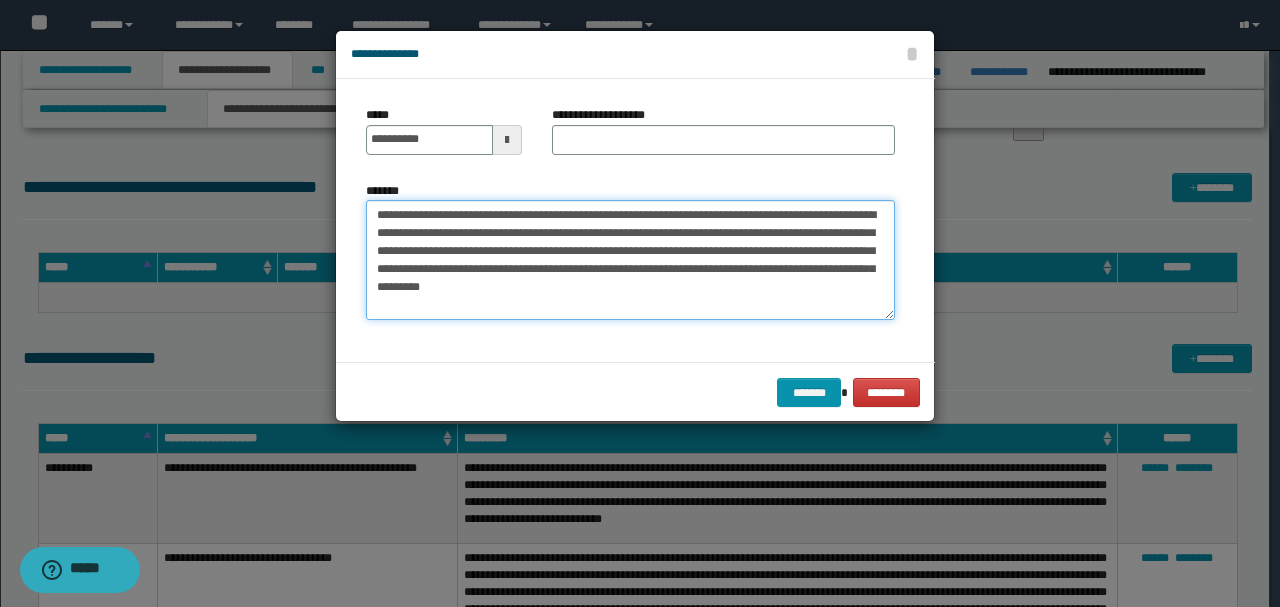 drag, startPoint x: 664, startPoint y: 213, endPoint x: 114, endPoint y: 199, distance: 550.17816 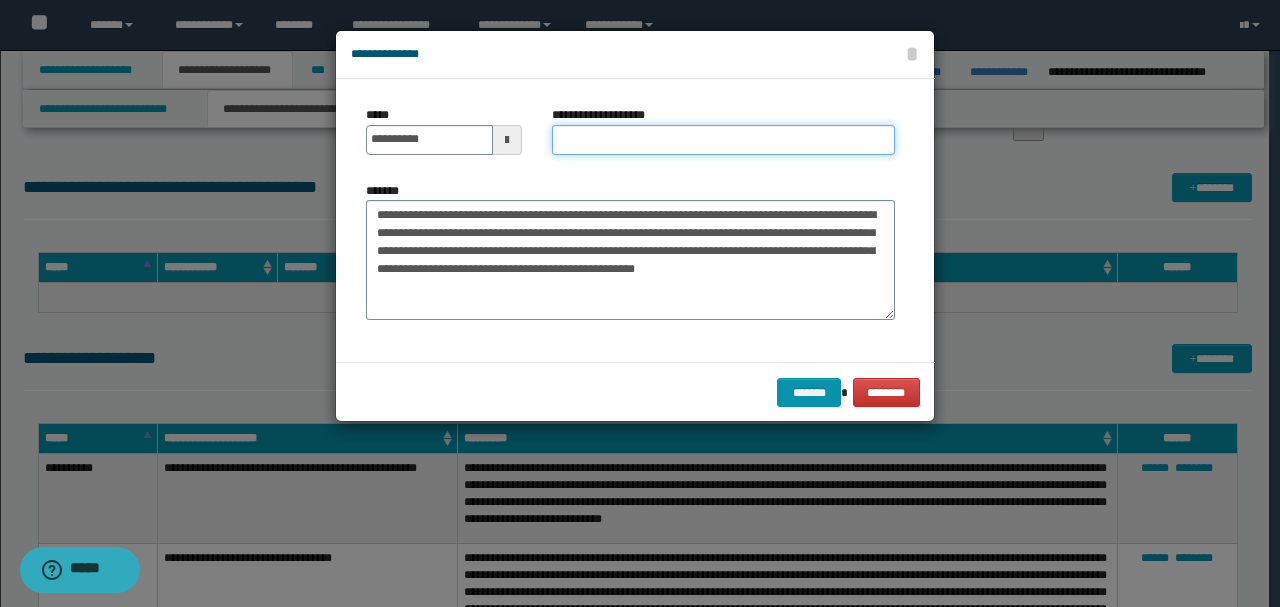 click on "**********" at bounding box center (723, 140) 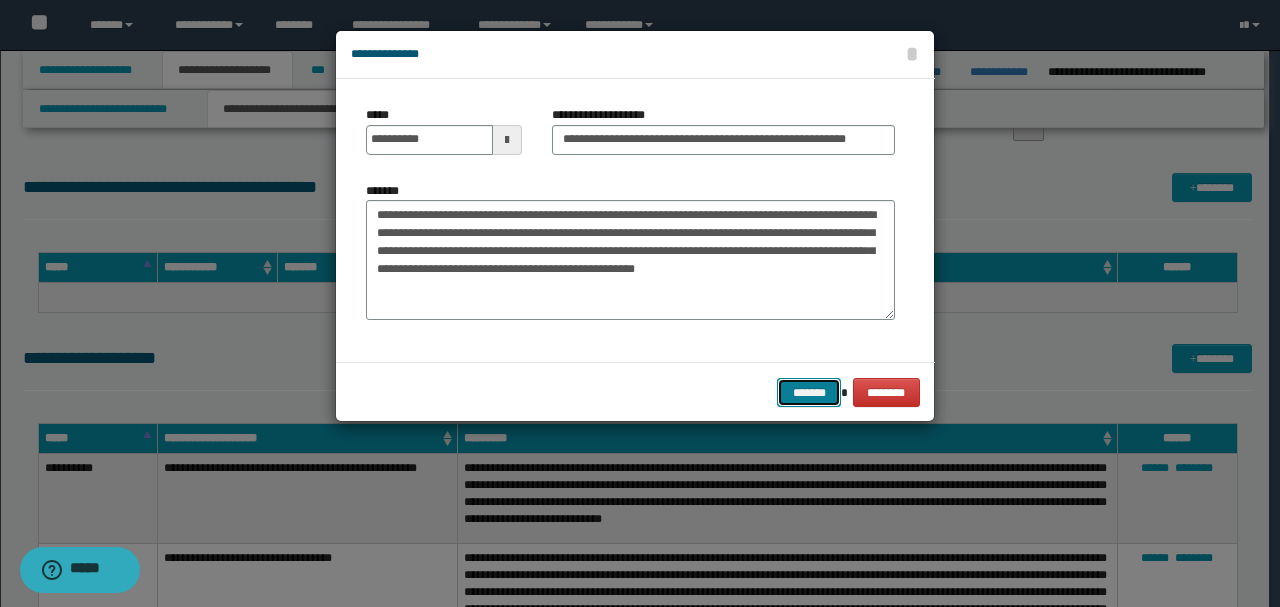 click on "*******" at bounding box center (809, 392) 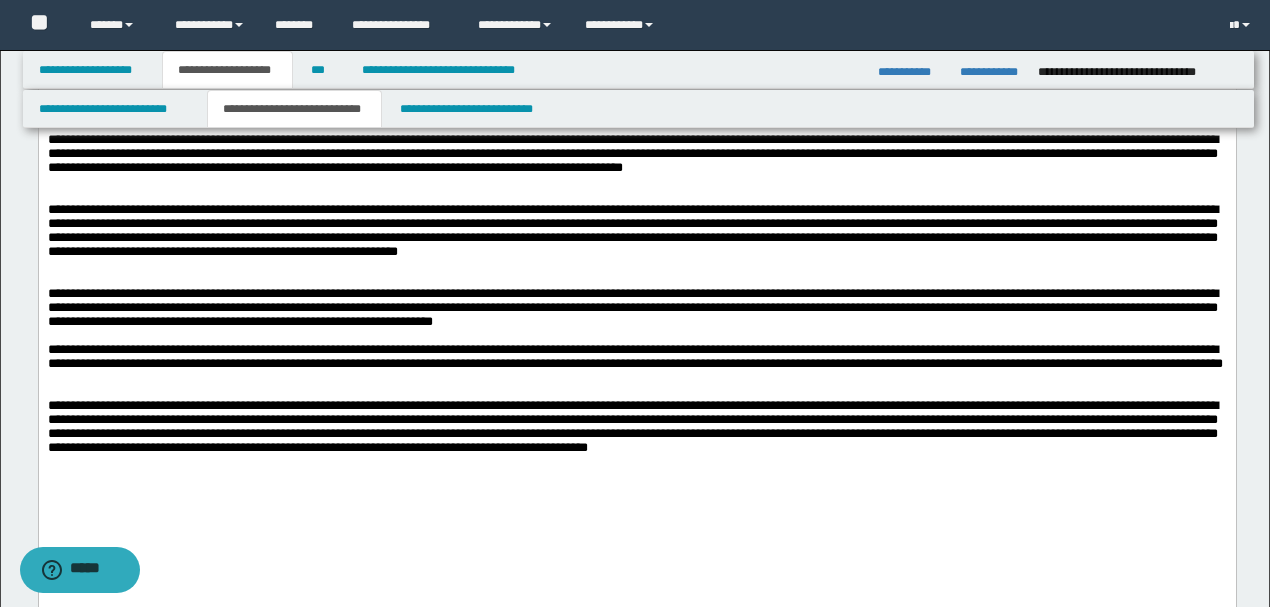 scroll, scrollTop: 2448, scrollLeft: 0, axis: vertical 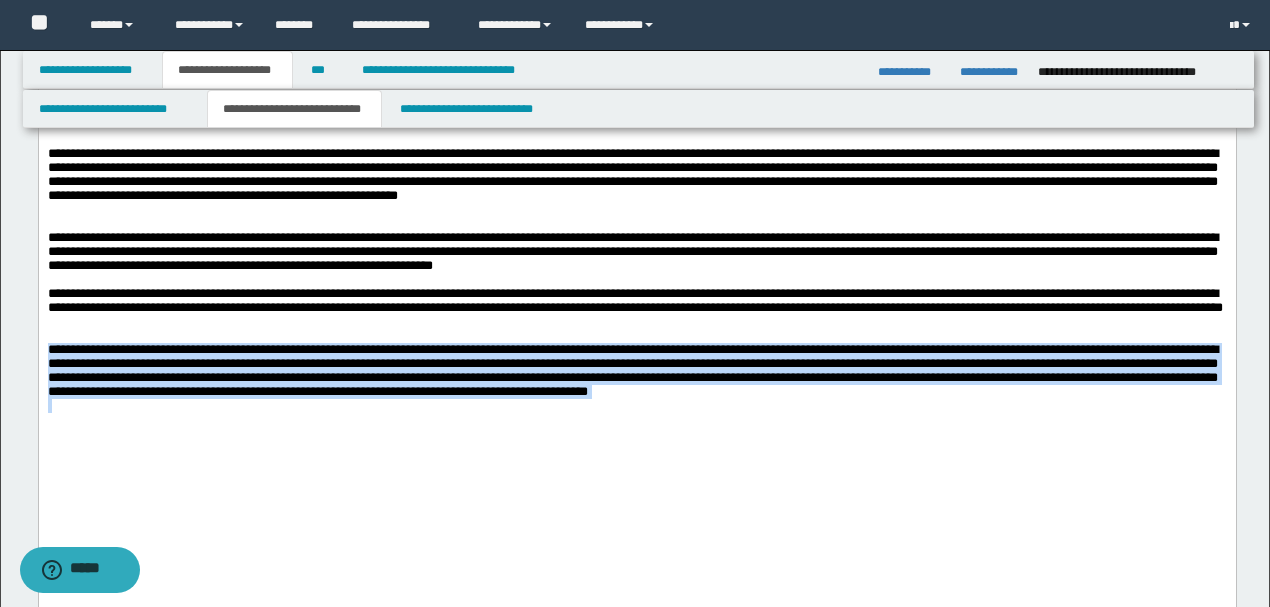 drag, startPoint x: 1031, startPoint y: 512, endPoint x: 38, endPoint y: 143, distance: 1059.3441 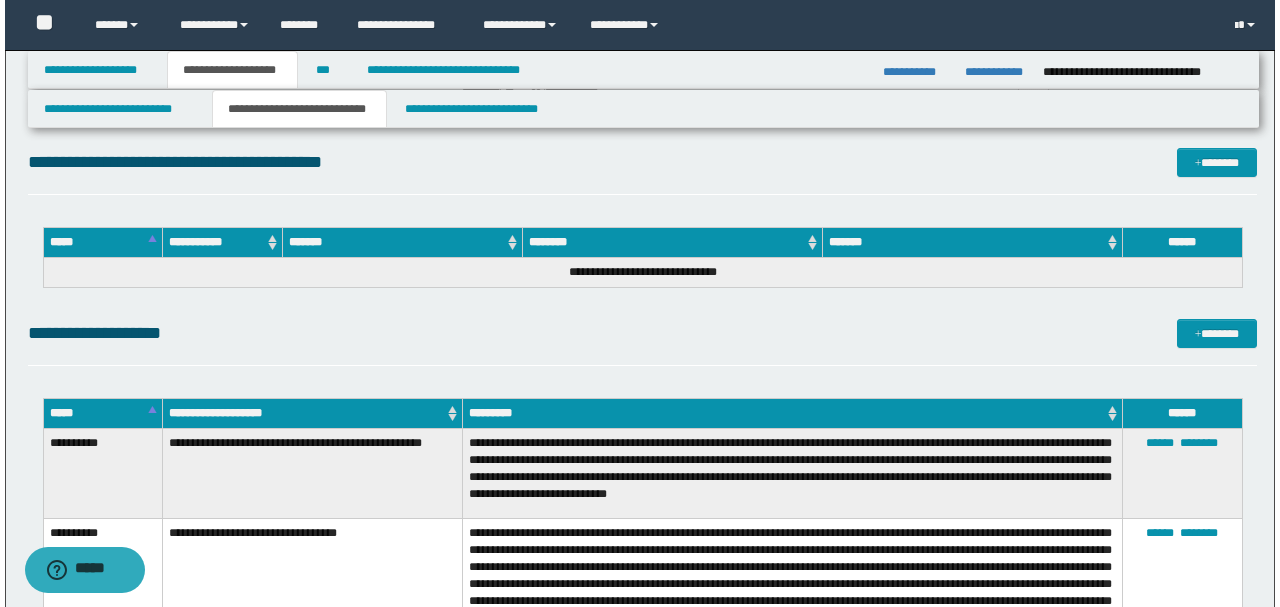 scroll, scrollTop: 12511, scrollLeft: 0, axis: vertical 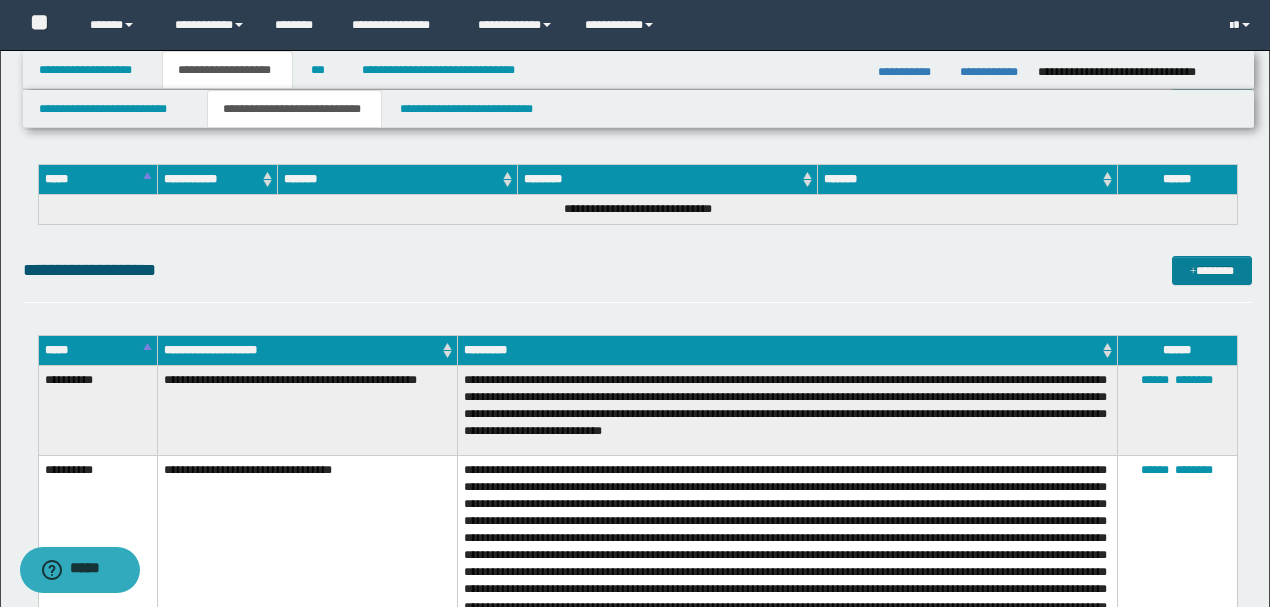 click on "*******" at bounding box center (1211, 270) 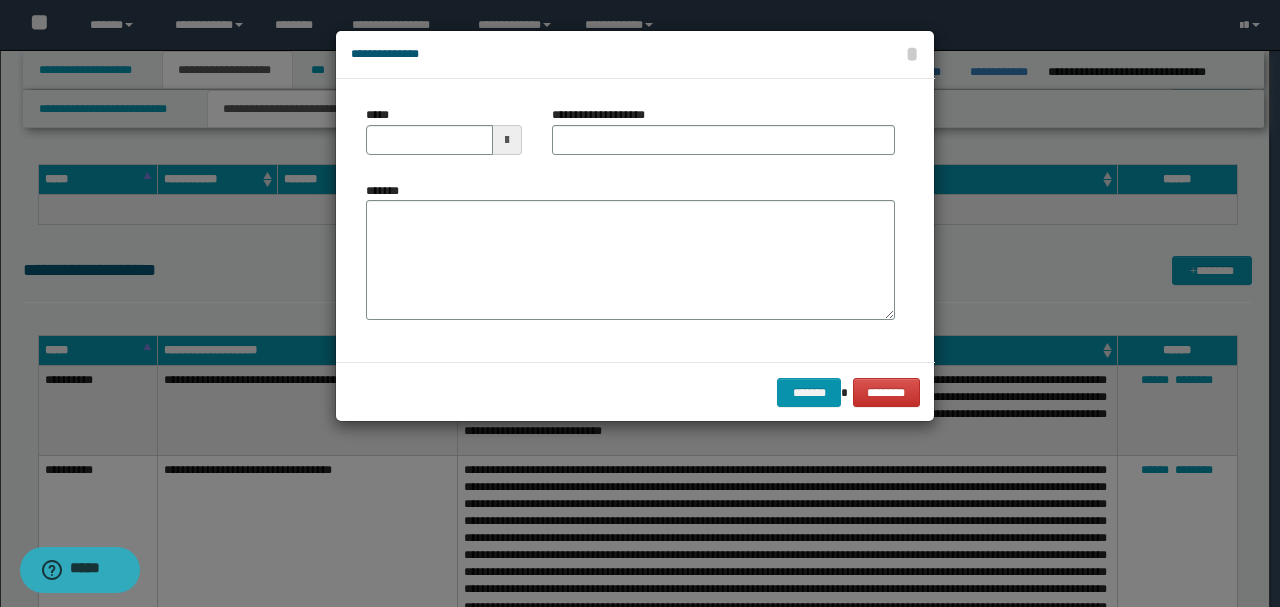 drag, startPoint x: 587, startPoint y: 327, endPoint x: 558, endPoint y: 296, distance: 42.44997 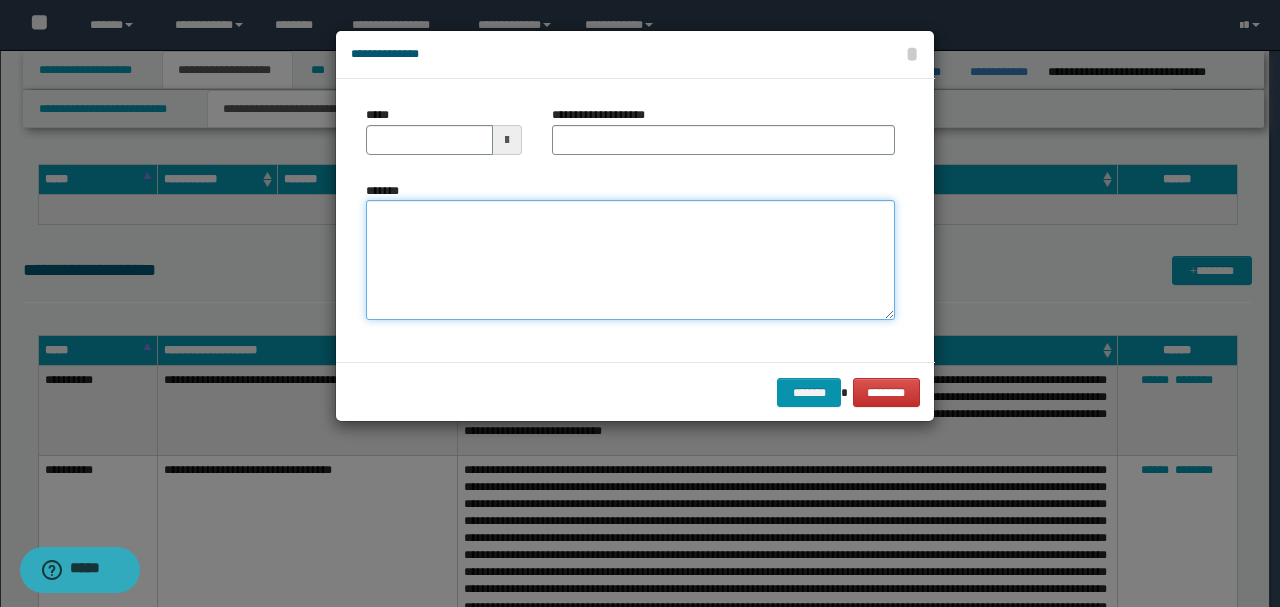 click on "*******" at bounding box center [630, 259] 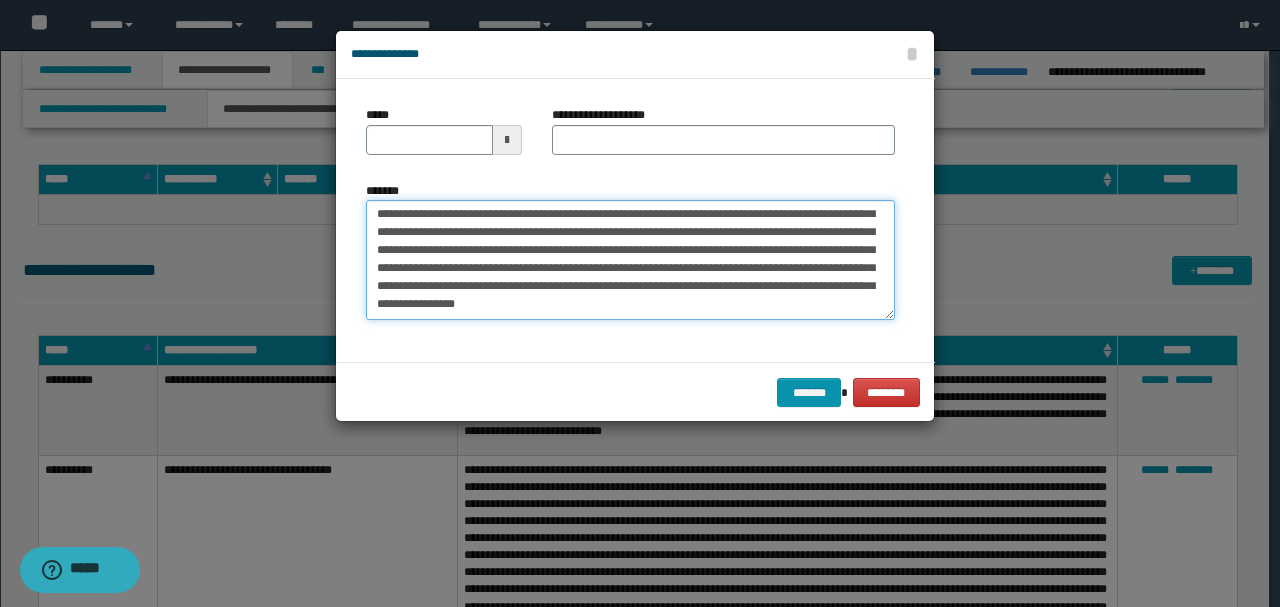 scroll, scrollTop: 0, scrollLeft: 0, axis: both 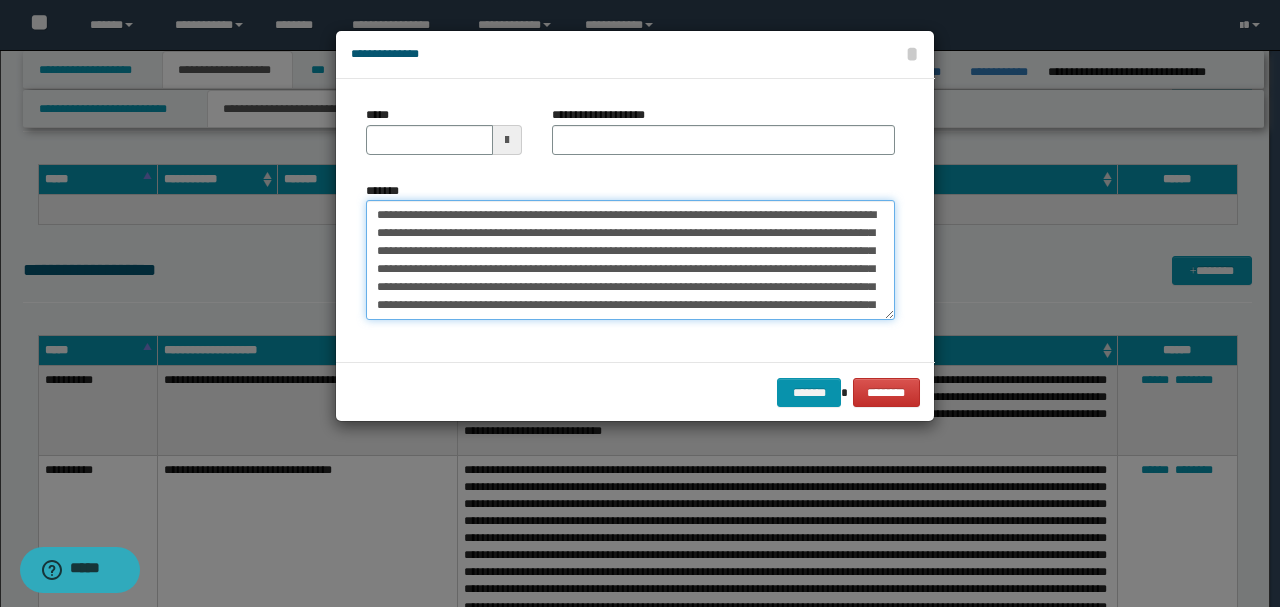 drag, startPoint x: 444, startPoint y: 210, endPoint x: 256, endPoint y: 188, distance: 189.28285 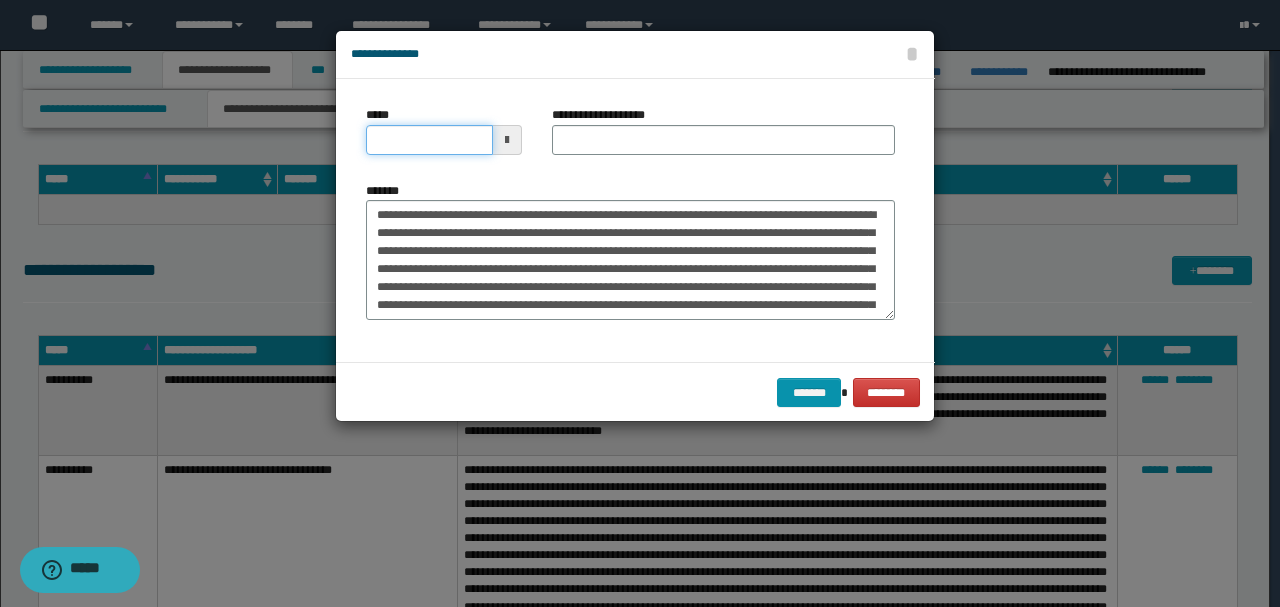 click on "*****" at bounding box center [429, 140] 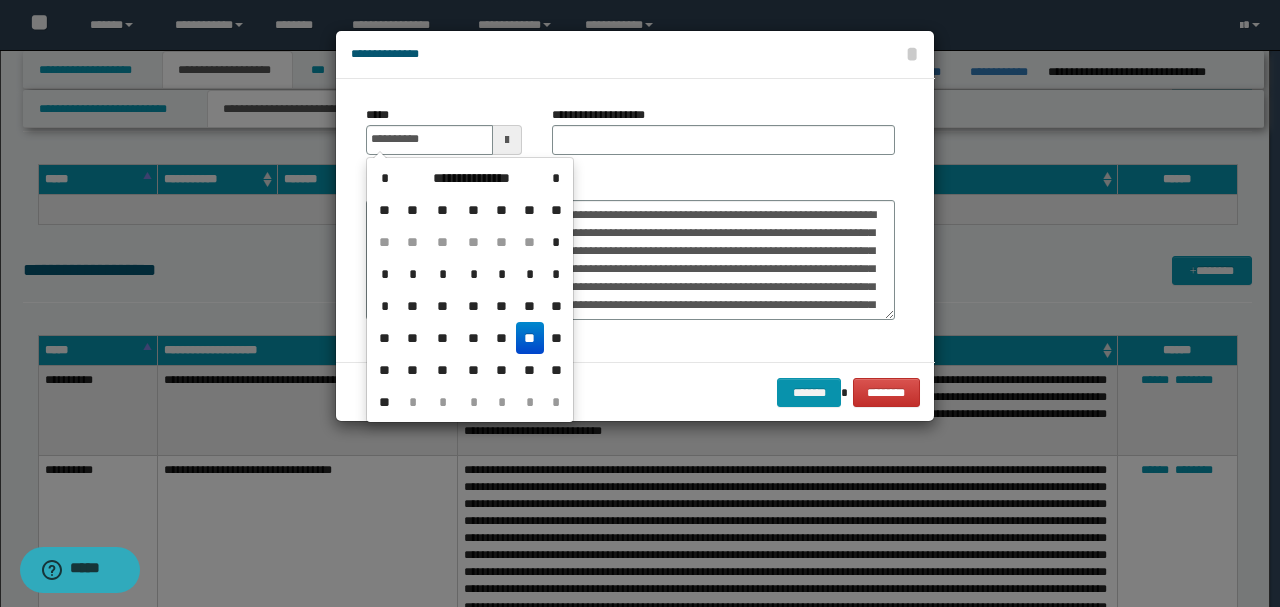 click on "**********" at bounding box center (723, 138) 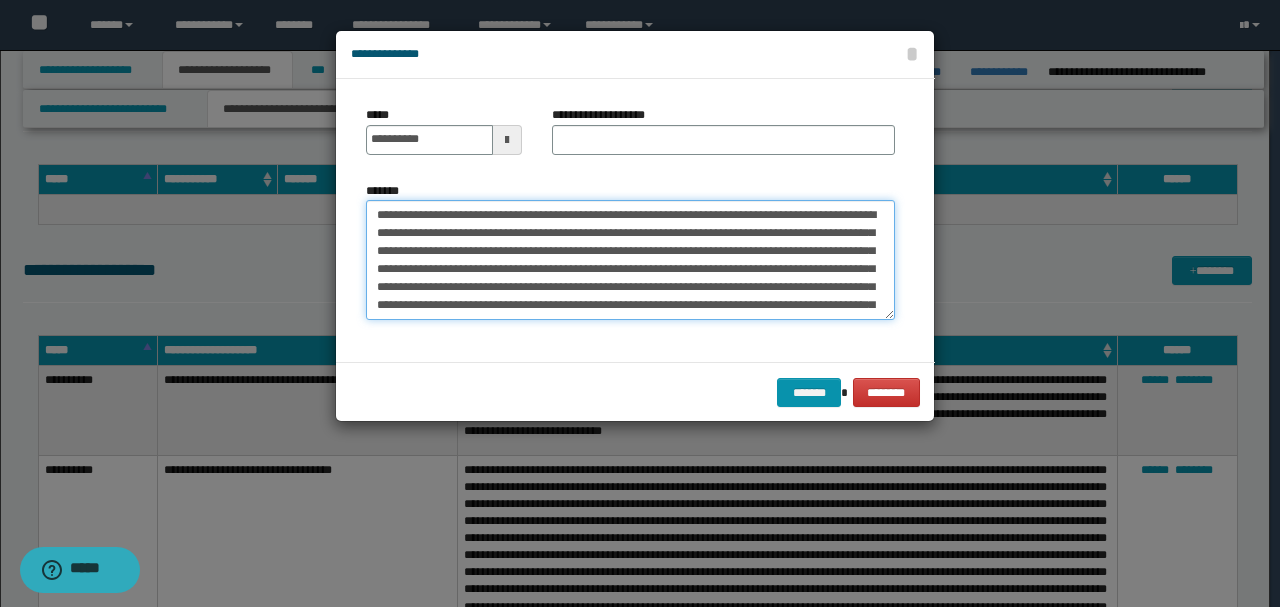 drag, startPoint x: 817, startPoint y: 213, endPoint x: 161, endPoint y: 188, distance: 656.4762 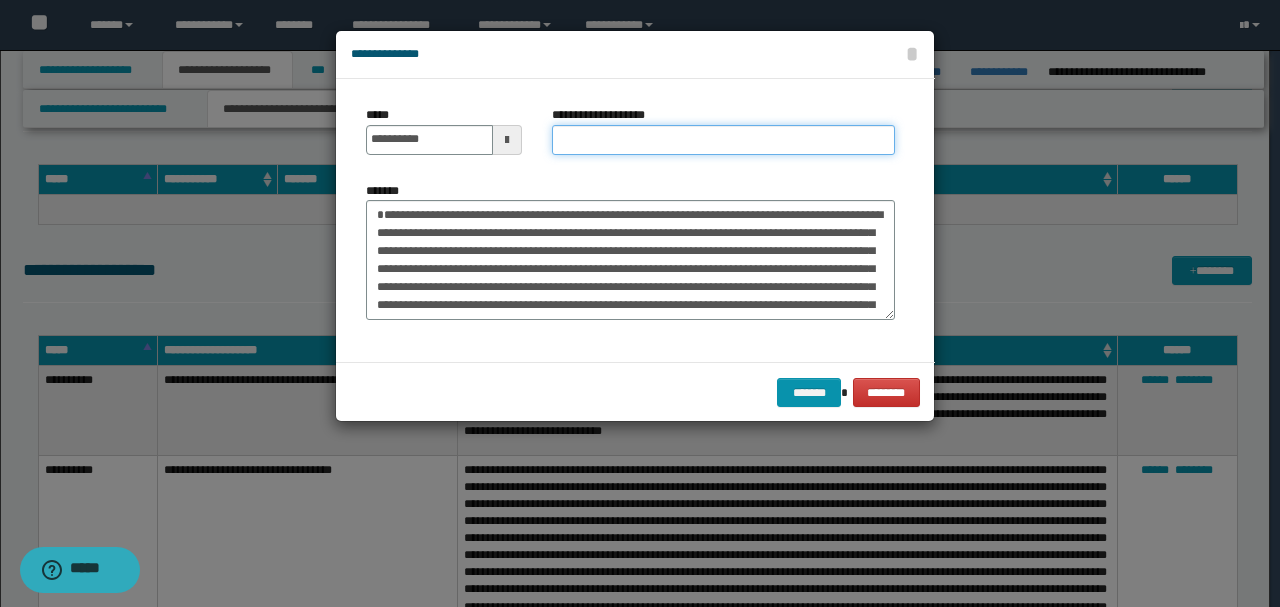 click on "**********" at bounding box center [723, 140] 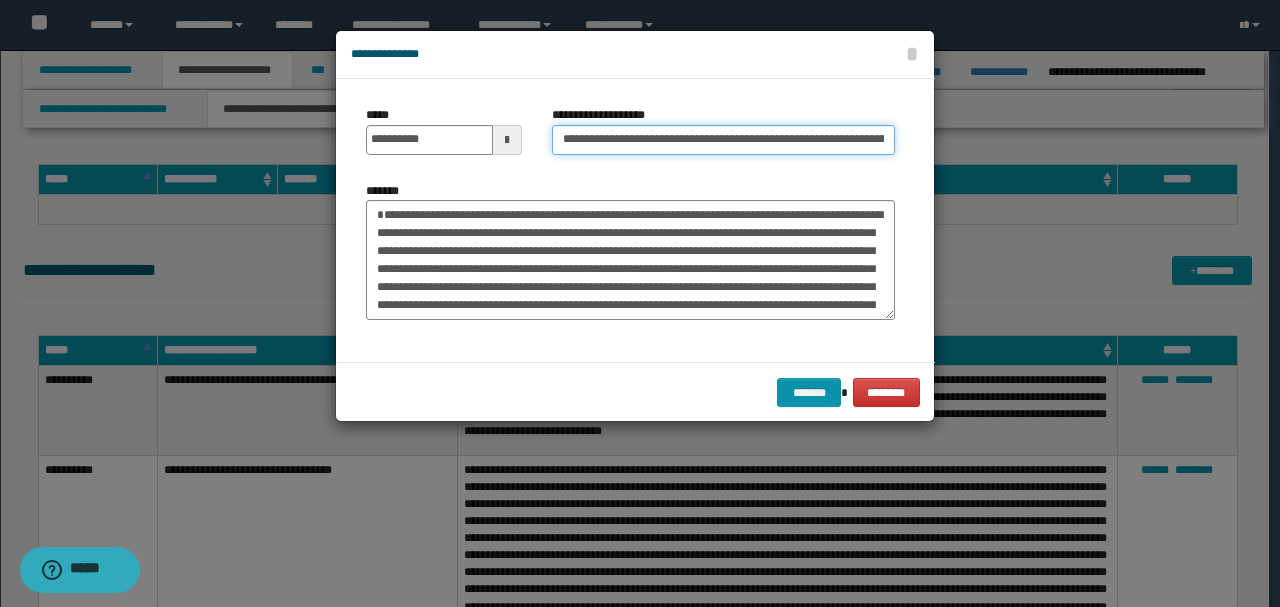 scroll, scrollTop: 0, scrollLeft: 120, axis: horizontal 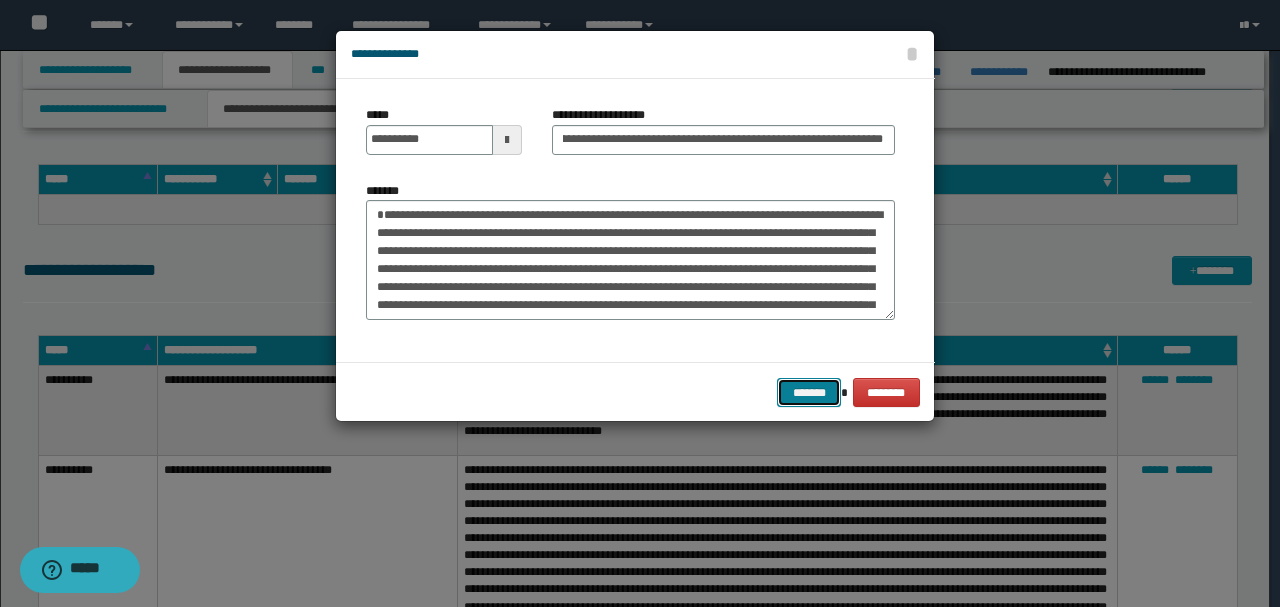 click on "*******" at bounding box center (809, 392) 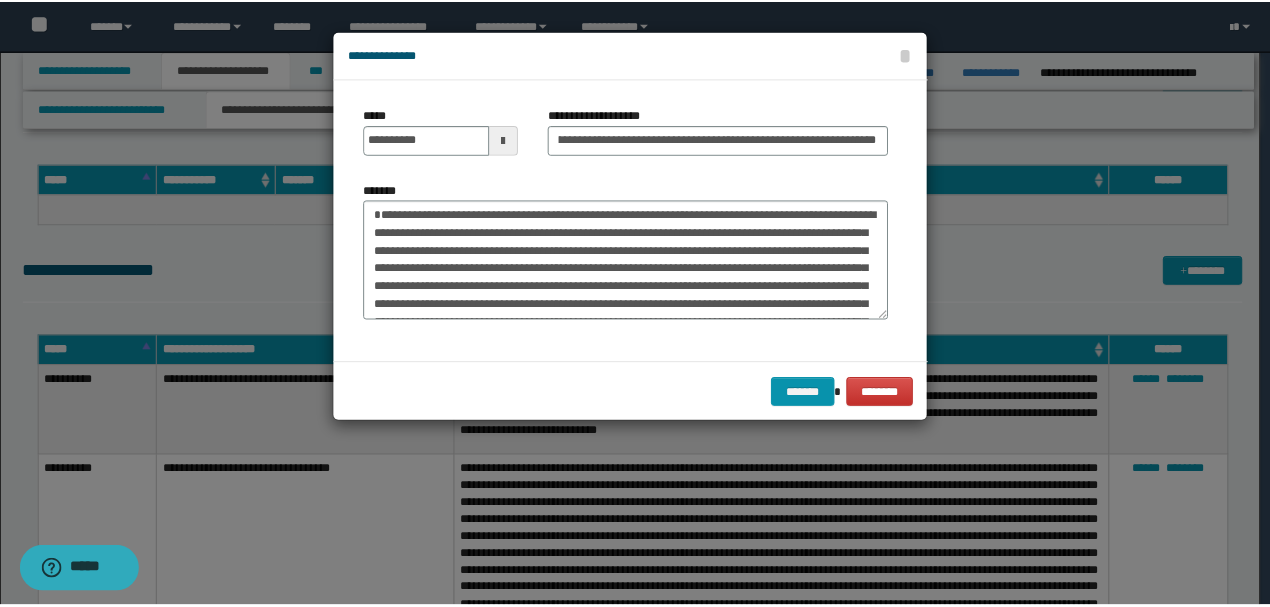 scroll, scrollTop: 0, scrollLeft: 0, axis: both 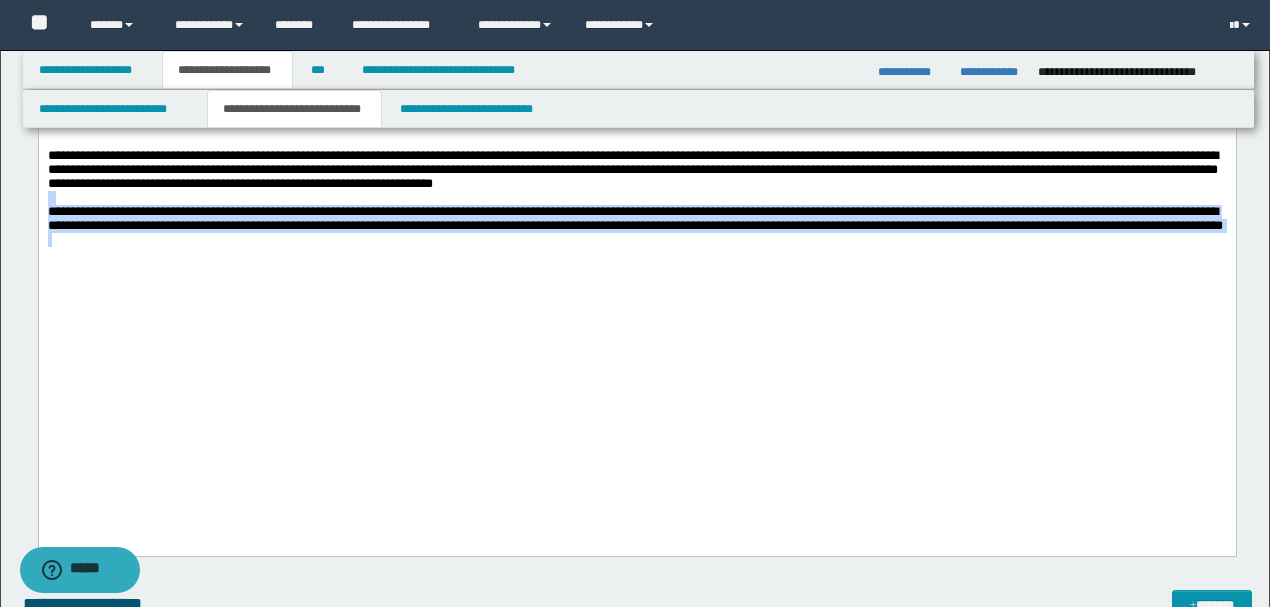 drag, startPoint x: 344, startPoint y: 334, endPoint x: 0, endPoint y: 279, distance: 348.36905 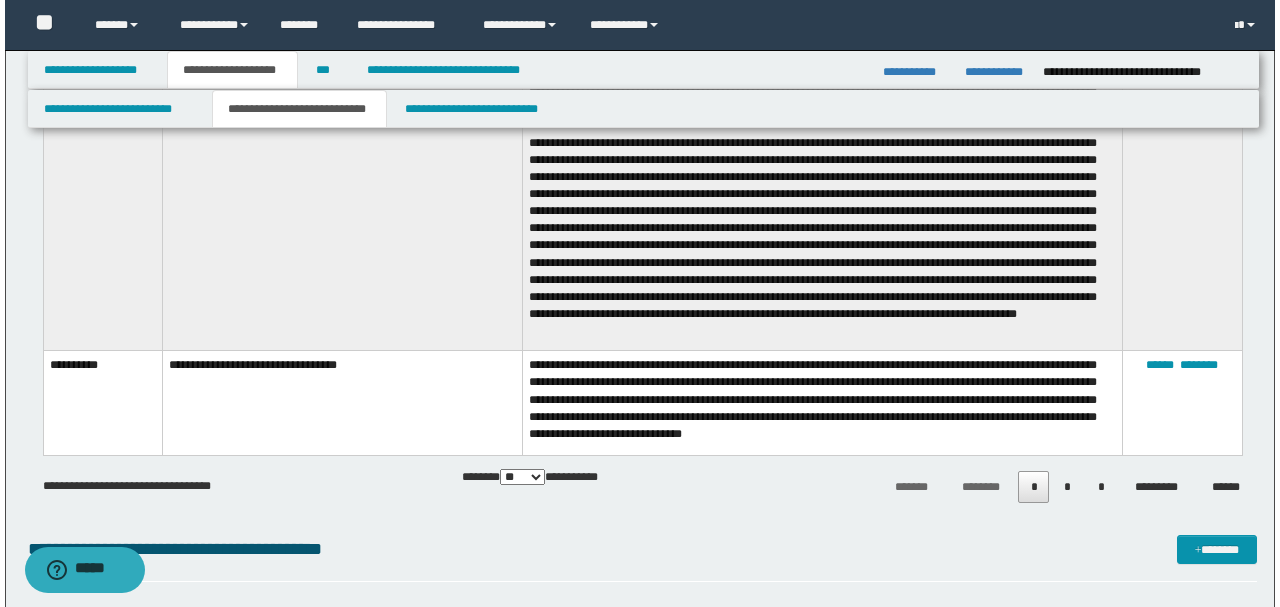scroll, scrollTop: 12174, scrollLeft: 0, axis: vertical 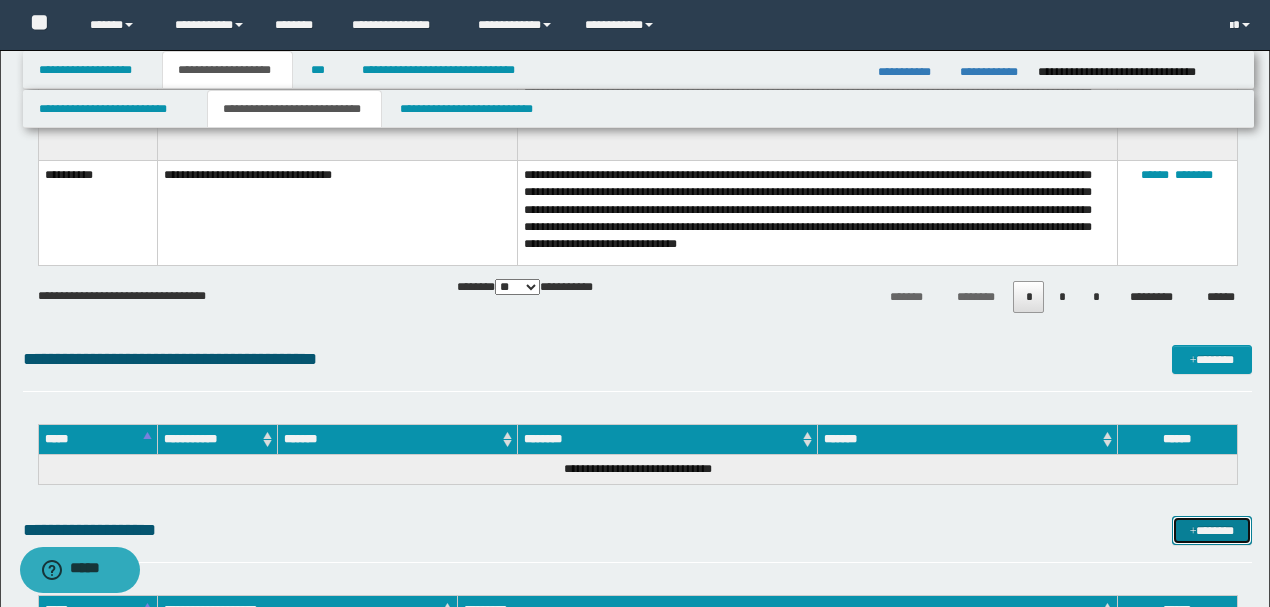 click at bounding box center (1193, 532) 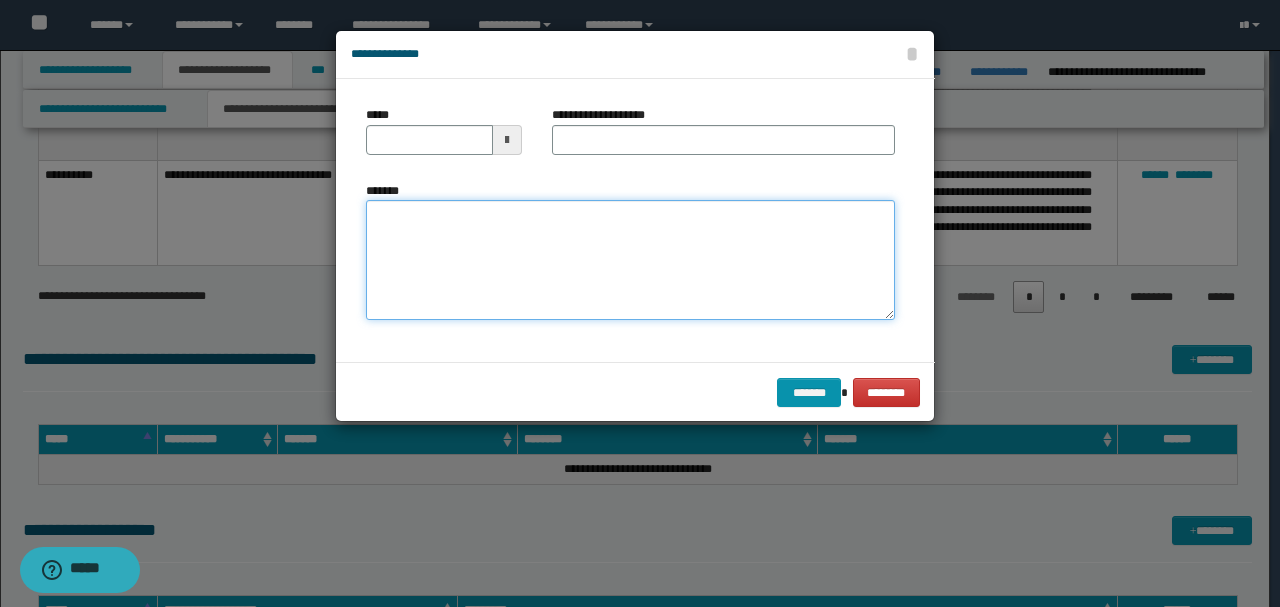 click on "*******" at bounding box center [630, 259] 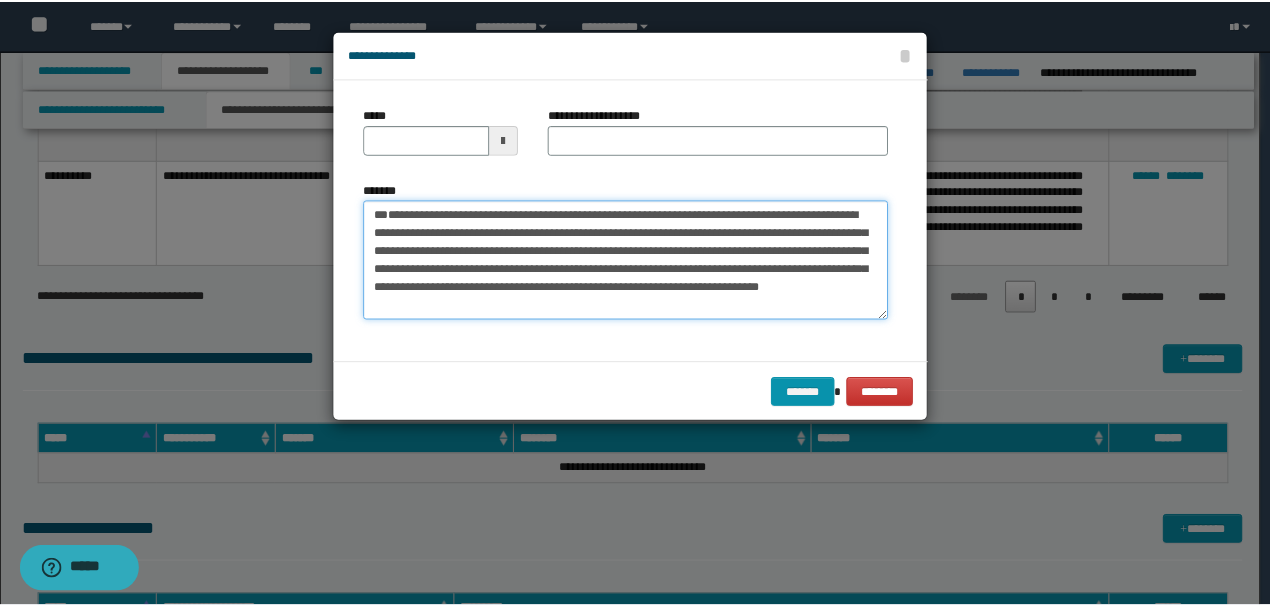 scroll, scrollTop: 0, scrollLeft: 0, axis: both 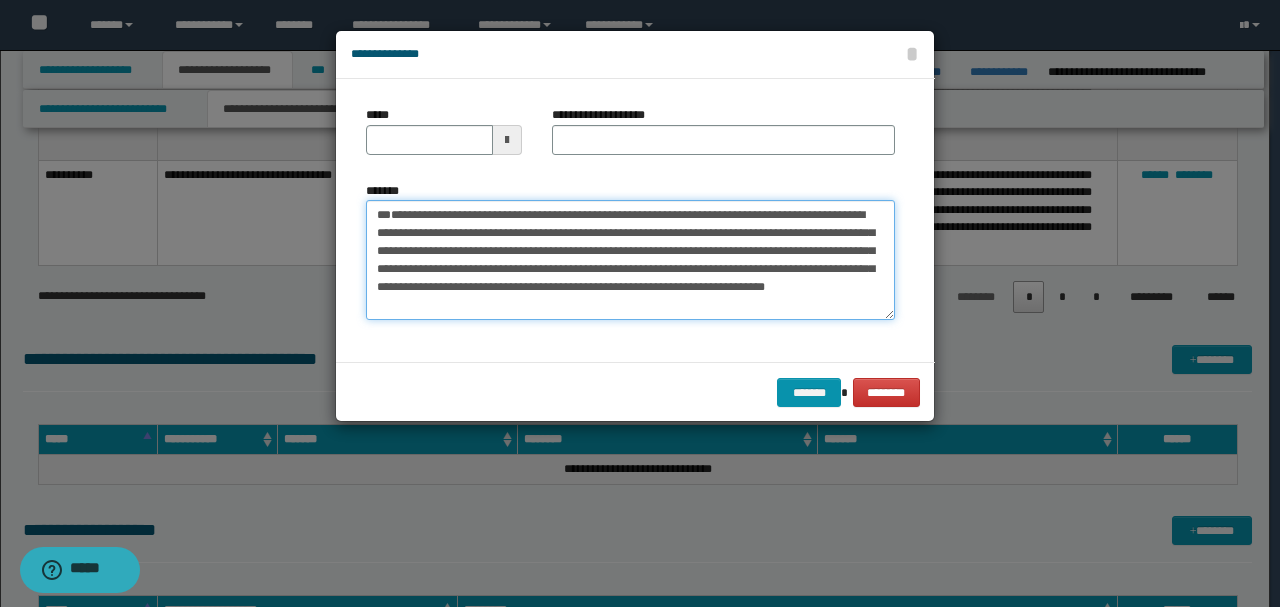 drag, startPoint x: 444, startPoint y: 250, endPoint x: 241, endPoint y: 156, distance: 223.7074 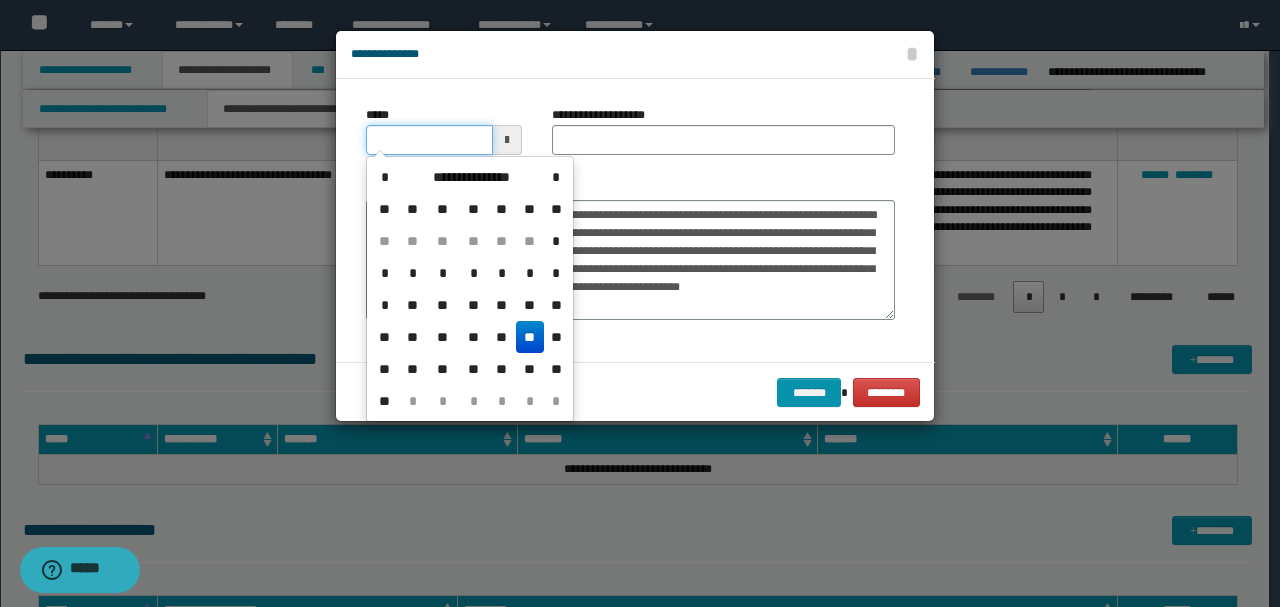 click on "*****" at bounding box center (429, 140) 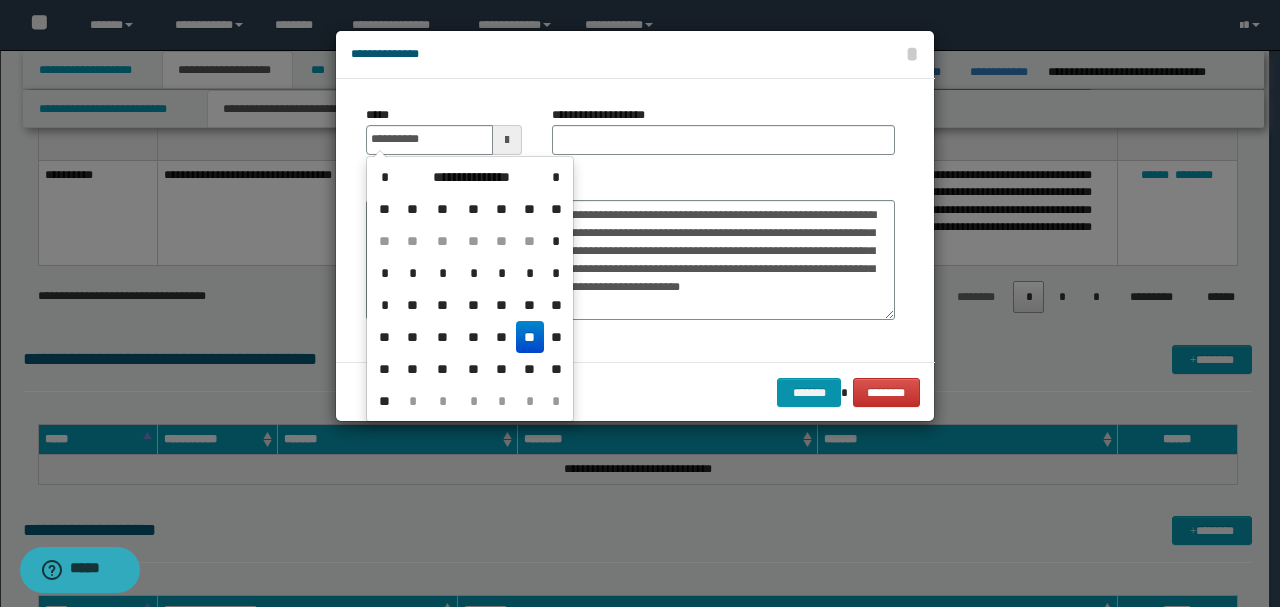 click on "**********" at bounding box center (630, 251) 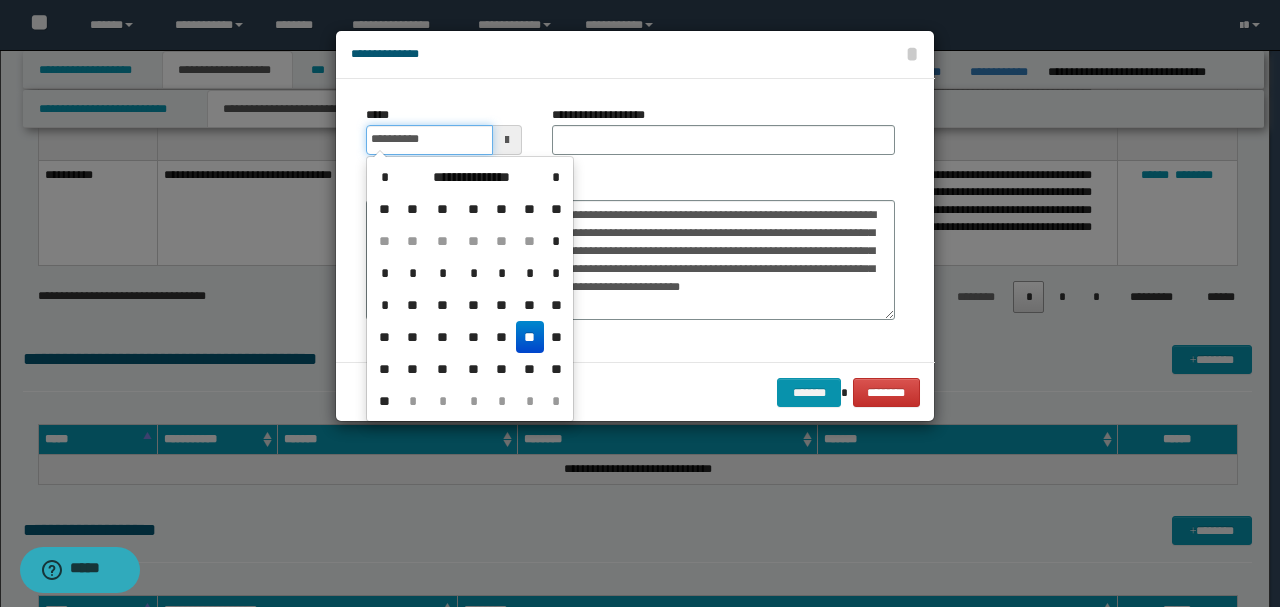 drag, startPoint x: 394, startPoint y: 129, endPoint x: 136, endPoint y: 125, distance: 258.031 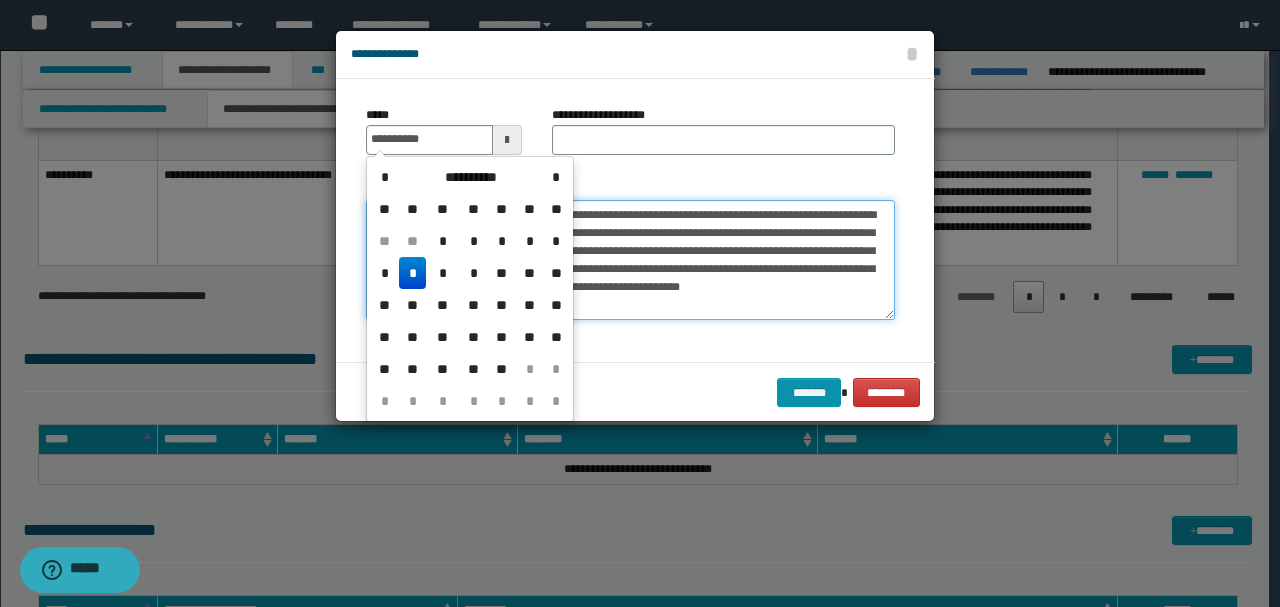 click on "**********" at bounding box center [630, 259] 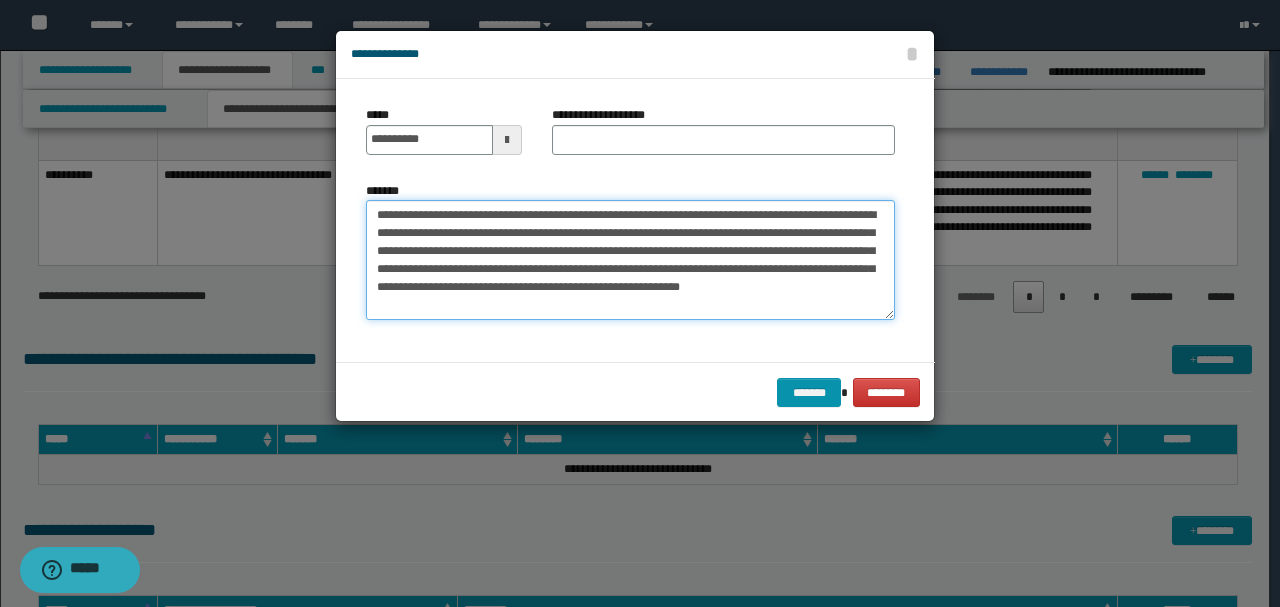 drag, startPoint x: 662, startPoint y: 210, endPoint x: 239, endPoint y: 176, distance: 424.36423 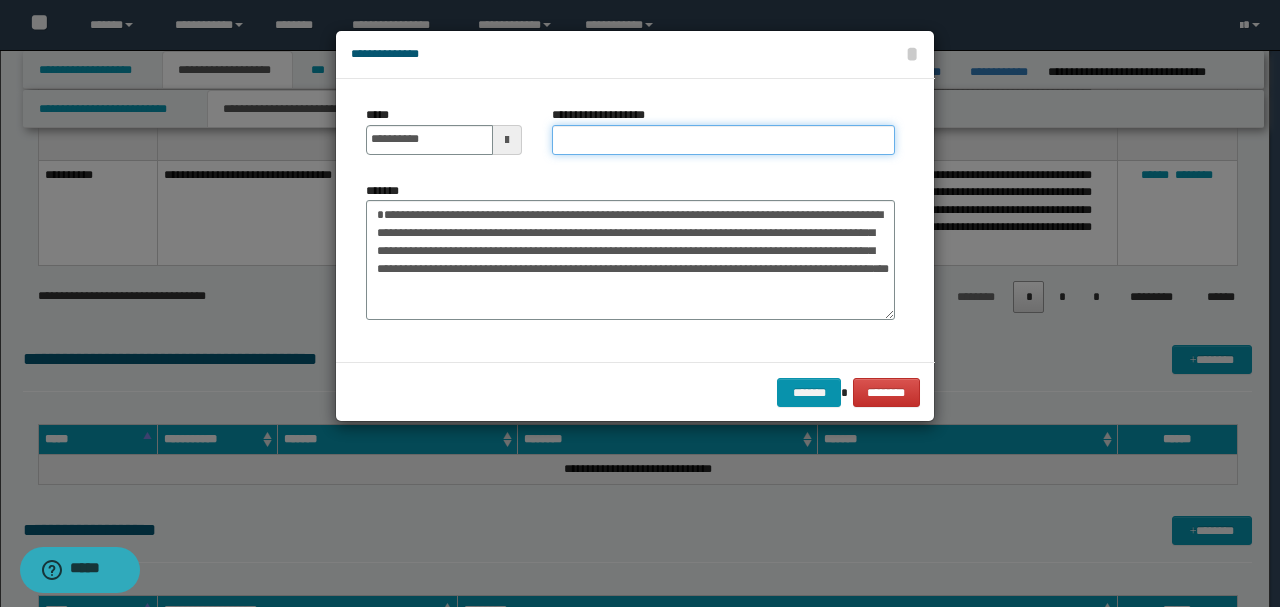 click on "**********" at bounding box center (723, 140) 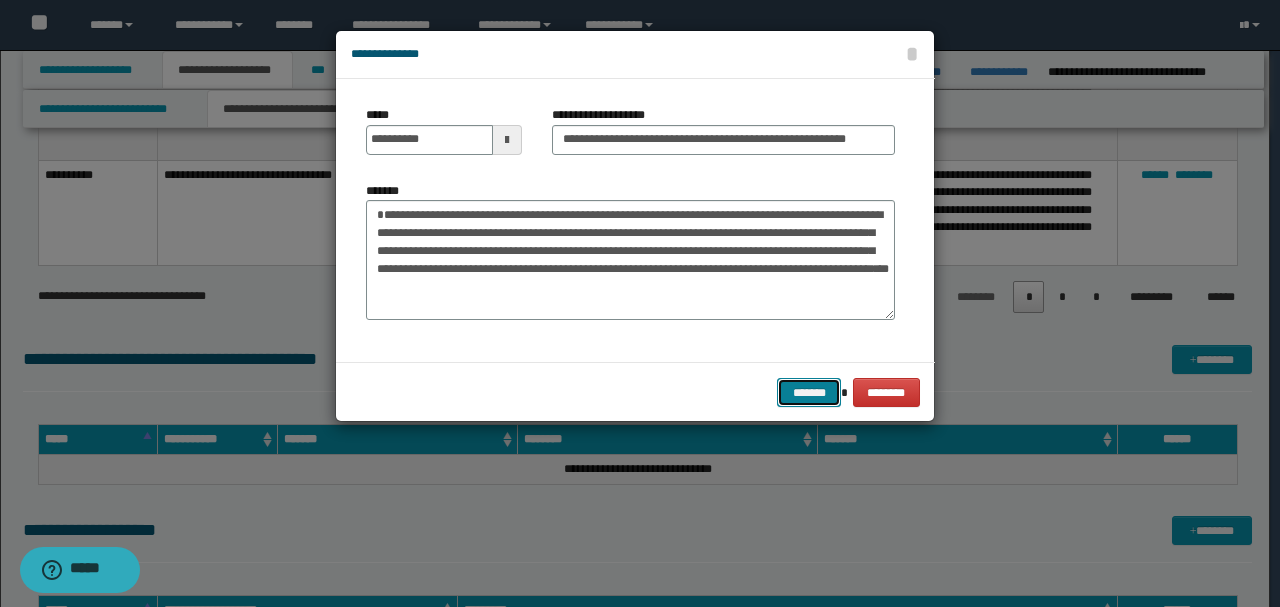 click on "*******" at bounding box center [809, 392] 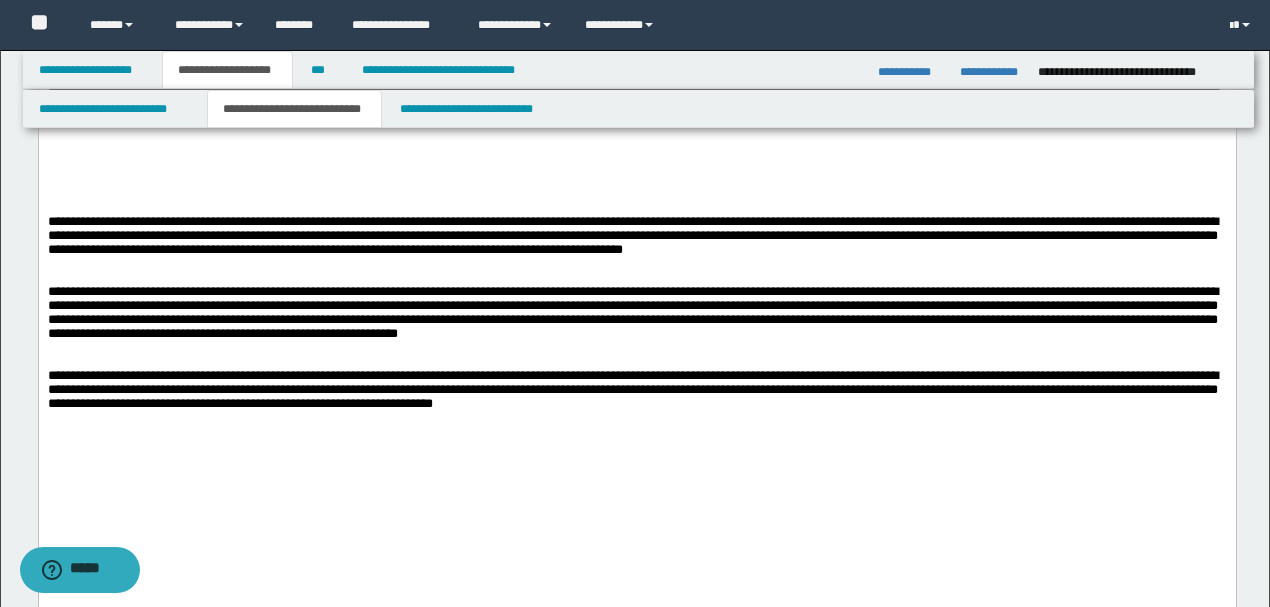 scroll, scrollTop: 2443, scrollLeft: 0, axis: vertical 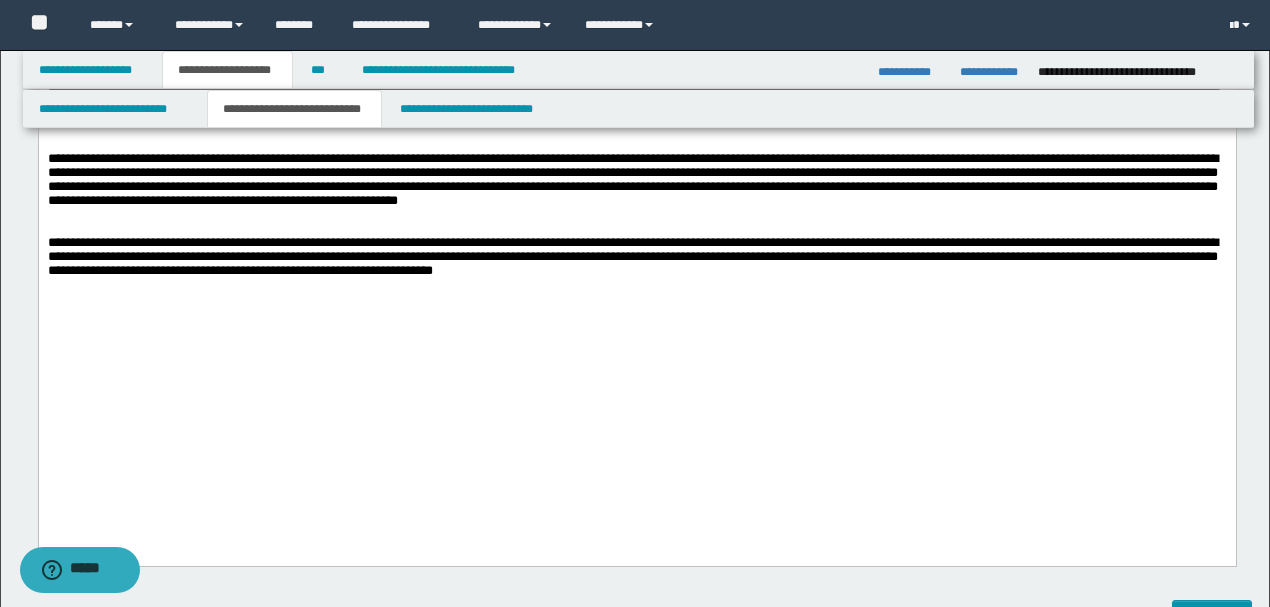 drag, startPoint x: 760, startPoint y: 351, endPoint x: 70, endPoint y: 12, distance: 768.77893 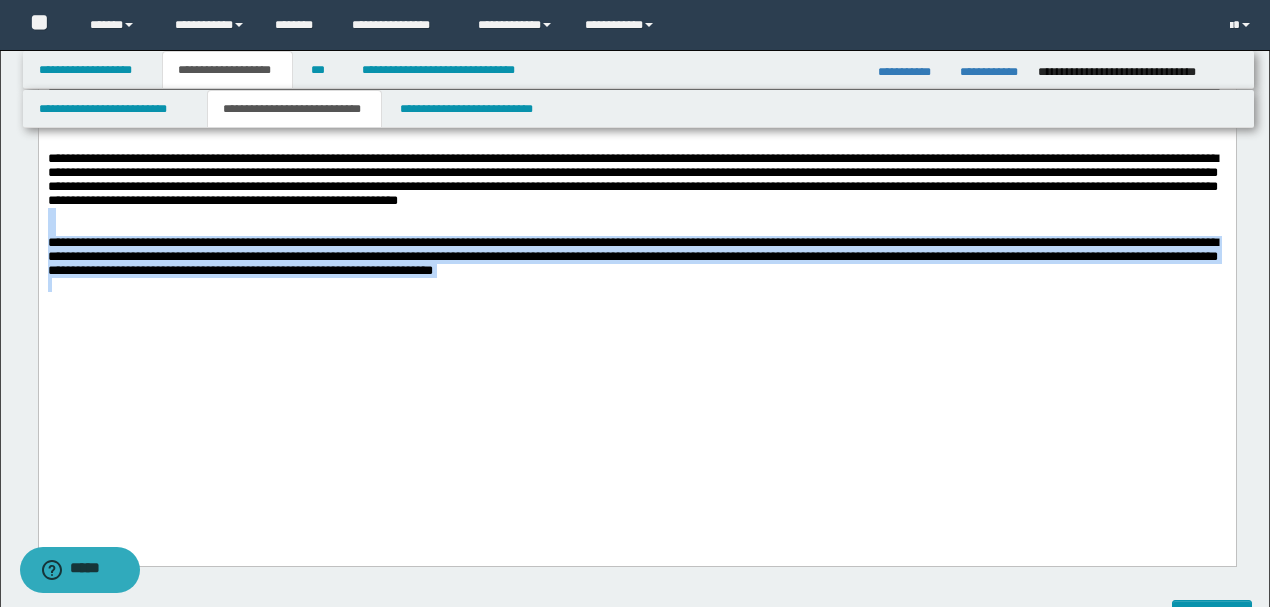 drag, startPoint x: 6, startPoint y: 288, endPoint x: 38, endPoint y: -15, distance: 304.6851 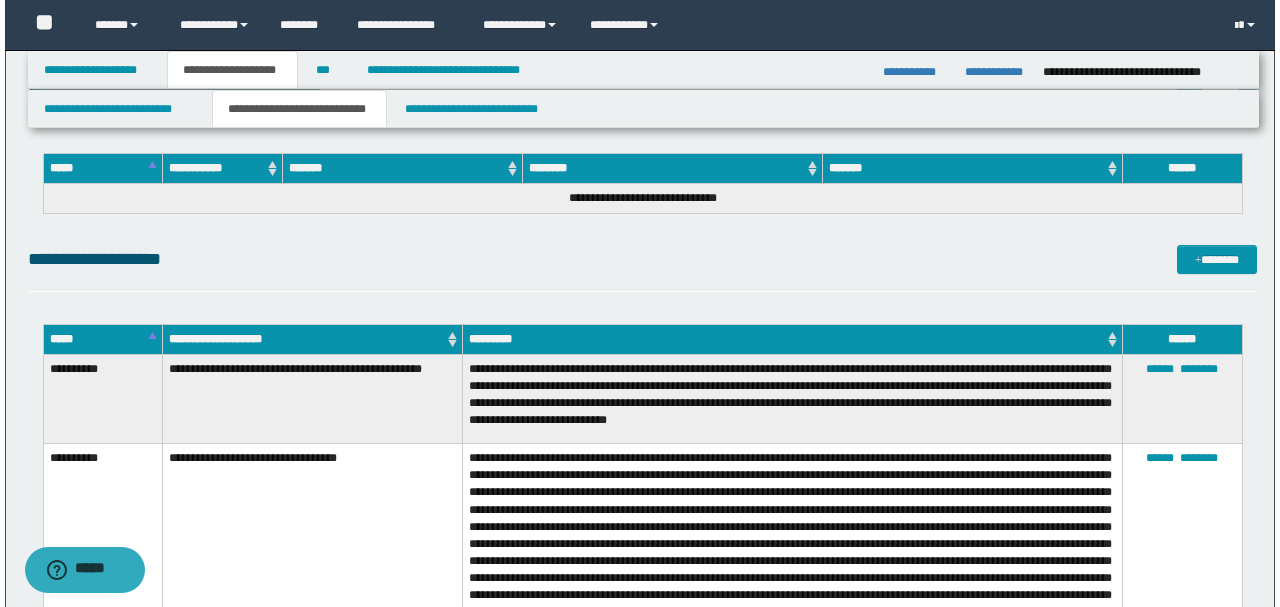 scroll, scrollTop: 12374, scrollLeft: 0, axis: vertical 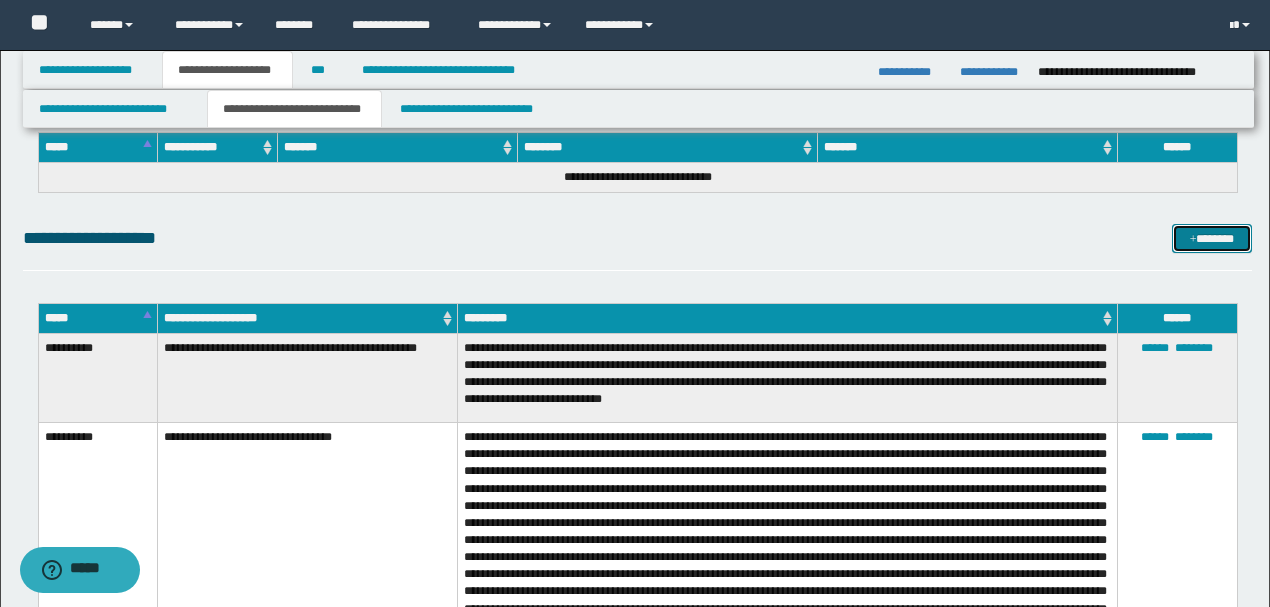 click on "*******" at bounding box center (1211, 238) 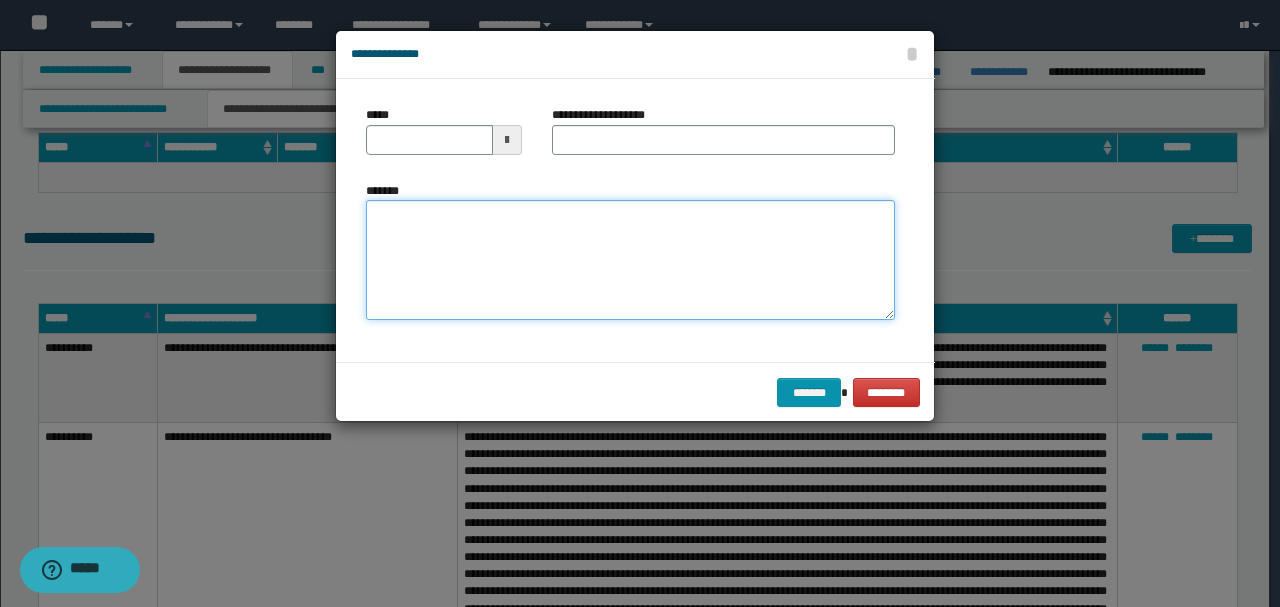 click on "*******" at bounding box center (630, 259) 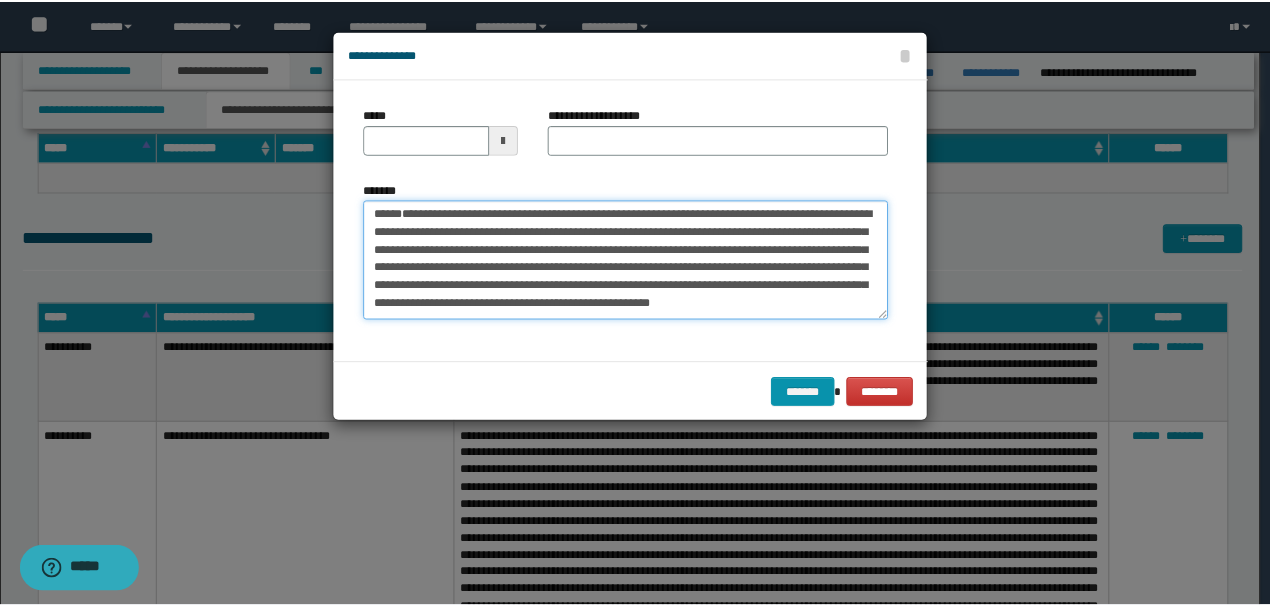 scroll, scrollTop: 0, scrollLeft: 0, axis: both 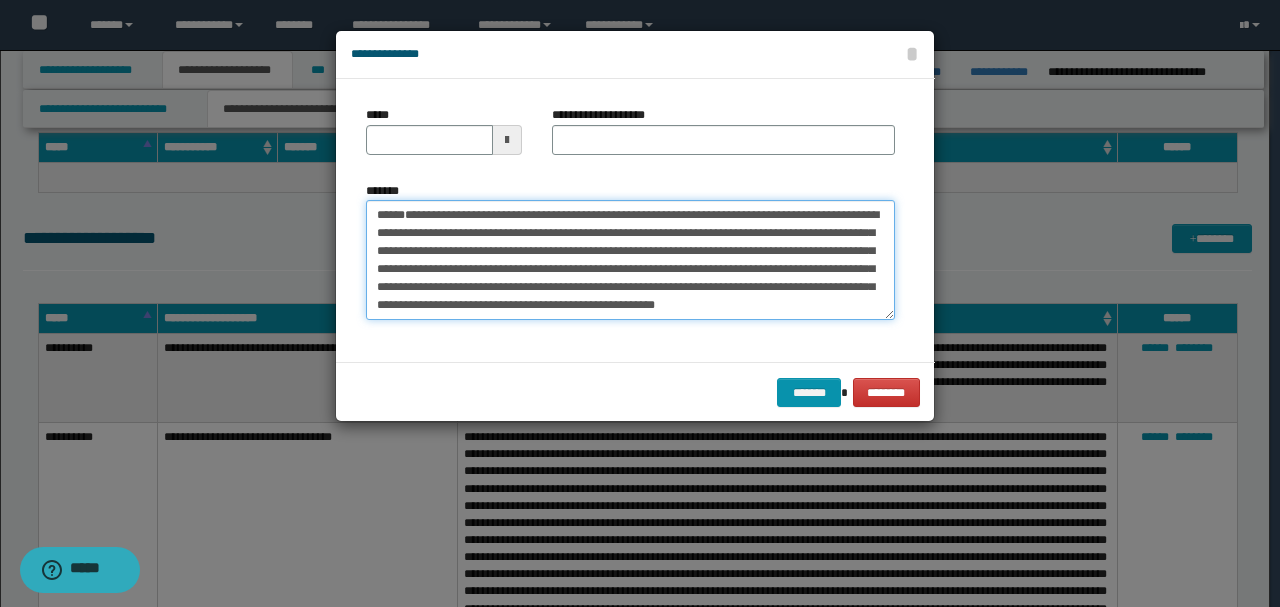 drag, startPoint x: 446, startPoint y: 287, endPoint x: 213, endPoint y: 154, distance: 268.28717 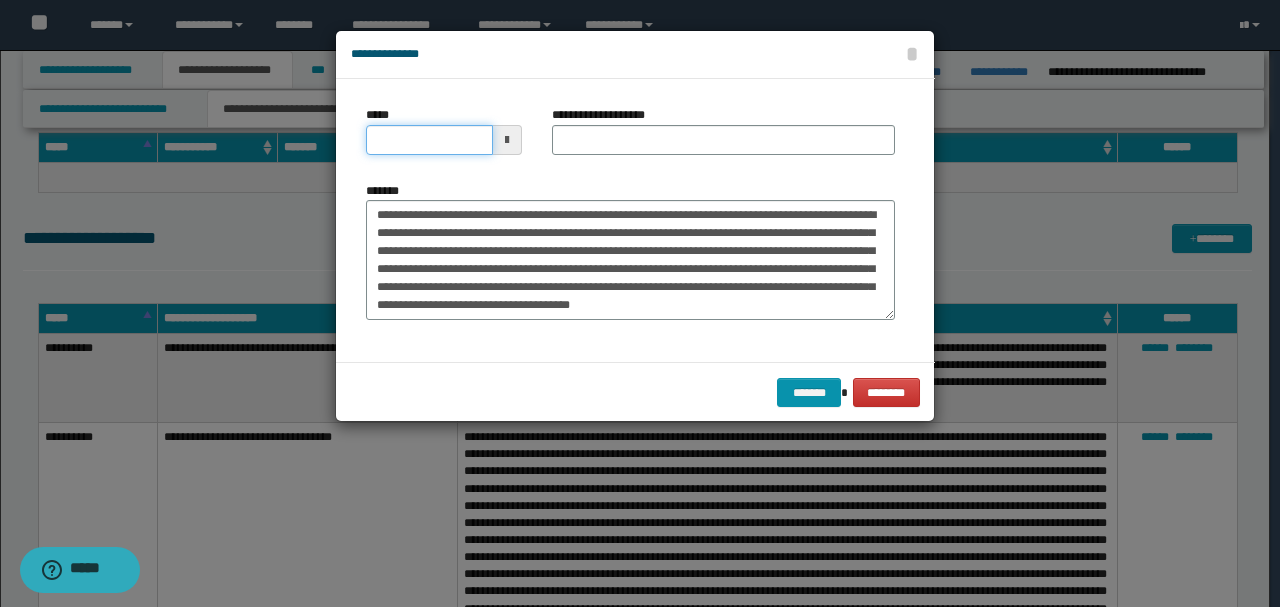 click on "*****" at bounding box center (429, 140) 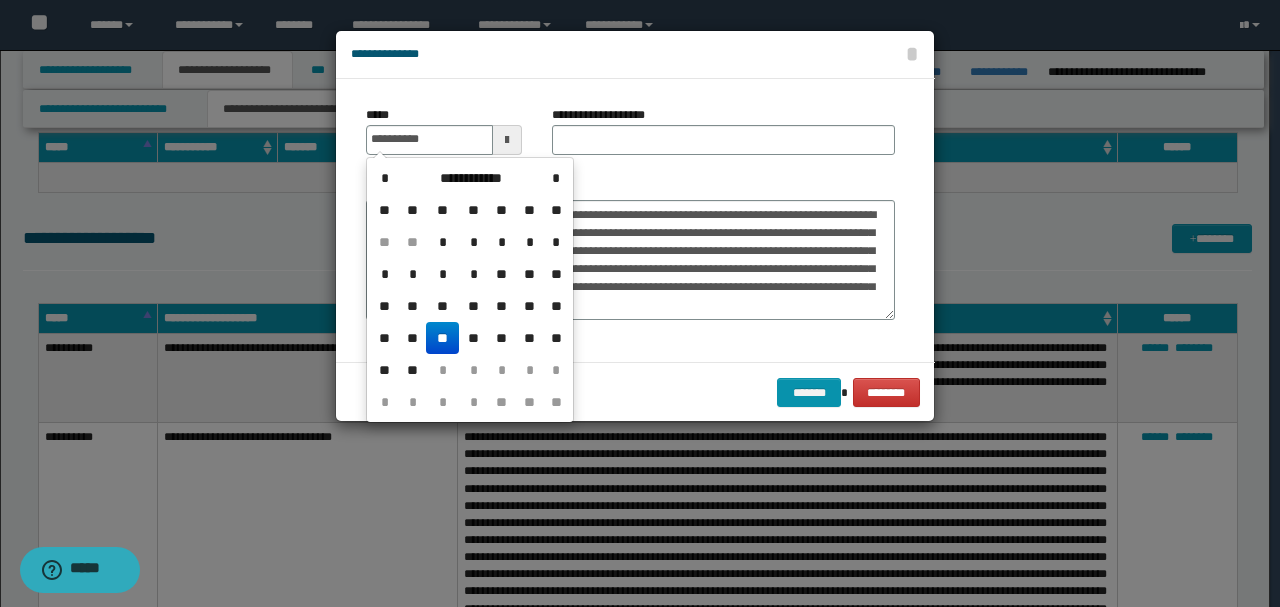 click on "**********" at bounding box center [630, 251] 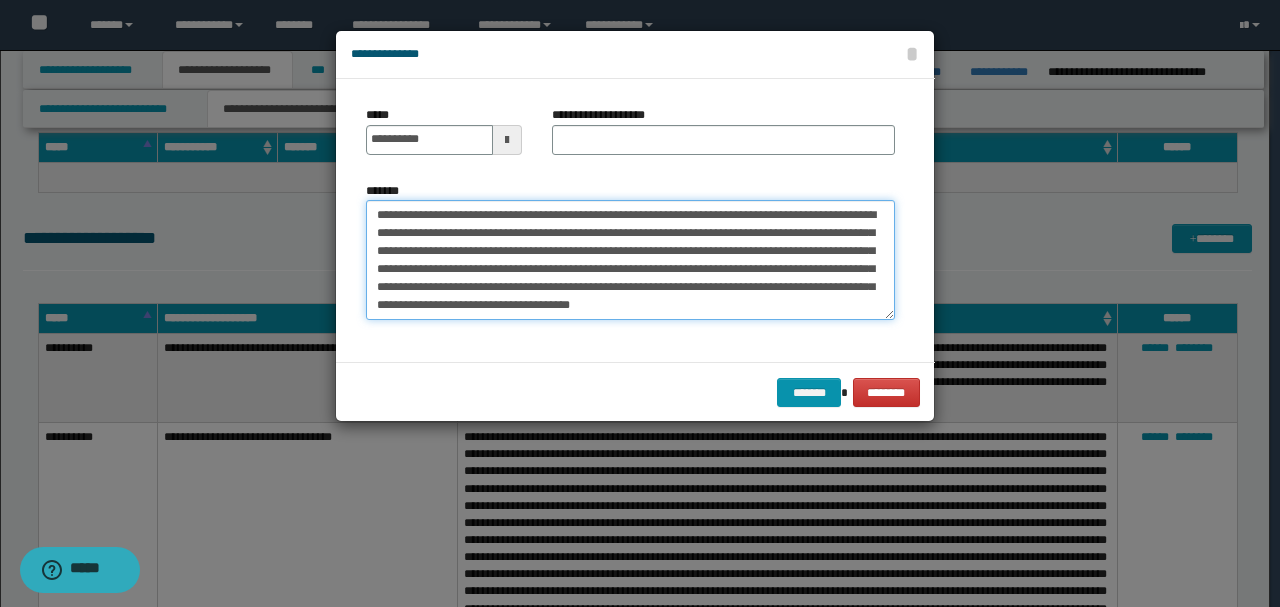 drag, startPoint x: 636, startPoint y: 214, endPoint x: 197, endPoint y: 190, distance: 439.65555 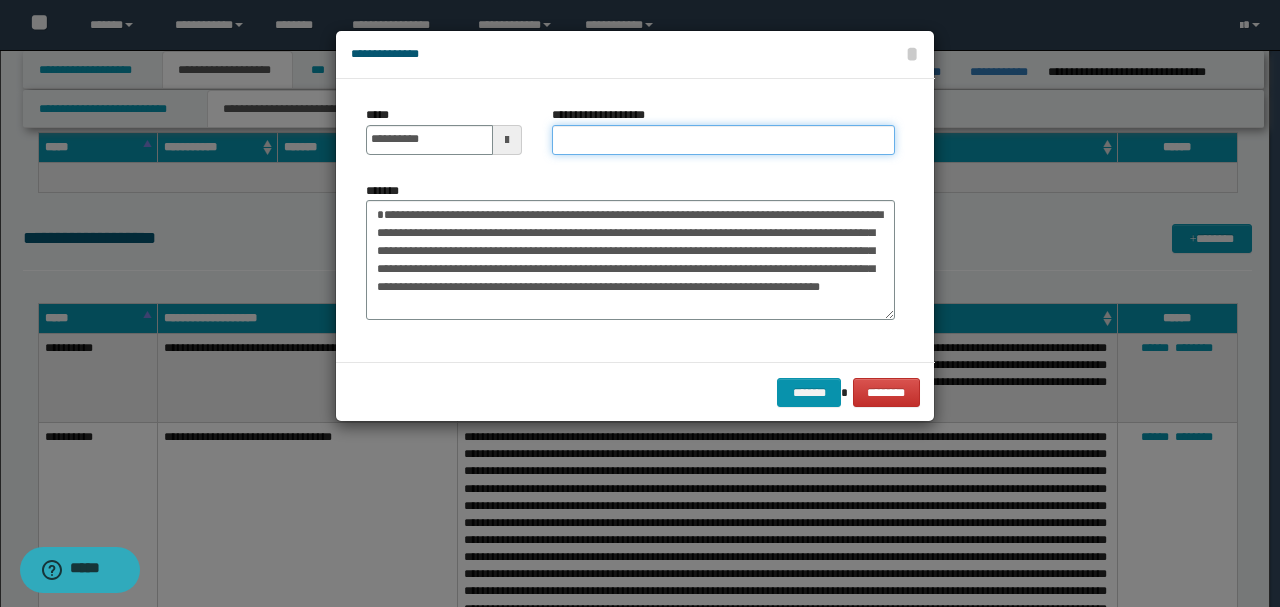 click on "**********" at bounding box center [723, 140] 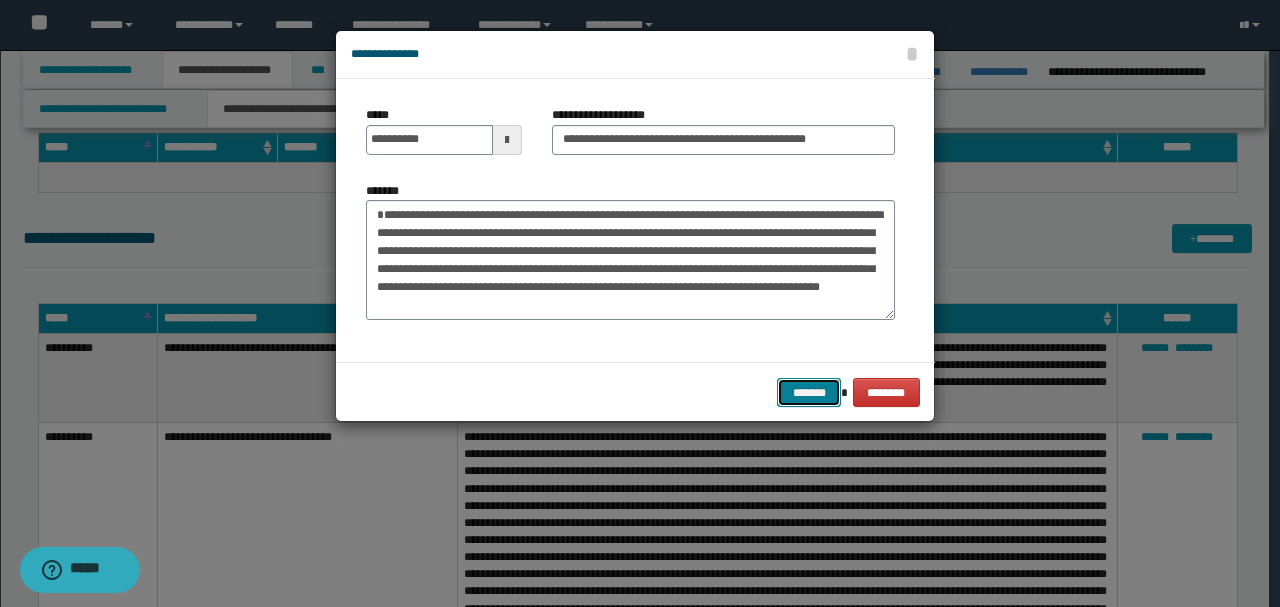 click on "*******" at bounding box center (809, 392) 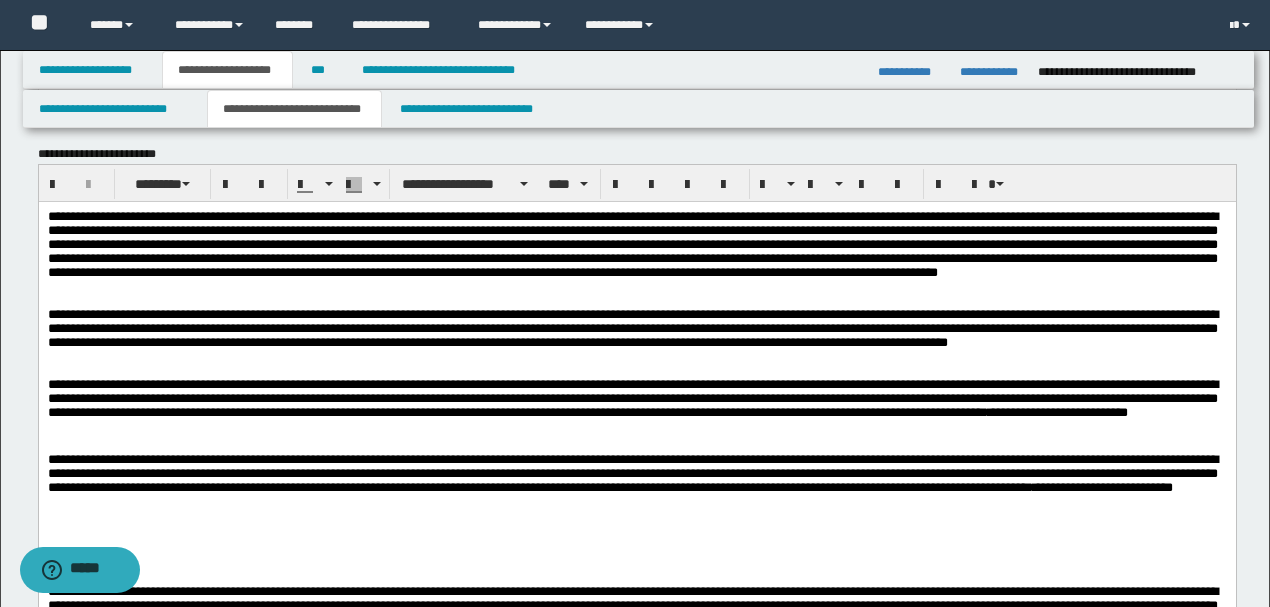 scroll, scrollTop: 2340, scrollLeft: 0, axis: vertical 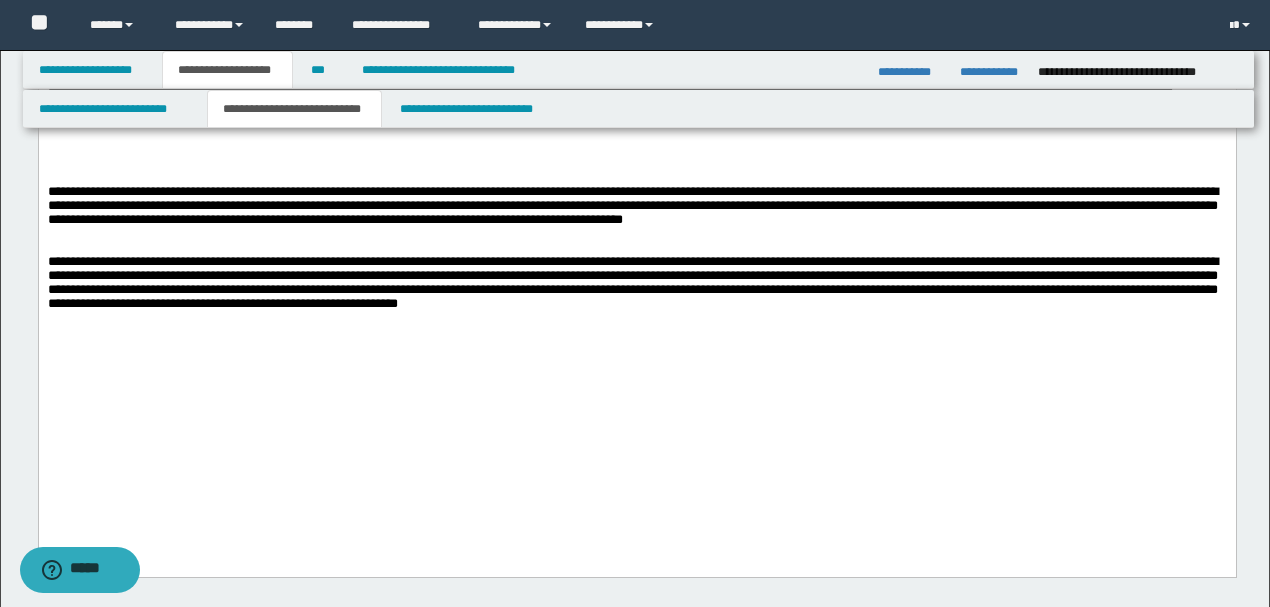drag, startPoint x: 813, startPoint y: 377, endPoint x: 46, endPoint y: 88, distance: 819.64014 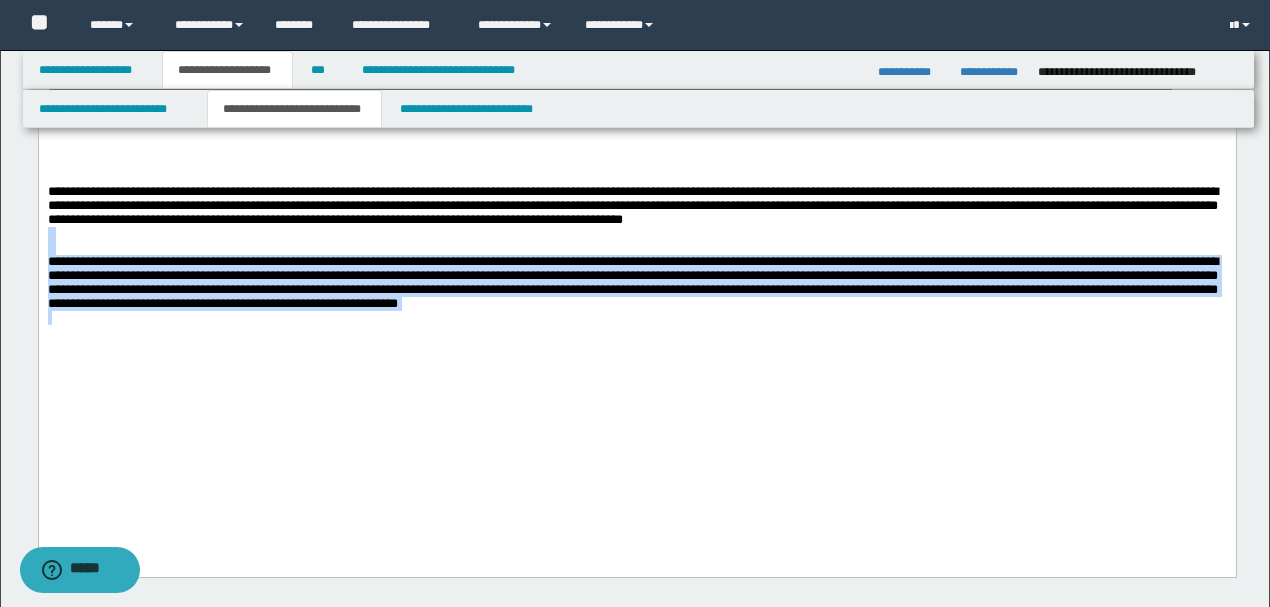 drag, startPoint x: 762, startPoint y: 377, endPoint x: 42, endPoint y: 101, distance: 771.0875 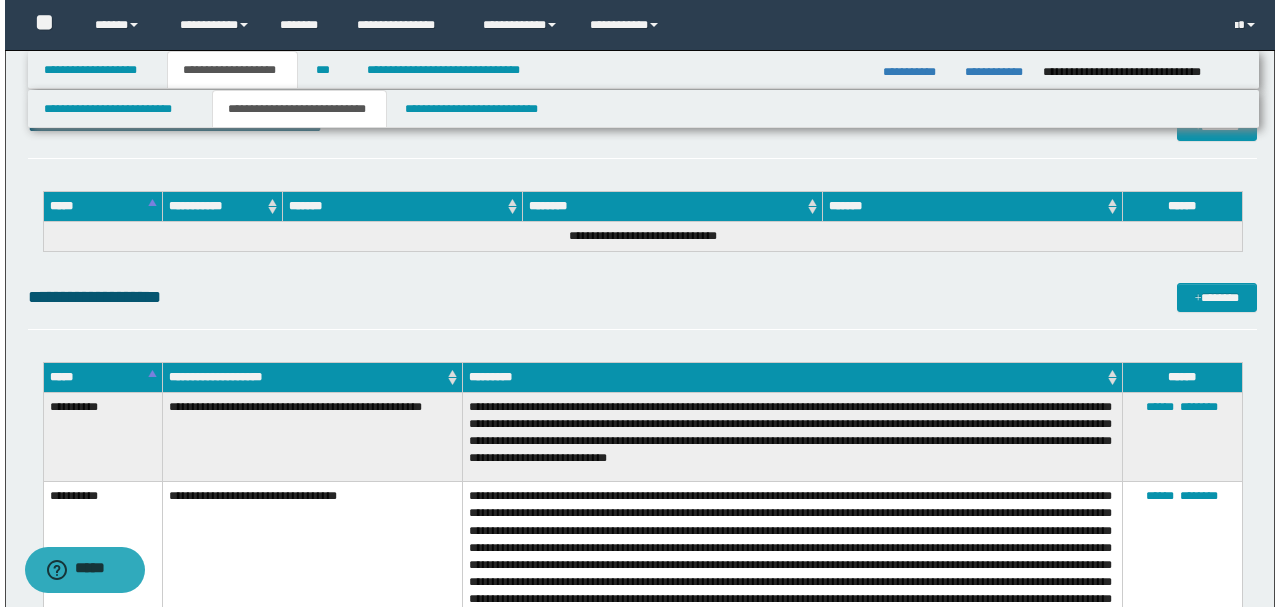 scroll, scrollTop: 12222, scrollLeft: 0, axis: vertical 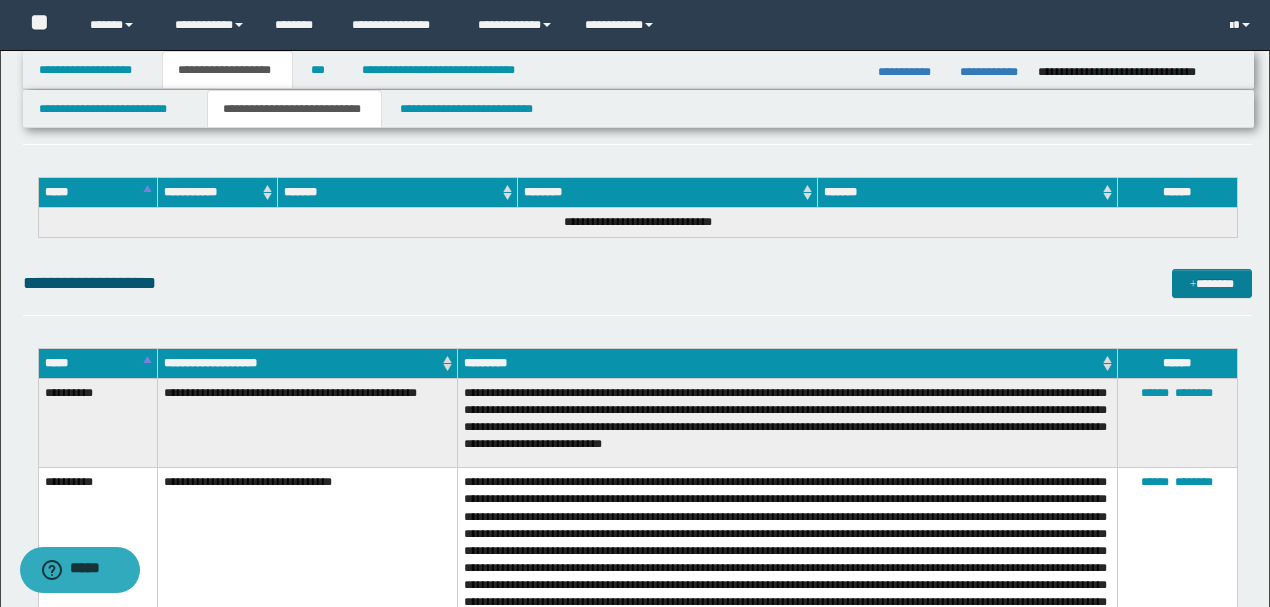 click on "*******" at bounding box center (1211, 283) 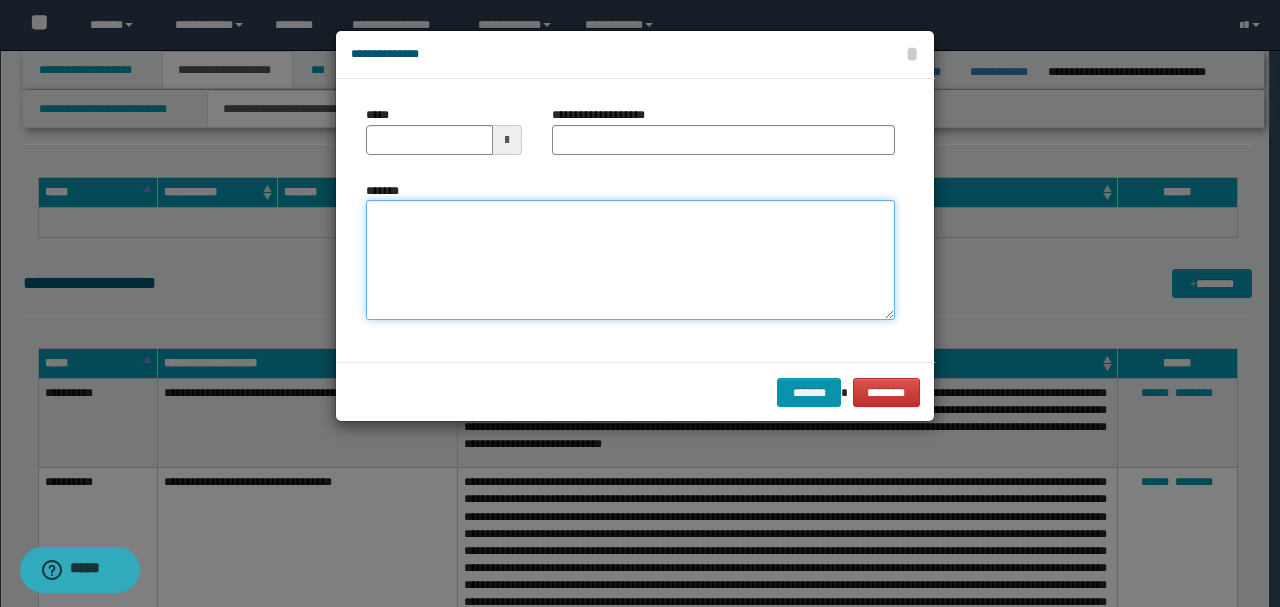click on "*******" at bounding box center [630, 259] 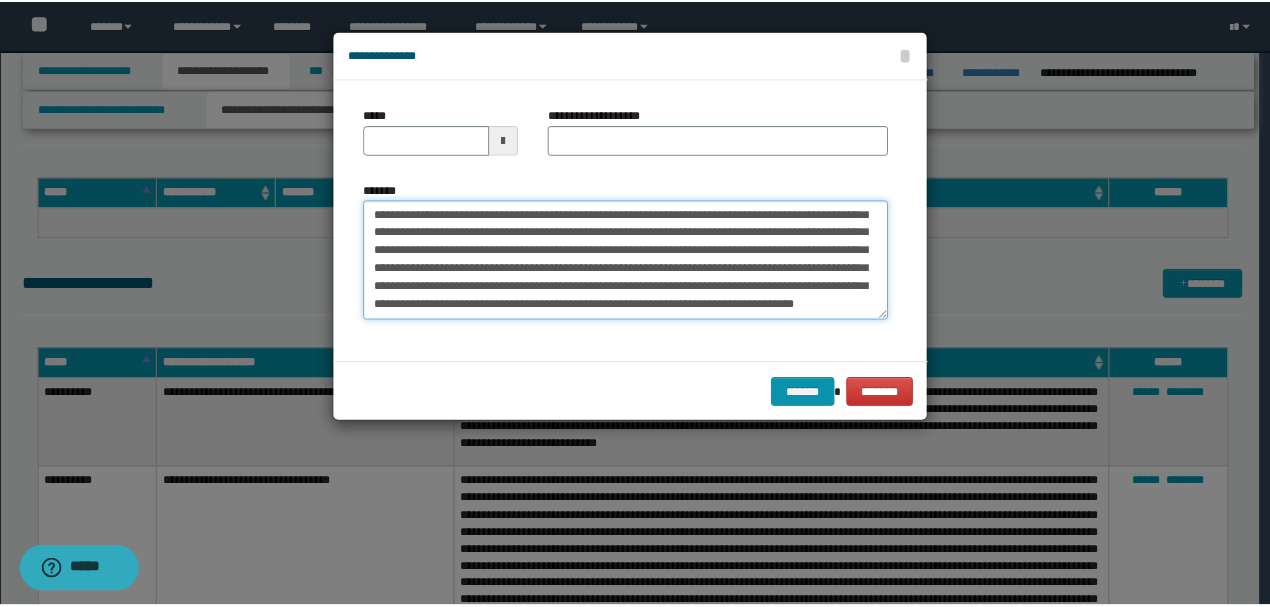 scroll, scrollTop: 0, scrollLeft: 0, axis: both 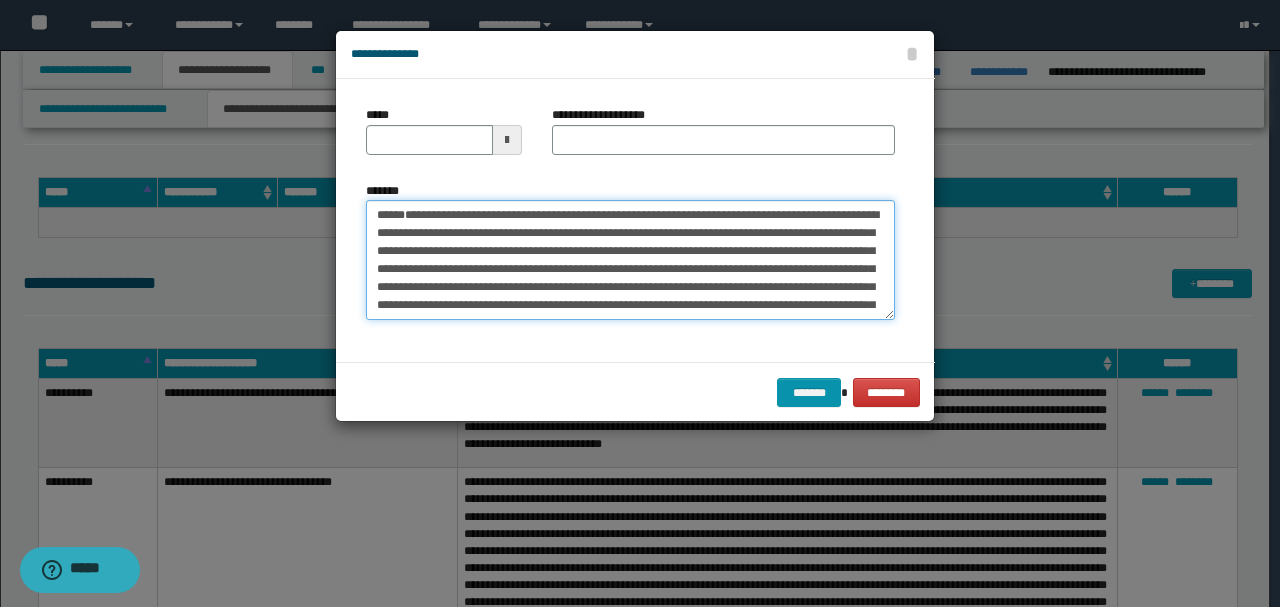 drag, startPoint x: 444, startPoint y: 287, endPoint x: 224, endPoint y: 154, distance: 257.07782 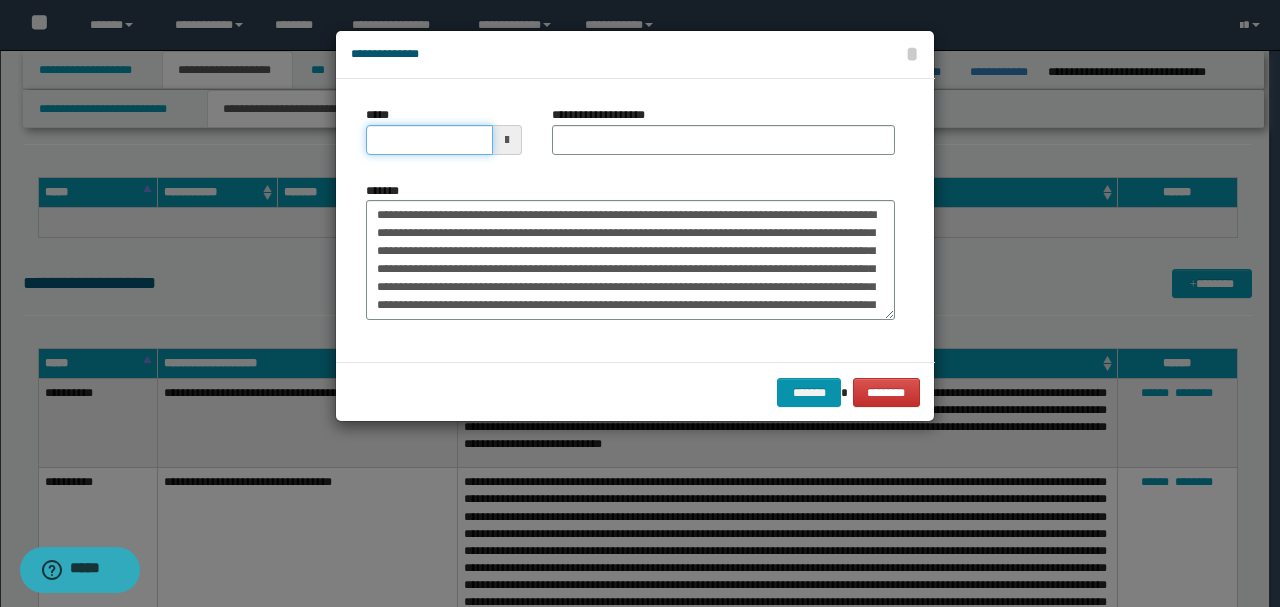 click on "*****" at bounding box center (429, 140) 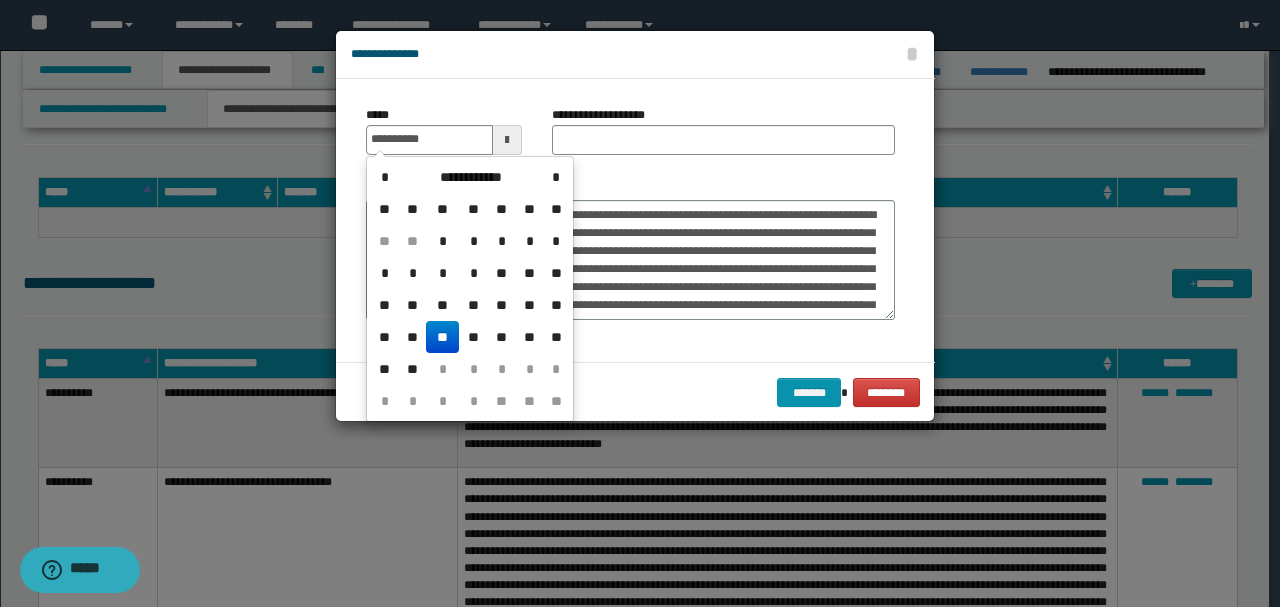 click on "**********" at bounding box center (630, 251) 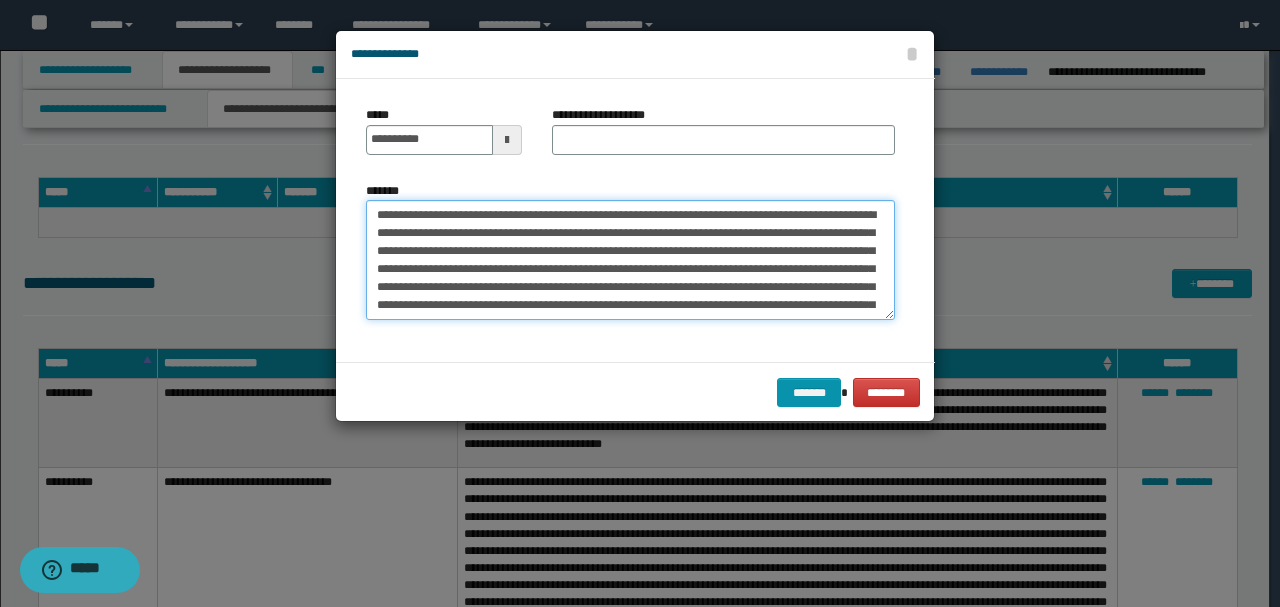 drag, startPoint x: 606, startPoint y: 212, endPoint x: 224, endPoint y: 172, distance: 384.08853 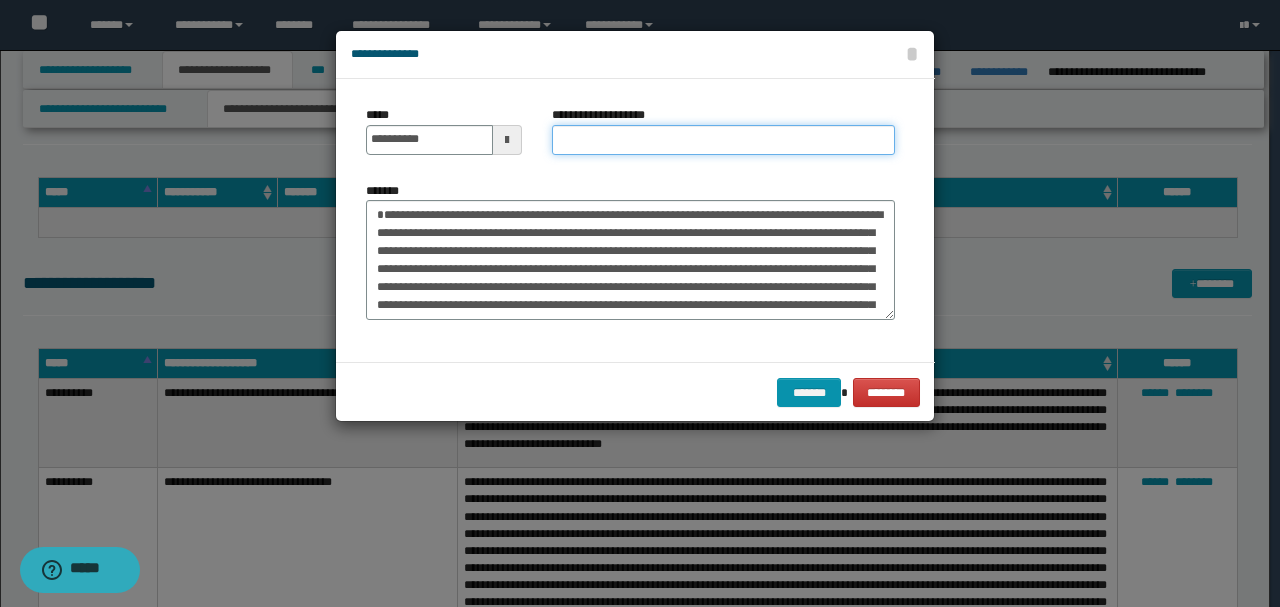 click on "**********" at bounding box center (723, 140) 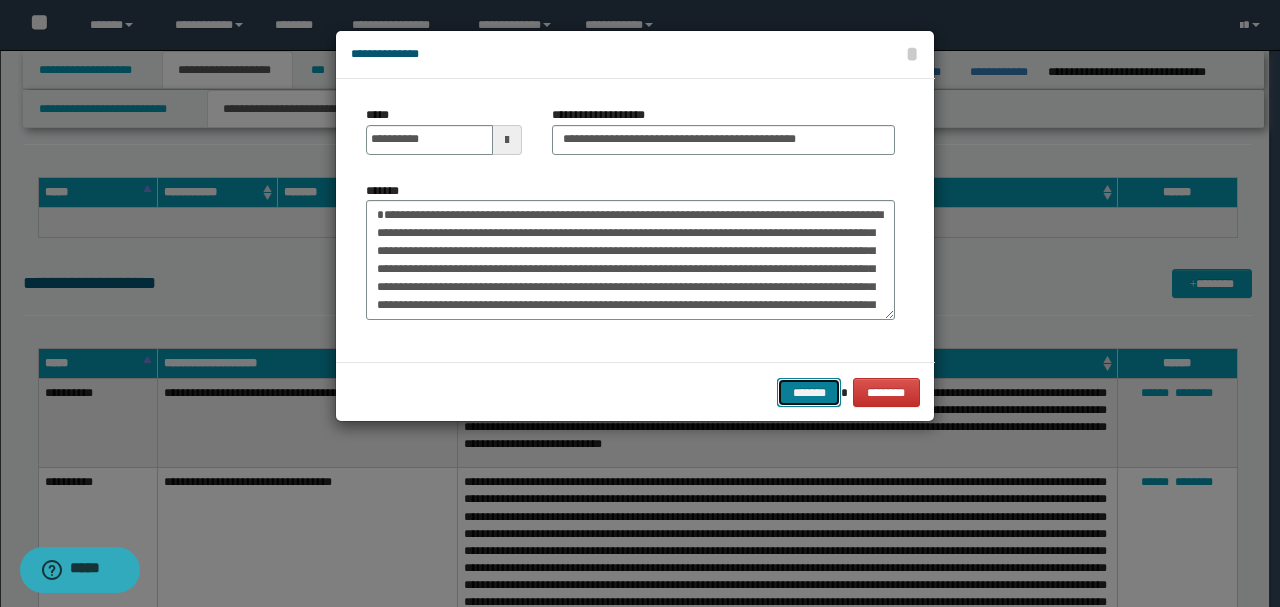 click on "*******" at bounding box center [809, 392] 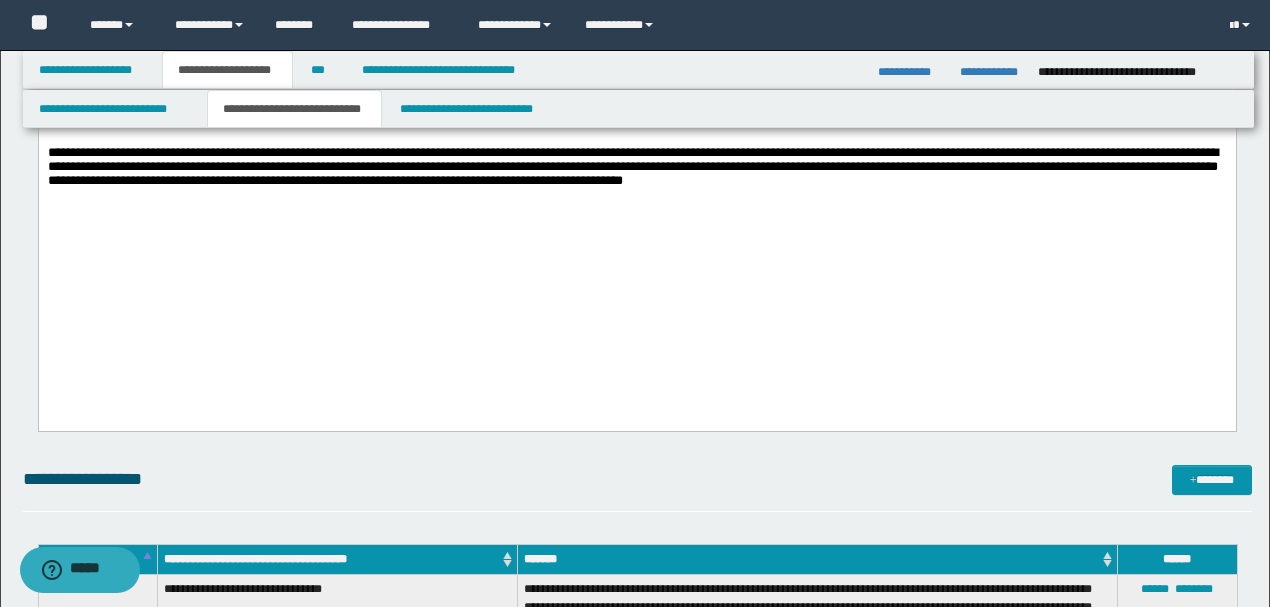 scroll, scrollTop: 2358, scrollLeft: 0, axis: vertical 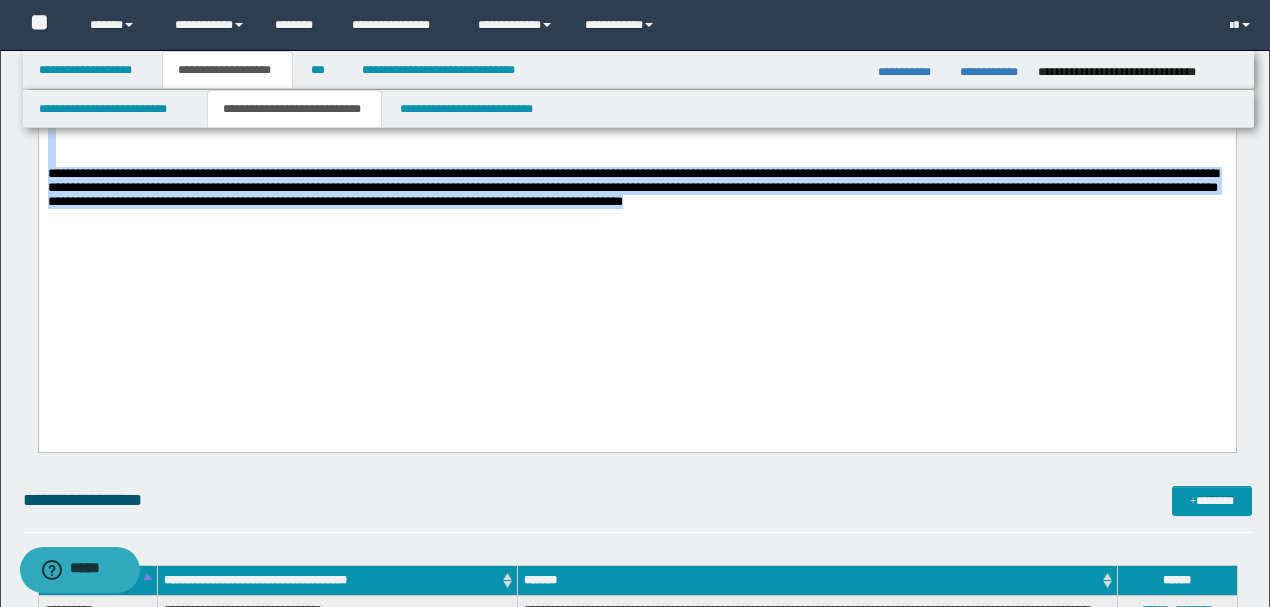 drag, startPoint x: 946, startPoint y: 262, endPoint x: 38, endPoint y: -39, distance: 956.5903 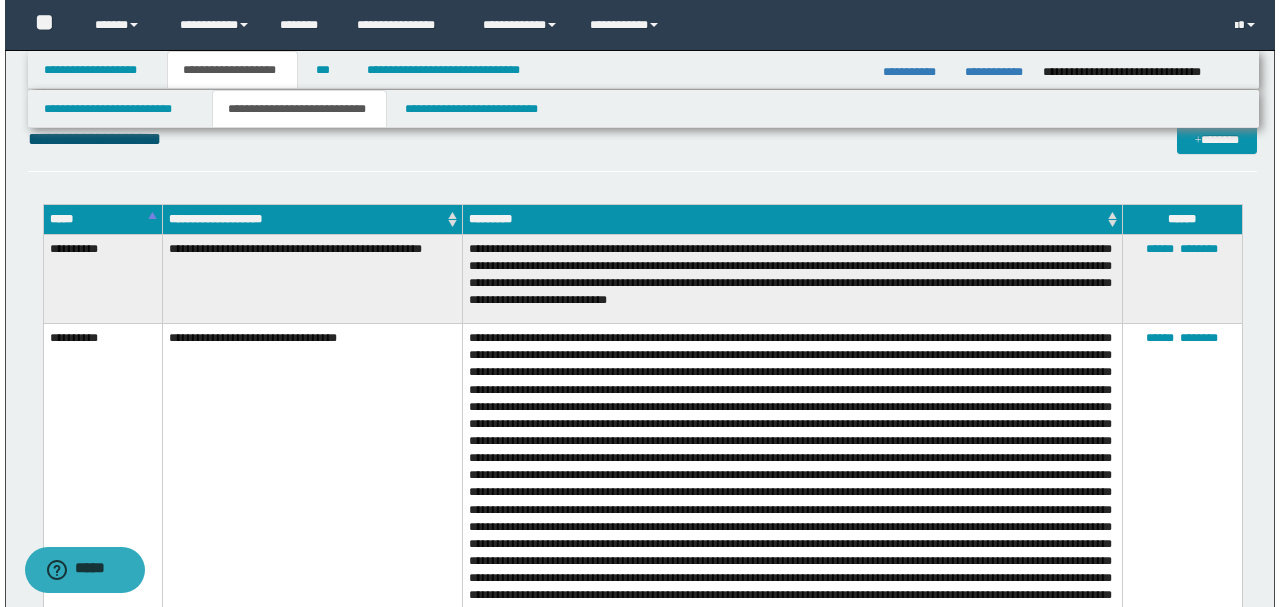 scroll, scrollTop: 12244, scrollLeft: 0, axis: vertical 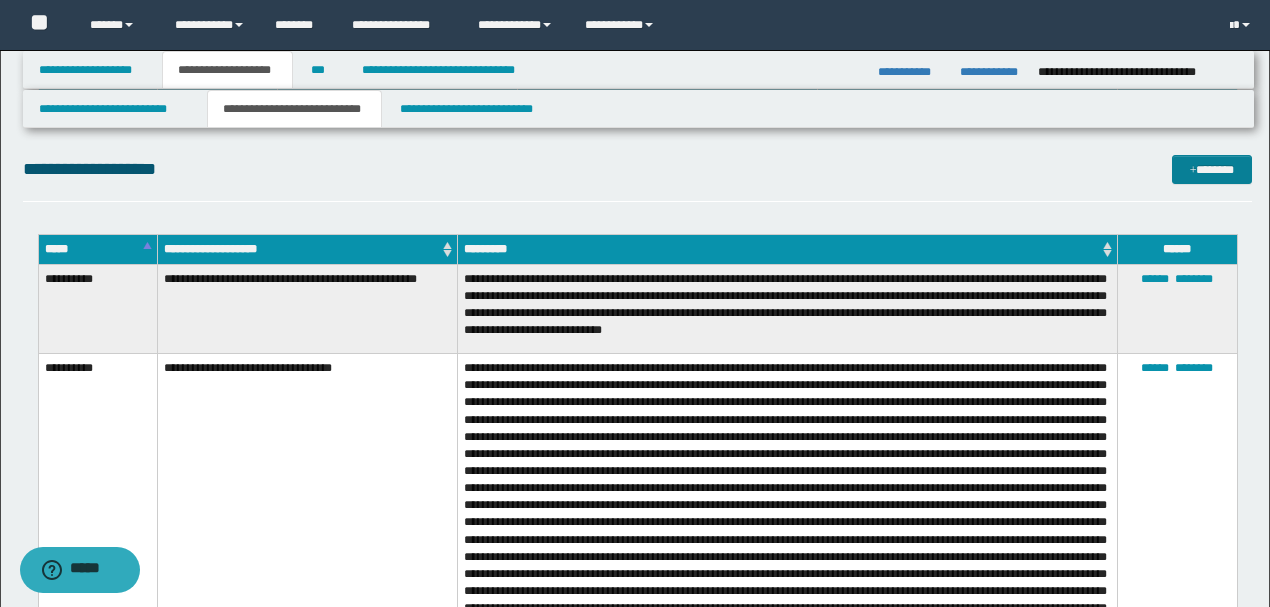 click on "*******" at bounding box center [1211, 169] 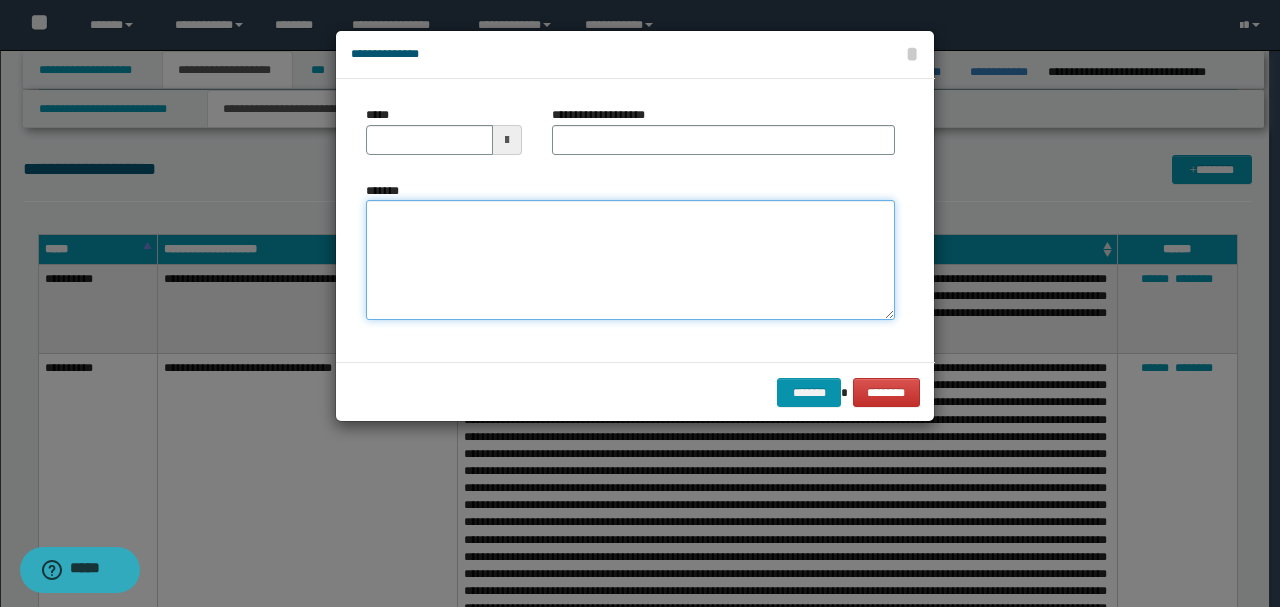 click on "*******" at bounding box center (630, 259) 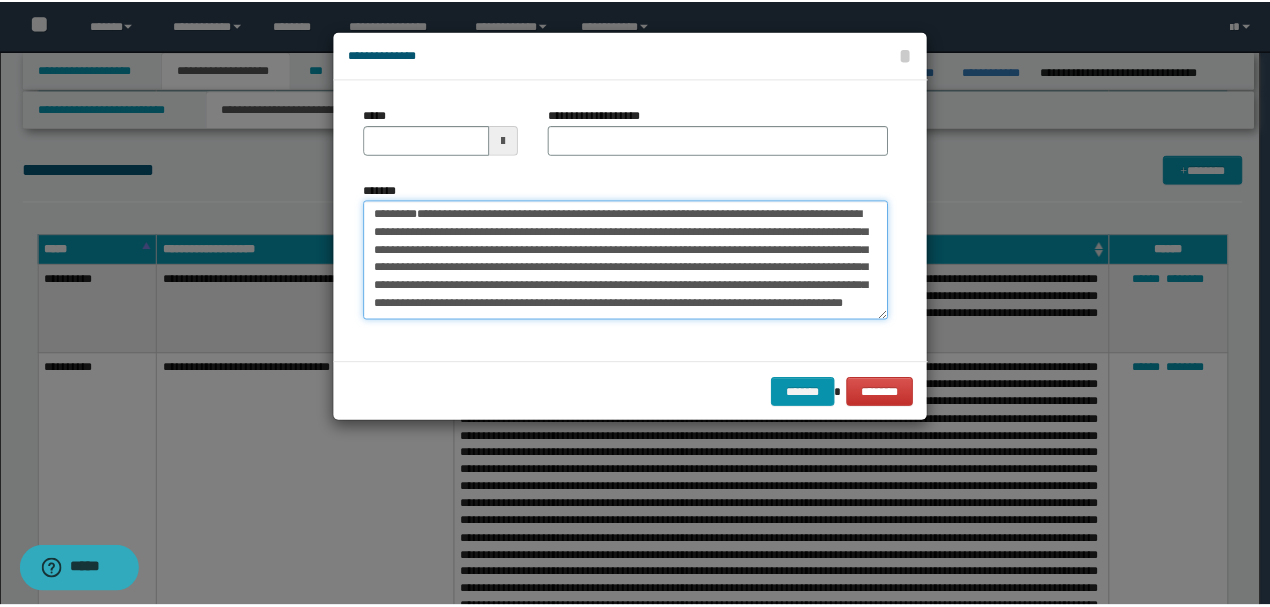 scroll, scrollTop: 0, scrollLeft: 0, axis: both 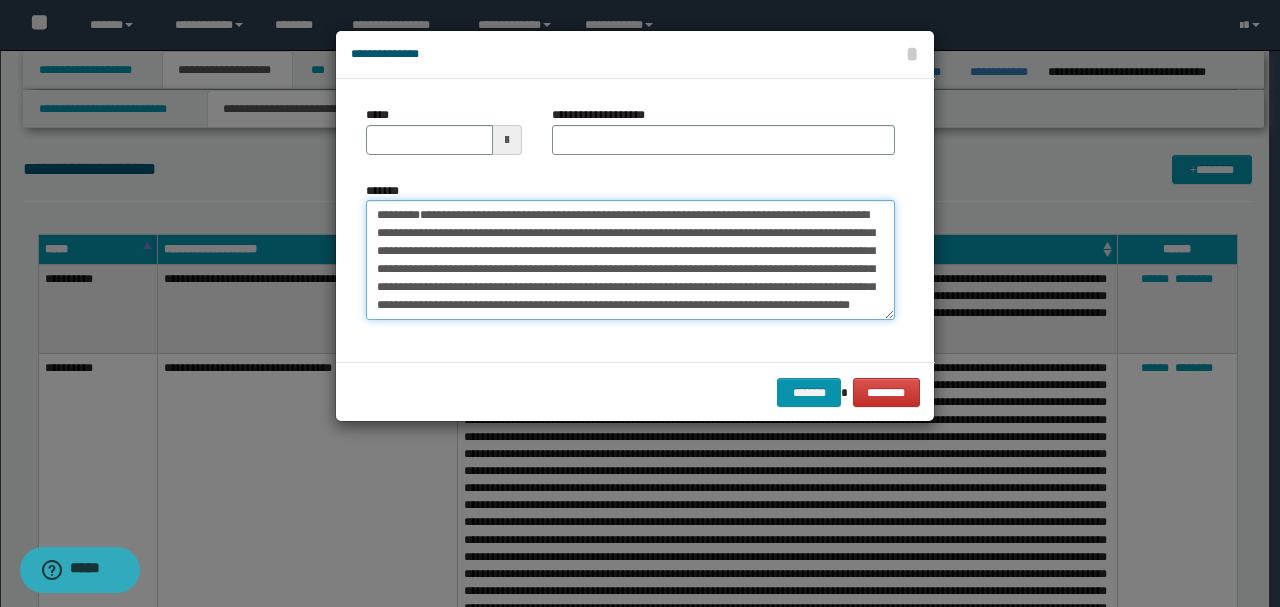 drag, startPoint x: 443, startPoint y: 256, endPoint x: 149, endPoint y: 126, distance: 321.45917 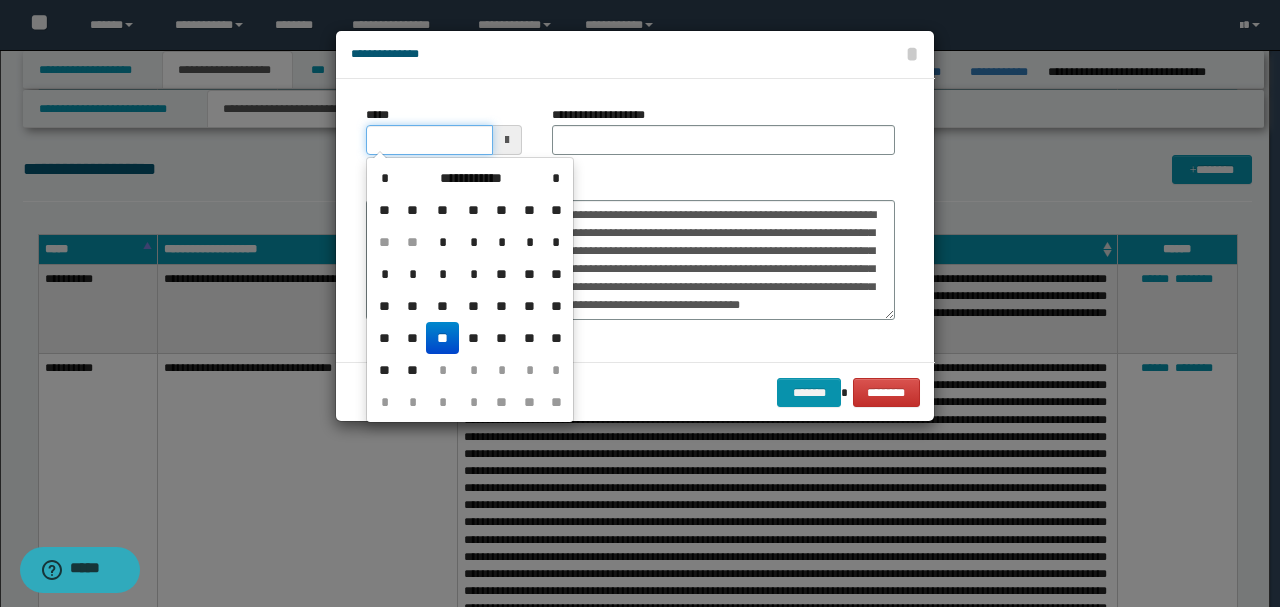 click on "*****" at bounding box center [429, 140] 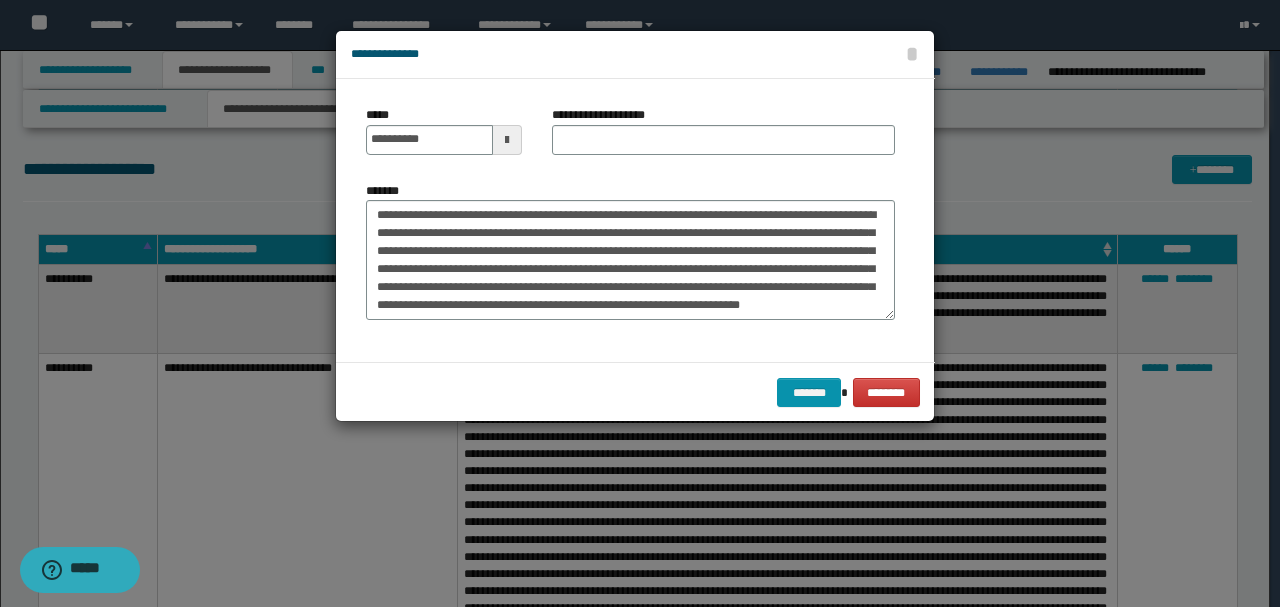 click on "**********" at bounding box center (630, 251) 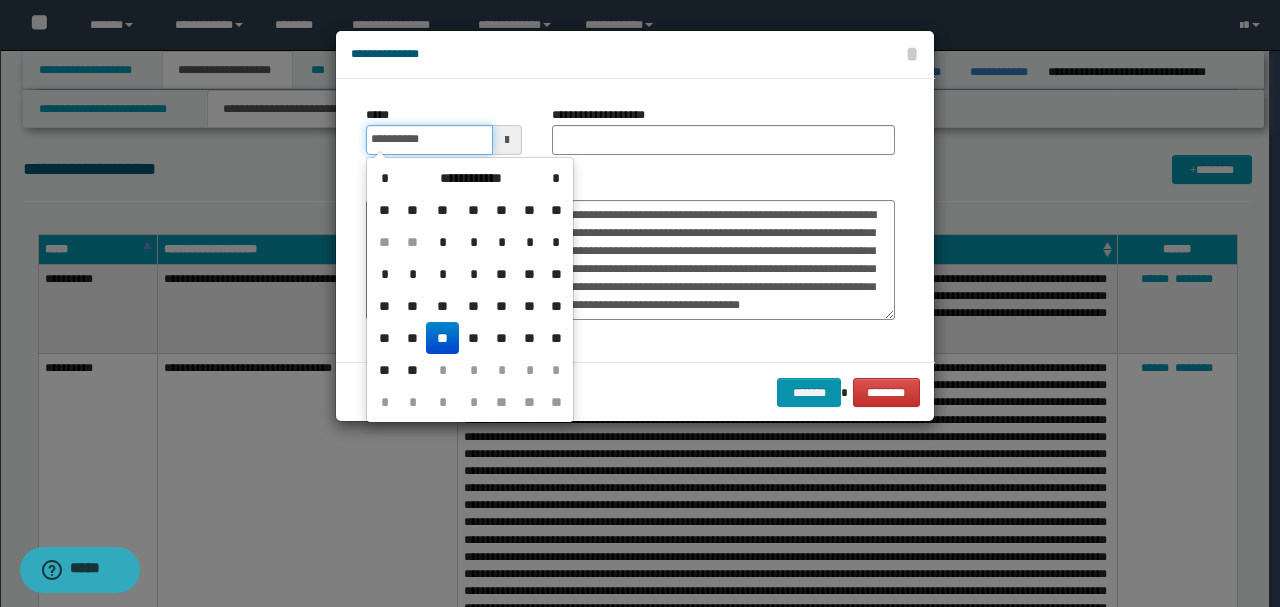 drag, startPoint x: 457, startPoint y: 135, endPoint x: 260, endPoint y: 135, distance: 197 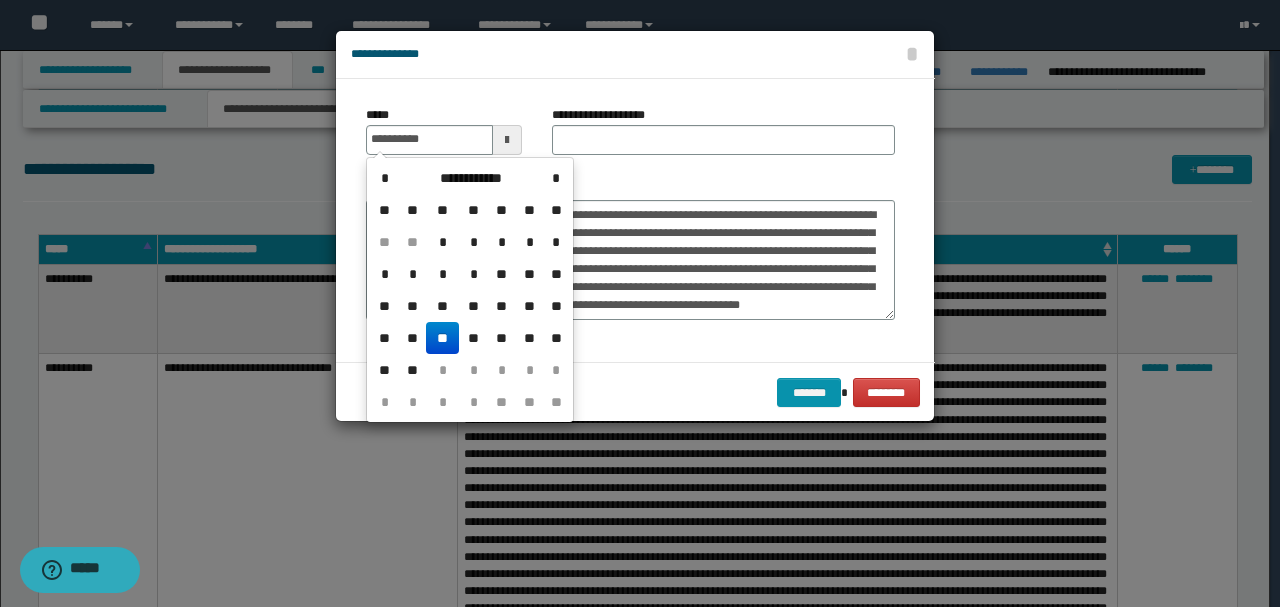 click on "**********" at bounding box center [630, 251] 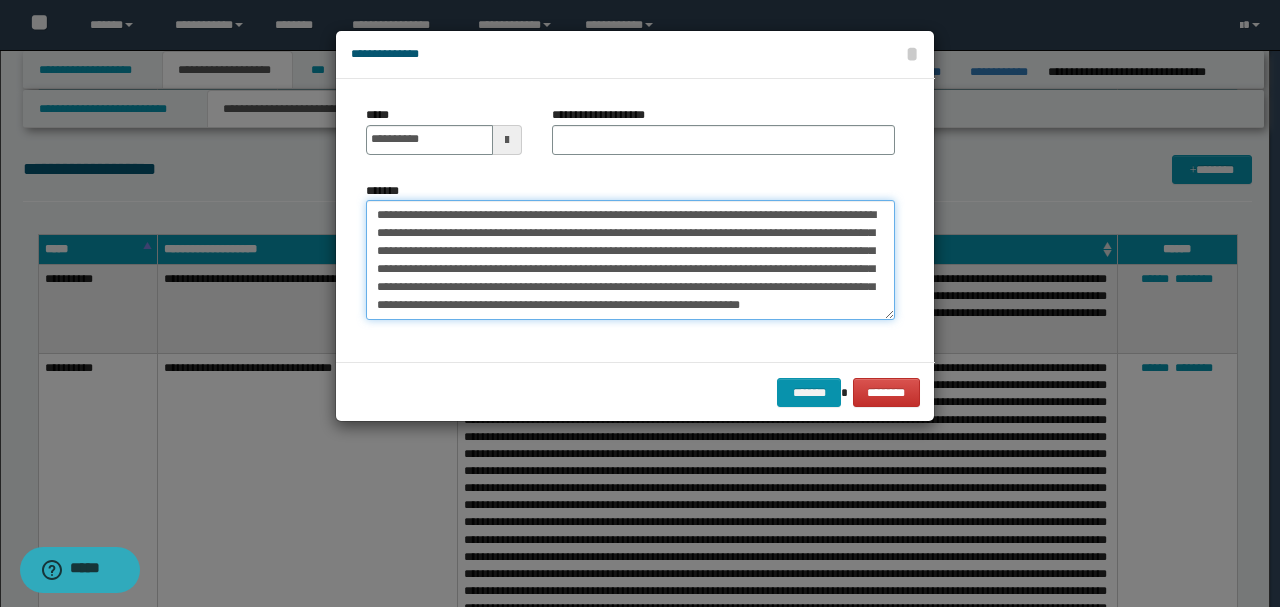drag, startPoint x: 652, startPoint y: 208, endPoint x: 151, endPoint y: 194, distance: 501.19556 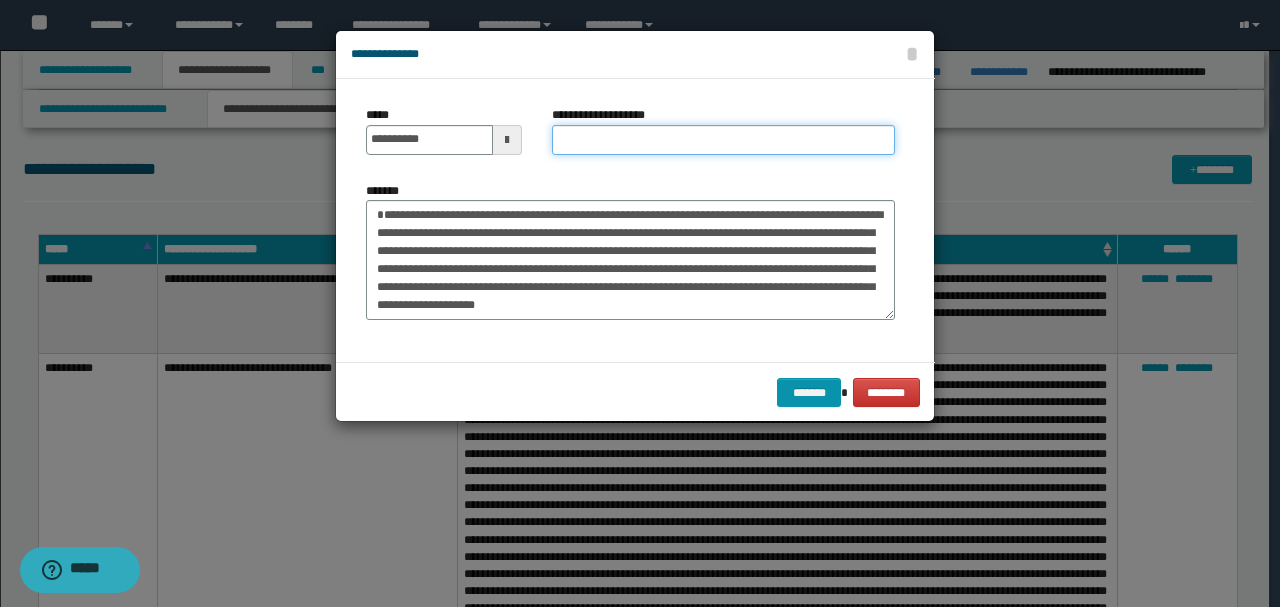 click on "**********" at bounding box center (723, 140) 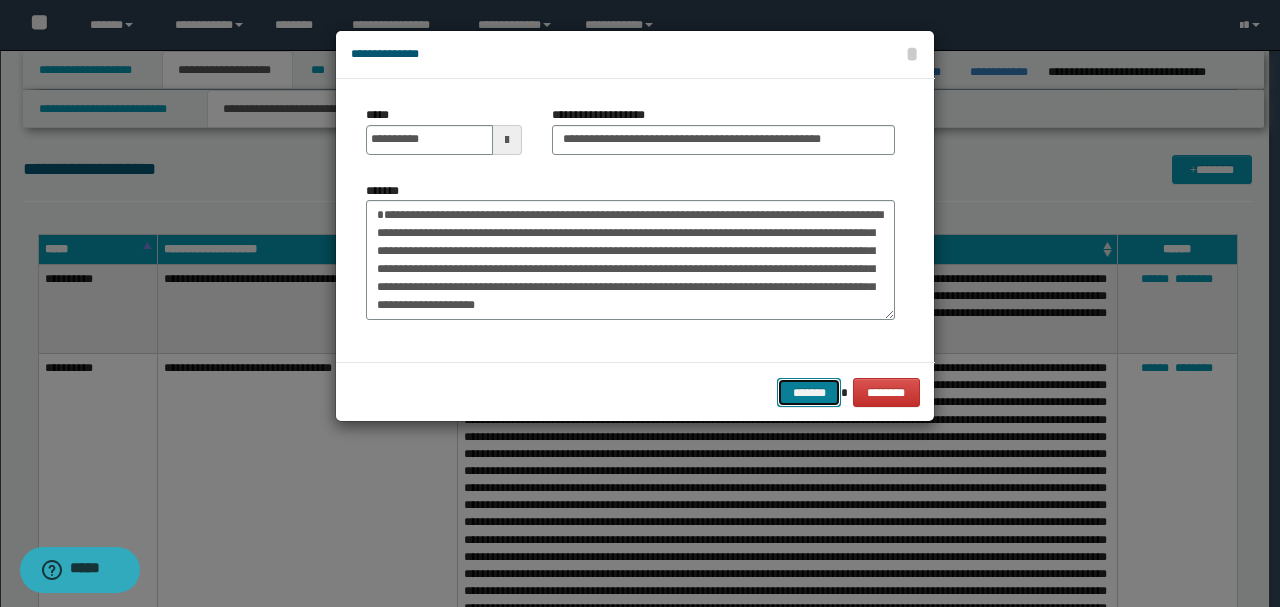 click on "*******" at bounding box center [809, 392] 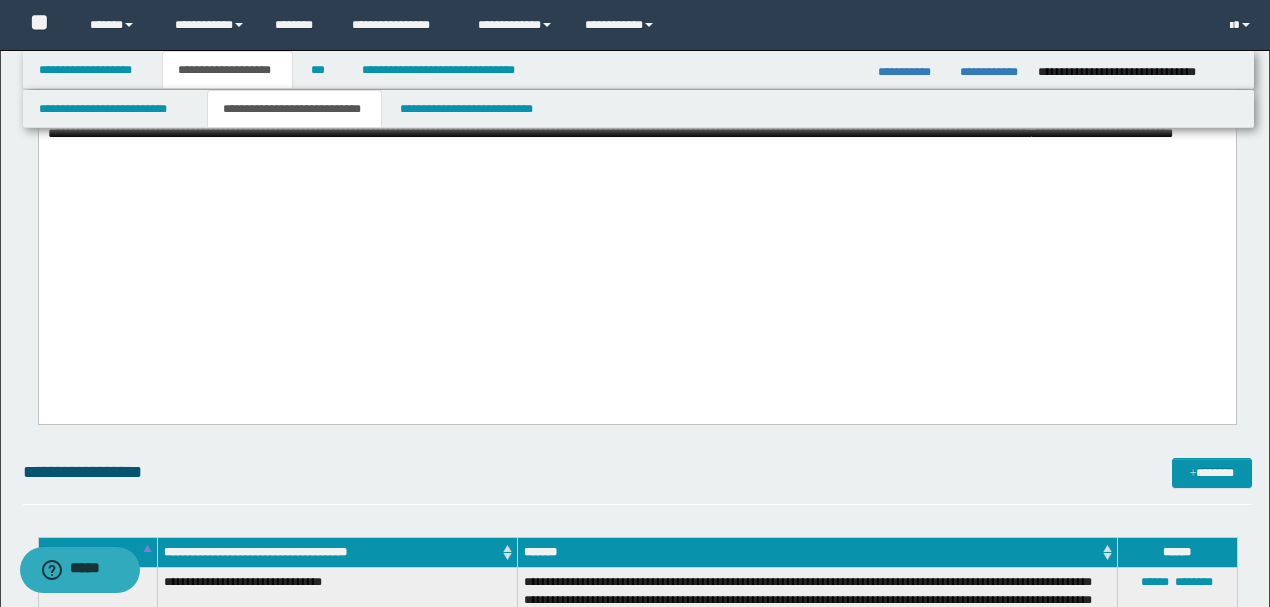 scroll, scrollTop: 2210, scrollLeft: 0, axis: vertical 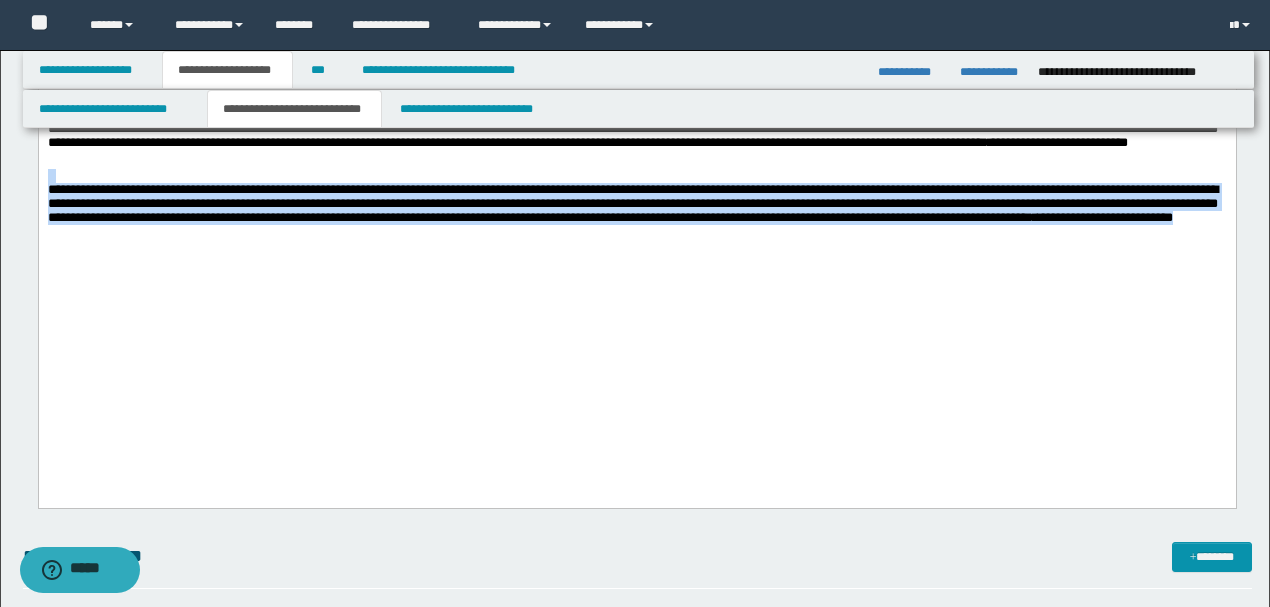 drag, startPoint x: 369, startPoint y: 285, endPoint x: 38, endPoint y: 159, distance: 354.17087 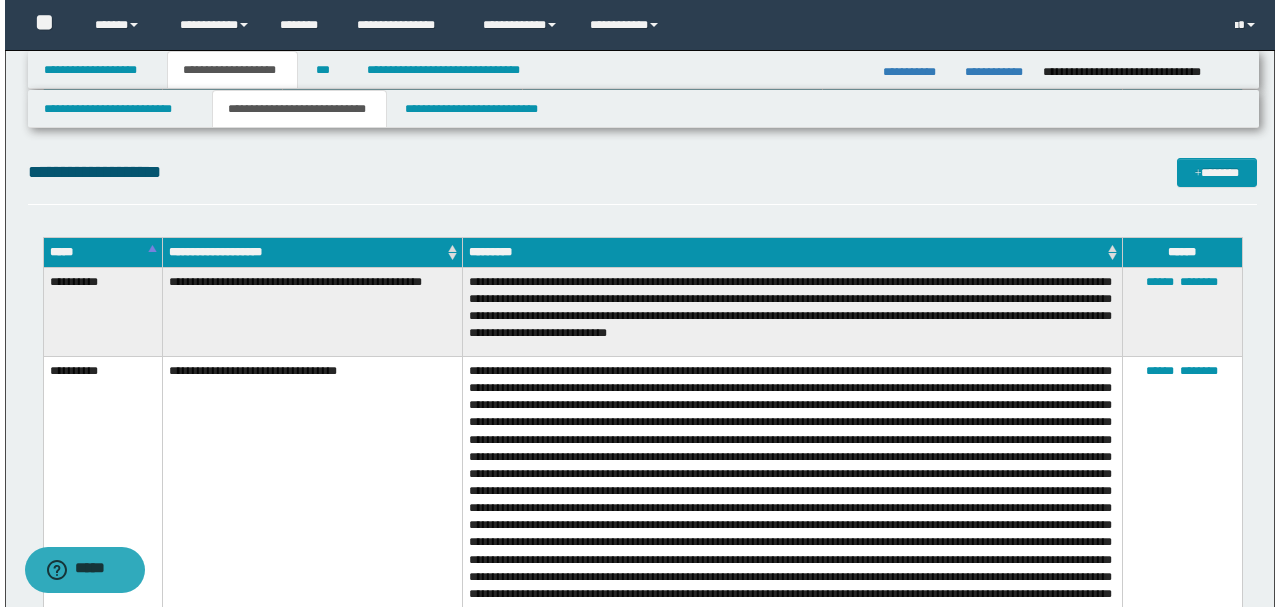 scroll, scrollTop: 12129, scrollLeft: 0, axis: vertical 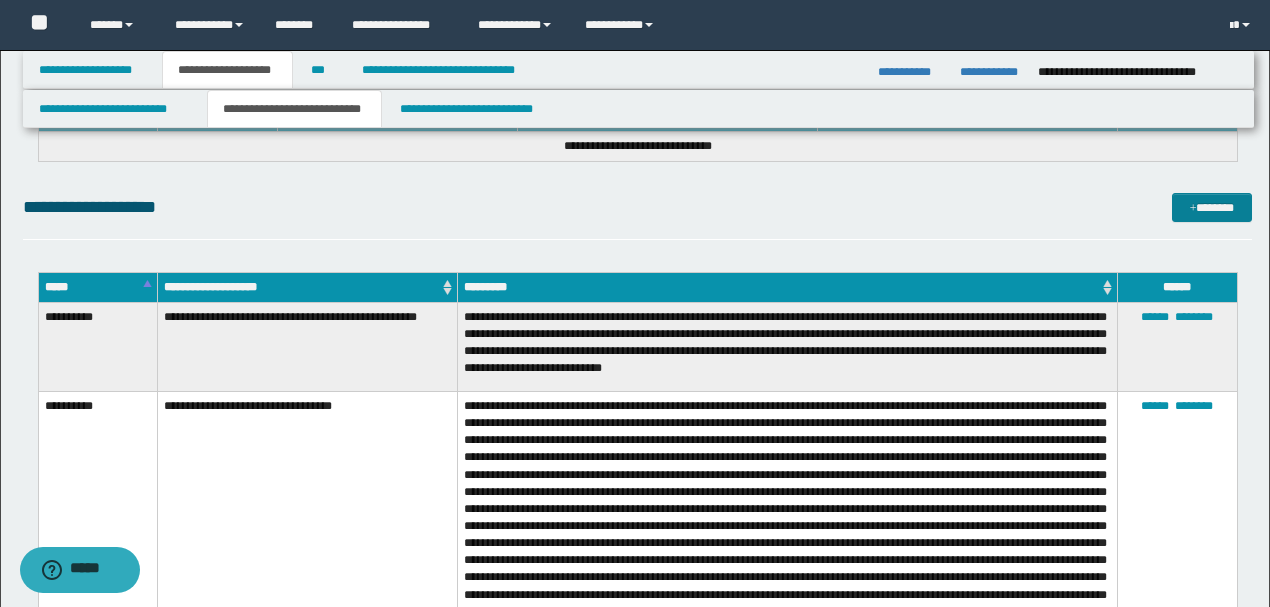 click on "*******" at bounding box center (1211, 207) 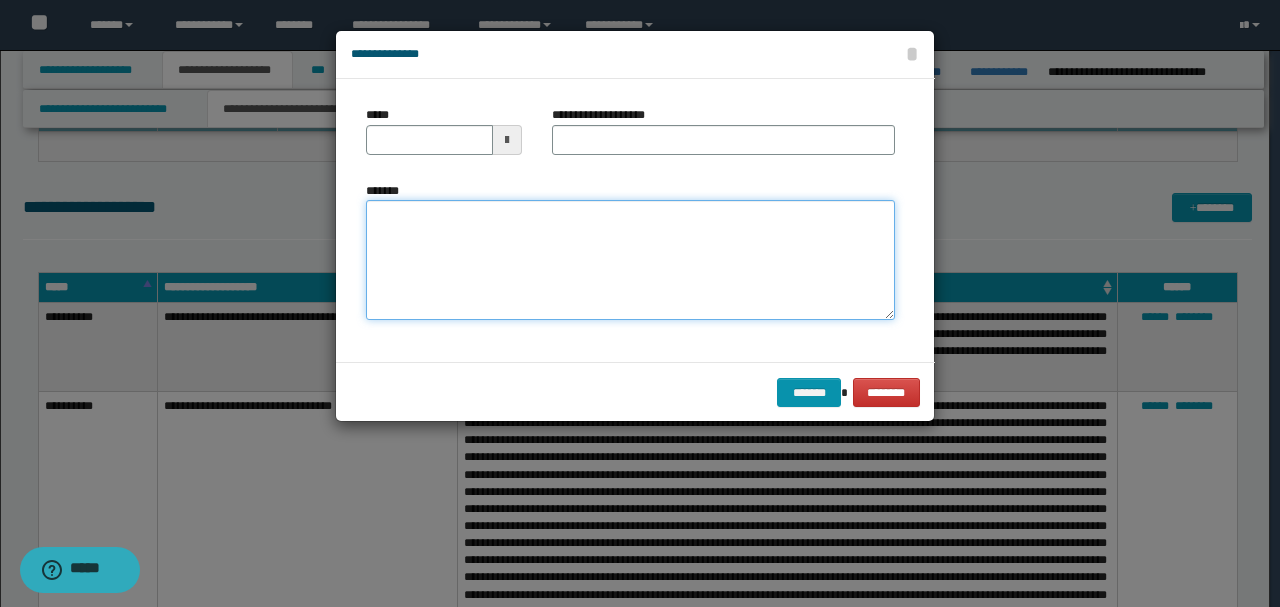 click on "*******" at bounding box center [630, 259] 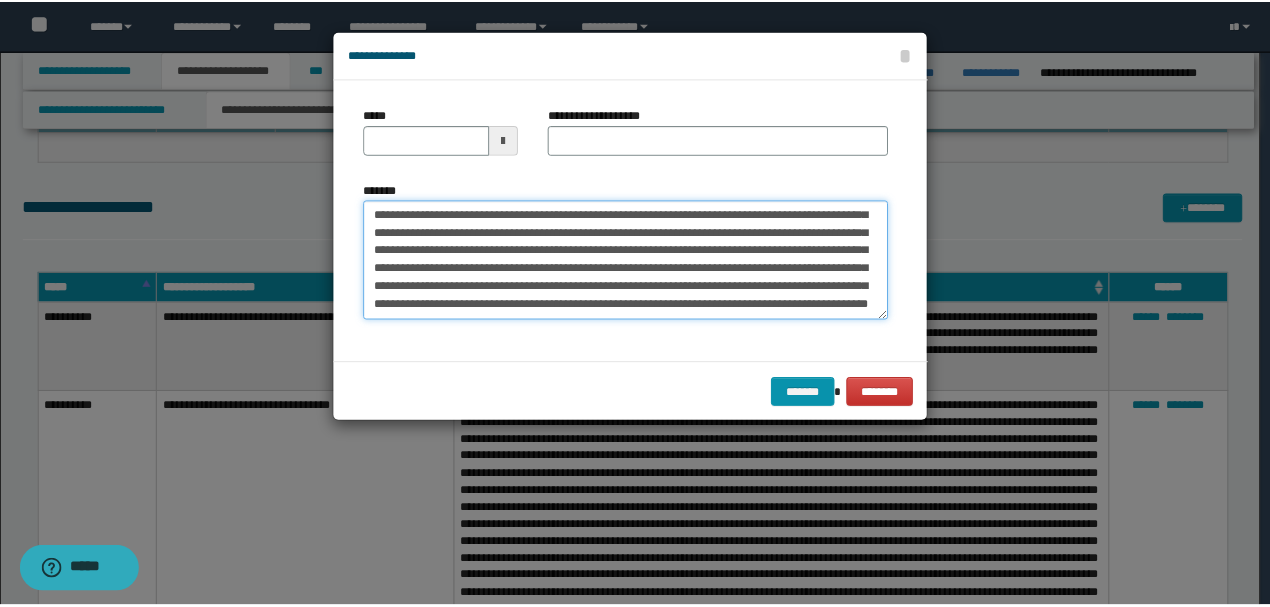 scroll, scrollTop: 0, scrollLeft: 0, axis: both 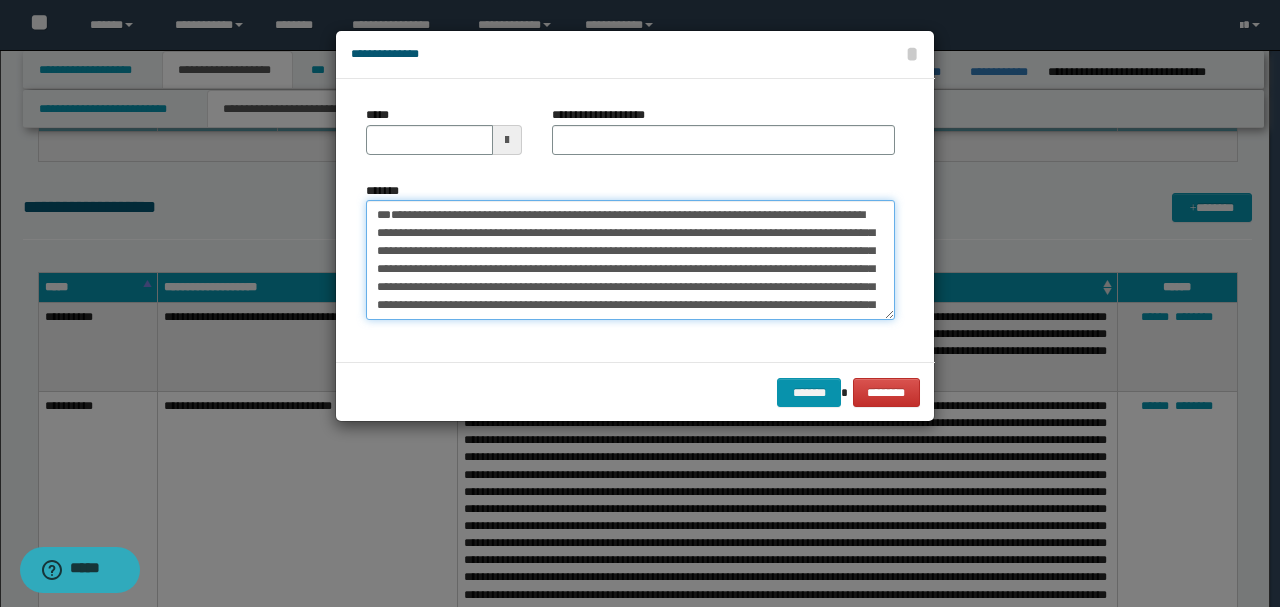 drag, startPoint x: 443, startPoint y: 244, endPoint x: 194, endPoint y: 113, distance: 281.35742 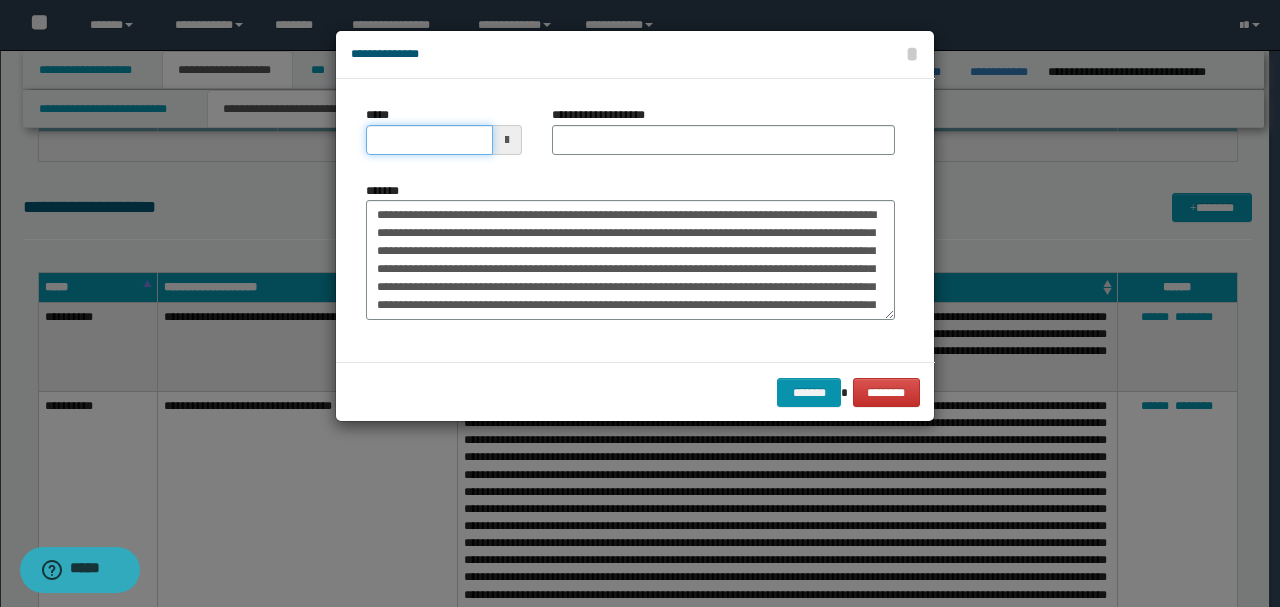 click on "*****" at bounding box center [429, 140] 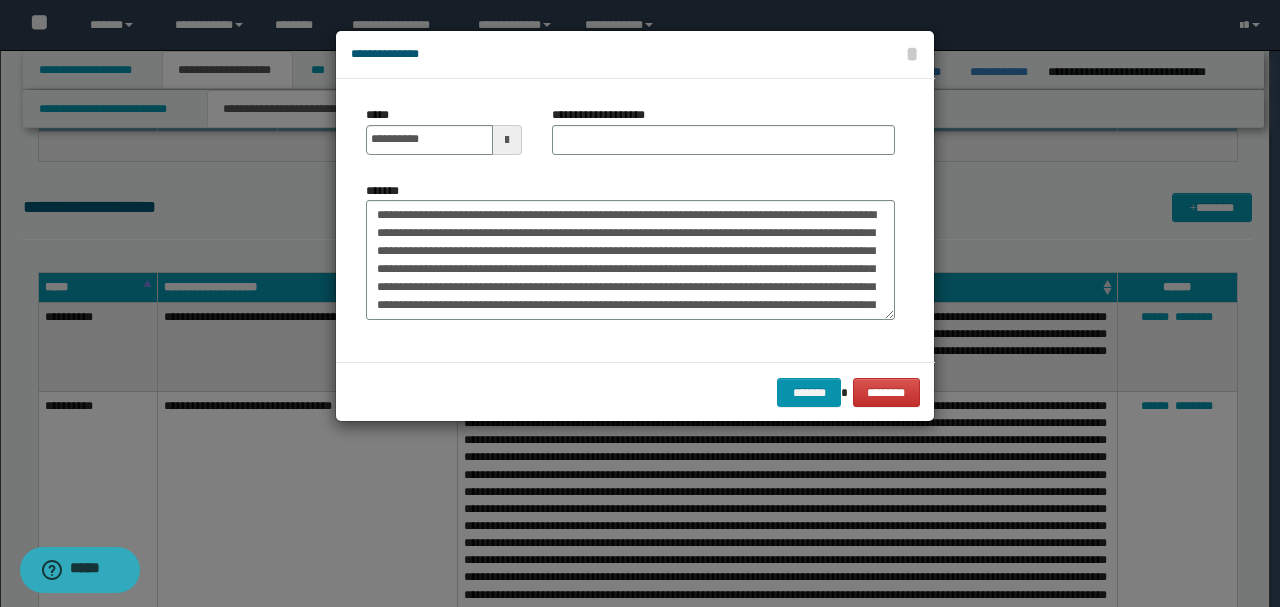 click on "**********" at bounding box center [630, 251] 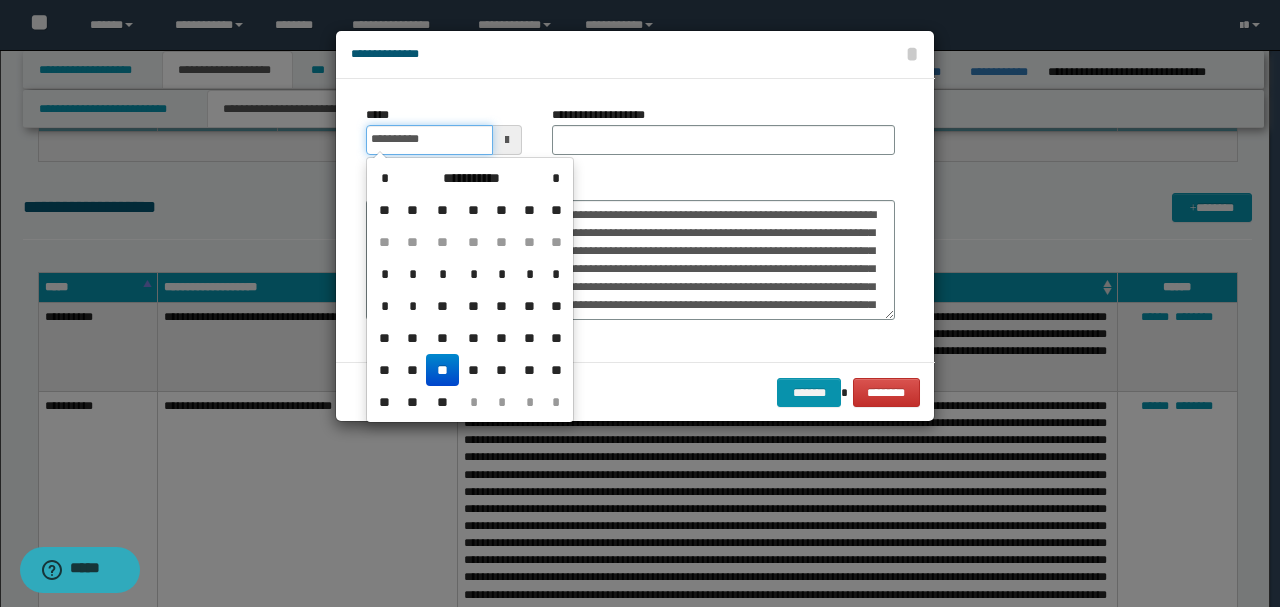 drag, startPoint x: 448, startPoint y: 140, endPoint x: 242, endPoint y: 126, distance: 206.47517 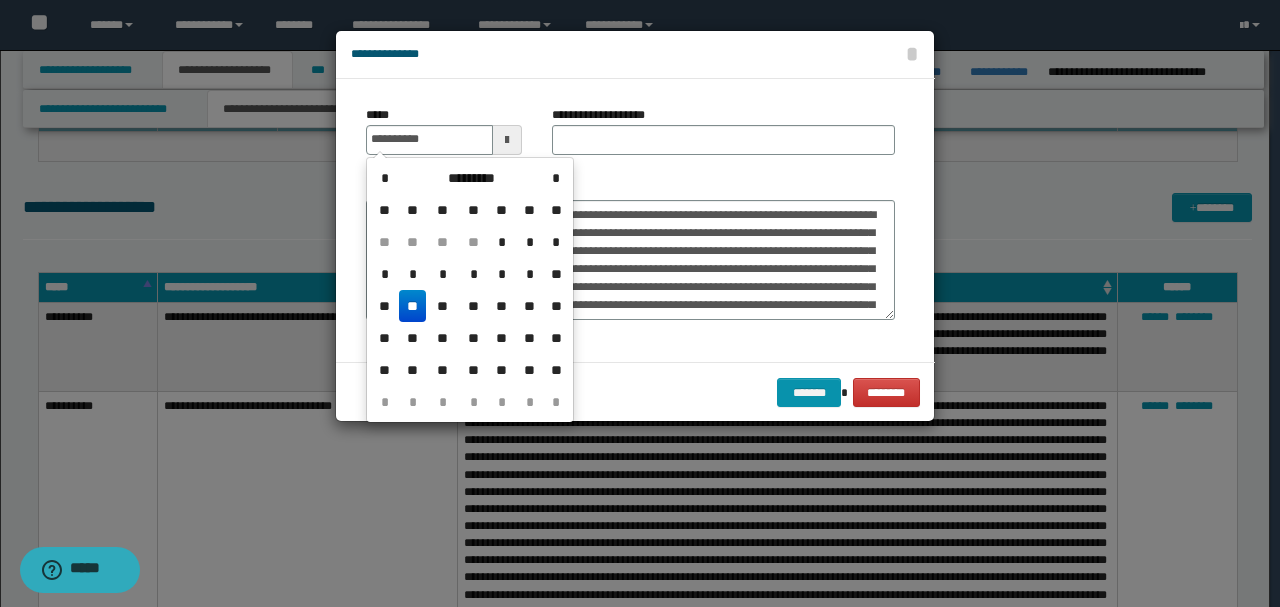 drag, startPoint x: 715, startPoint y: 190, endPoint x: 548, endPoint y: 208, distance: 167.96725 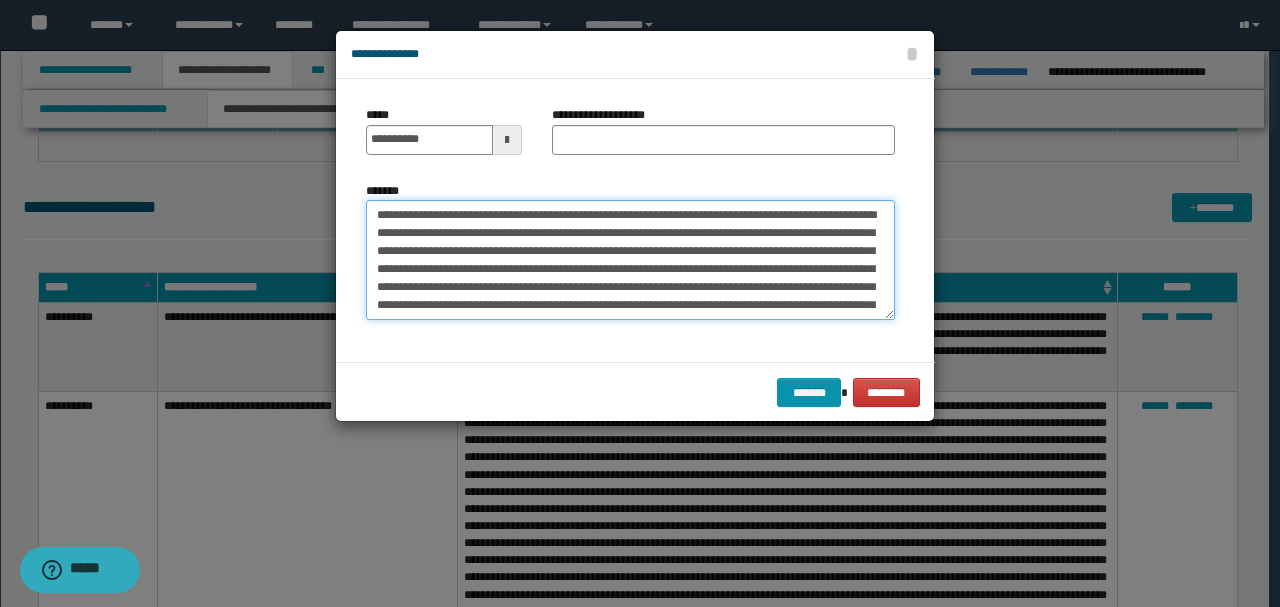 drag, startPoint x: 670, startPoint y: 209, endPoint x: 202, endPoint y: 185, distance: 468.615 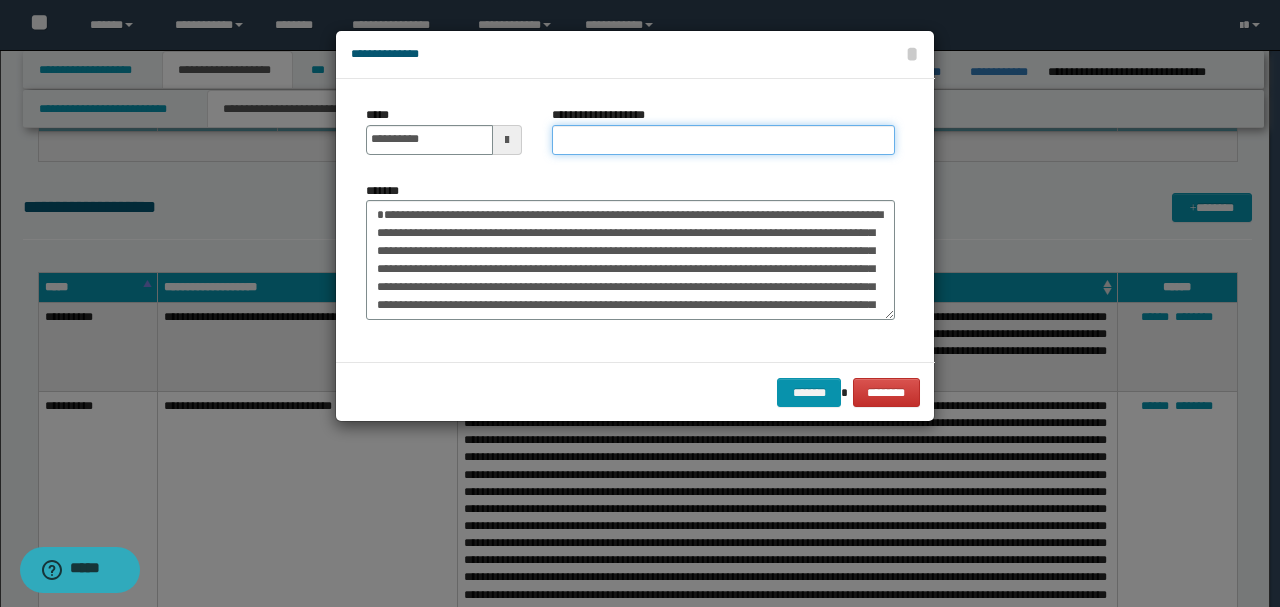 click on "**********" at bounding box center [723, 140] 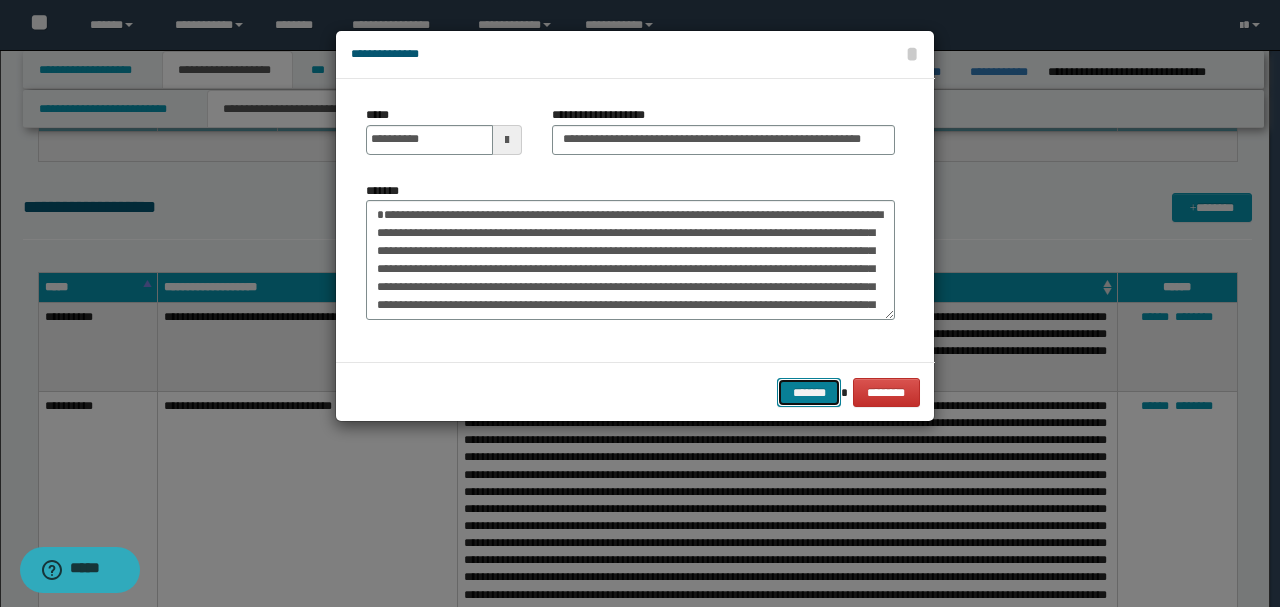 click on "*******" at bounding box center [809, 392] 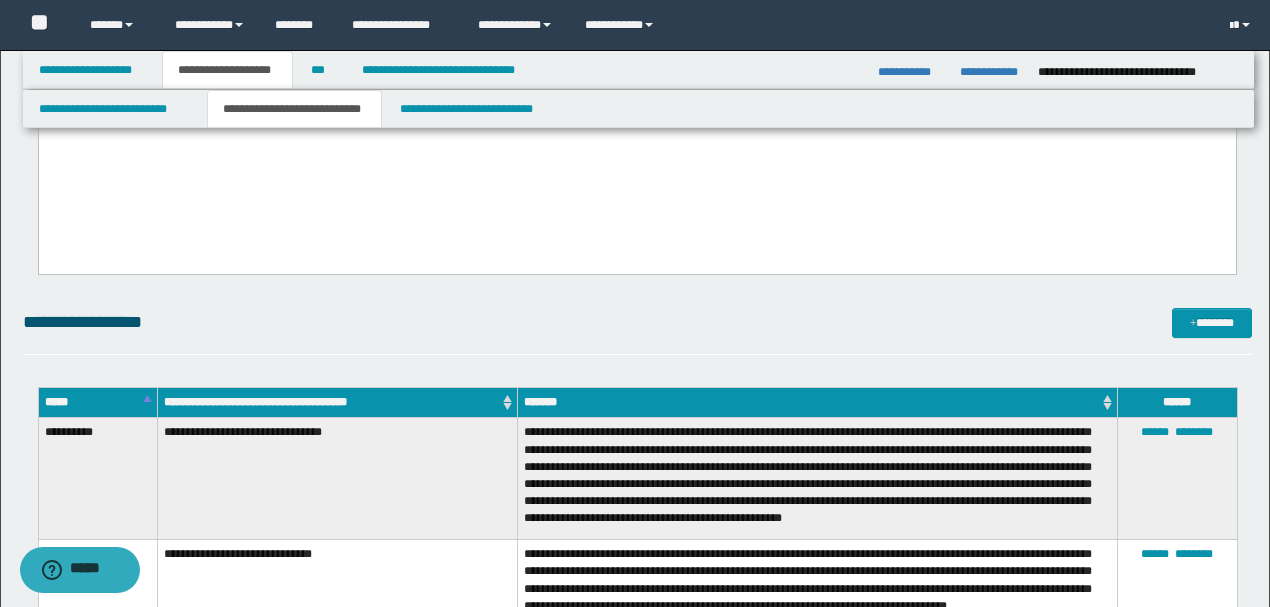 scroll, scrollTop: 1965, scrollLeft: 0, axis: vertical 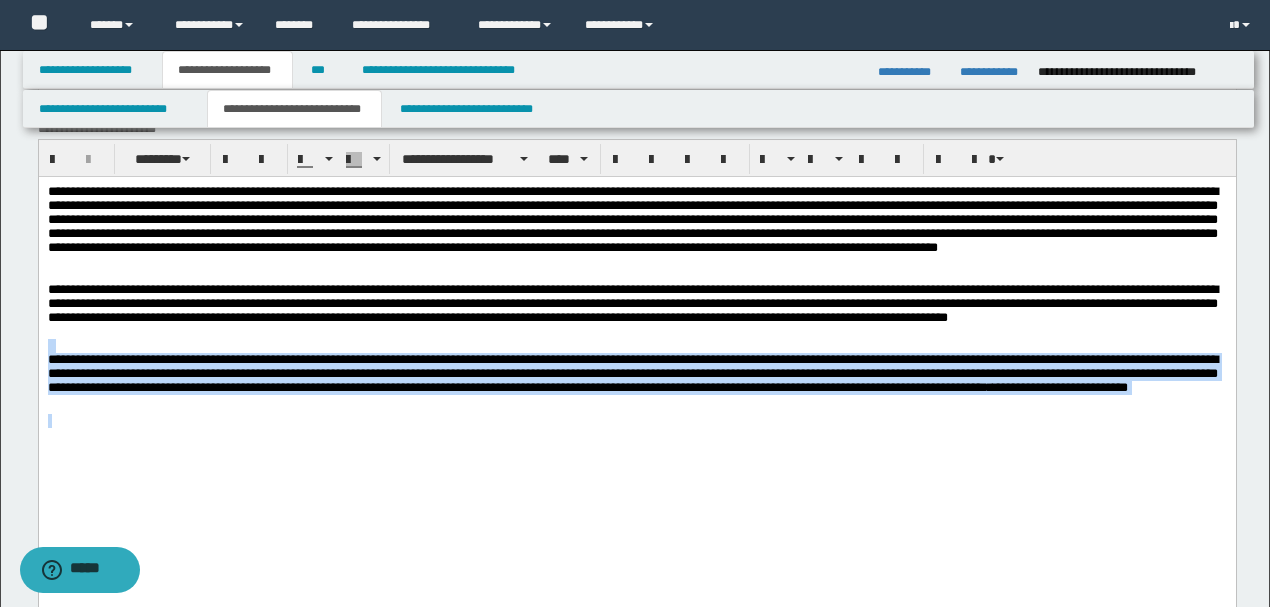drag, startPoint x: 604, startPoint y: 465, endPoint x: 38, endPoint y: 565, distance: 574.76605 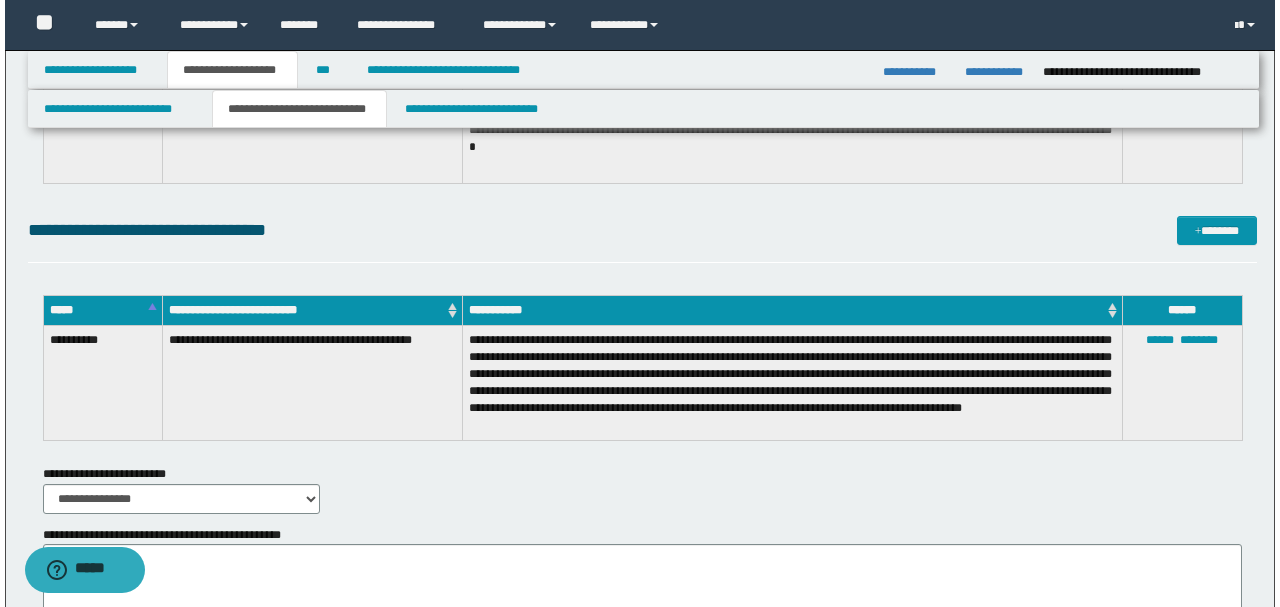 scroll, scrollTop: 17639, scrollLeft: 0, axis: vertical 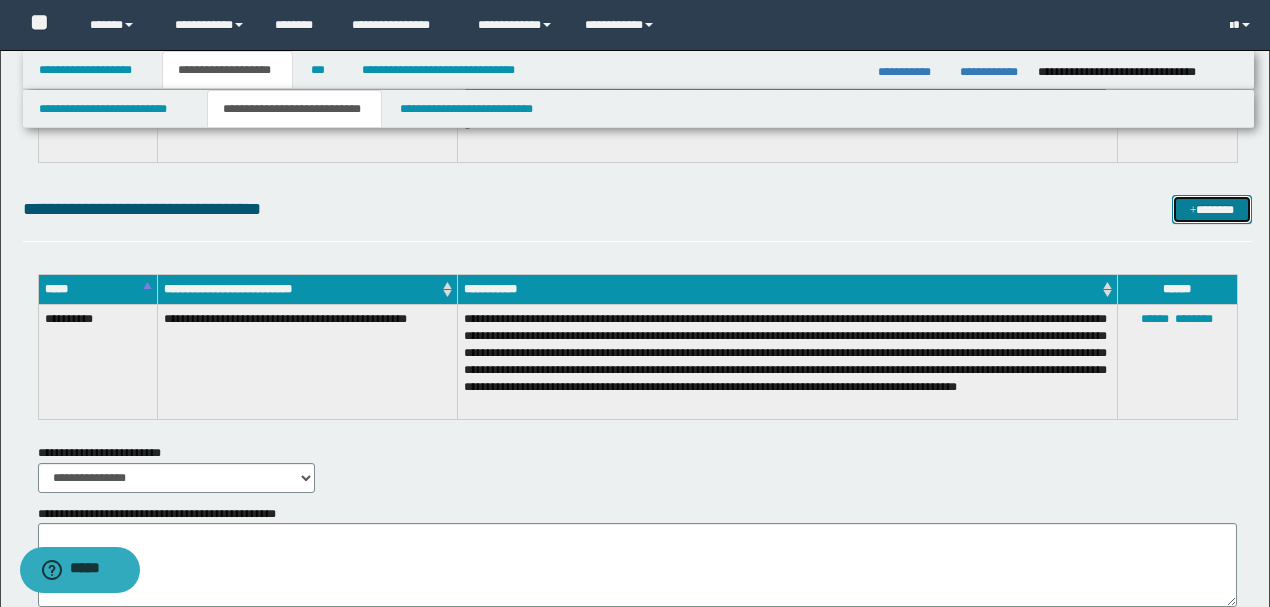 click on "*******" at bounding box center [1211, 209] 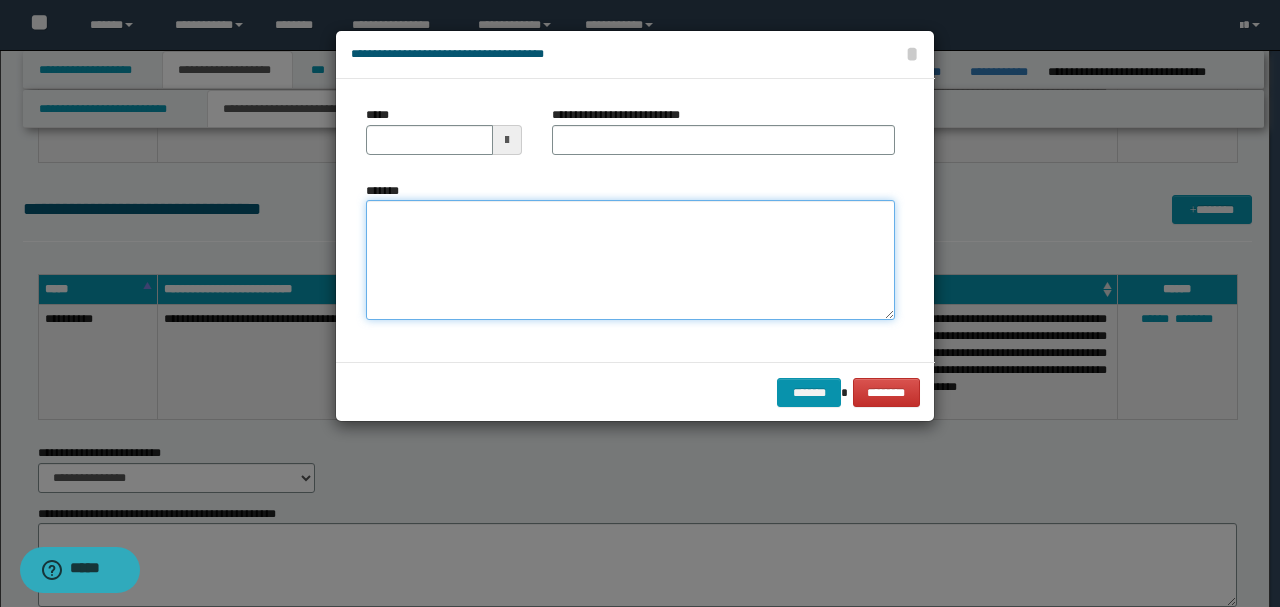 click on "*******" at bounding box center (630, 259) 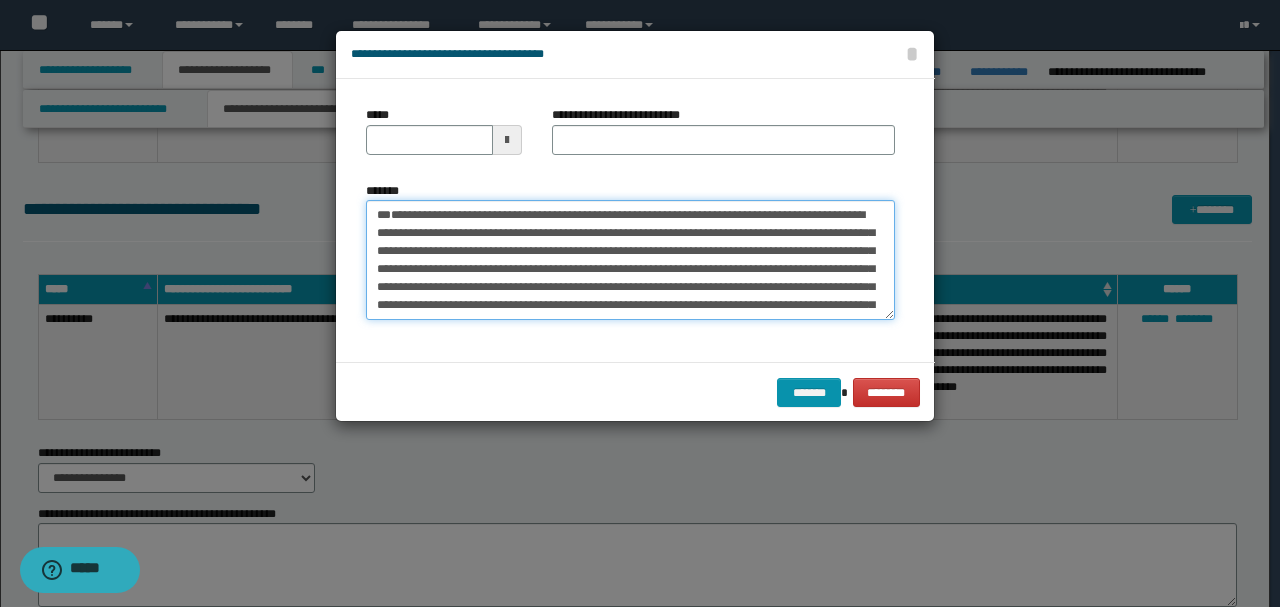 scroll, scrollTop: 120, scrollLeft: 0, axis: vertical 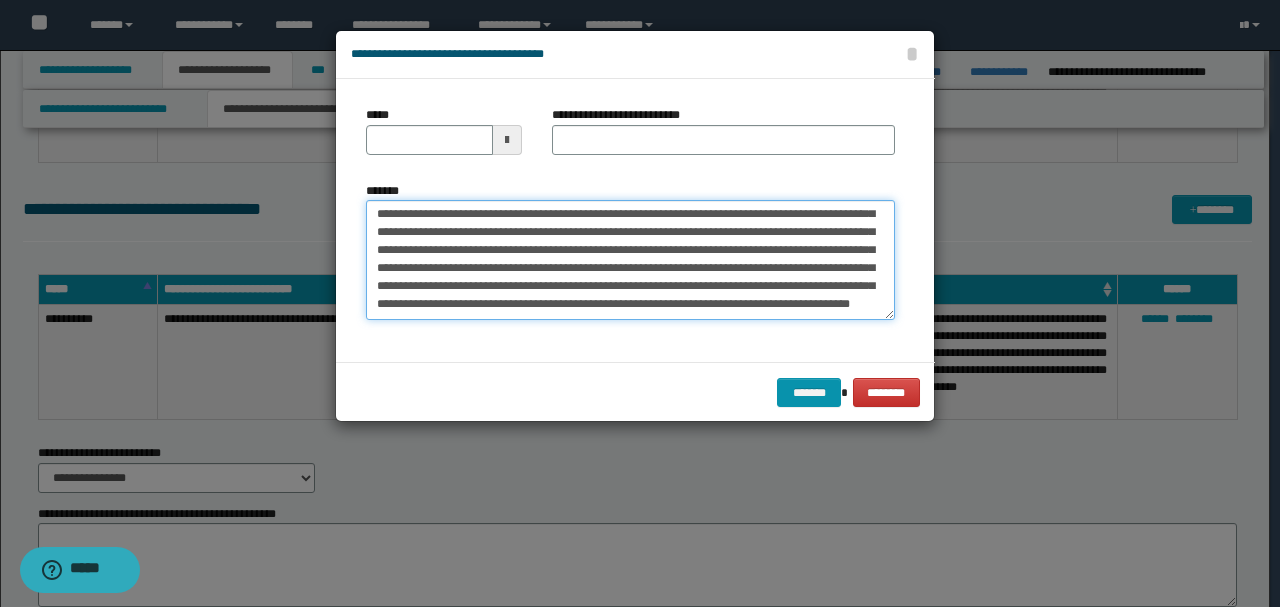 click on "**********" at bounding box center [630, 259] 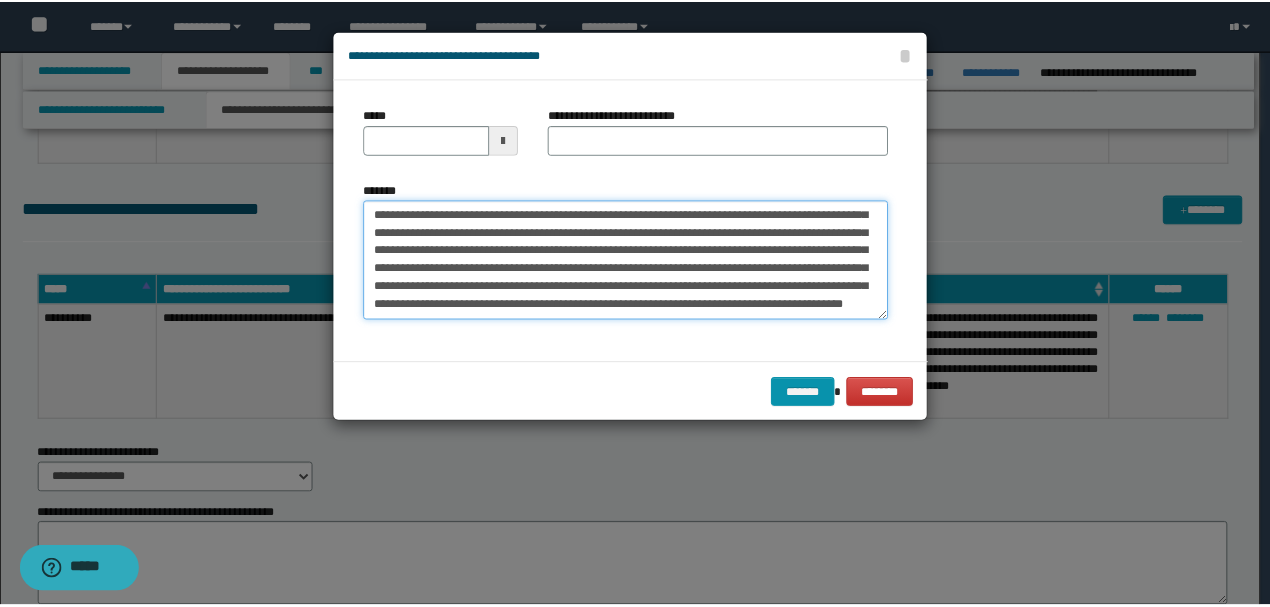 scroll, scrollTop: 0, scrollLeft: 0, axis: both 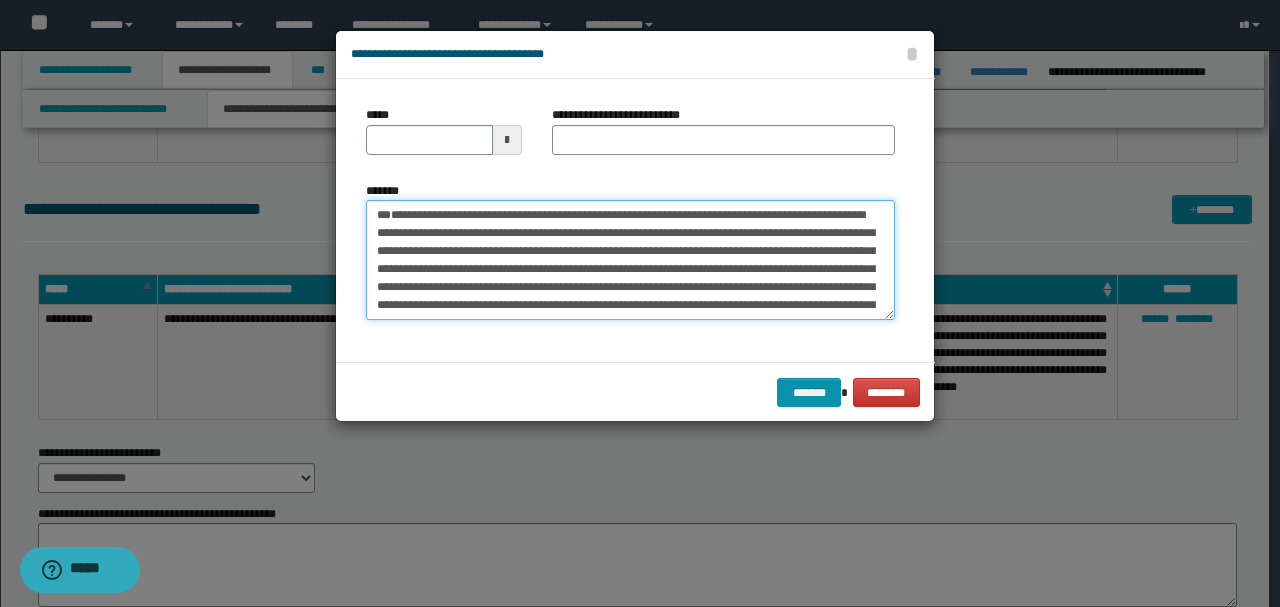 drag, startPoint x: 443, startPoint y: 250, endPoint x: 218, endPoint y: 150, distance: 246.22145 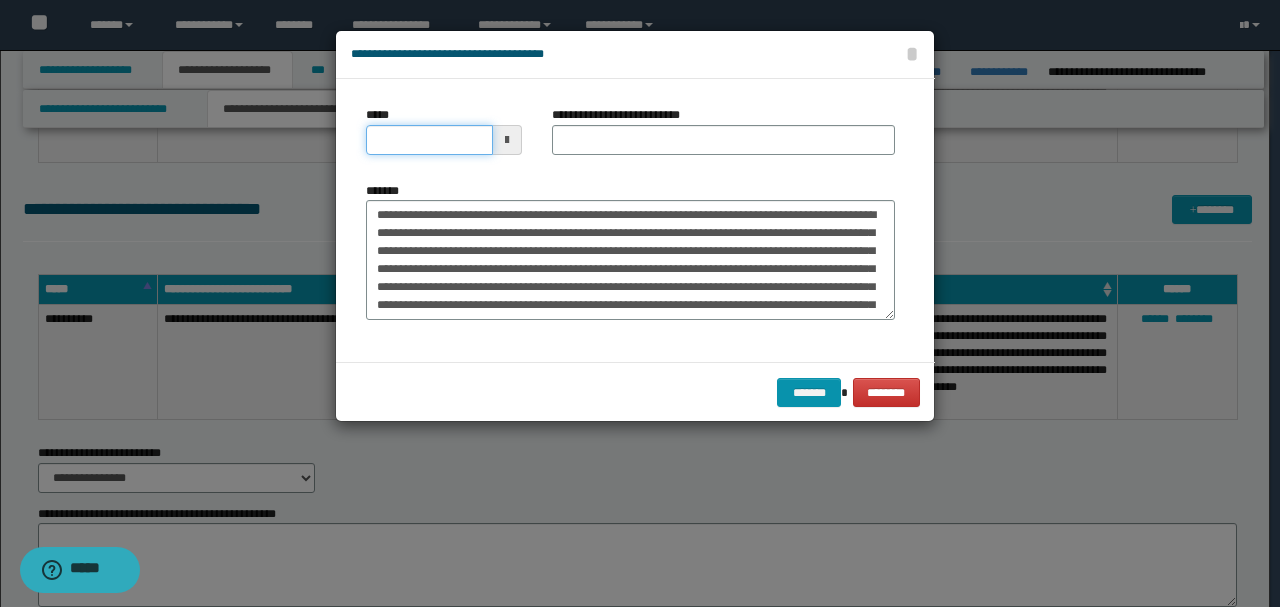 click on "*****" at bounding box center [429, 140] 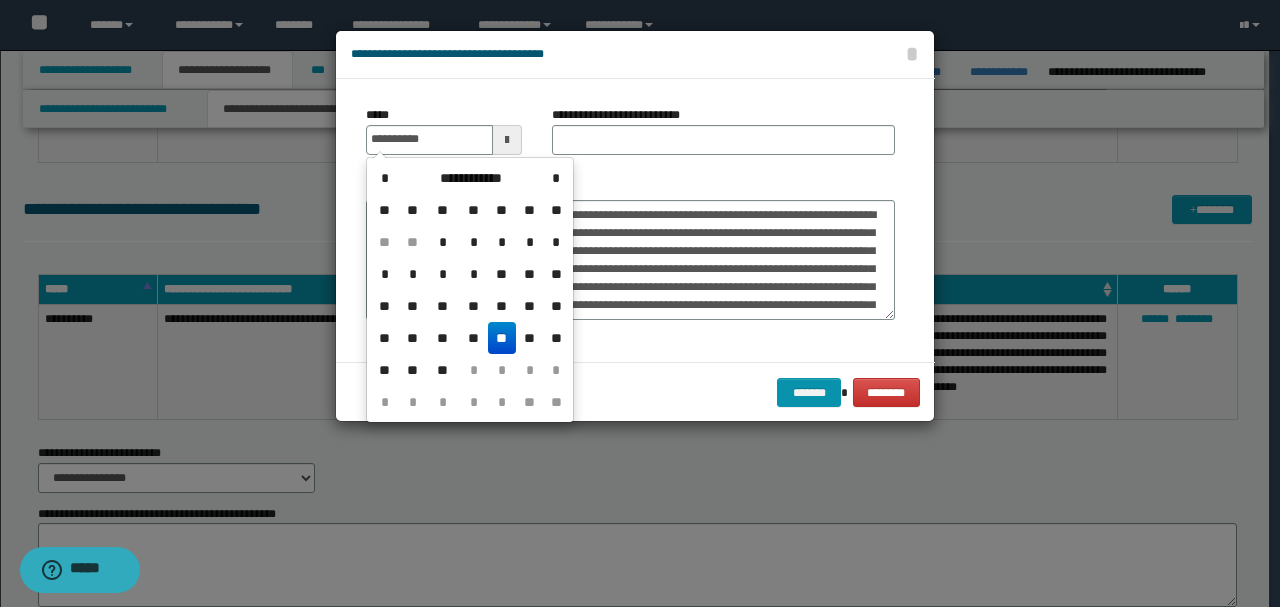 click on "**********" at bounding box center [630, 251] 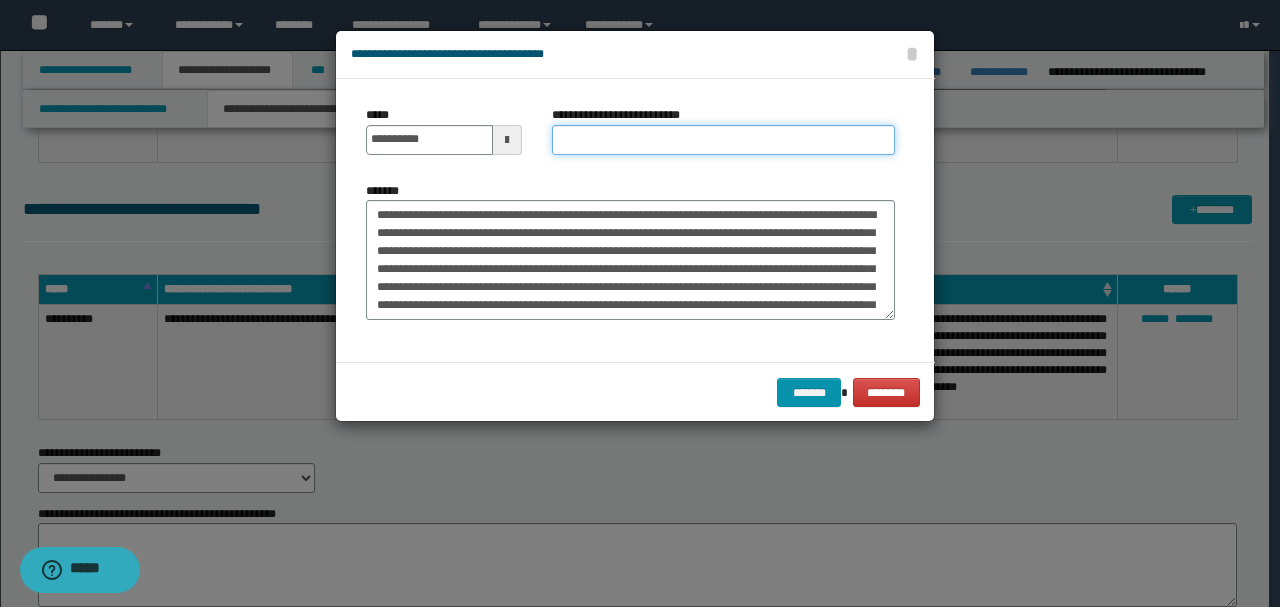 click on "**********" at bounding box center (723, 140) 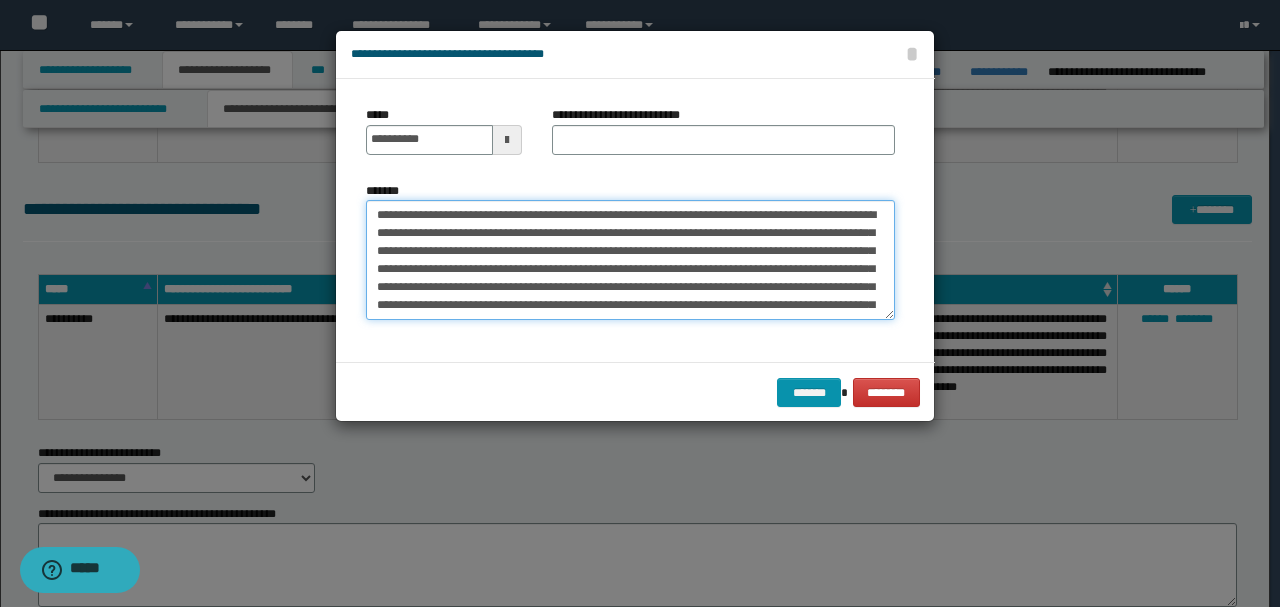 drag, startPoint x: 485, startPoint y: 214, endPoint x: 238, endPoint y: 209, distance: 247.0506 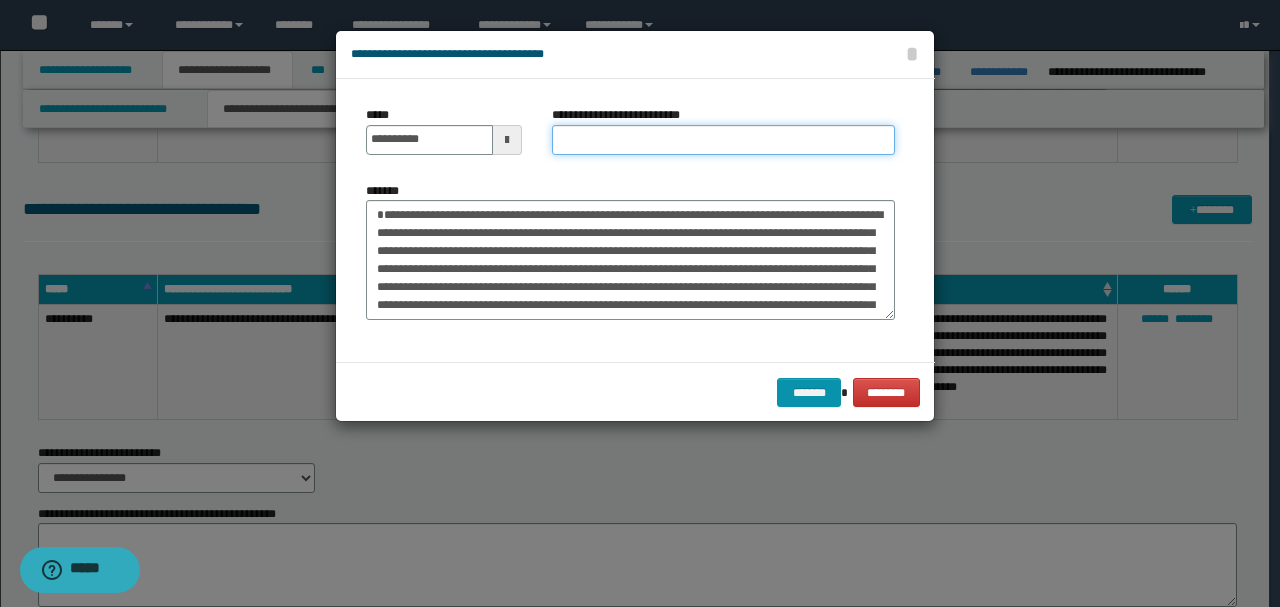 click on "**********" at bounding box center [723, 140] 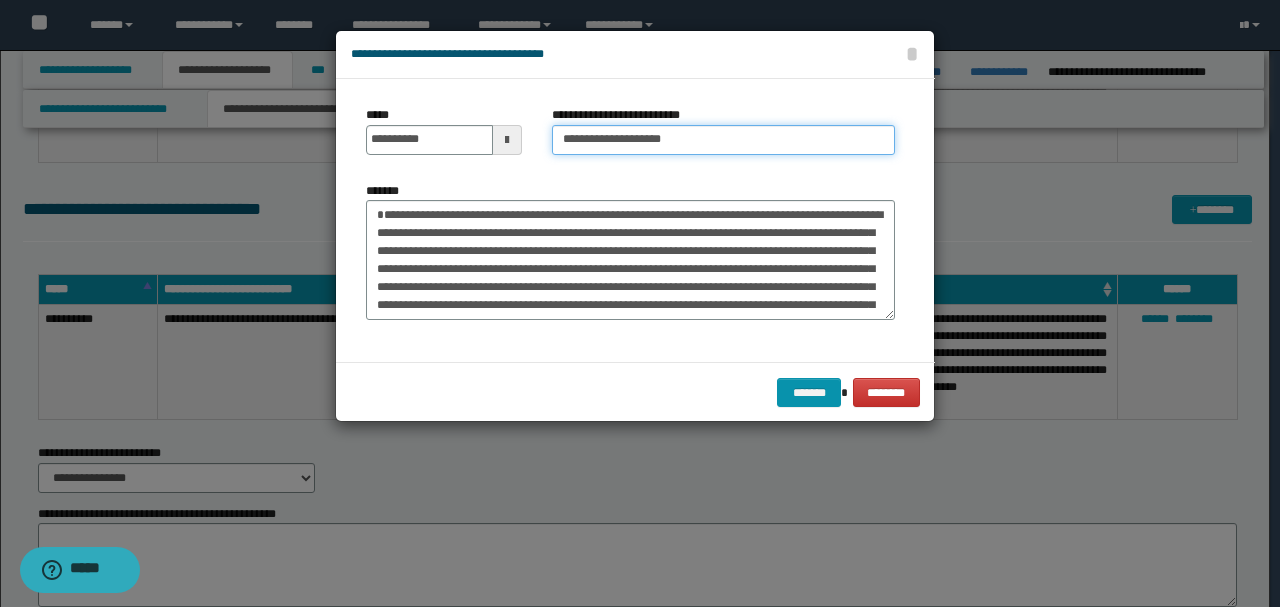 drag, startPoint x: 664, startPoint y: 139, endPoint x: 650, endPoint y: 138, distance: 14.035668 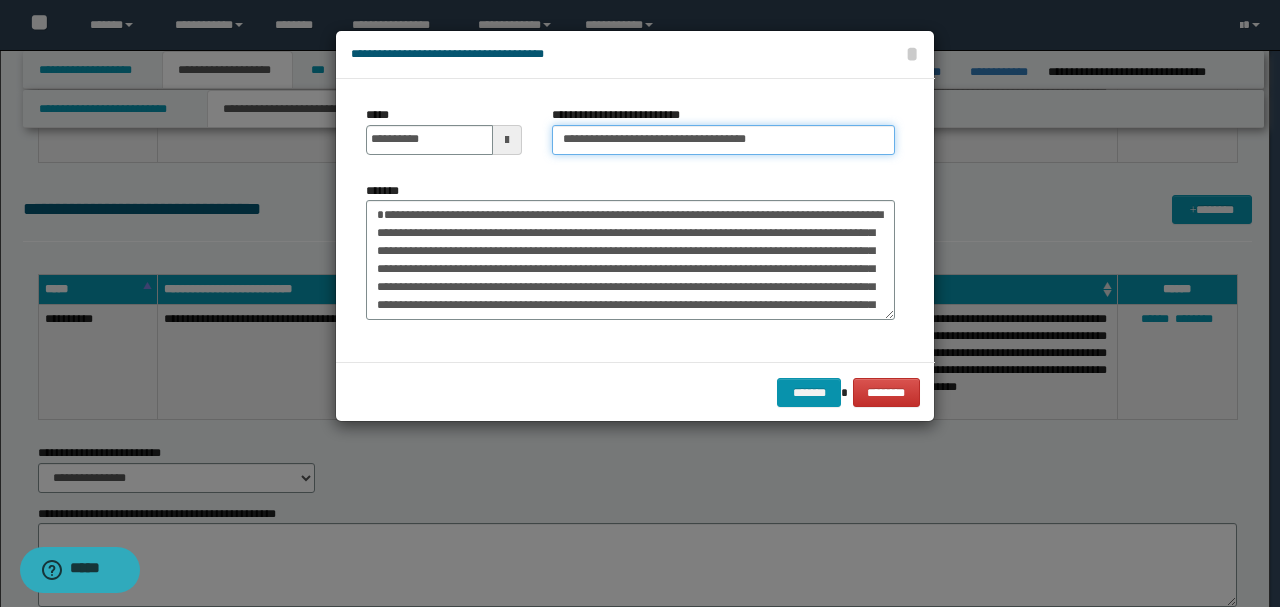 click on "**********" at bounding box center (723, 140) 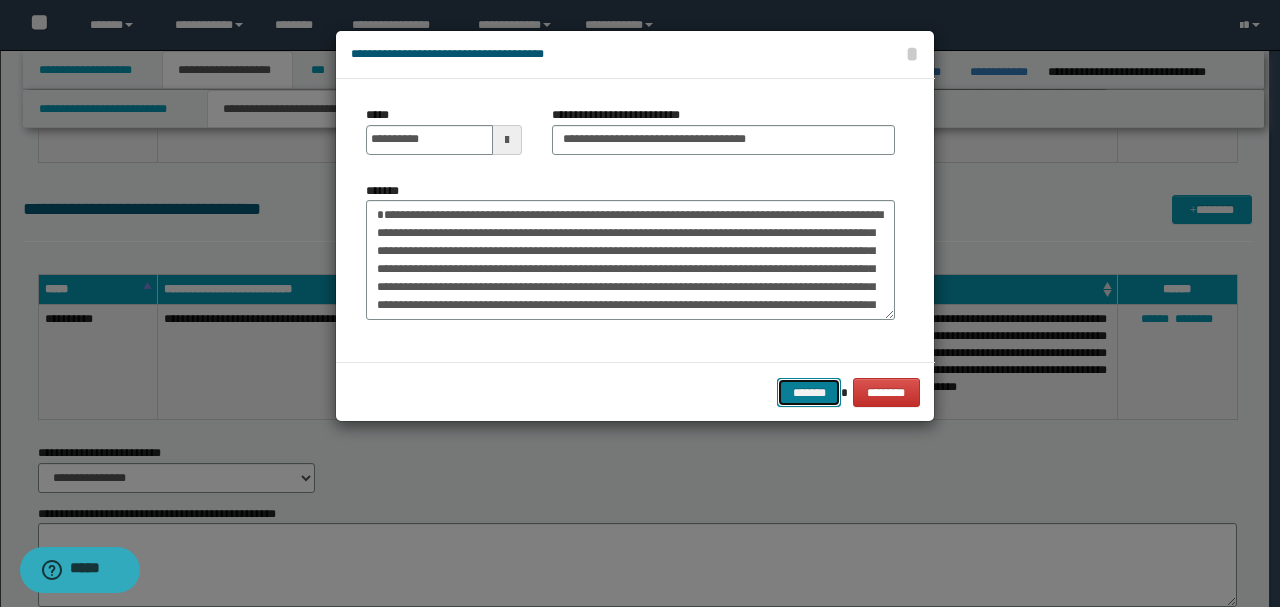 click on "*******" at bounding box center [809, 392] 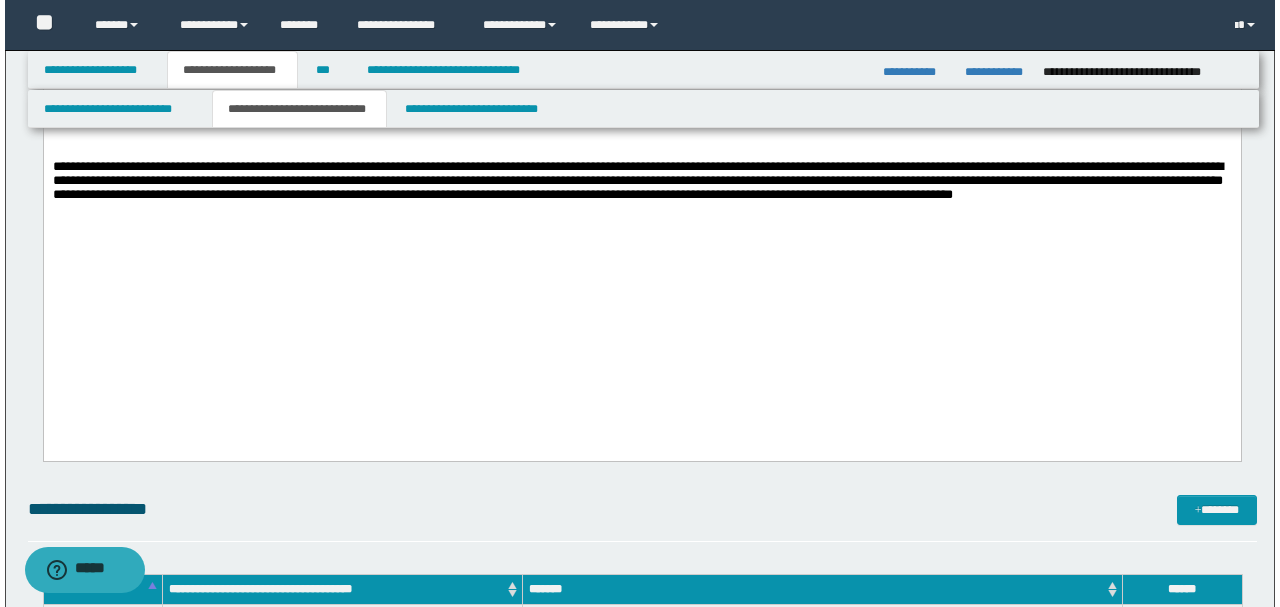 scroll, scrollTop: 2027, scrollLeft: 0, axis: vertical 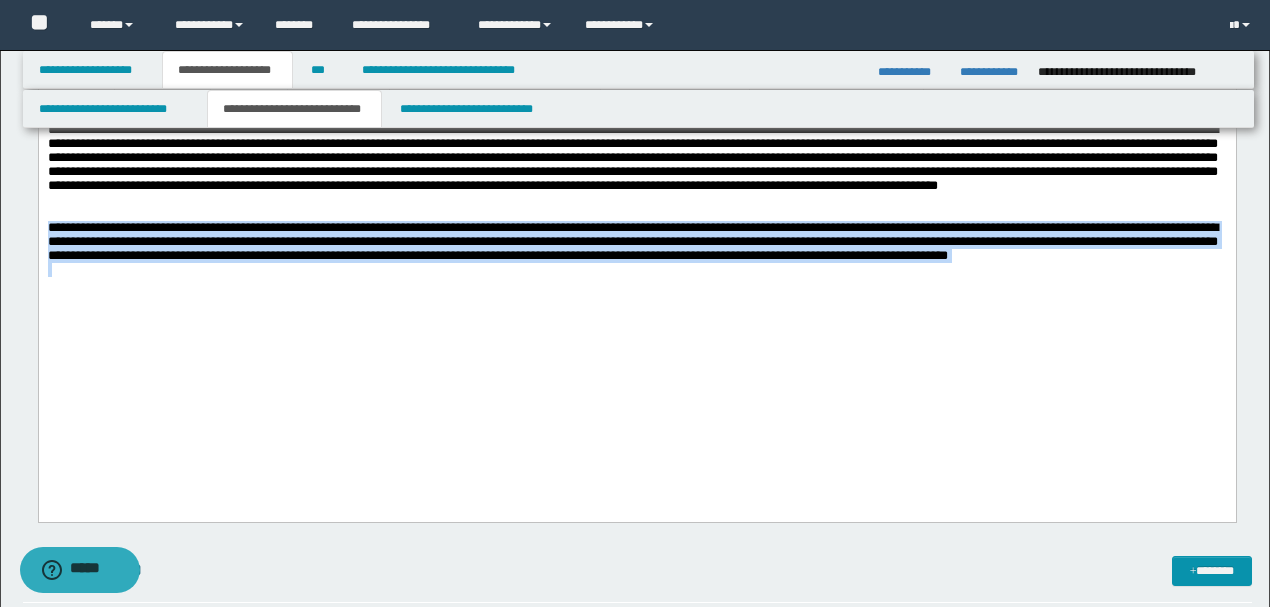 drag, startPoint x: 208, startPoint y: 307, endPoint x: 38, endPoint y: 364, distance: 179.30142 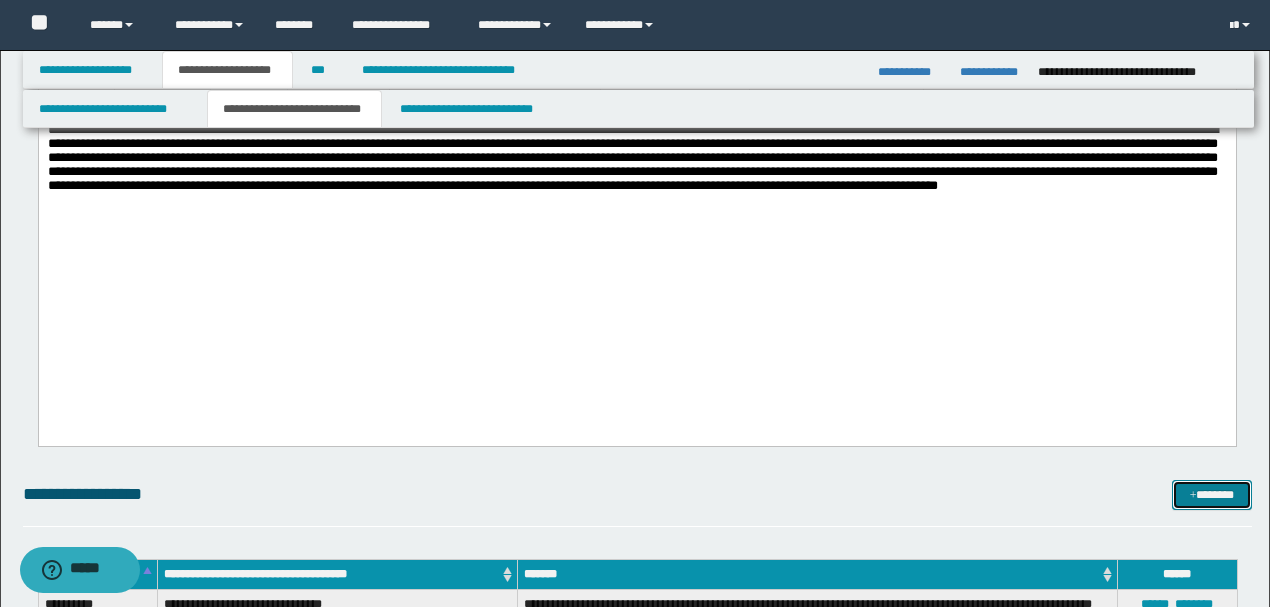 click on "*******" at bounding box center [1211, 494] 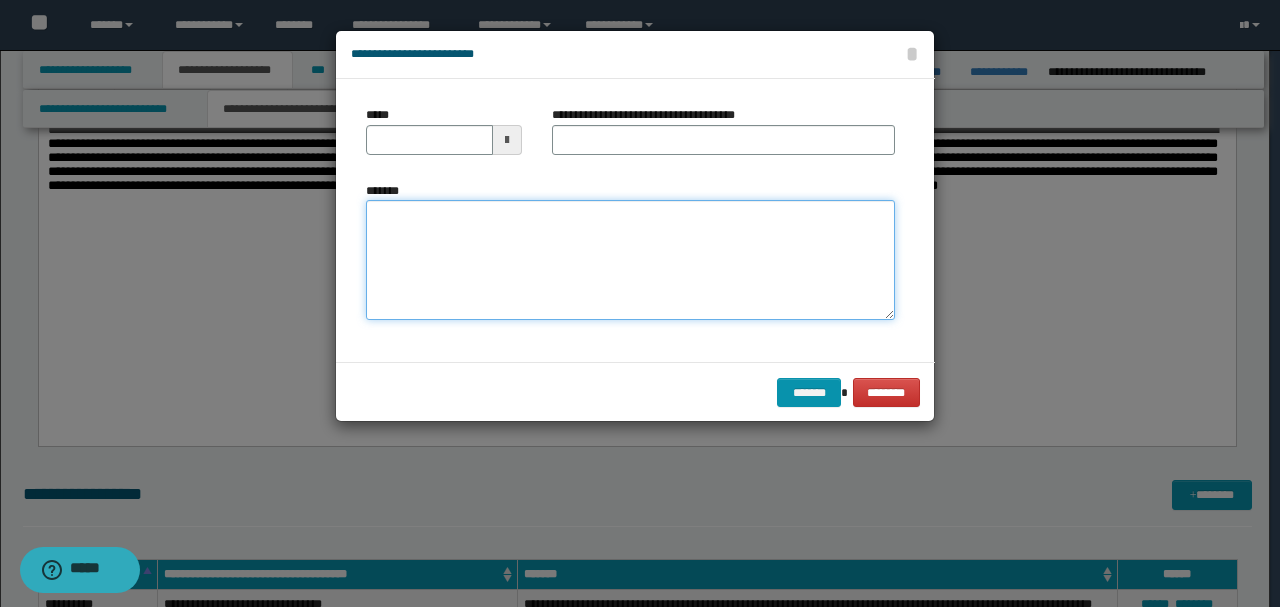 click on "*******" at bounding box center [630, 259] 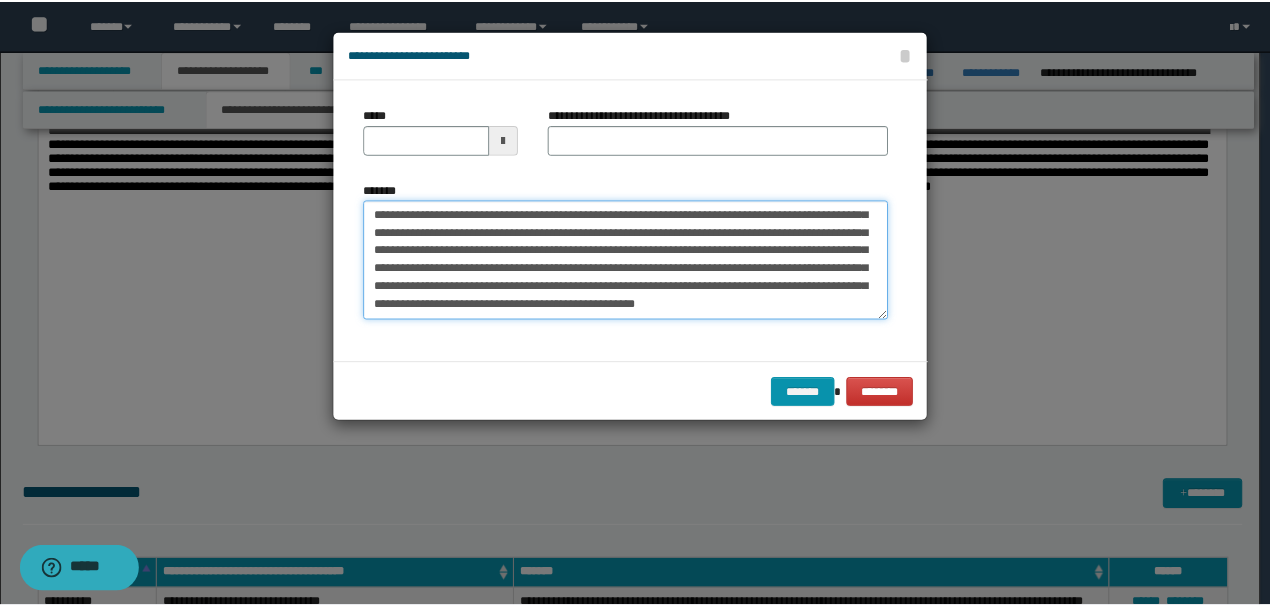 scroll, scrollTop: 0, scrollLeft: 0, axis: both 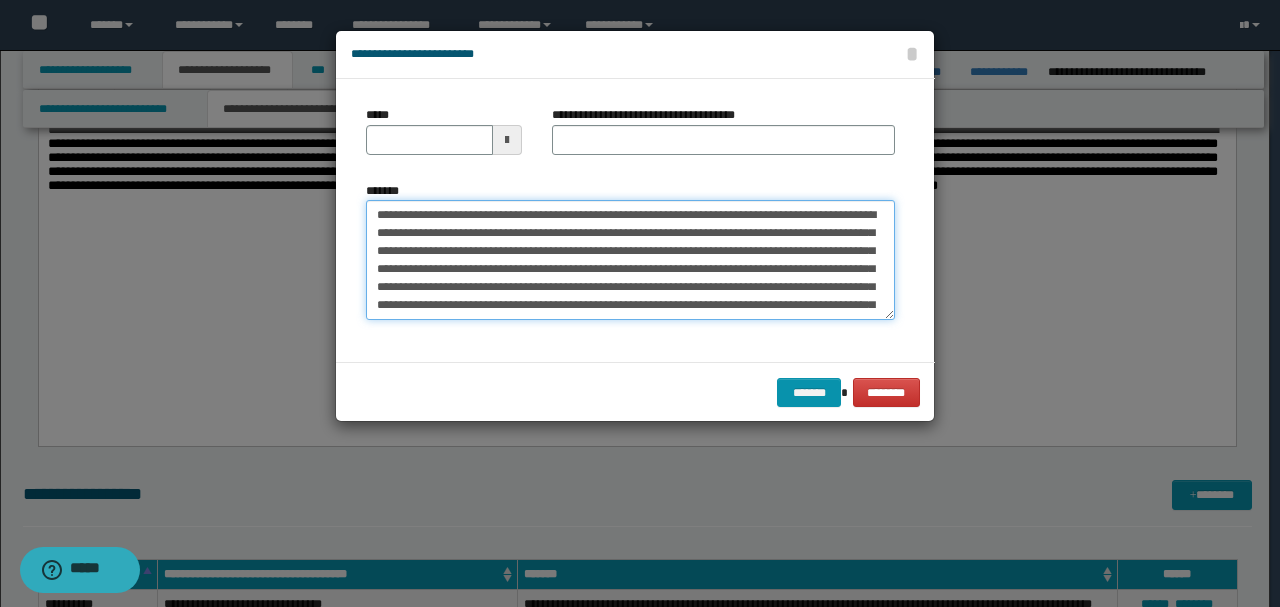 drag, startPoint x: 441, startPoint y: 211, endPoint x: 228, endPoint y: 207, distance: 213.03755 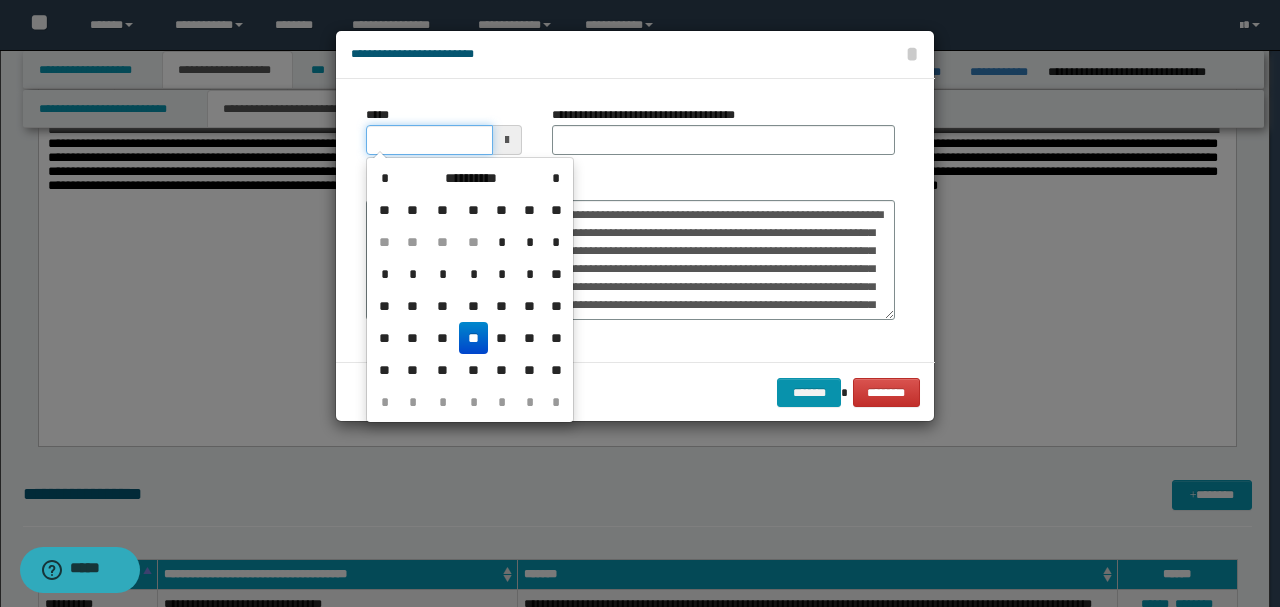 click on "*****" at bounding box center [429, 140] 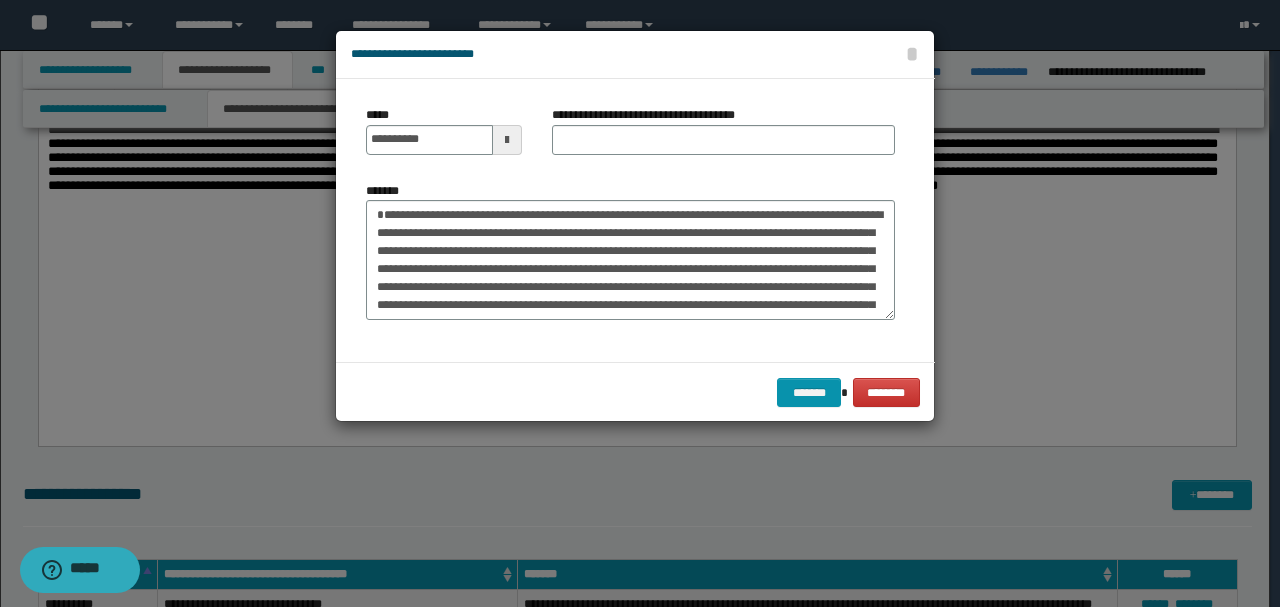 click on "**********" at bounding box center (630, 220) 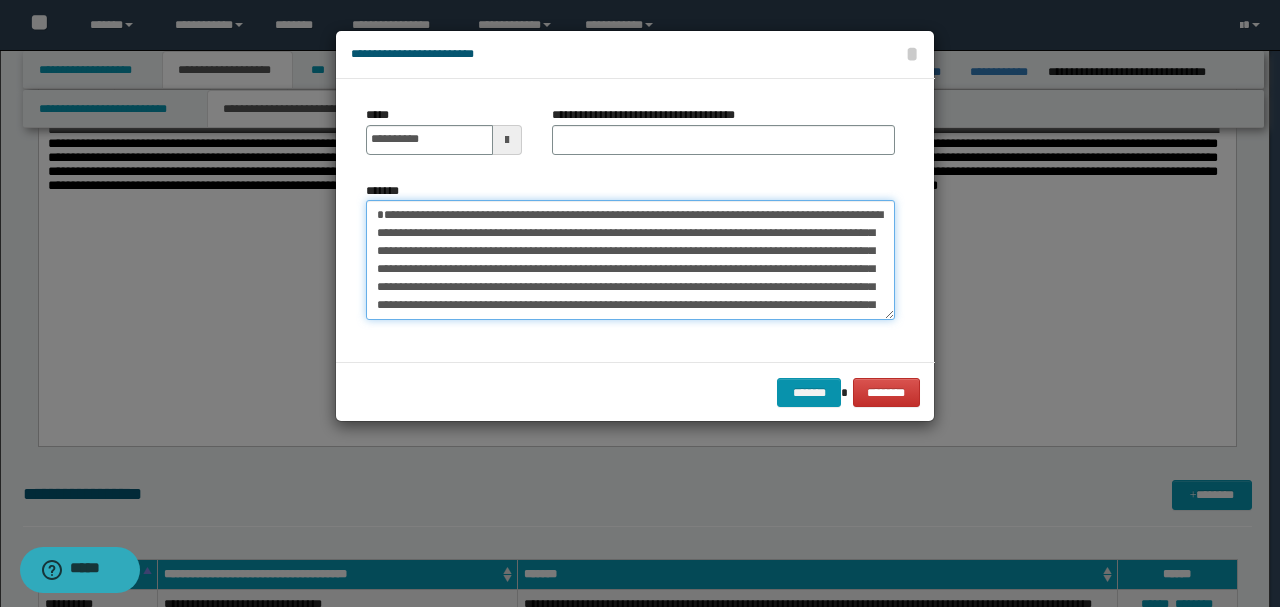 drag, startPoint x: 536, startPoint y: 215, endPoint x: 125, endPoint y: 211, distance: 411.01947 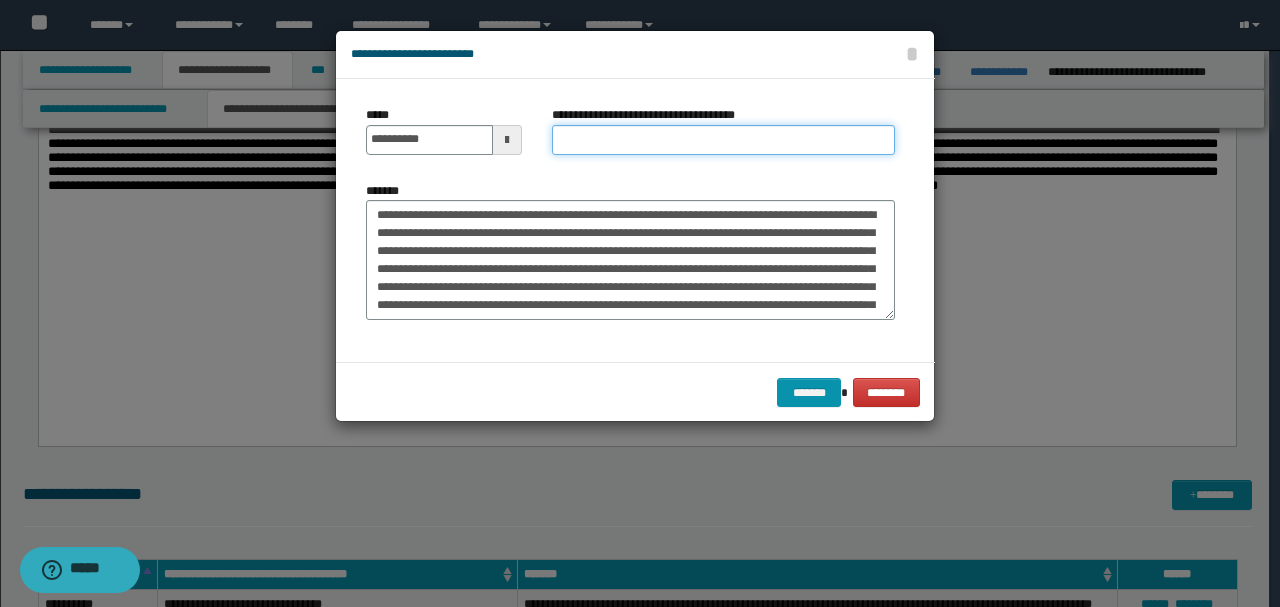 click on "**********" at bounding box center [723, 140] 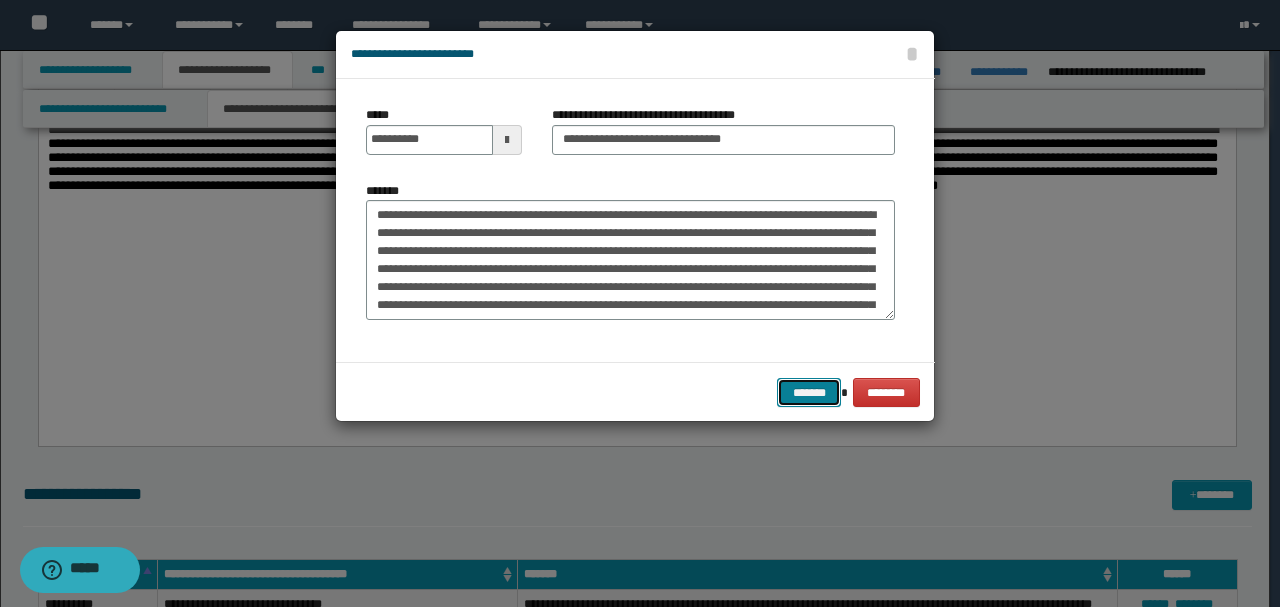 click on "*******" at bounding box center (809, 392) 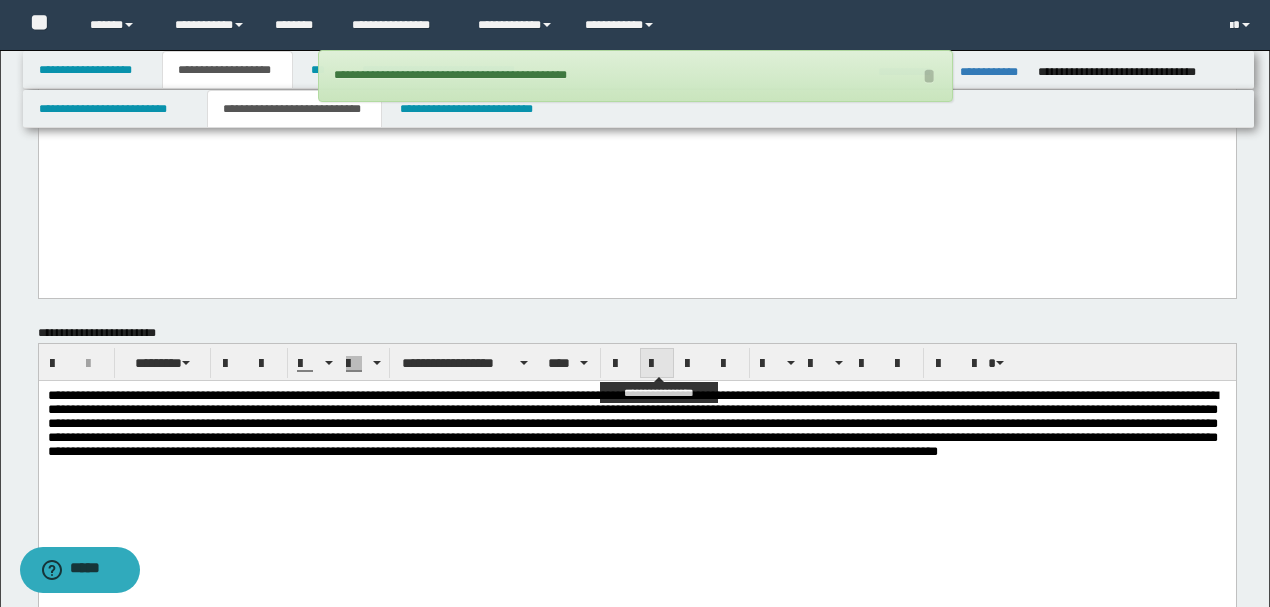 scroll, scrollTop: 1760, scrollLeft: 0, axis: vertical 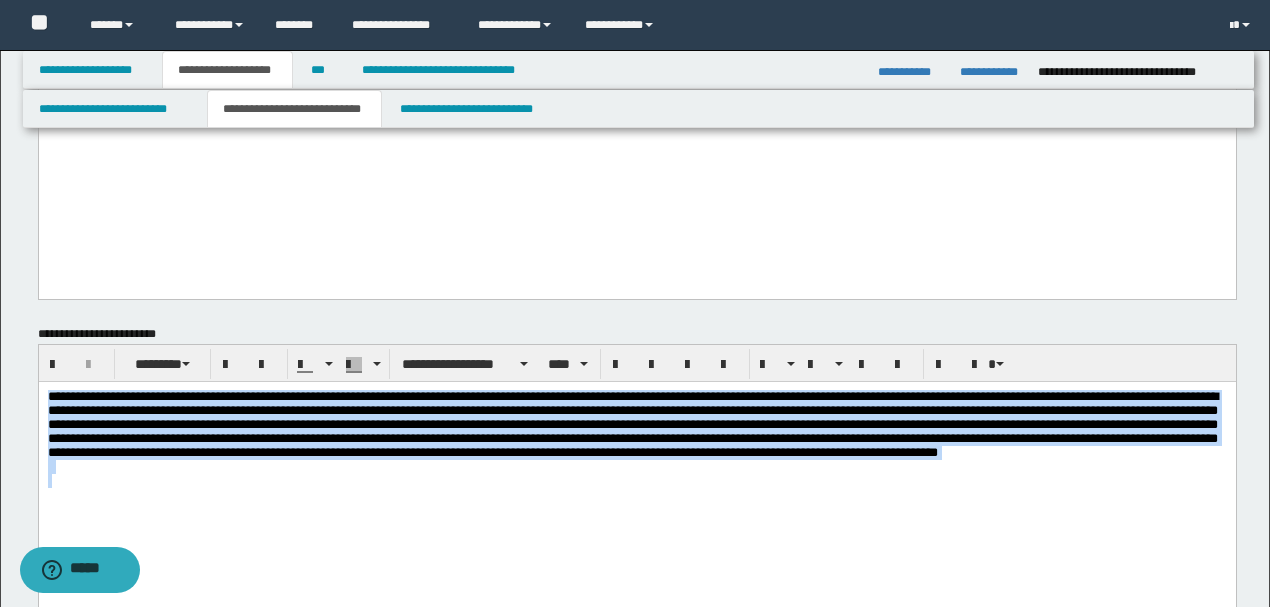 drag, startPoint x: 541, startPoint y: 503, endPoint x: 38, endPoint y: 784, distance: 576.1684 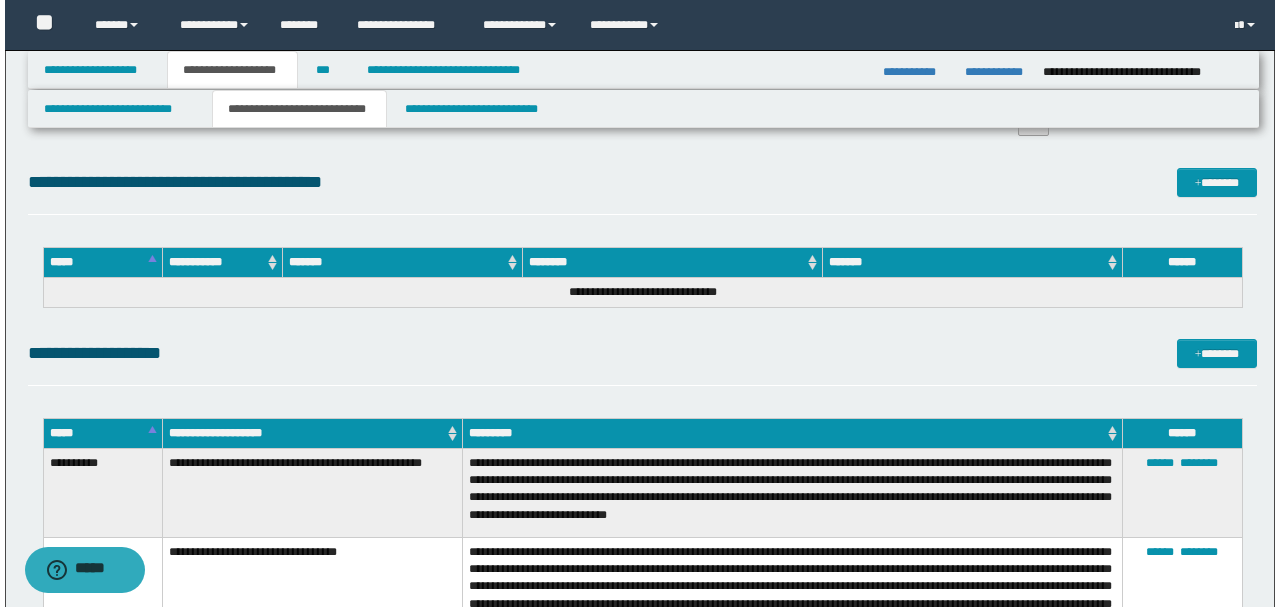 scroll, scrollTop: 11688, scrollLeft: 0, axis: vertical 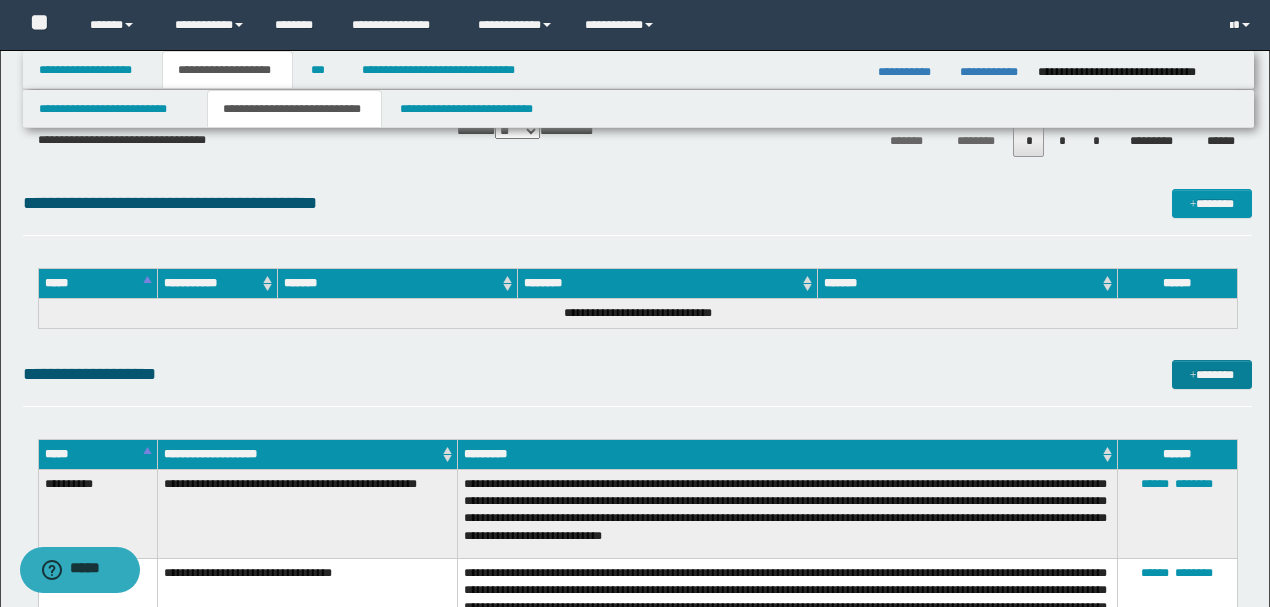 click on "*******" at bounding box center (1211, 374) 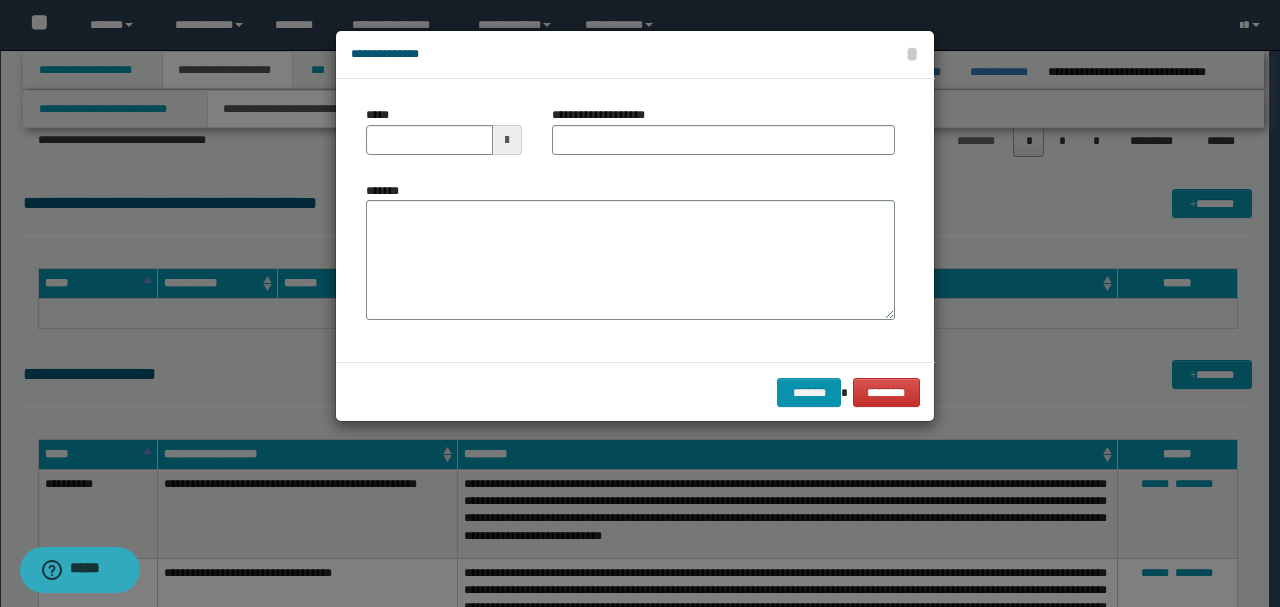 click on "*******" at bounding box center [630, 258] 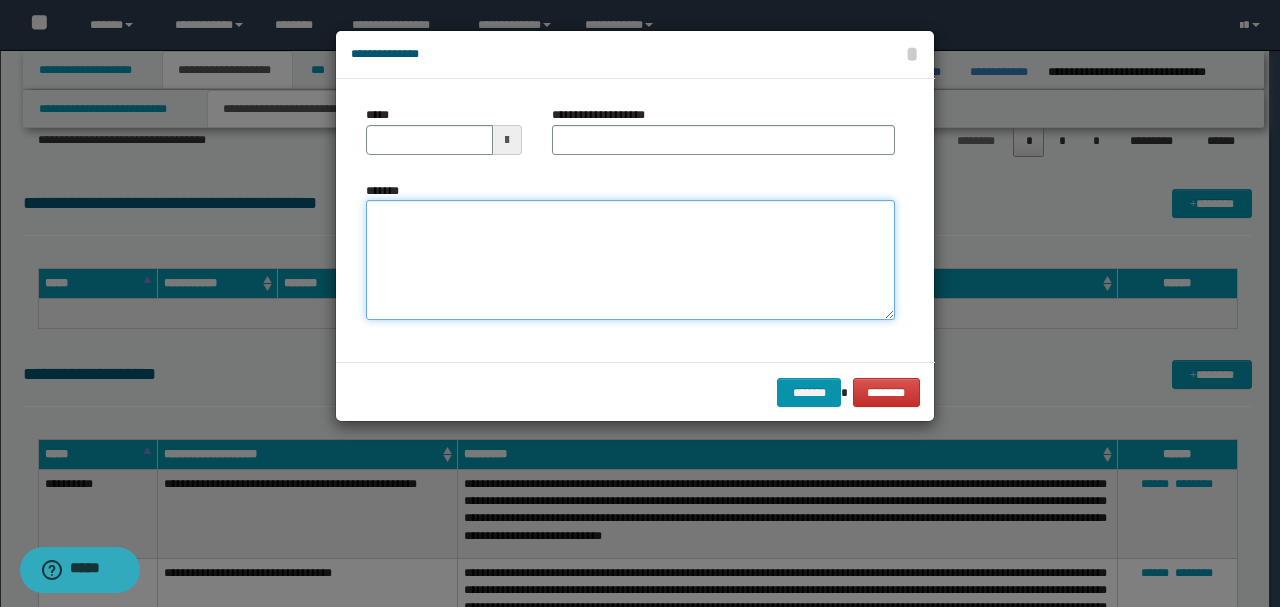 click on "*******" at bounding box center [630, 259] 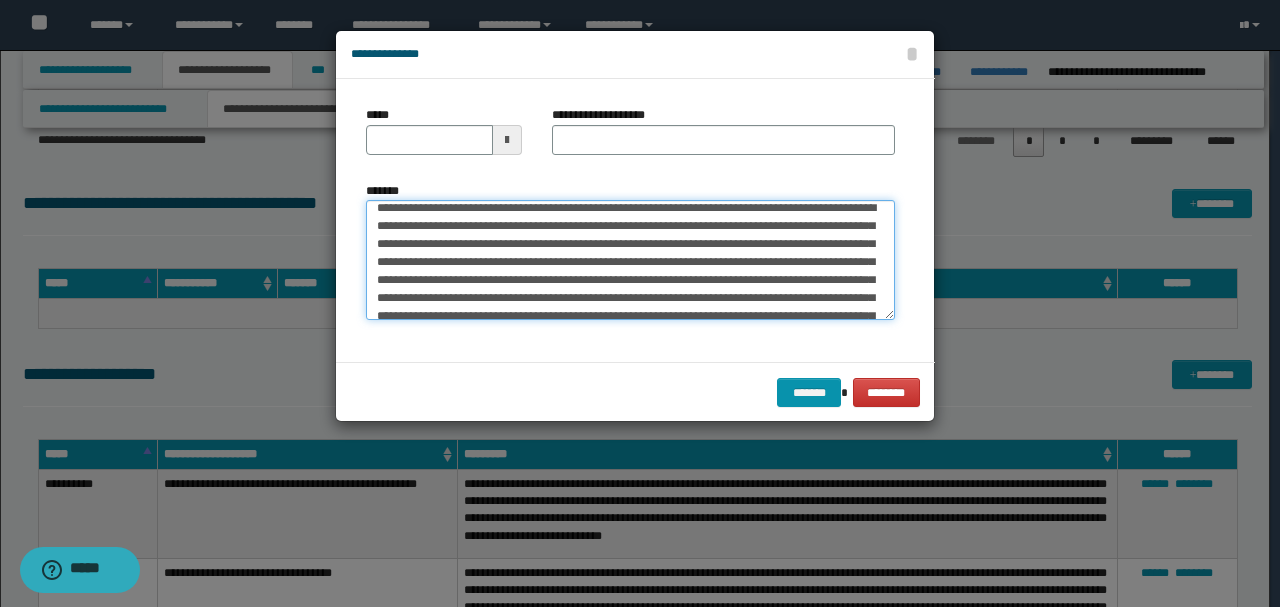 scroll, scrollTop: 0, scrollLeft: 0, axis: both 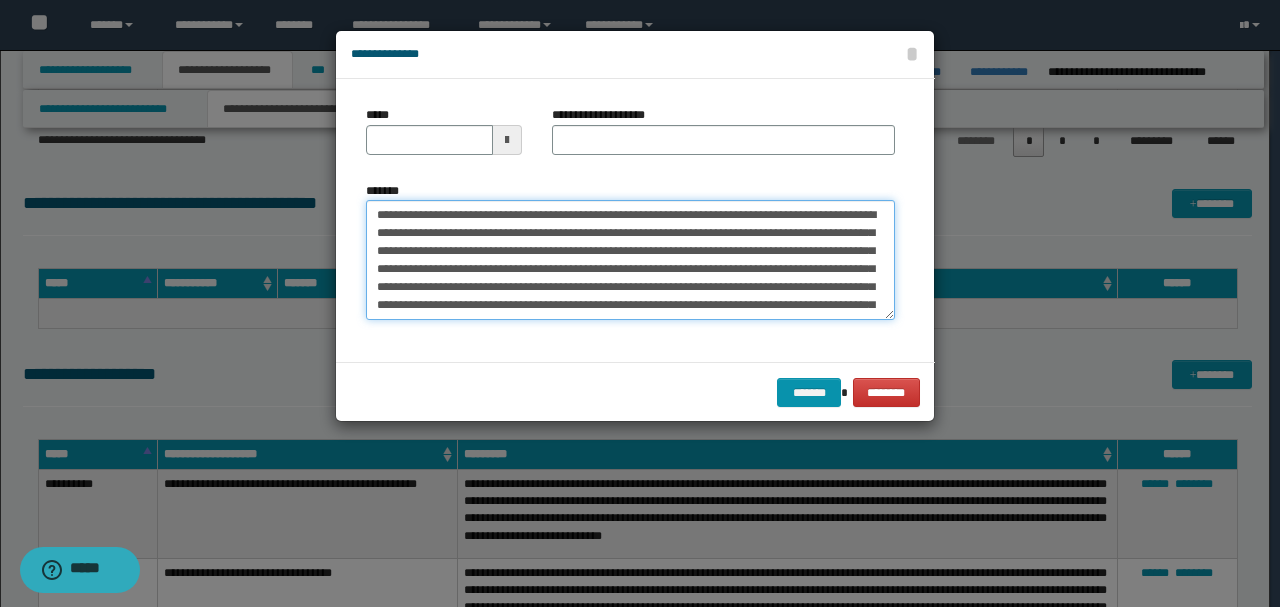 drag, startPoint x: 438, startPoint y: 205, endPoint x: 249, endPoint y: 191, distance: 189.5178 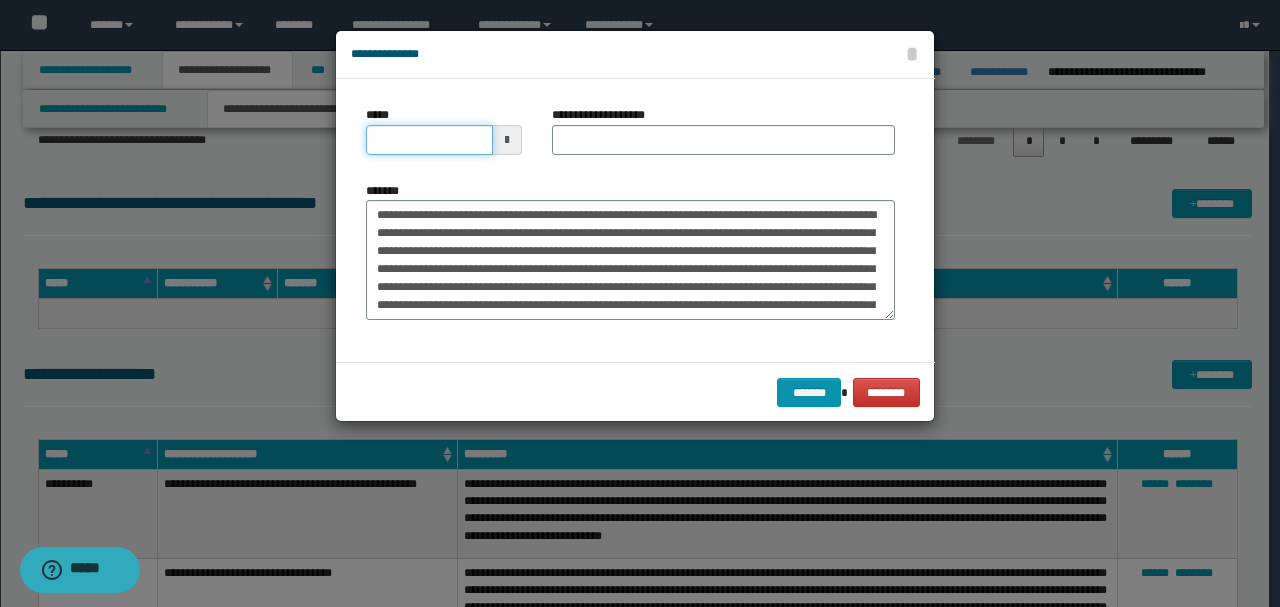 click on "*****" at bounding box center [429, 140] 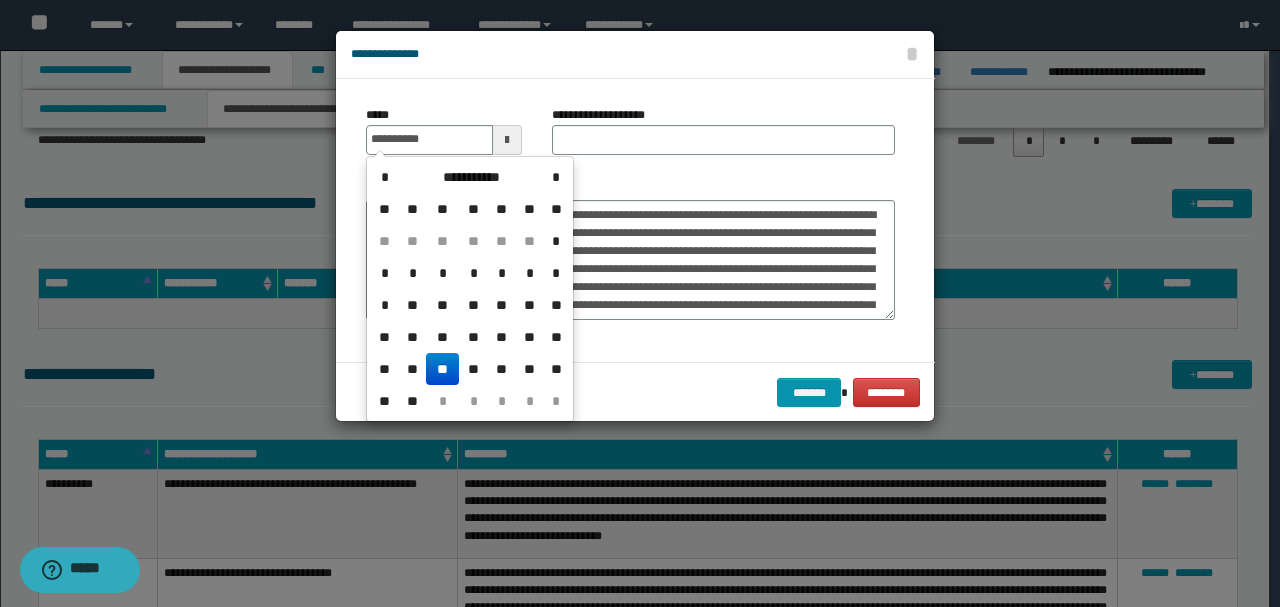 click on "**********" at bounding box center [630, 220] 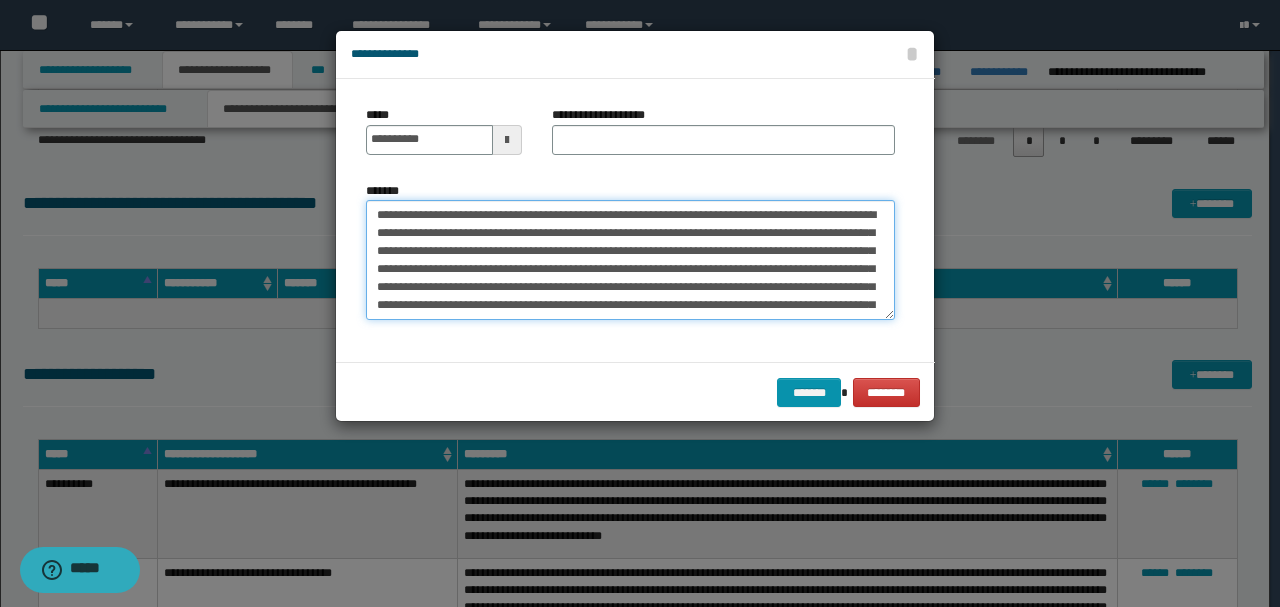 drag, startPoint x: 702, startPoint y: 211, endPoint x: 397, endPoint y: 230, distance: 305.59122 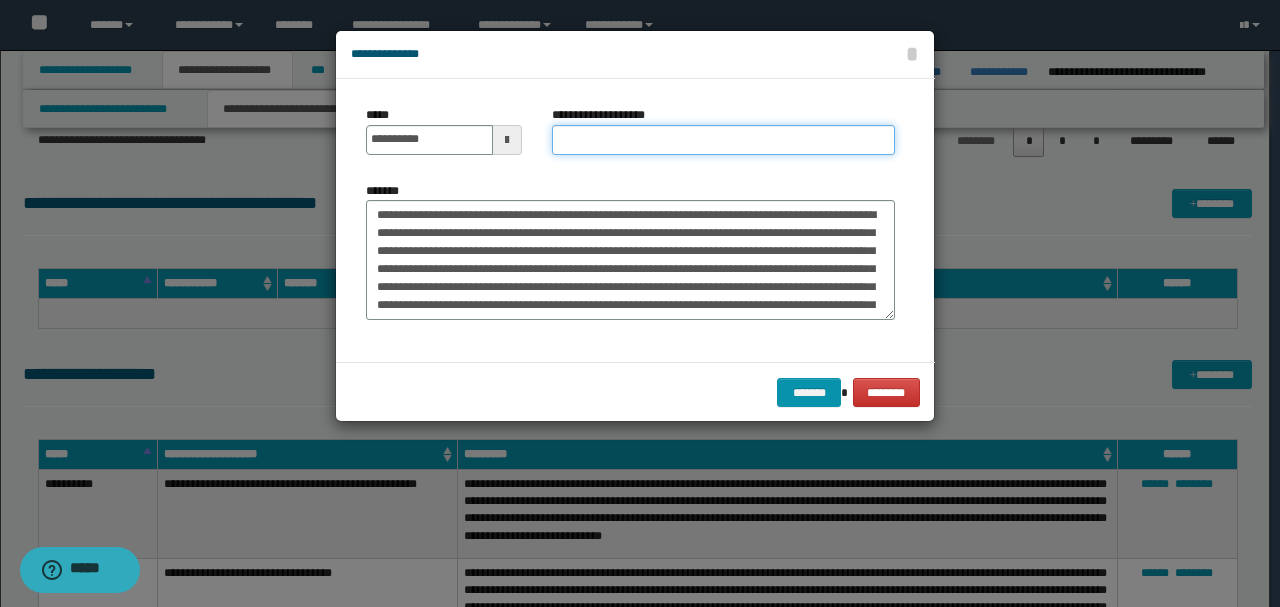 click on "**********" at bounding box center [723, 140] 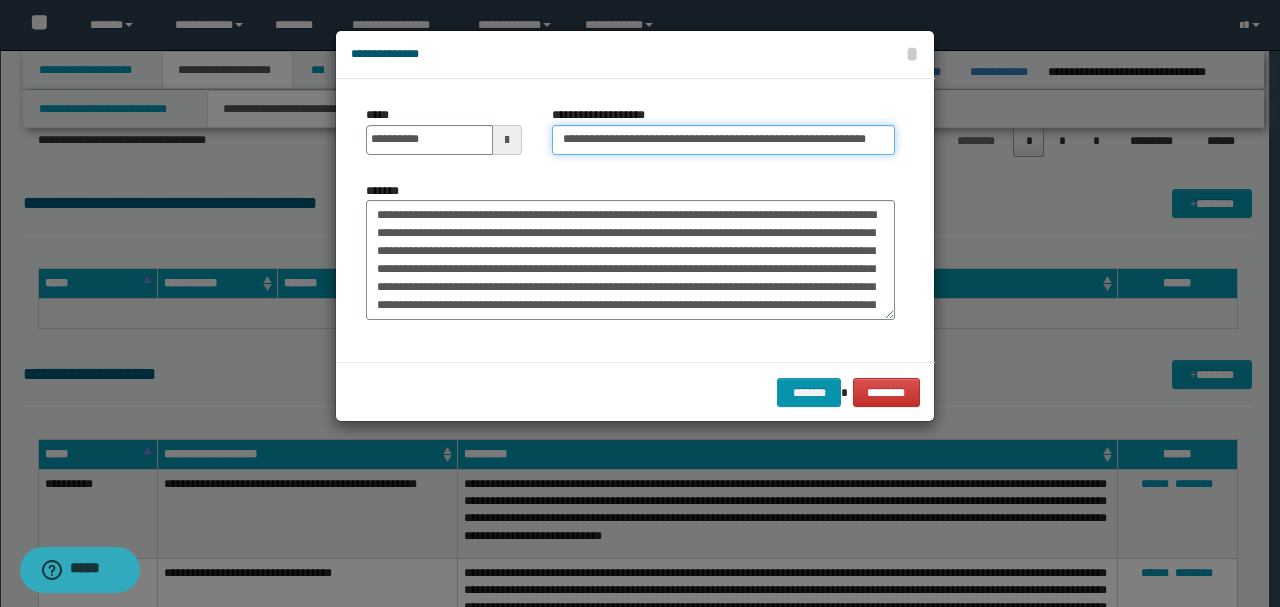 scroll, scrollTop: 0, scrollLeft: 2, axis: horizontal 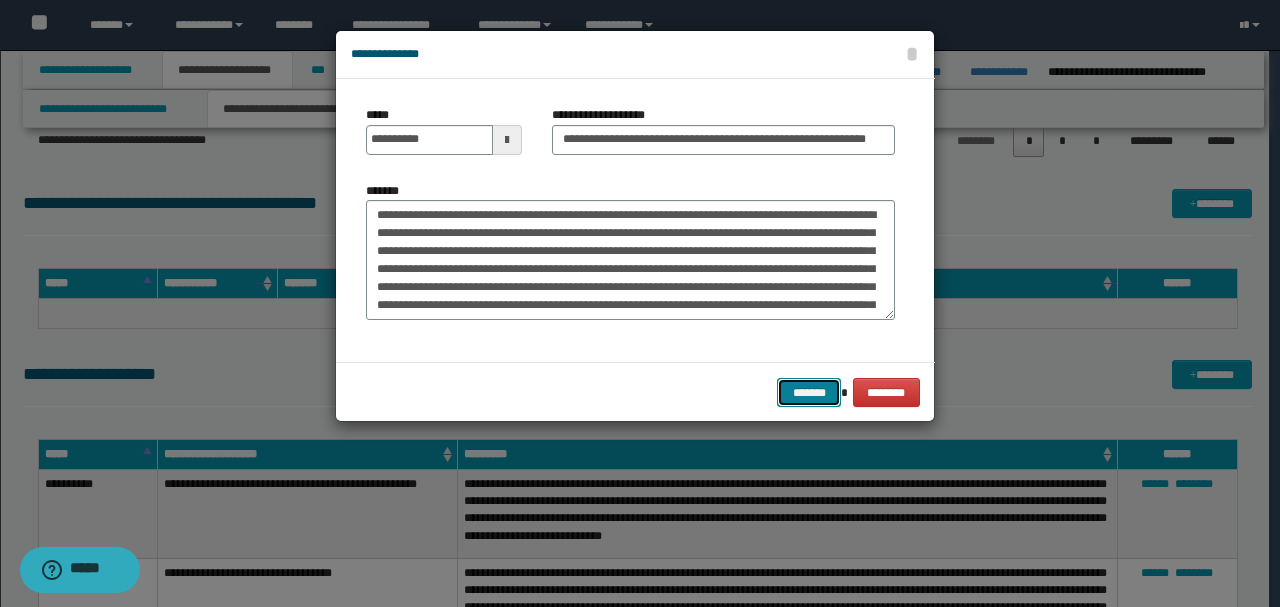 click on "*******" at bounding box center [809, 392] 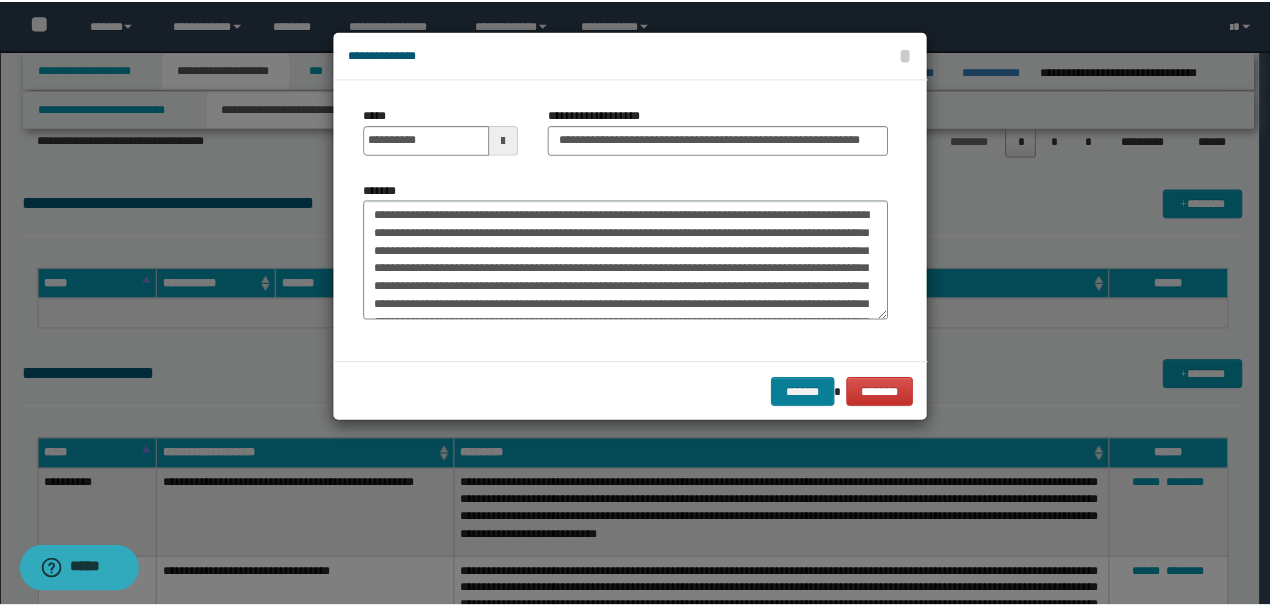 scroll, scrollTop: 0, scrollLeft: 0, axis: both 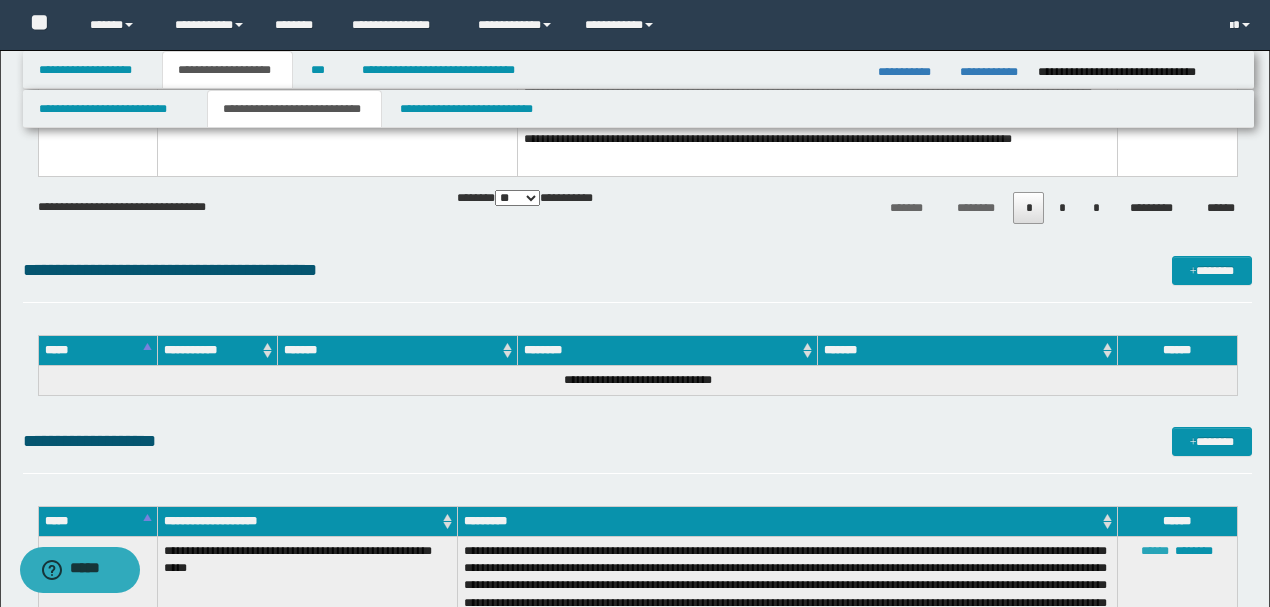 click on "******" at bounding box center (1155, 551) 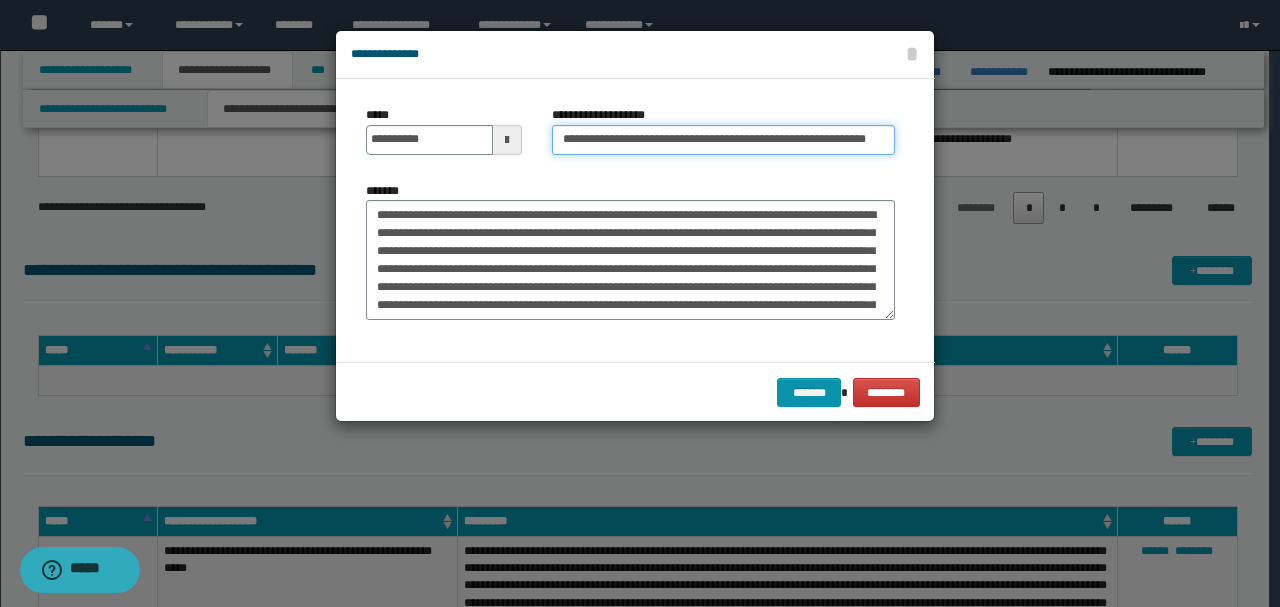 drag, startPoint x: 573, startPoint y: 140, endPoint x: 526, endPoint y: 135, distance: 47.26521 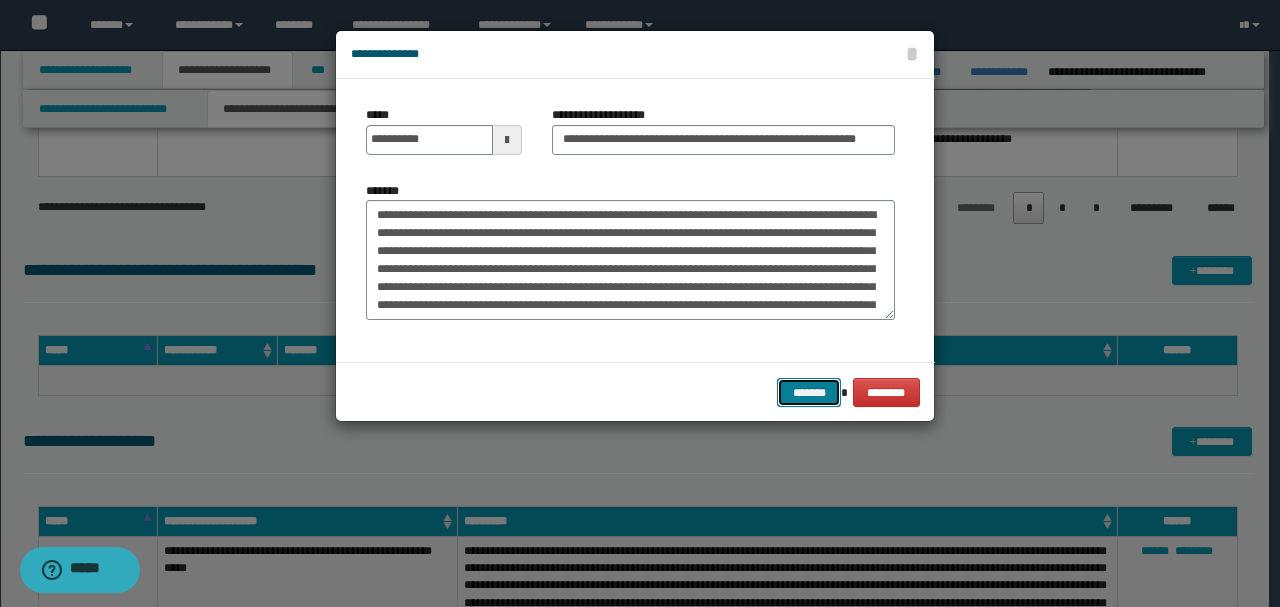 click on "*******" at bounding box center [809, 392] 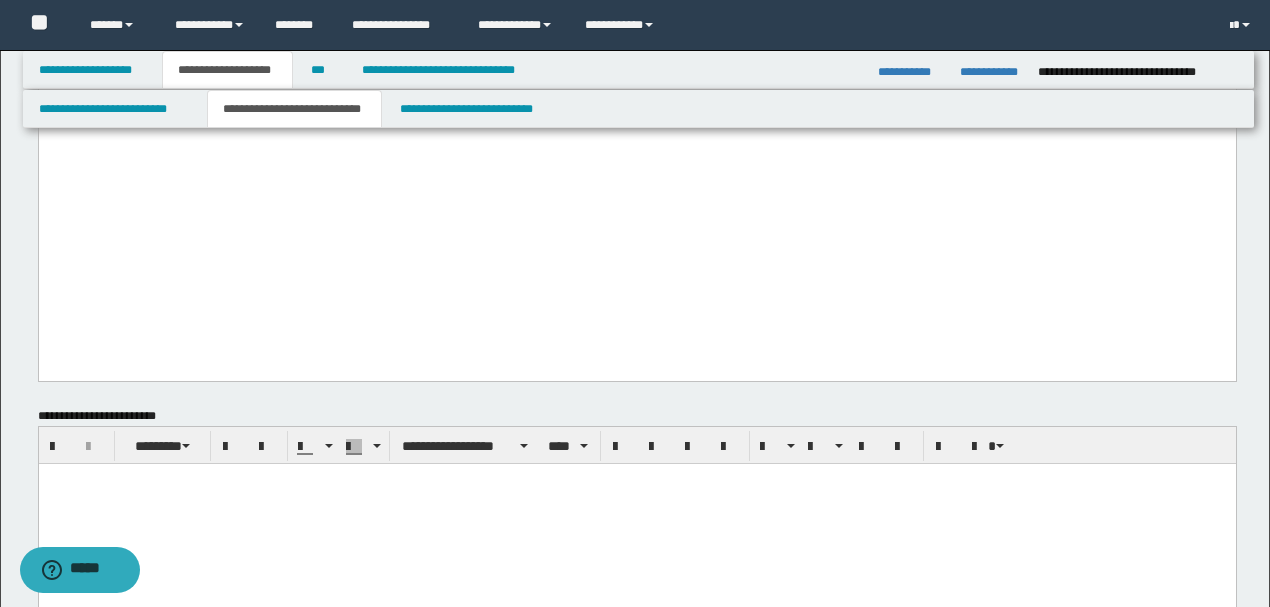 scroll, scrollTop: 1784, scrollLeft: 0, axis: vertical 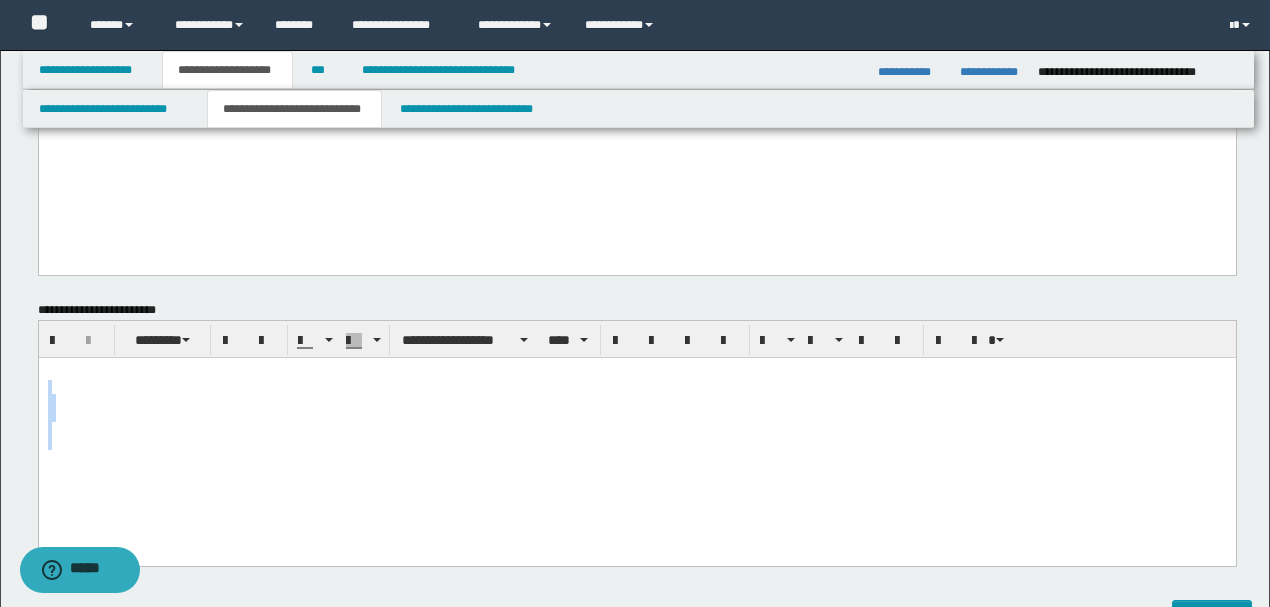 drag, startPoint x: 242, startPoint y: 371, endPoint x: 403, endPoint y: 926, distance: 577.8806 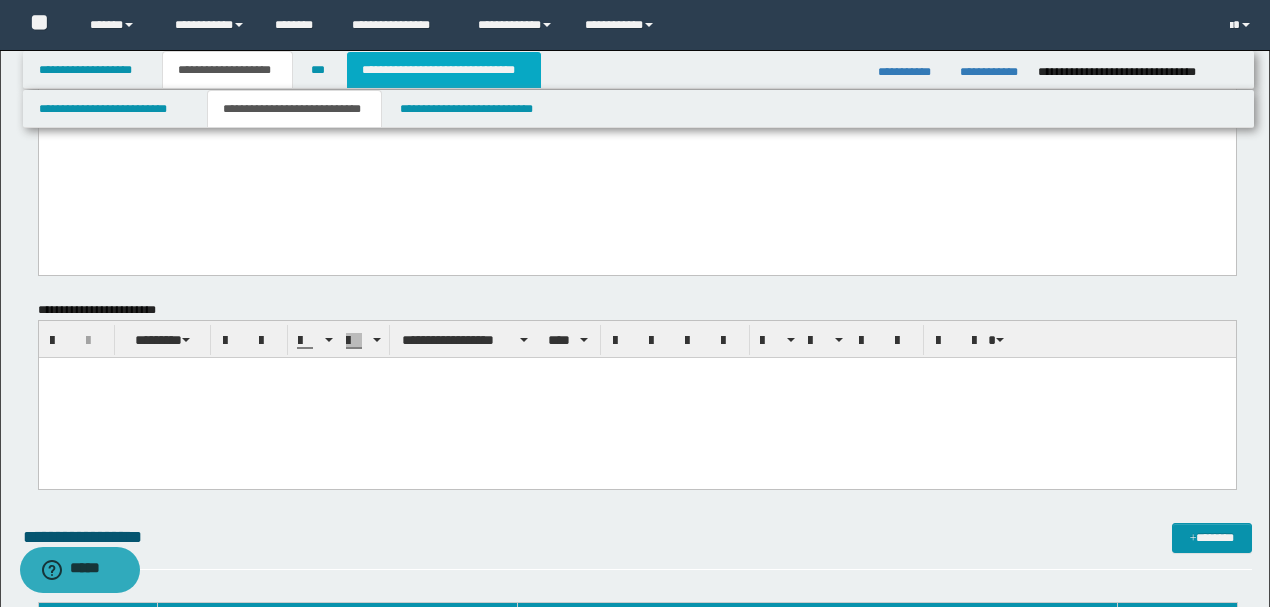 click on "**********" at bounding box center (444, 70) 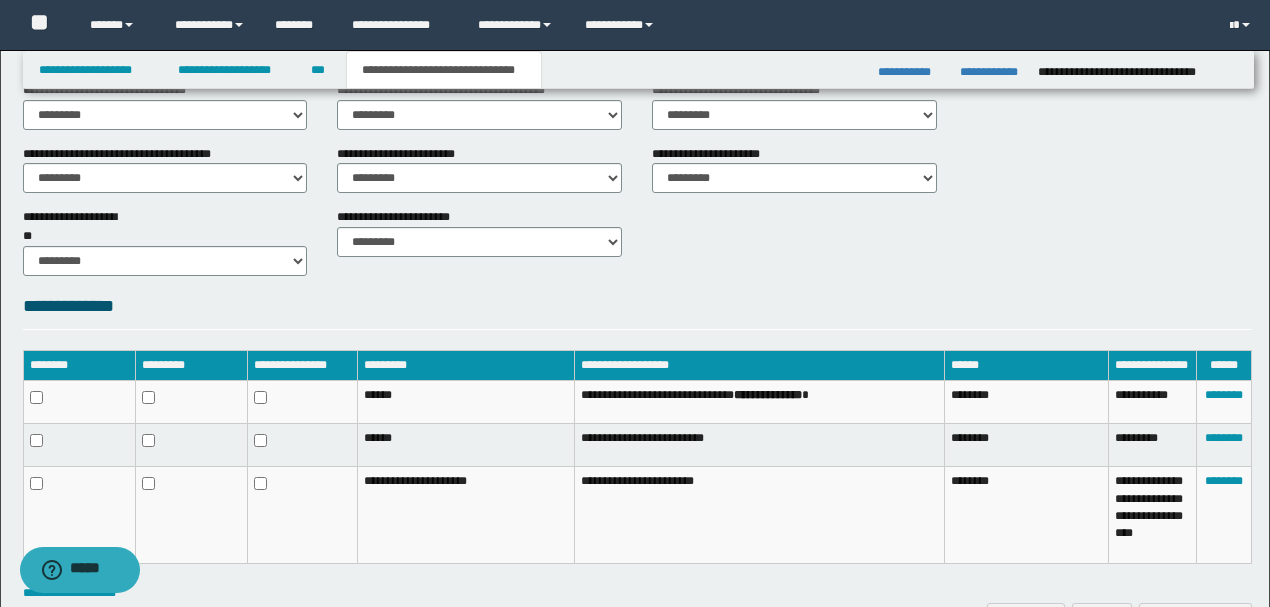 scroll, scrollTop: 881, scrollLeft: 0, axis: vertical 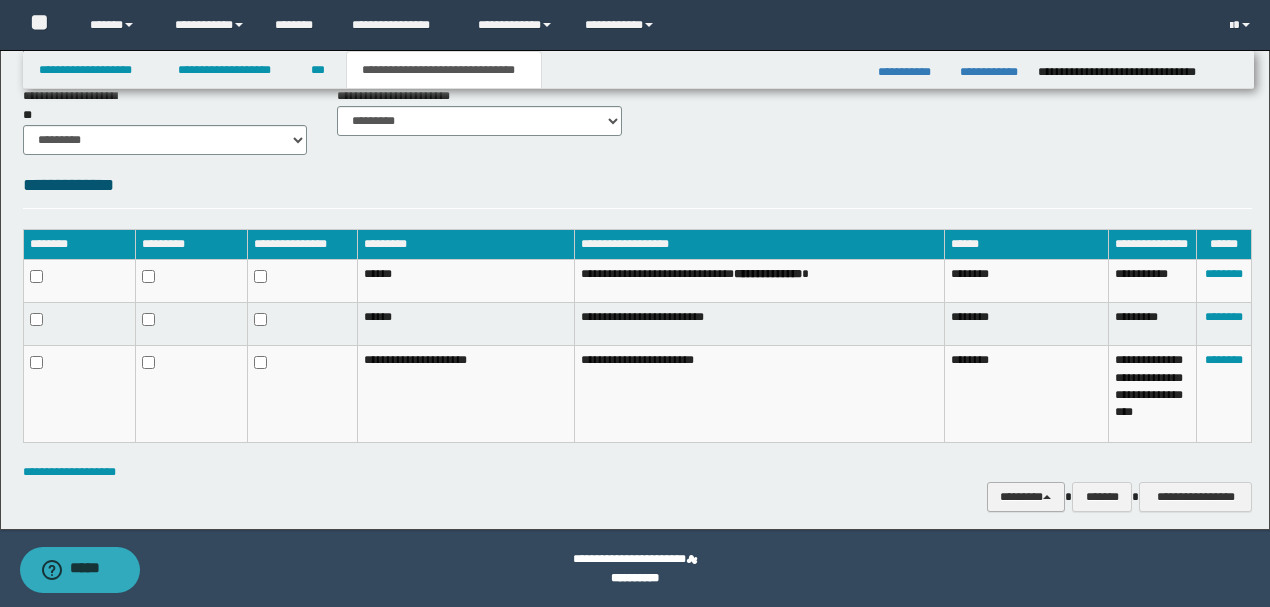 click on "********" at bounding box center [1026, 496] 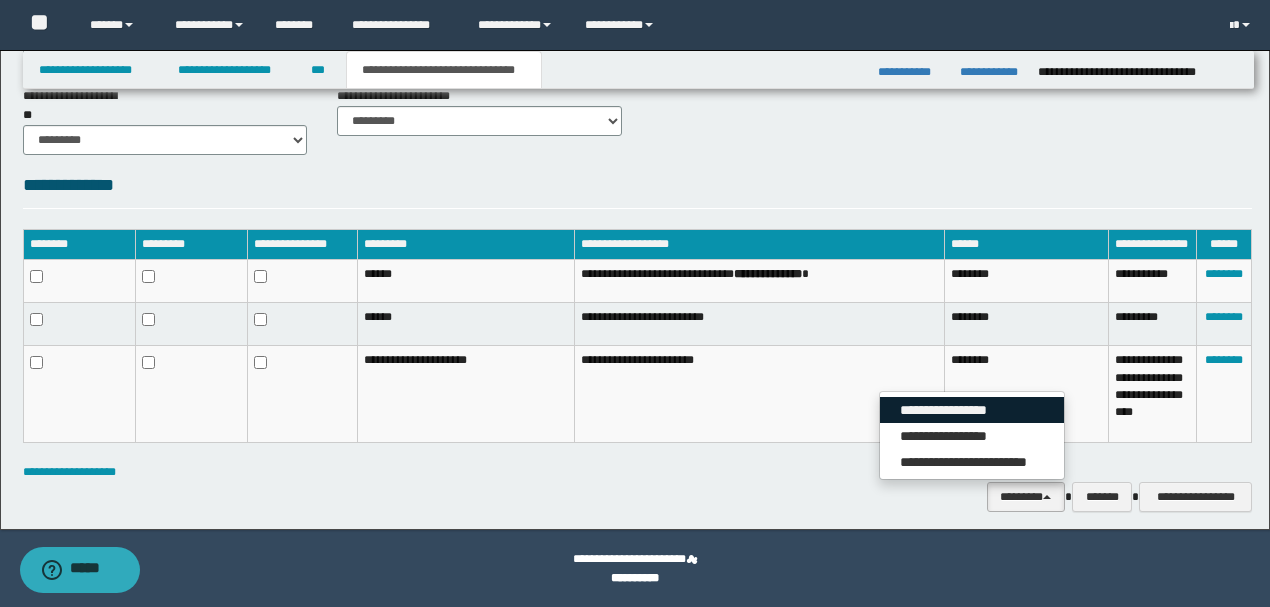 click on "**********" at bounding box center [972, 410] 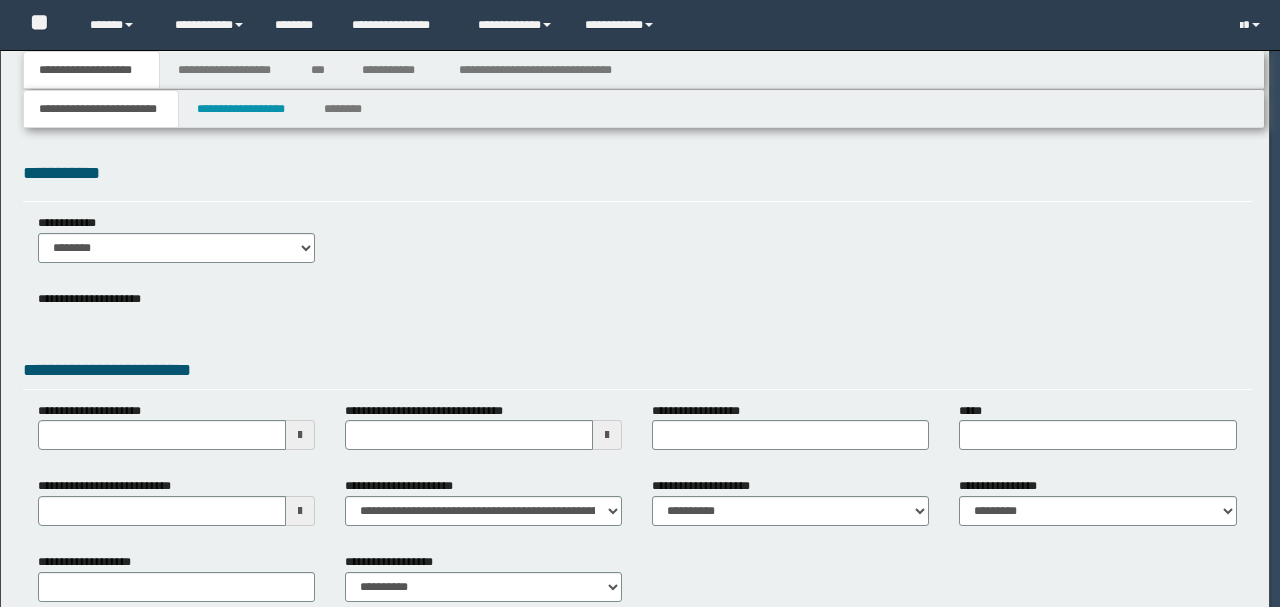 scroll, scrollTop: 0, scrollLeft: 0, axis: both 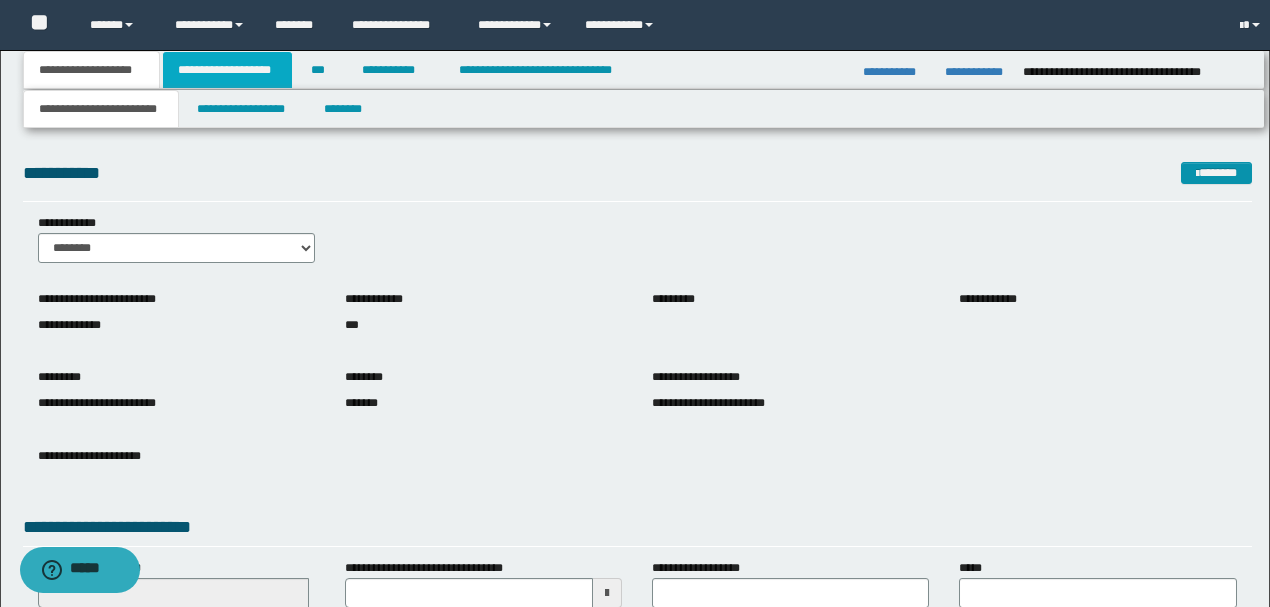 click on "**********" at bounding box center [227, 70] 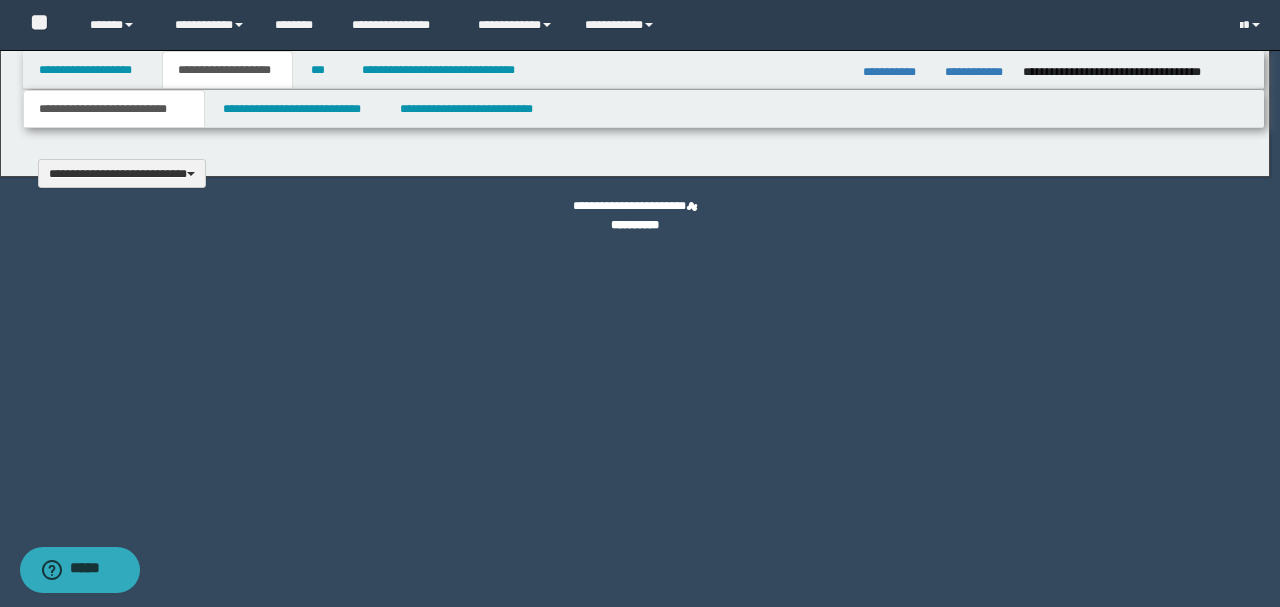 type 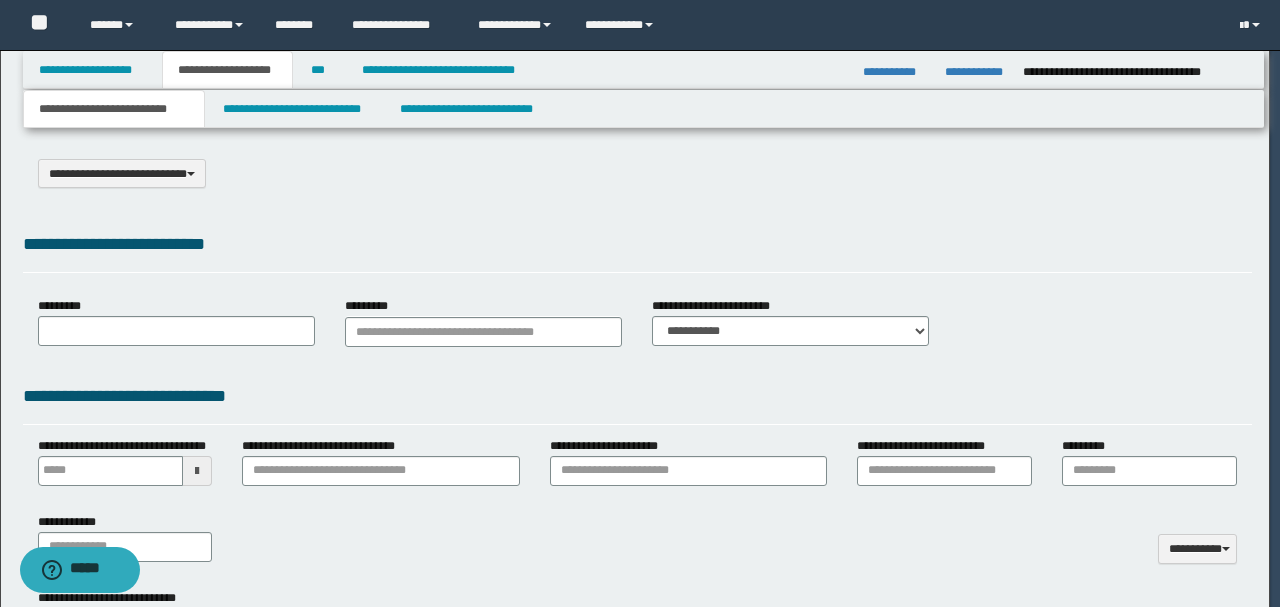scroll, scrollTop: 0, scrollLeft: 0, axis: both 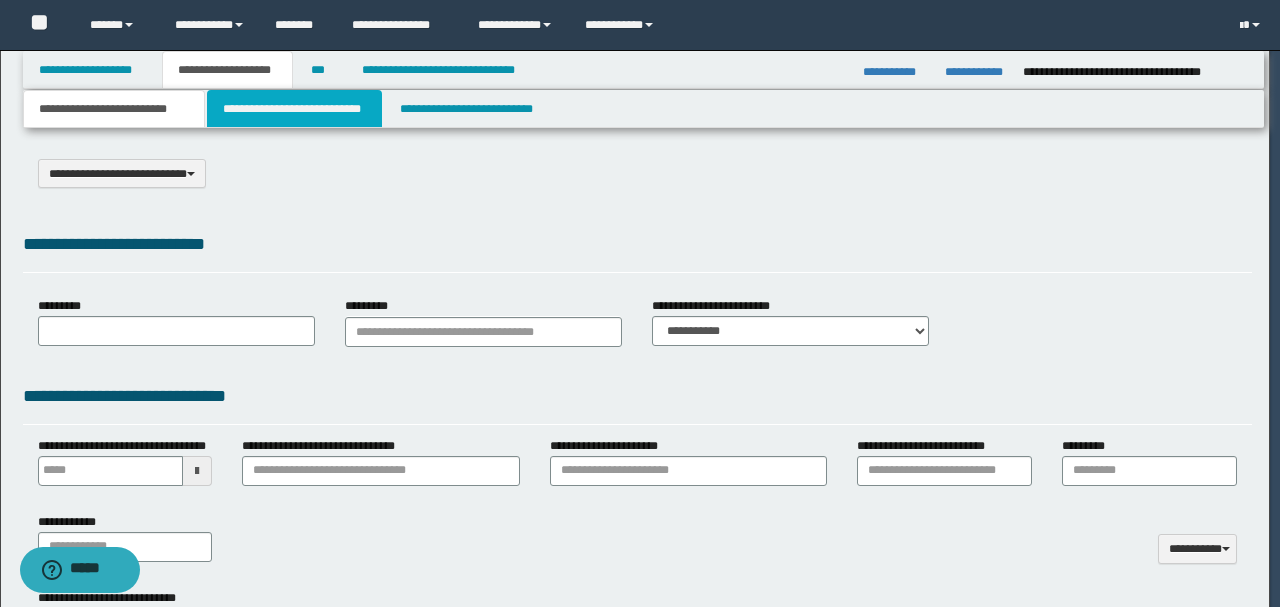 select on "*" 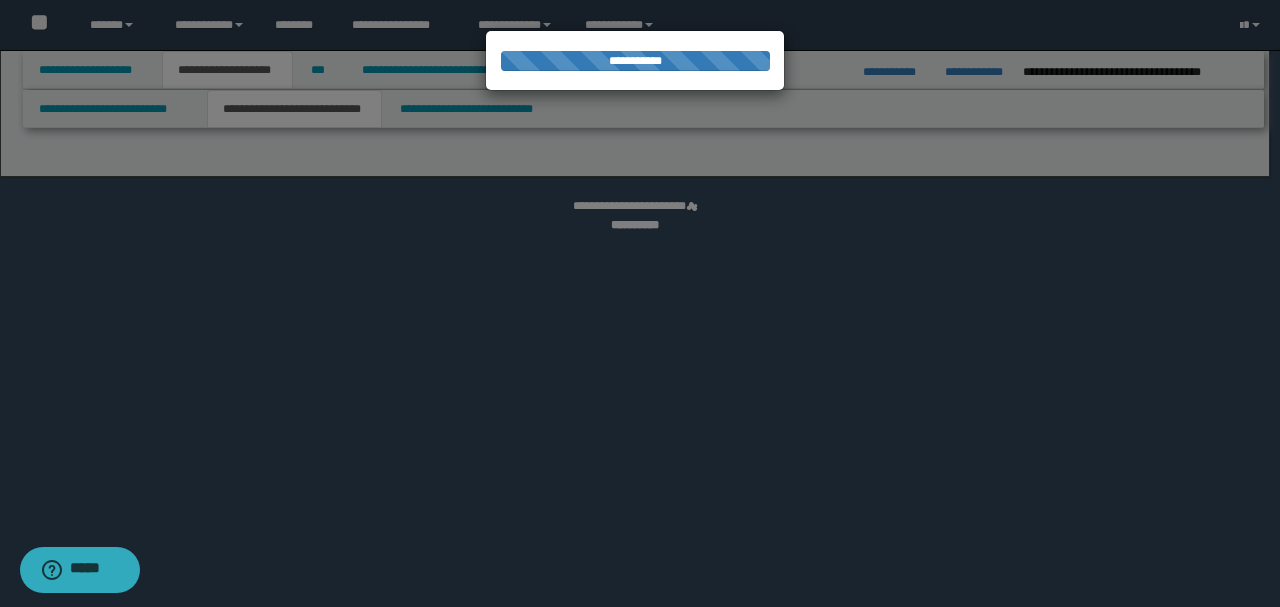select on "*" 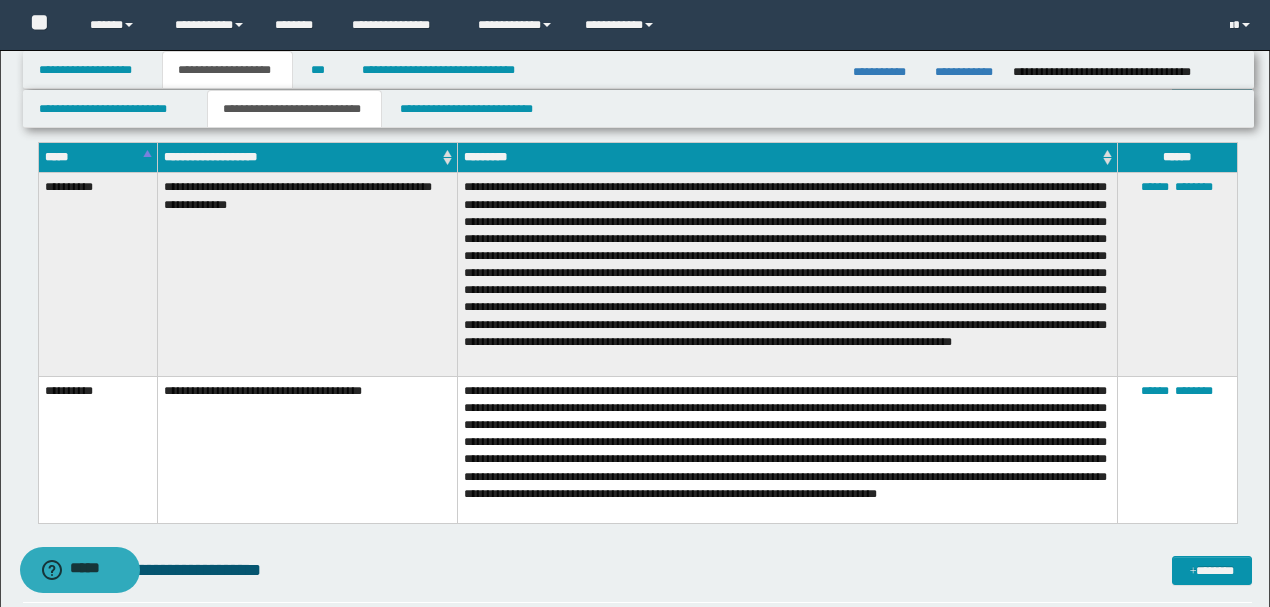 scroll, scrollTop: 3241, scrollLeft: 0, axis: vertical 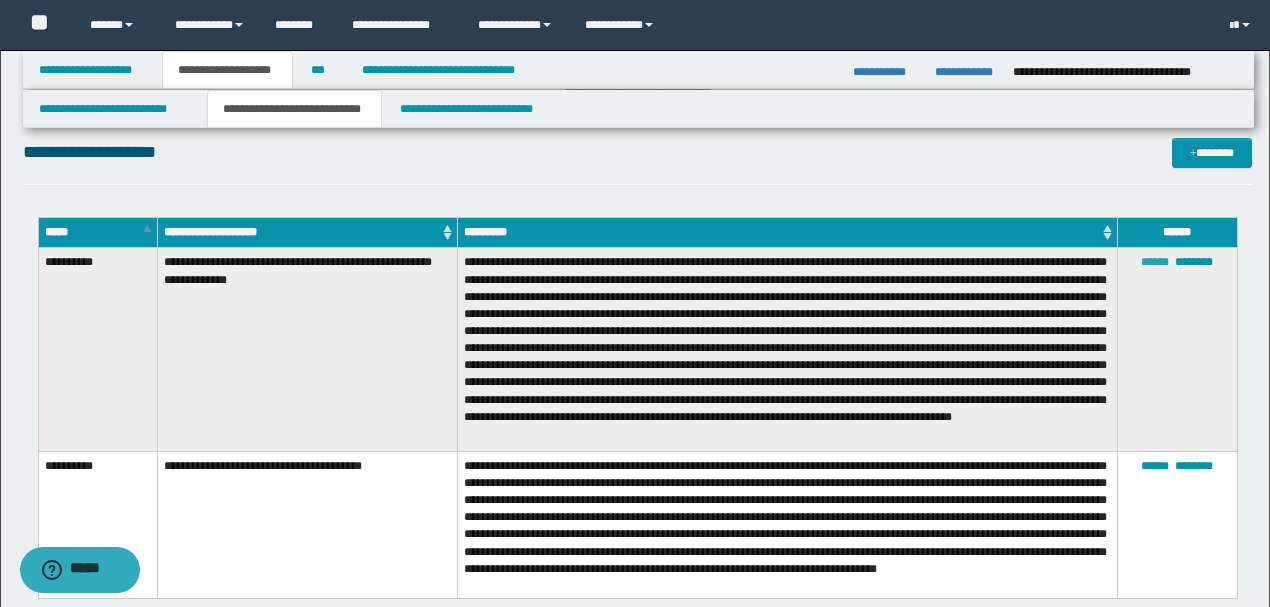 click on "******" at bounding box center [1155, 262] 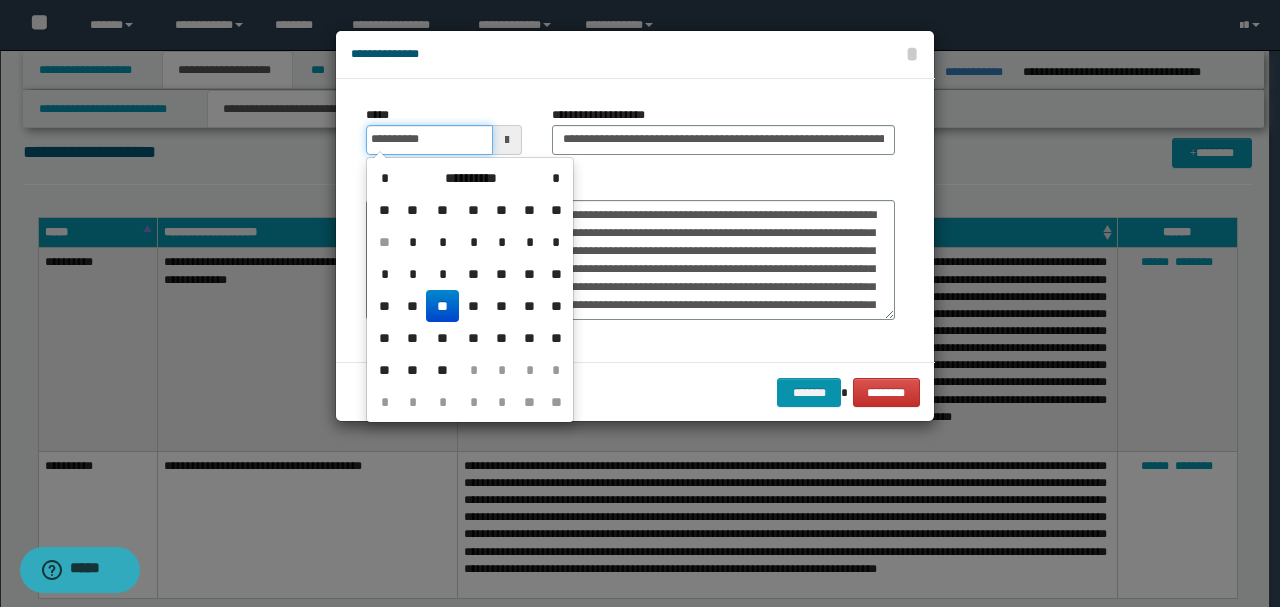 drag, startPoint x: 454, startPoint y: 140, endPoint x: 314, endPoint y: 137, distance: 140.03214 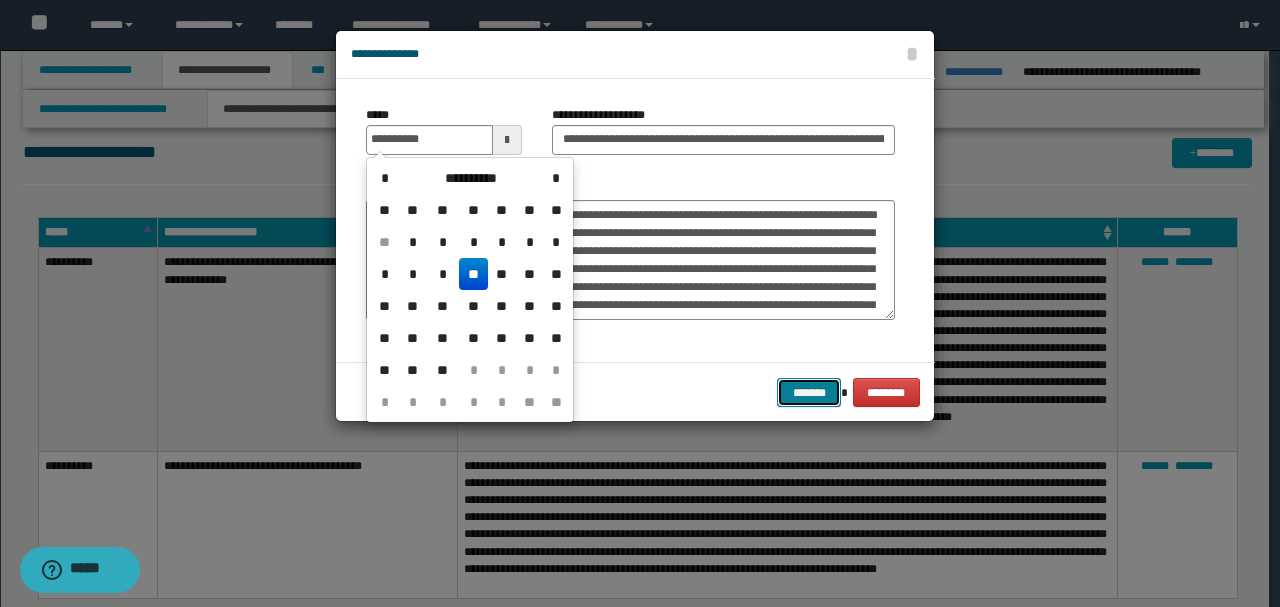 type on "**********" 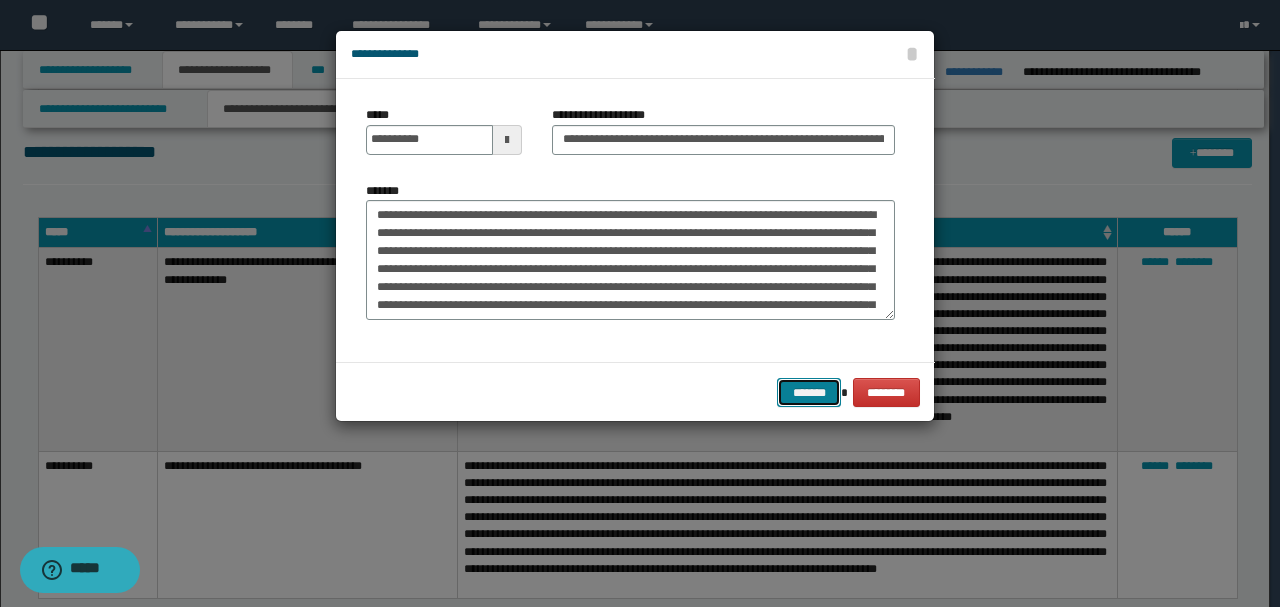 click on "*******" at bounding box center (809, 392) 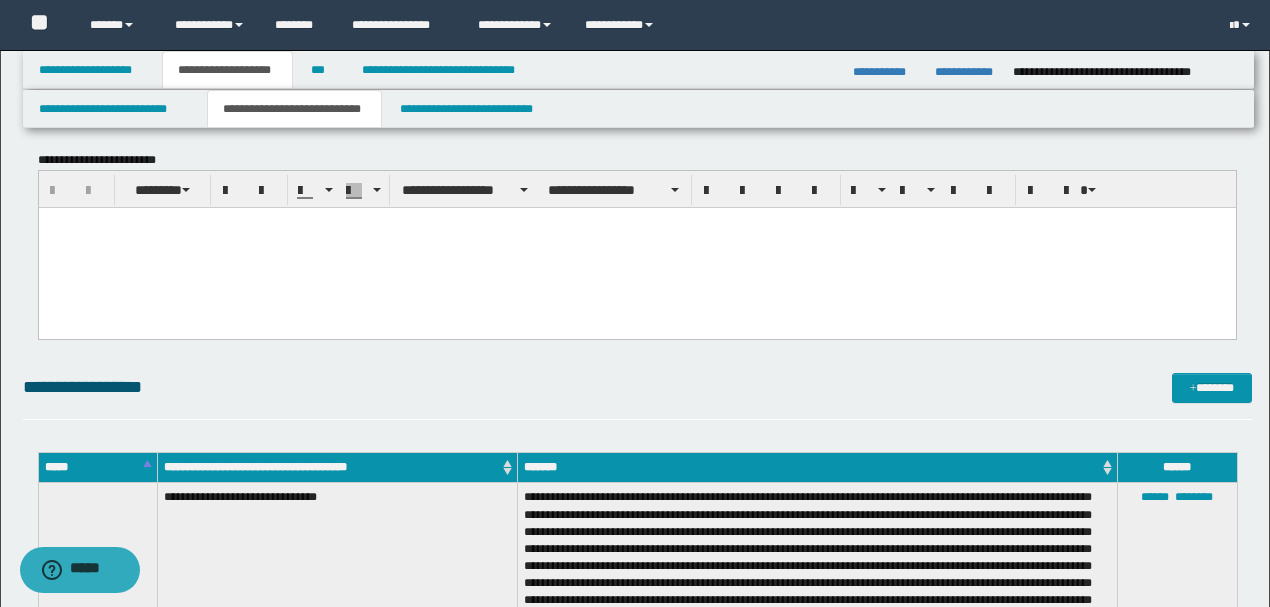 scroll, scrollTop: 974, scrollLeft: 0, axis: vertical 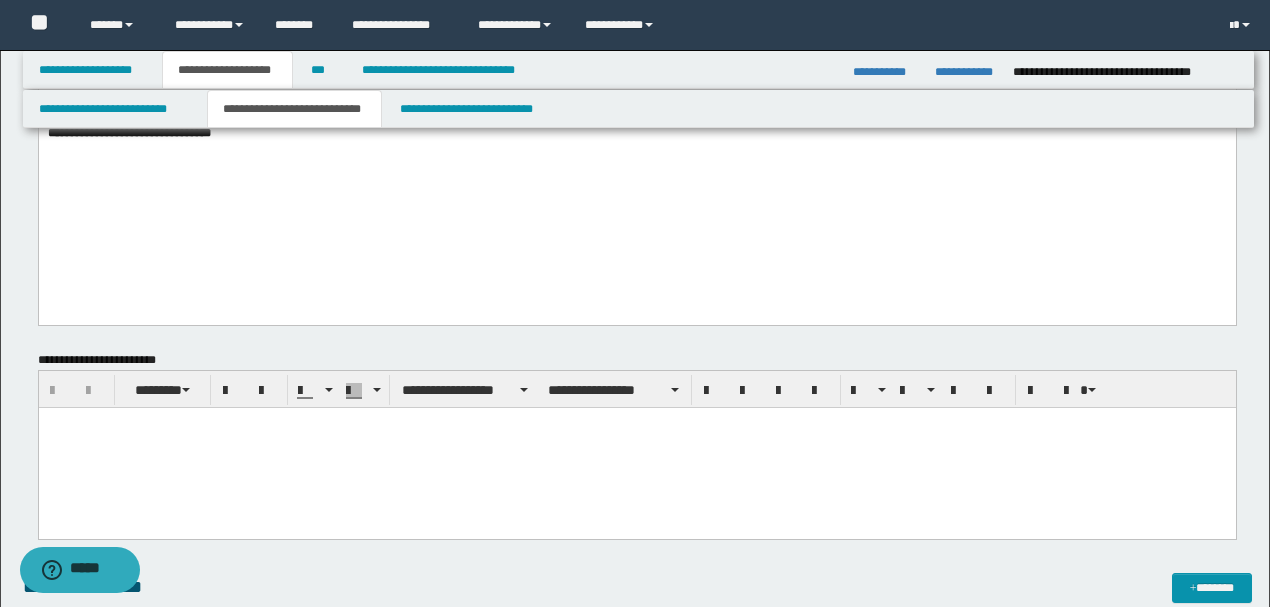 click at bounding box center (636, 448) 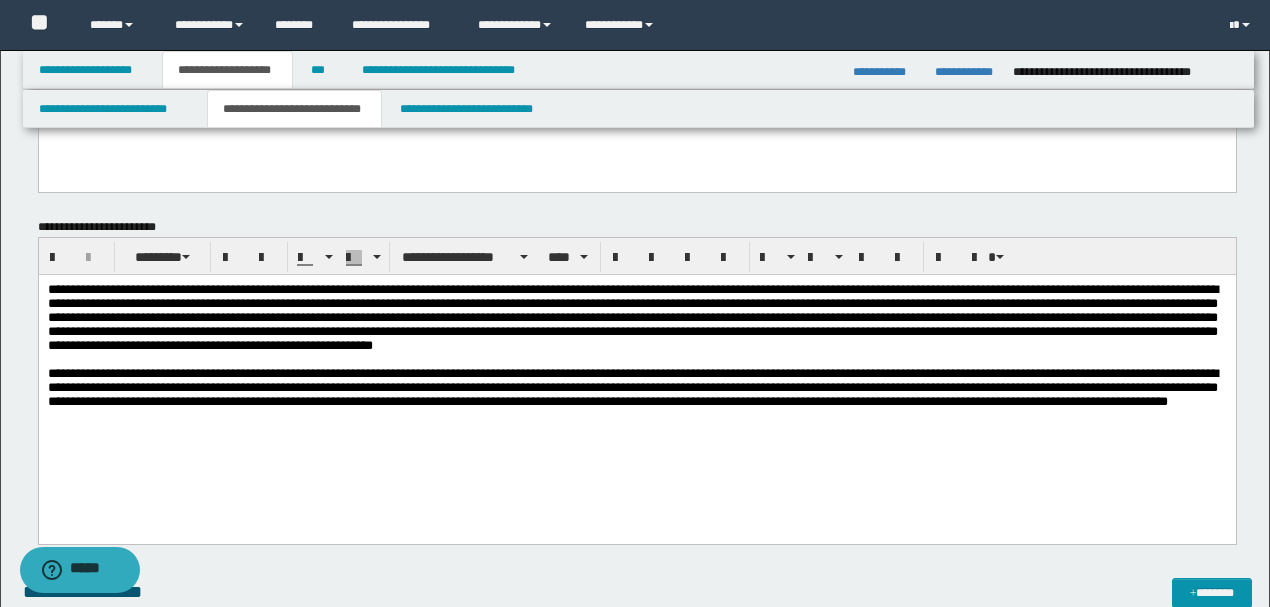 scroll, scrollTop: 1108, scrollLeft: 0, axis: vertical 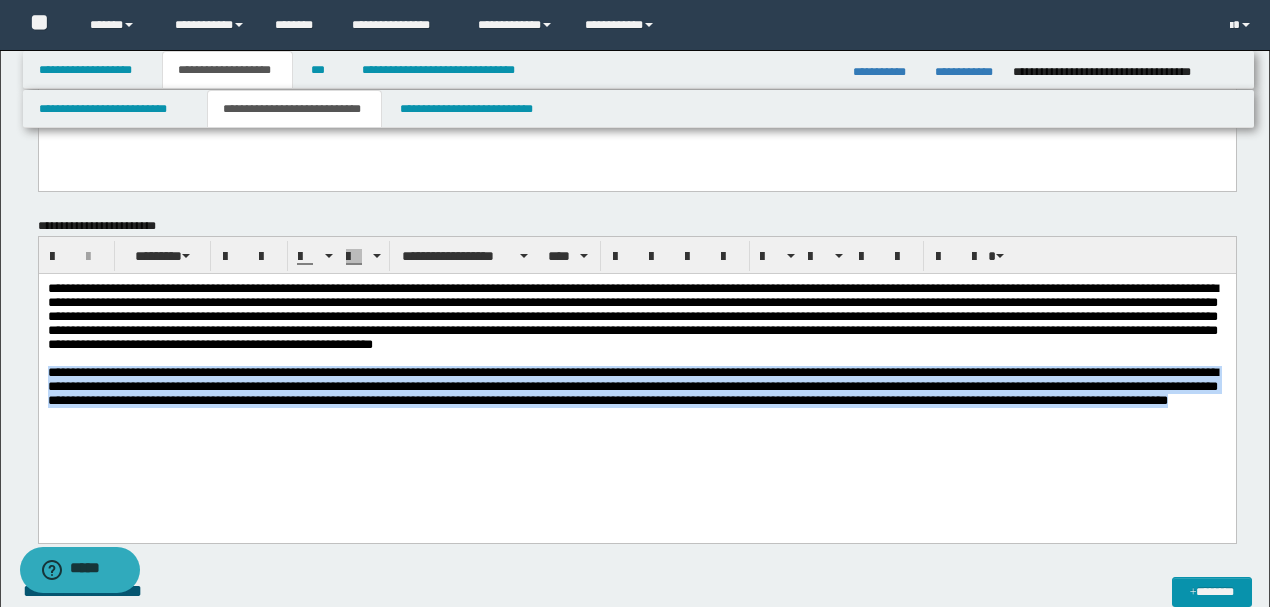 drag, startPoint x: 481, startPoint y: 442, endPoint x: 0, endPoint y: 386, distance: 484.2489 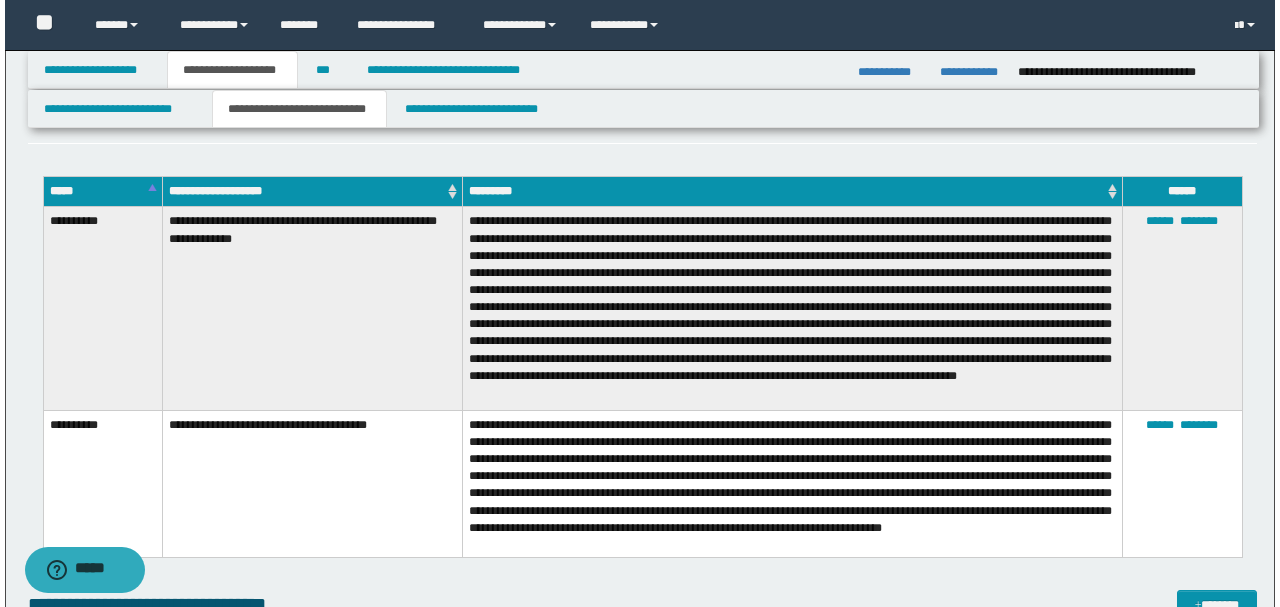 scroll, scrollTop: 3241, scrollLeft: 0, axis: vertical 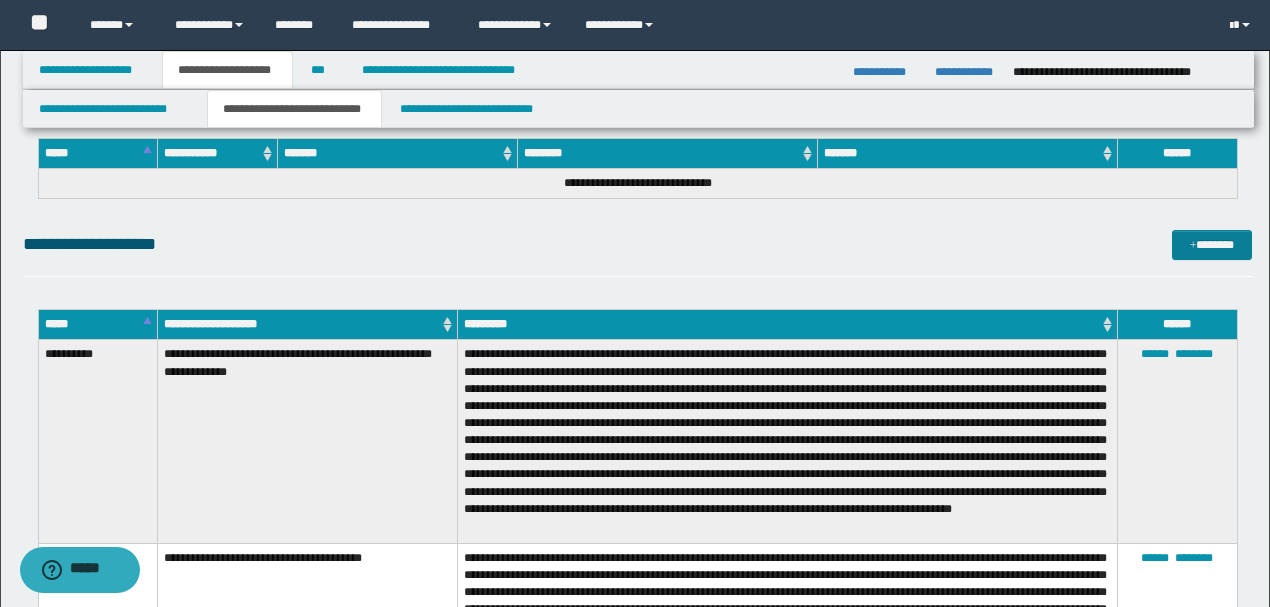 click on "*******" at bounding box center (1211, 244) 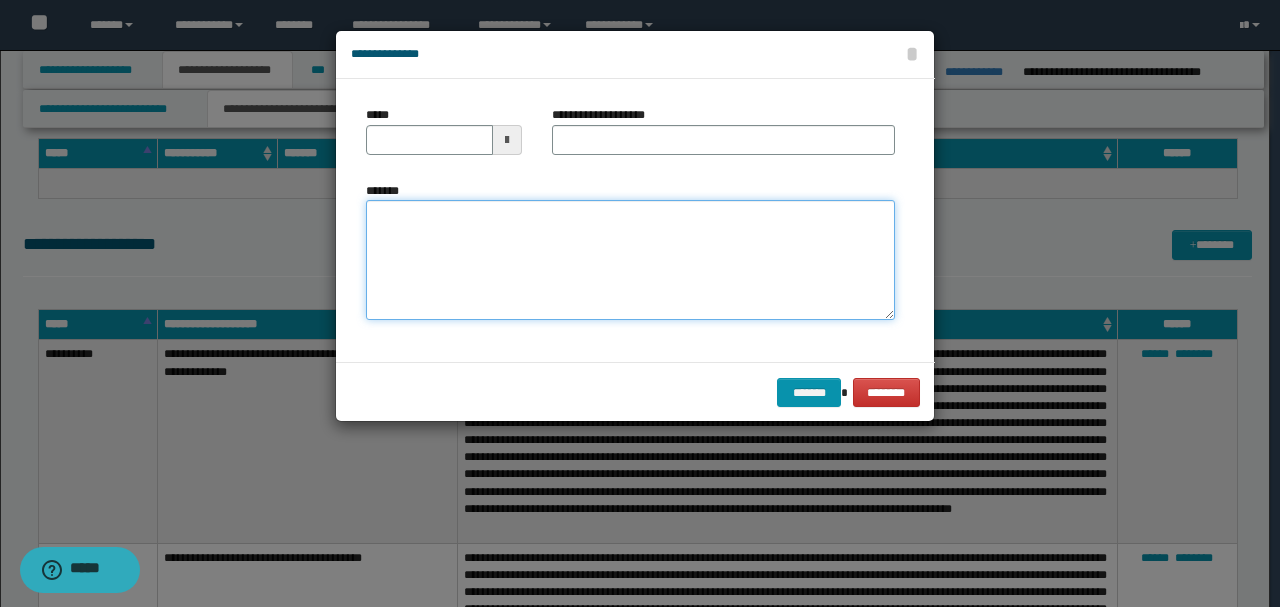 click on "*******" at bounding box center [630, 260] 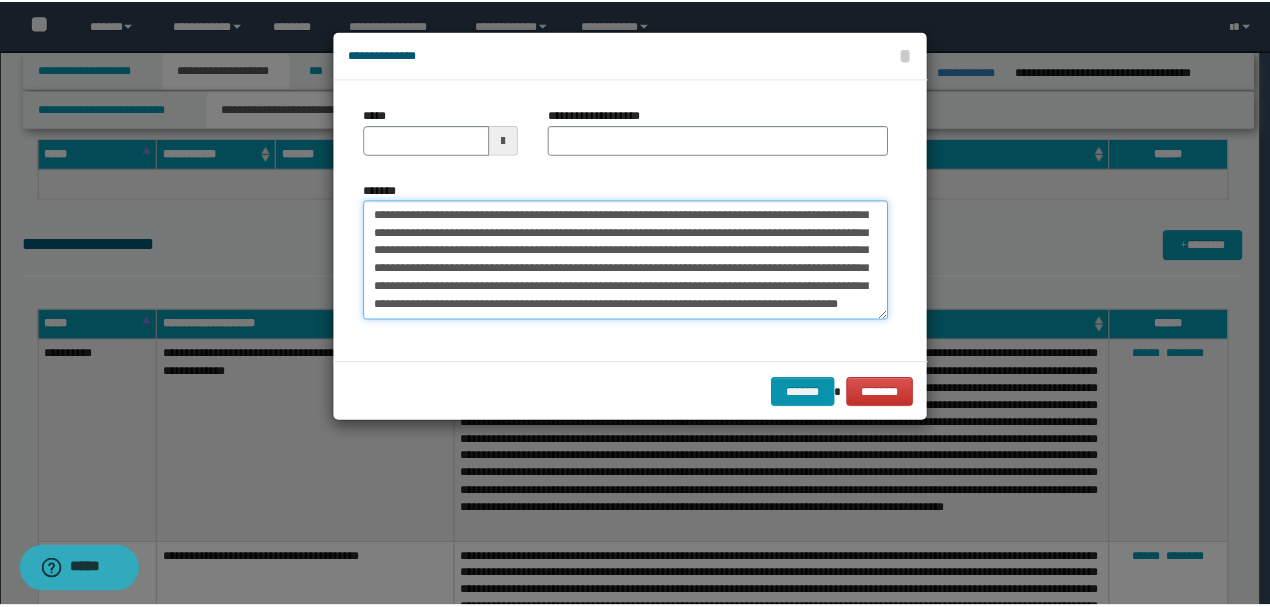 scroll, scrollTop: 0, scrollLeft: 0, axis: both 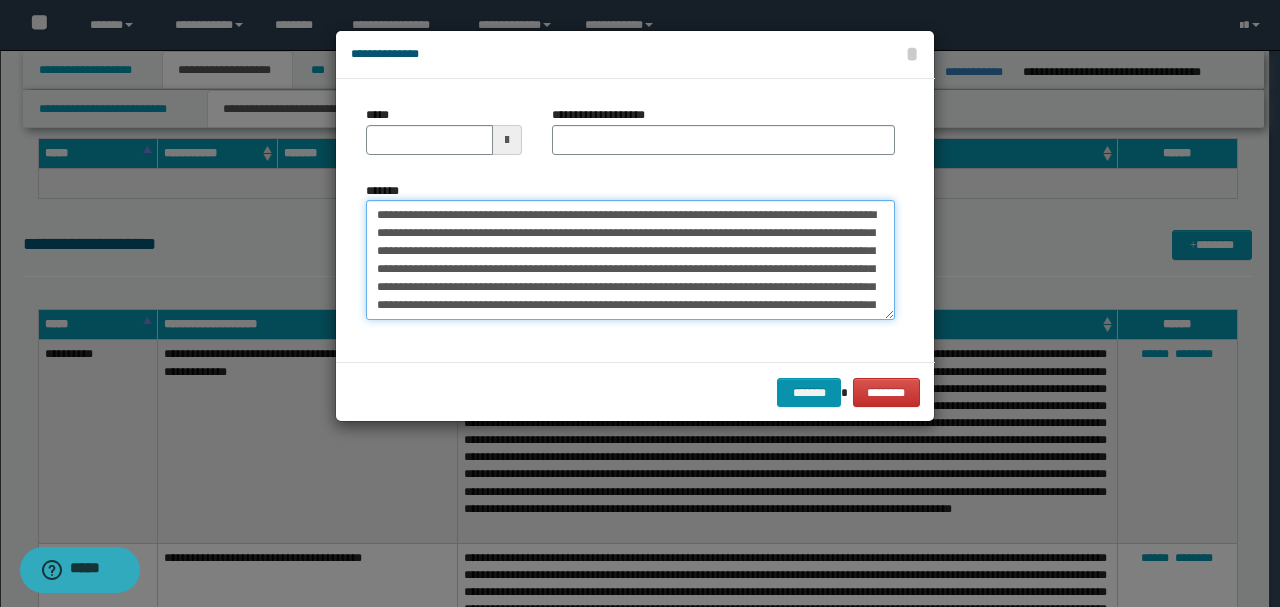 drag, startPoint x: 441, startPoint y: 214, endPoint x: 310, endPoint y: 203, distance: 131.46101 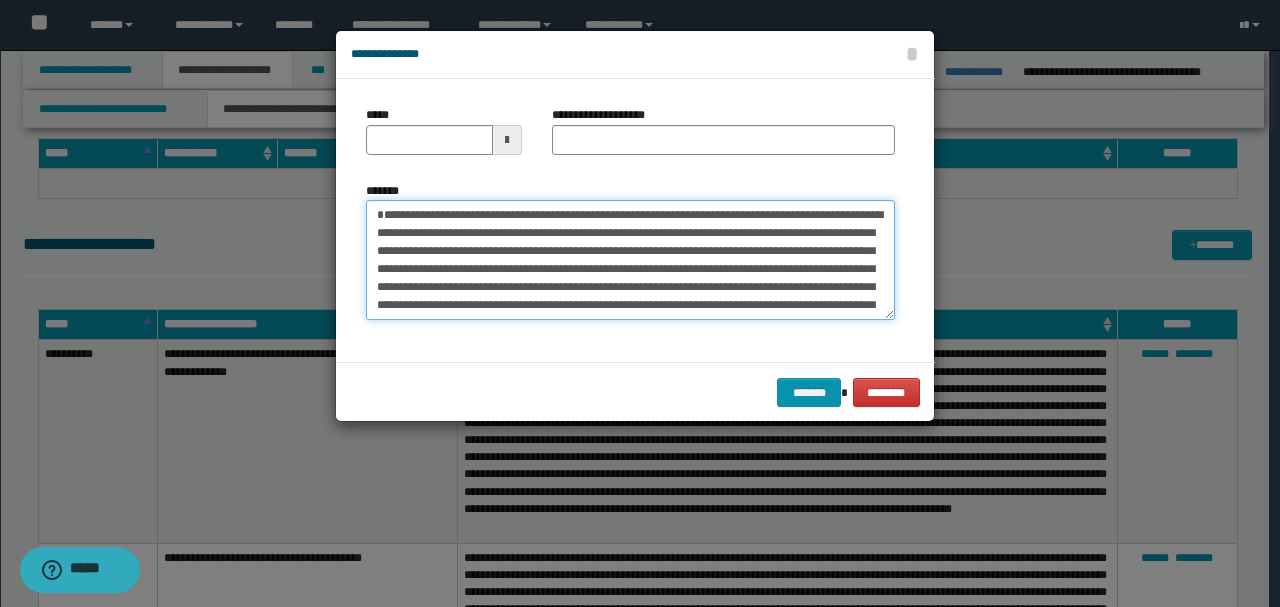 type 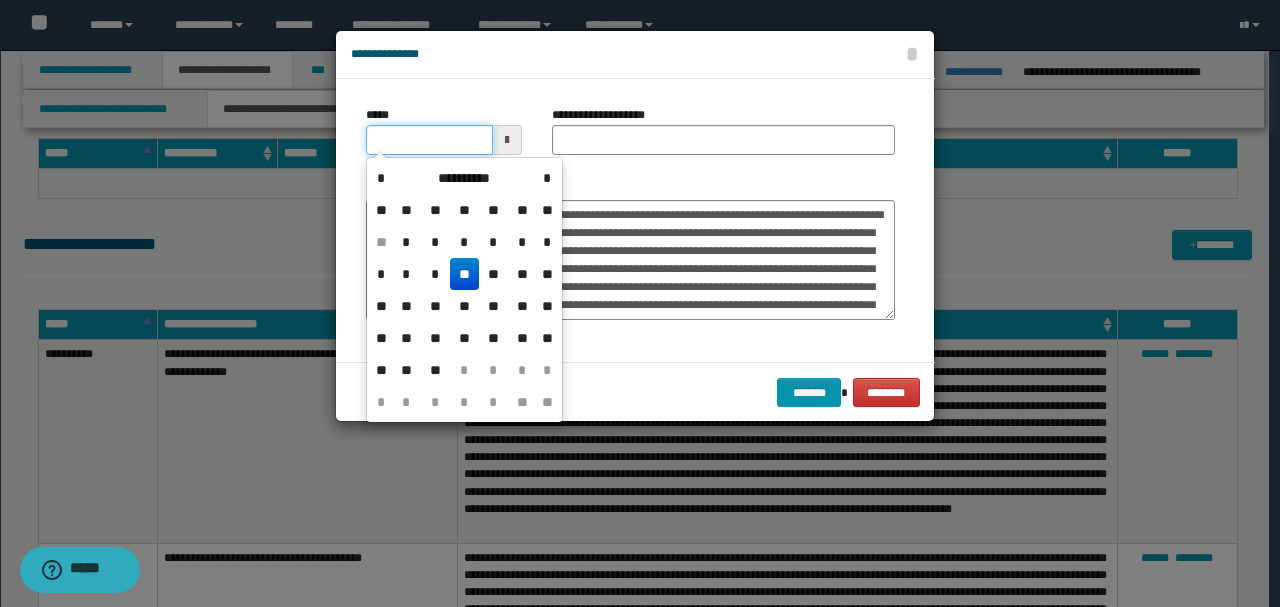 click on "*****" at bounding box center [429, 140] 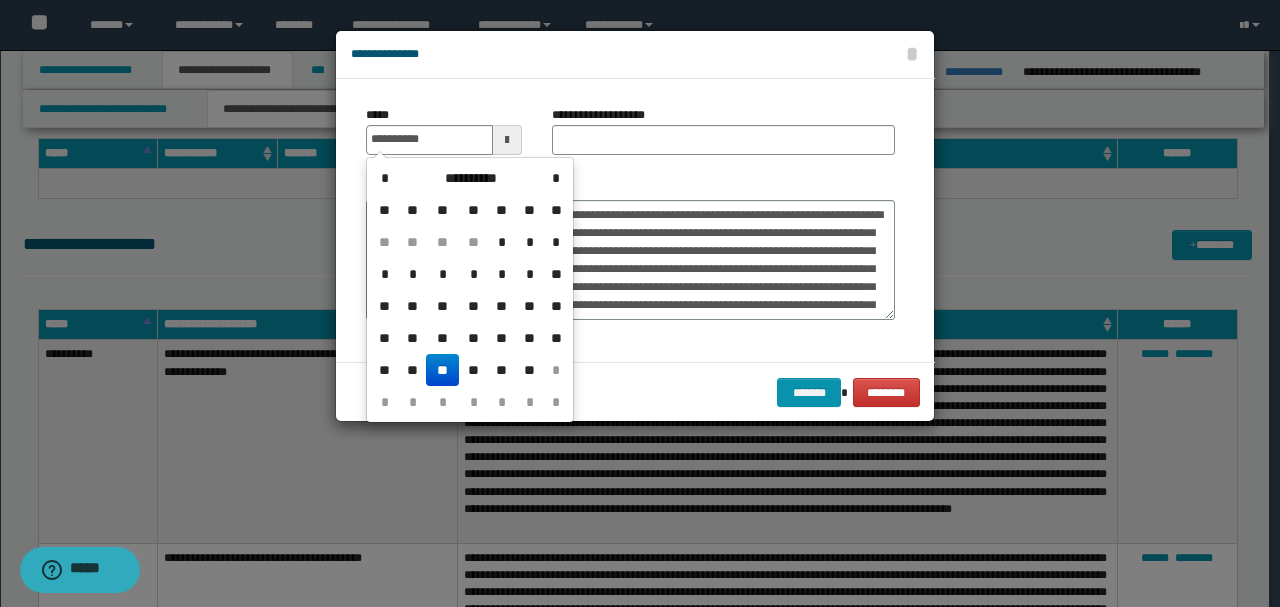 type on "**********" 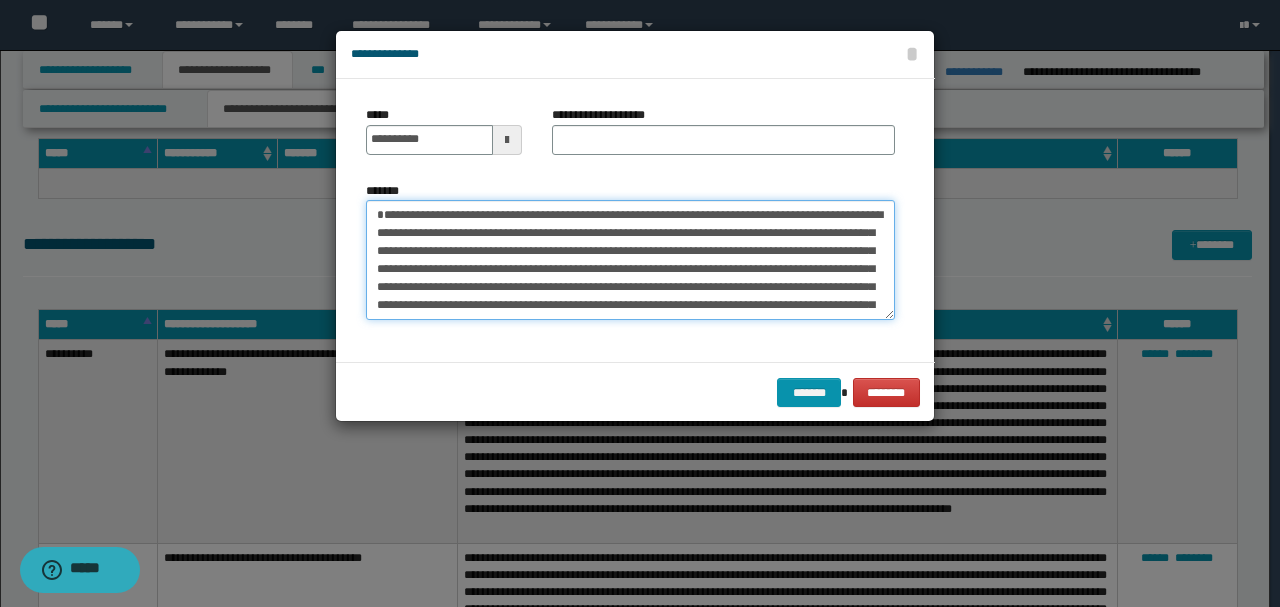 drag, startPoint x: 612, startPoint y: 215, endPoint x: 264, endPoint y: 203, distance: 348.20685 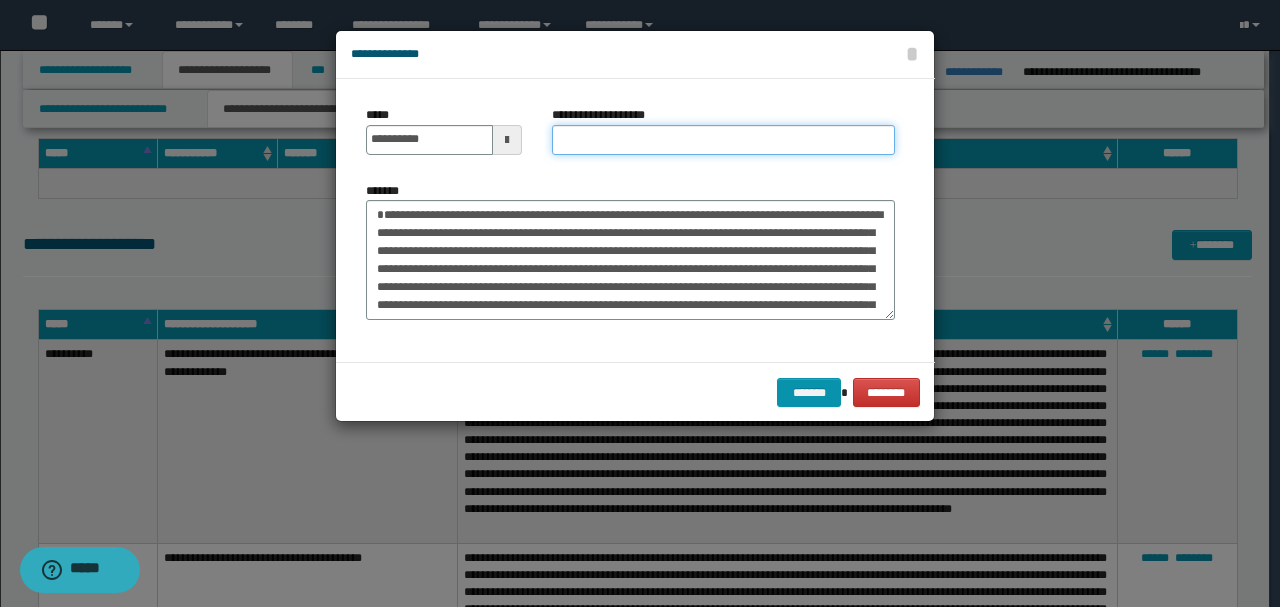 click on "**********" at bounding box center (723, 140) 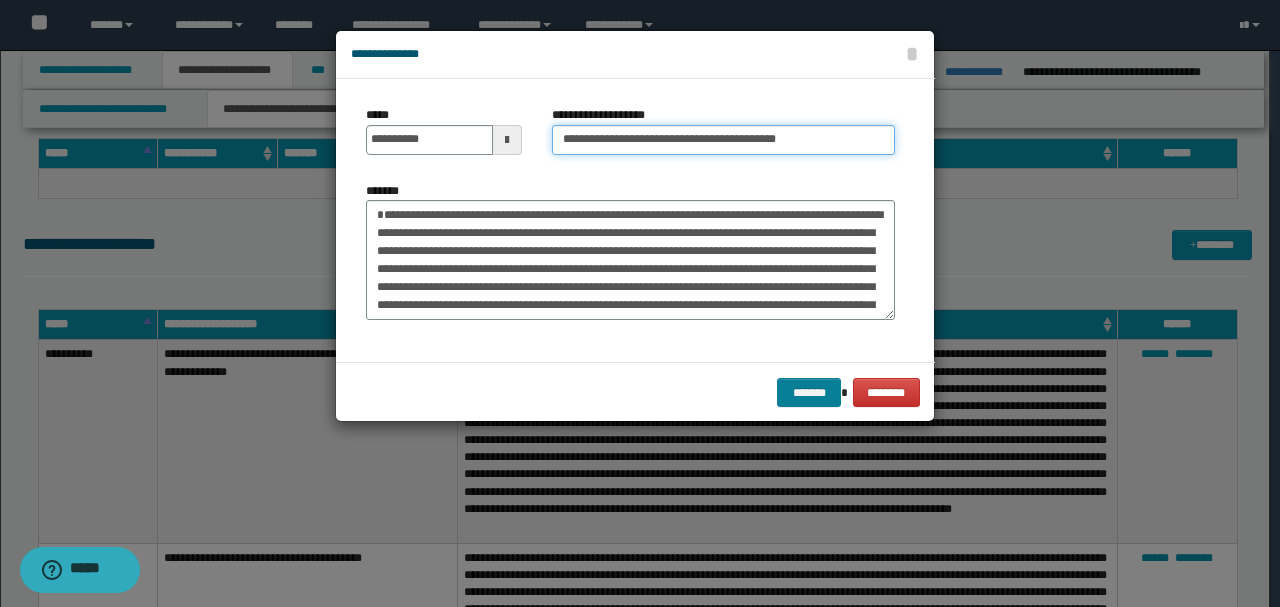 type on "**********" 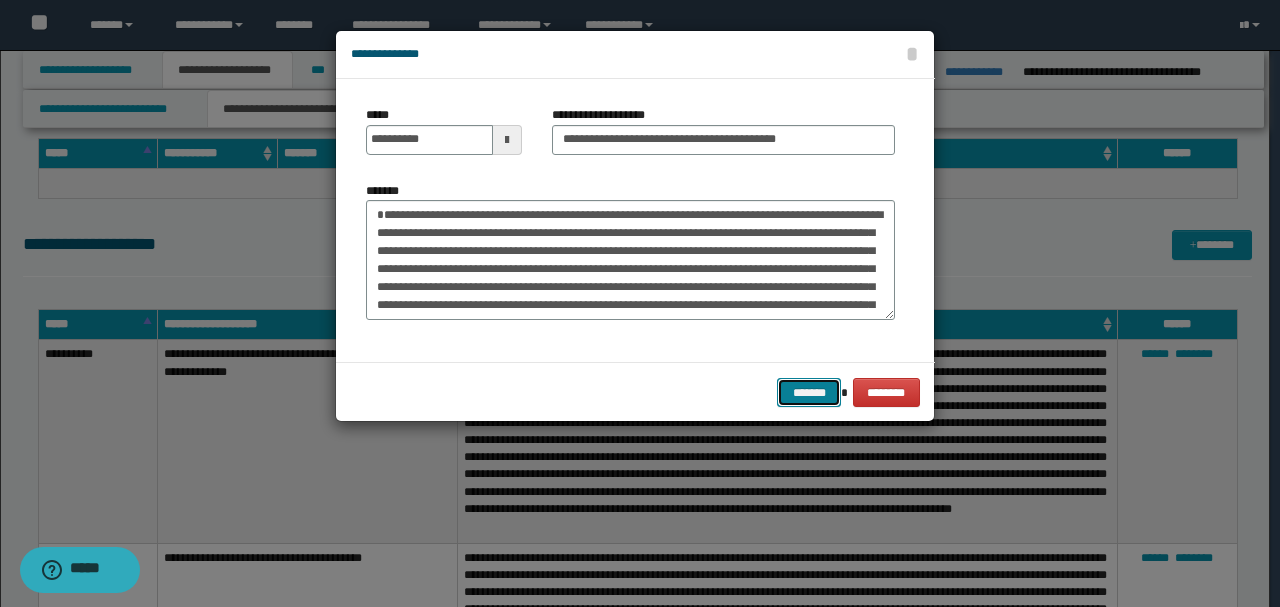 click on "*******" at bounding box center (809, 392) 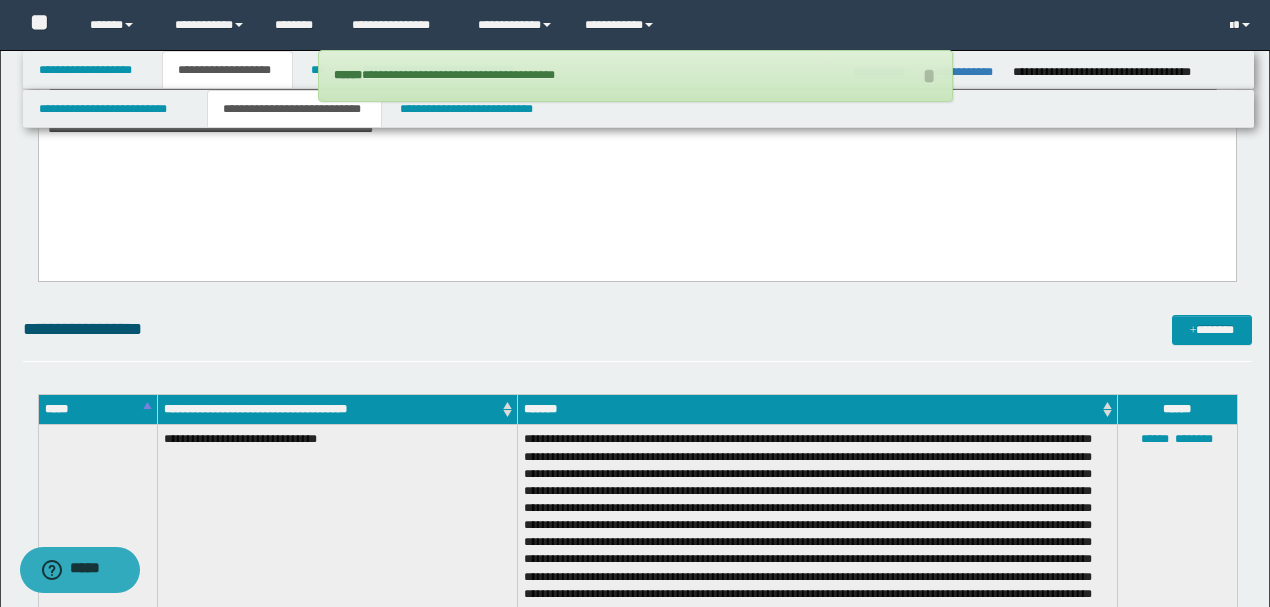 scroll, scrollTop: 1108, scrollLeft: 0, axis: vertical 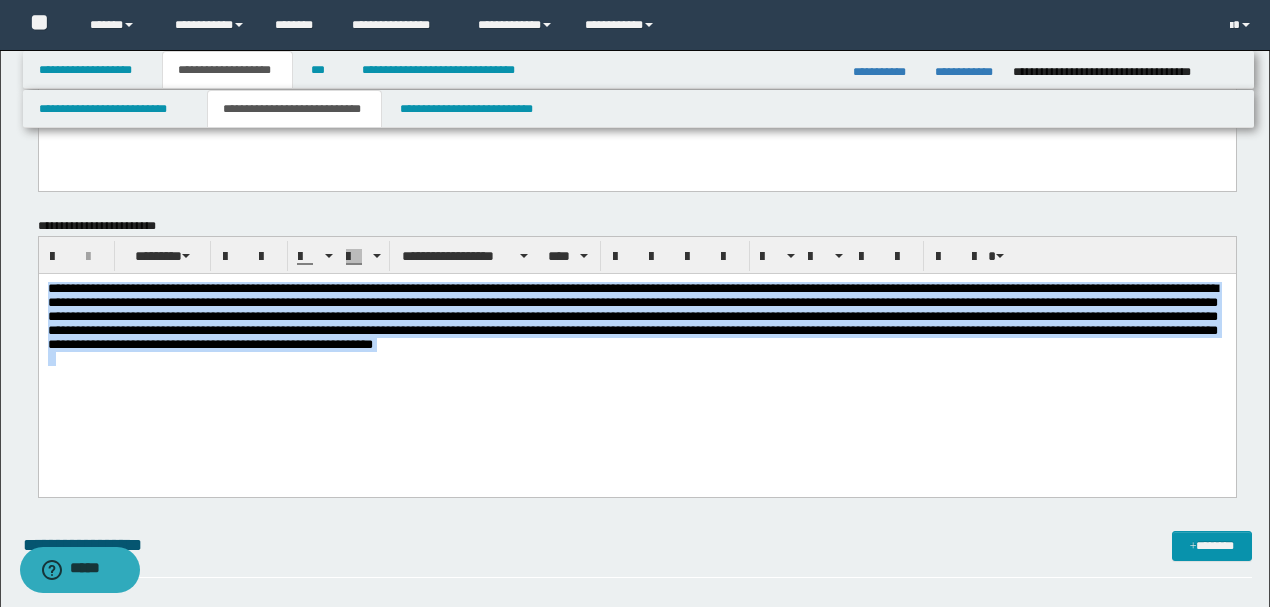 drag, startPoint x: 990, startPoint y: 386, endPoint x: 38, endPoint y: 546, distance: 965.35175 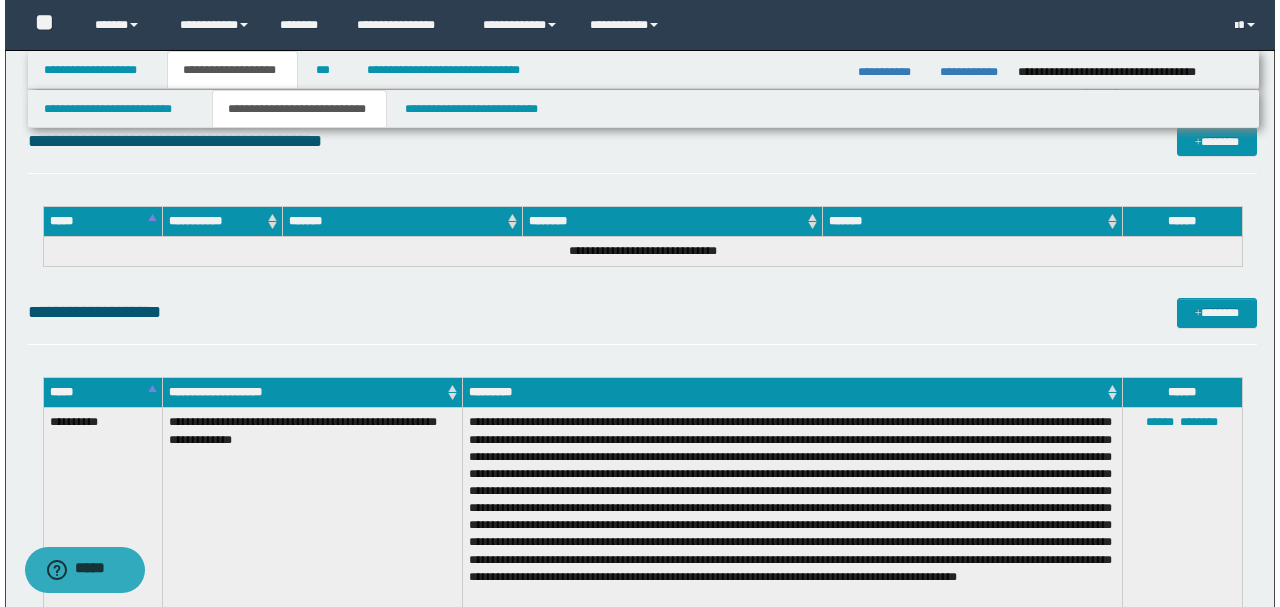 scroll, scrollTop: 3241, scrollLeft: 0, axis: vertical 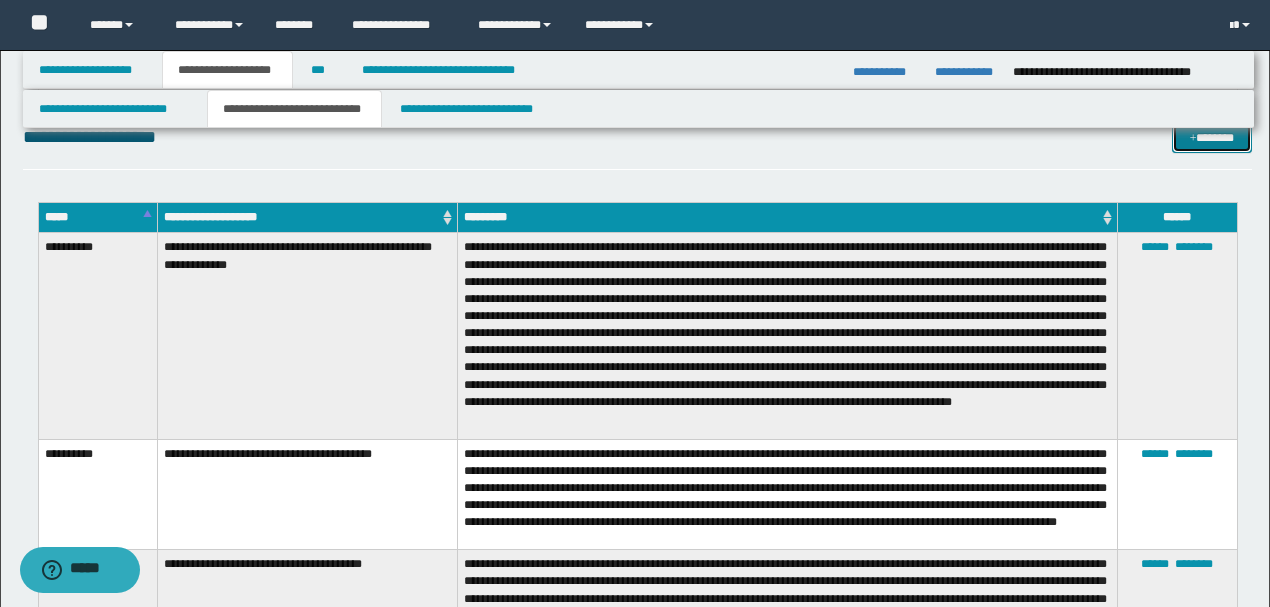 click on "*******" at bounding box center [1211, 137] 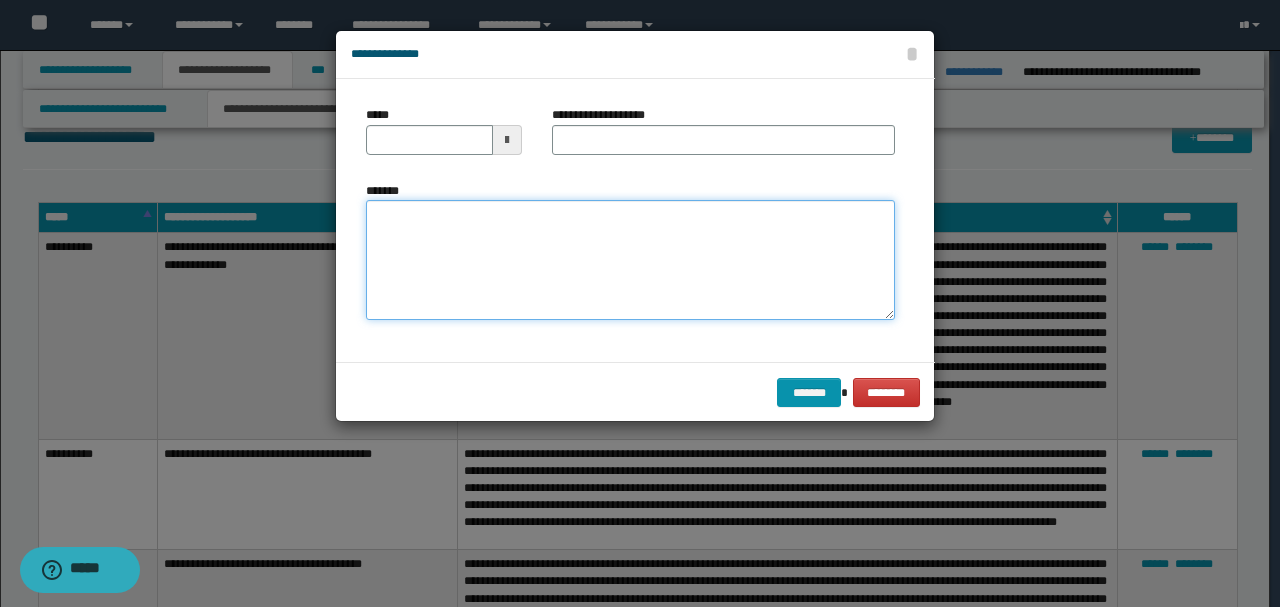 click on "*******" at bounding box center (630, 259) 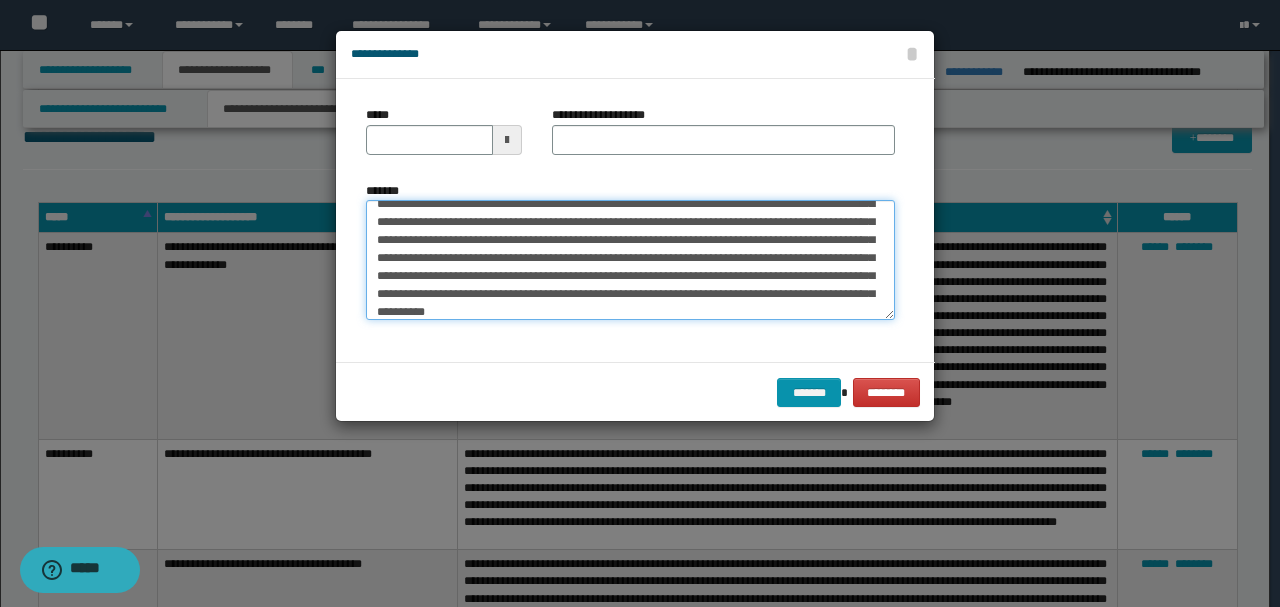 scroll, scrollTop: 0, scrollLeft: 0, axis: both 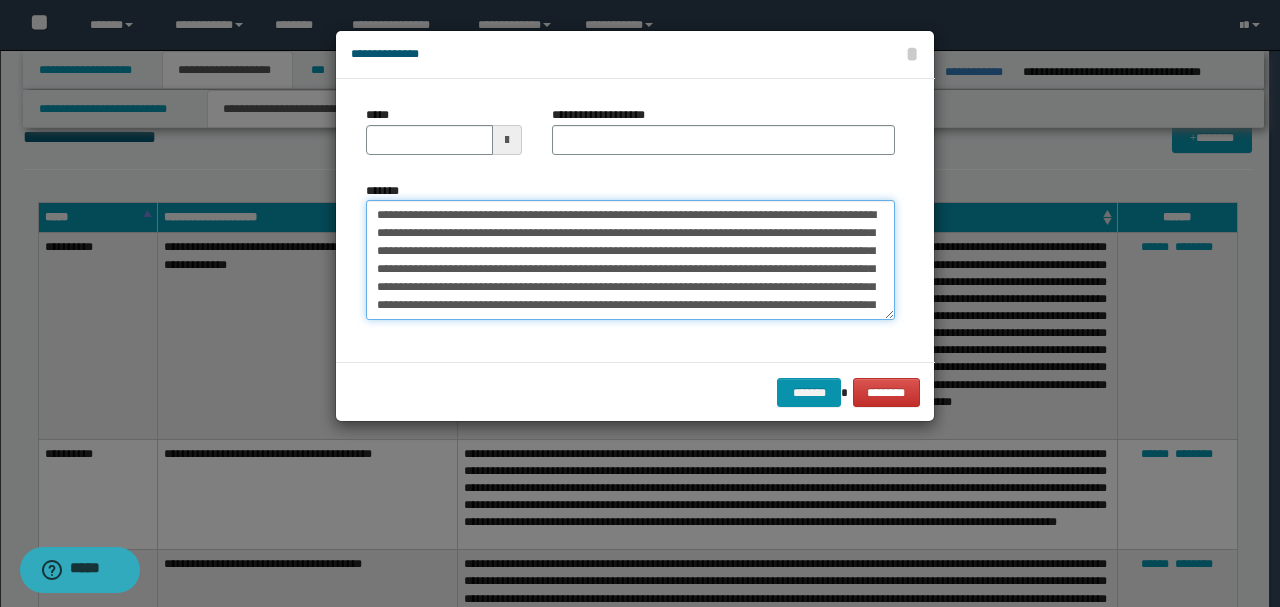 drag, startPoint x: 446, startPoint y: 212, endPoint x: 274, endPoint y: 198, distance: 172.56883 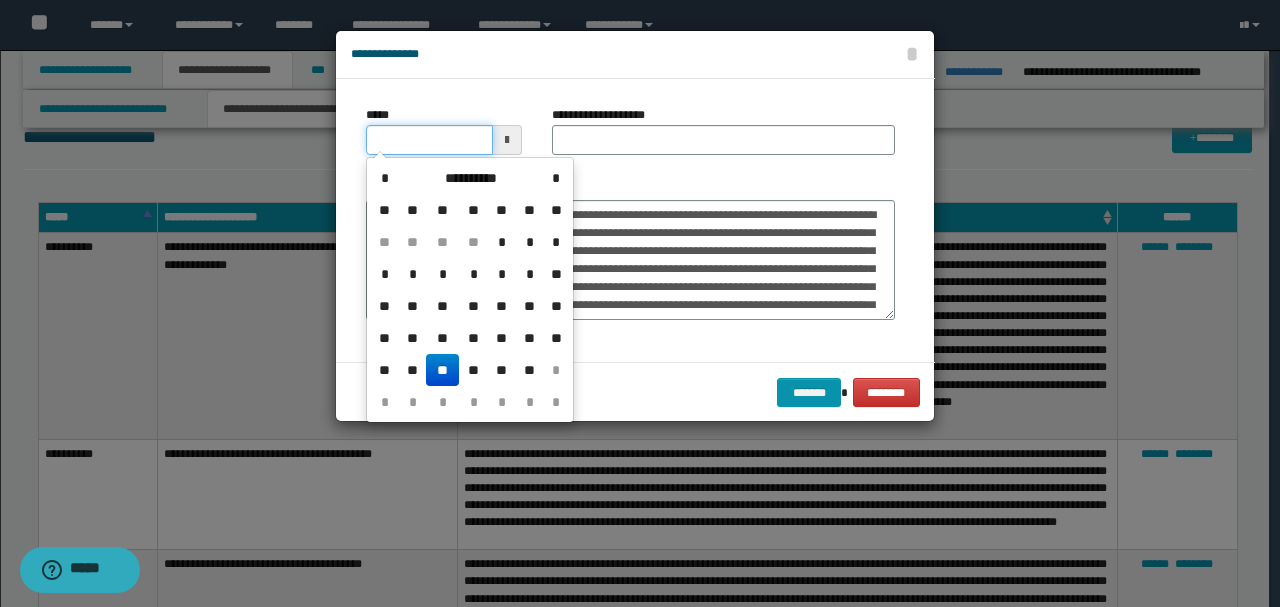 click on "*****" at bounding box center (429, 140) 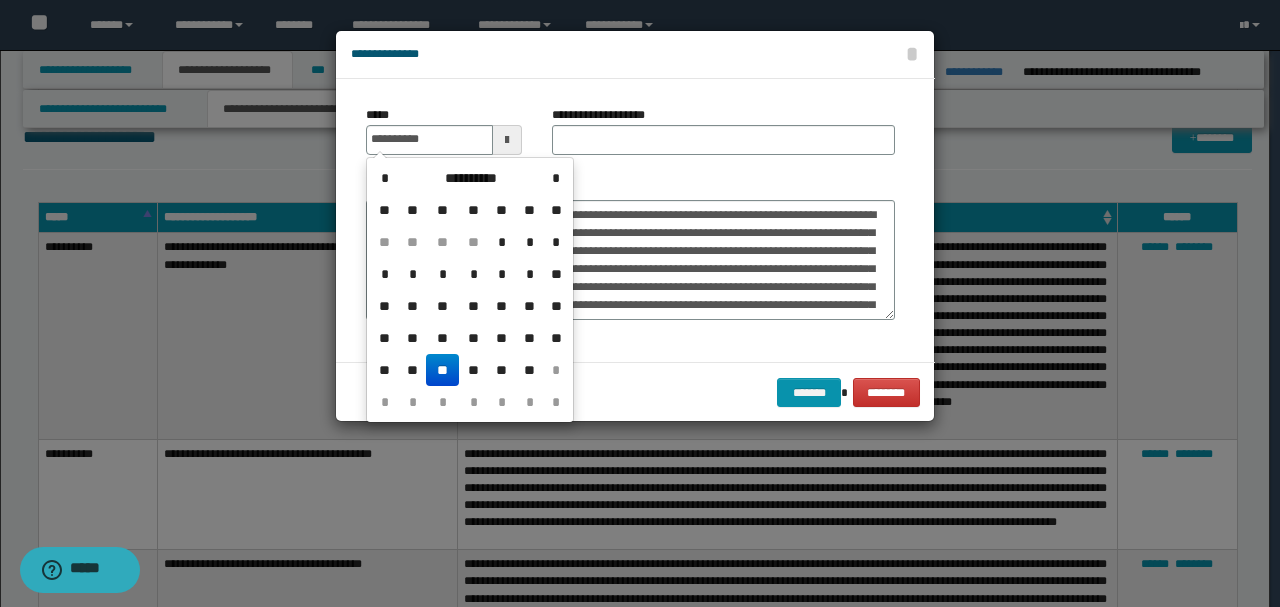 type on "**********" 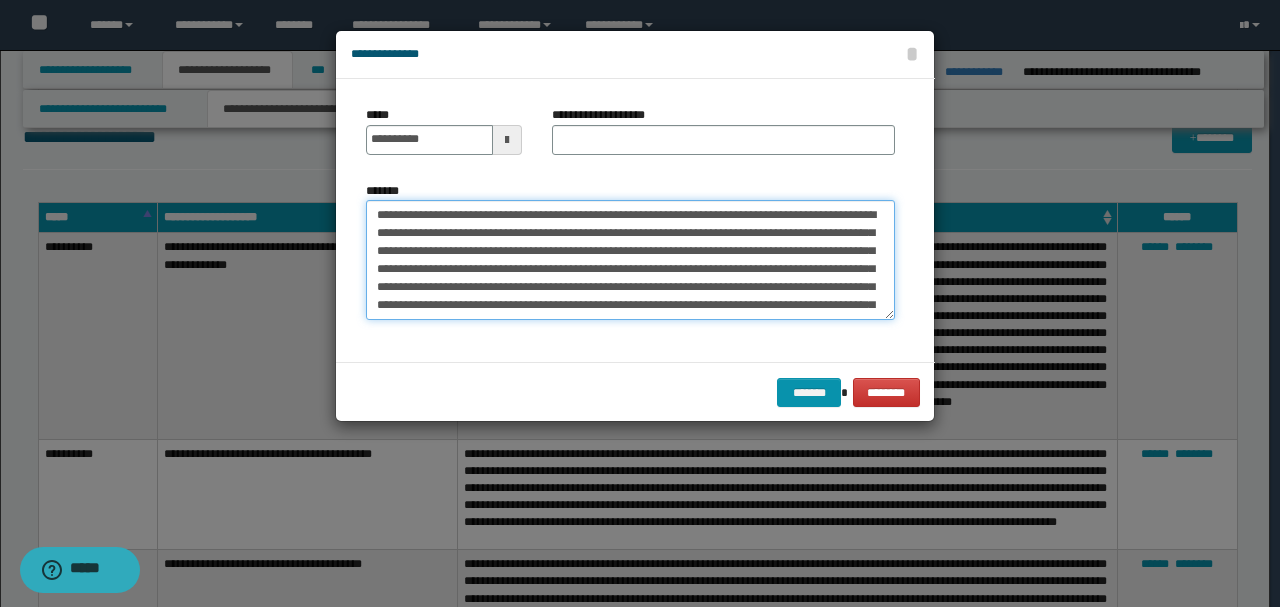 drag, startPoint x: 724, startPoint y: 212, endPoint x: 88, endPoint y: 189, distance: 636.4158 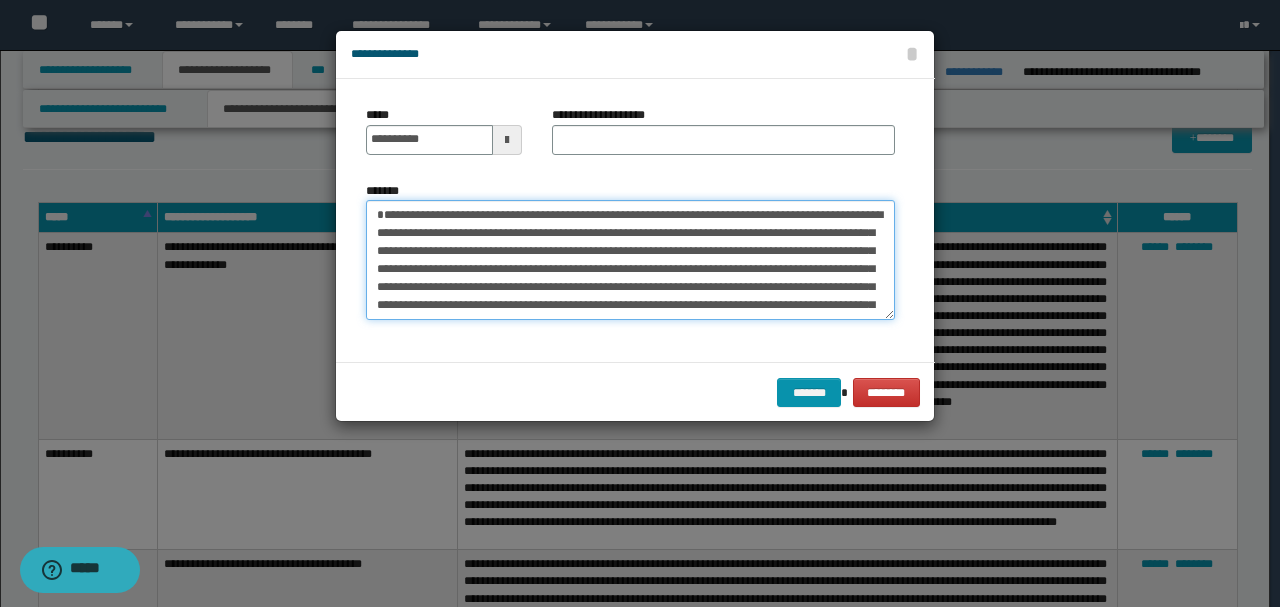 type on "**********" 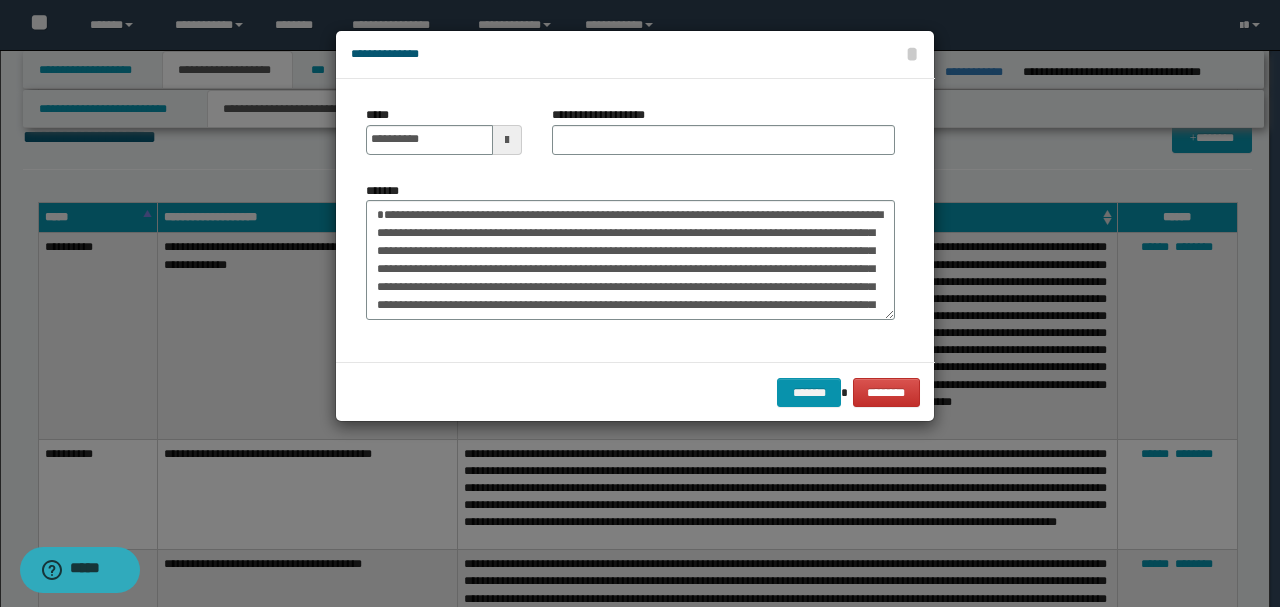 click on "**********" at bounding box center (723, 130) 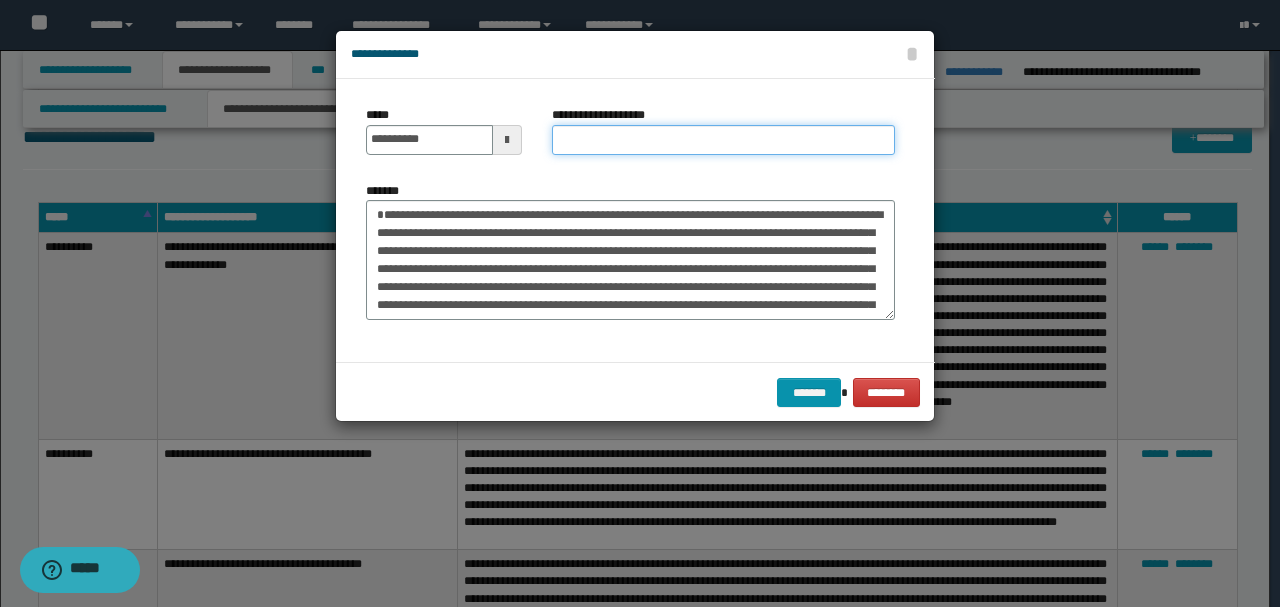 click on "**********" at bounding box center [723, 140] 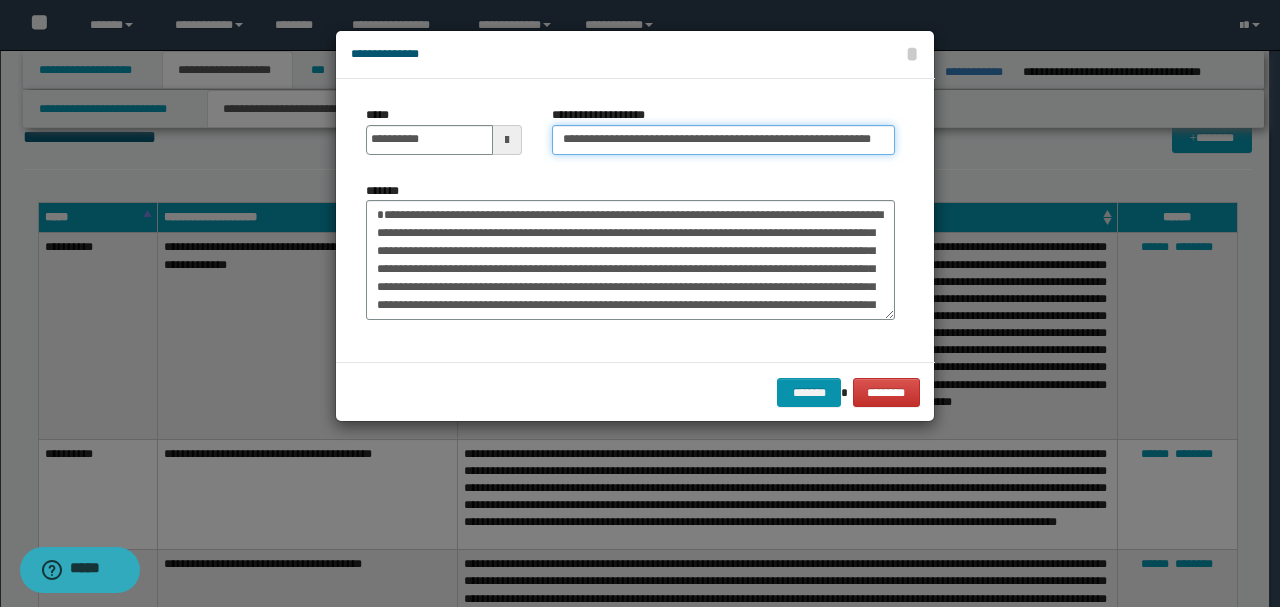 scroll, scrollTop: 0, scrollLeft: 26, axis: horizontal 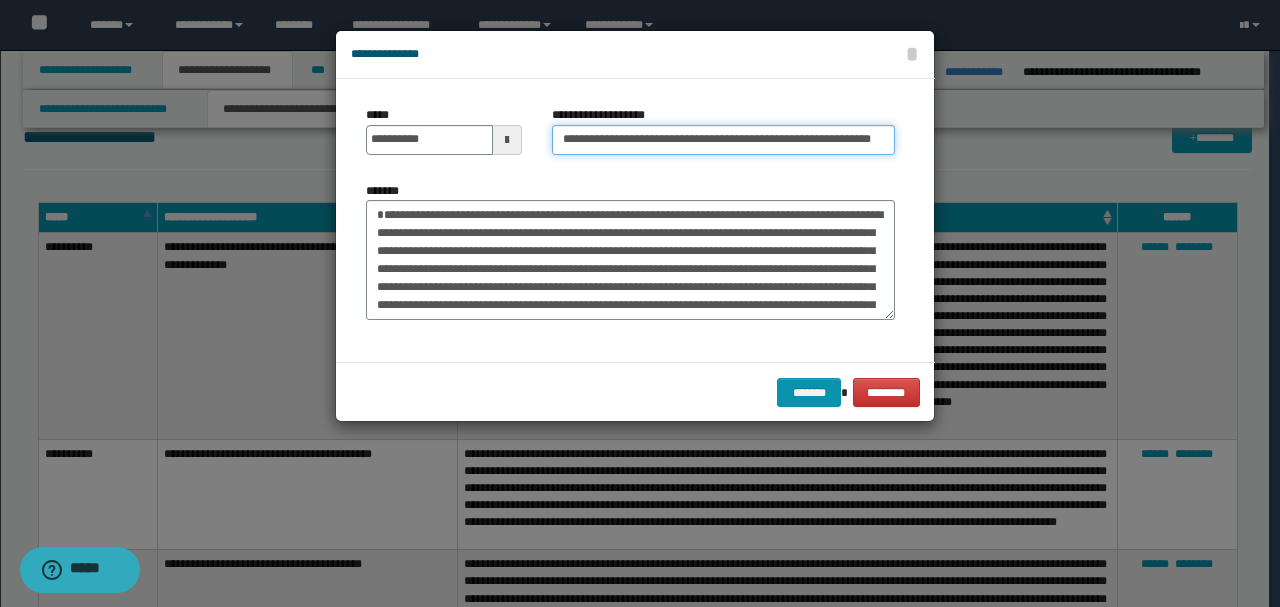 type on "**********" 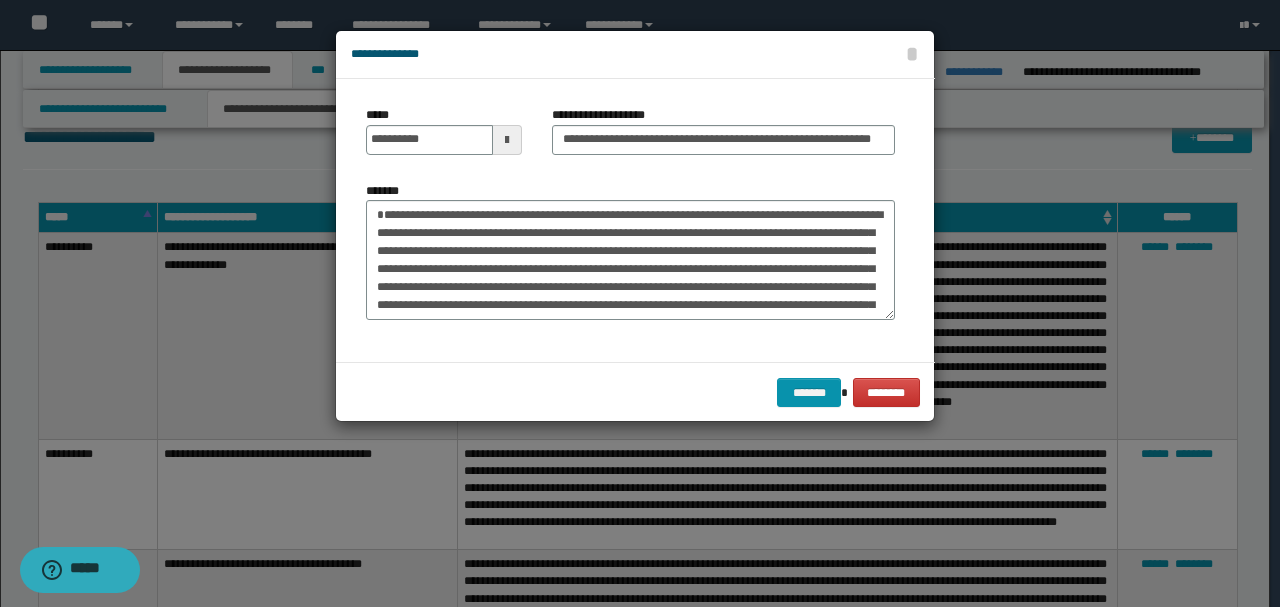 click on "*******
********" at bounding box center [635, 392] 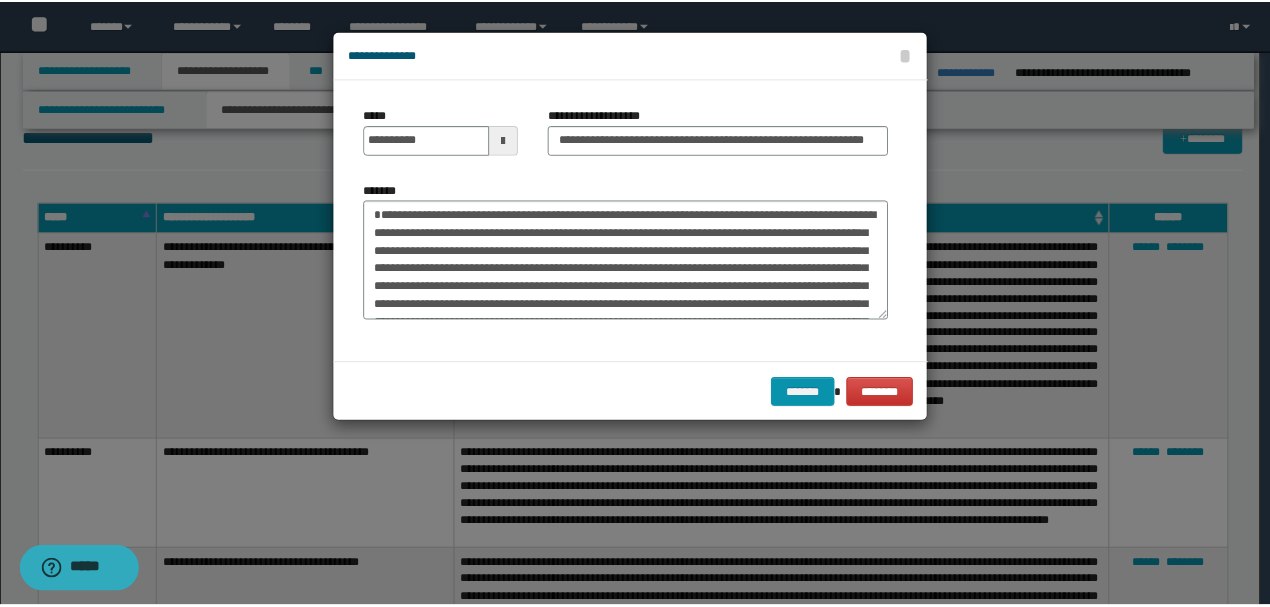 scroll, scrollTop: 0, scrollLeft: 0, axis: both 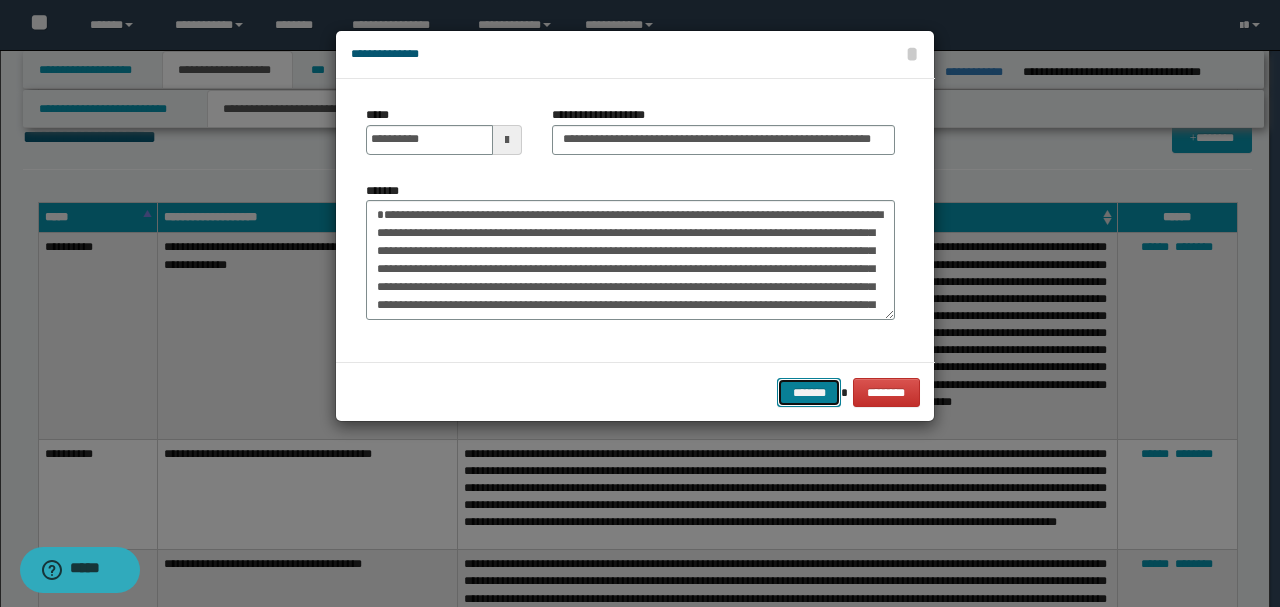click on "*******" at bounding box center [809, 392] 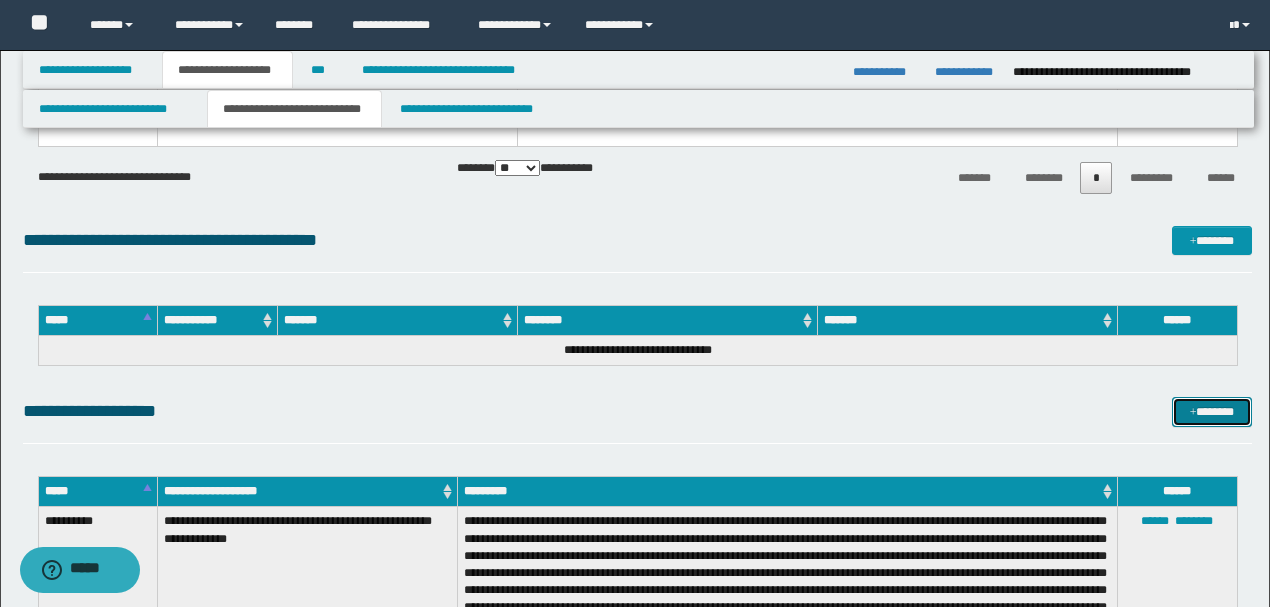scroll, scrollTop: 2824, scrollLeft: 0, axis: vertical 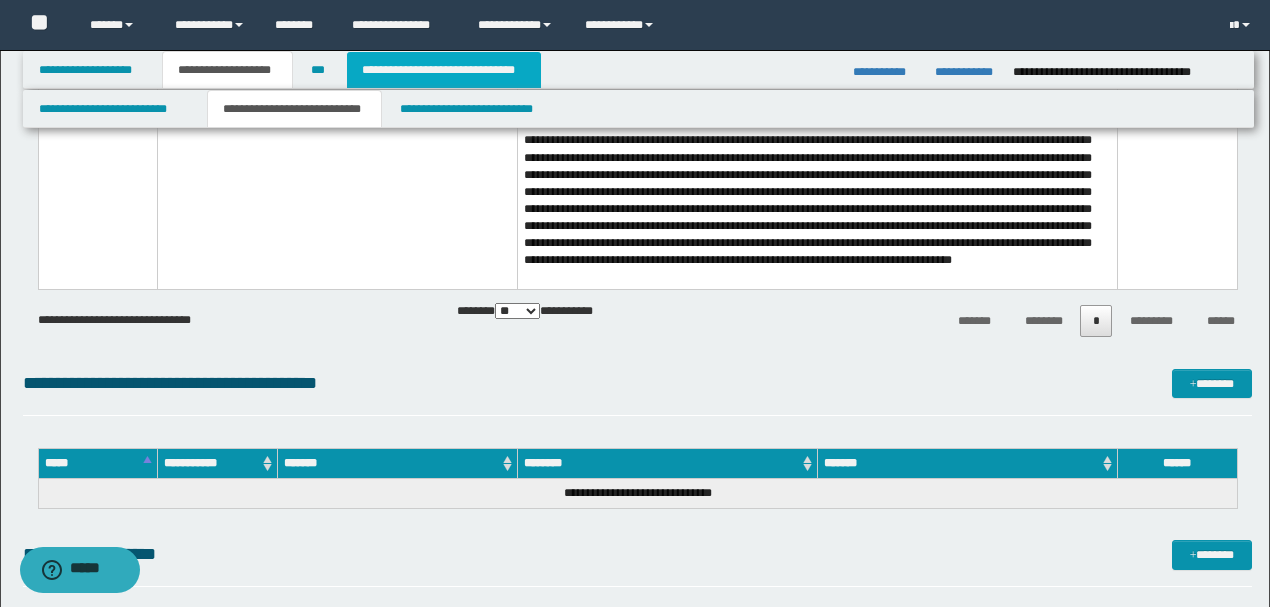 click on "**********" at bounding box center [444, 70] 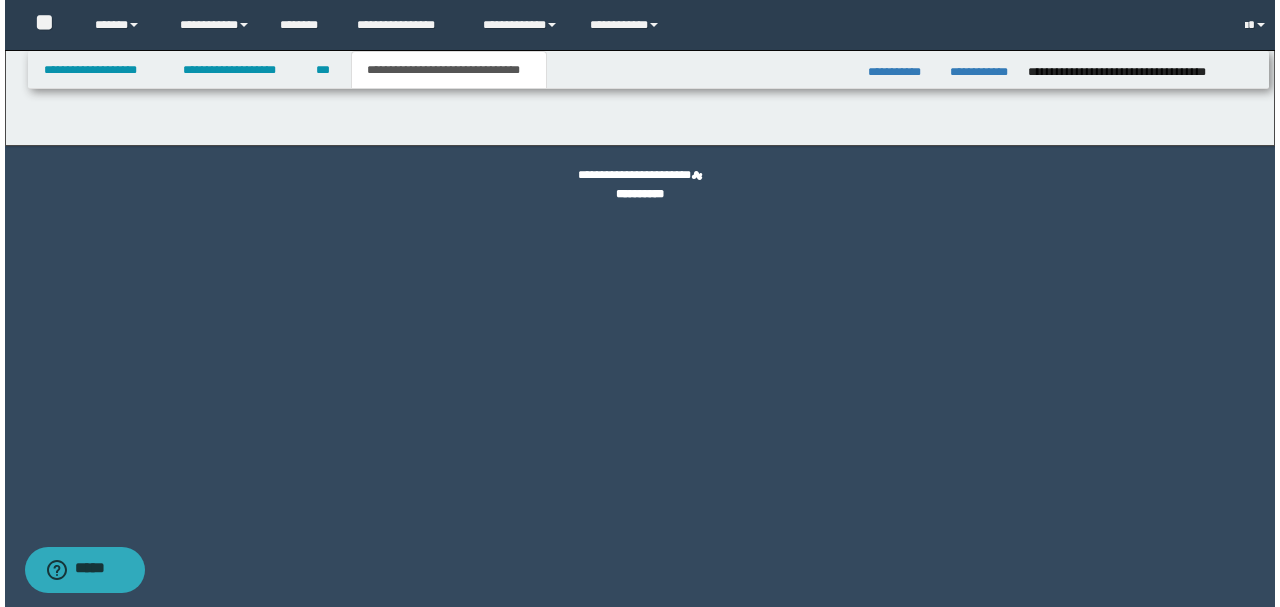 scroll, scrollTop: 0, scrollLeft: 0, axis: both 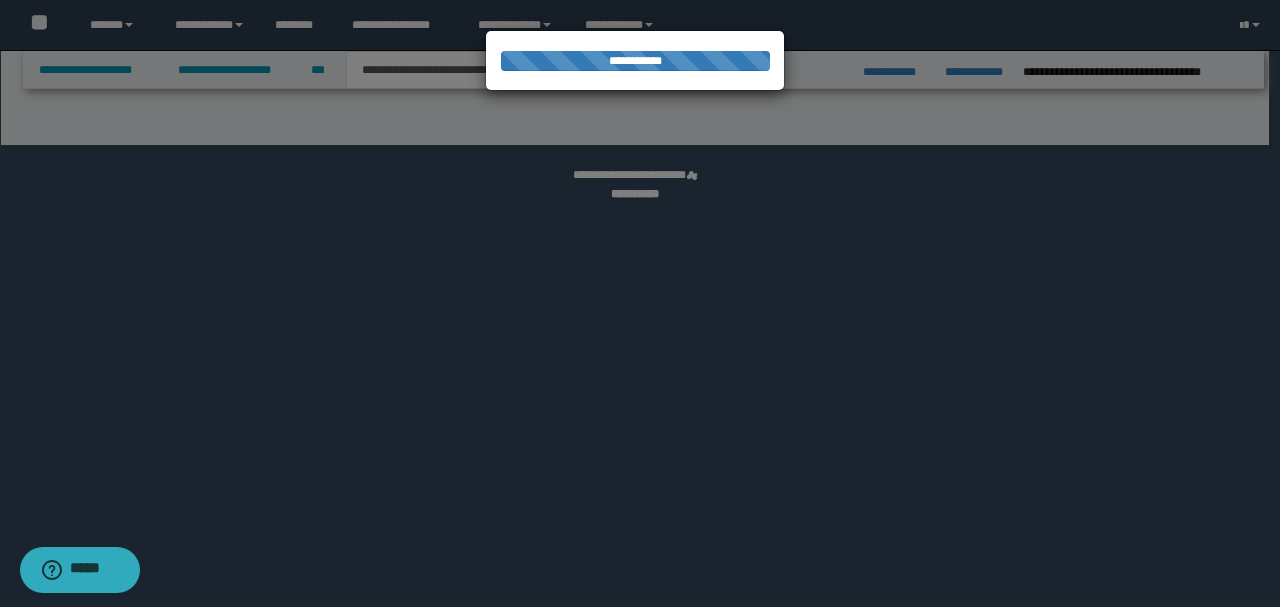 select on "*" 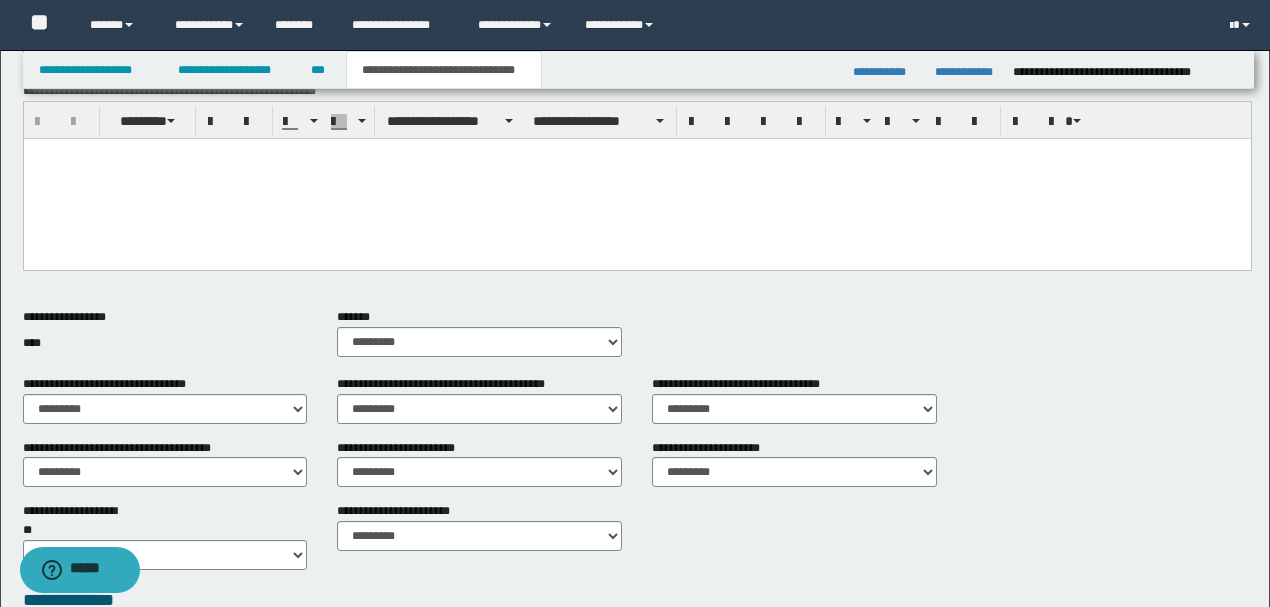 scroll, scrollTop: 881, scrollLeft: 0, axis: vertical 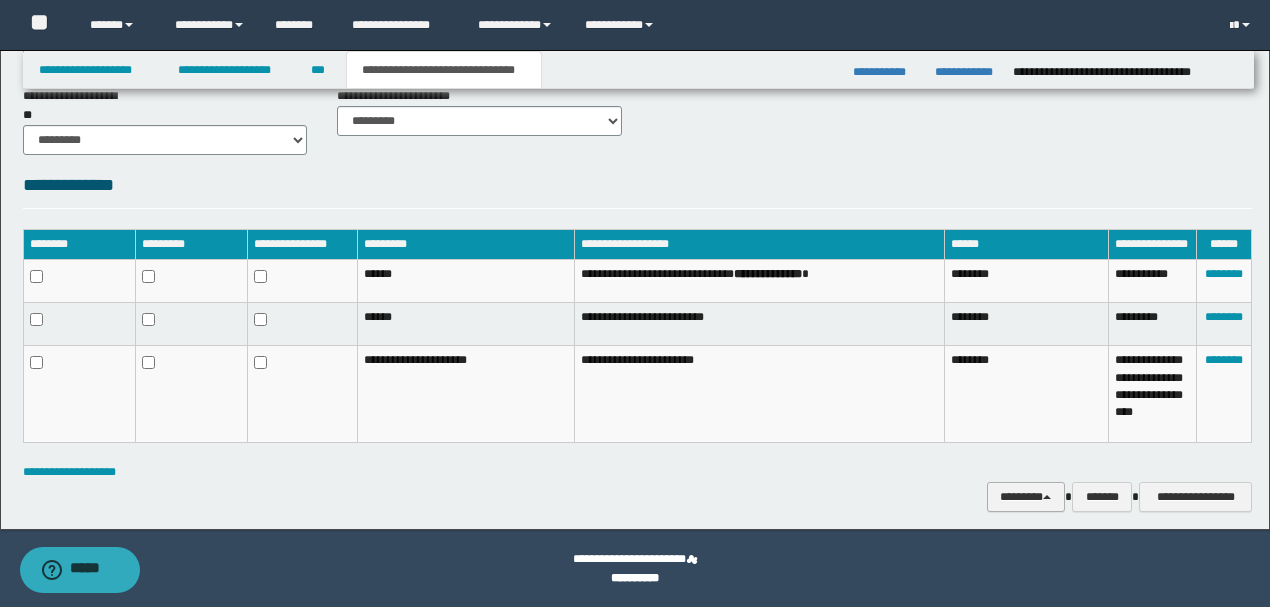 click on "********" at bounding box center (1026, 496) 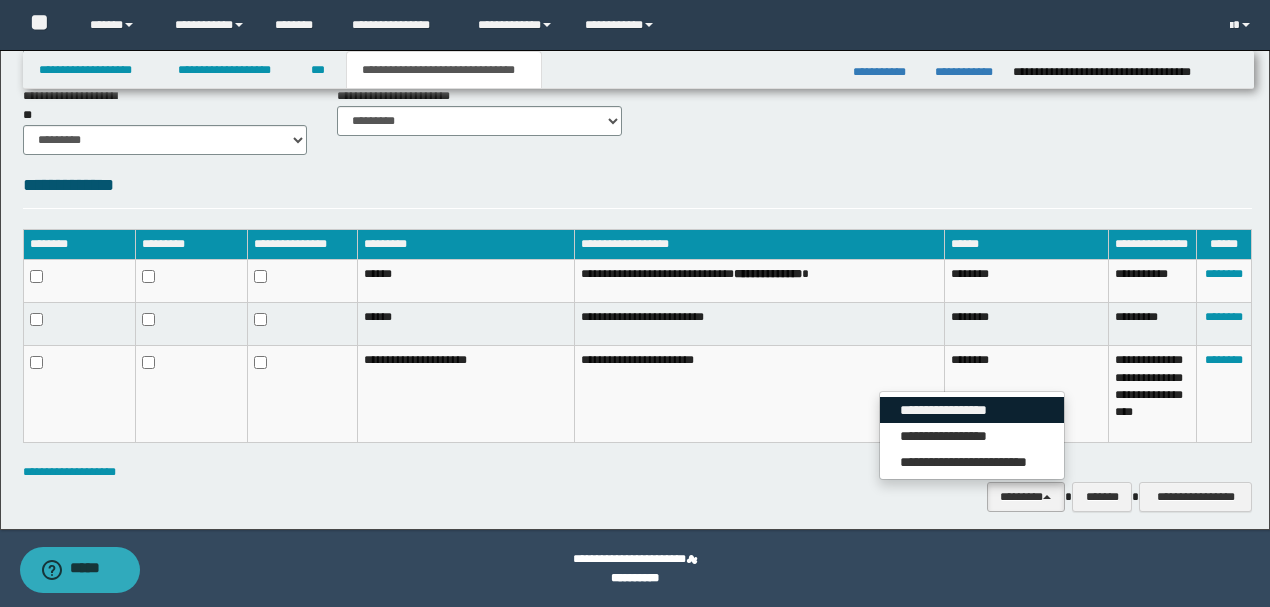 click on "**********" at bounding box center (972, 410) 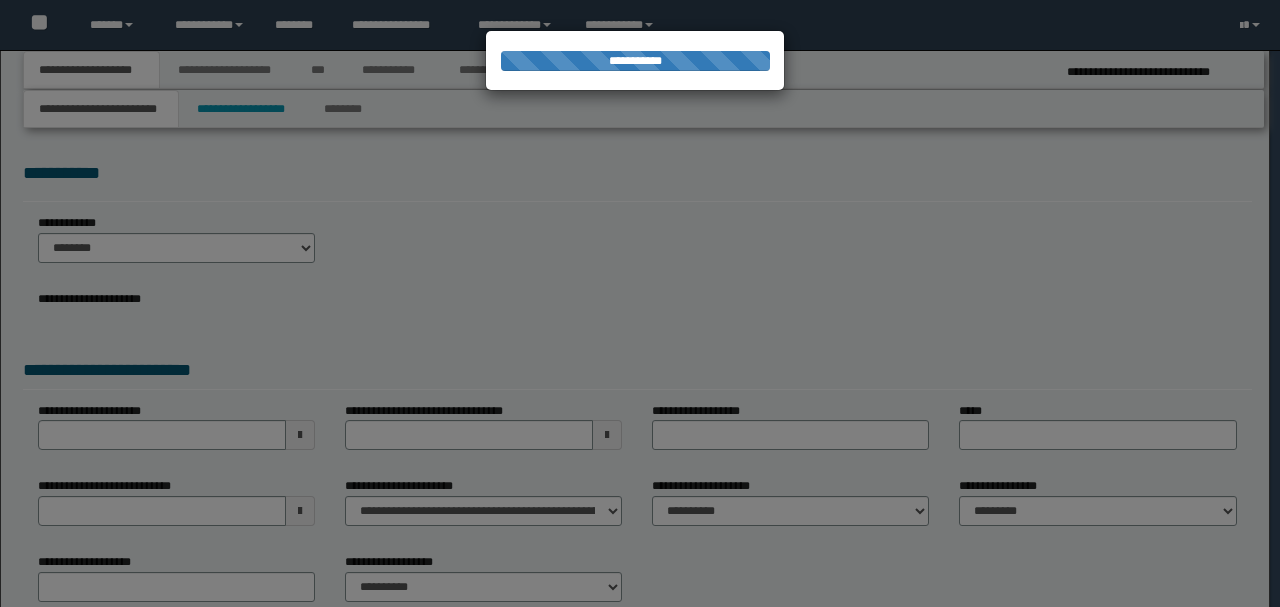 scroll, scrollTop: 0, scrollLeft: 0, axis: both 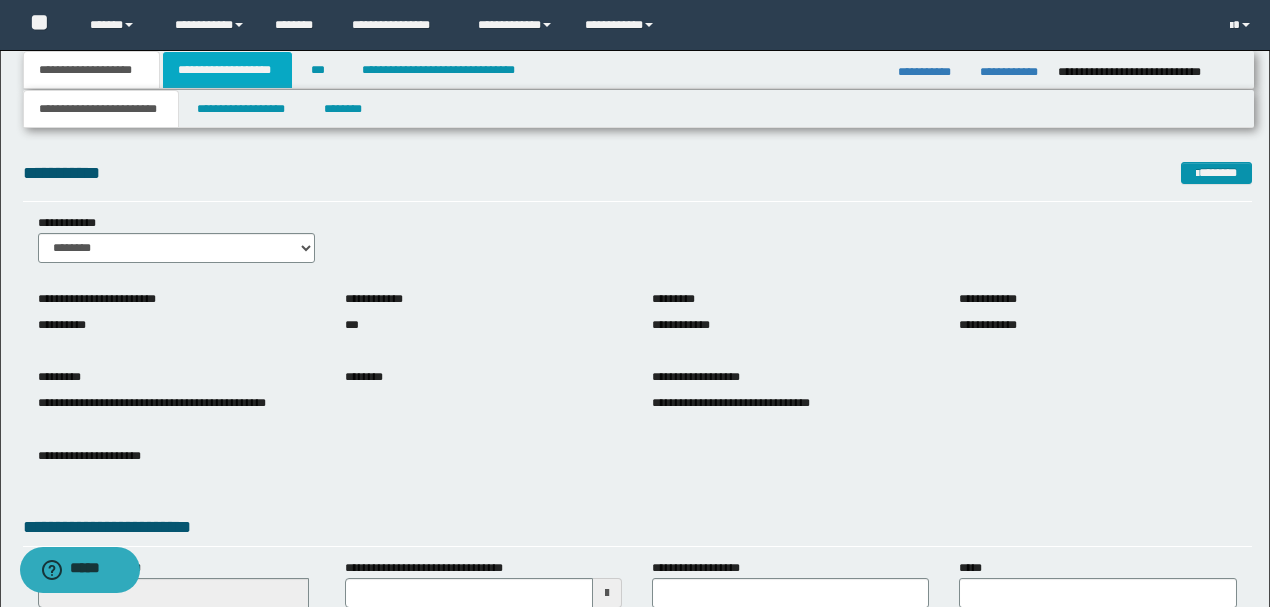 click on "**********" at bounding box center [227, 70] 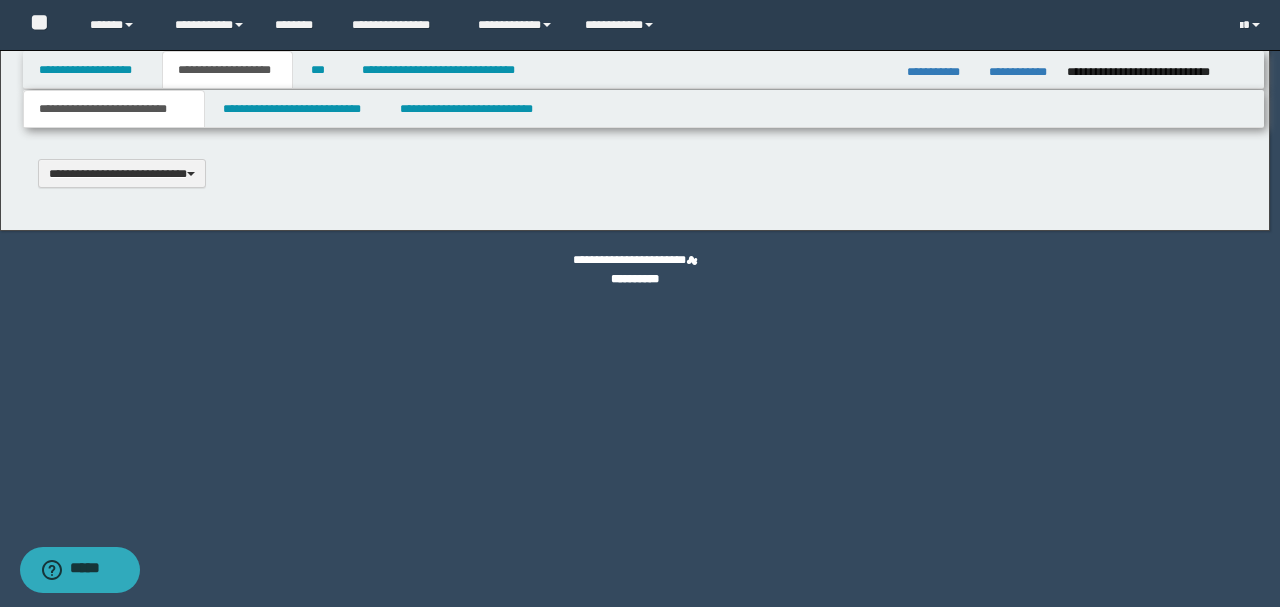 type 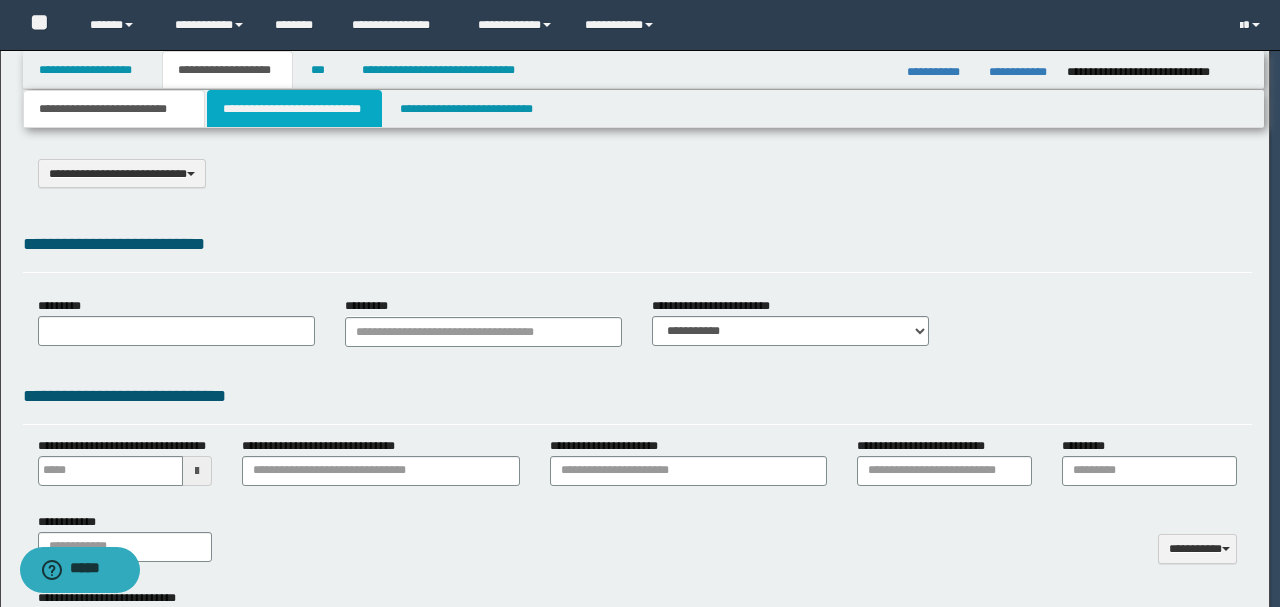 type on "**********" 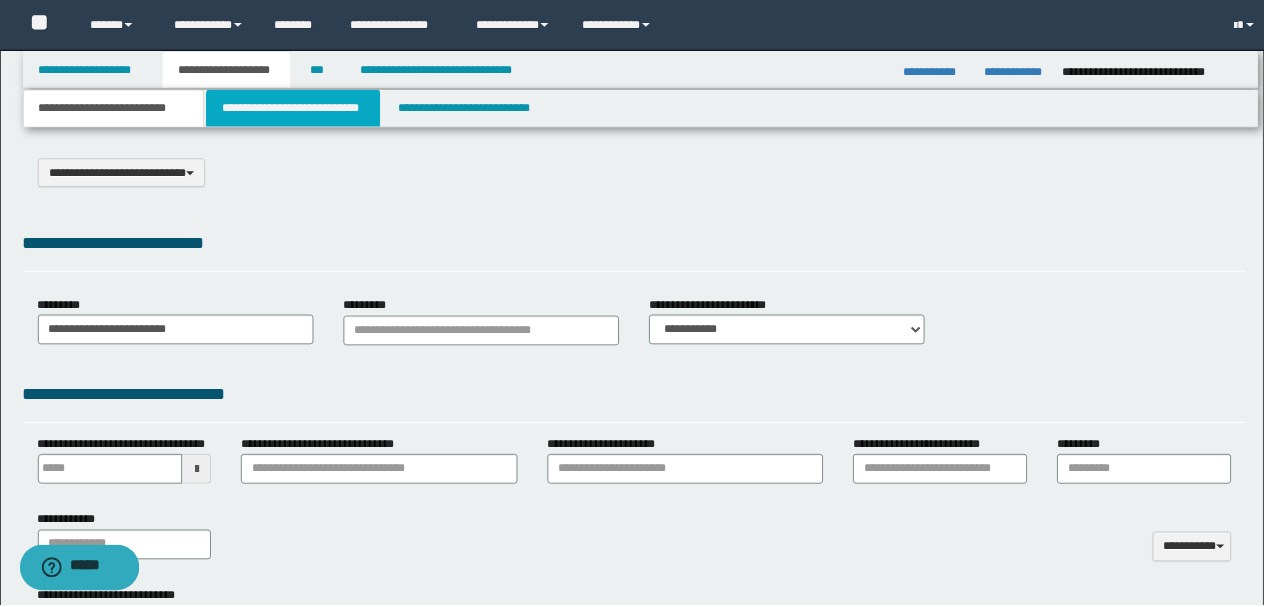 click on "**********" at bounding box center [294, 109] 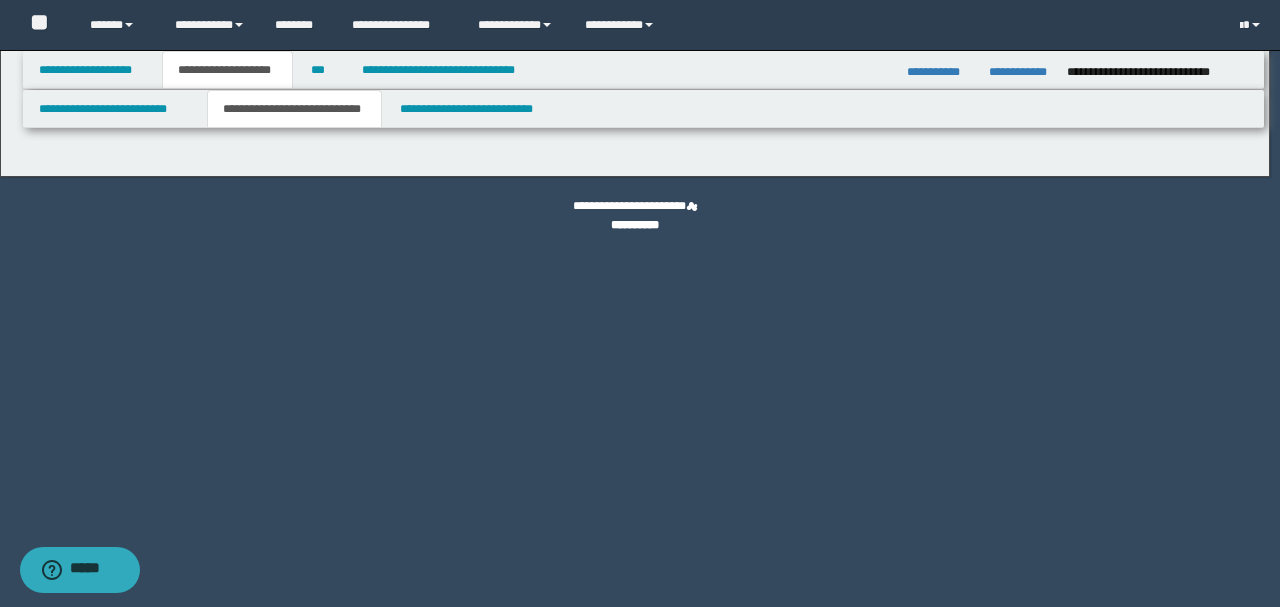 select on "*" 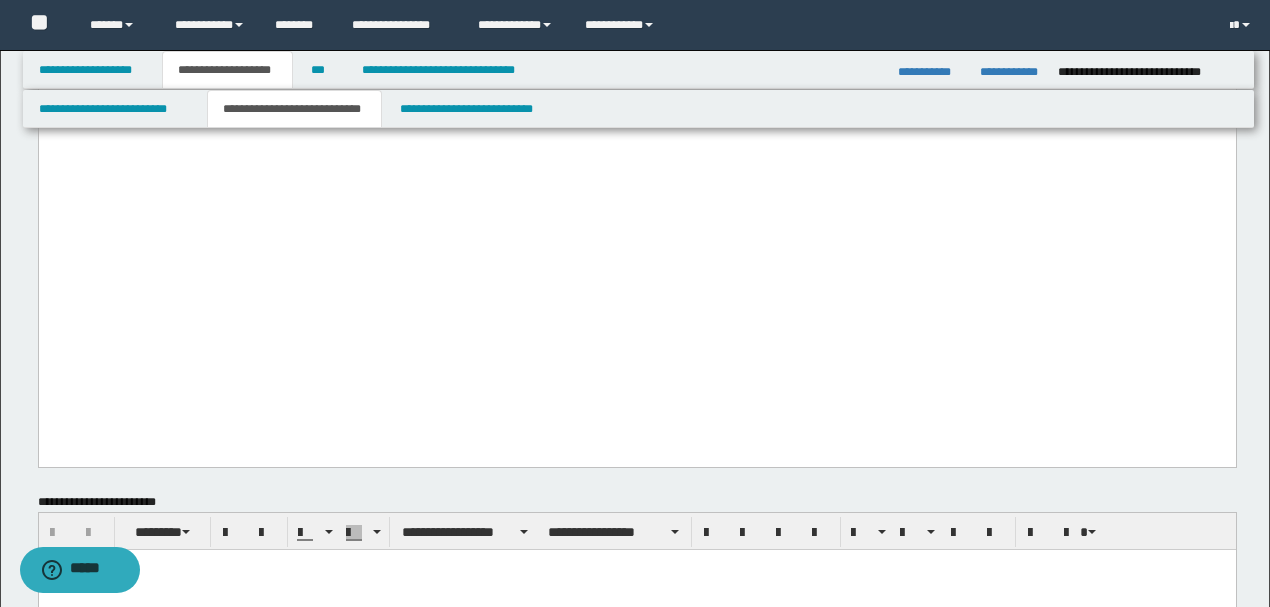 scroll, scrollTop: 1933, scrollLeft: 0, axis: vertical 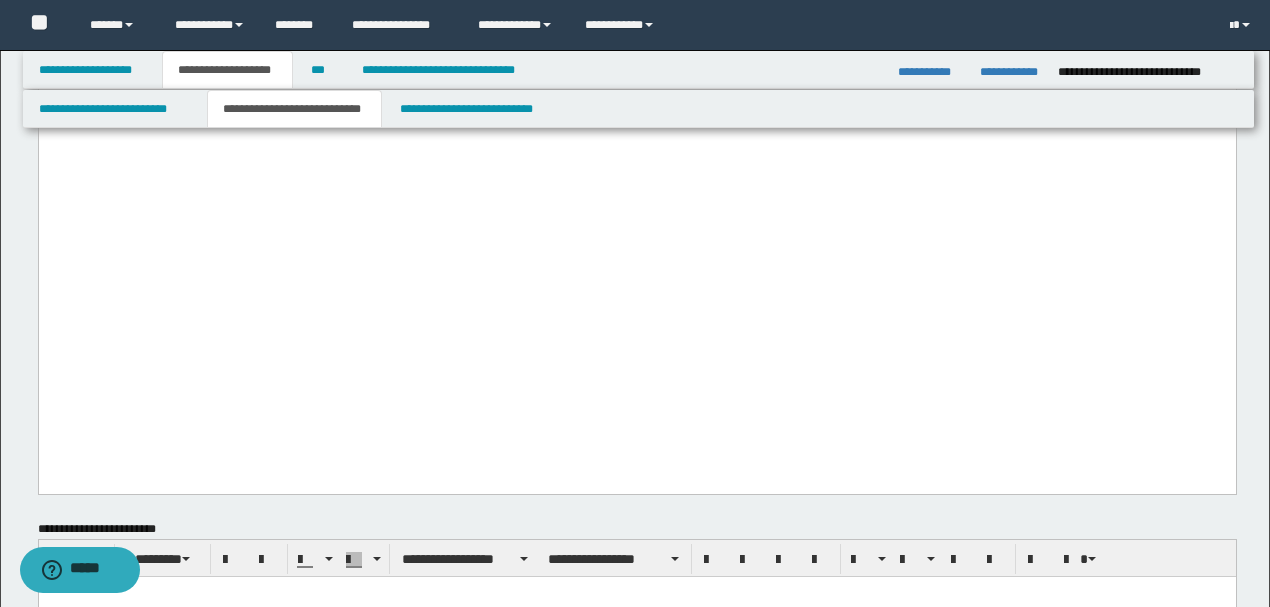 click on "**********" at bounding box center [660, 70] 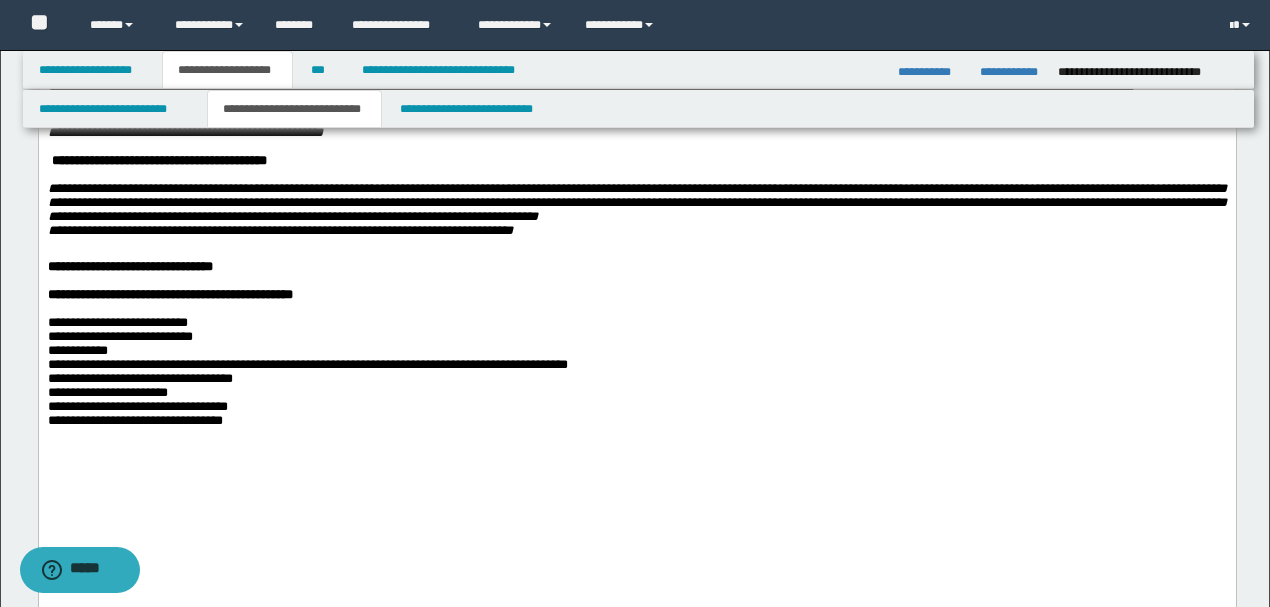 scroll, scrollTop: 2066, scrollLeft: 0, axis: vertical 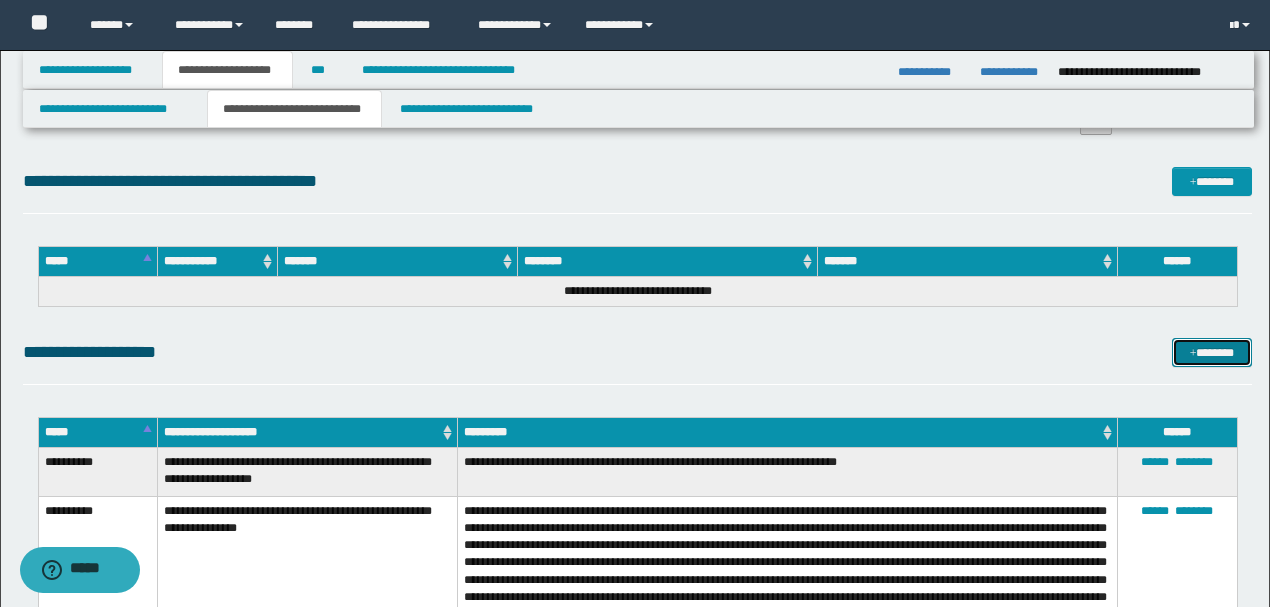 click on "*******" at bounding box center [1211, 352] 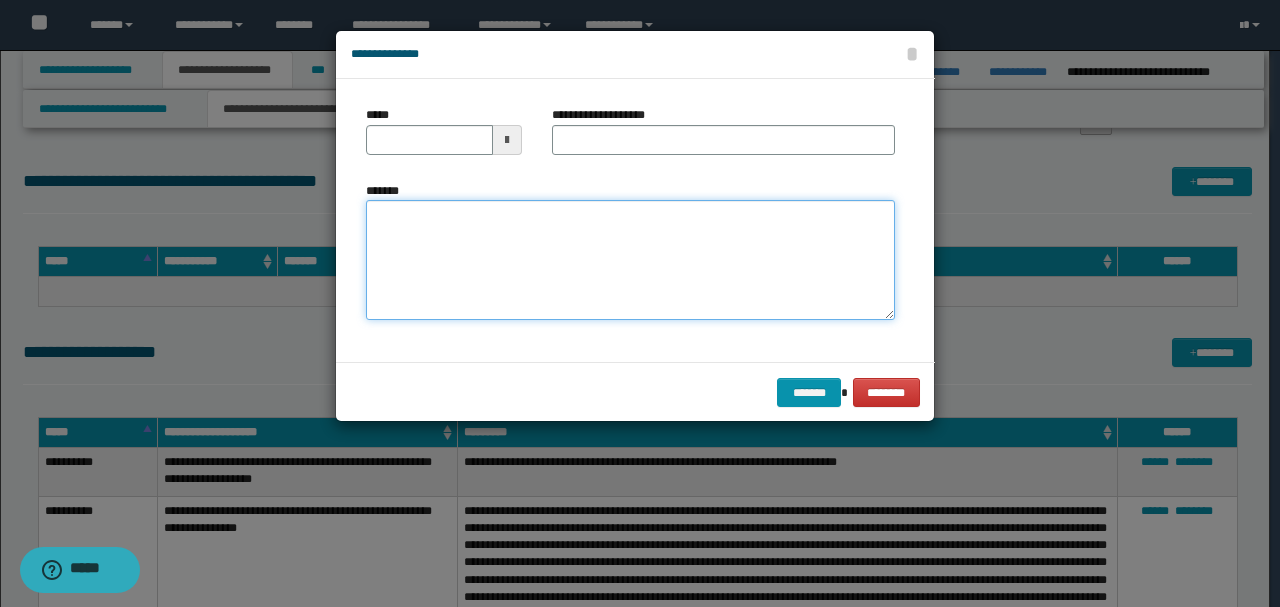 click on "*******" at bounding box center (630, 260) 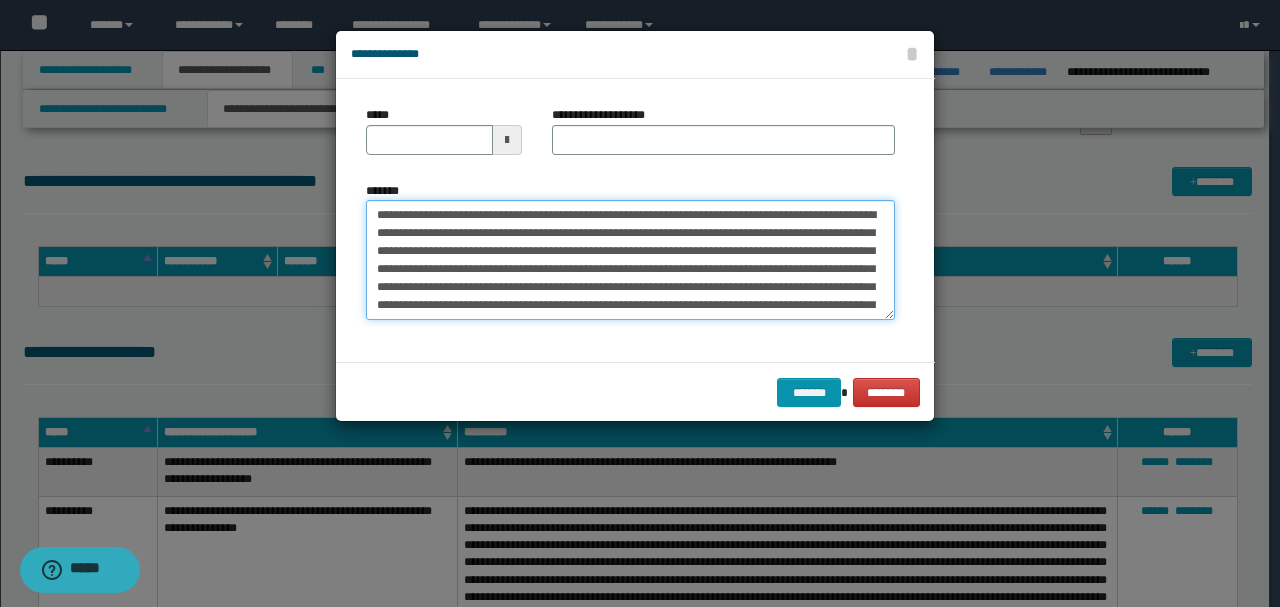 scroll, scrollTop: 30, scrollLeft: 0, axis: vertical 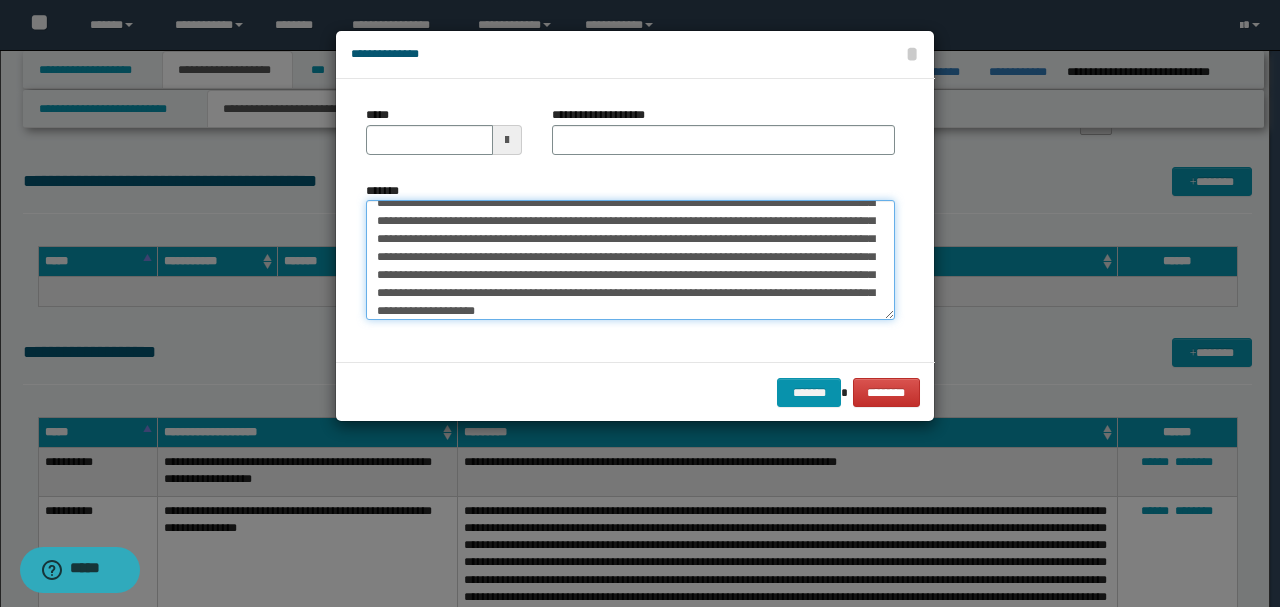 type 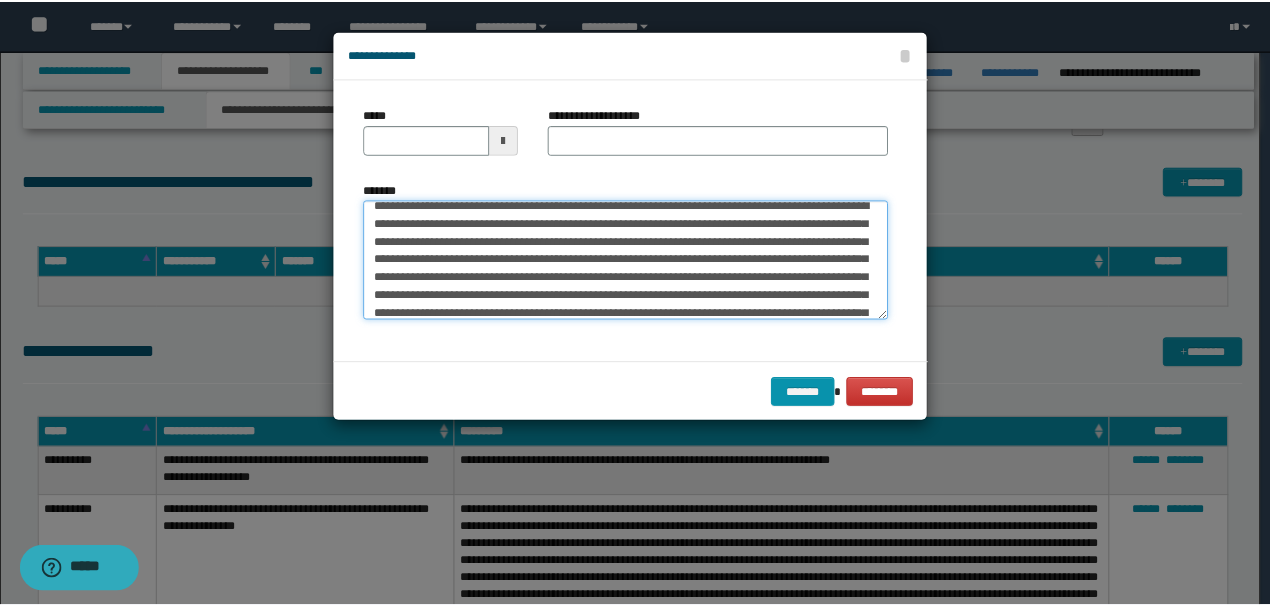 scroll, scrollTop: 0, scrollLeft: 0, axis: both 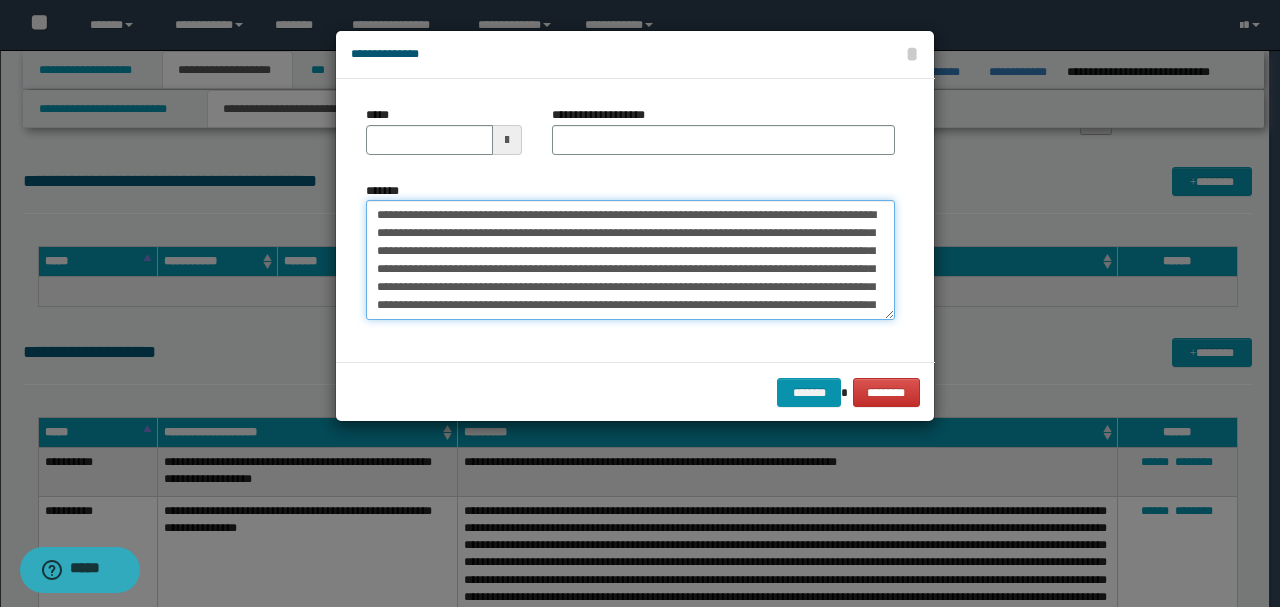 drag, startPoint x: 442, startPoint y: 208, endPoint x: 322, endPoint y: 218, distance: 120.41595 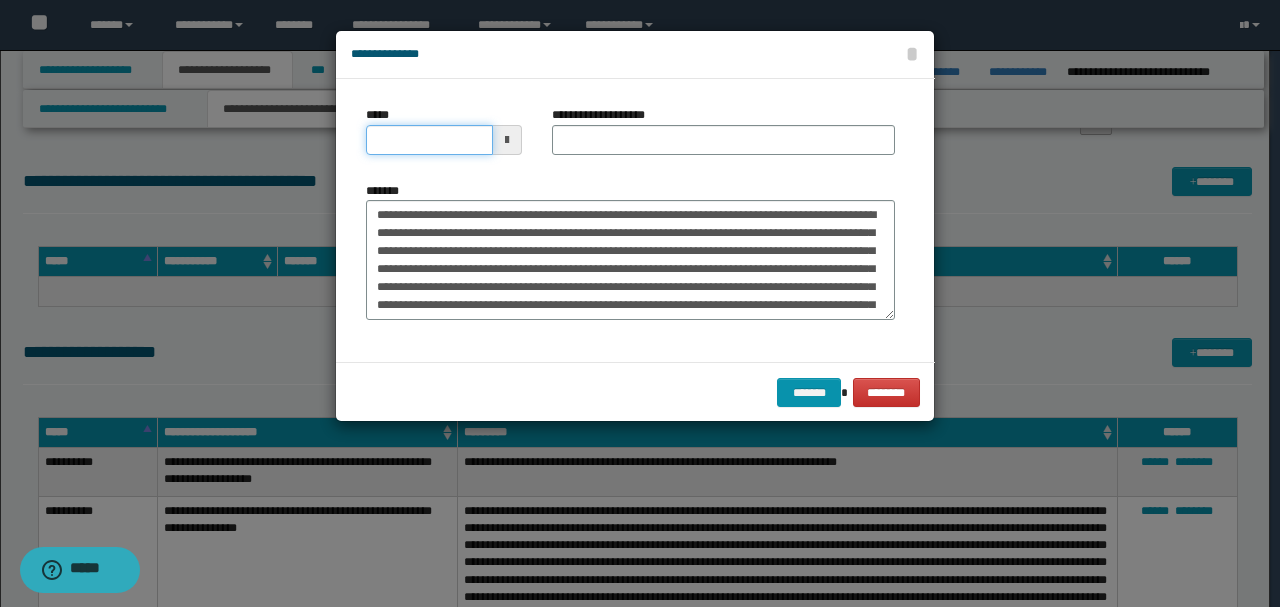 click on "*****" at bounding box center [429, 140] 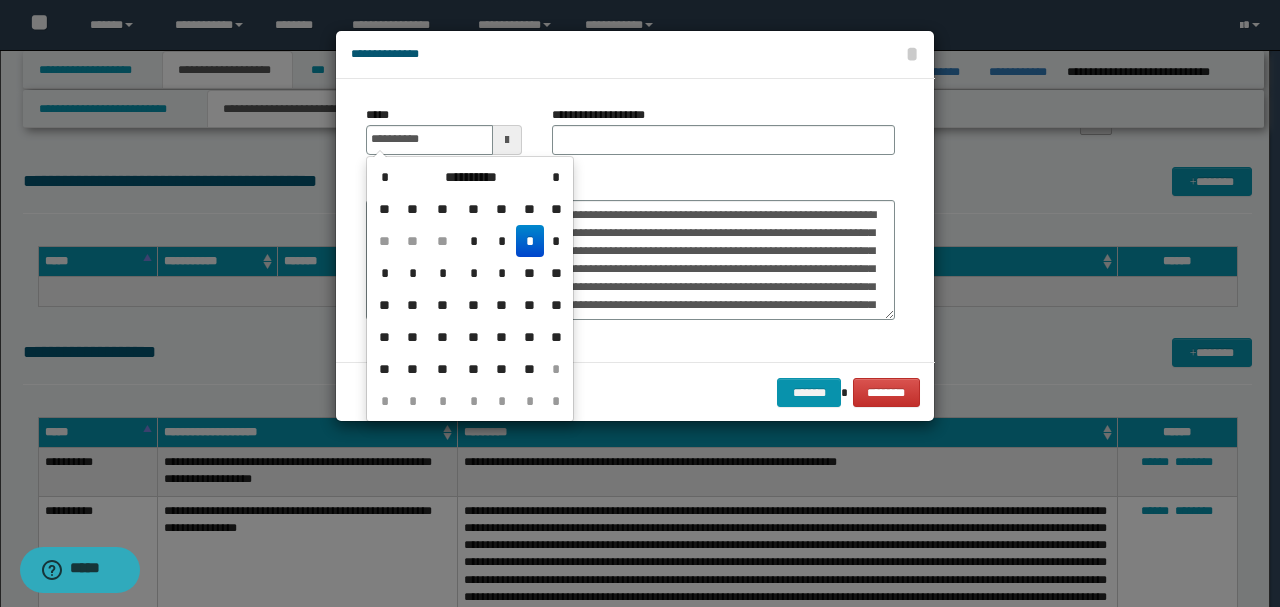 type on "**********" 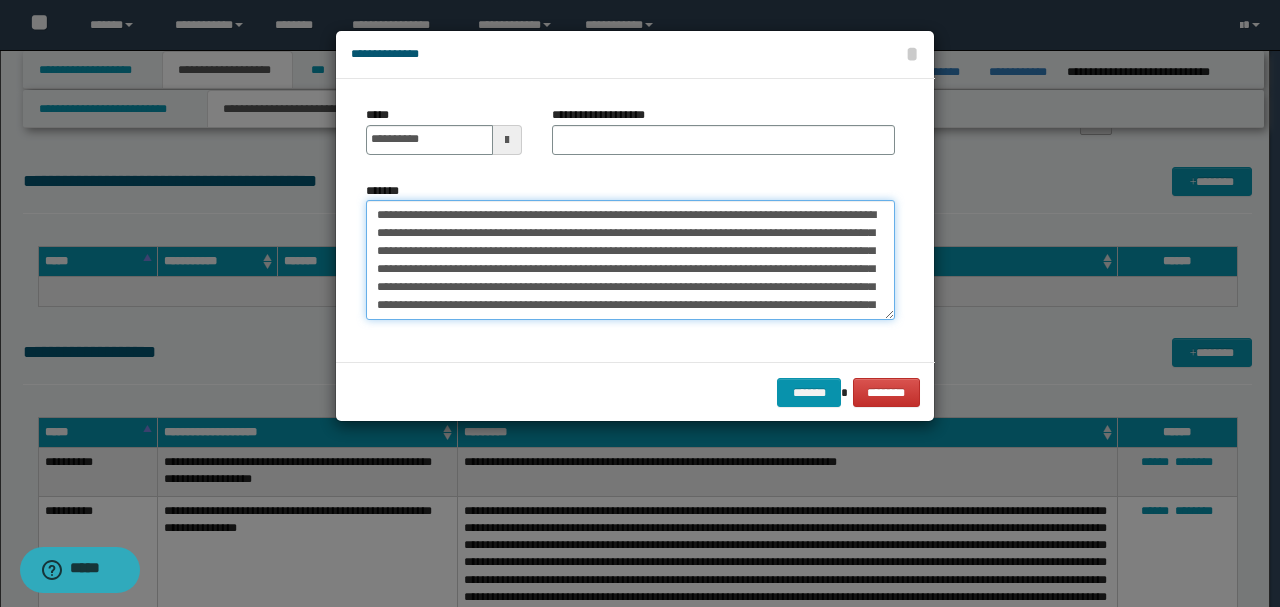 drag, startPoint x: 646, startPoint y: 211, endPoint x: 294, endPoint y: 222, distance: 352.17184 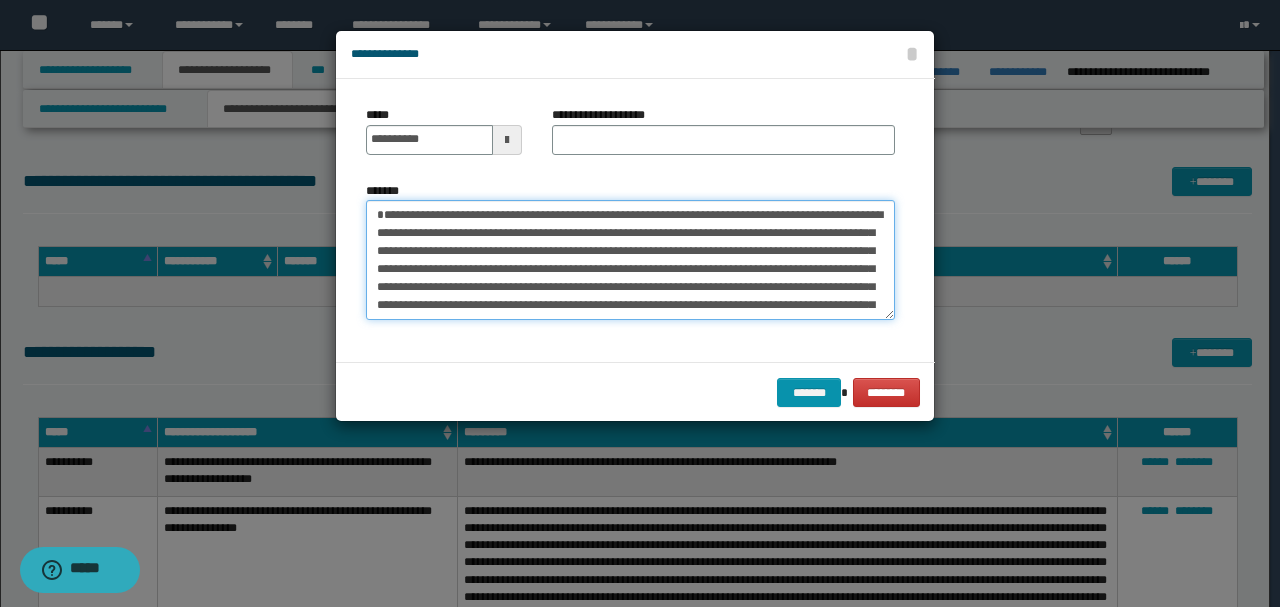 type on "**********" 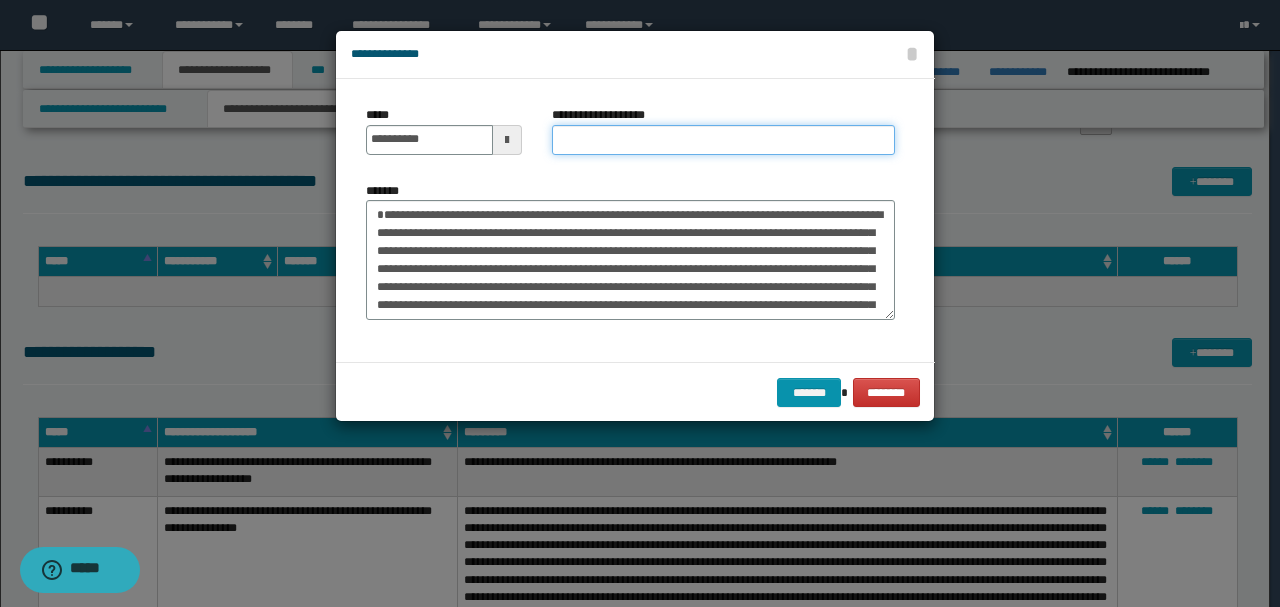 click on "**********" at bounding box center (723, 140) 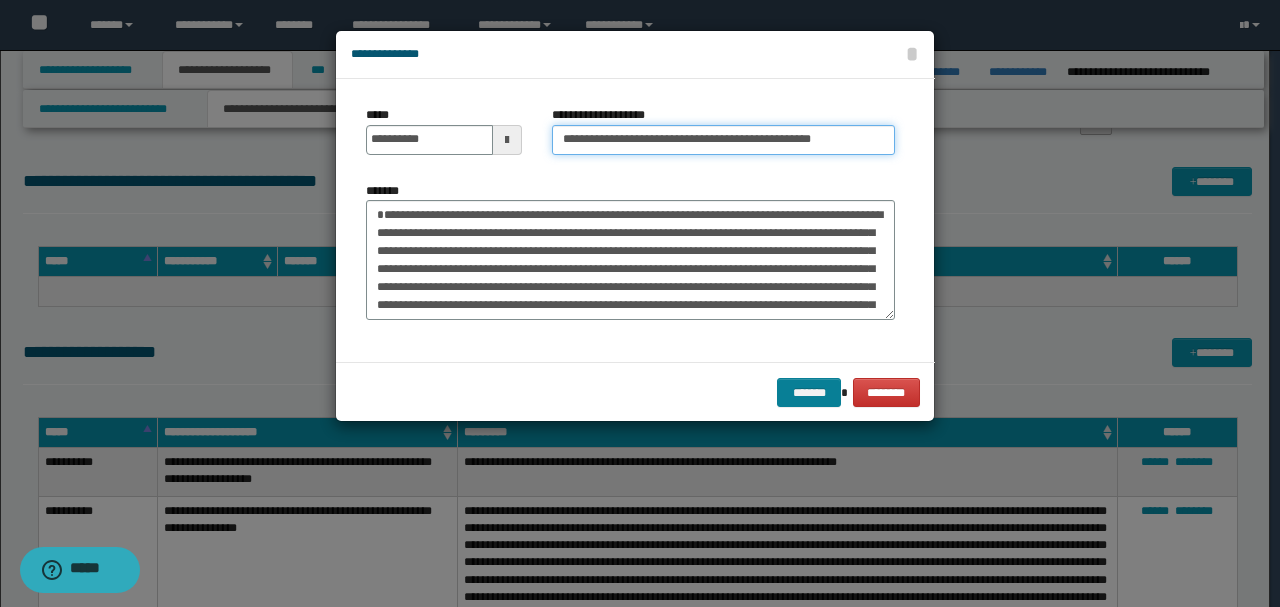 type on "**********" 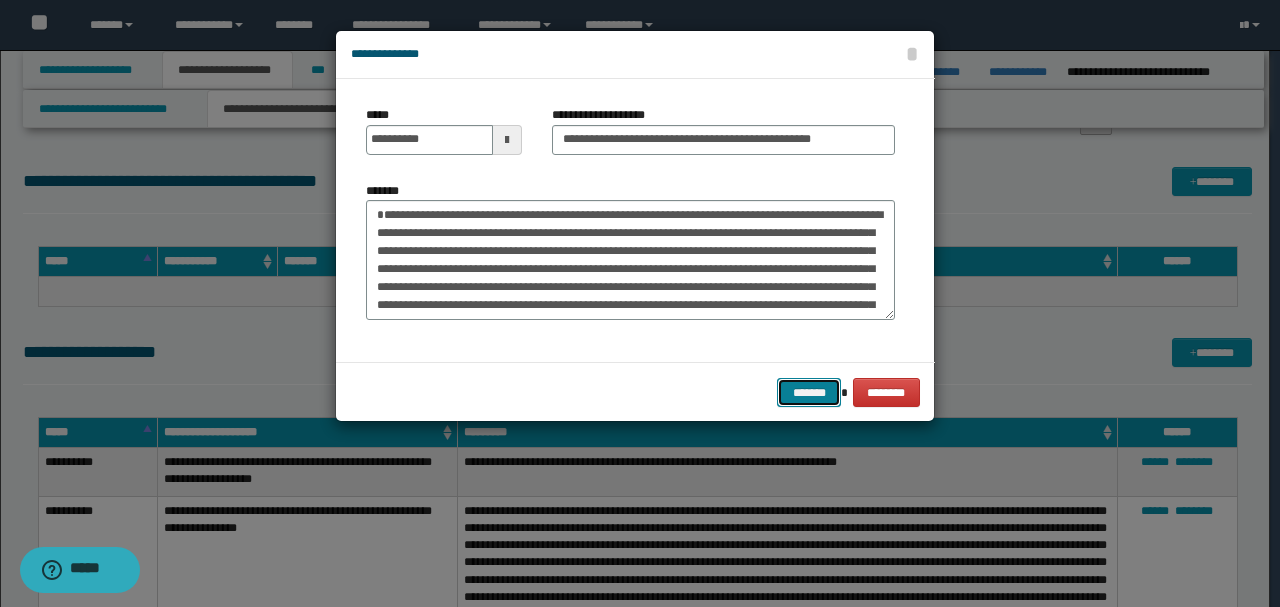 click on "*******" at bounding box center [809, 392] 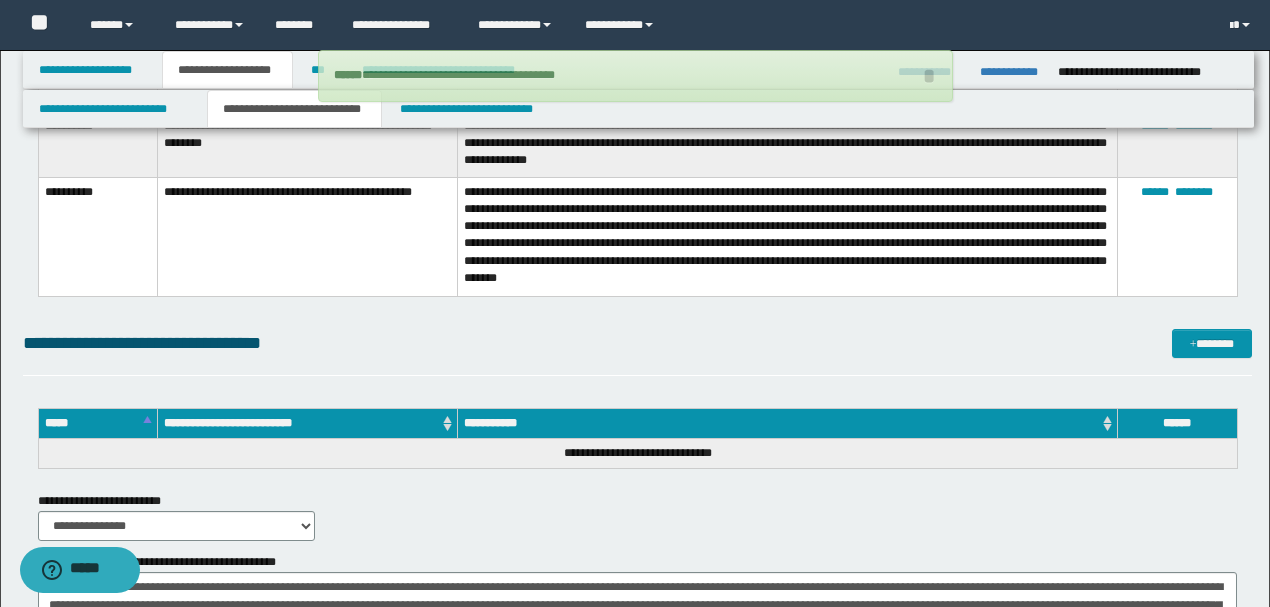 scroll, scrollTop: 6989, scrollLeft: 0, axis: vertical 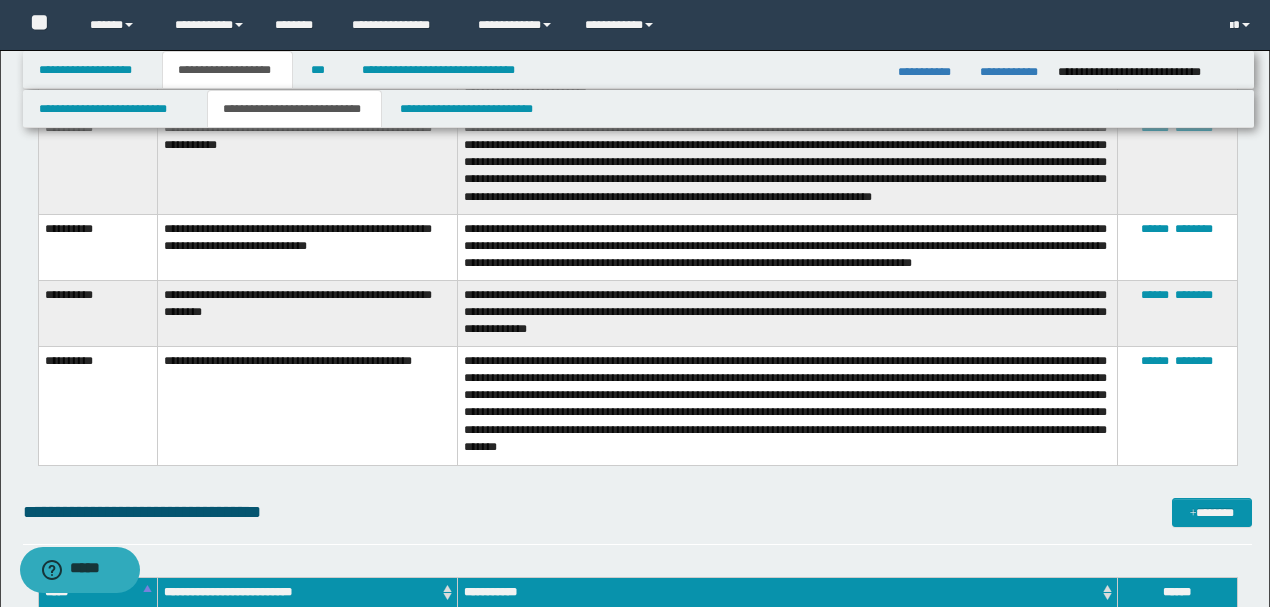 click on "**********" at bounding box center (787, 406) 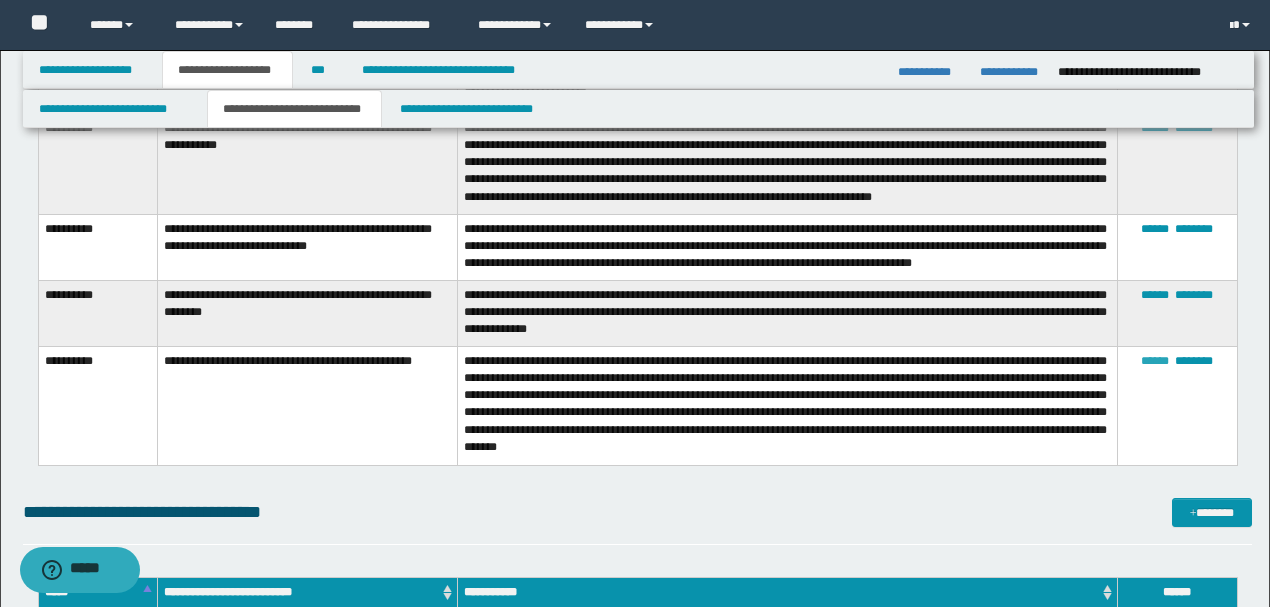 click on "******" at bounding box center [1155, 361] 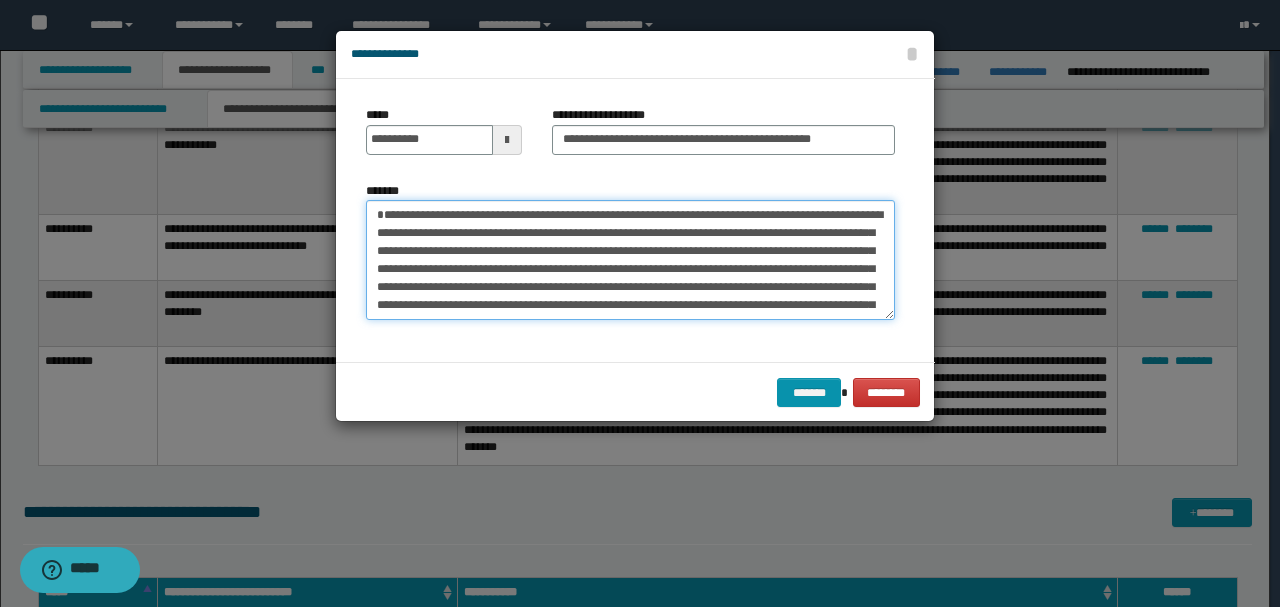 click on "**********" at bounding box center [630, 259] 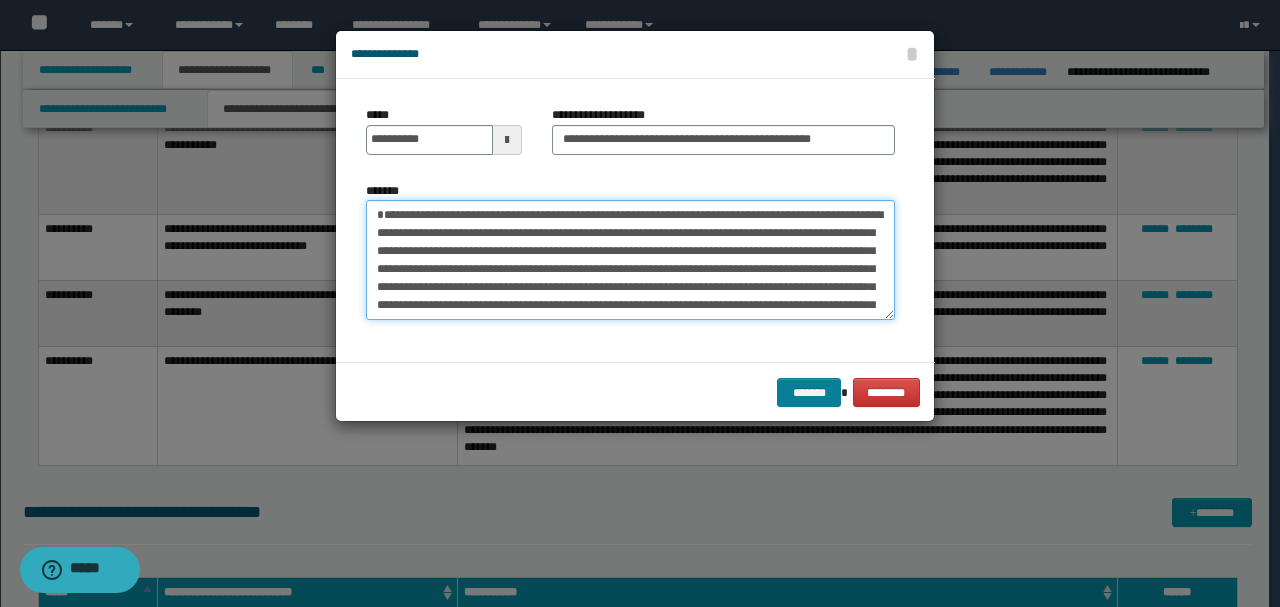 type on "**********" 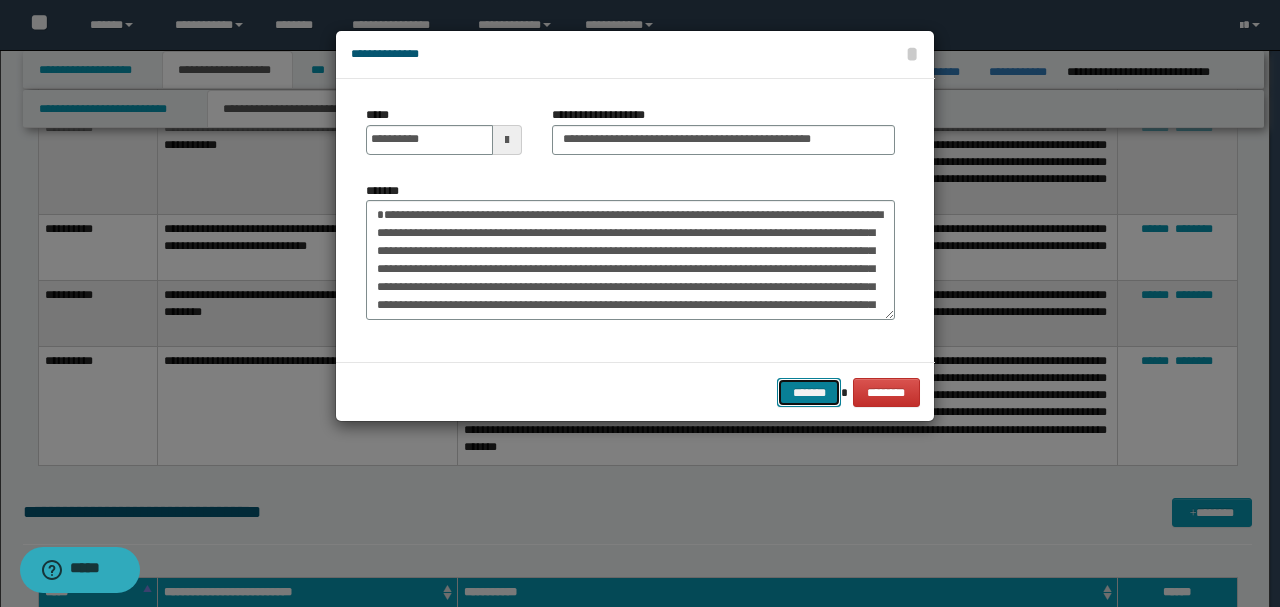 click on "*******" at bounding box center (809, 392) 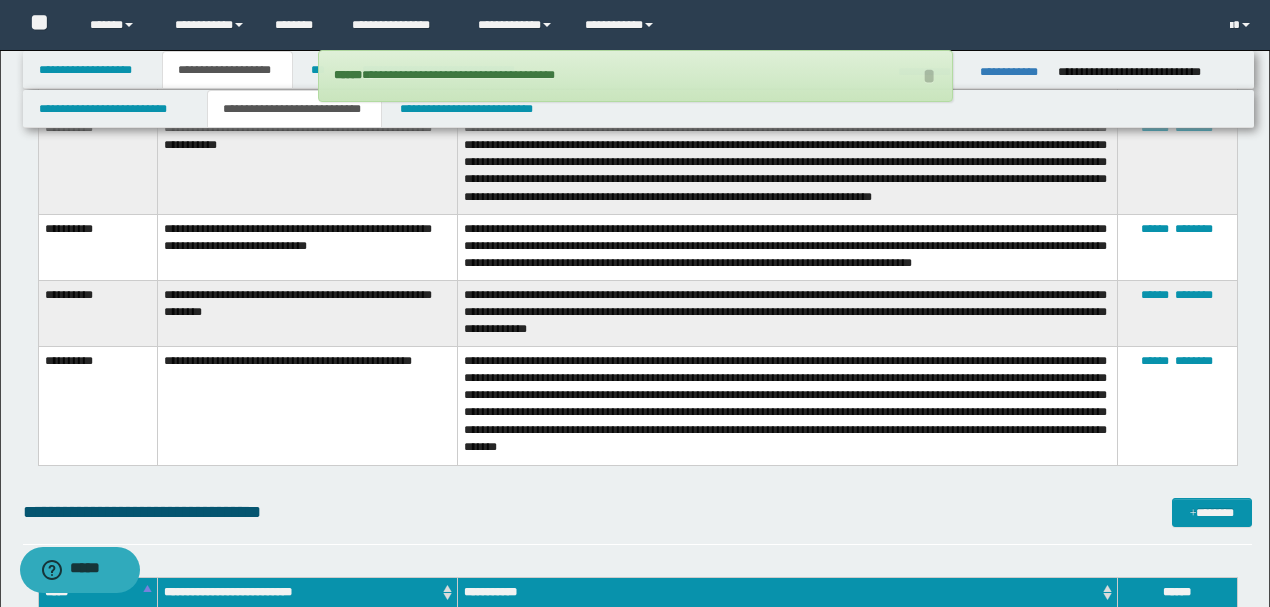 click on "**********" at bounding box center (308, 314) 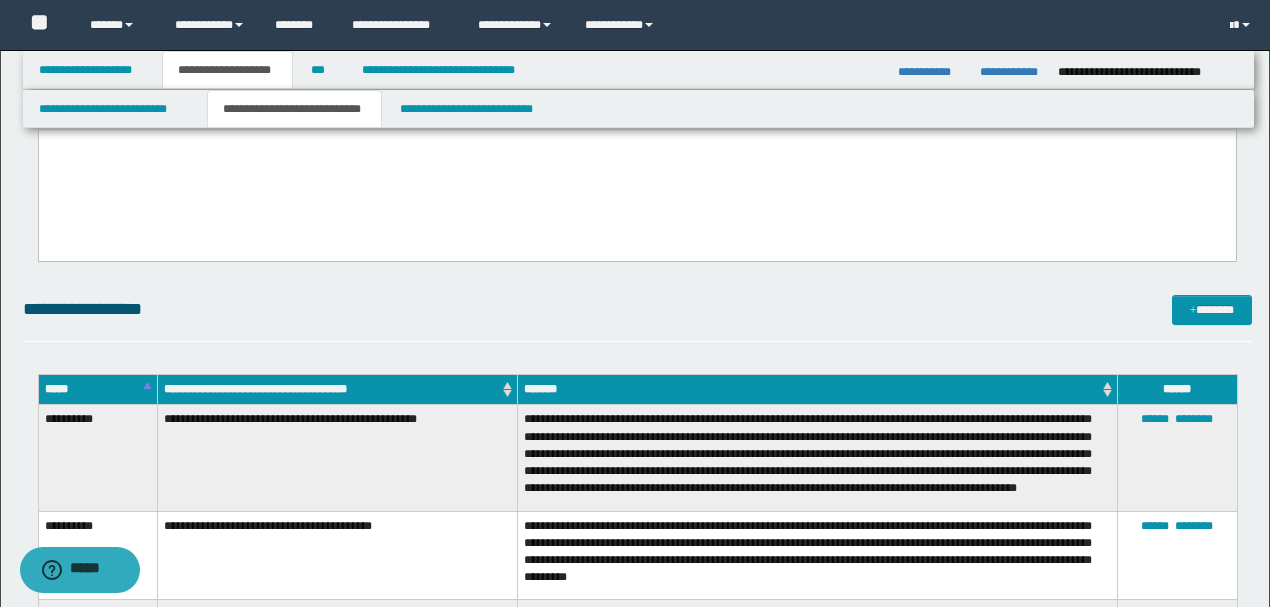 scroll, scrollTop: 1922, scrollLeft: 0, axis: vertical 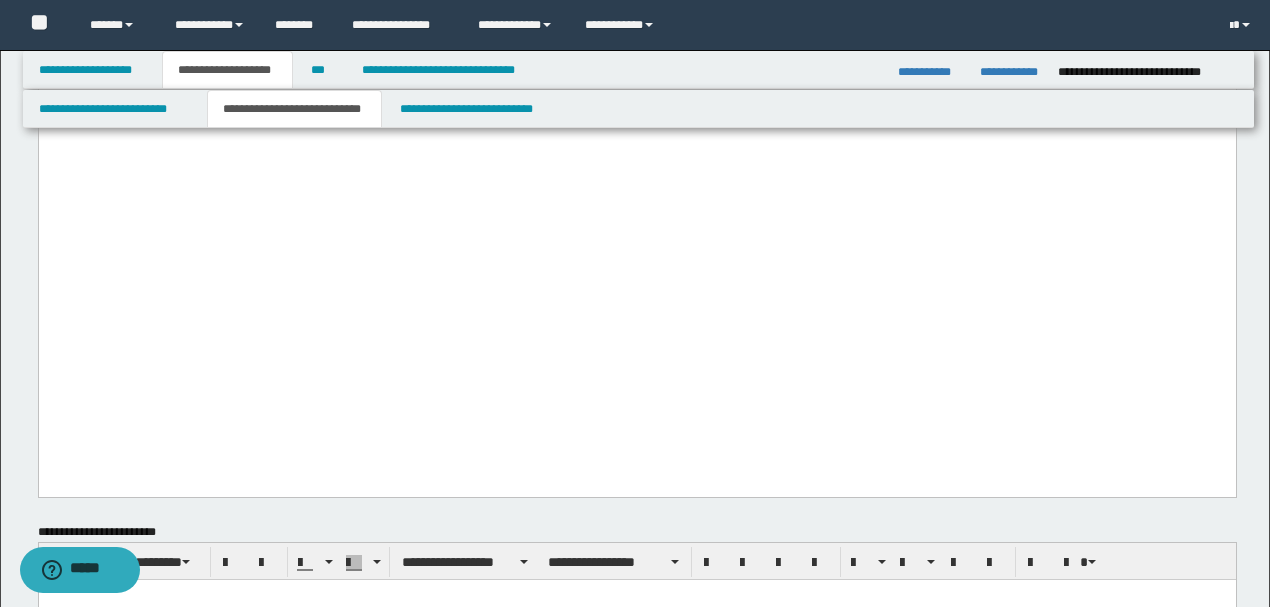 click on "**********" at bounding box center [636, 109] 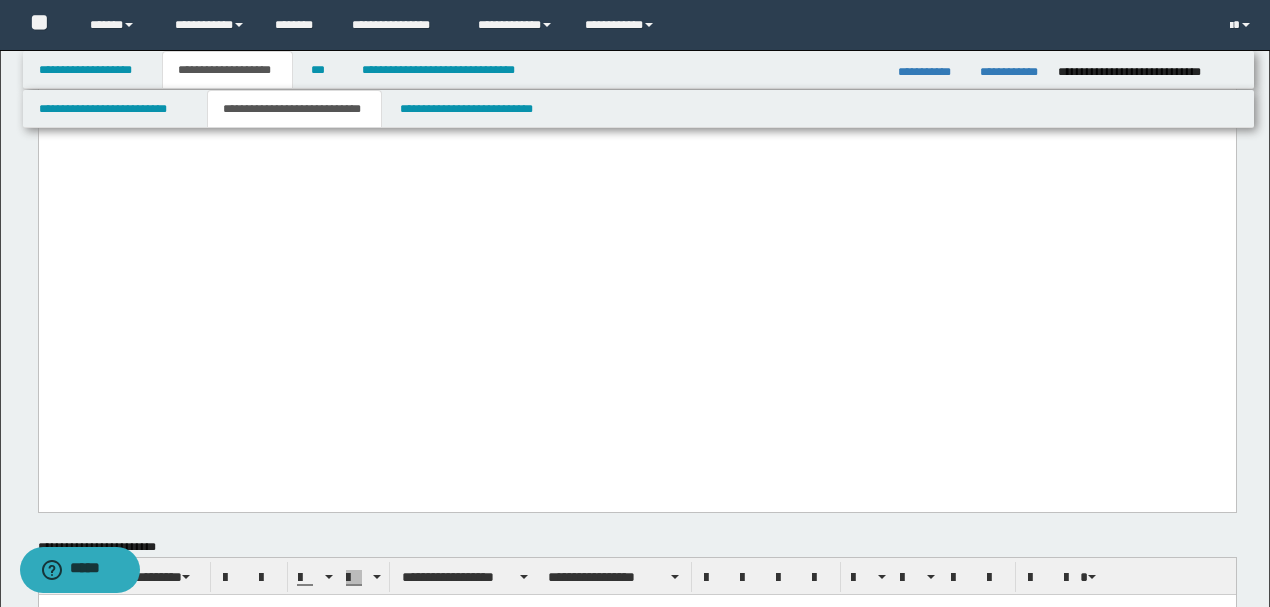 type 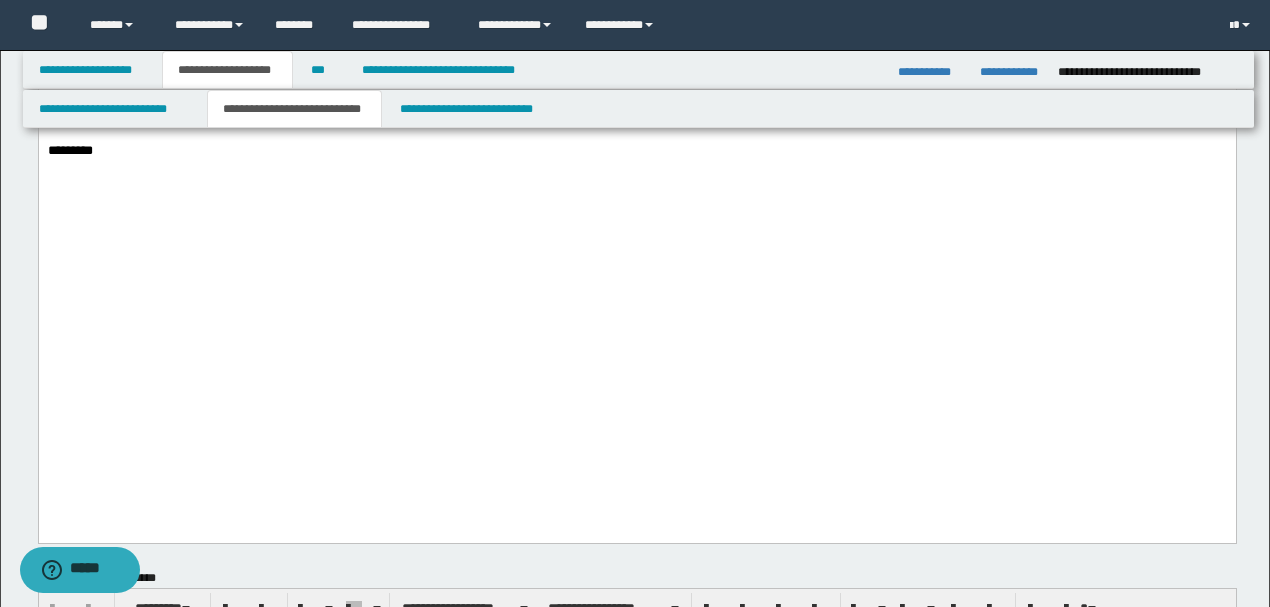 click at bounding box center [636, 137] 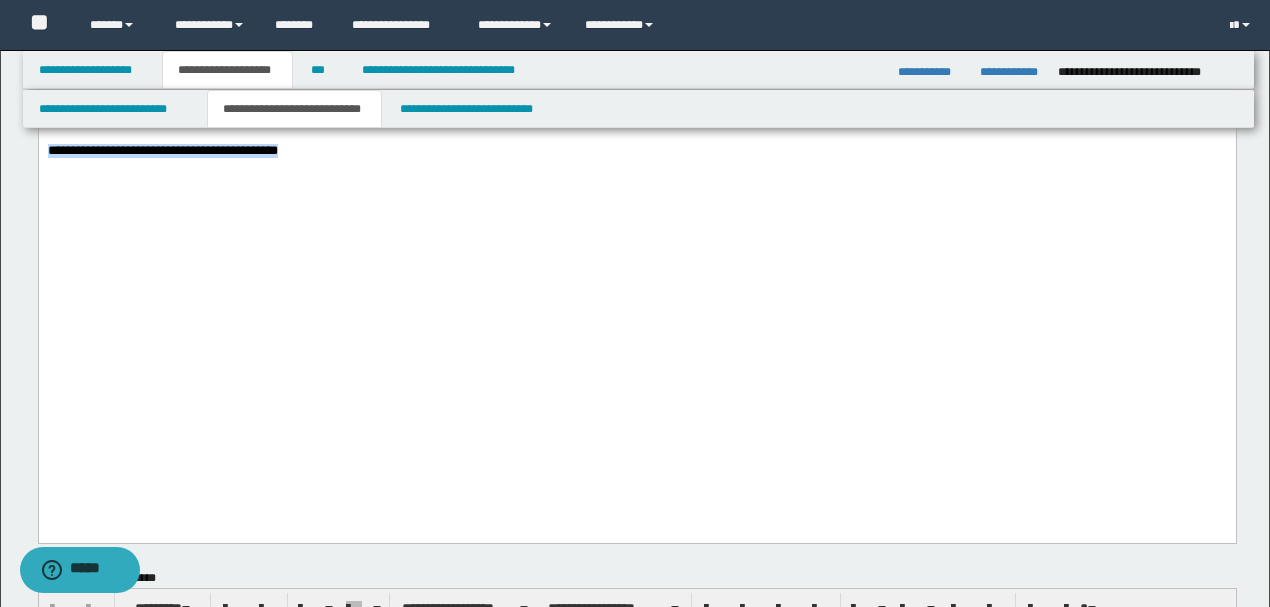 drag, startPoint x: 513, startPoint y: 414, endPoint x: 0, endPoint y: 410, distance: 513.01556 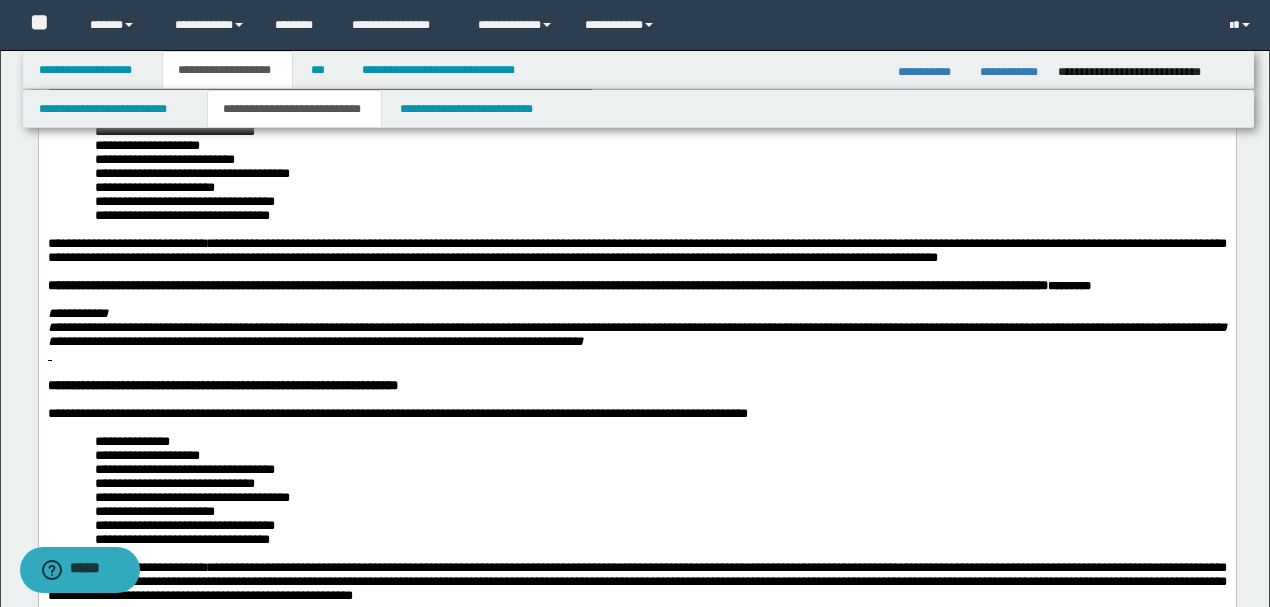 scroll, scrollTop: 0, scrollLeft: 0, axis: both 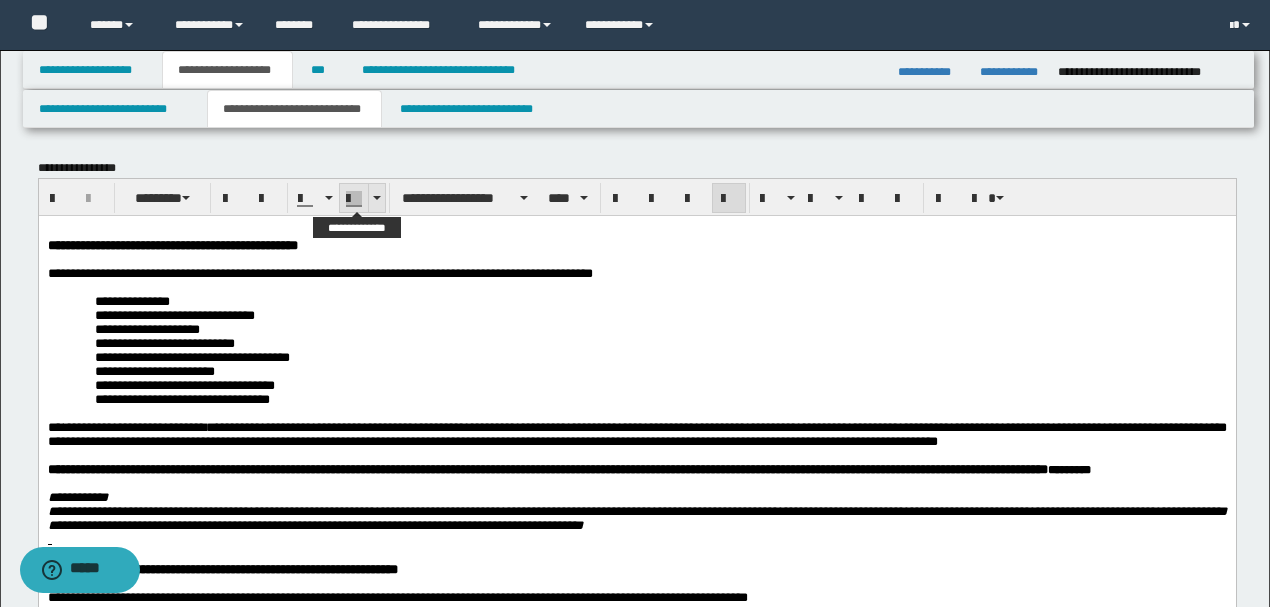 click at bounding box center [376, 198] 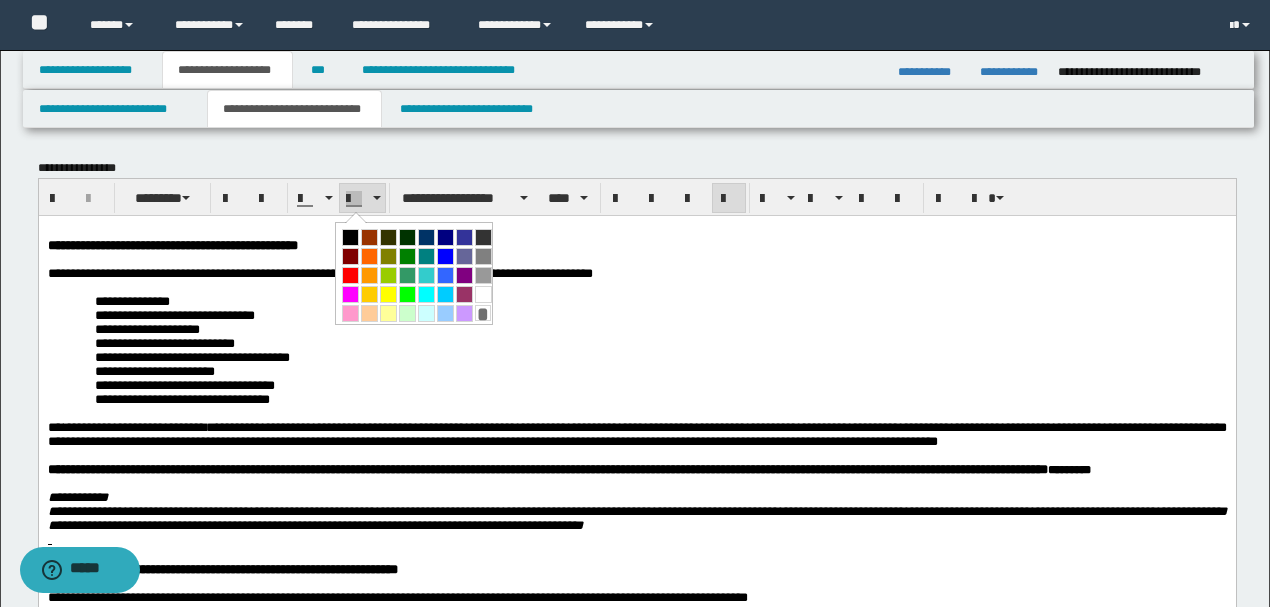 click at bounding box center [388, 294] 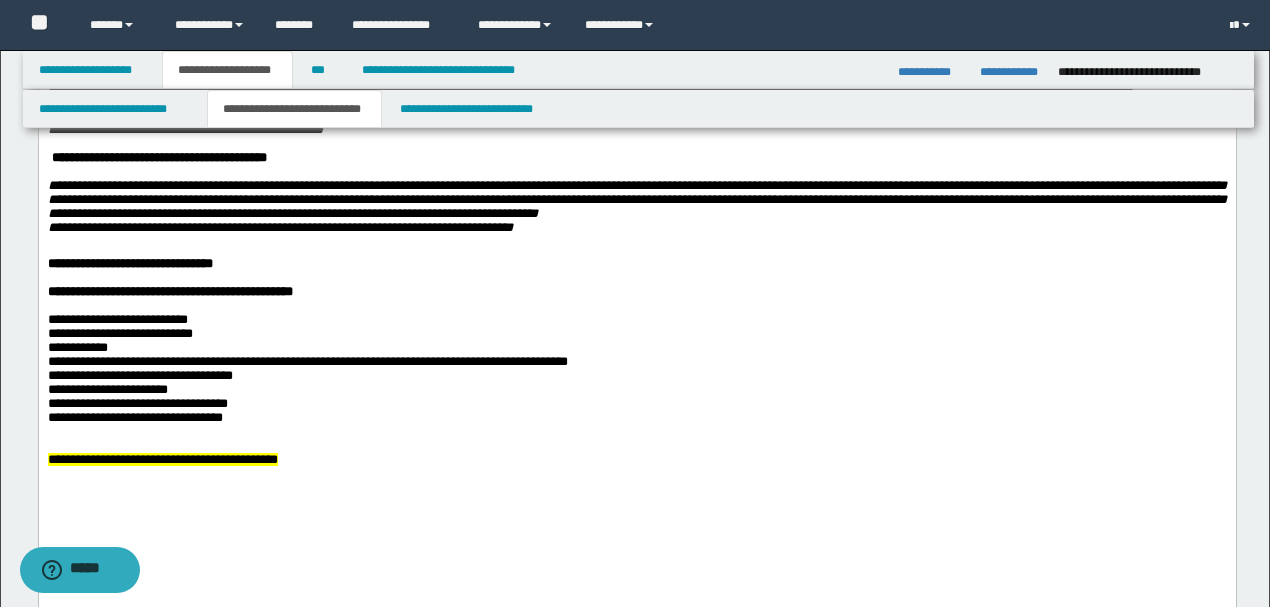 scroll, scrollTop: 2133, scrollLeft: 0, axis: vertical 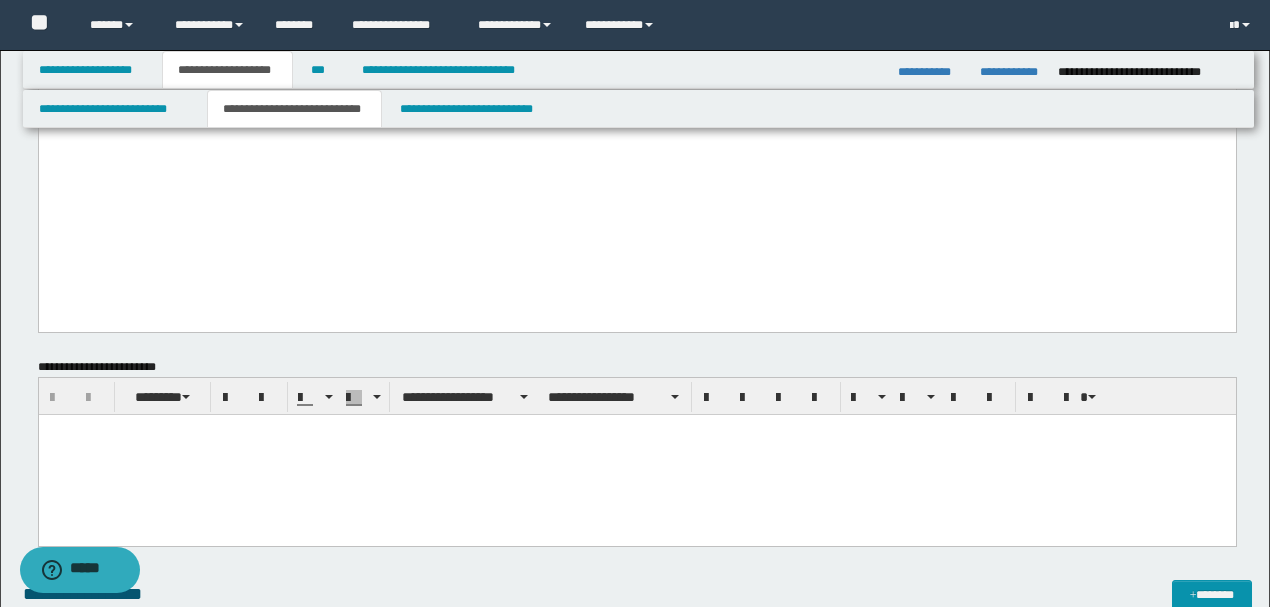 click on "**********" at bounding box center (636, -949) 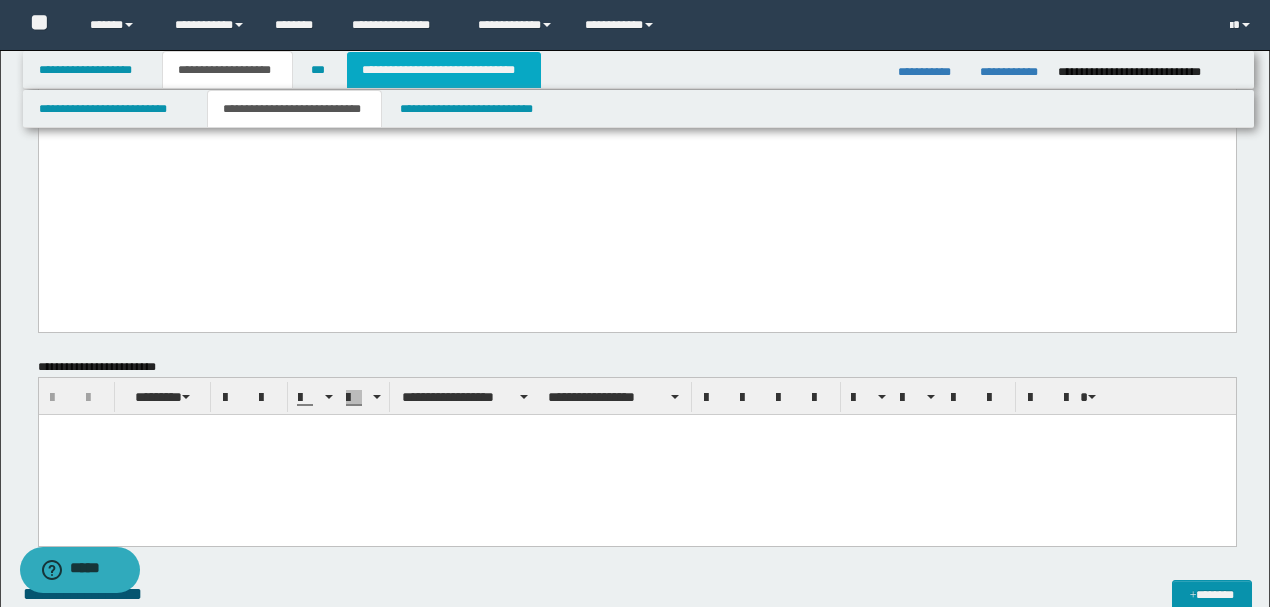 click on "**********" at bounding box center [444, 70] 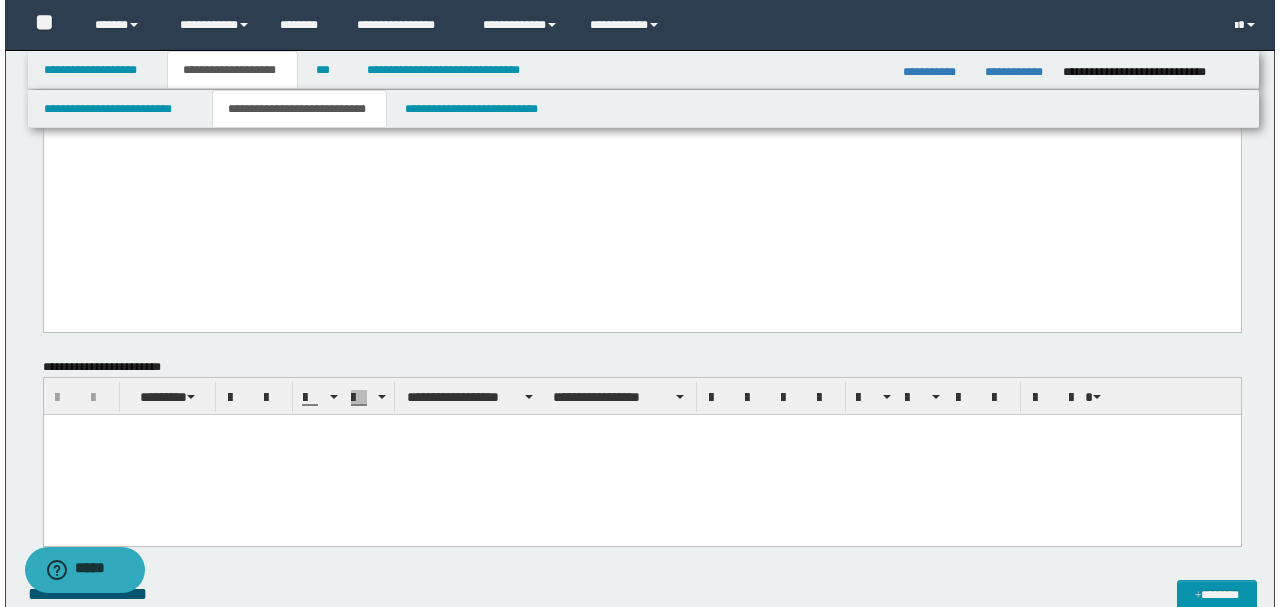 scroll, scrollTop: 0, scrollLeft: 0, axis: both 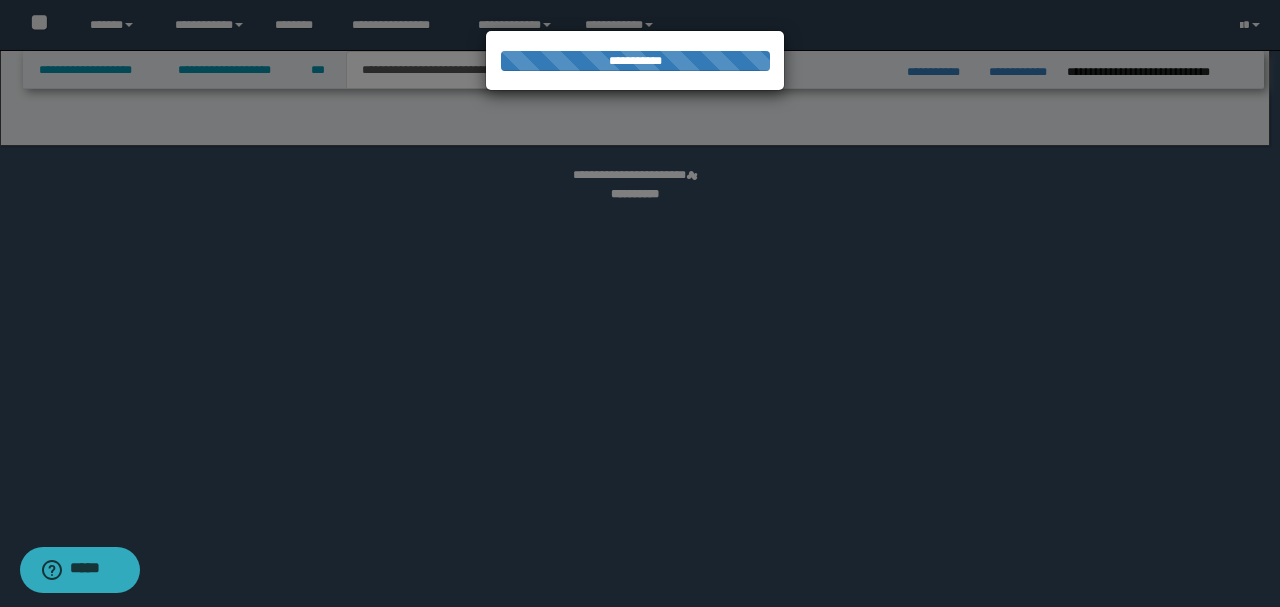 select on "*" 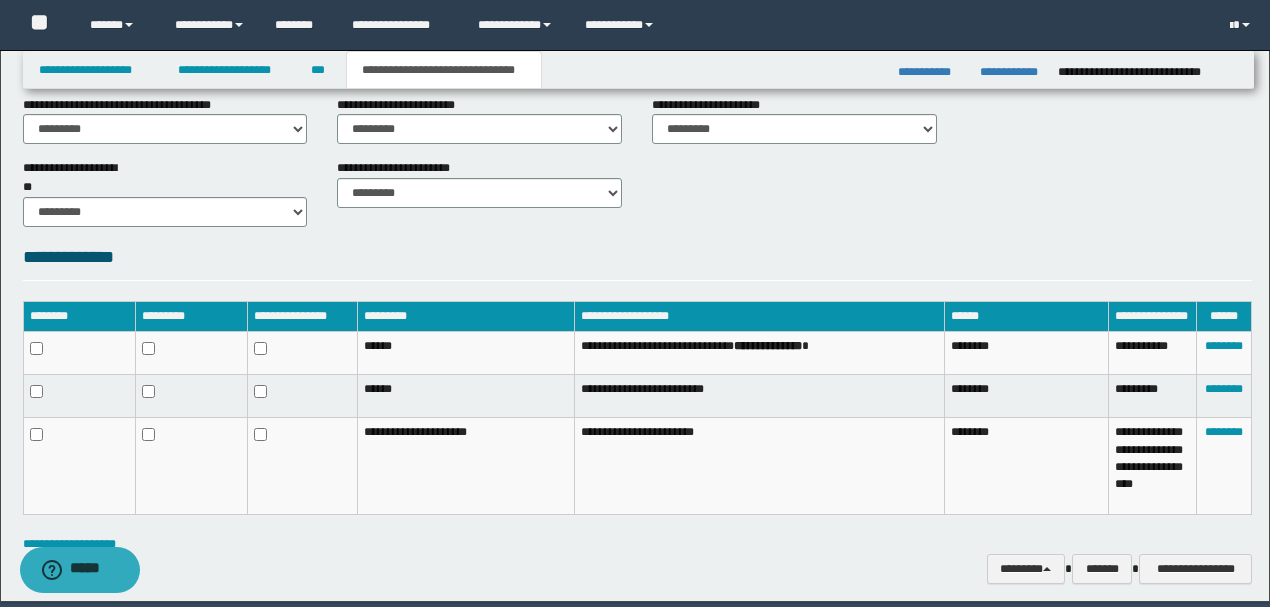 scroll, scrollTop: 881, scrollLeft: 0, axis: vertical 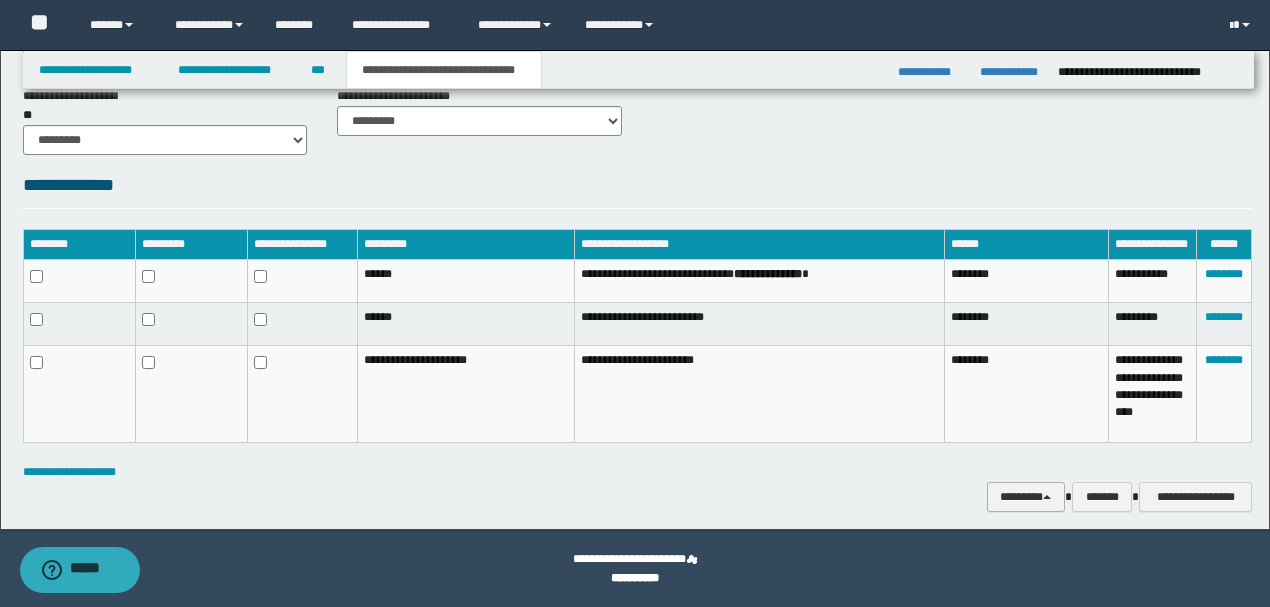 click on "********" at bounding box center [1026, 496] 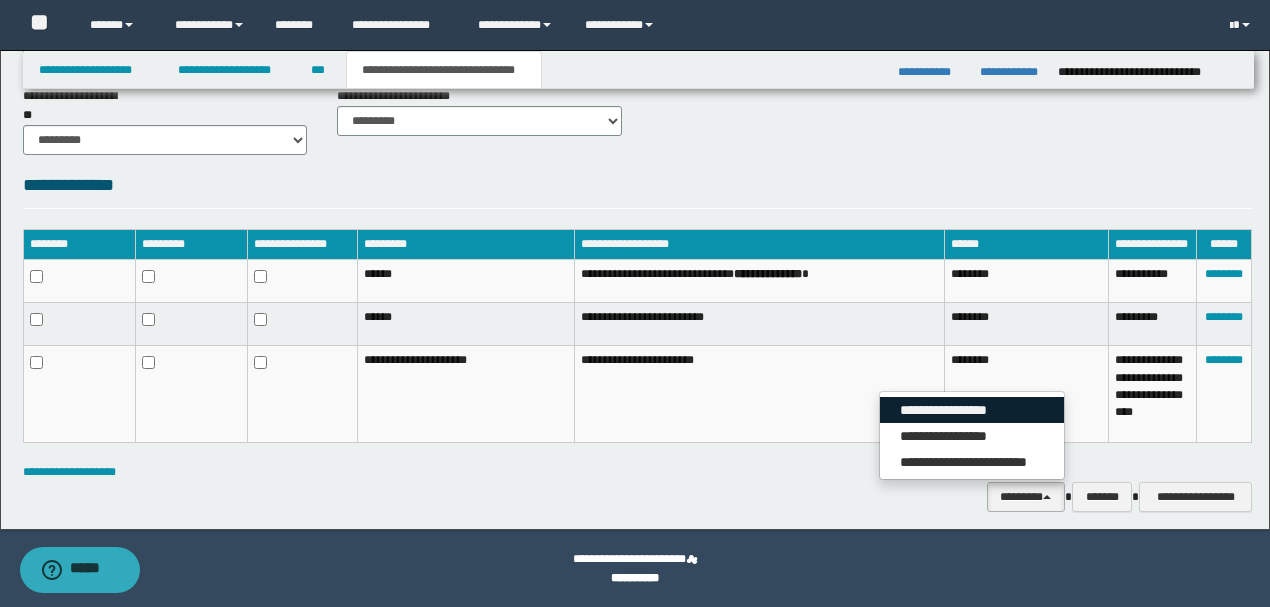 click on "**********" at bounding box center (972, 410) 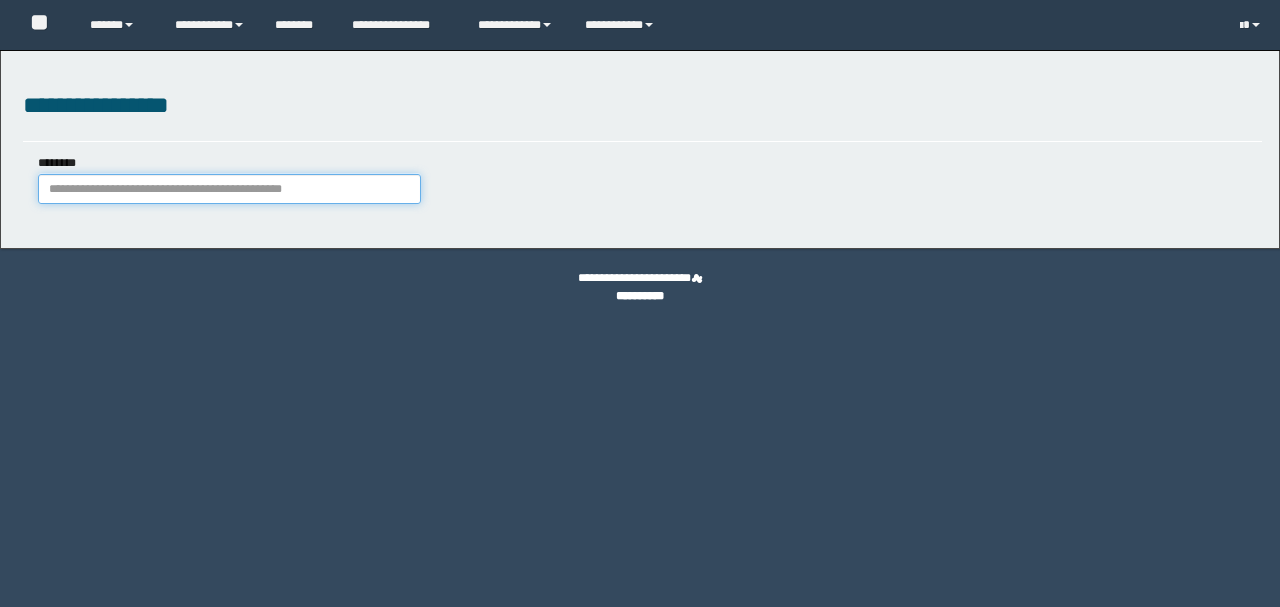 scroll, scrollTop: 0, scrollLeft: 0, axis: both 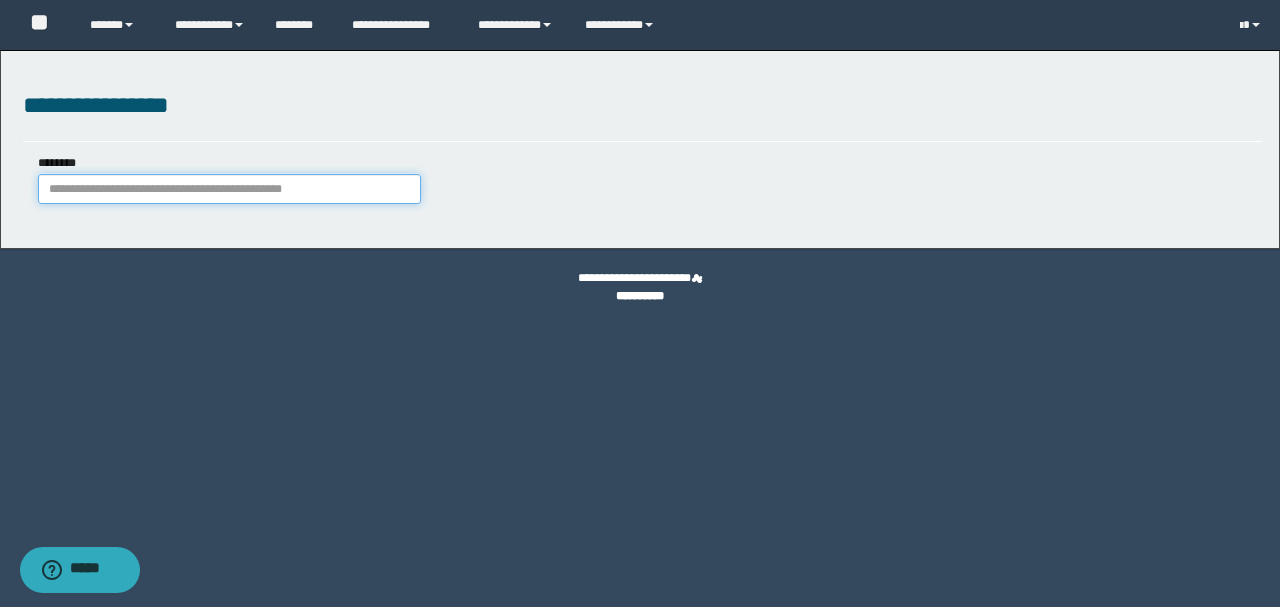 paste on "********" 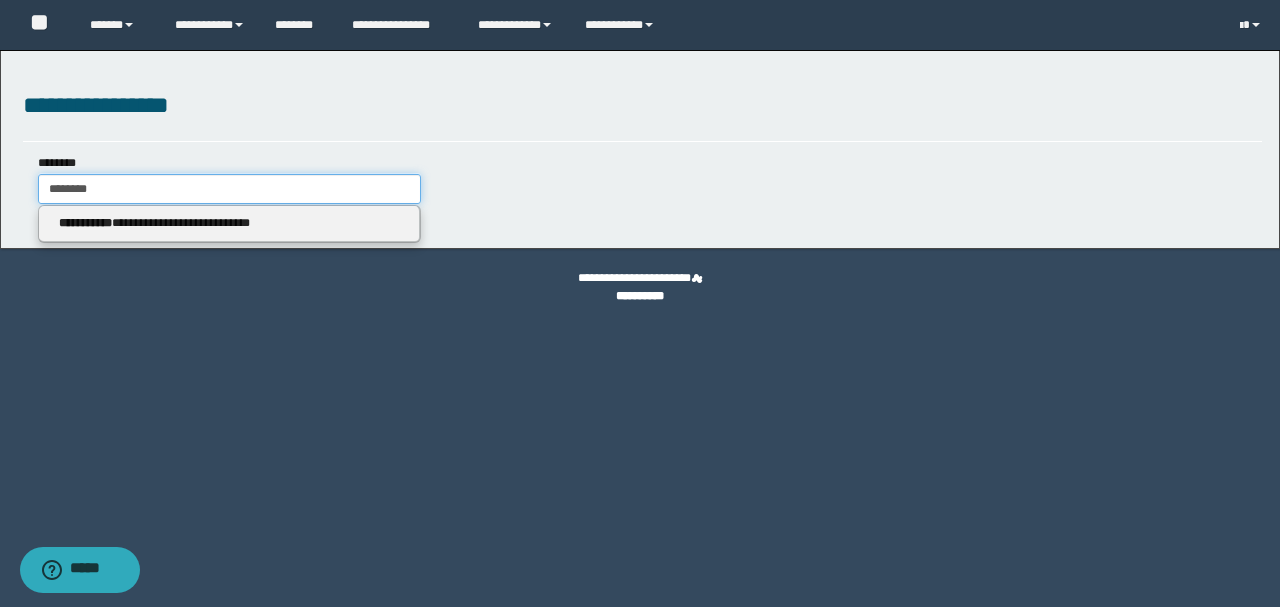 type on "********" 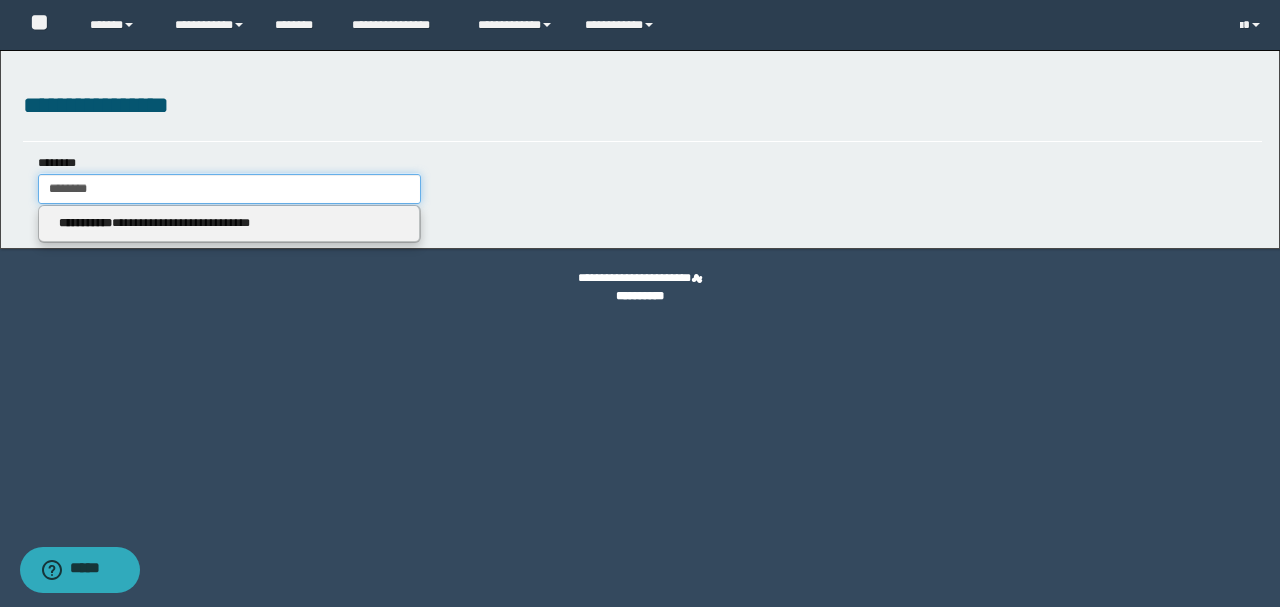 type on "********" 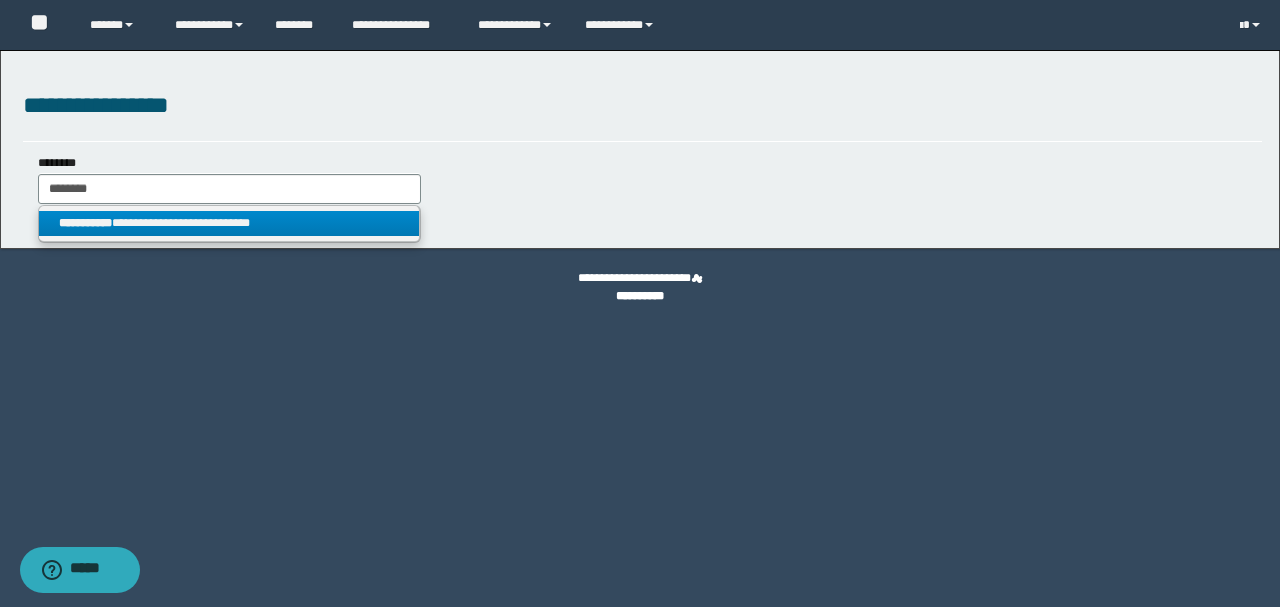 click on "**********" at bounding box center [229, 223] 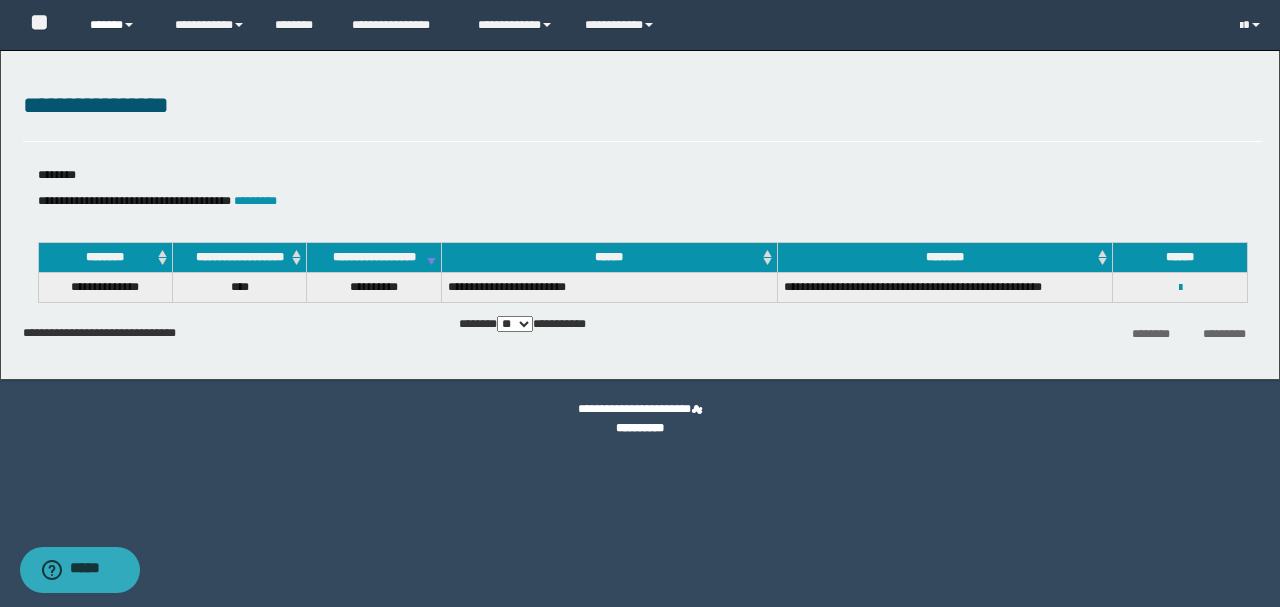 click on "******" at bounding box center [117, 25] 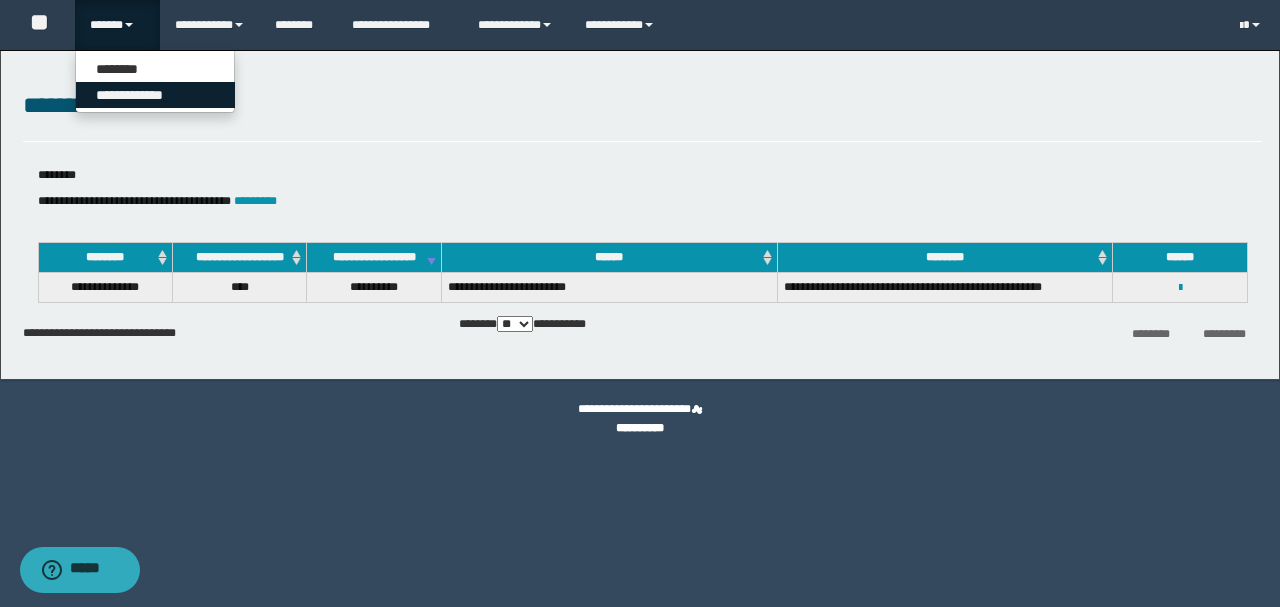 click on "**********" at bounding box center [155, 95] 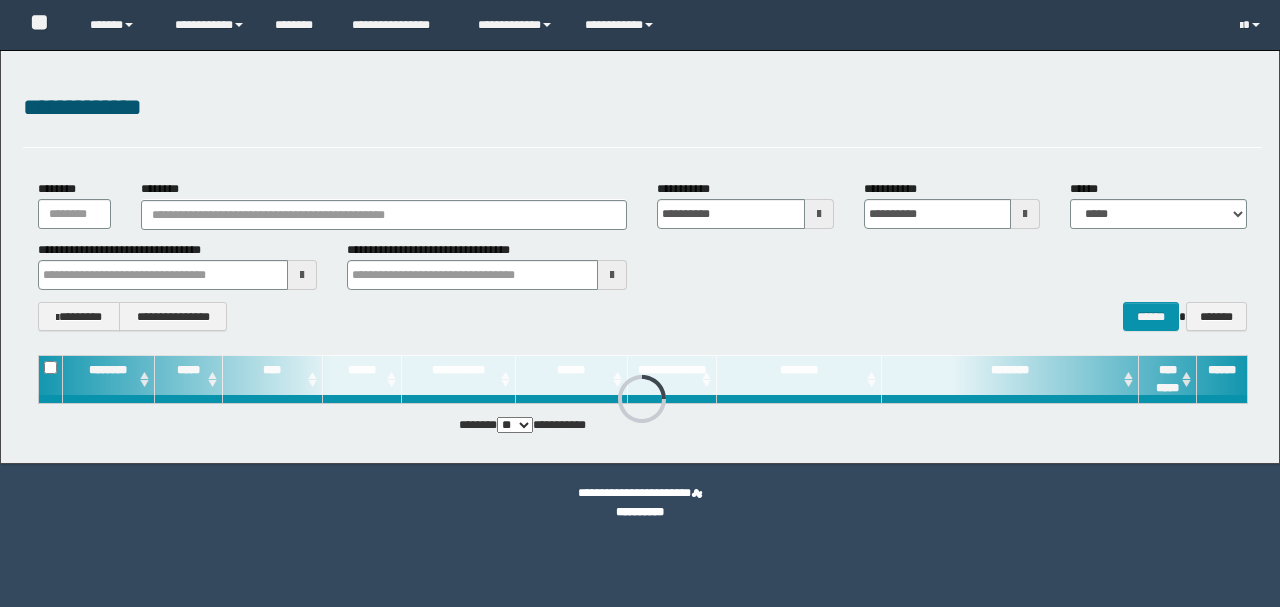 scroll, scrollTop: 0, scrollLeft: 0, axis: both 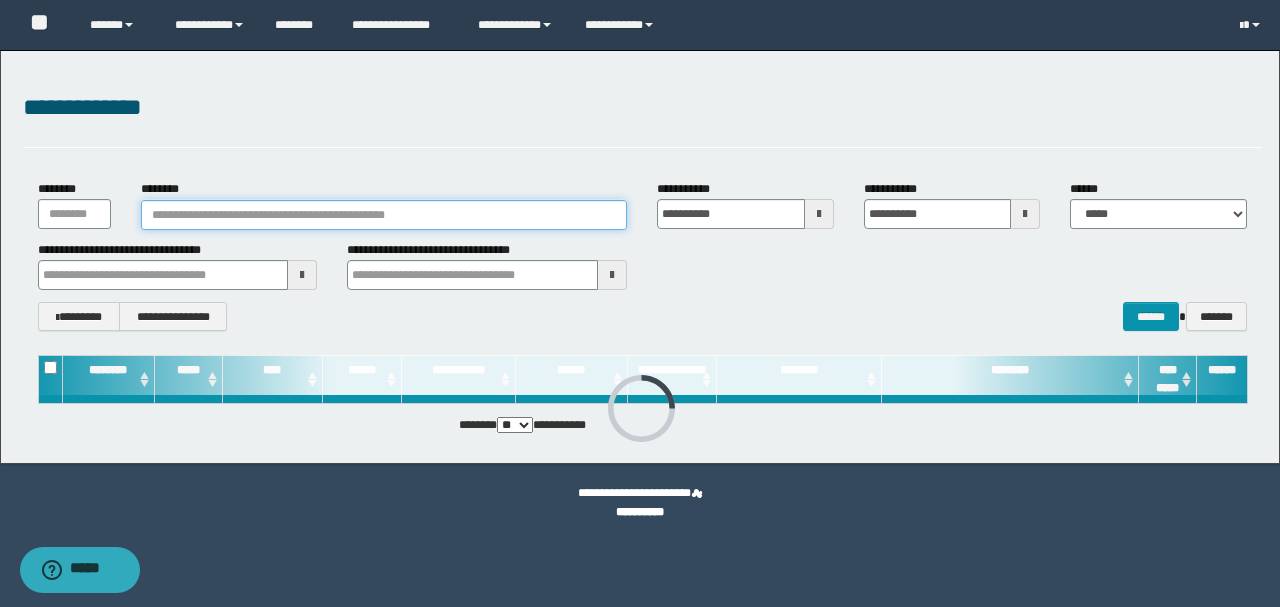 click on "********" at bounding box center [384, 215] 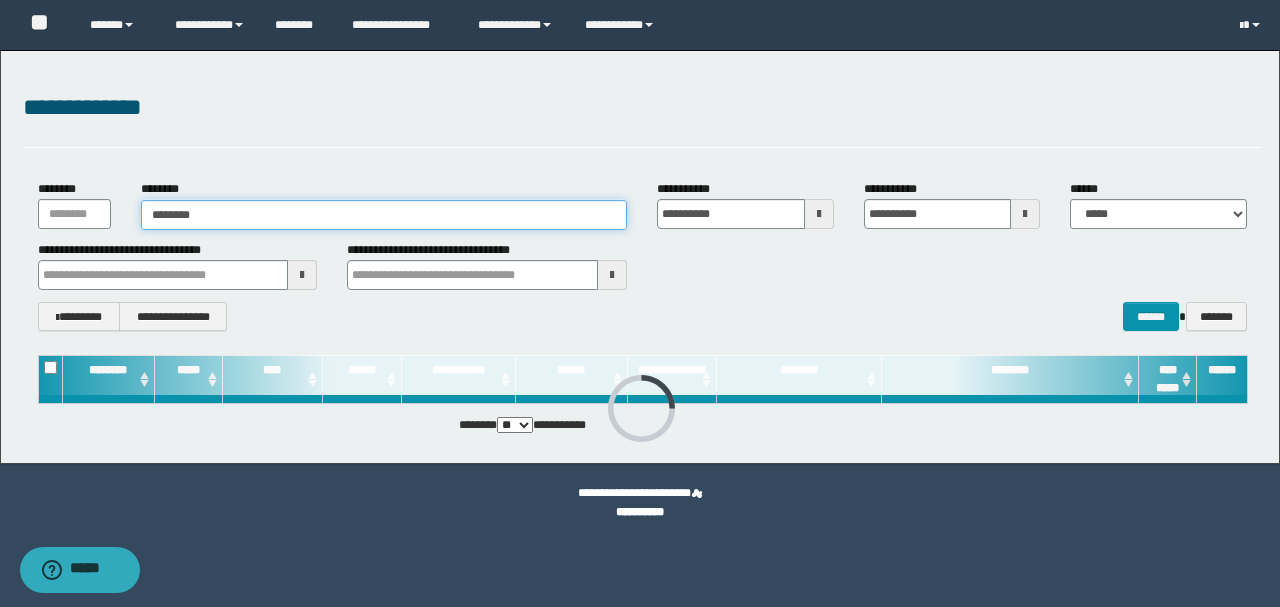 type on "********" 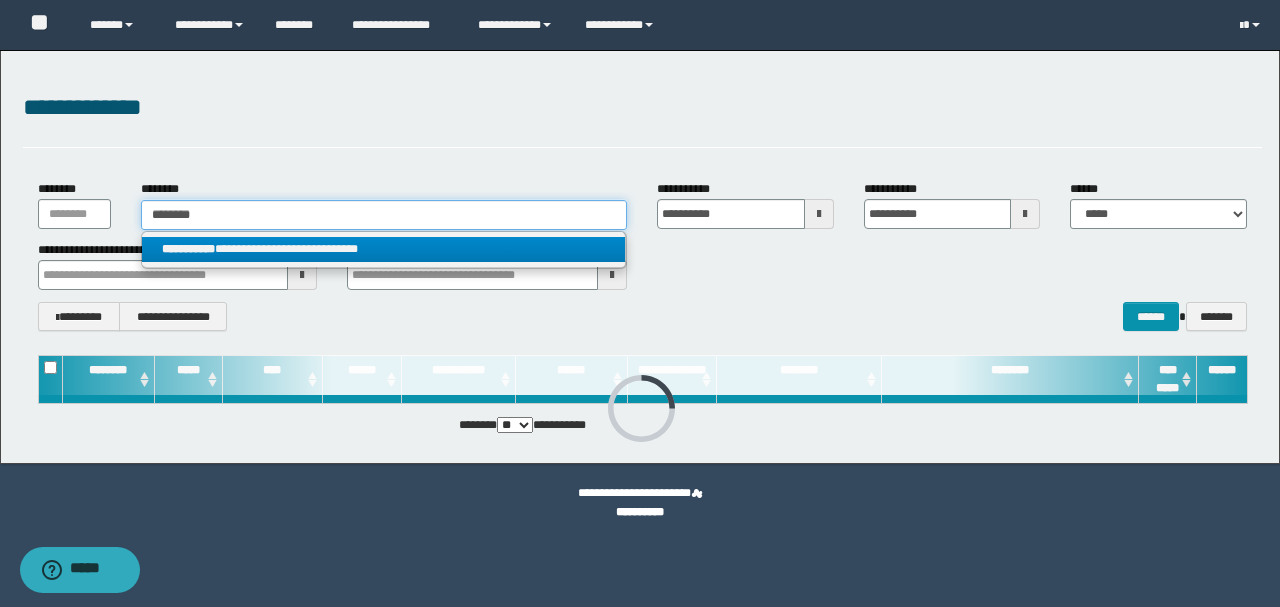 type on "********" 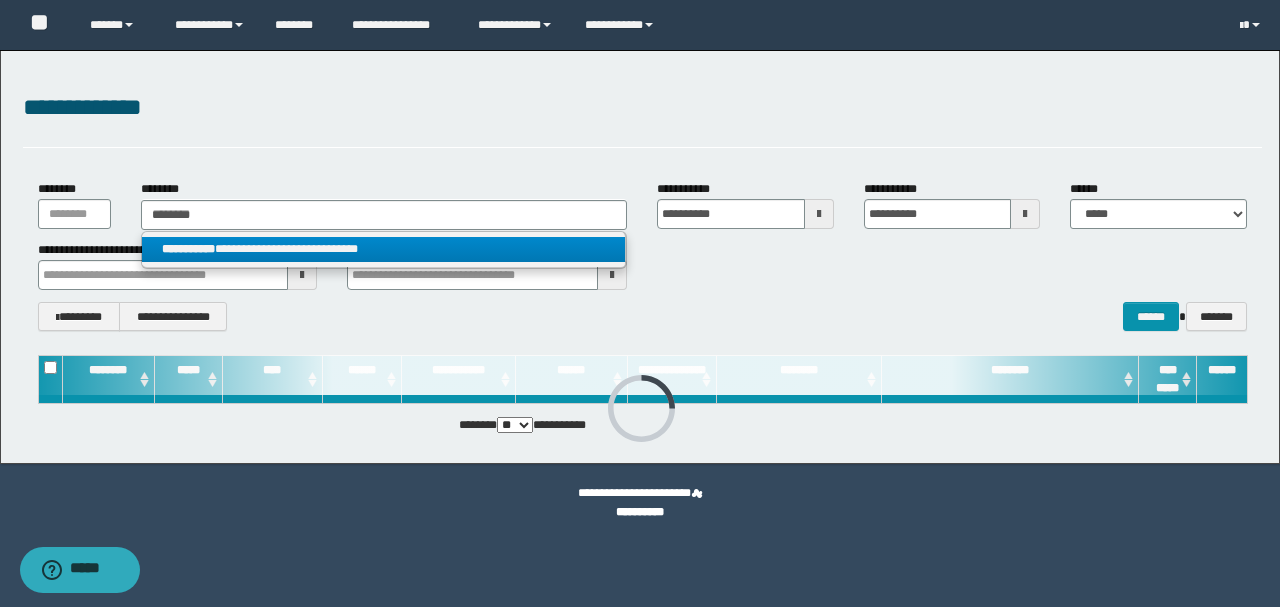 click on "**********" at bounding box center (384, 249) 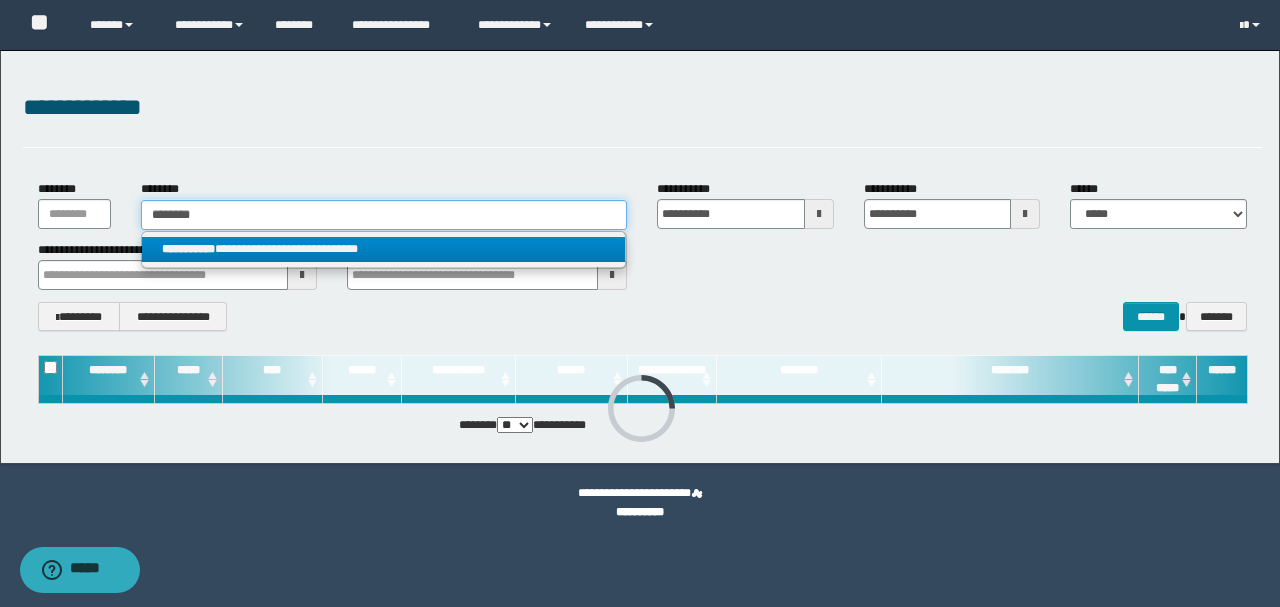 type 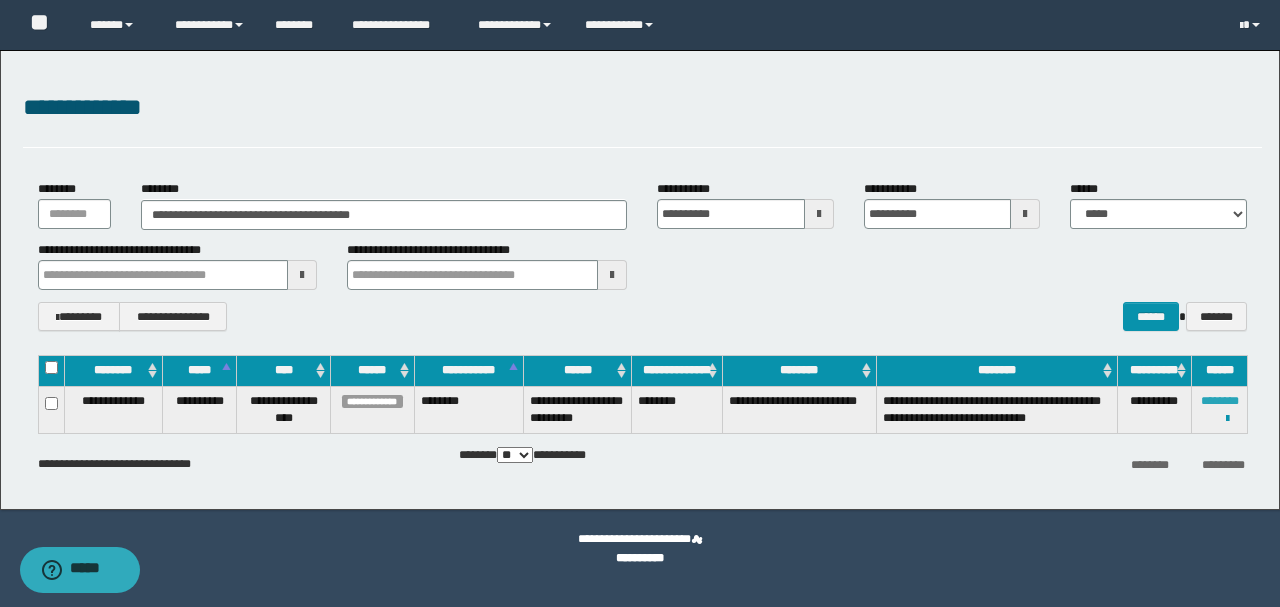 click on "********" at bounding box center (1220, 401) 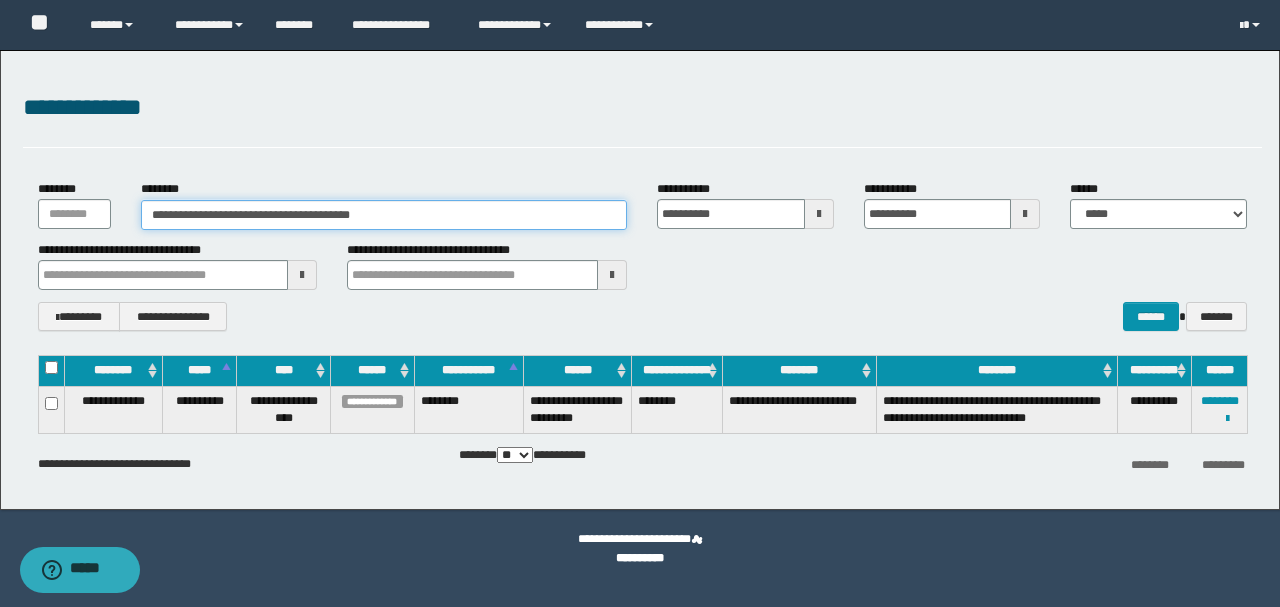 drag, startPoint x: 538, startPoint y: 226, endPoint x: 7, endPoint y: 194, distance: 531.9633 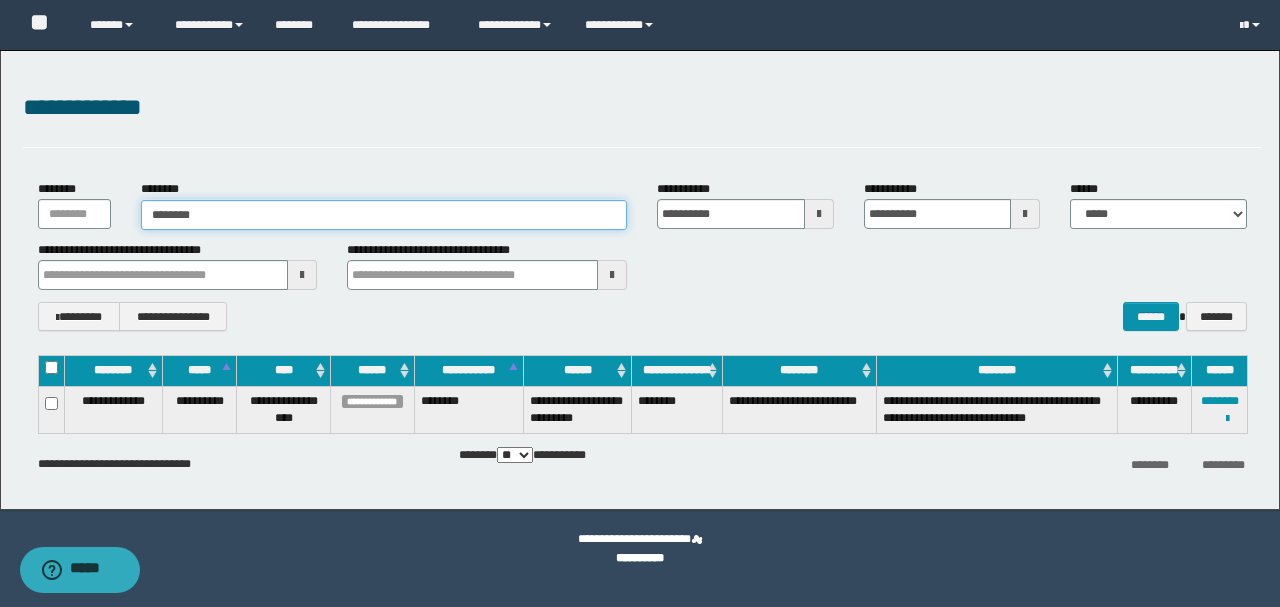 type on "********" 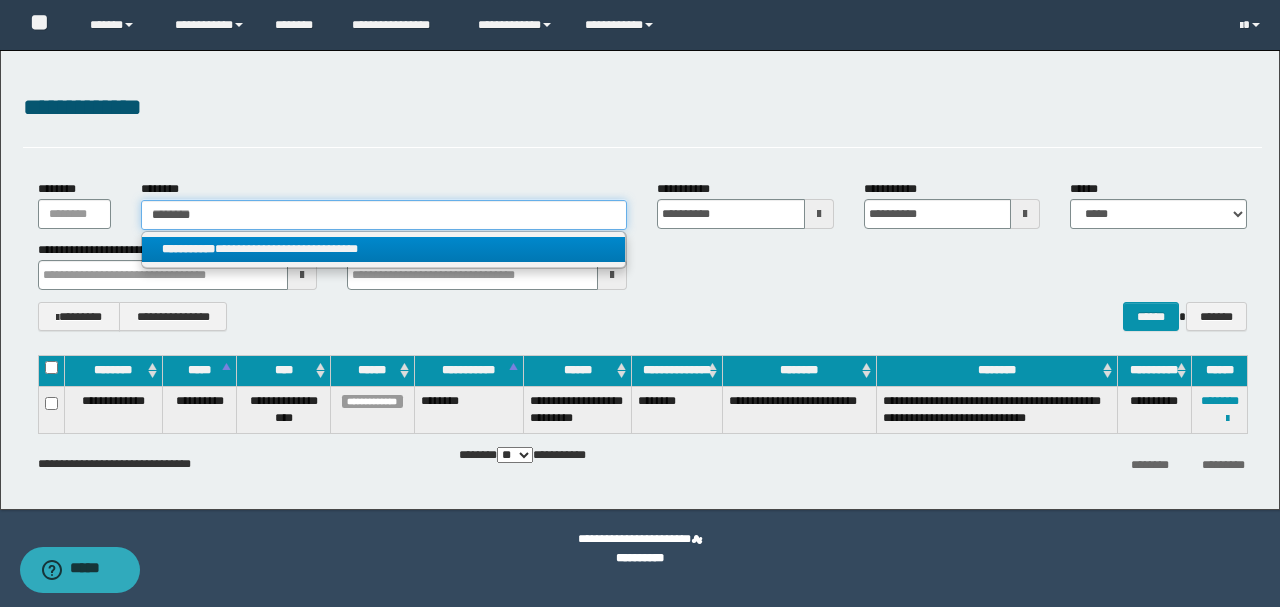 type on "********" 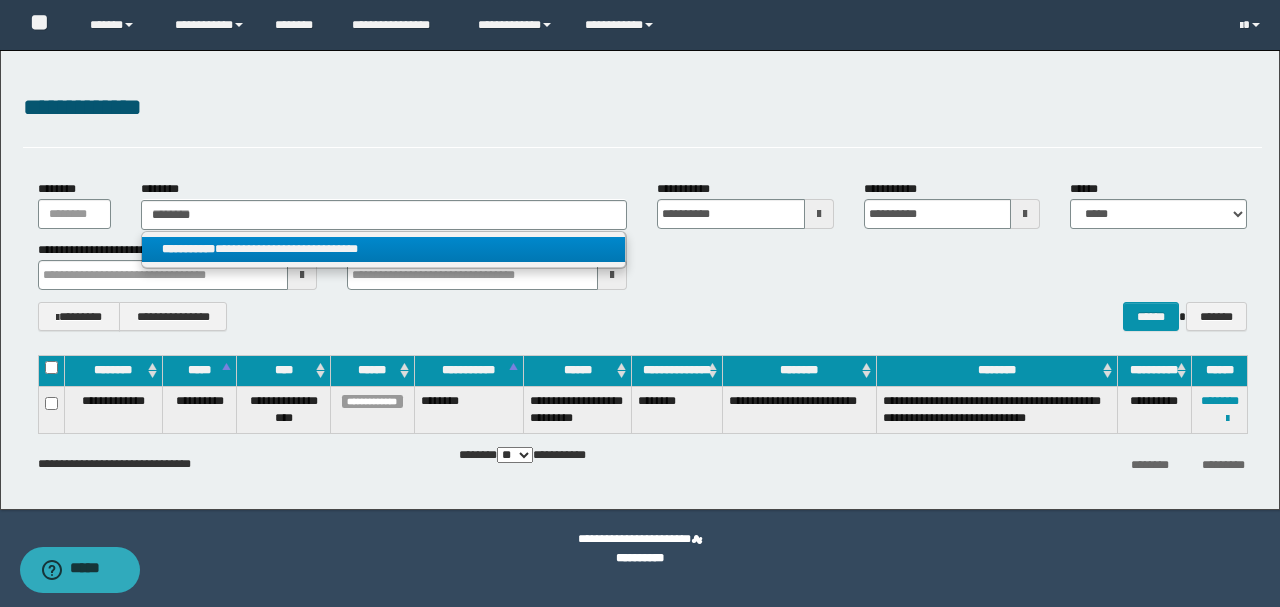 click on "**********" at bounding box center [384, 249] 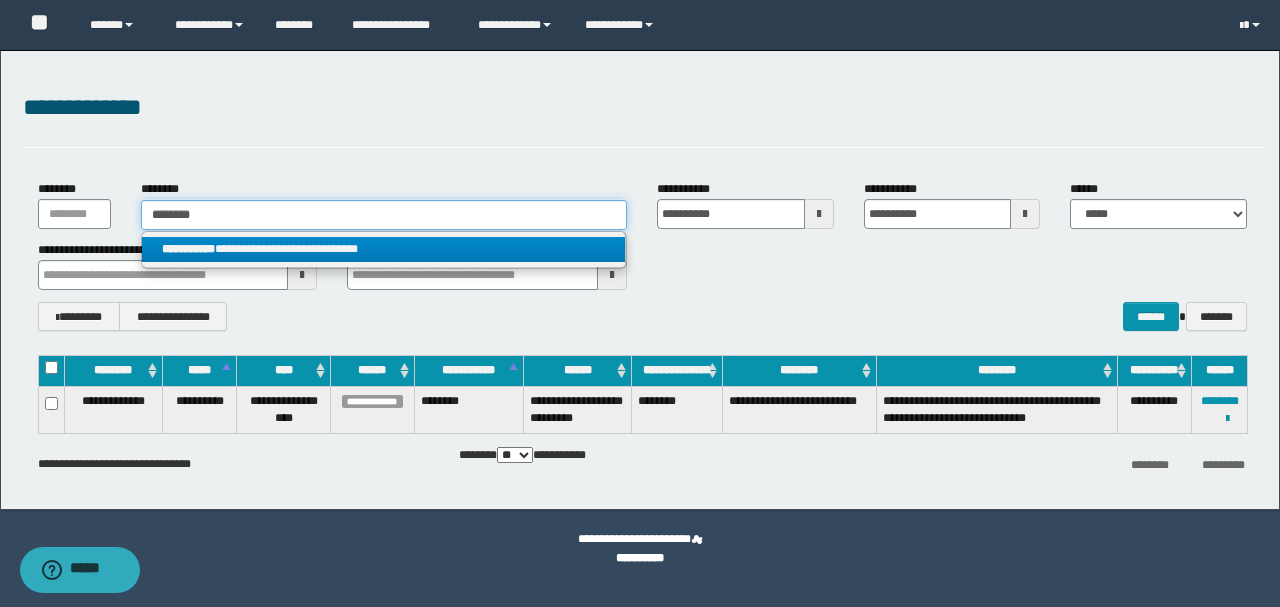 type 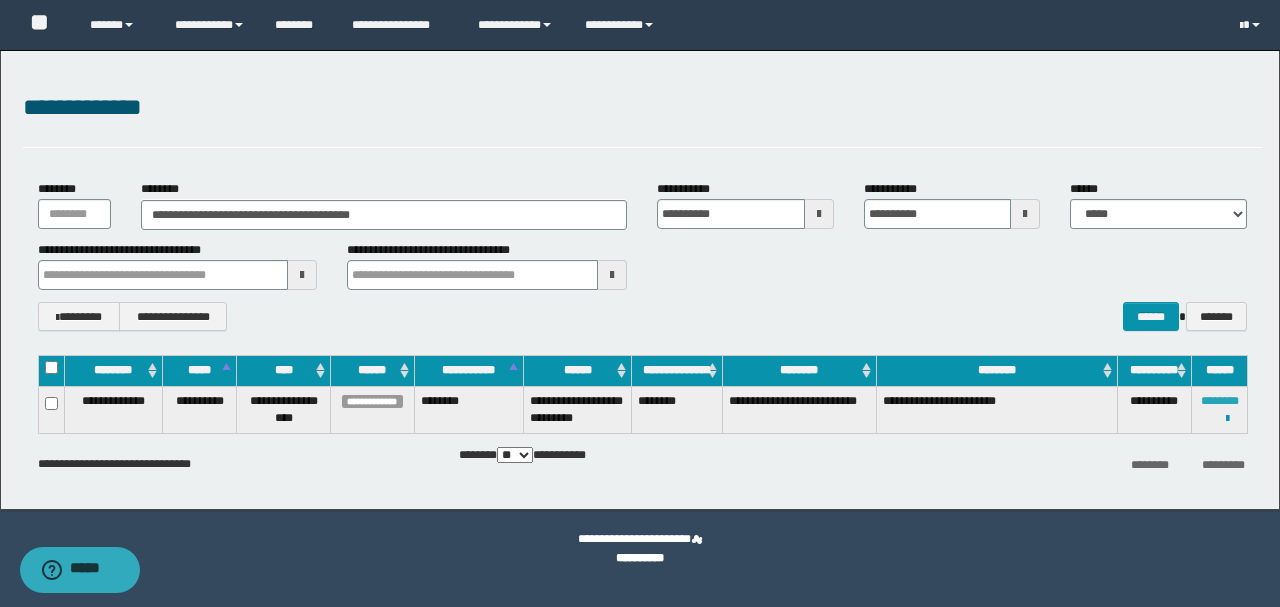 click on "********" at bounding box center [1220, 401] 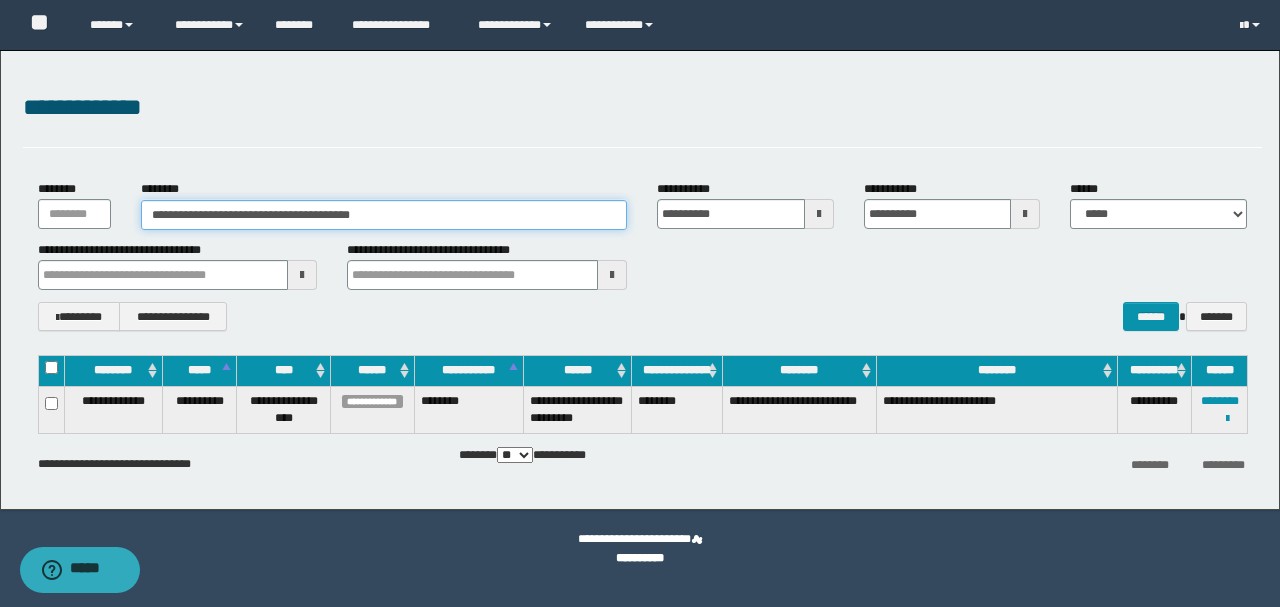 drag, startPoint x: 477, startPoint y: 217, endPoint x: 5, endPoint y: 213, distance: 472.01694 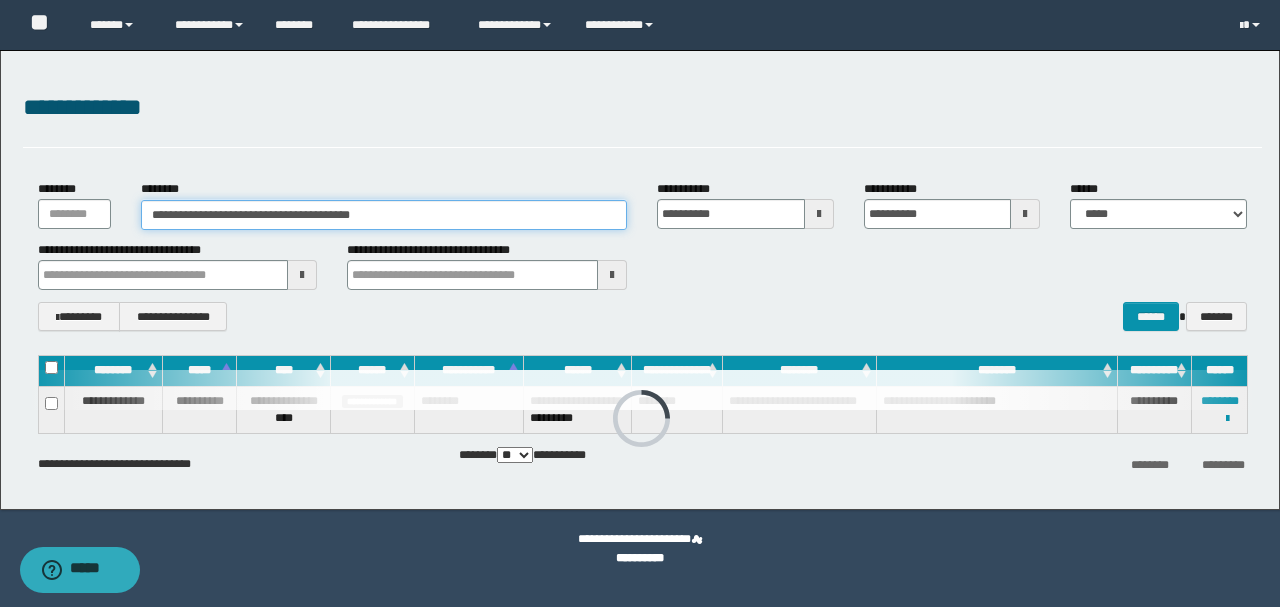 paste 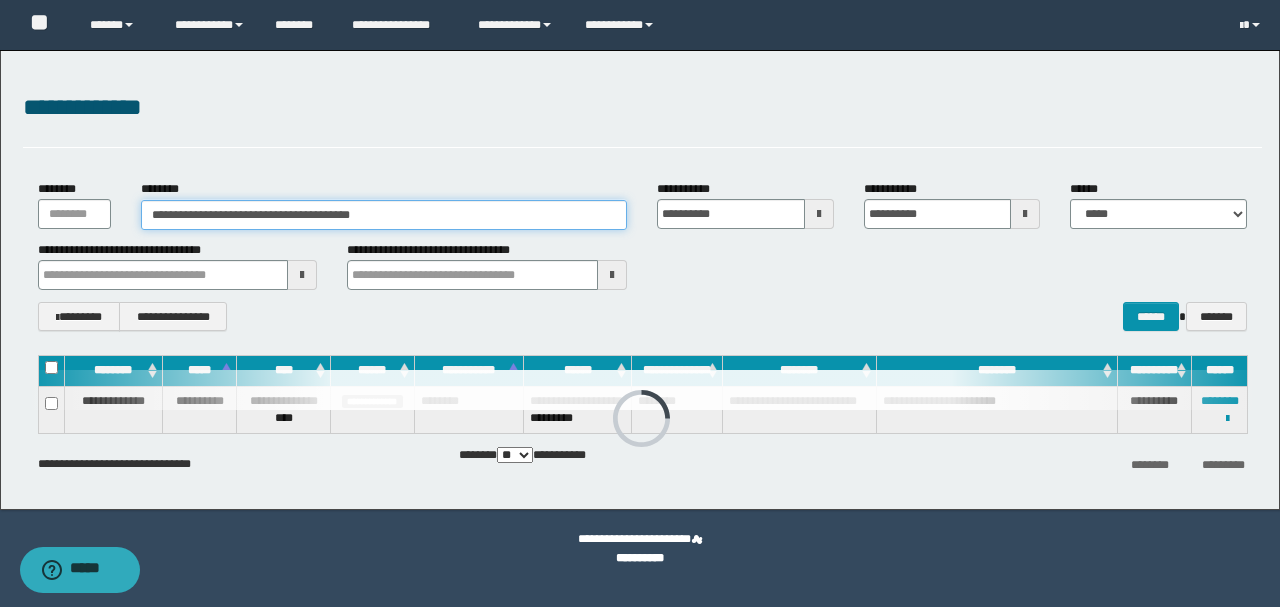type on "********" 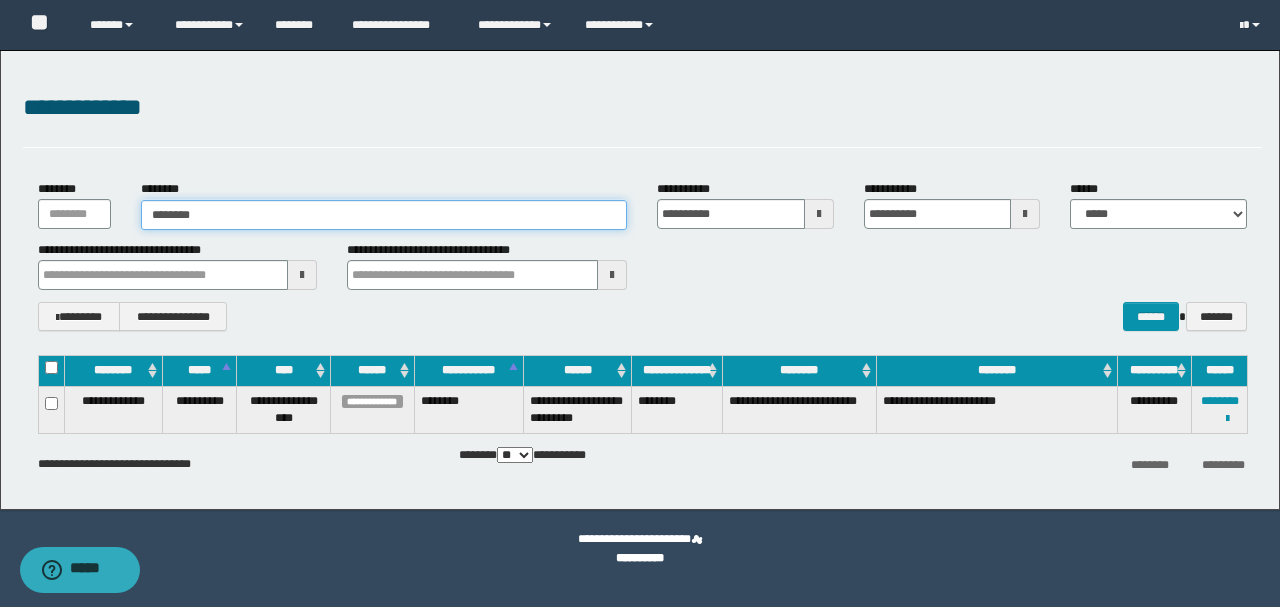type on "********" 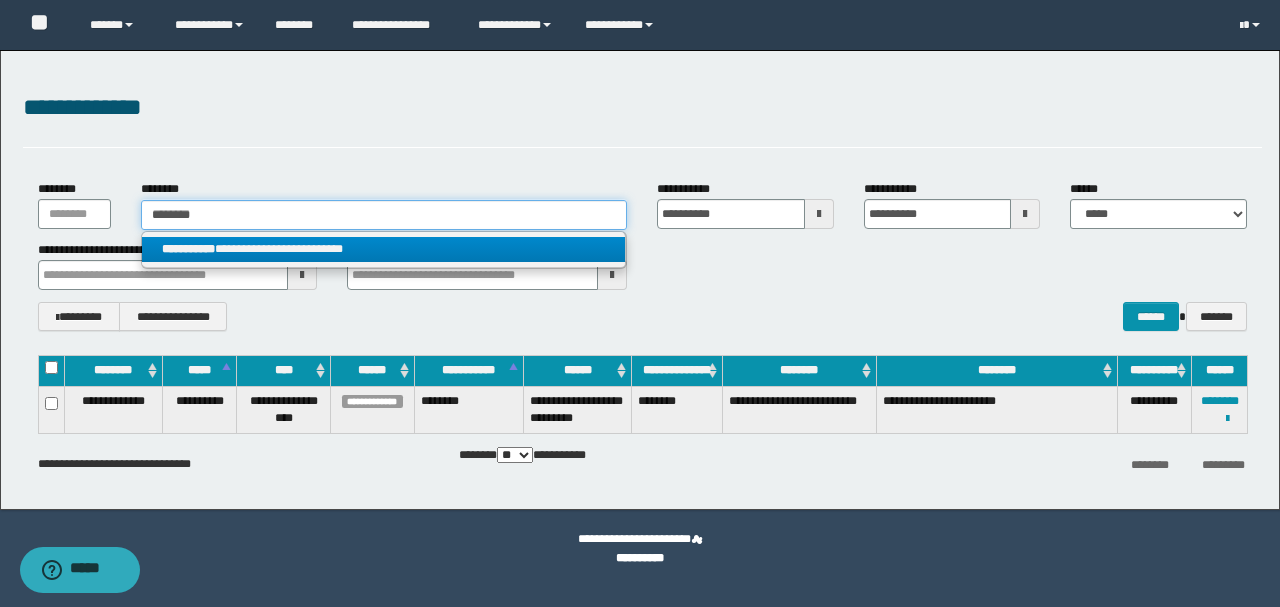 type on "********" 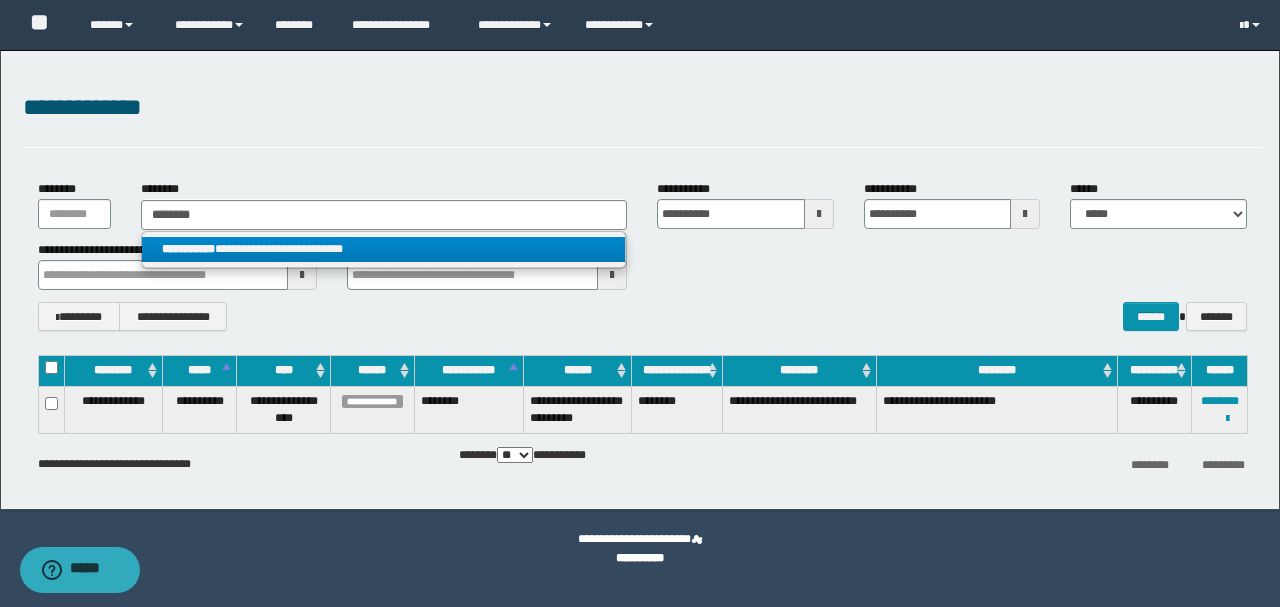 click on "**********" at bounding box center [384, 249] 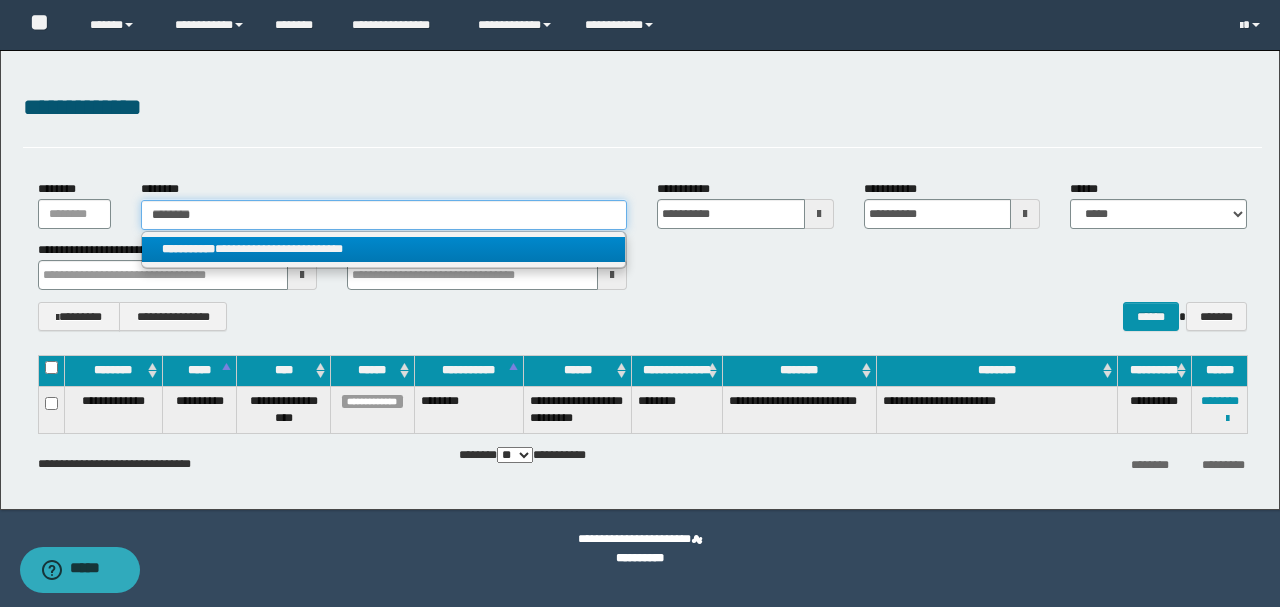 type 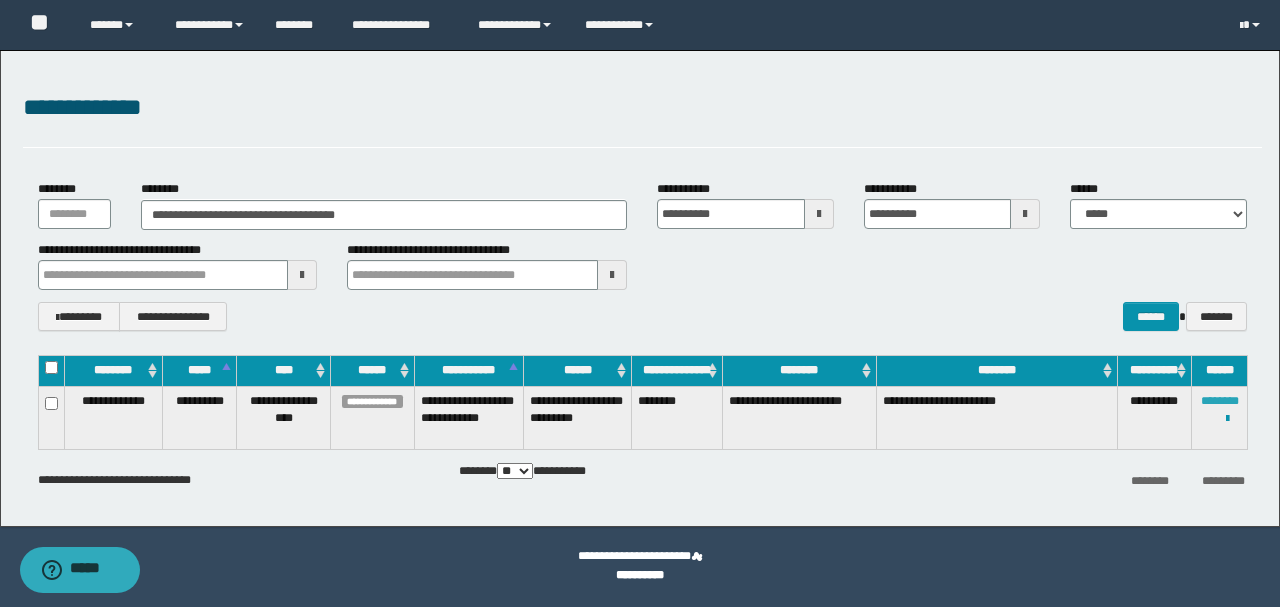 click on "********" at bounding box center [1220, 401] 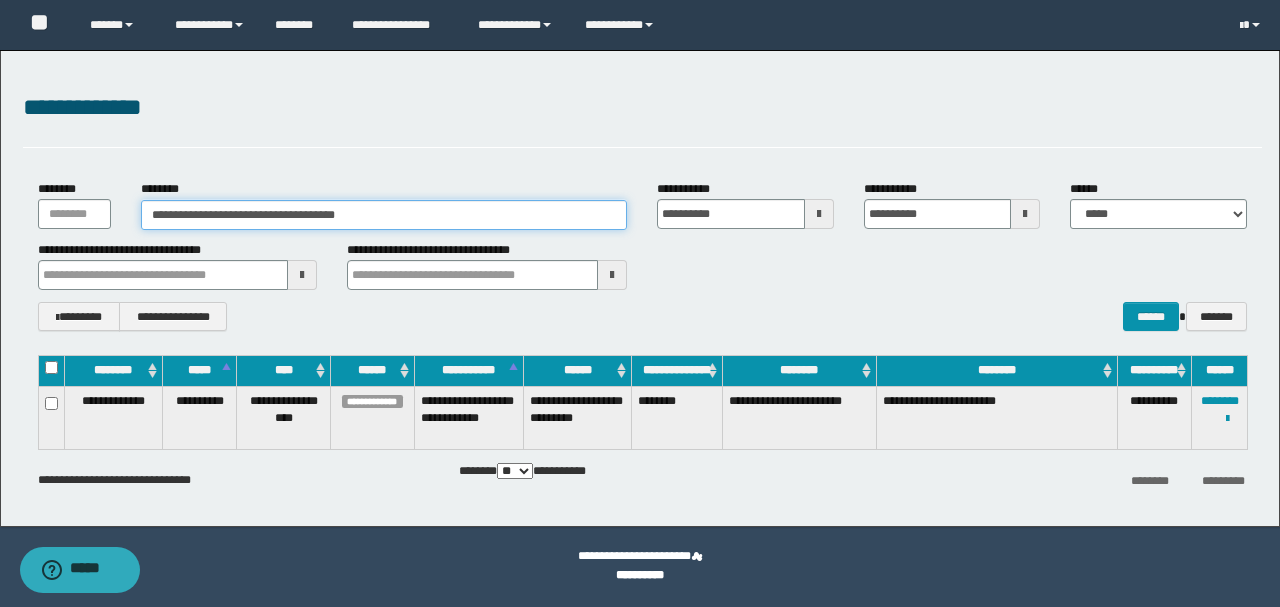 drag, startPoint x: 195, startPoint y: 210, endPoint x: 139, endPoint y: 209, distance: 56.008926 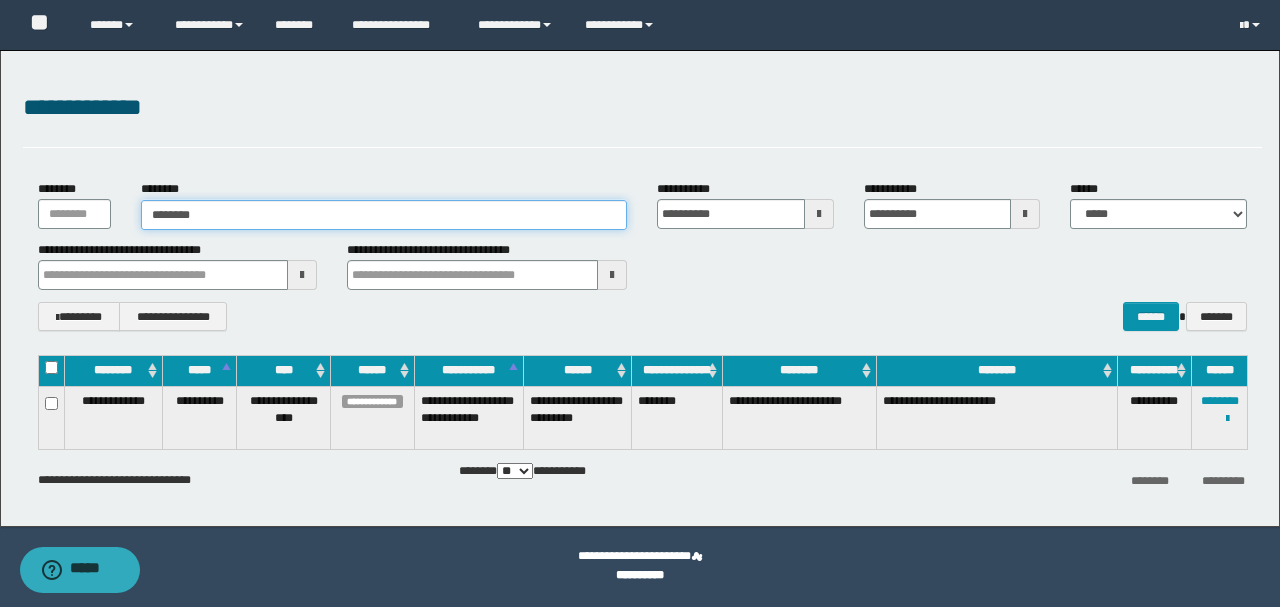 type on "********" 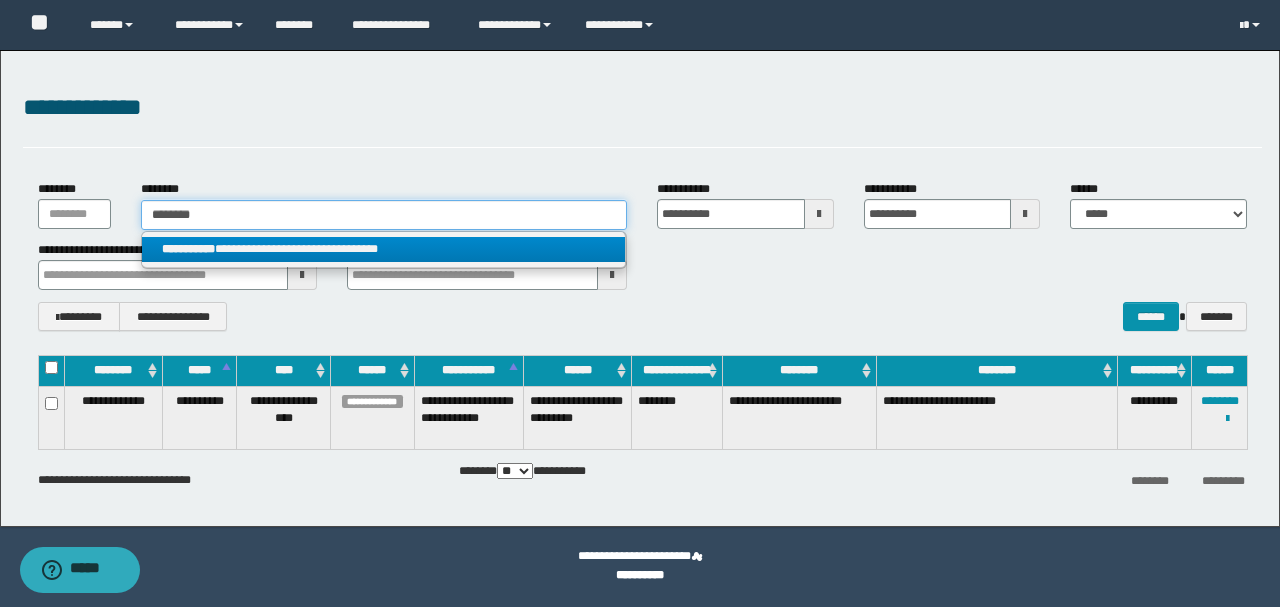 type on "********" 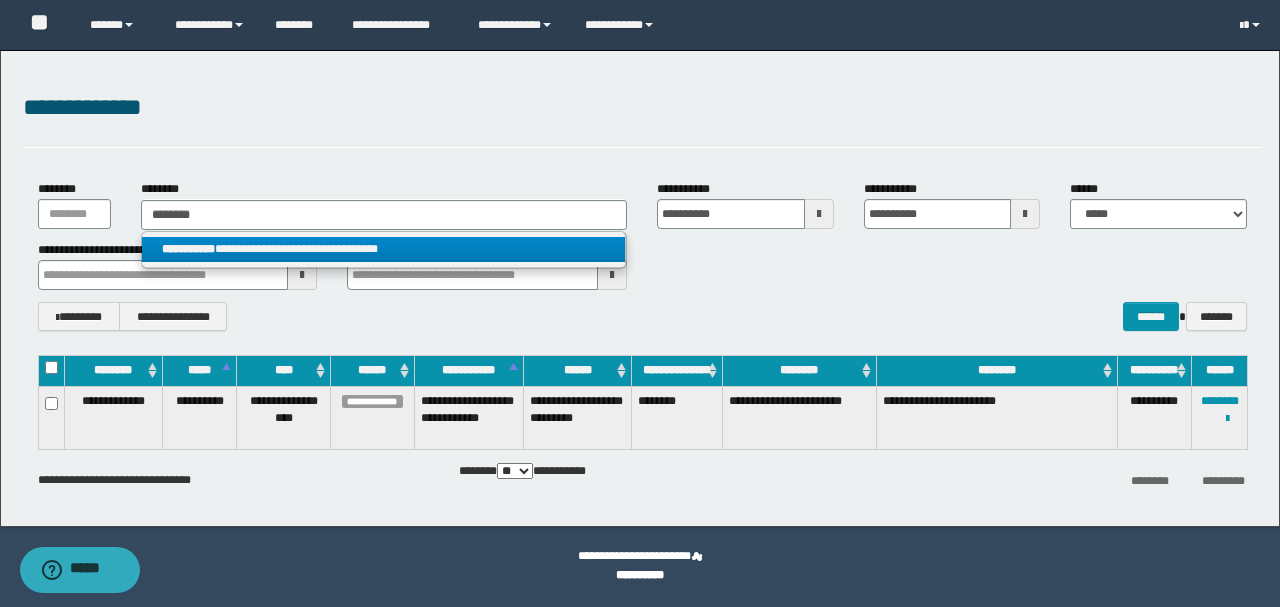click on "**********" at bounding box center [384, 249] 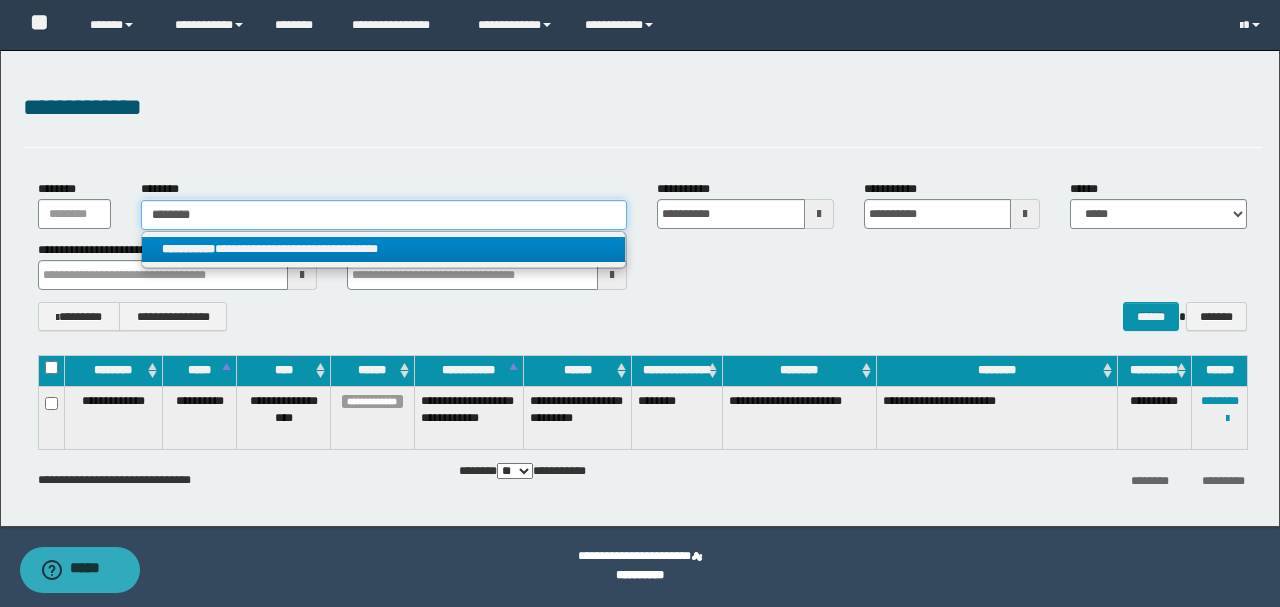 type 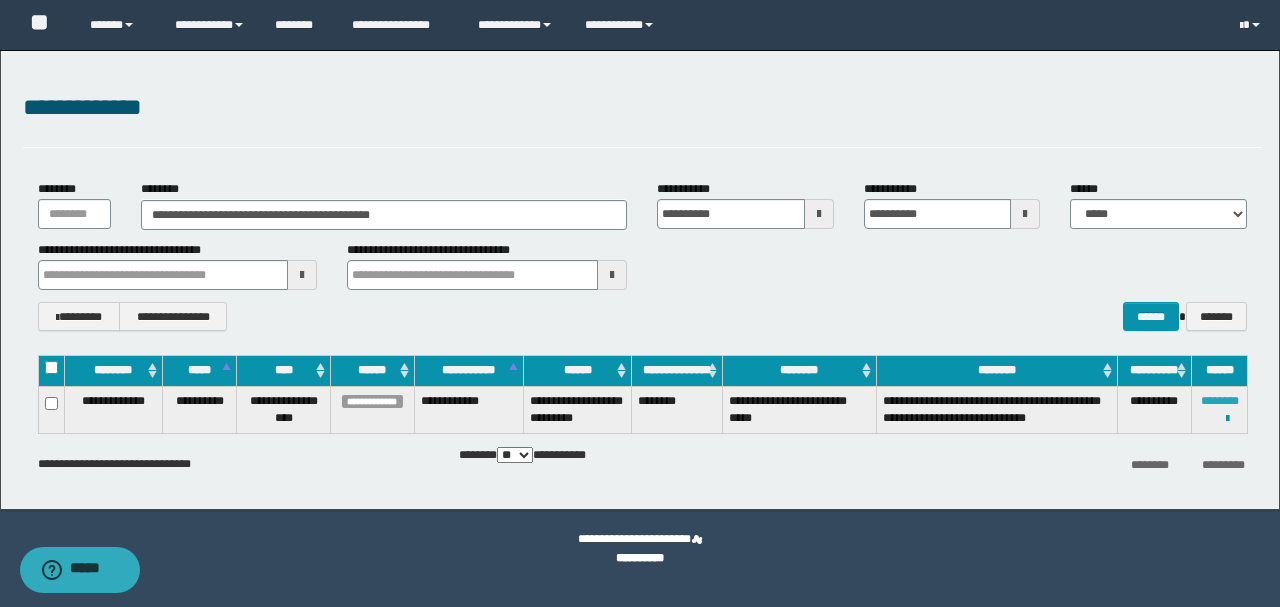 click on "********" at bounding box center [1220, 401] 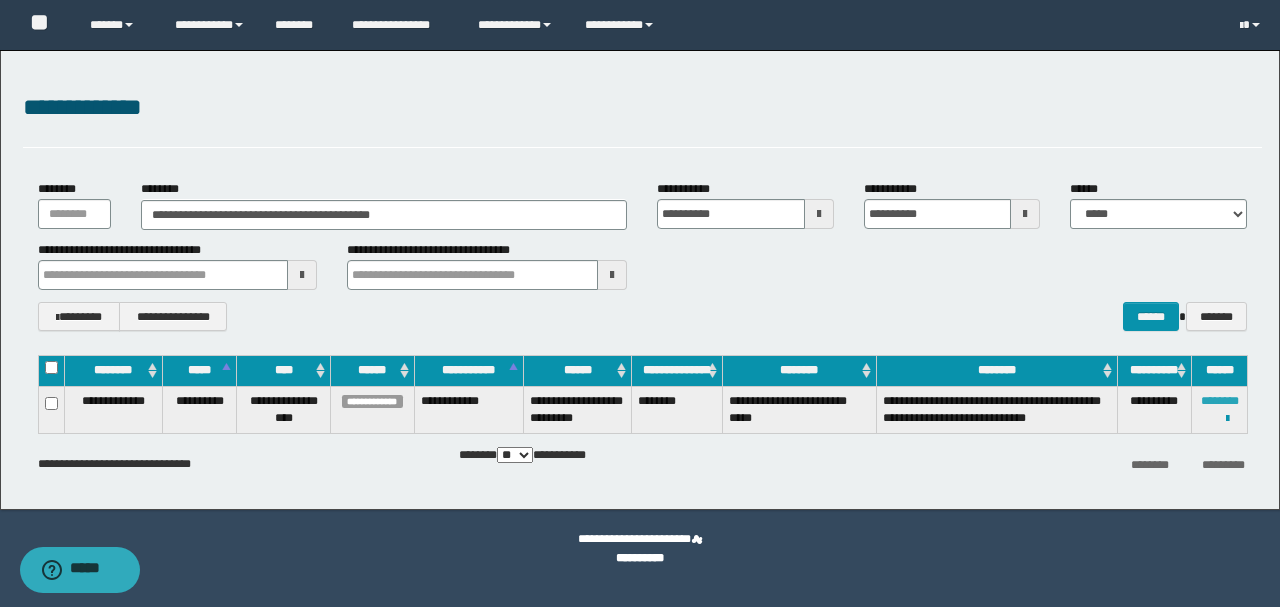 click on "********" at bounding box center [1220, 401] 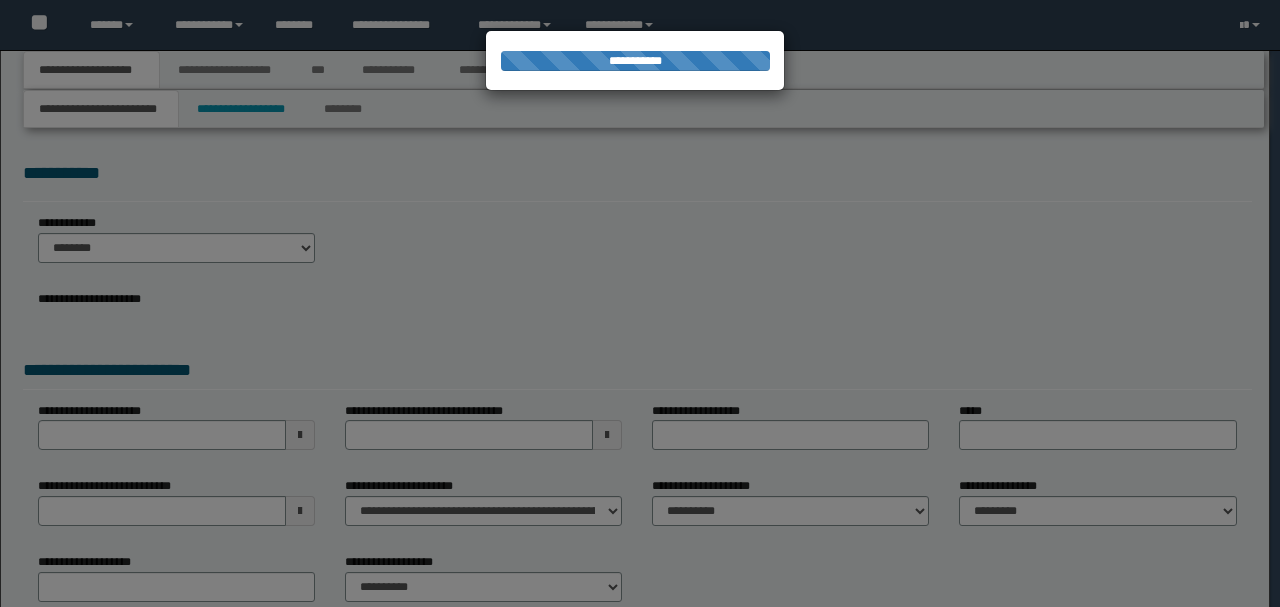 scroll, scrollTop: 0, scrollLeft: 0, axis: both 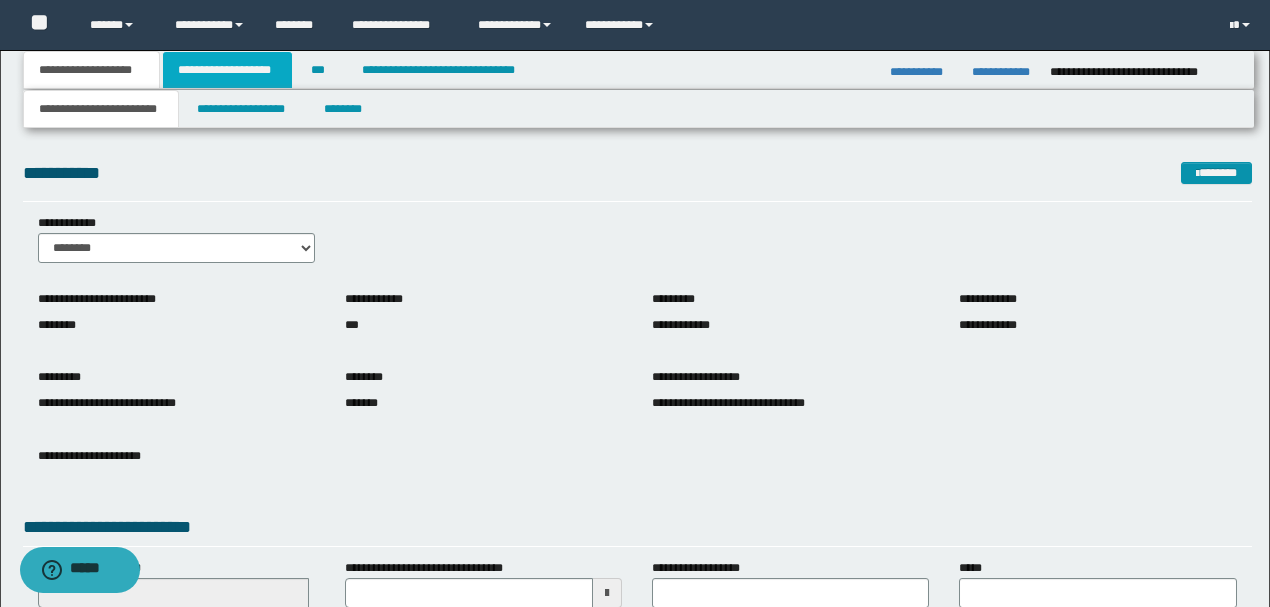 click on "**********" at bounding box center (227, 70) 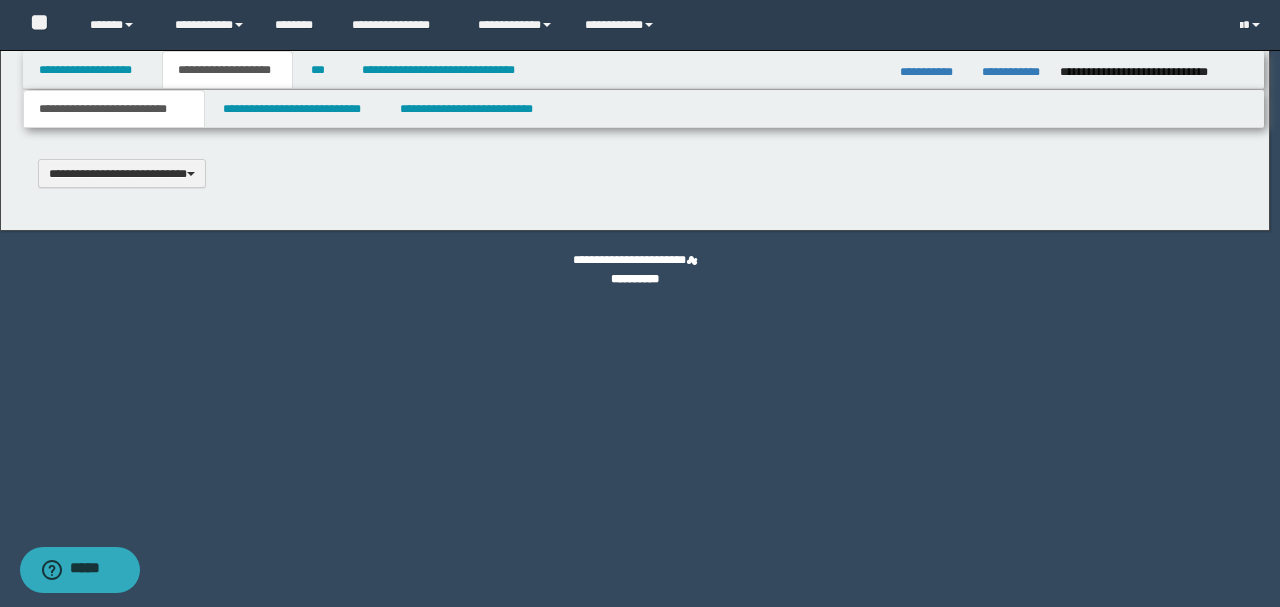 type 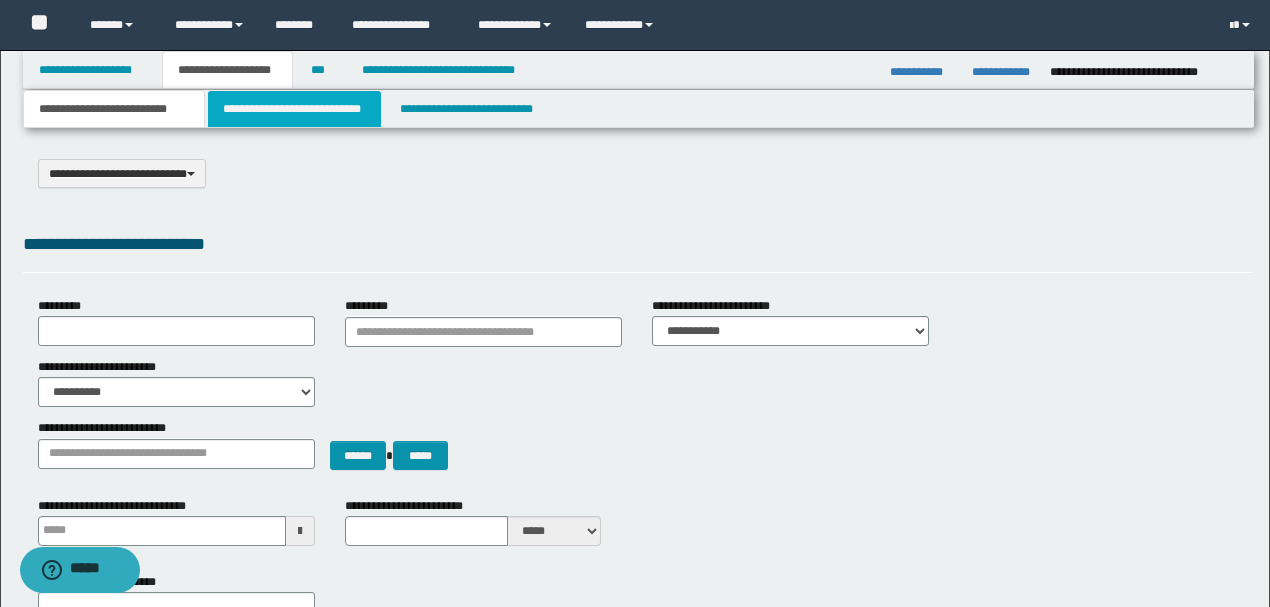 click on "**********" at bounding box center [294, 109] 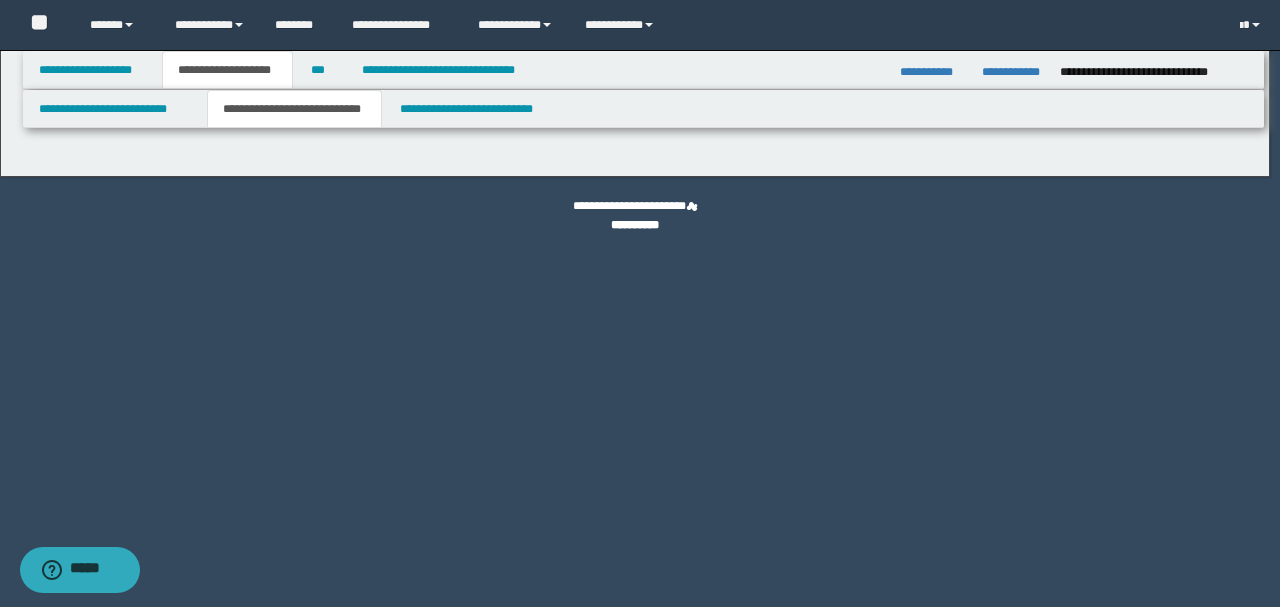 select on "*" 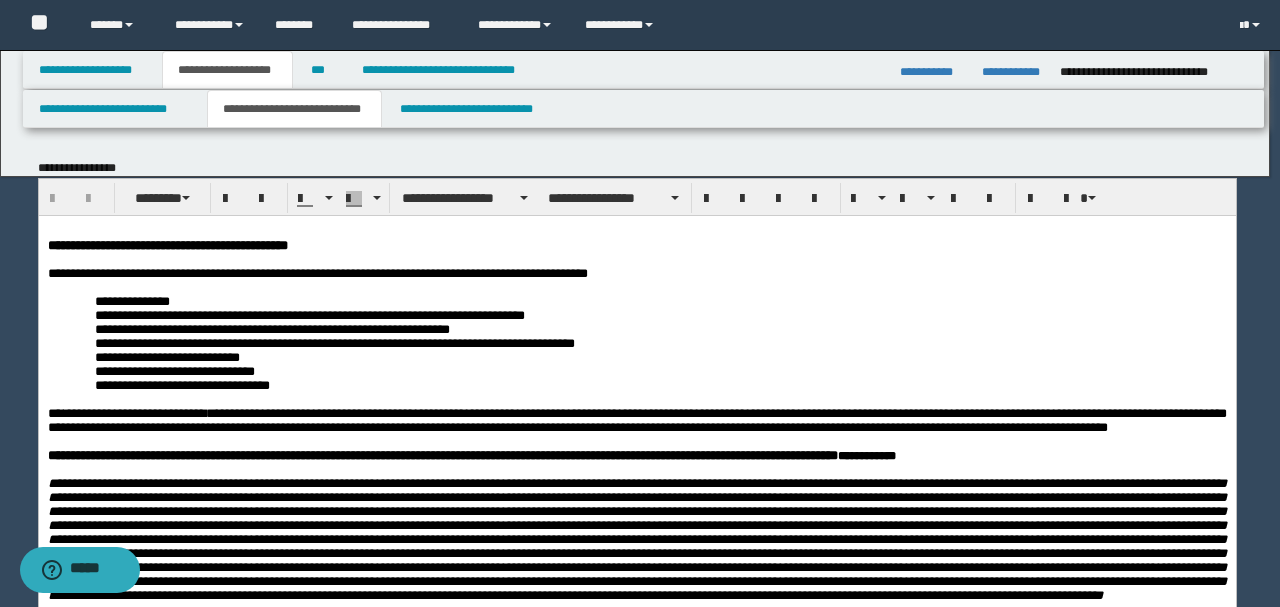 scroll, scrollTop: 0, scrollLeft: 0, axis: both 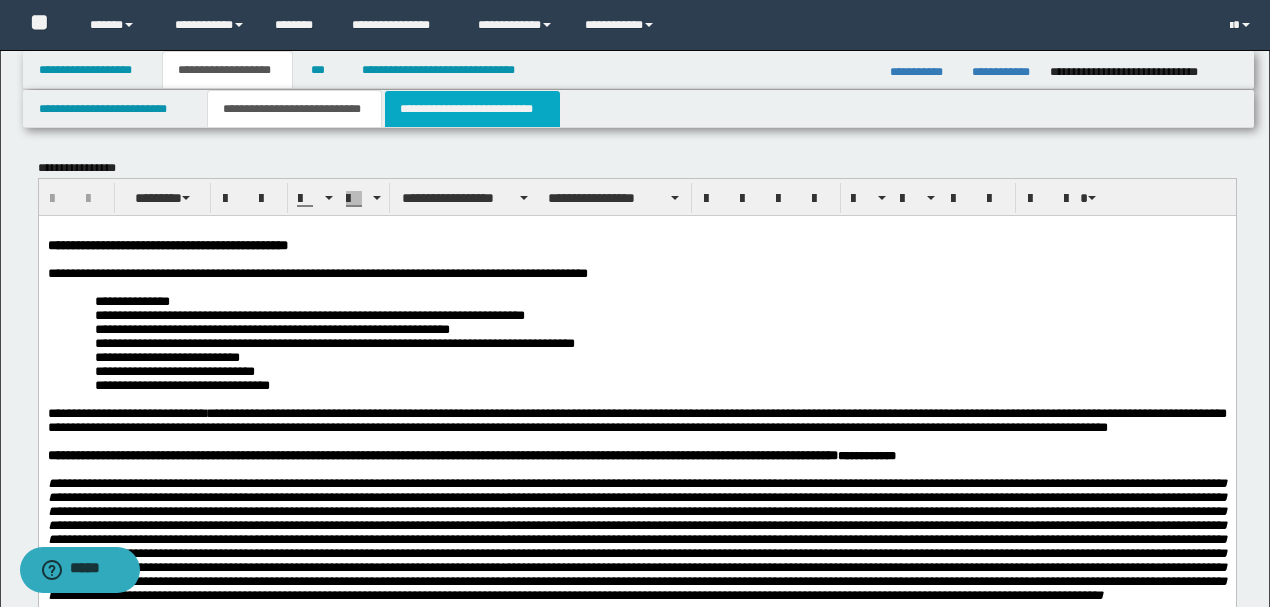 click on "**********" at bounding box center (472, 109) 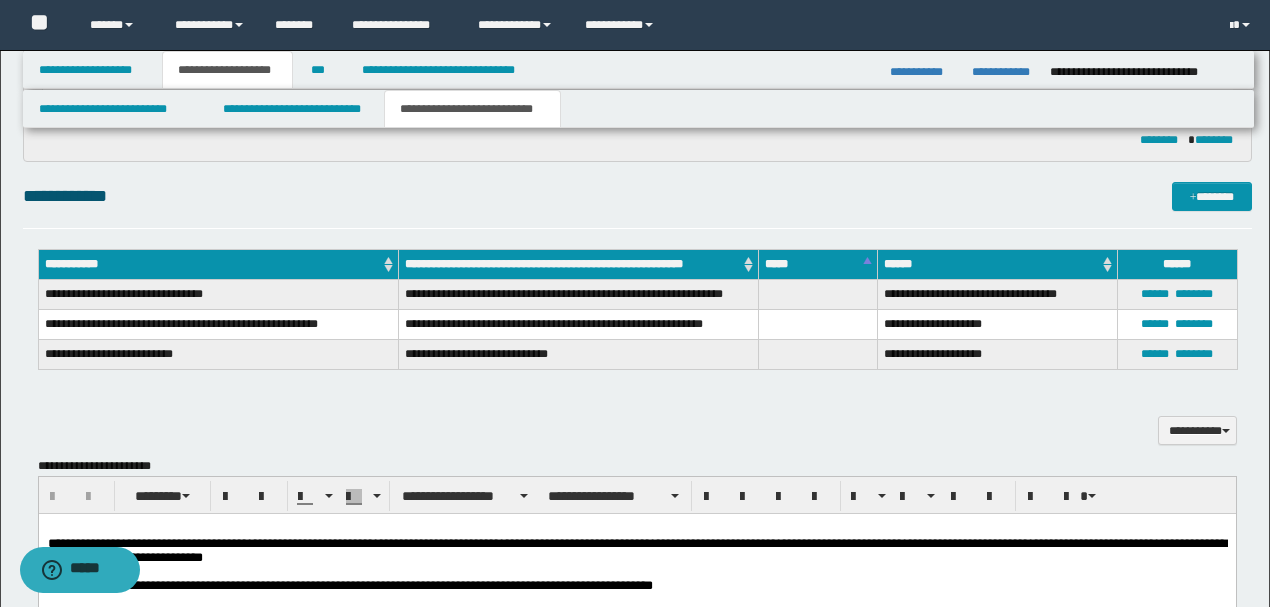 scroll, scrollTop: 533, scrollLeft: 0, axis: vertical 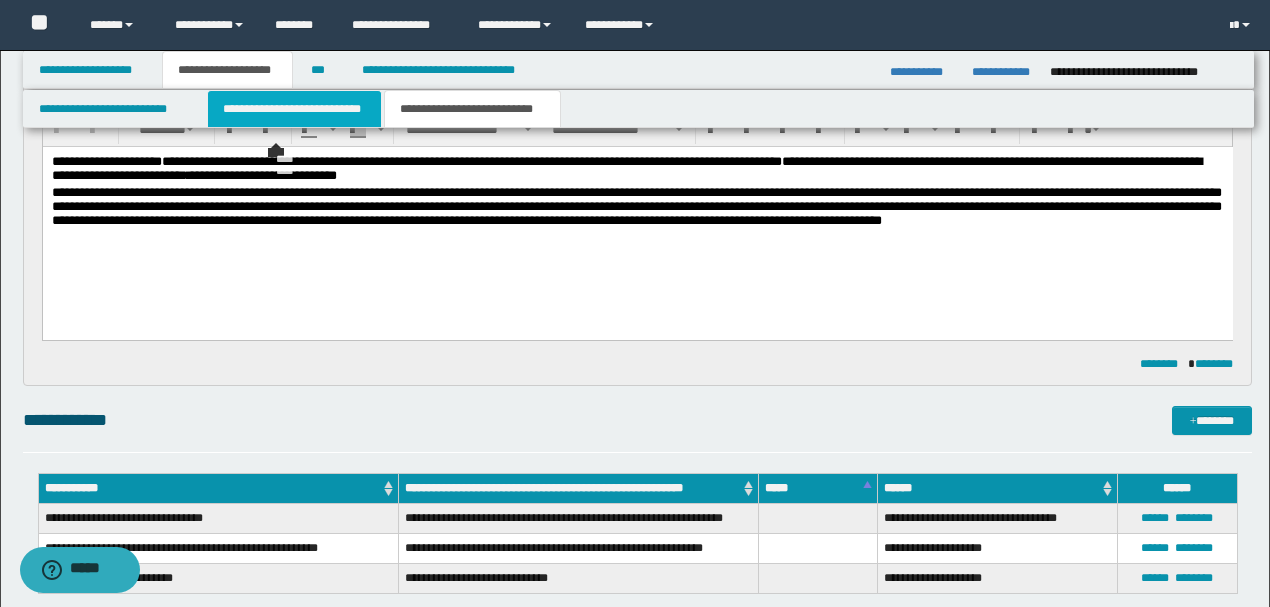click on "**********" at bounding box center [294, 109] 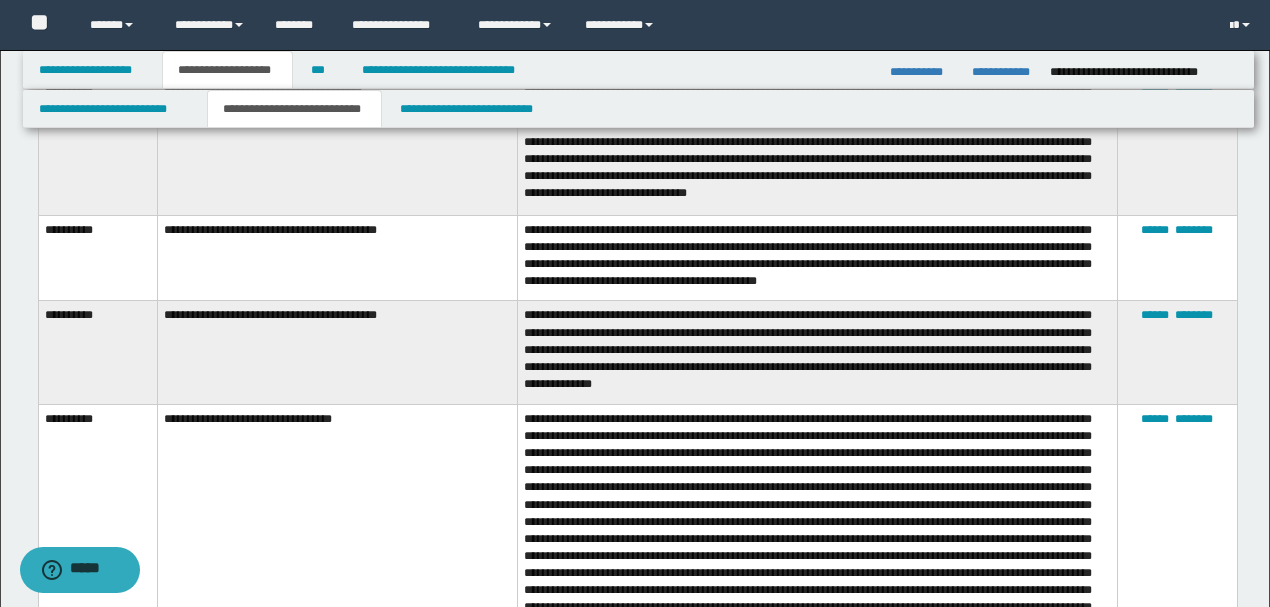 scroll, scrollTop: 66, scrollLeft: 0, axis: vertical 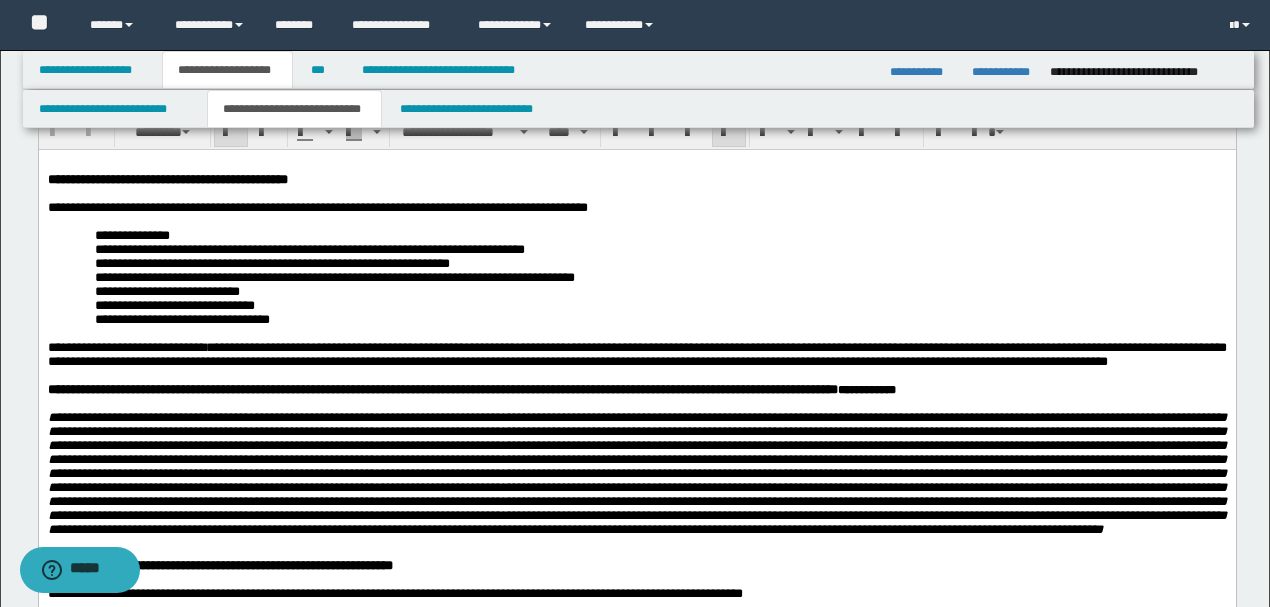 click at bounding box center [636, 193] 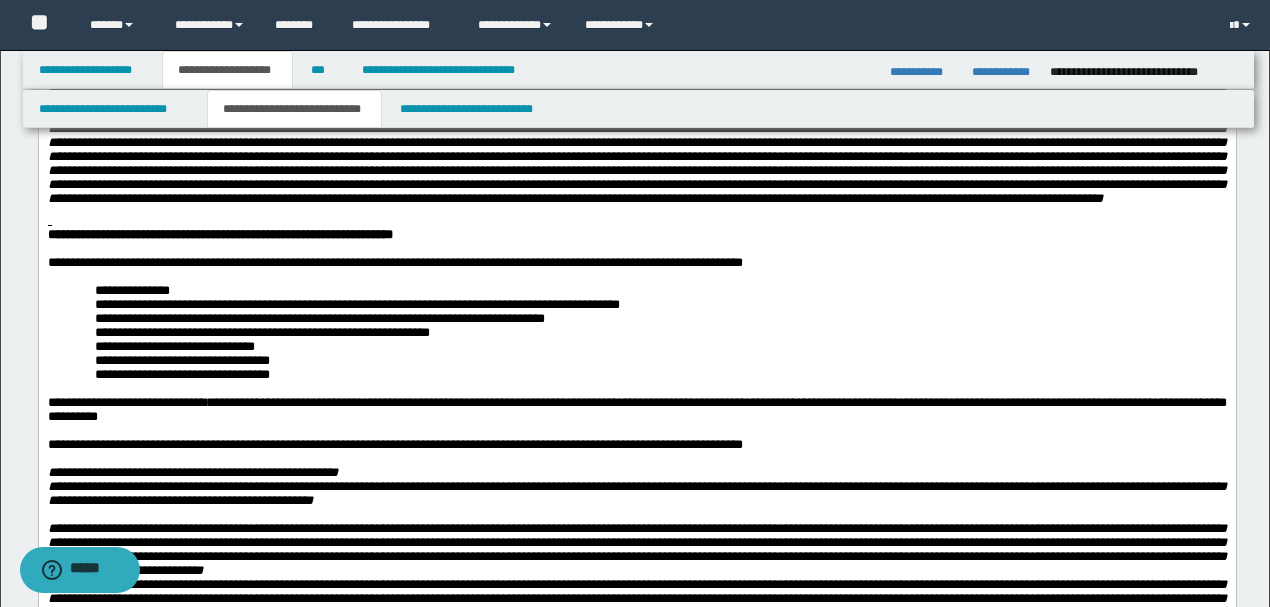 scroll, scrollTop: 533, scrollLeft: 0, axis: vertical 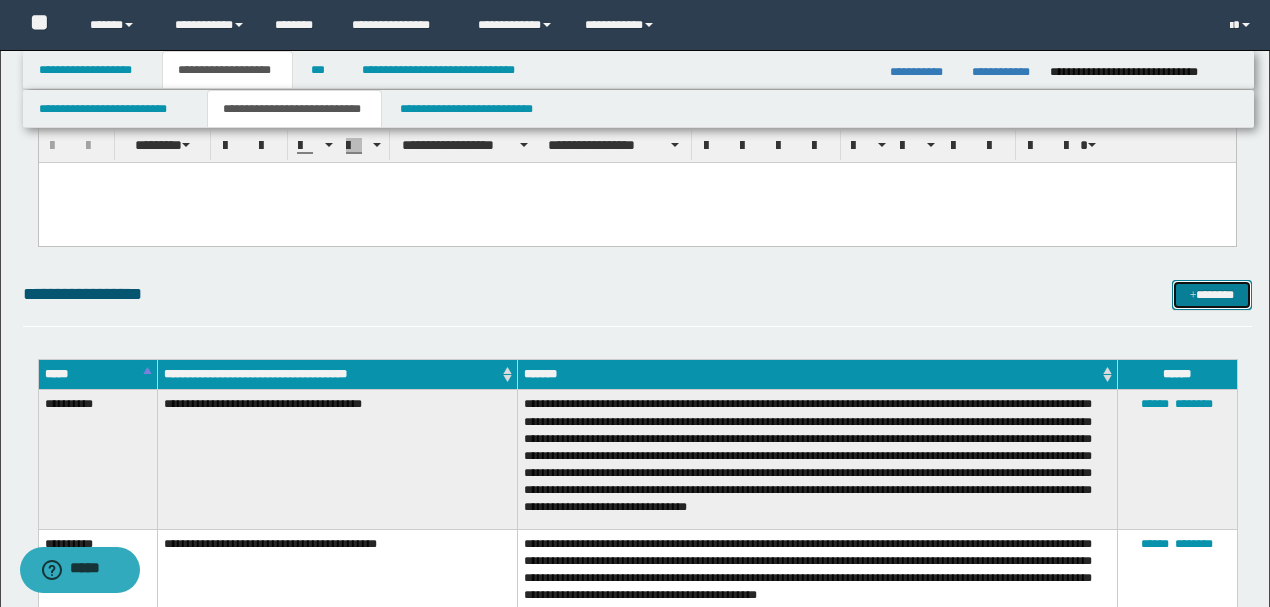 click at bounding box center (1193, 296) 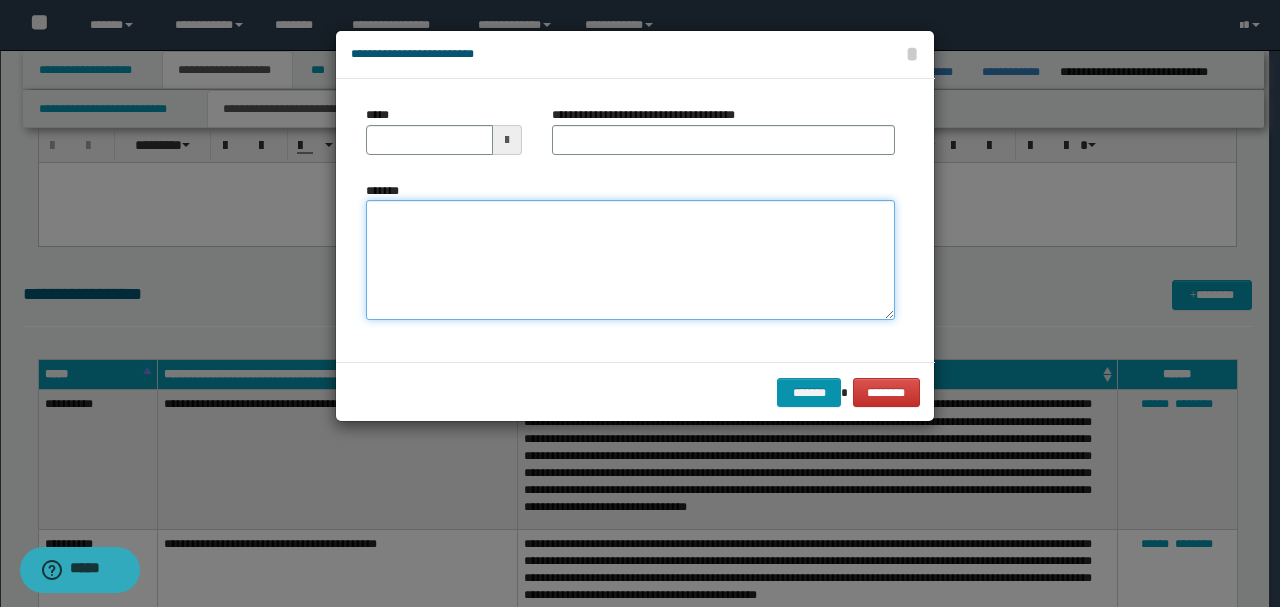 click on "*******" at bounding box center (630, 260) 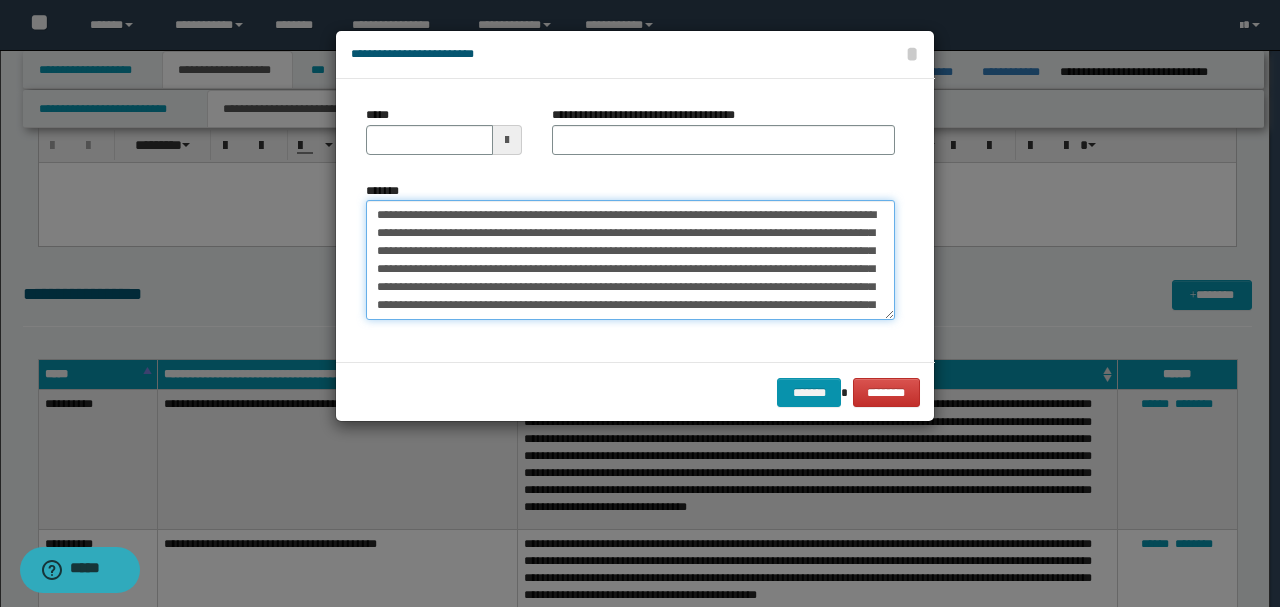 scroll, scrollTop: 84, scrollLeft: 0, axis: vertical 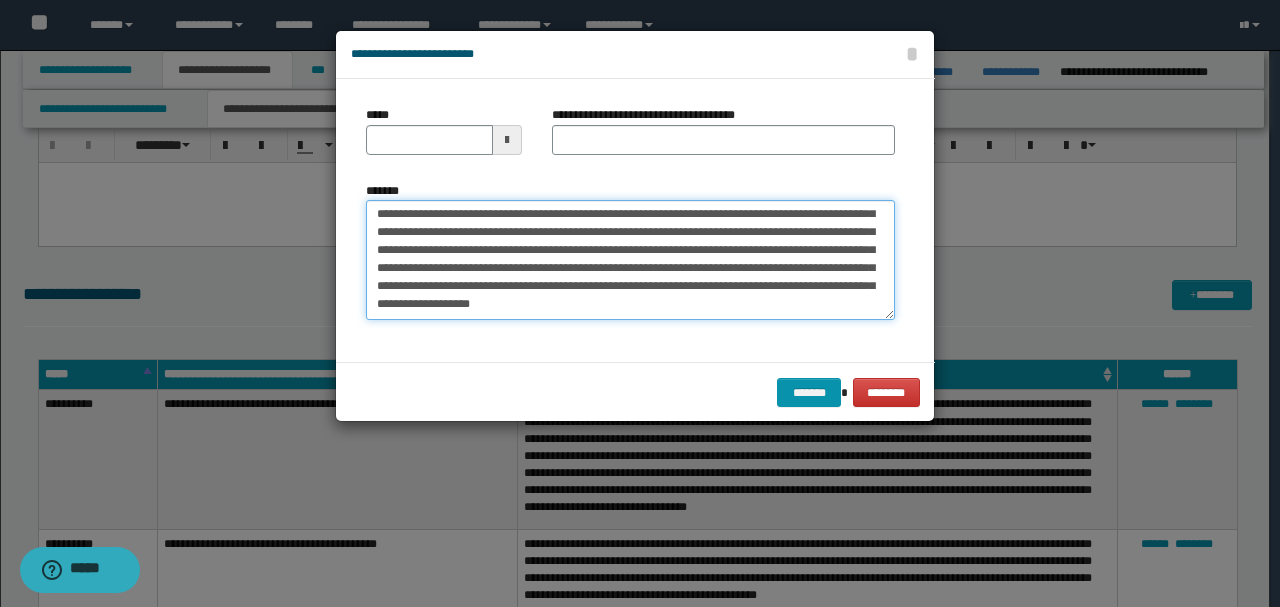 type 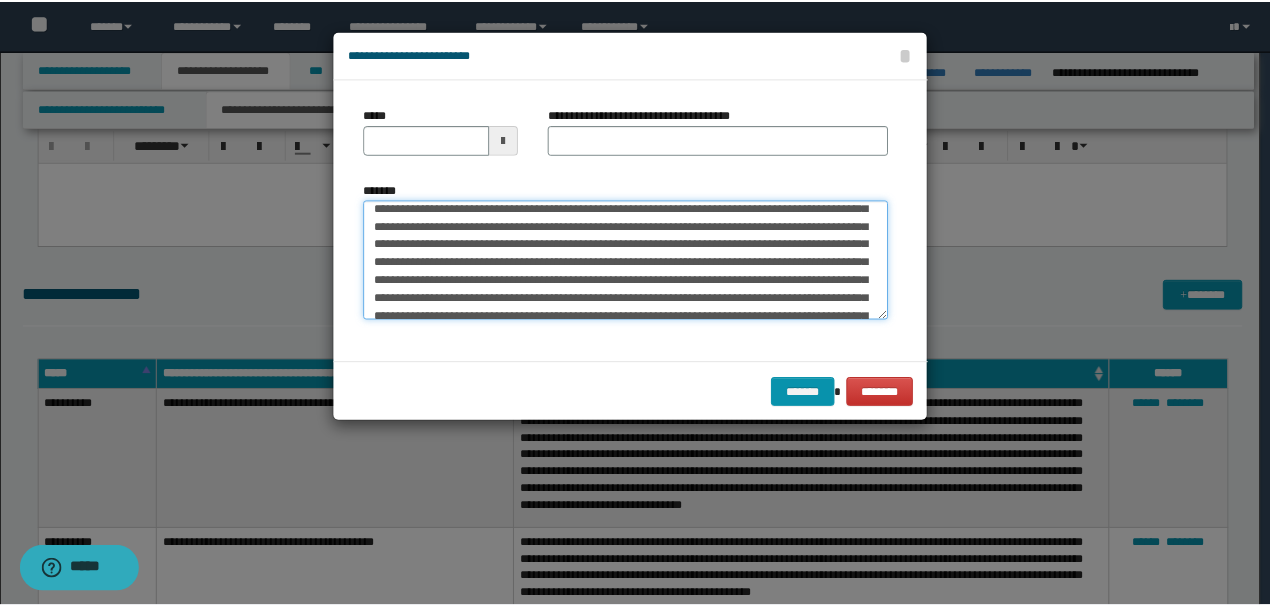 scroll, scrollTop: 0, scrollLeft: 0, axis: both 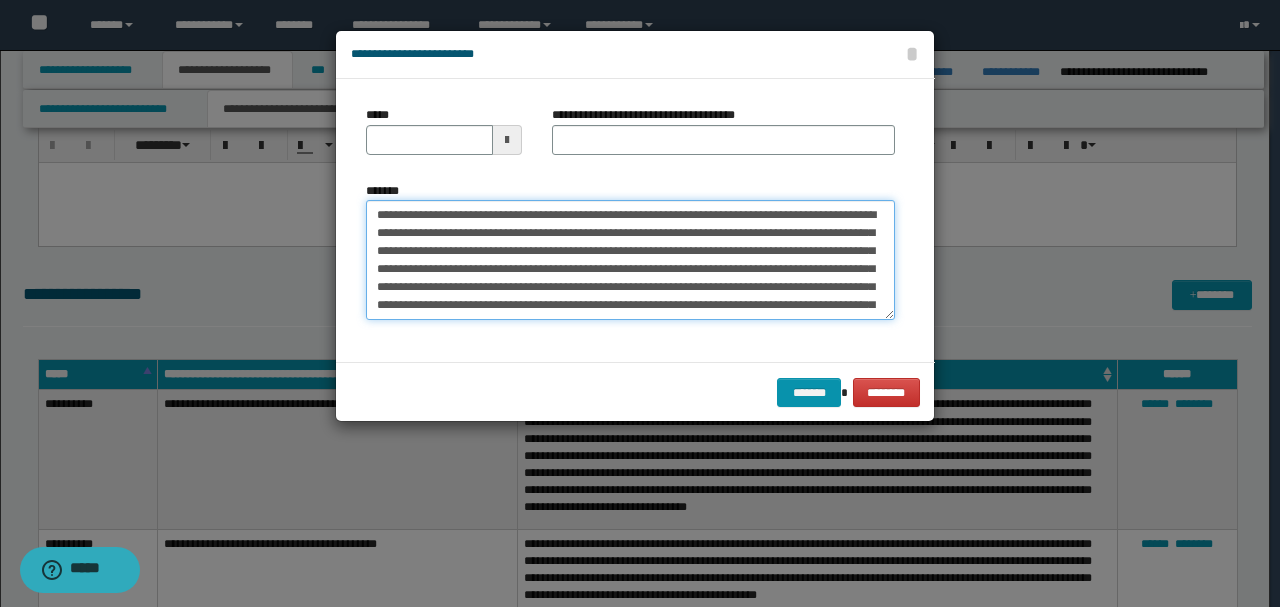 drag, startPoint x: 348, startPoint y: 212, endPoint x: 195, endPoint y: 214, distance: 153.01308 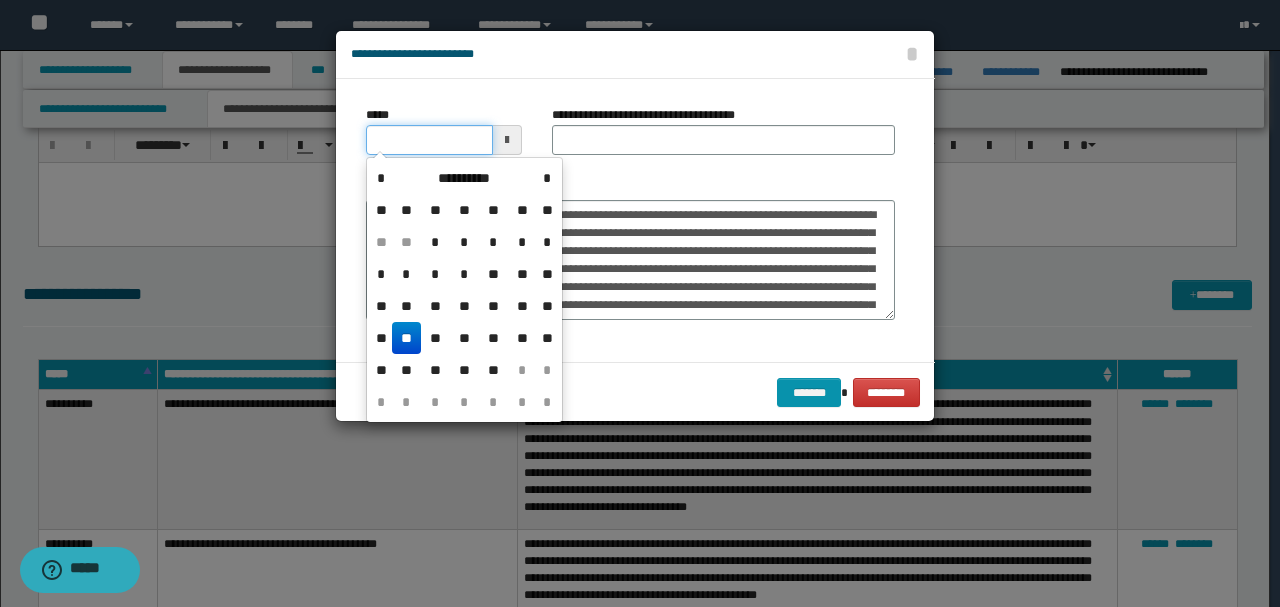click on "*****" at bounding box center [429, 140] 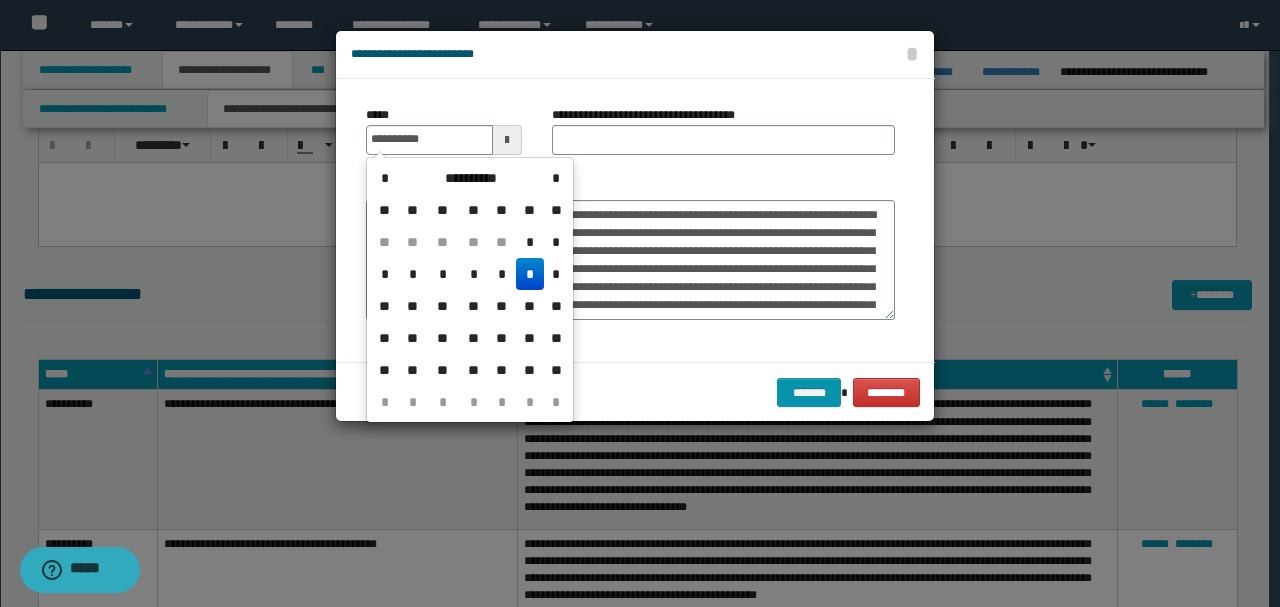 type on "**********" 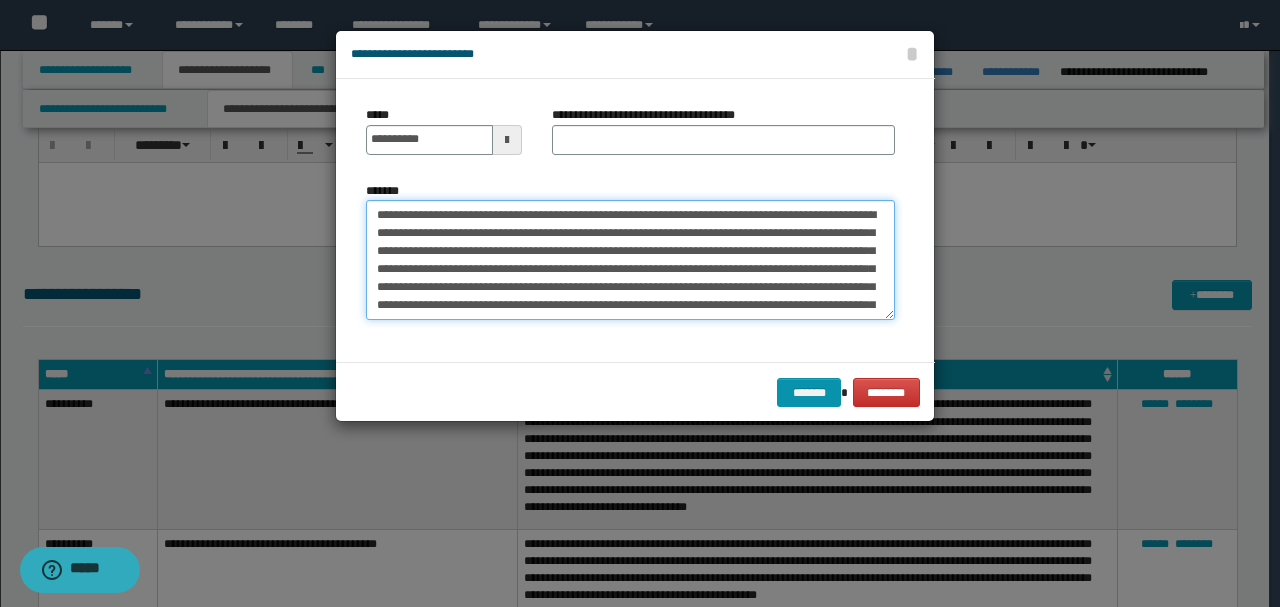 drag, startPoint x: 590, startPoint y: 216, endPoint x: 264, endPoint y: 214, distance: 326.00613 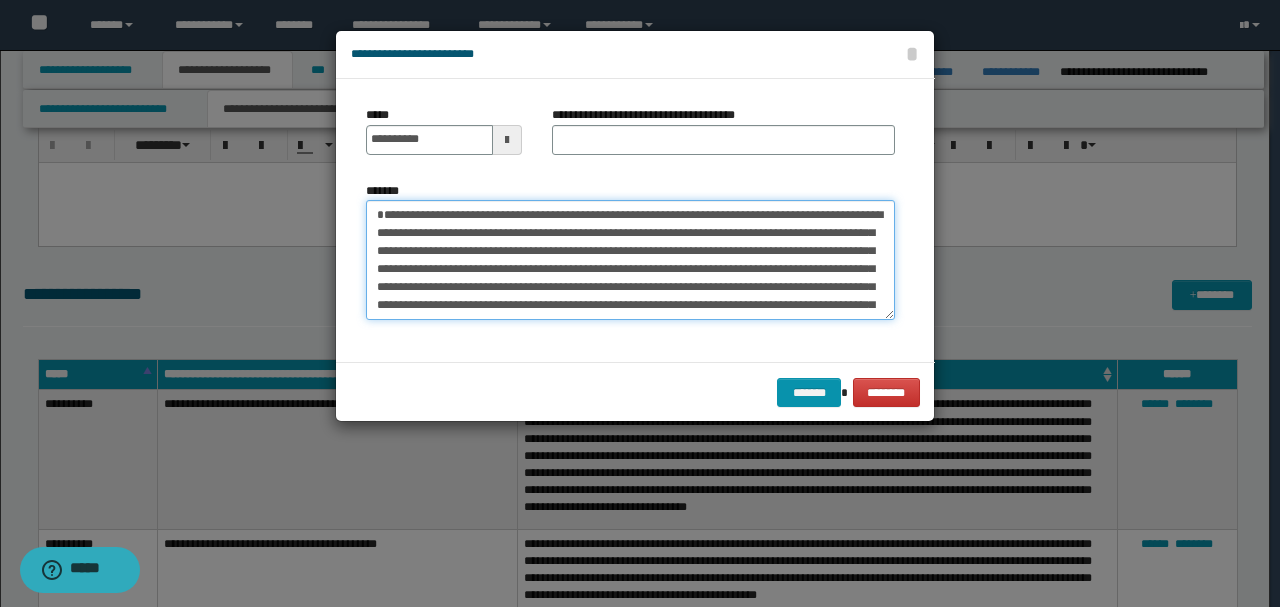 type on "**********" 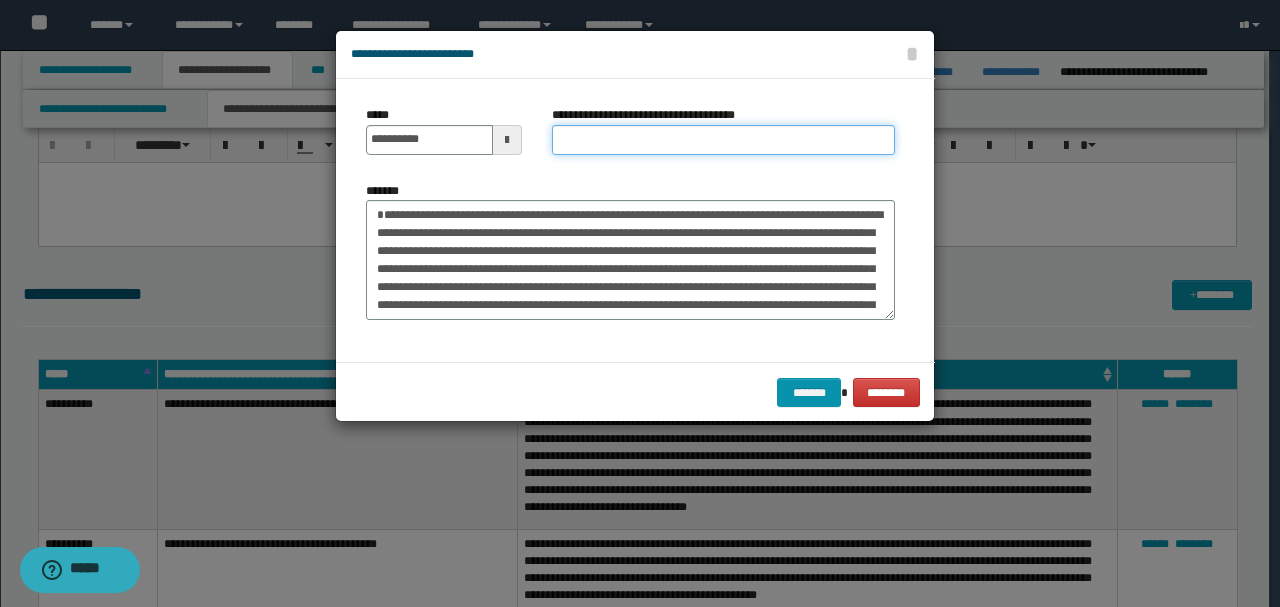 click on "**********" at bounding box center [723, 140] 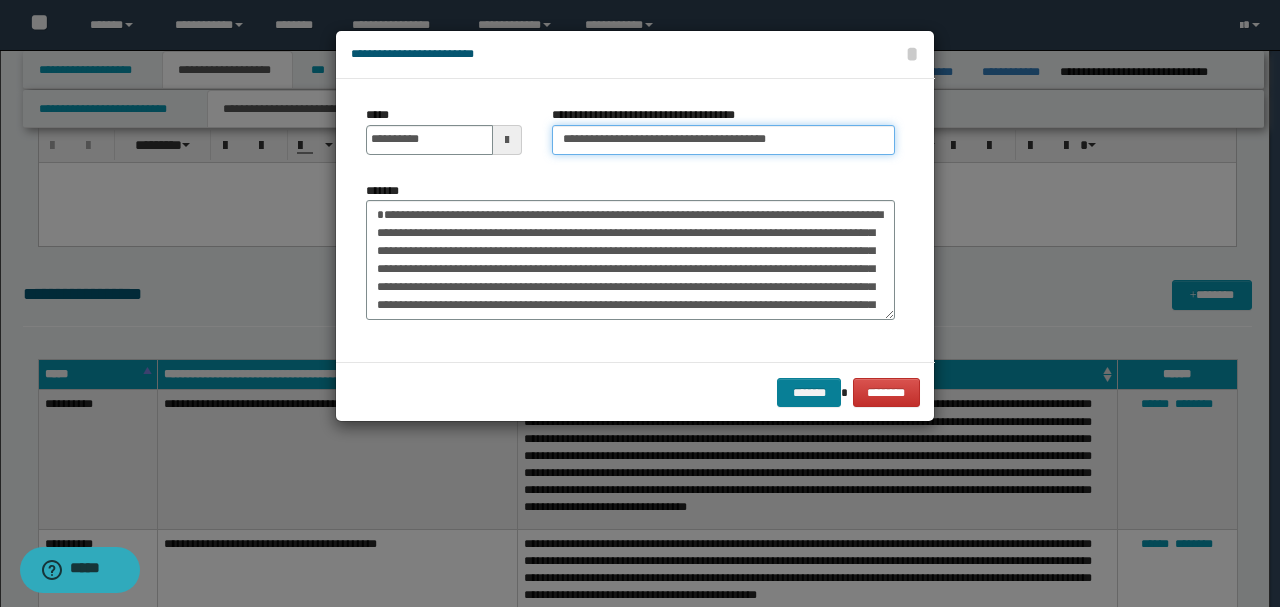 type on "**********" 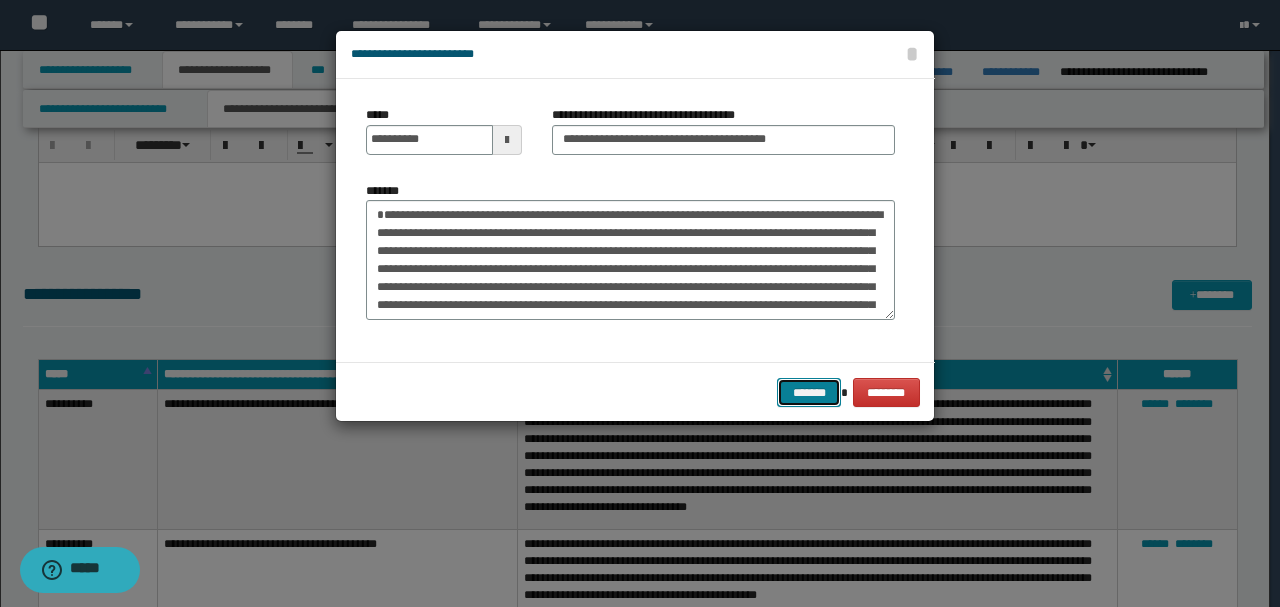 click on "*******" at bounding box center [809, 392] 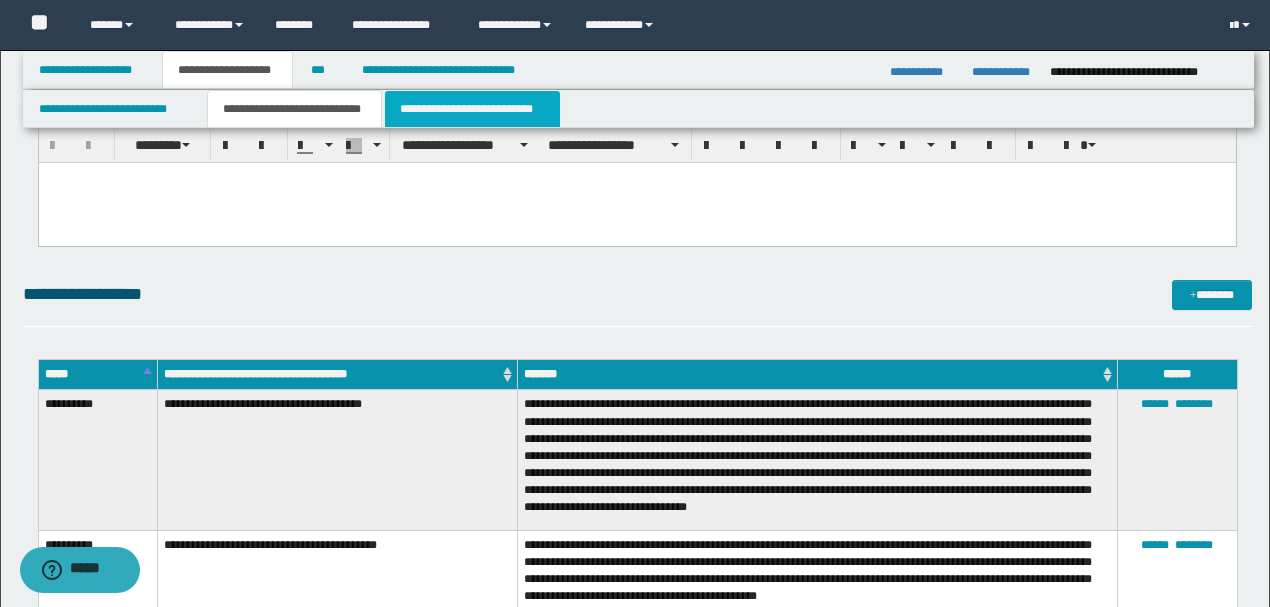 click on "**********" at bounding box center [472, 109] 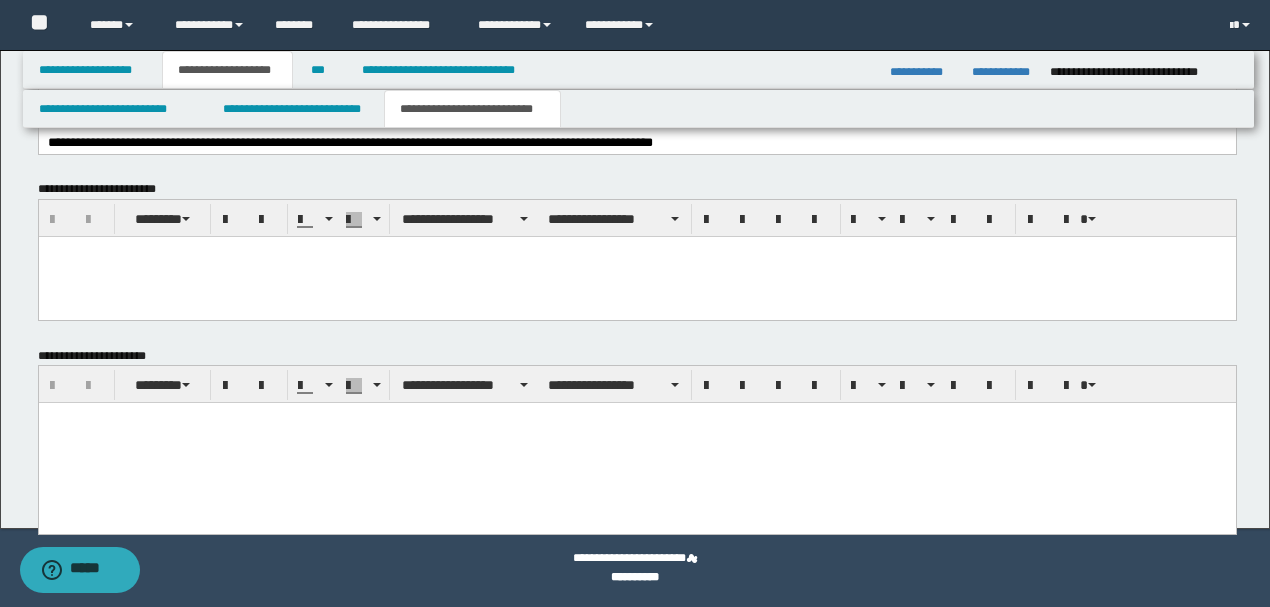 click at bounding box center [636, 418] 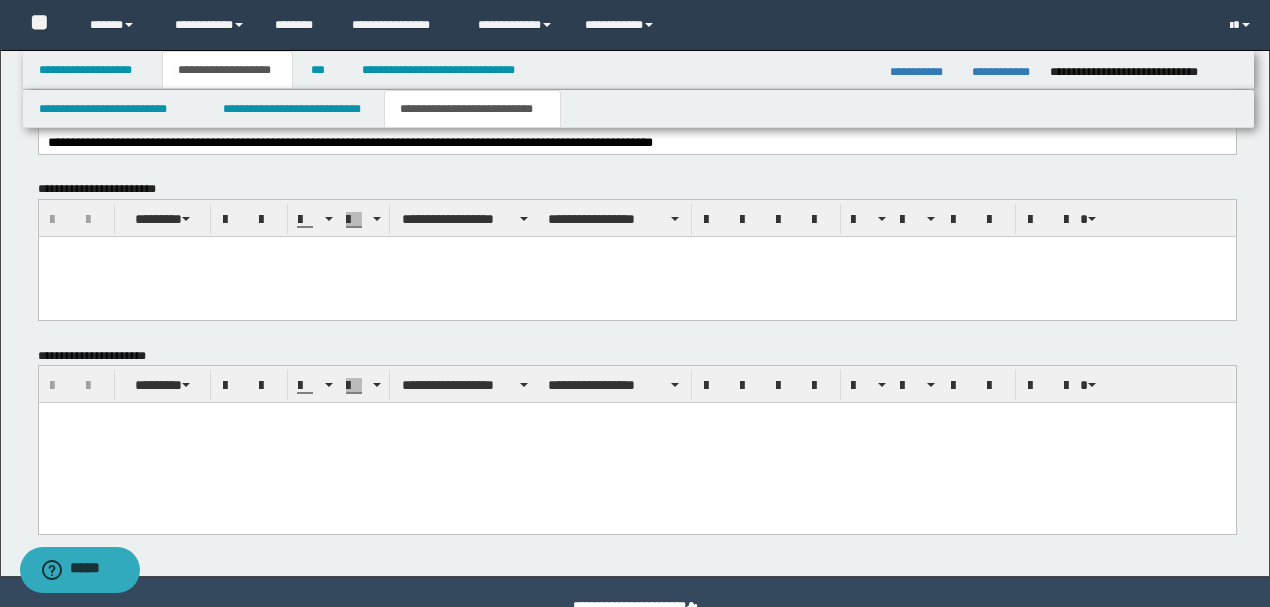paste 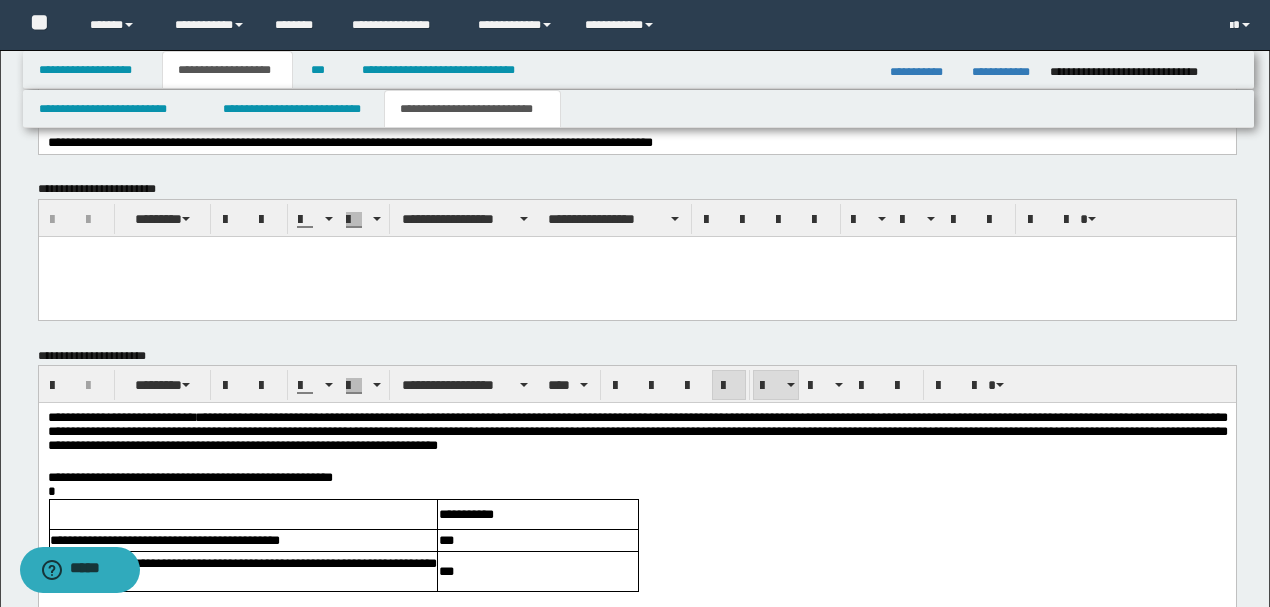 click on "**********" at bounding box center [123, 417] 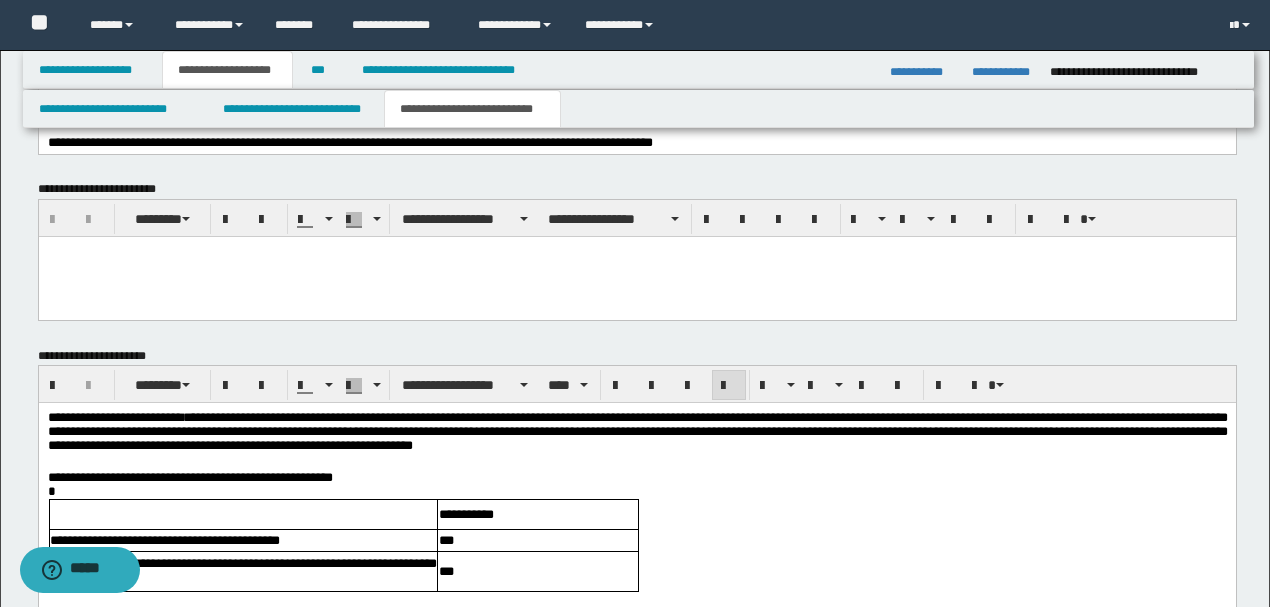 click on "**********" at bounding box center [636, 478] 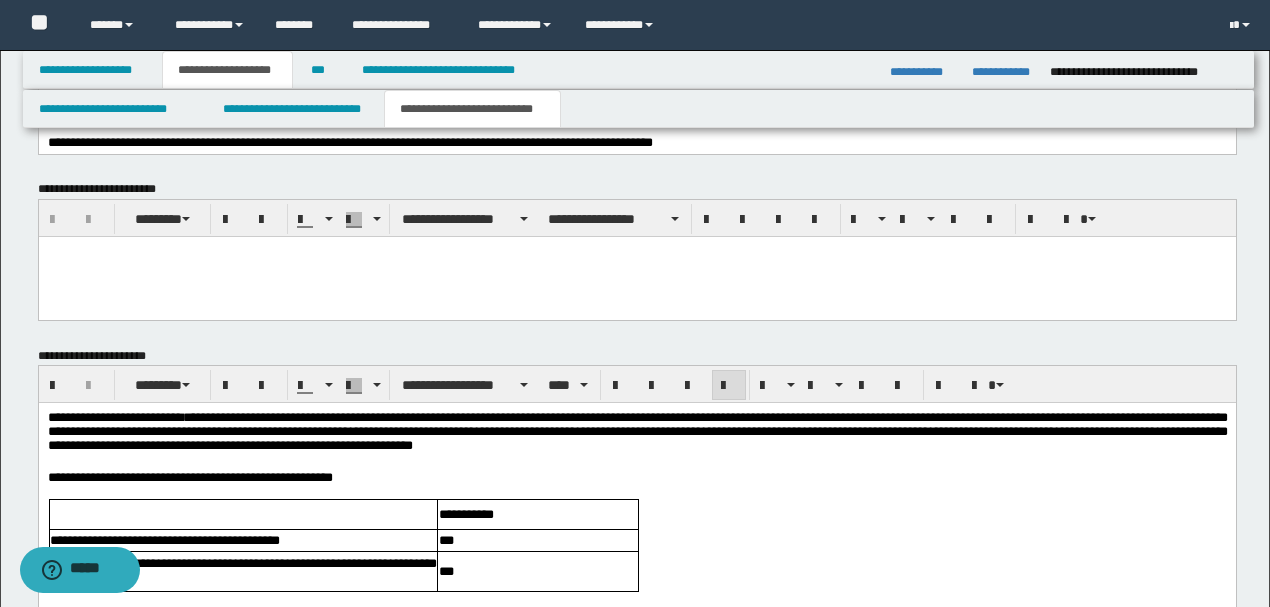 click at bounding box center (636, 492) 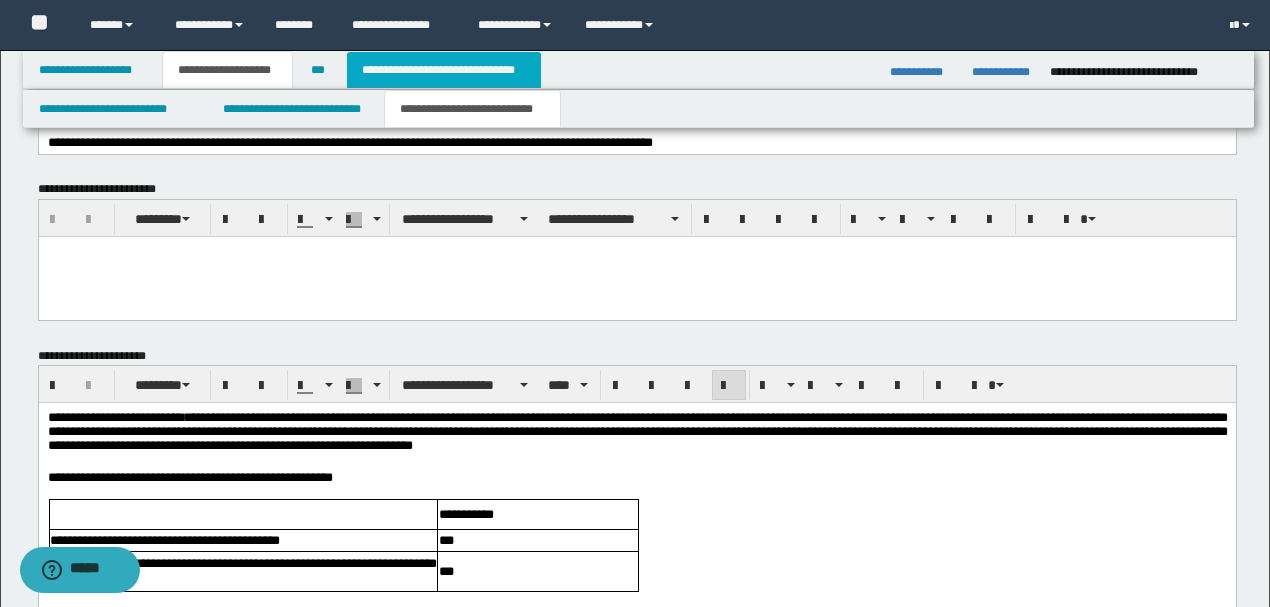 click on "**********" at bounding box center (444, 70) 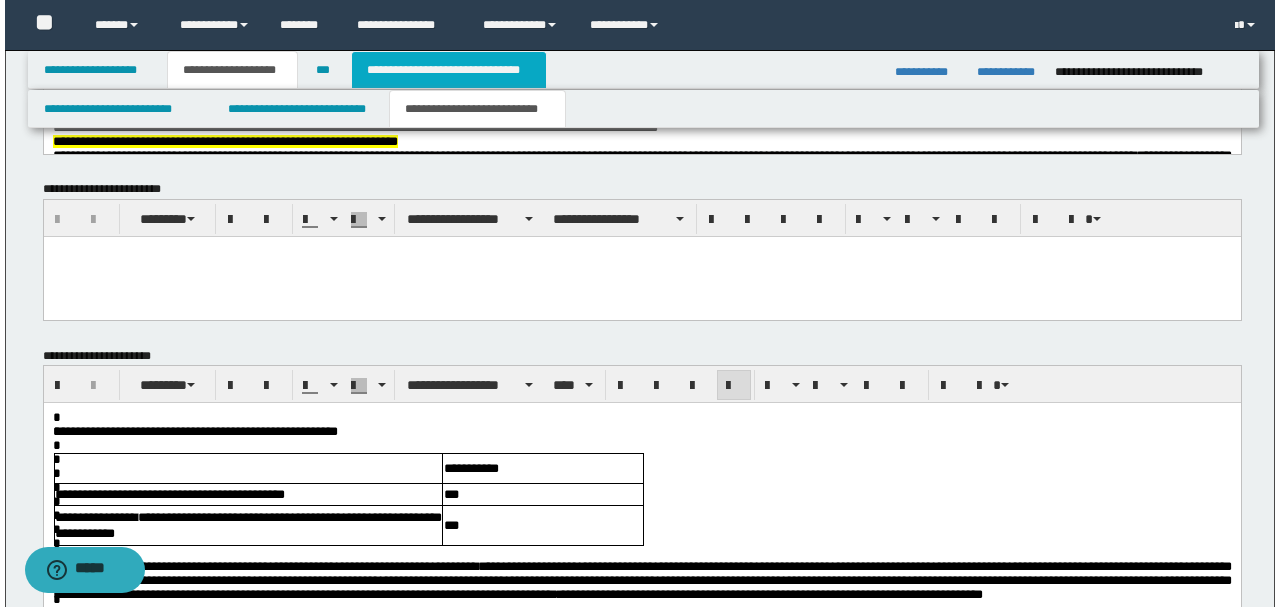 scroll, scrollTop: 0, scrollLeft: 0, axis: both 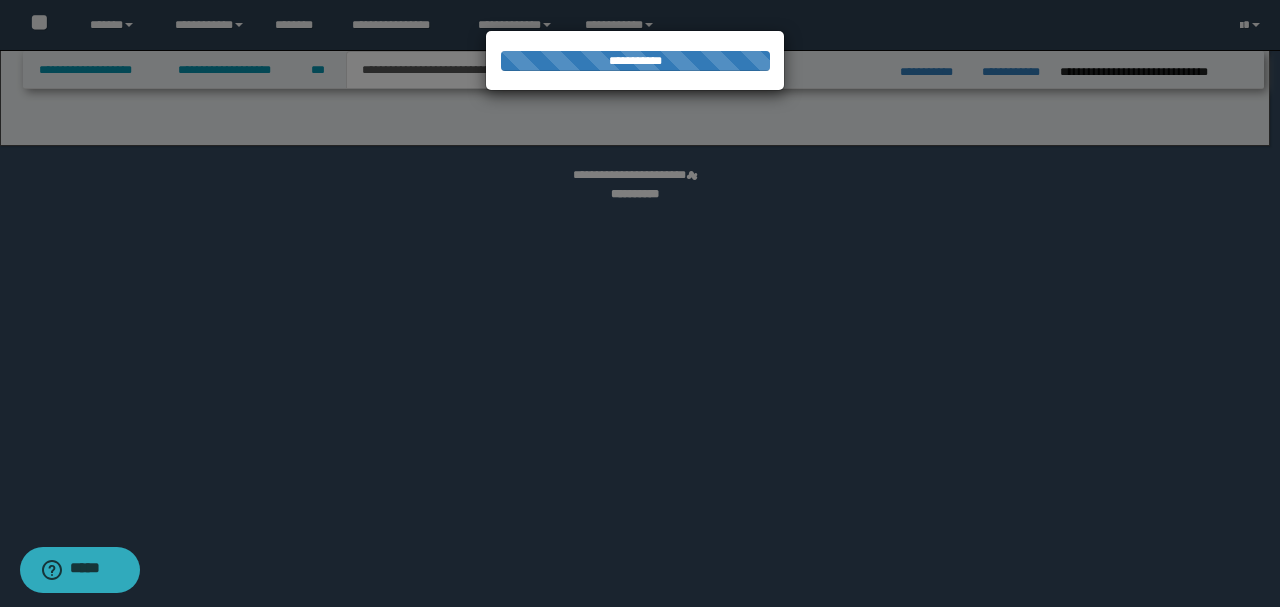 select on "*" 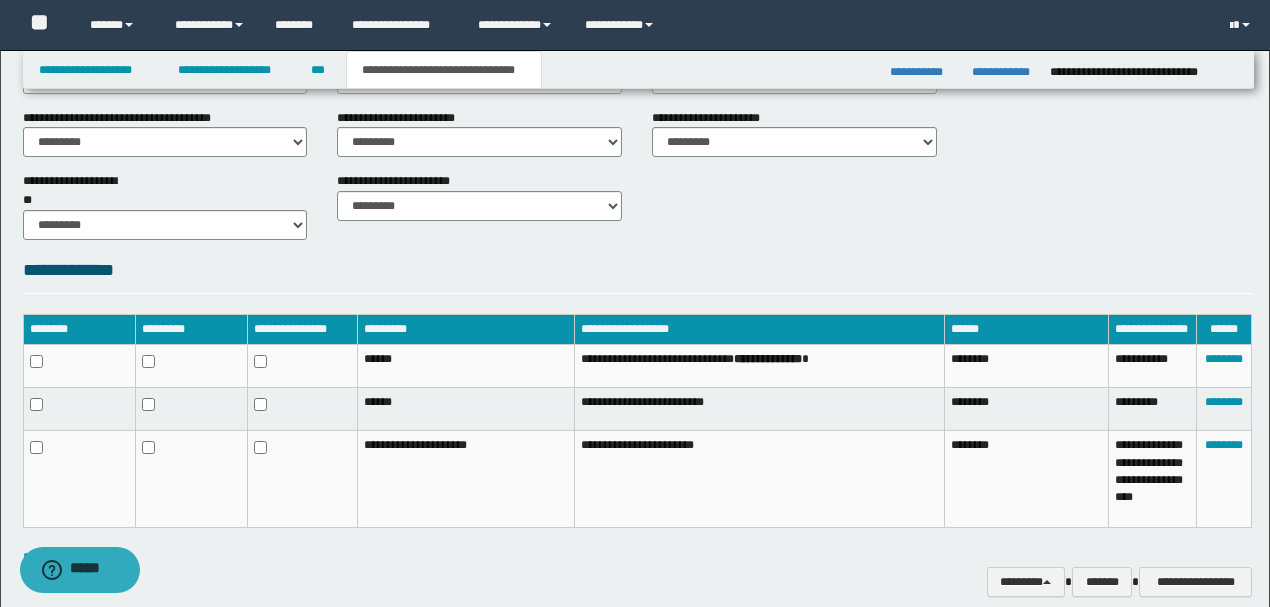 scroll, scrollTop: 881, scrollLeft: 0, axis: vertical 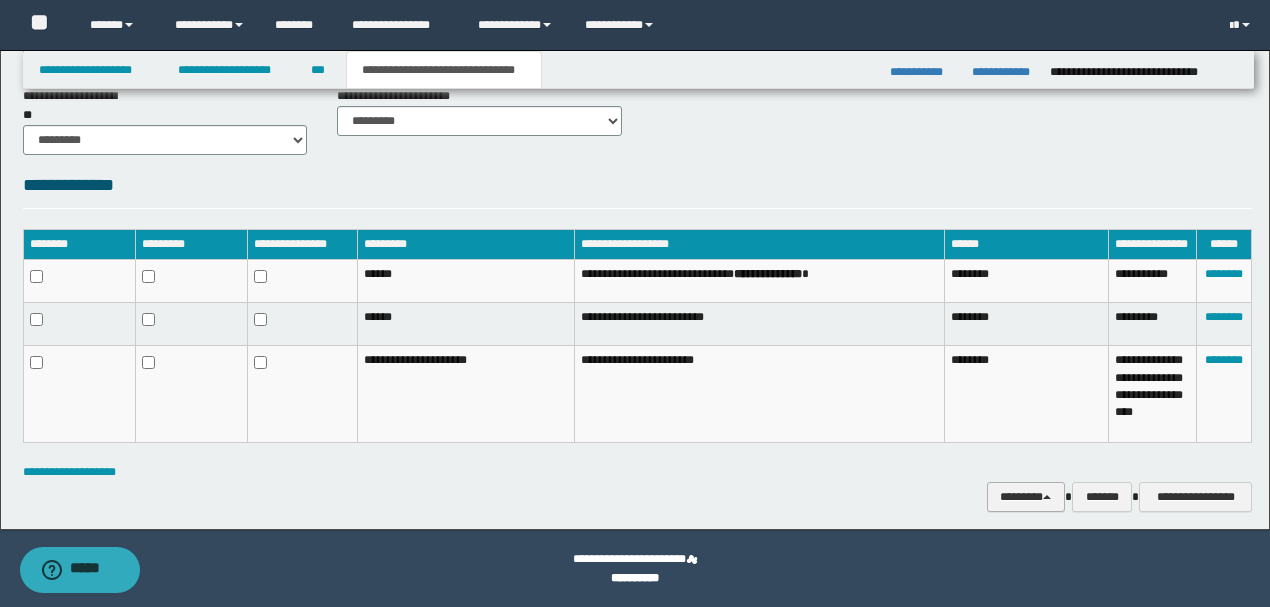 click on "********" at bounding box center [1026, 496] 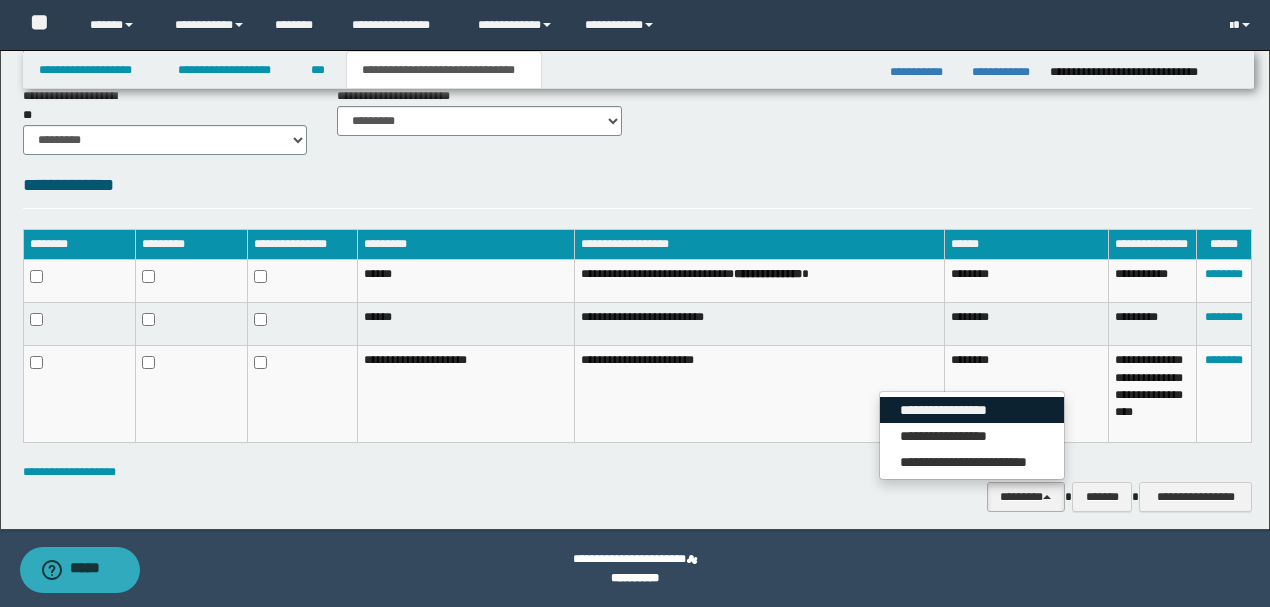 click on "**********" at bounding box center (972, 410) 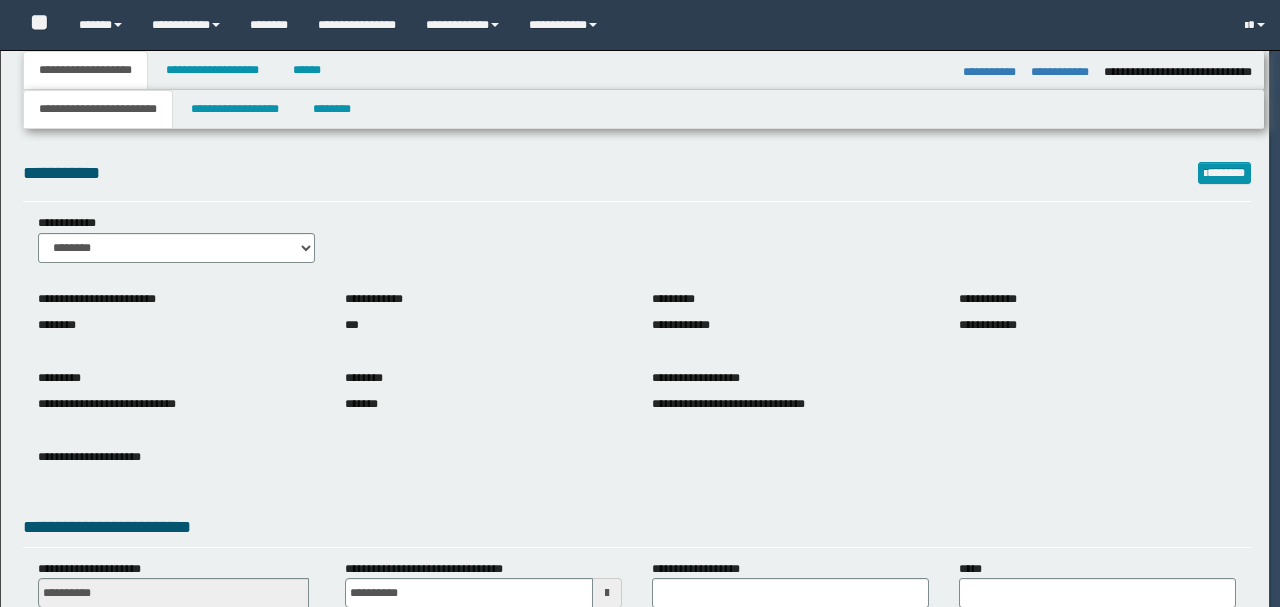 select on "*" 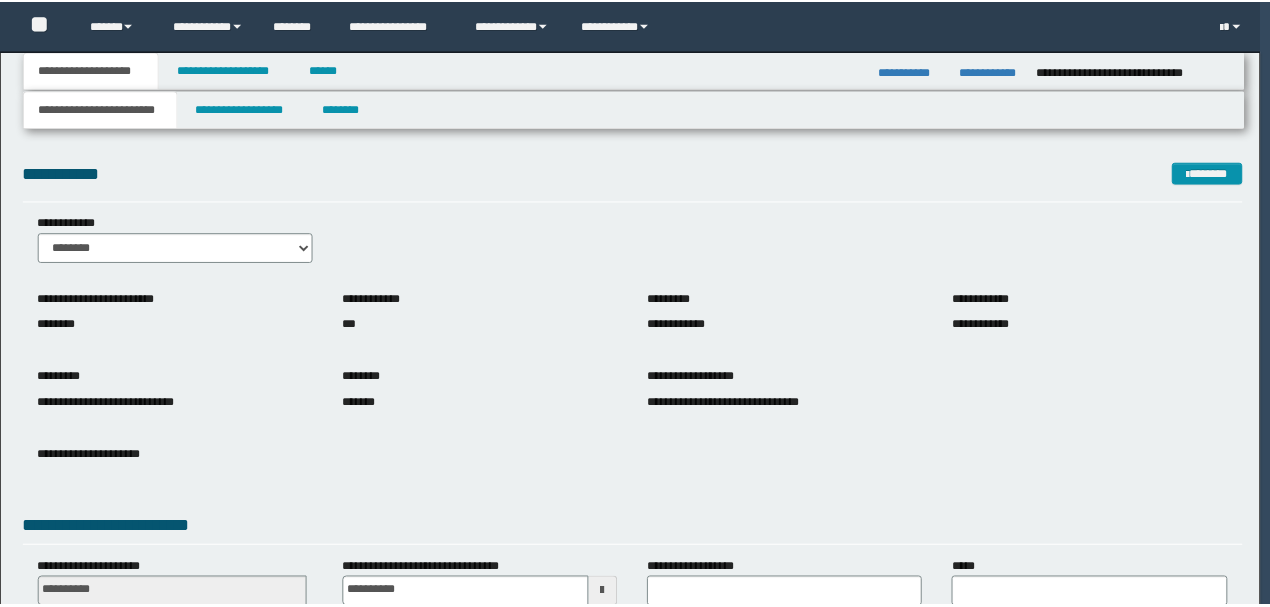 scroll, scrollTop: 0, scrollLeft: 0, axis: both 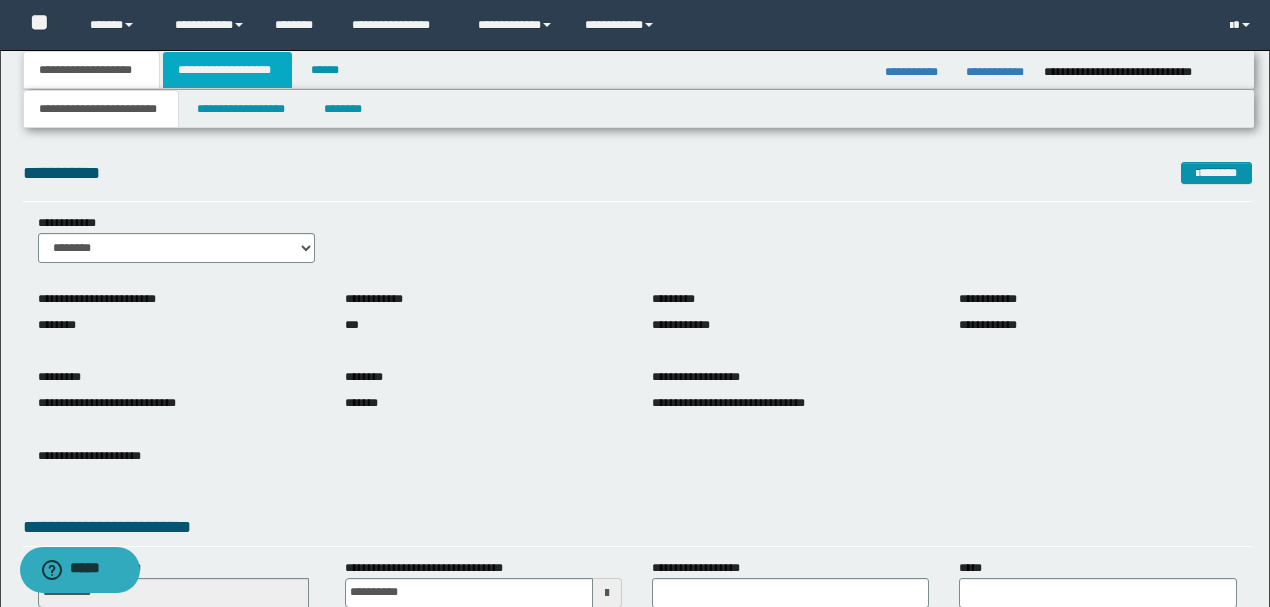 click on "**********" at bounding box center (227, 70) 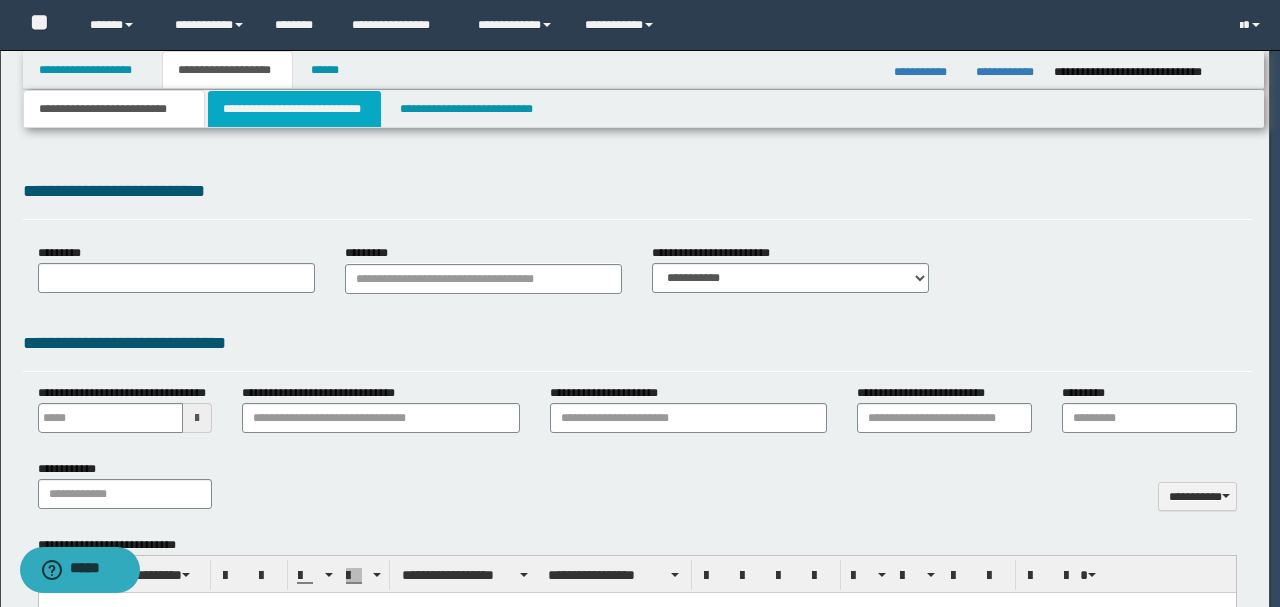 type 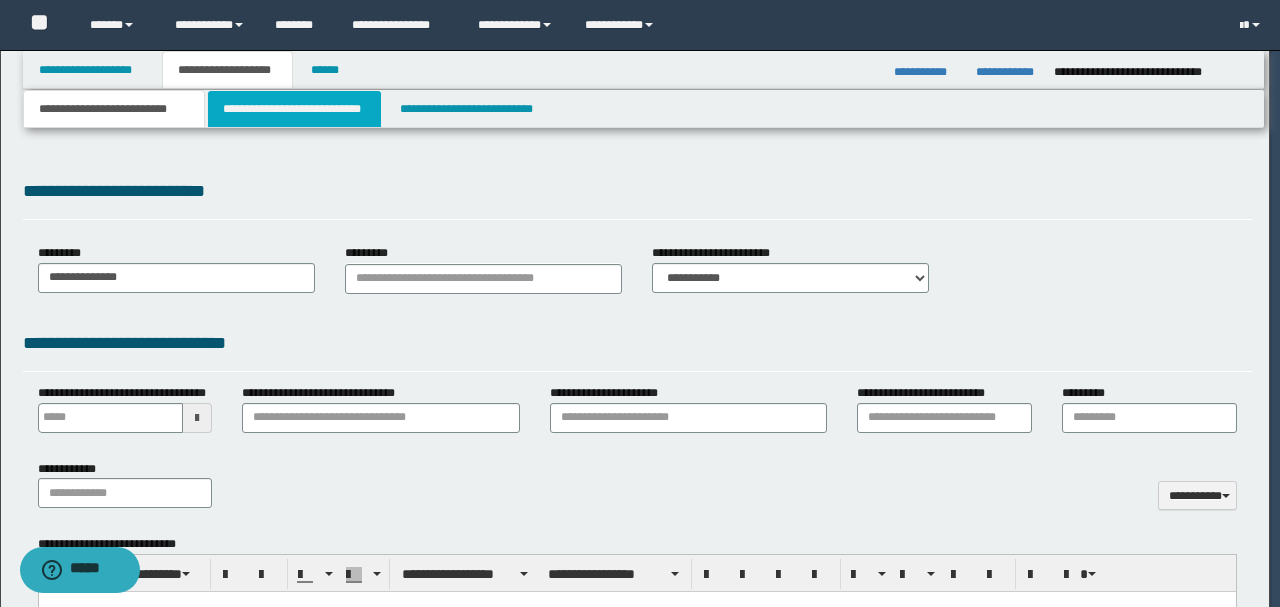 scroll, scrollTop: 0, scrollLeft: 0, axis: both 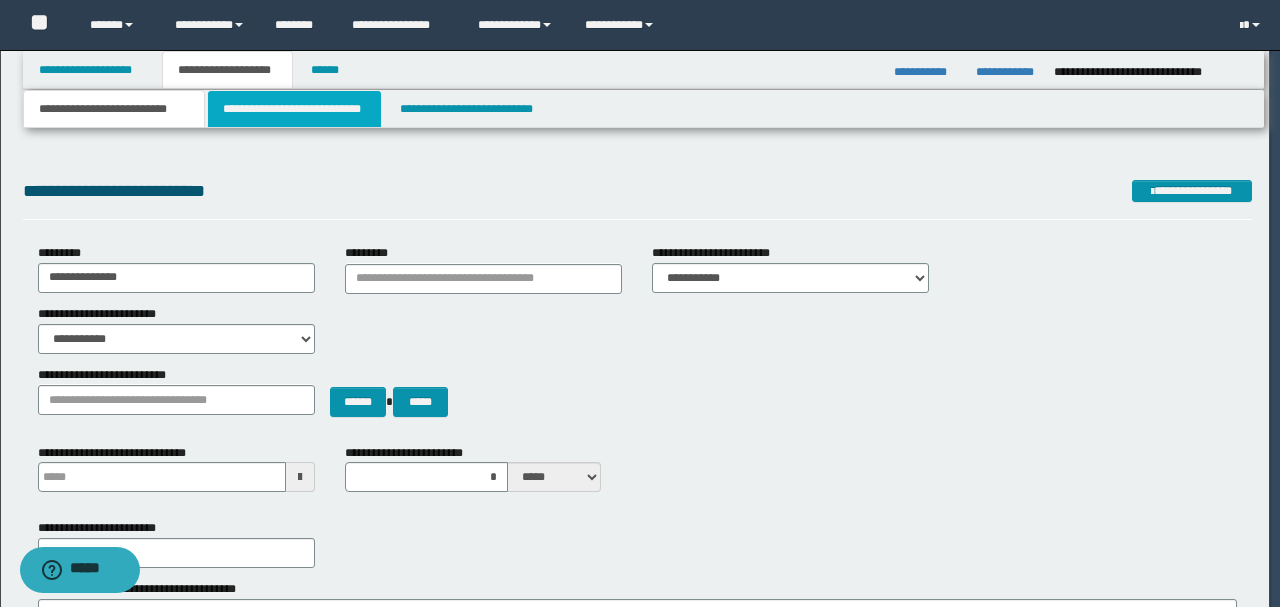 click on "**********" at bounding box center [294, 109] 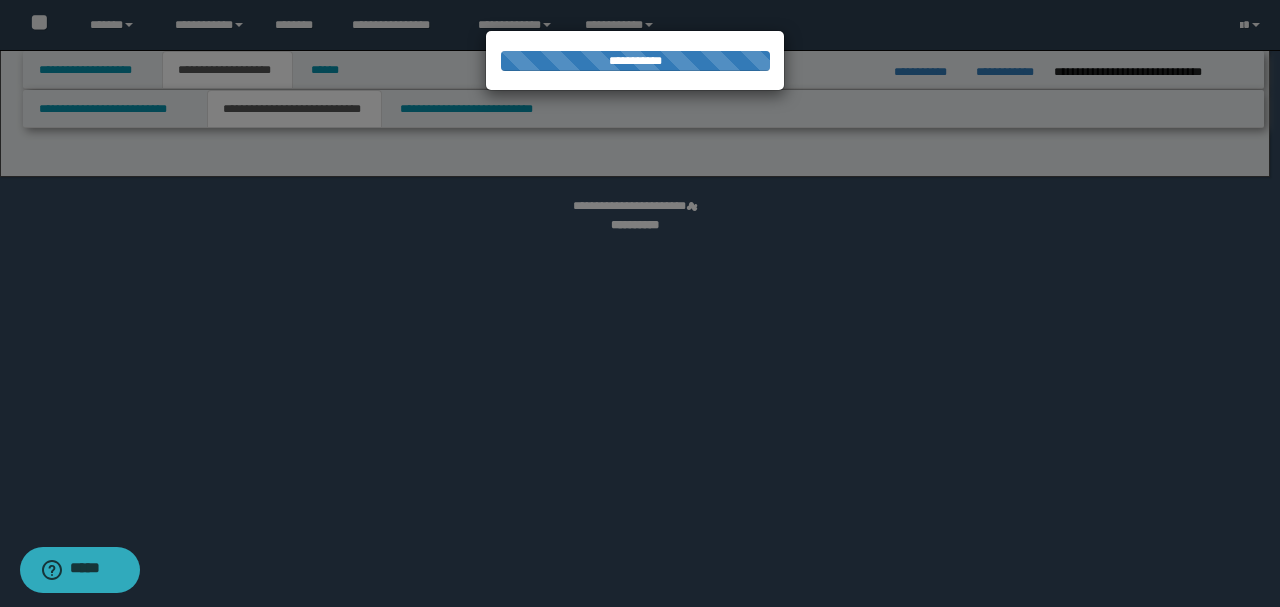 select on "*" 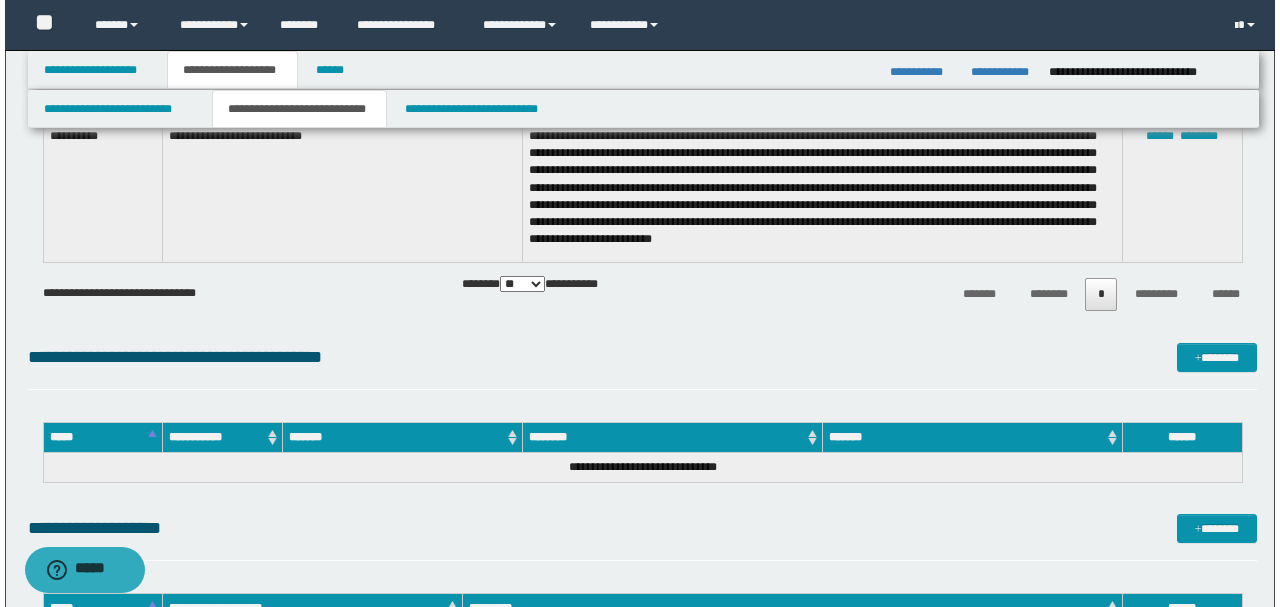 scroll, scrollTop: 4733, scrollLeft: 0, axis: vertical 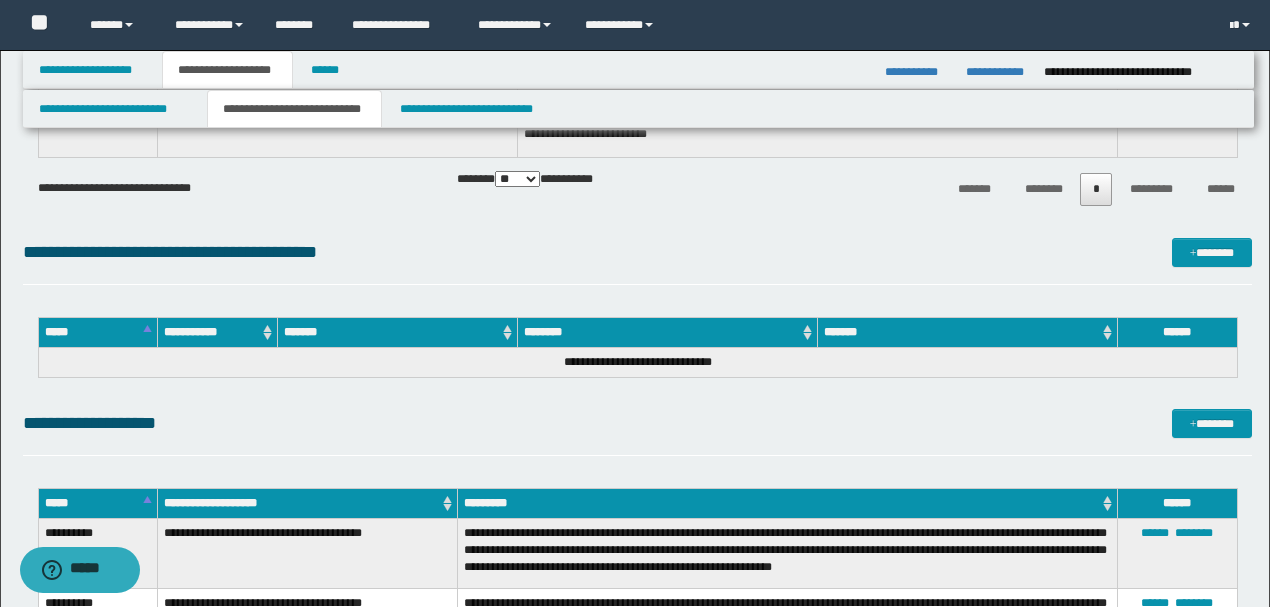 click on "**********" at bounding box center (637, -1422) 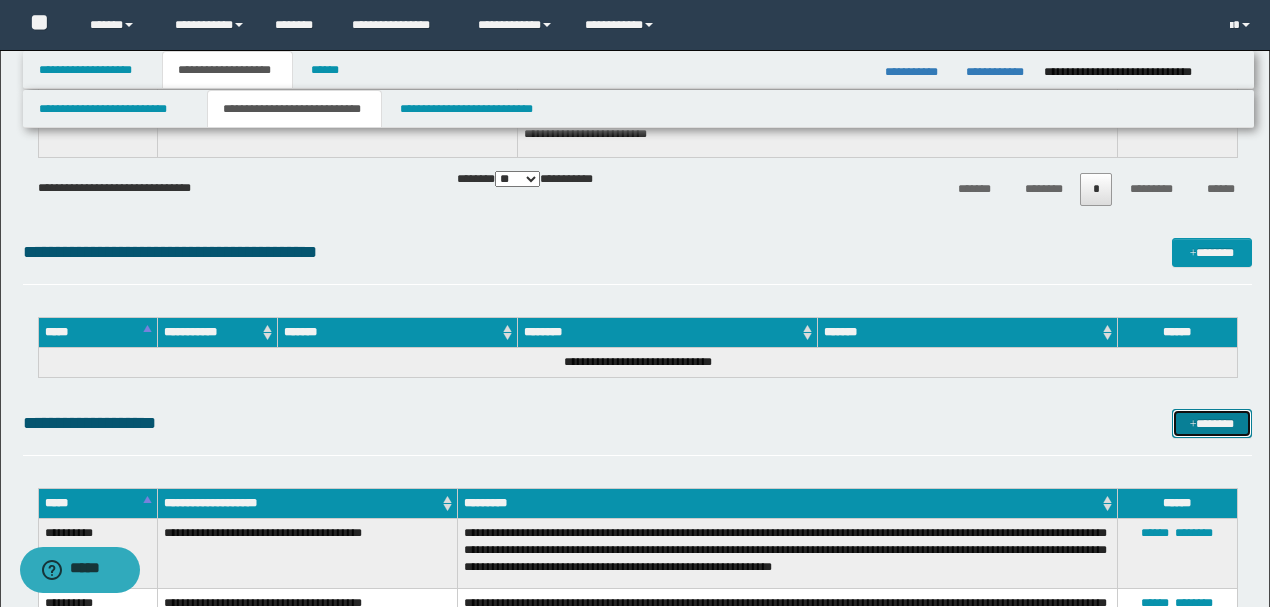 click on "*******" at bounding box center [1211, 423] 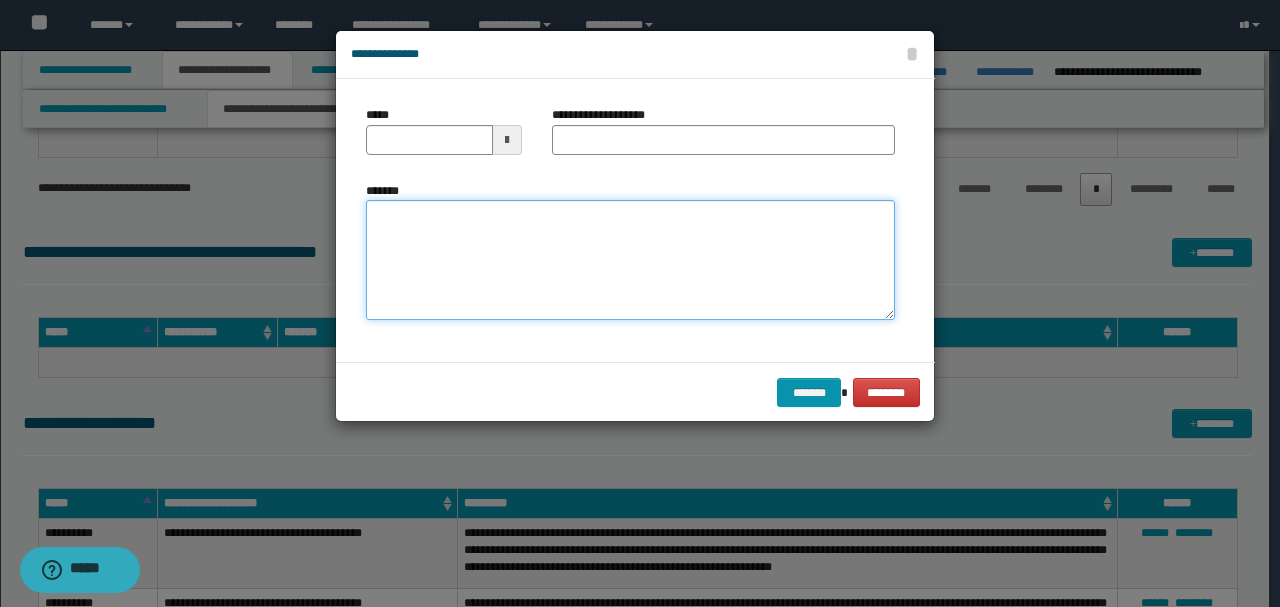 click on "*******" at bounding box center (630, 260) 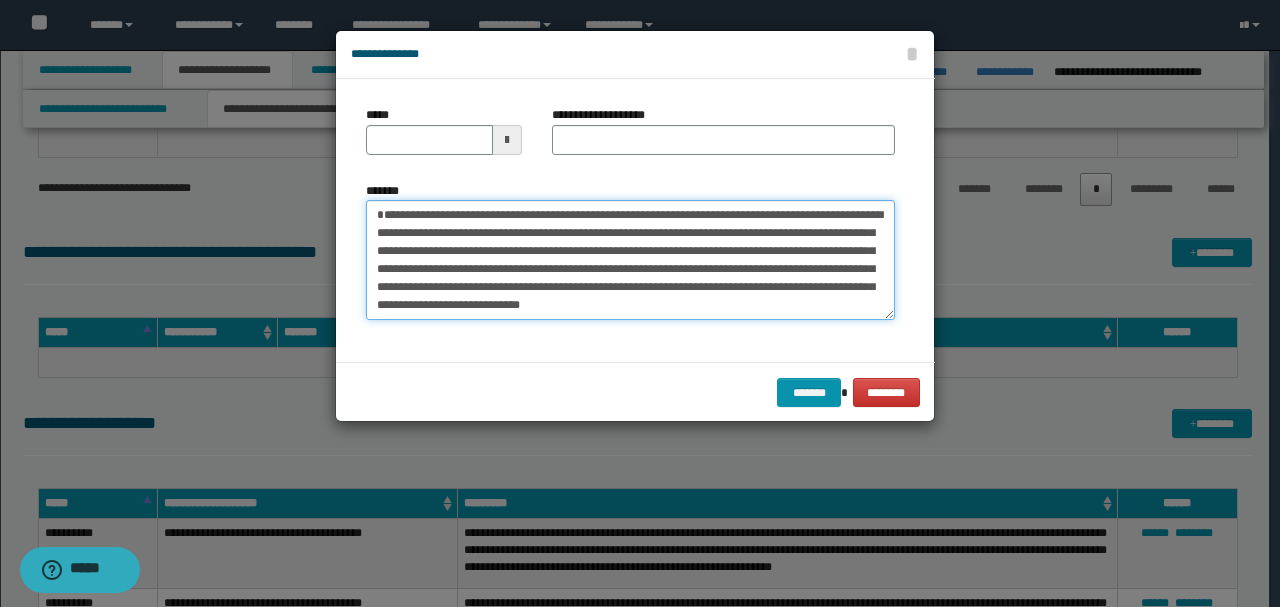 scroll, scrollTop: 30, scrollLeft: 0, axis: vertical 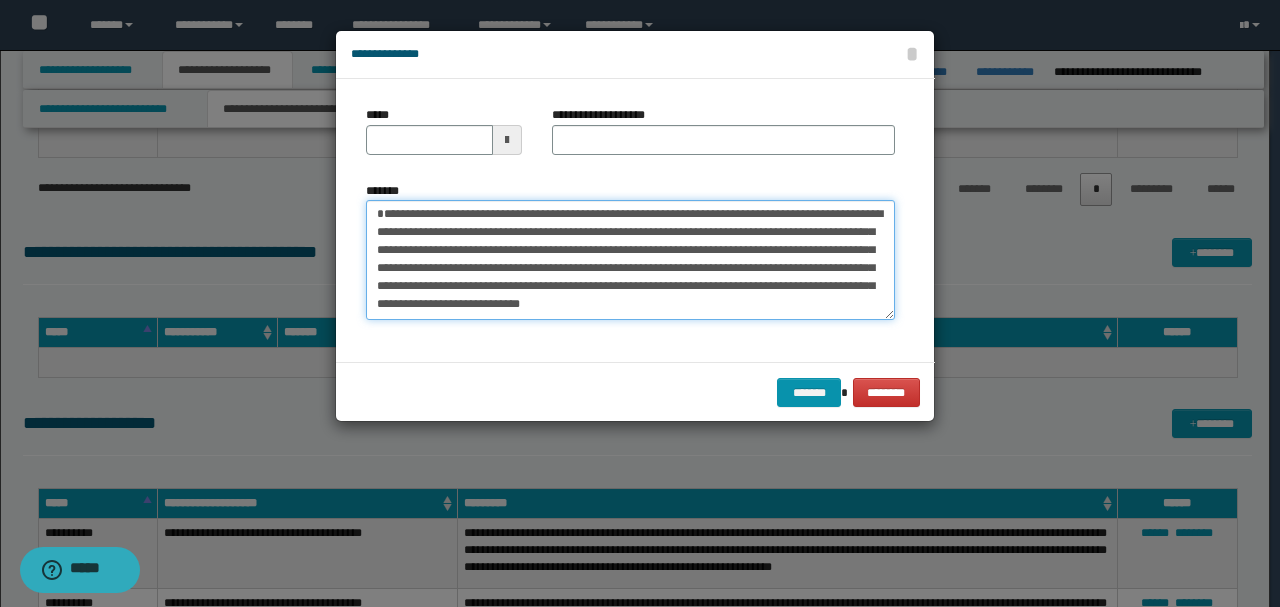 type on "**********" 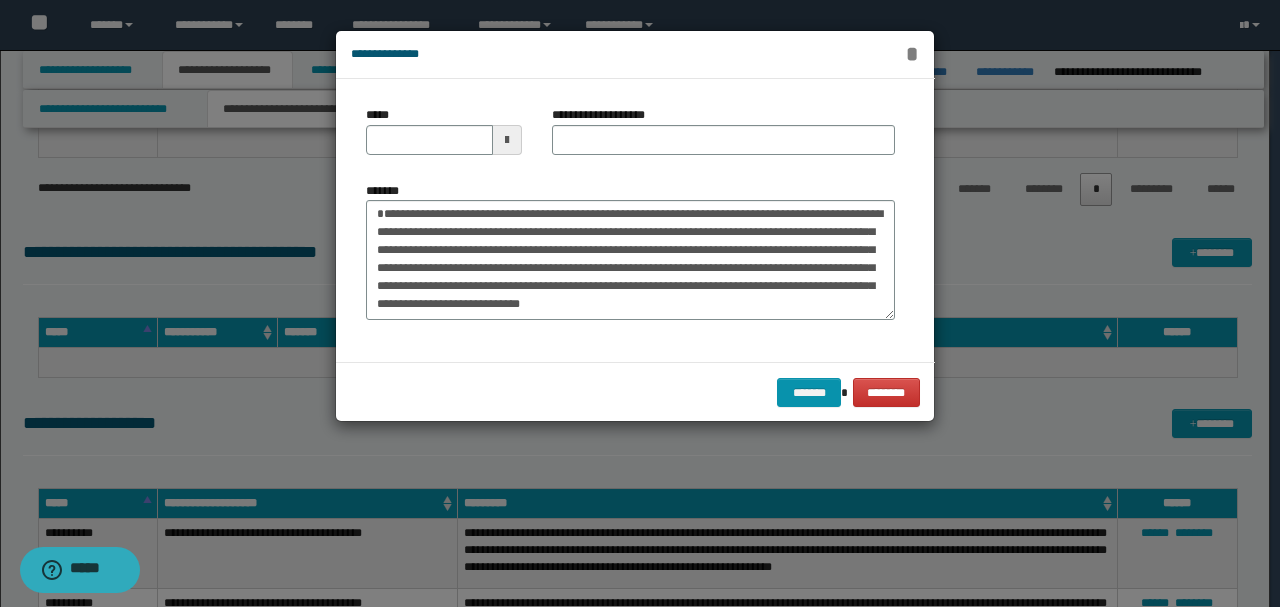 click on "*" at bounding box center [912, 54] 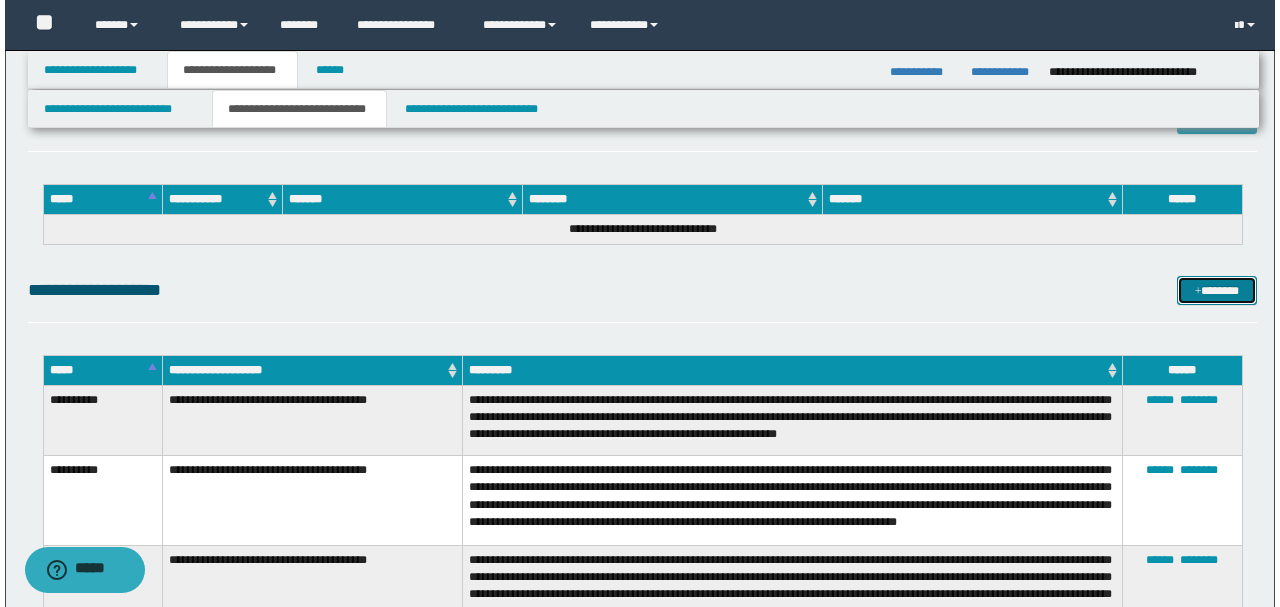 scroll, scrollTop: 4866, scrollLeft: 0, axis: vertical 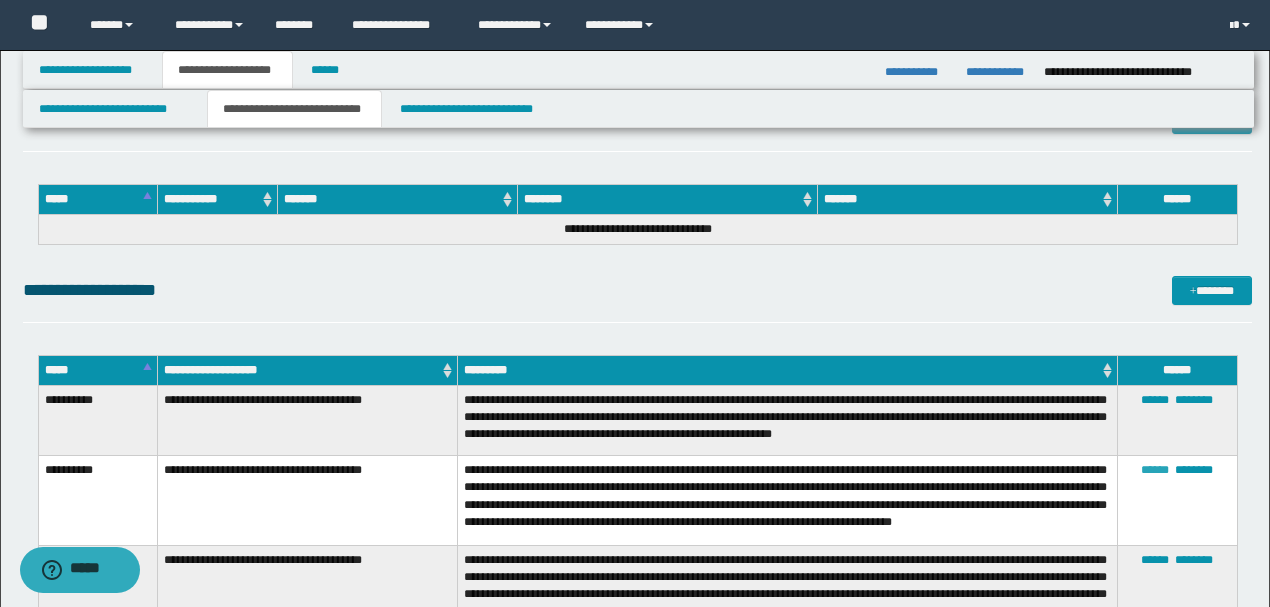 click on "******" at bounding box center (1155, 470) 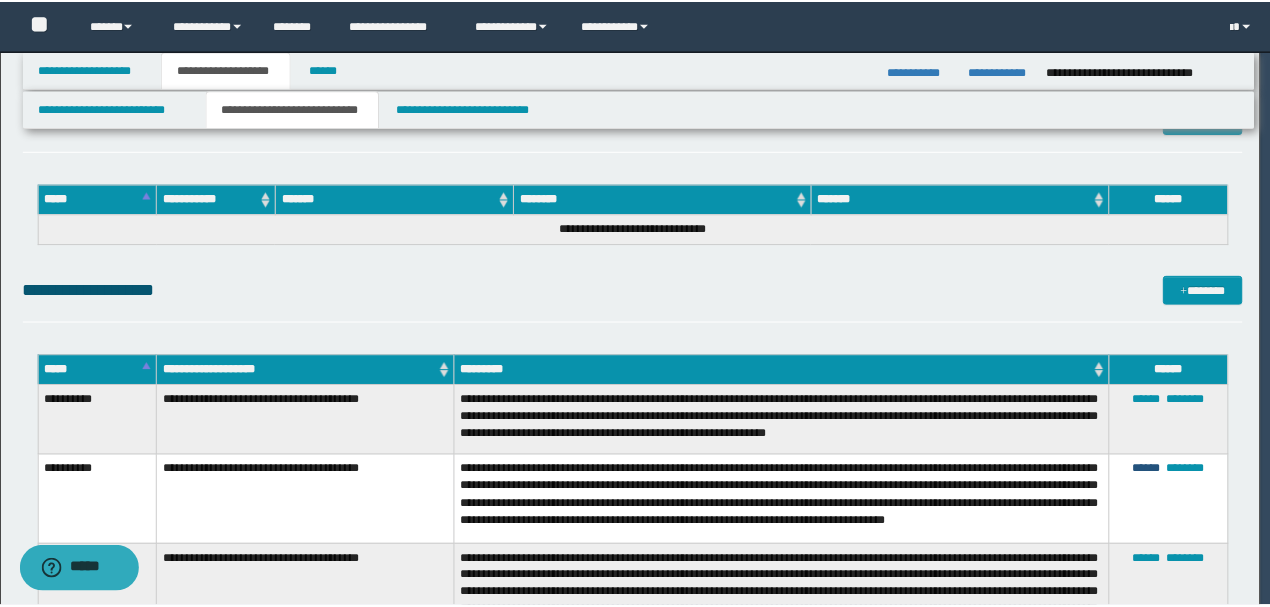 scroll, scrollTop: 0, scrollLeft: 0, axis: both 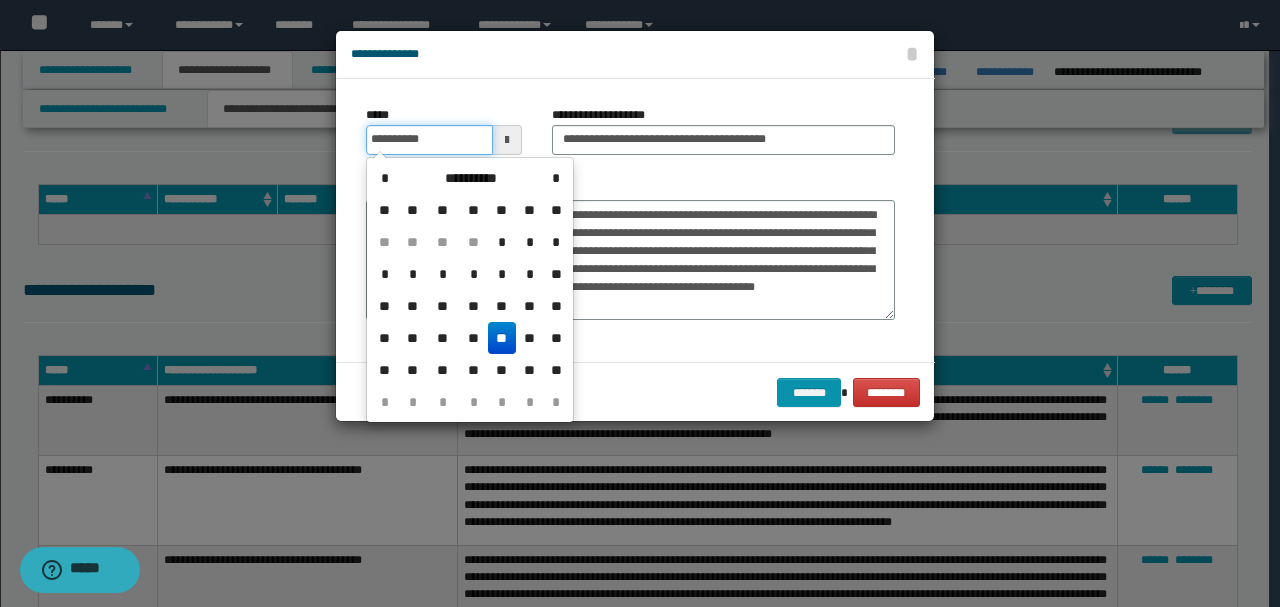 drag, startPoint x: 456, startPoint y: 130, endPoint x: 58, endPoint y: 144, distance: 398.24615 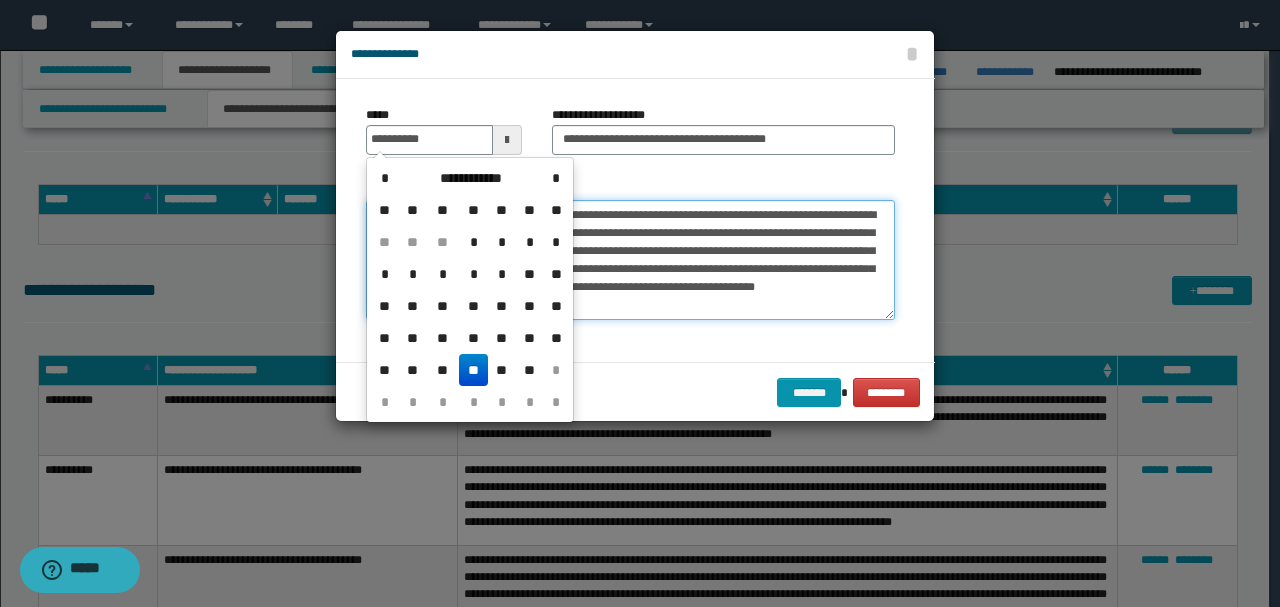 type on "**********" 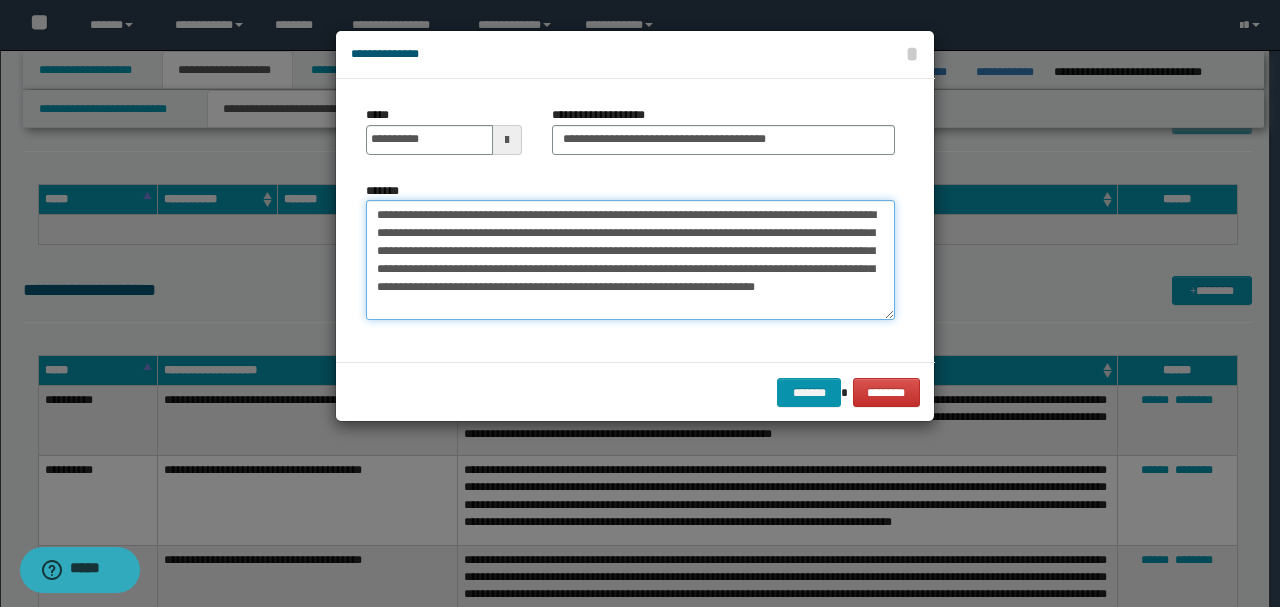click on "**********" at bounding box center (630, 259) 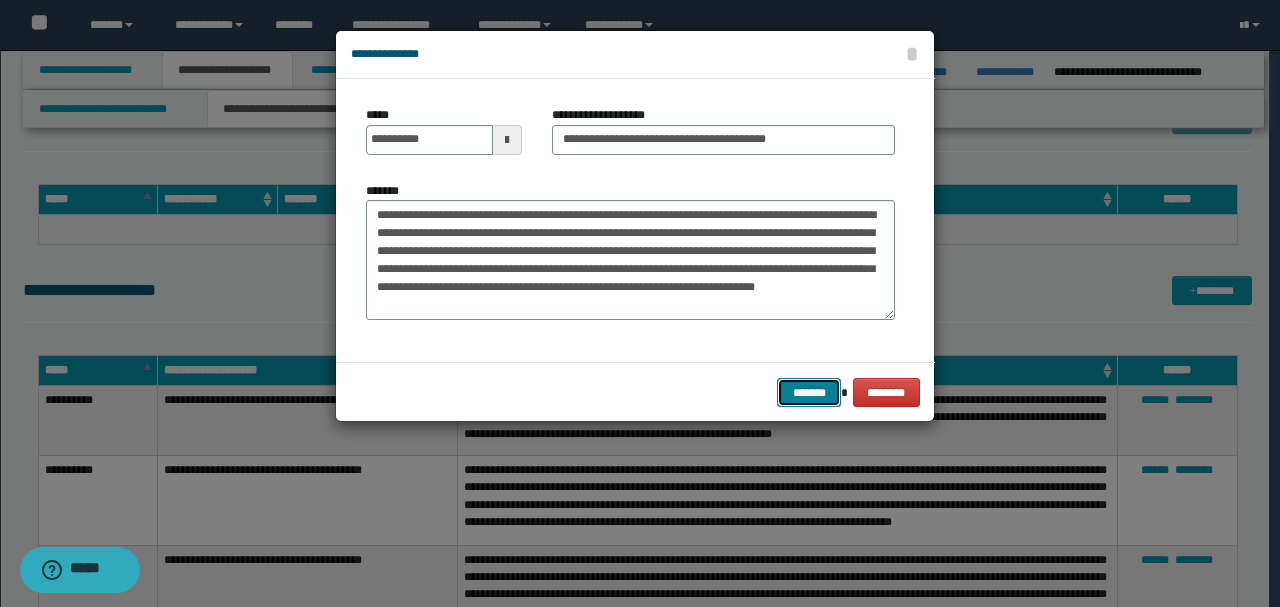 click on "*******" at bounding box center [809, 392] 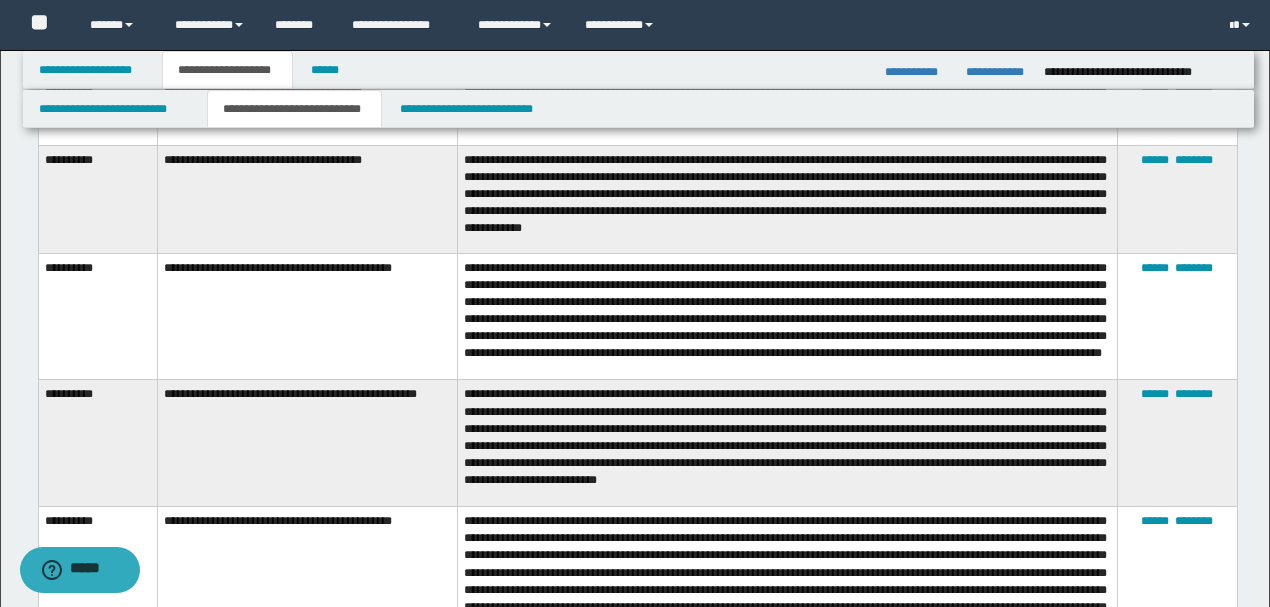 scroll, scrollTop: 5066, scrollLeft: 0, axis: vertical 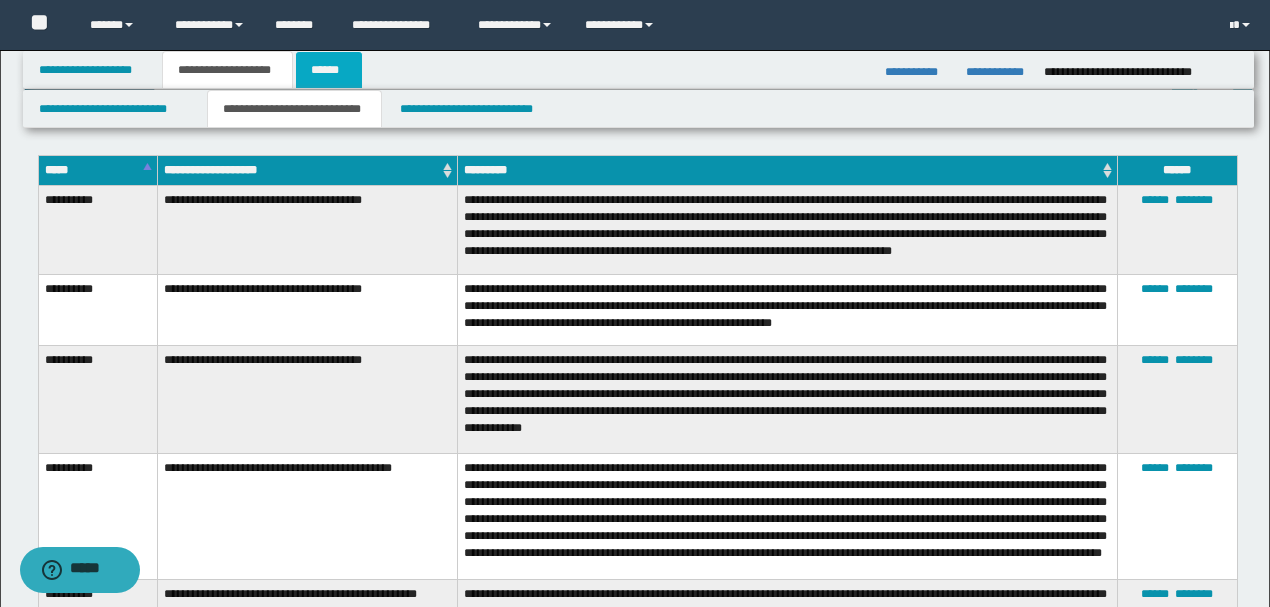 click on "******" at bounding box center (329, 70) 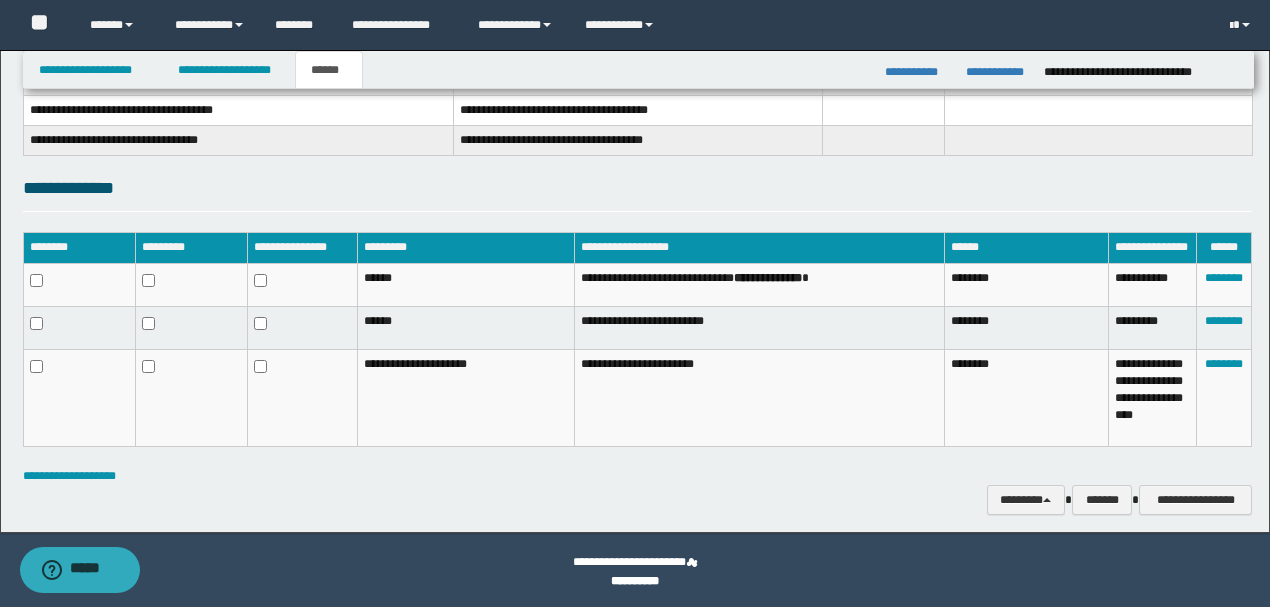 scroll, scrollTop: 378, scrollLeft: 0, axis: vertical 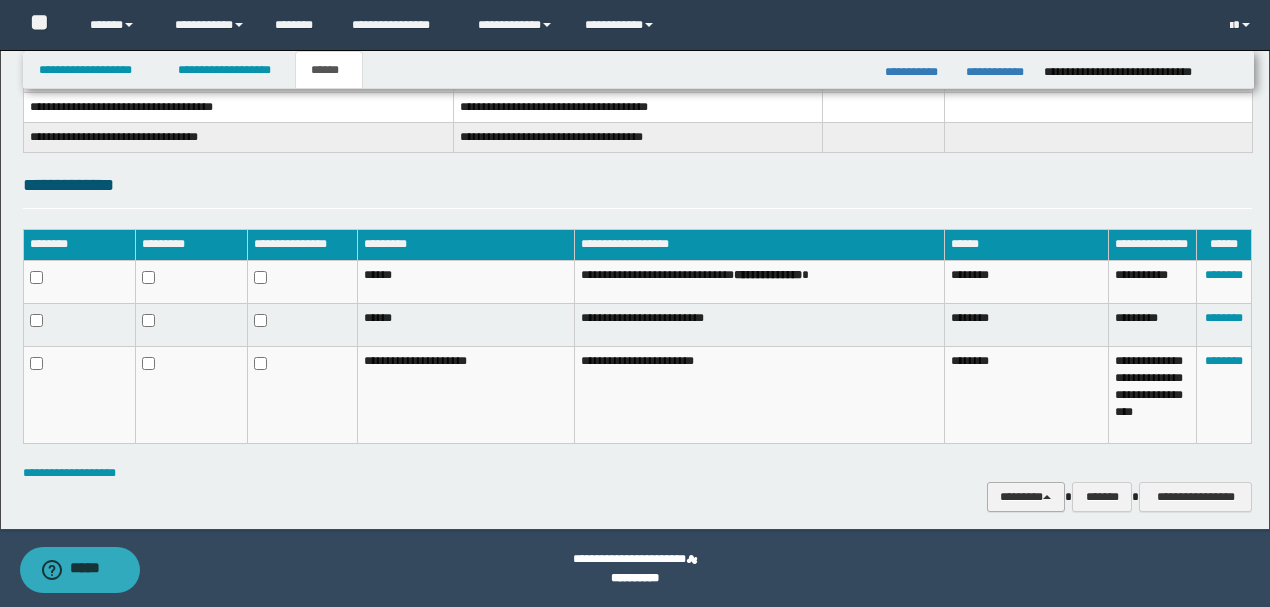 click on "********" at bounding box center (1026, 496) 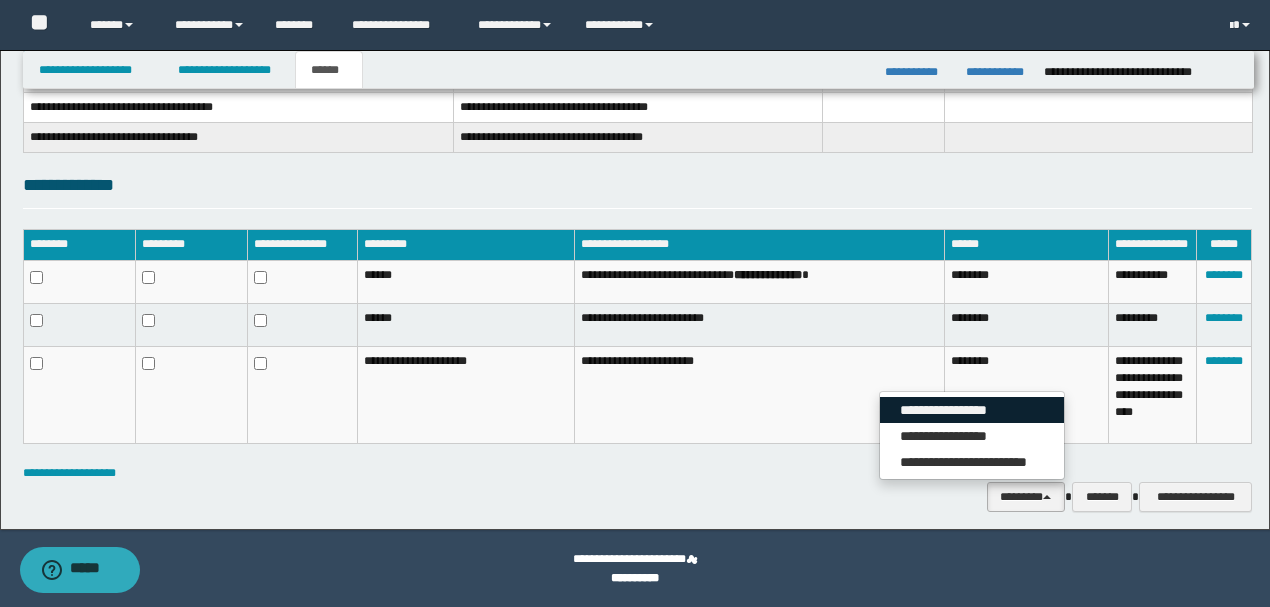 click on "**********" at bounding box center (972, 410) 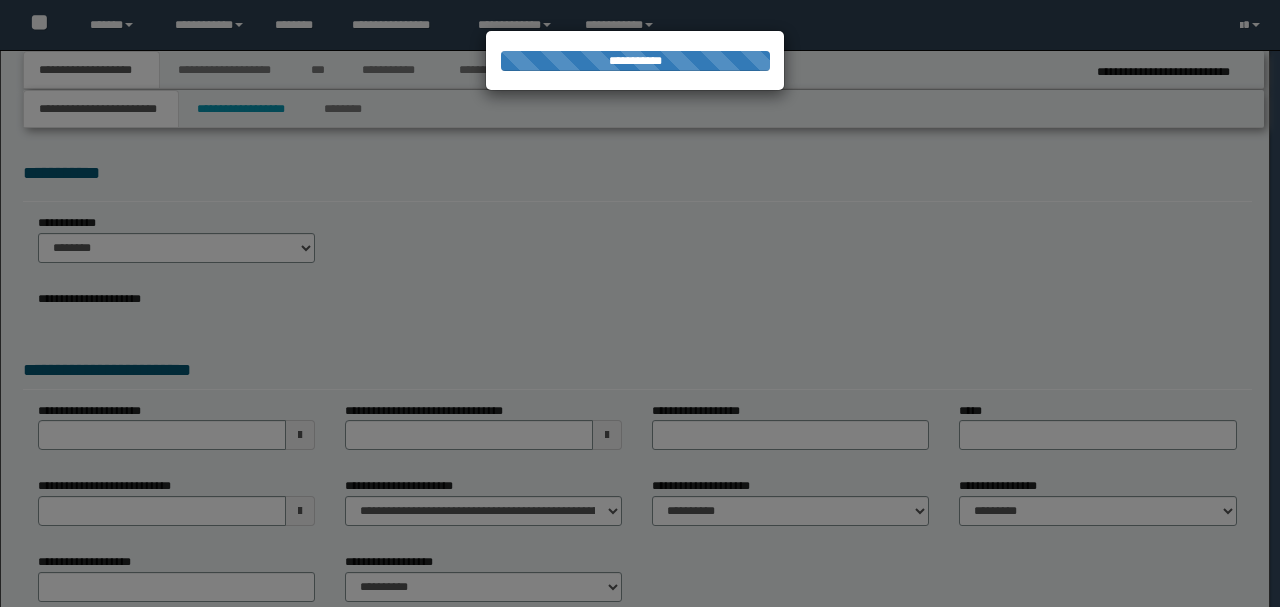 select on "*" 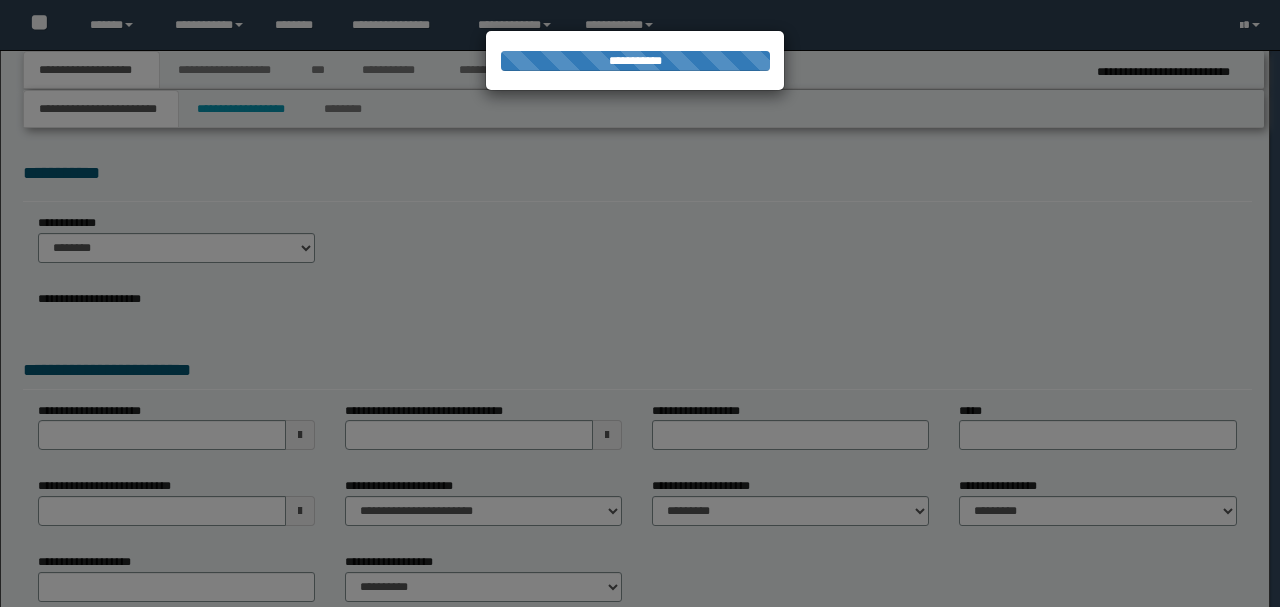 scroll, scrollTop: 0, scrollLeft: 0, axis: both 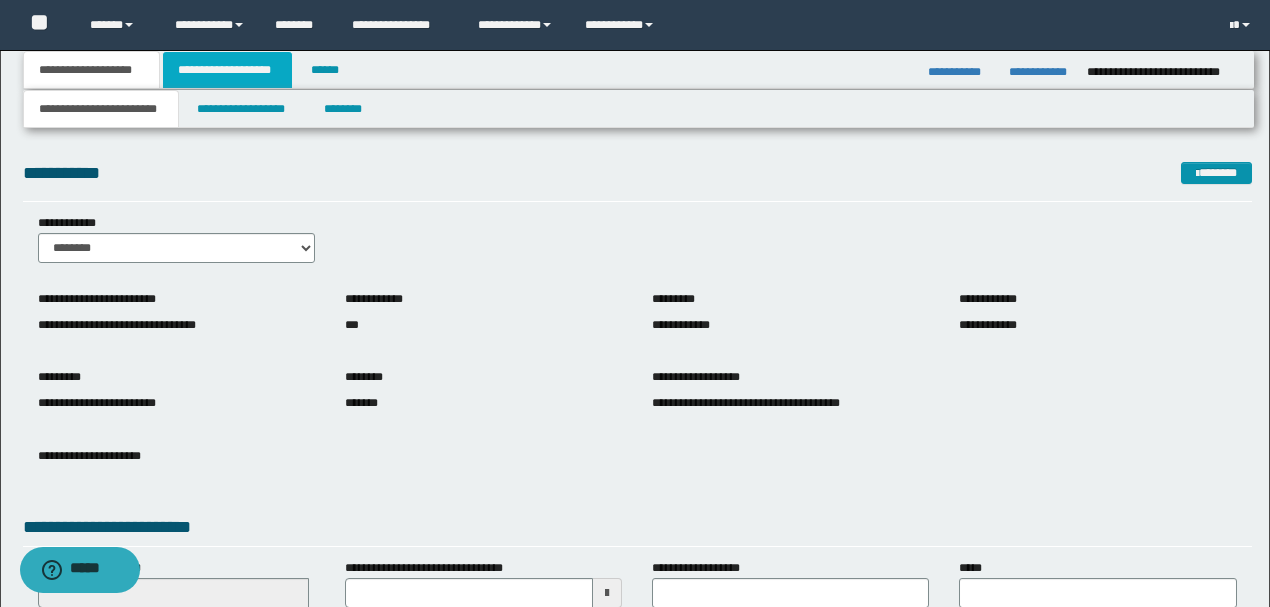 click on "**********" at bounding box center (227, 70) 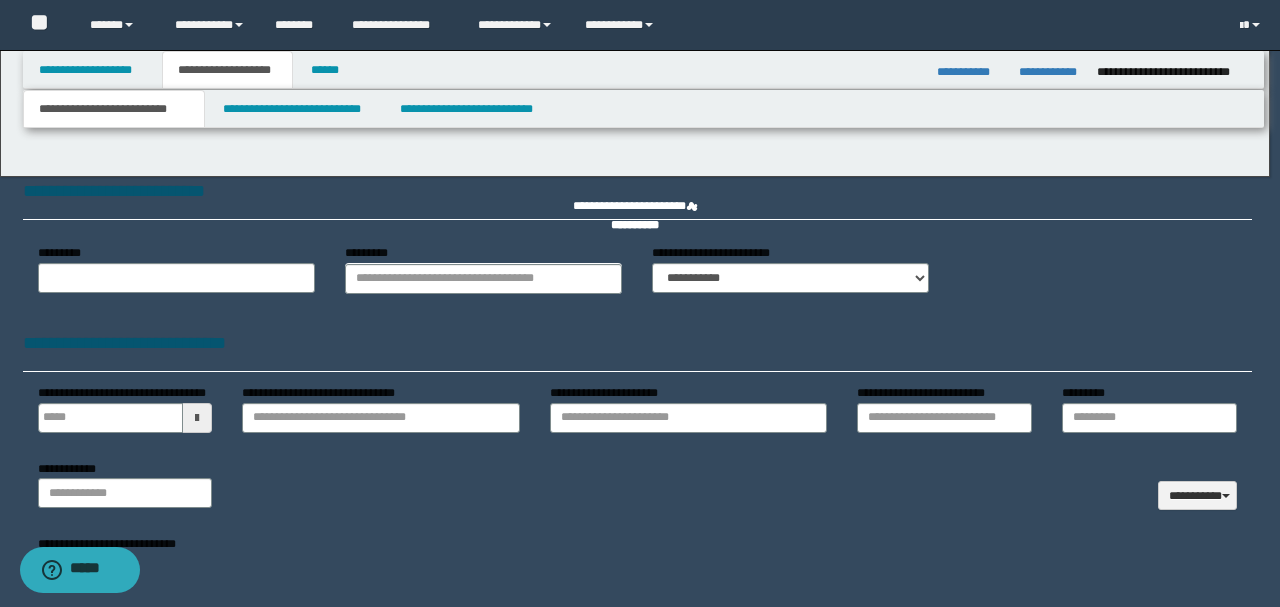 type 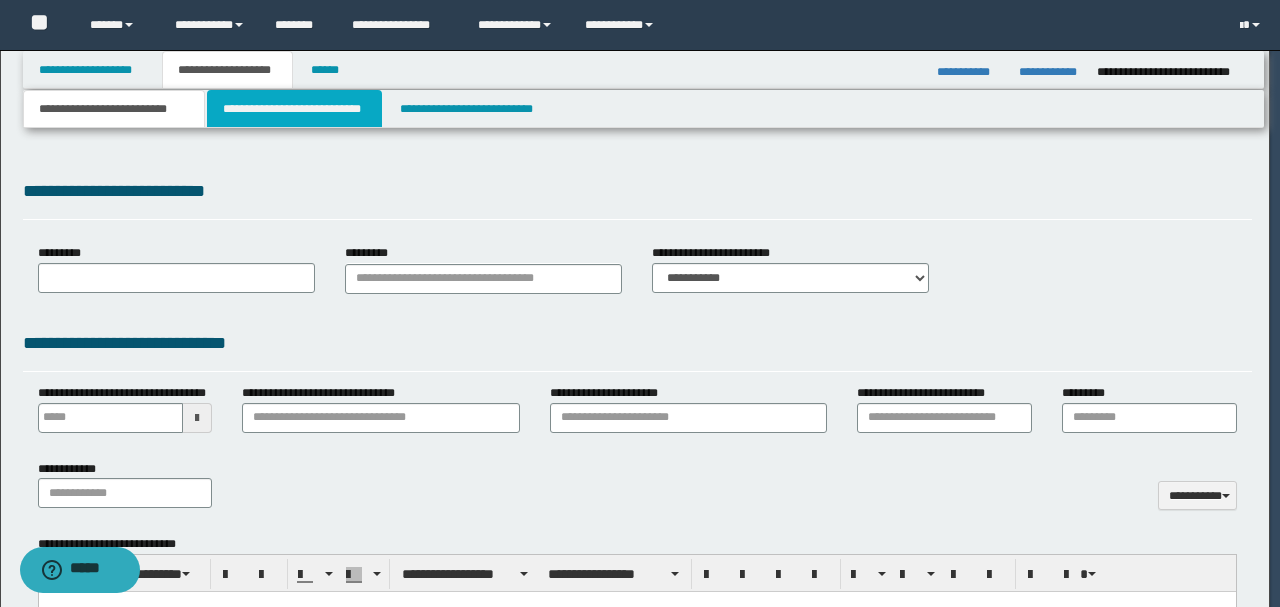click on "**********" at bounding box center (294, 109) 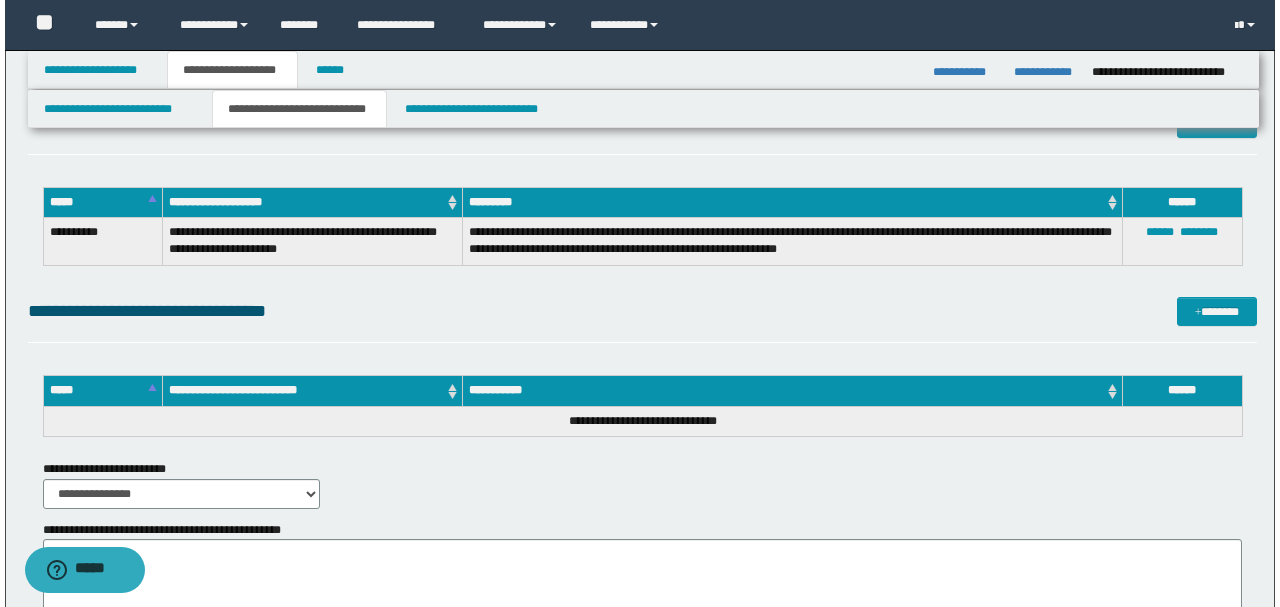 scroll, scrollTop: 2054, scrollLeft: 0, axis: vertical 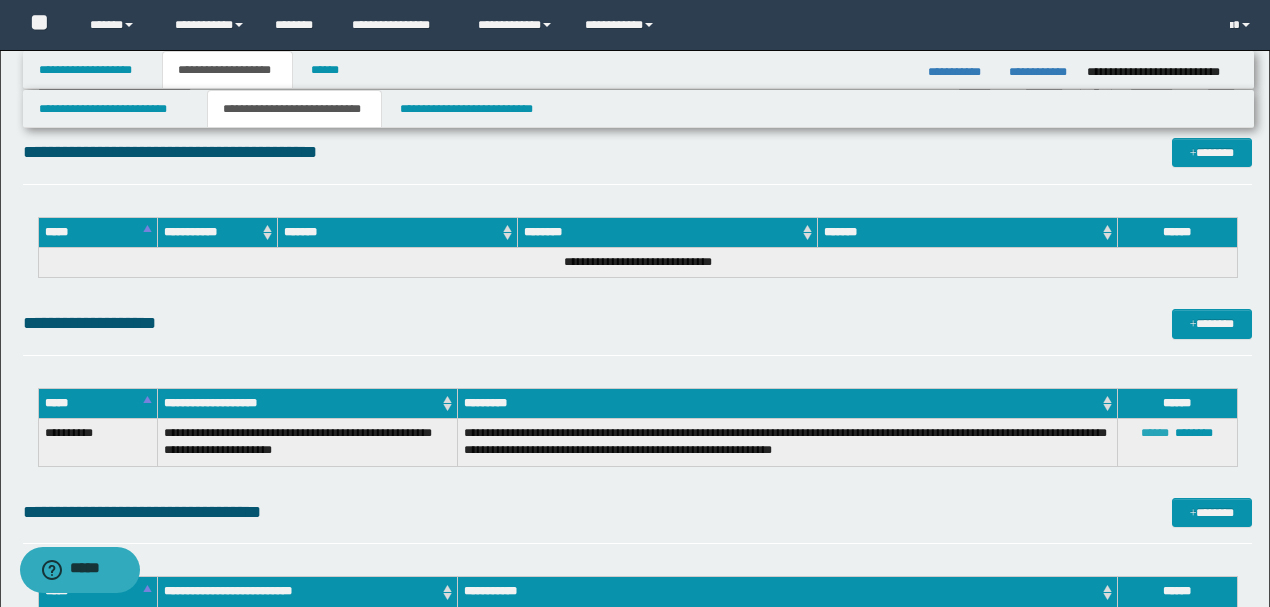 click on "******" at bounding box center [1155, 433] 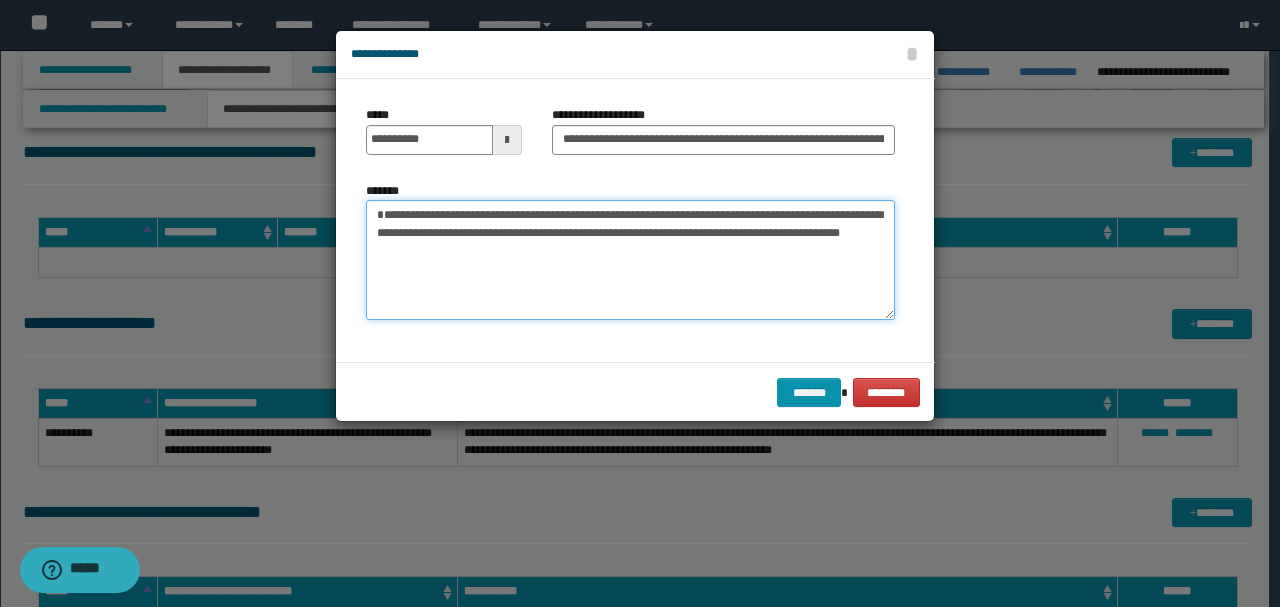 click on "**********" at bounding box center (630, 260) 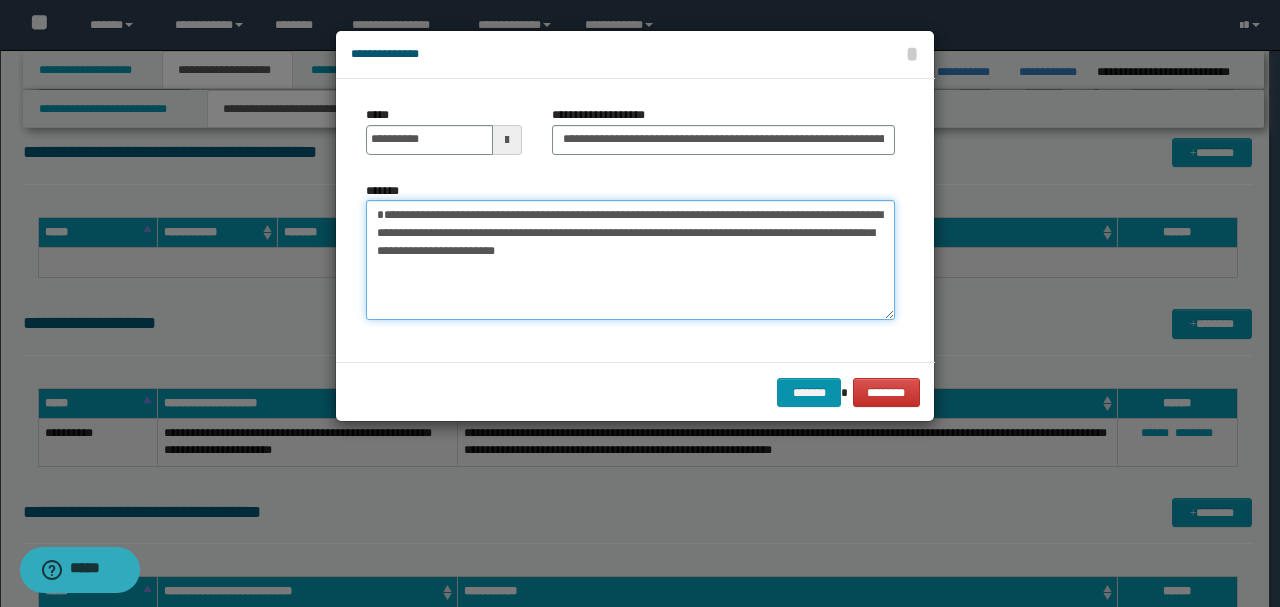 click on "**********" at bounding box center (630, 260) 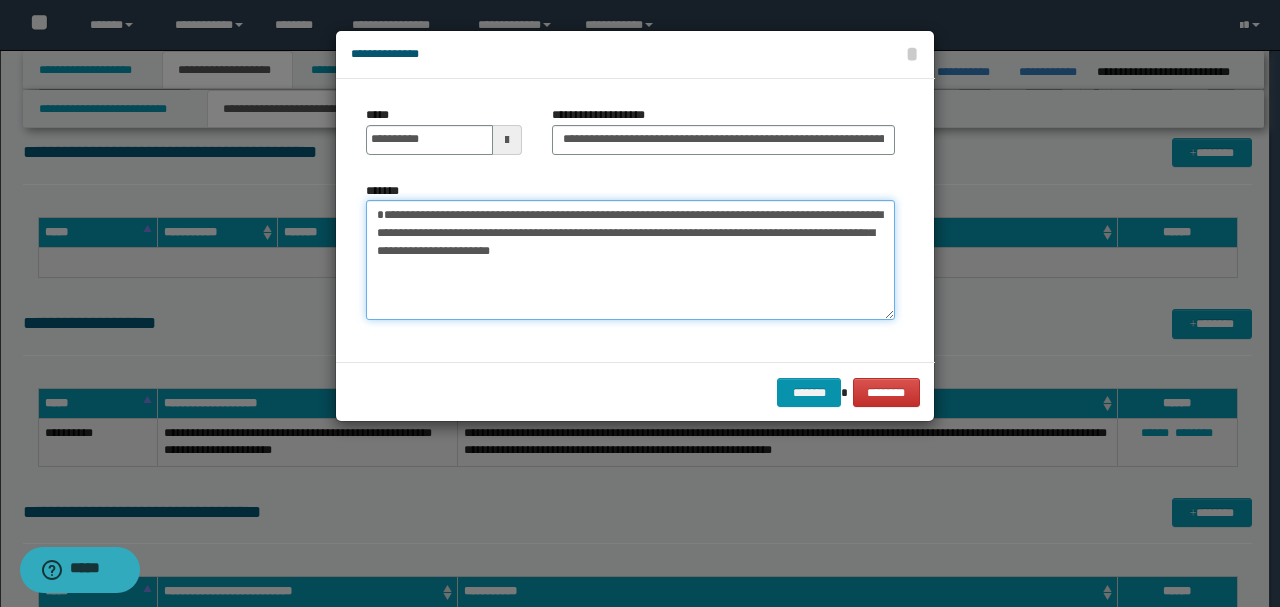 type on "**********" 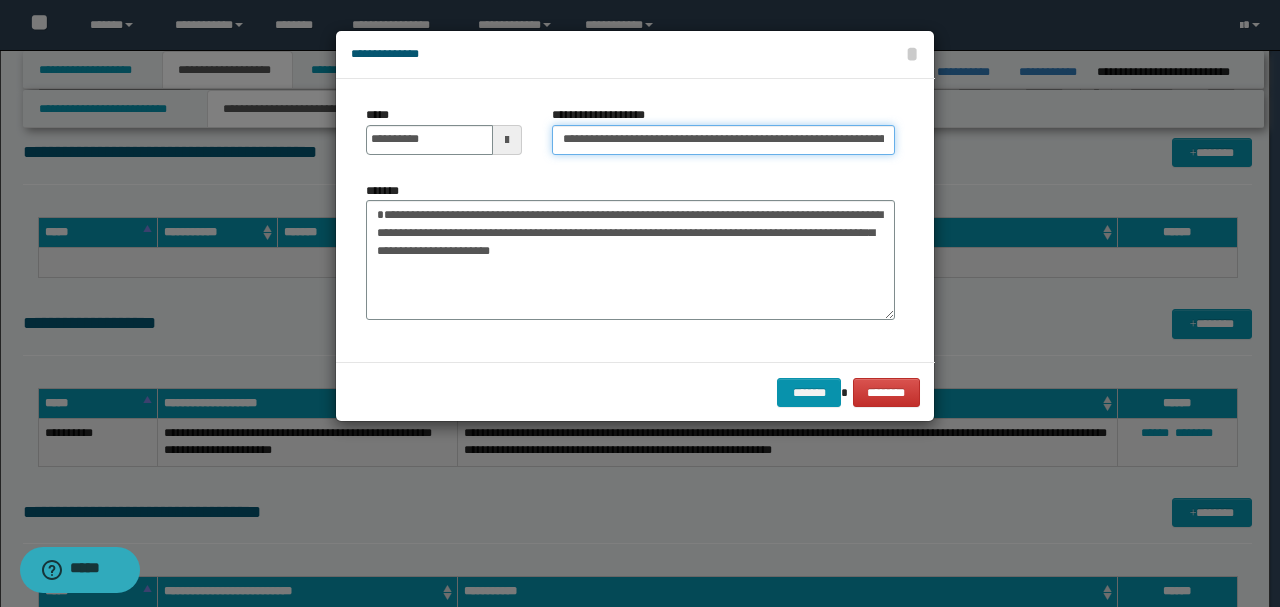 scroll, scrollTop: 0, scrollLeft: 98, axis: horizontal 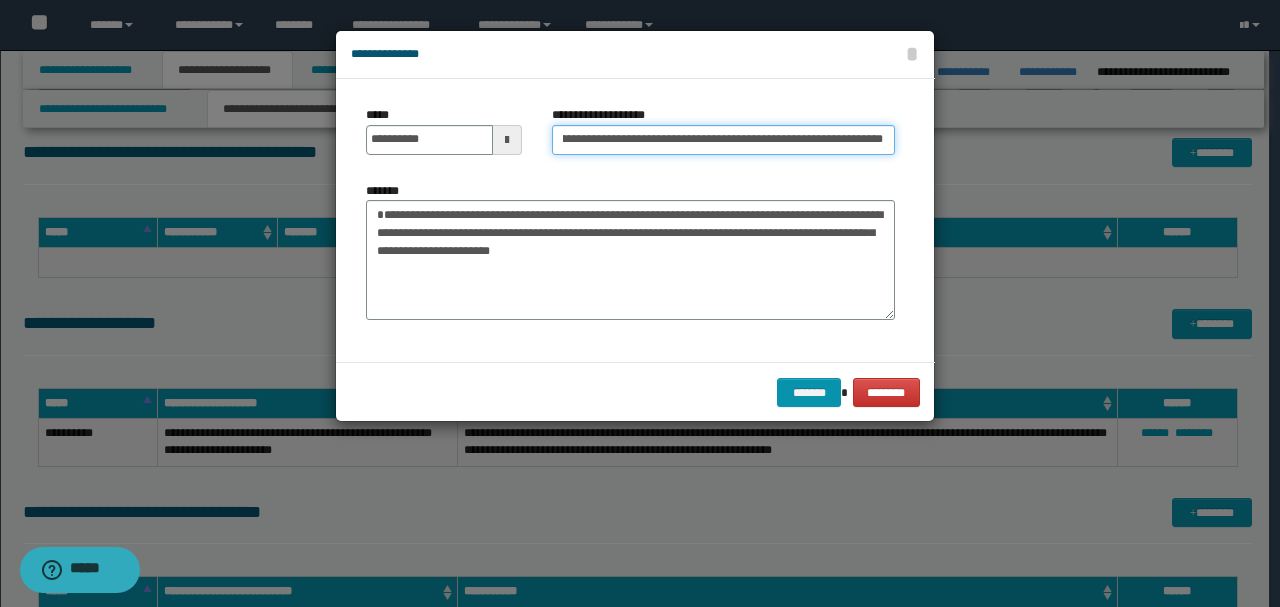 drag, startPoint x: 862, startPoint y: 144, endPoint x: 1077, endPoint y: 152, distance: 215.14879 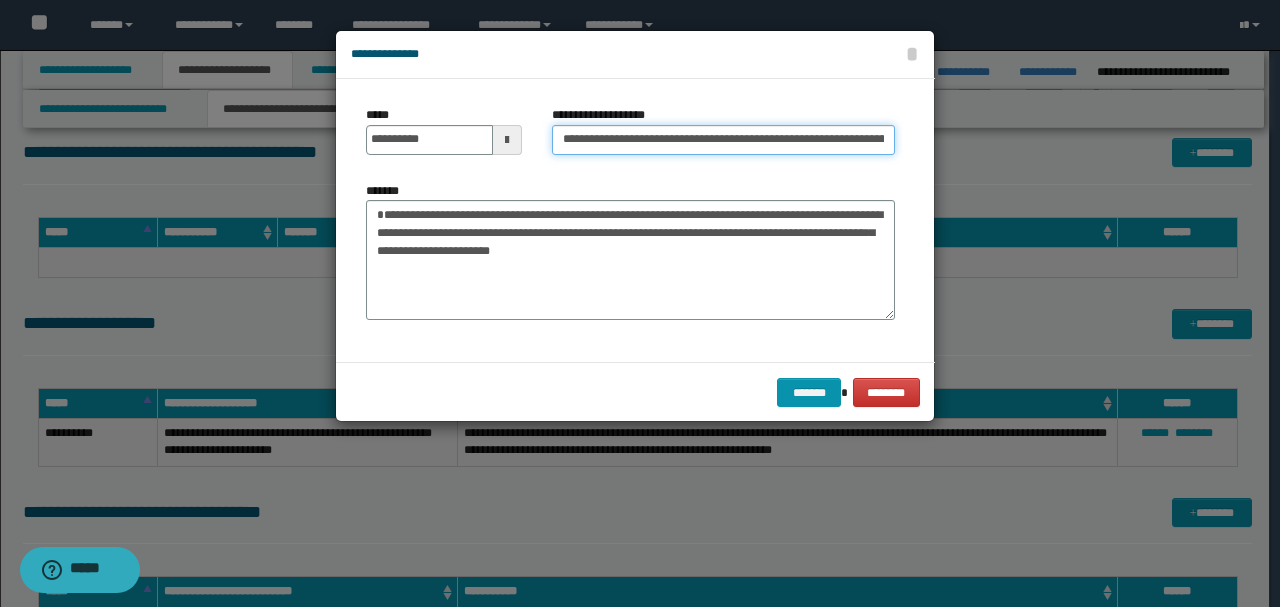 scroll, scrollTop: 0, scrollLeft: 98, axis: horizontal 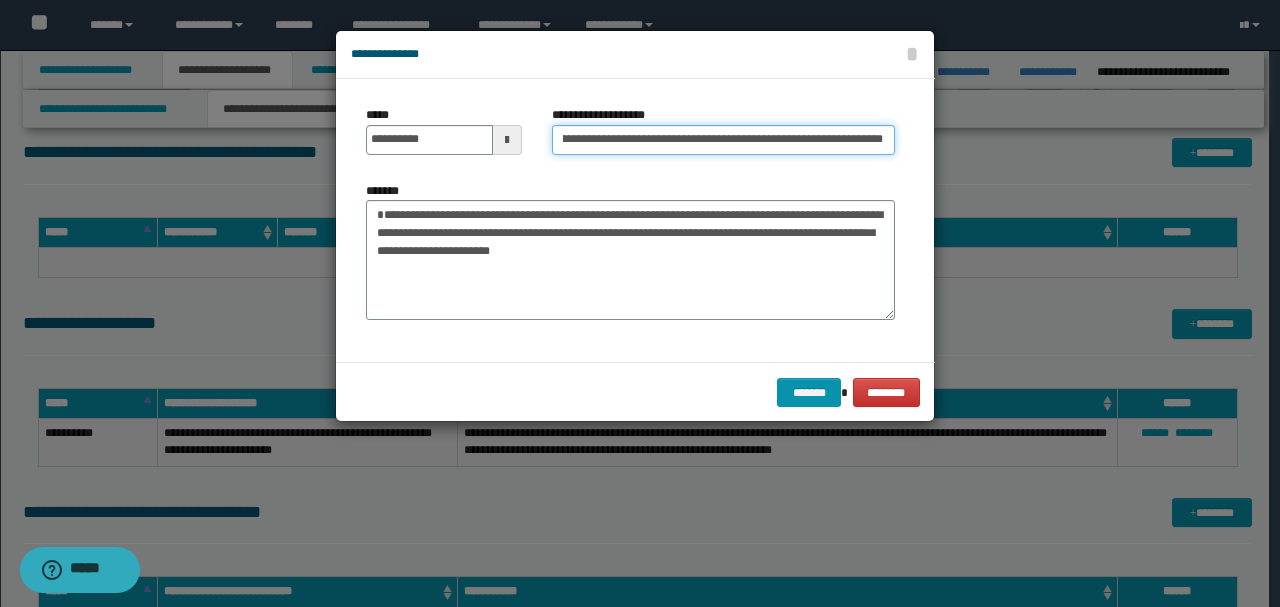 drag, startPoint x: 843, startPoint y: 135, endPoint x: 956, endPoint y: 139, distance: 113.07078 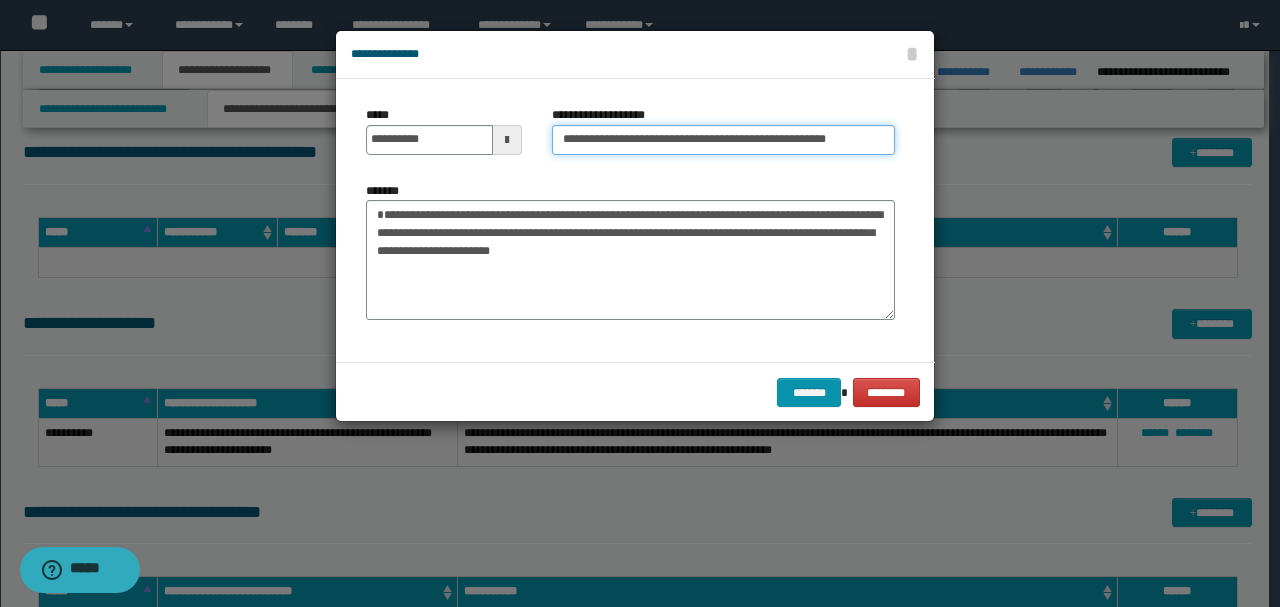 scroll, scrollTop: 0, scrollLeft: 0, axis: both 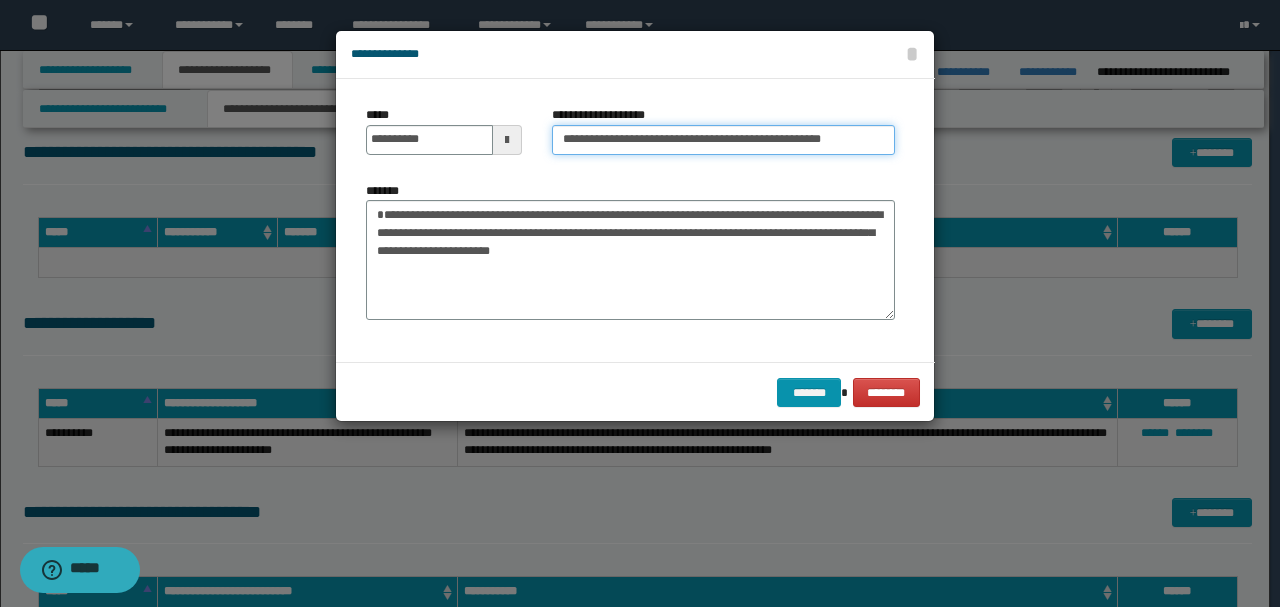 drag, startPoint x: 812, startPoint y: 142, endPoint x: 655, endPoint y: 146, distance: 157.05095 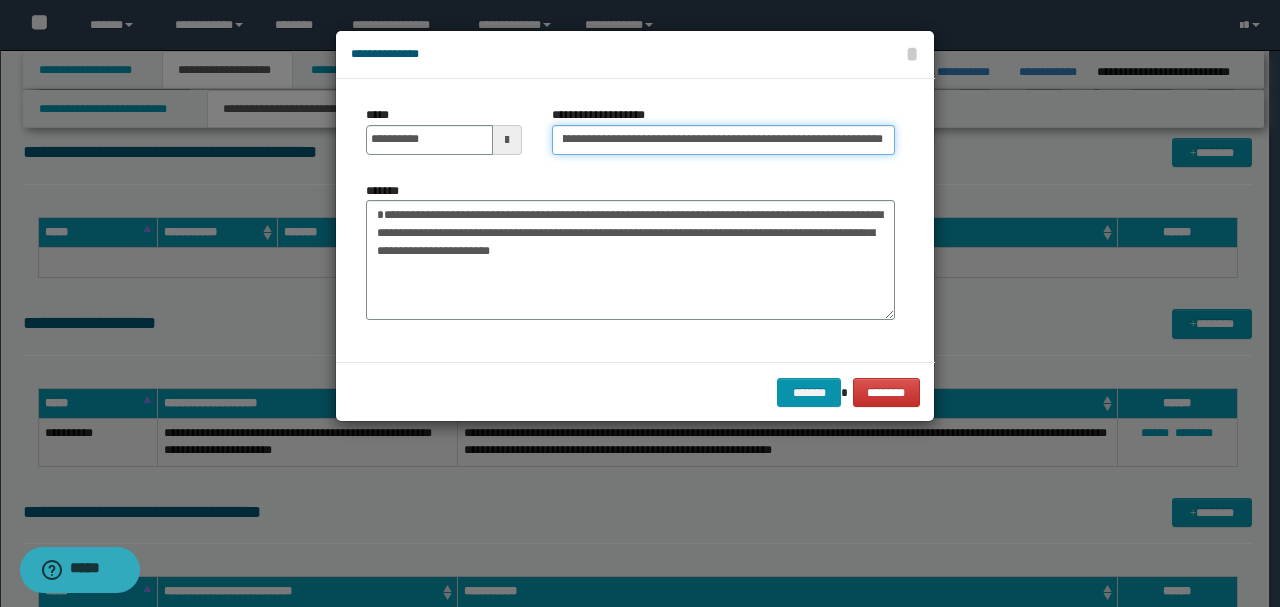 scroll, scrollTop: 0, scrollLeft: 30, axis: horizontal 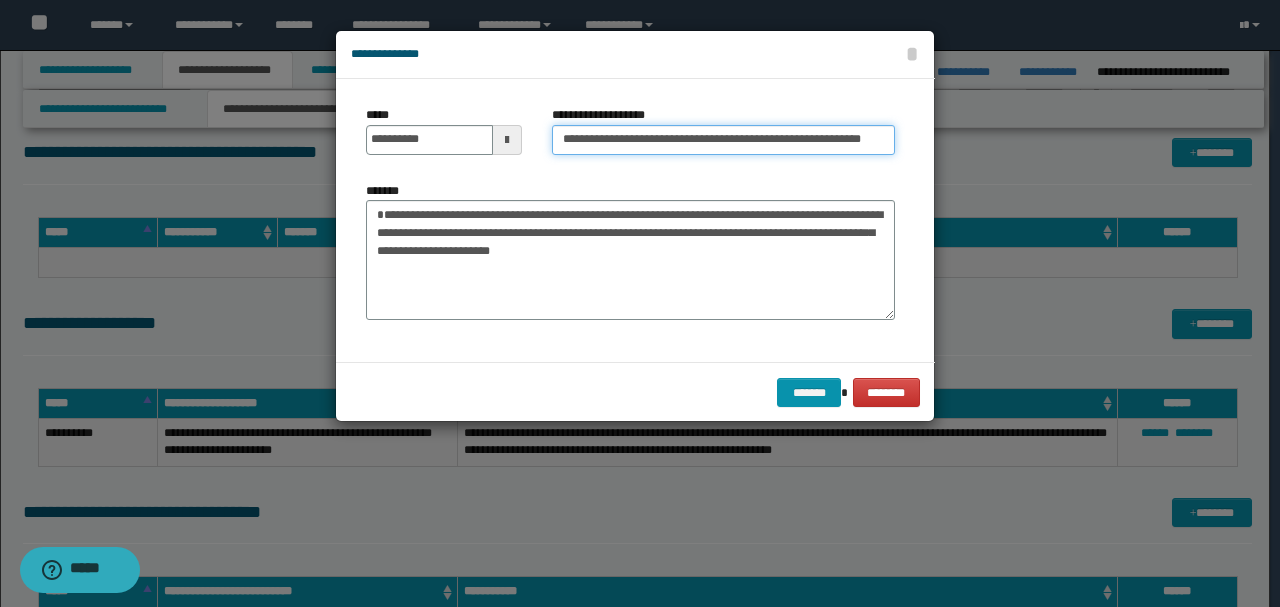 type on "**********" 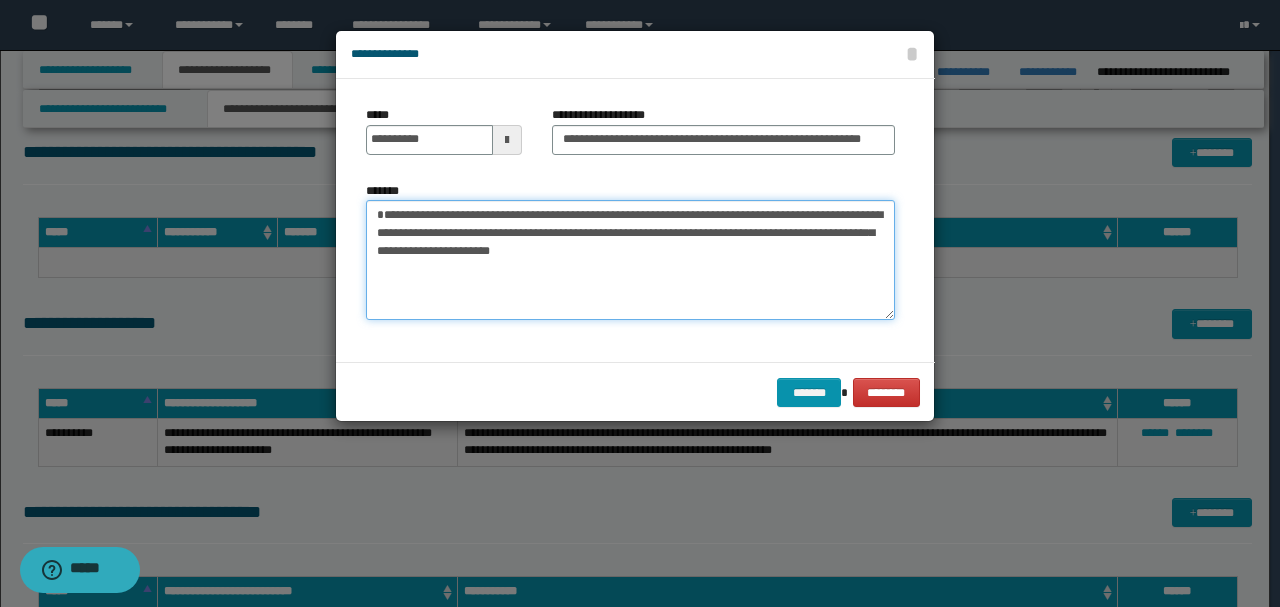 click on "**********" at bounding box center (630, 260) 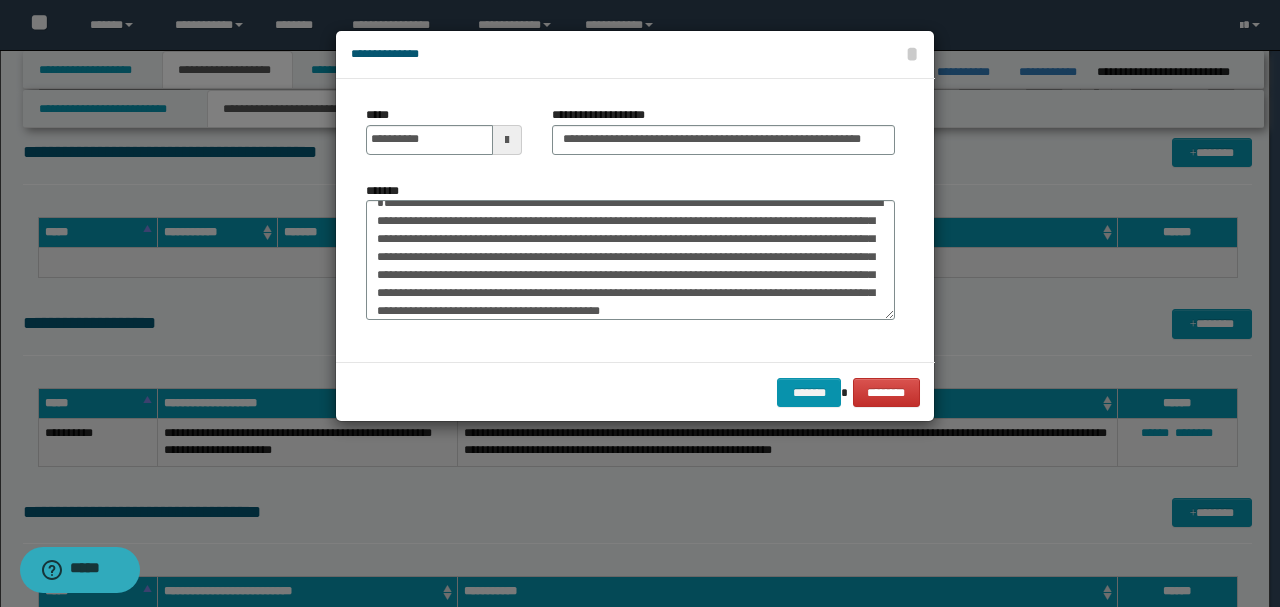 scroll, scrollTop: 0, scrollLeft: 0, axis: both 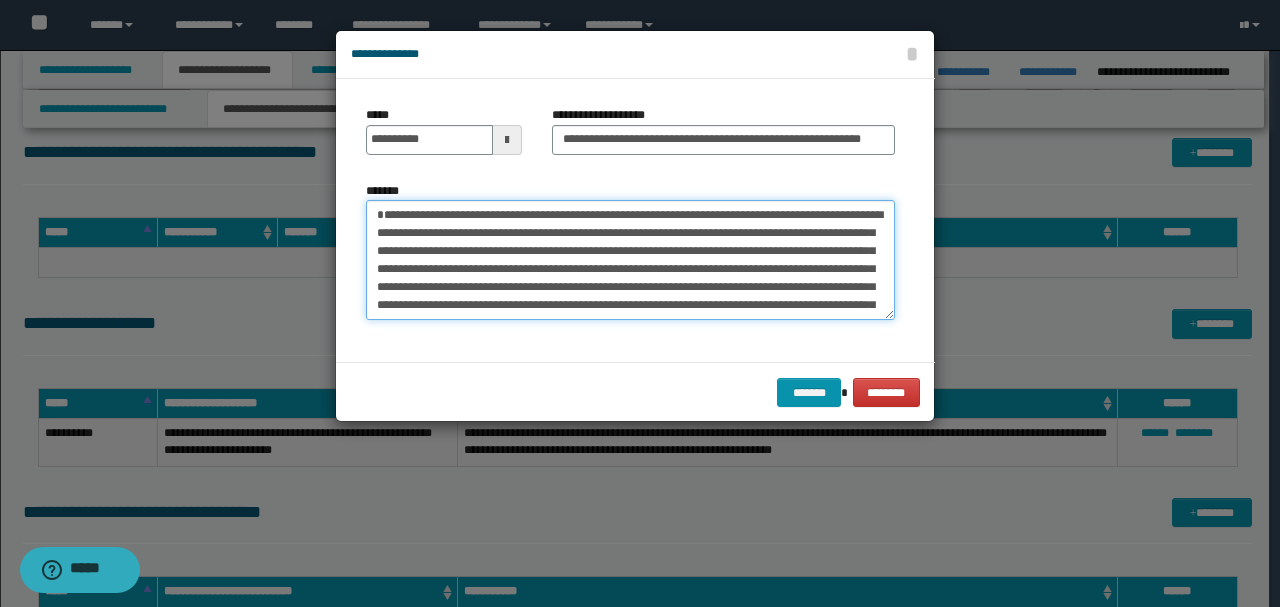 click on "**********" at bounding box center [630, 259] 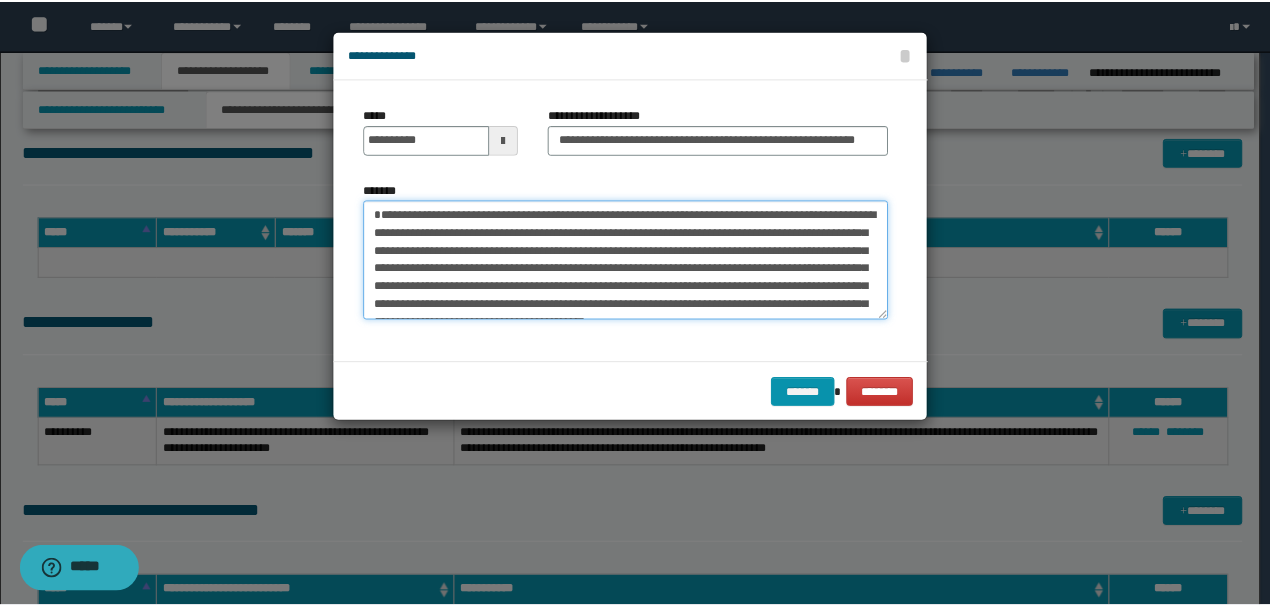 scroll, scrollTop: 36, scrollLeft: 0, axis: vertical 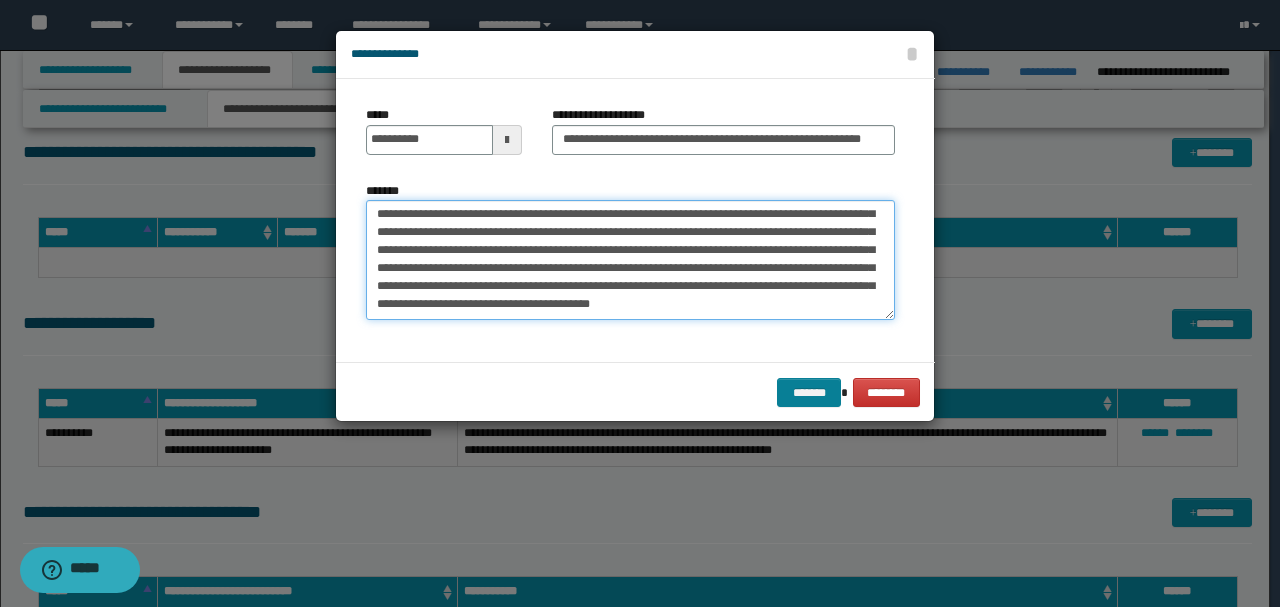 type on "**********" 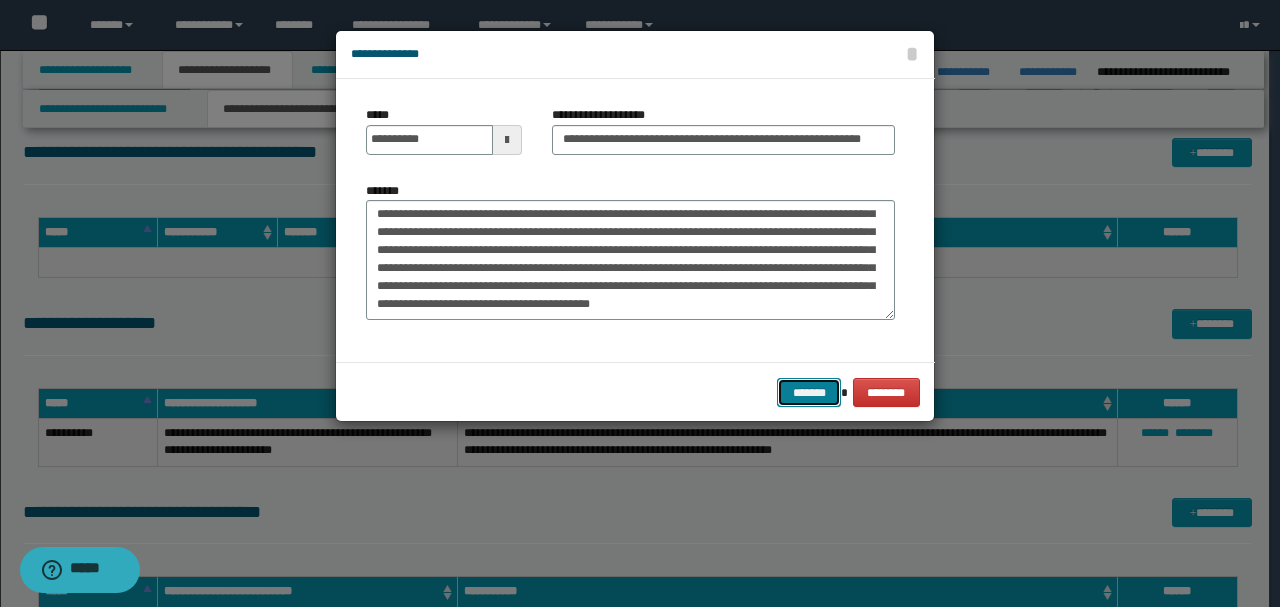 click on "*******" at bounding box center [809, 392] 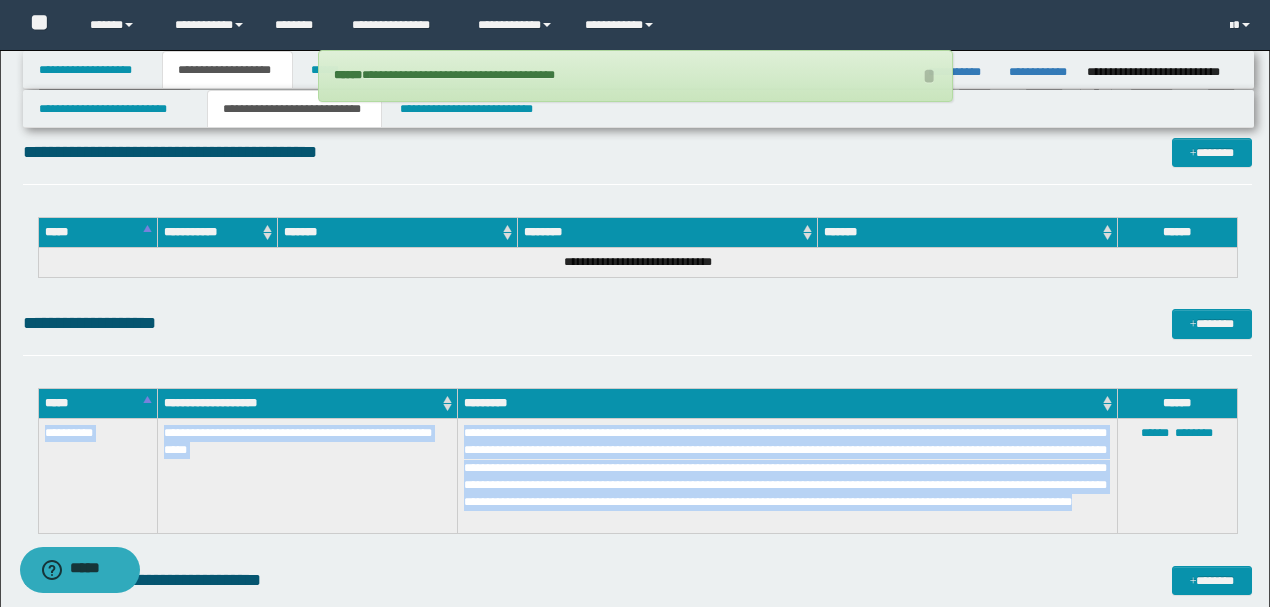 drag, startPoint x: 40, startPoint y: 426, endPoint x: 838, endPoint y: 511, distance: 802.51416 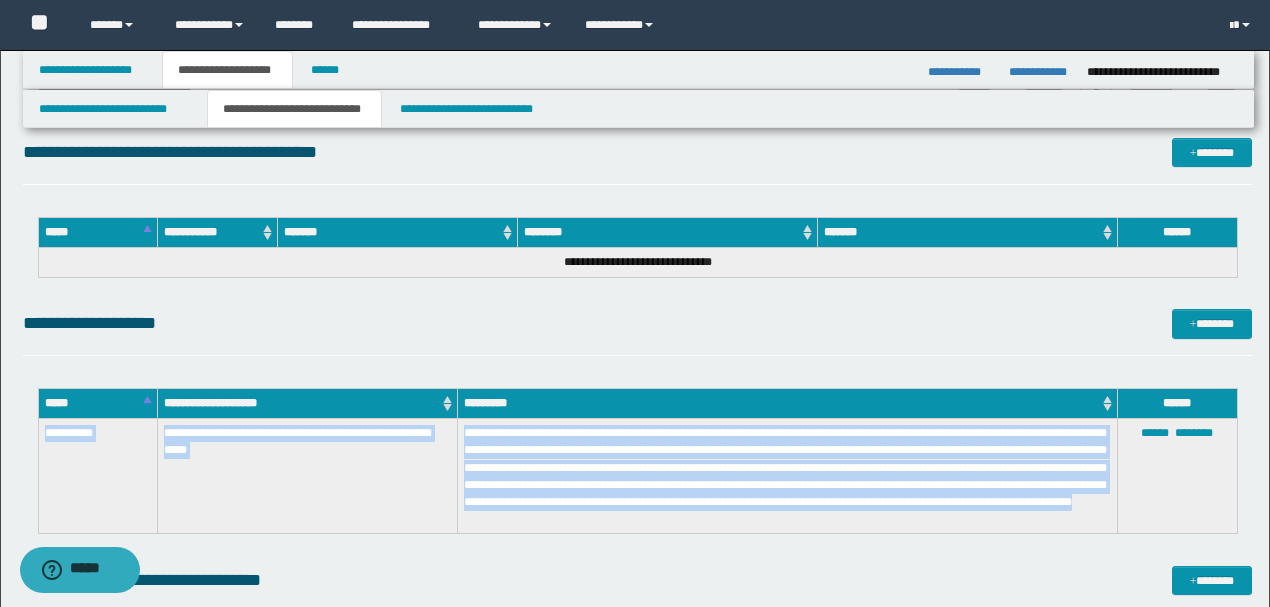 copy on "**********" 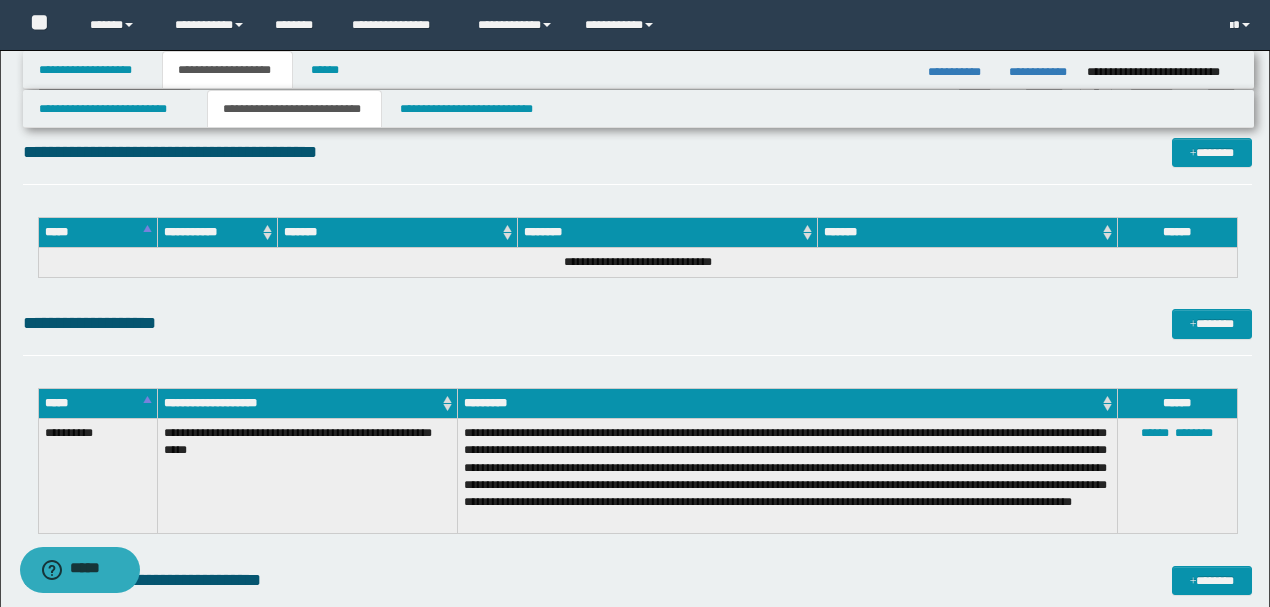 click on "**********" at bounding box center (637, 461) 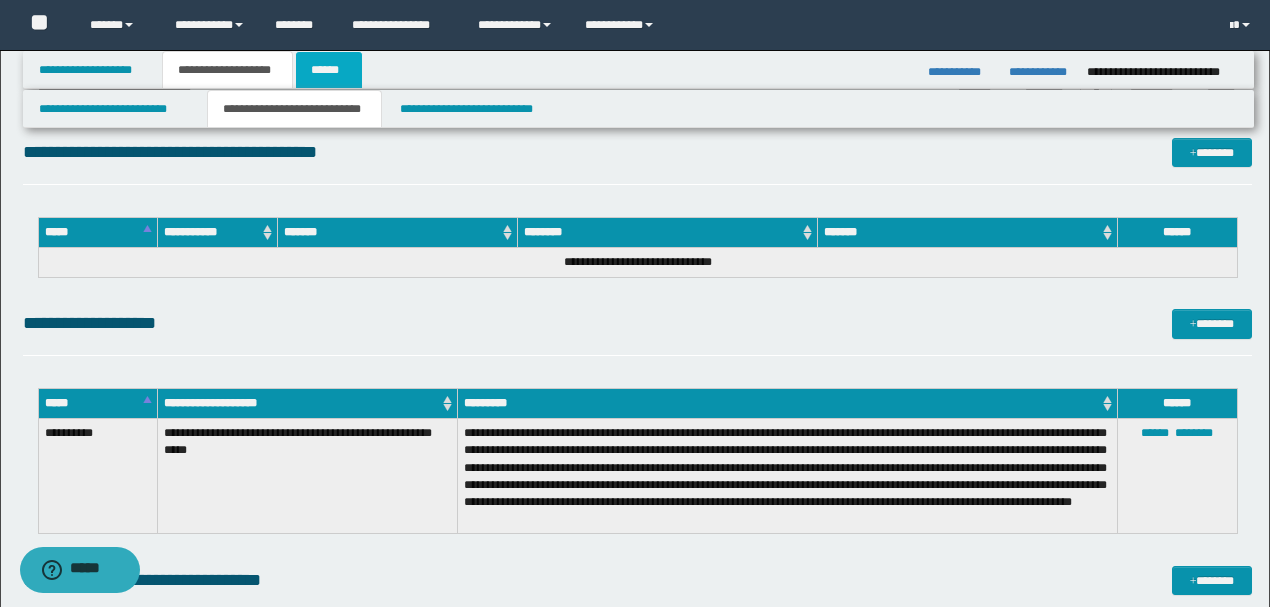 click on "******" at bounding box center (329, 70) 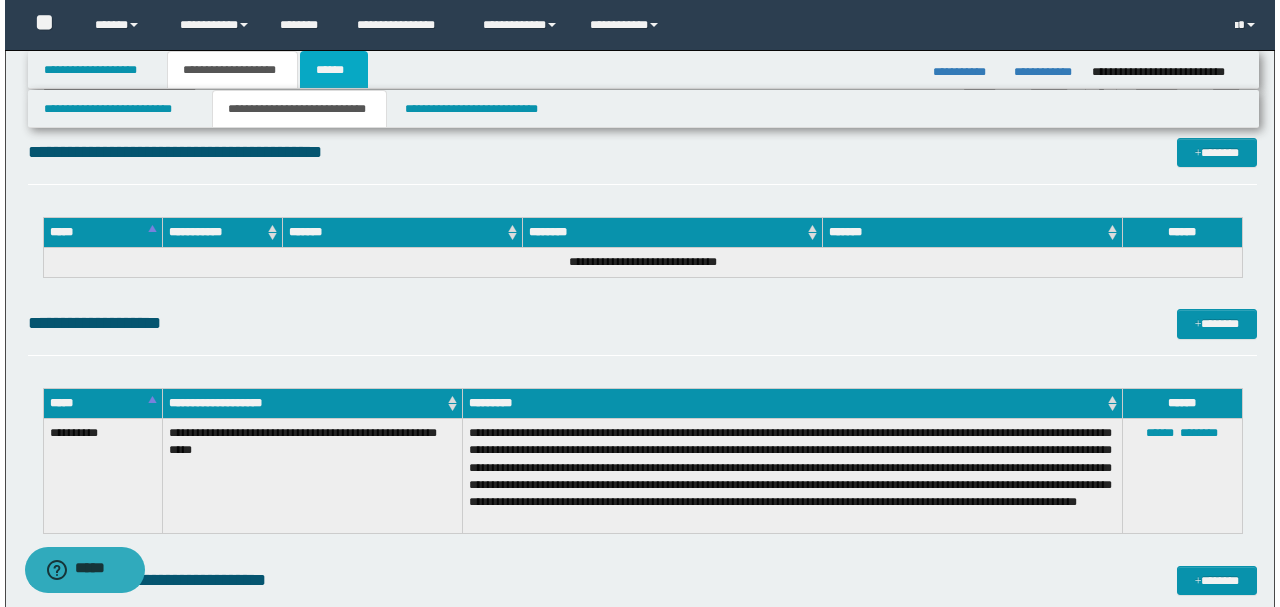 scroll, scrollTop: 0, scrollLeft: 0, axis: both 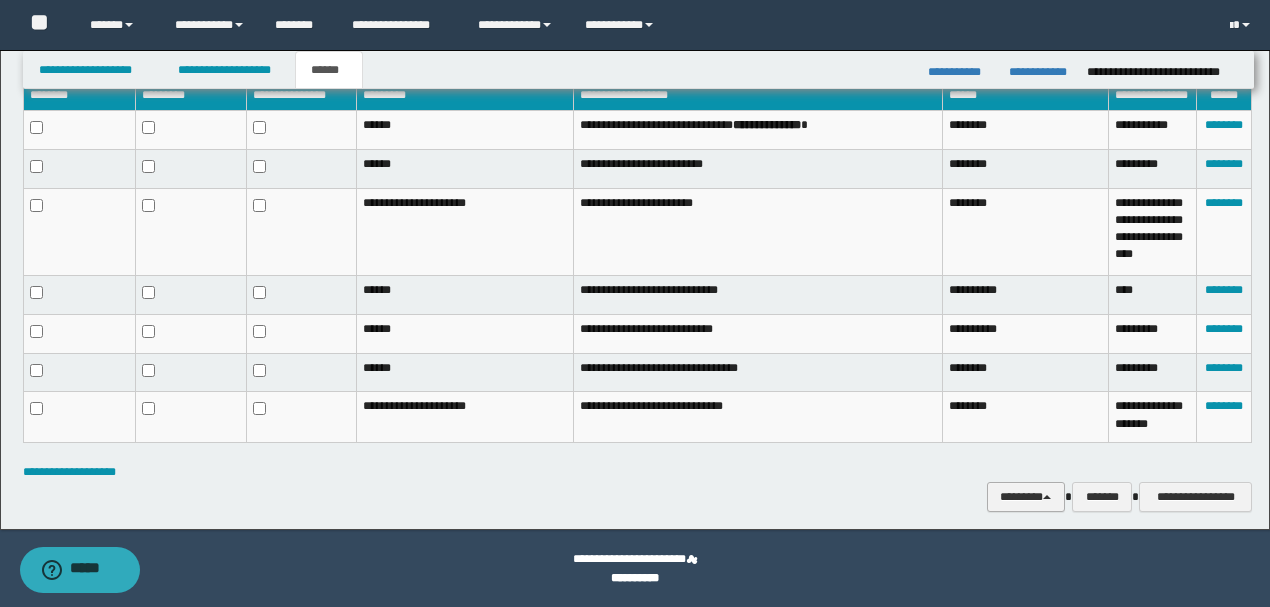 click on "********" at bounding box center (1026, 496) 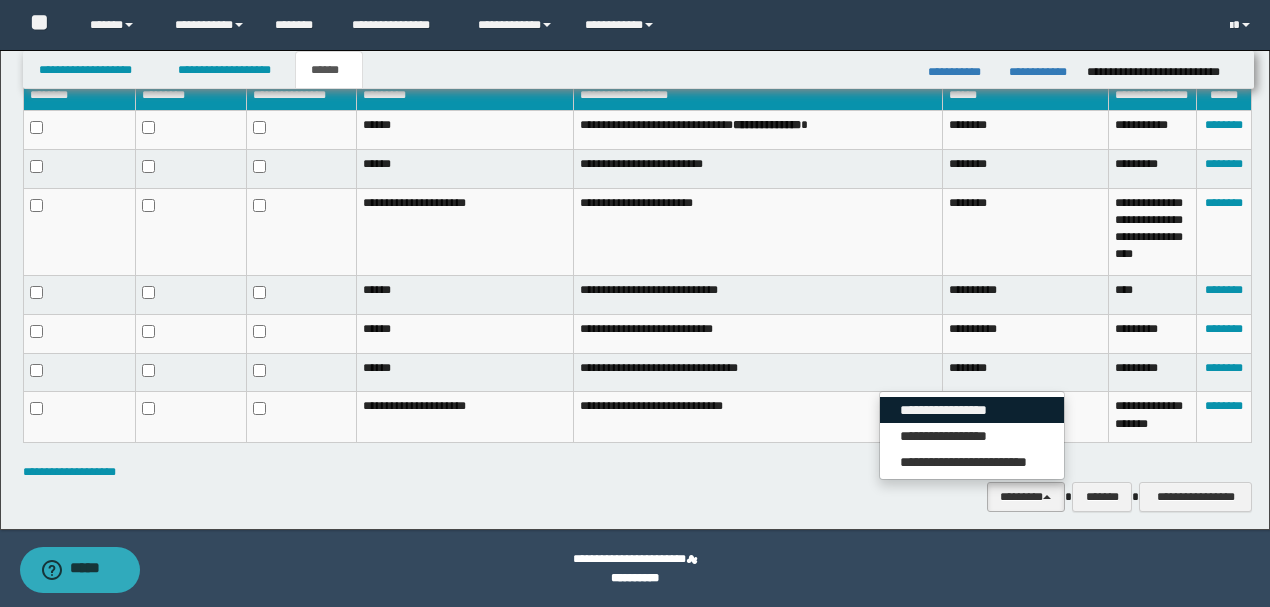 click on "**********" at bounding box center [972, 410] 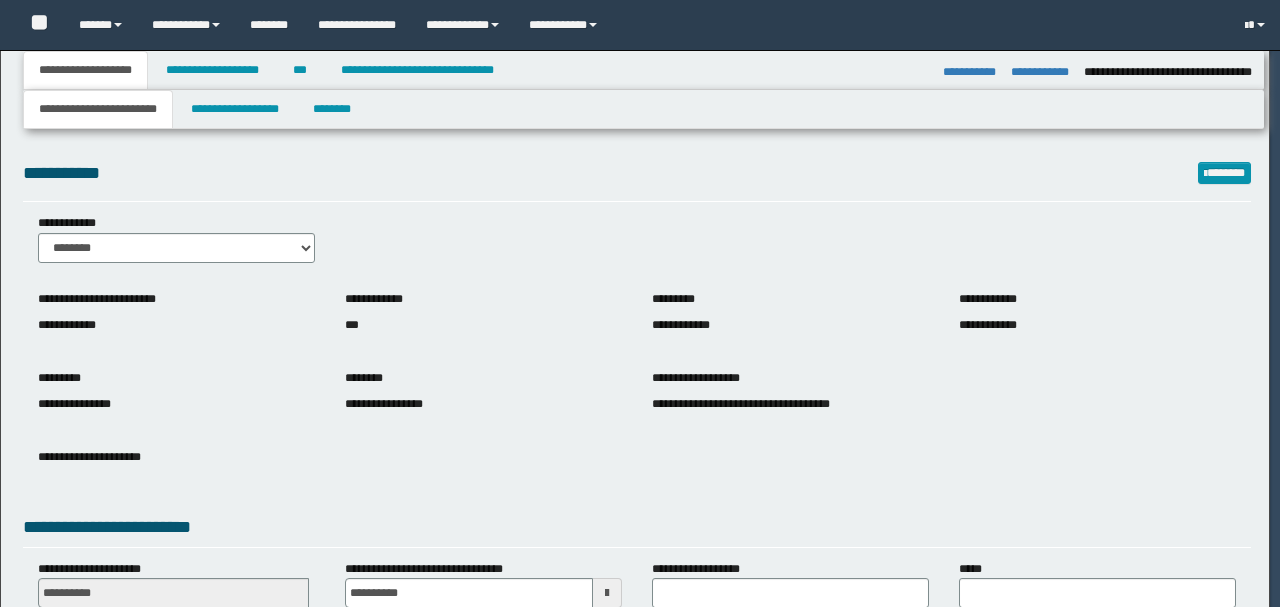 select on "*" 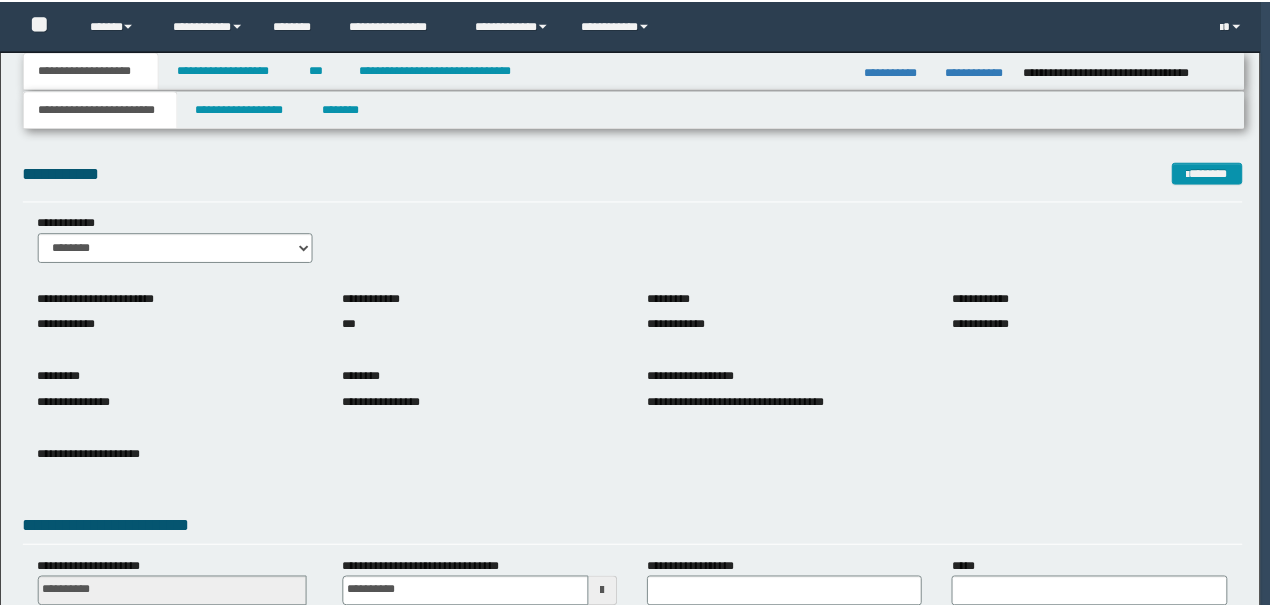 scroll, scrollTop: 0, scrollLeft: 0, axis: both 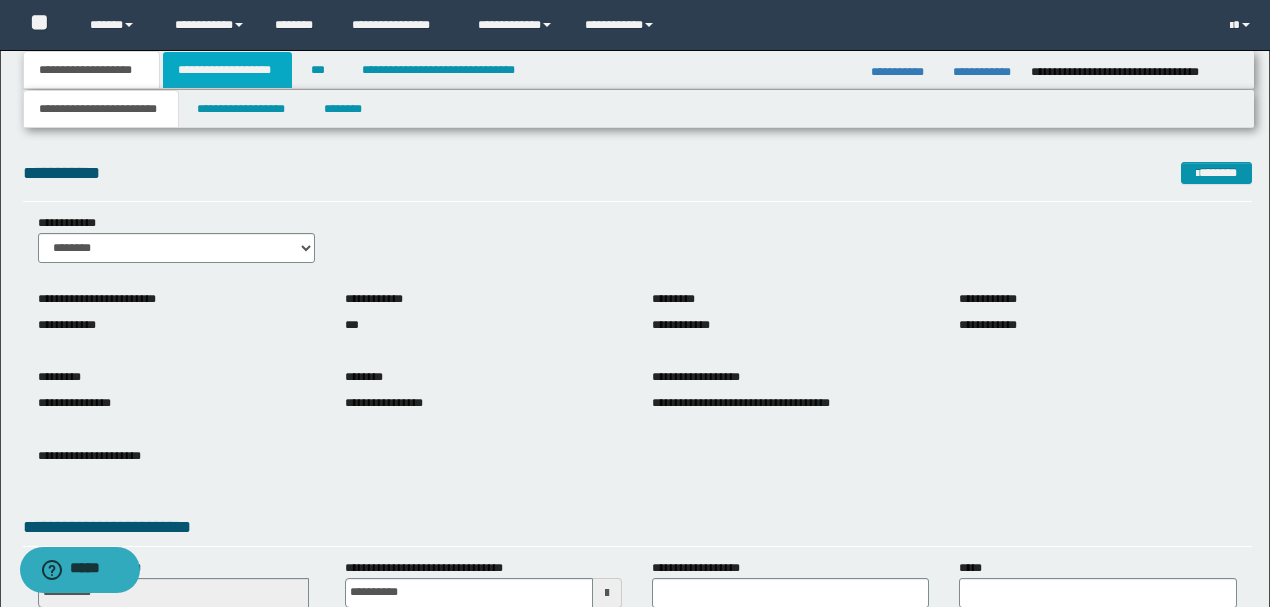 click on "**********" at bounding box center [227, 70] 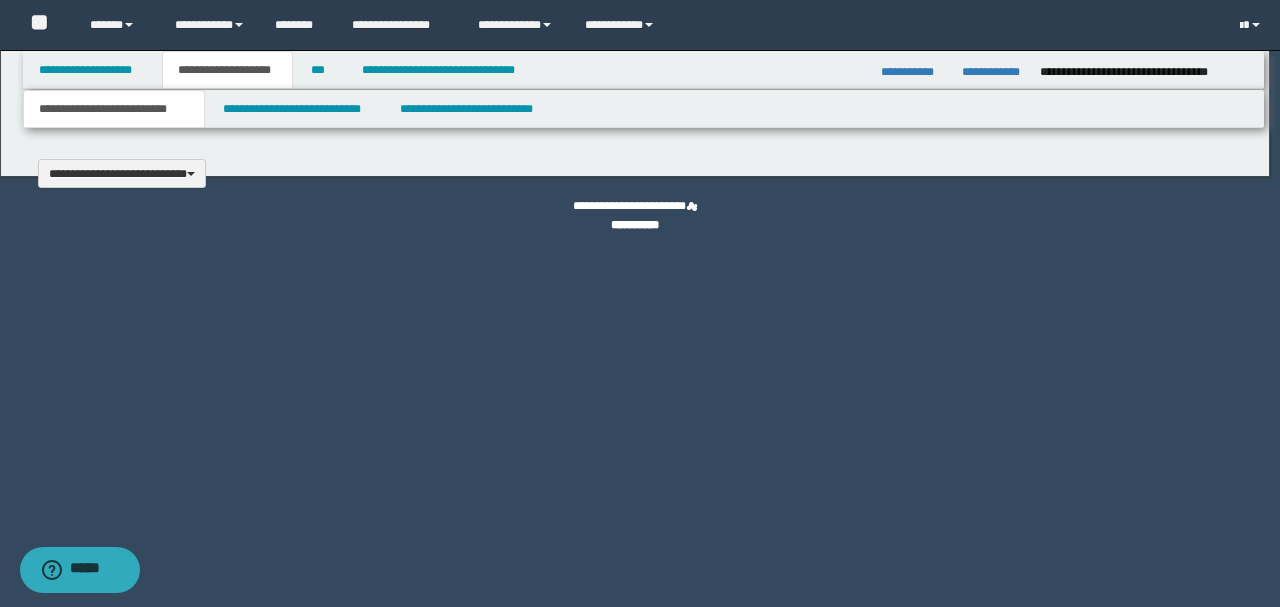click at bounding box center [640, 303] 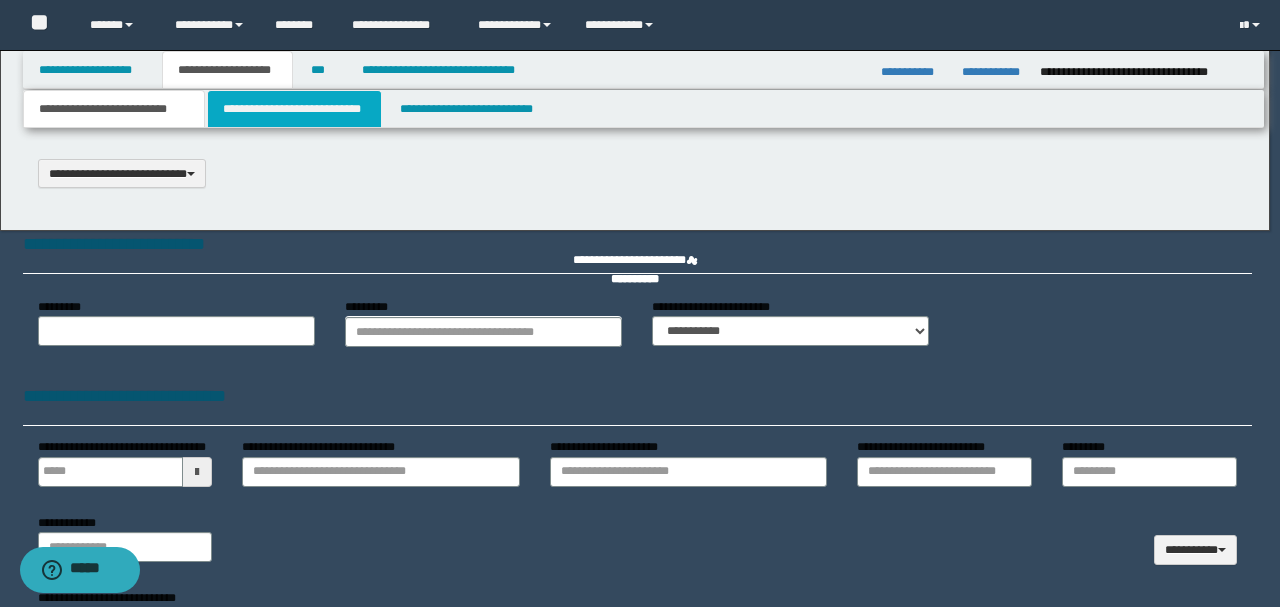 click on "**********" at bounding box center (294, 109) 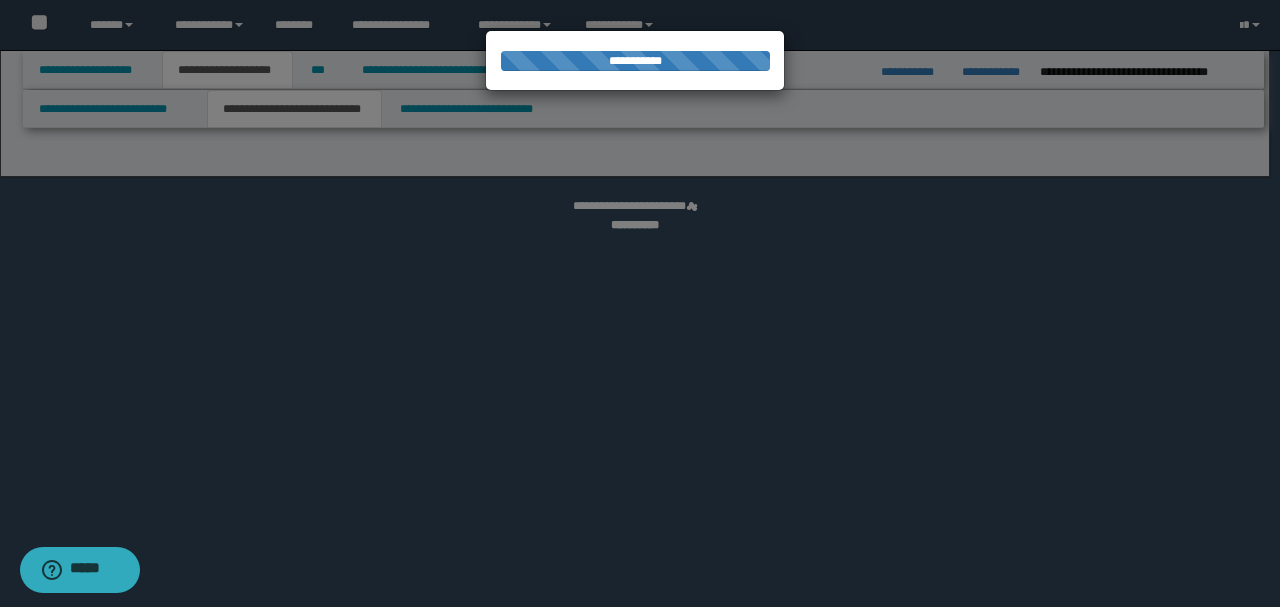 scroll, scrollTop: 0, scrollLeft: 0, axis: both 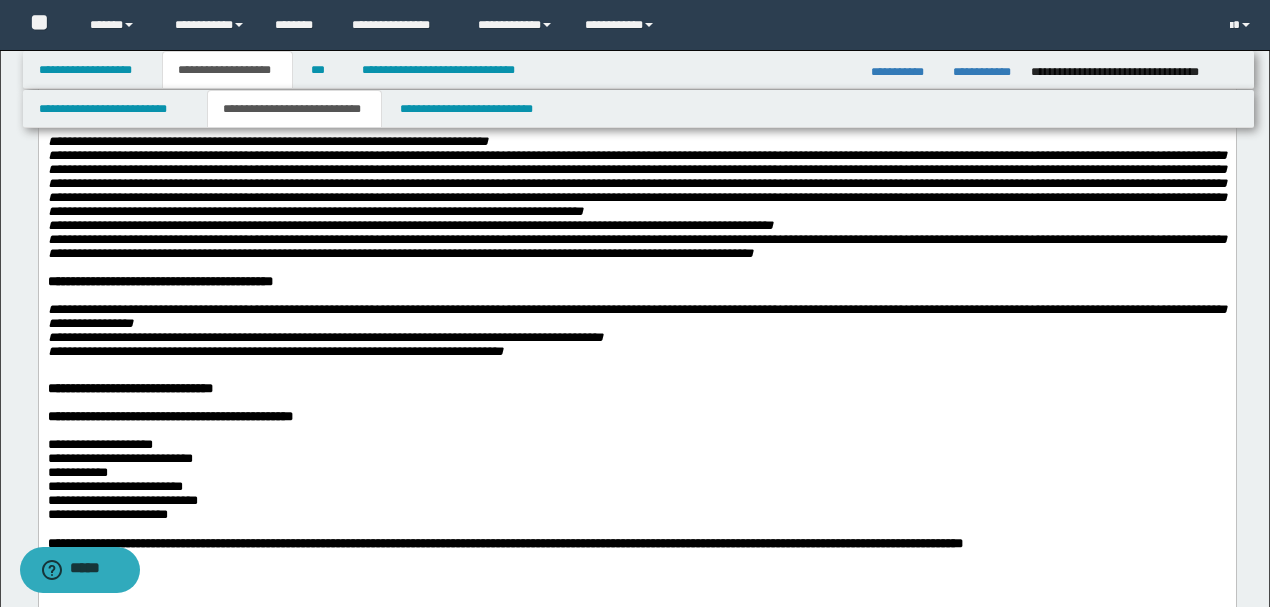 click at bounding box center (636, 183) 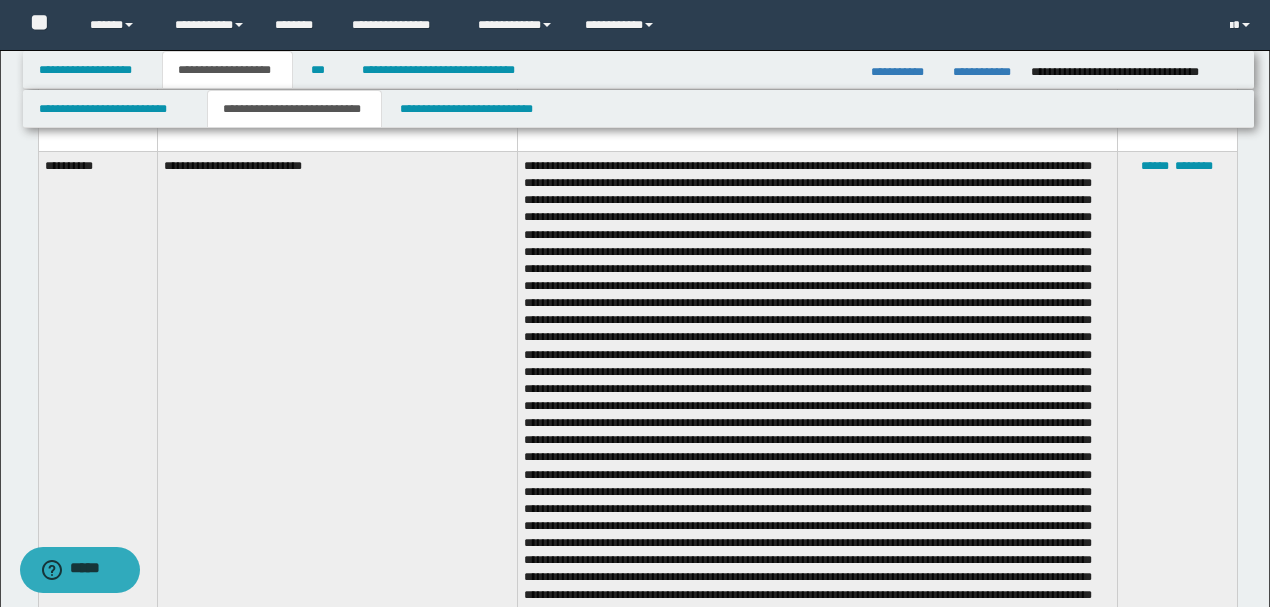 scroll, scrollTop: 4066, scrollLeft: 0, axis: vertical 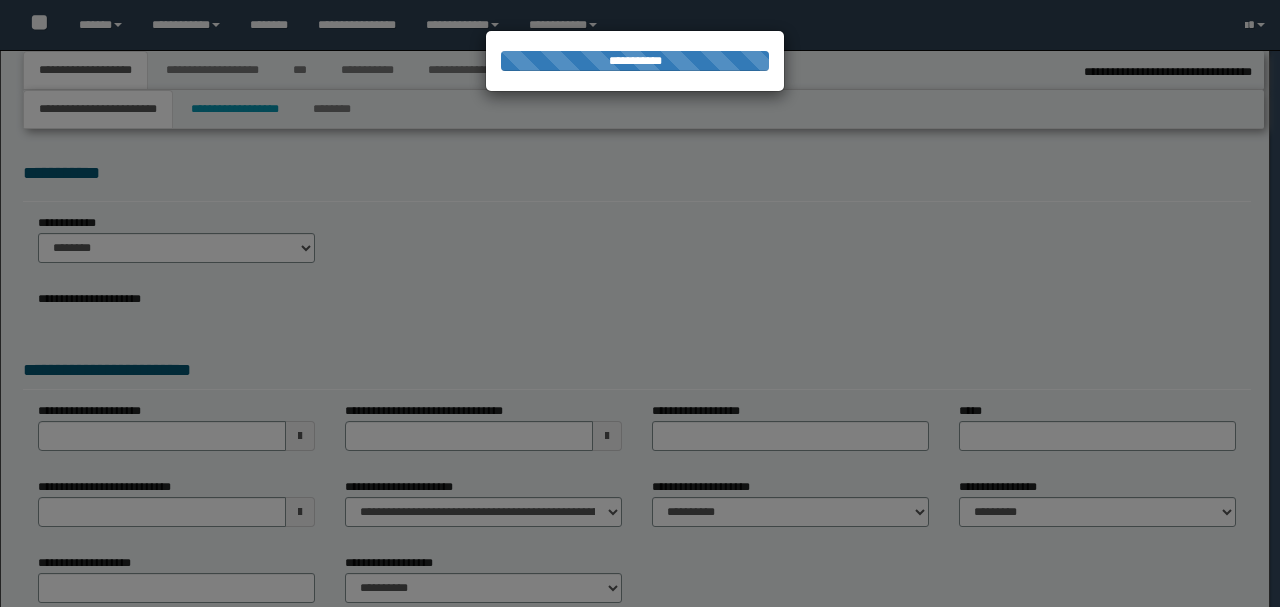 select on "*" 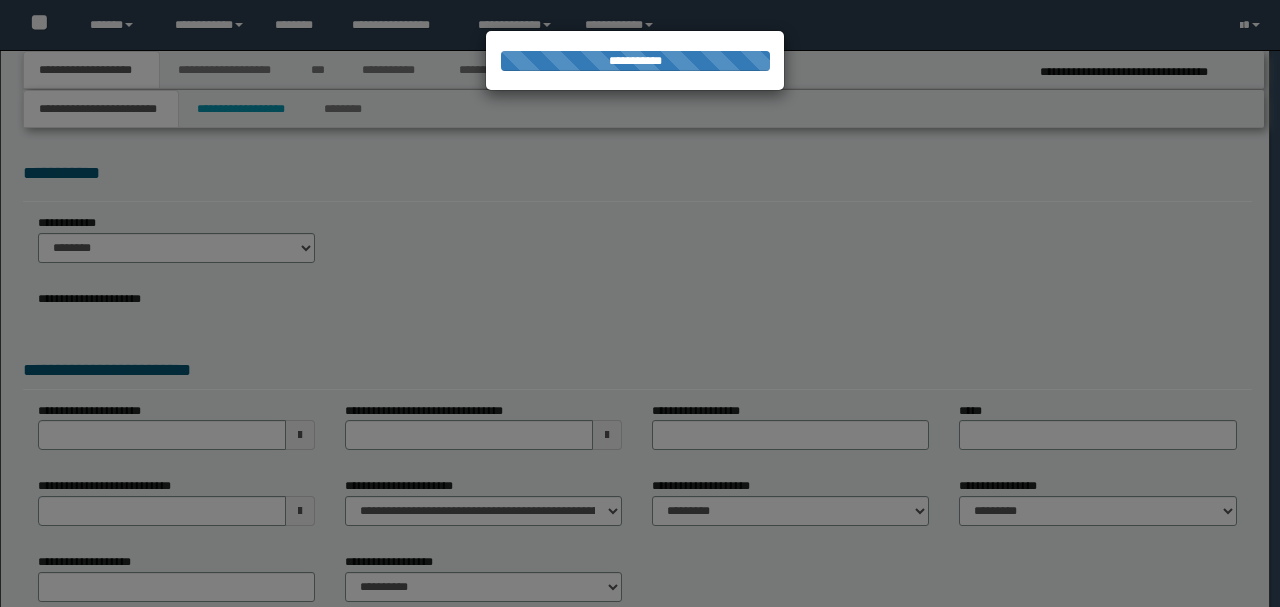scroll, scrollTop: 0, scrollLeft: 0, axis: both 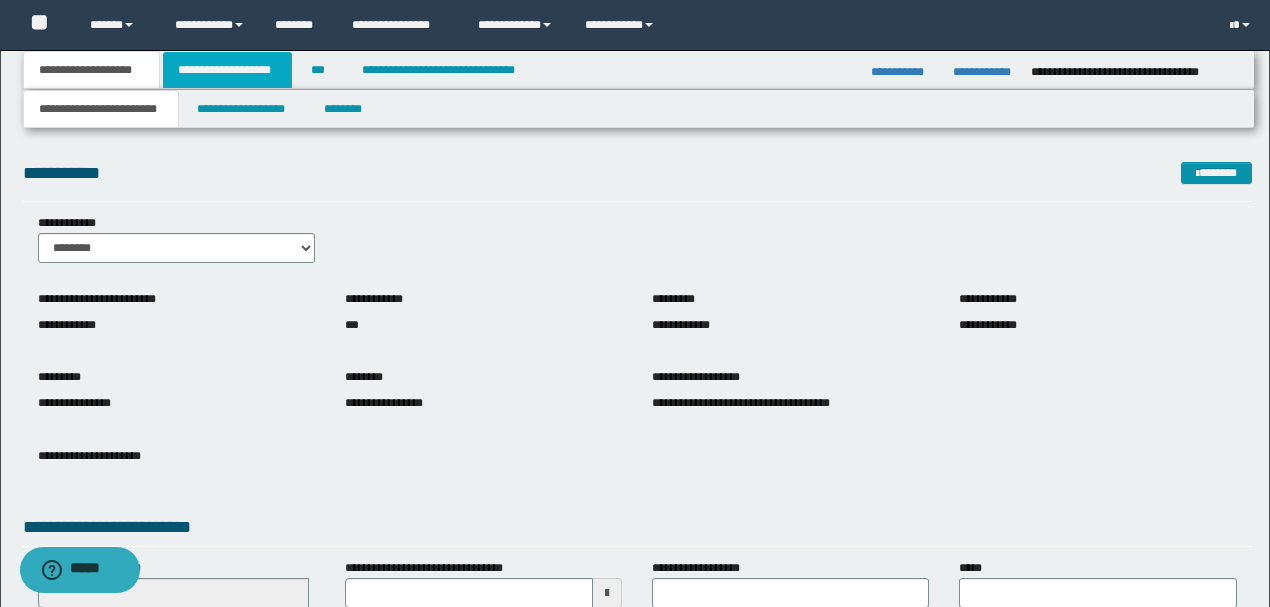 click on "**********" at bounding box center [227, 70] 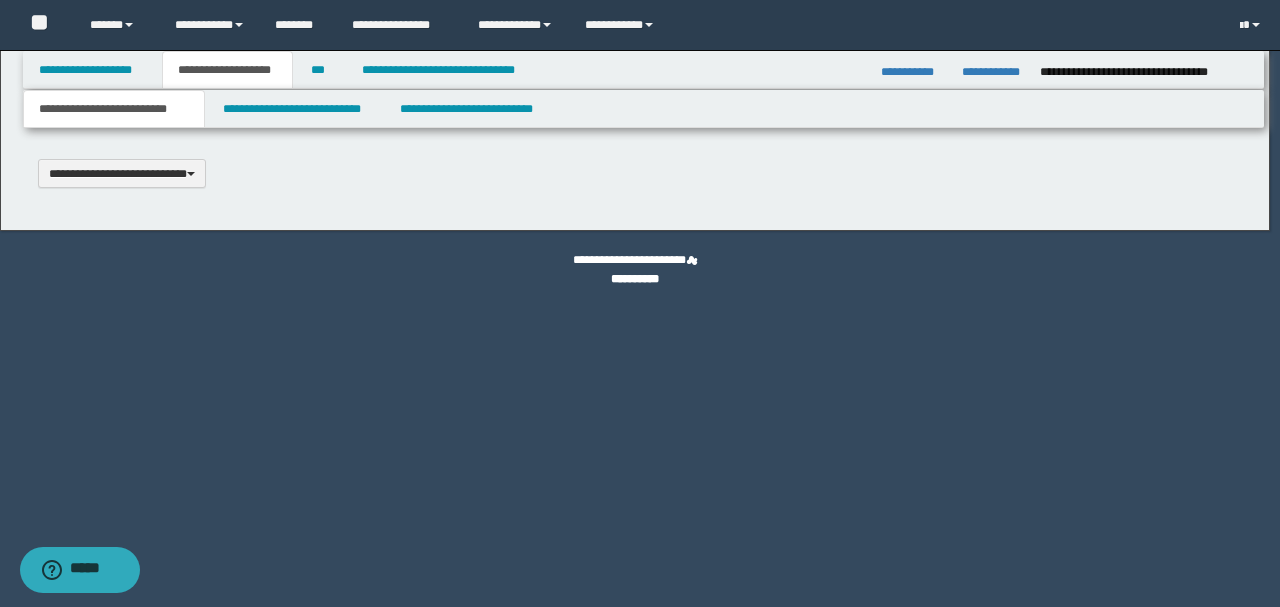 scroll, scrollTop: 0, scrollLeft: 0, axis: both 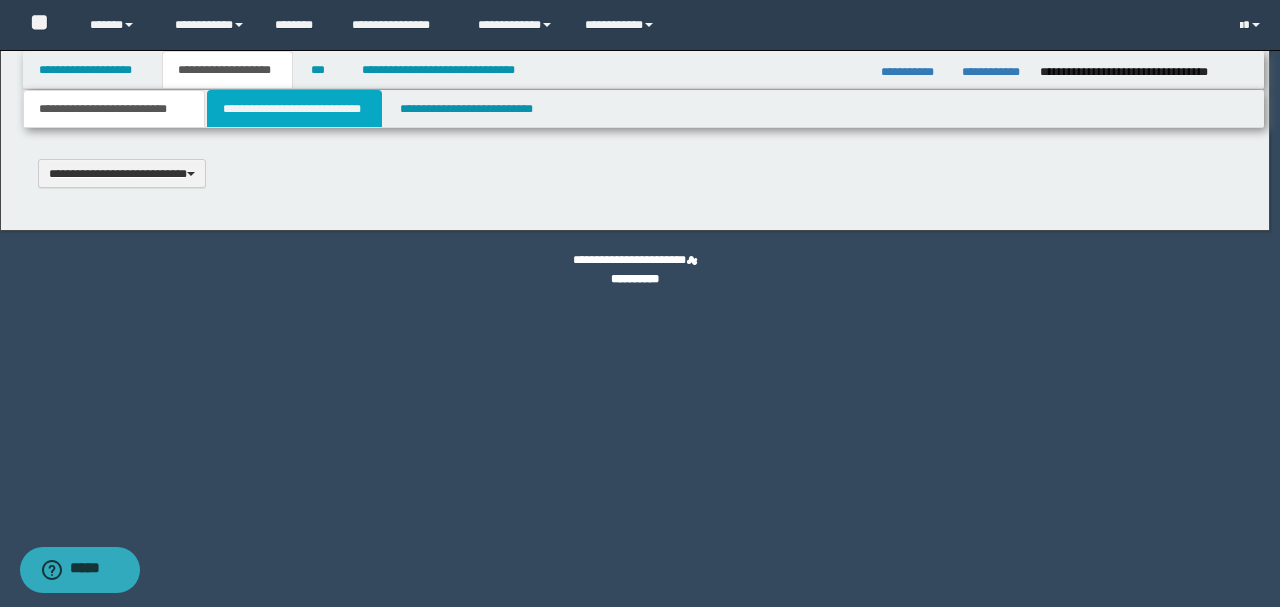 click on "**********" at bounding box center (294, 109) 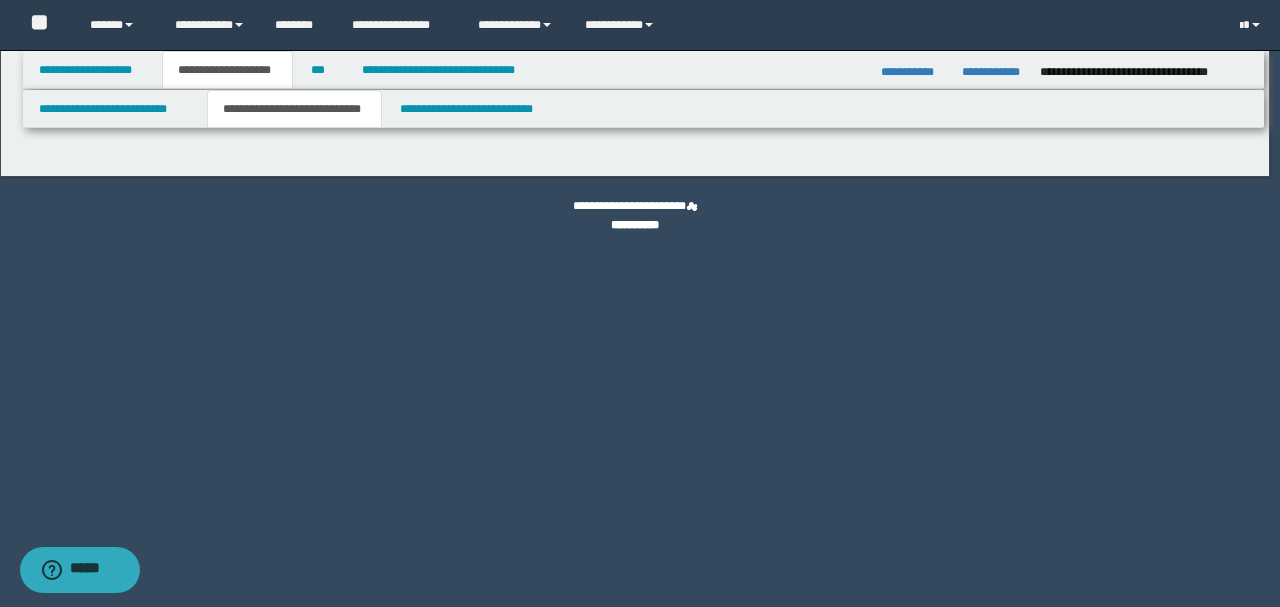 select on "*" 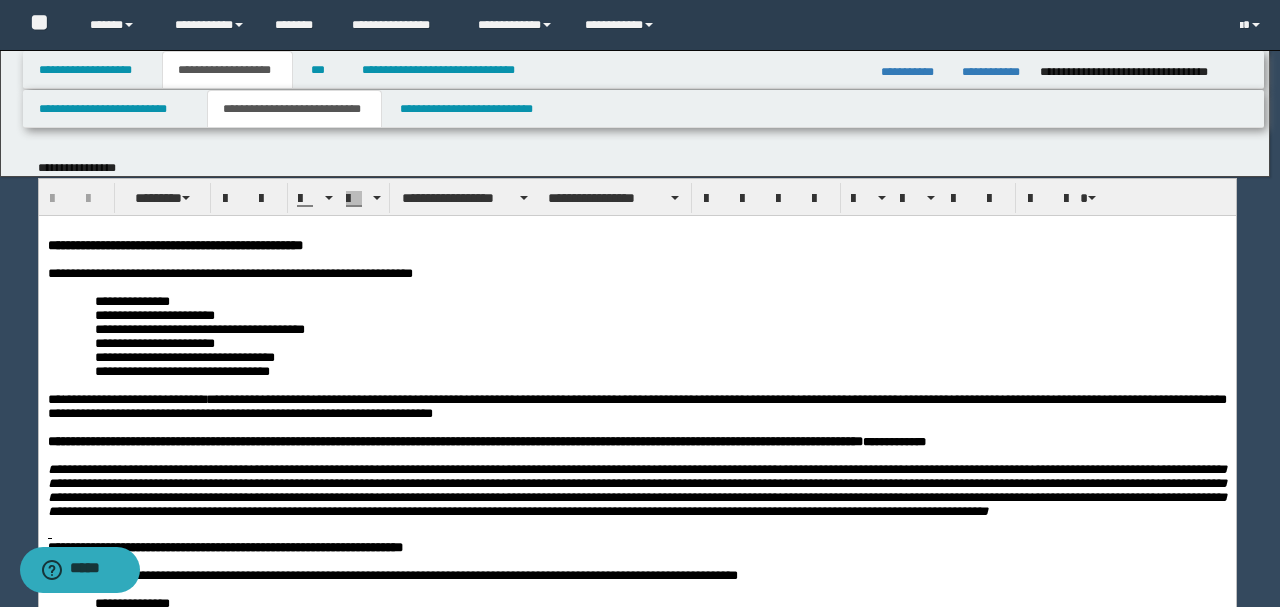 scroll, scrollTop: 0, scrollLeft: 0, axis: both 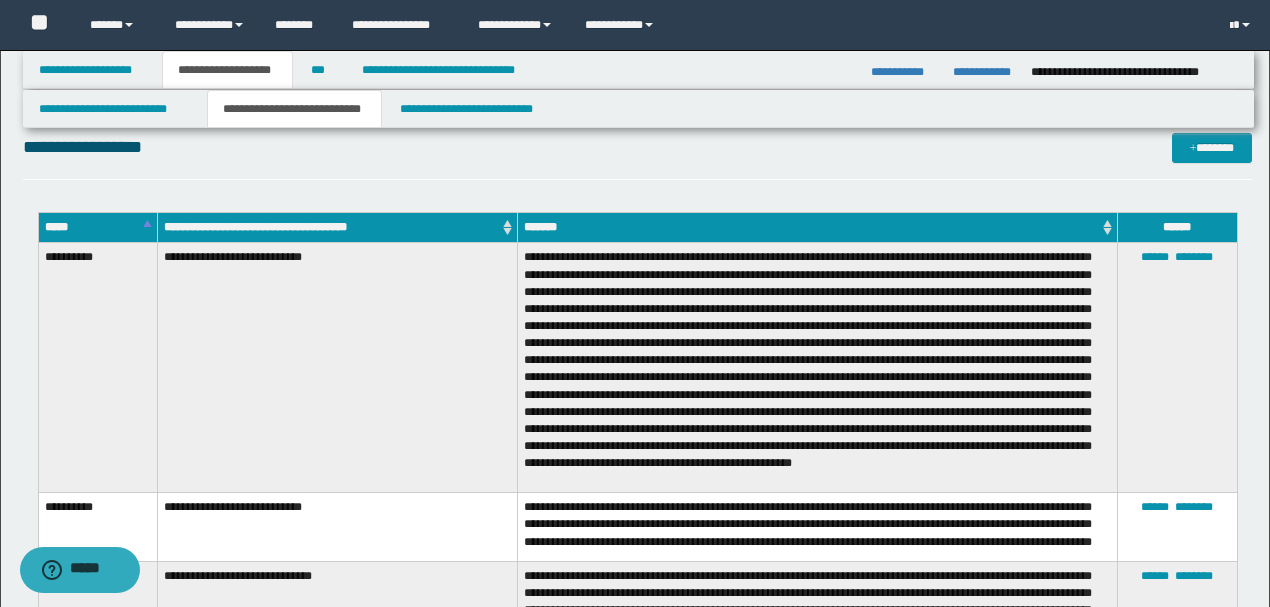 click at bounding box center (817, 368) 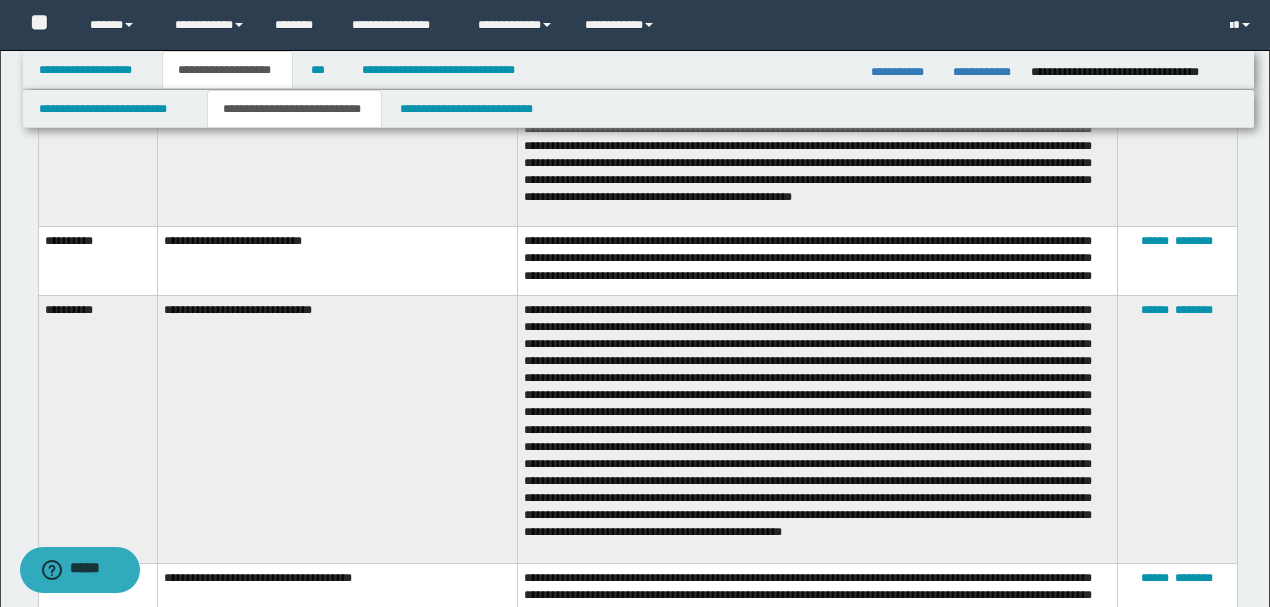 scroll, scrollTop: 2454, scrollLeft: 0, axis: vertical 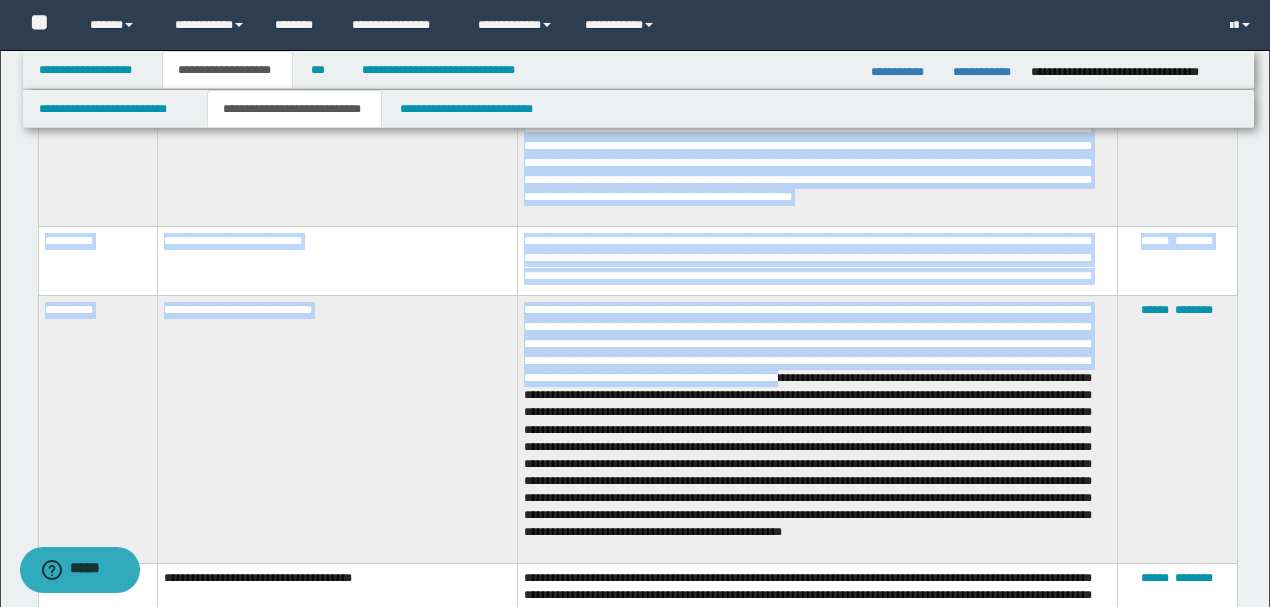 drag, startPoint x: 31, startPoint y: 225, endPoint x: 1038, endPoint y: 389, distance: 1020.26715 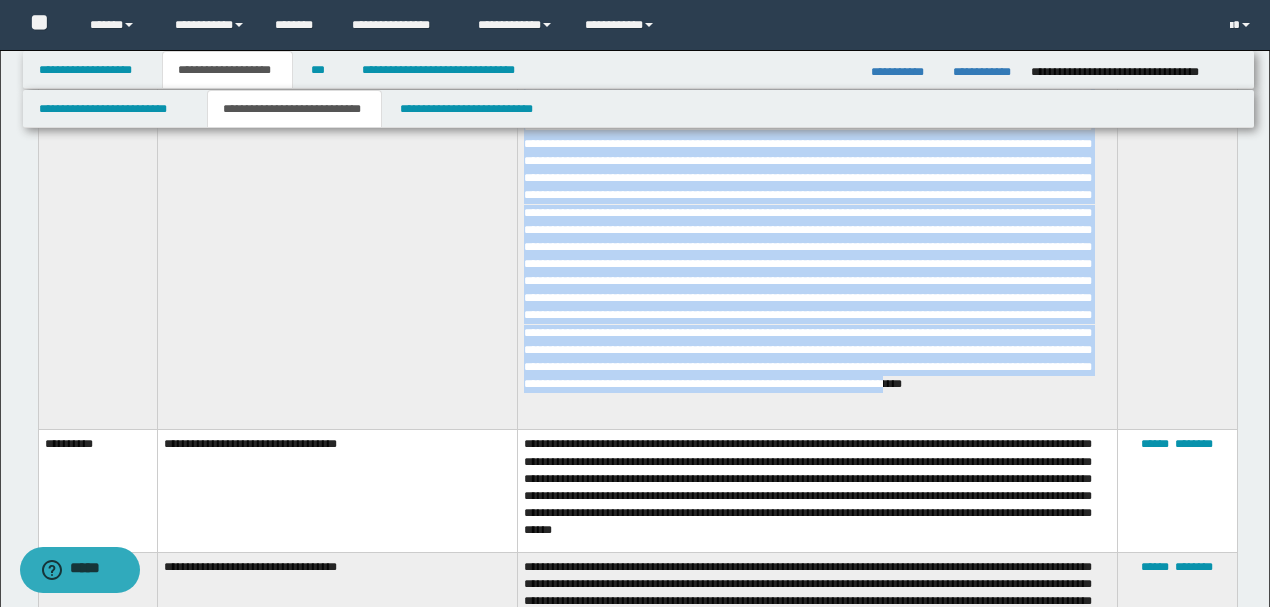 scroll, scrollTop: 4188, scrollLeft: 0, axis: vertical 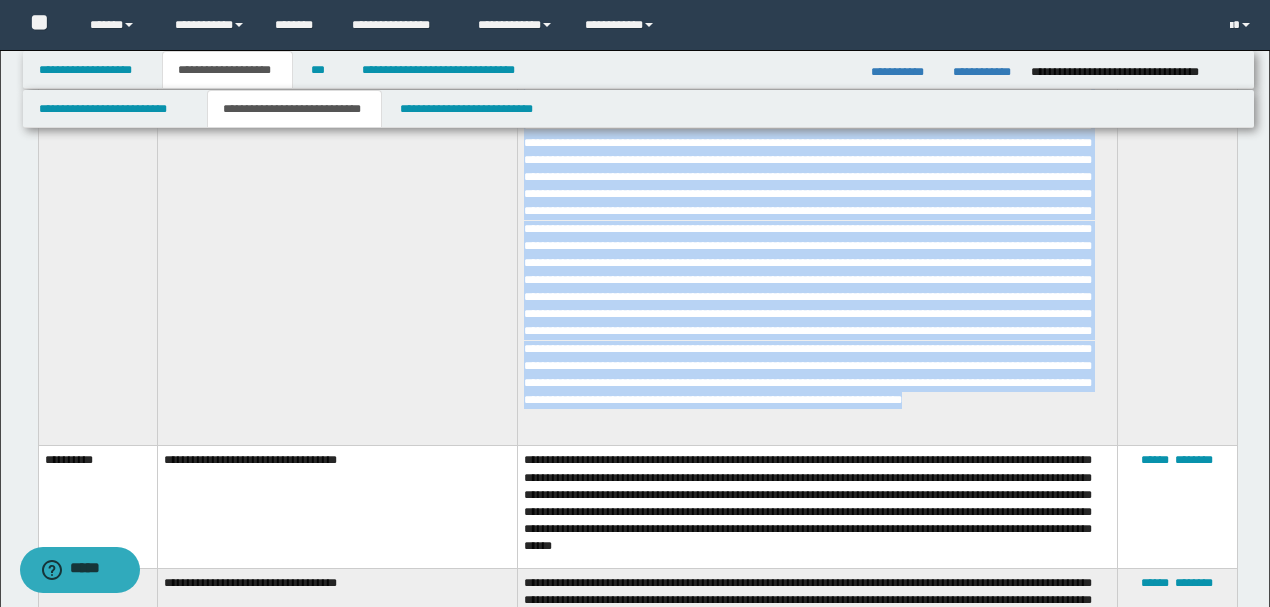 drag, startPoint x: 42, startPoint y: 238, endPoint x: 1070, endPoint y: 450, distance: 1049.6323 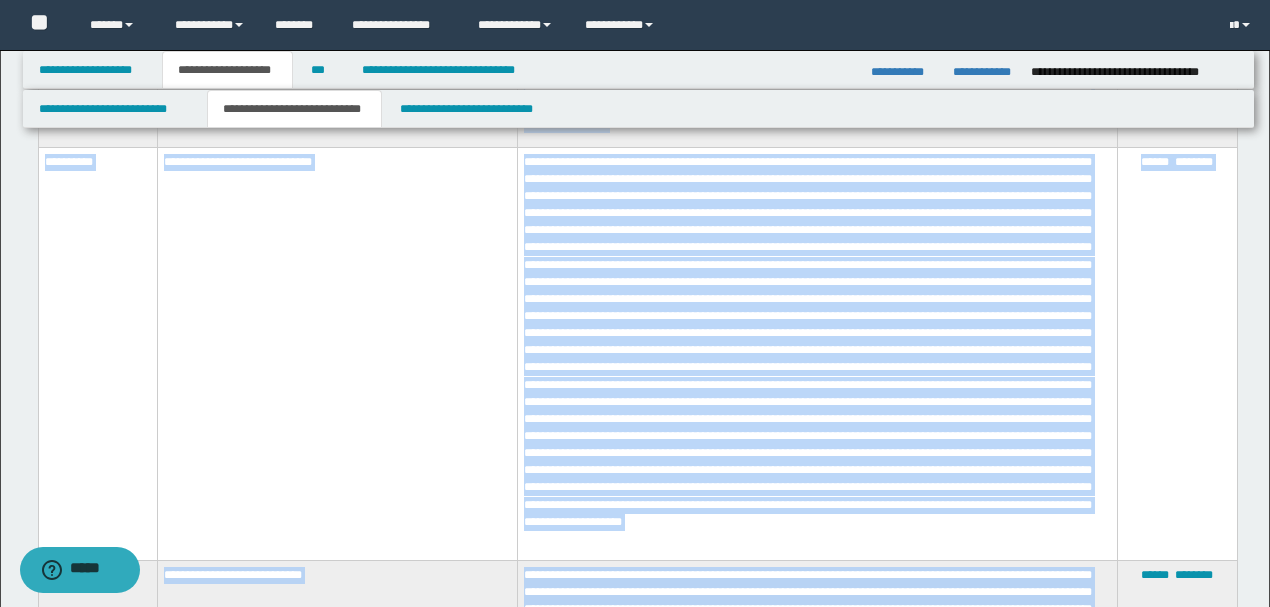 scroll, scrollTop: 3388, scrollLeft: 0, axis: vertical 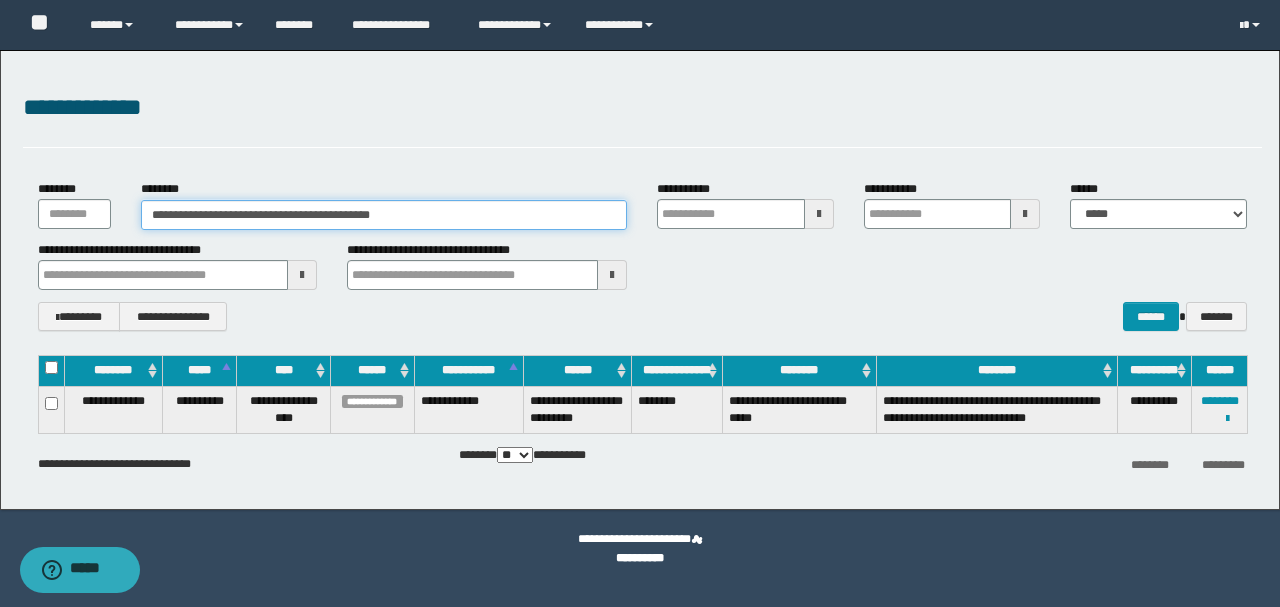 drag, startPoint x: 481, startPoint y: 215, endPoint x: 0, endPoint y: 208, distance: 481.05093 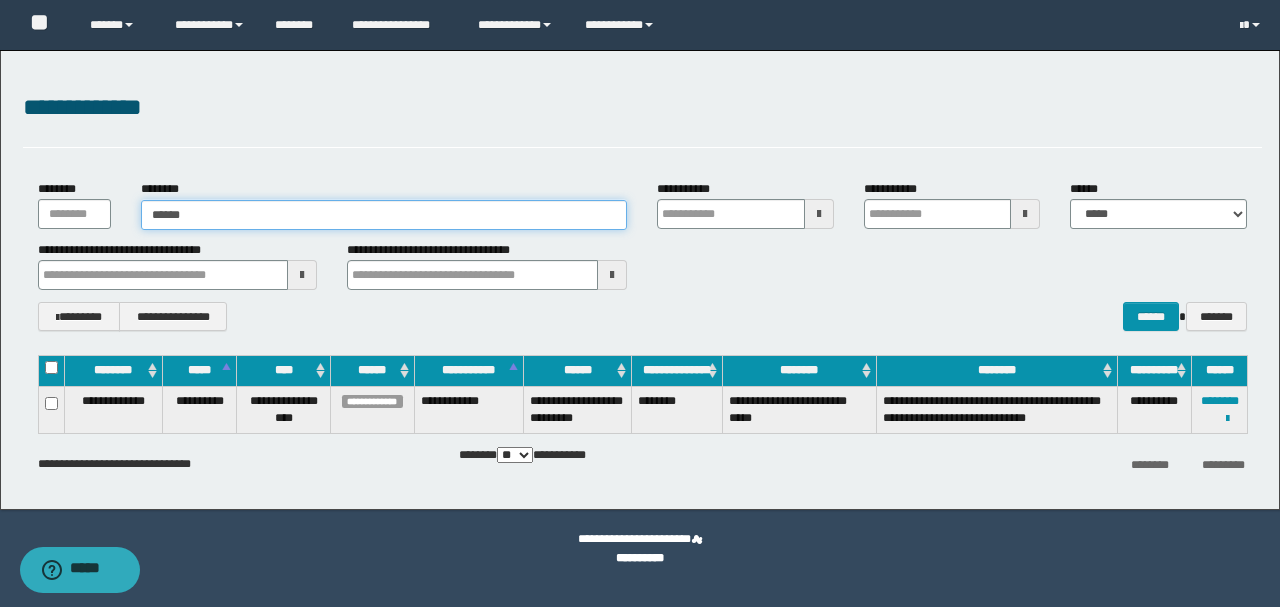 type on "*******" 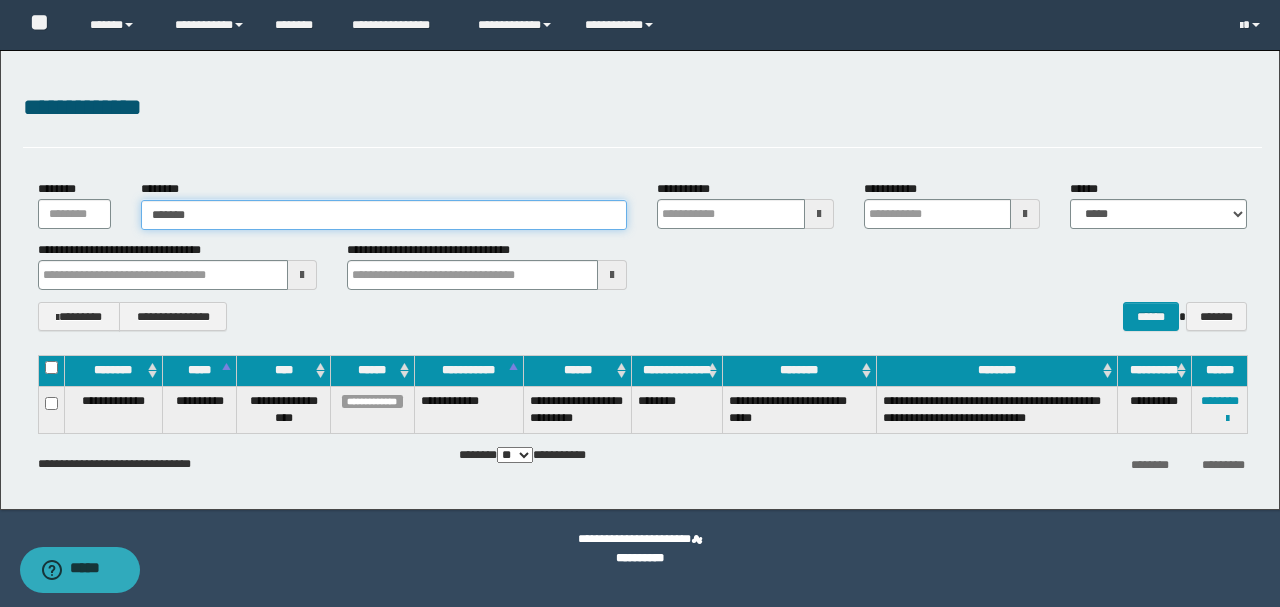 type on "*******" 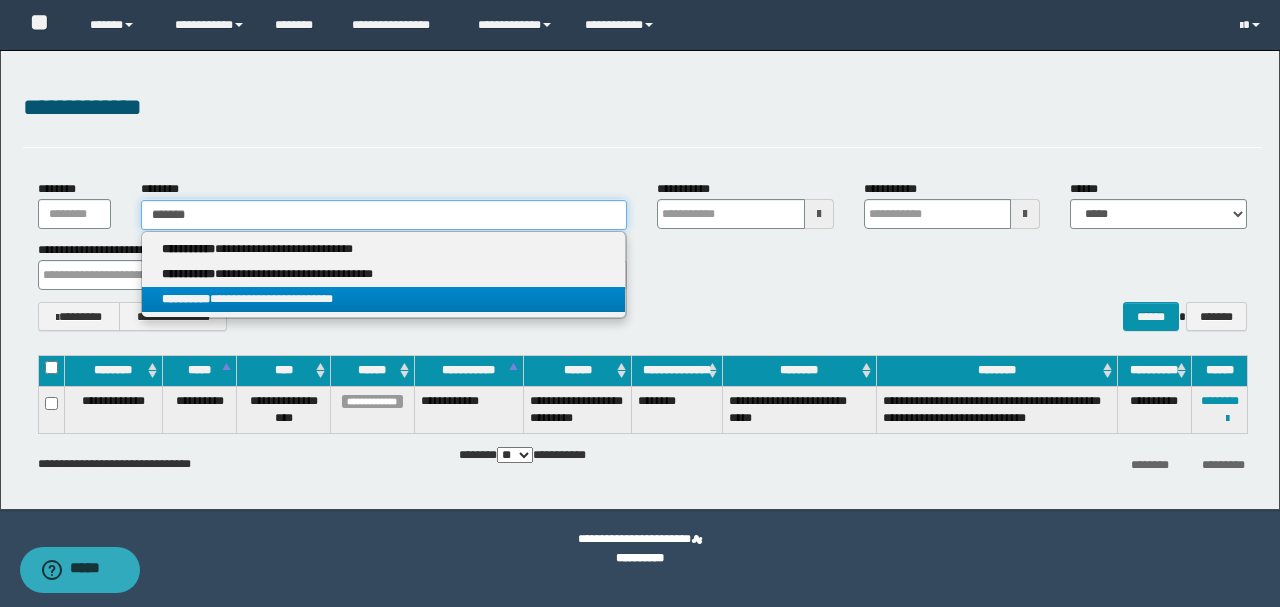 type on "*******" 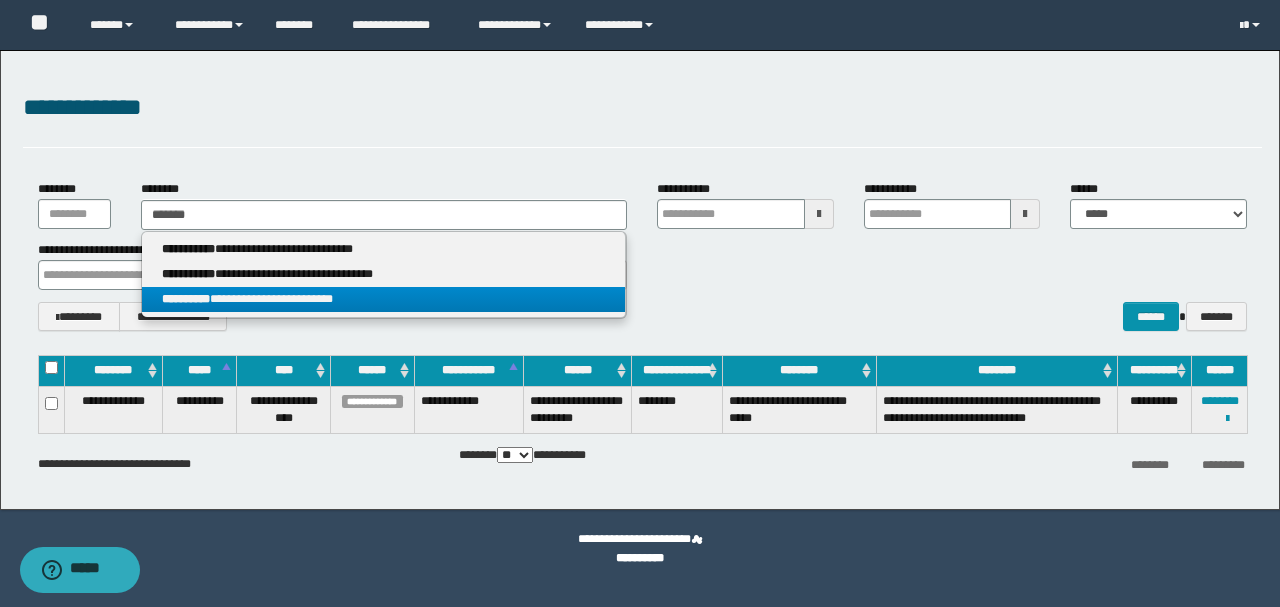 click on "**********" at bounding box center [384, 299] 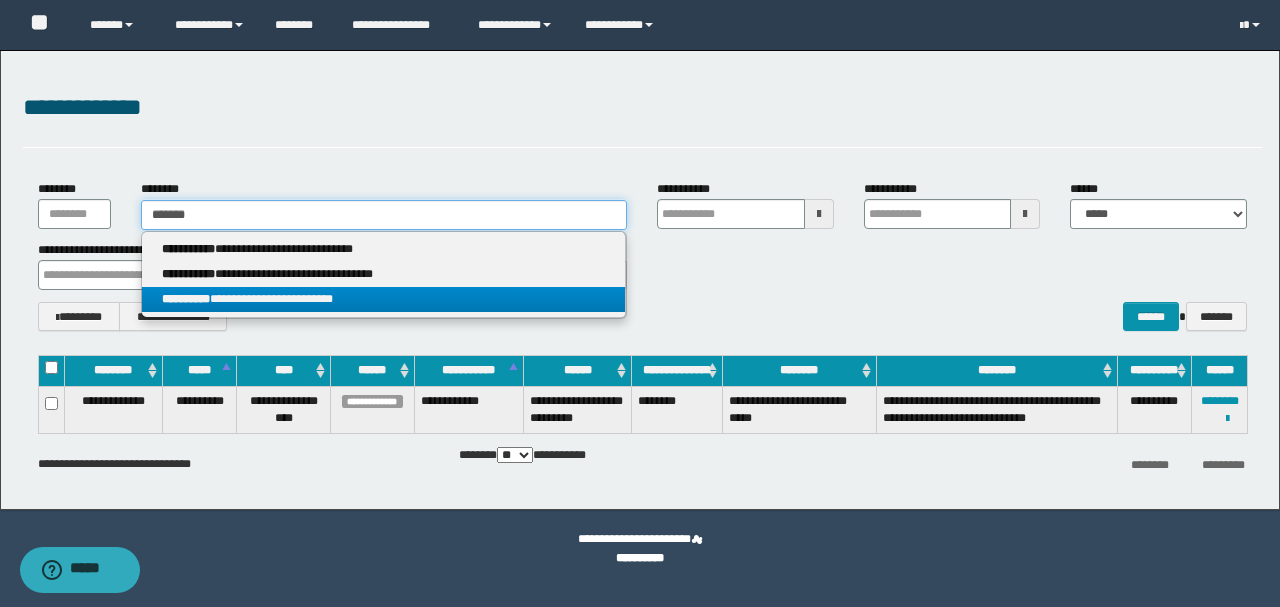 type 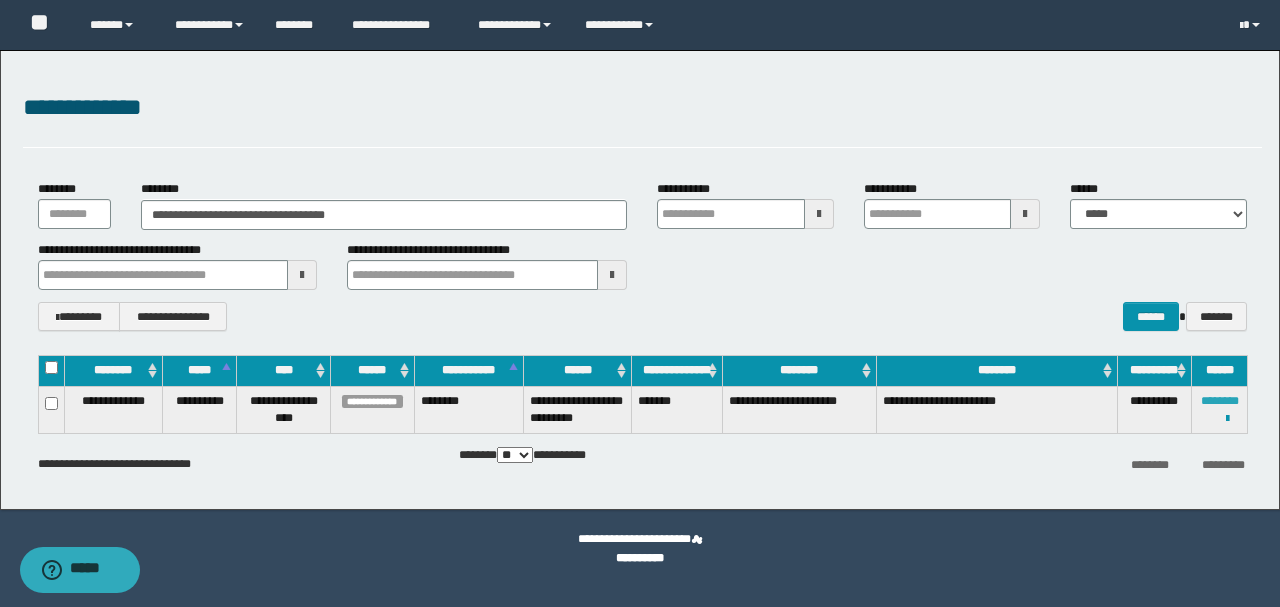 click on "********" at bounding box center [1220, 401] 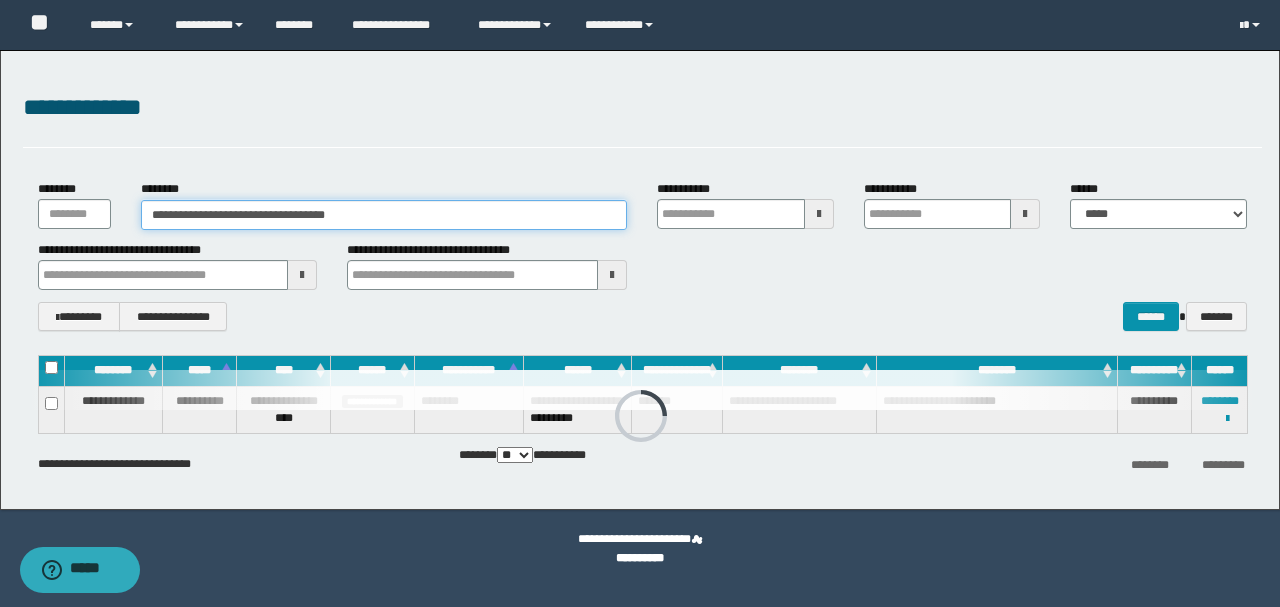 drag, startPoint x: 400, startPoint y: 211, endPoint x: 12, endPoint y: 236, distance: 388.80457 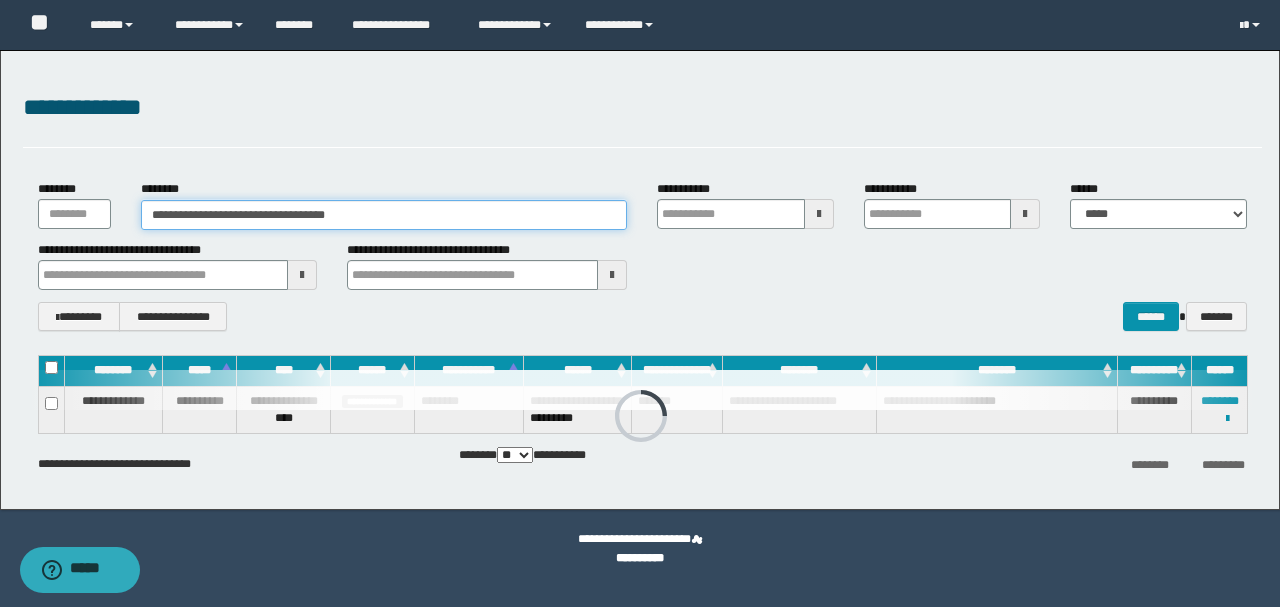 click on "**********" at bounding box center [640, 280] 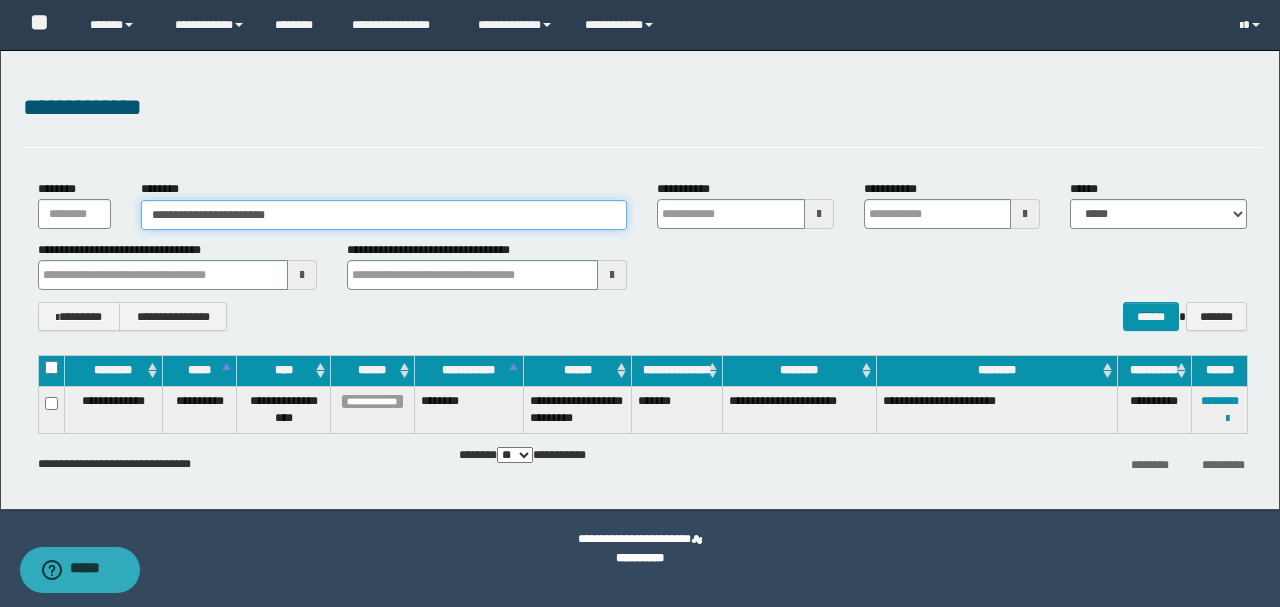type on "**********" 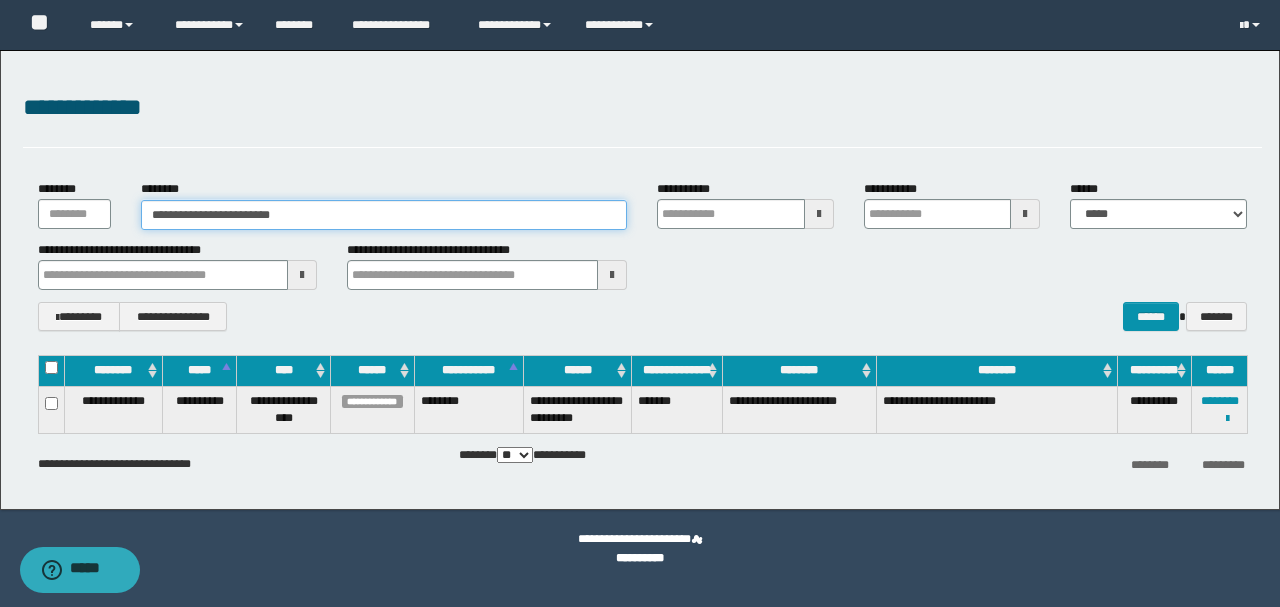 type on "**********" 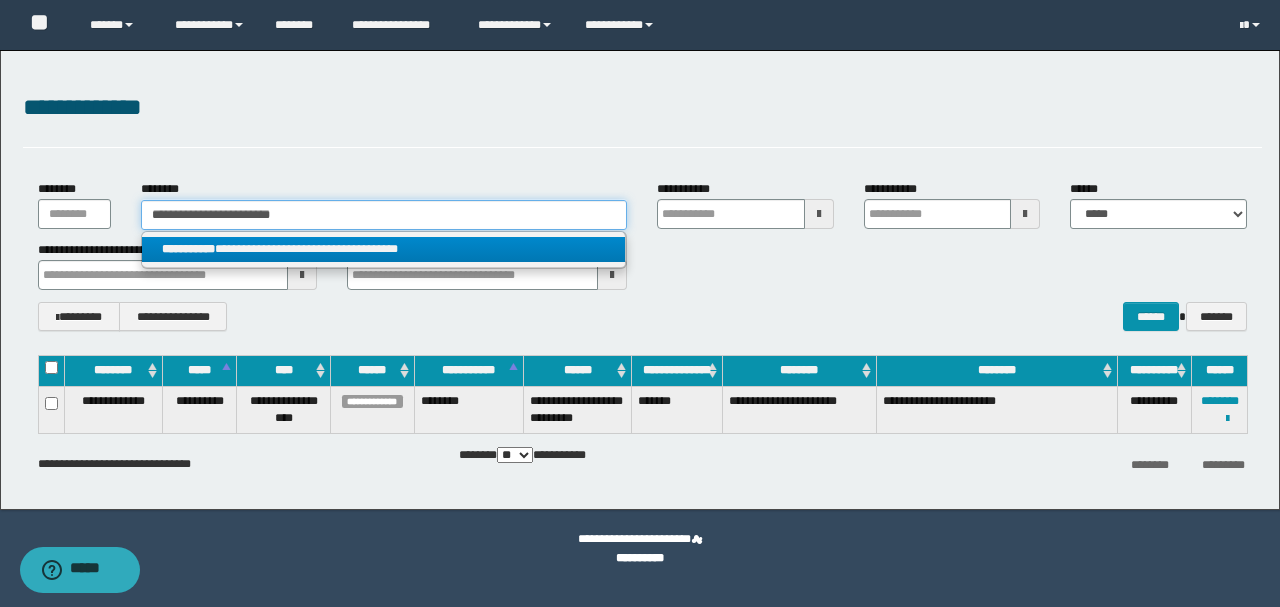 type on "**********" 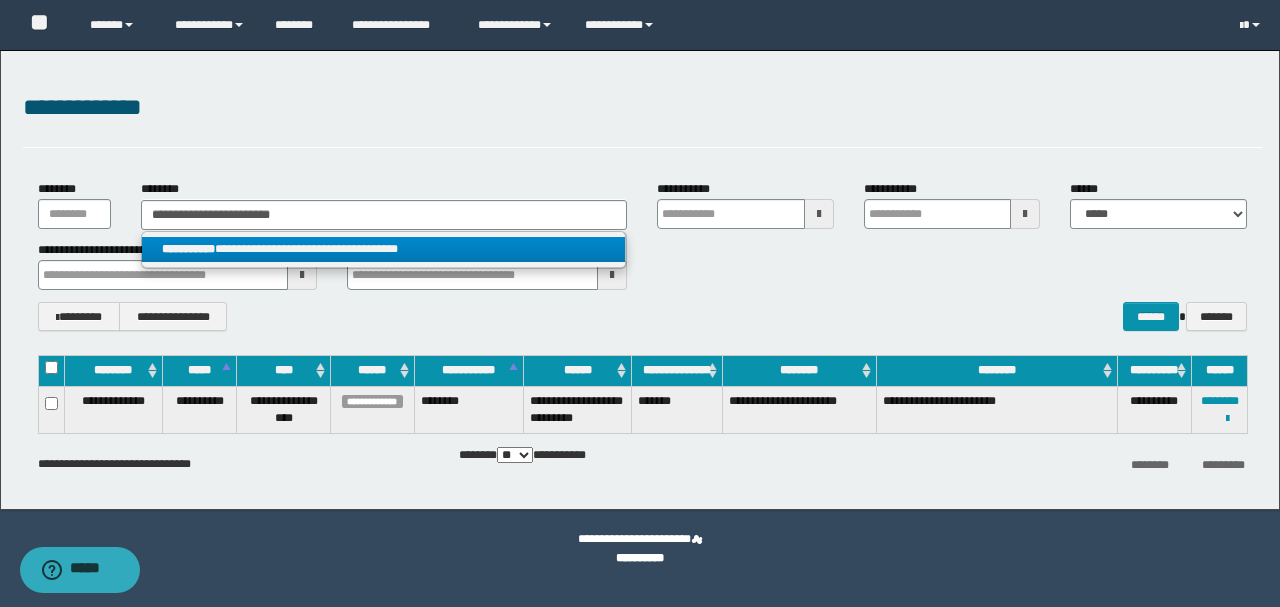 click on "**********" at bounding box center [384, 249] 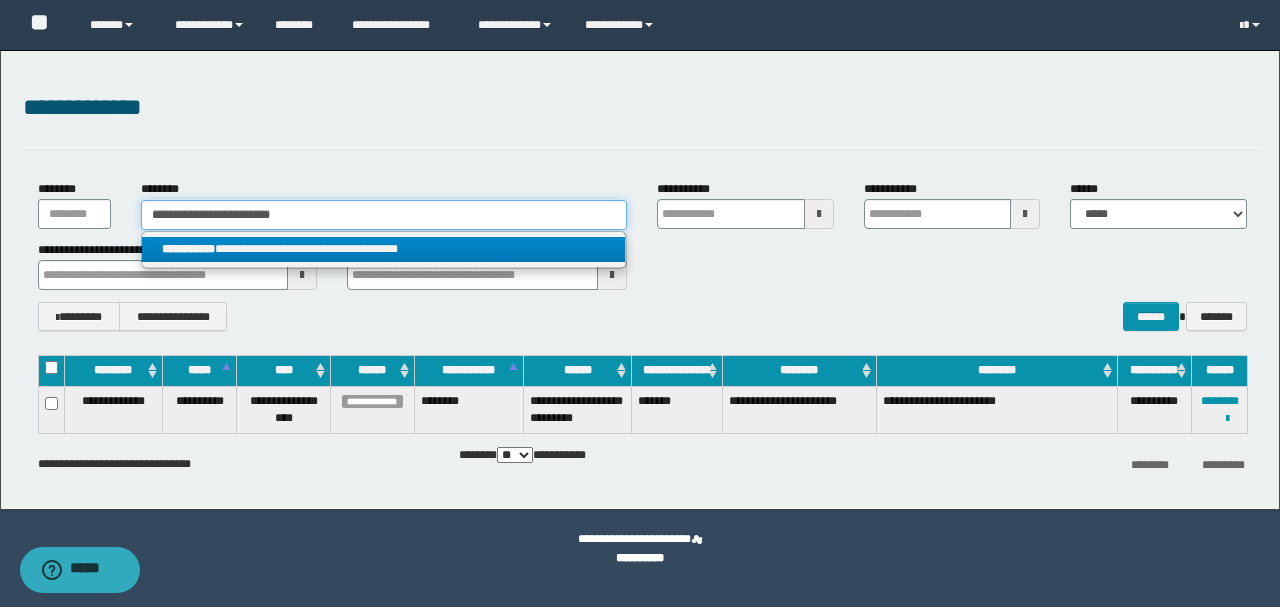 type 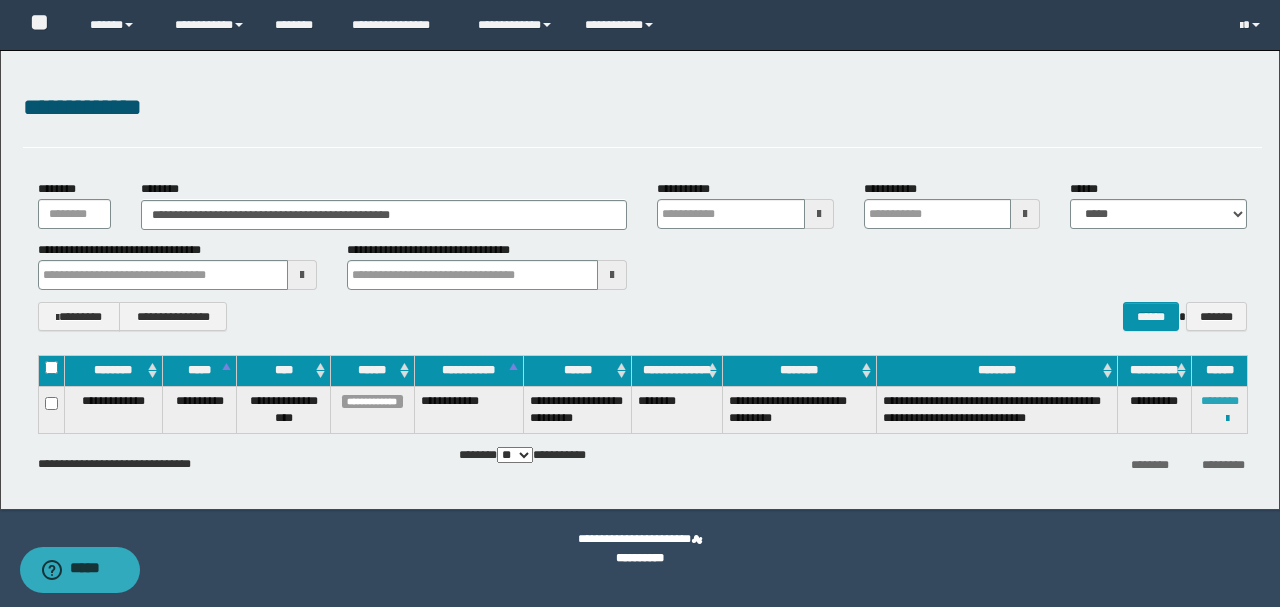 click on "********" at bounding box center (1220, 401) 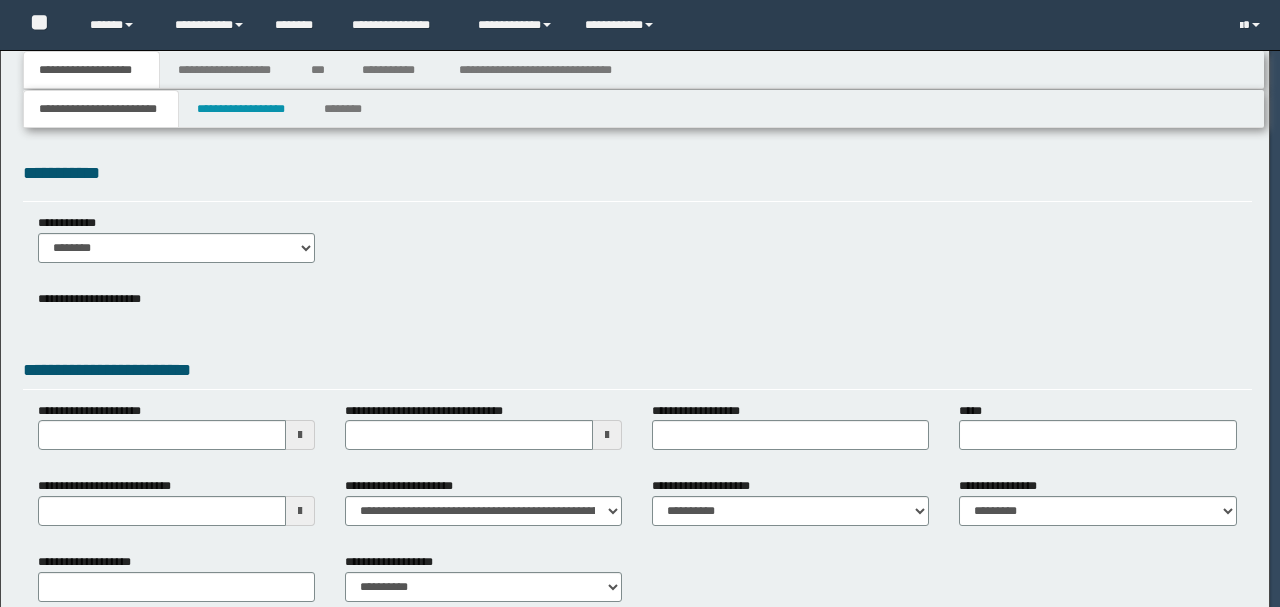 scroll, scrollTop: 0, scrollLeft: 0, axis: both 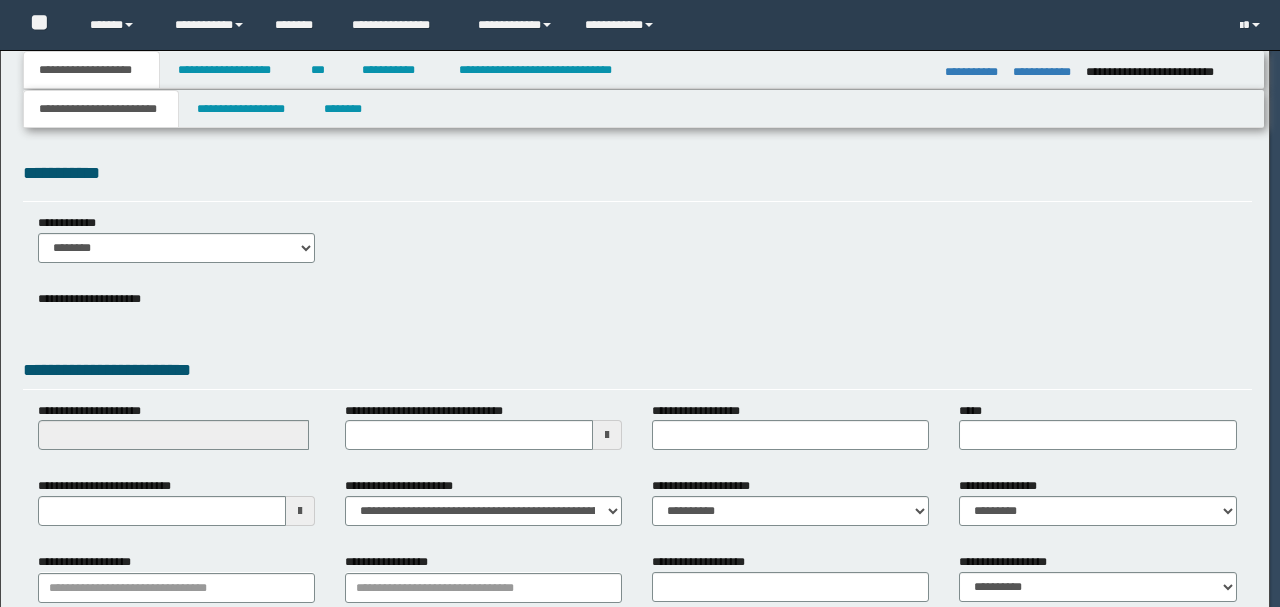select on "*" 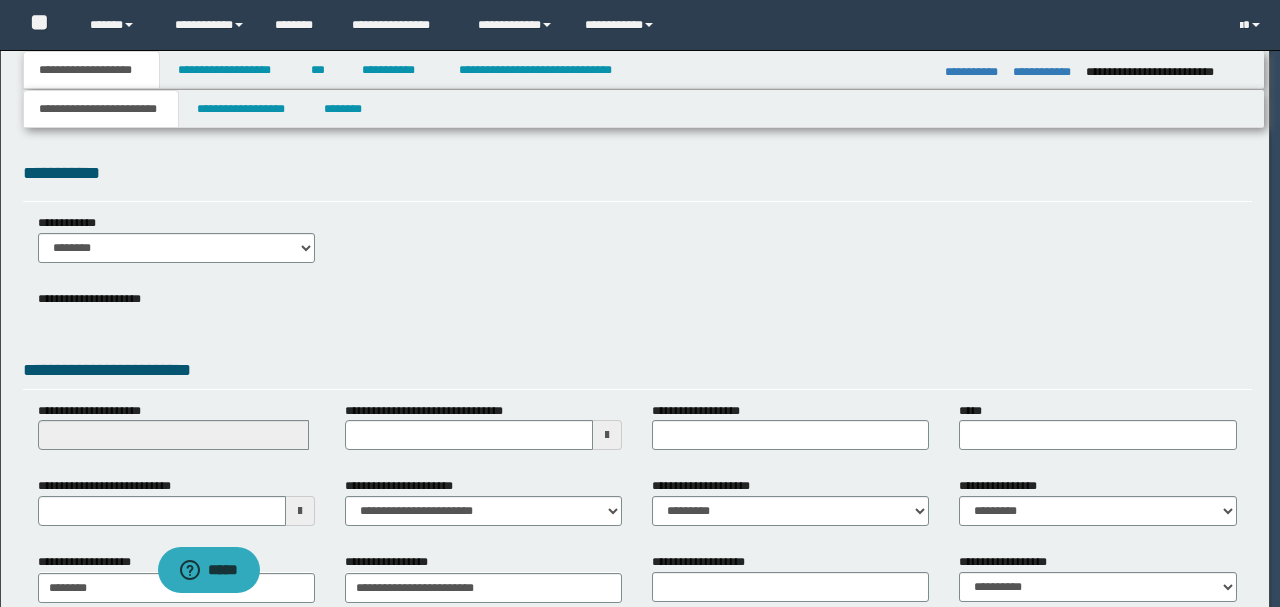 scroll, scrollTop: 0, scrollLeft: 0, axis: both 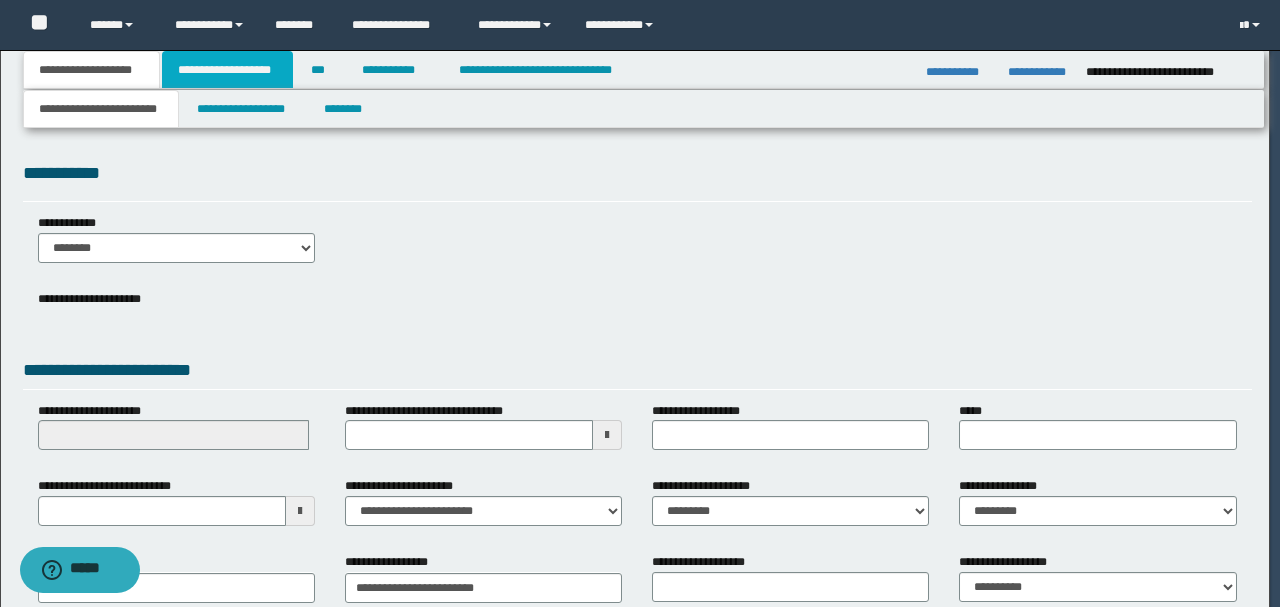 click on "**********" at bounding box center [227, 70] 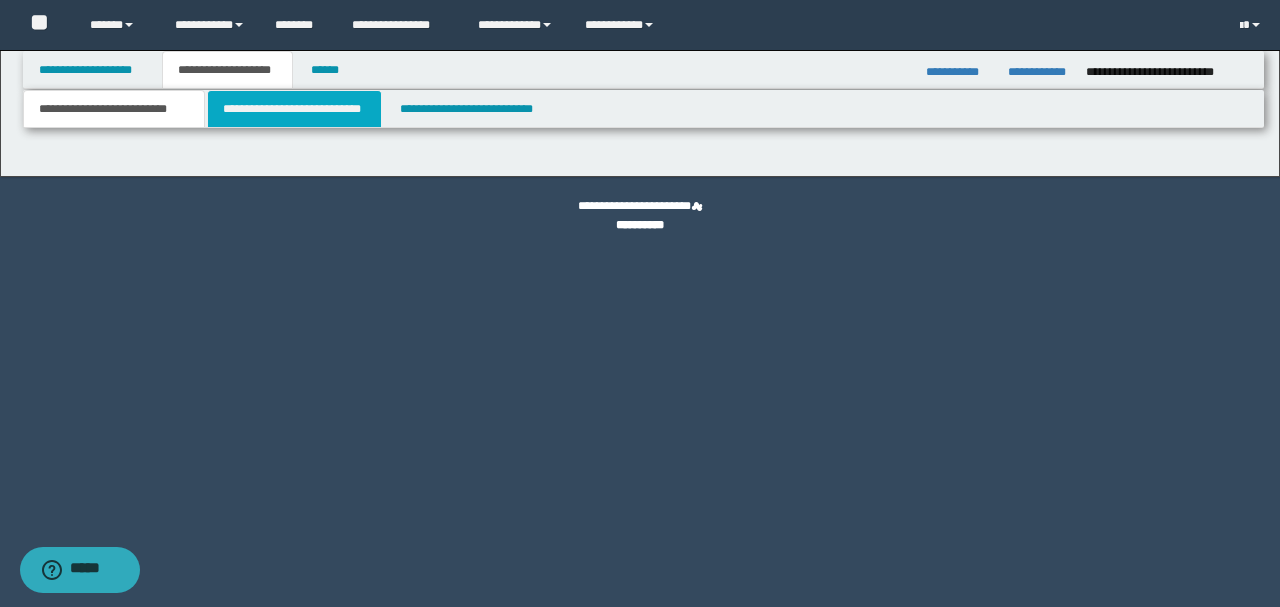 click on "**********" at bounding box center (294, 109) 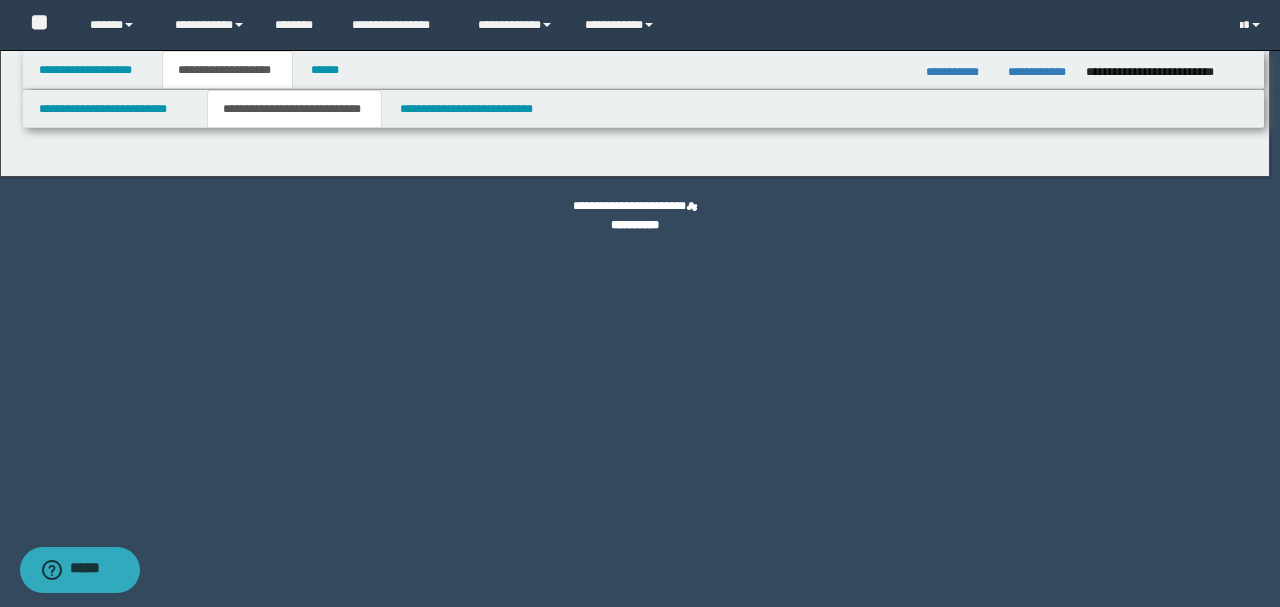 scroll, scrollTop: 0, scrollLeft: 0, axis: both 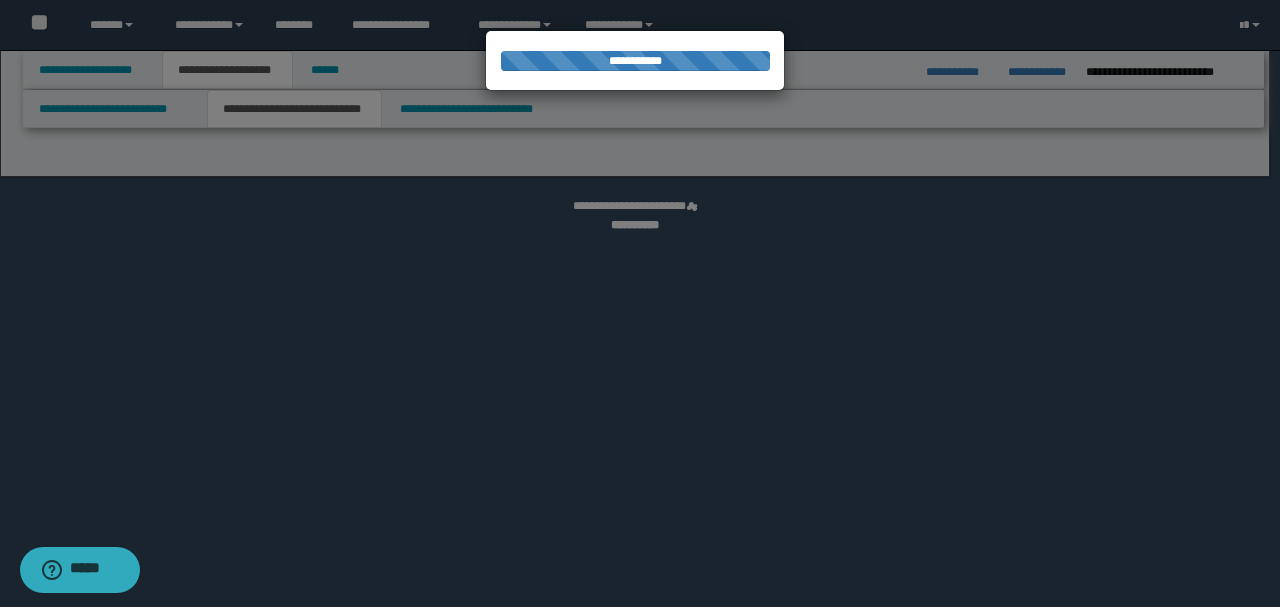 select on "*" 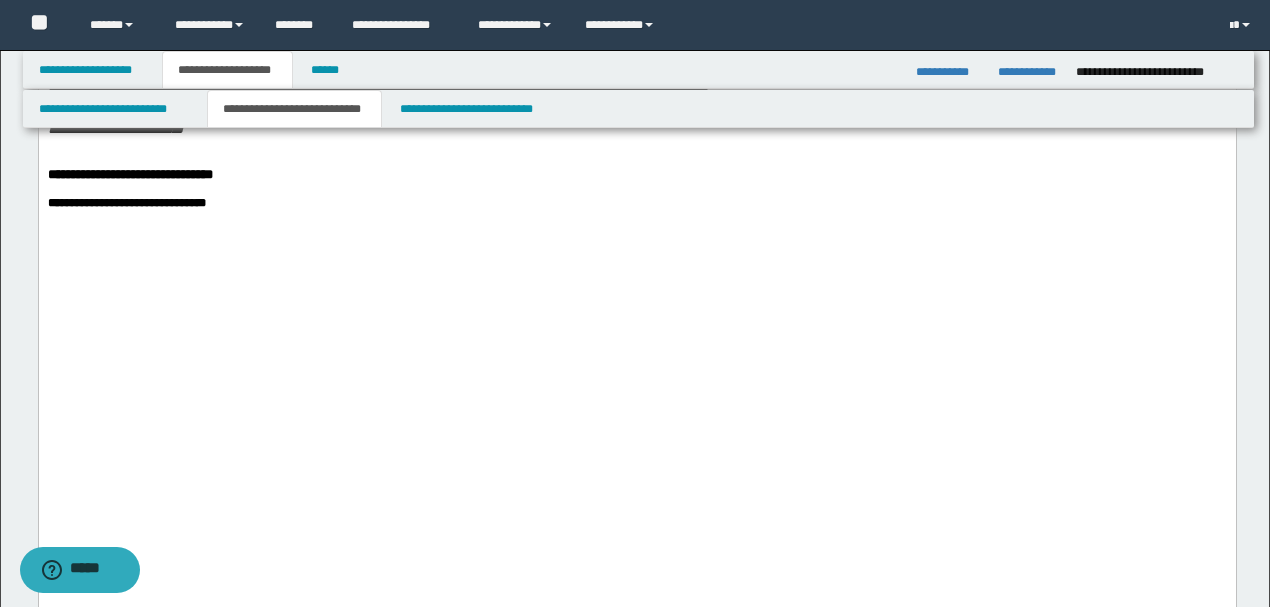 scroll, scrollTop: 2000, scrollLeft: 0, axis: vertical 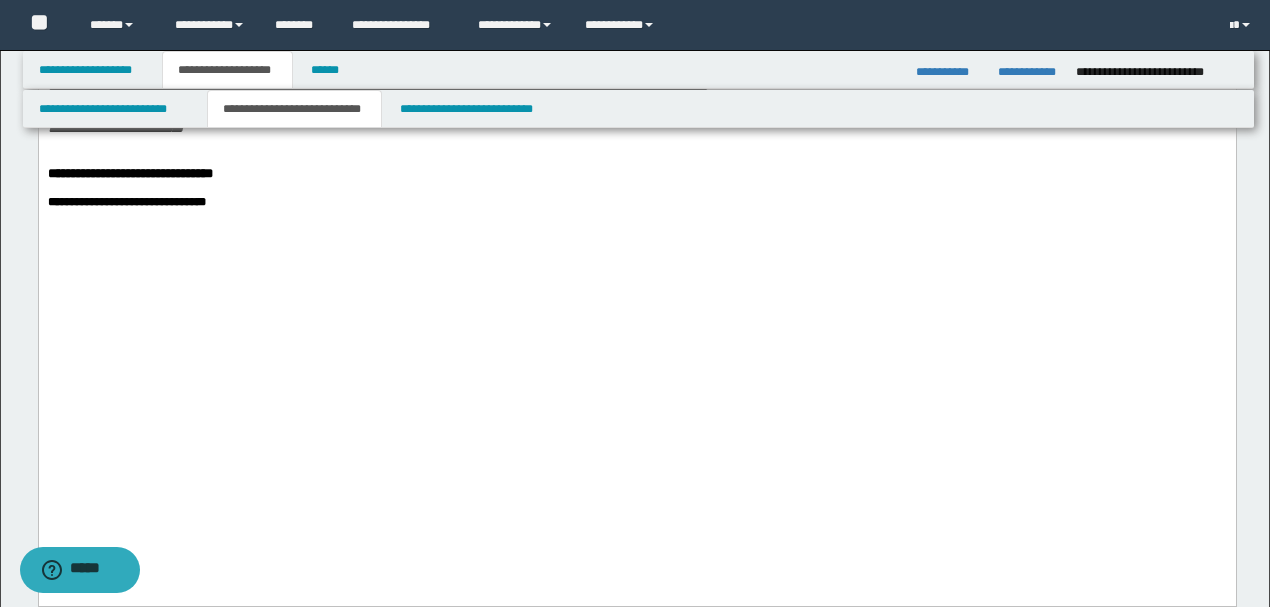 drag, startPoint x: 154, startPoint y: 463, endPoint x: 354, endPoint y: 486, distance: 201.31816 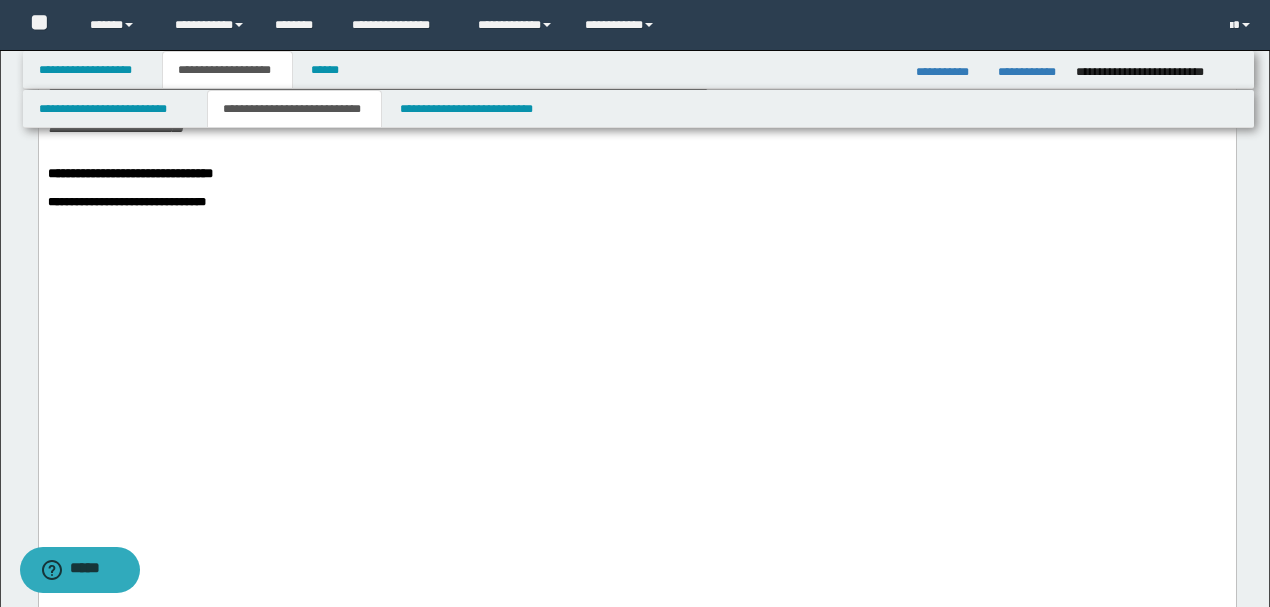 paste 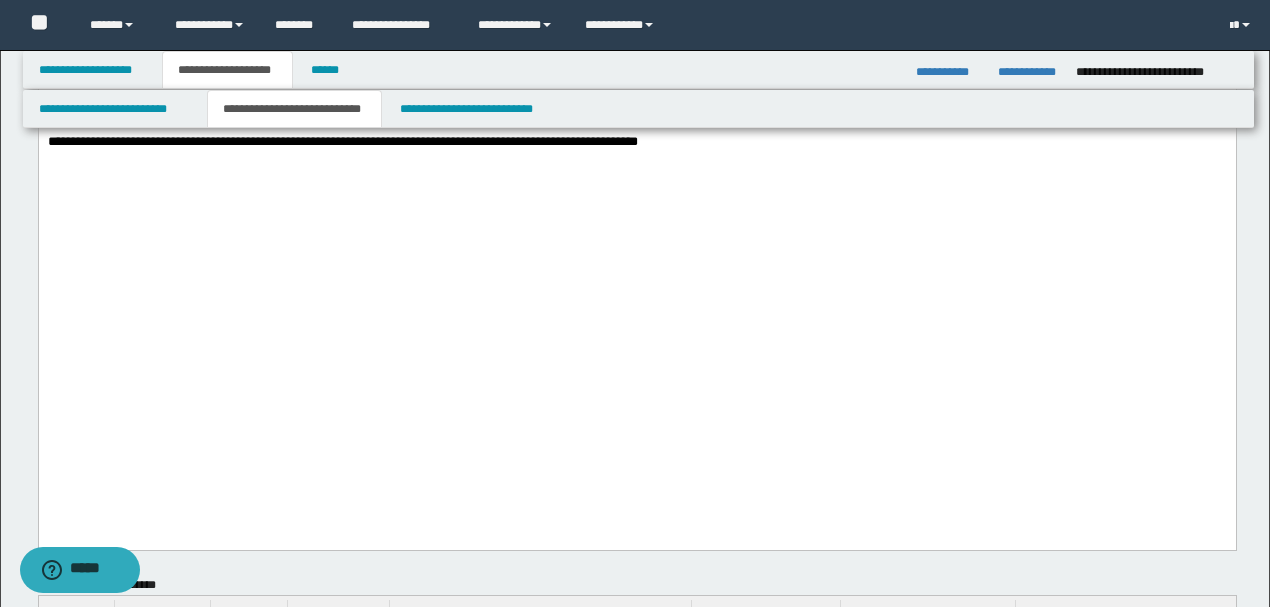 scroll, scrollTop: 2133, scrollLeft: 0, axis: vertical 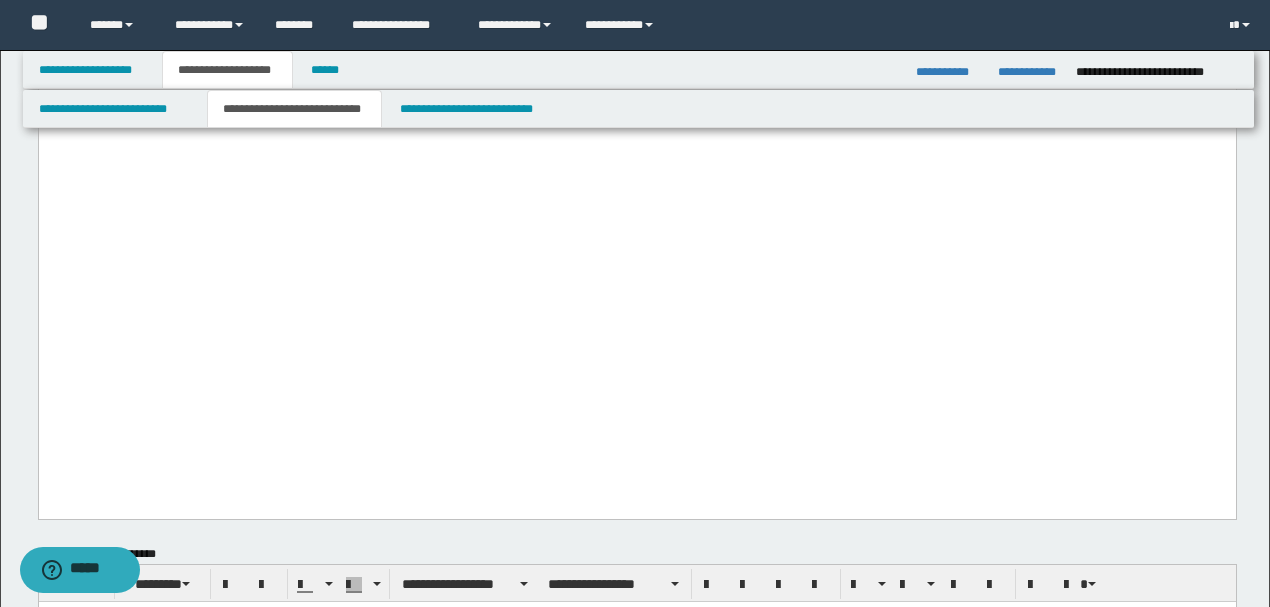 drag, startPoint x: 770, startPoint y: 414, endPoint x: 0, endPoint y: 402, distance: 770.0935 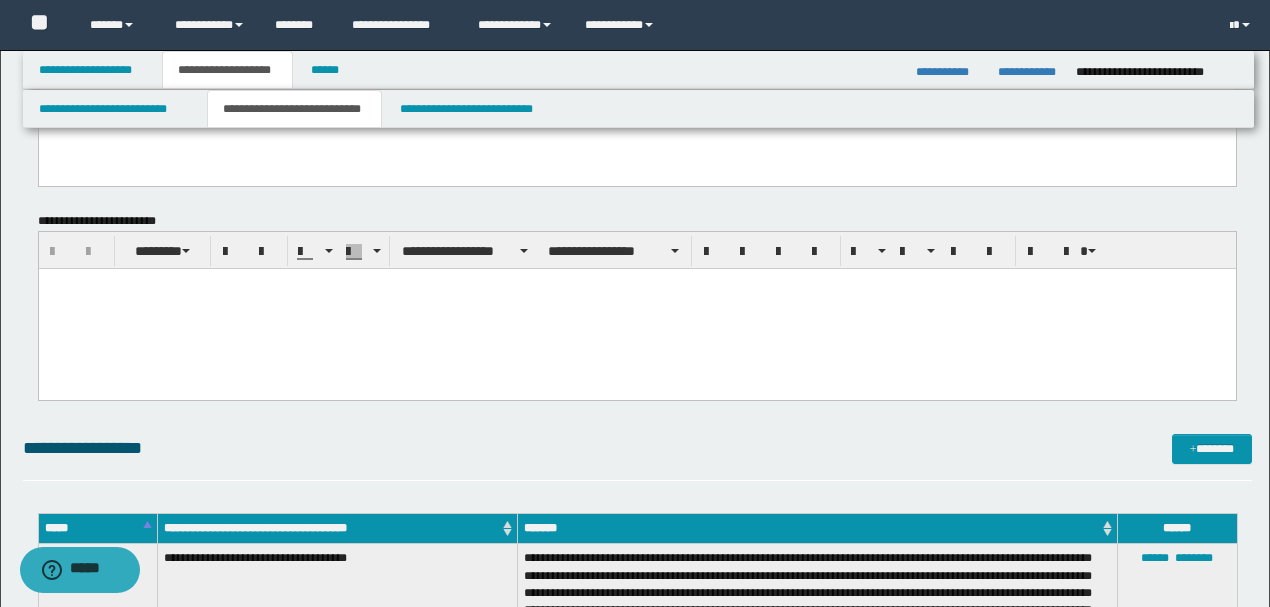 scroll, scrollTop: 2333, scrollLeft: 0, axis: vertical 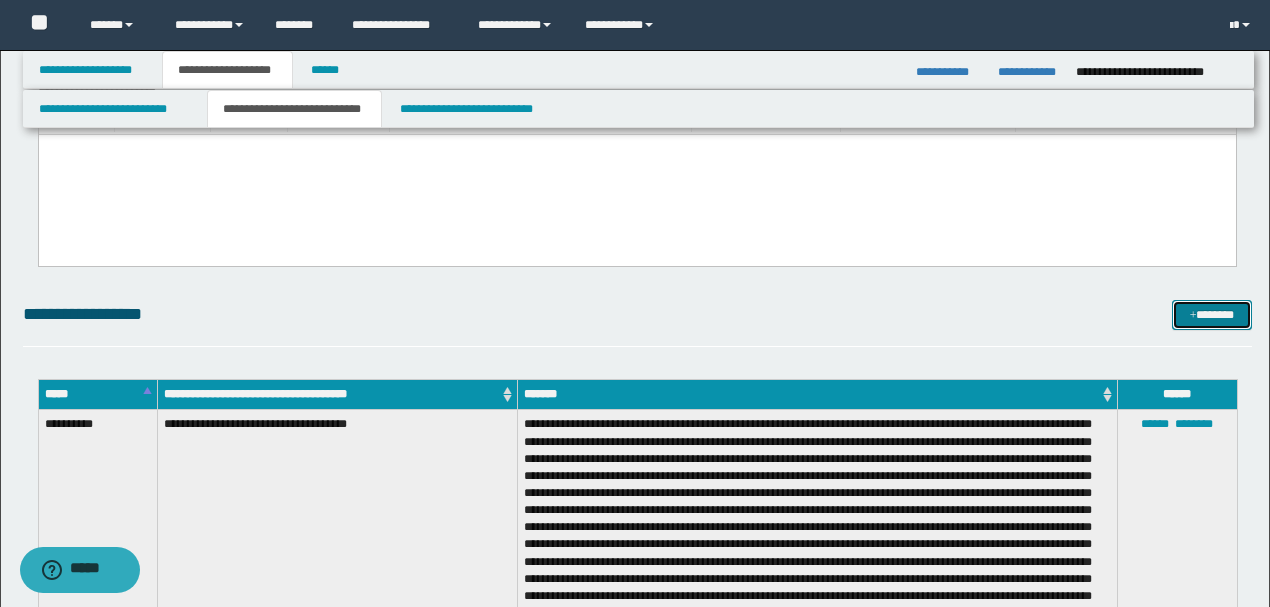 click on "*******" at bounding box center (1211, 314) 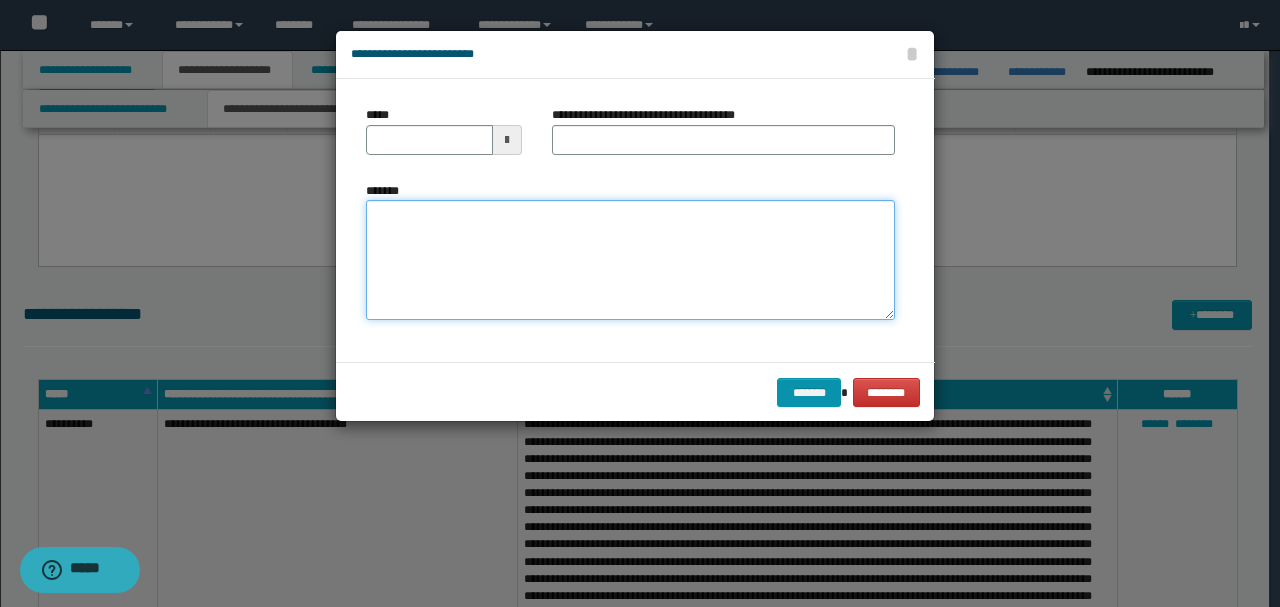 click on "*******" at bounding box center (630, 260) 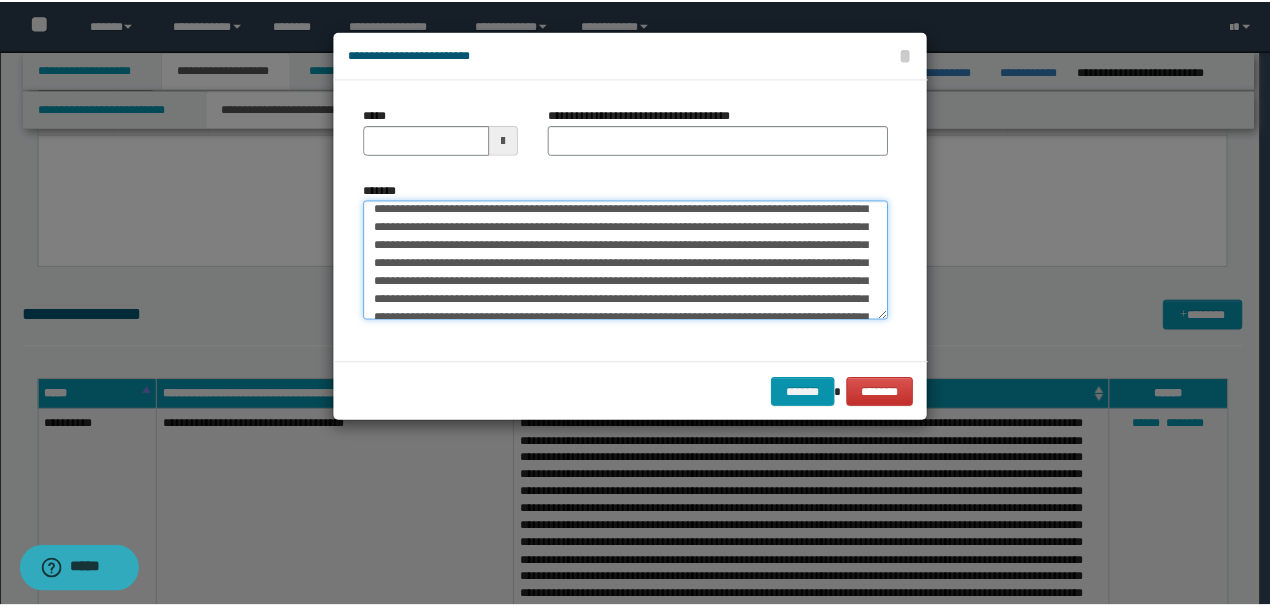 scroll, scrollTop: 0, scrollLeft: 0, axis: both 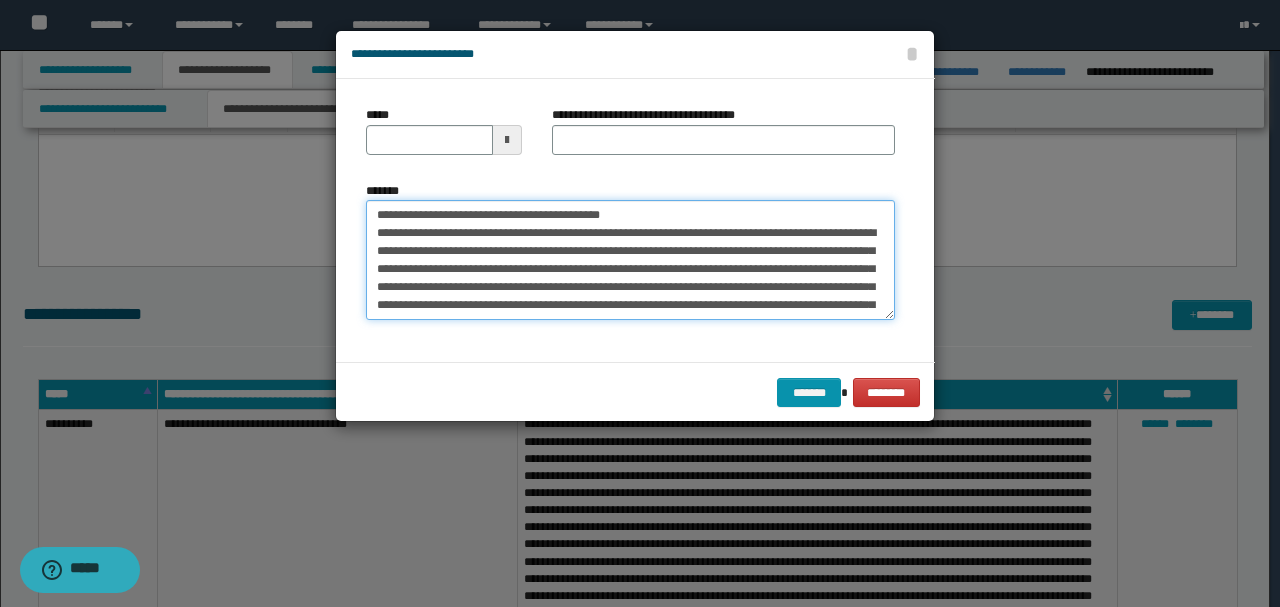 drag, startPoint x: 447, startPoint y: 211, endPoint x: 254, endPoint y: 188, distance: 194.36563 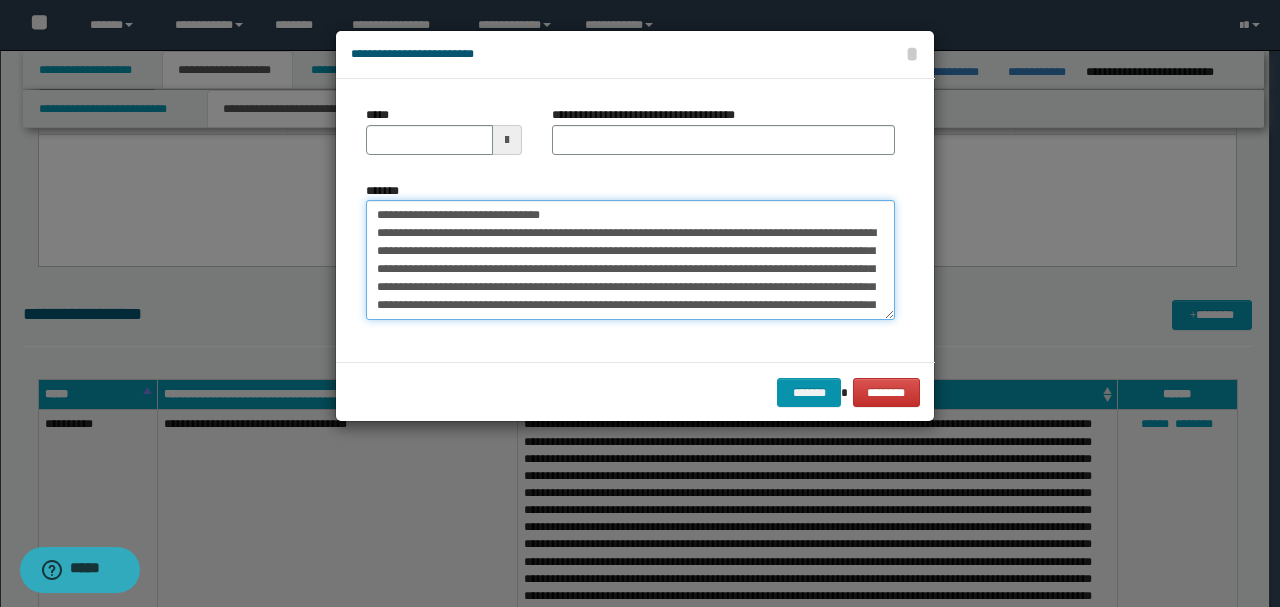 type 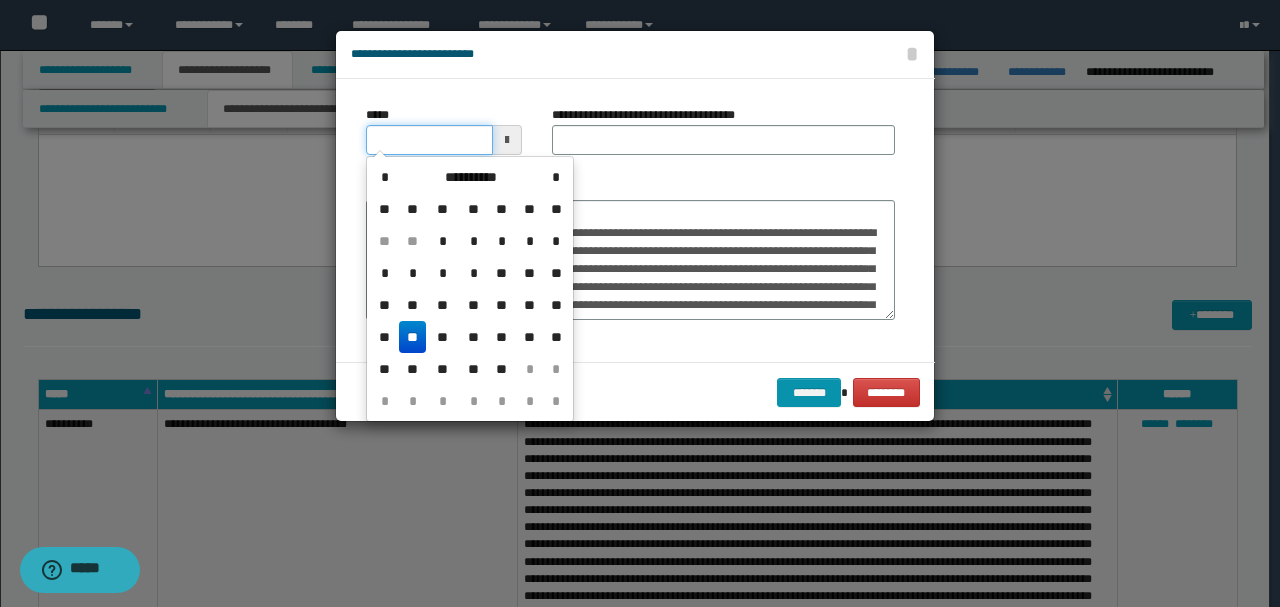 click on "*****" at bounding box center (429, 140) 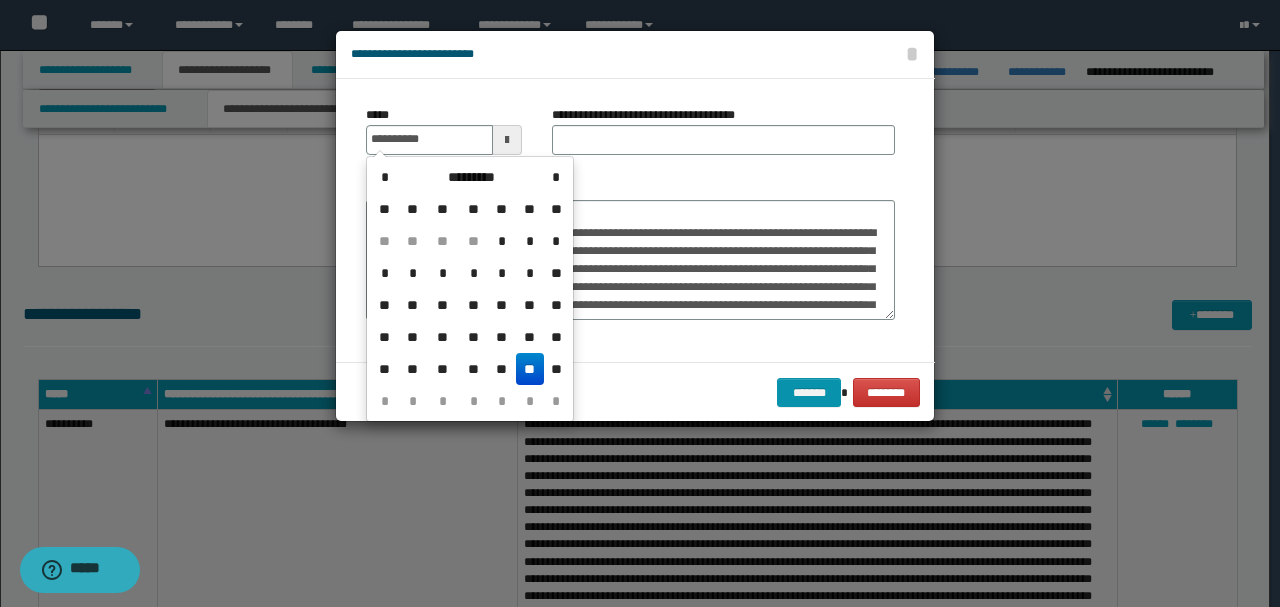 type on "**********" 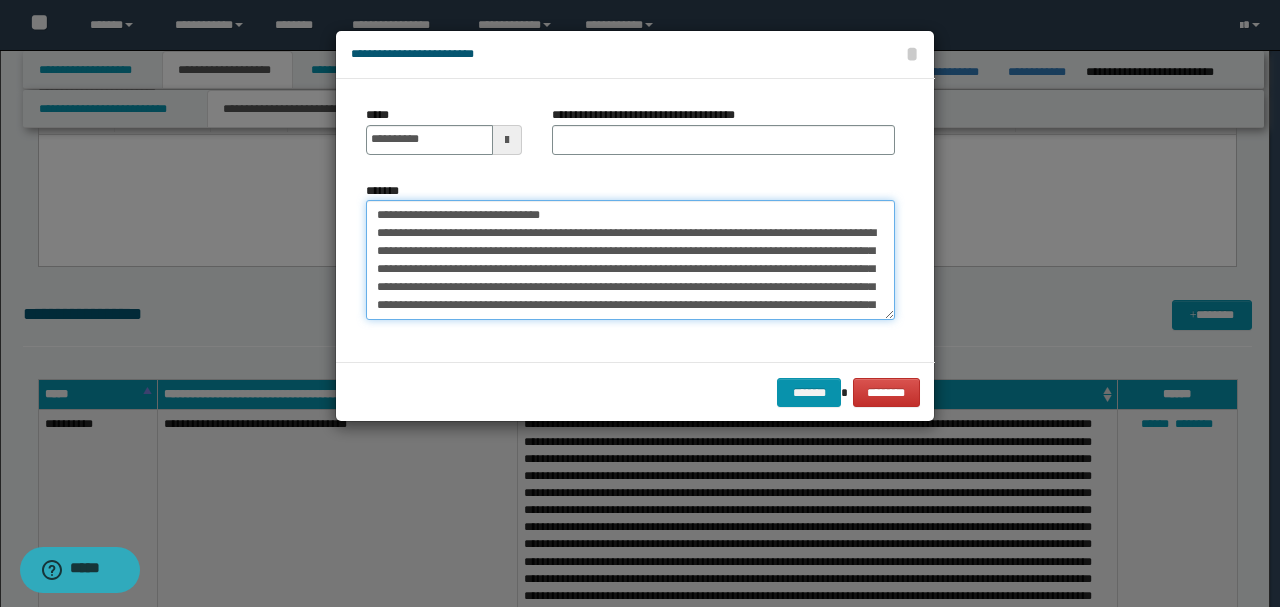 drag, startPoint x: 522, startPoint y: 214, endPoint x: 233, endPoint y: 210, distance: 289.02768 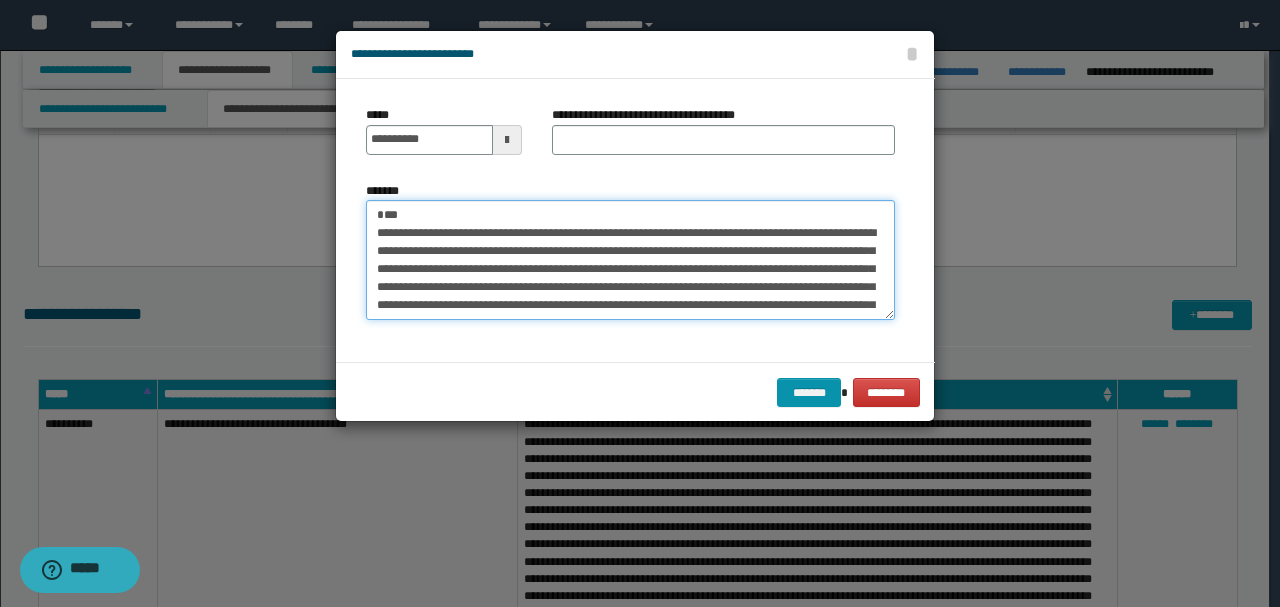 type on "**********" 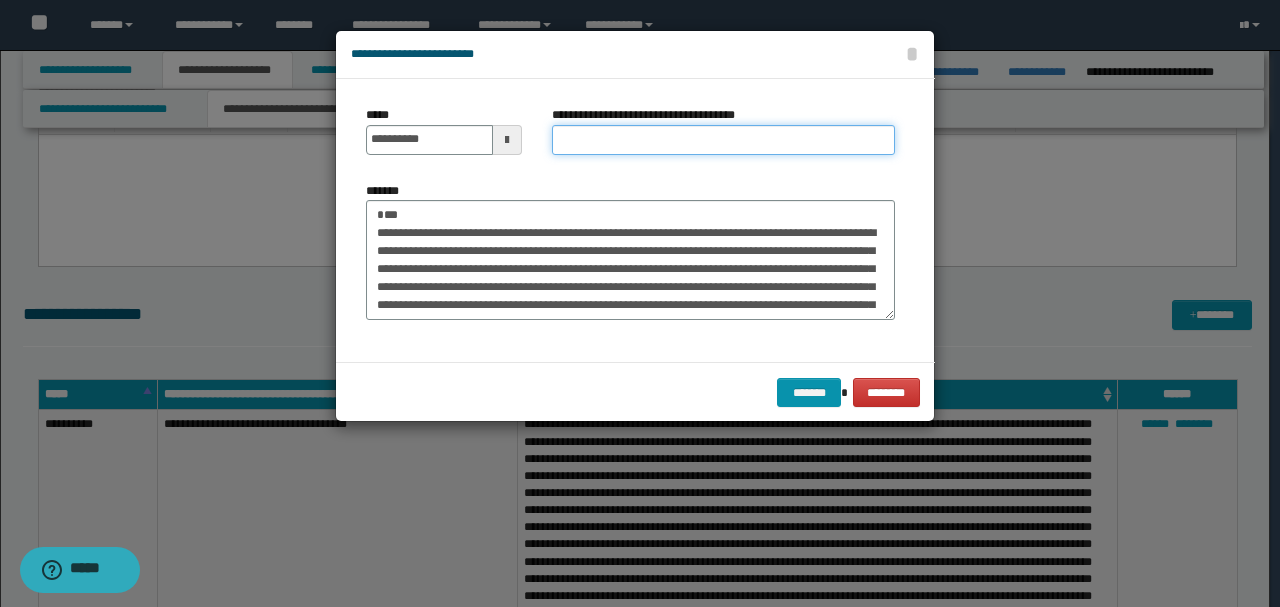 click on "**********" at bounding box center (723, 140) 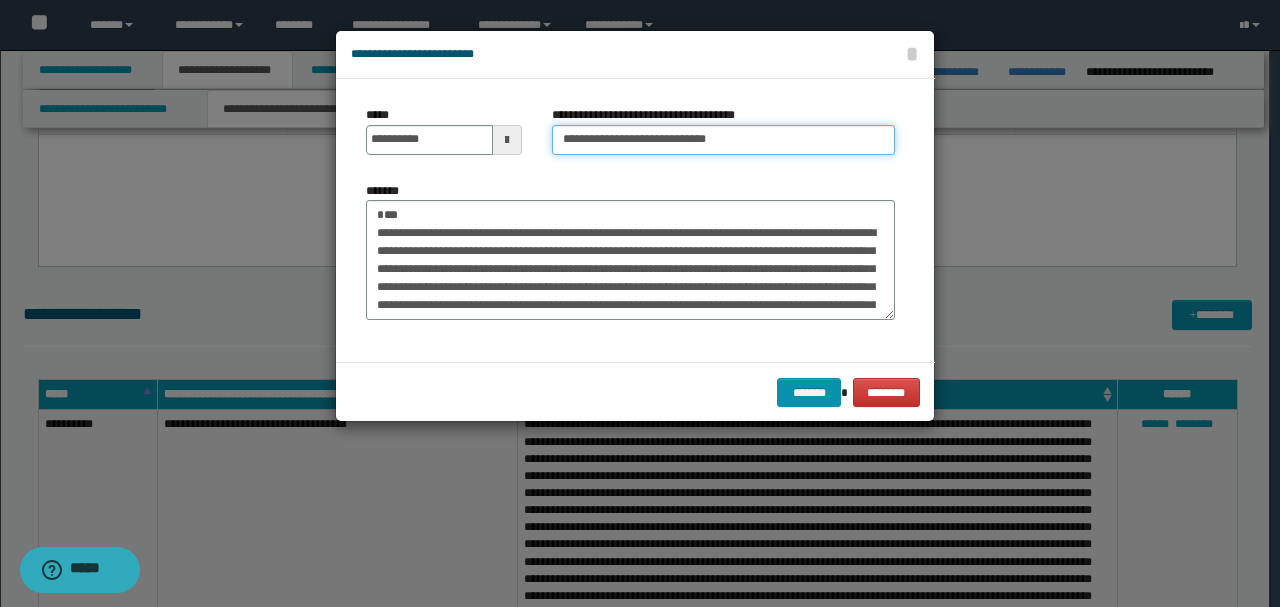 type on "**********" 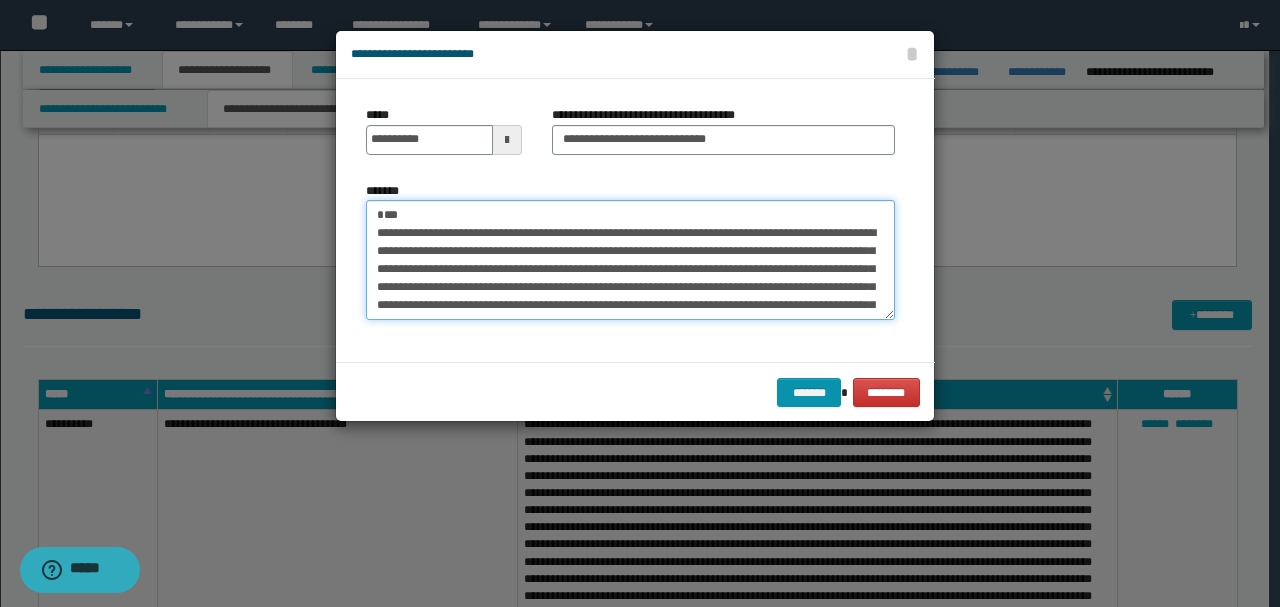click on "*******" at bounding box center (630, 259) 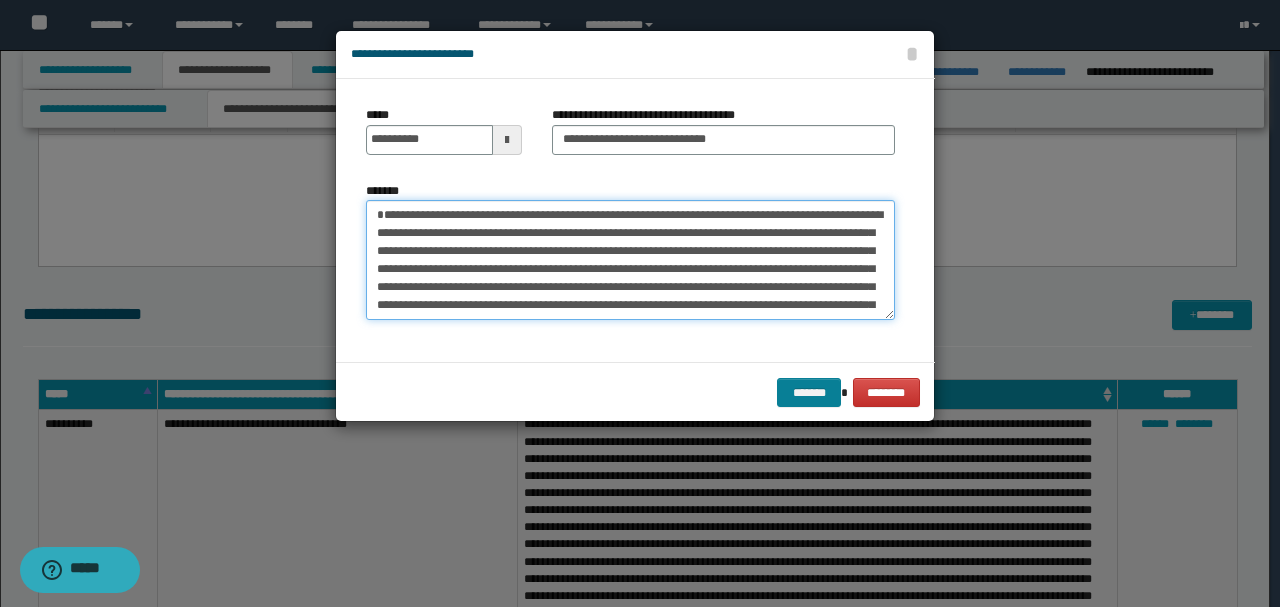 type on "**********" 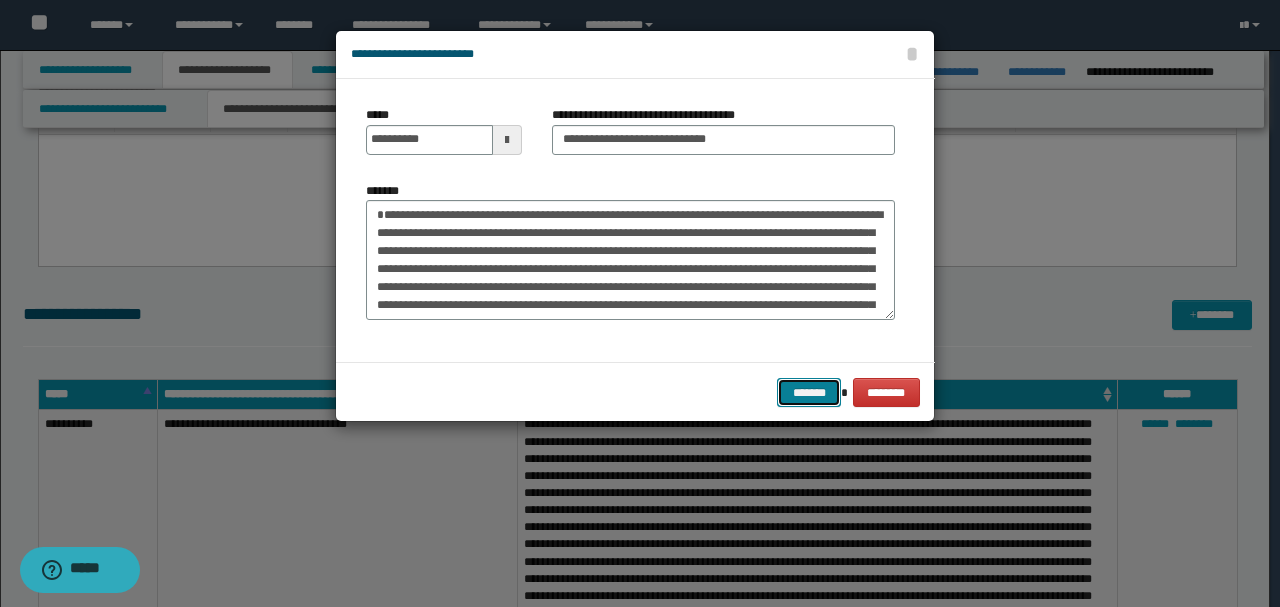 click on "*******" at bounding box center (809, 392) 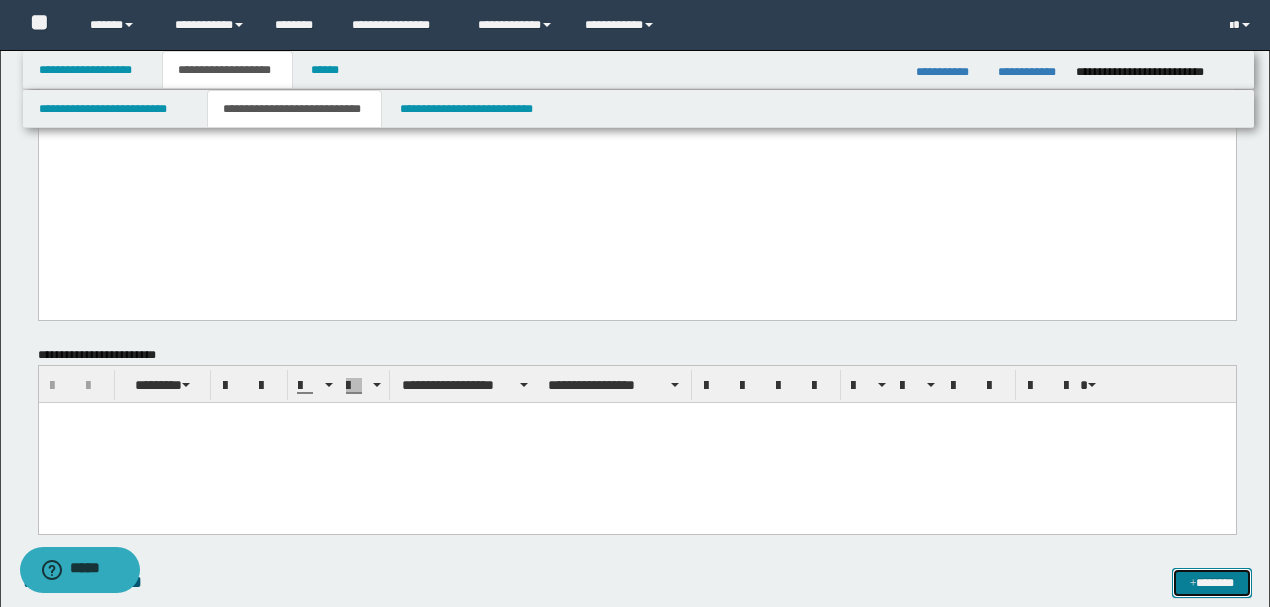 scroll, scrollTop: 2266, scrollLeft: 0, axis: vertical 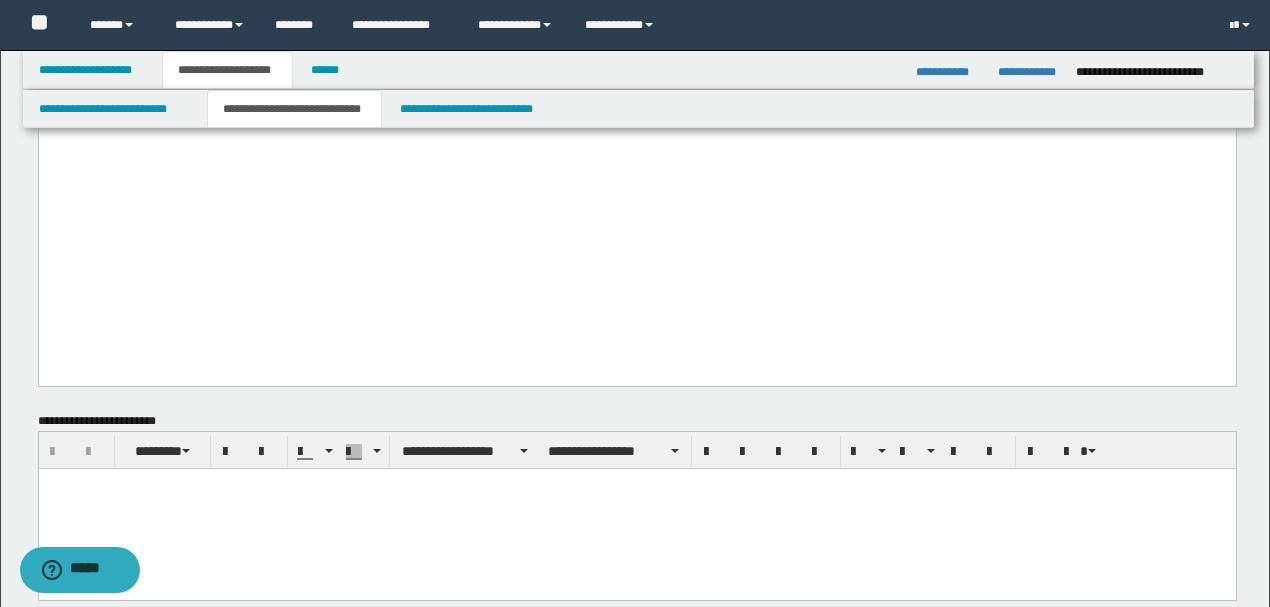 click on "**********" at bounding box center (342, -23) 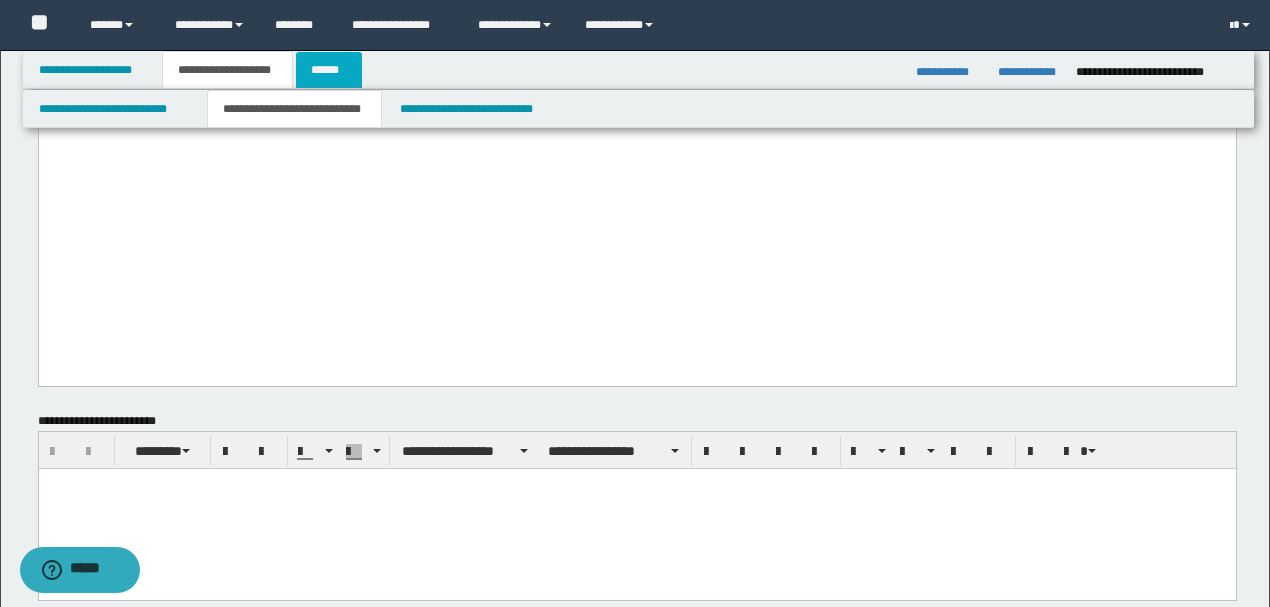 click on "******" at bounding box center [329, 70] 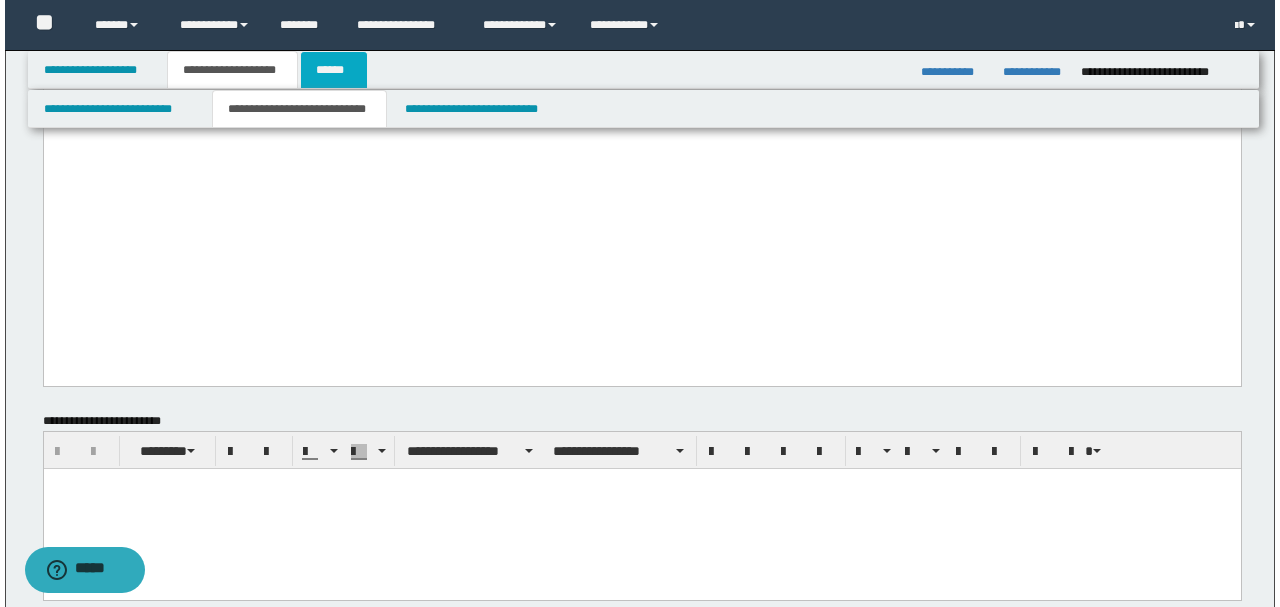 scroll, scrollTop: 0, scrollLeft: 0, axis: both 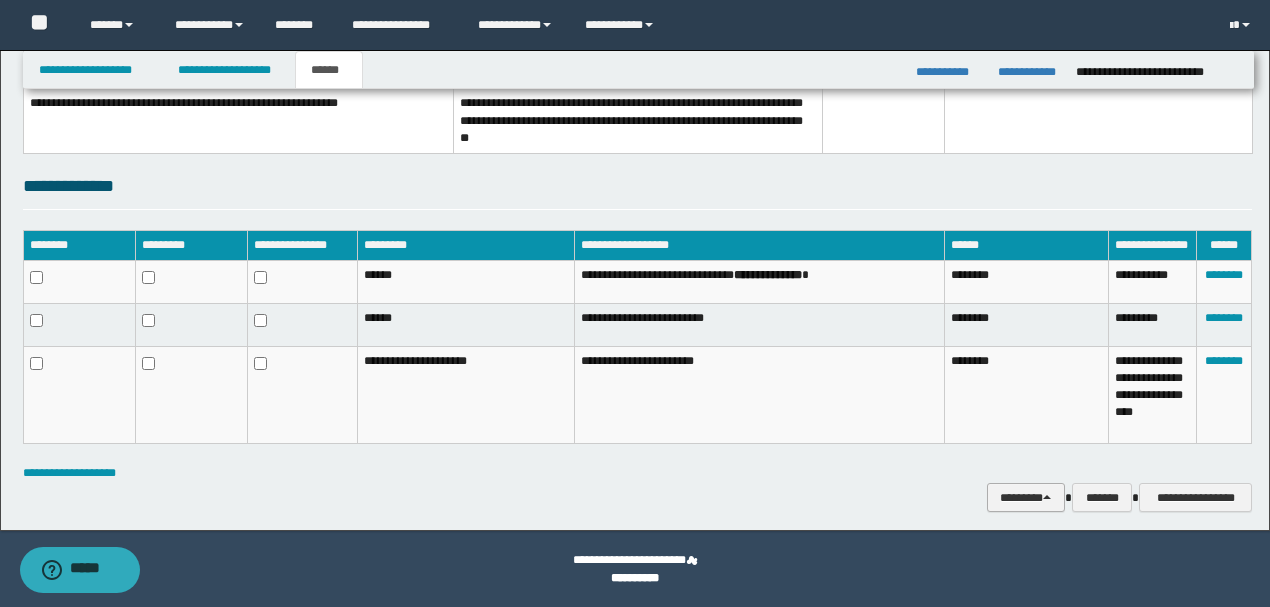 click on "********" at bounding box center (1026, 497) 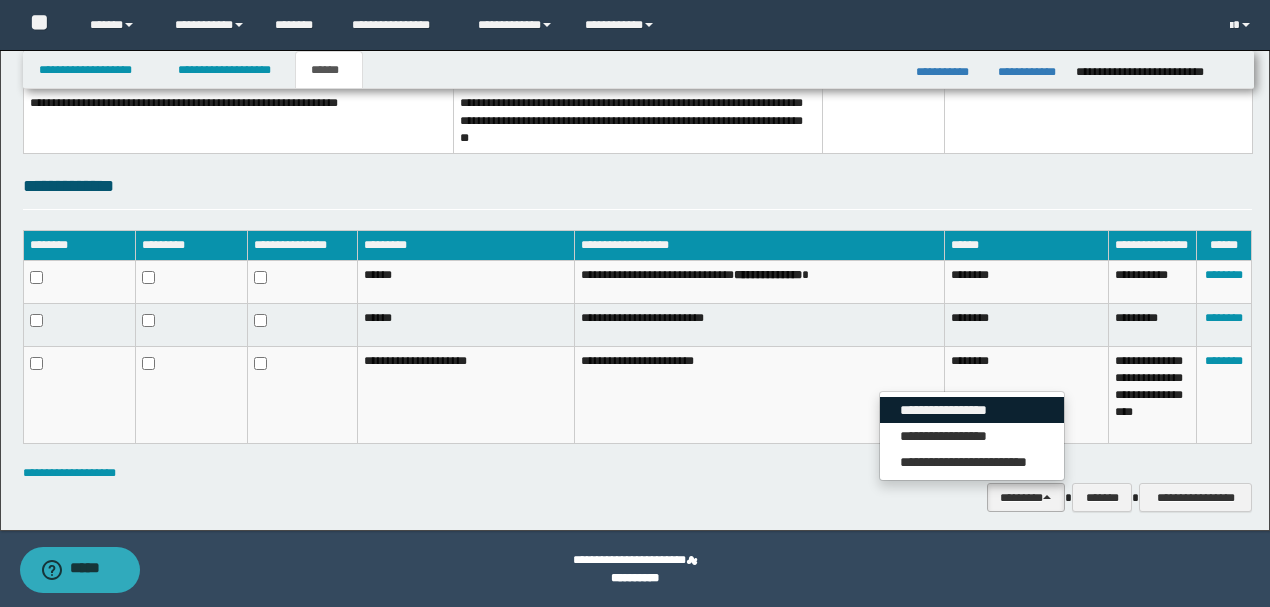 click on "**********" at bounding box center [972, 410] 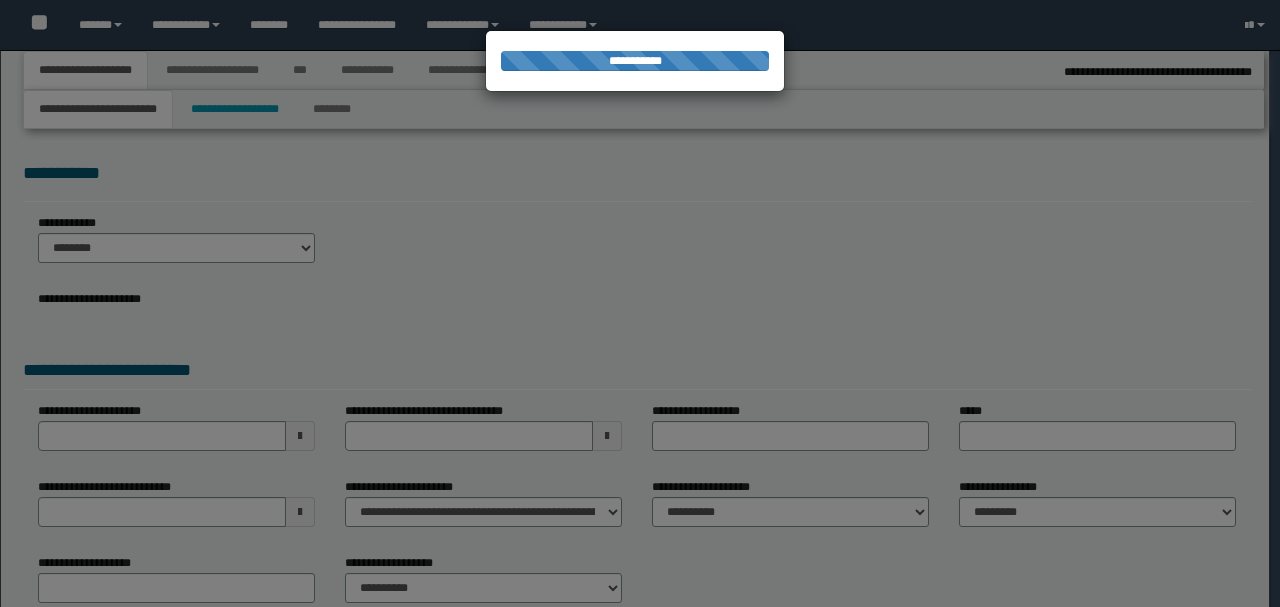 select on "*" 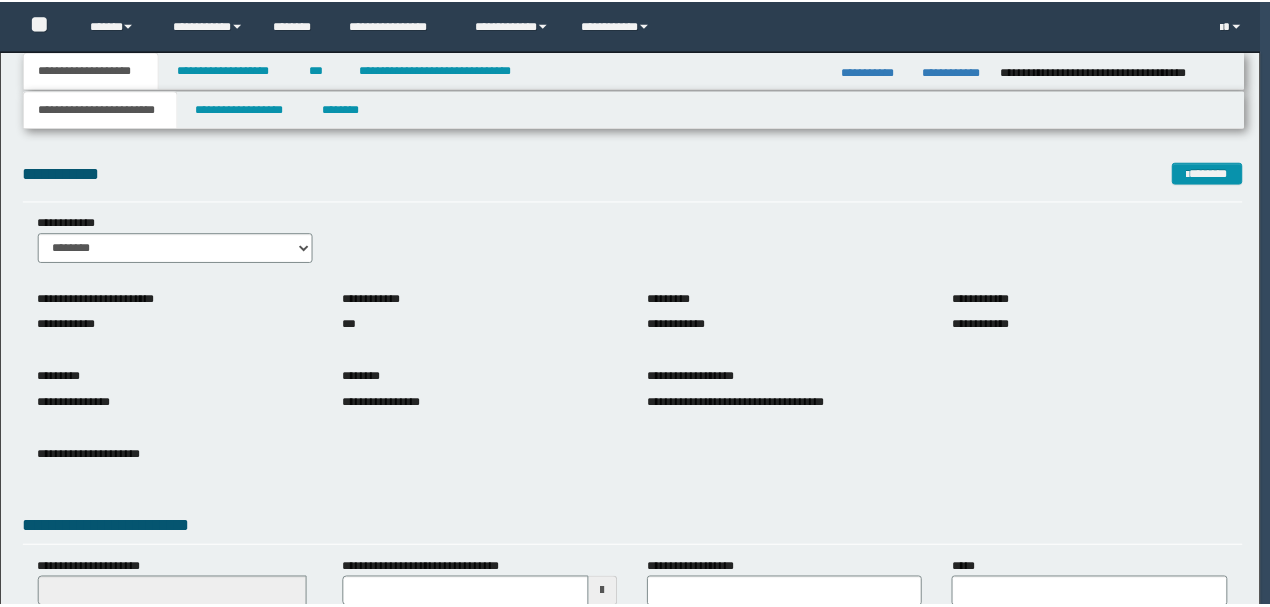 scroll, scrollTop: 0, scrollLeft: 0, axis: both 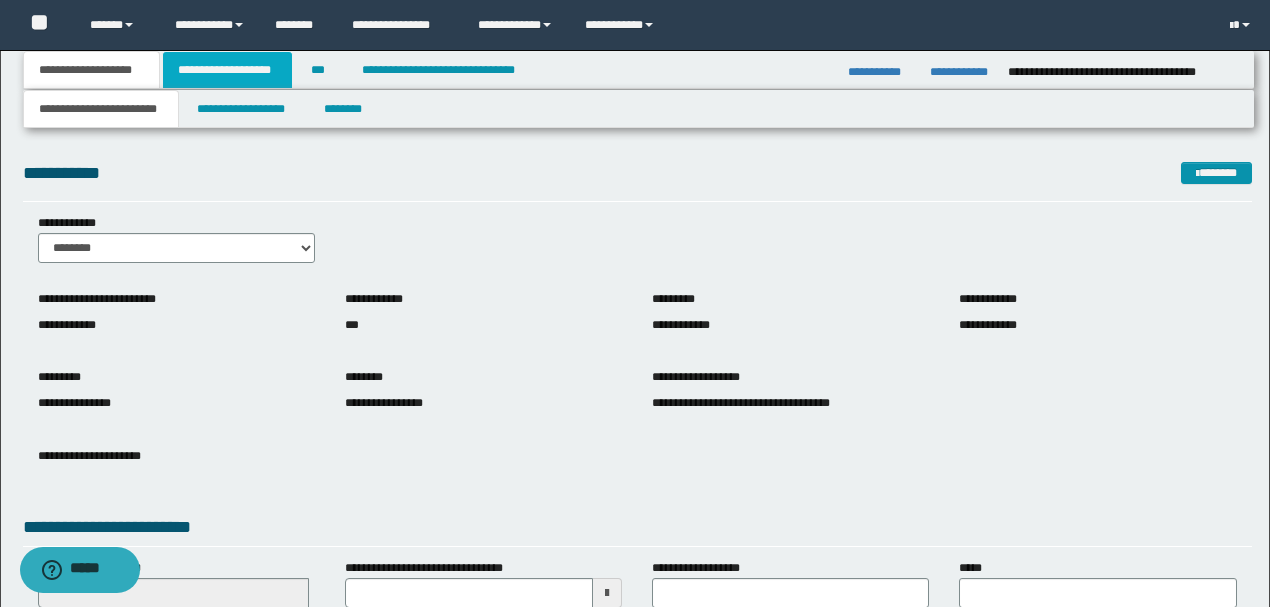 click on "**********" at bounding box center (227, 70) 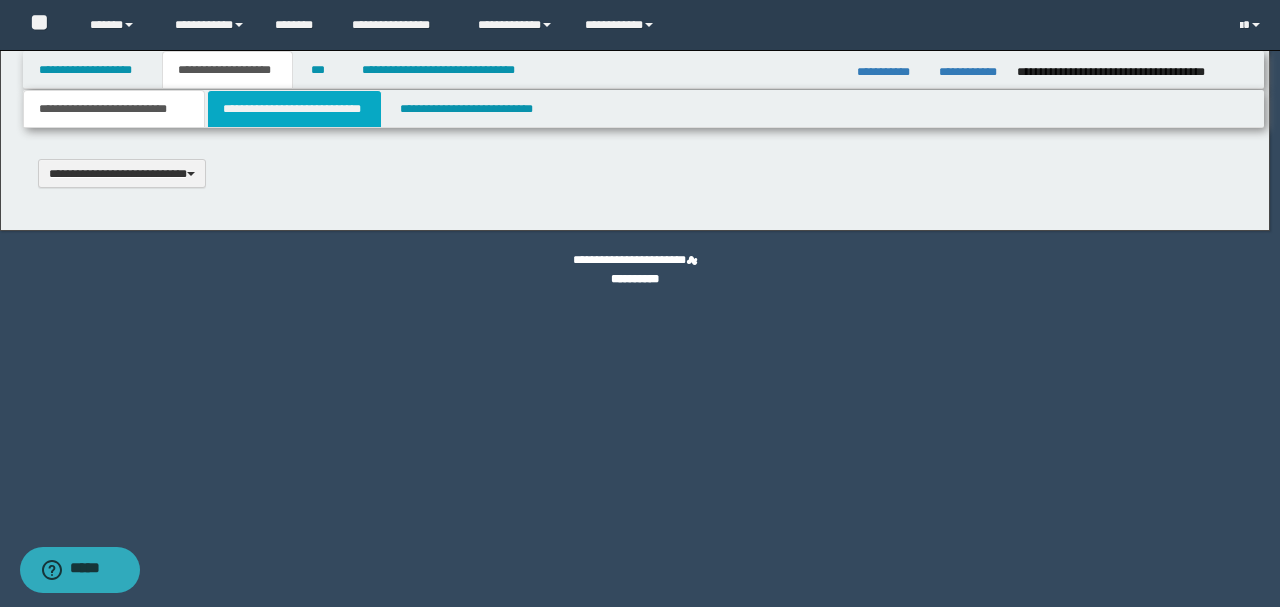 type 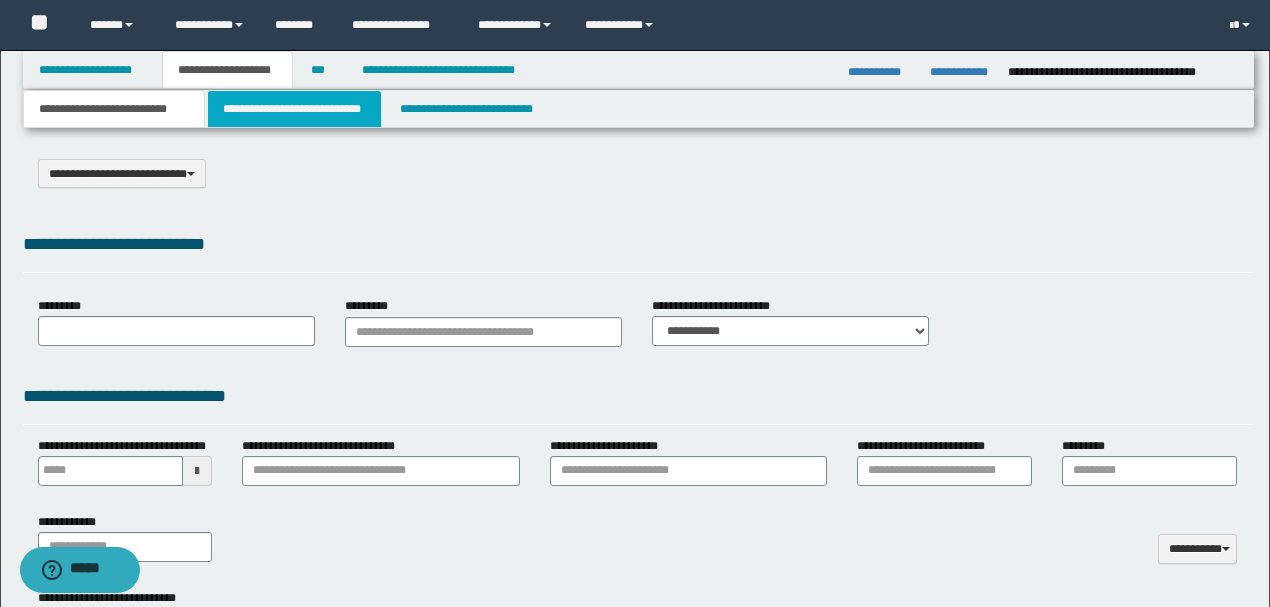 type on "**********" 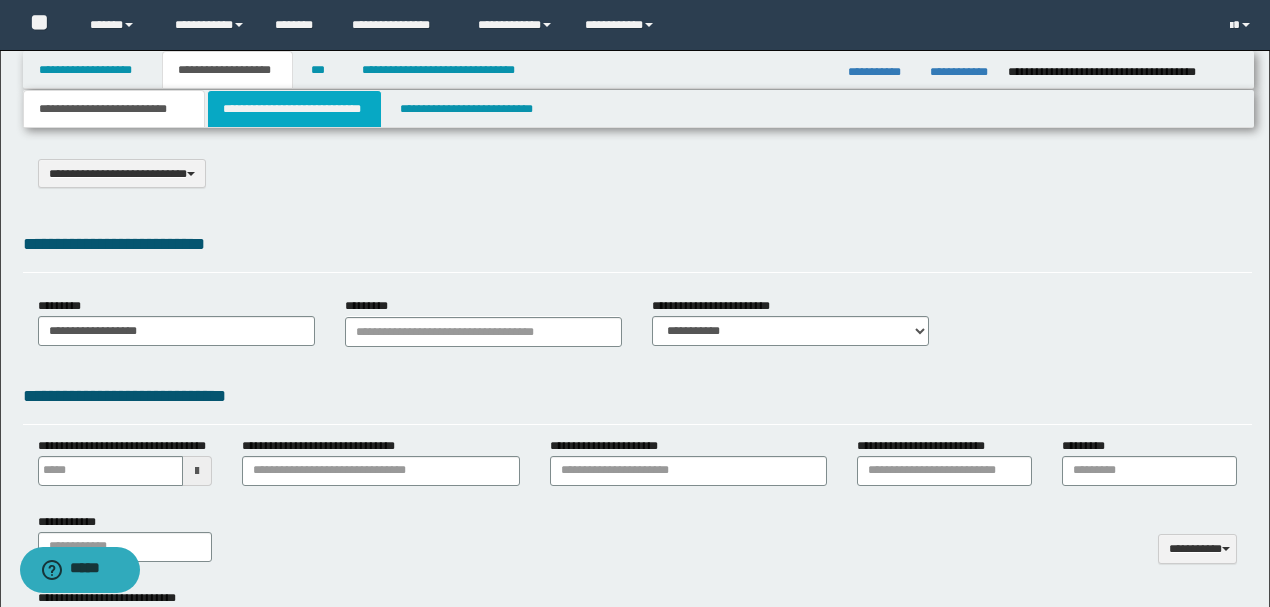 type on "**********" 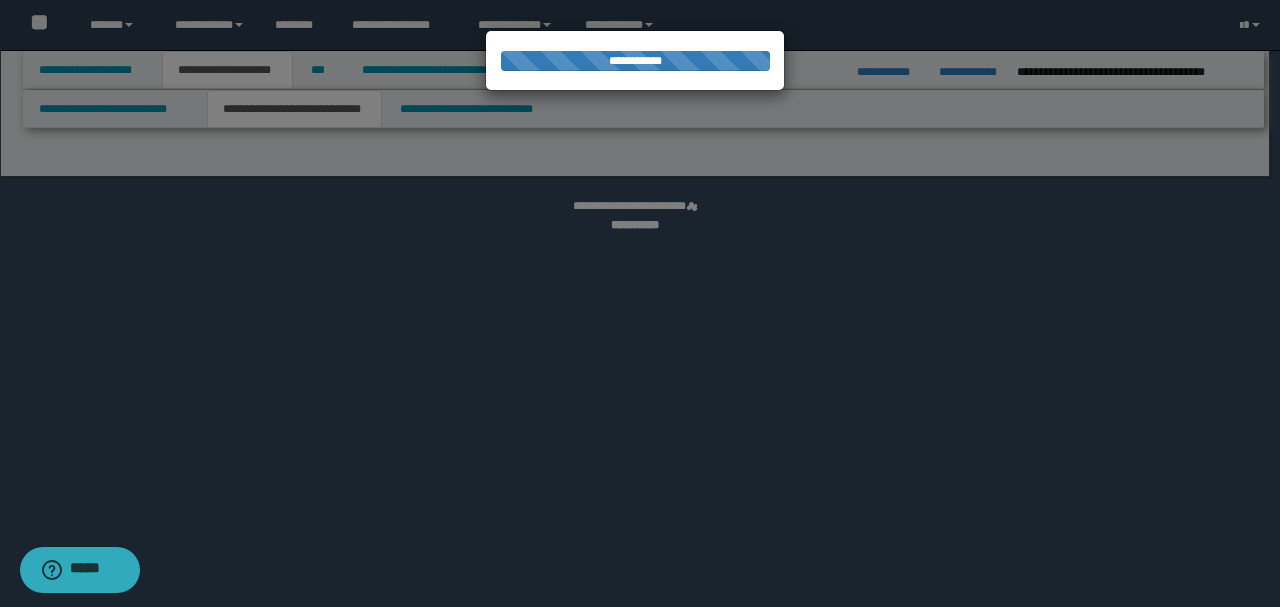 select on "*" 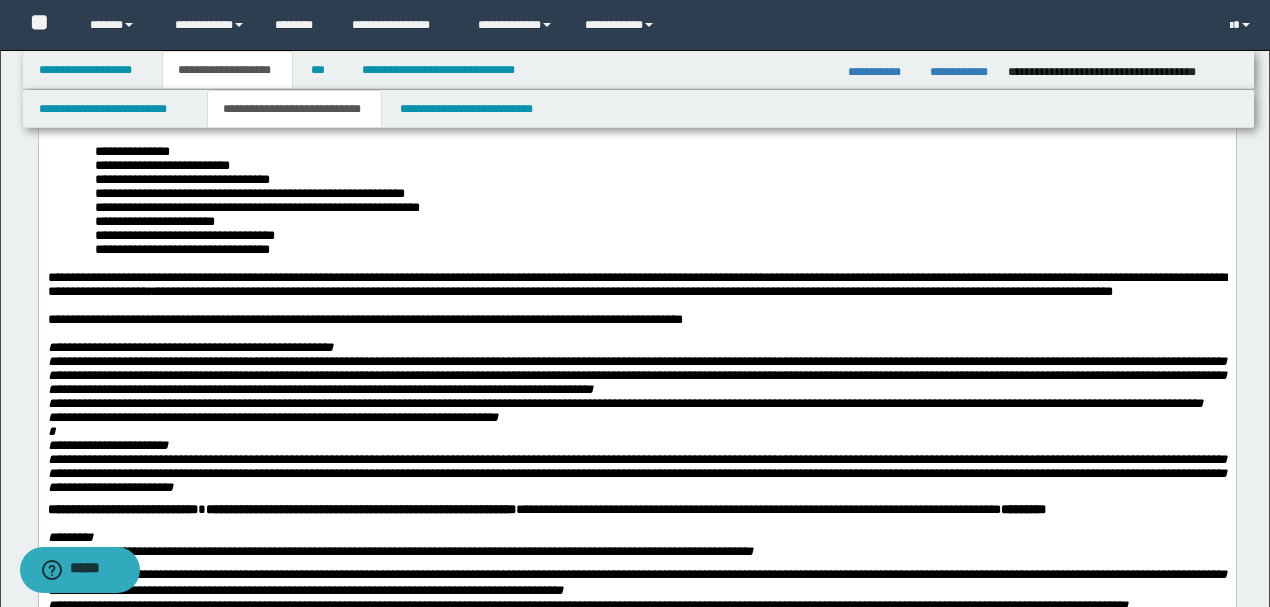 scroll, scrollTop: 466, scrollLeft: 0, axis: vertical 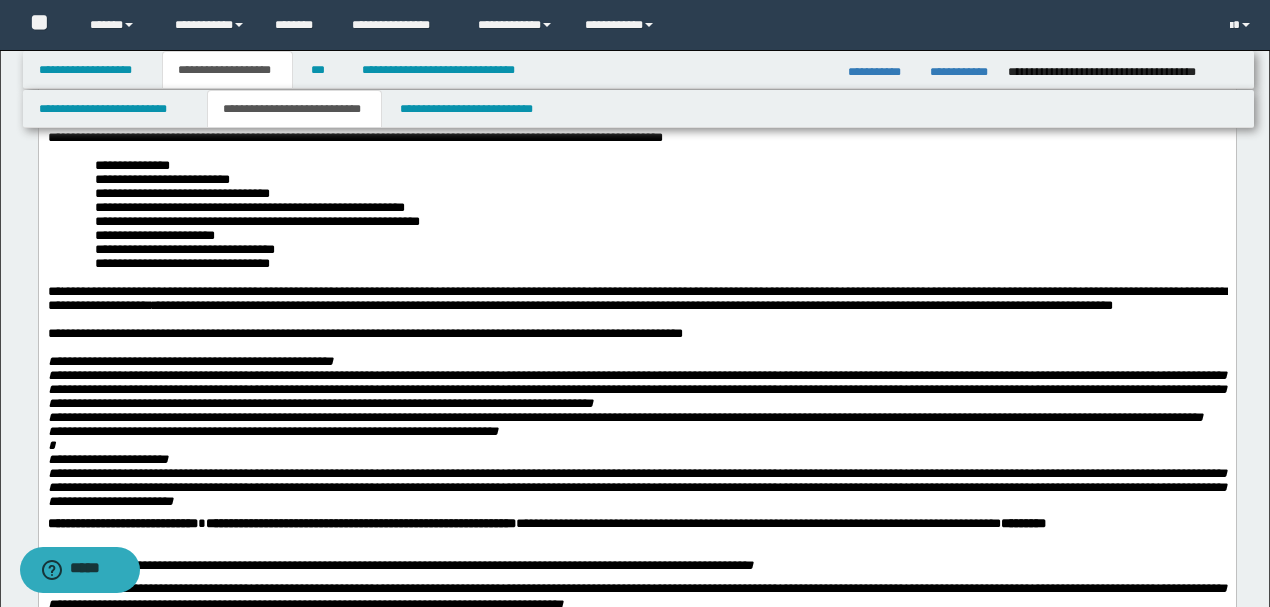 click on "**********" at bounding box center [249, 207] 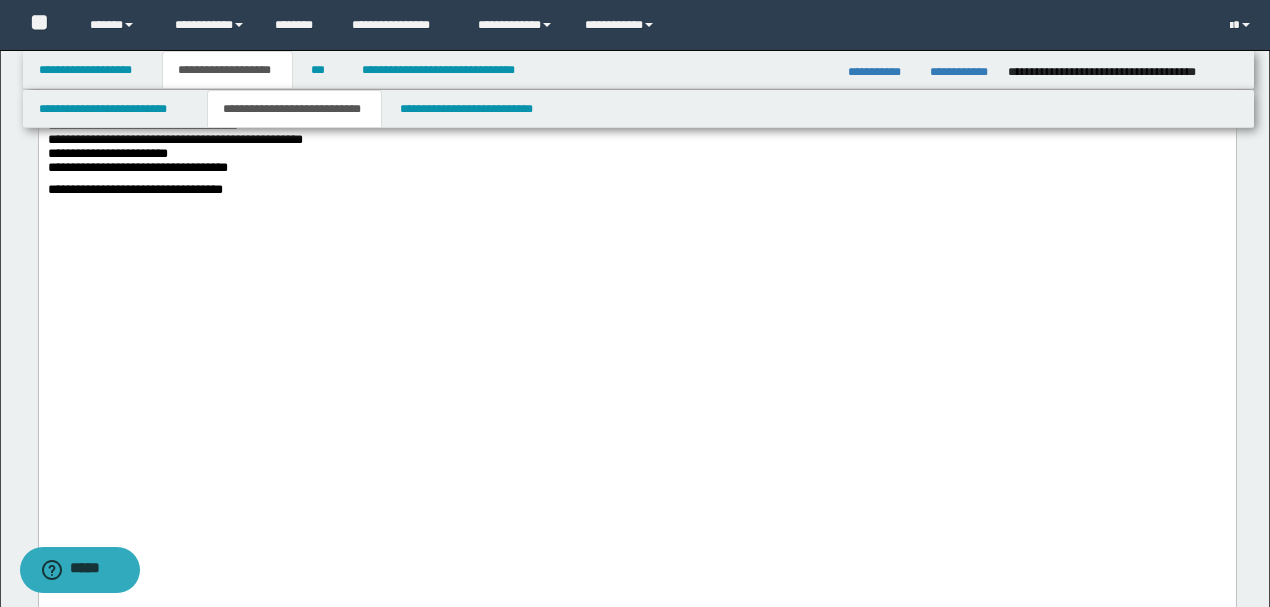 scroll, scrollTop: 2666, scrollLeft: 0, axis: vertical 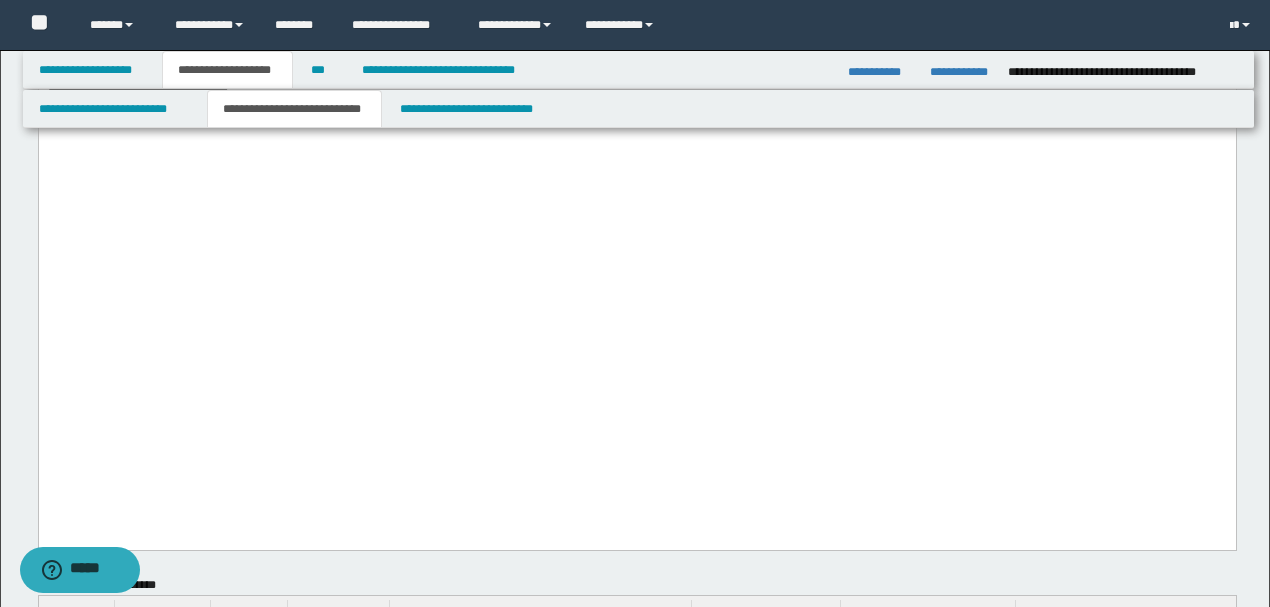 drag, startPoint x: 122, startPoint y: 425, endPoint x: 328, endPoint y: 419, distance: 206.08736 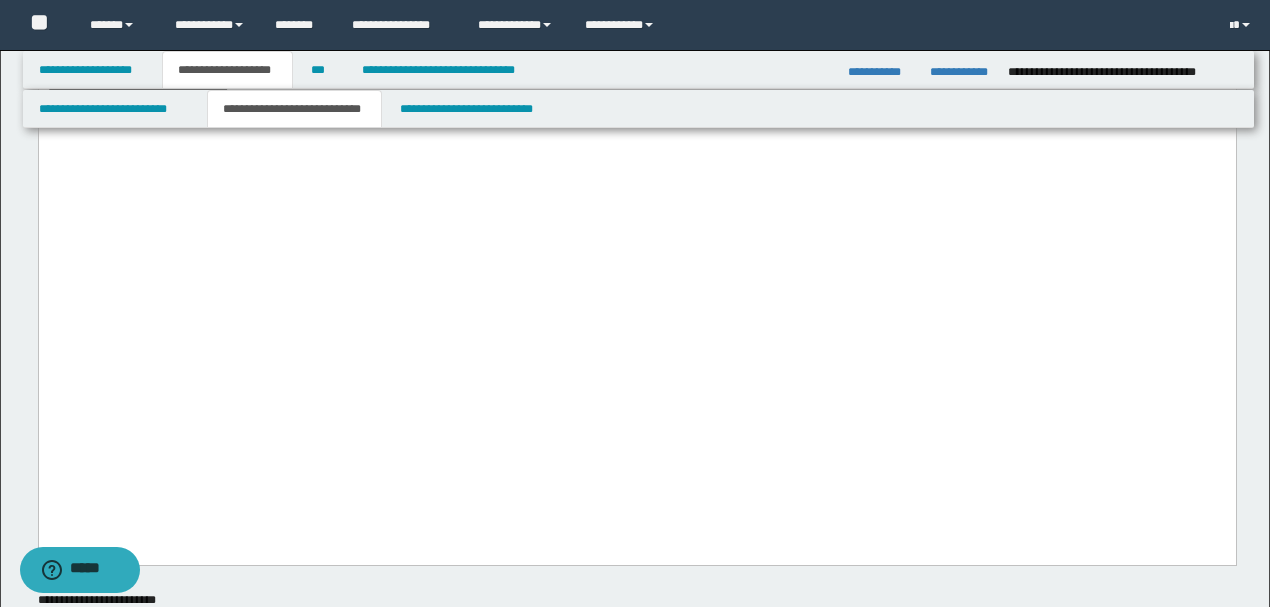 paste 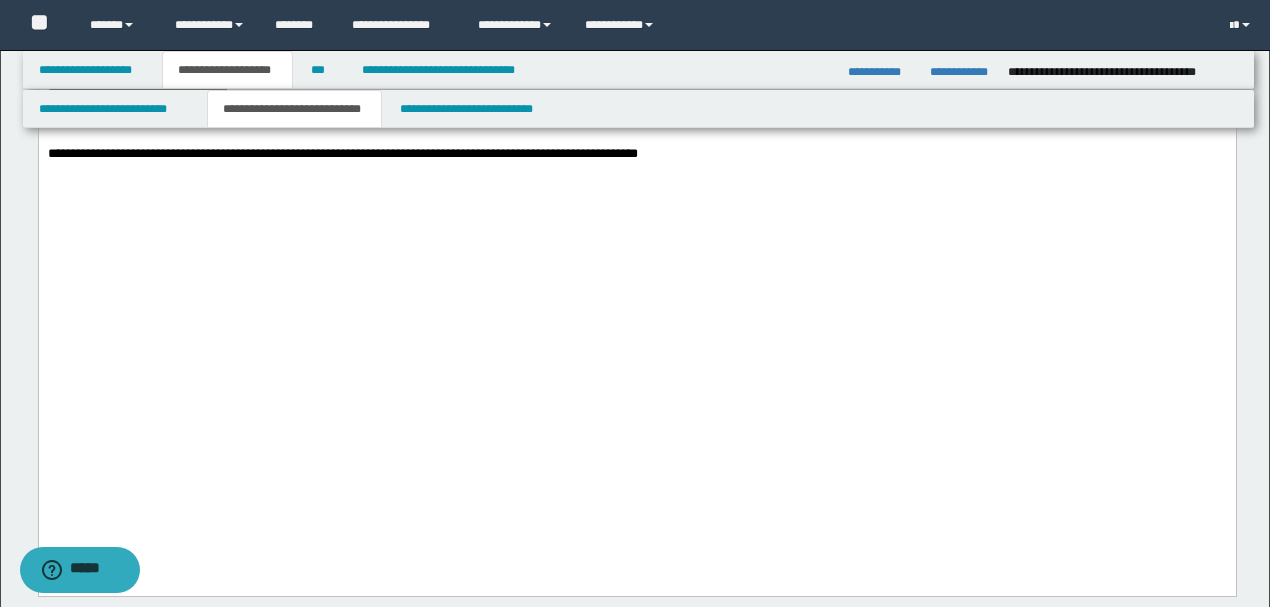 click on "**********" at bounding box center (660, 76) 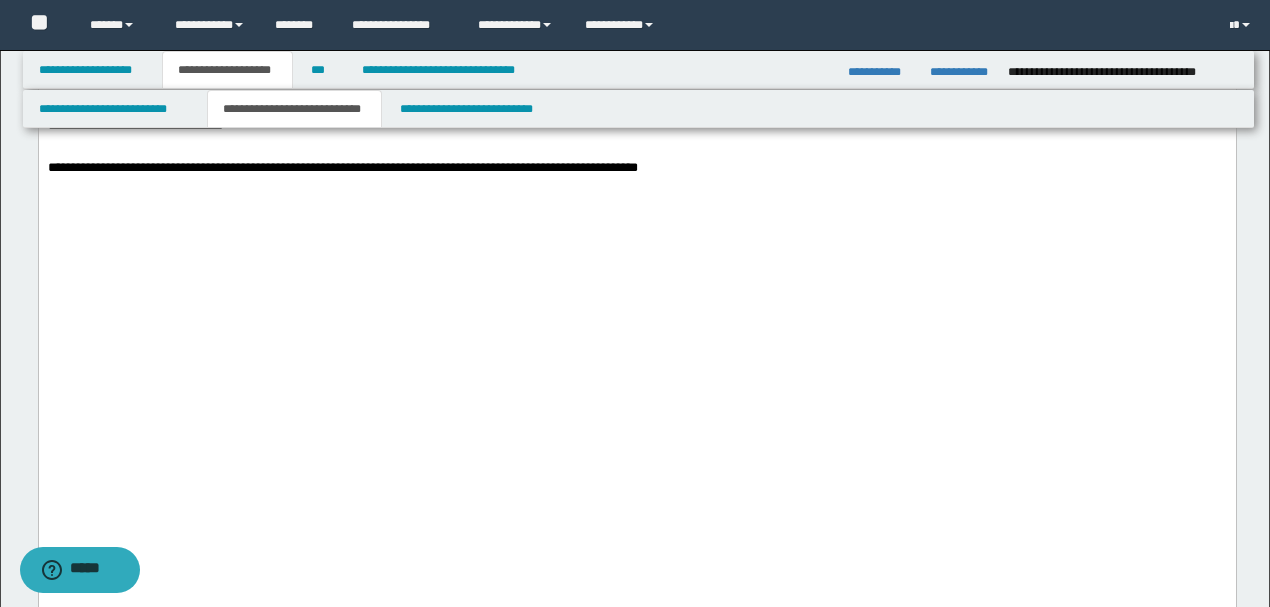 click on "**********" at bounding box center [660, 76] 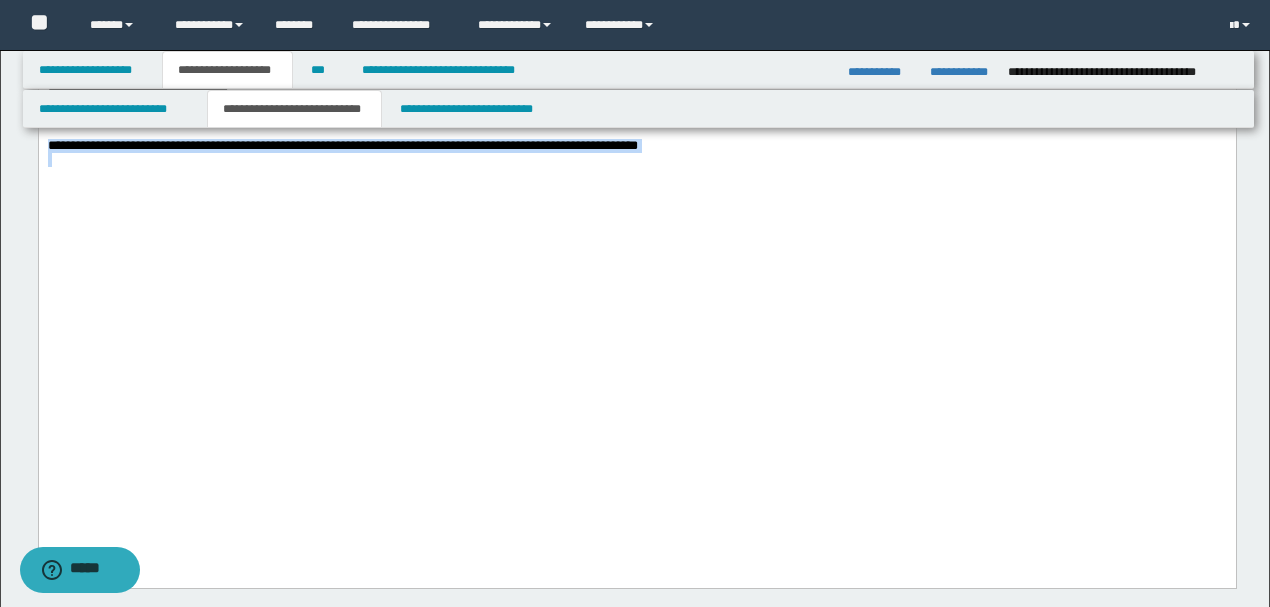 drag, startPoint x: 813, startPoint y: 468, endPoint x: 39, endPoint y: -1988, distance: 2575.0752 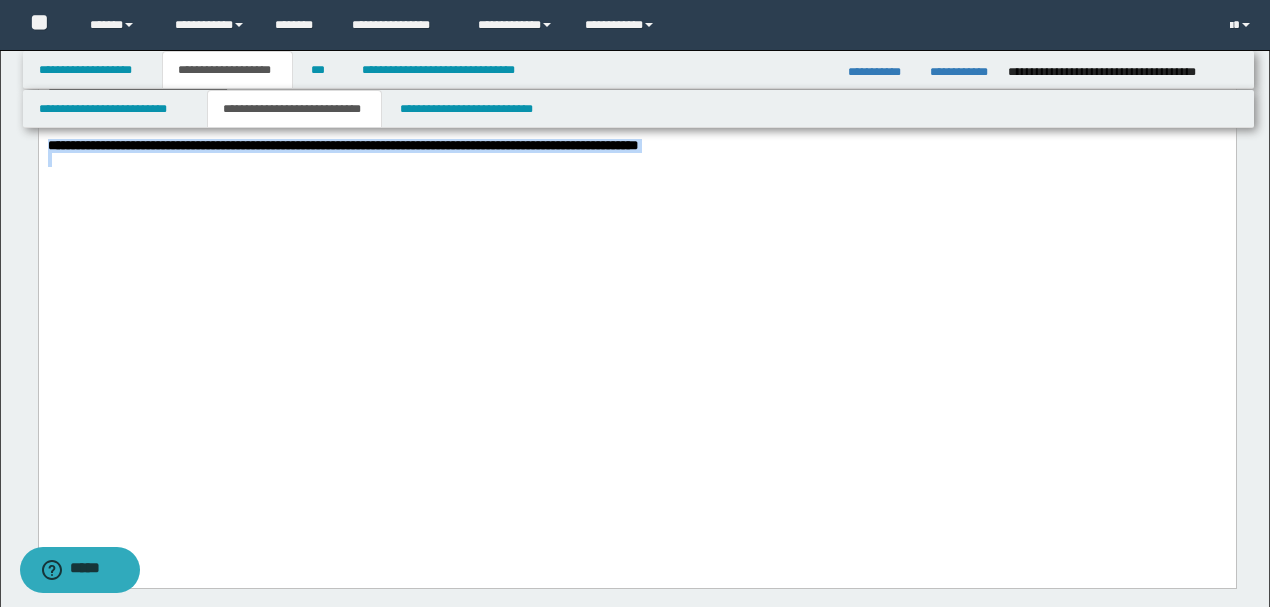click on "**********" at bounding box center [636, -1113] 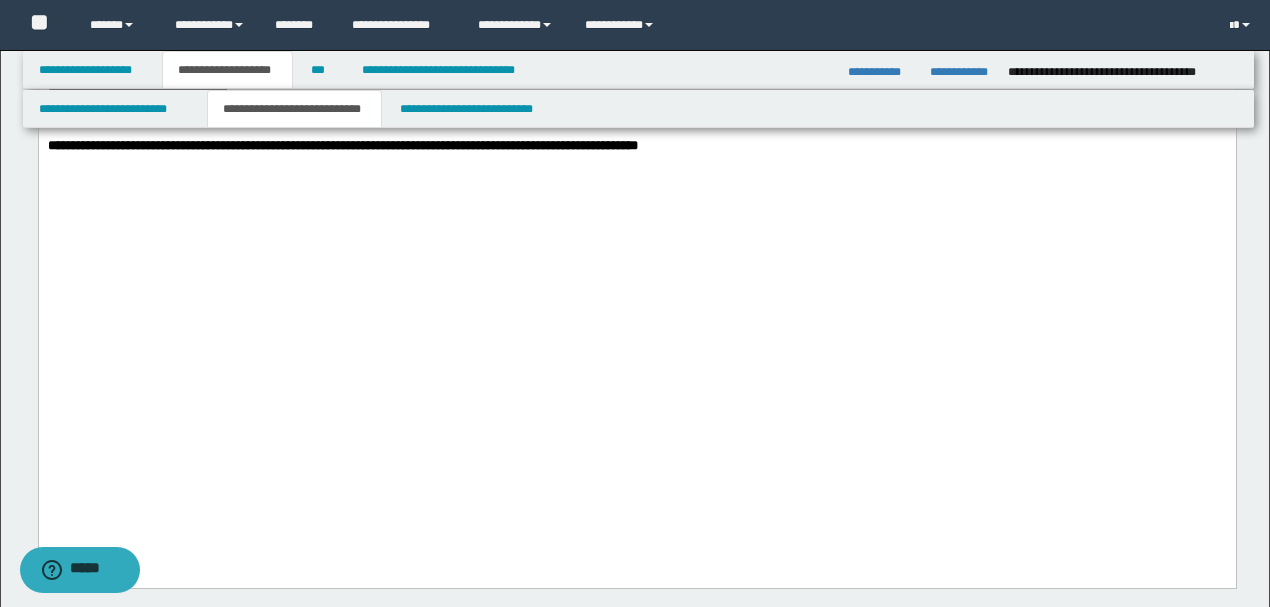 drag, startPoint x: 344, startPoint y: 429, endPoint x: 361, endPoint y: 484, distance: 57.567352 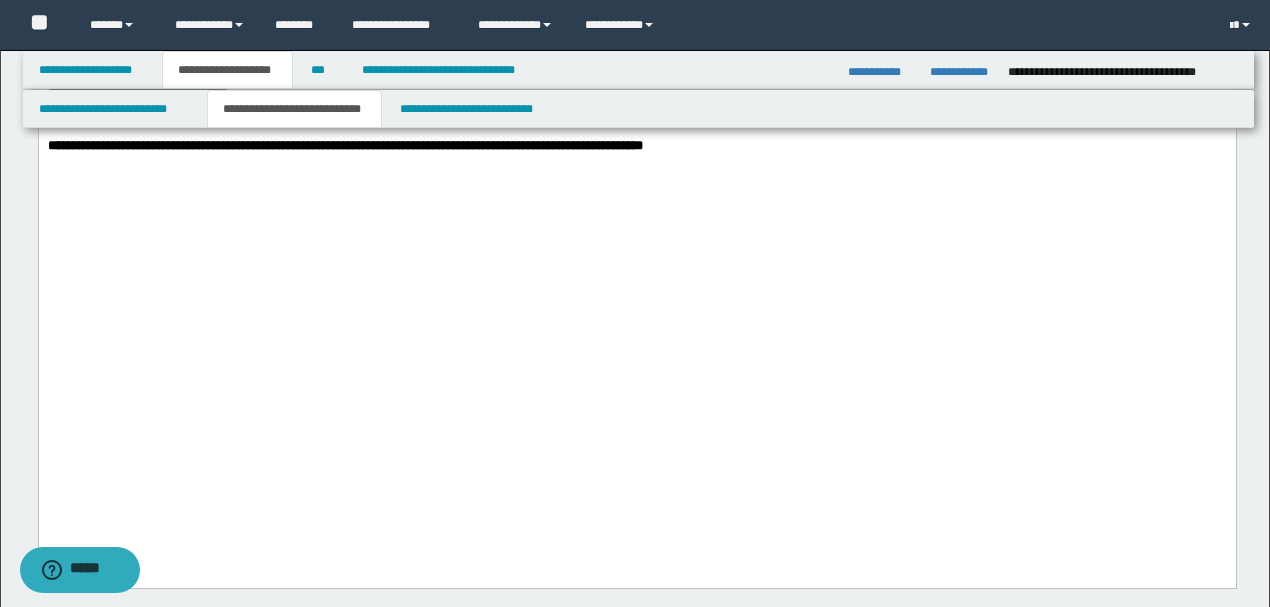 drag, startPoint x: 896, startPoint y: 271, endPoint x: 307, endPoint y: 399, distance: 602.74786 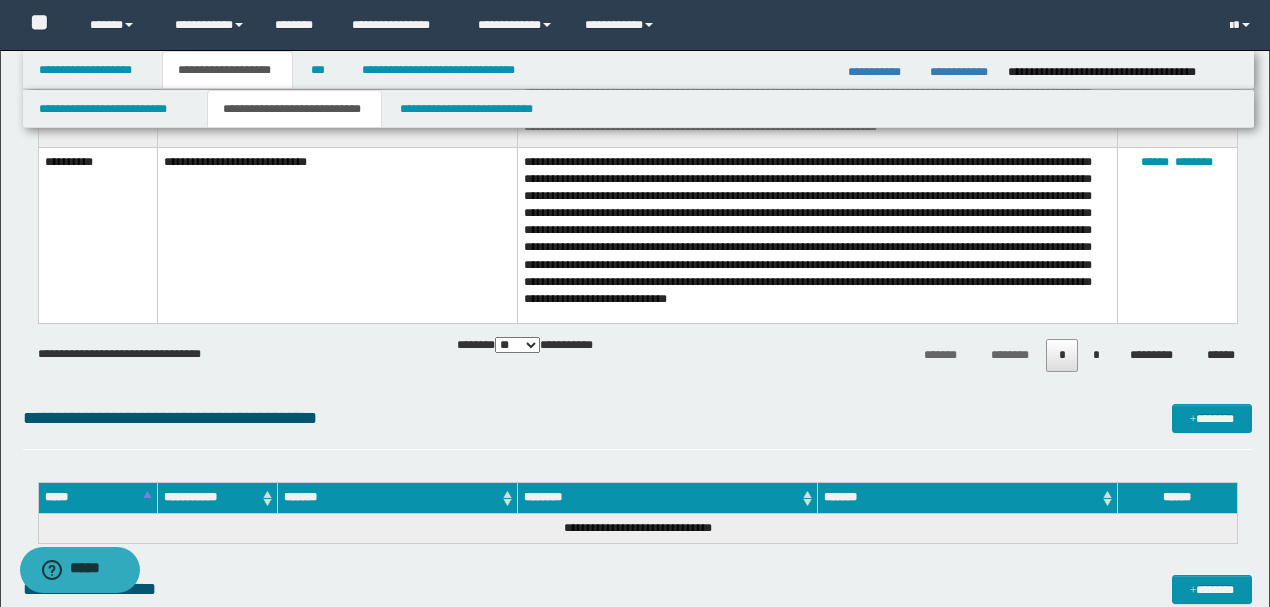 scroll, scrollTop: 11400, scrollLeft: 0, axis: vertical 